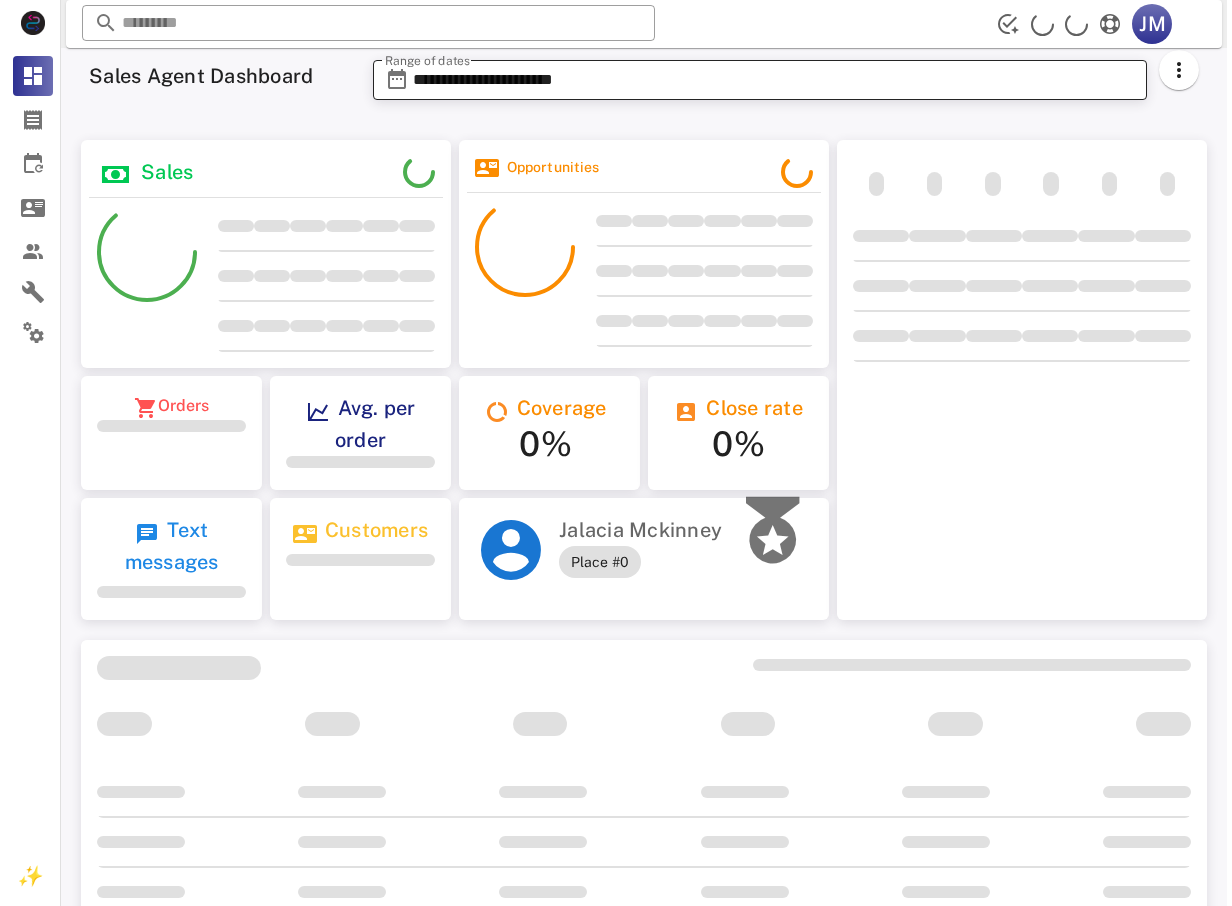 scroll, scrollTop: 0, scrollLeft: 0, axis: both 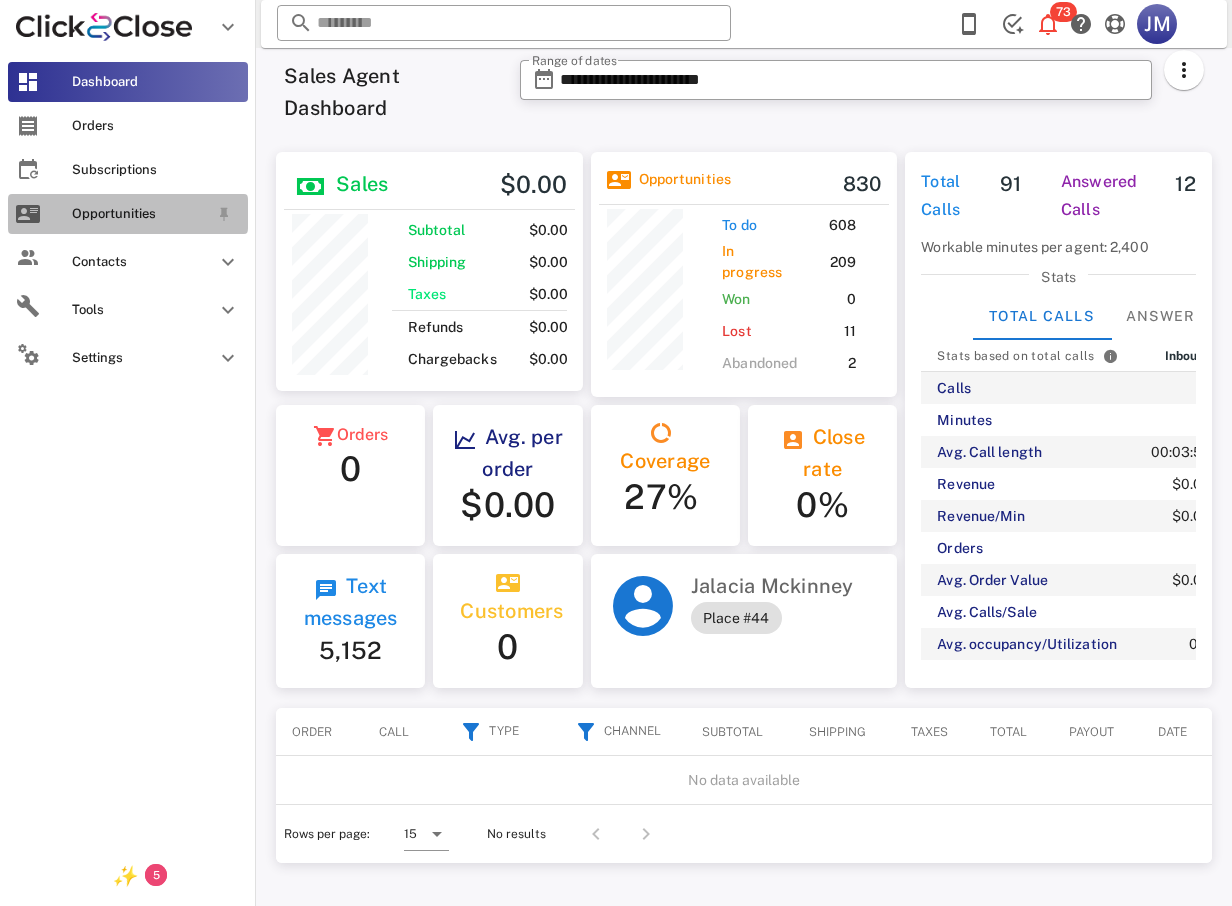 click on "Opportunities" at bounding box center (140, 214) 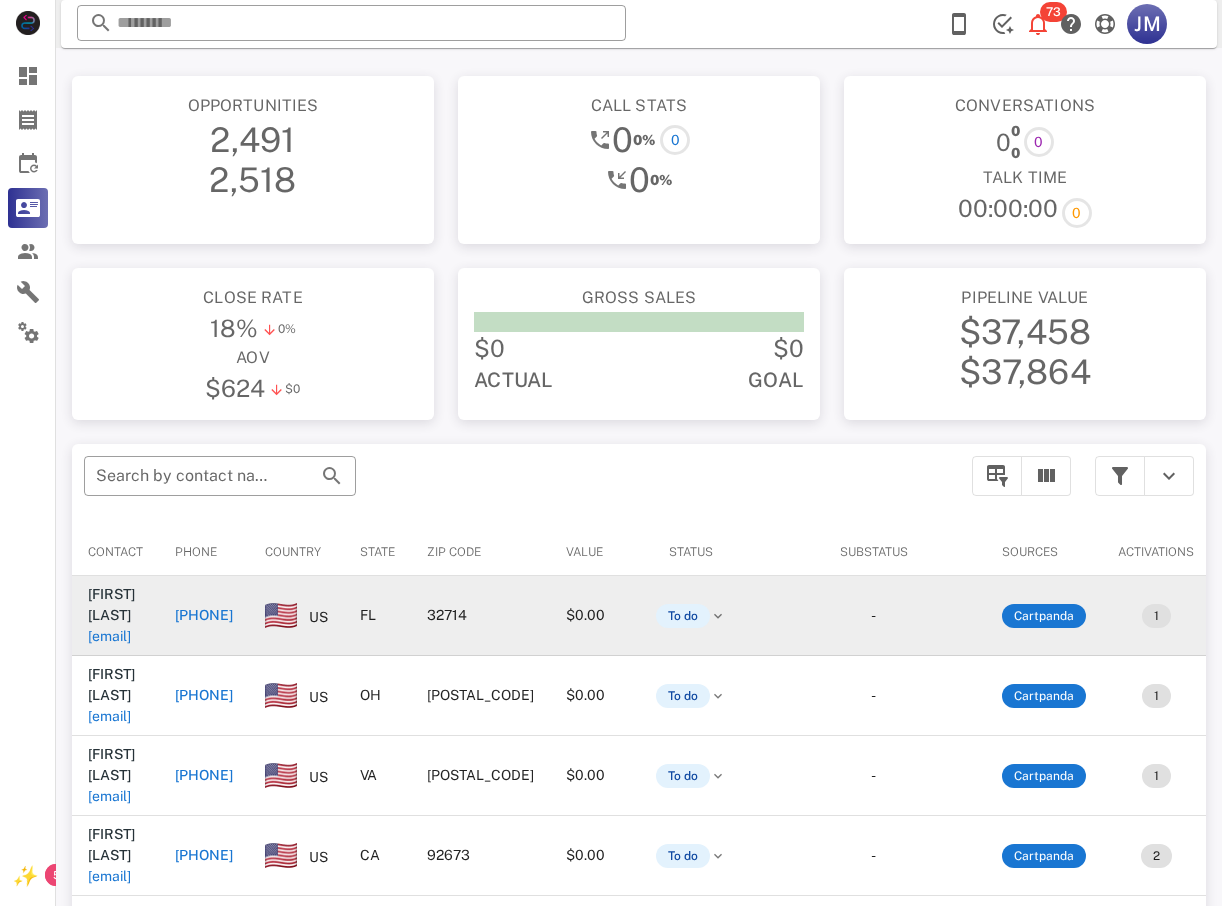 click on "[PHONE]" at bounding box center (204, 615) 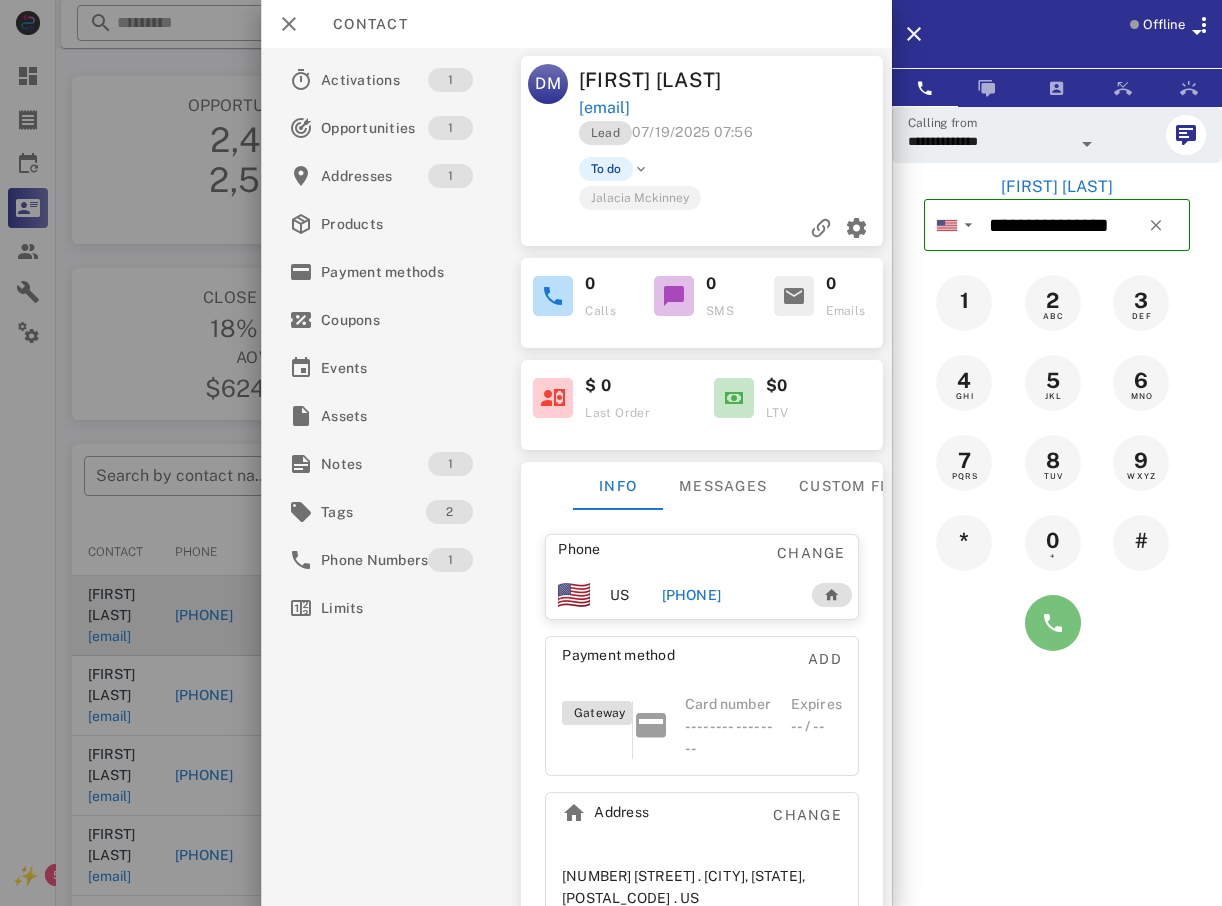 click at bounding box center (1053, 623) 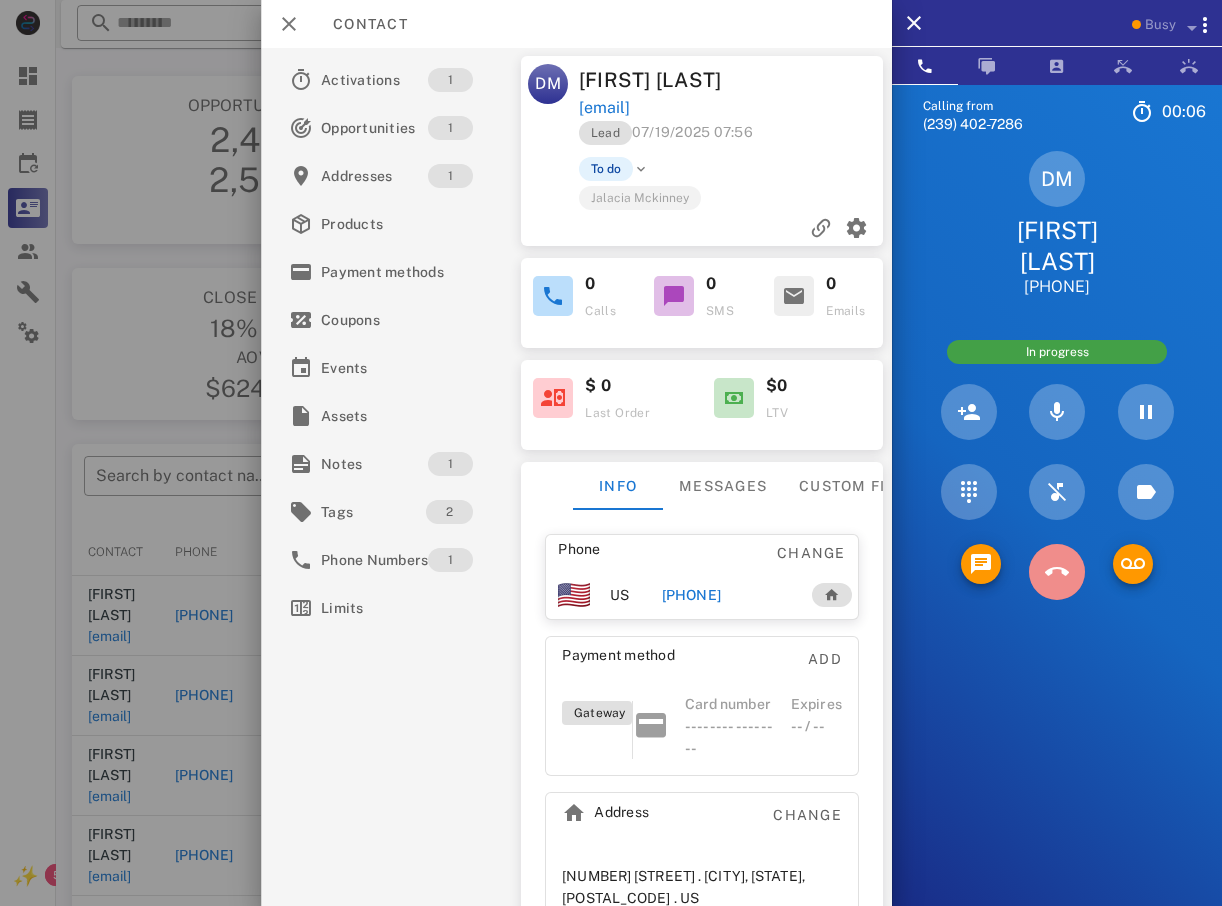 drag, startPoint x: 1073, startPoint y: 575, endPoint x: 1046, endPoint y: 562, distance: 29.966648 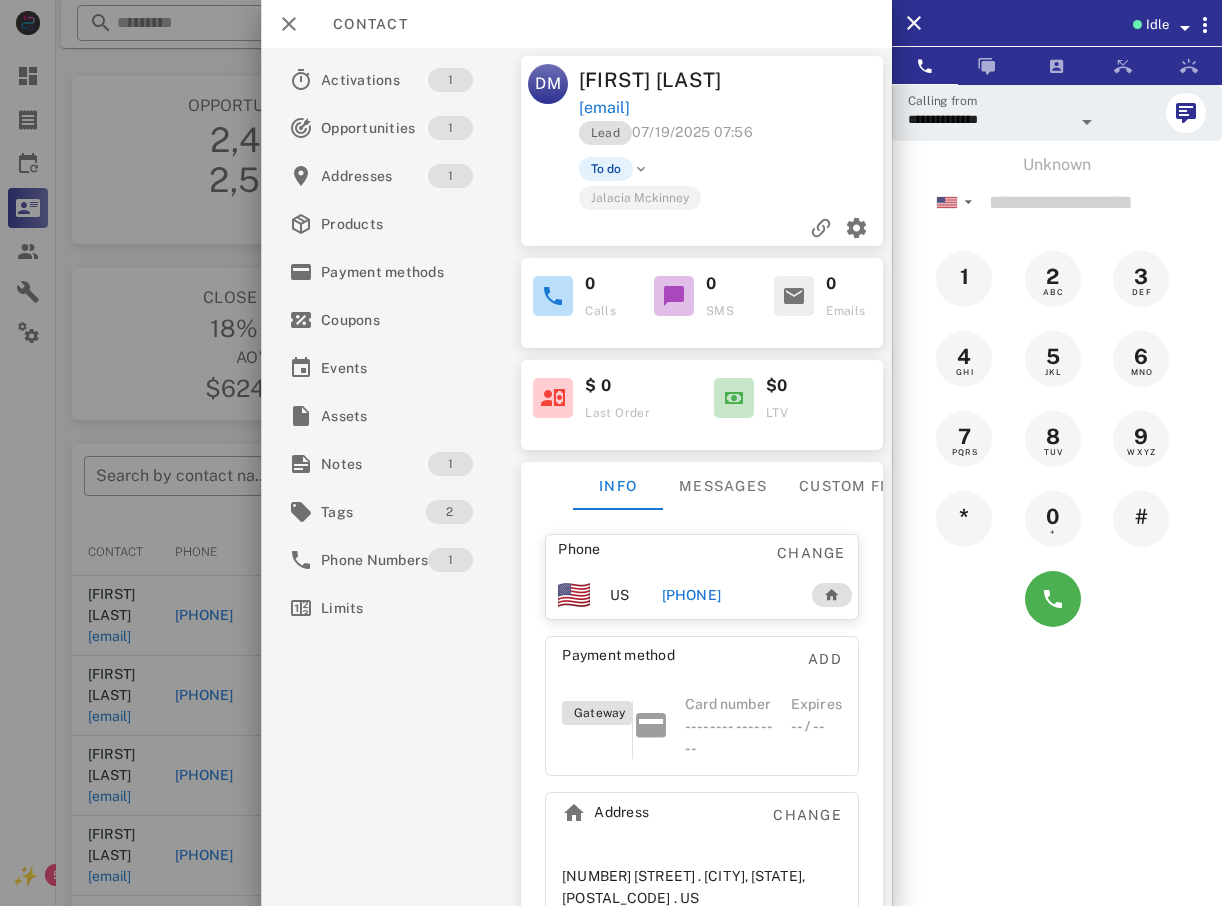 click at bounding box center [611, 453] 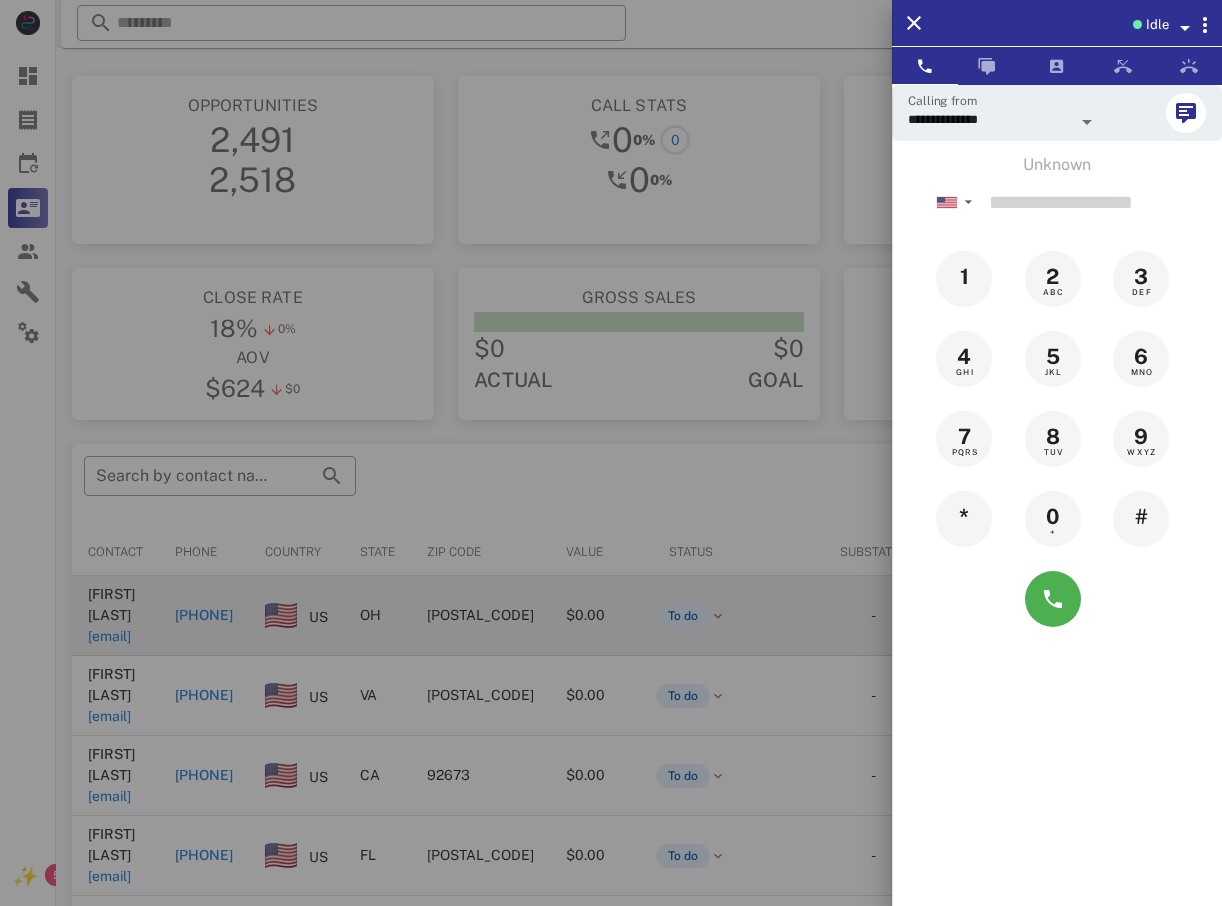 click at bounding box center (611, 453) 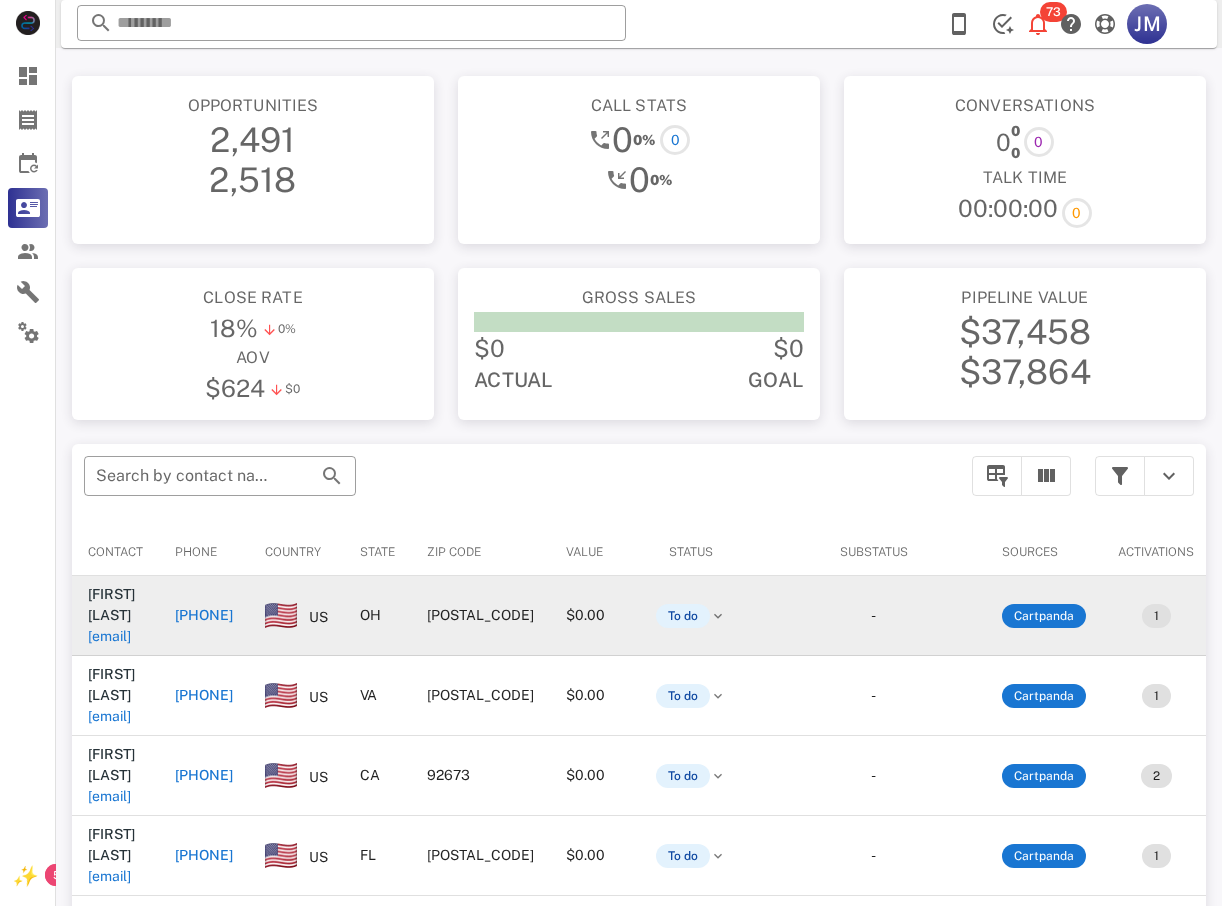 click on "+15555555555" at bounding box center (204, 615) 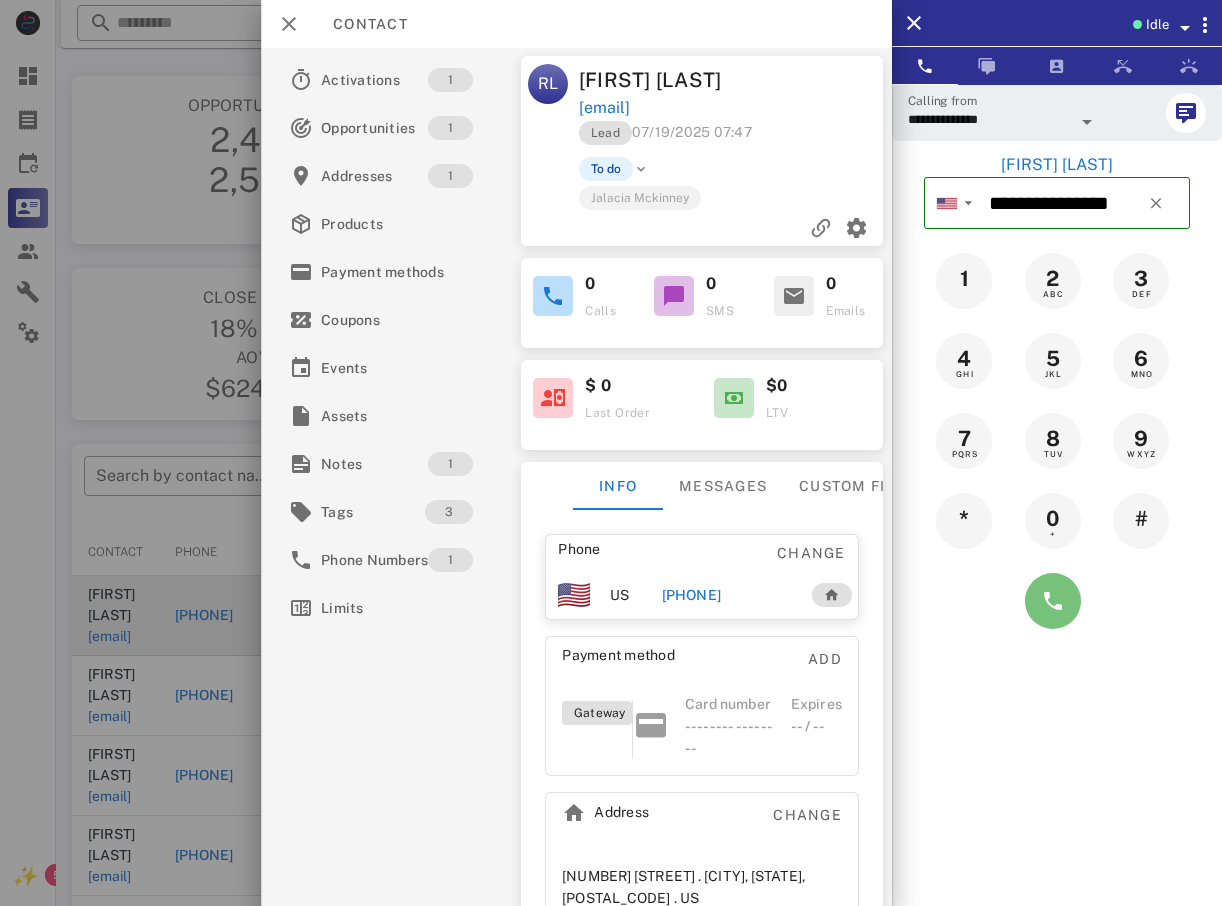 click at bounding box center [1053, 601] 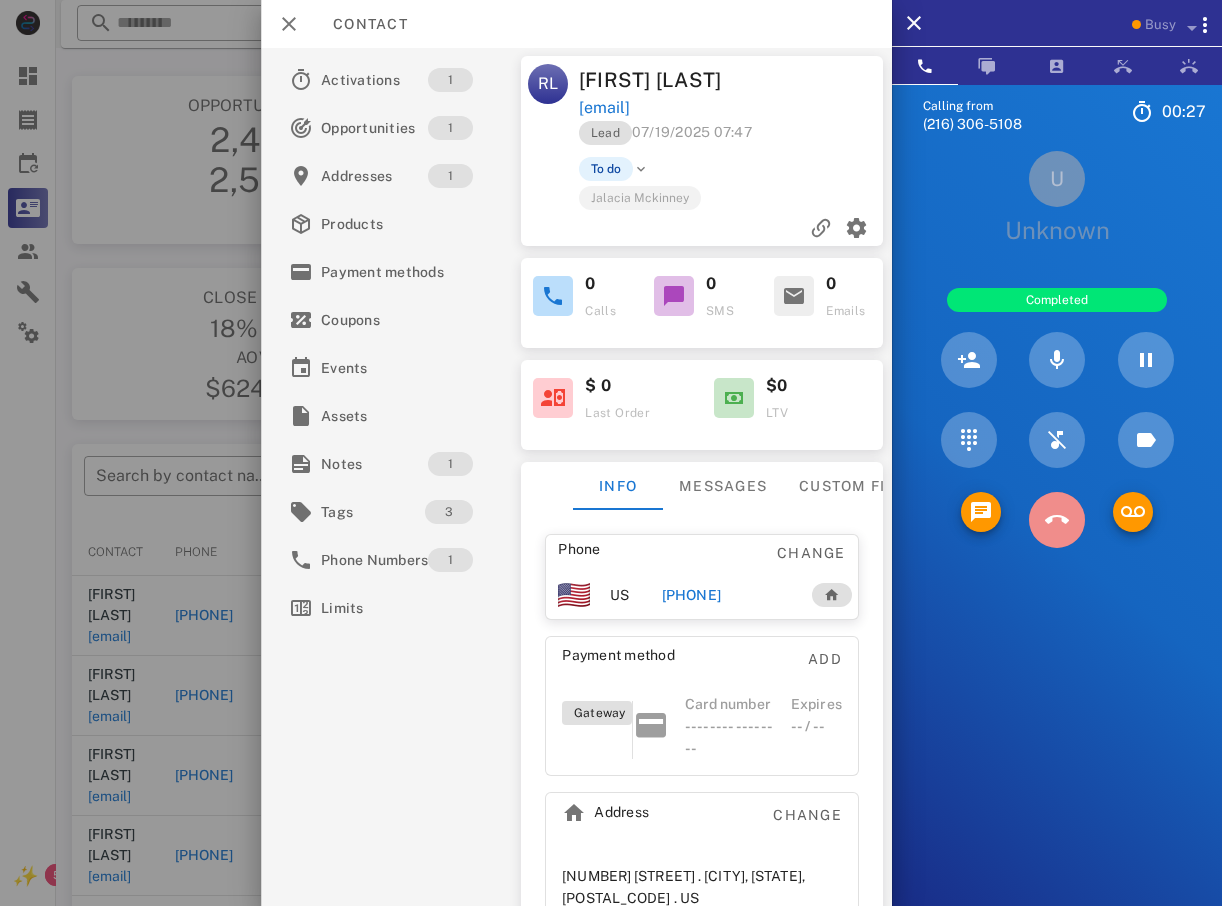 click at bounding box center (1057, 520) 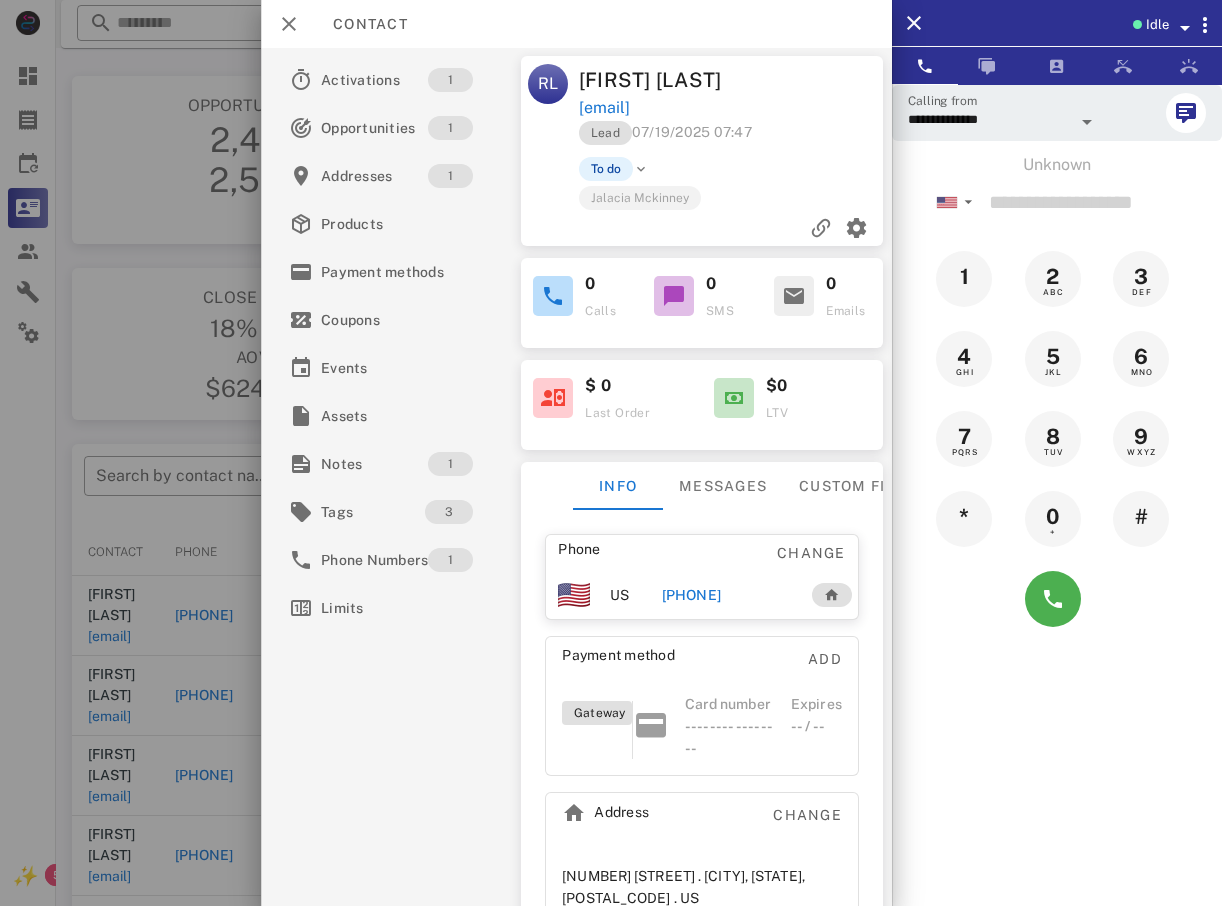 click at bounding box center [611, 453] 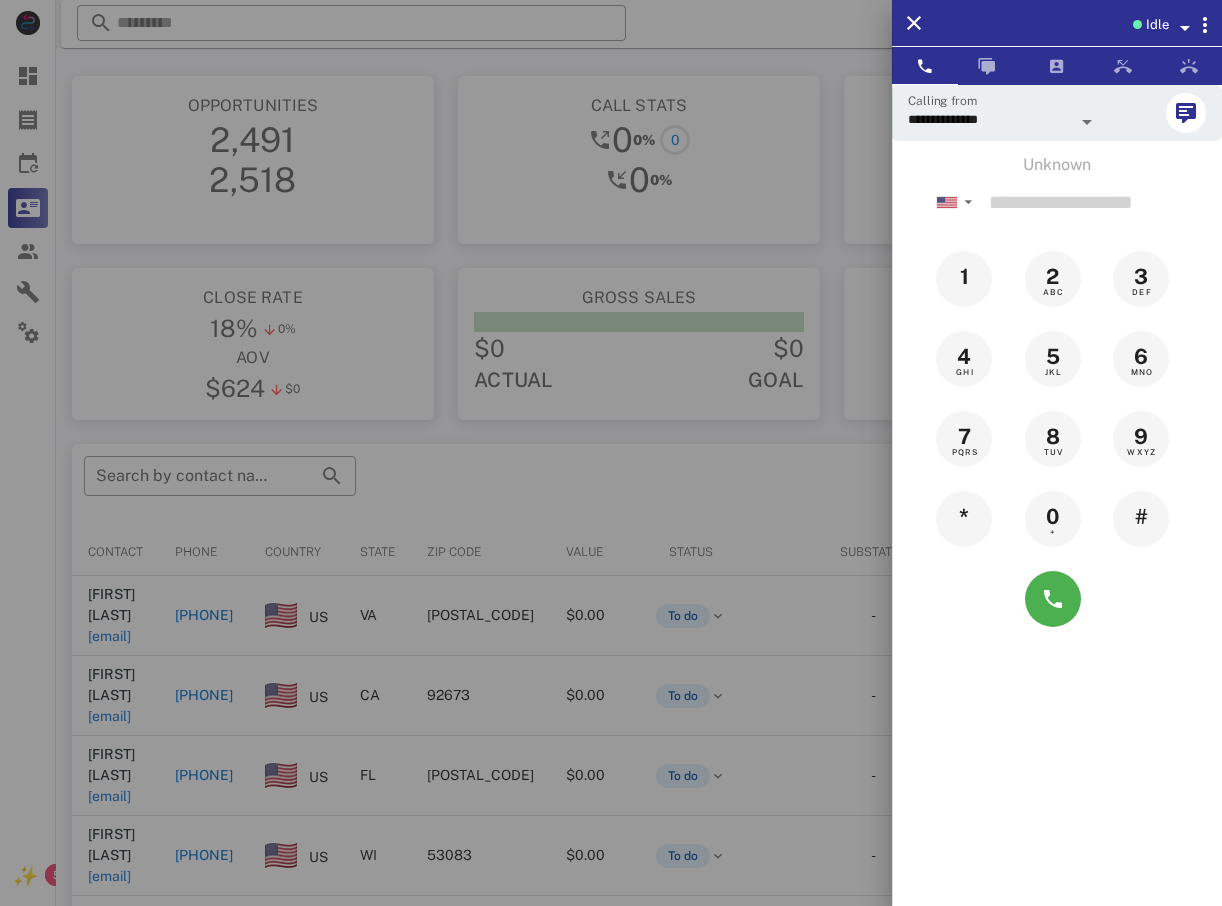 click at bounding box center [611, 453] 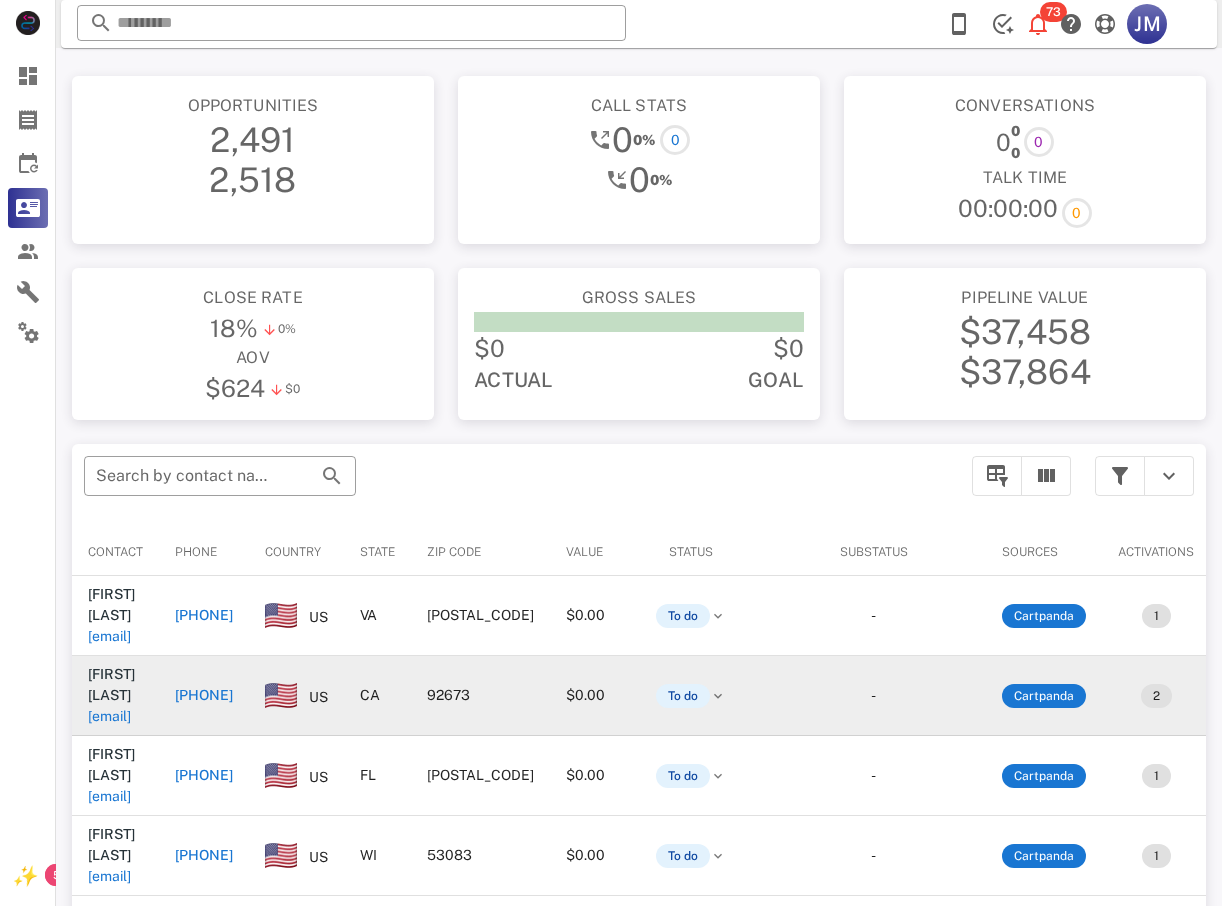 click on "[PHONE]" at bounding box center [204, 695] 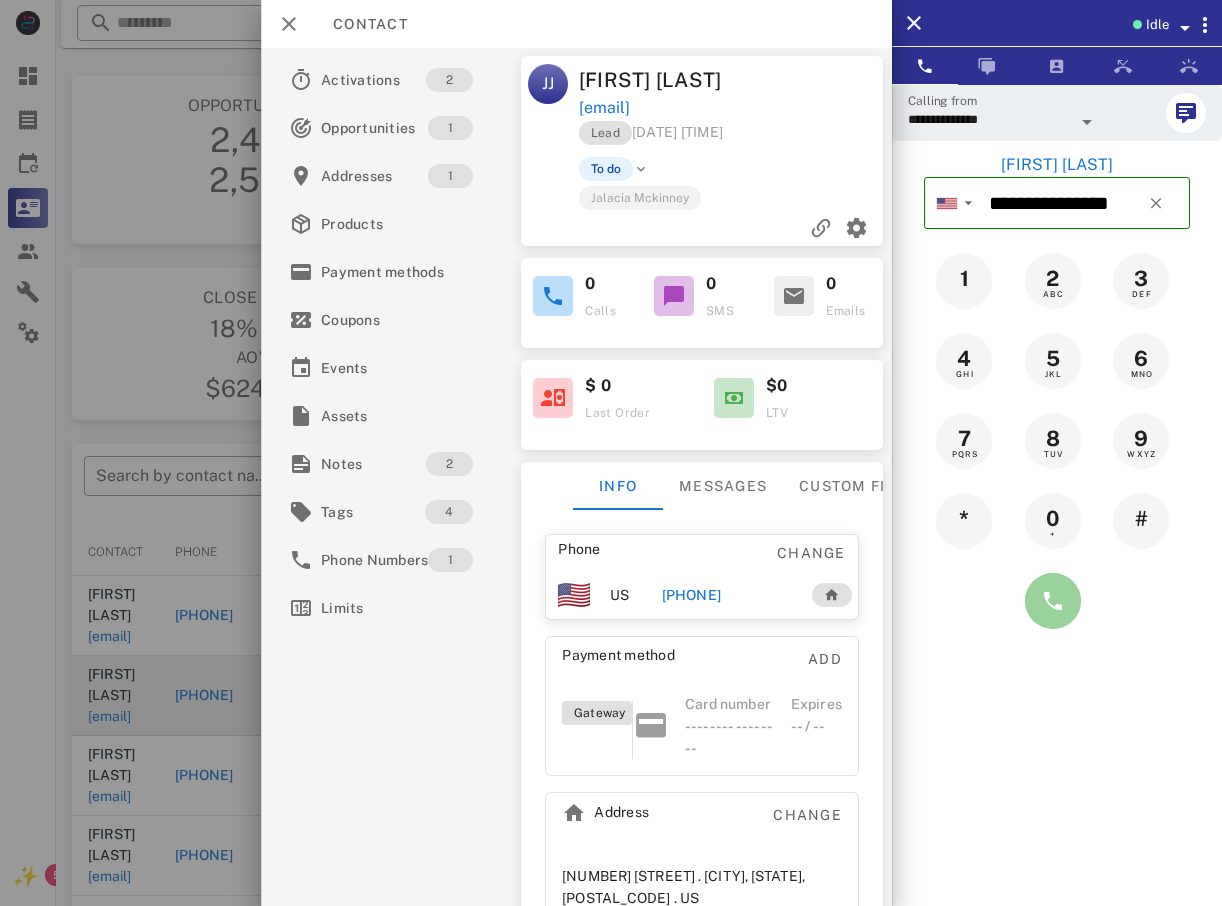click at bounding box center (1053, 601) 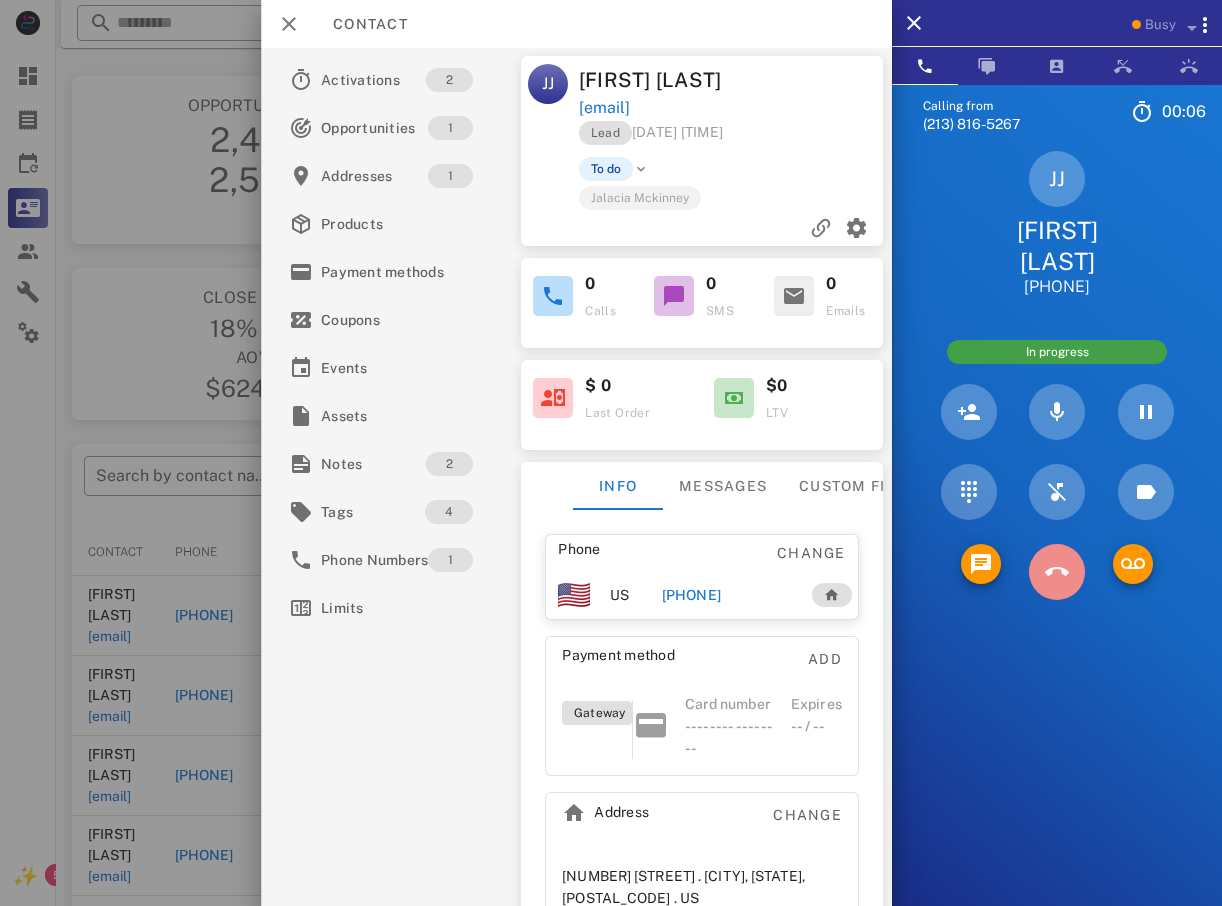 drag, startPoint x: 1071, startPoint y: 551, endPoint x: 953, endPoint y: 560, distance: 118.34272 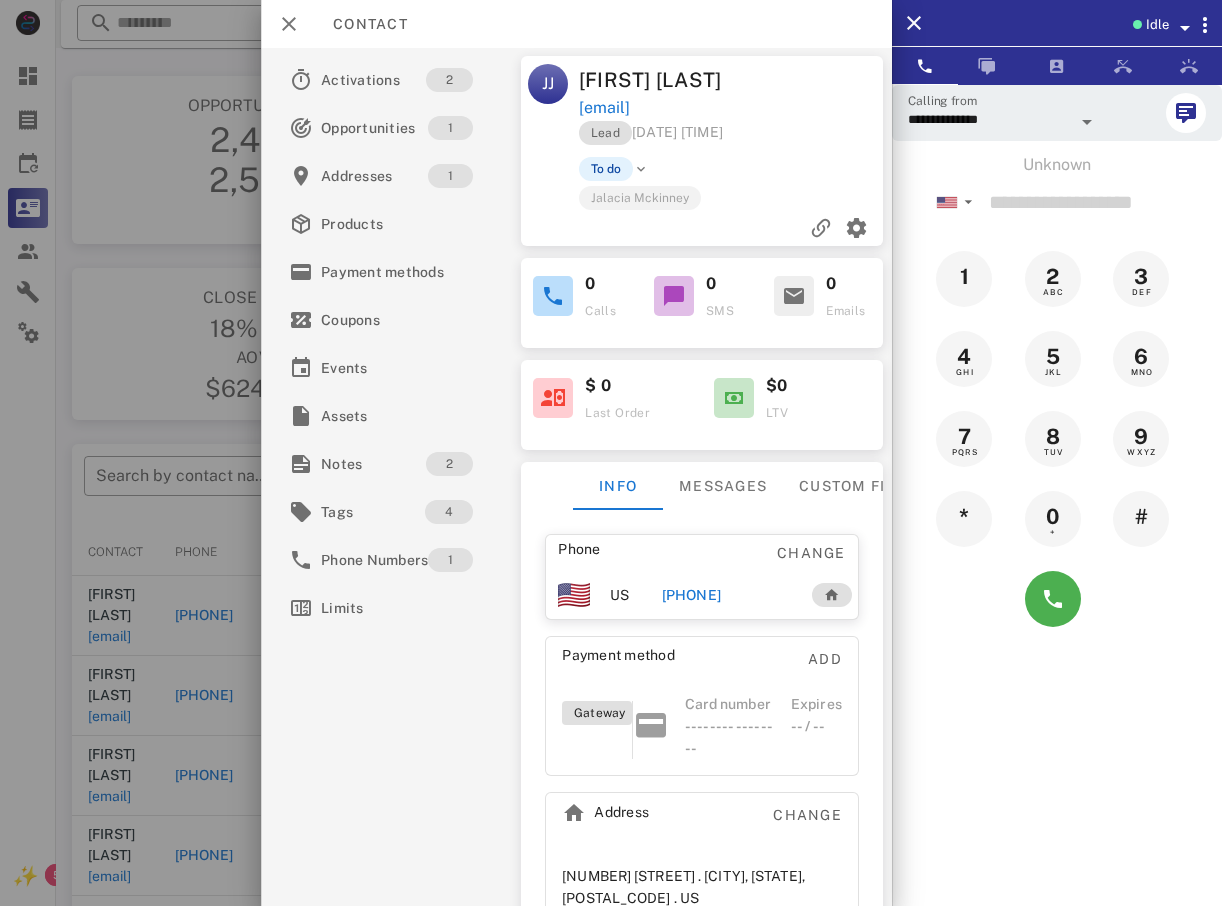 click at bounding box center [611, 453] 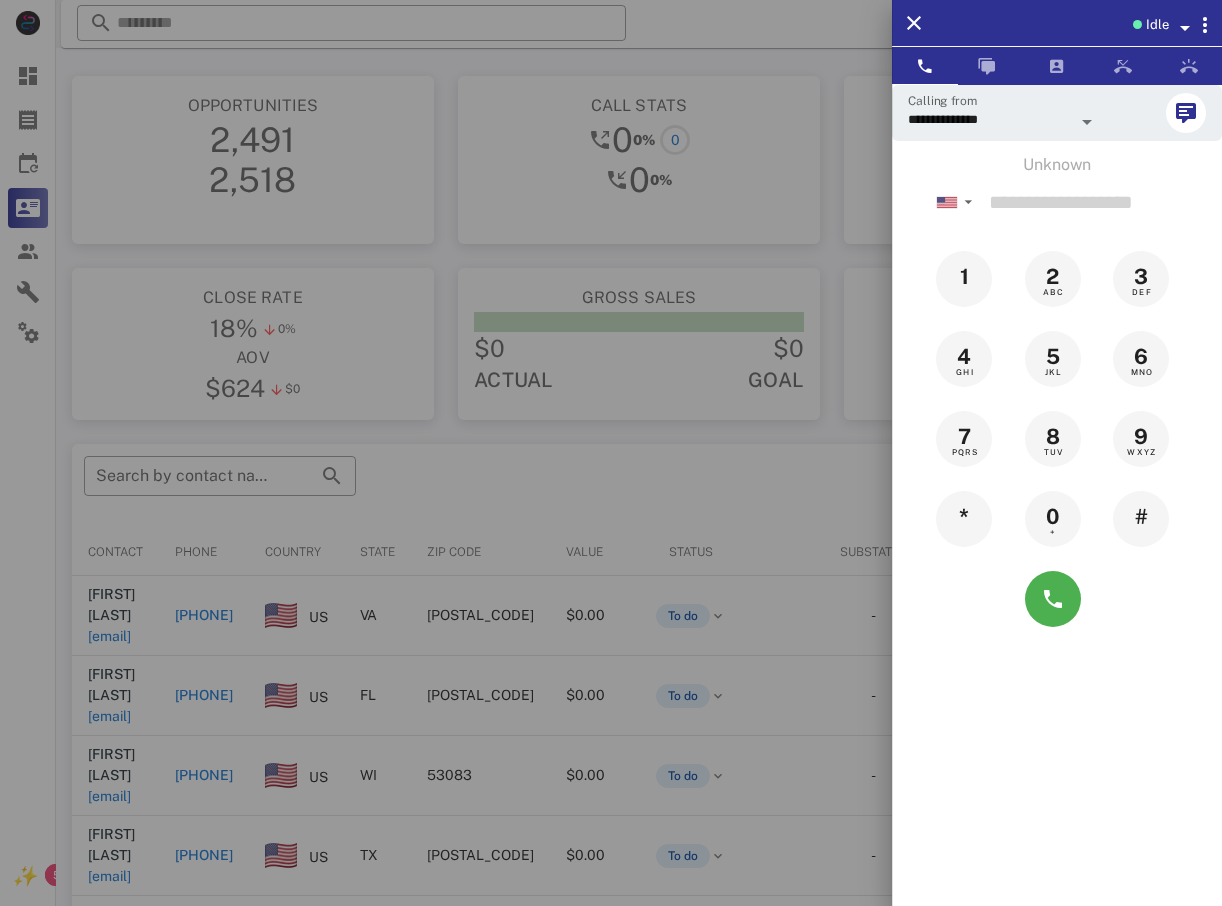 click at bounding box center (611, 453) 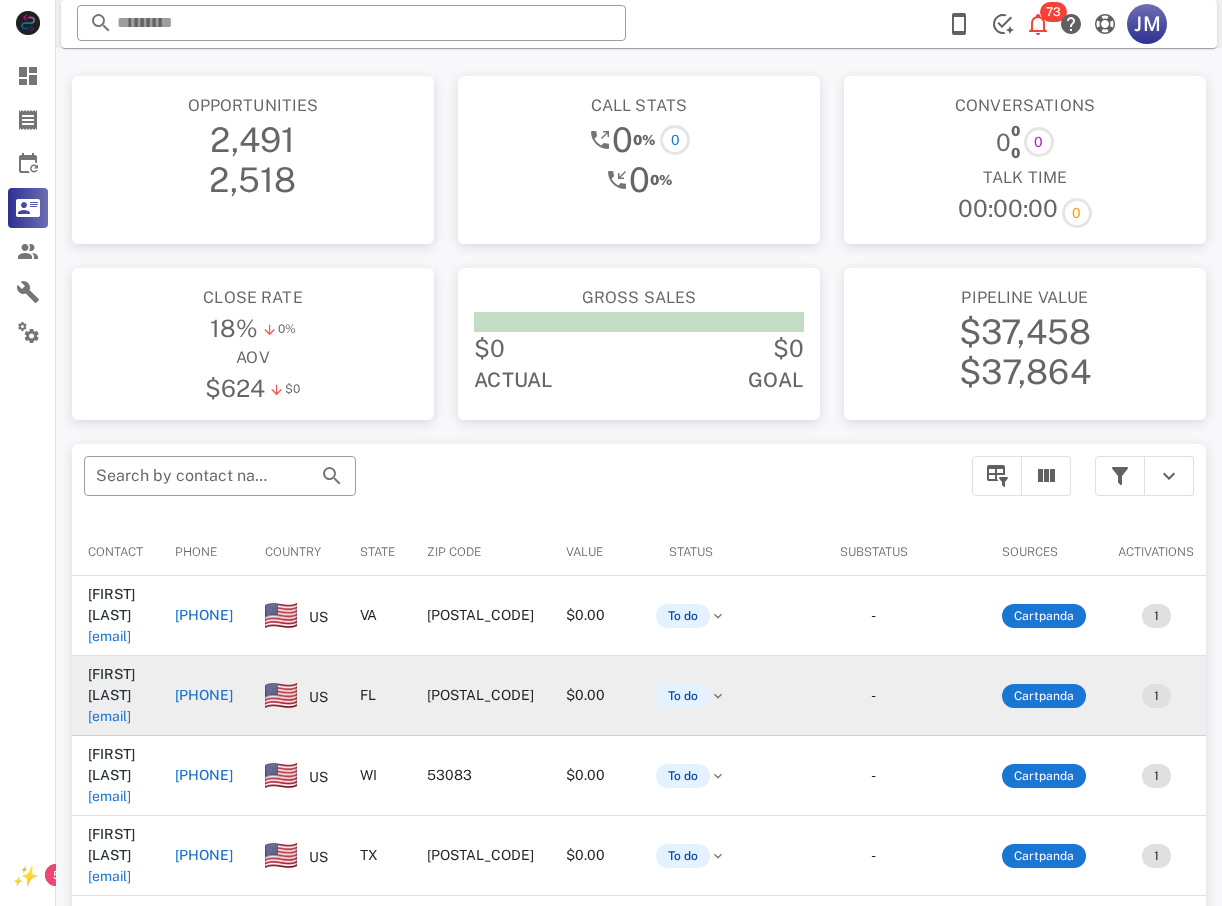 click on "[PHONE]" at bounding box center [204, 696] 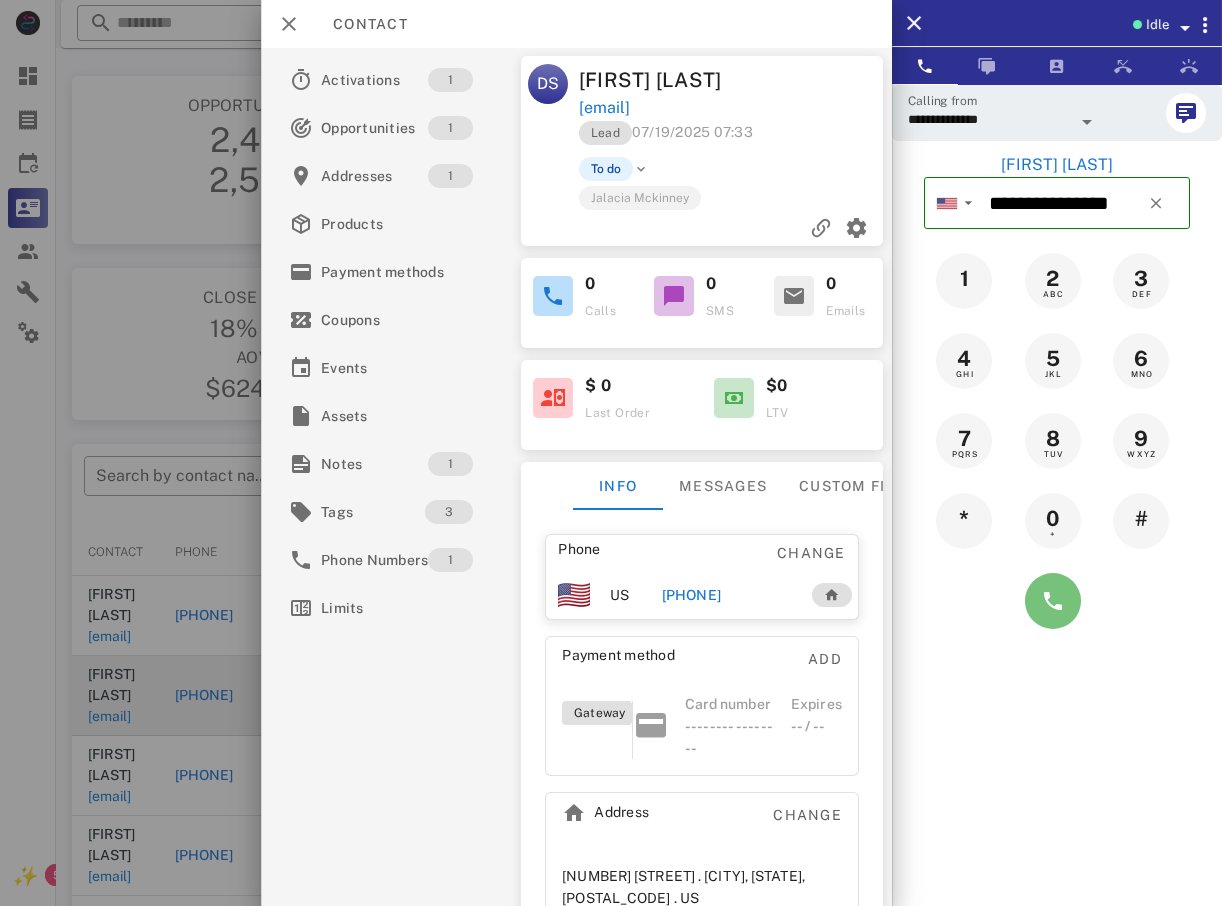click at bounding box center (1053, 601) 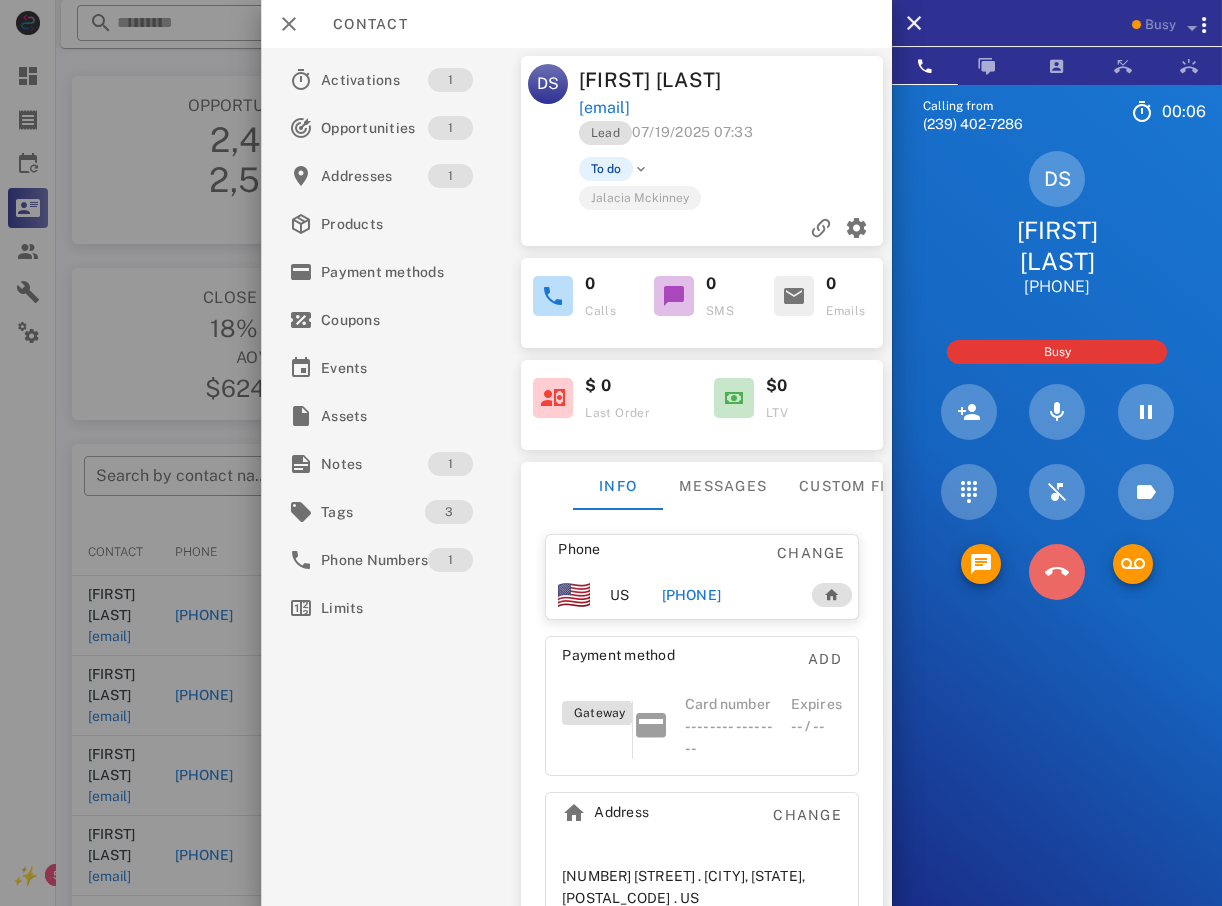 click at bounding box center [1057, 572] 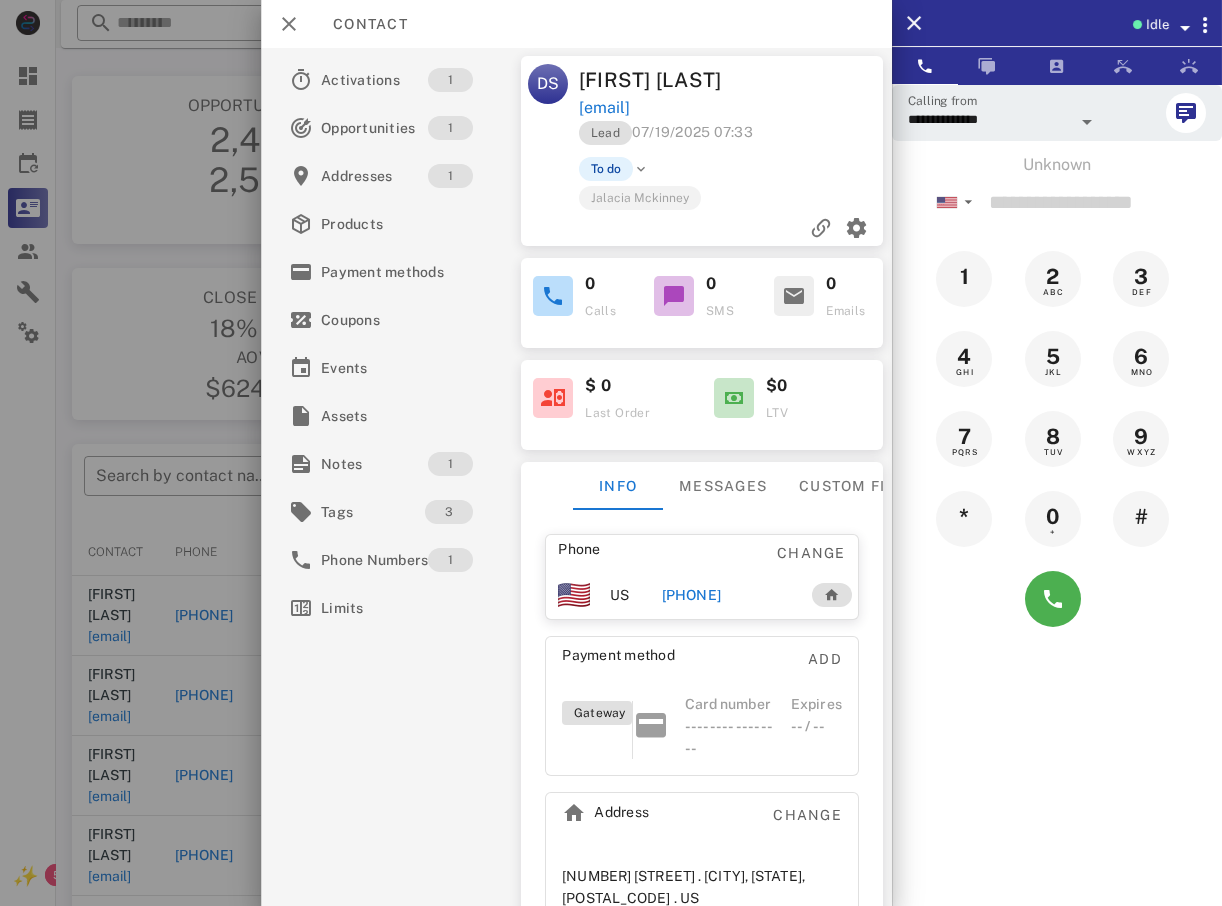 click at bounding box center (611, 453) 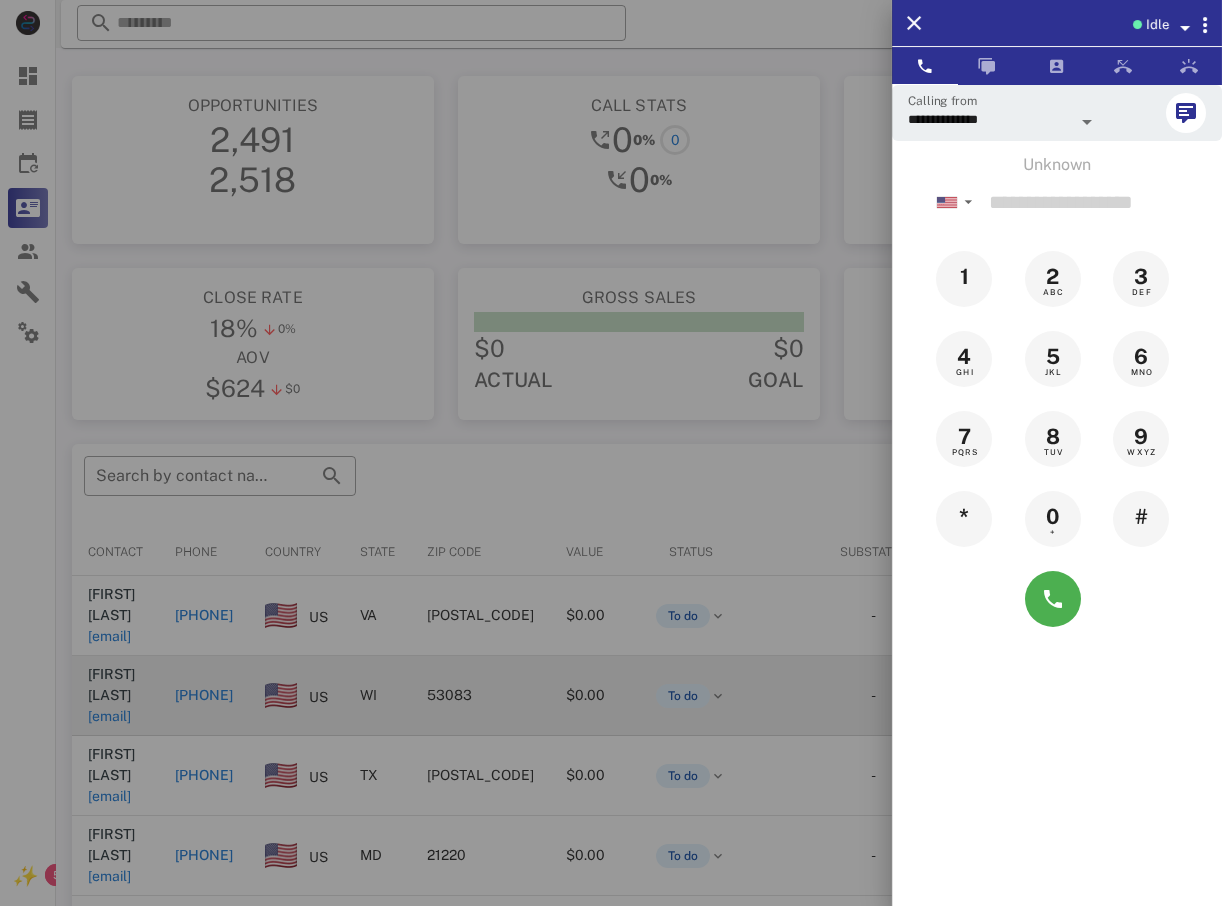 click at bounding box center [611, 453] 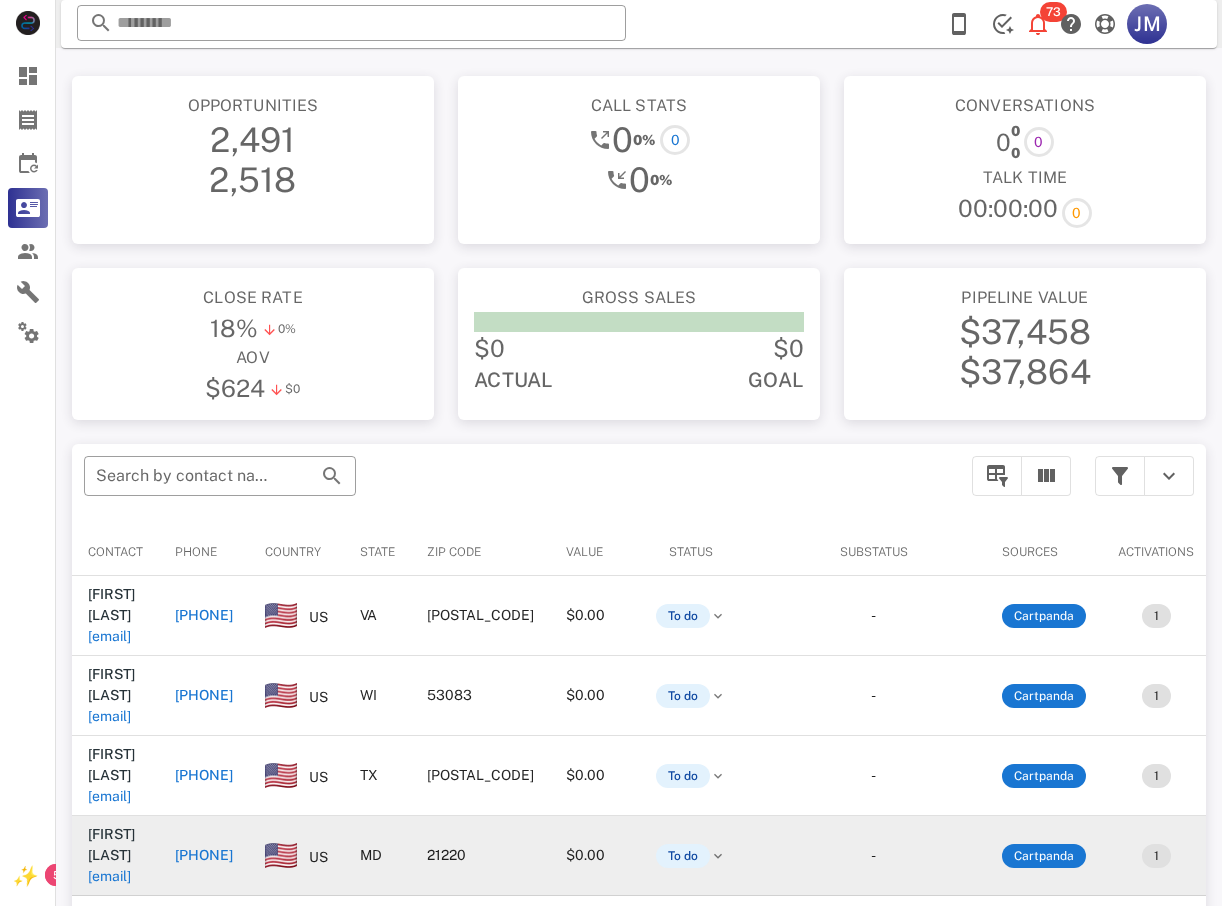 scroll, scrollTop: 100, scrollLeft: 0, axis: vertical 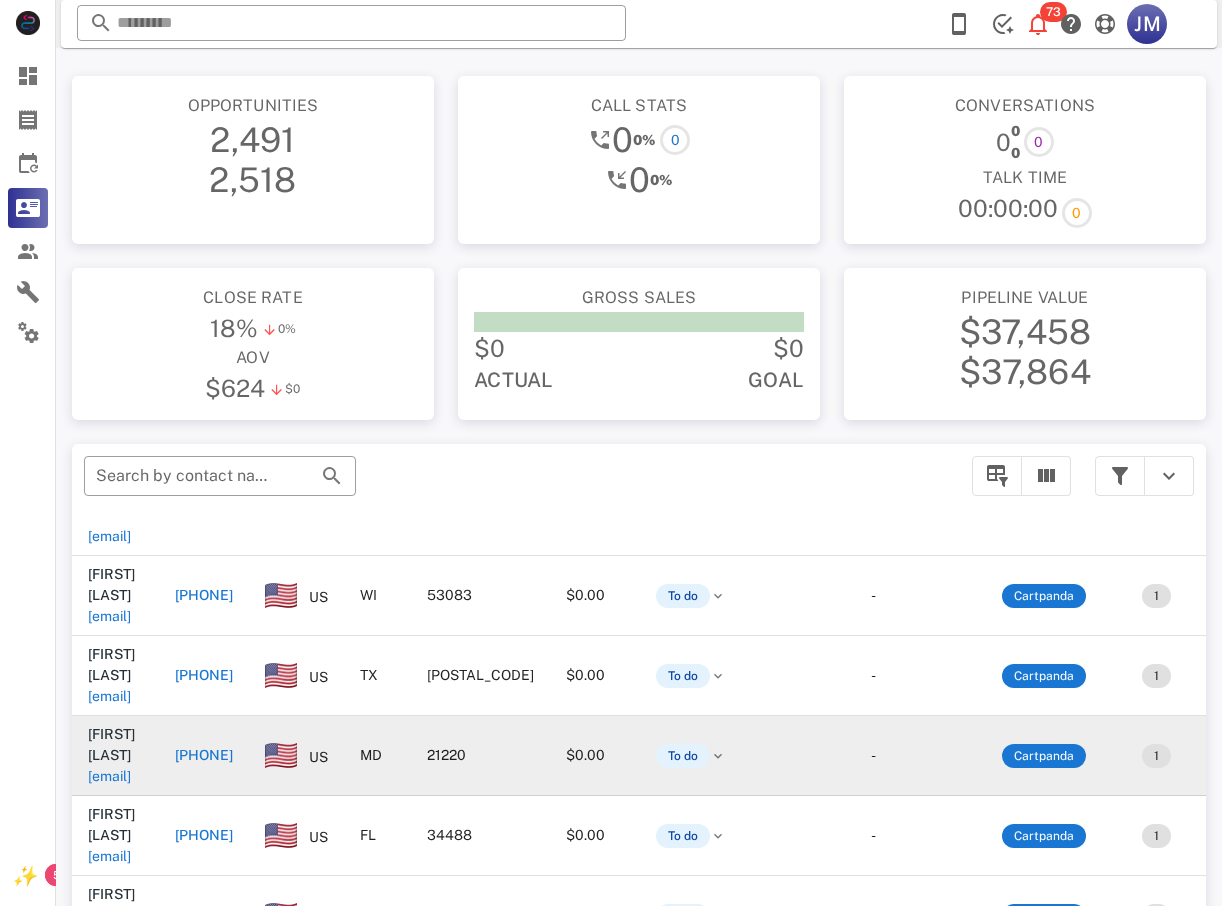 click on "[PHONE]" at bounding box center (204, 755) 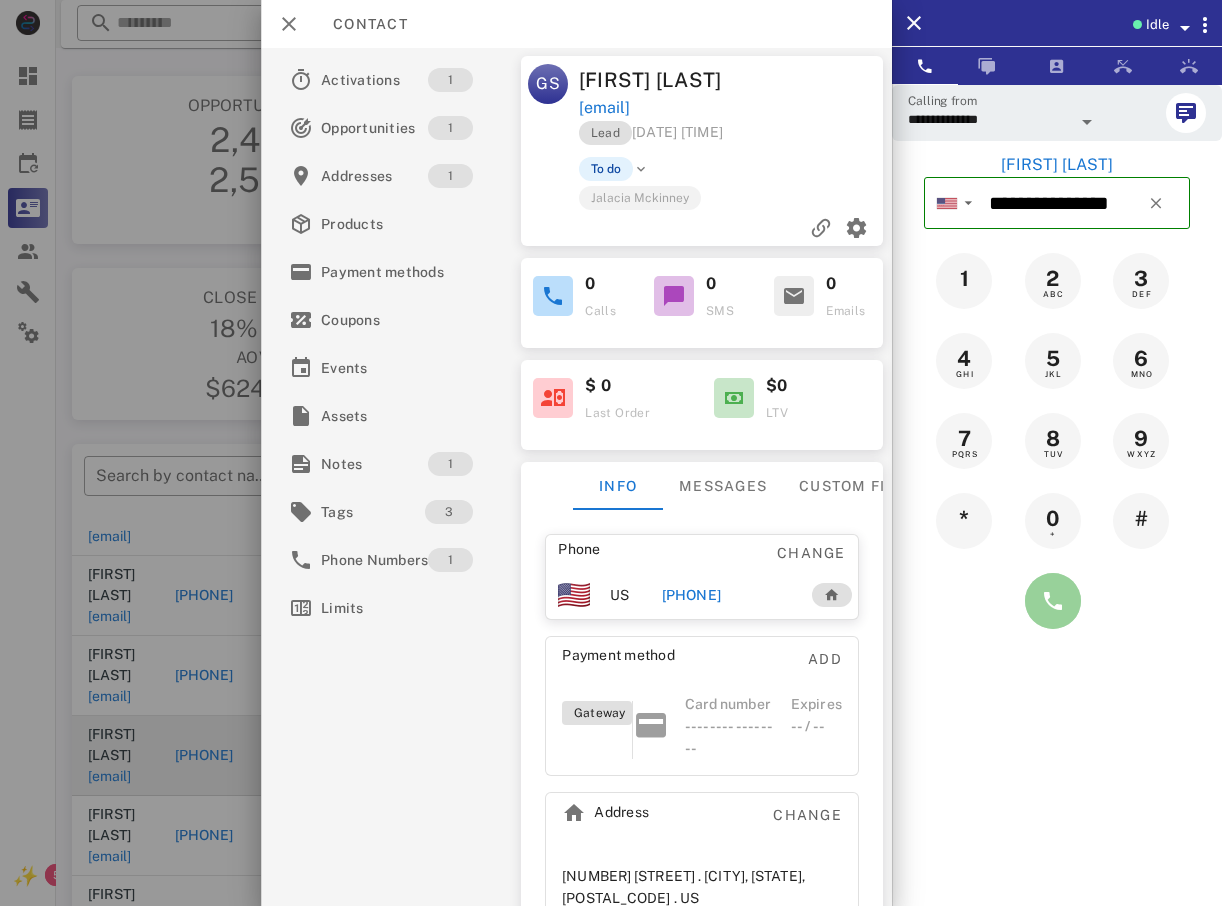 click at bounding box center [1053, 601] 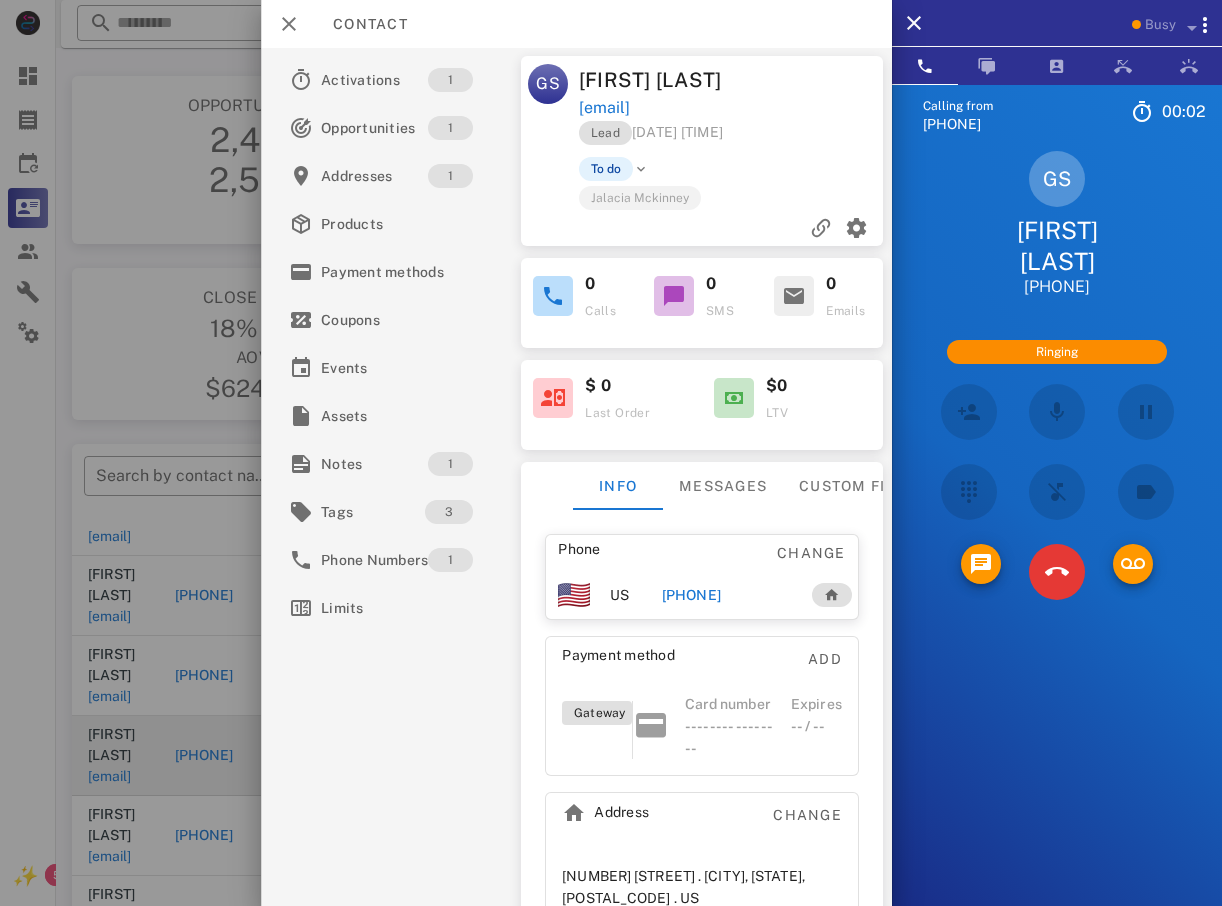 scroll, scrollTop: 54, scrollLeft: 0, axis: vertical 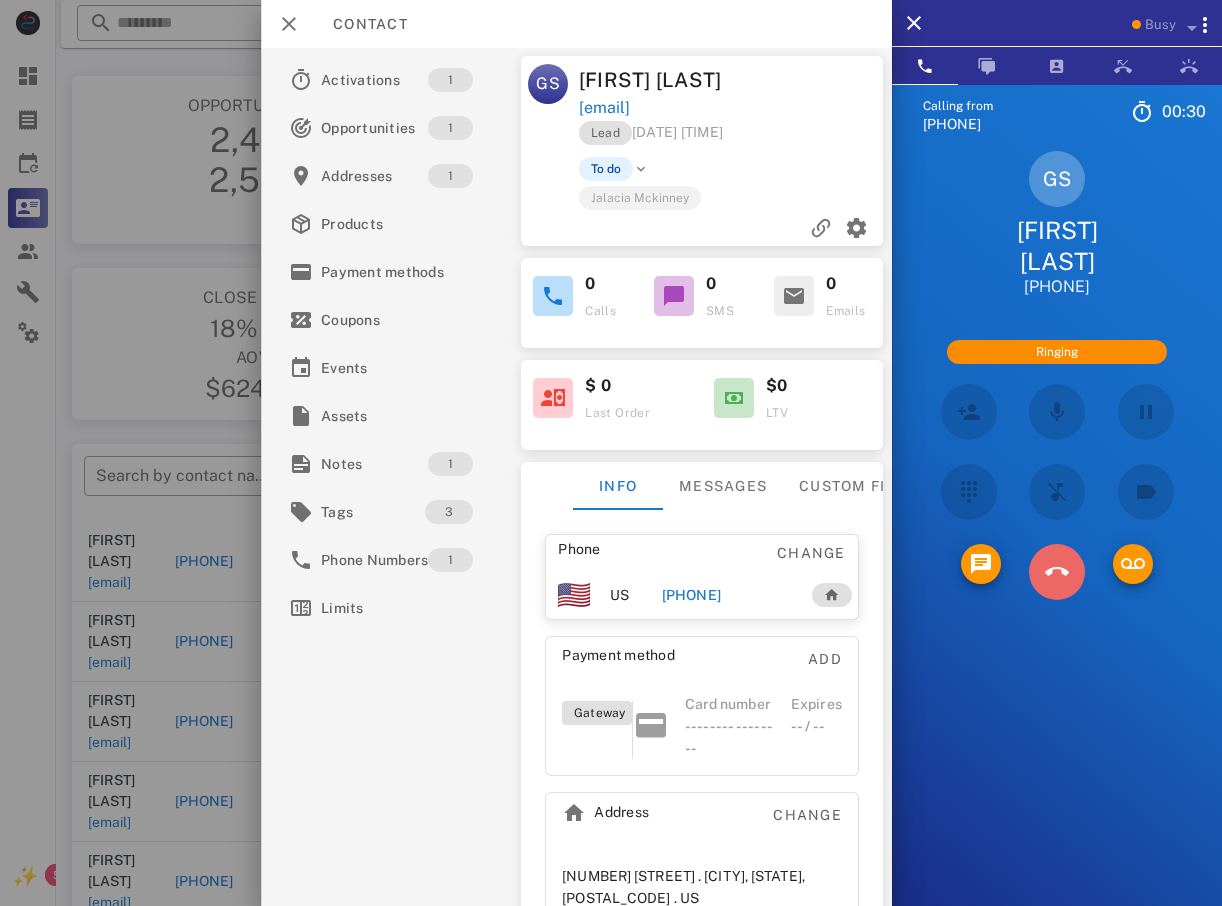 click at bounding box center [1057, 572] 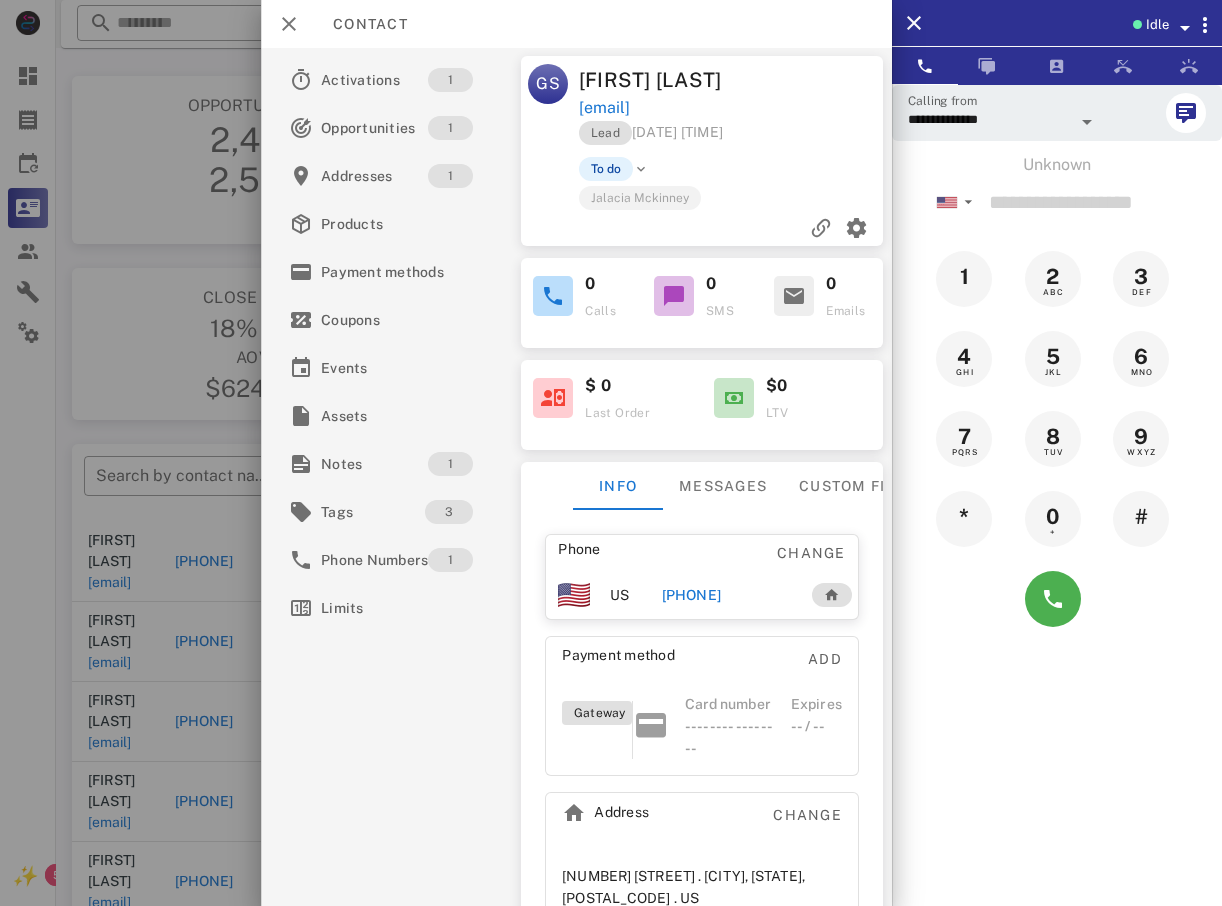 click at bounding box center (611, 453) 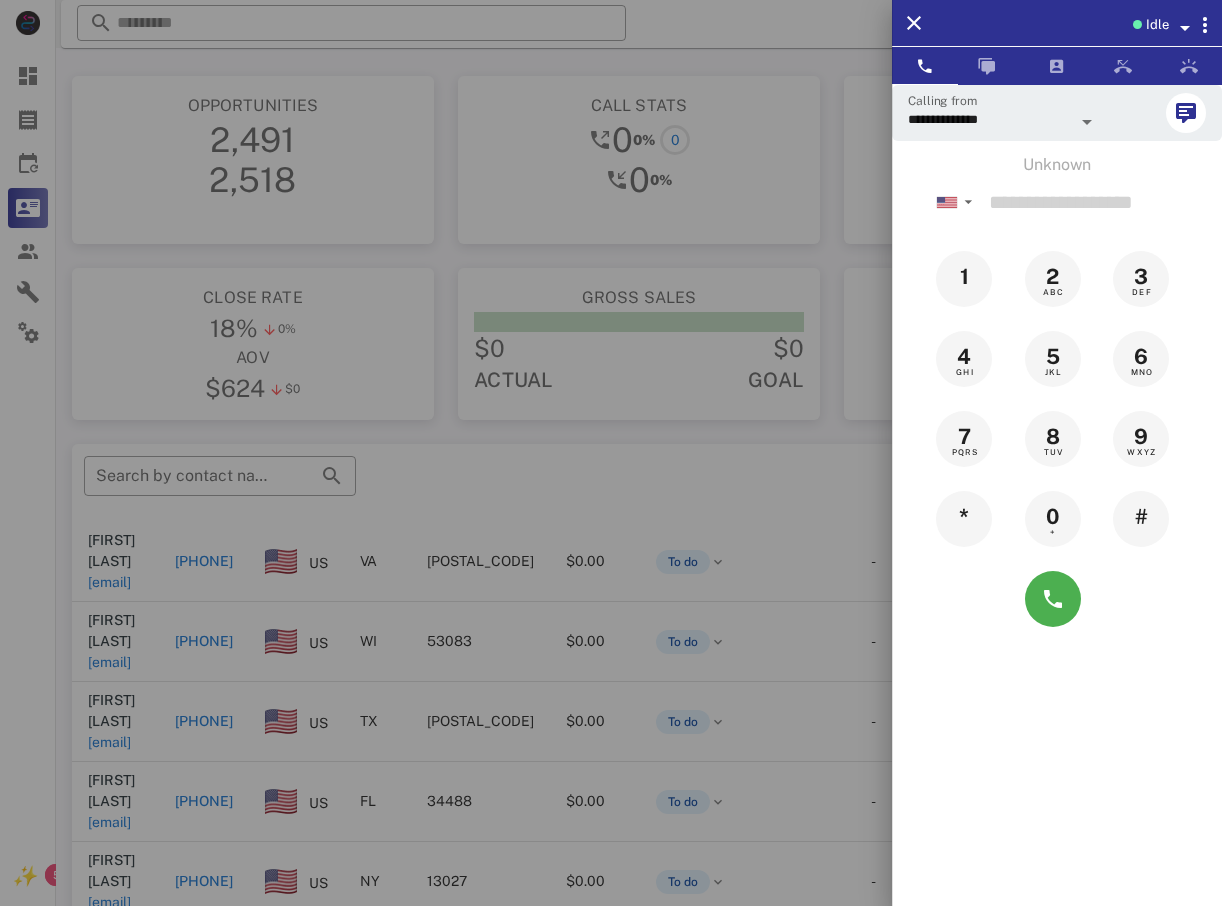 click at bounding box center [611, 453] 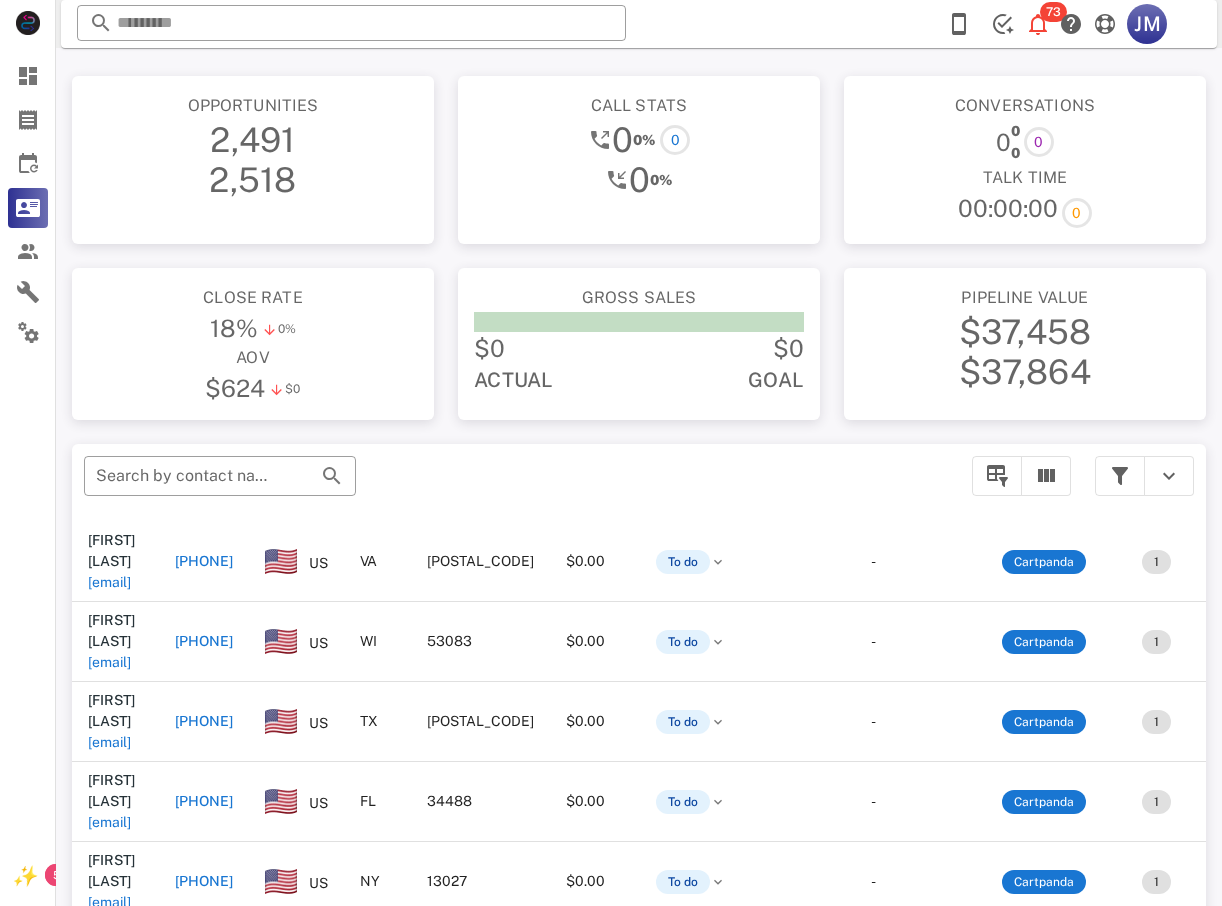 click on "+15555555555" at bounding box center (204, 801) 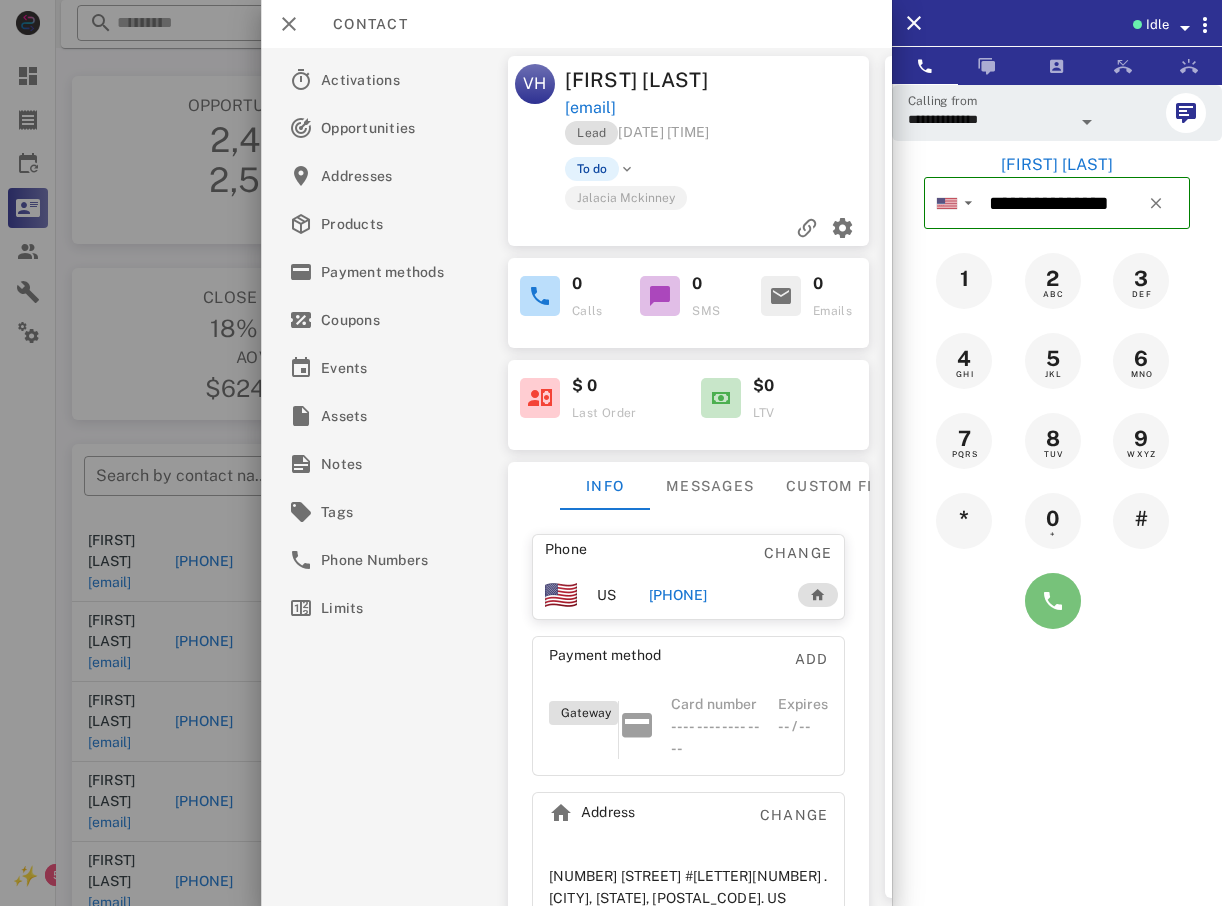 click at bounding box center [1053, 601] 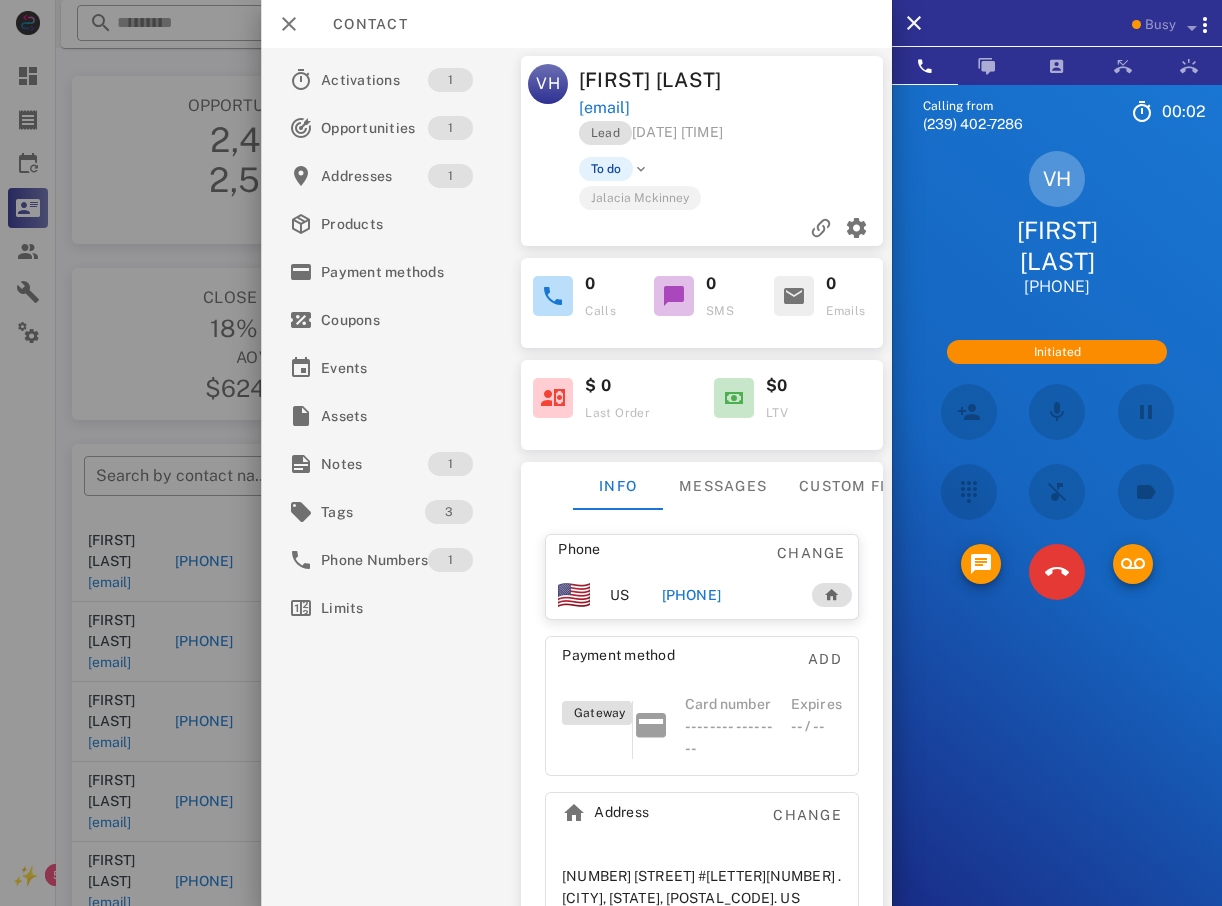 scroll, scrollTop: 0, scrollLeft: 0, axis: both 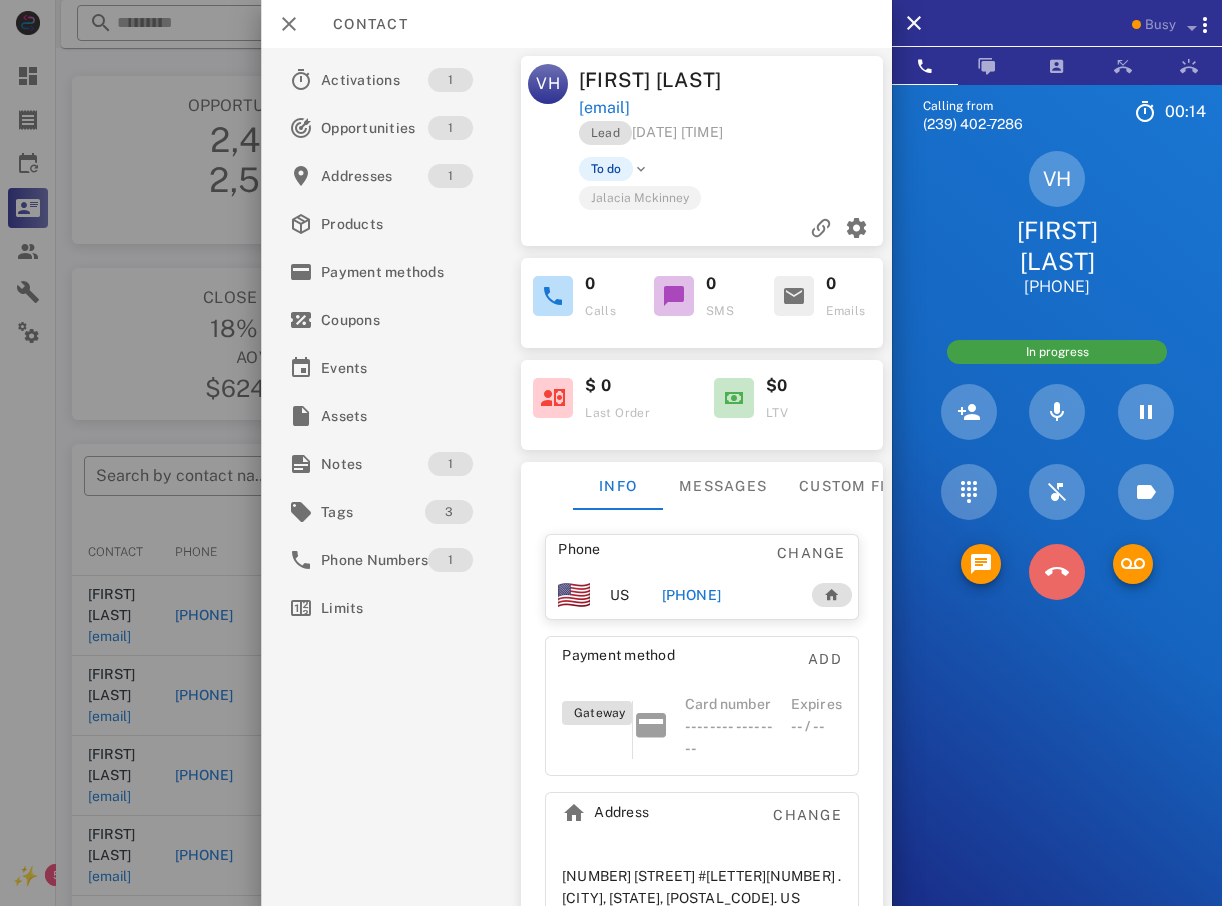 drag, startPoint x: 1053, startPoint y: 581, endPoint x: 1027, endPoint y: 583, distance: 26.076809 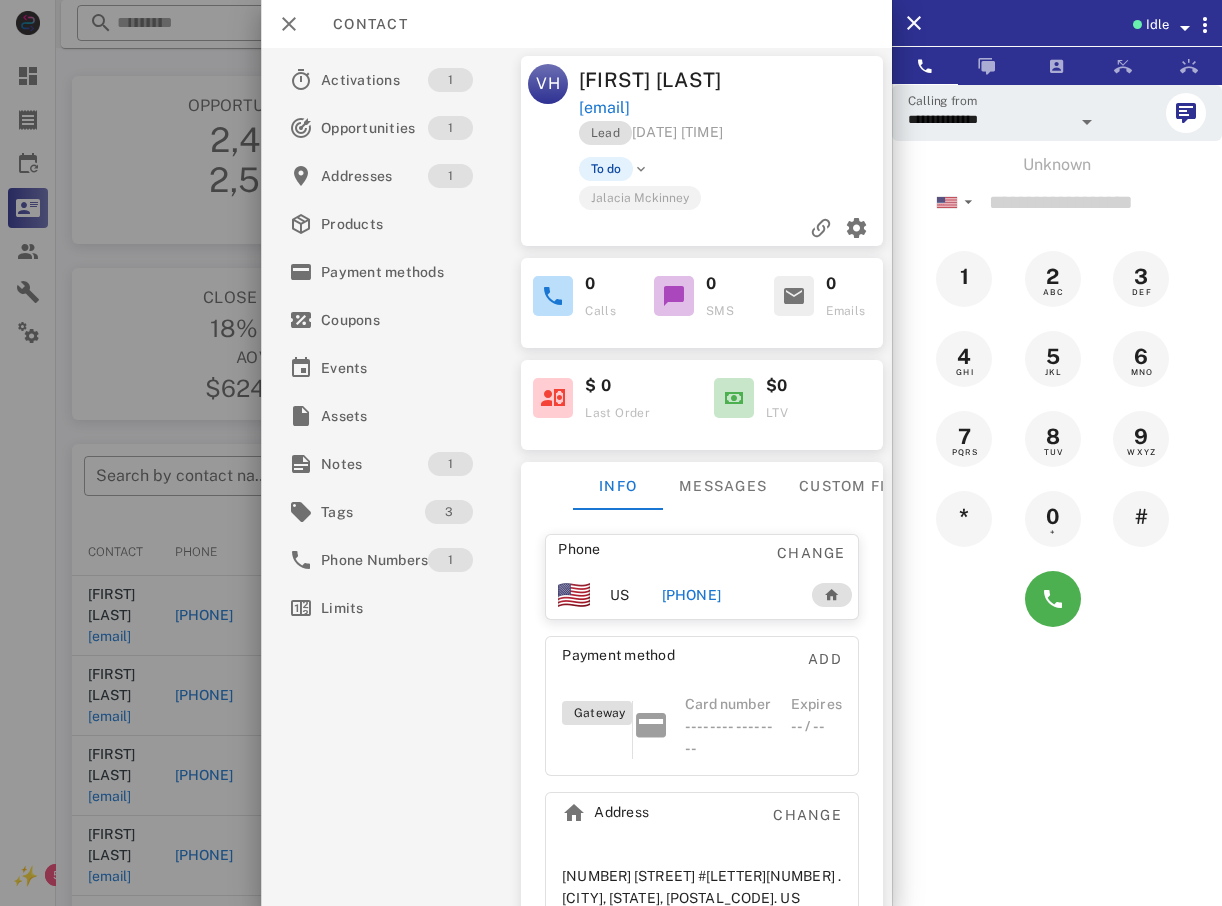 click at bounding box center [611, 453] 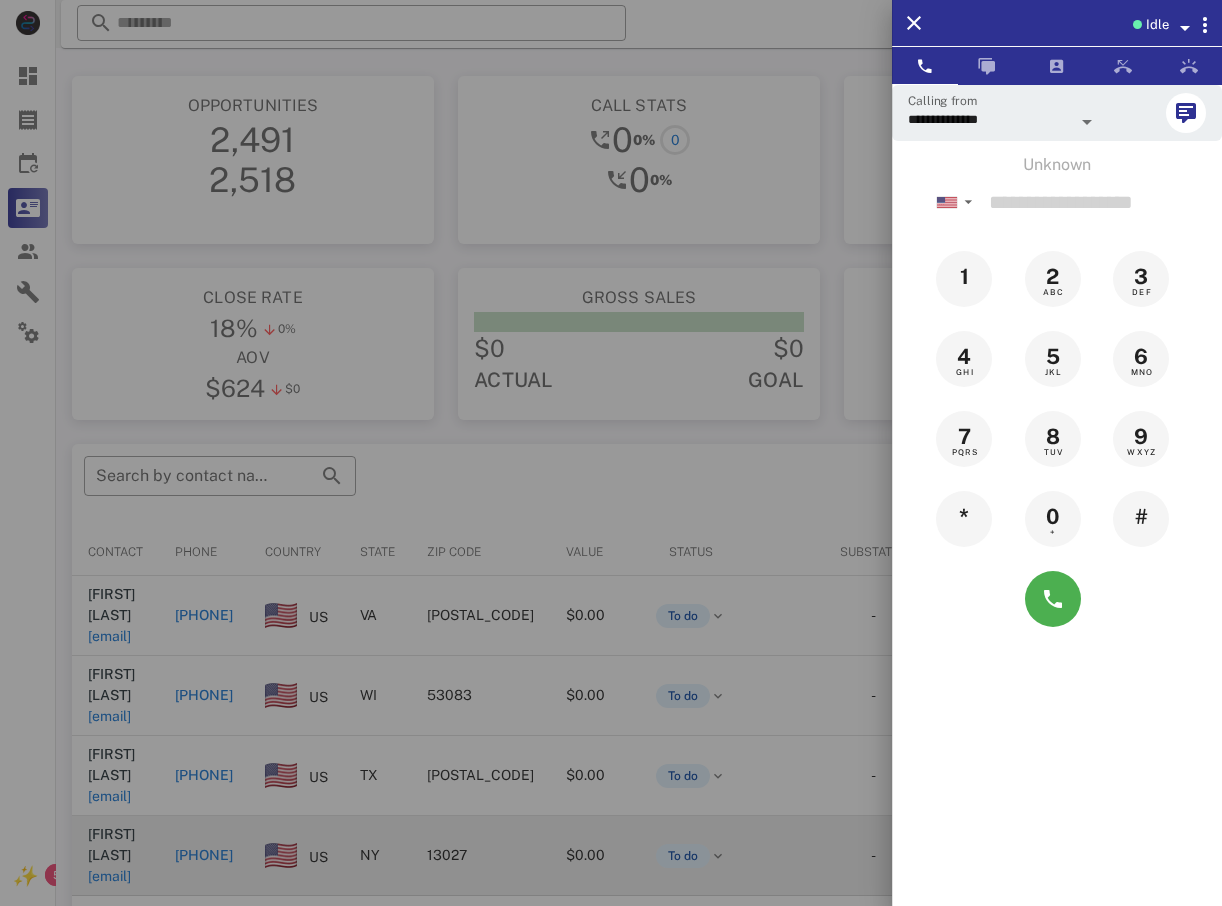 click at bounding box center (611, 453) 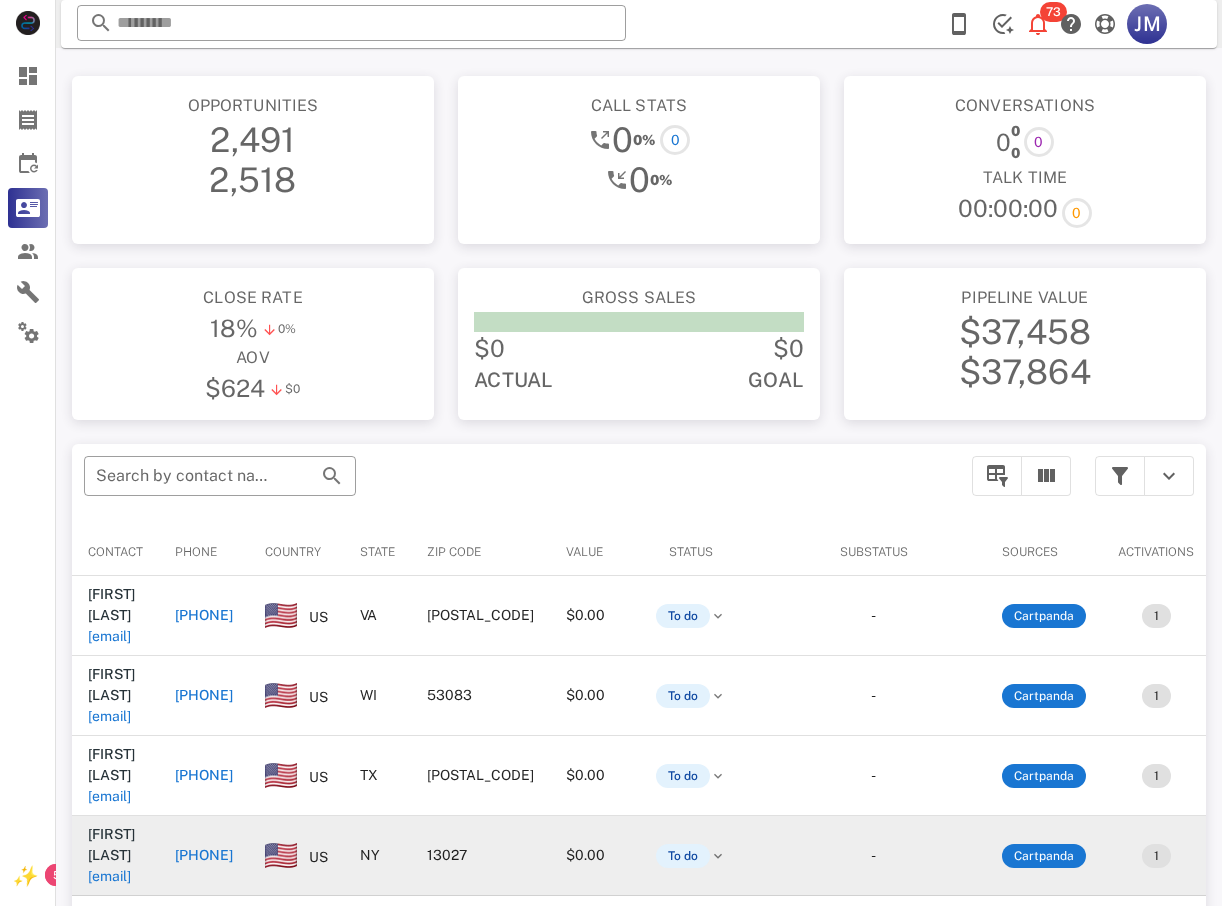 click on "[PHONE]" at bounding box center (204, 855) 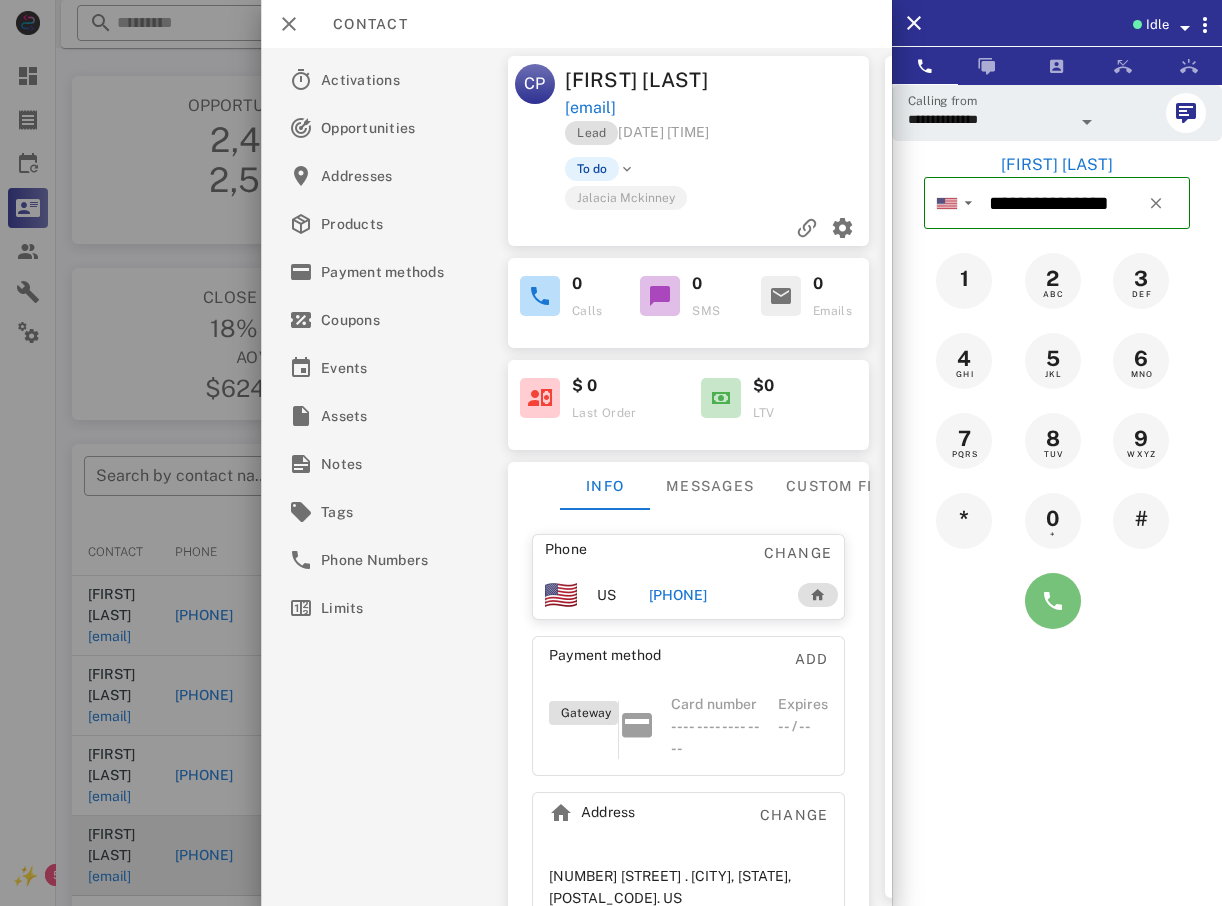 click at bounding box center [1053, 601] 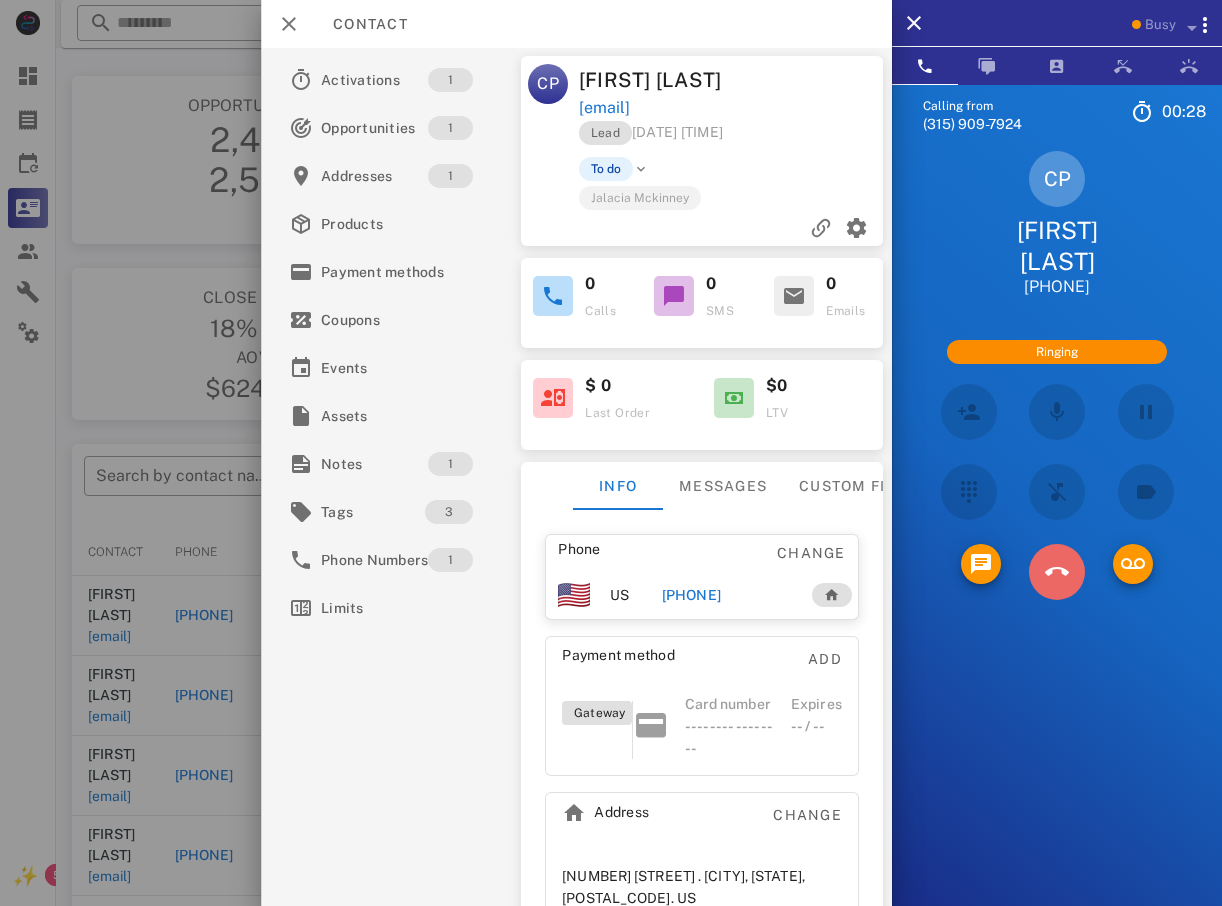 click at bounding box center [1057, 572] 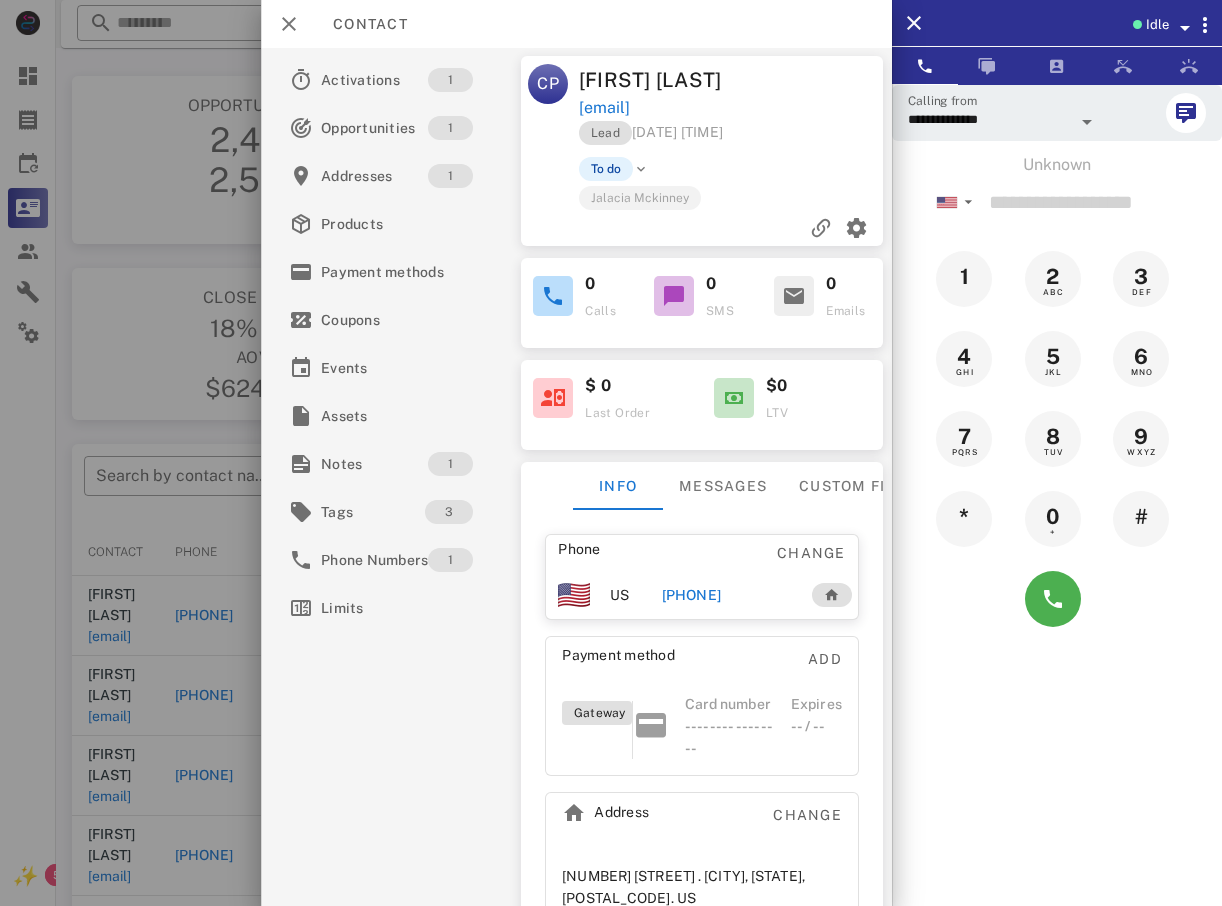 click at bounding box center [611, 453] 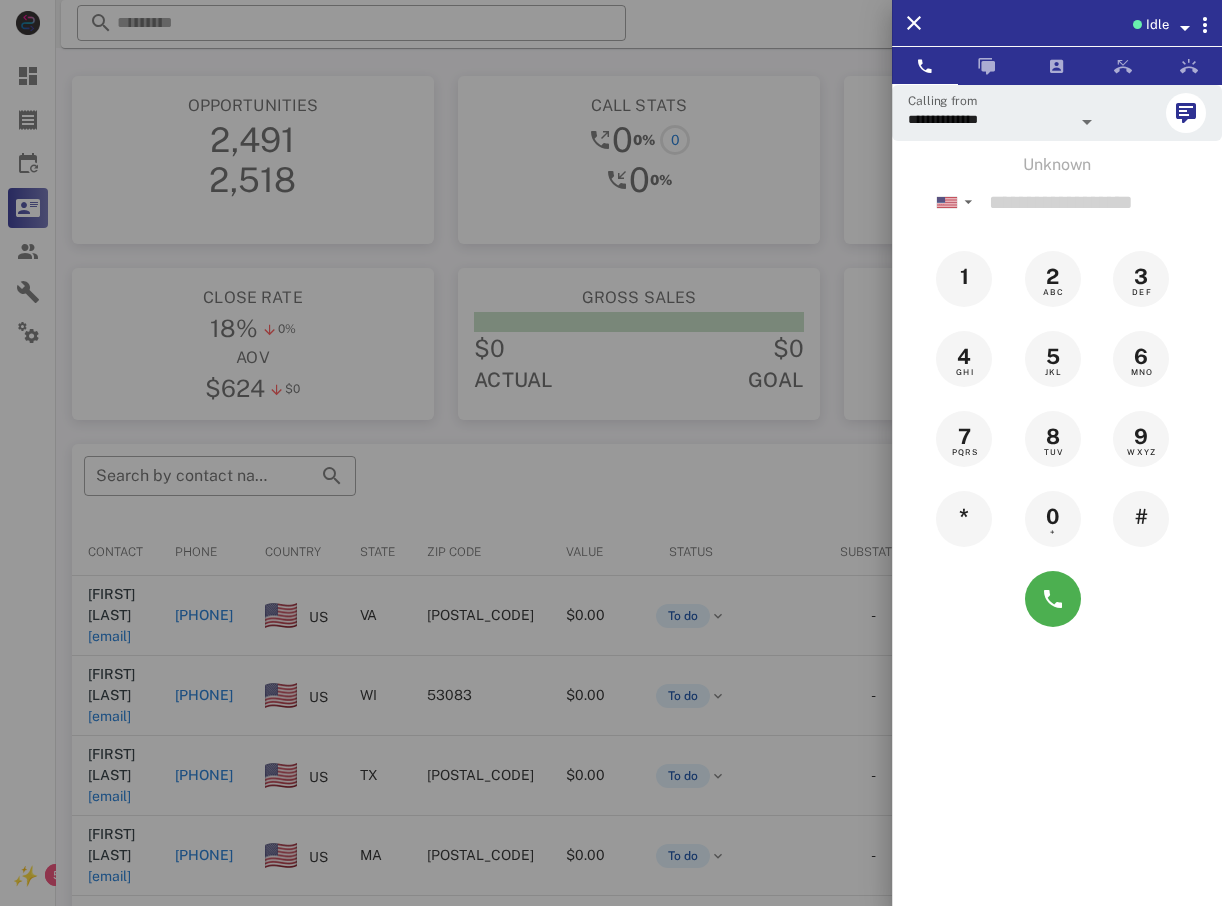 click at bounding box center [611, 453] 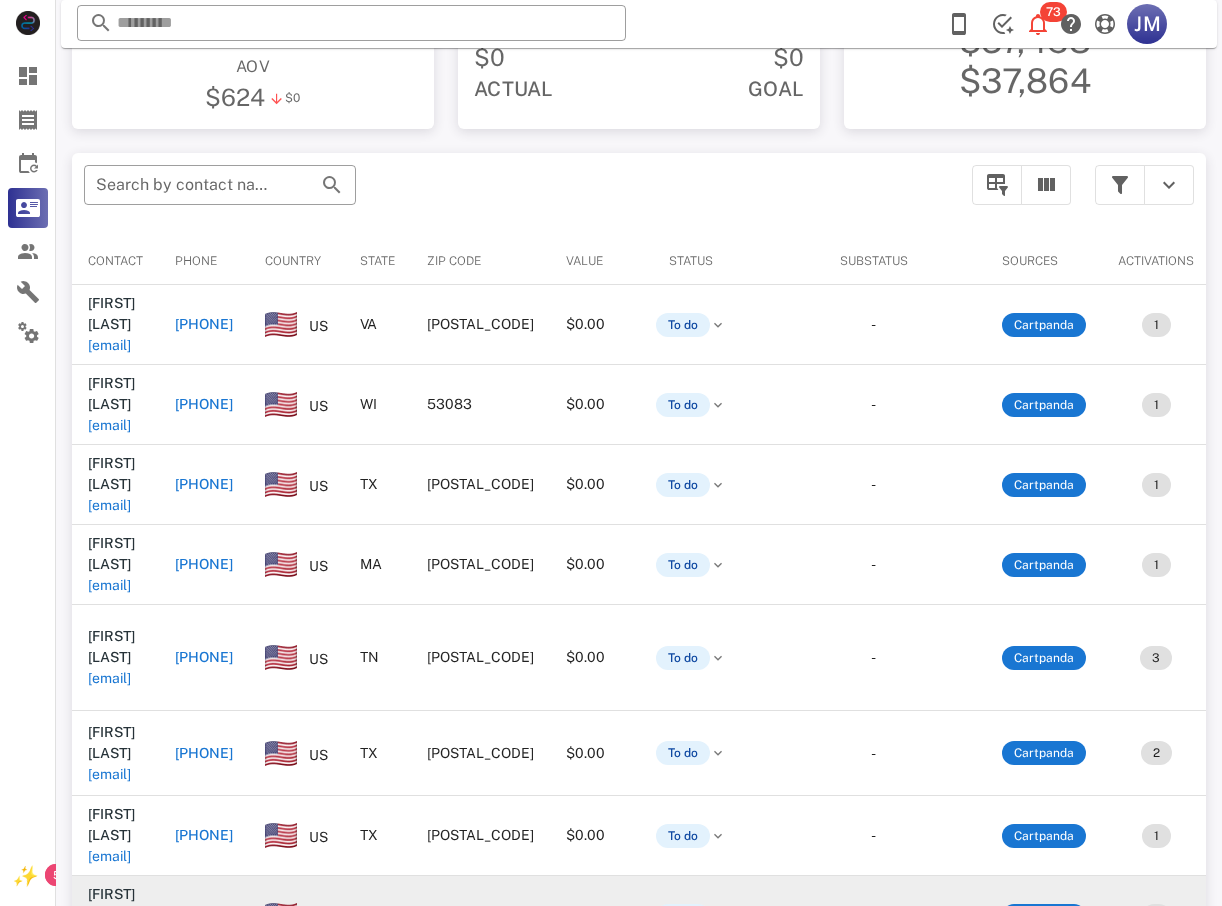 scroll, scrollTop: 300, scrollLeft: 0, axis: vertical 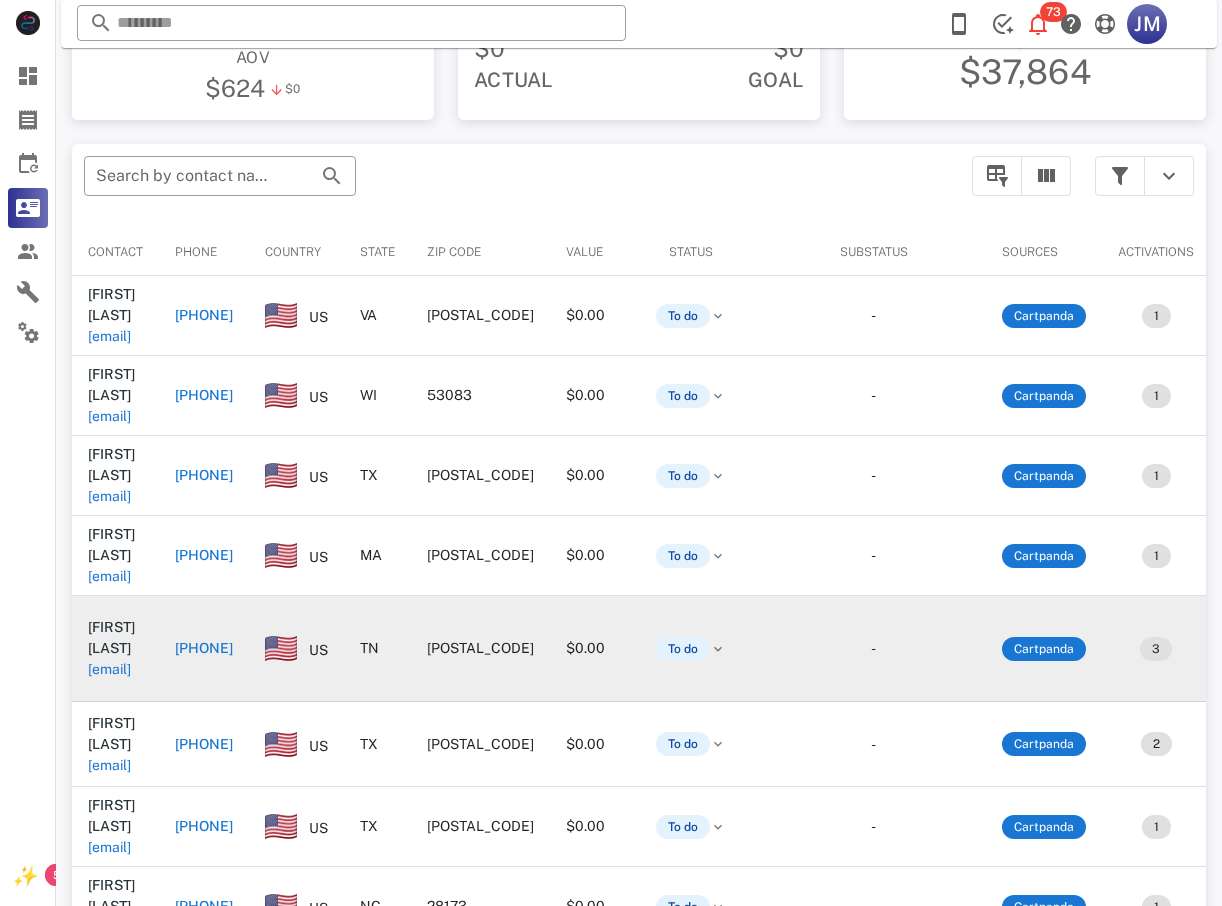 click on "+15555555555" at bounding box center [204, 648] 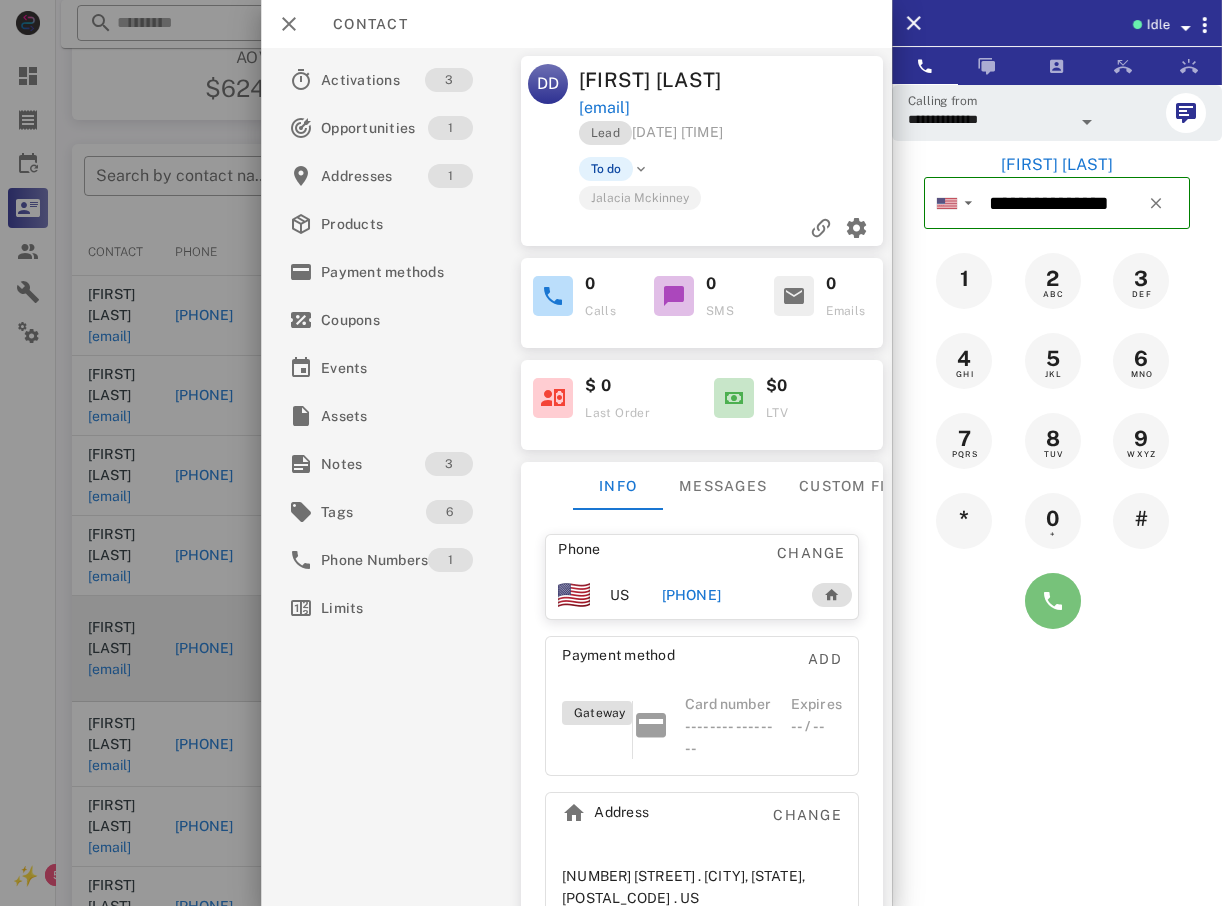 click at bounding box center (1053, 601) 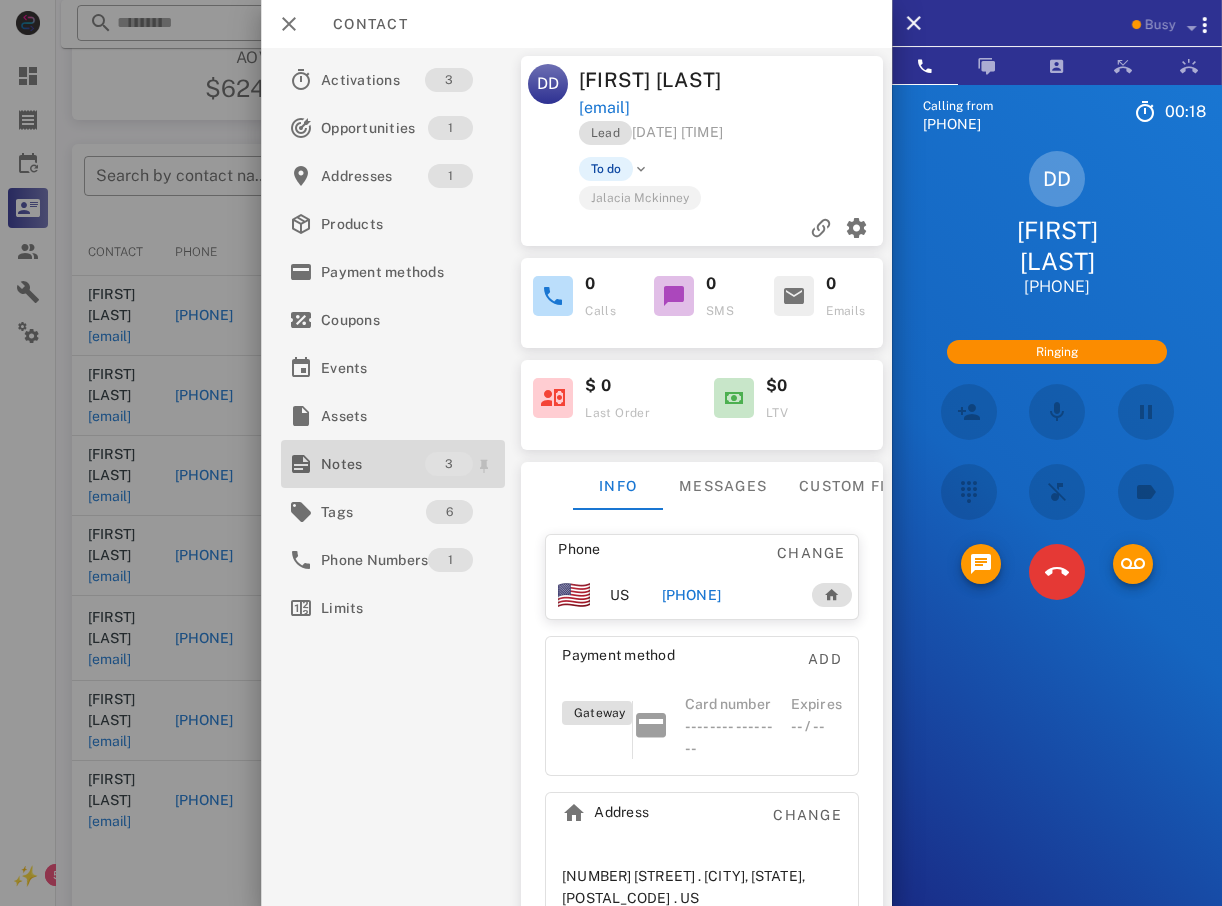 click on "Notes" at bounding box center [373, 464] 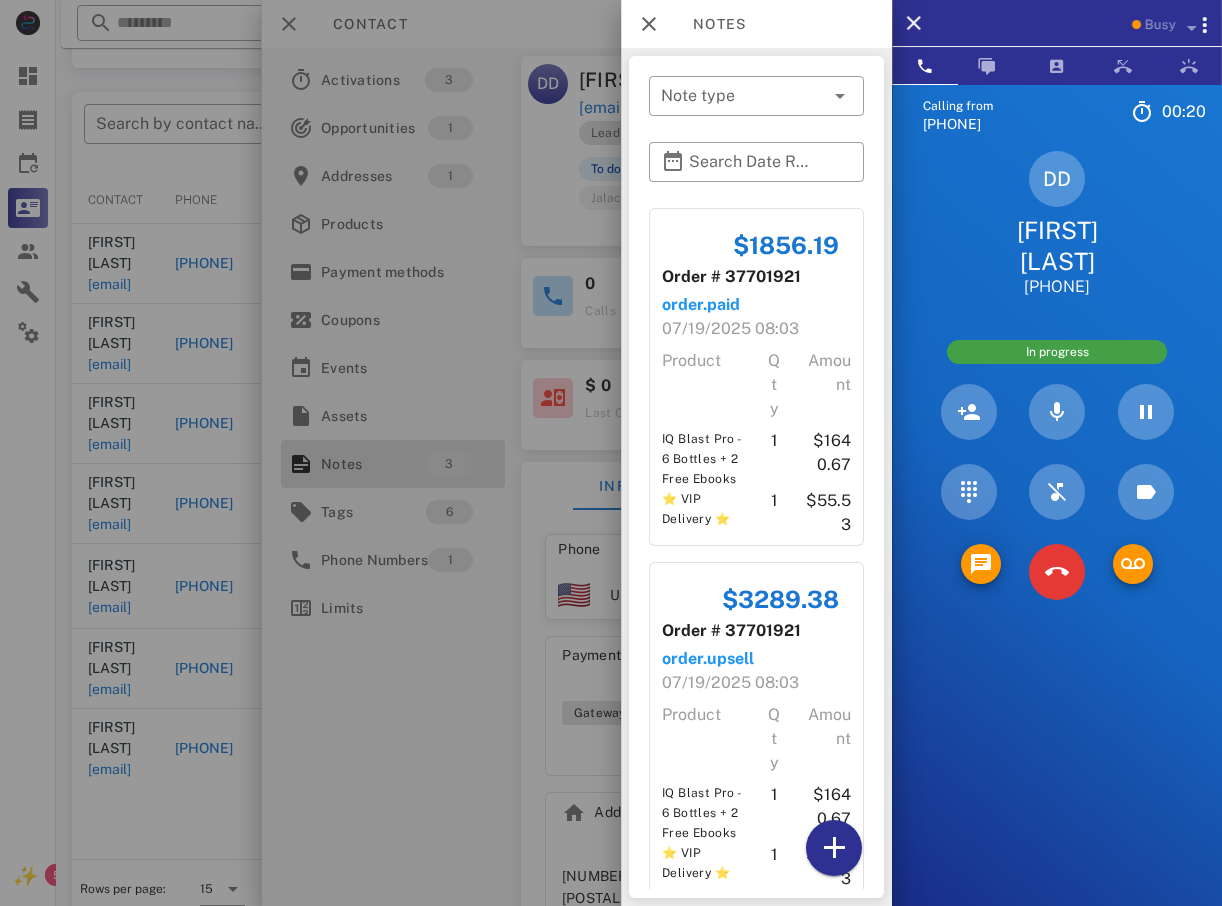 scroll, scrollTop: 380, scrollLeft: 0, axis: vertical 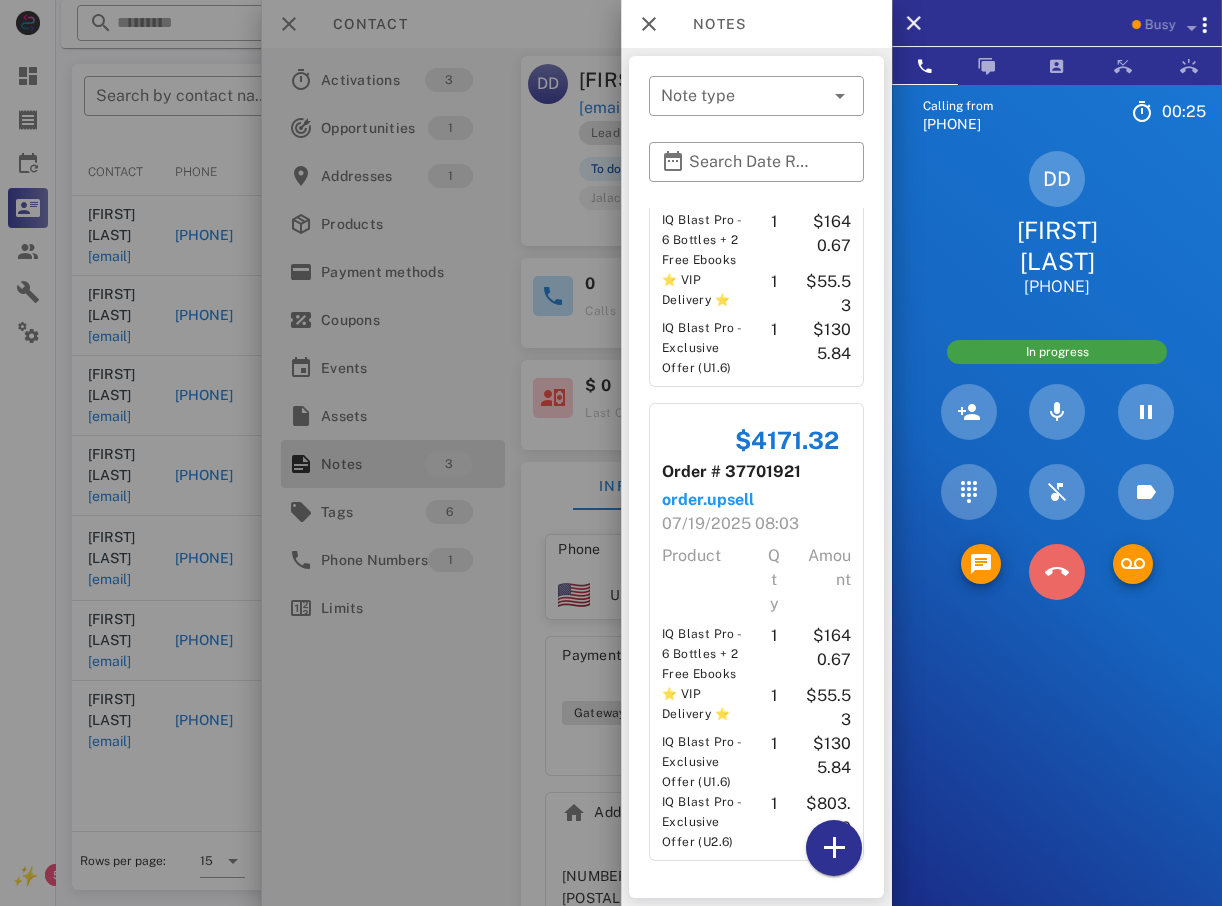 click at bounding box center (1057, 572) 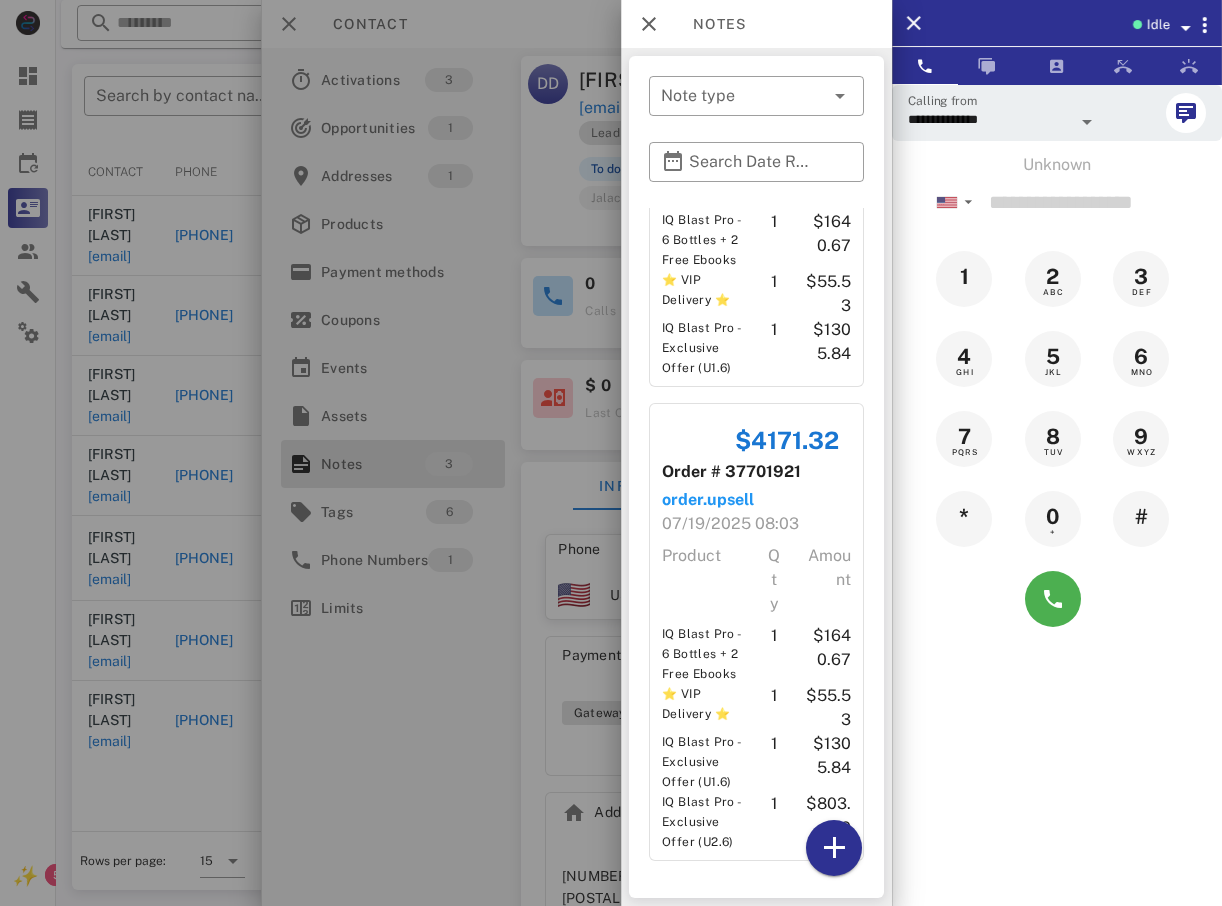 click at bounding box center [611, 453] 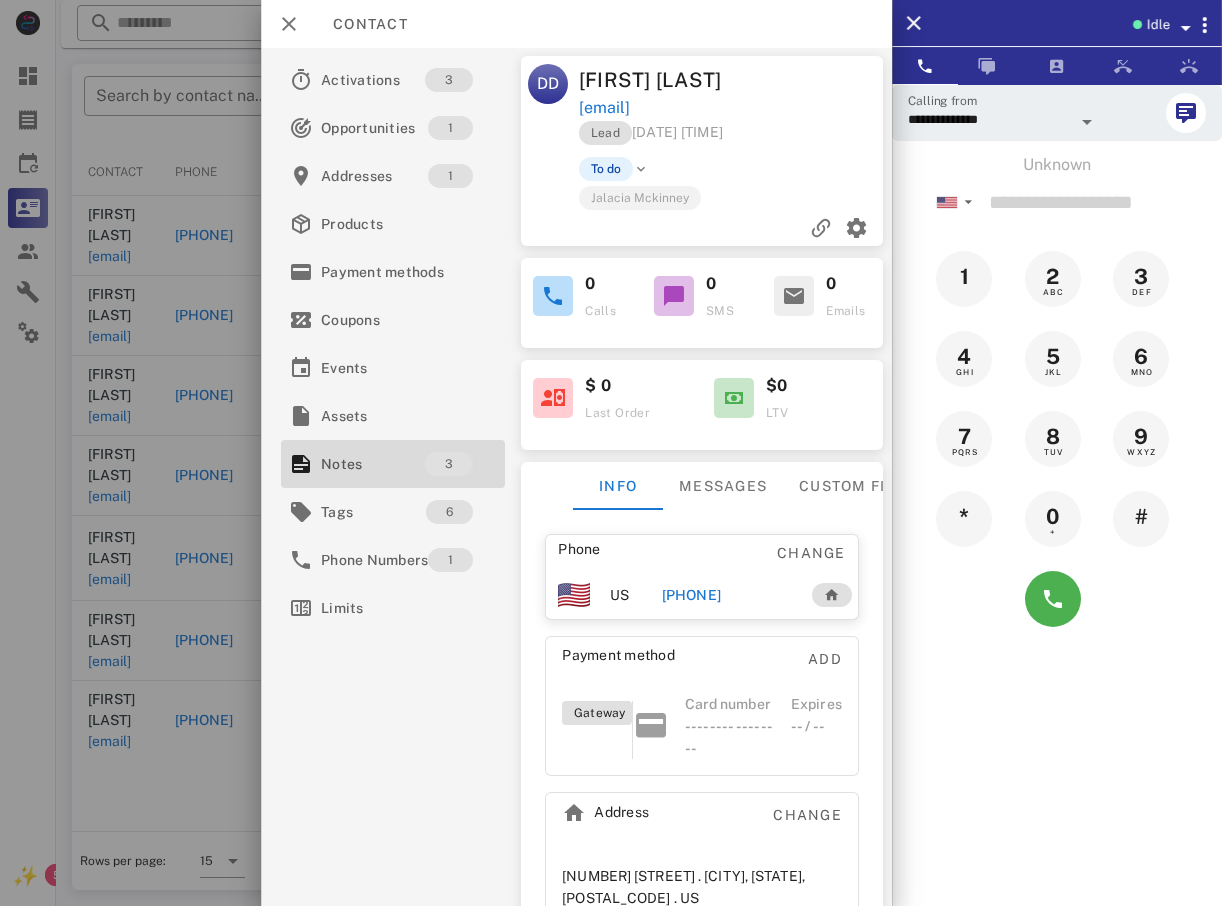 click at bounding box center [611, 453] 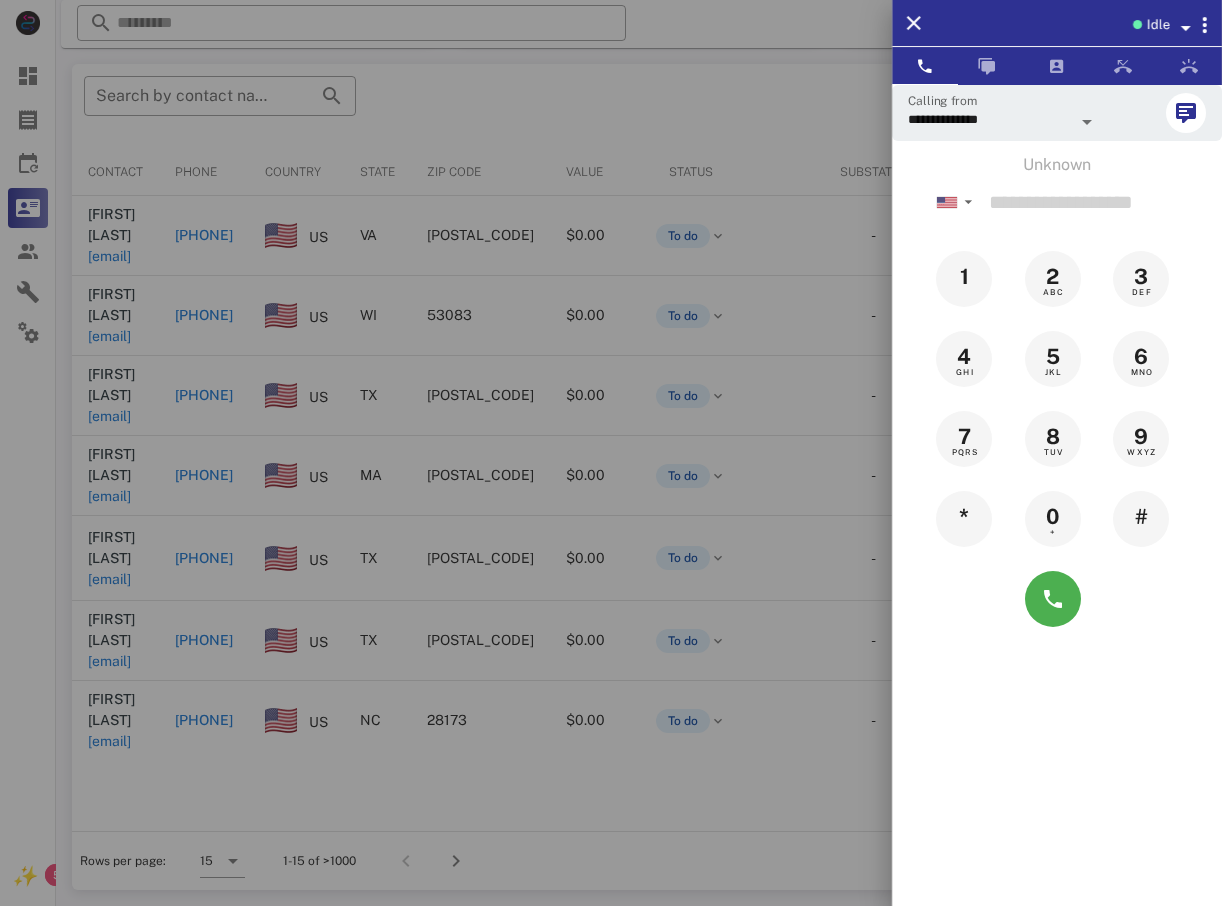 click at bounding box center [611, 453] 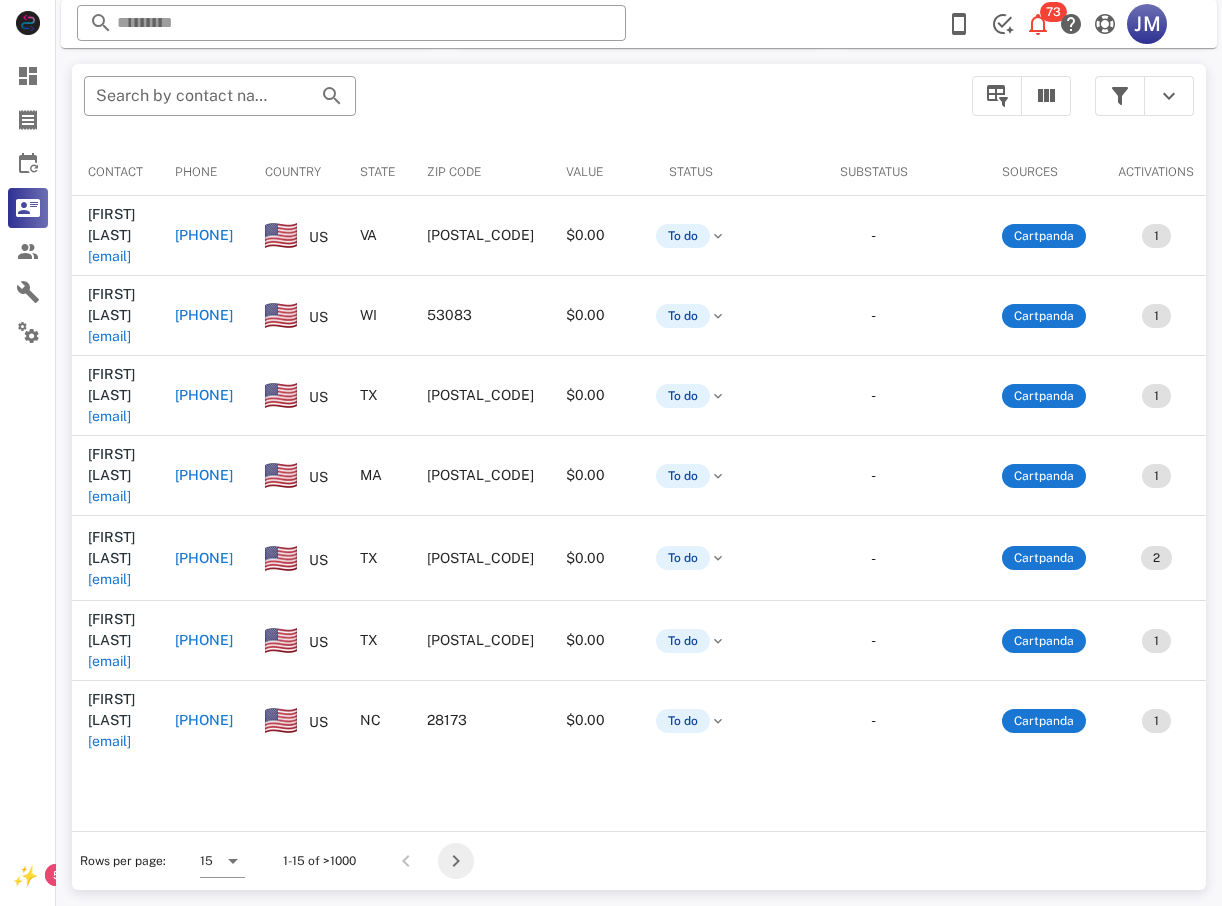 click at bounding box center [456, 861] 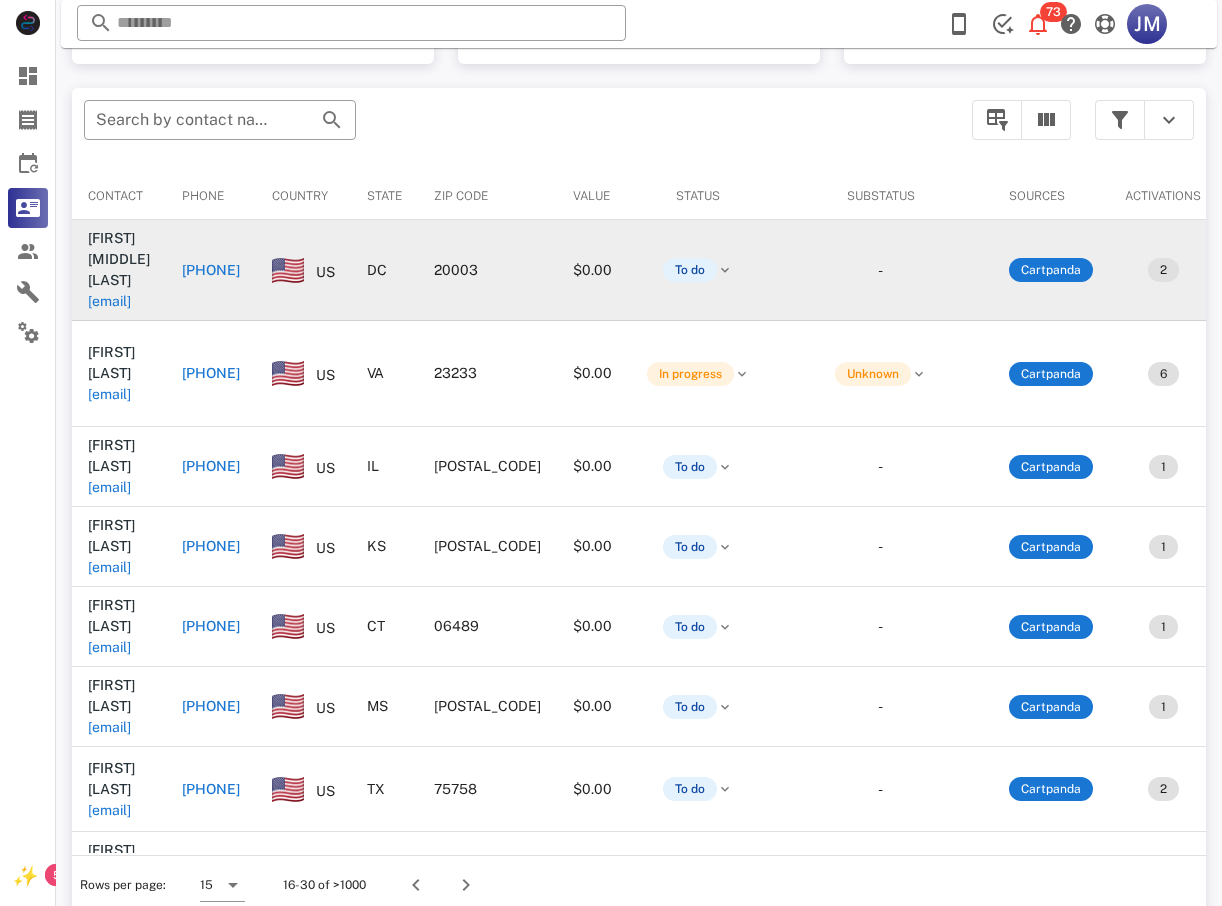 scroll, scrollTop: 380, scrollLeft: 0, axis: vertical 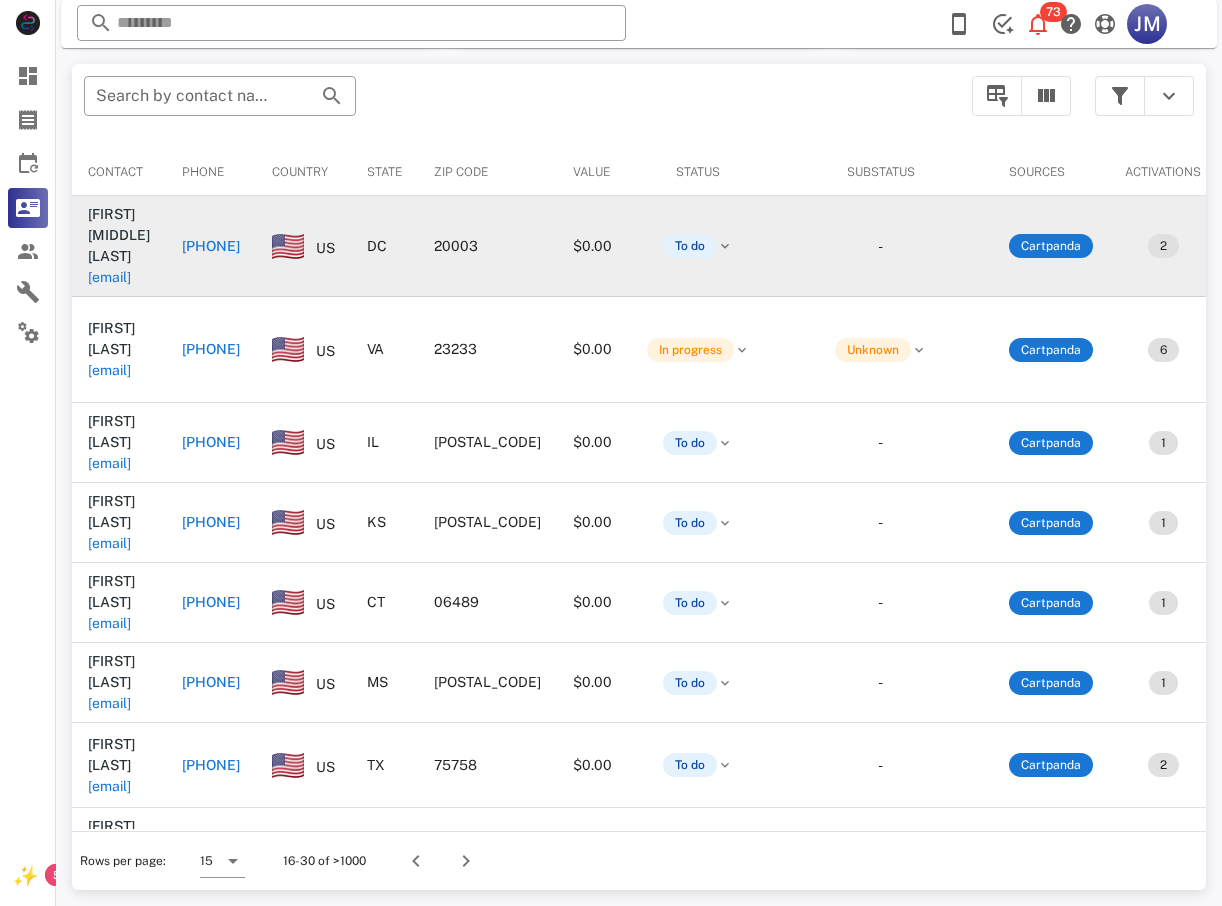click on "[PHONE]" at bounding box center (211, 246) 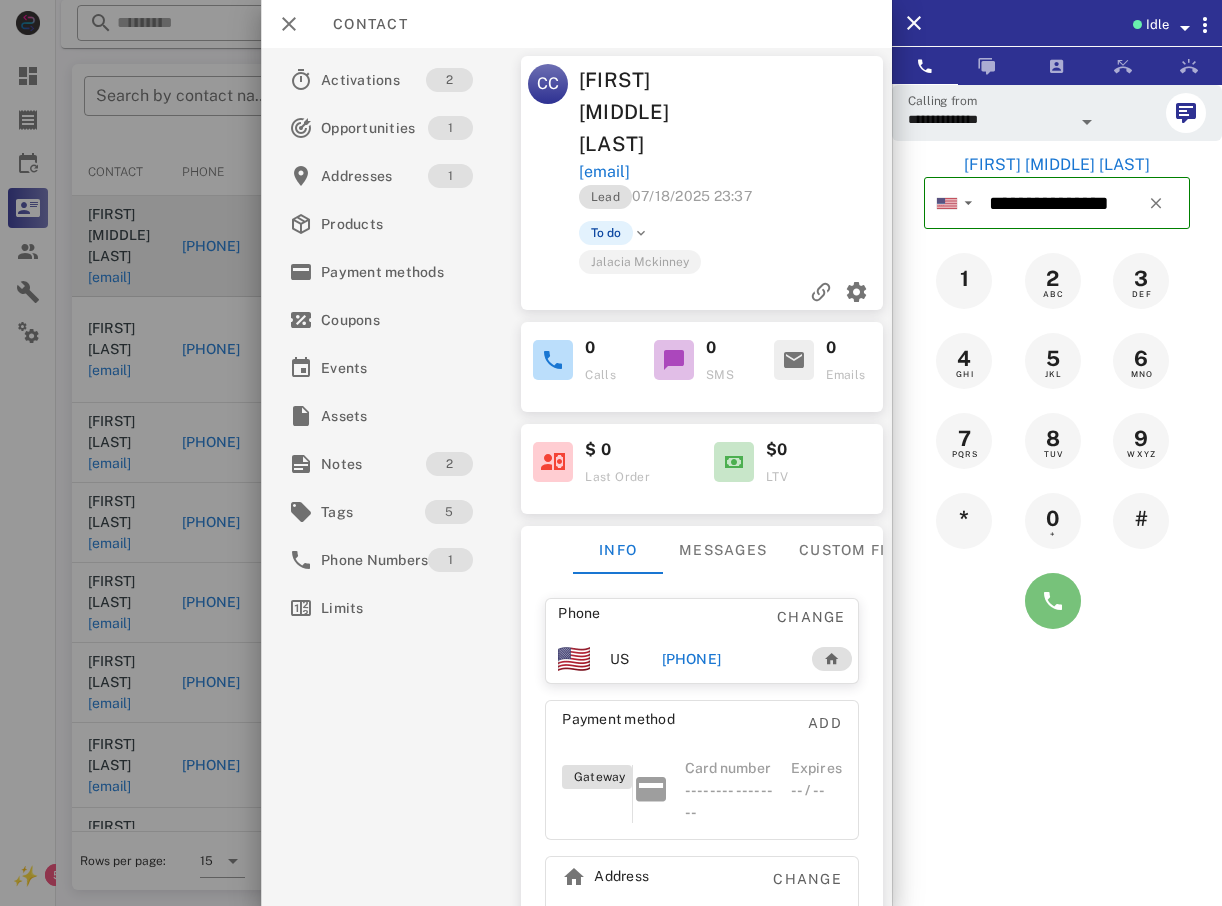 click at bounding box center [1053, 601] 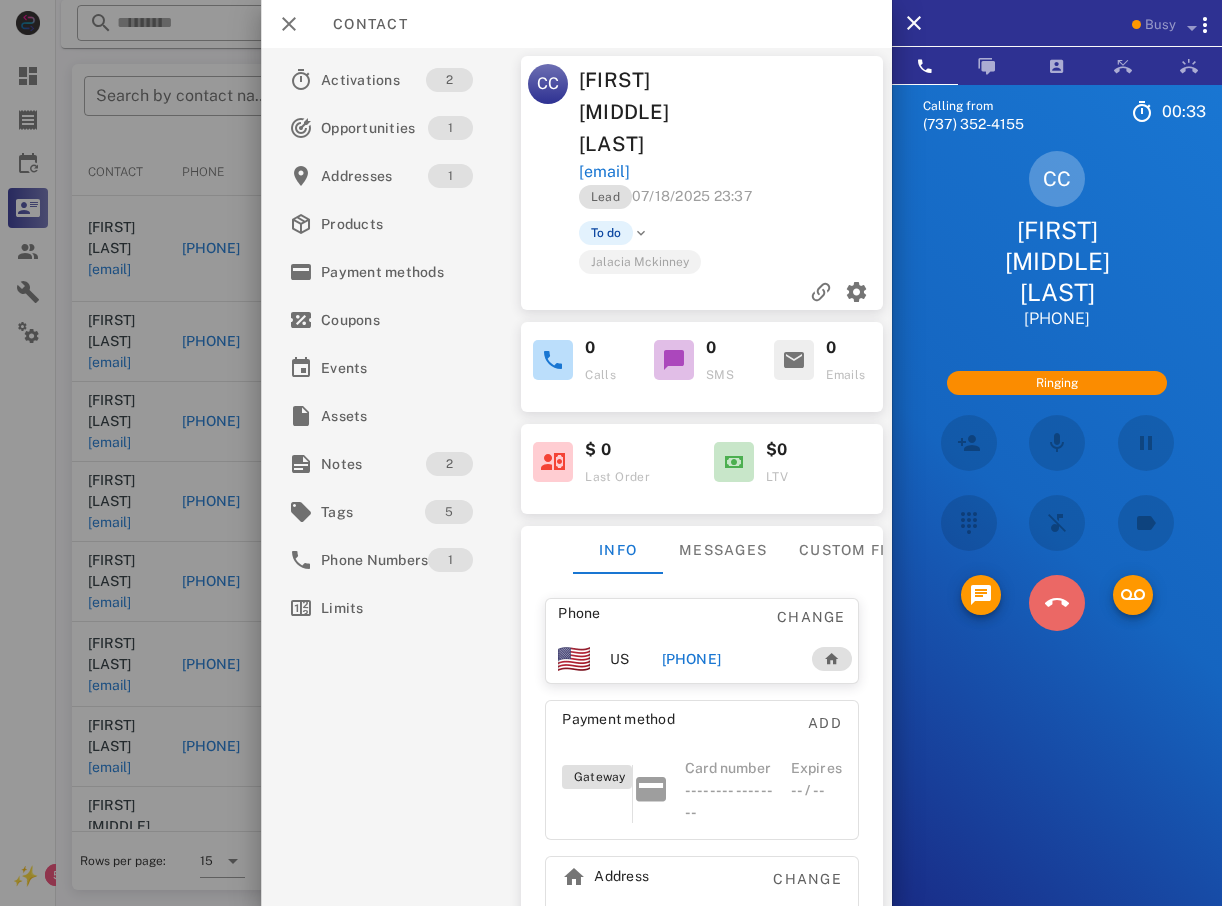 click at bounding box center [1057, 603] 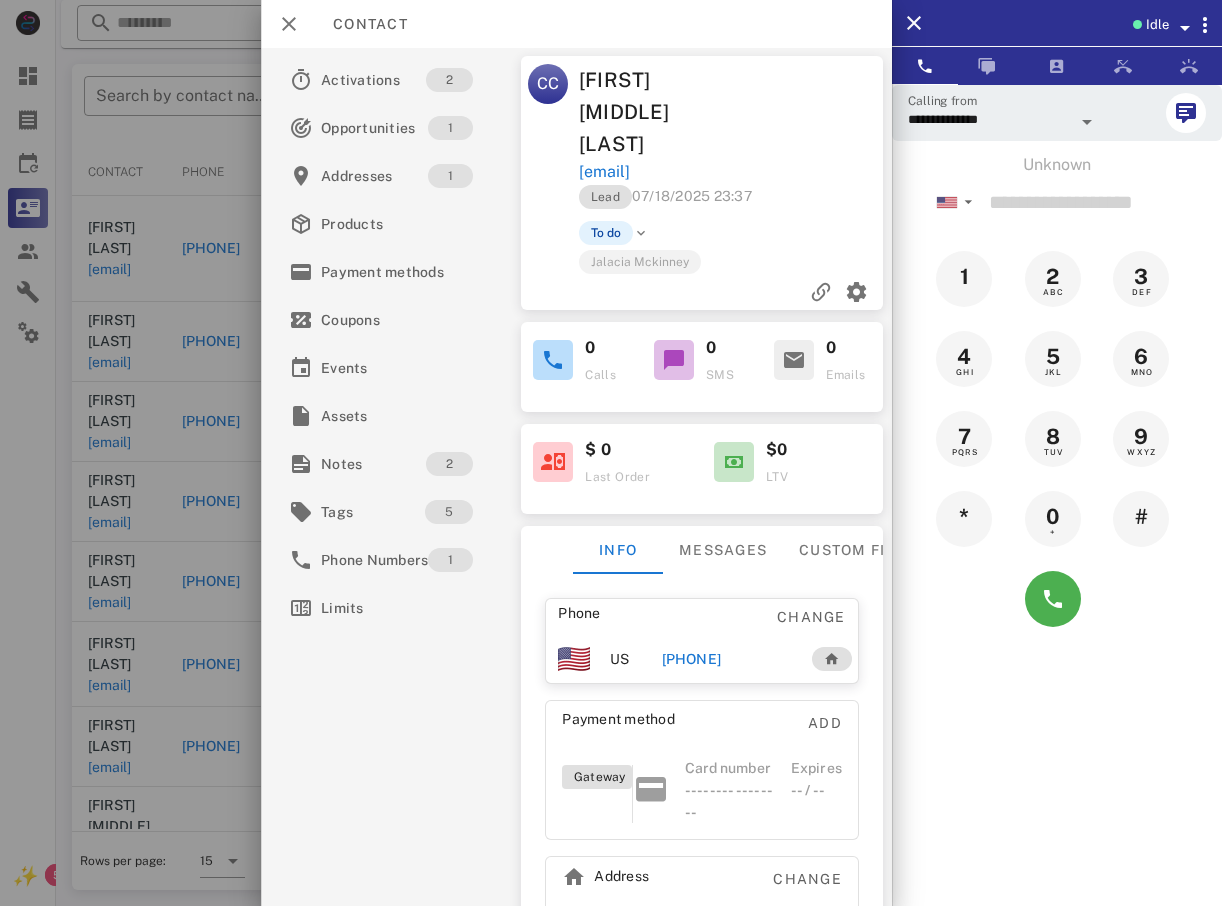 click at bounding box center [611, 453] 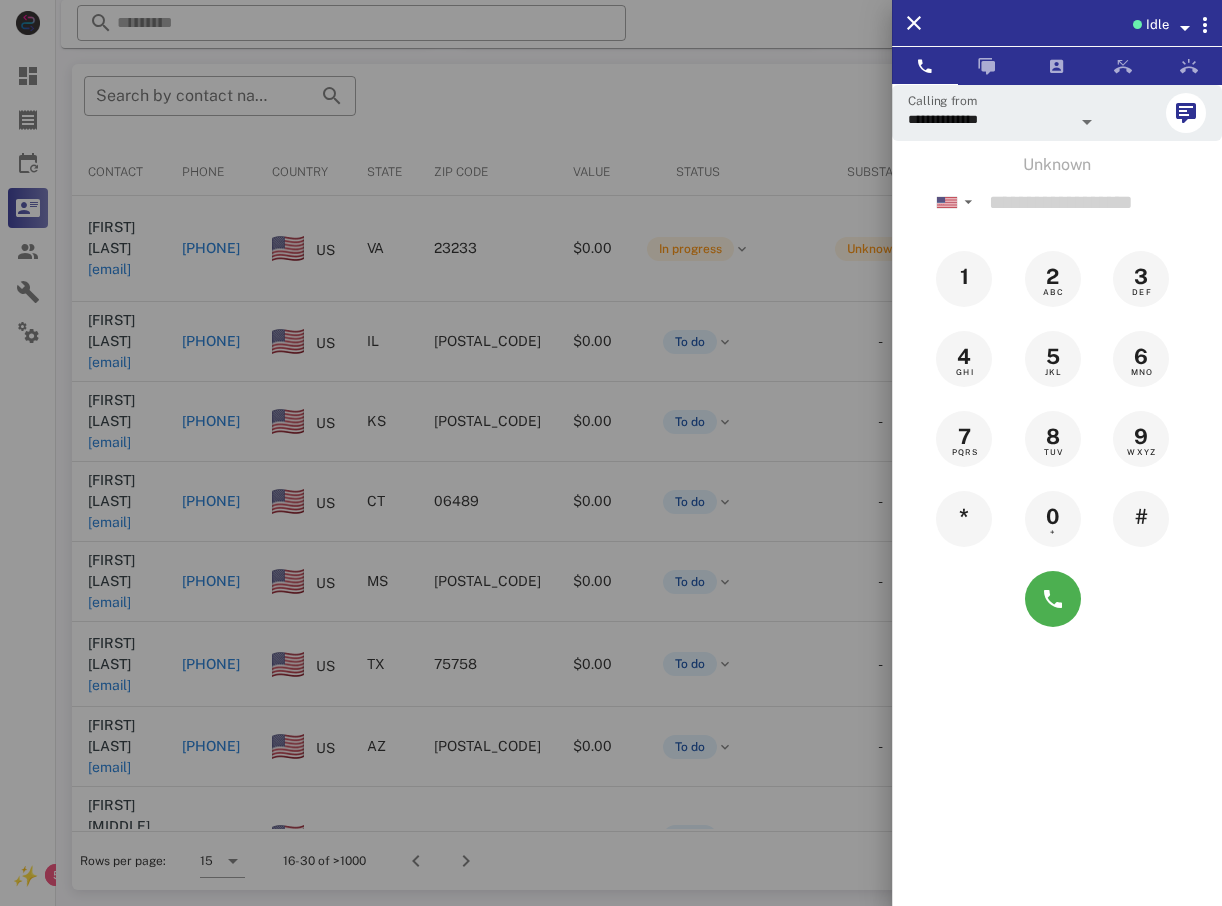 click at bounding box center (611, 453) 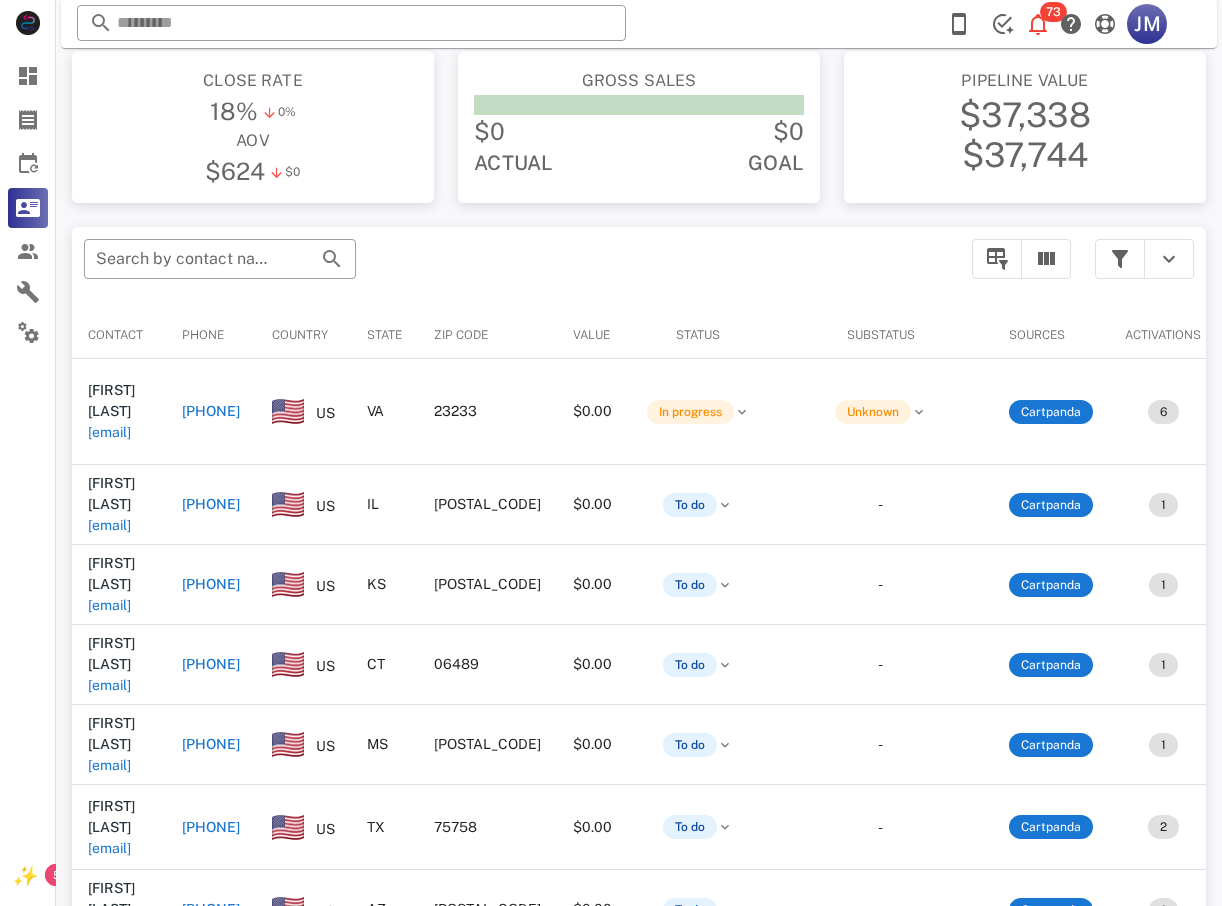 scroll, scrollTop: 280, scrollLeft: 0, axis: vertical 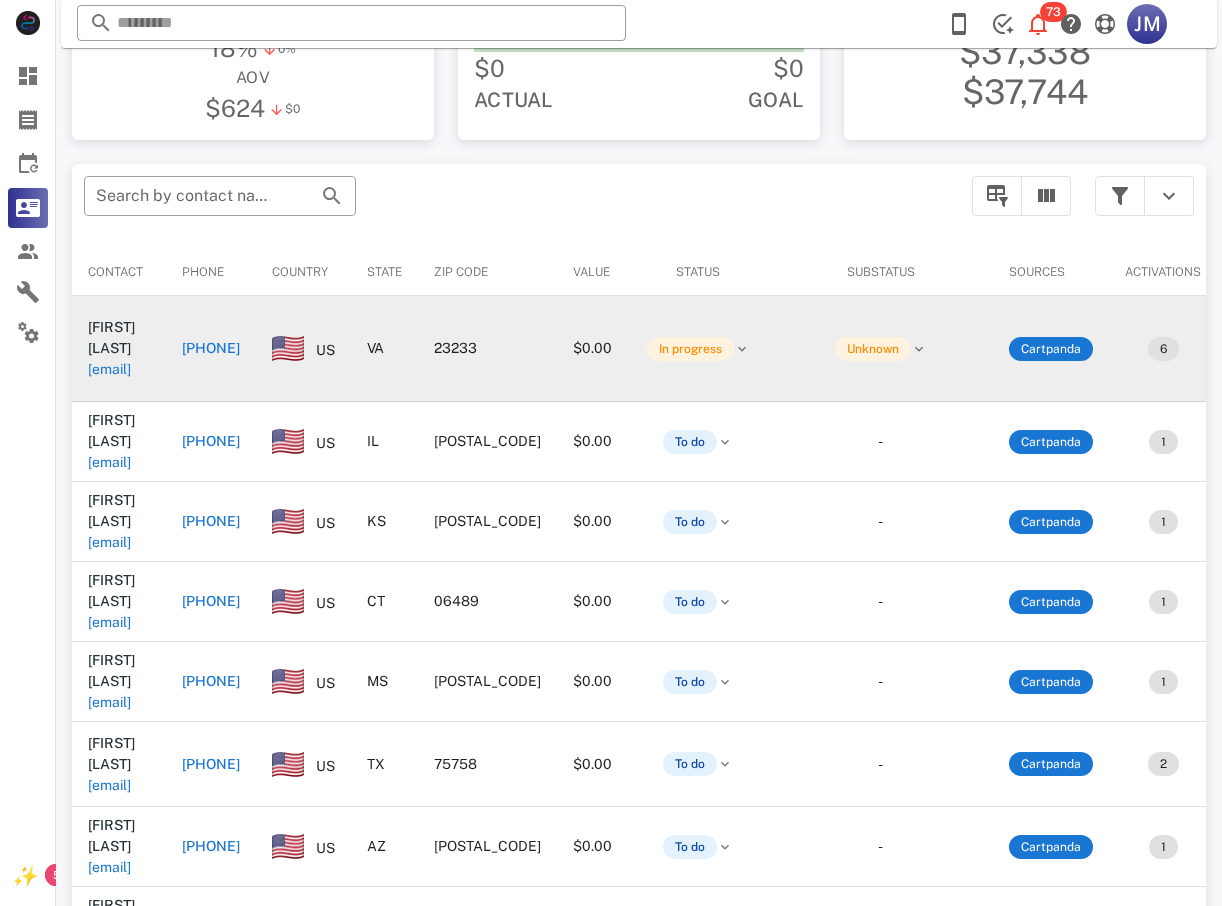 click on "[PHONE]" at bounding box center [211, 348] 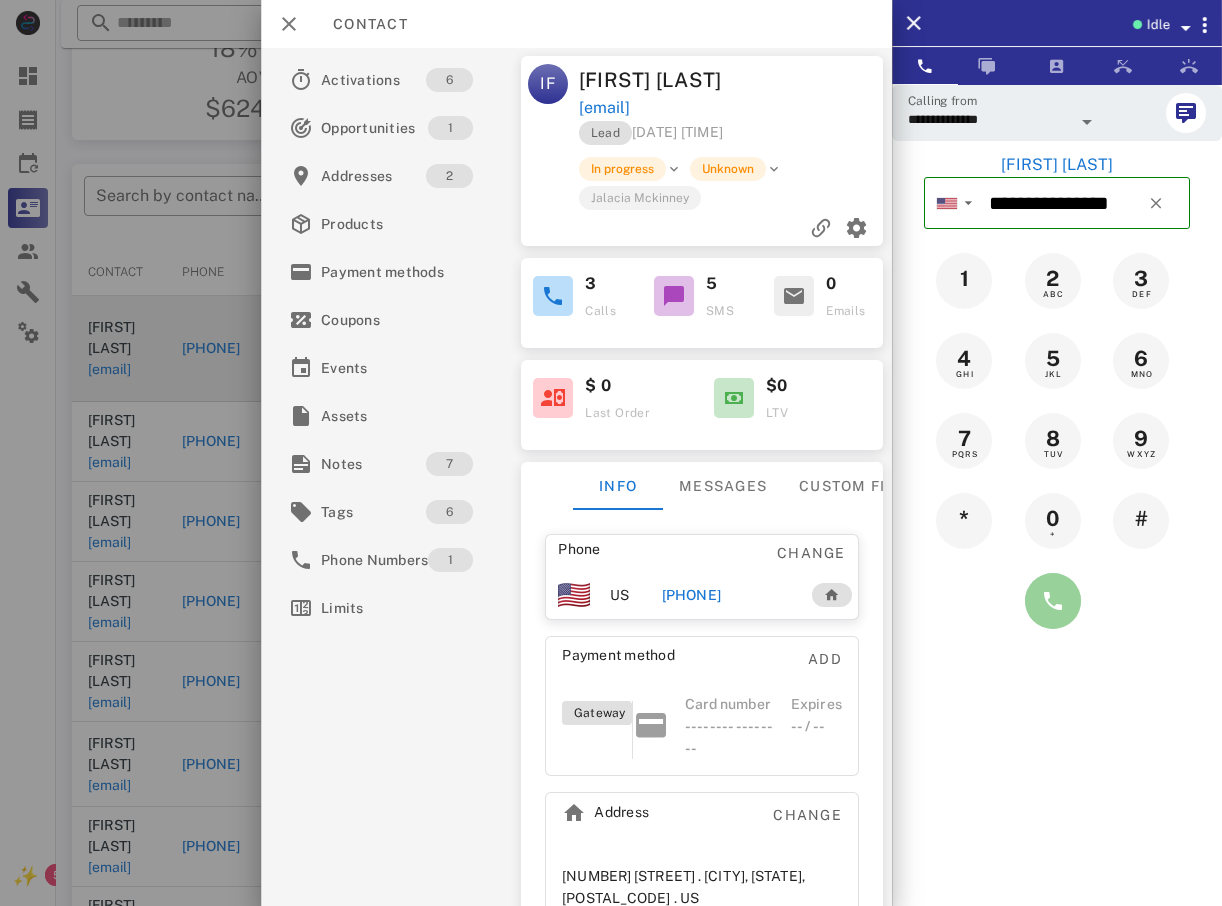 click at bounding box center (1053, 601) 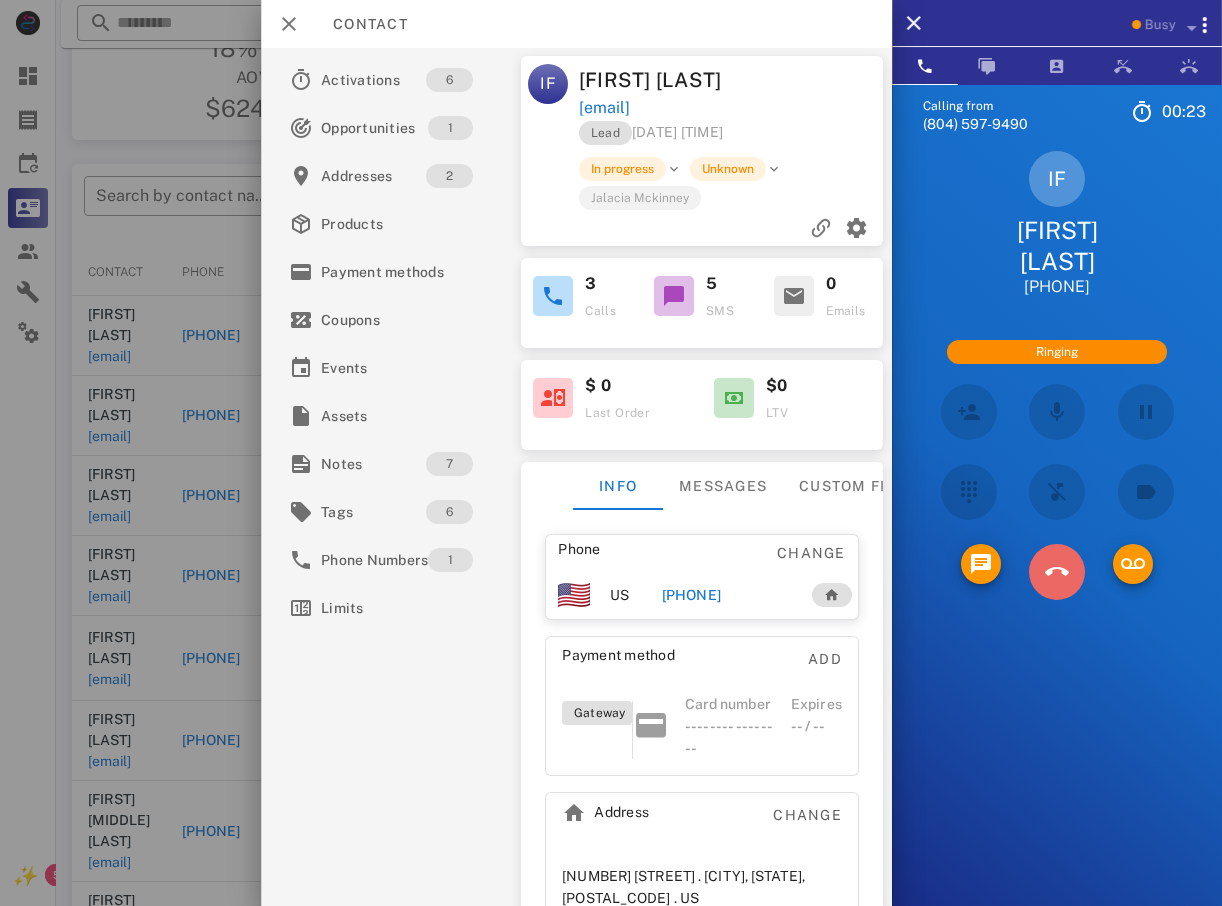 click at bounding box center (1057, 572) 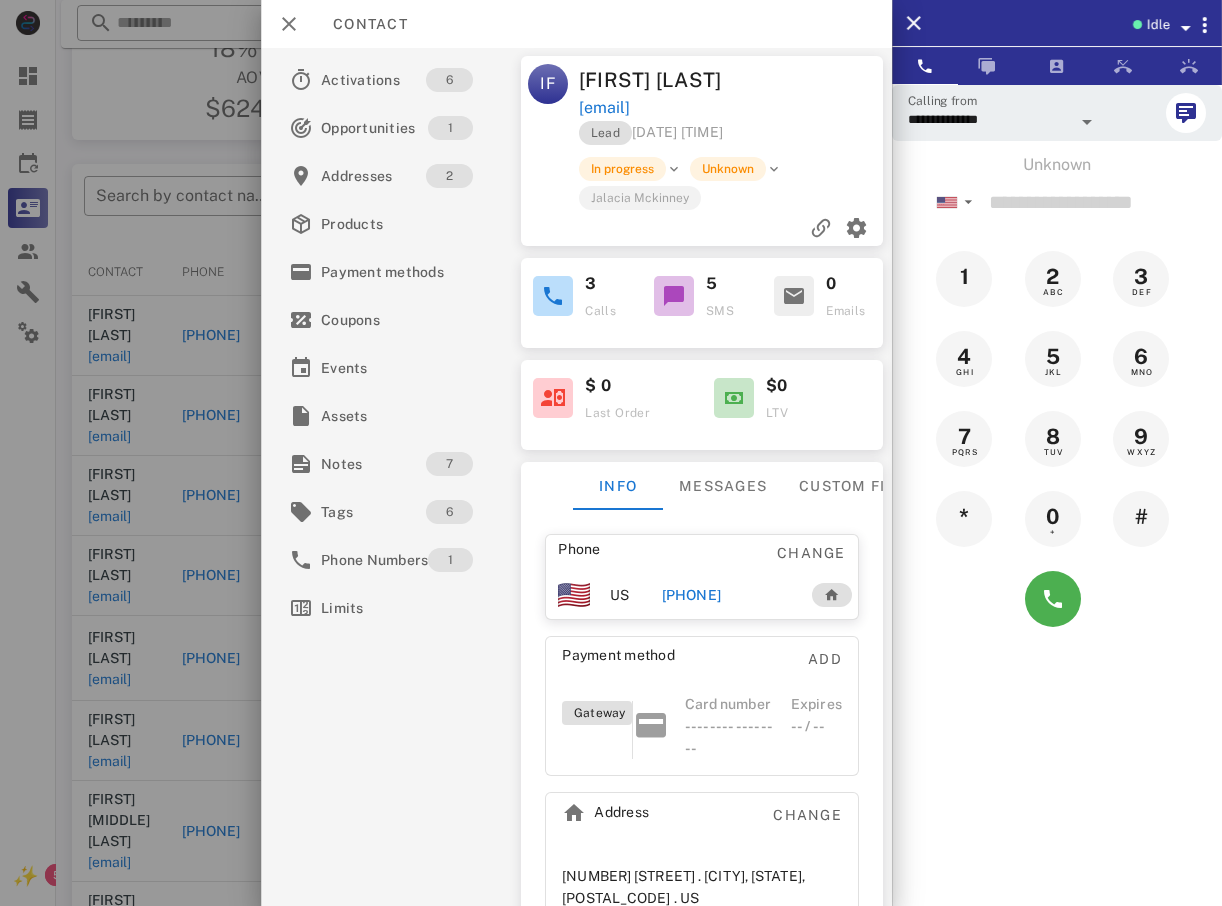 drag, startPoint x: 118, startPoint y: 257, endPoint x: 142, endPoint y: 267, distance: 26 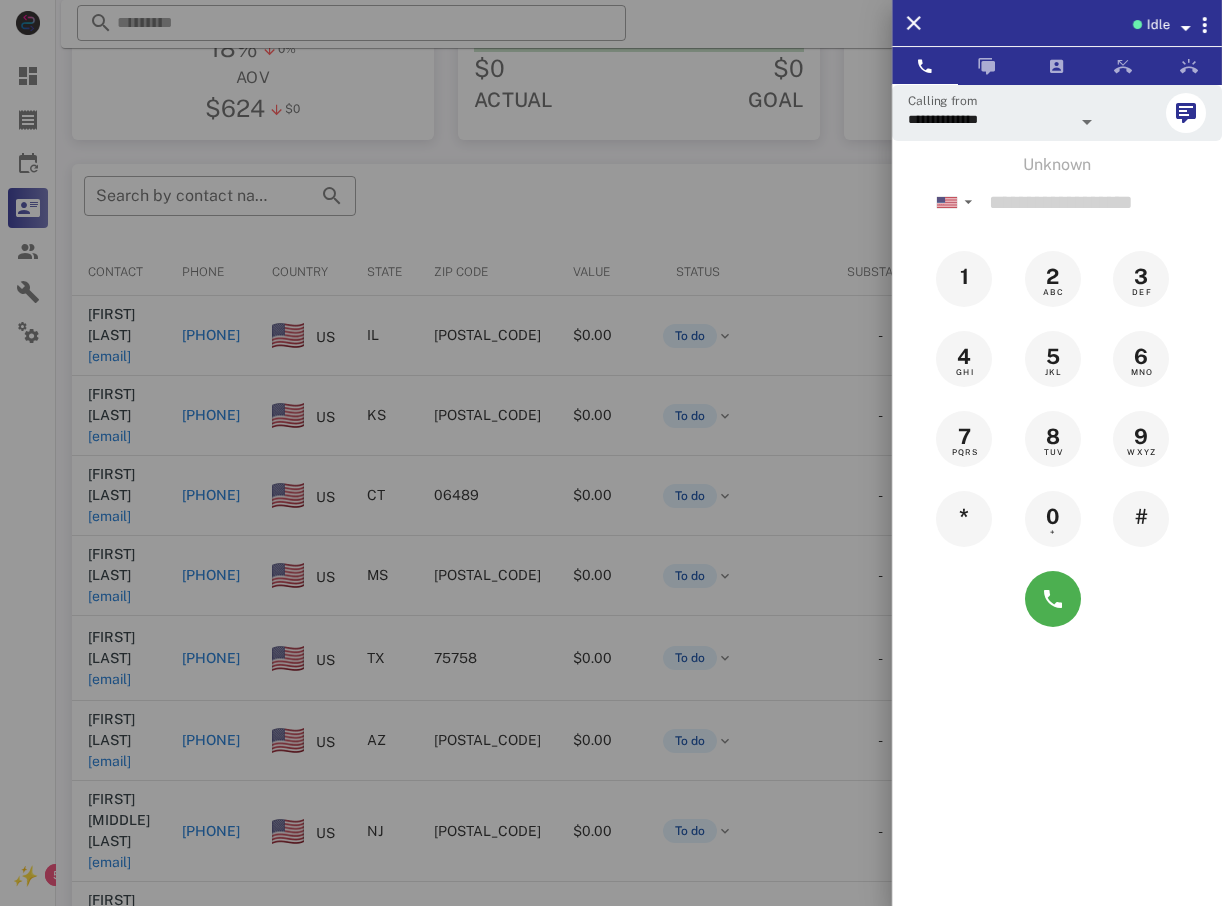 click at bounding box center (611, 453) 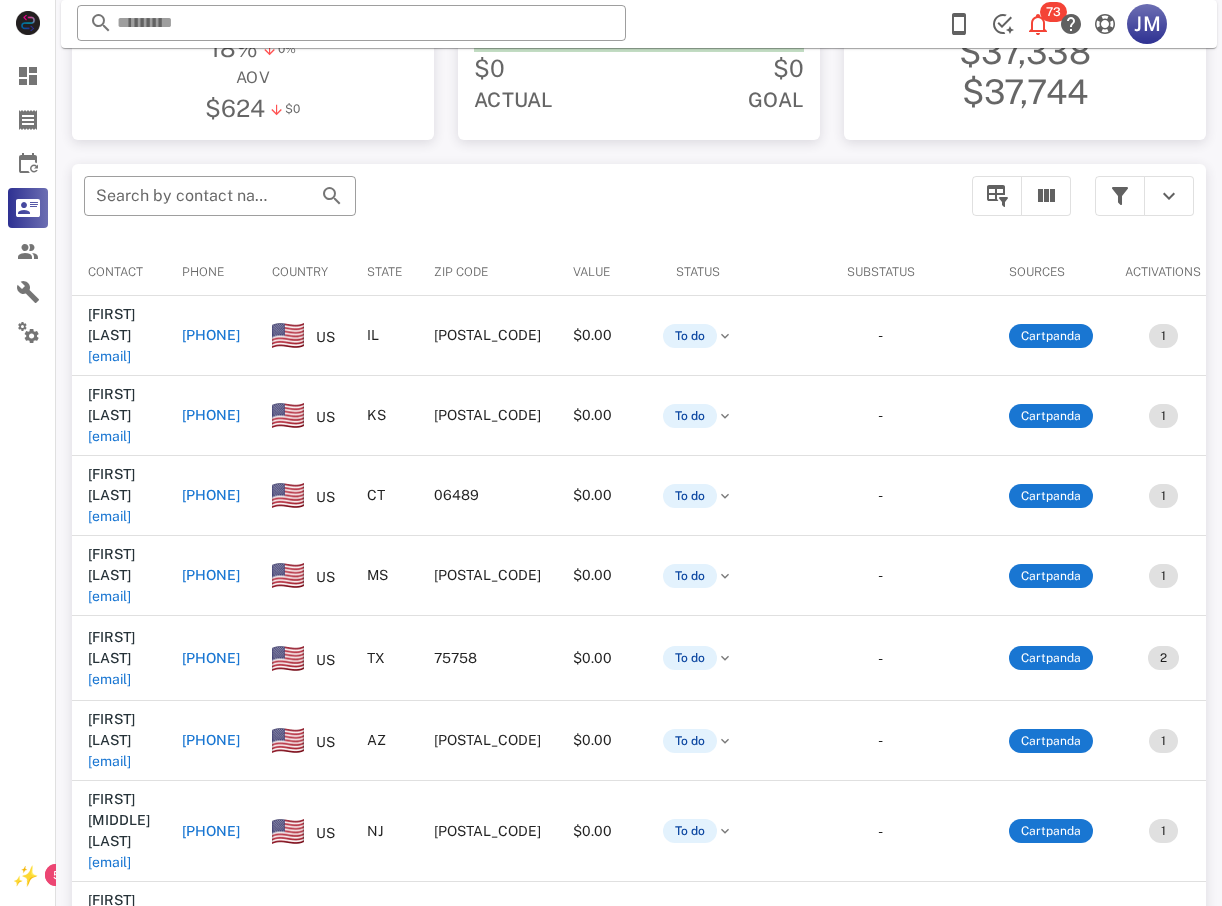 click on "+15555555555" at bounding box center (211, 415) 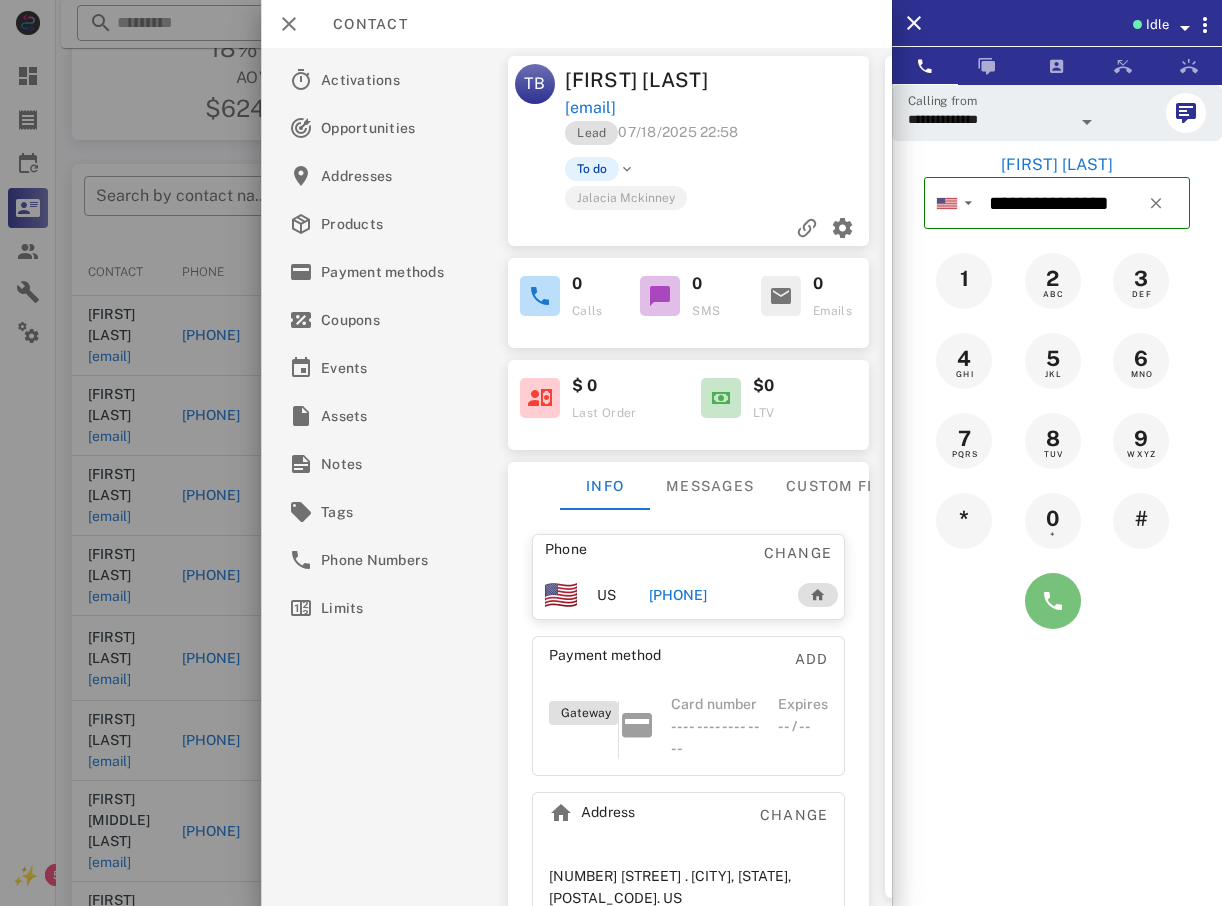 click at bounding box center [1053, 601] 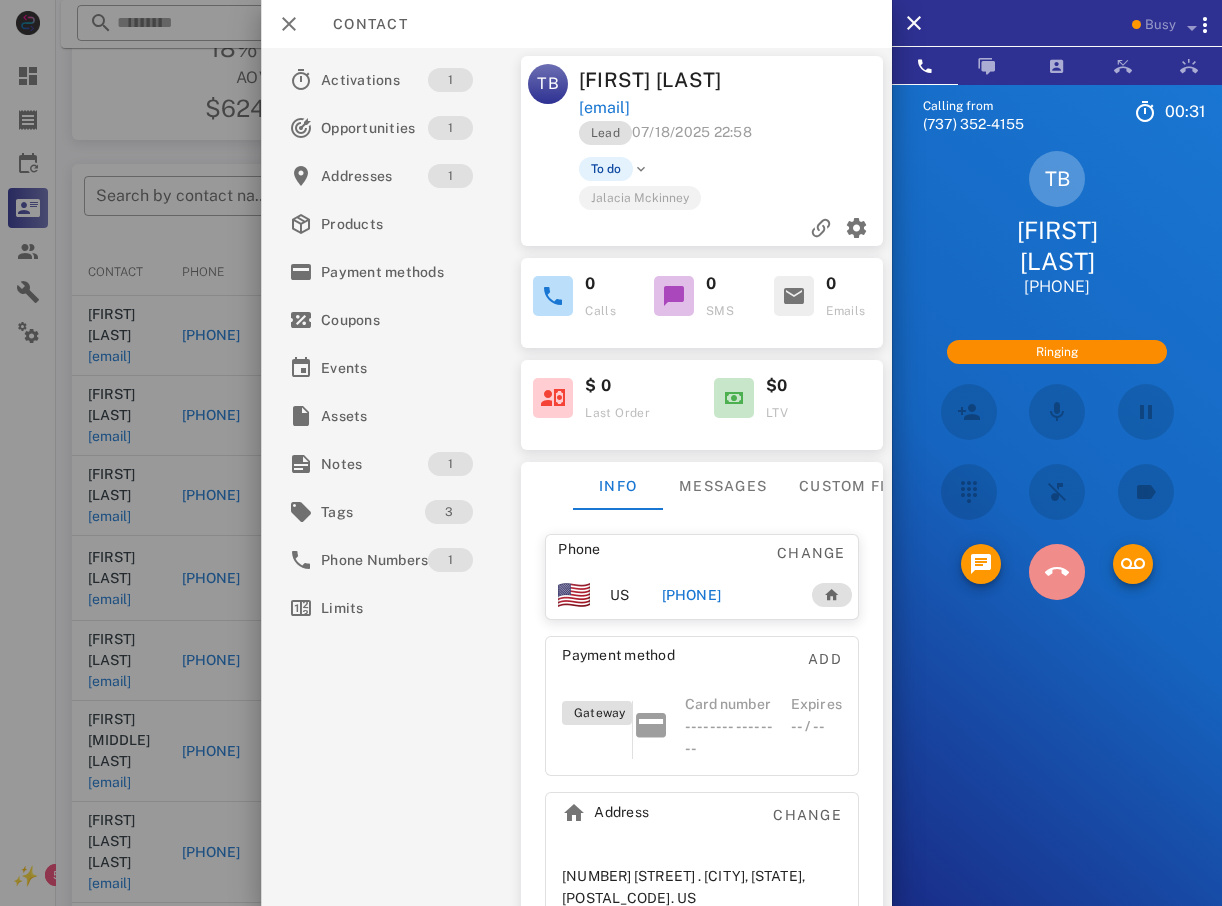 click at bounding box center [1057, 572] 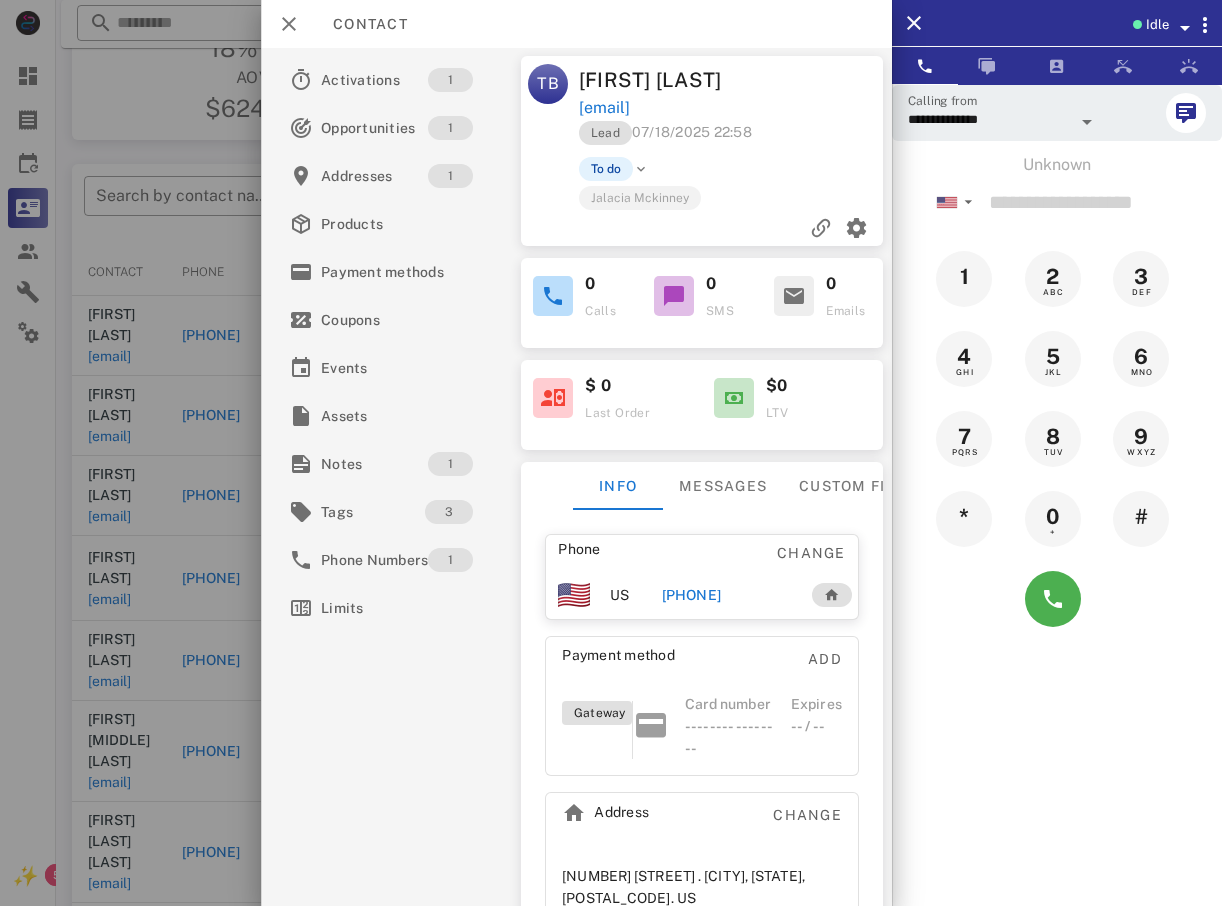 click at bounding box center [611, 453] 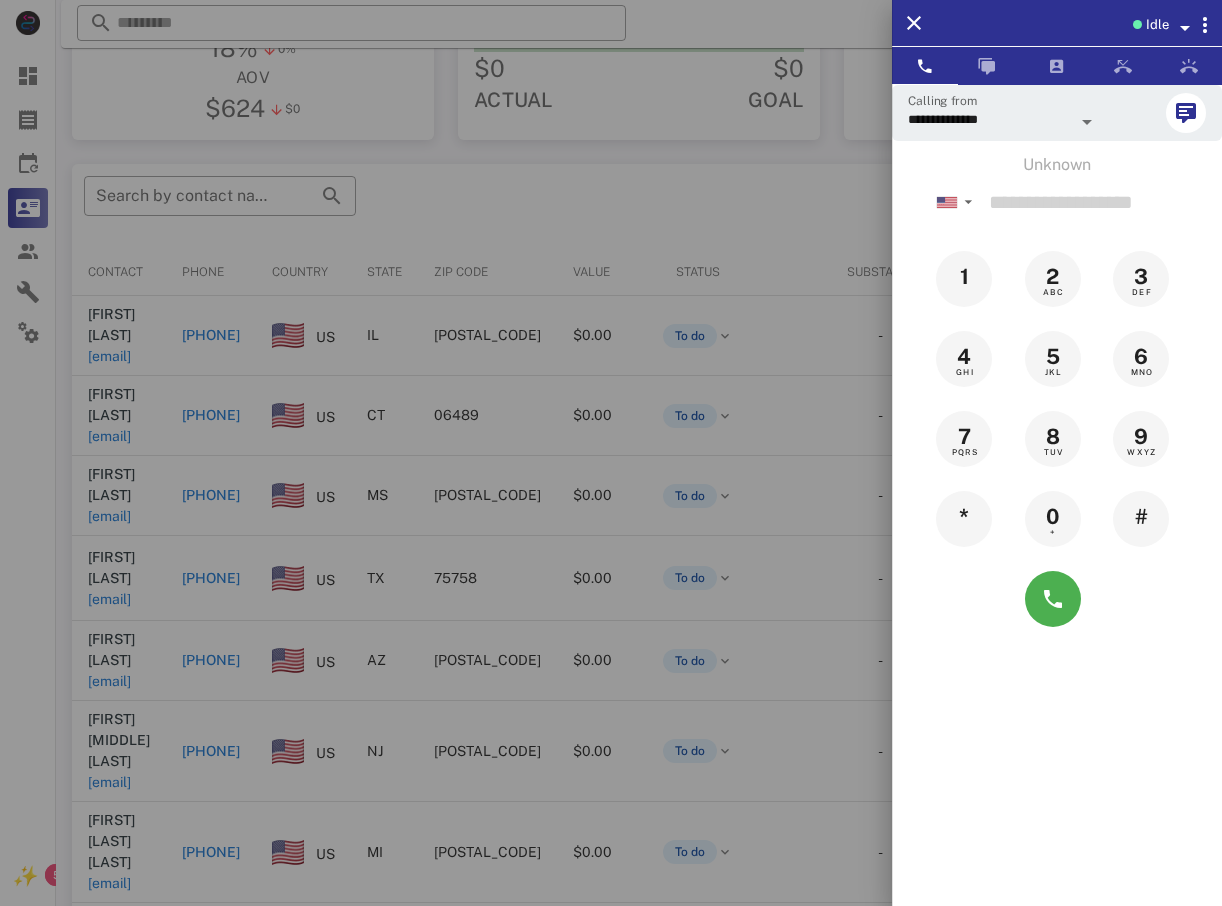 click at bounding box center [611, 453] 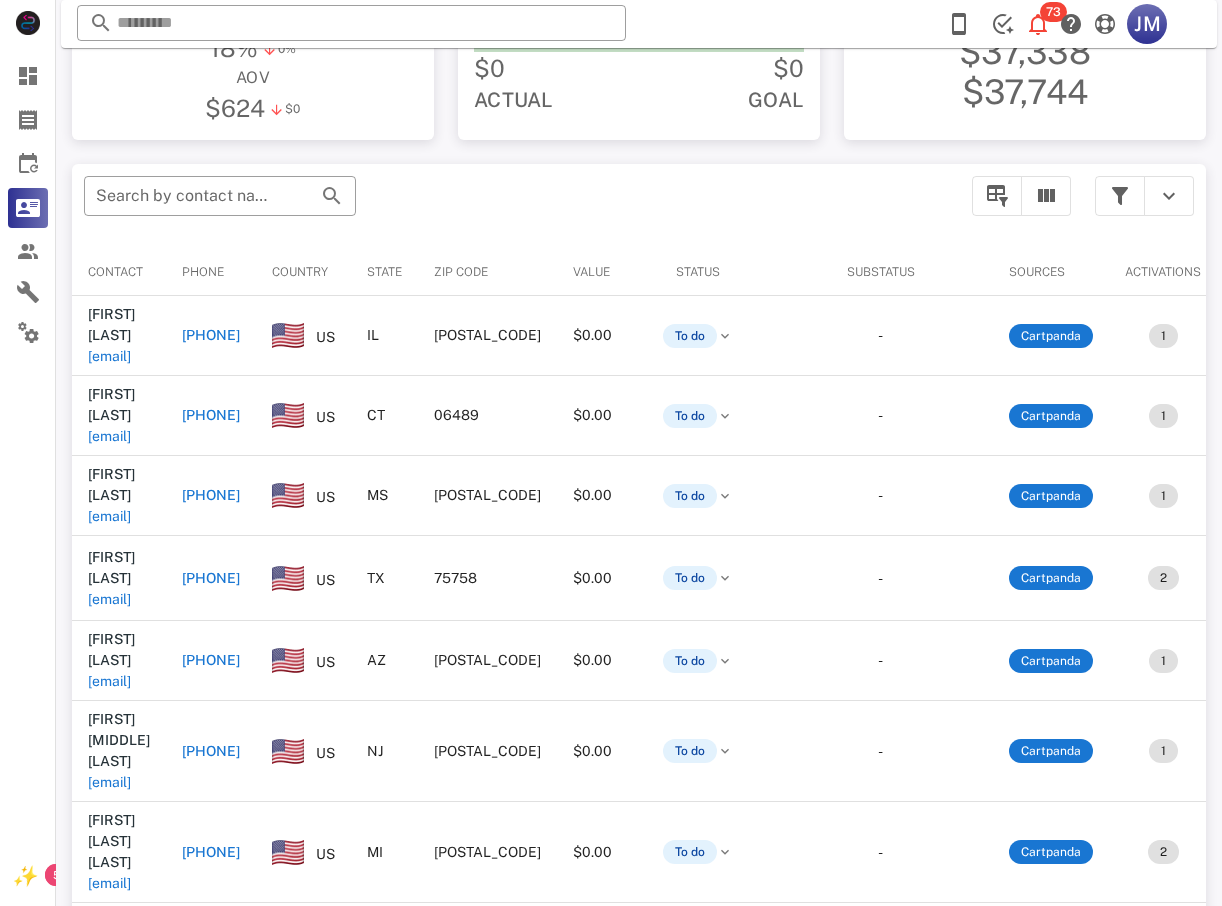 click on "[PHONE]" at bounding box center [211, 335] 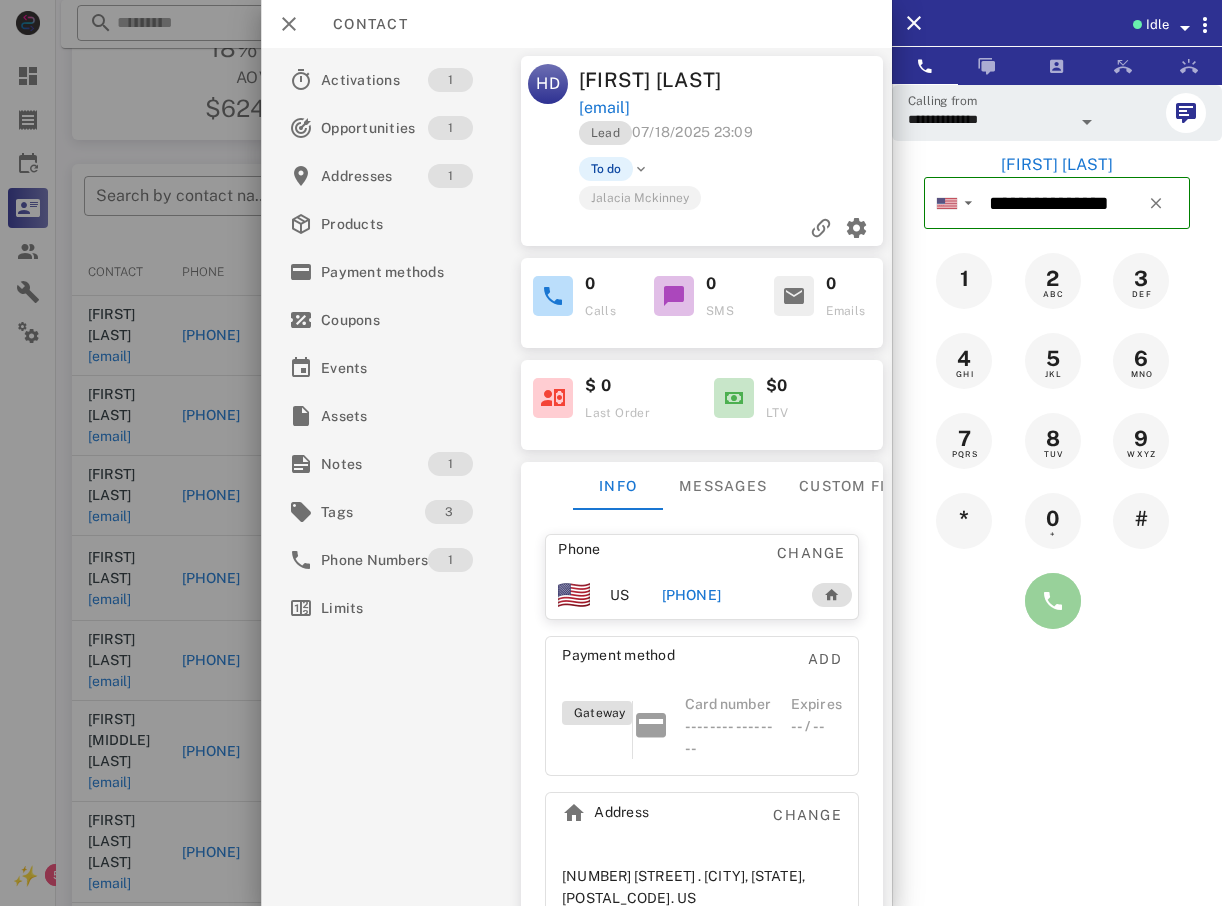 click at bounding box center [1053, 601] 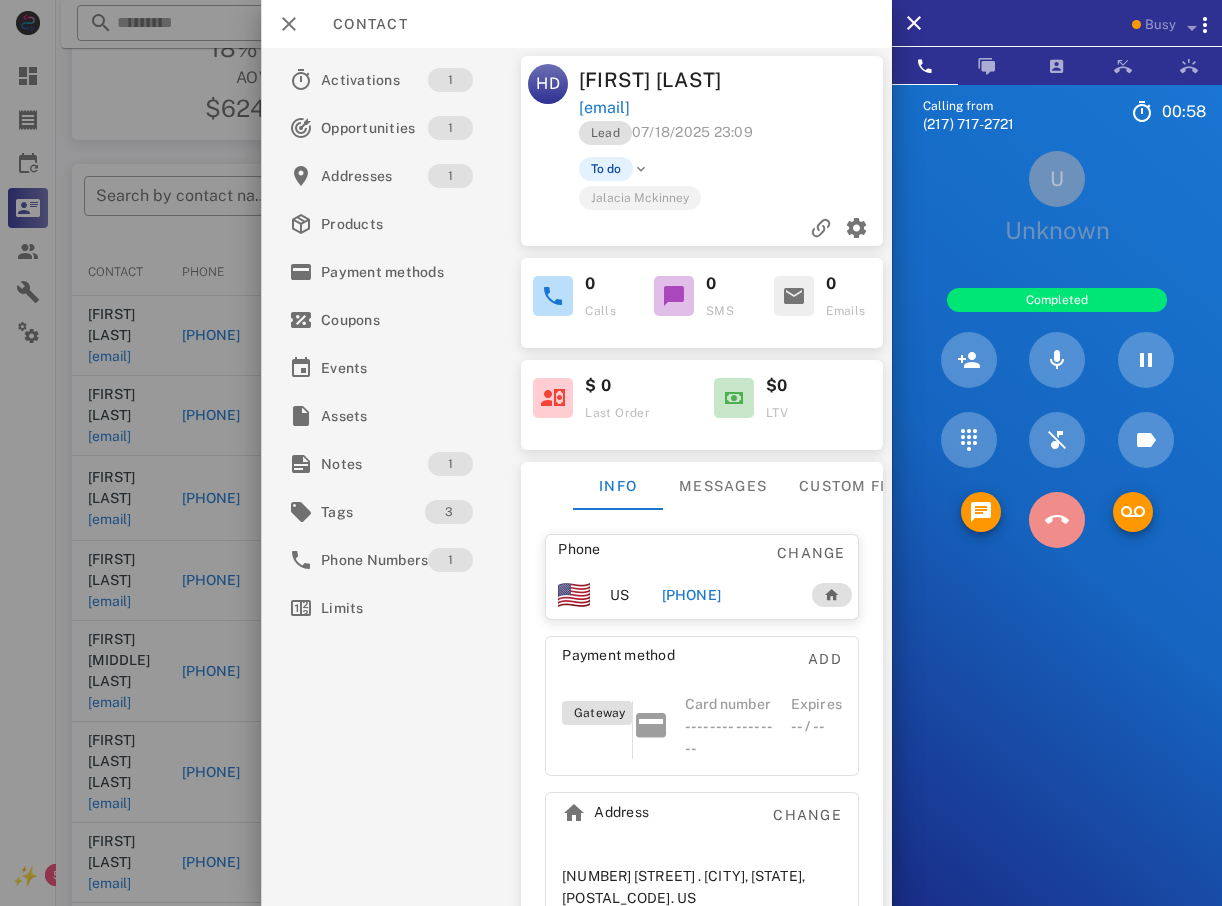 click at bounding box center (1057, 520) 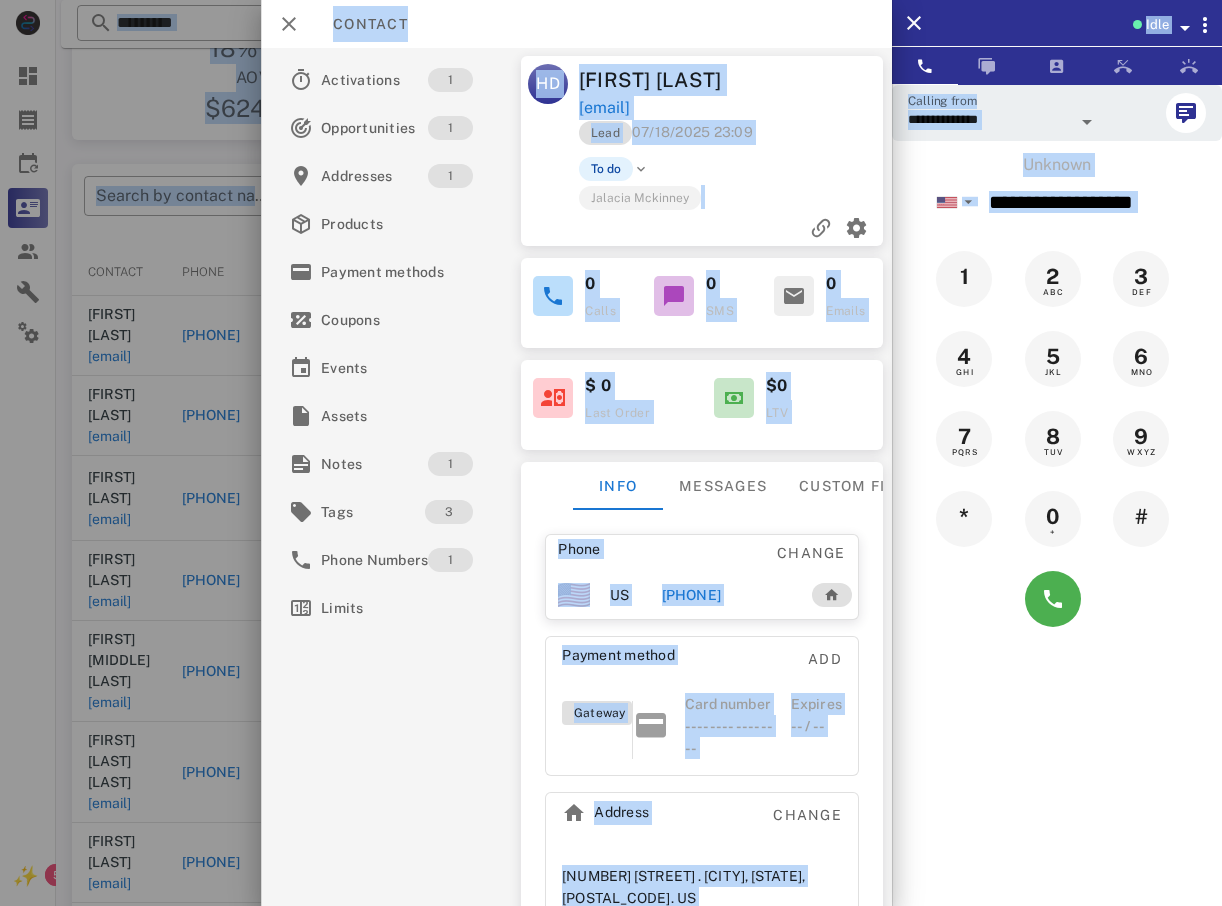 click on "**********" at bounding box center [611, 363] 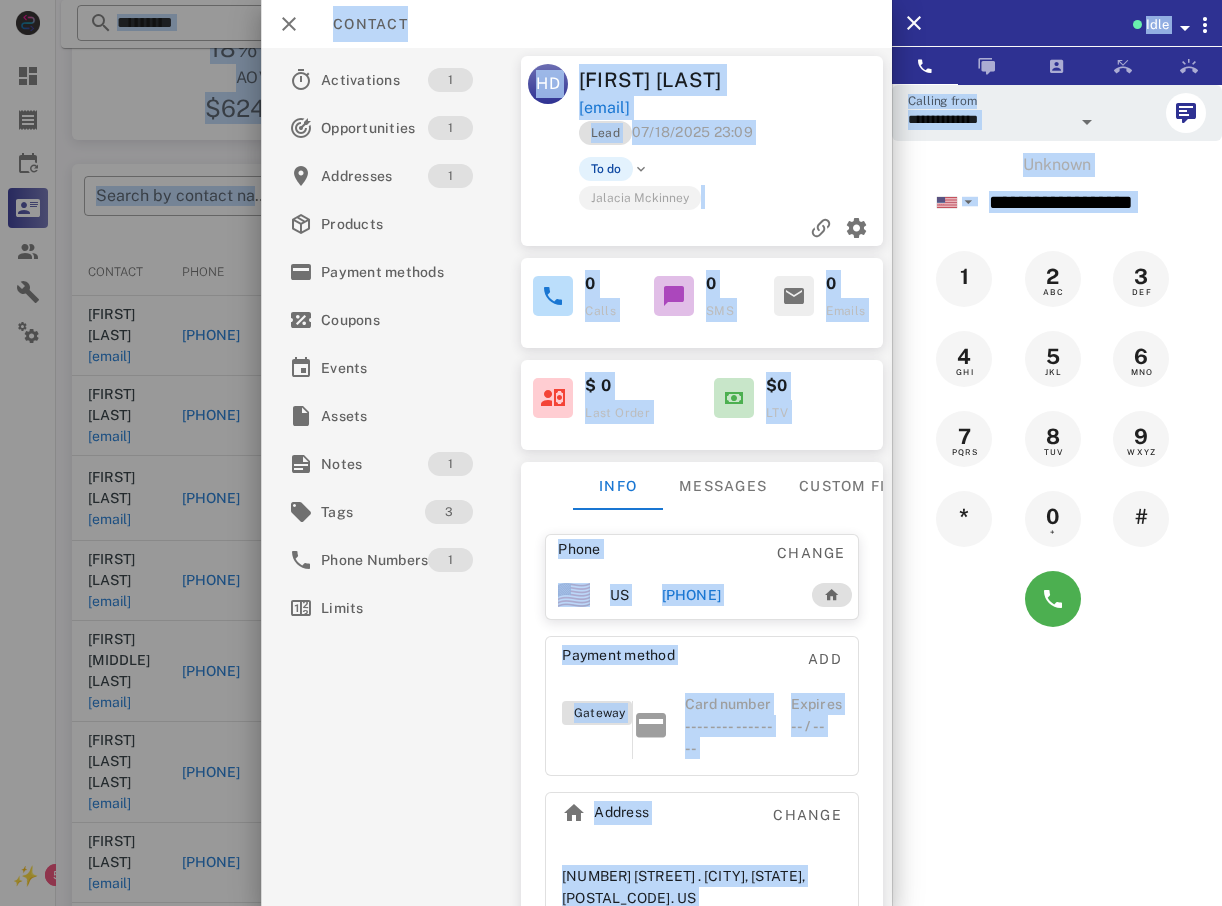 drag, startPoint x: -4, startPoint y: 368, endPoint x: 32, endPoint y: 437, distance: 77.82673 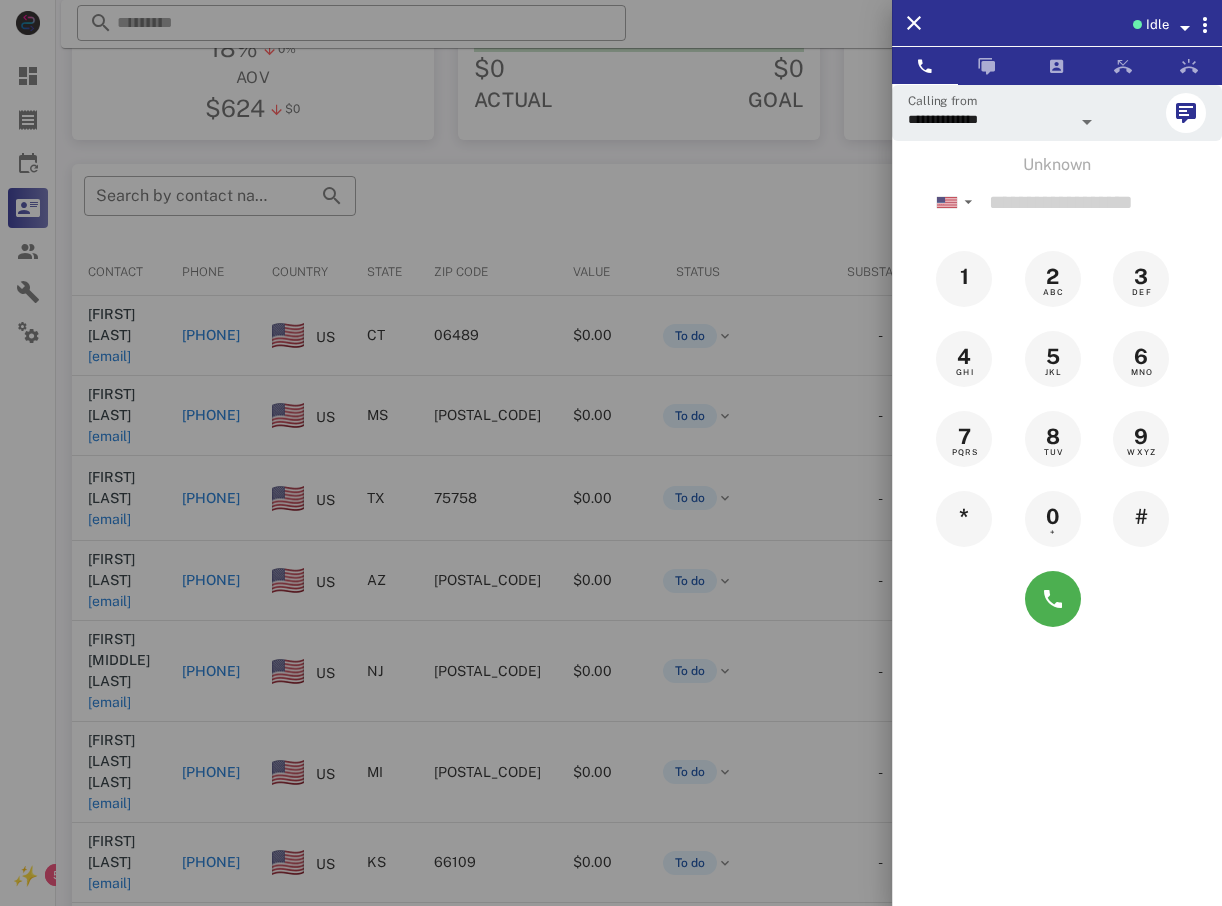 click at bounding box center [611, 453] 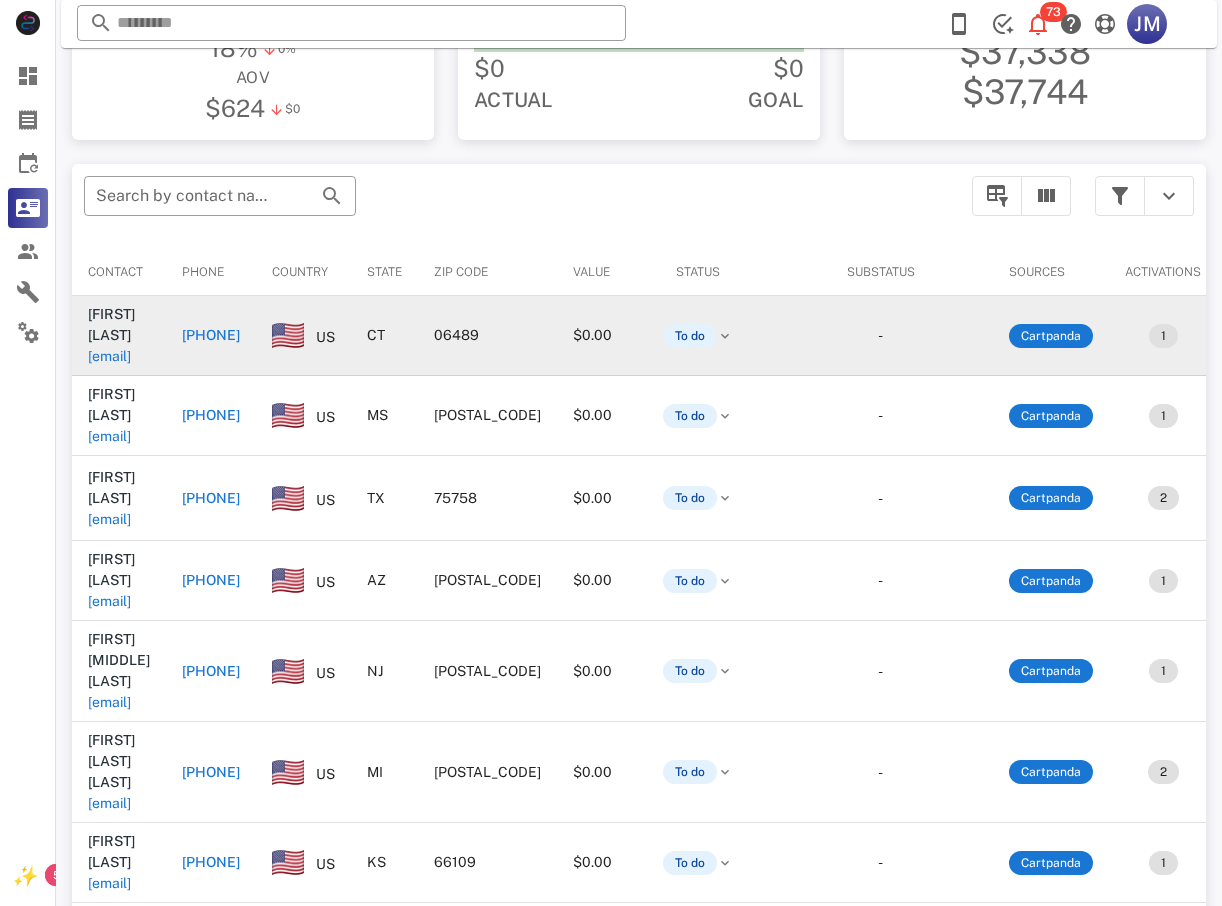 click on "[PHONE]" at bounding box center (211, 335) 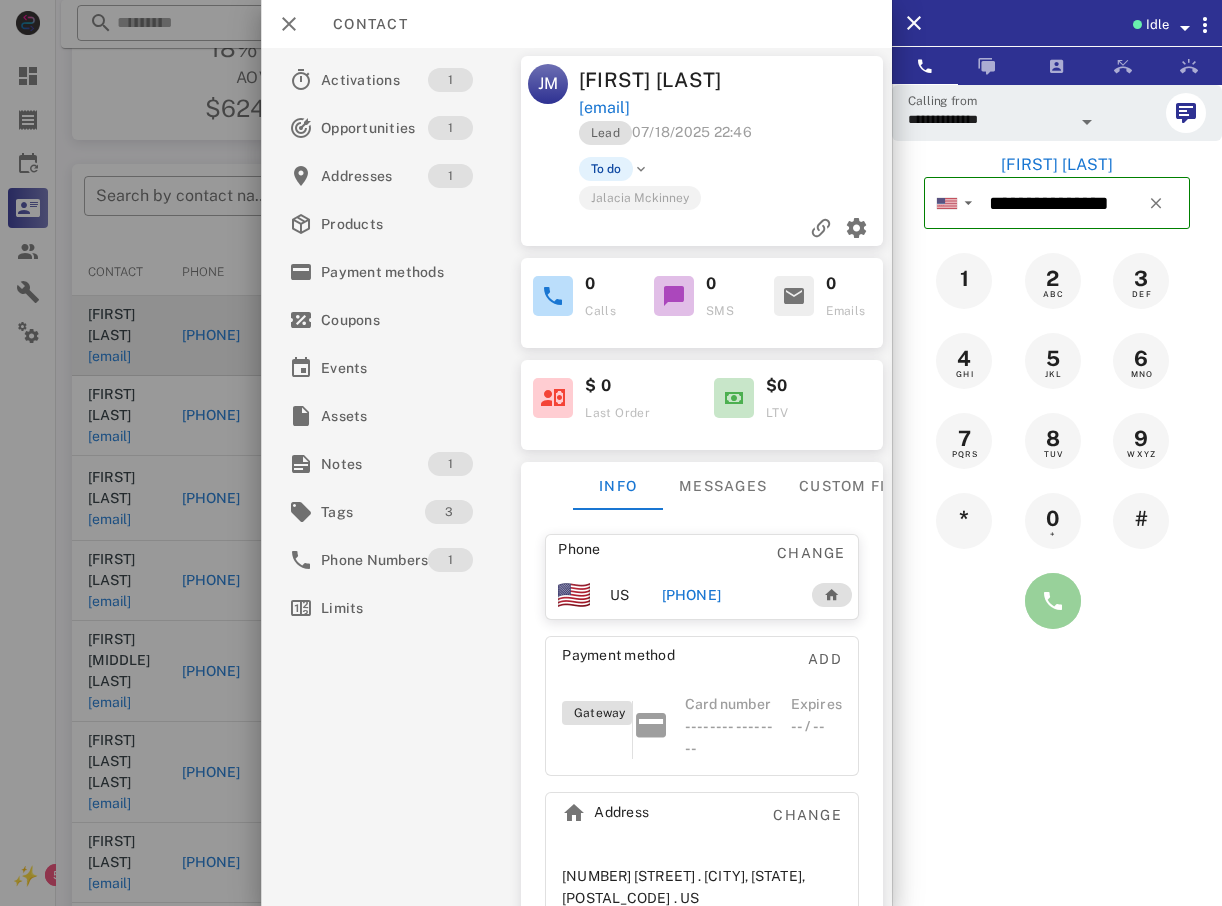 click at bounding box center (1053, 601) 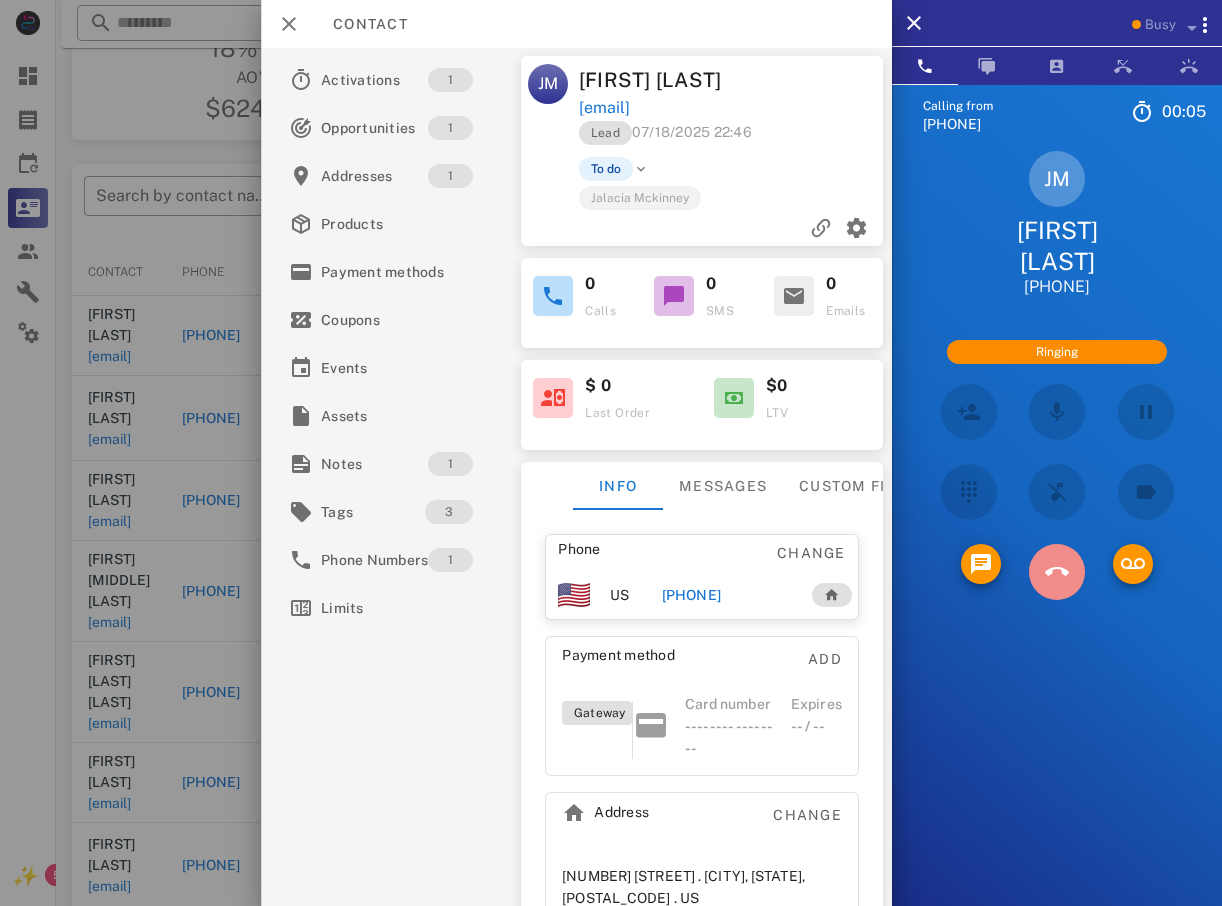 click at bounding box center [1057, 572] 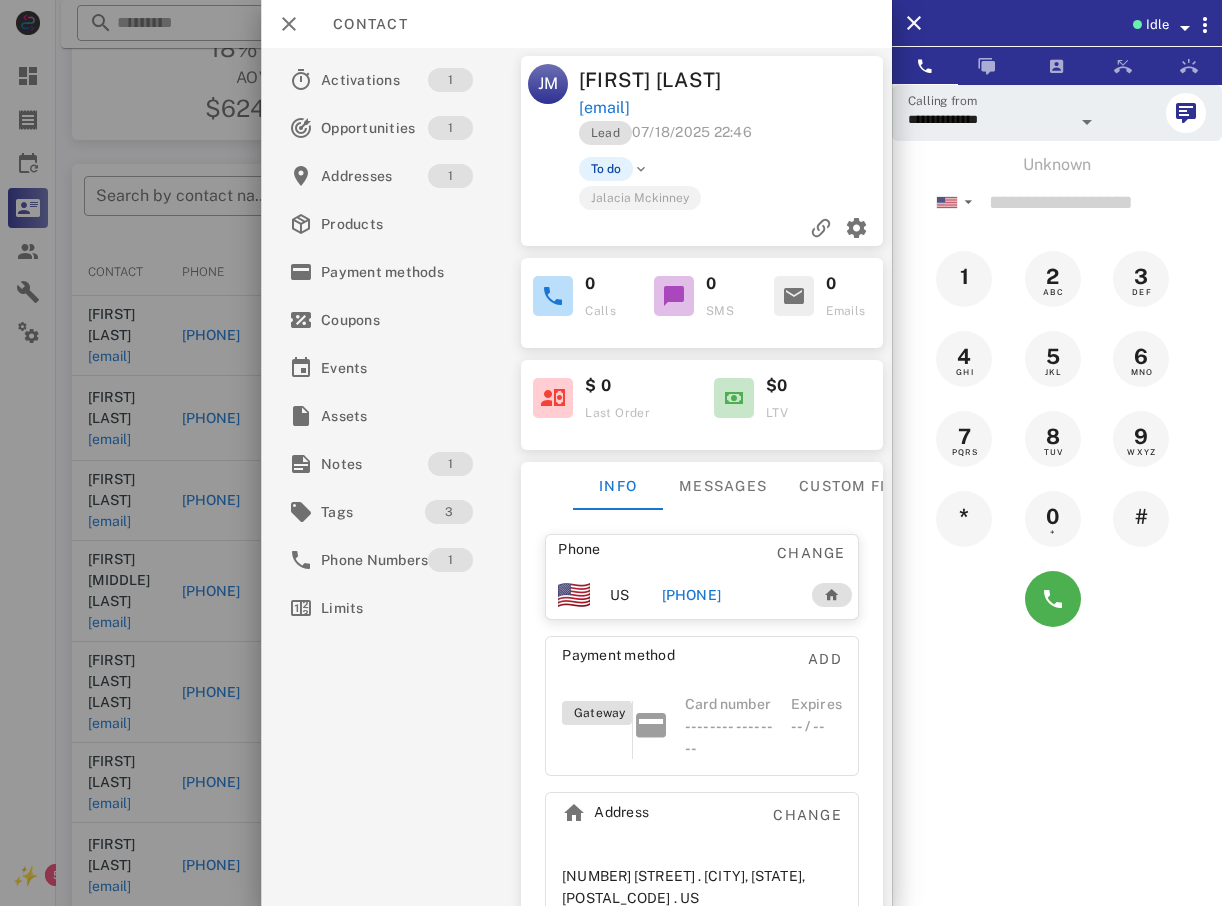 click at bounding box center [611, 453] 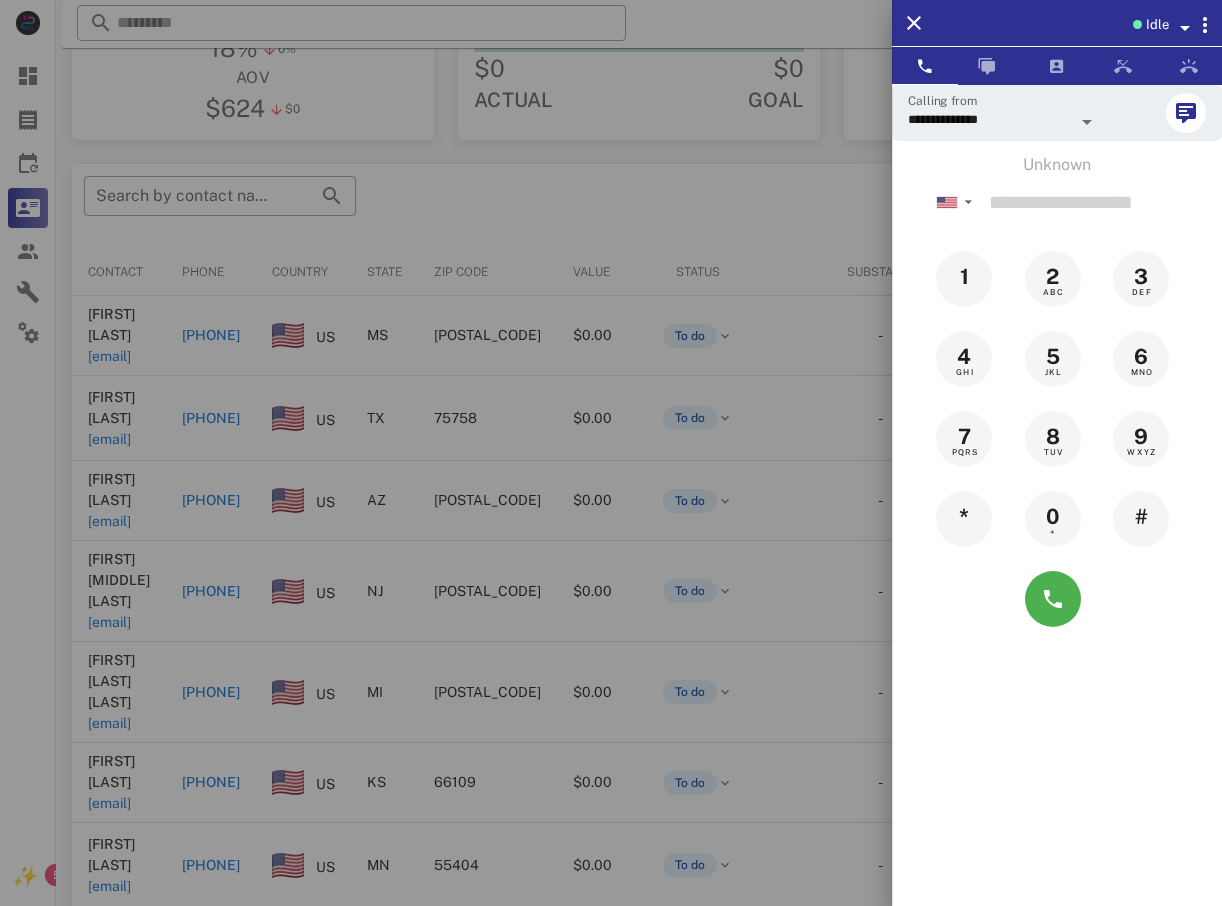 click at bounding box center [611, 453] 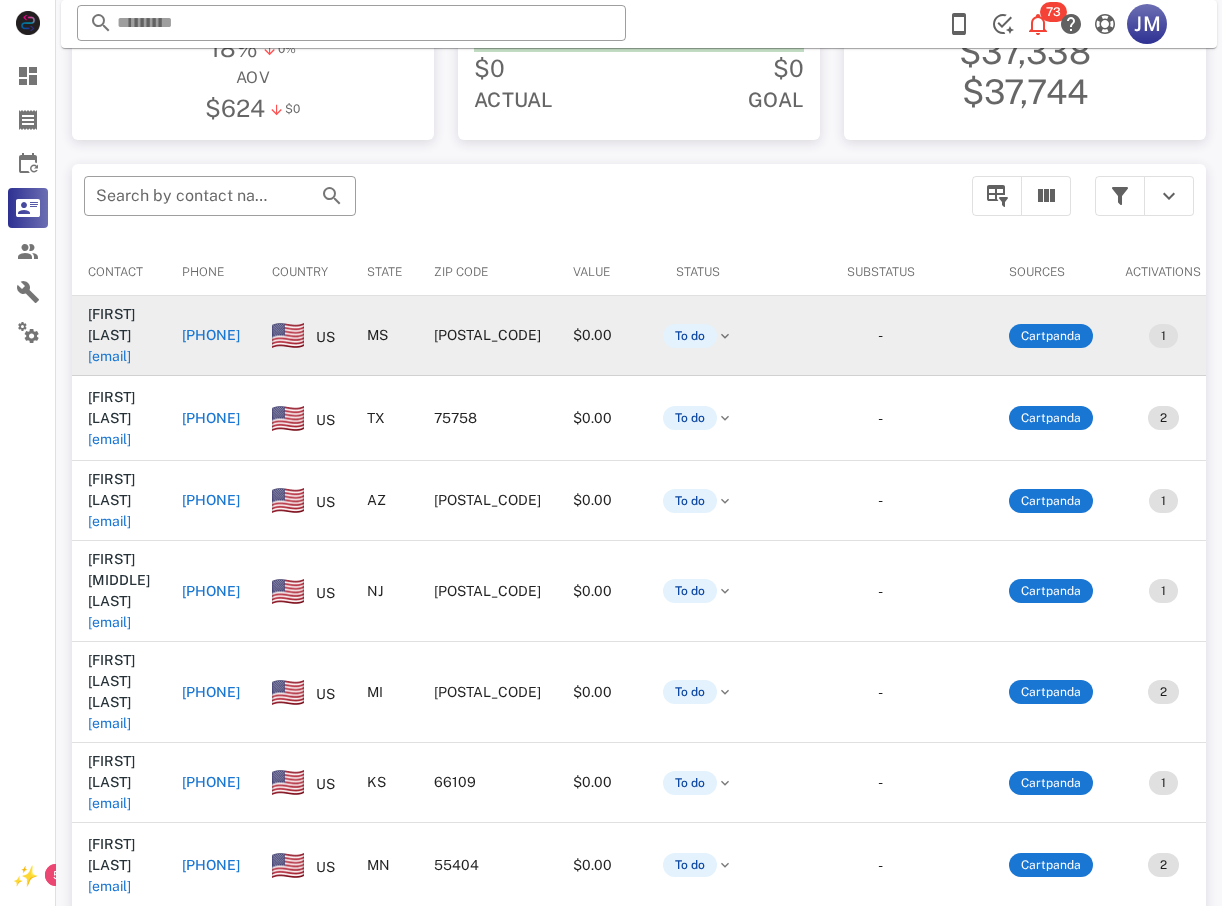 click on "[PHONE]" at bounding box center [211, 335] 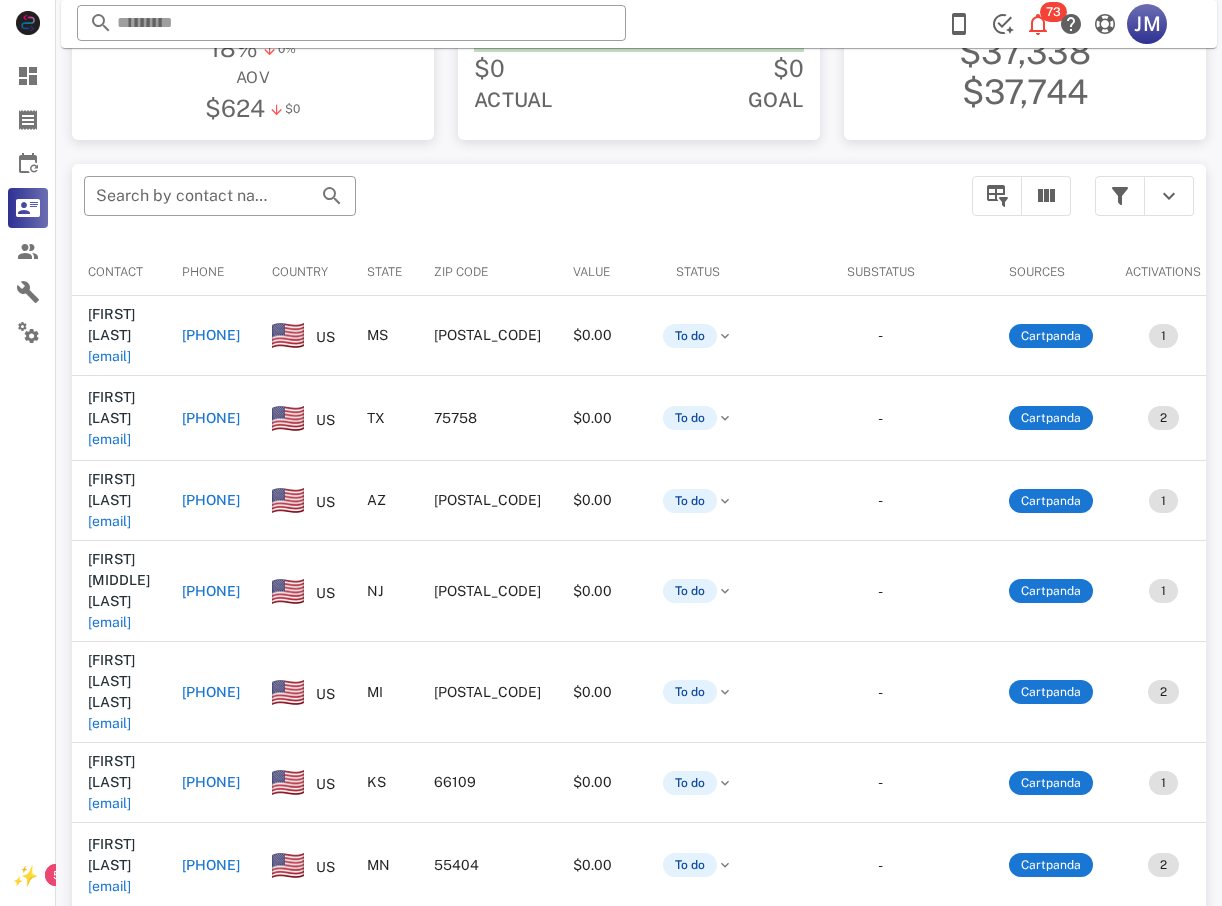 type on "**********" 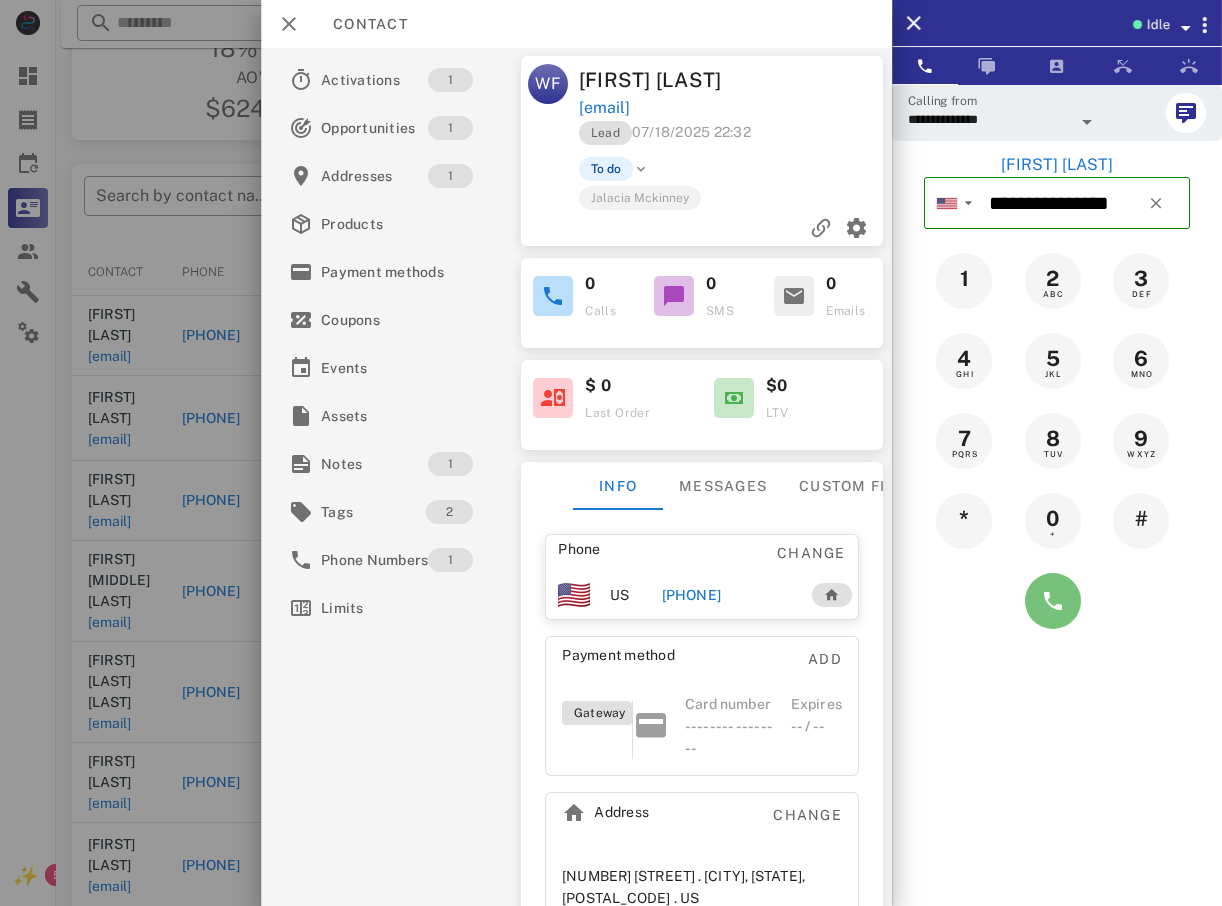 click at bounding box center (1053, 601) 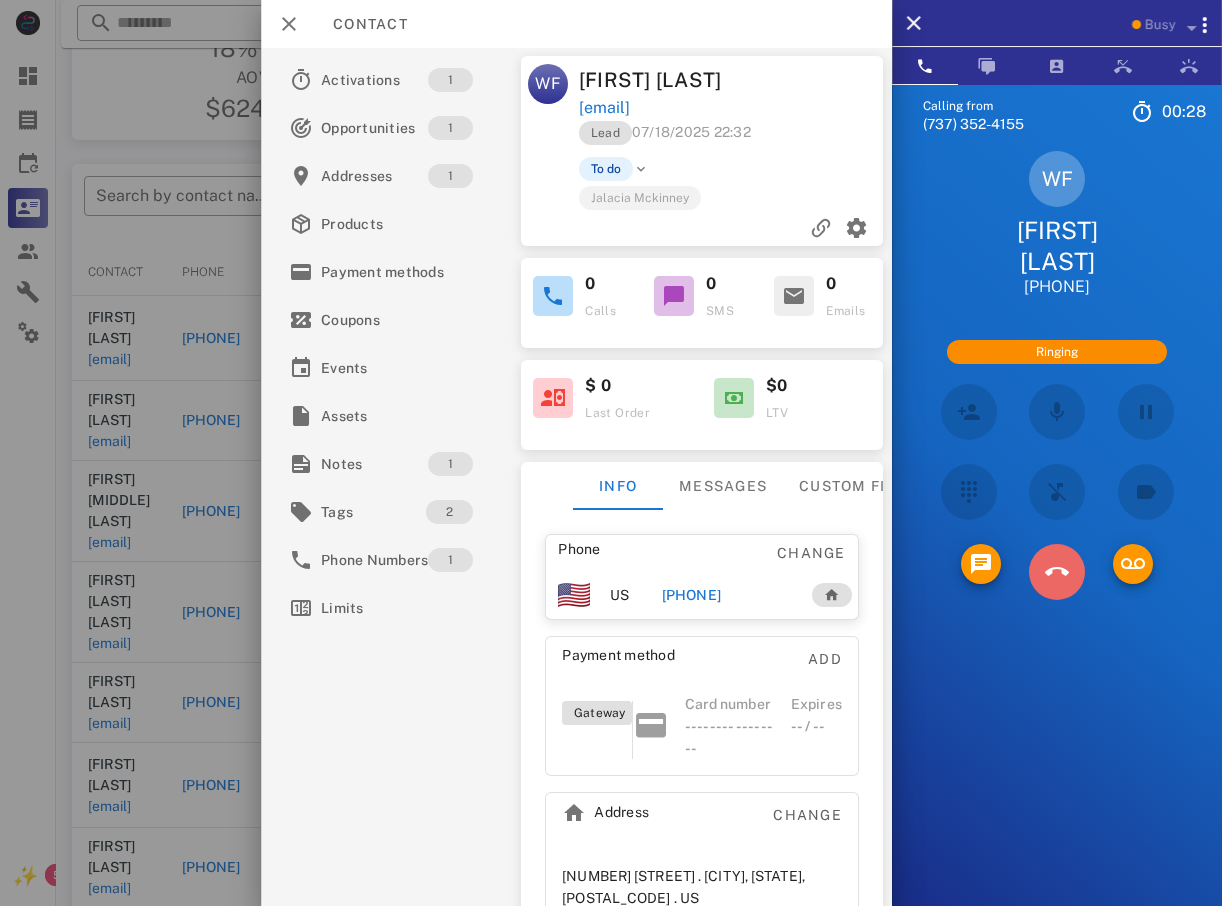 click at bounding box center (1057, 572) 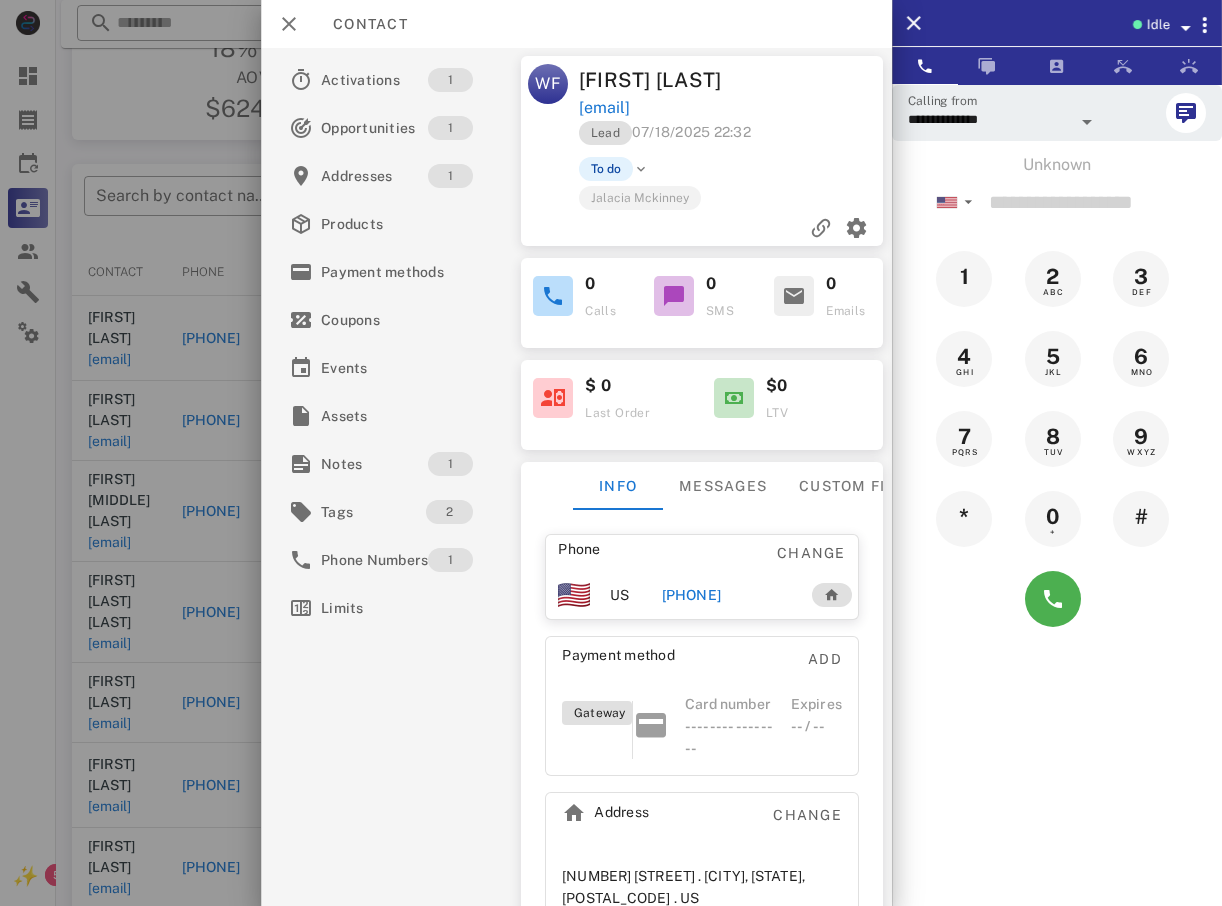 click at bounding box center (611, 453) 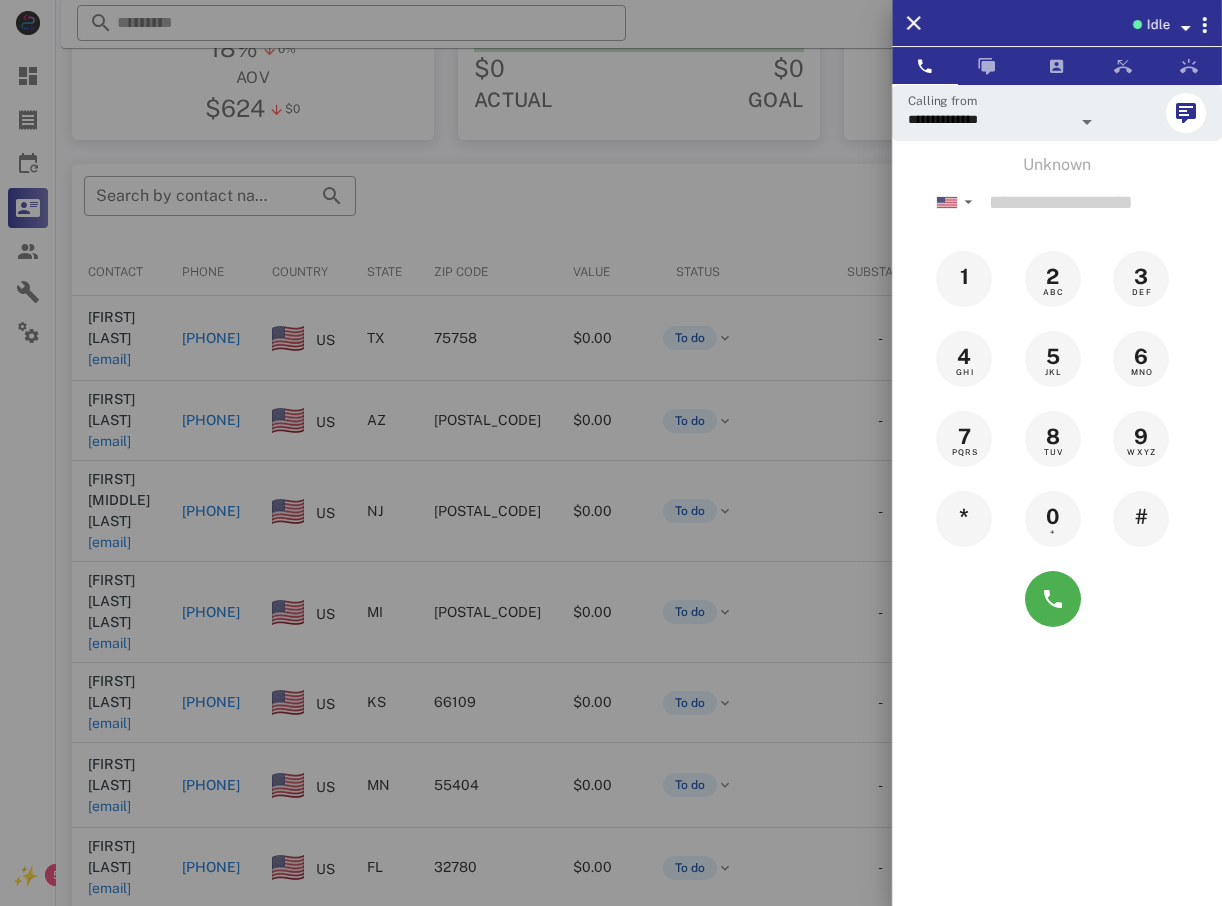 click at bounding box center [611, 453] 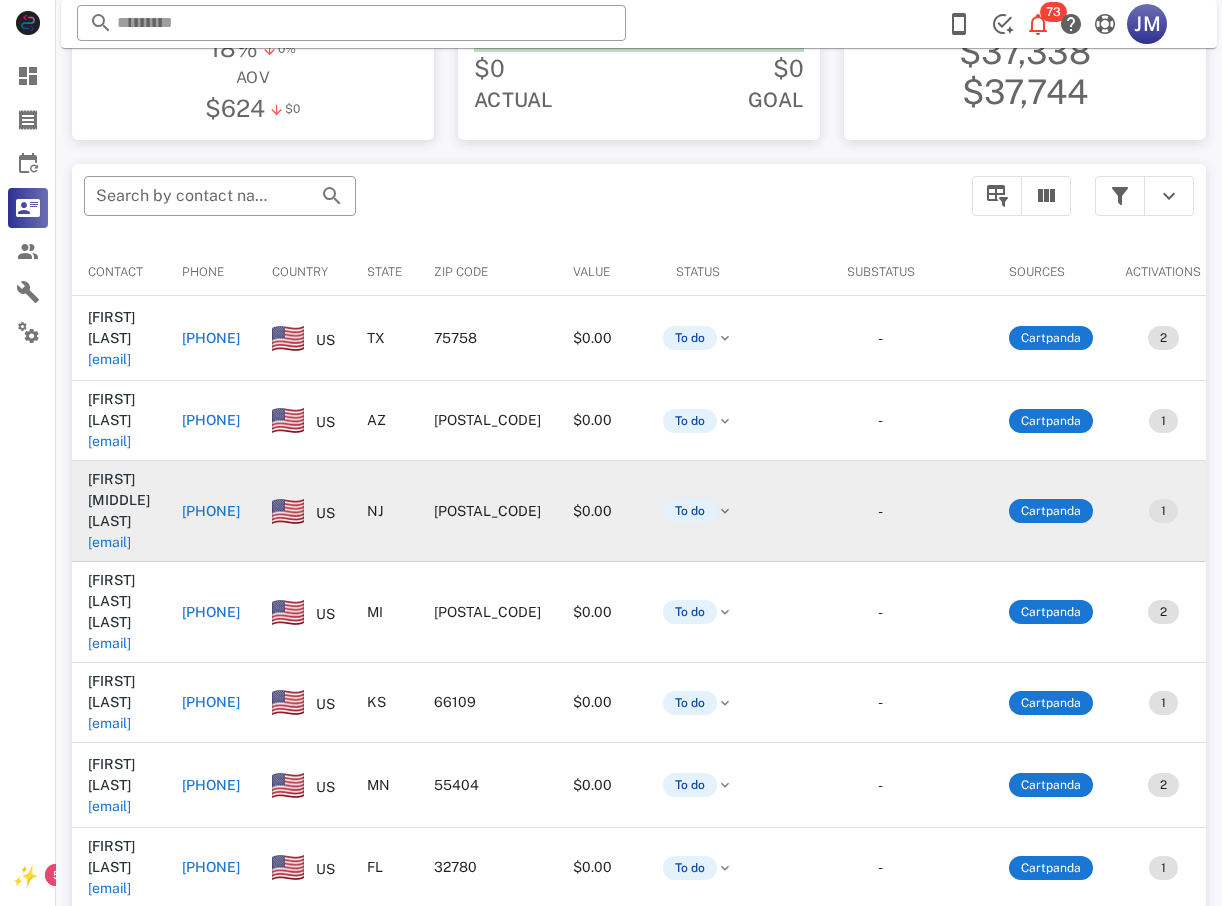 click on "[PHONE]" at bounding box center [211, 511] 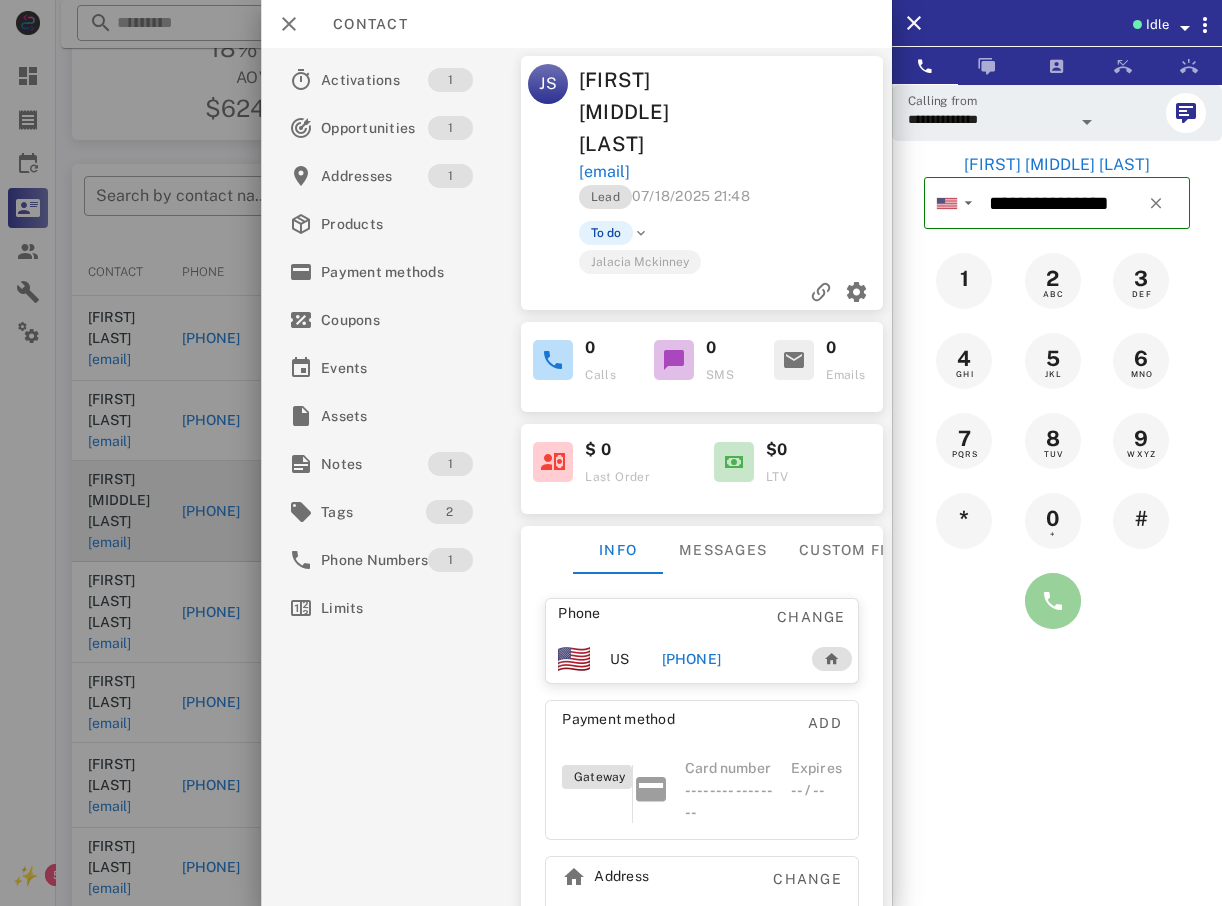 click at bounding box center (1053, 601) 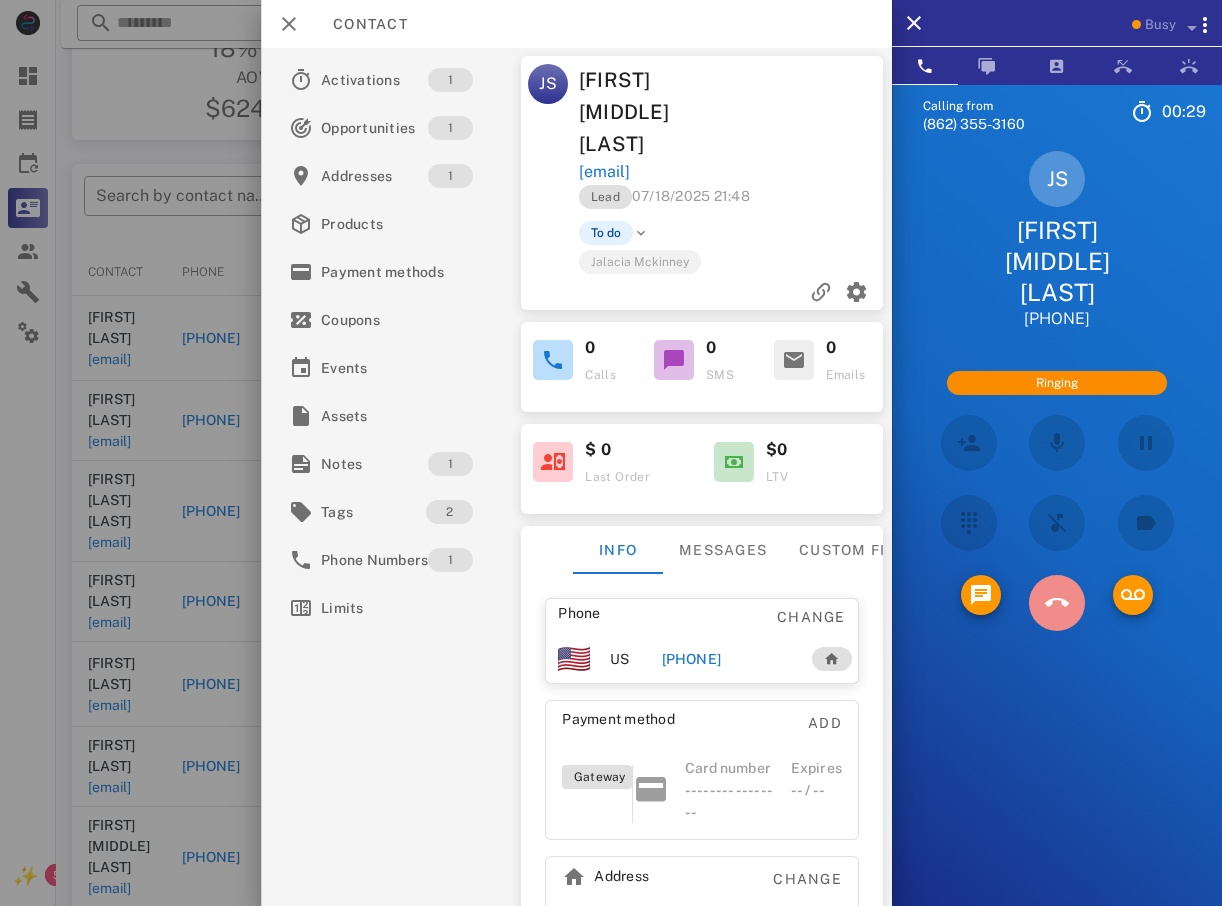 click at bounding box center [1057, 603] 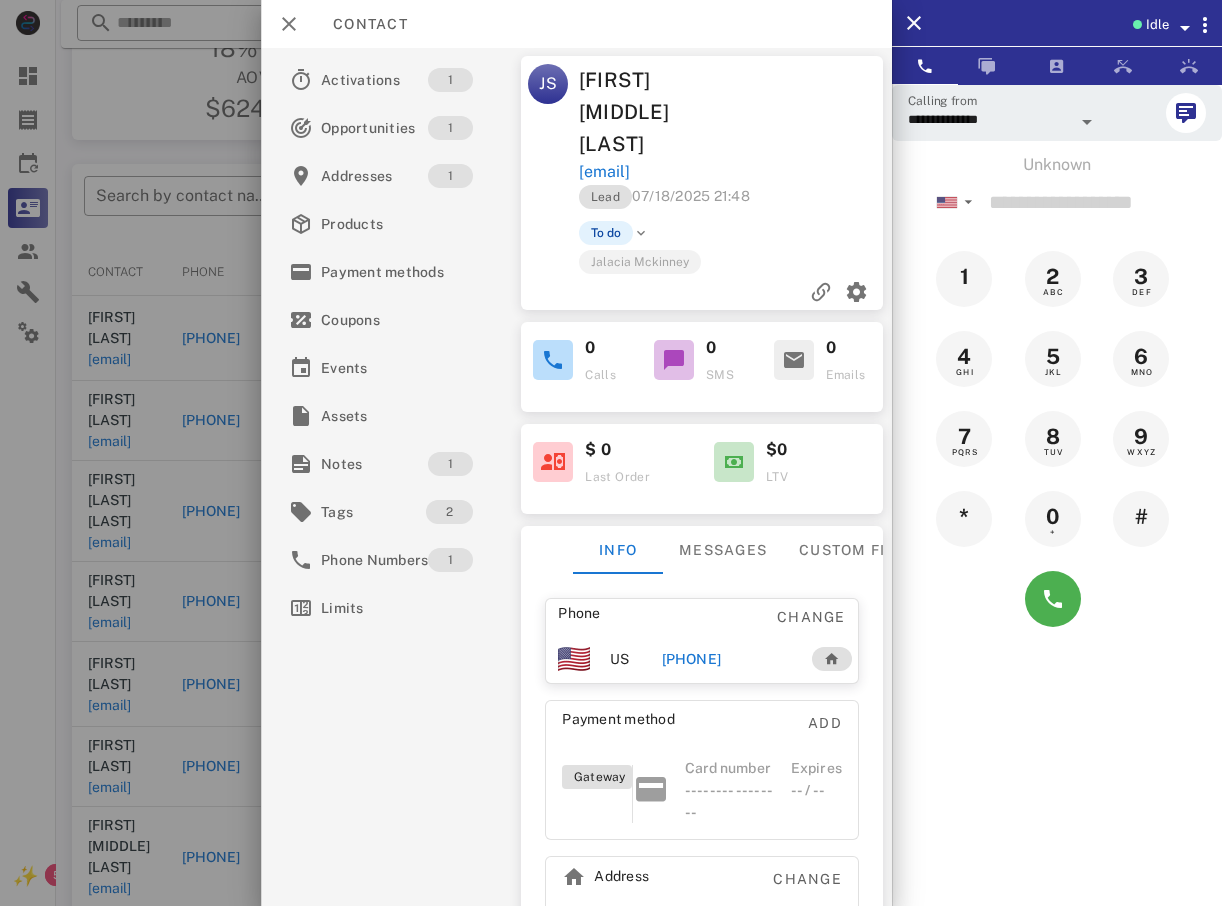 click at bounding box center [611, 453] 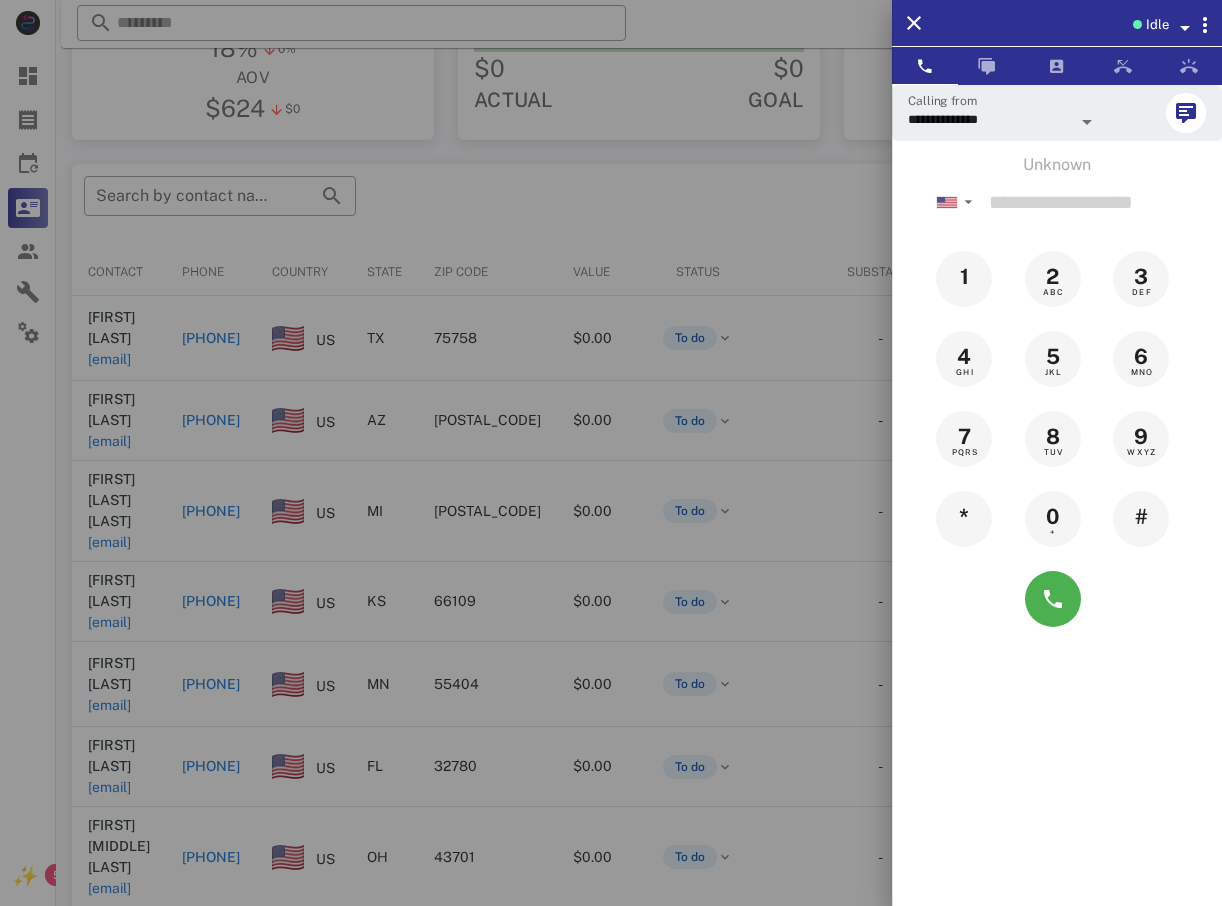 click at bounding box center [611, 453] 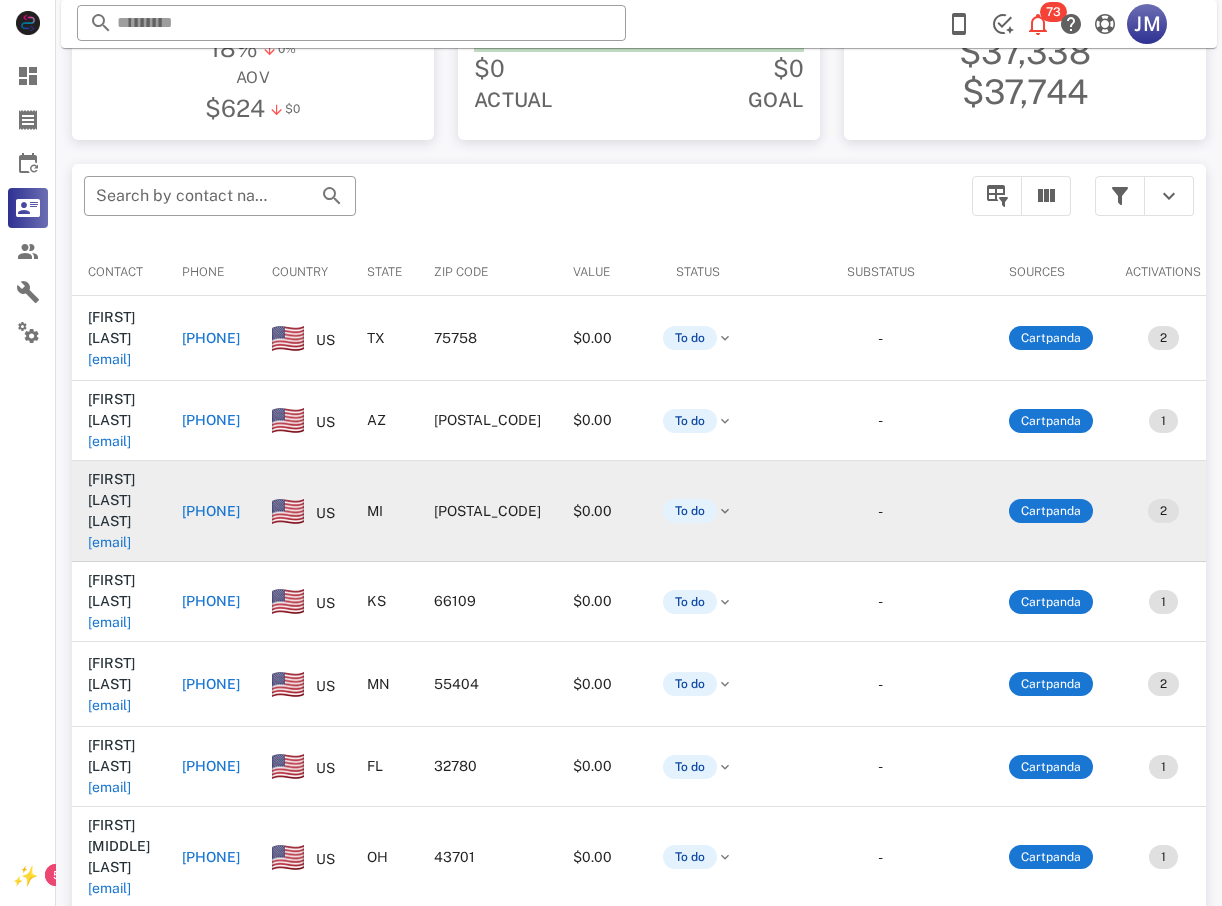 click on "+15555555555" at bounding box center (211, 511) 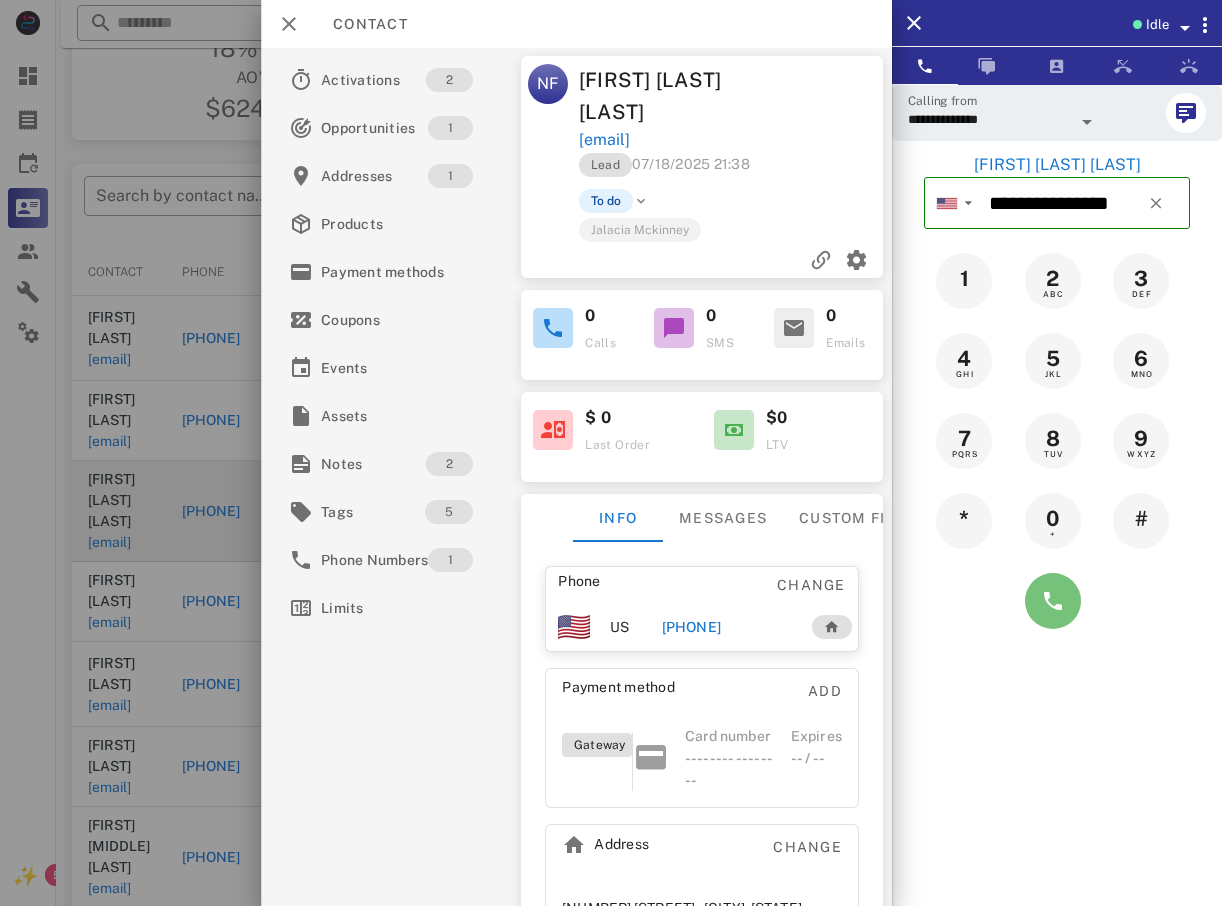 click at bounding box center (1053, 601) 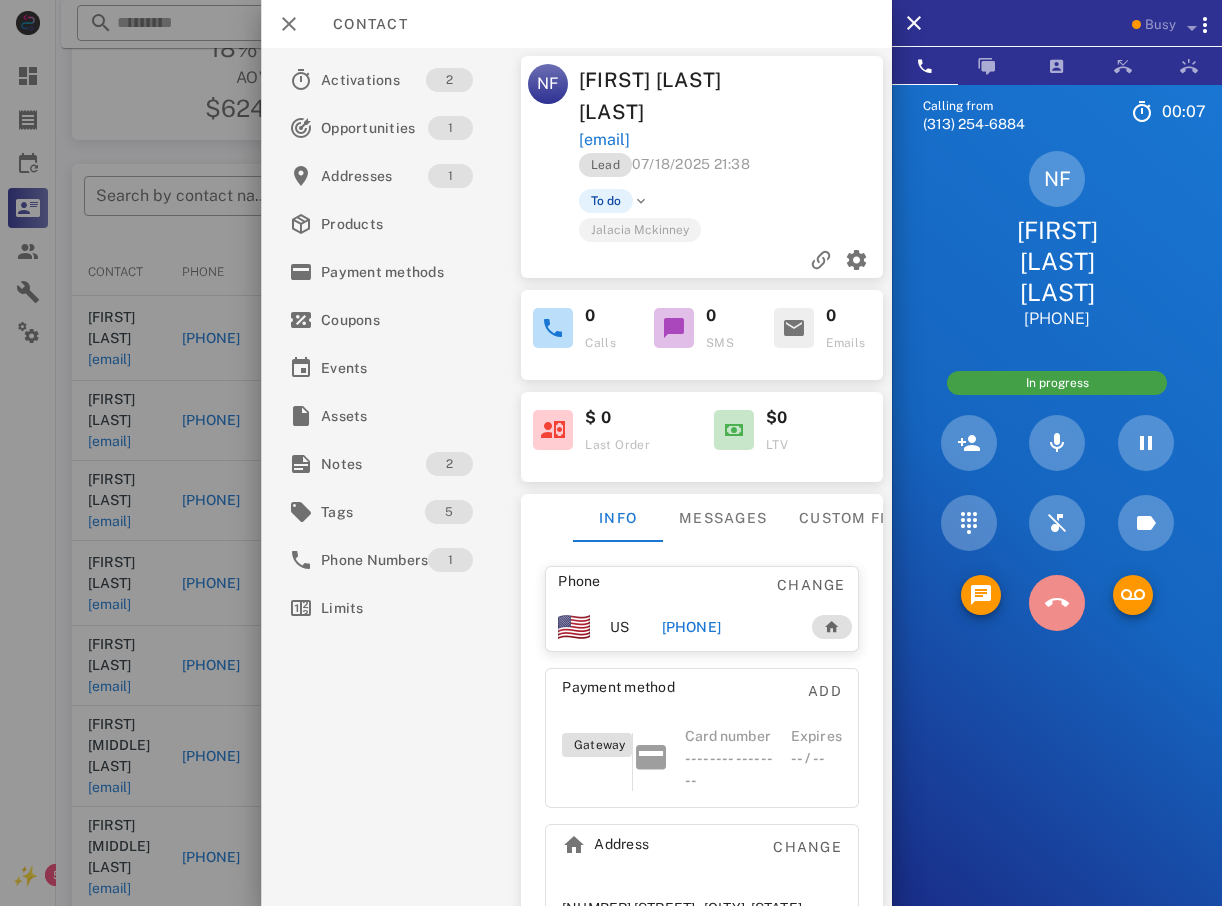drag, startPoint x: 1062, startPoint y: 587, endPoint x: 1080, endPoint y: 566, distance: 27.658634 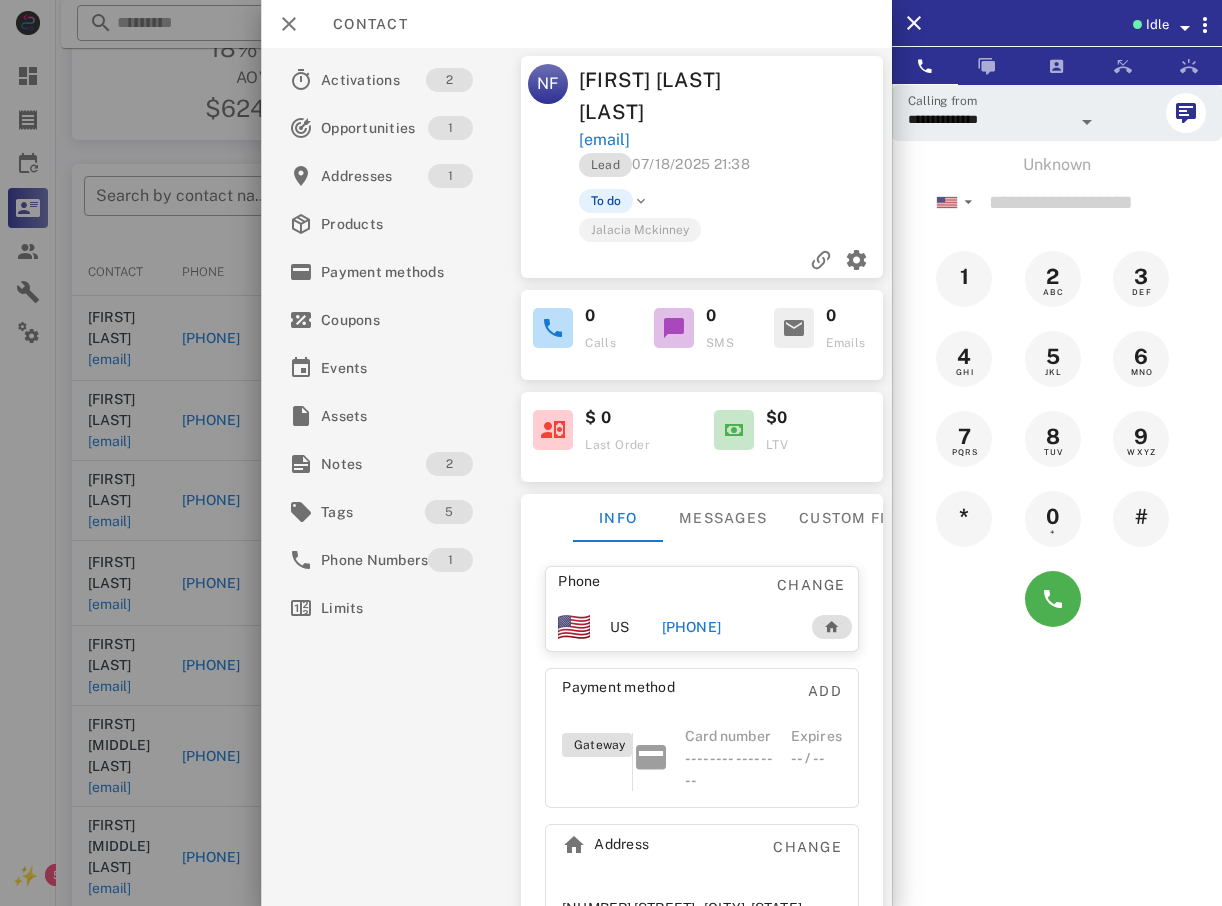 click at bounding box center [611, 453] 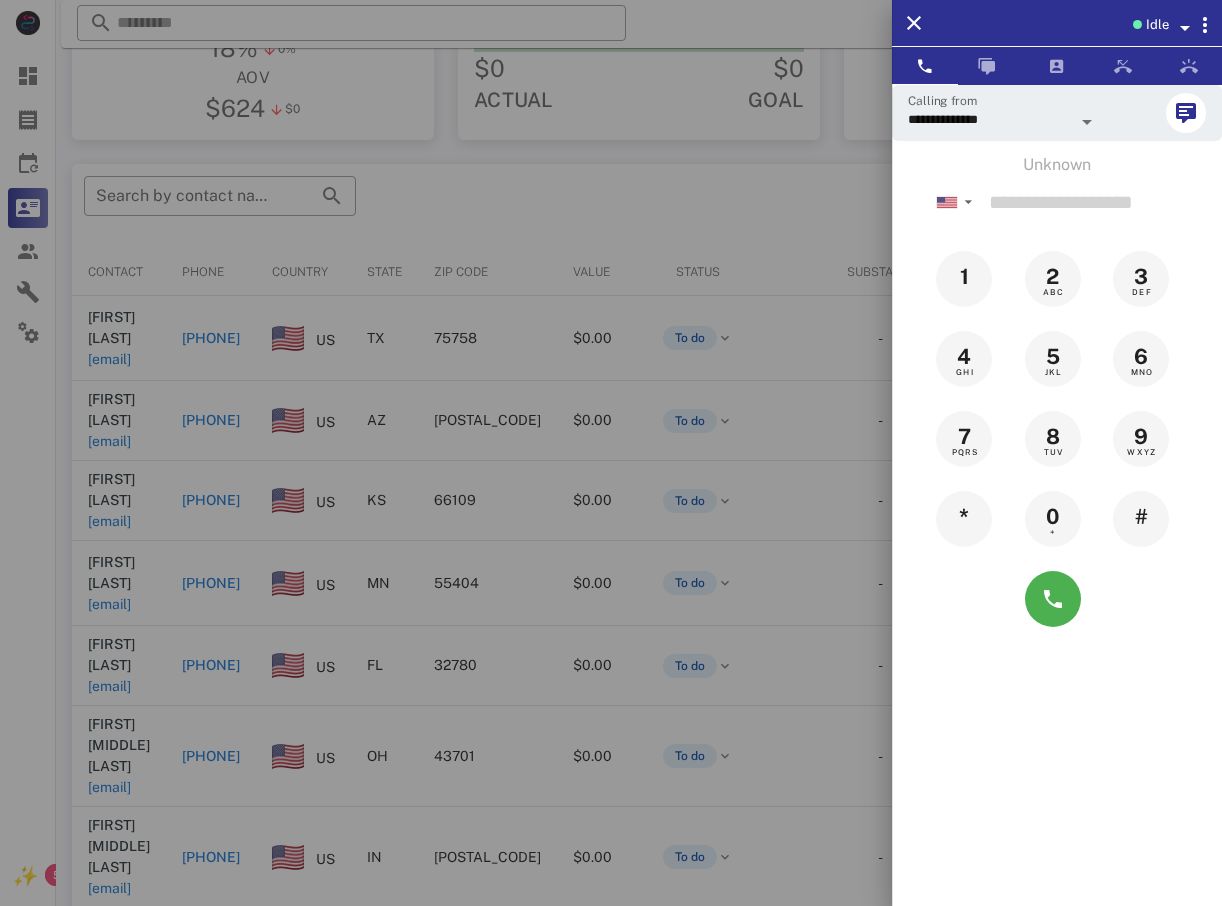 drag, startPoint x: 560, startPoint y: 230, endPoint x: 571, endPoint y: 231, distance: 11.045361 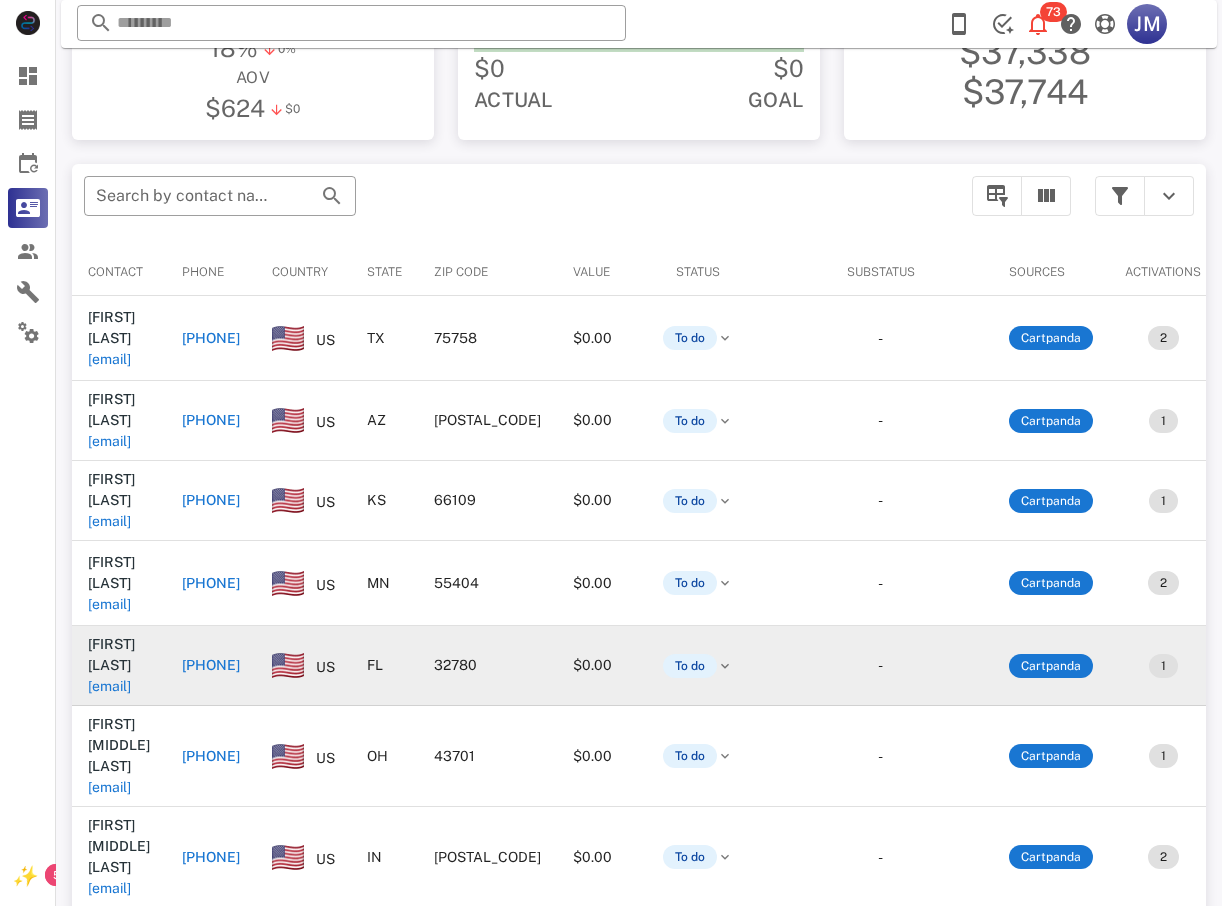 drag, startPoint x: 388, startPoint y: 552, endPoint x: 377, endPoint y: 596, distance: 45.35416 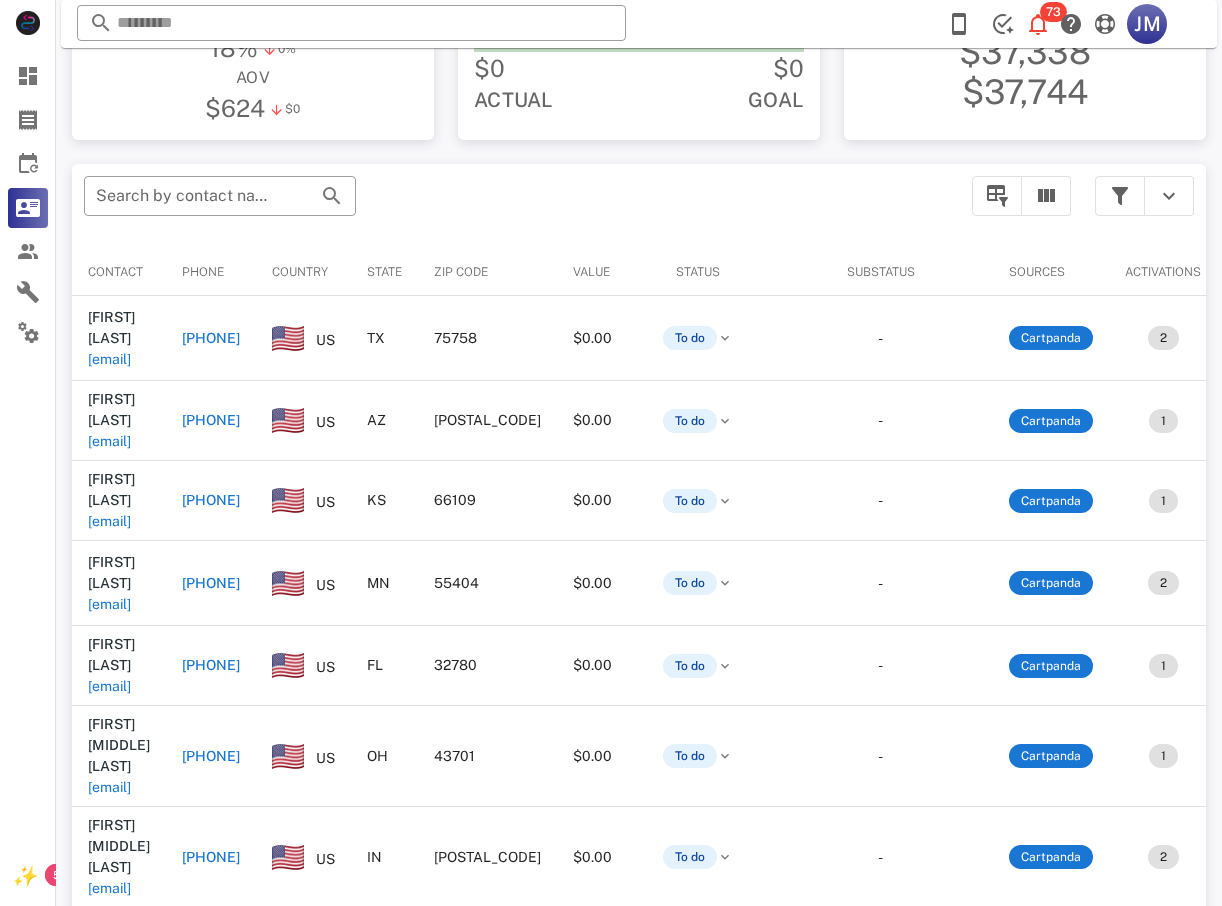 drag, startPoint x: 377, startPoint y: 596, endPoint x: 352, endPoint y: 476, distance: 122.57651 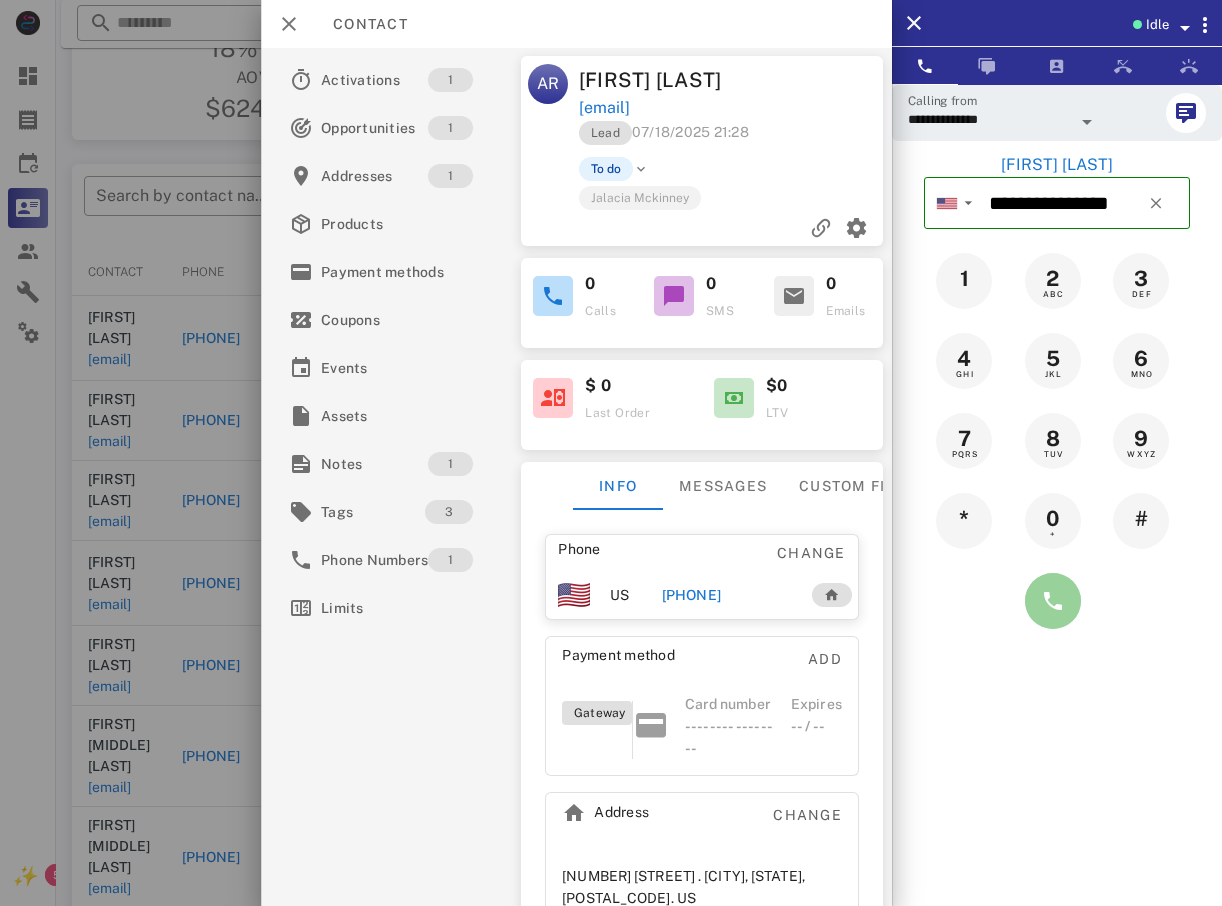 click at bounding box center [1053, 601] 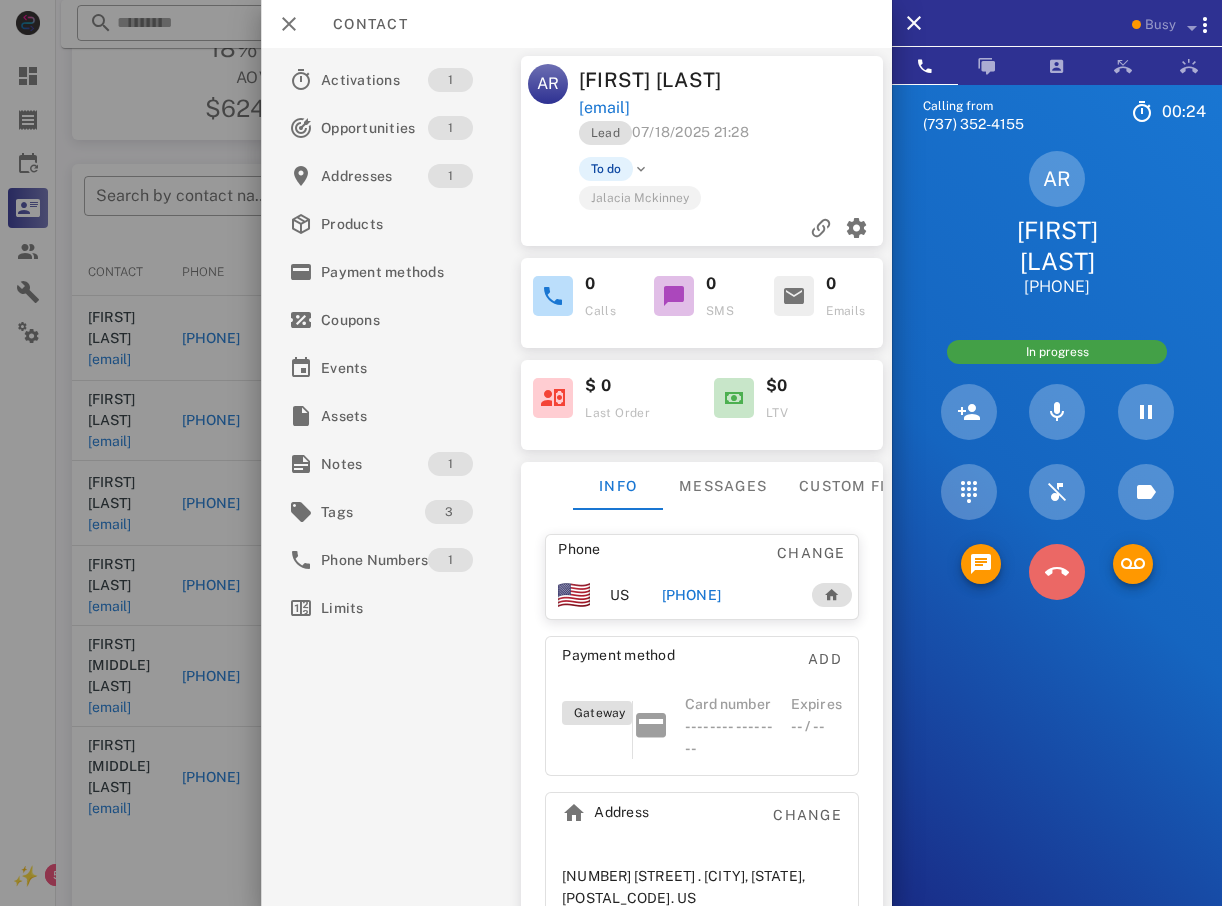 click at bounding box center [1057, 572] 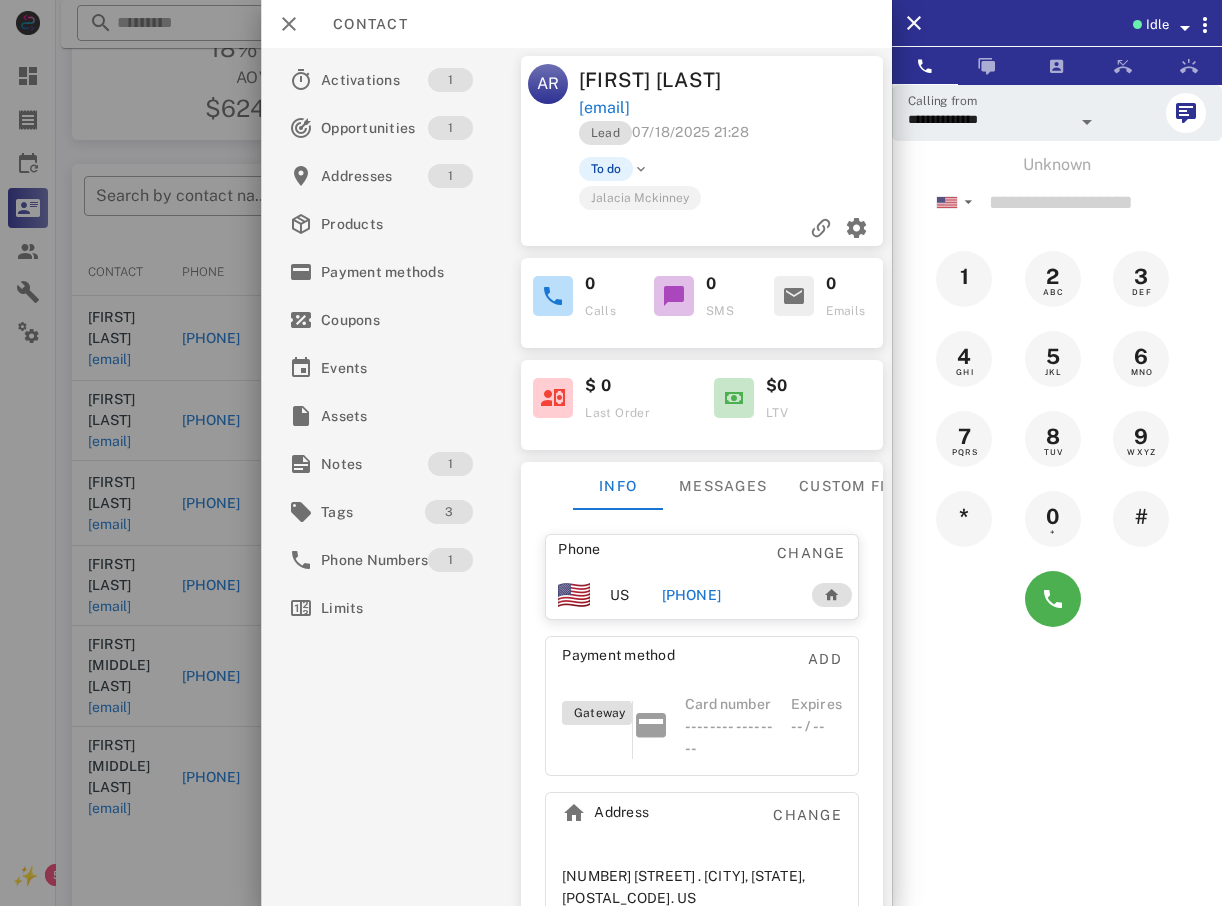 click at bounding box center (611, 453) 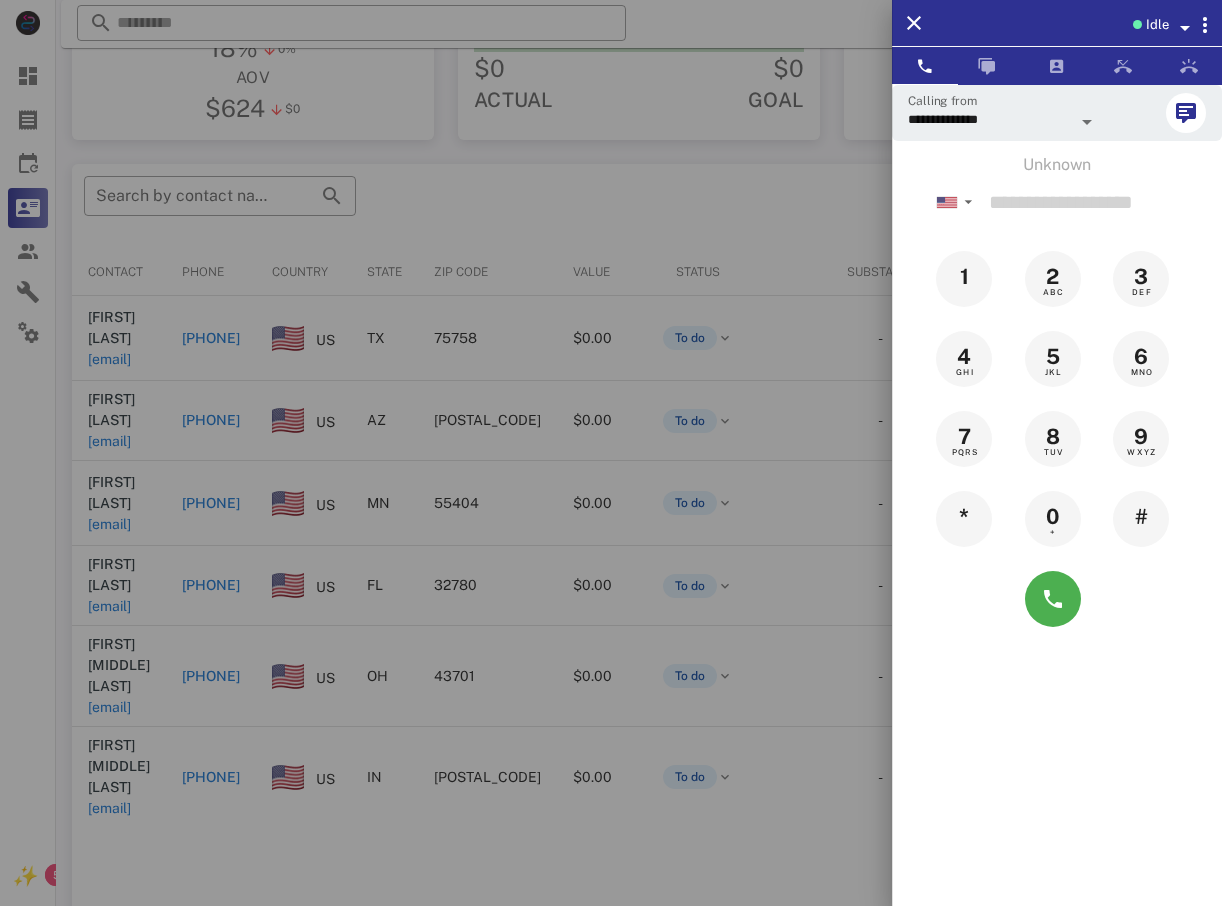 click at bounding box center (611, 453) 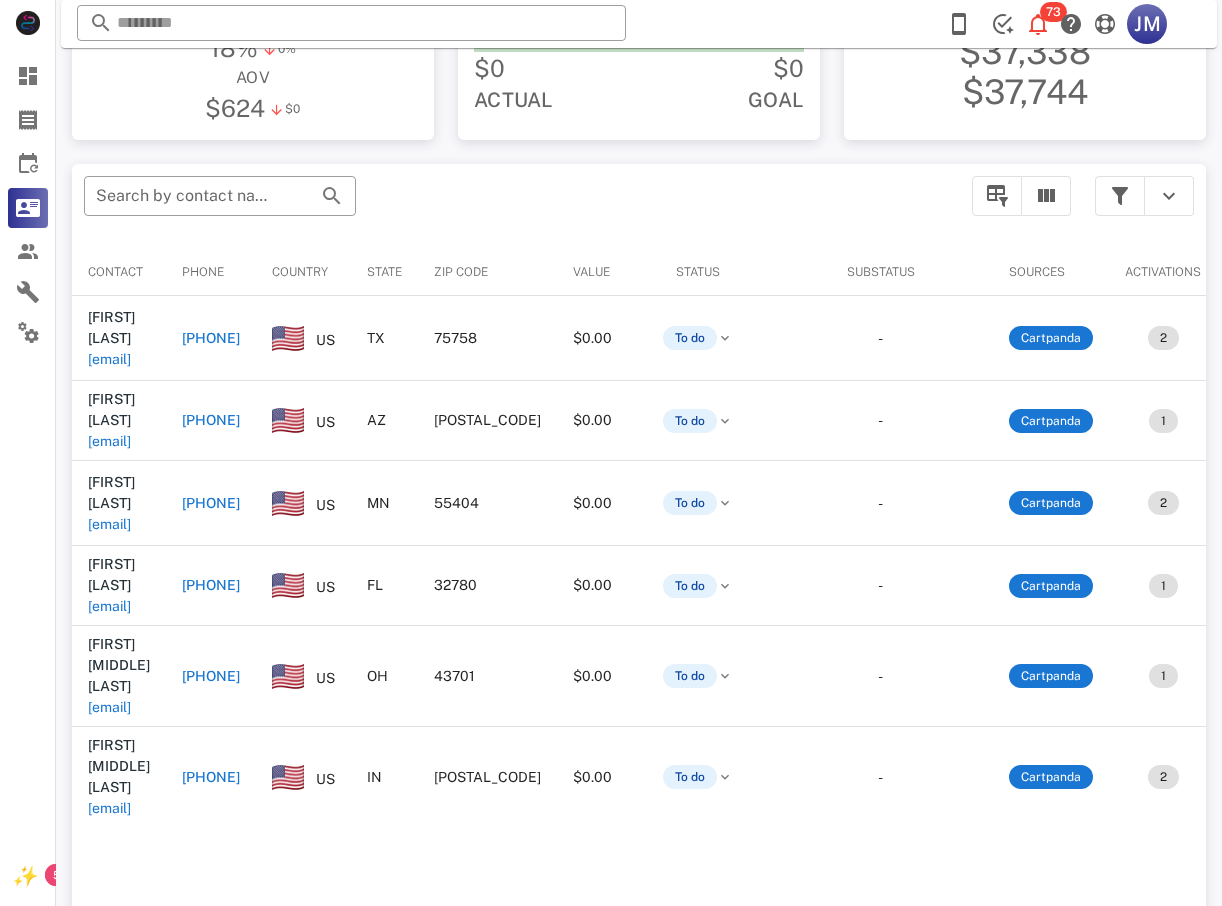 scroll, scrollTop: 380, scrollLeft: 0, axis: vertical 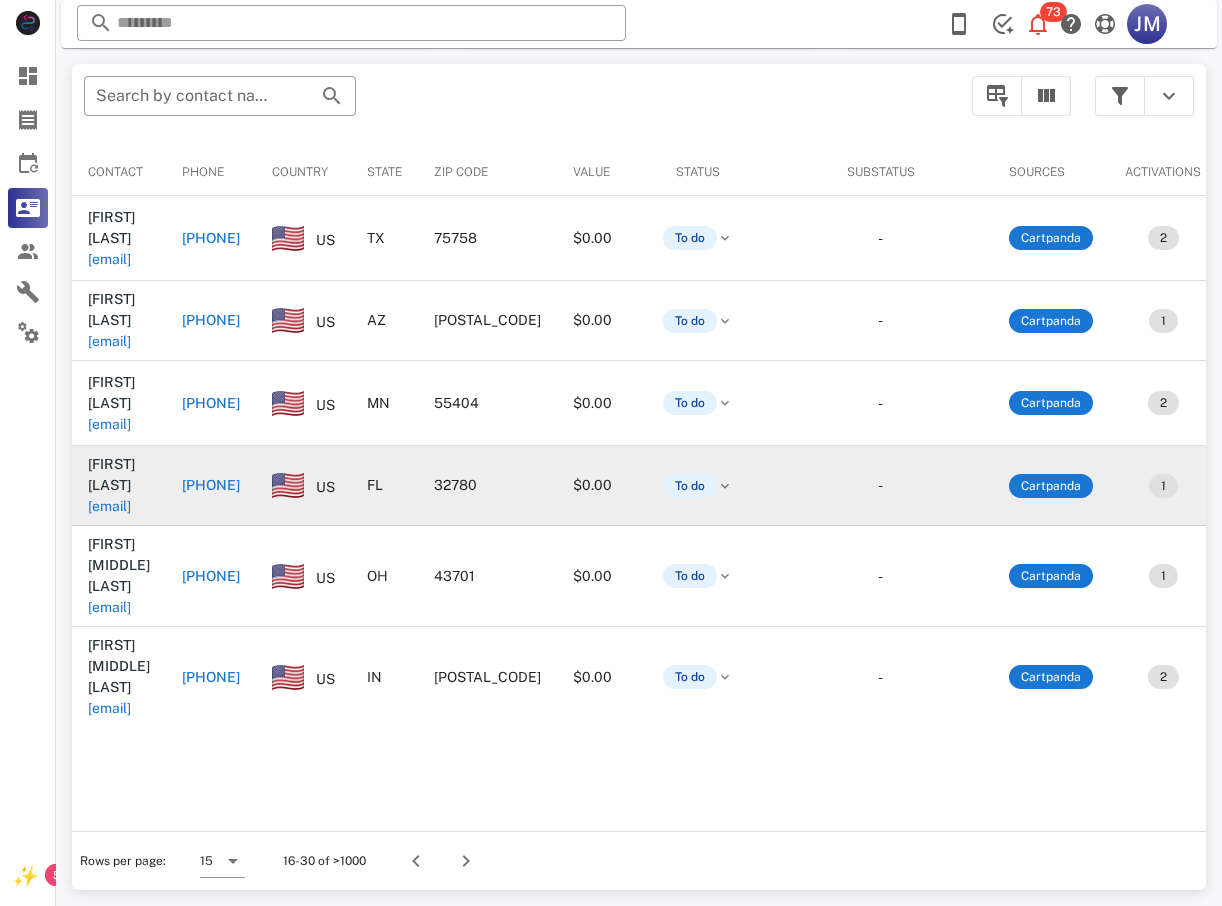 click on "[PHONE]" at bounding box center [211, 485] 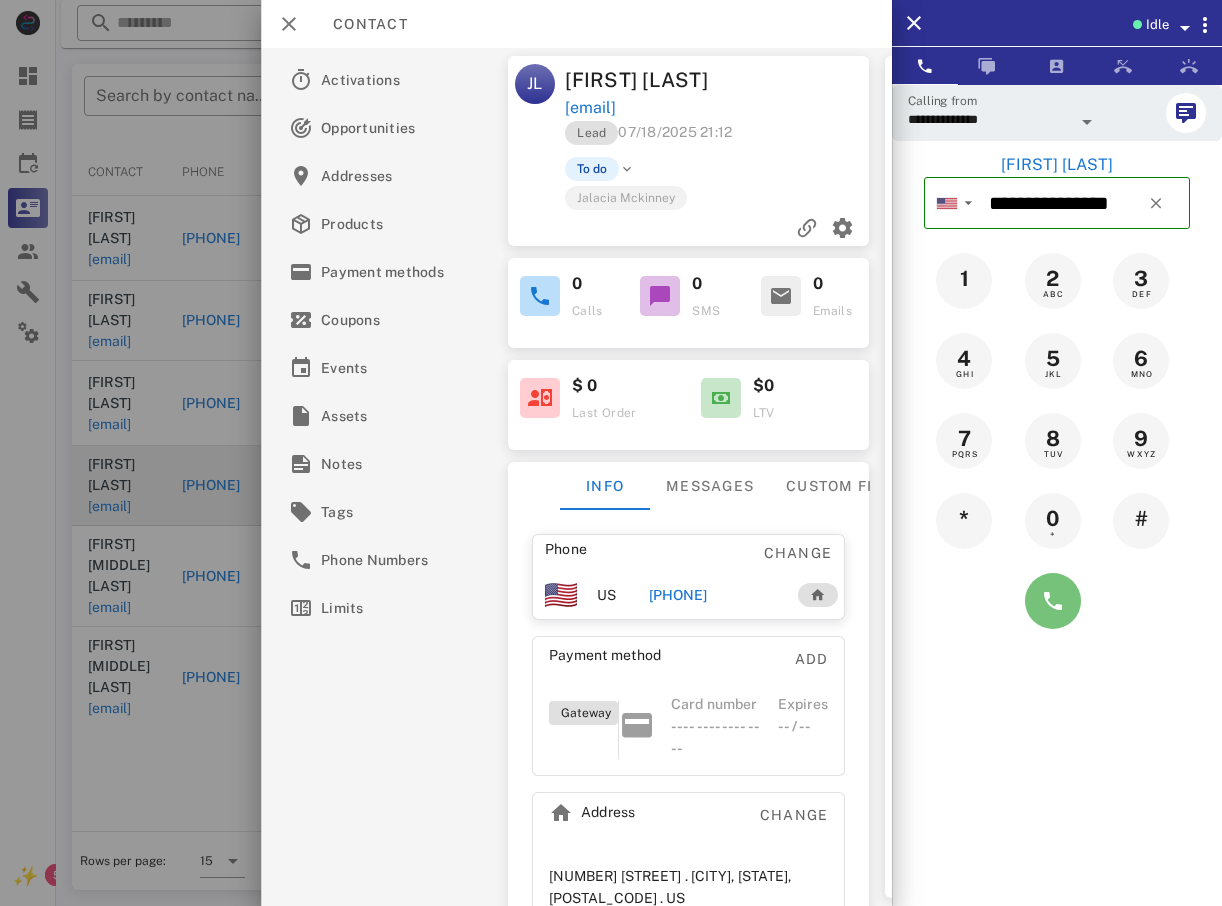 click at bounding box center [1053, 601] 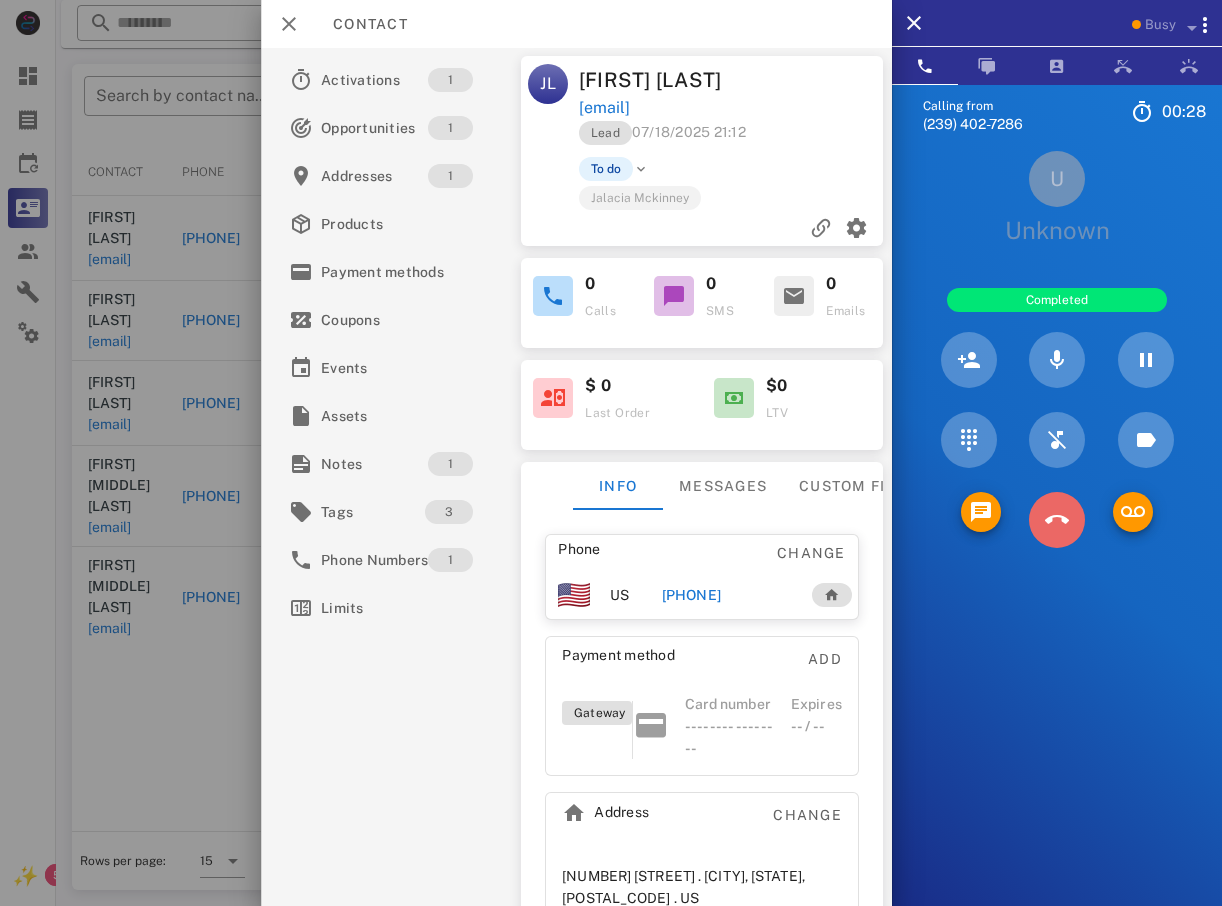 click at bounding box center [1057, 520] 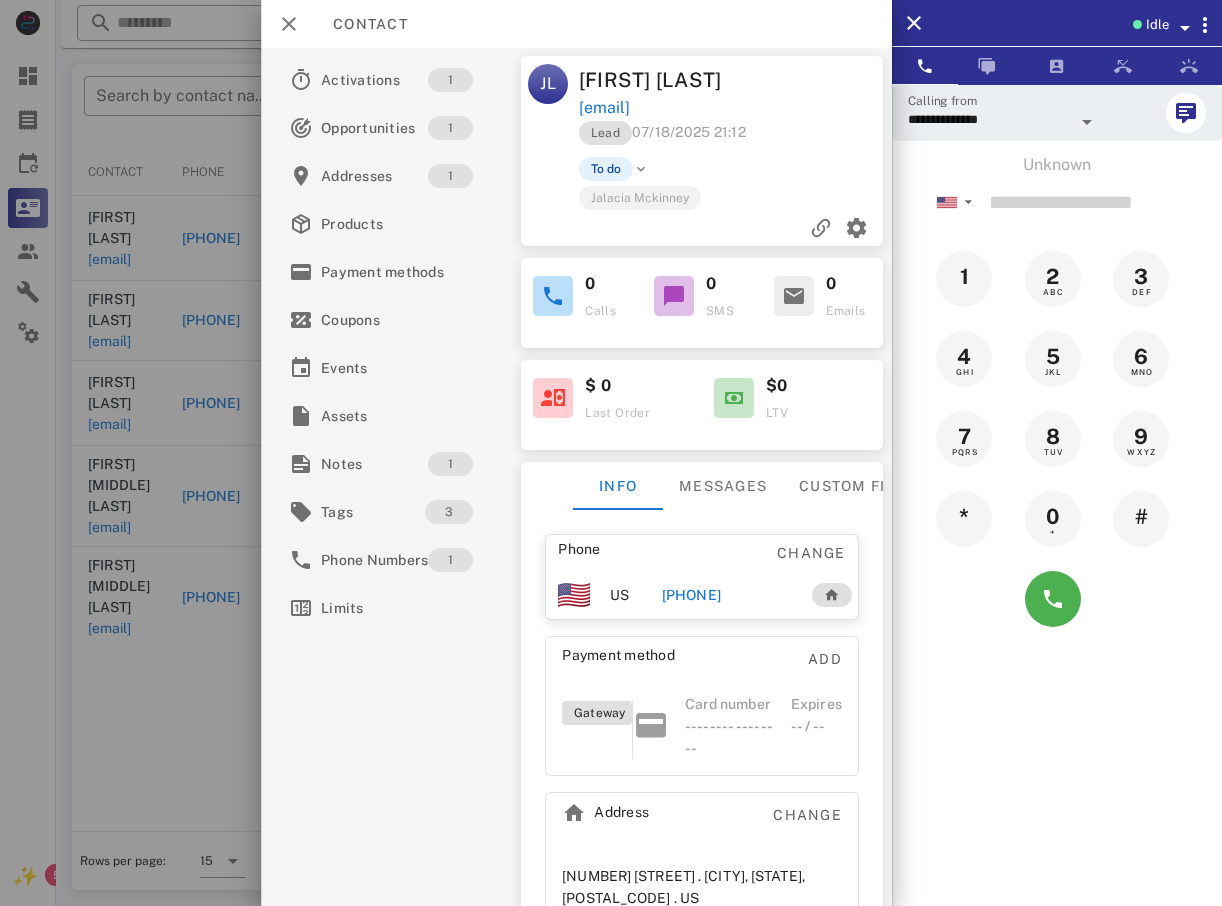 drag, startPoint x: 134, startPoint y: 702, endPoint x: 168, endPoint y: 705, distance: 34.132095 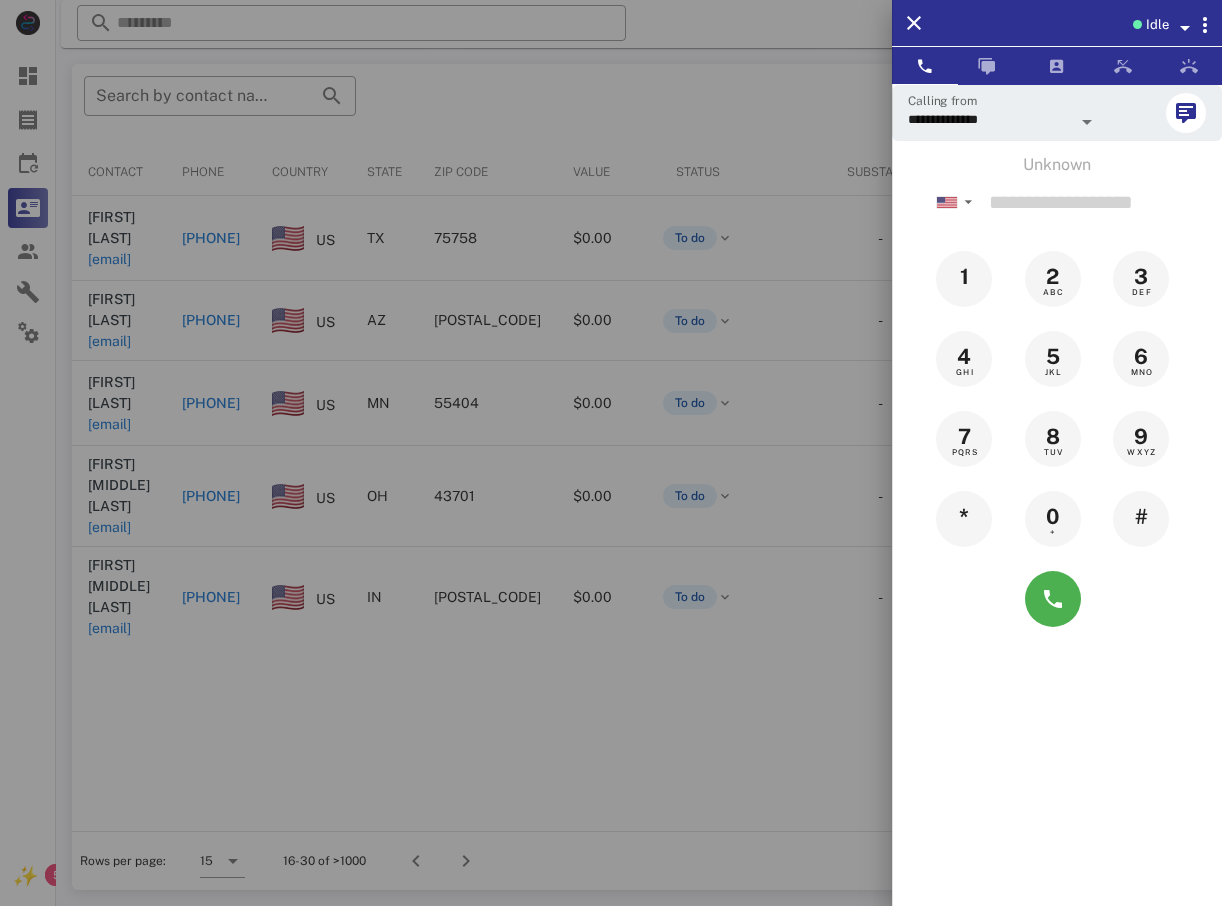 click at bounding box center (611, 453) 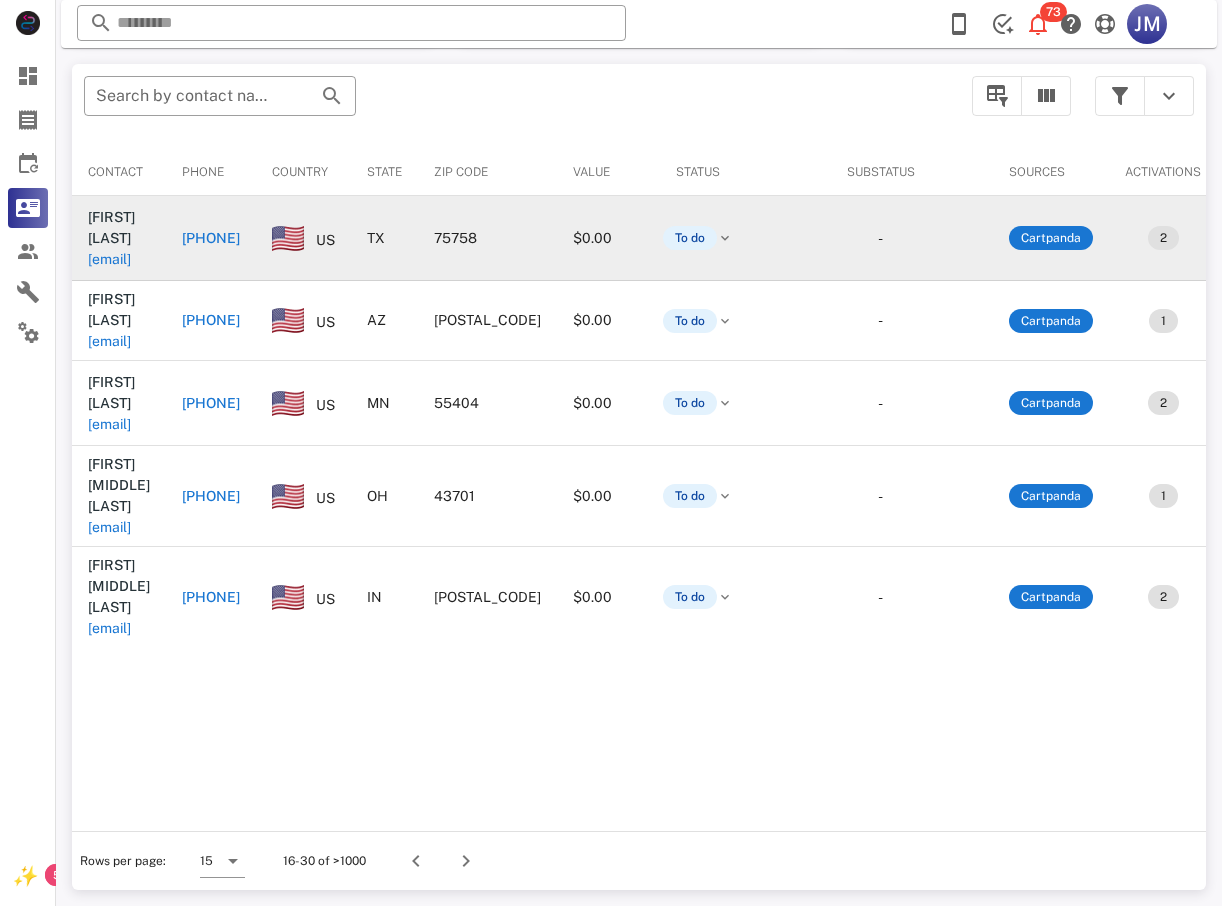 click on "[PHONE]" at bounding box center [211, 238] 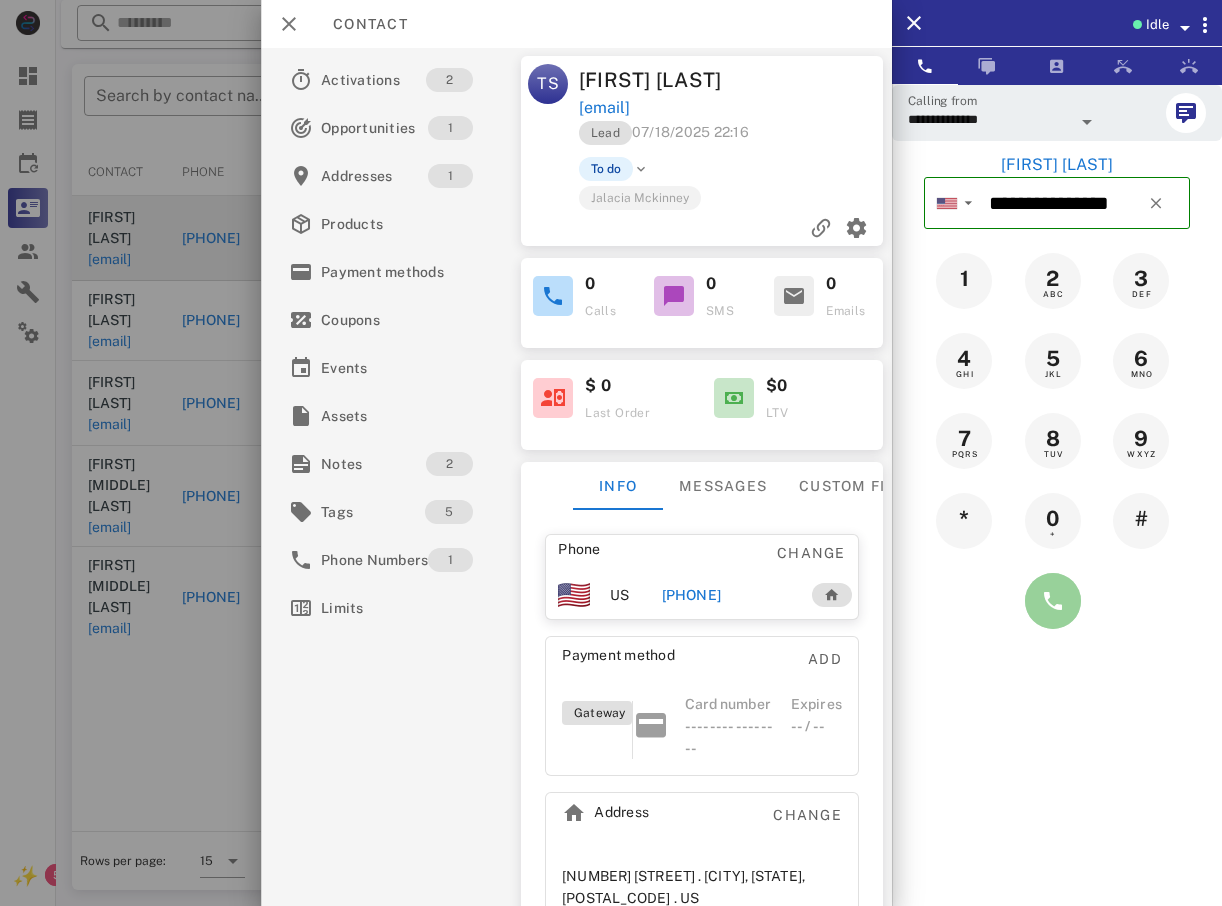 click at bounding box center [1053, 601] 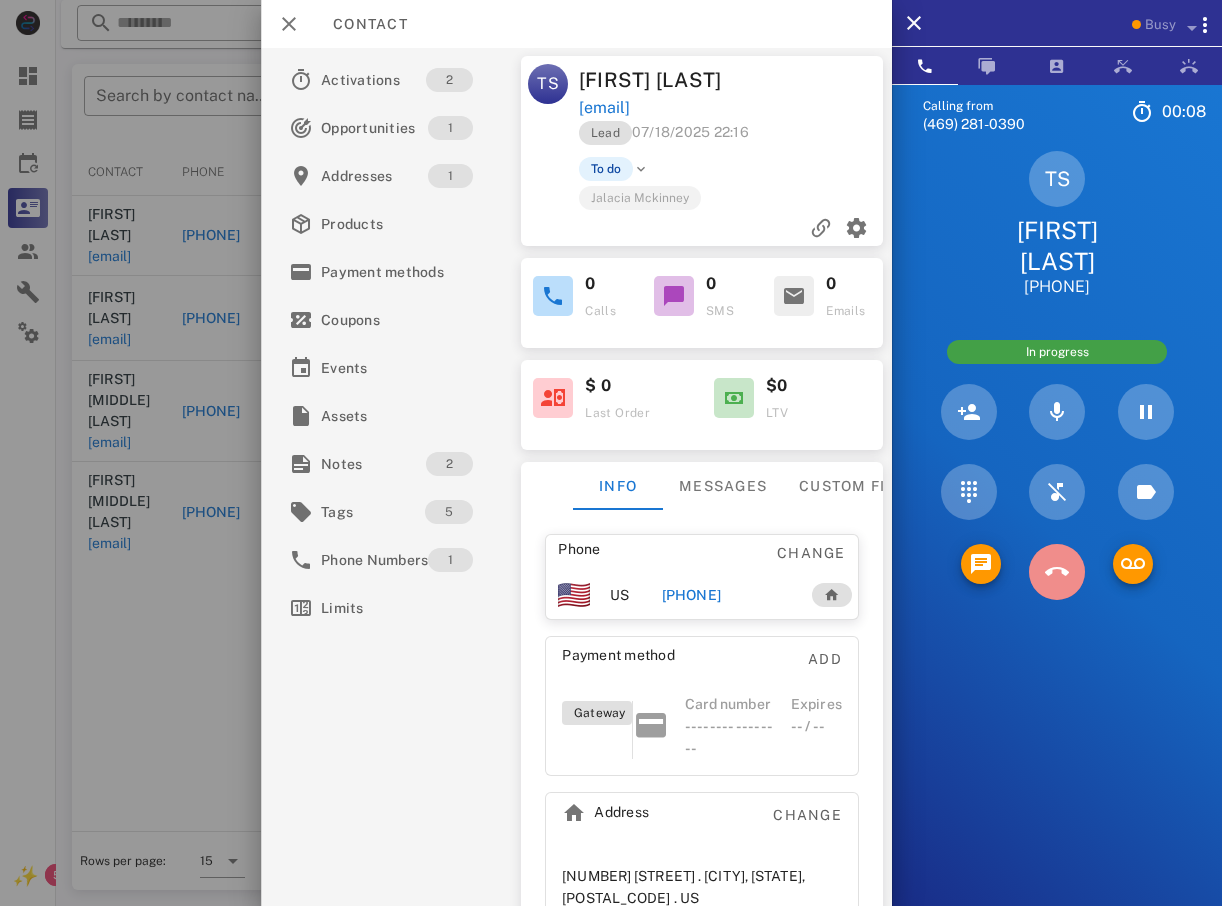 click at bounding box center [1057, 572] 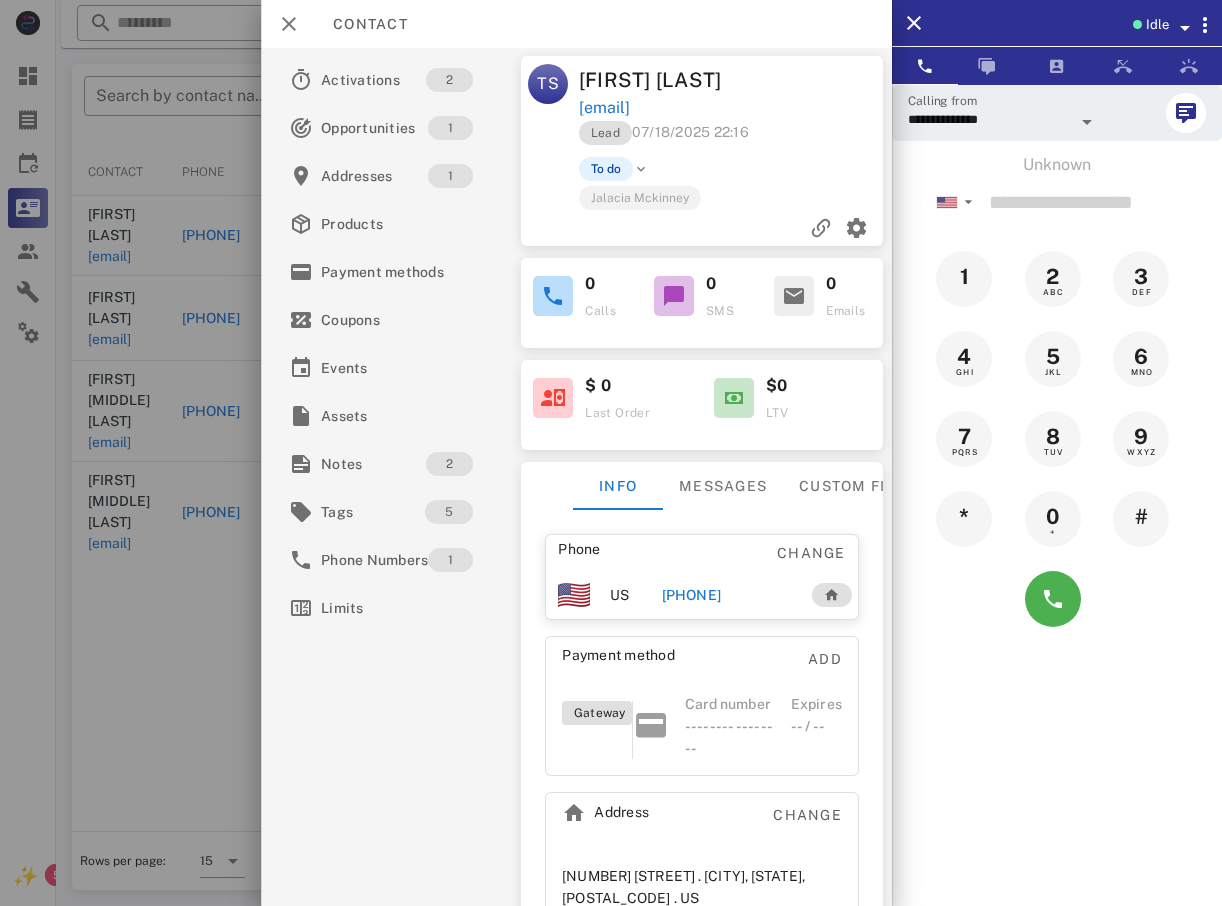 click at bounding box center [611, 453] 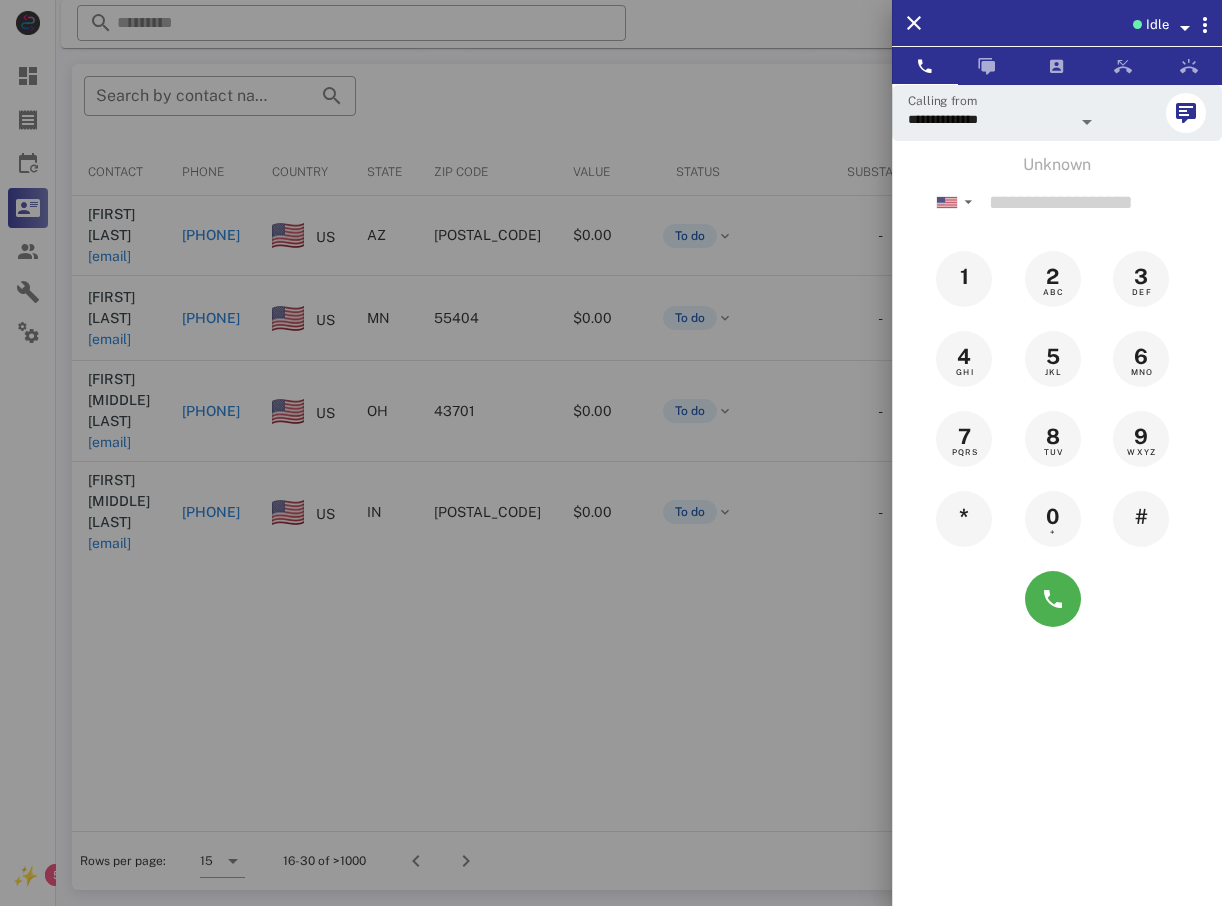 click at bounding box center [611, 453] 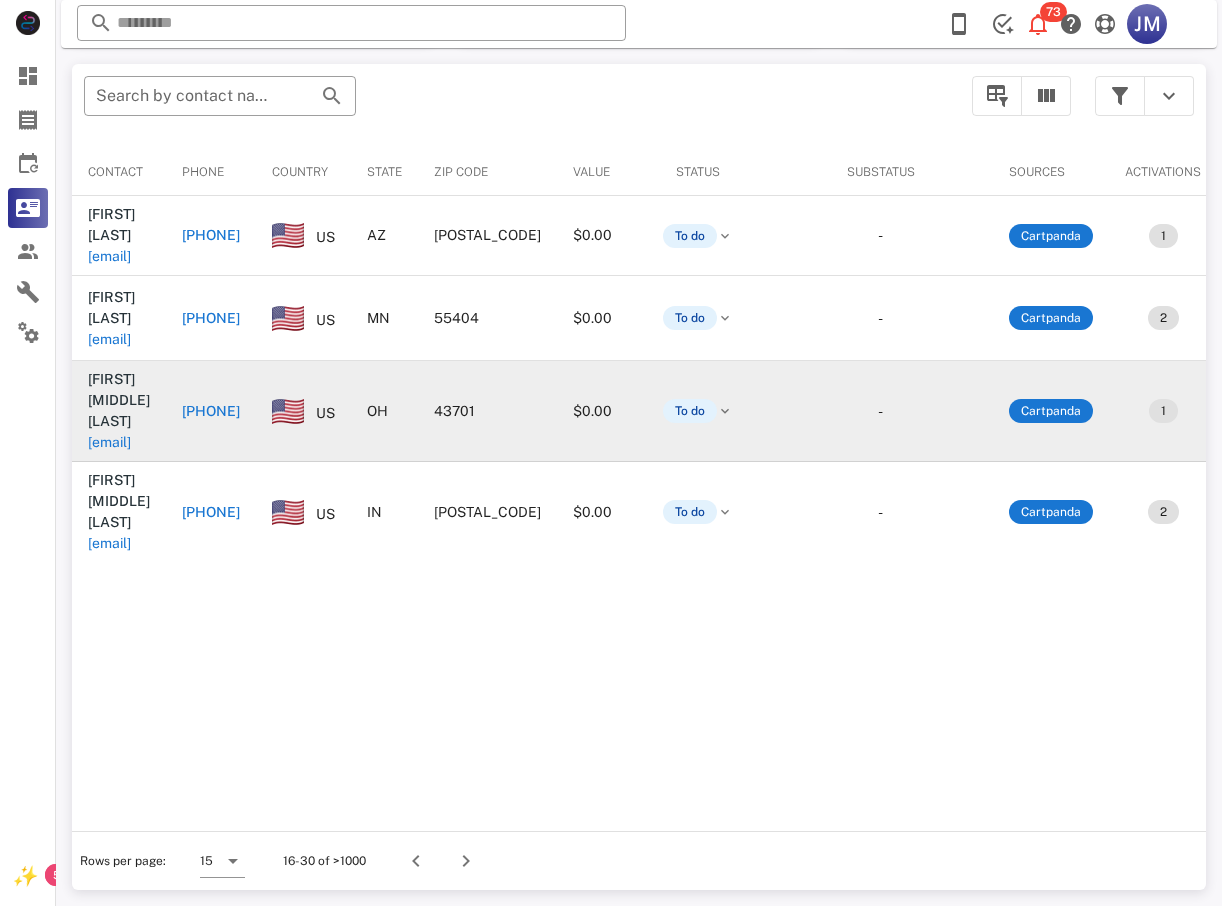 click on "[PHONE]" at bounding box center (211, 411) 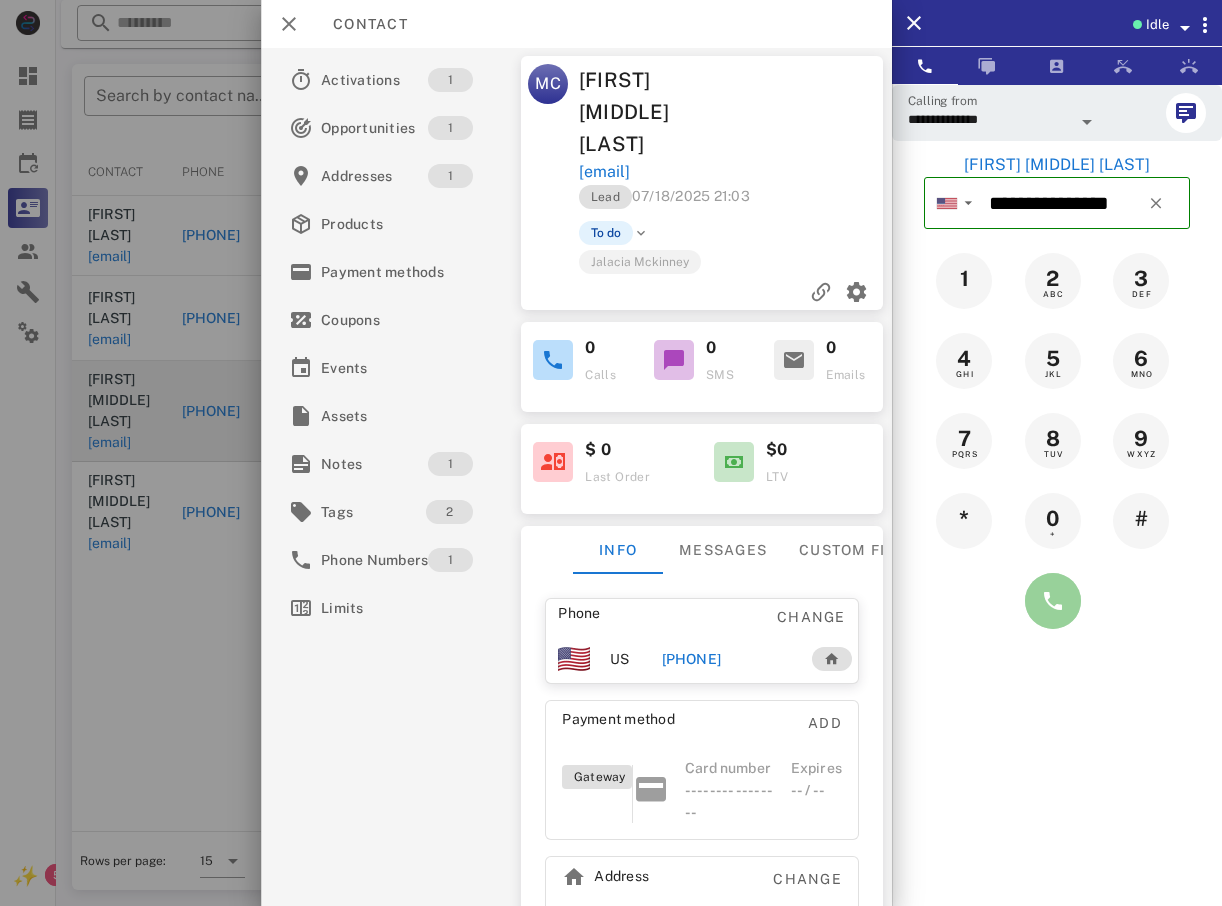 click at bounding box center [1053, 601] 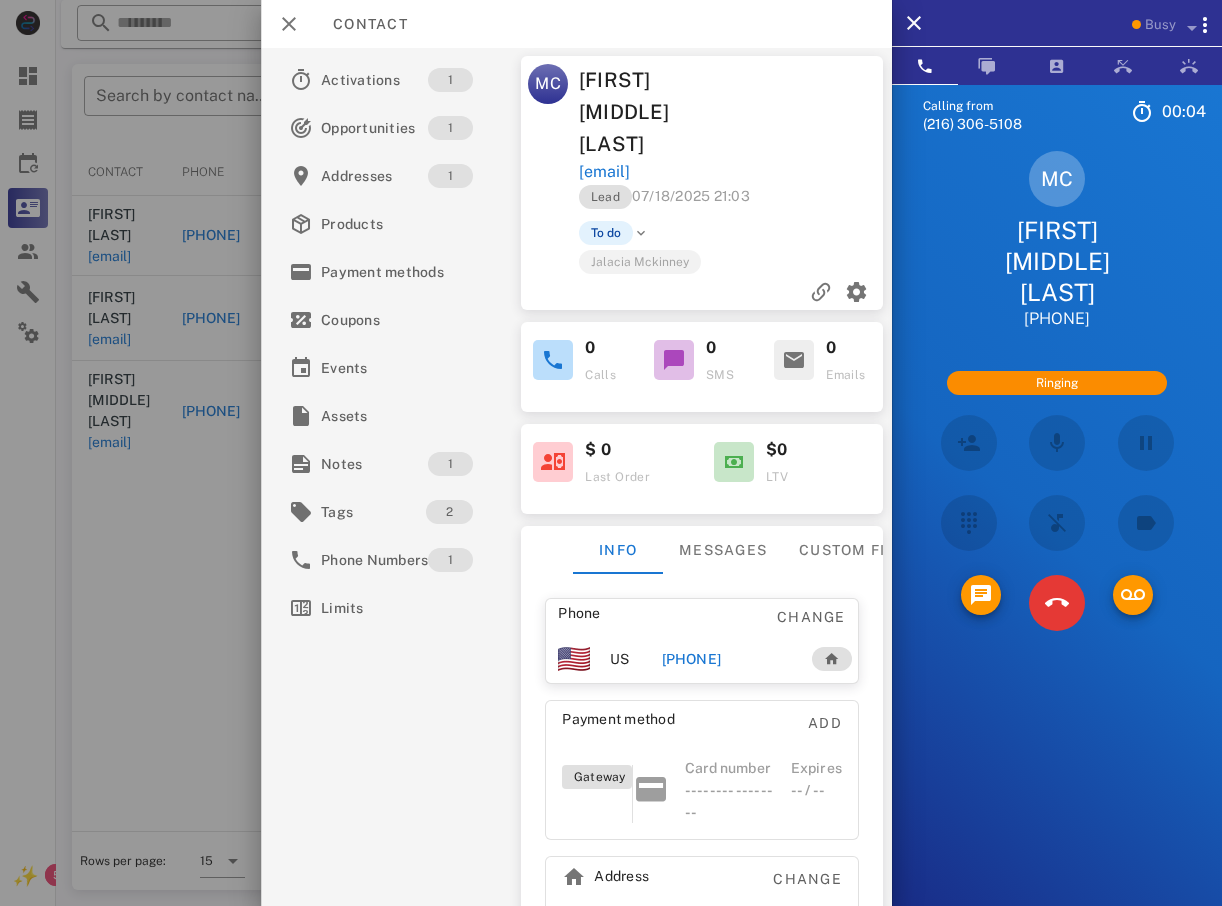 click at bounding box center (611, 453) 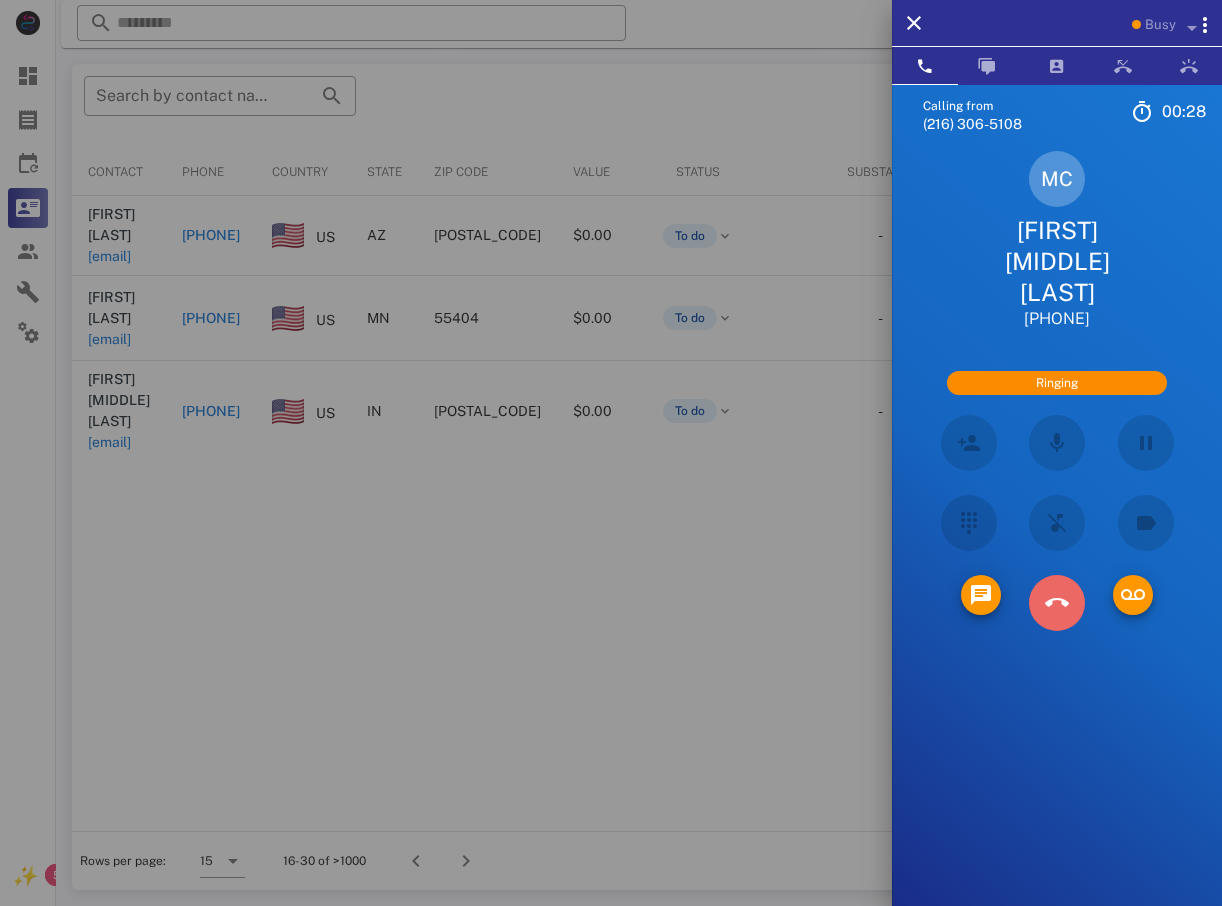 click at bounding box center (1057, 603) 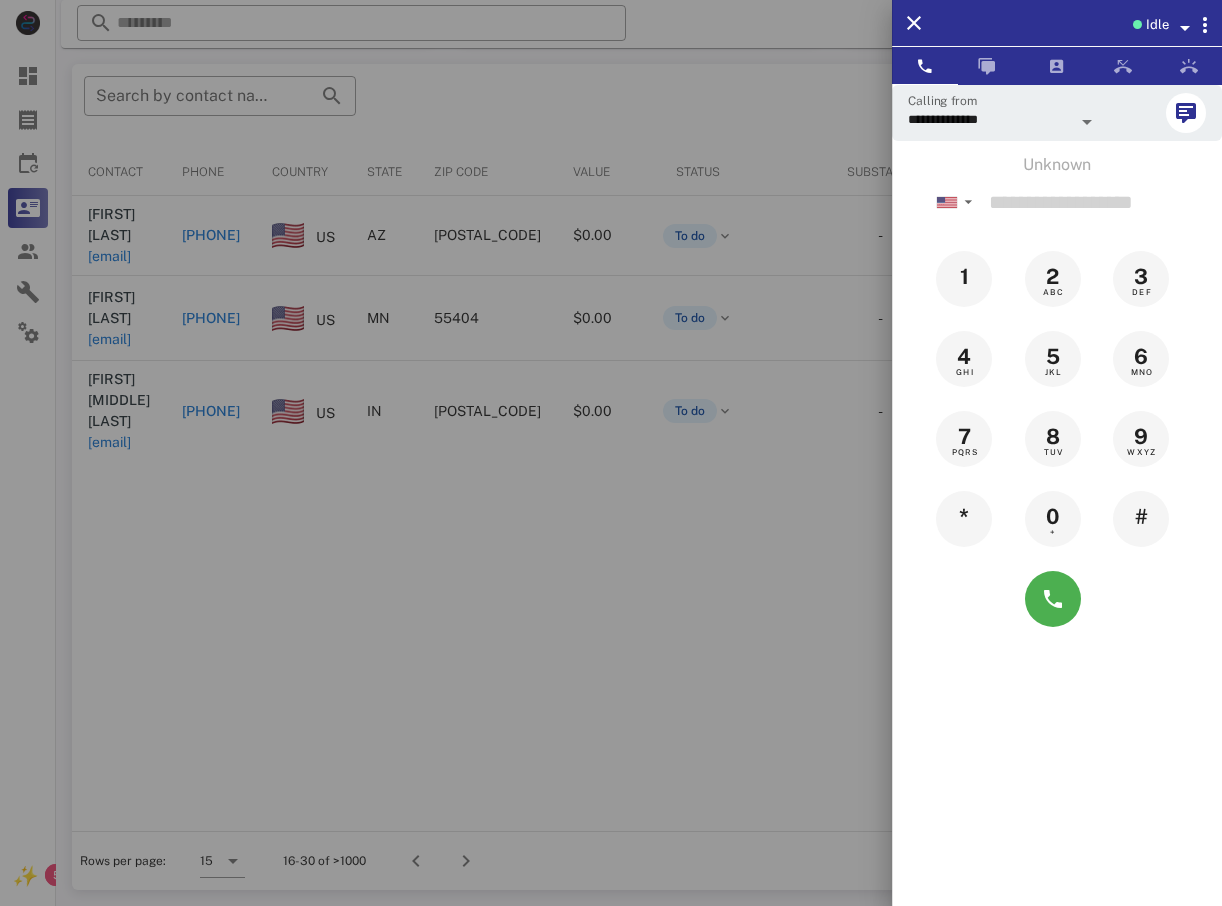 click at bounding box center [611, 453] 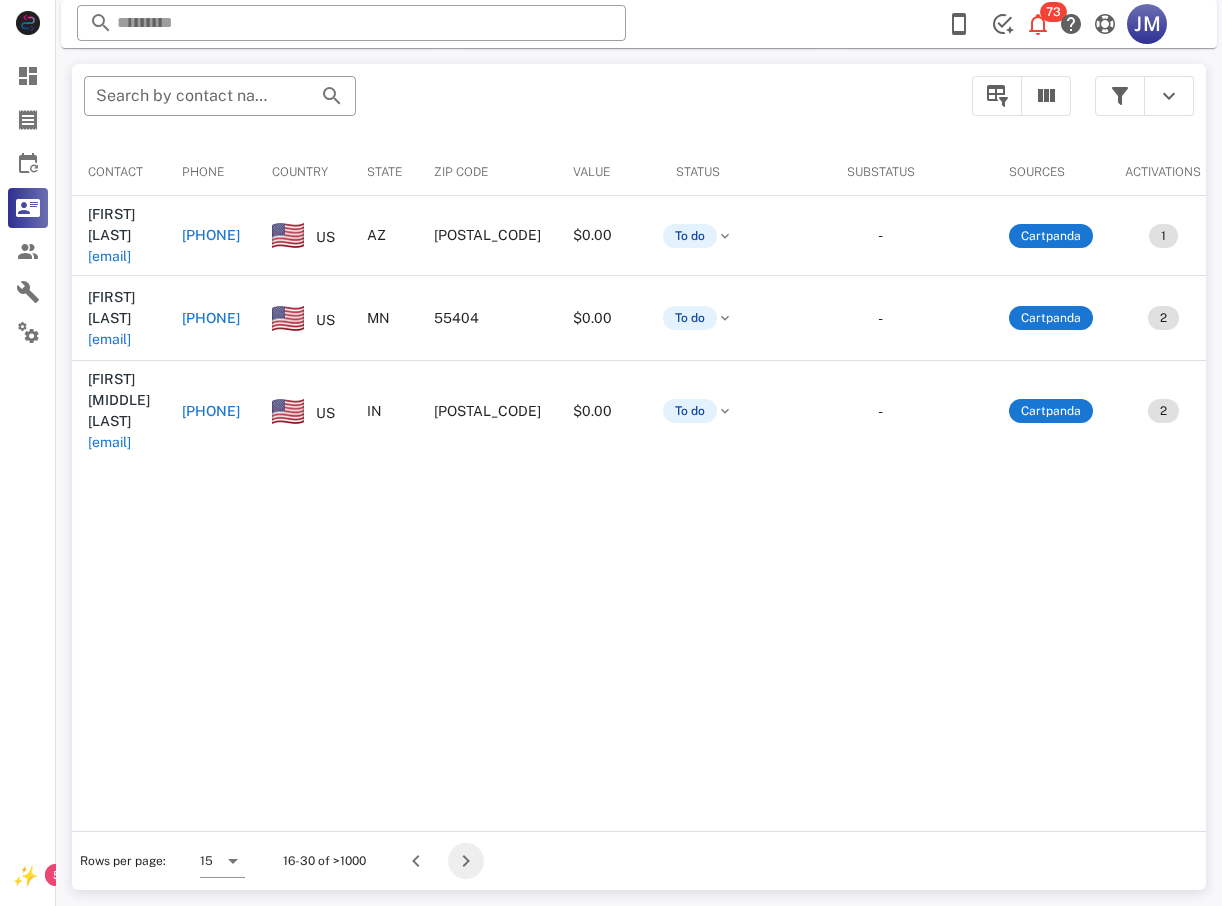 click at bounding box center (466, 861) 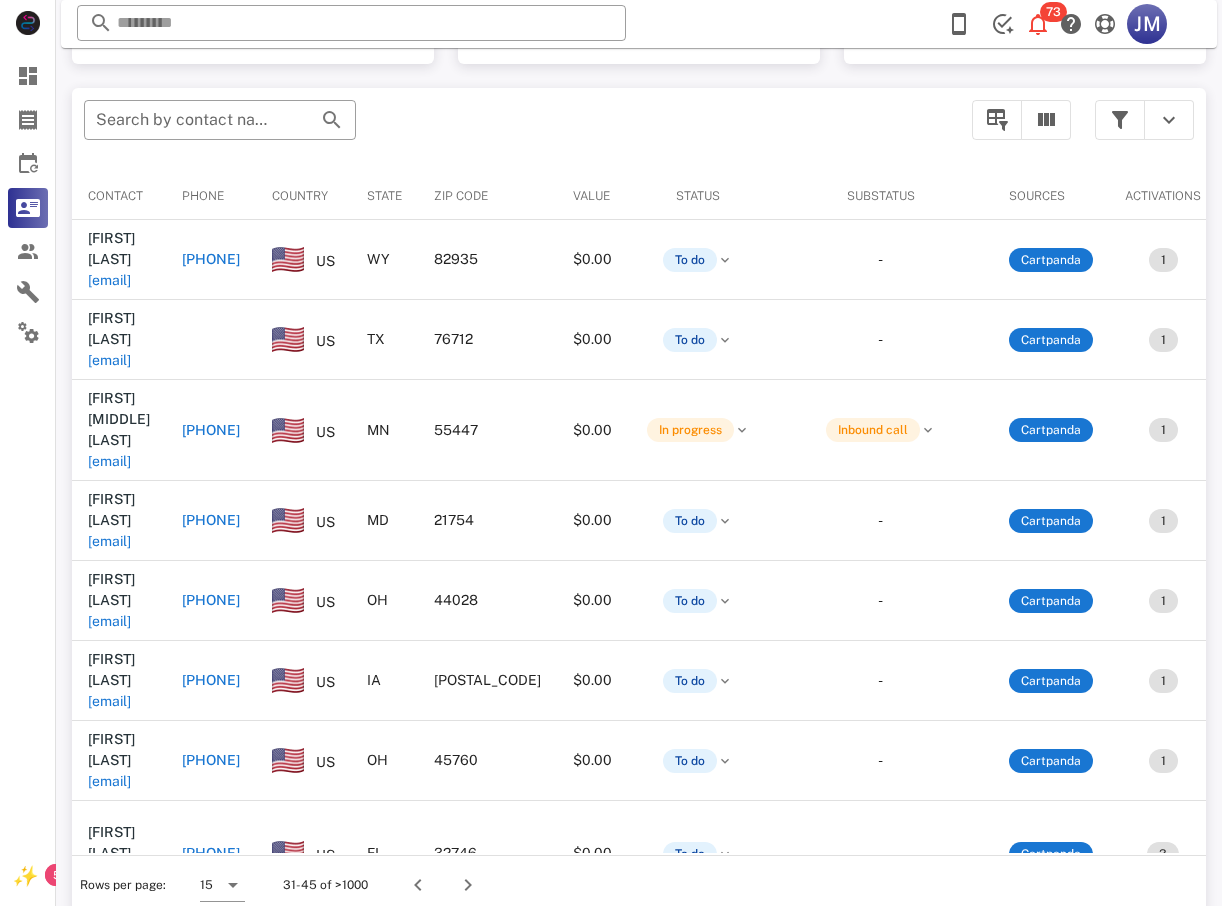 scroll, scrollTop: 380, scrollLeft: 0, axis: vertical 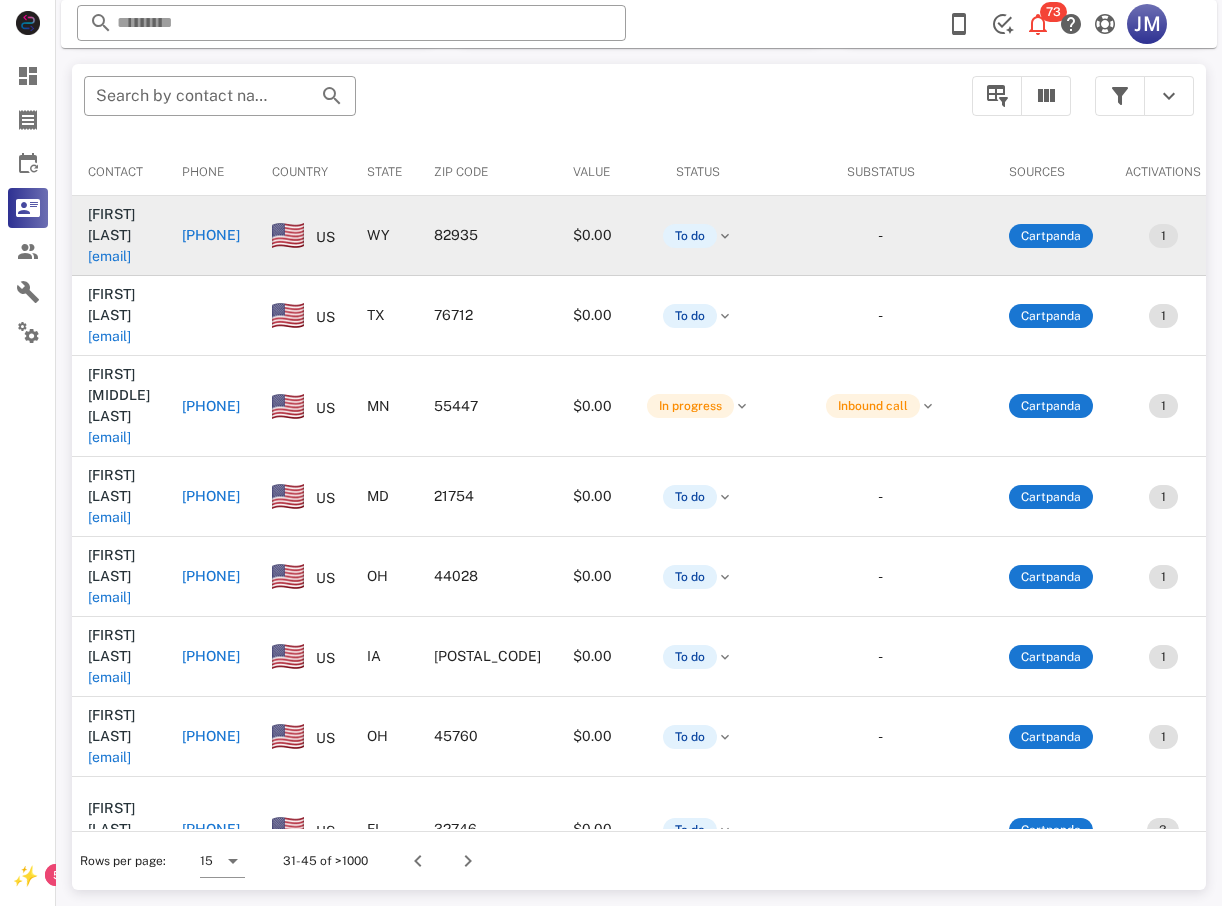 click on "[PHONE]" at bounding box center (211, 235) 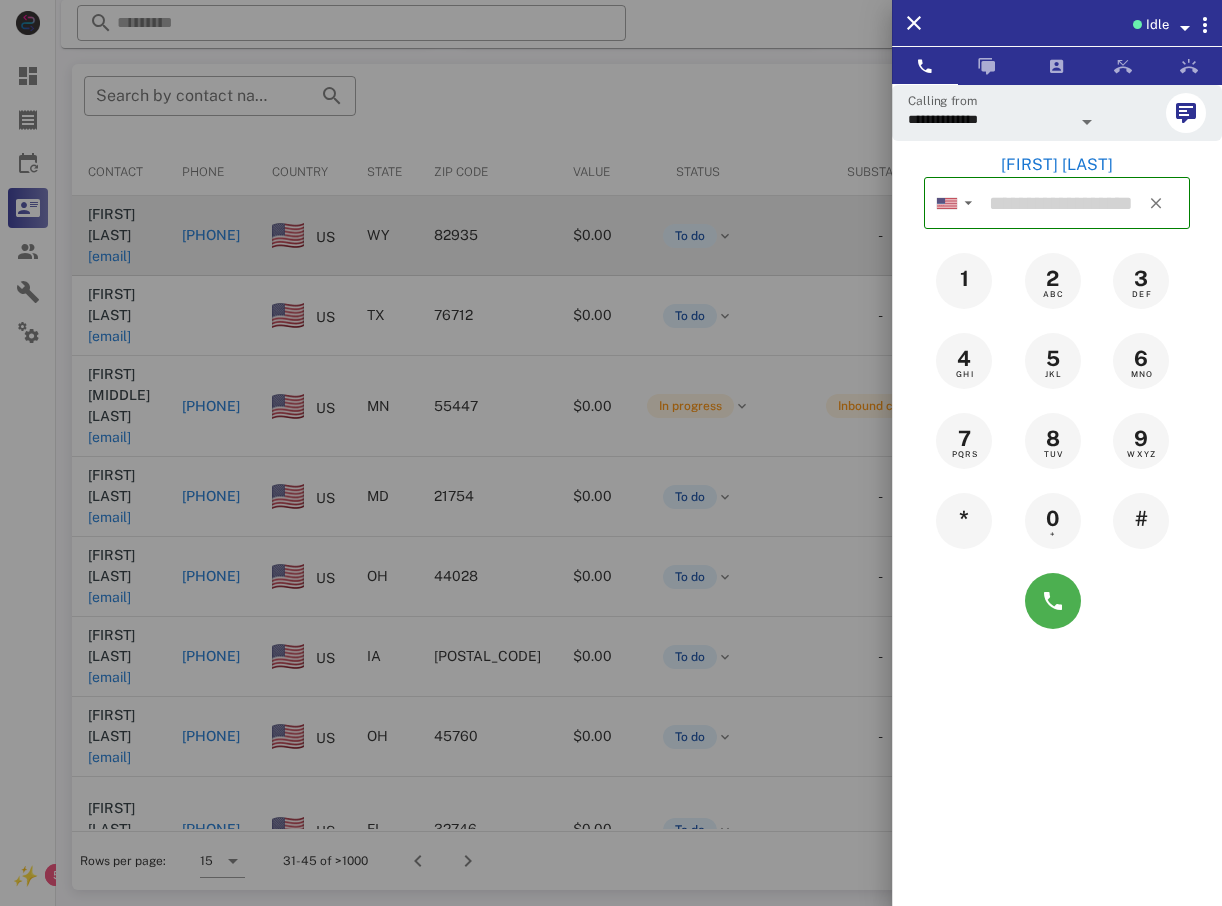type on "**********" 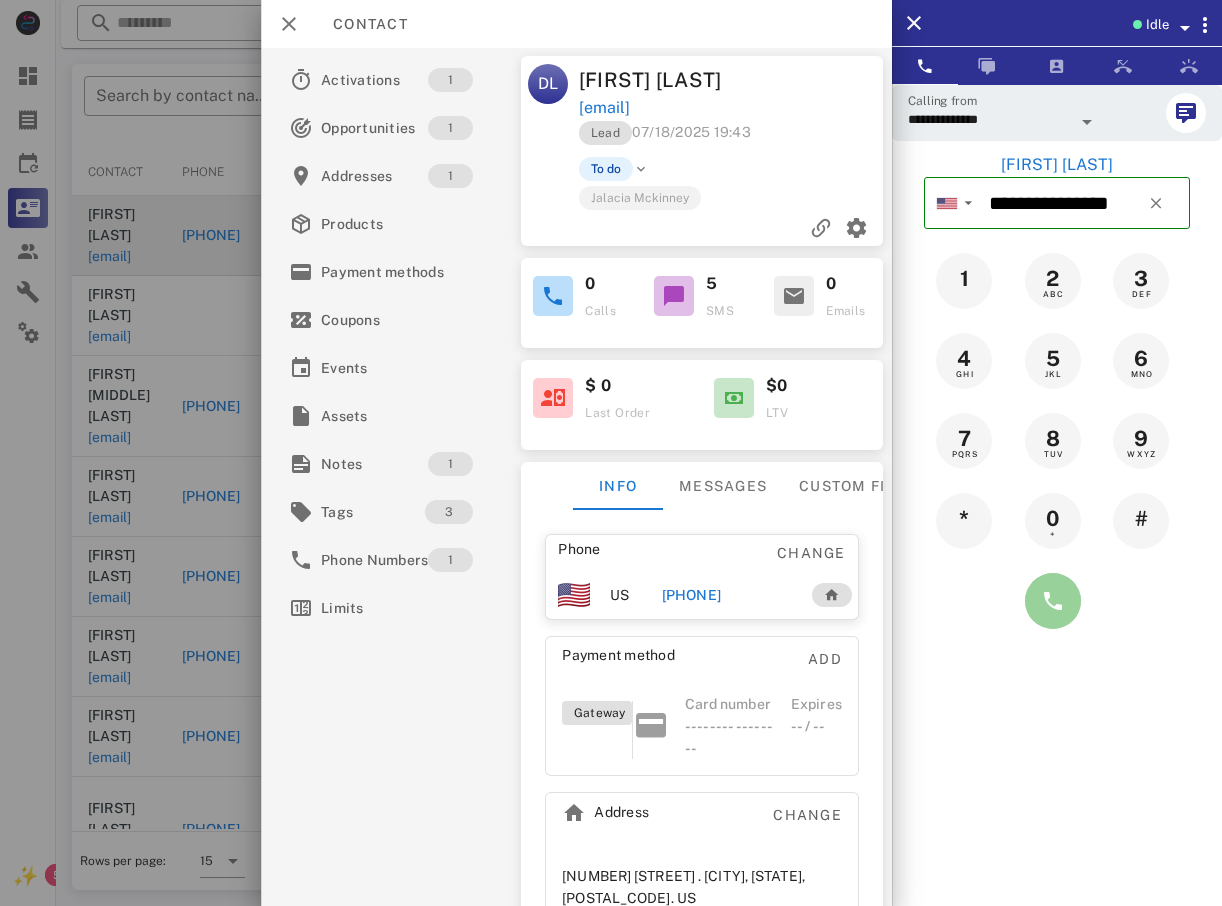 click at bounding box center (1053, 601) 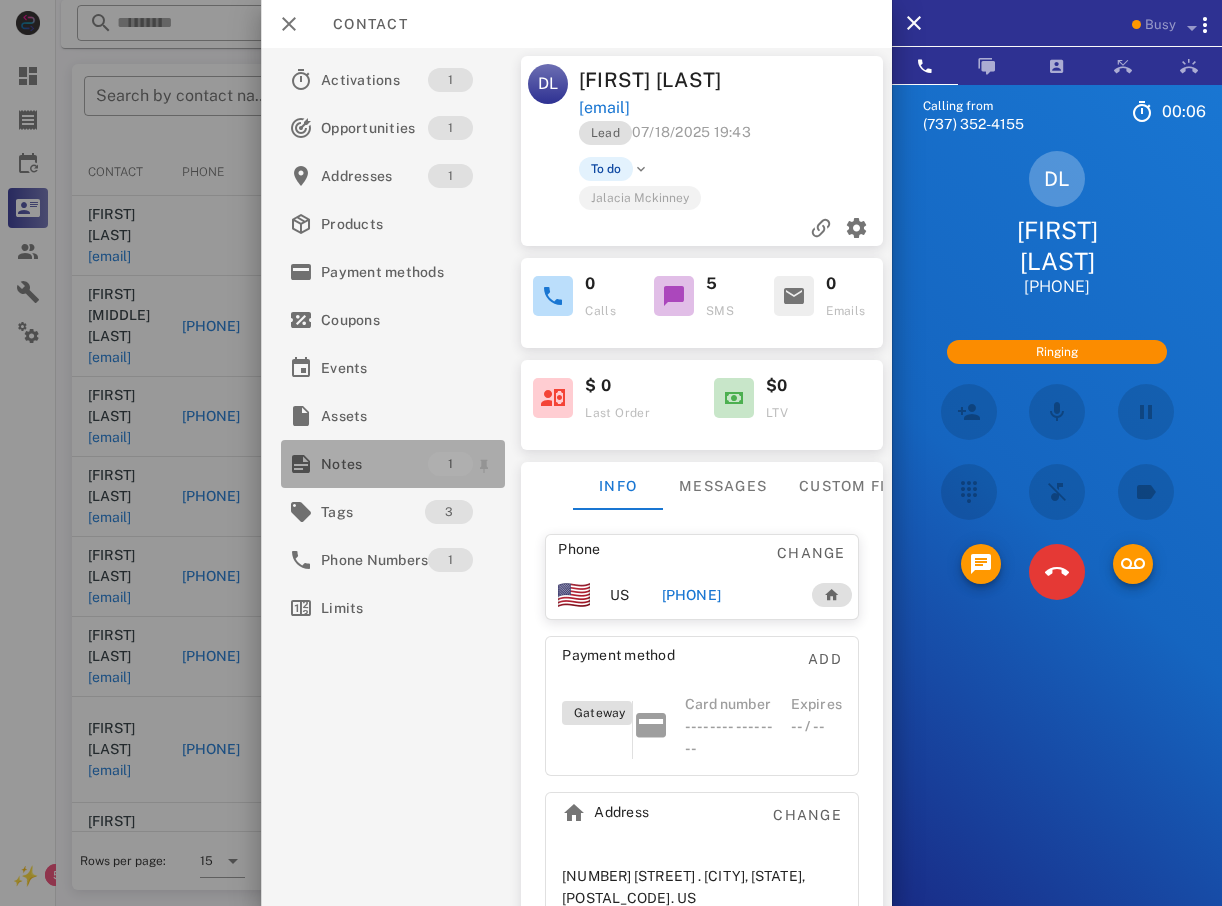 click on "Notes" at bounding box center [374, 464] 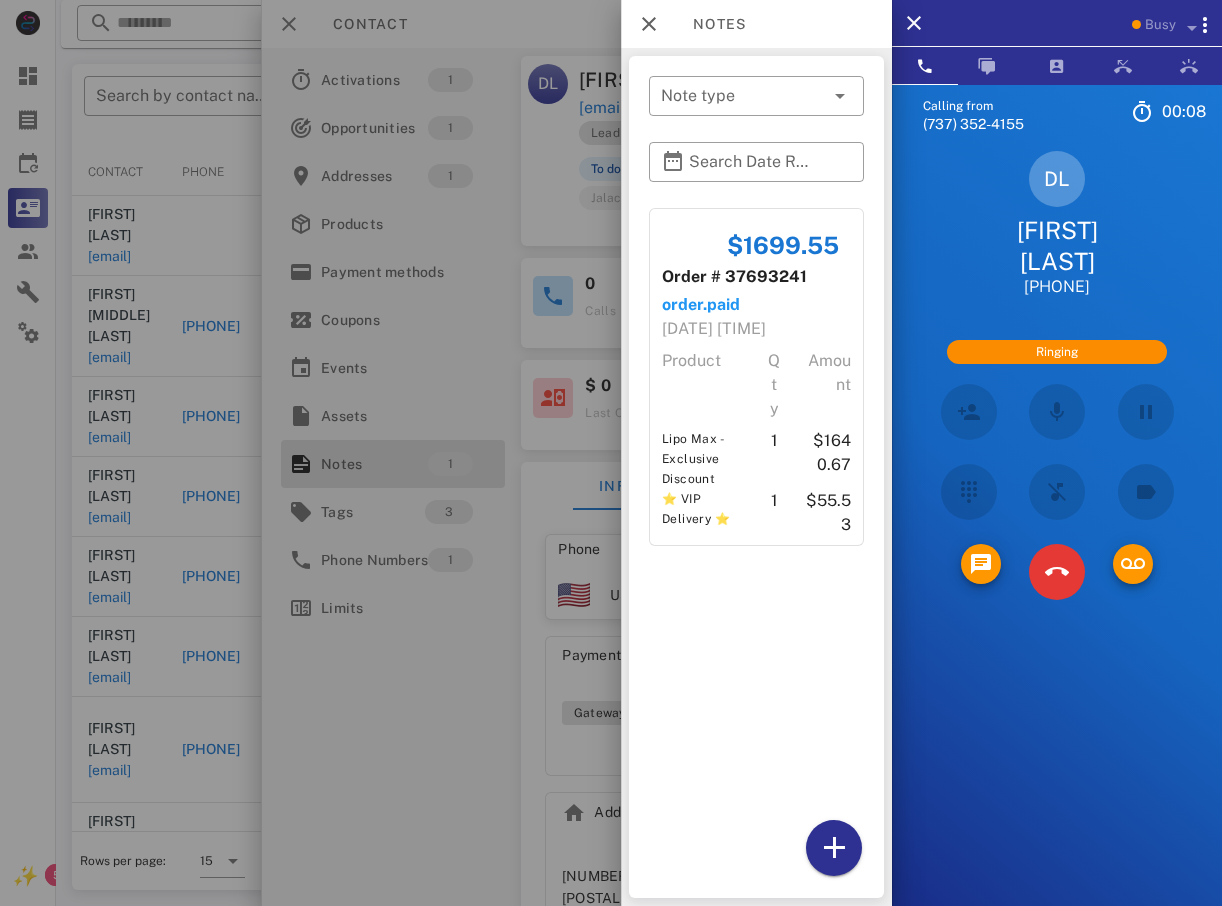 click at bounding box center [611, 453] 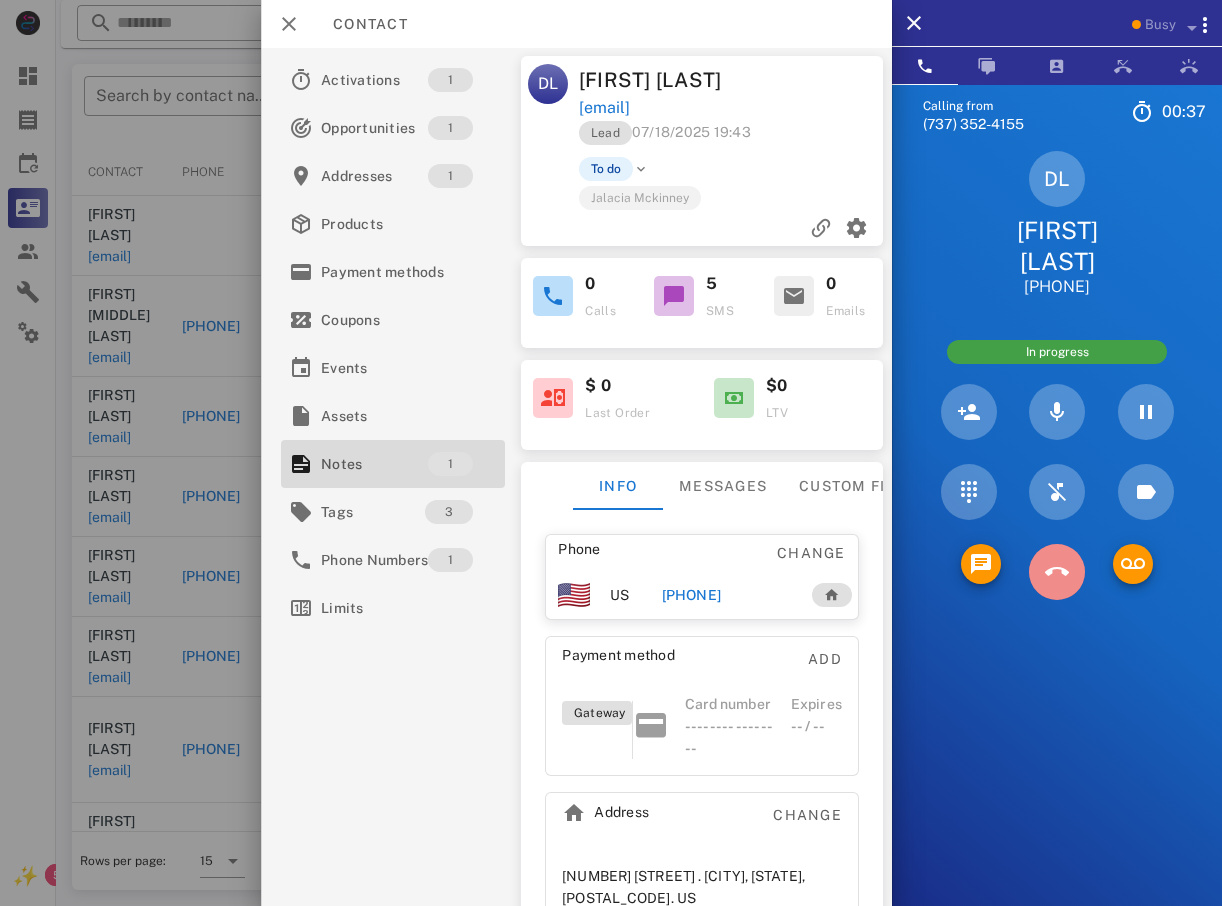 click at bounding box center (1057, 572) 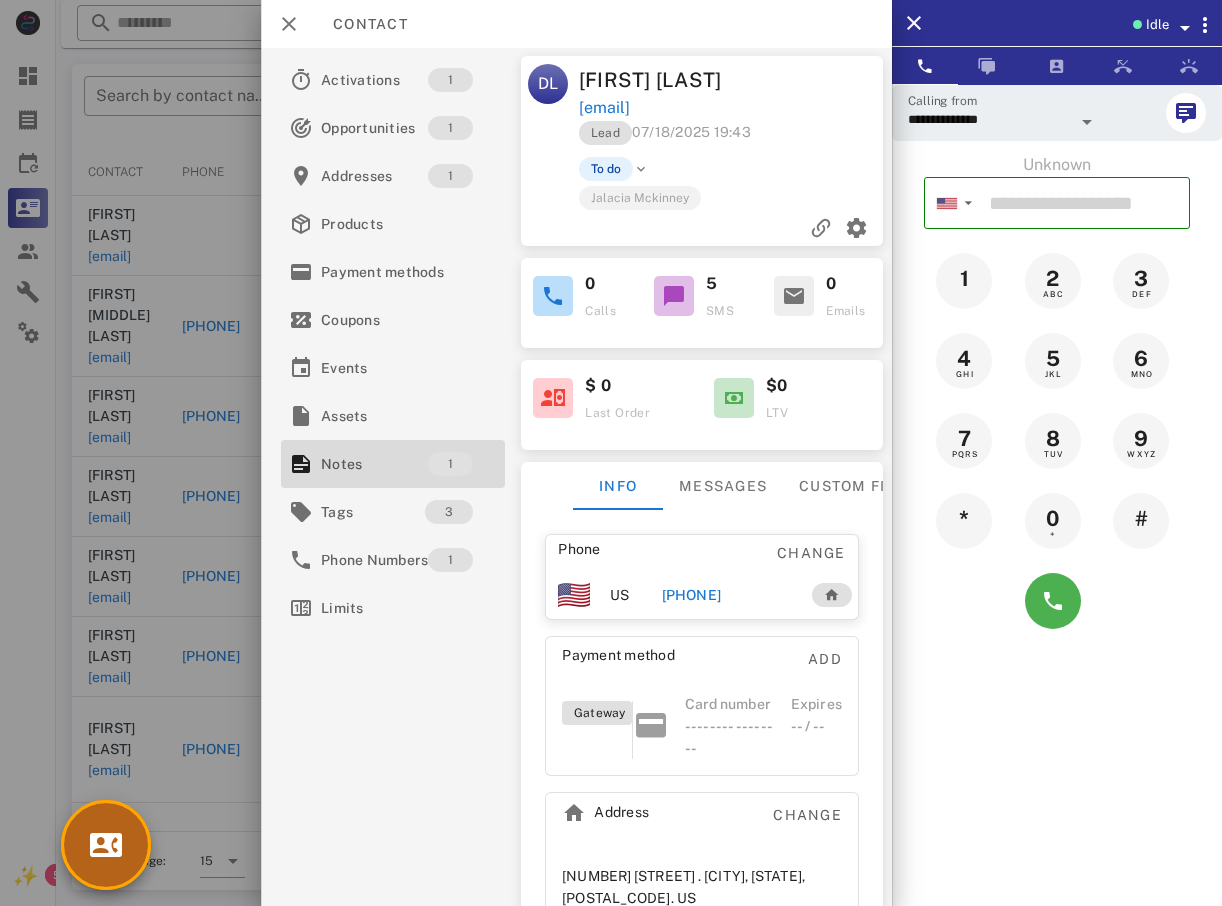 click at bounding box center (106, 845) 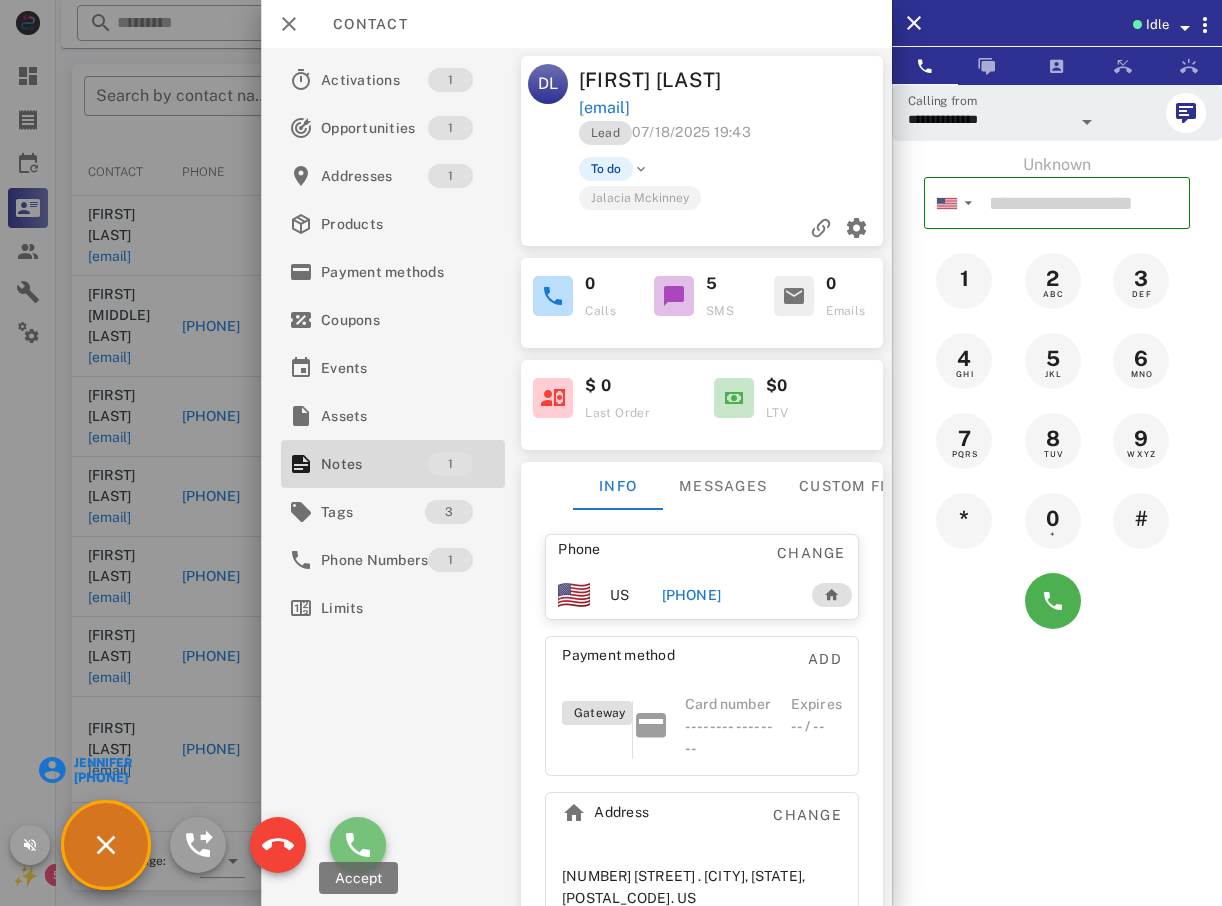 click at bounding box center [358, 845] 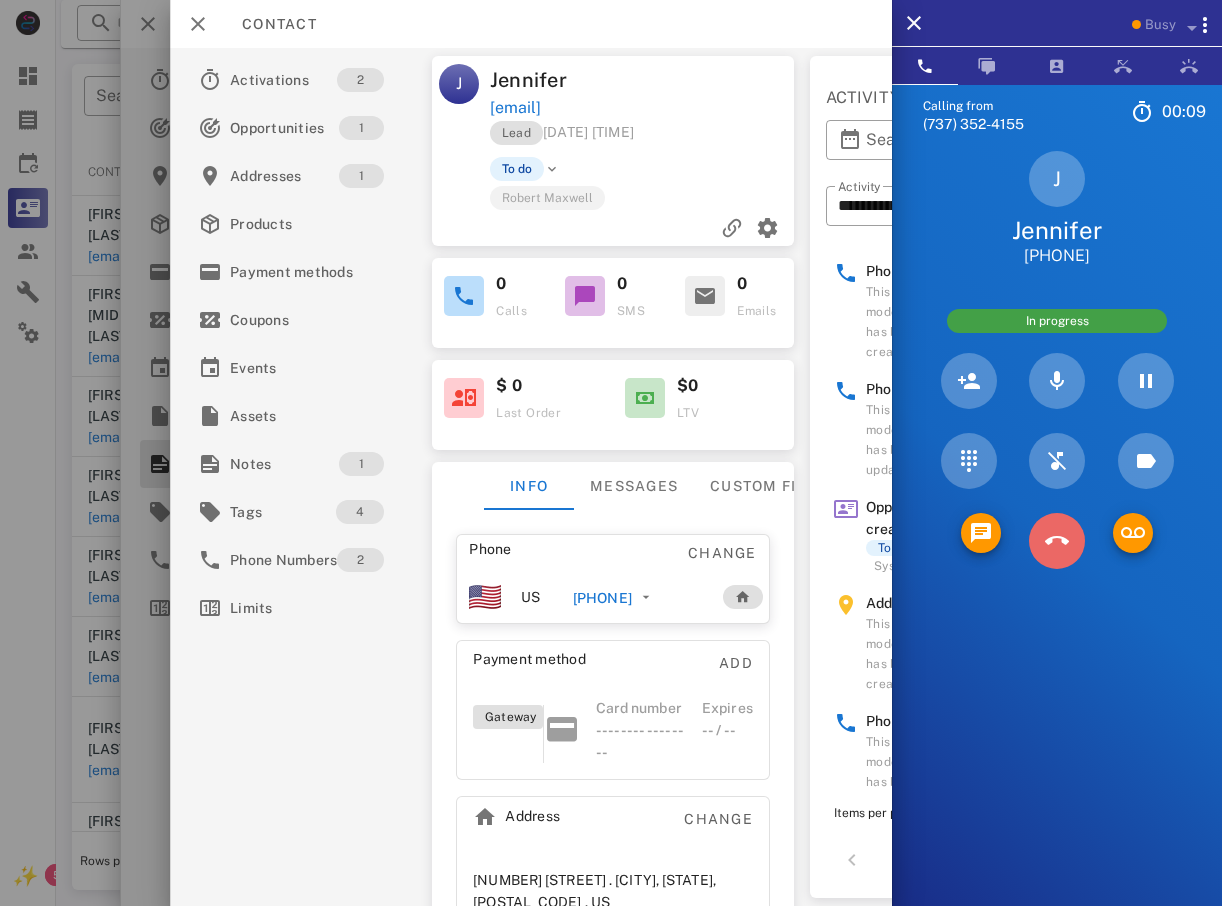 click at bounding box center (1057, 541) 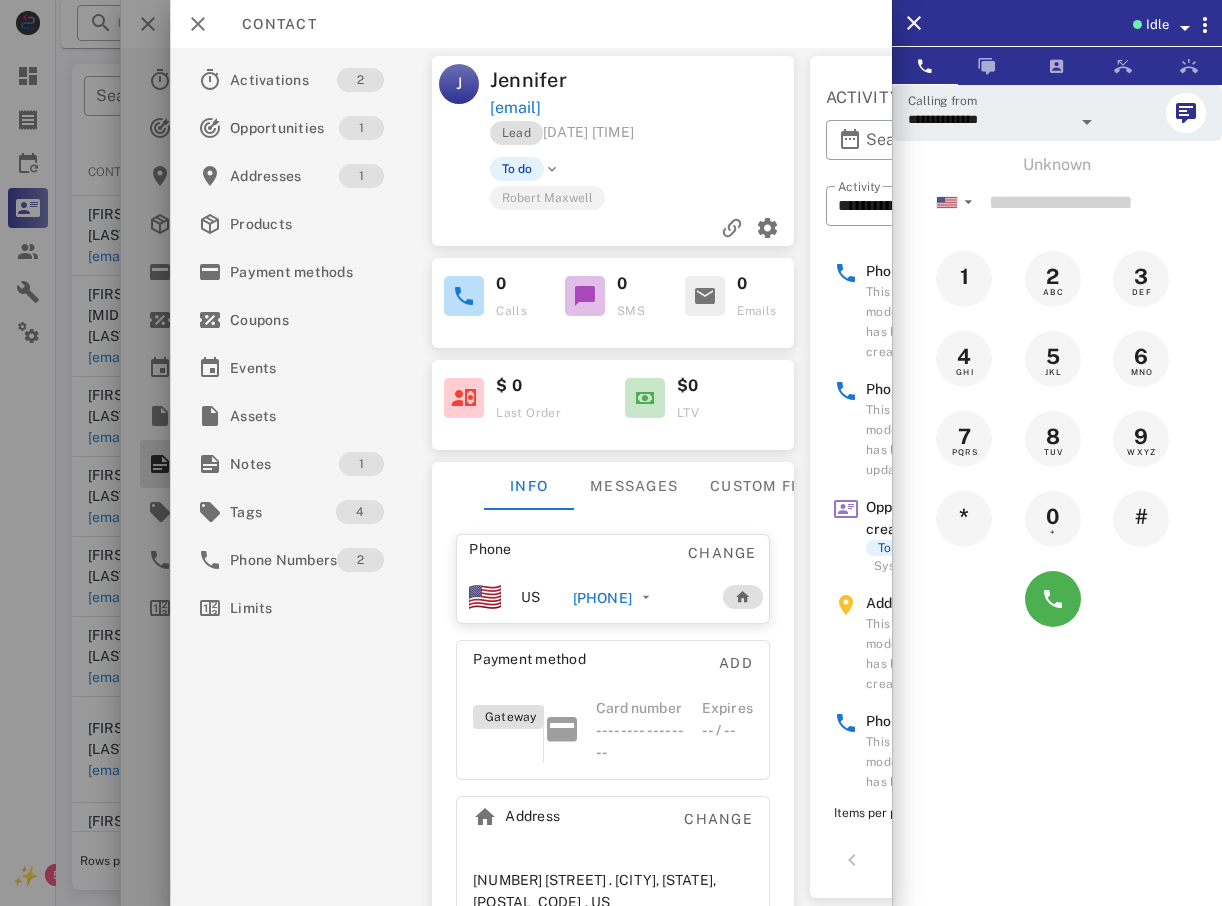 click at bounding box center (611, 453) 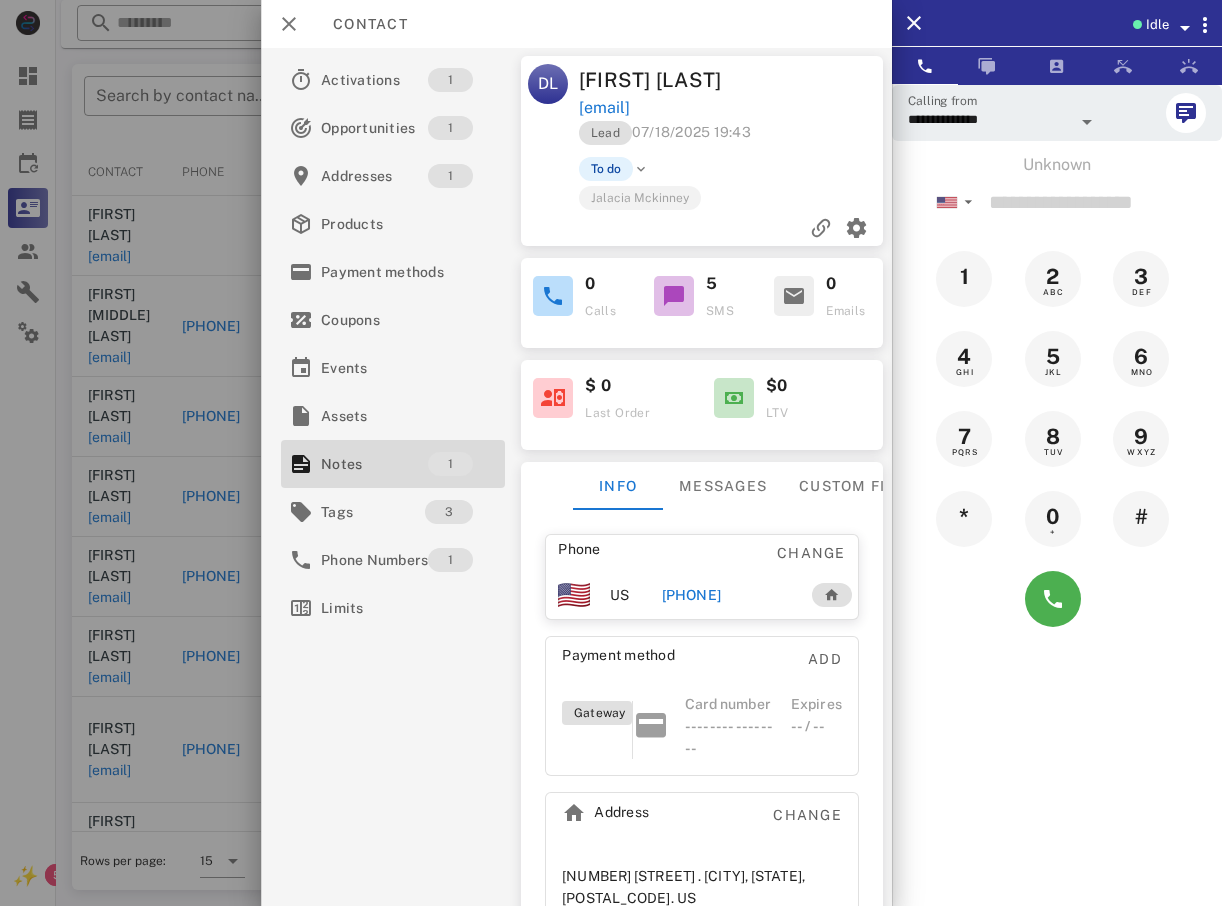 click on "**********" at bounding box center [611, 263] 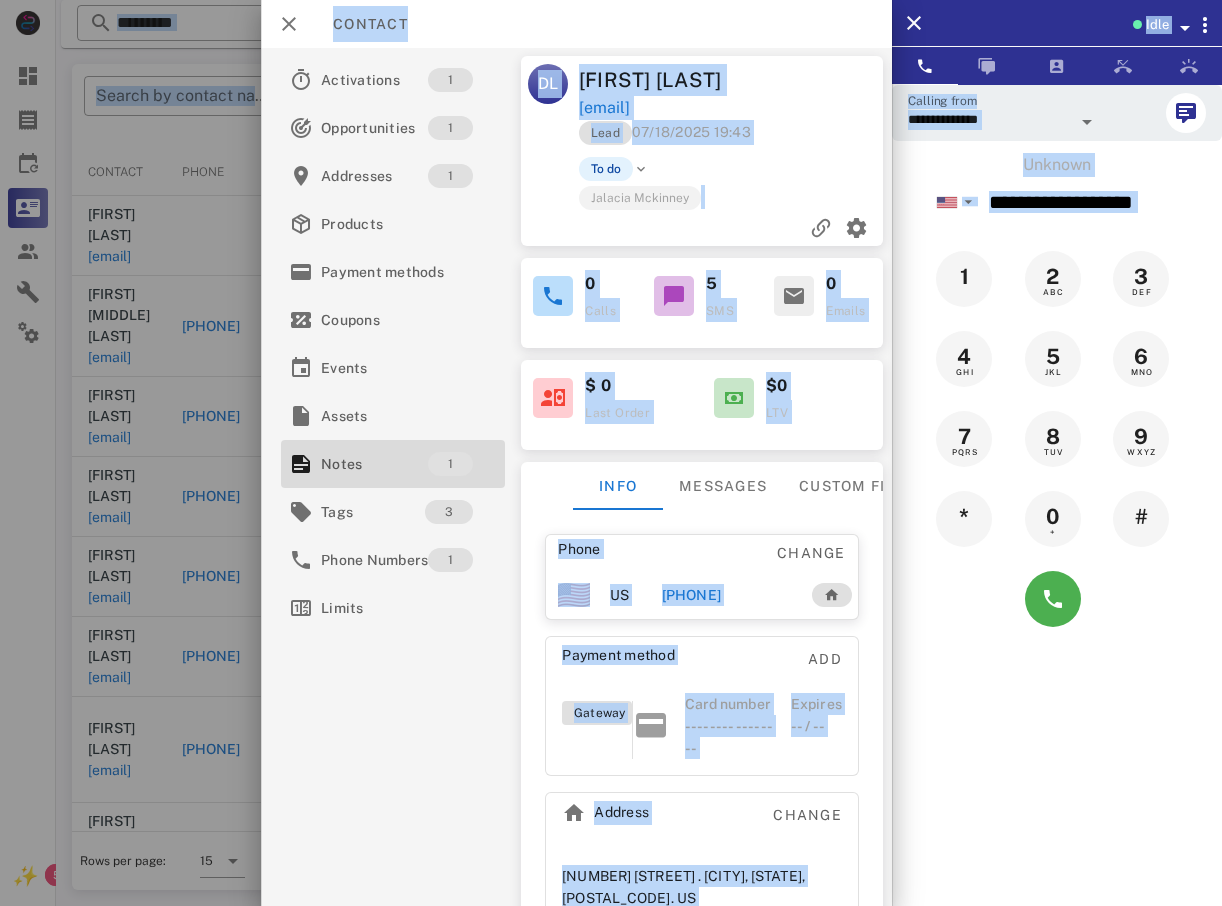 click at bounding box center (611, 453) 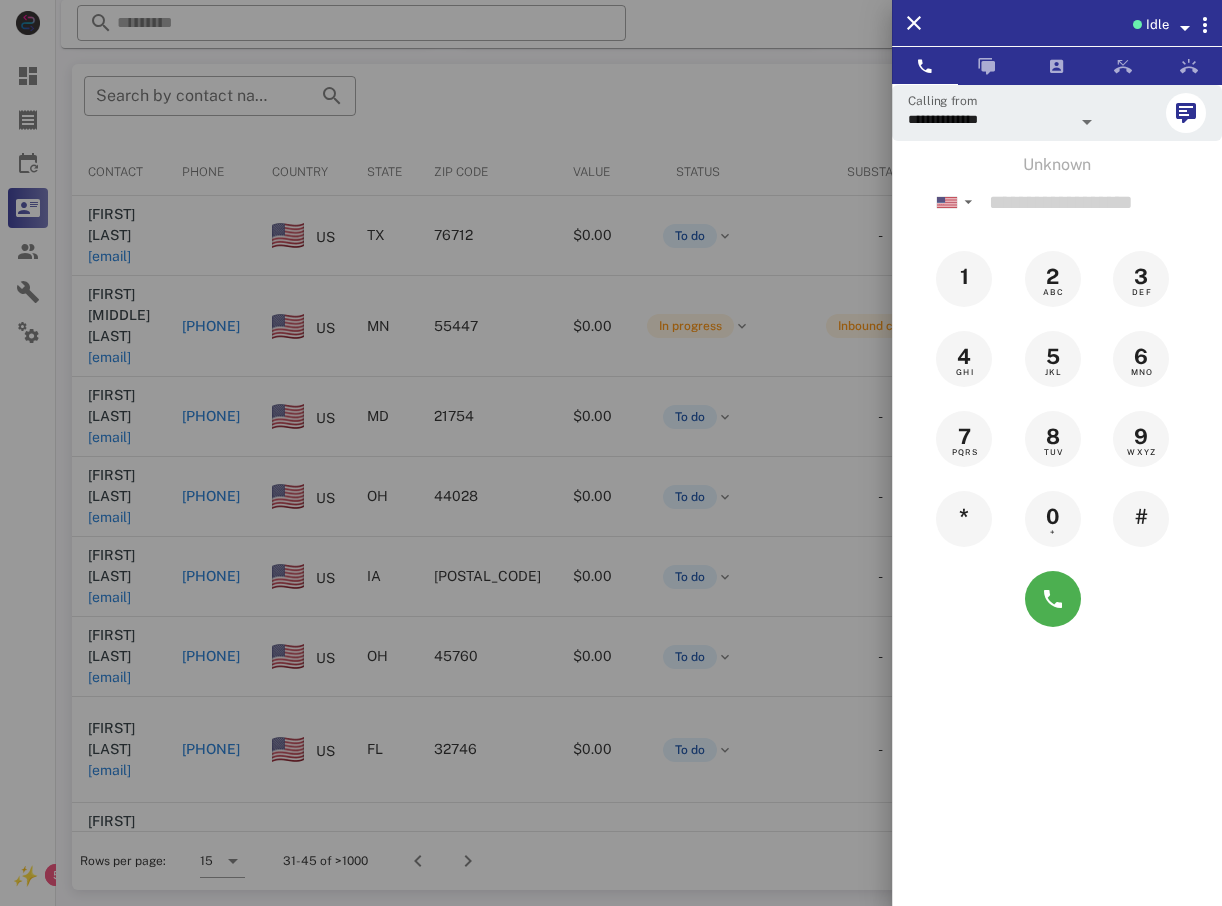 click at bounding box center (611, 453) 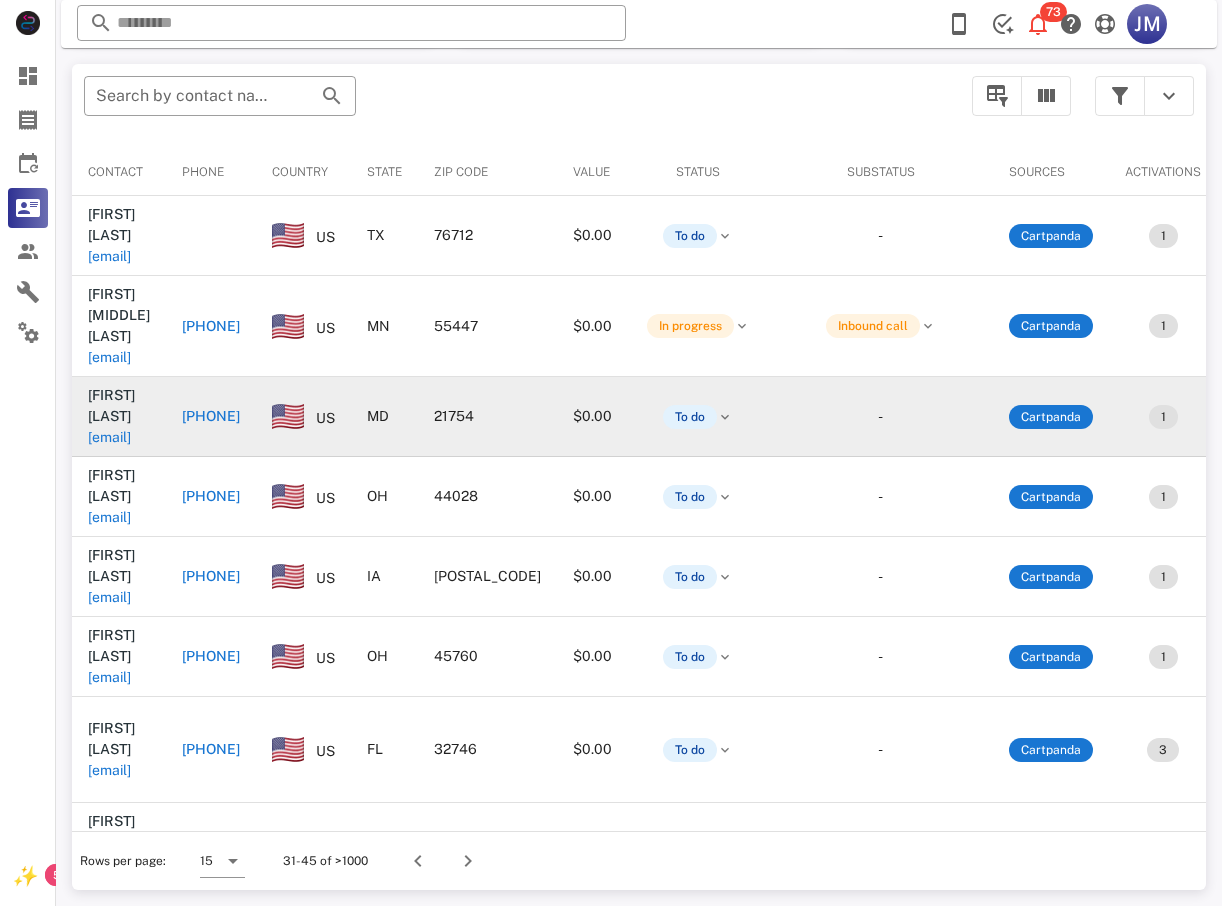 click on "[PHONE]" at bounding box center (211, 416) 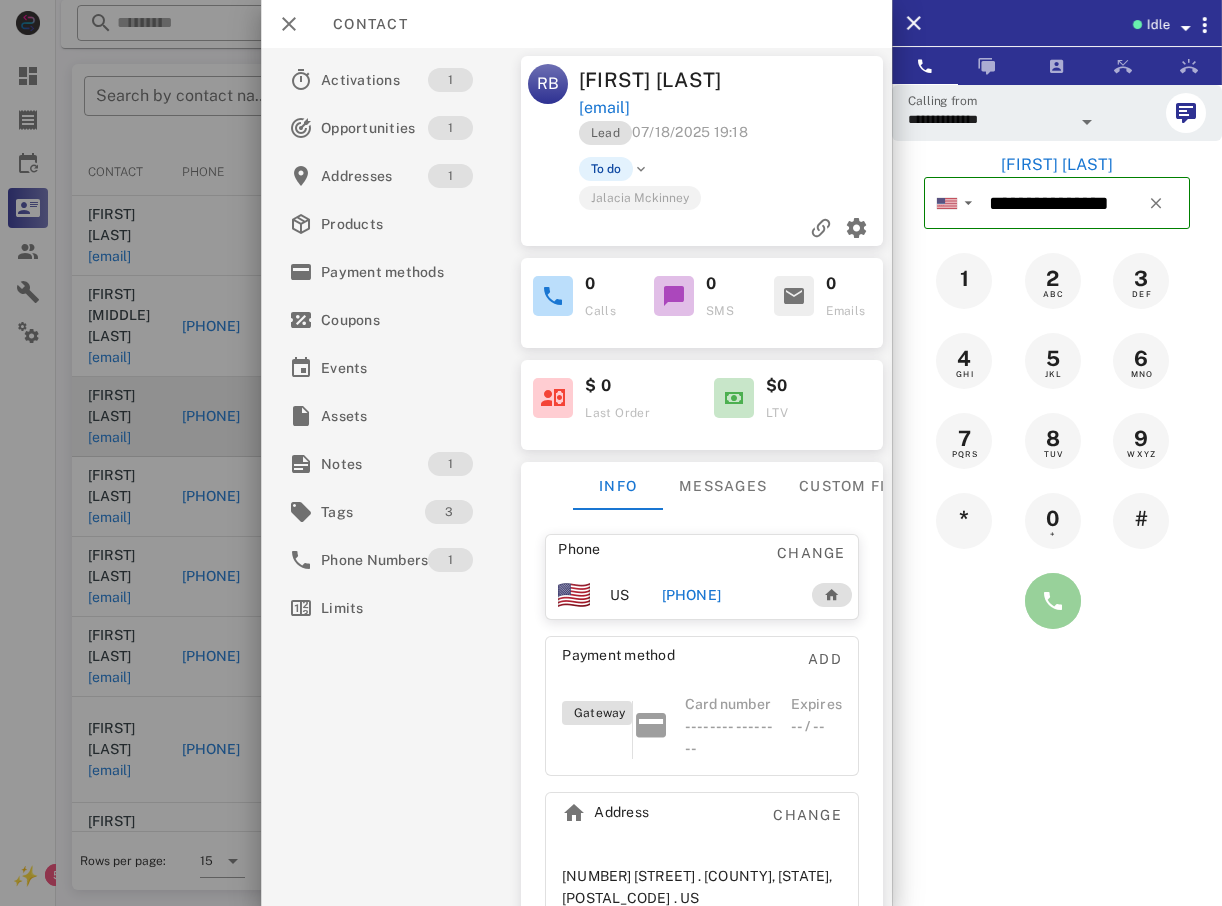 click at bounding box center [1053, 601] 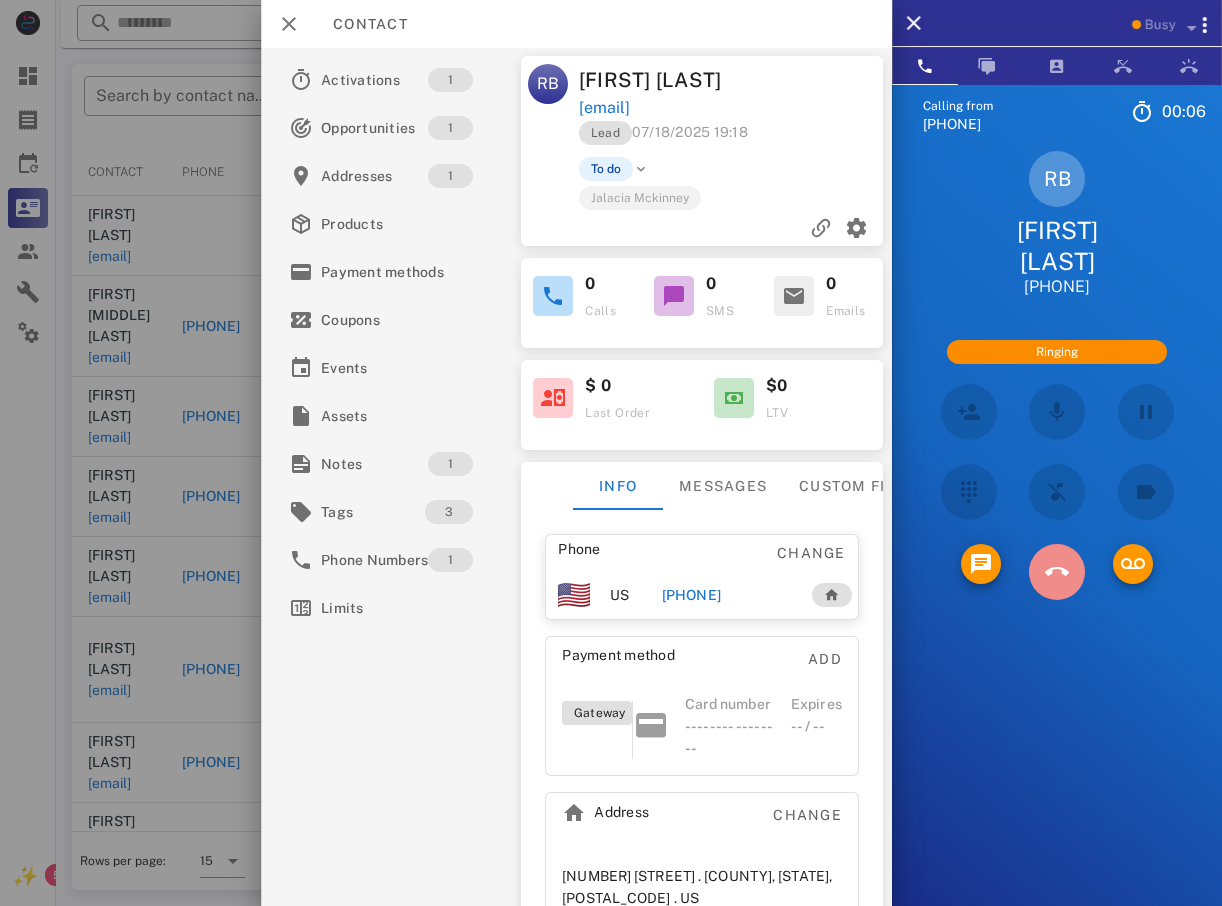 drag, startPoint x: 1062, startPoint y: 581, endPoint x: 1051, endPoint y: 584, distance: 11.401754 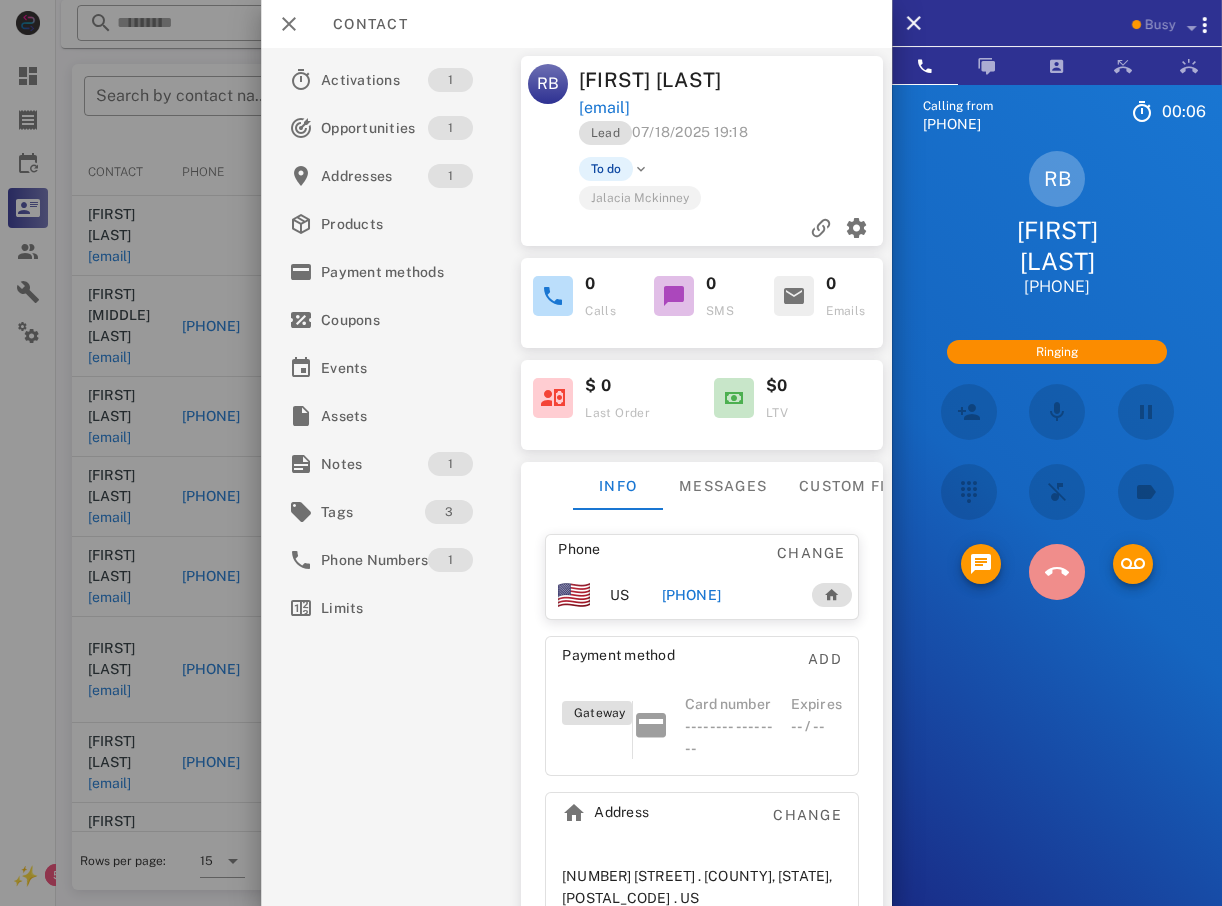 click at bounding box center (1057, 572) 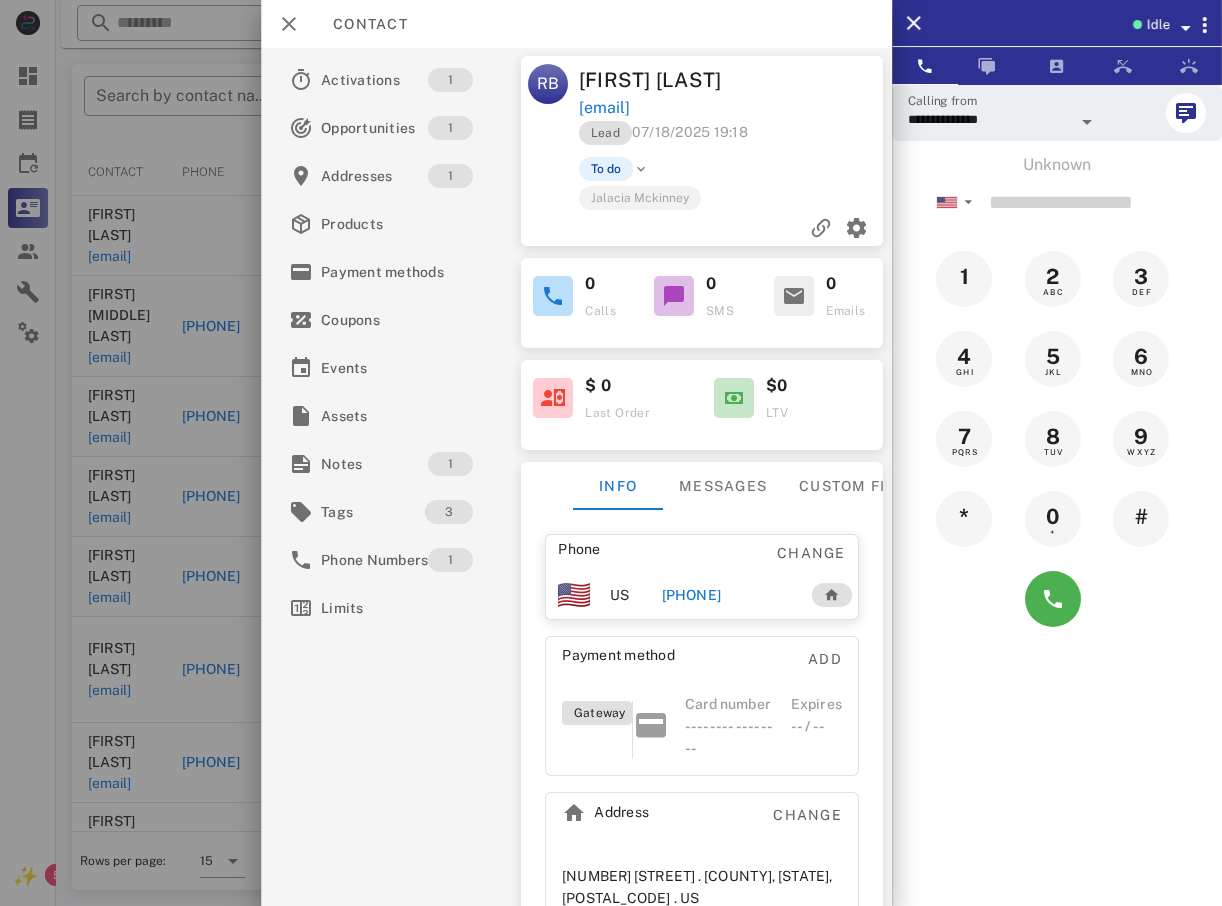 click at bounding box center [611, 453] 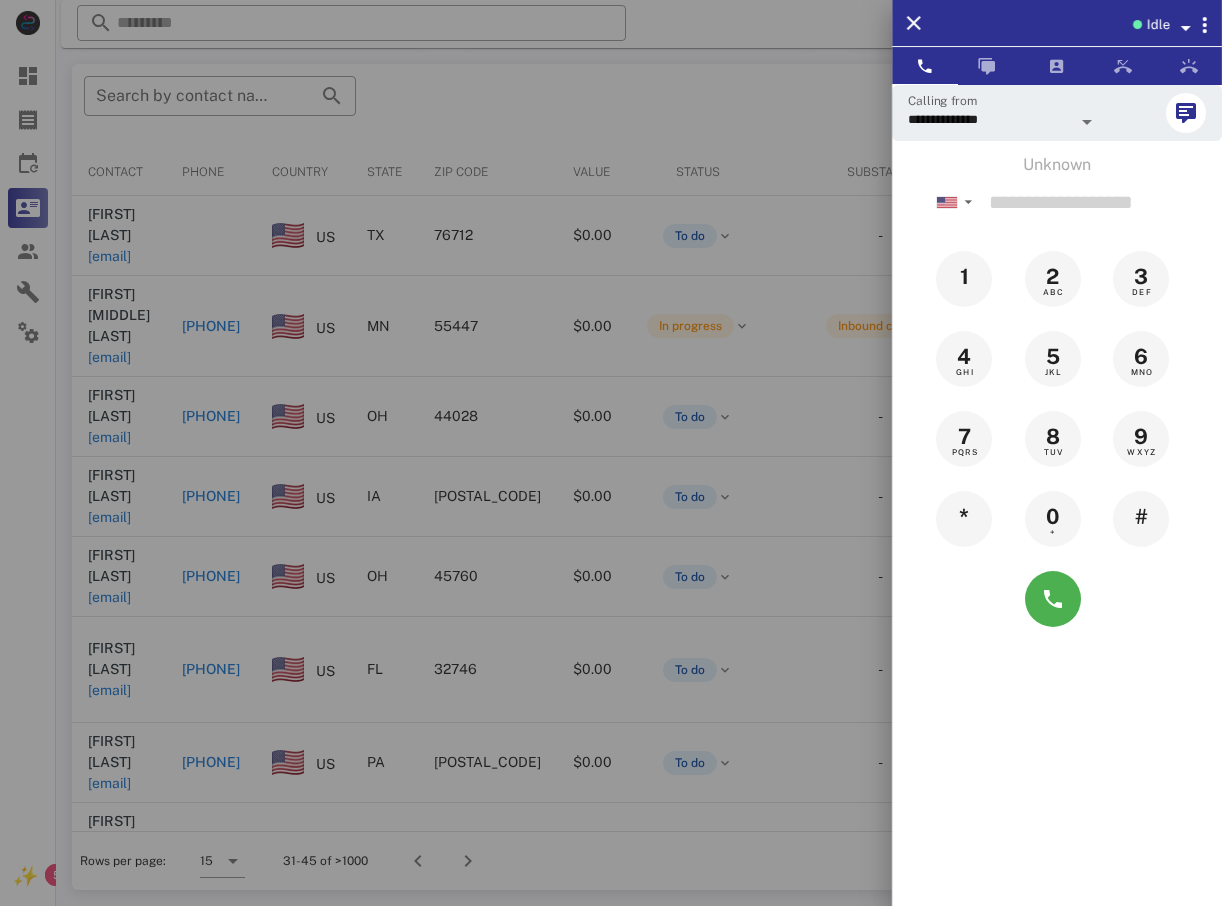 click at bounding box center (611, 453) 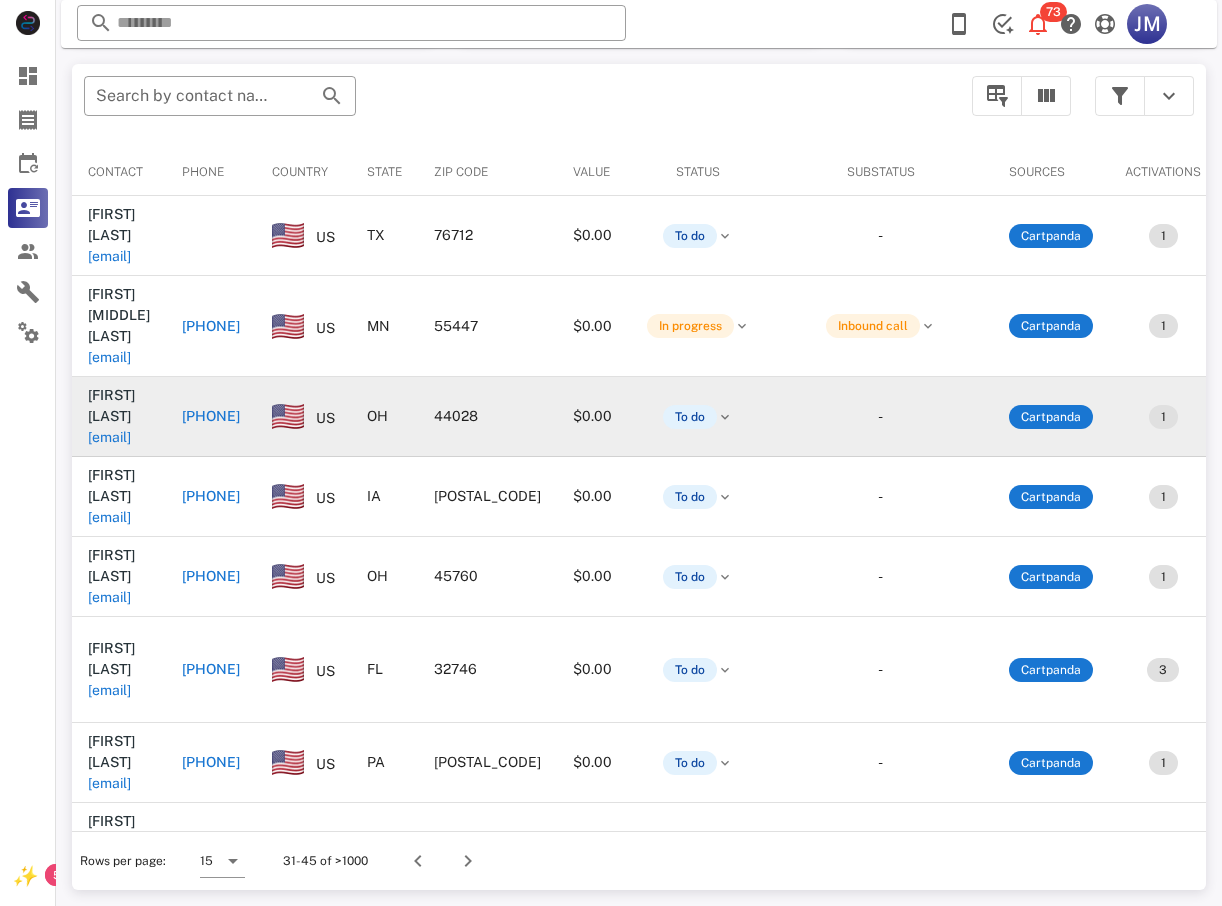 click on "[PHONE]" at bounding box center [211, 416] 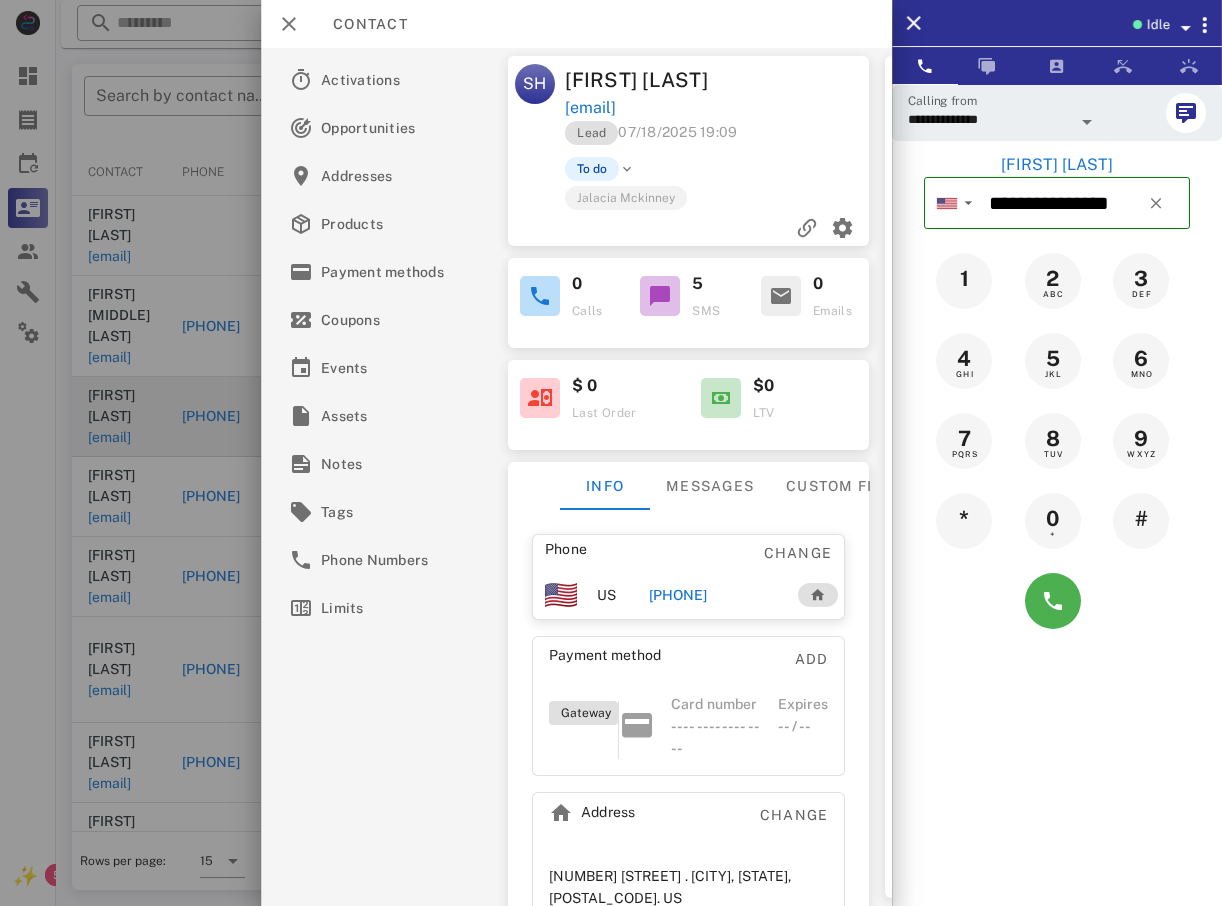 click at bounding box center [611, 453] 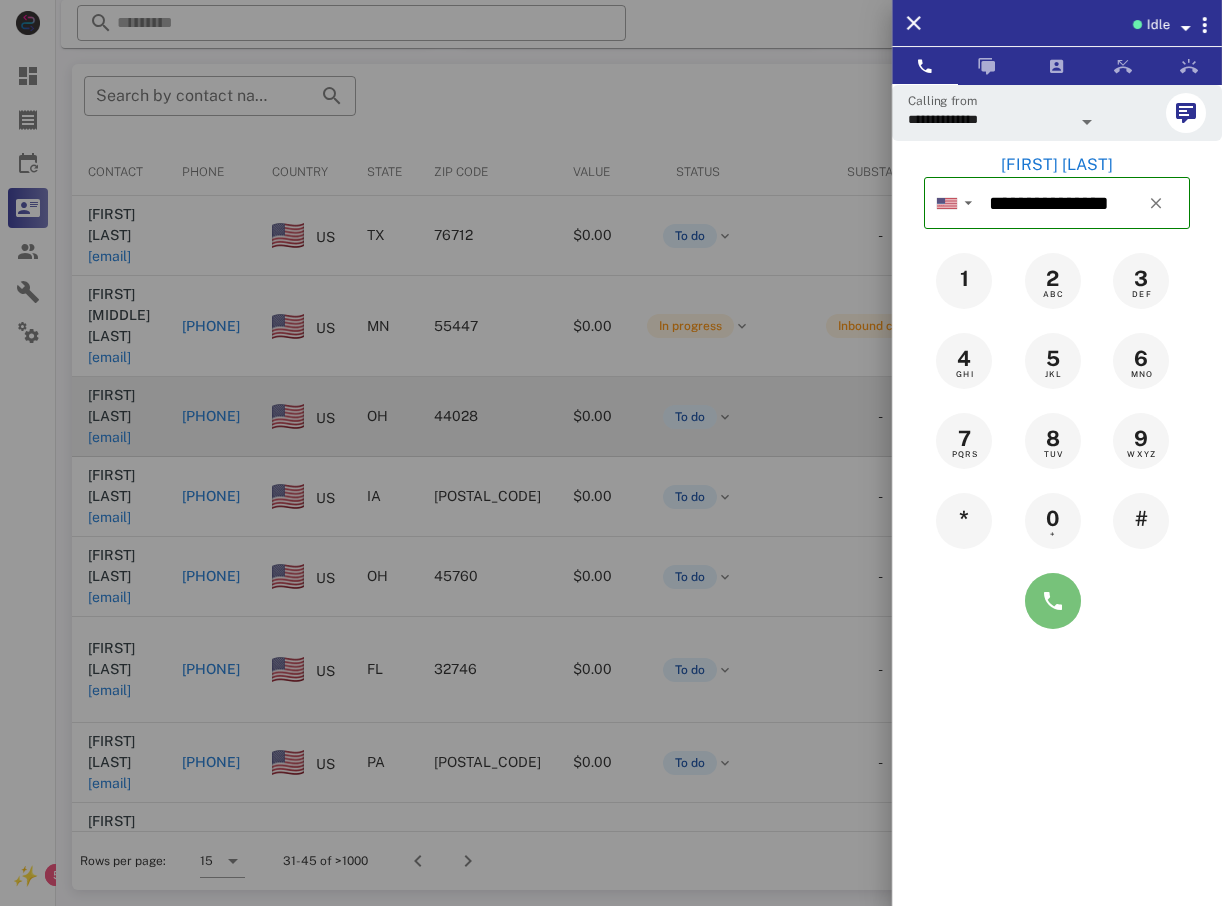 click at bounding box center (1053, 601) 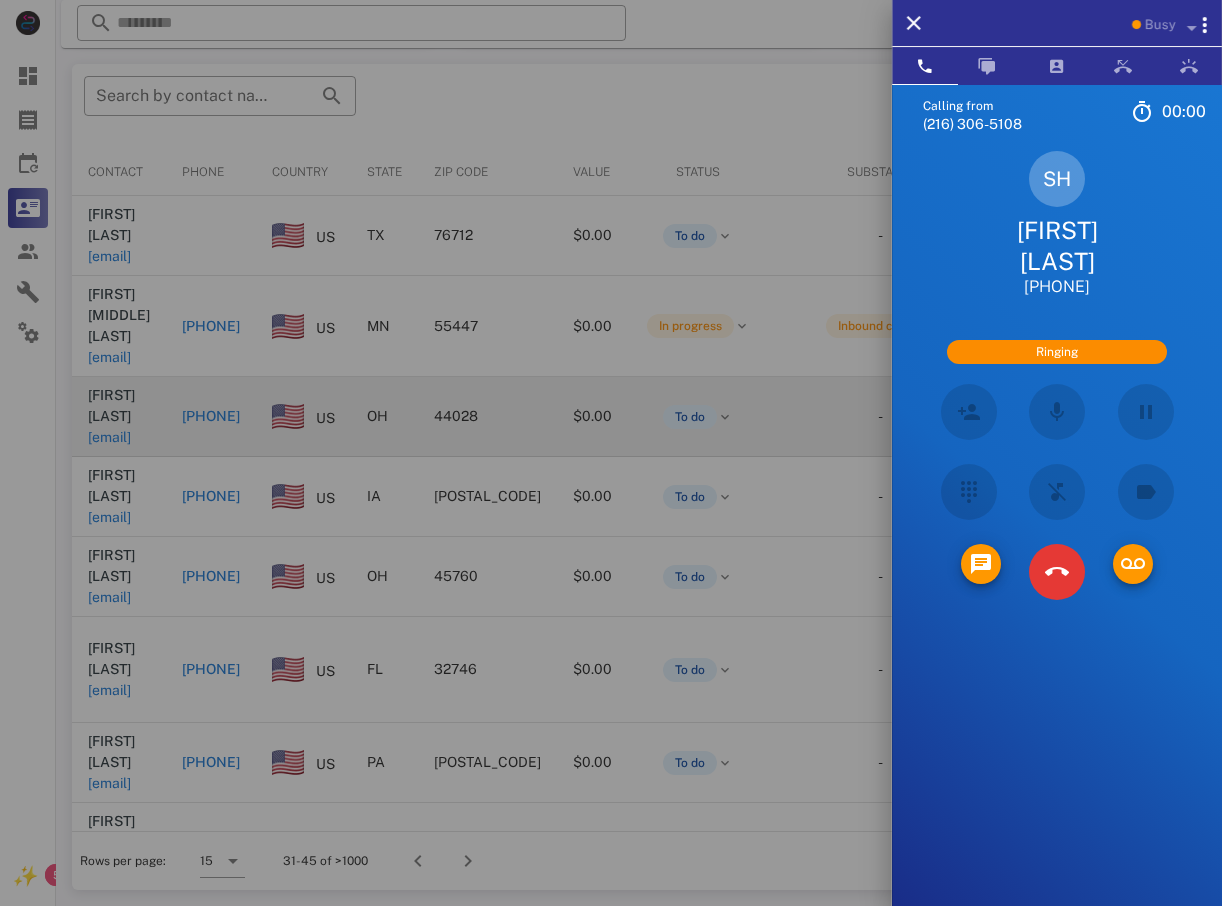 click on "SH" at bounding box center [1057, 179] 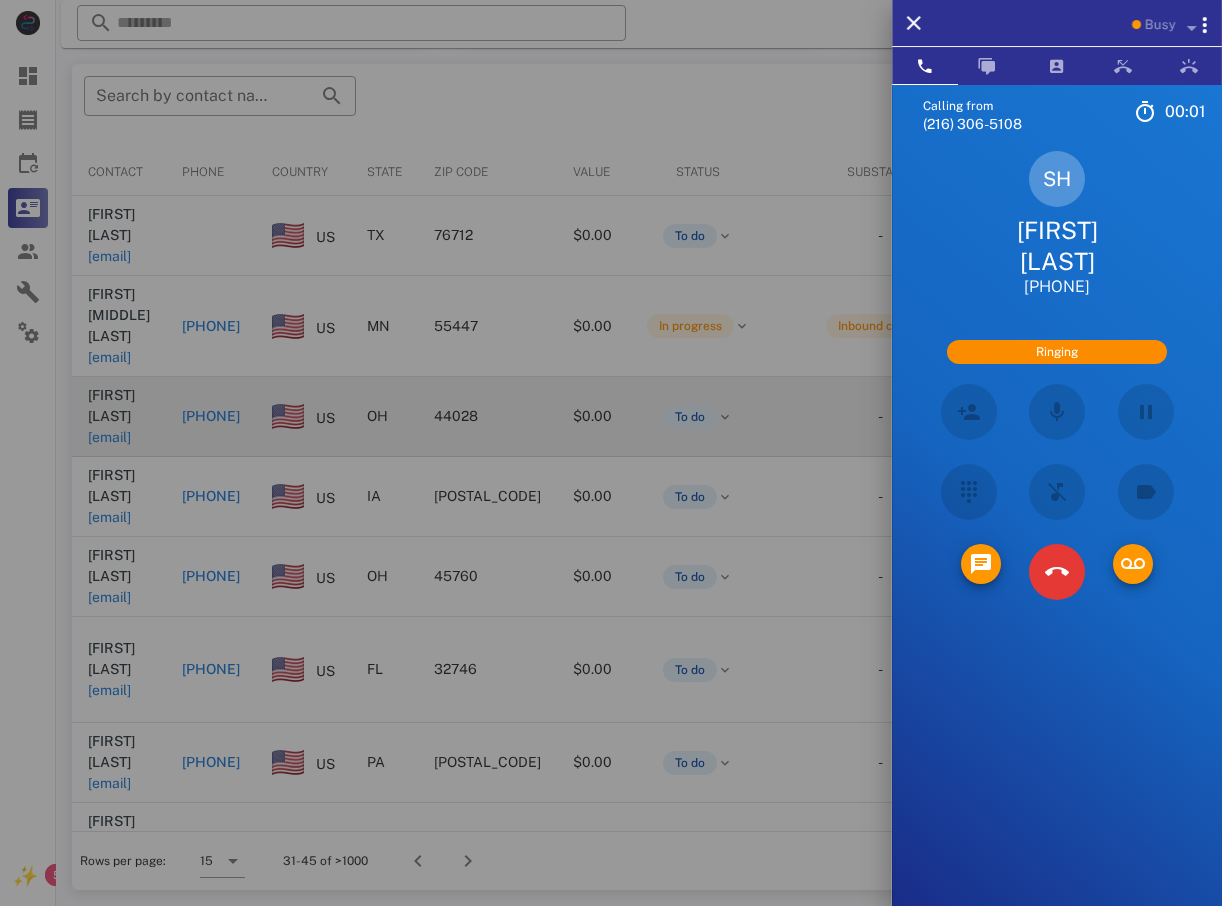 click on "SH" at bounding box center [1057, 179] 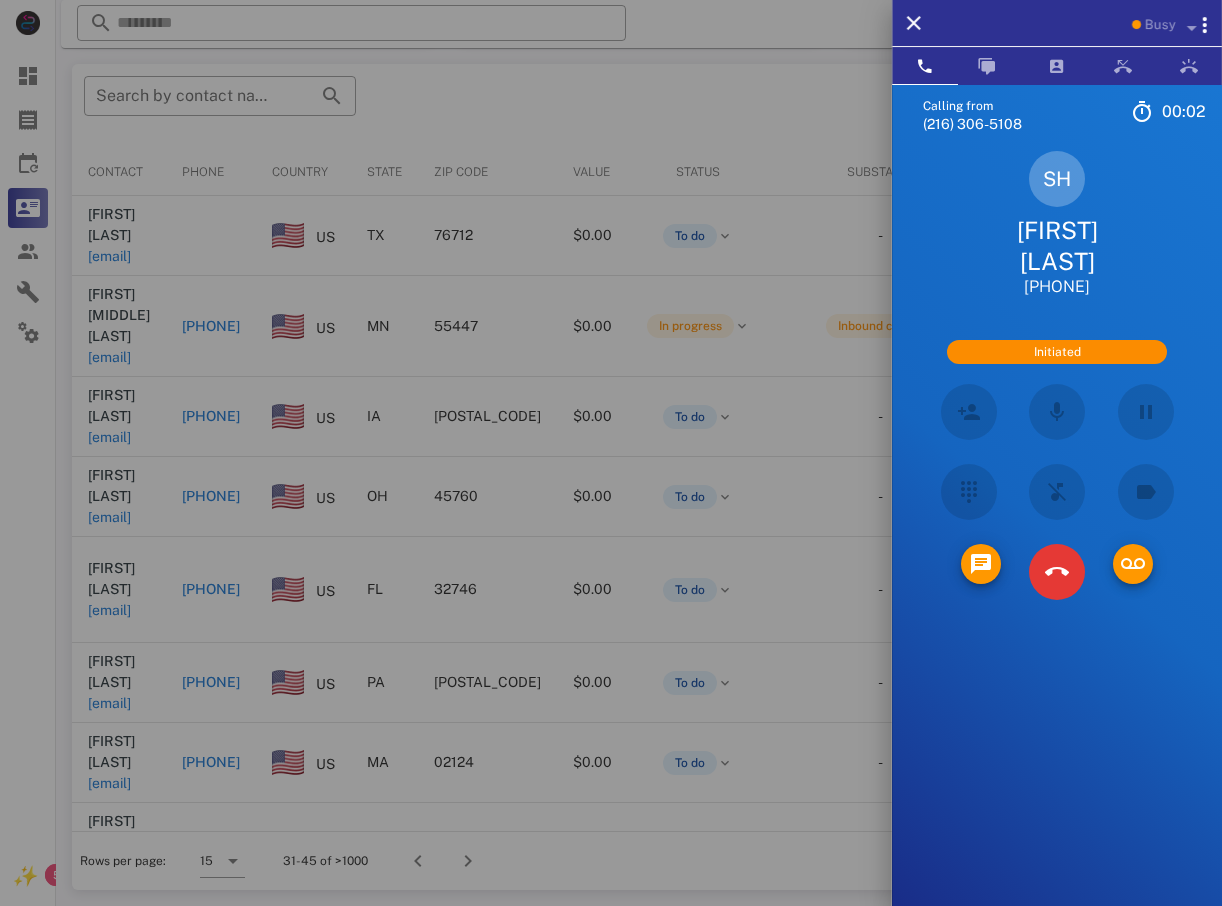 click on "SH" at bounding box center [1057, 179] 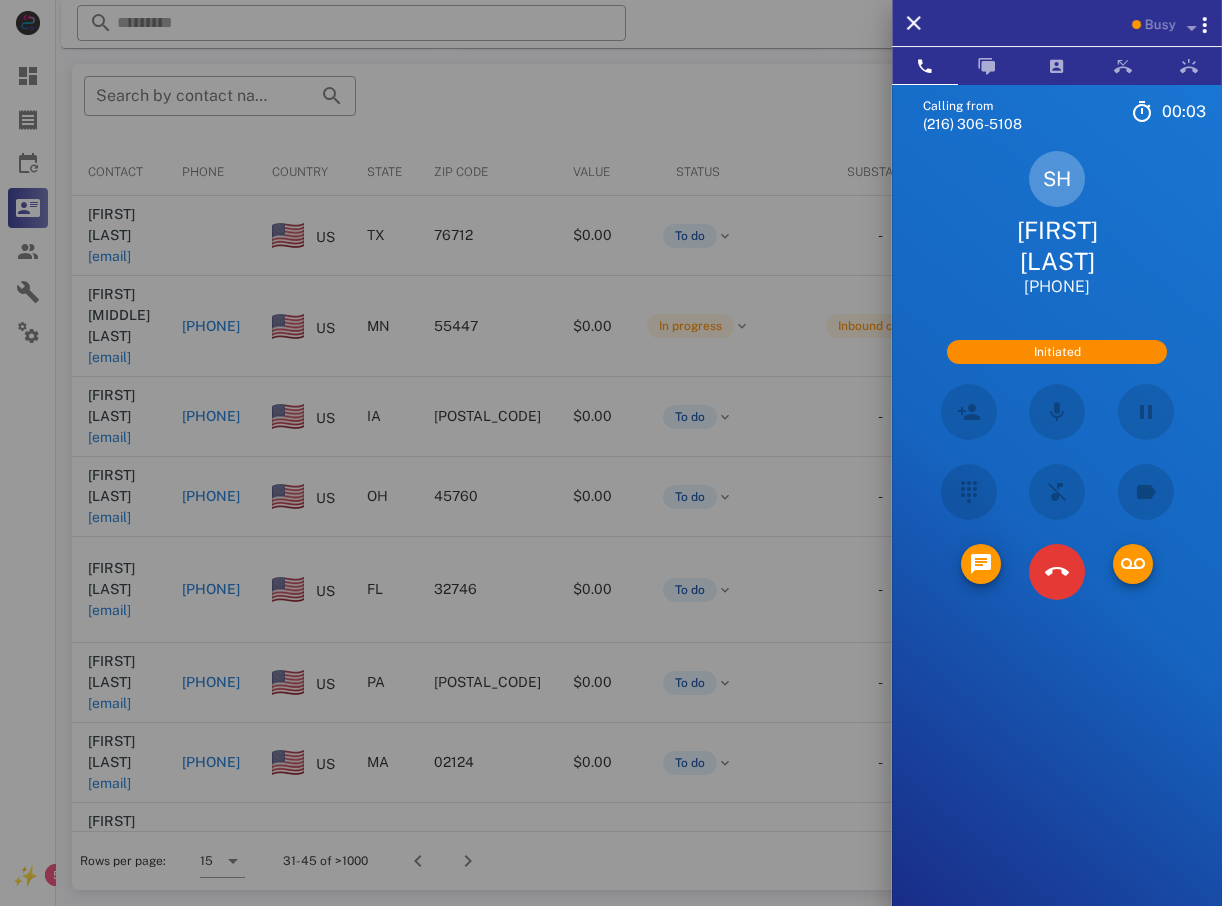 click on "[FIRST] [LAST]" at bounding box center (1057, 246) 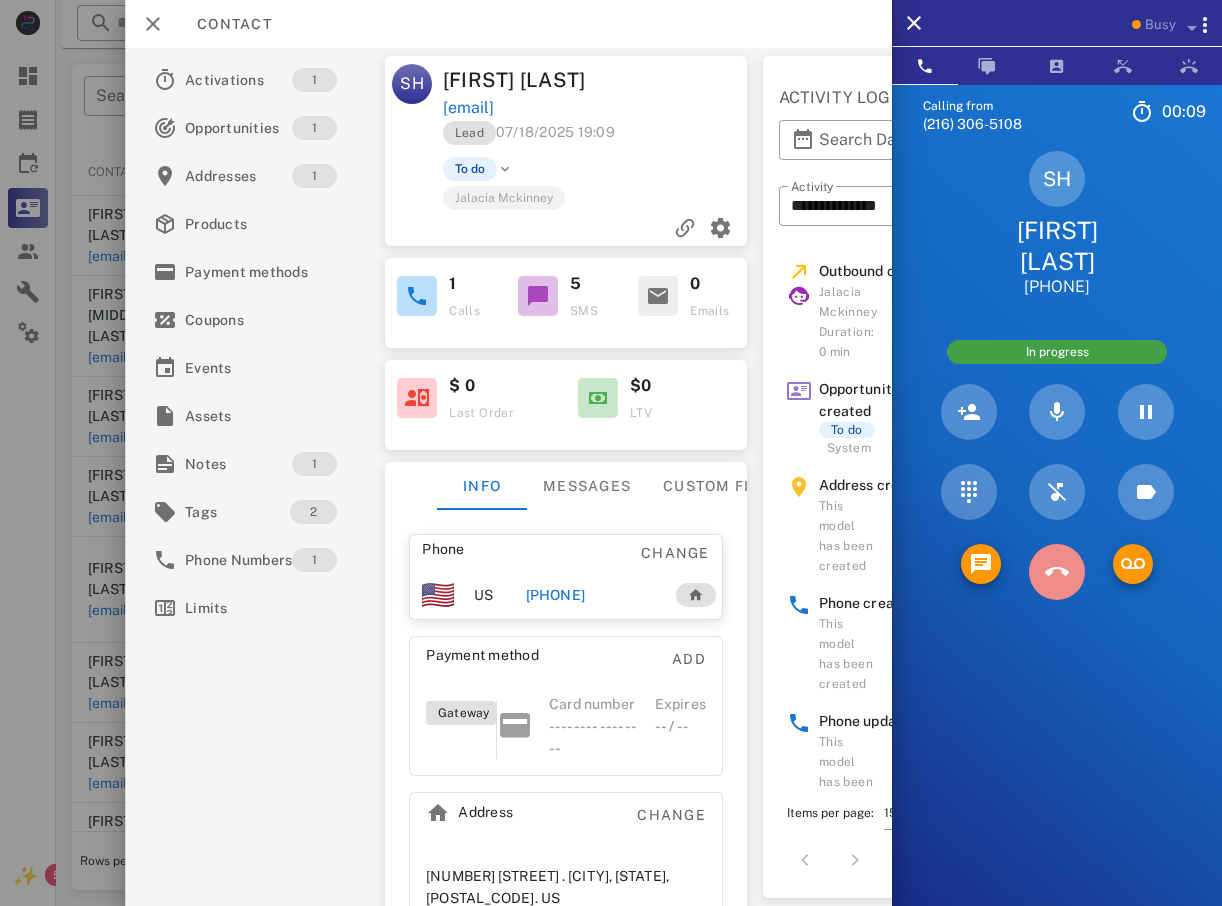 click at bounding box center [1057, 572] 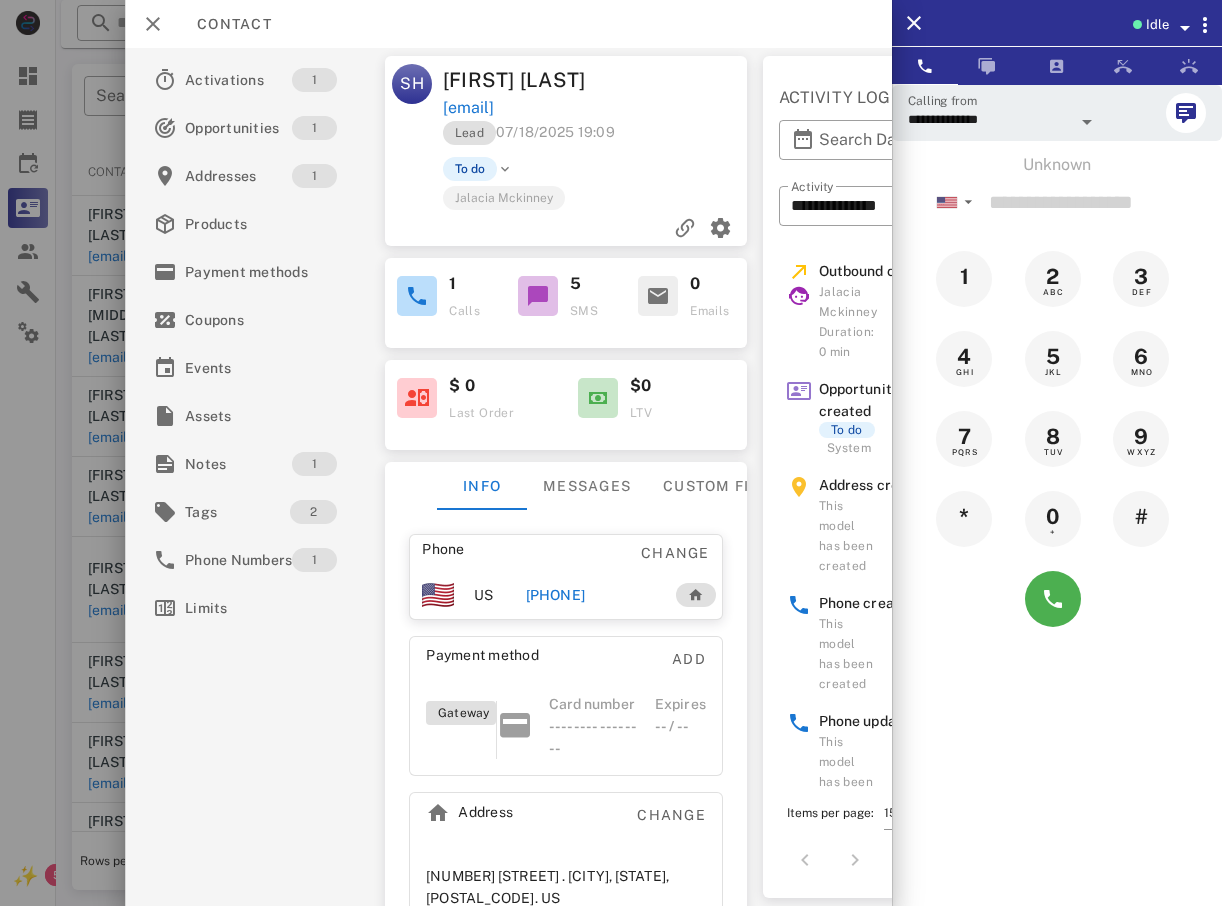click at bounding box center [611, 453] 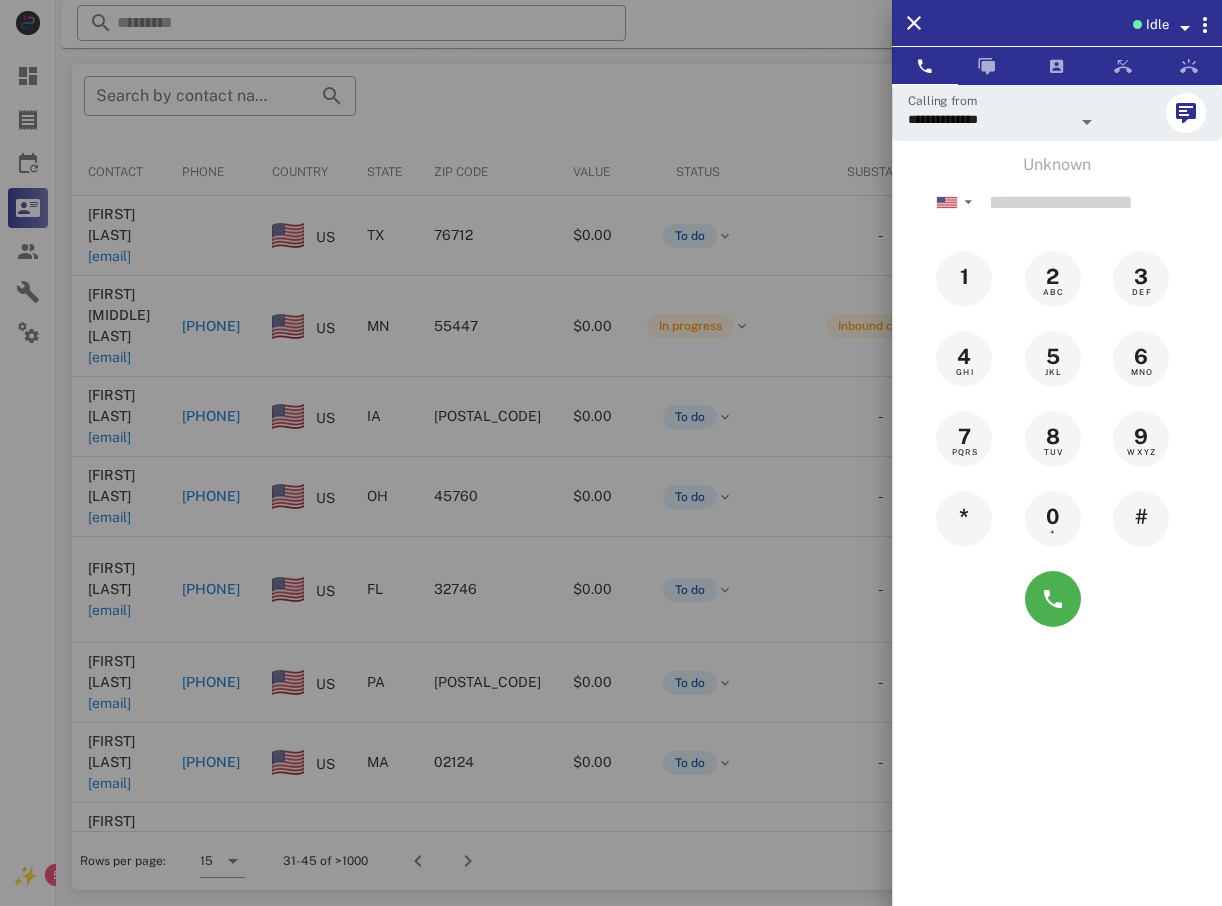 click at bounding box center (611, 453) 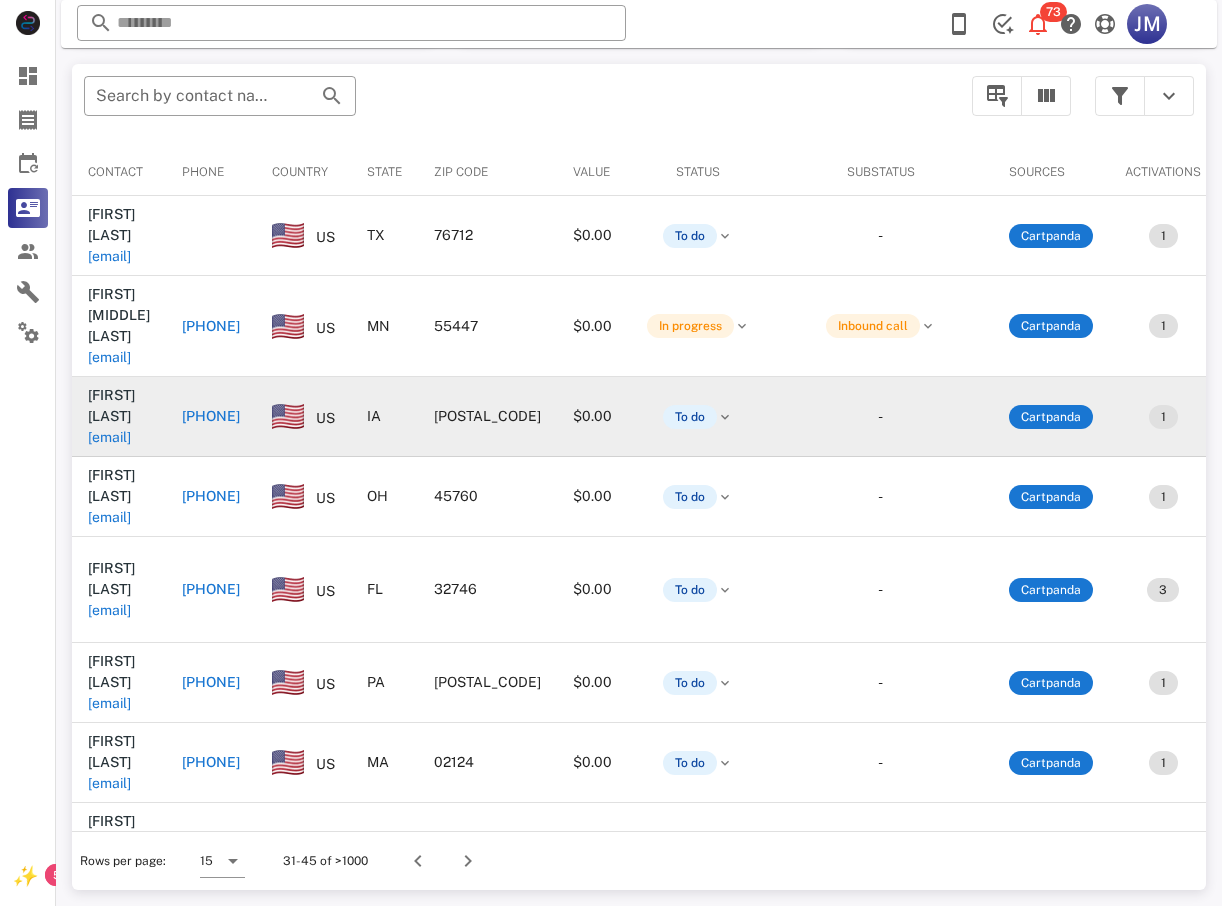 click on "+15555555555" at bounding box center (211, 416) 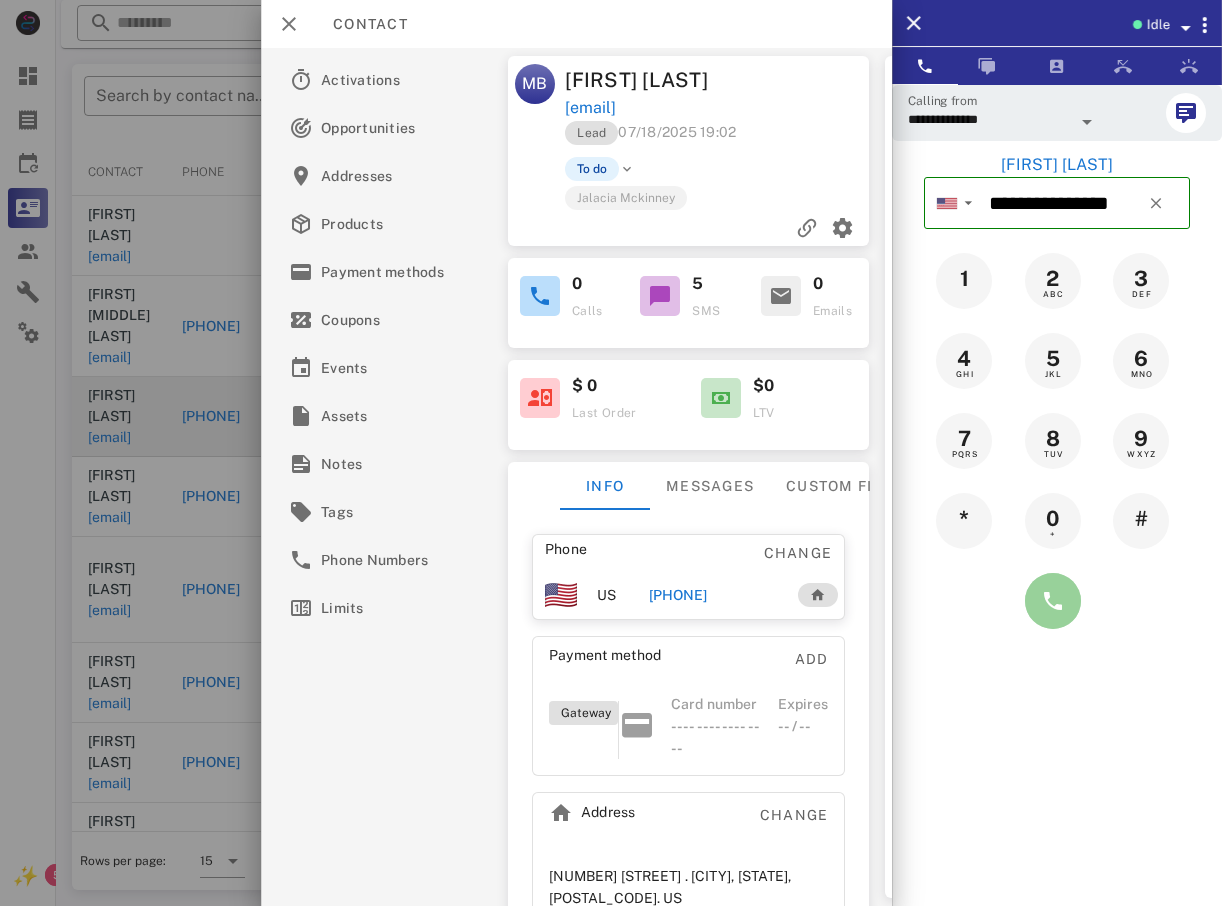 click at bounding box center [1053, 601] 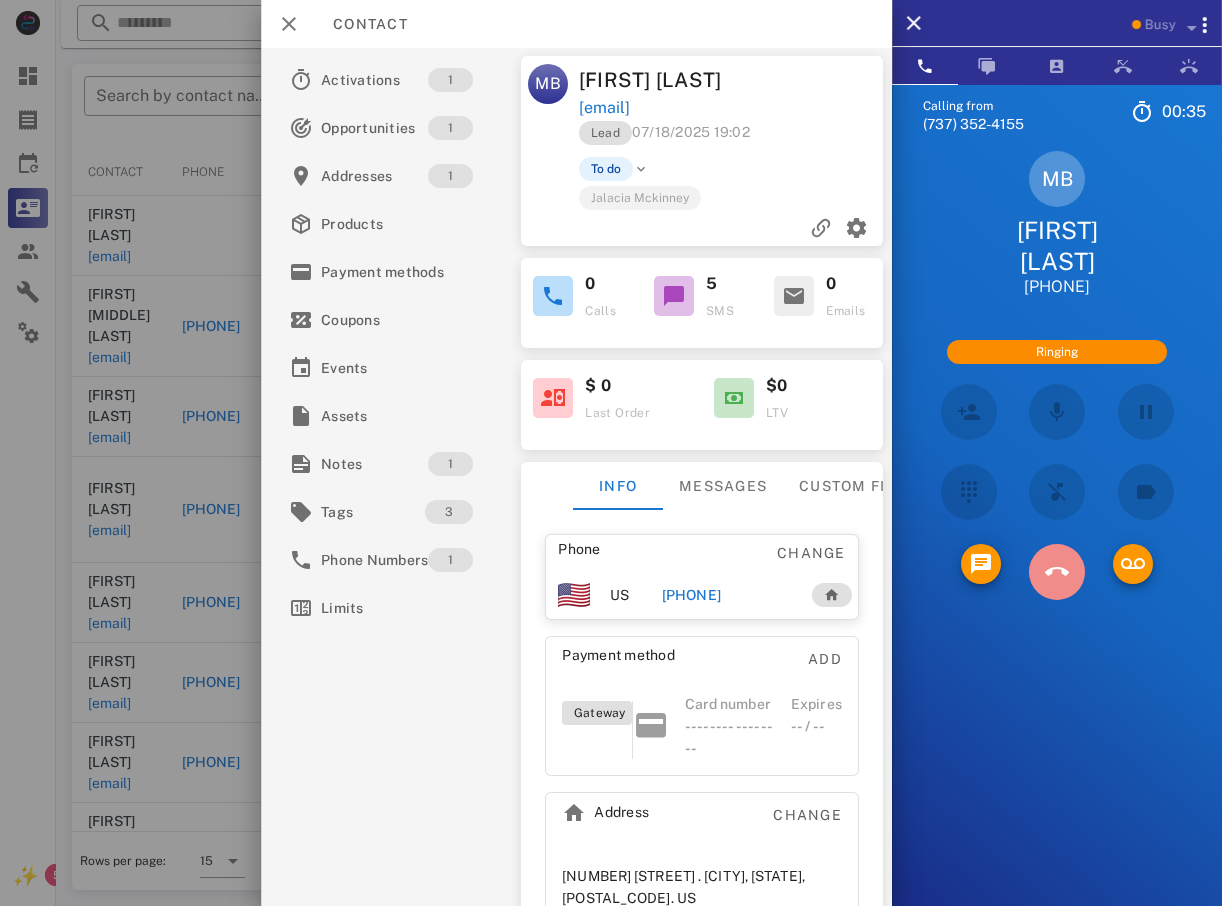 click at bounding box center (1057, 572) 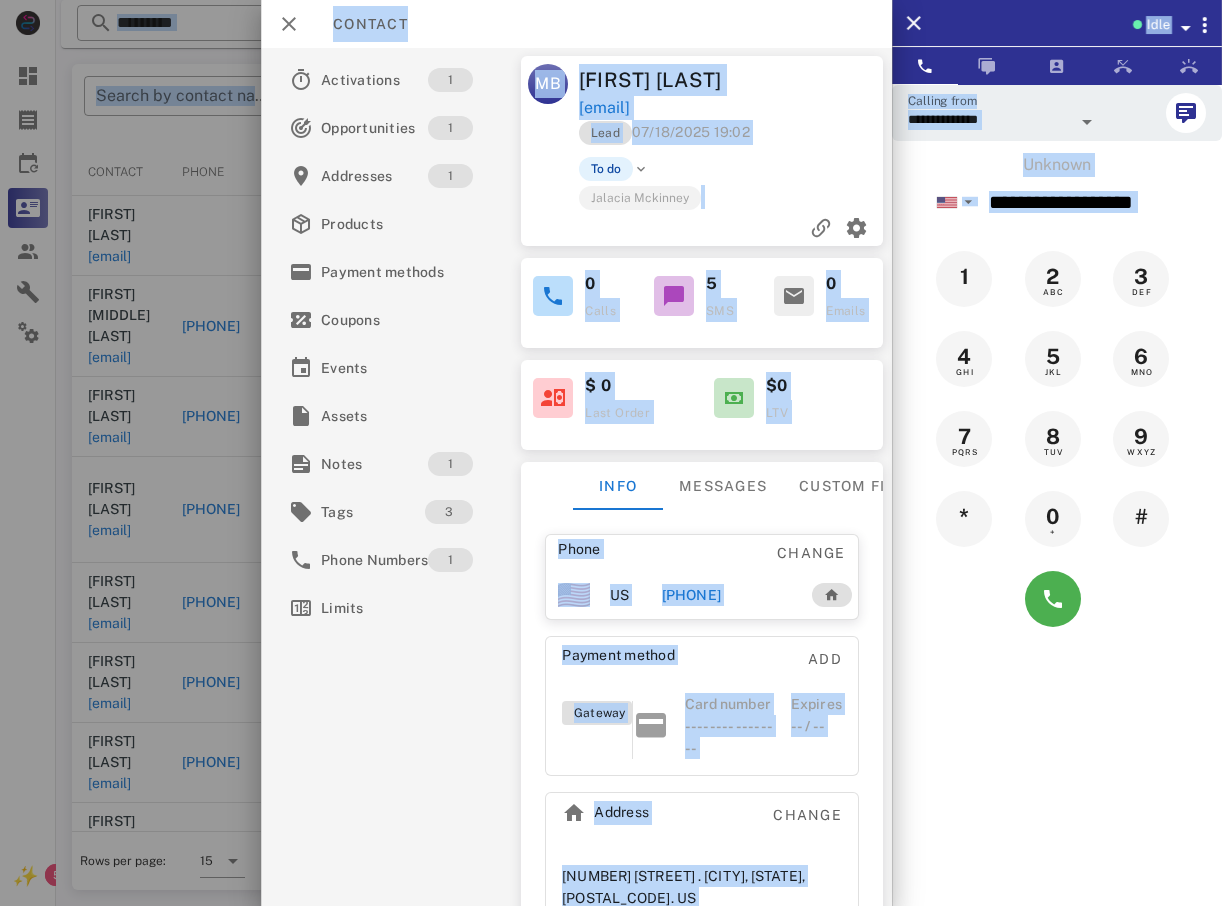 click on "**********" at bounding box center (611, 263) 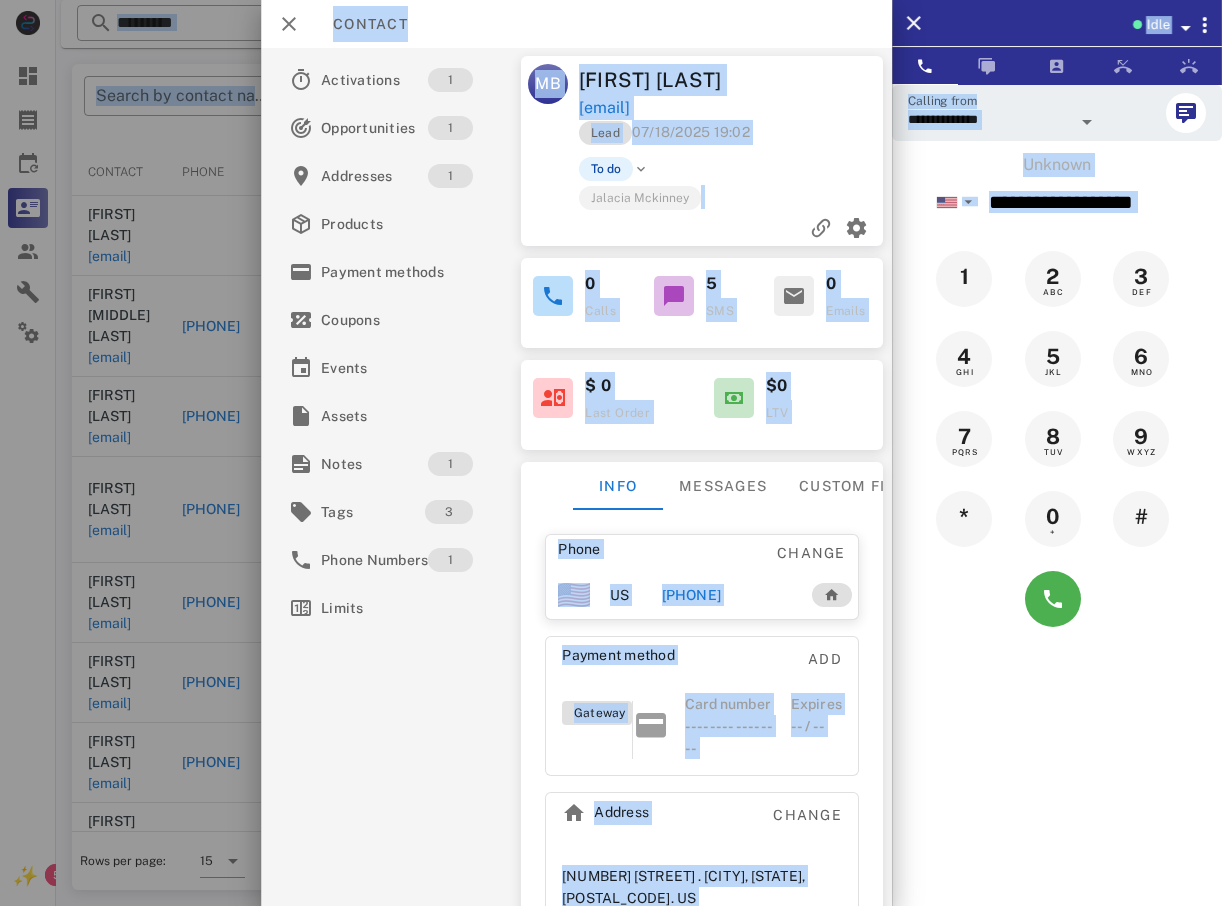 drag, startPoint x: -4, startPoint y: 460, endPoint x: 11, endPoint y: 452, distance: 17 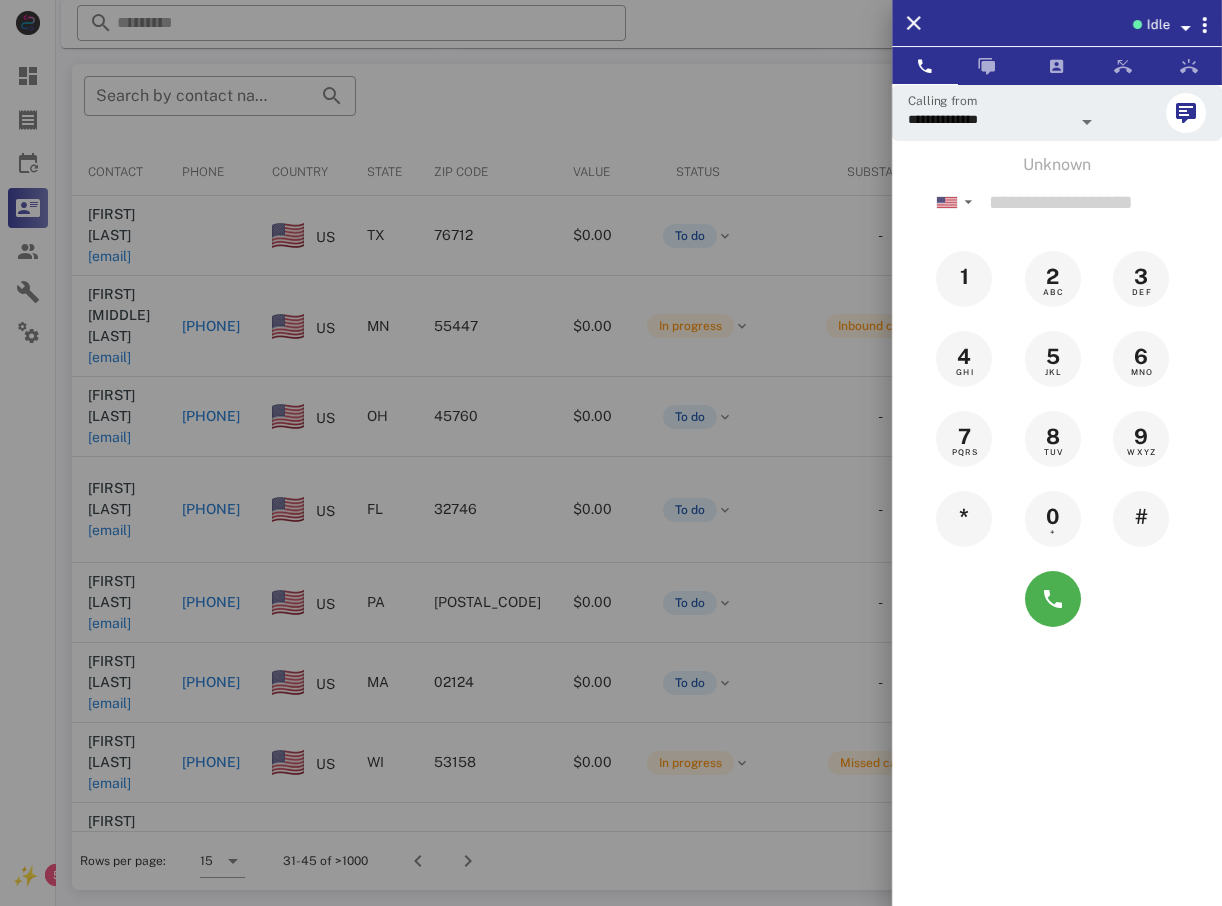 click at bounding box center [611, 453] 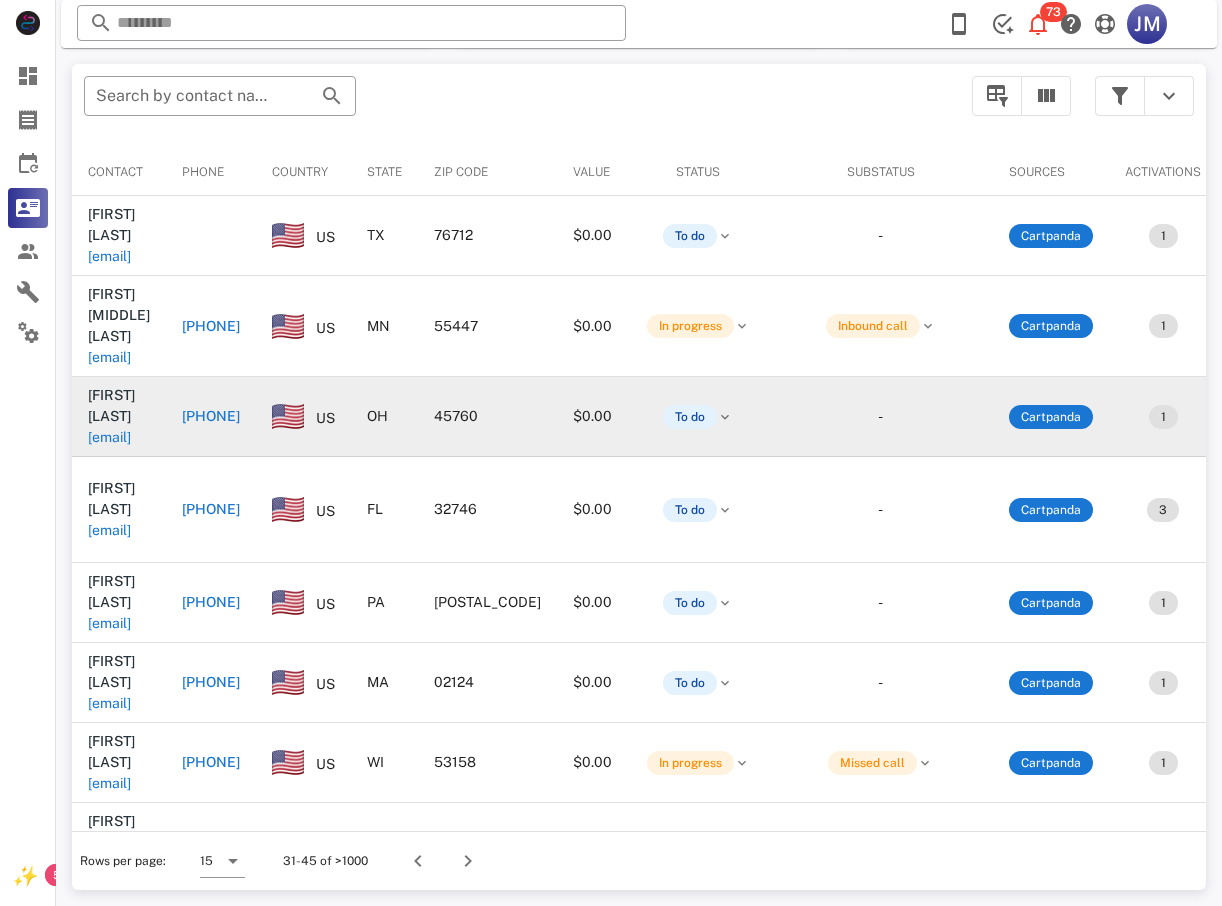 click on "[PHONE]" at bounding box center (211, 416) 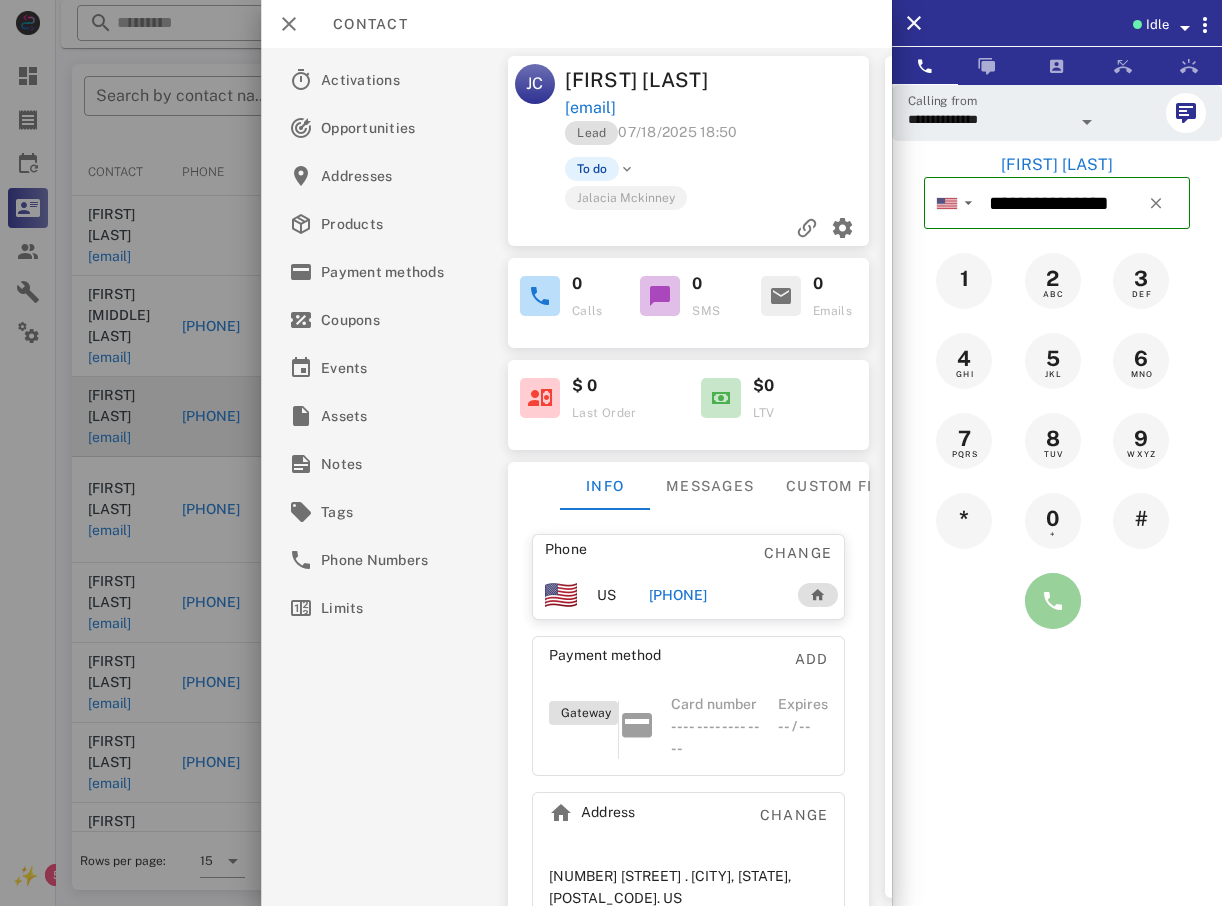 click at bounding box center (1053, 601) 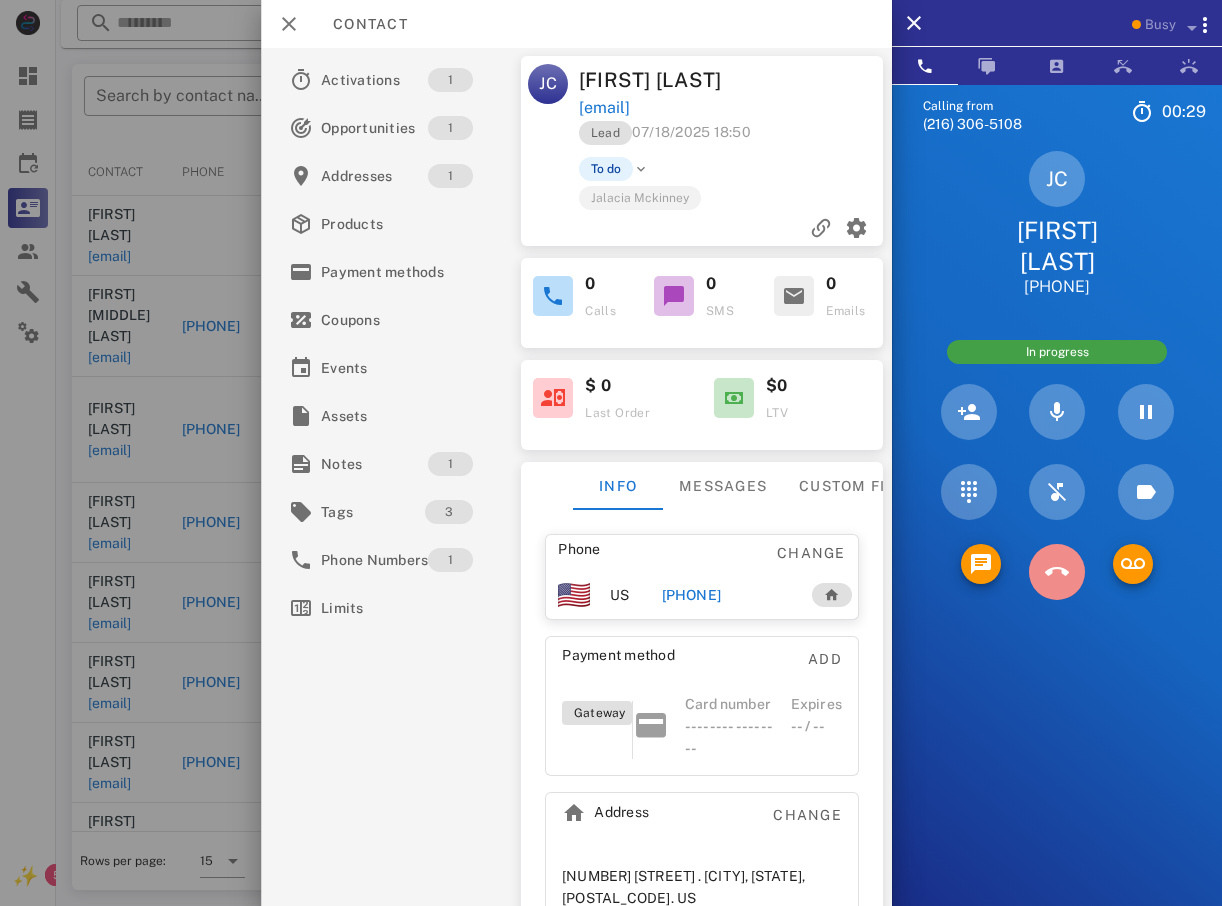 click at bounding box center [1057, 572] 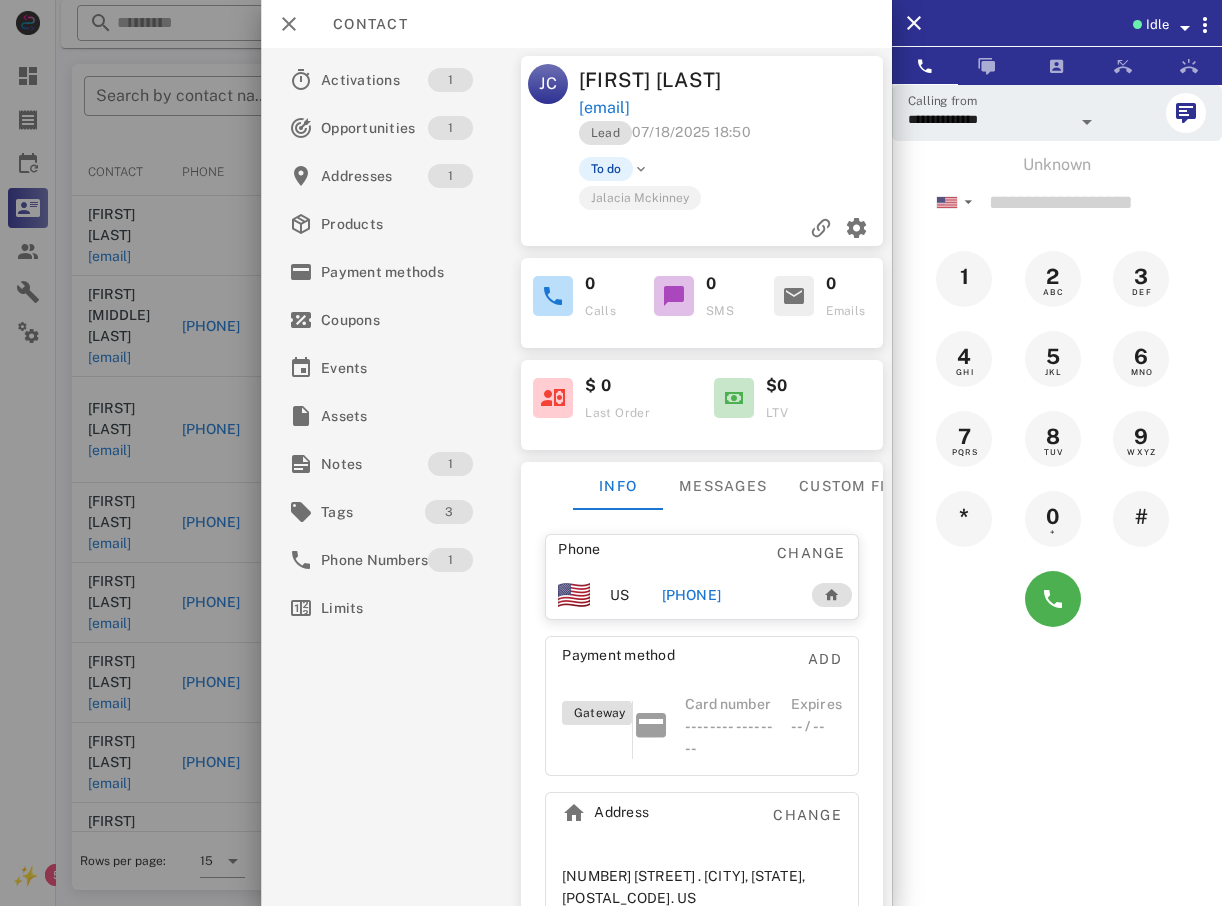 click at bounding box center (611, 453) 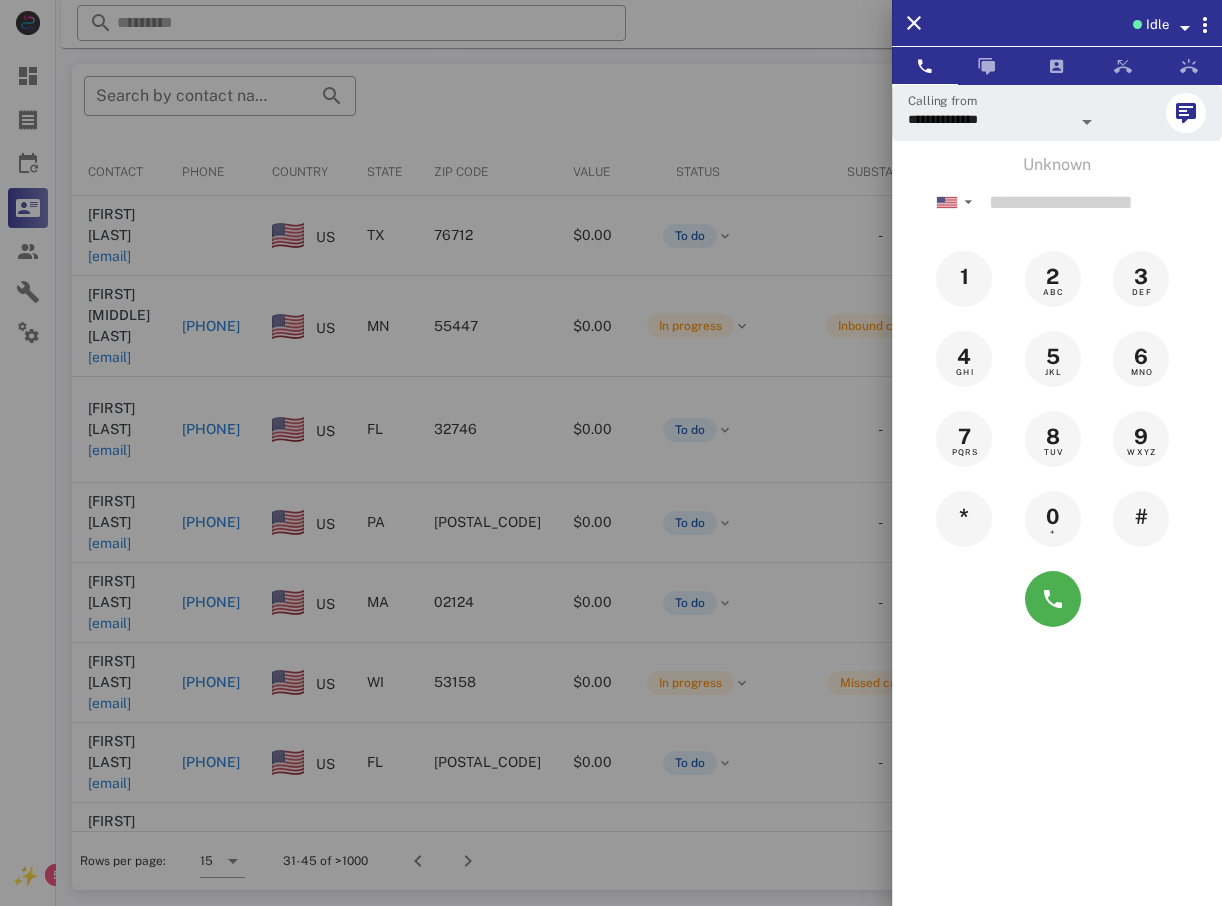 click at bounding box center (611, 453) 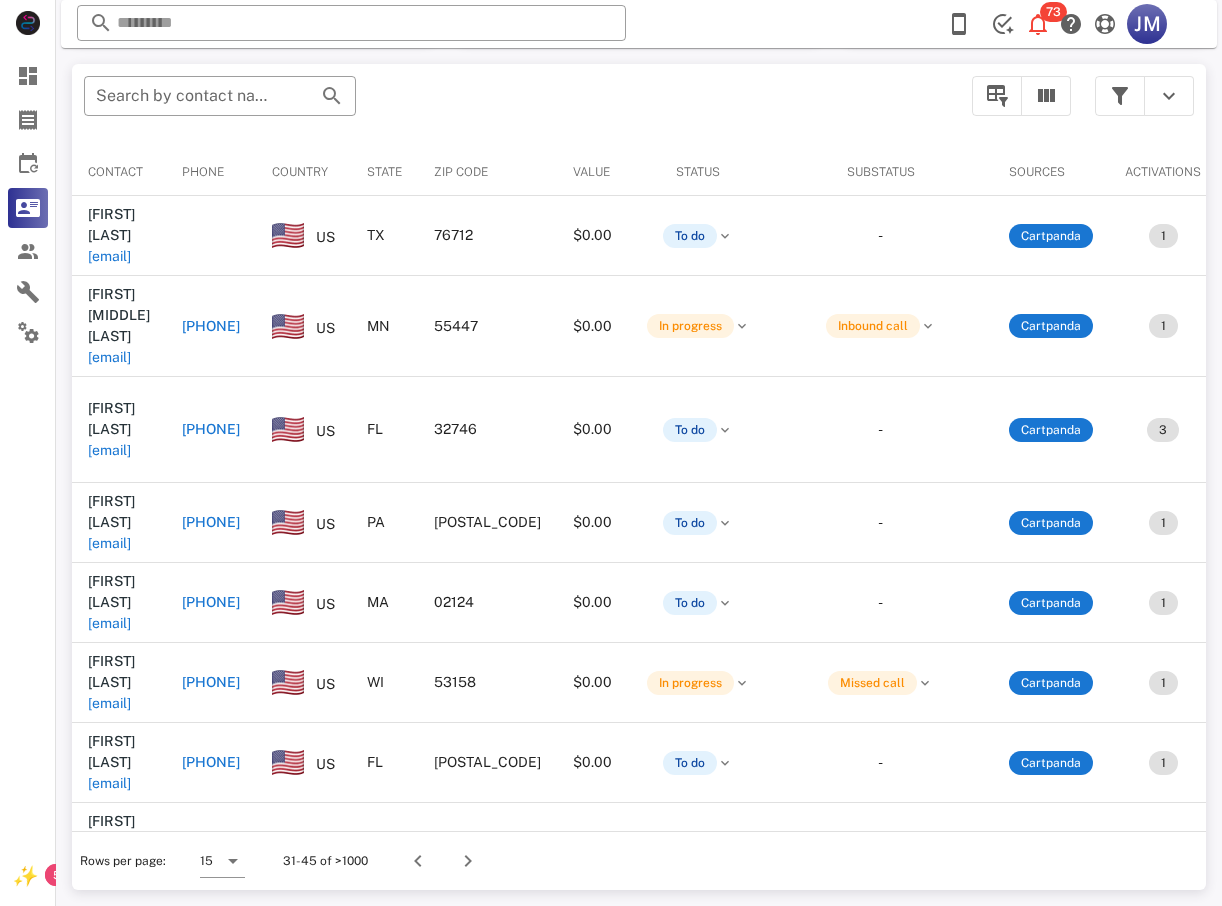 click on "[PHONE]" at bounding box center (211, 429) 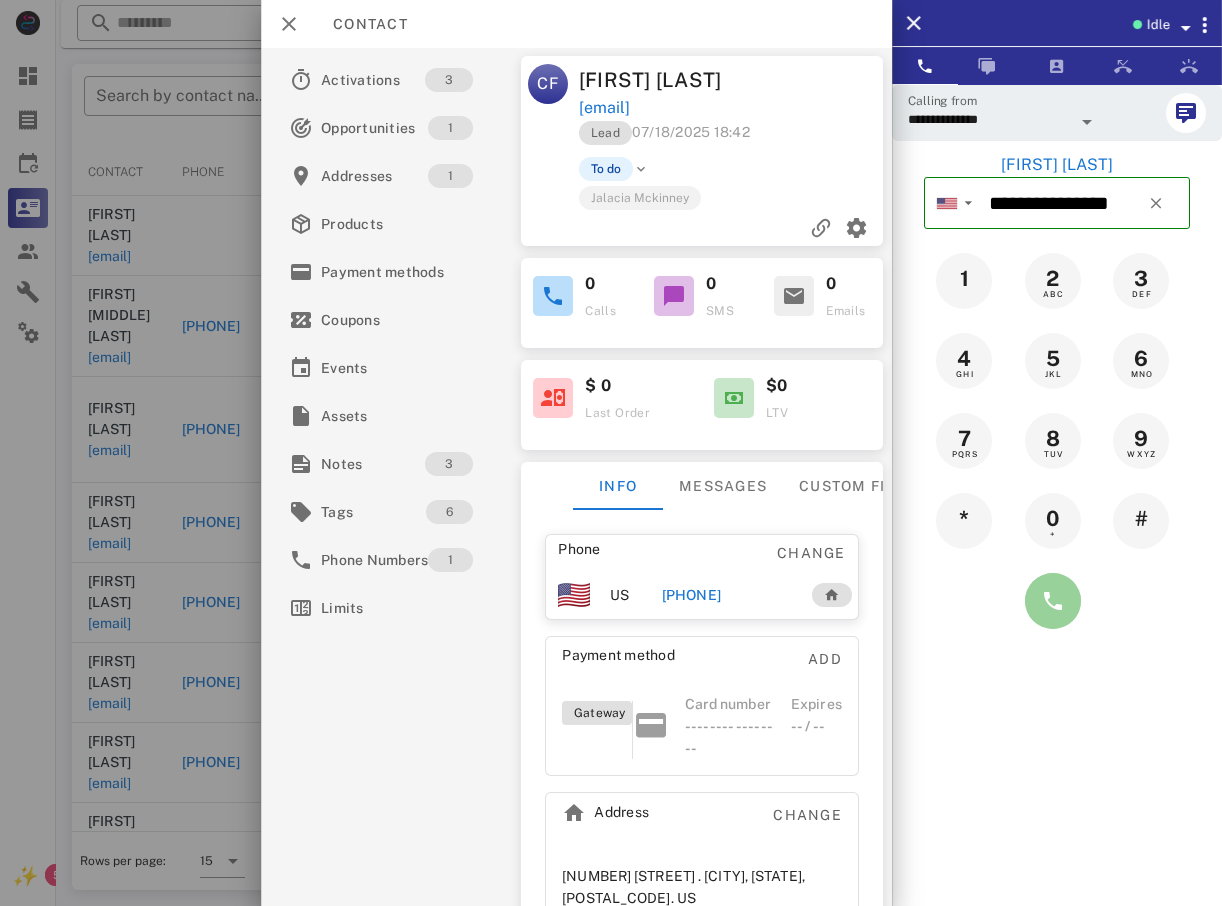 click at bounding box center [1053, 601] 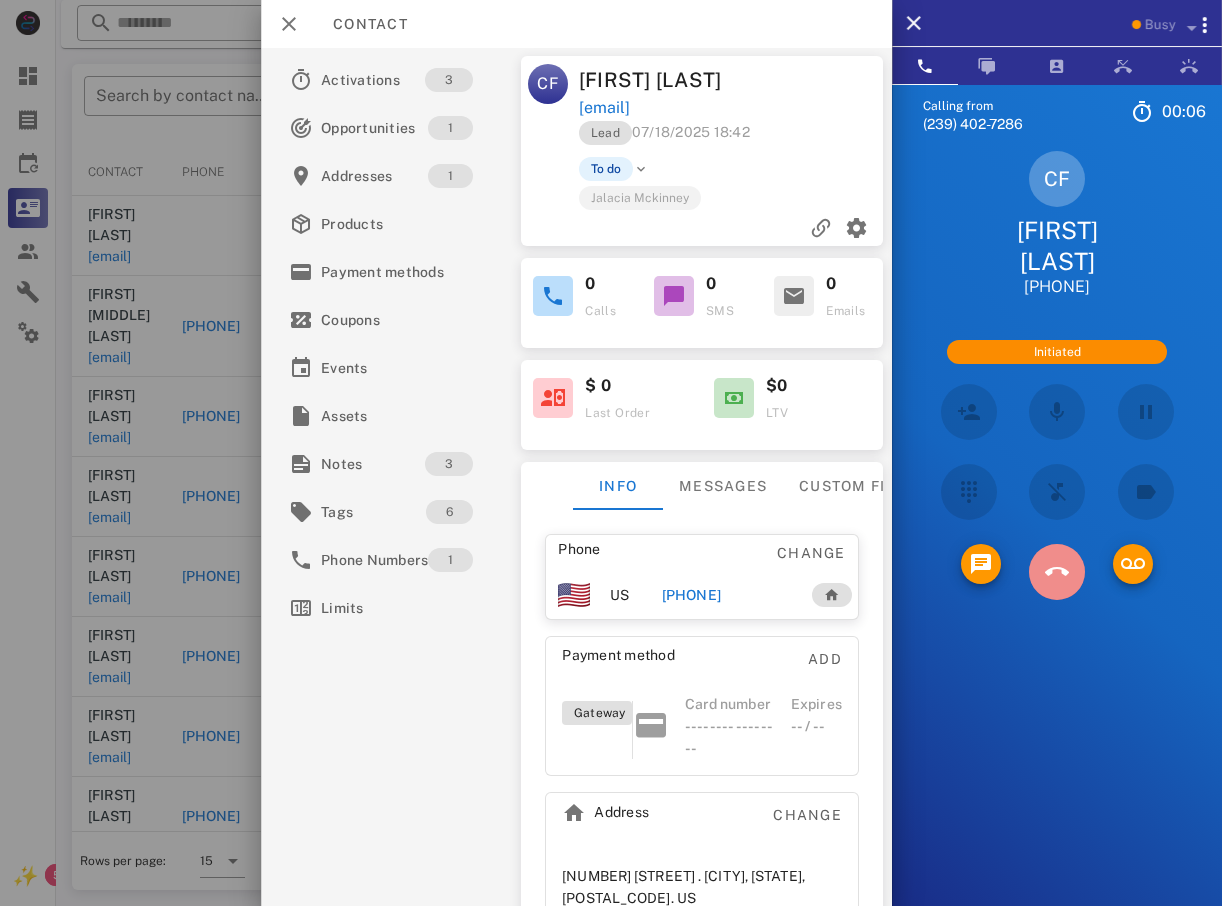 click at bounding box center (1057, 572) 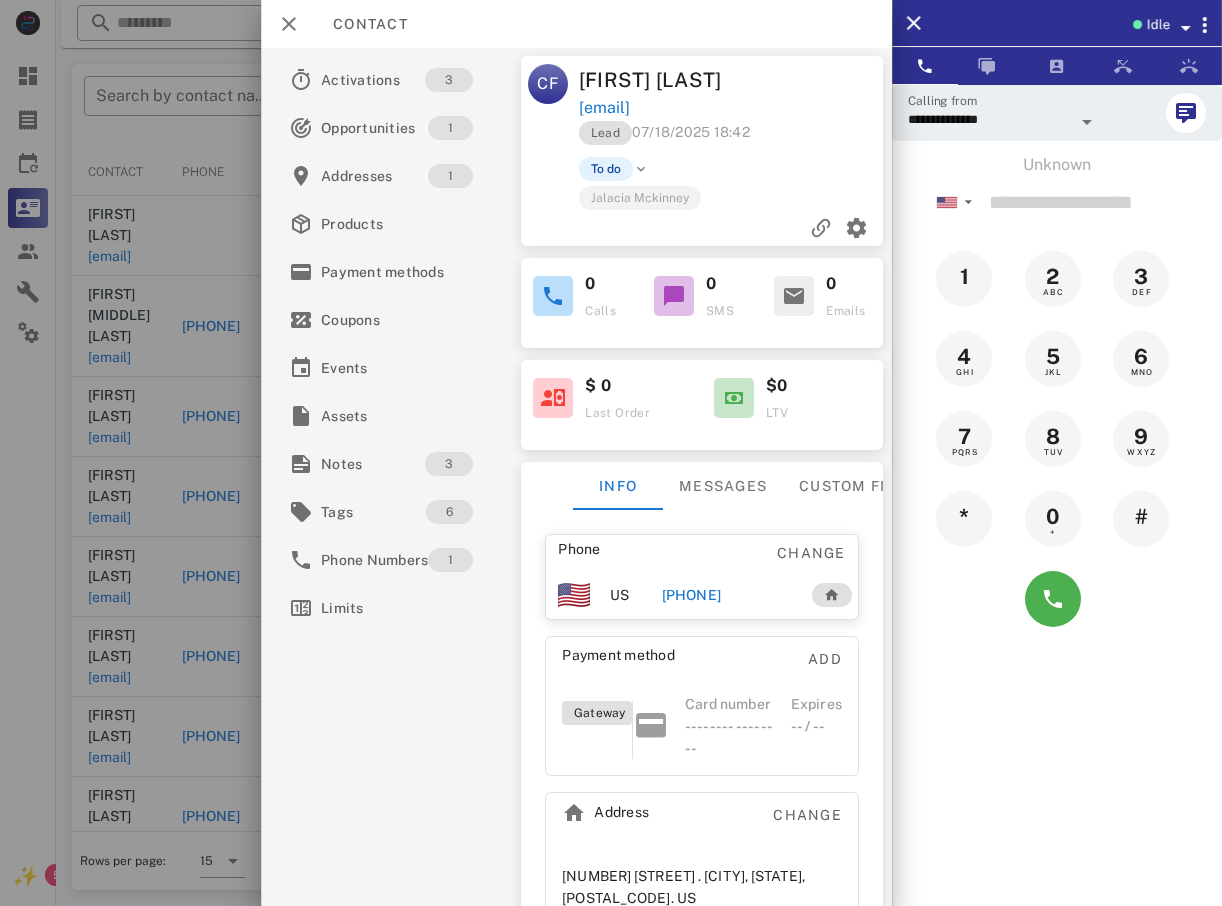 click at bounding box center (611, 453) 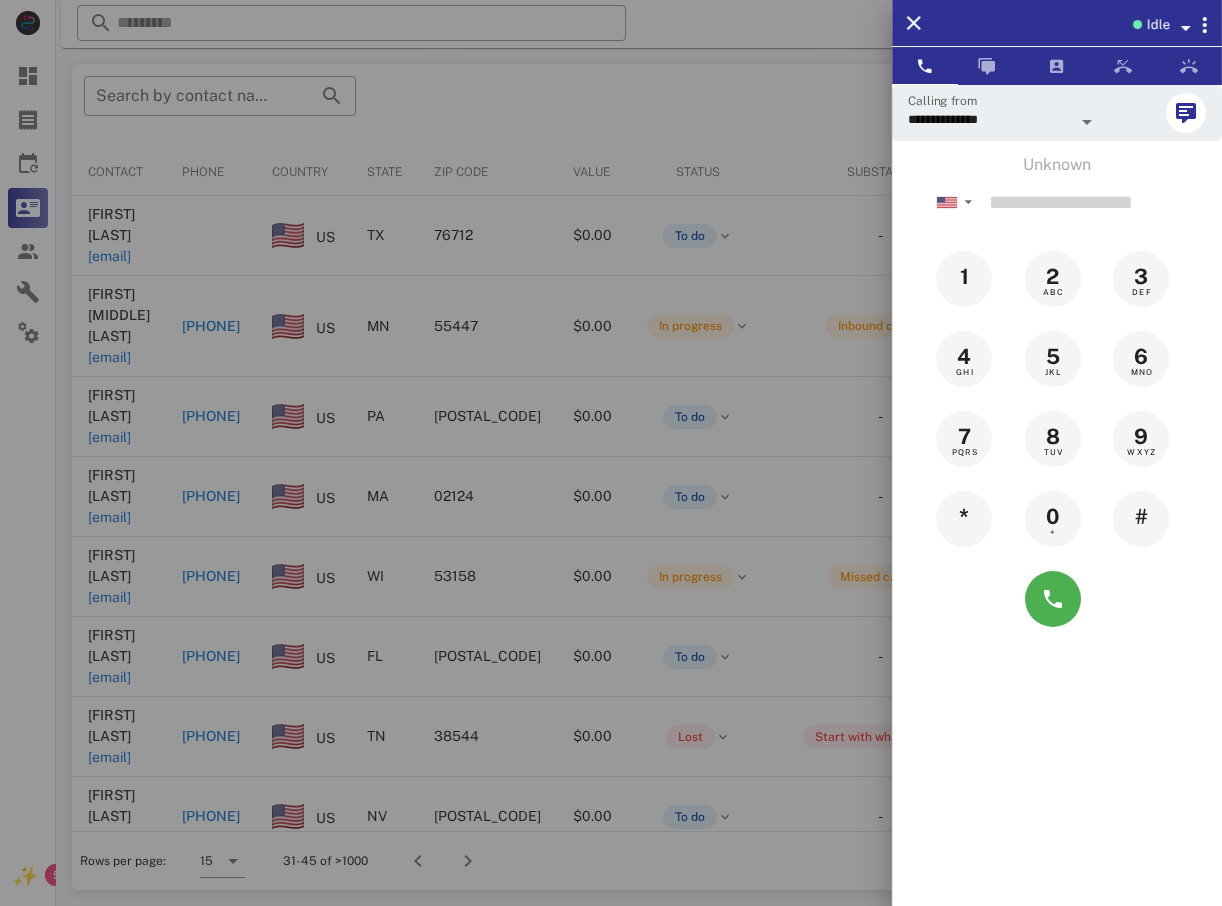 click at bounding box center [611, 453] 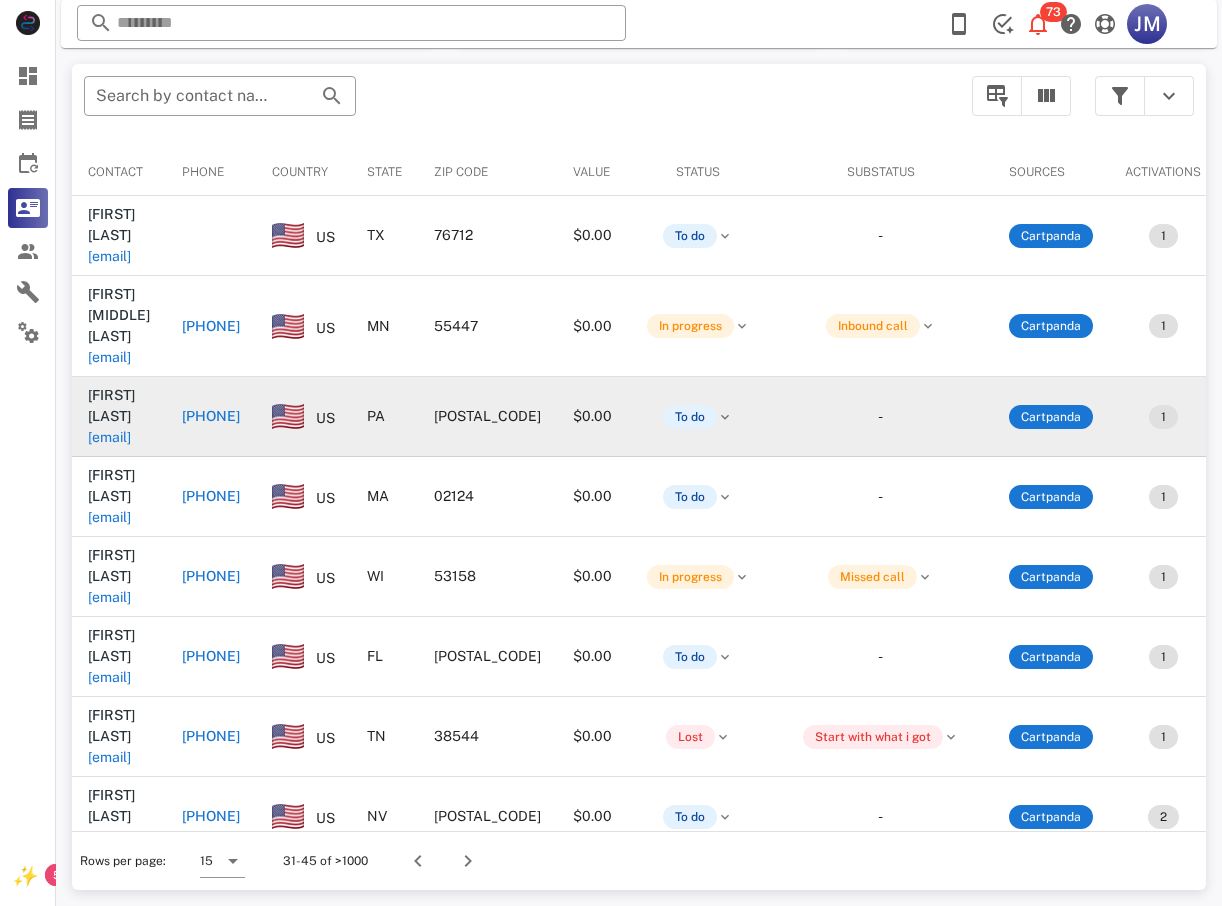 click on "[PHONE]" at bounding box center [211, 416] 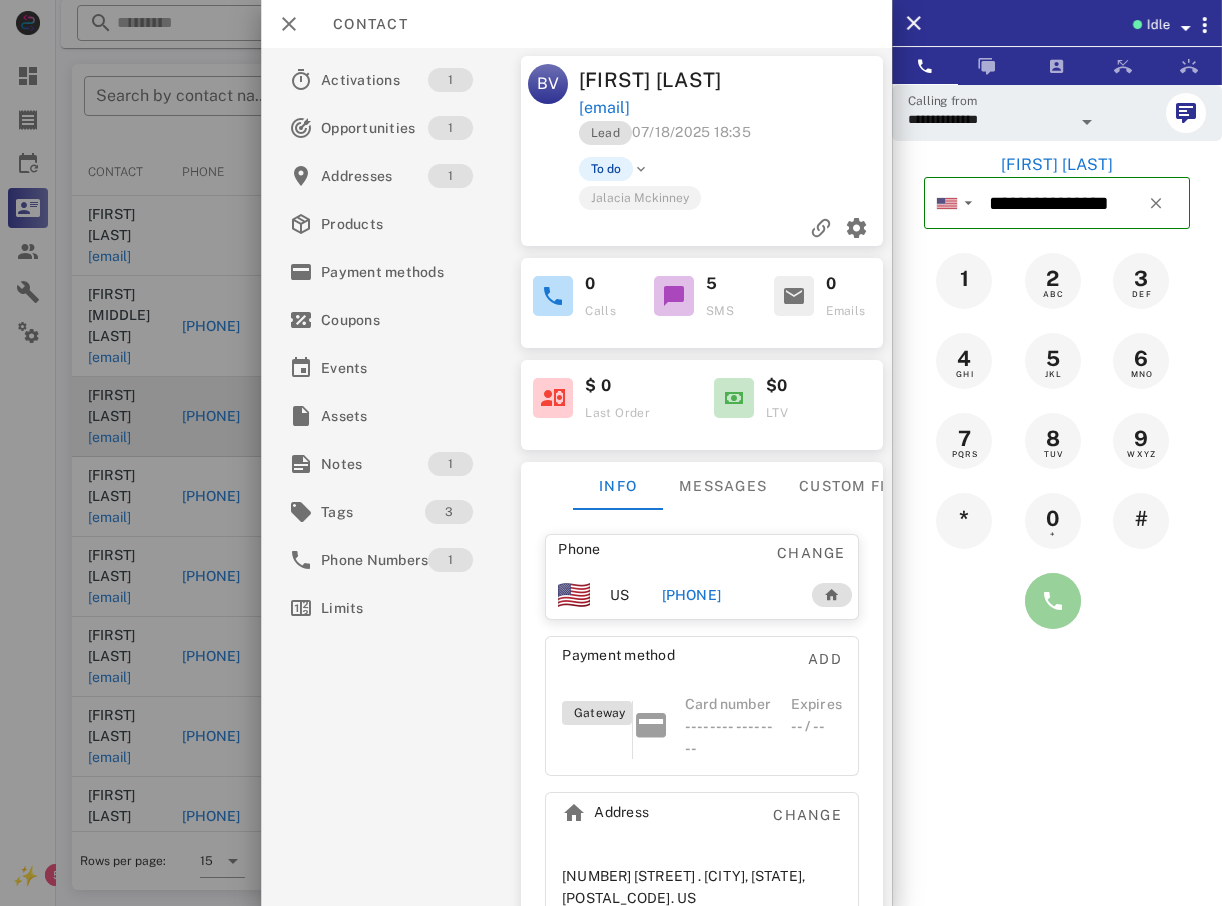 click at bounding box center [1053, 601] 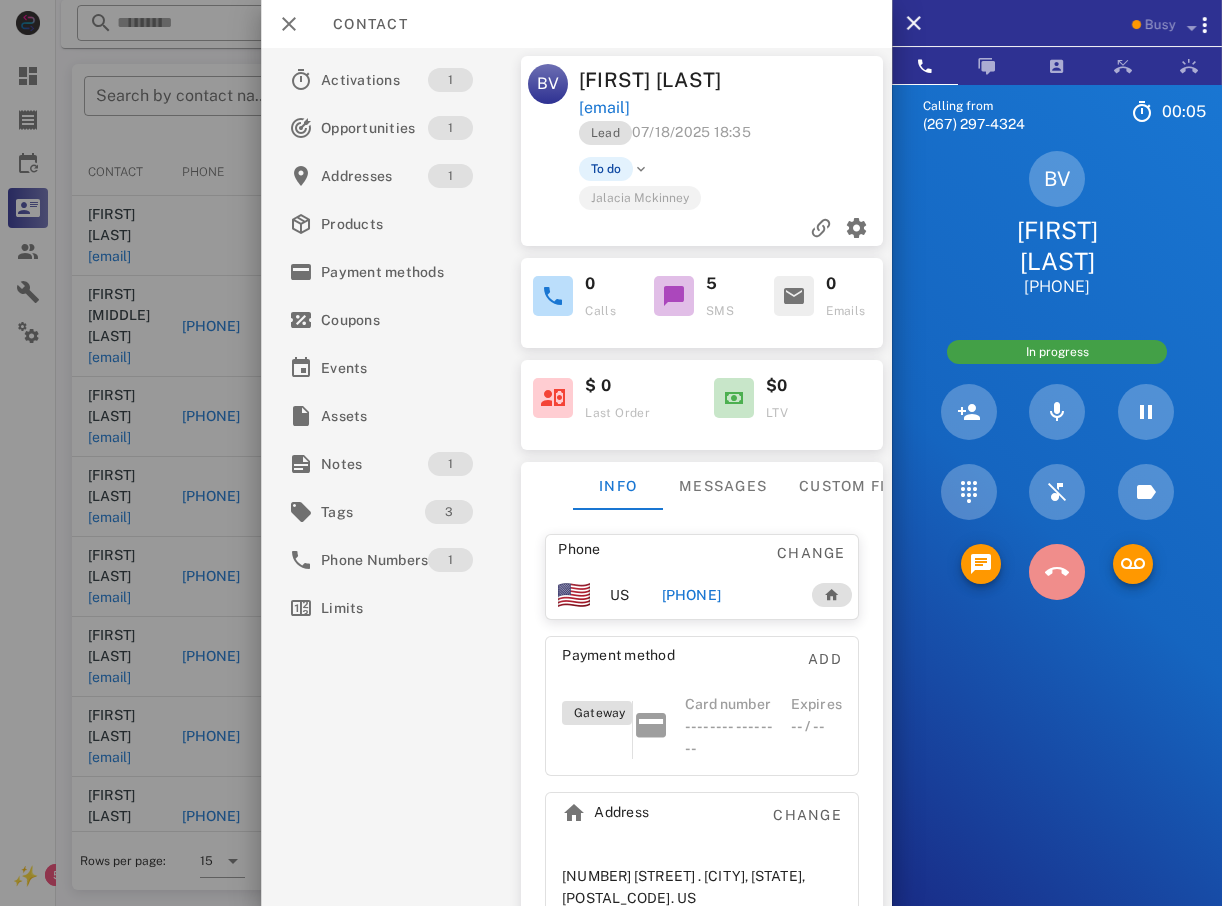click at bounding box center (1057, 572) 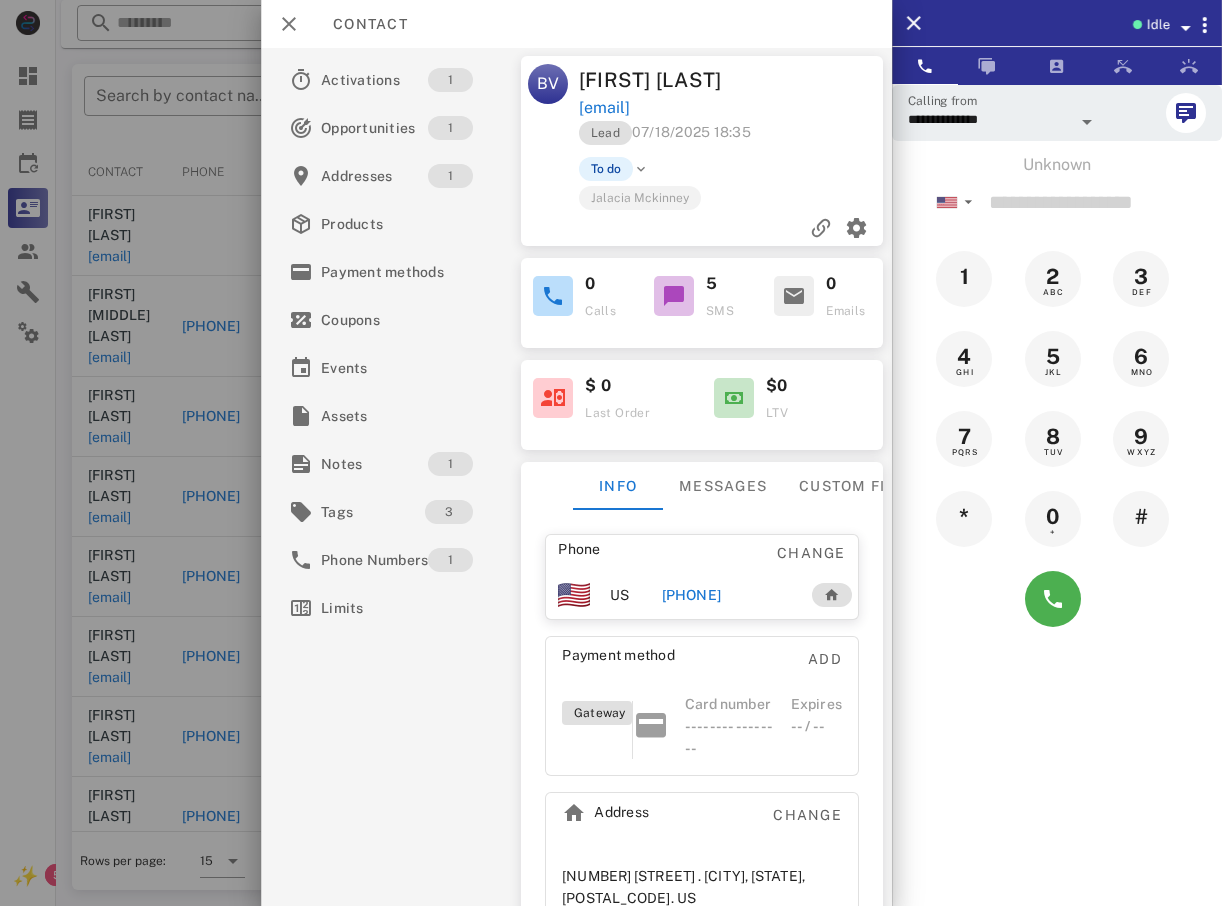 click at bounding box center [611, 453] 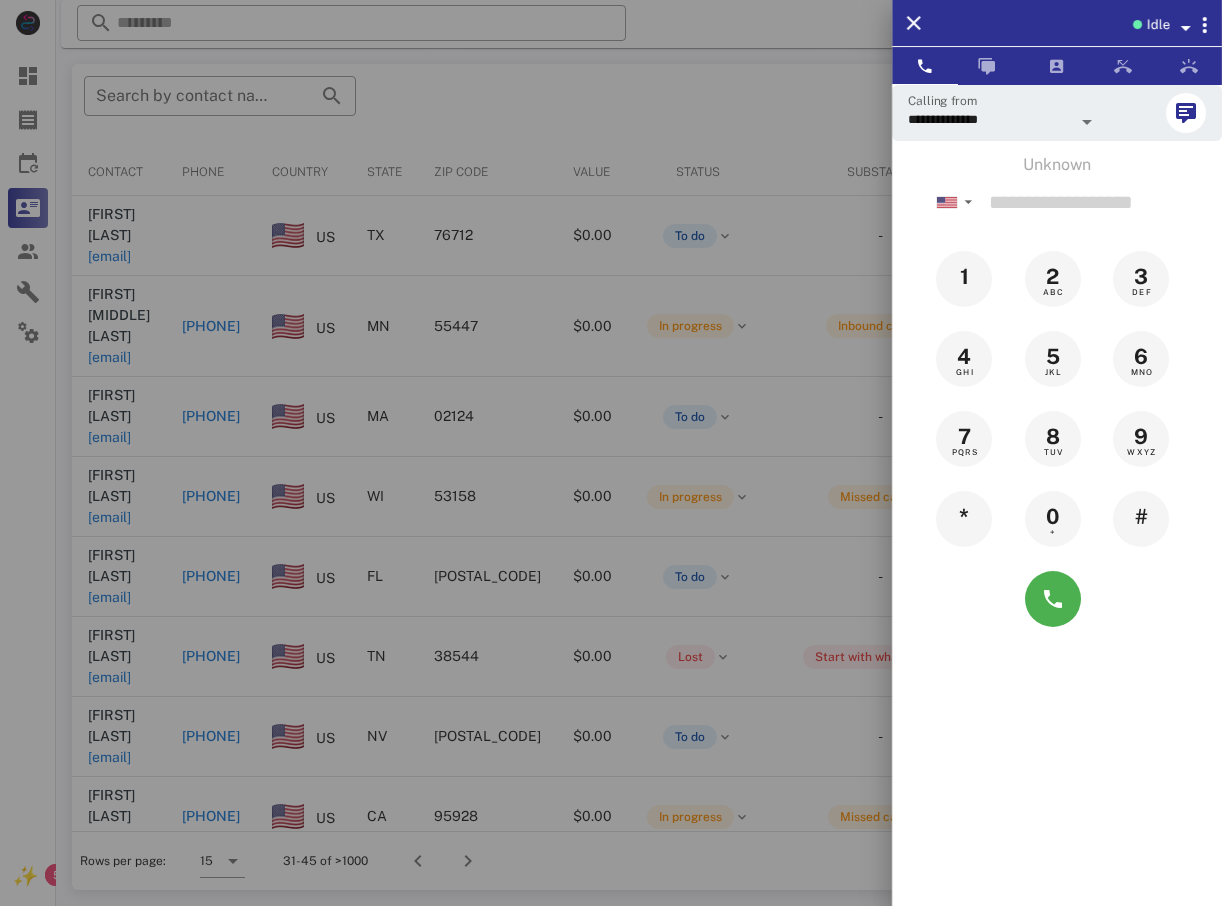 click at bounding box center (611, 453) 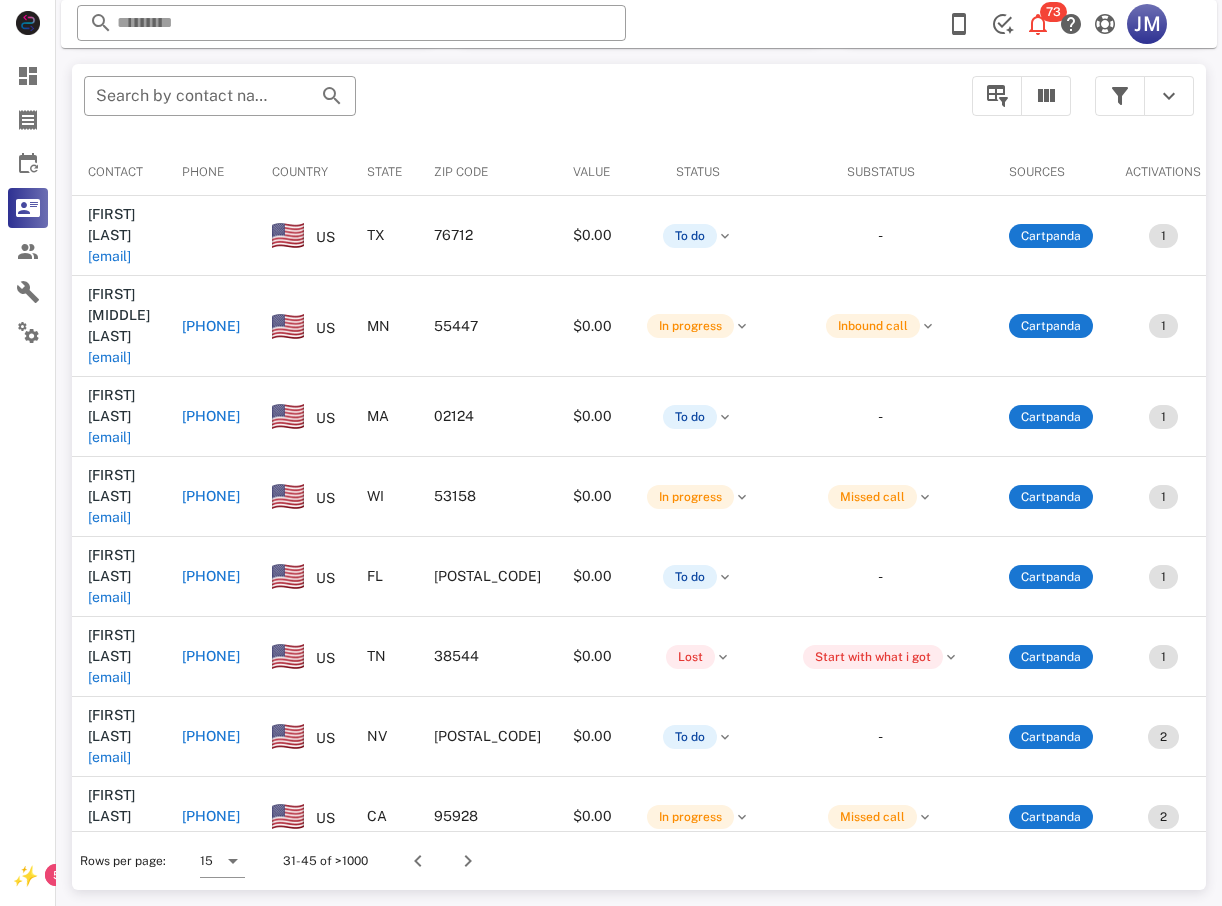 click on "[PHONE]" at bounding box center [211, 416] 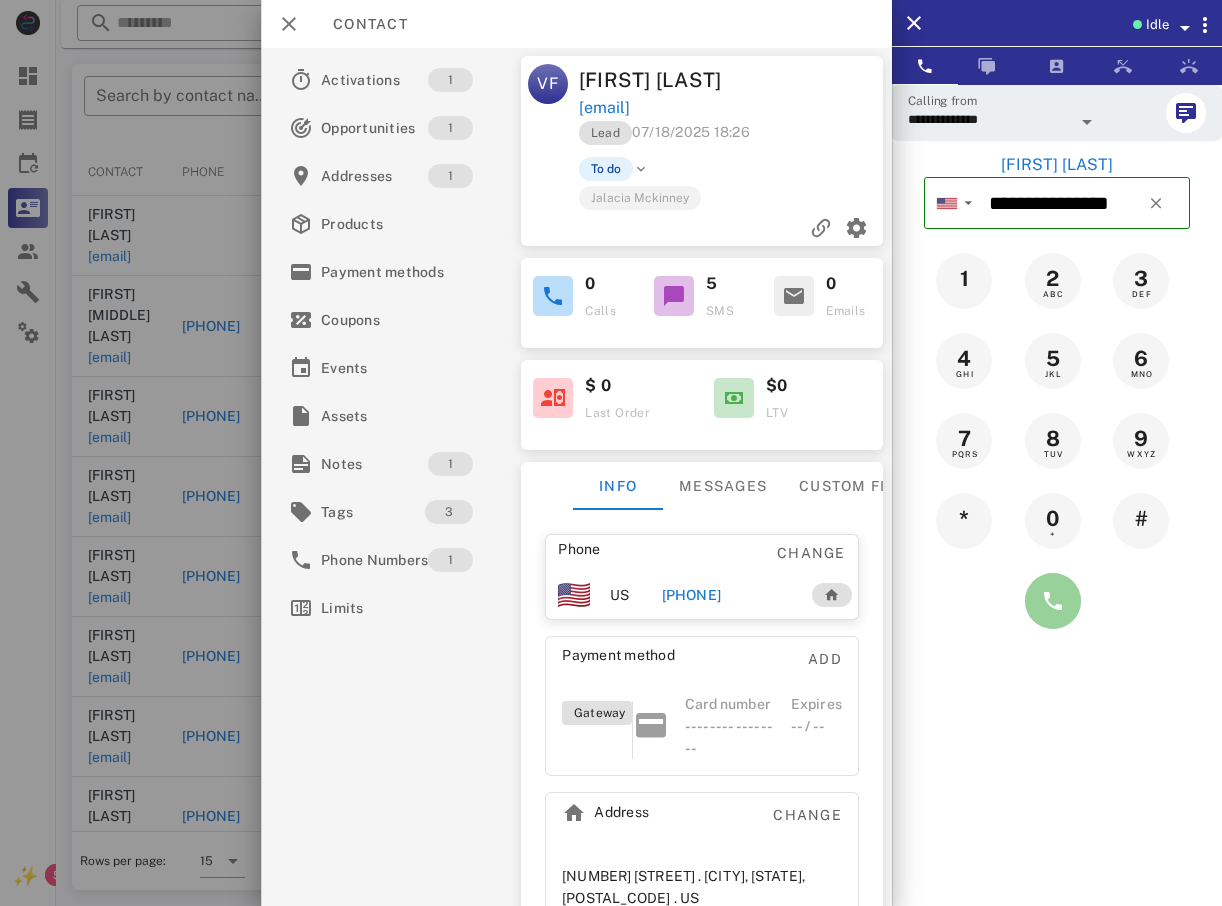 click at bounding box center (1053, 601) 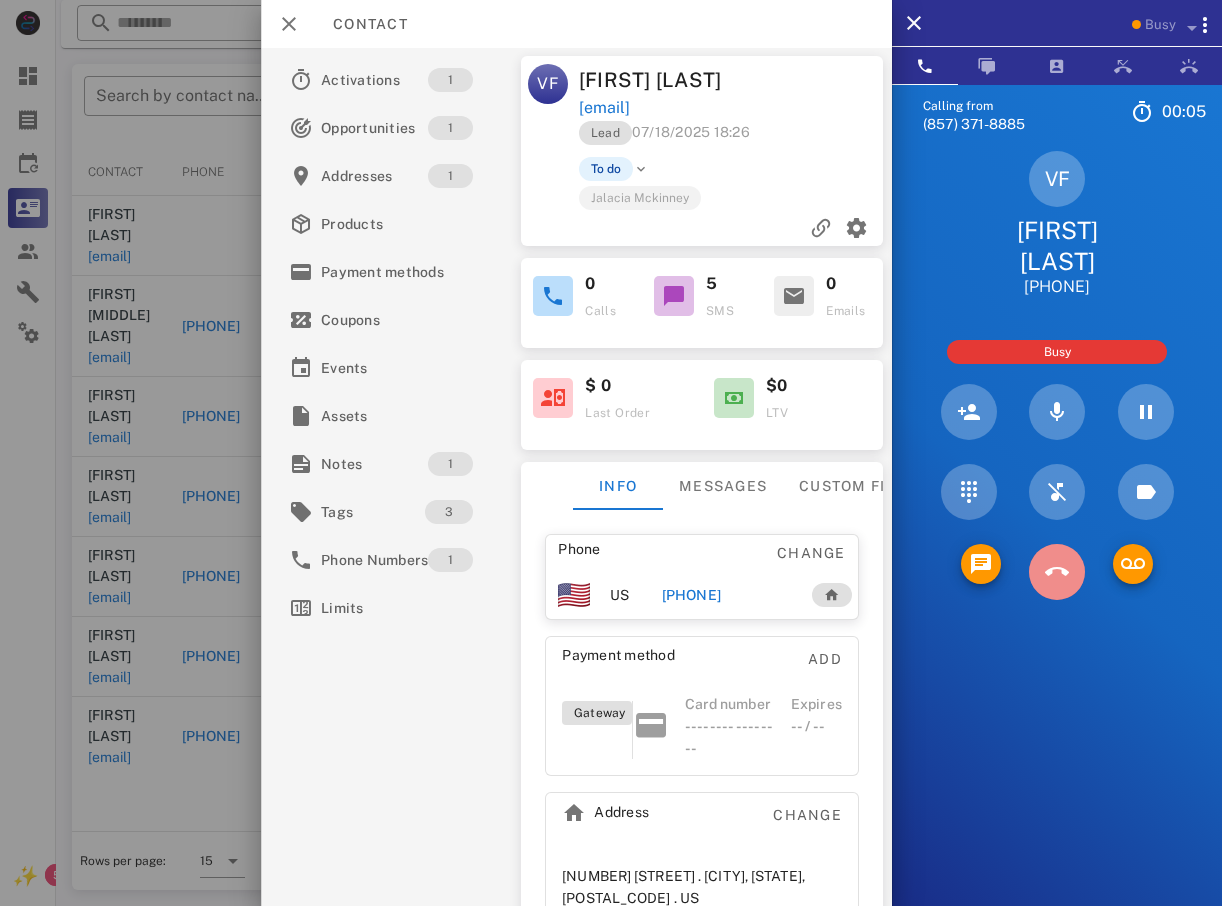 click at bounding box center [1057, 572] 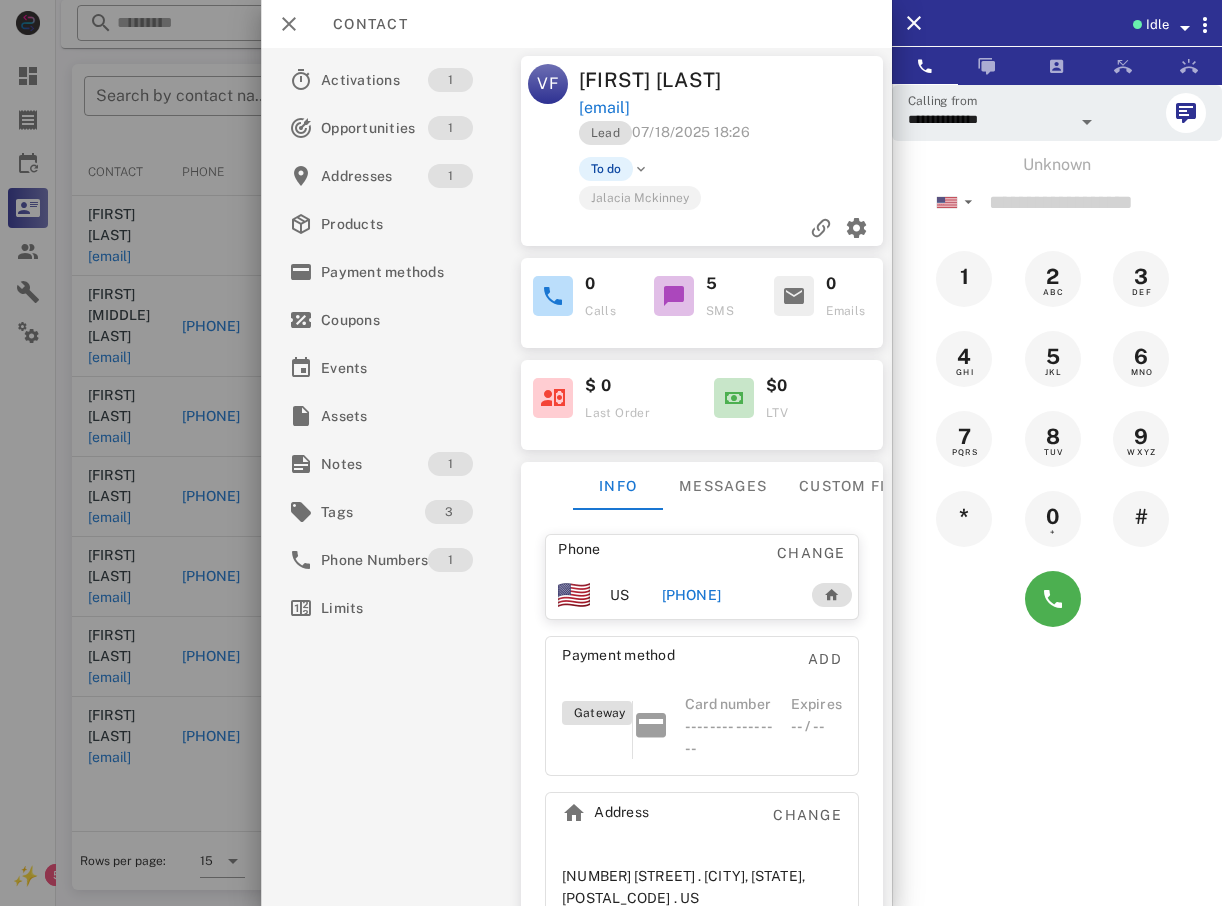 click at bounding box center (611, 453) 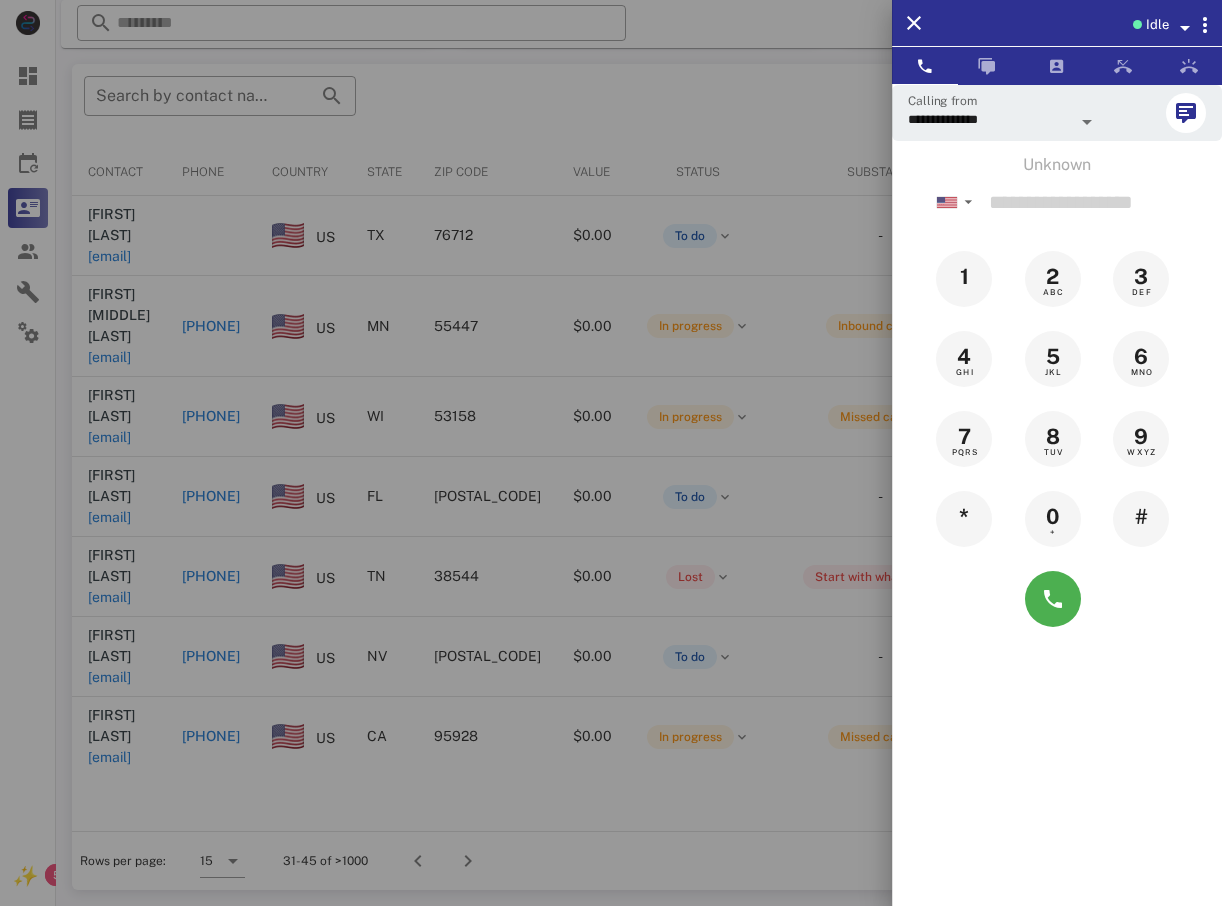 click at bounding box center (611, 453) 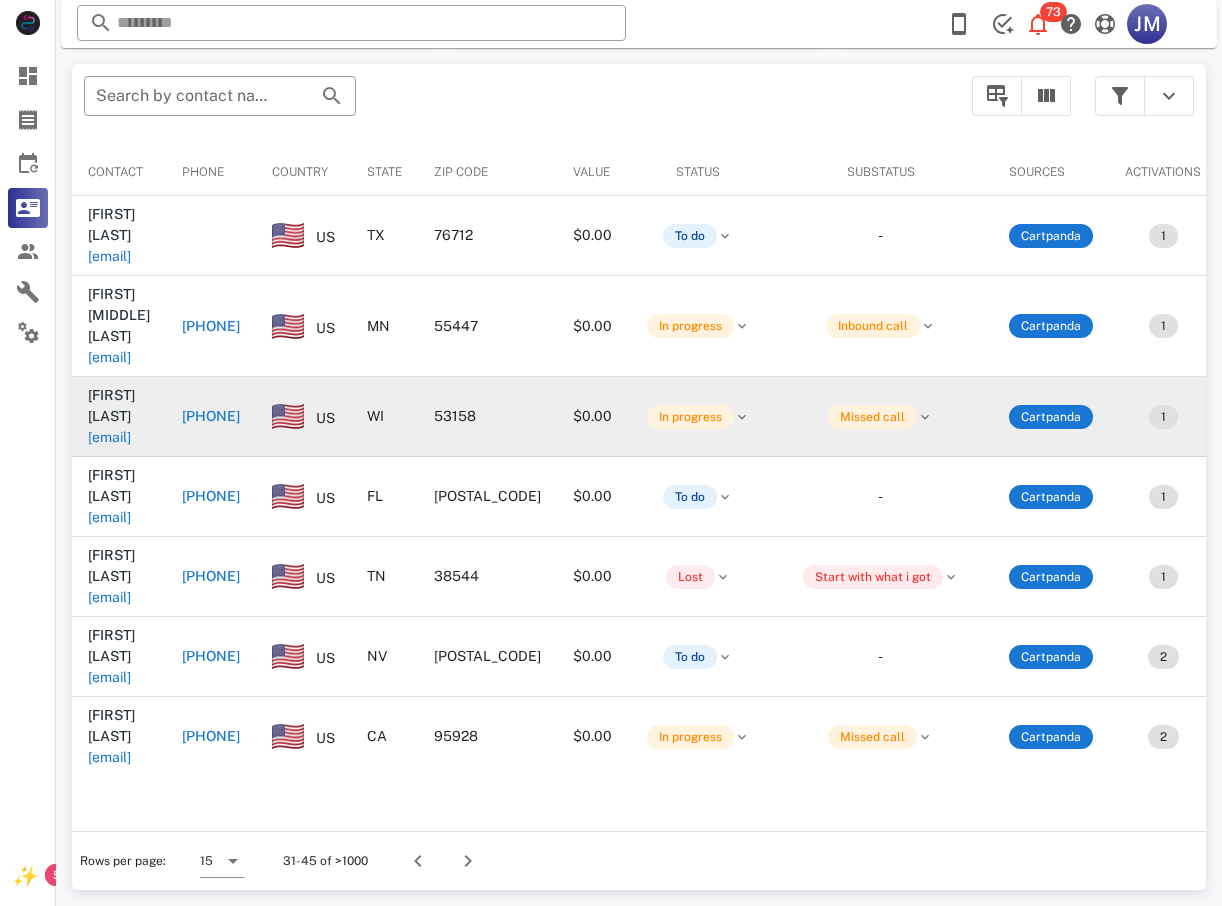 click on "[PHONE]" at bounding box center [211, 416] 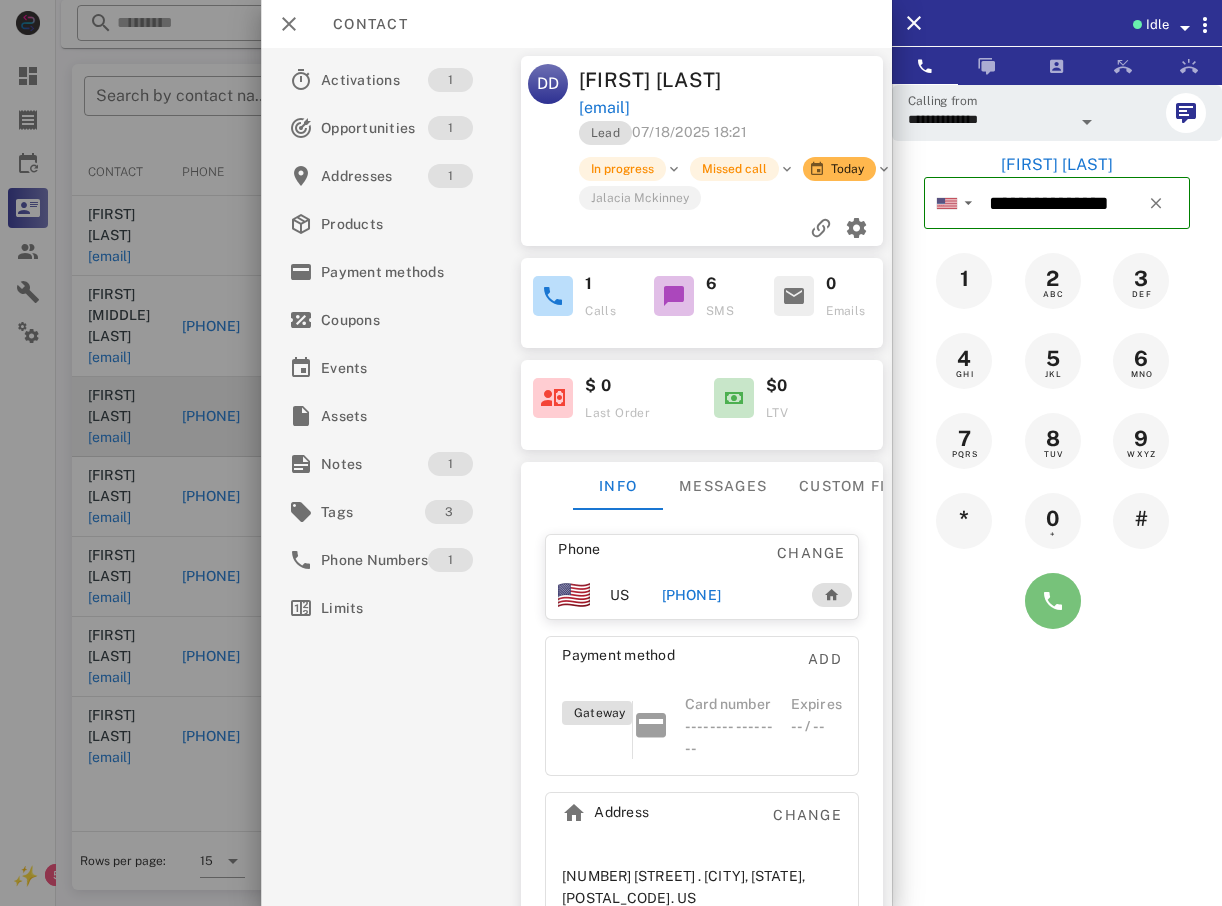 click at bounding box center [1053, 601] 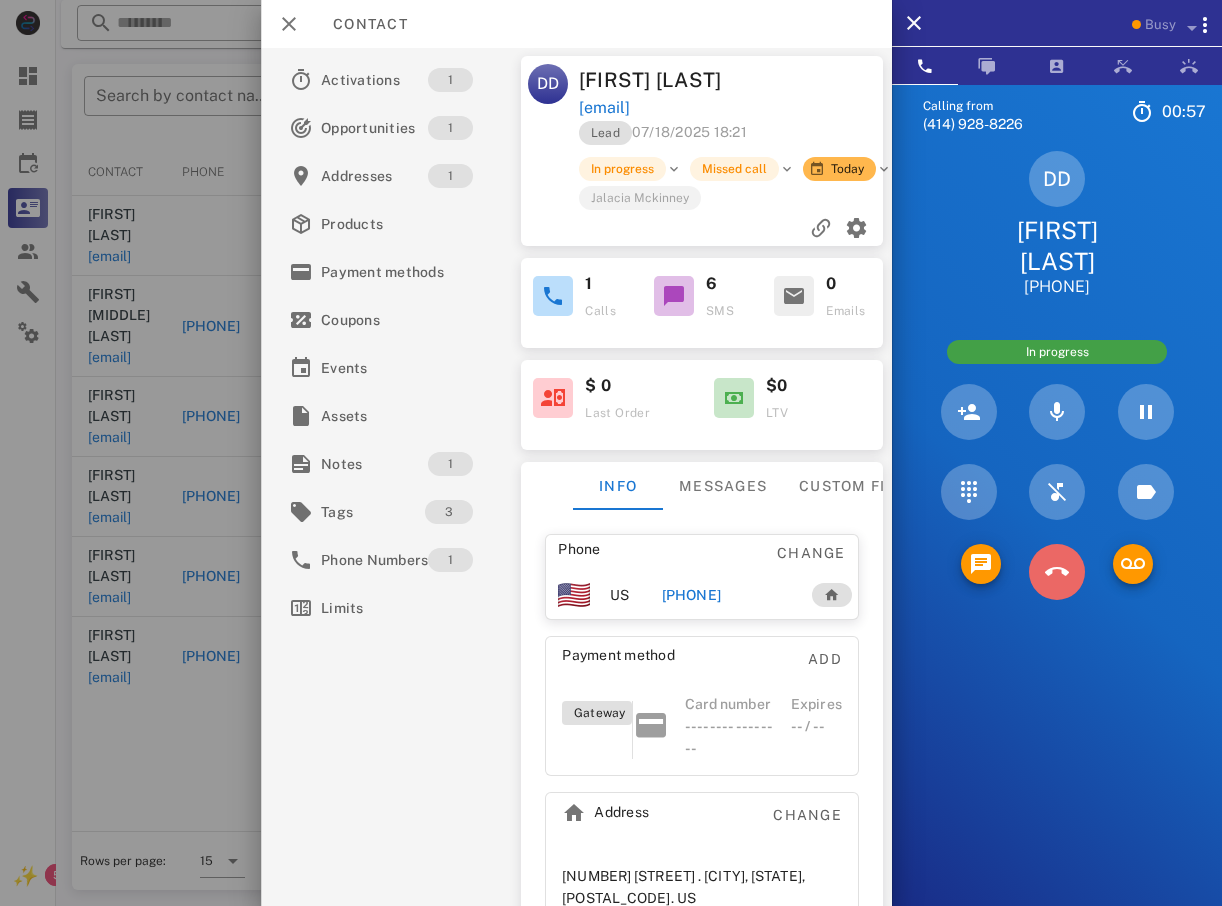 click at bounding box center (1057, 572) 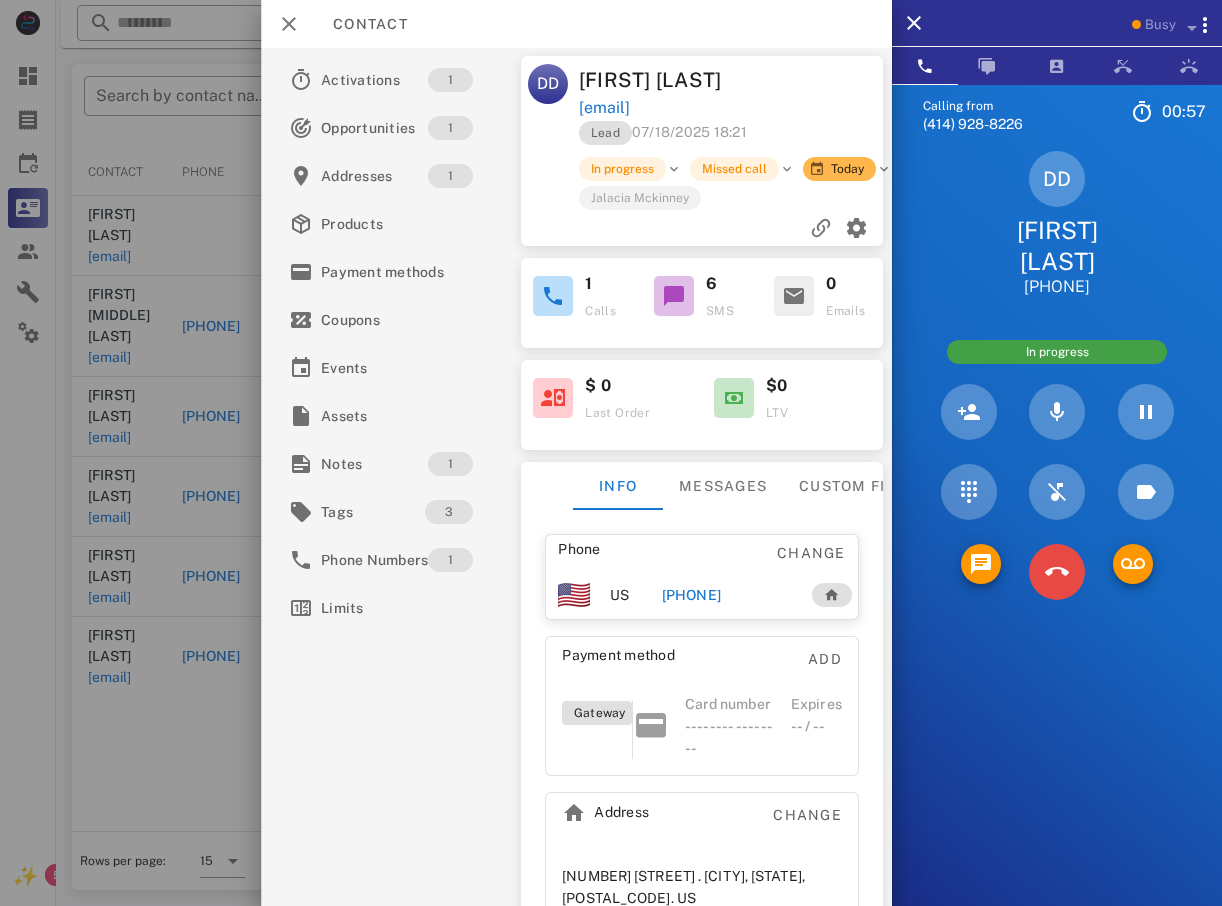 click on "5 JKL" at bounding box center [0, 0] 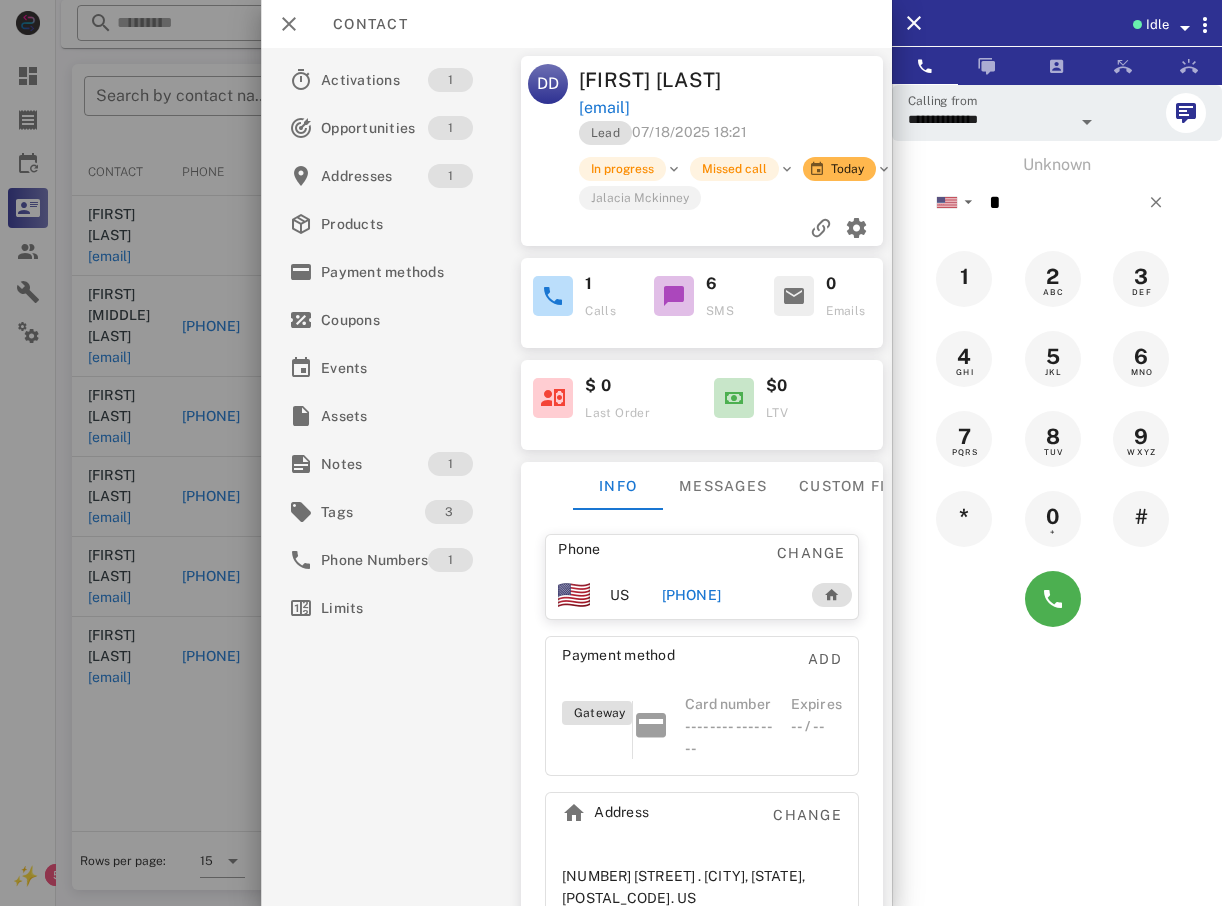 click at bounding box center (611, 453) 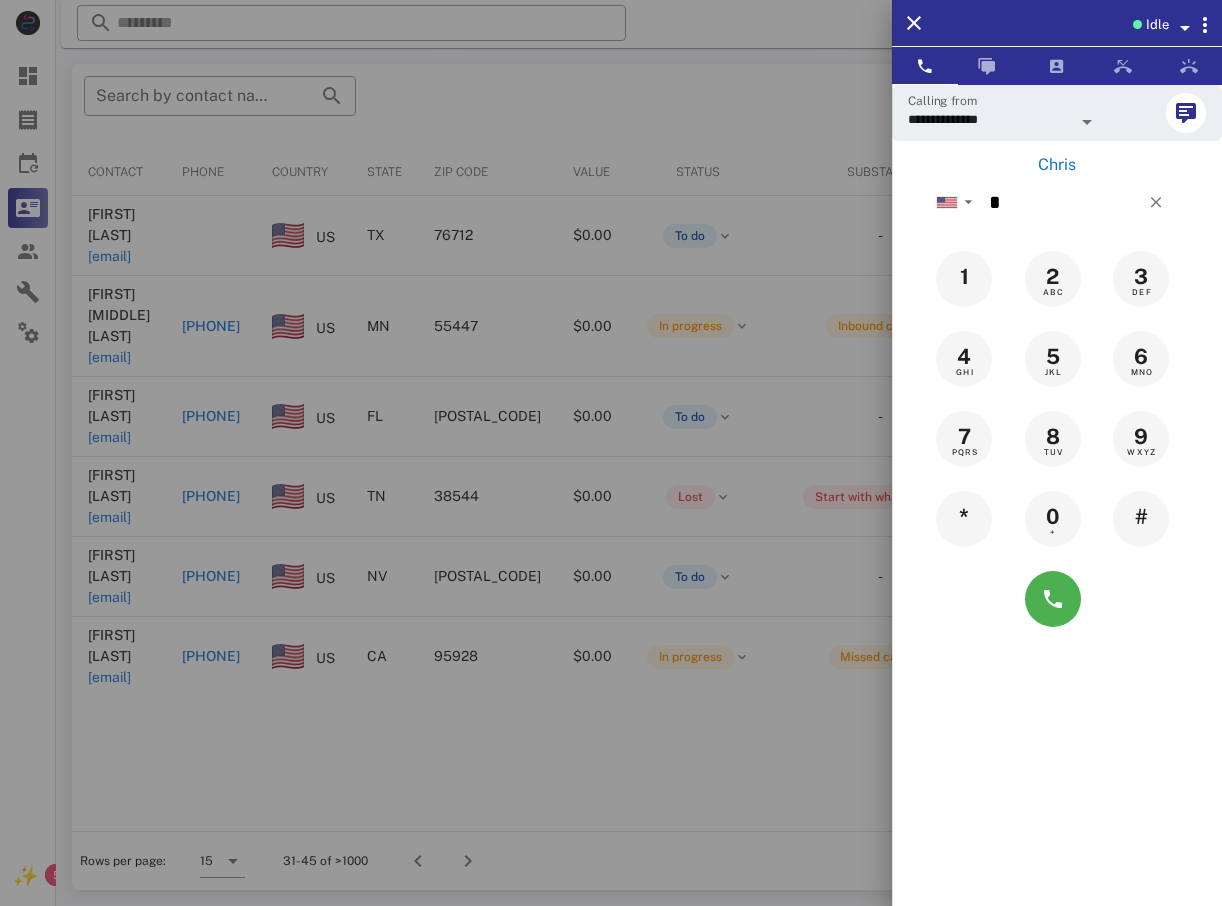 click at bounding box center [611, 453] 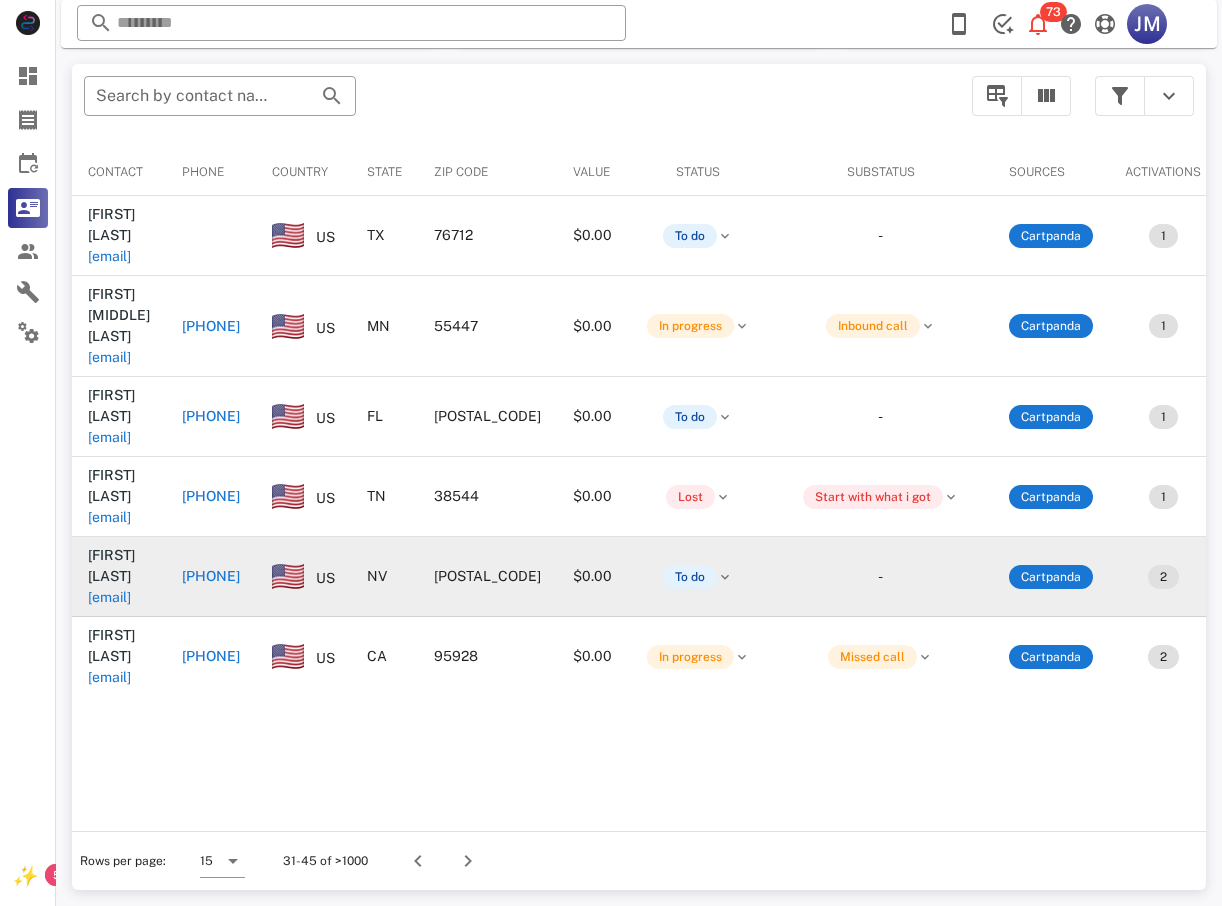 click on "[PHONE]" at bounding box center (211, 576) 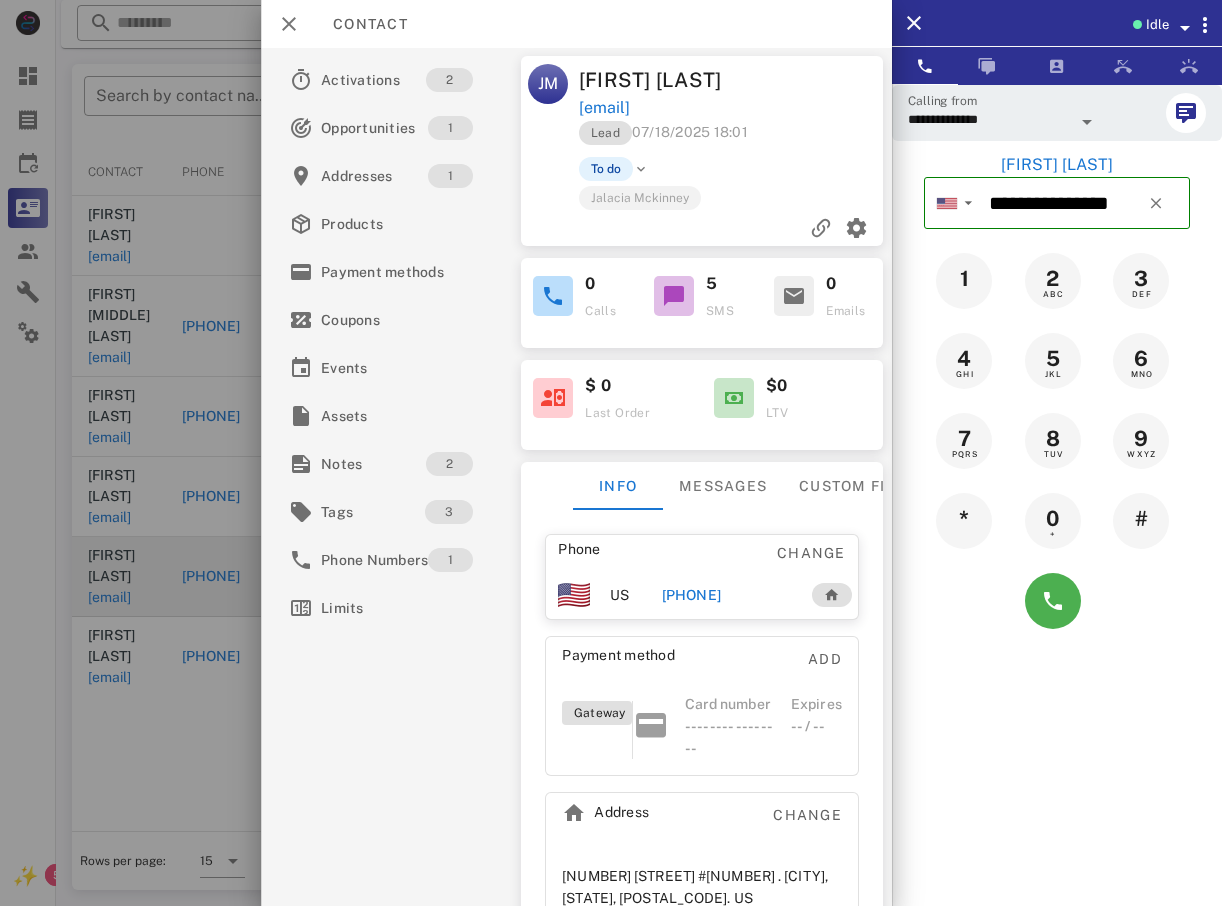 click at bounding box center (1057, 601) 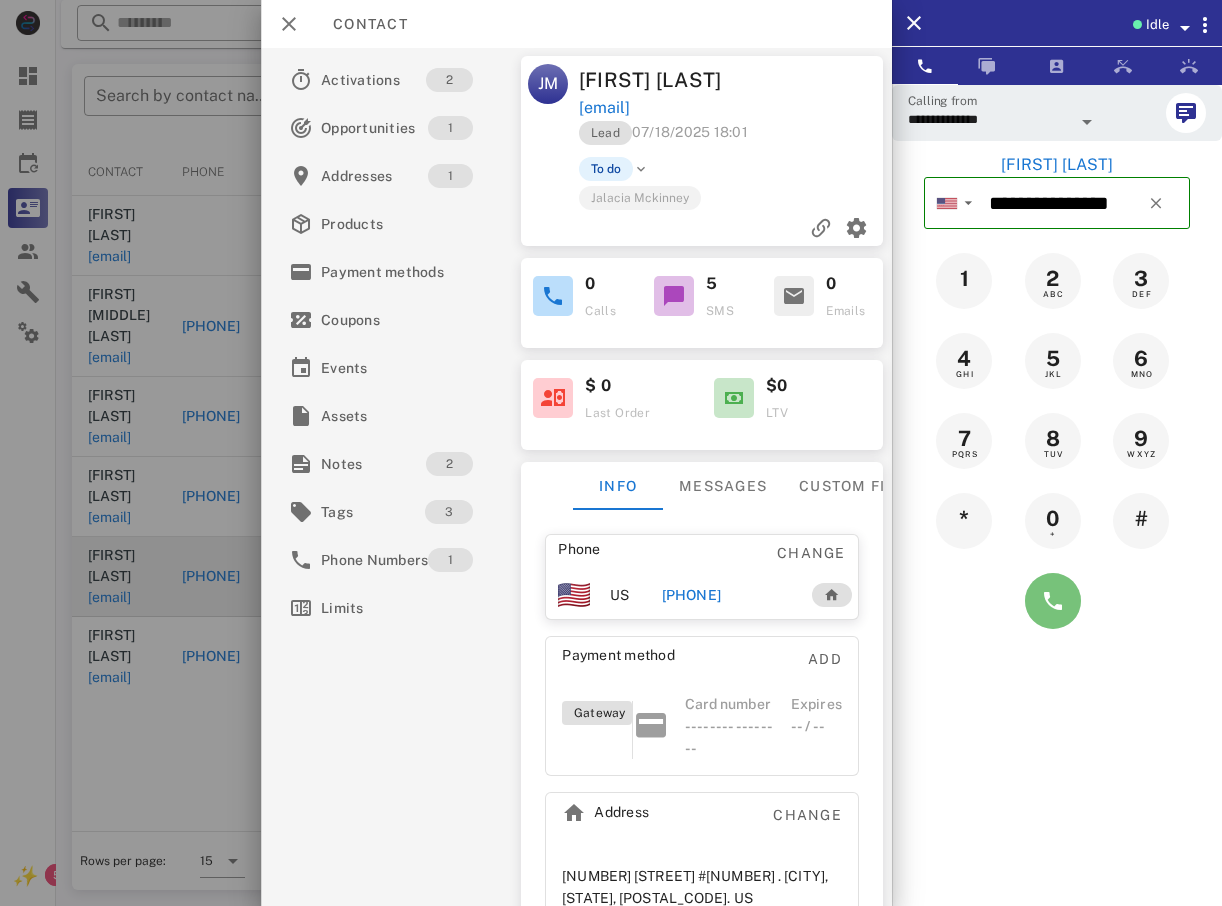 click at bounding box center [1053, 601] 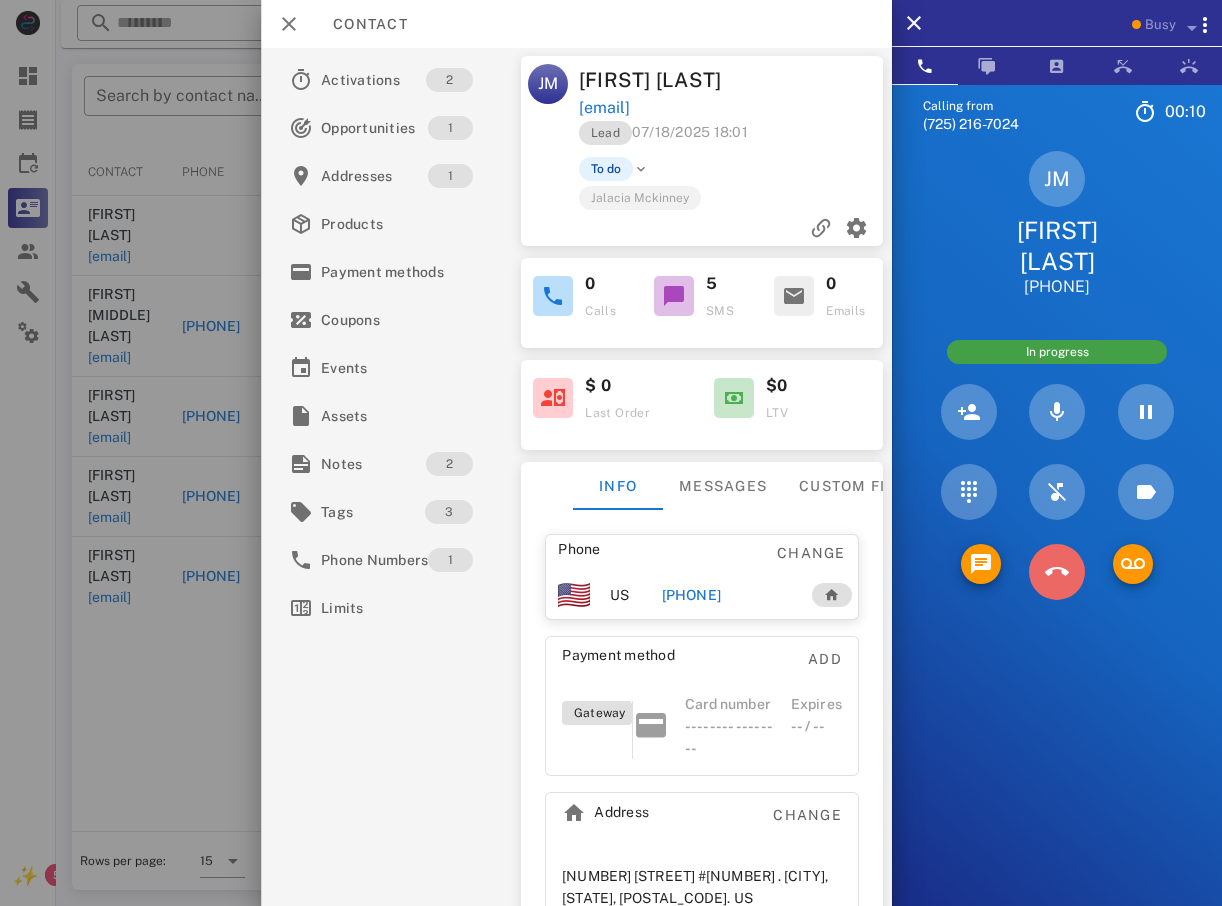 click at bounding box center [1057, 572] 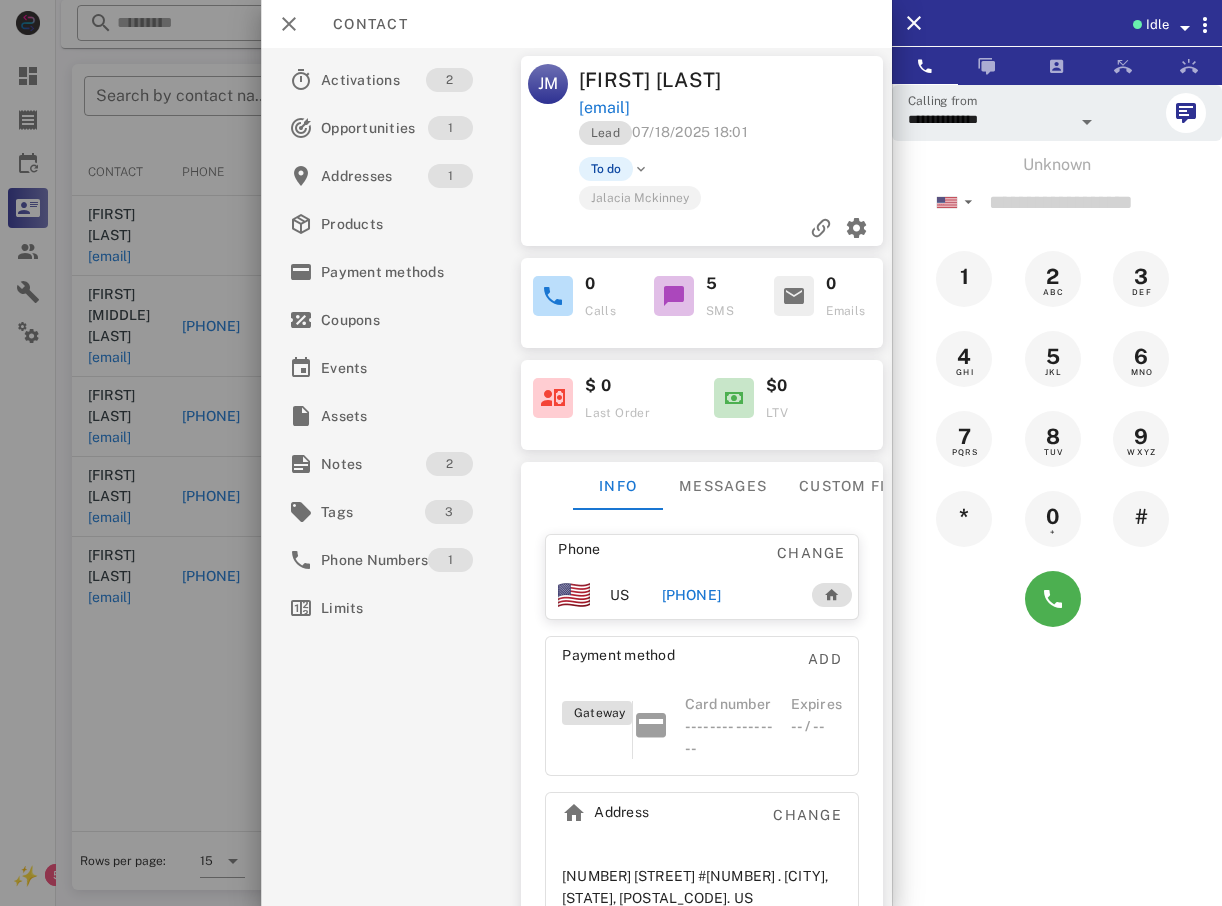 drag, startPoint x: 109, startPoint y: 721, endPoint x: 177, endPoint y: 677, distance: 80.99383 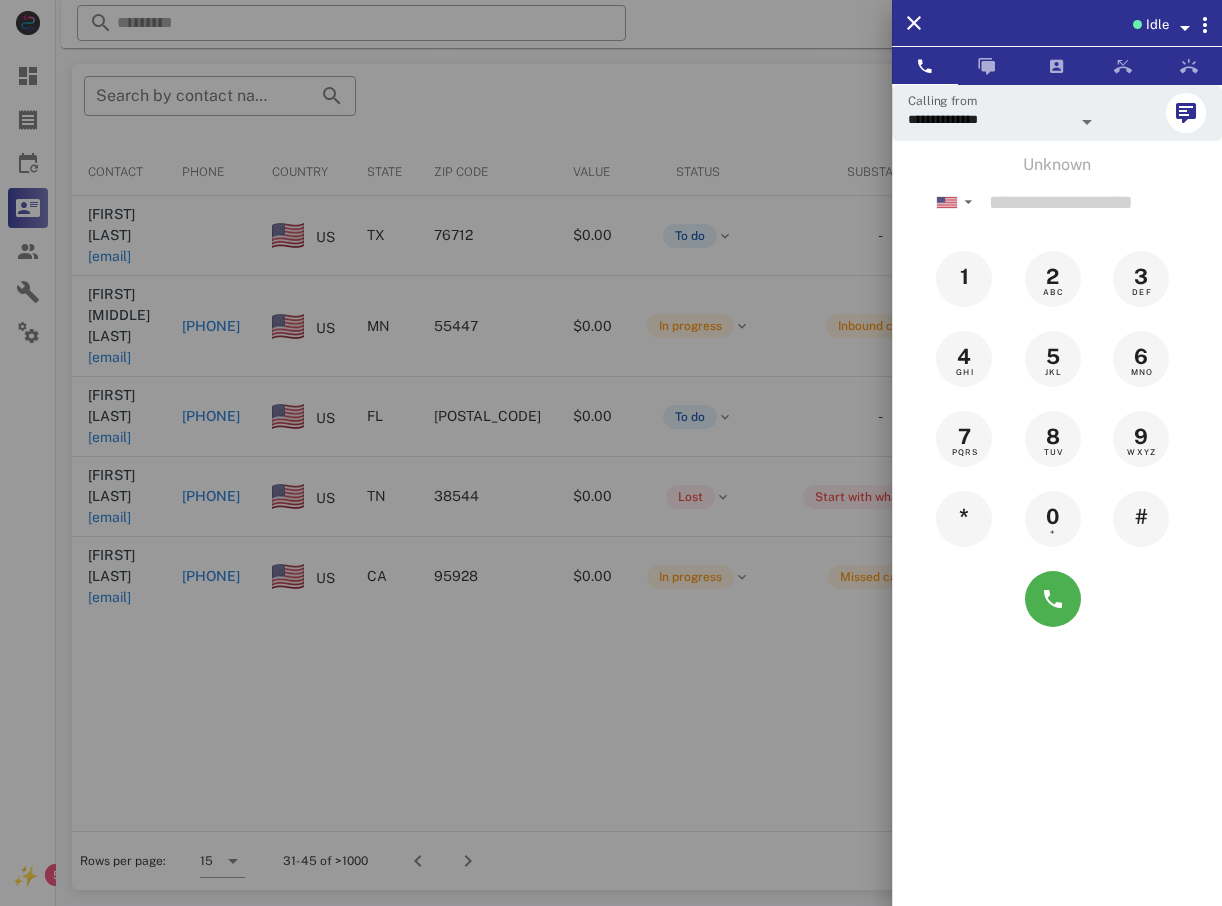click at bounding box center [611, 453] 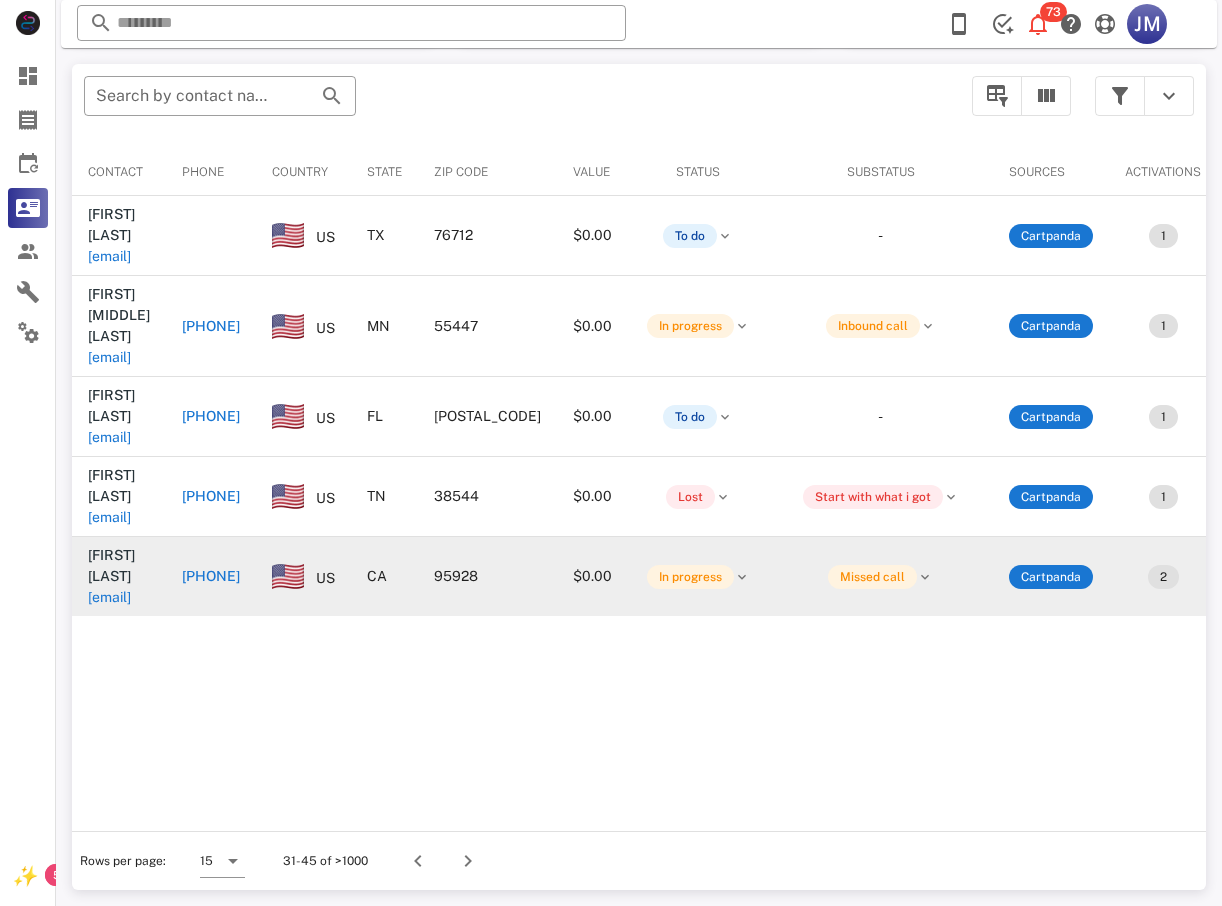 click on "[PHONE]" at bounding box center [211, 576] 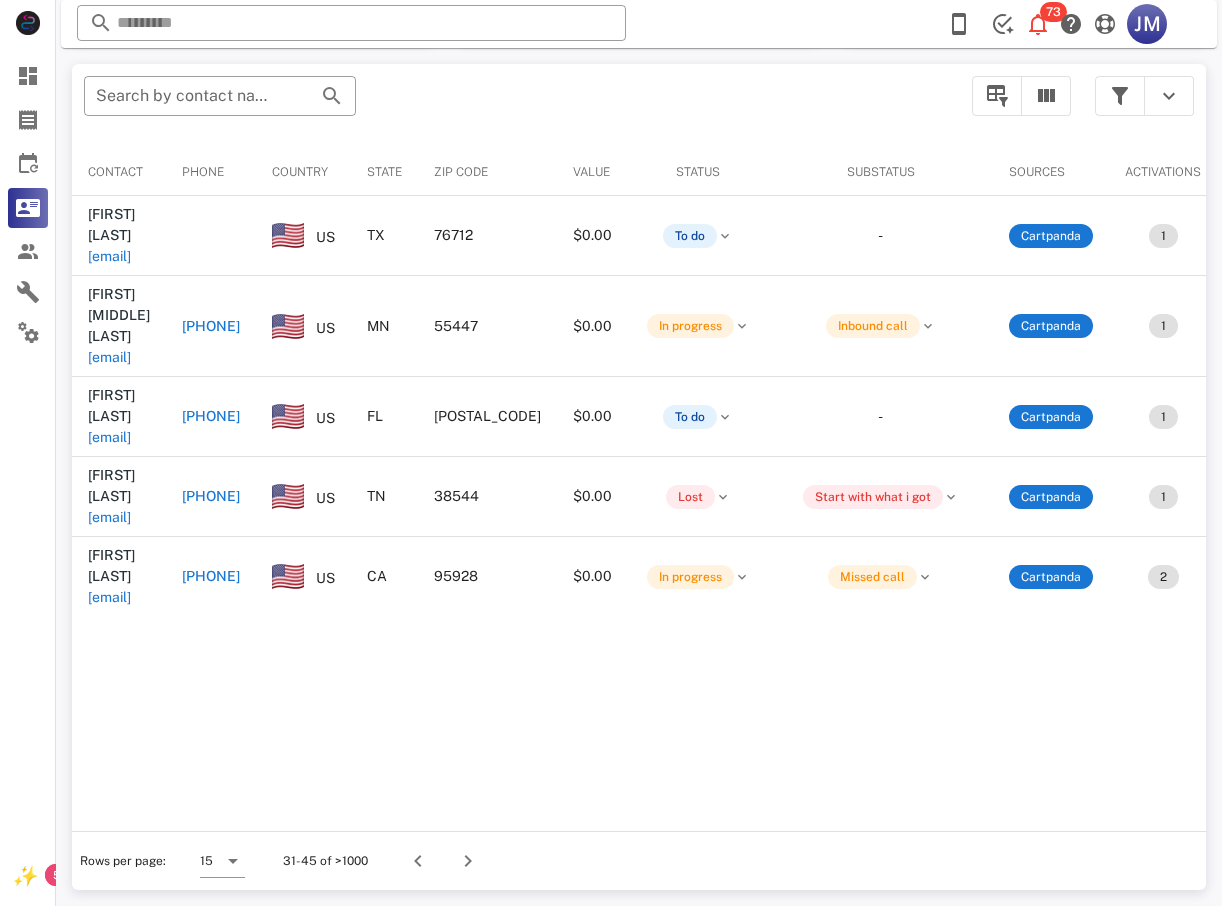 type on "**********" 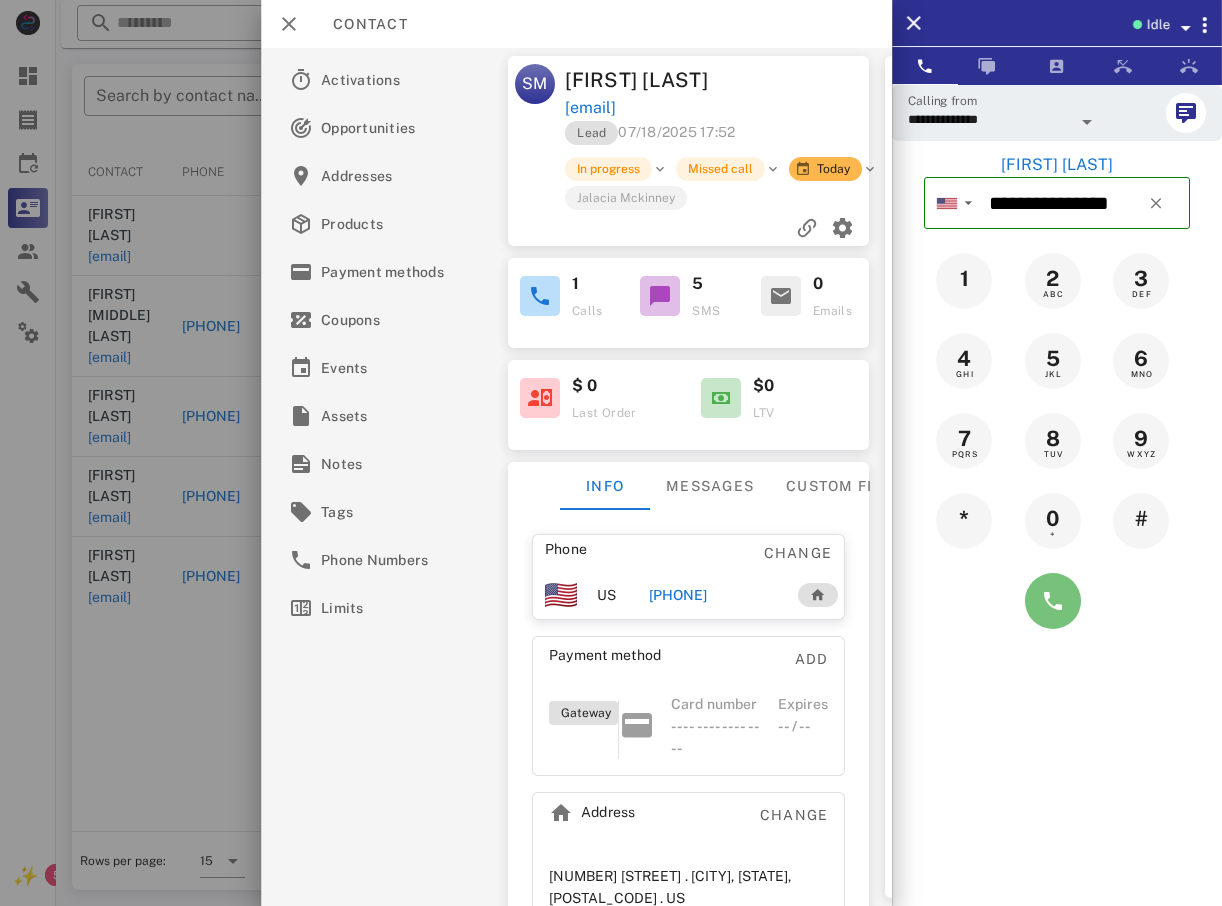 click at bounding box center [1053, 601] 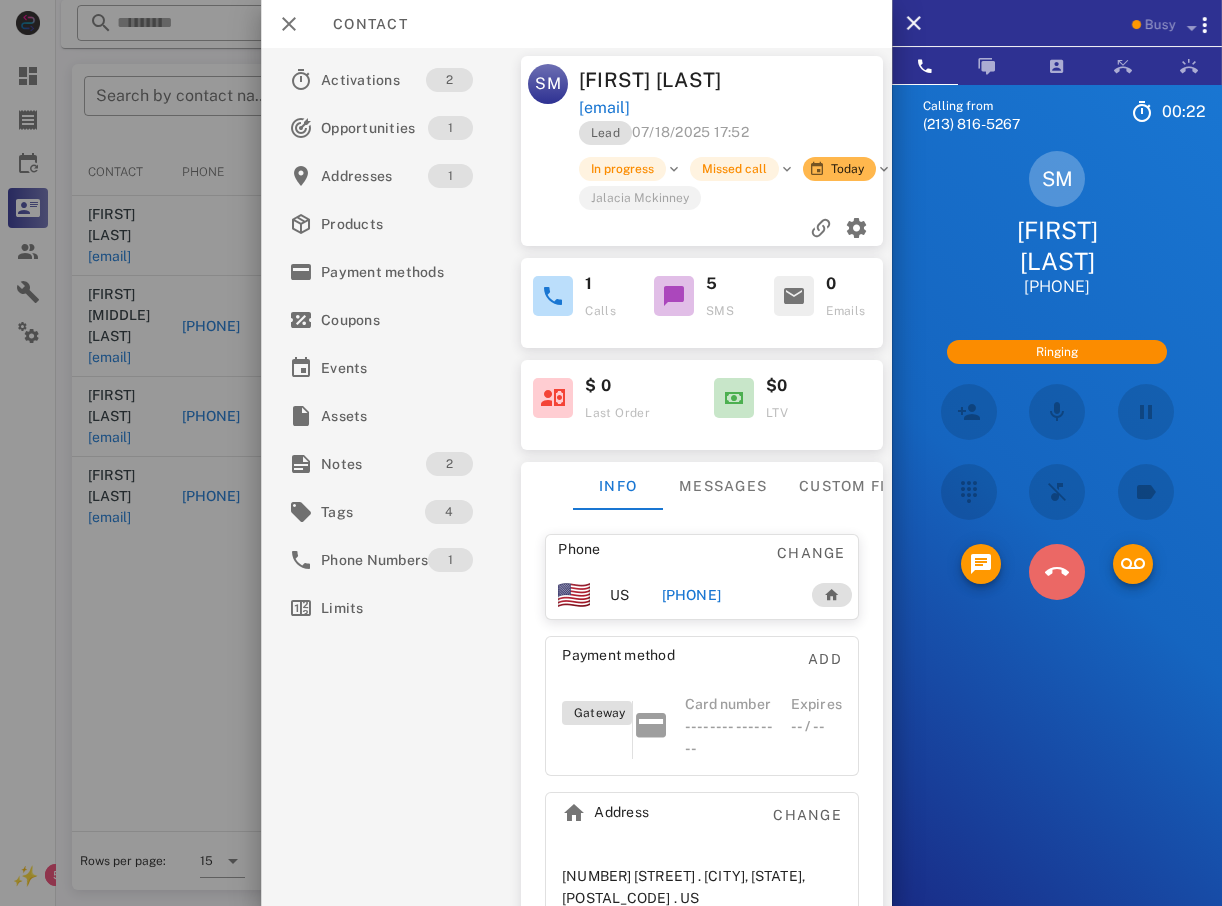 click at bounding box center (1057, 572) 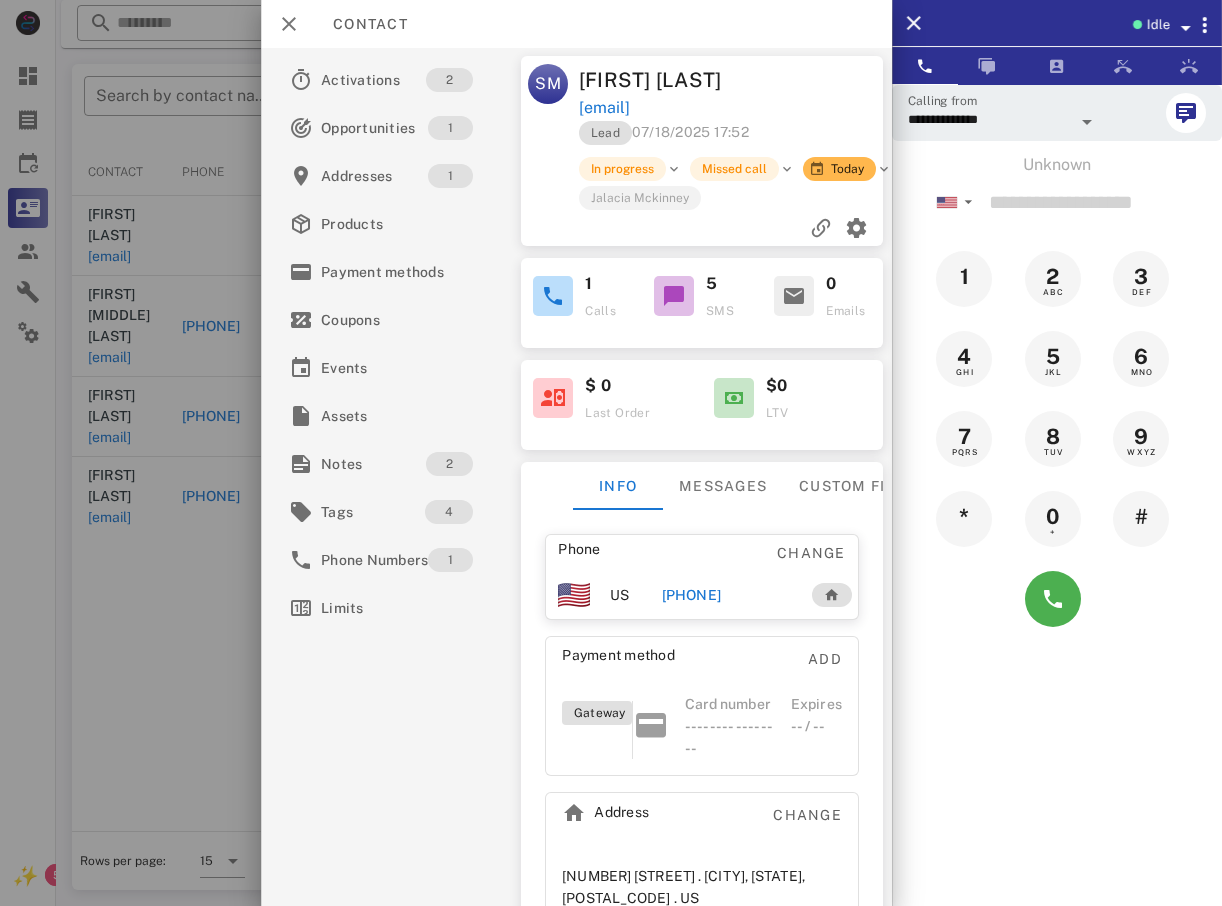 click at bounding box center (611, 453) 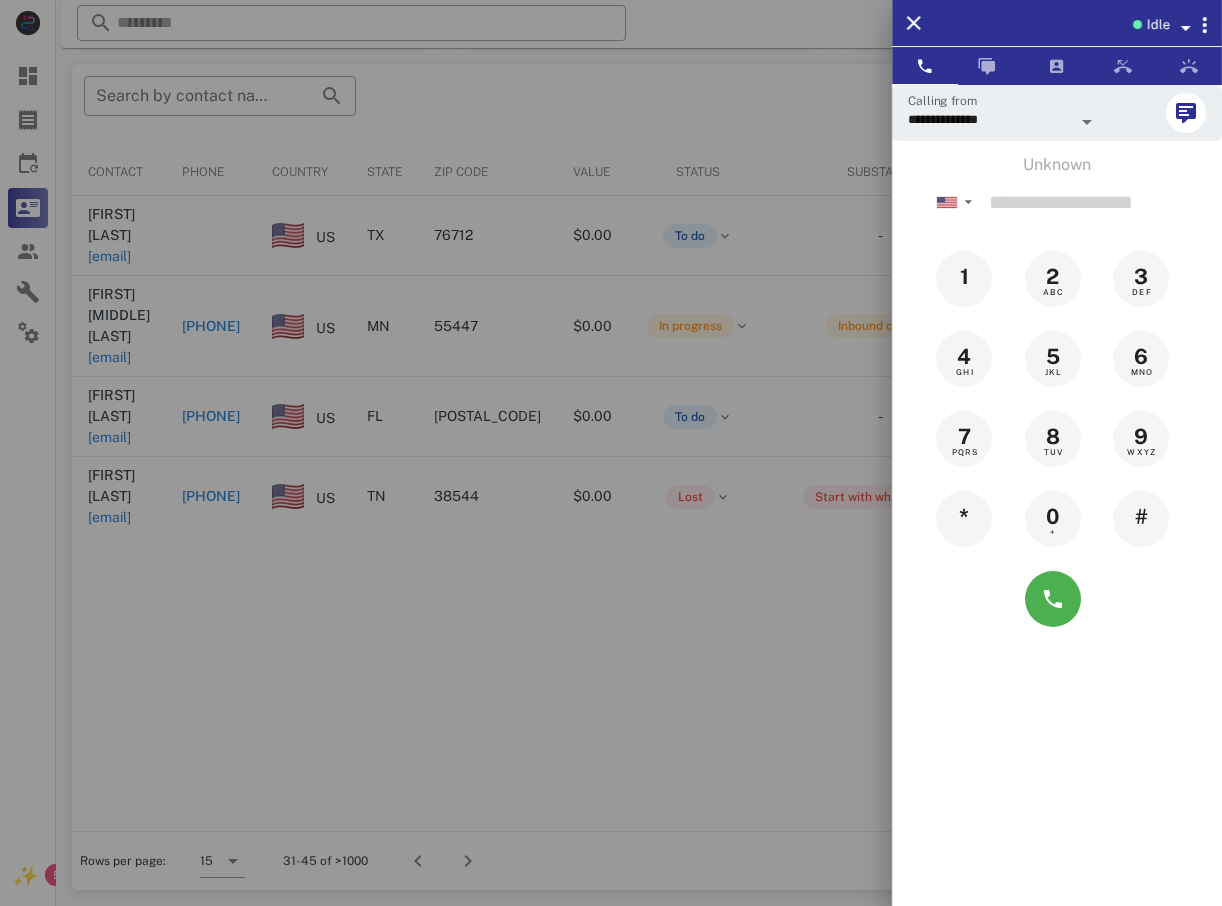 click at bounding box center [611, 453] 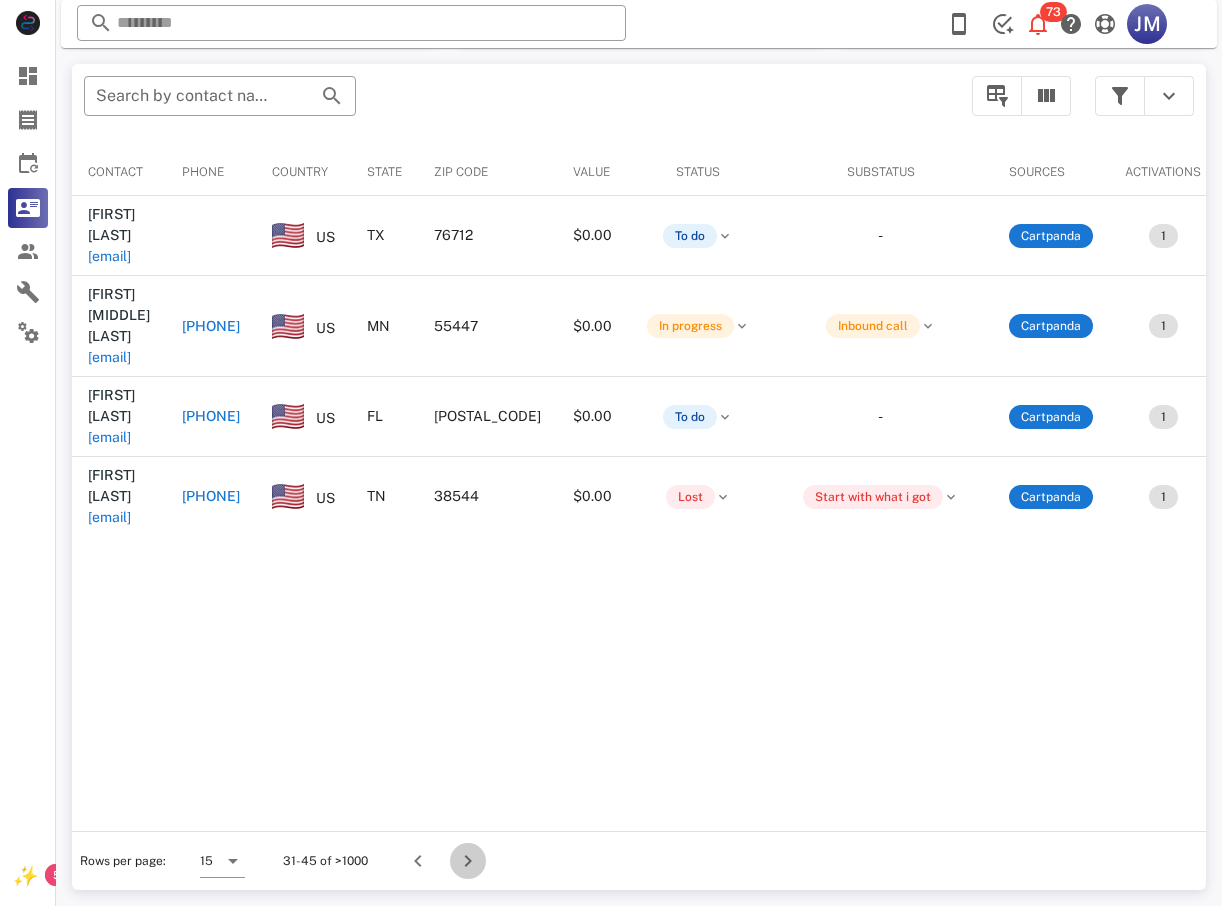 click at bounding box center (468, 861) 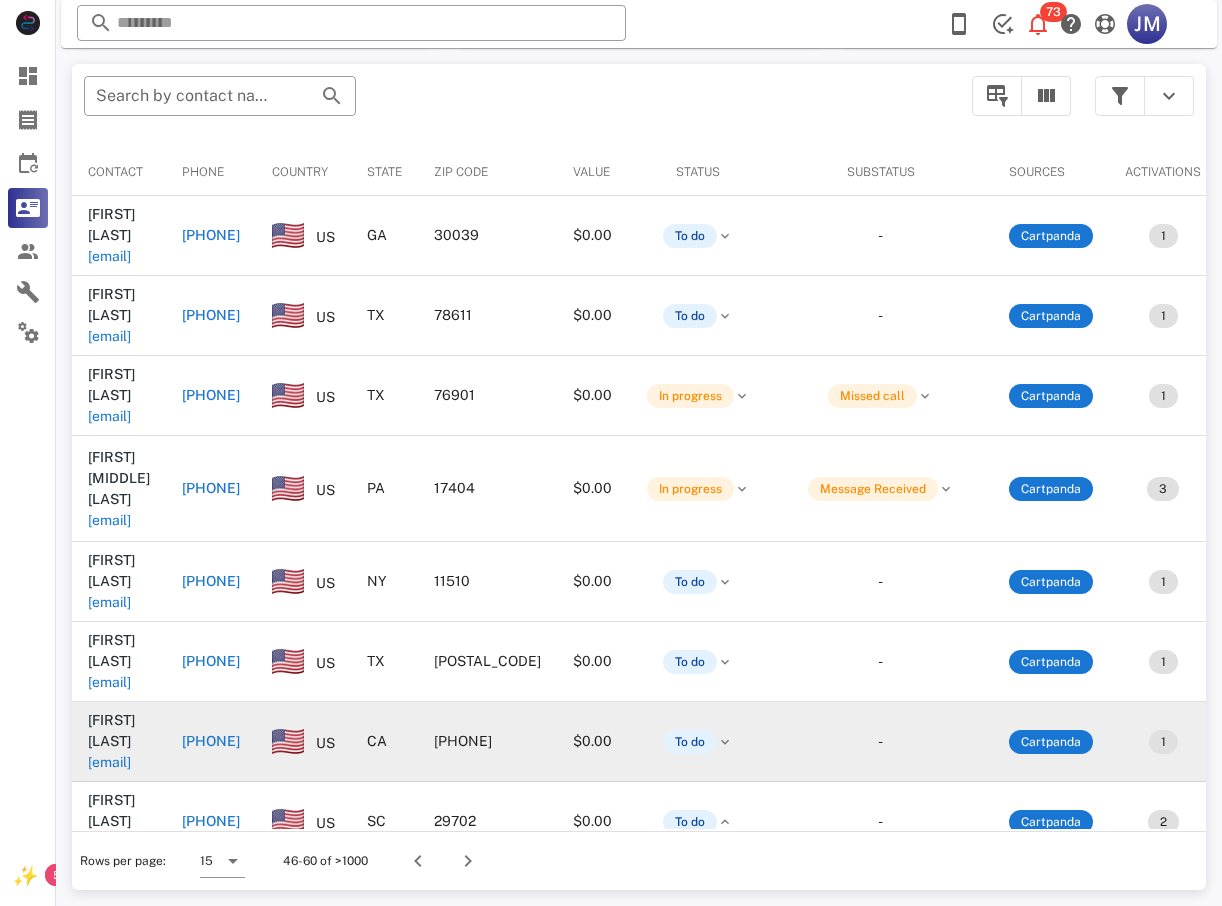 scroll, scrollTop: 380, scrollLeft: 0, axis: vertical 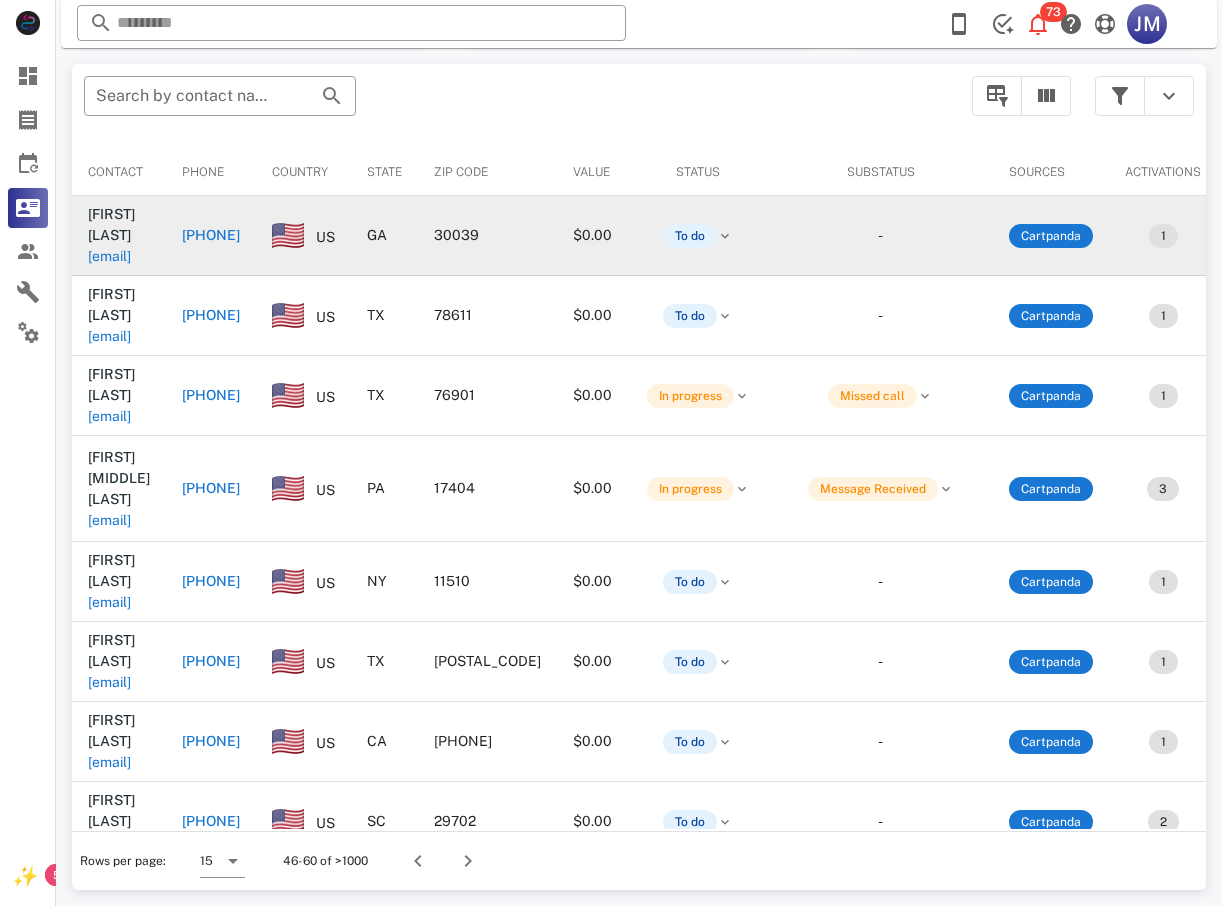 click on "[PHONE]" at bounding box center [211, 235] 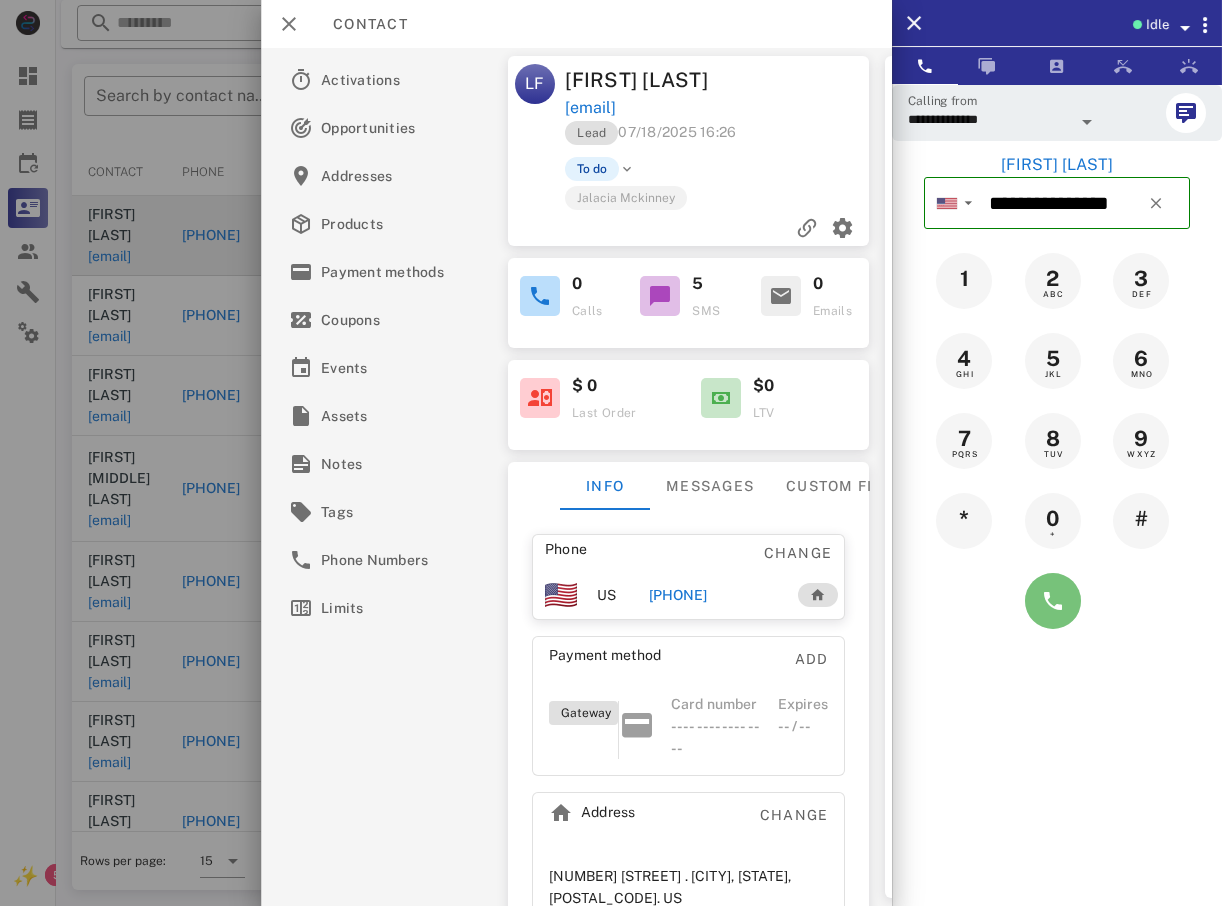 click at bounding box center [1053, 601] 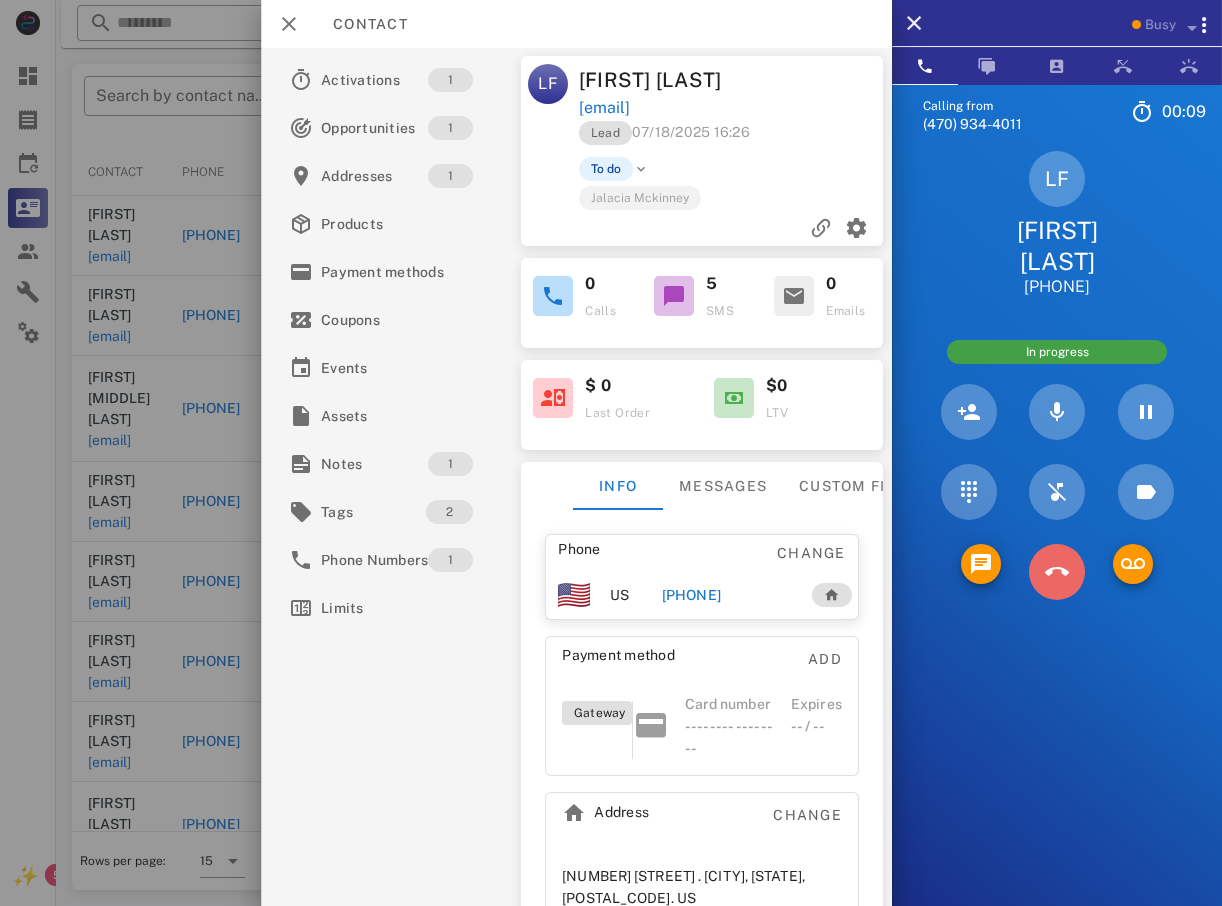 click at bounding box center [1057, 572] 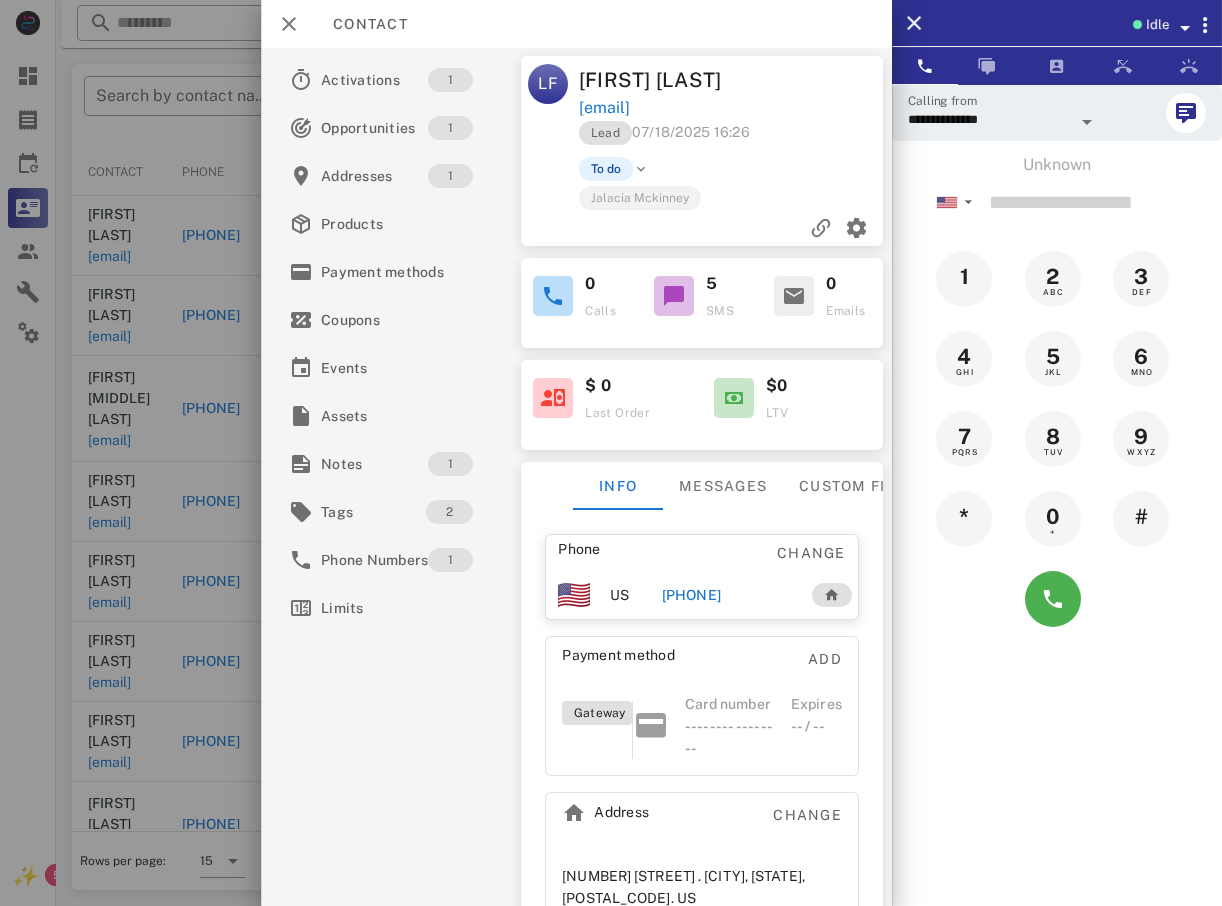 click at bounding box center (611, 453) 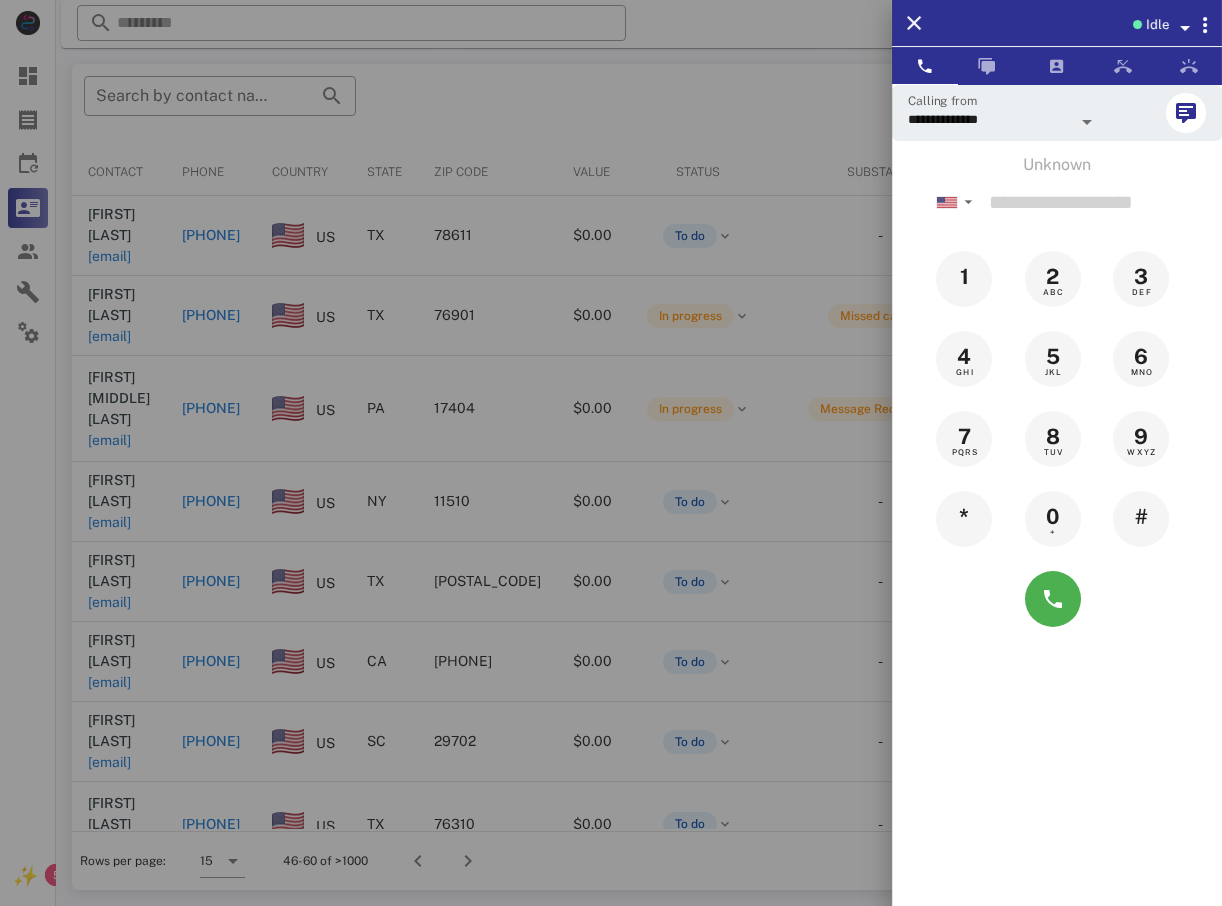 click at bounding box center (611, 453) 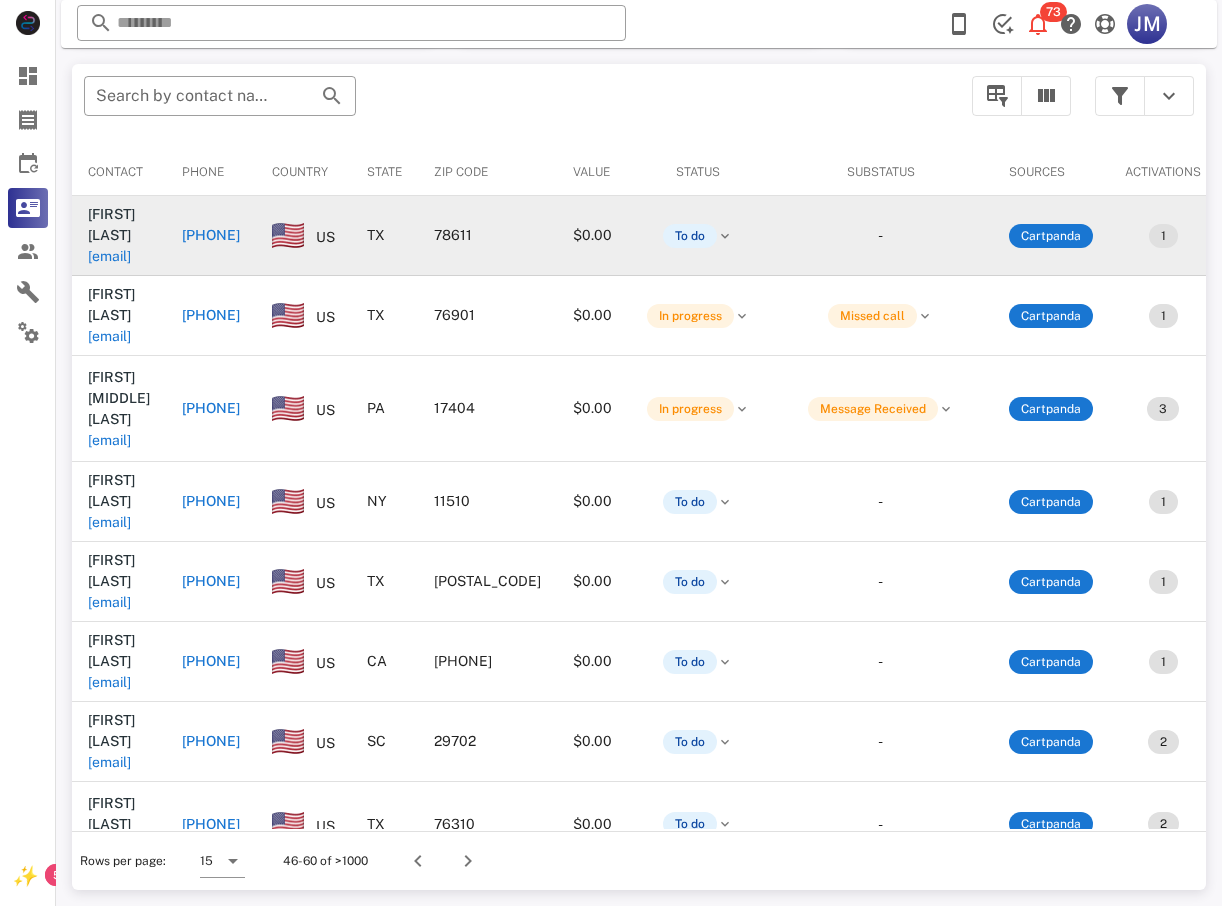 click on "[PHONE]" at bounding box center (211, 235) 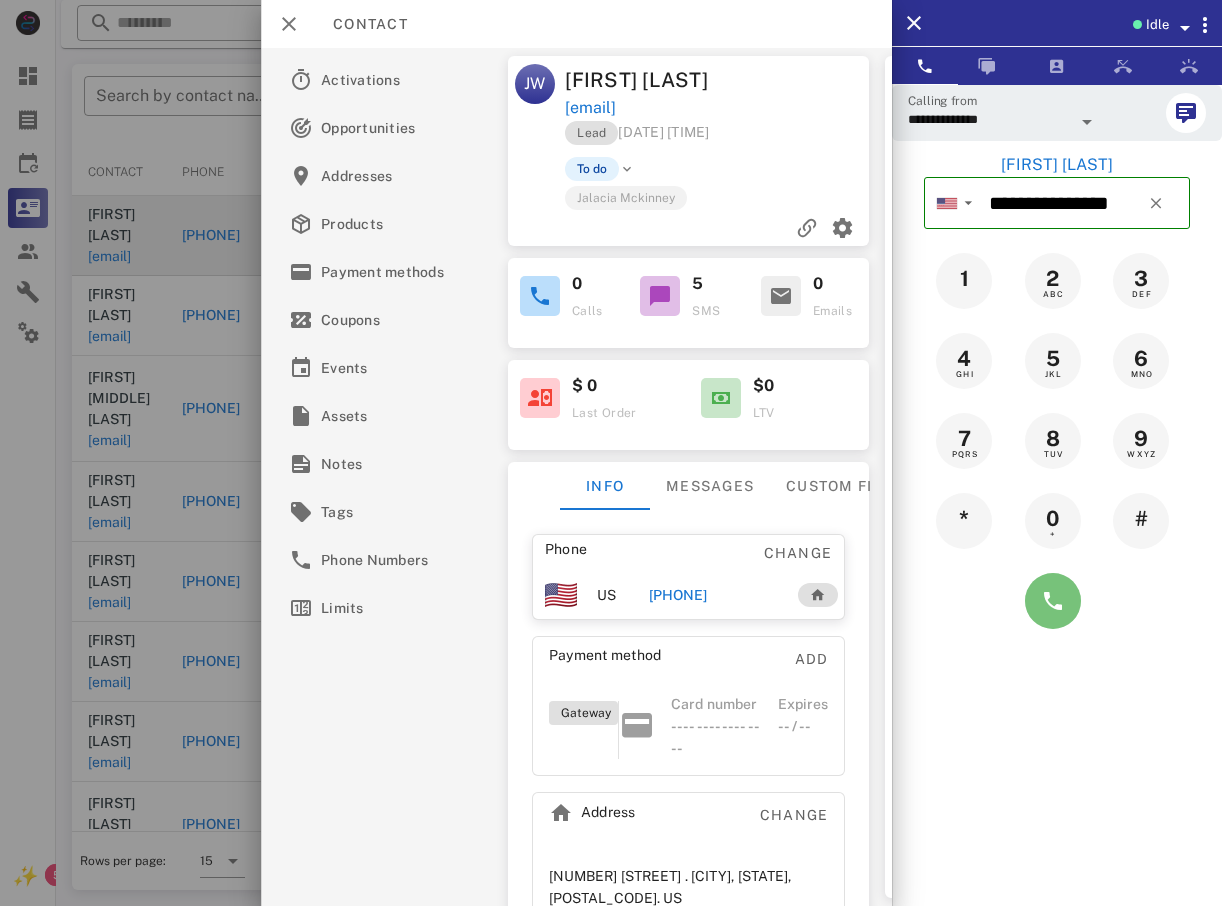 click at bounding box center [1053, 601] 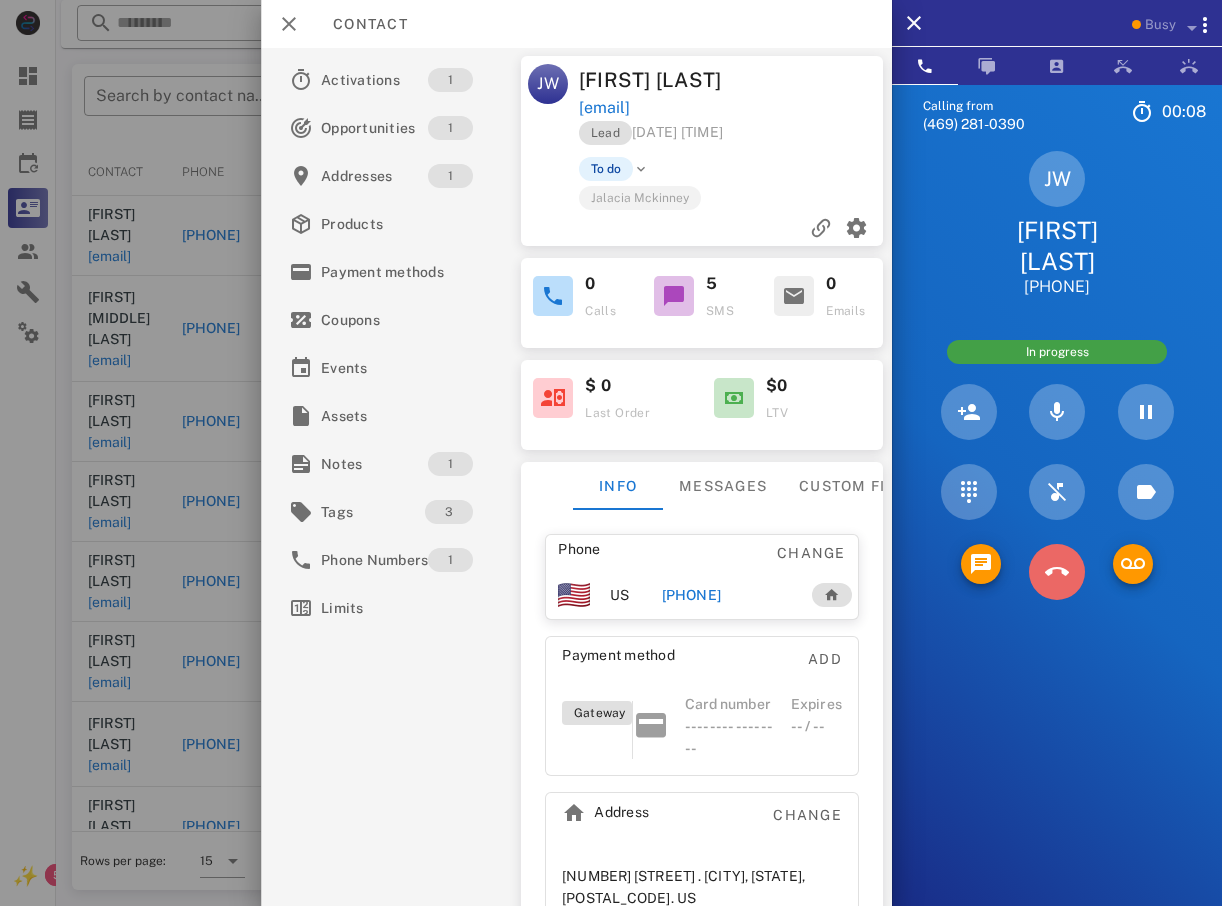 click at bounding box center (1057, 572) 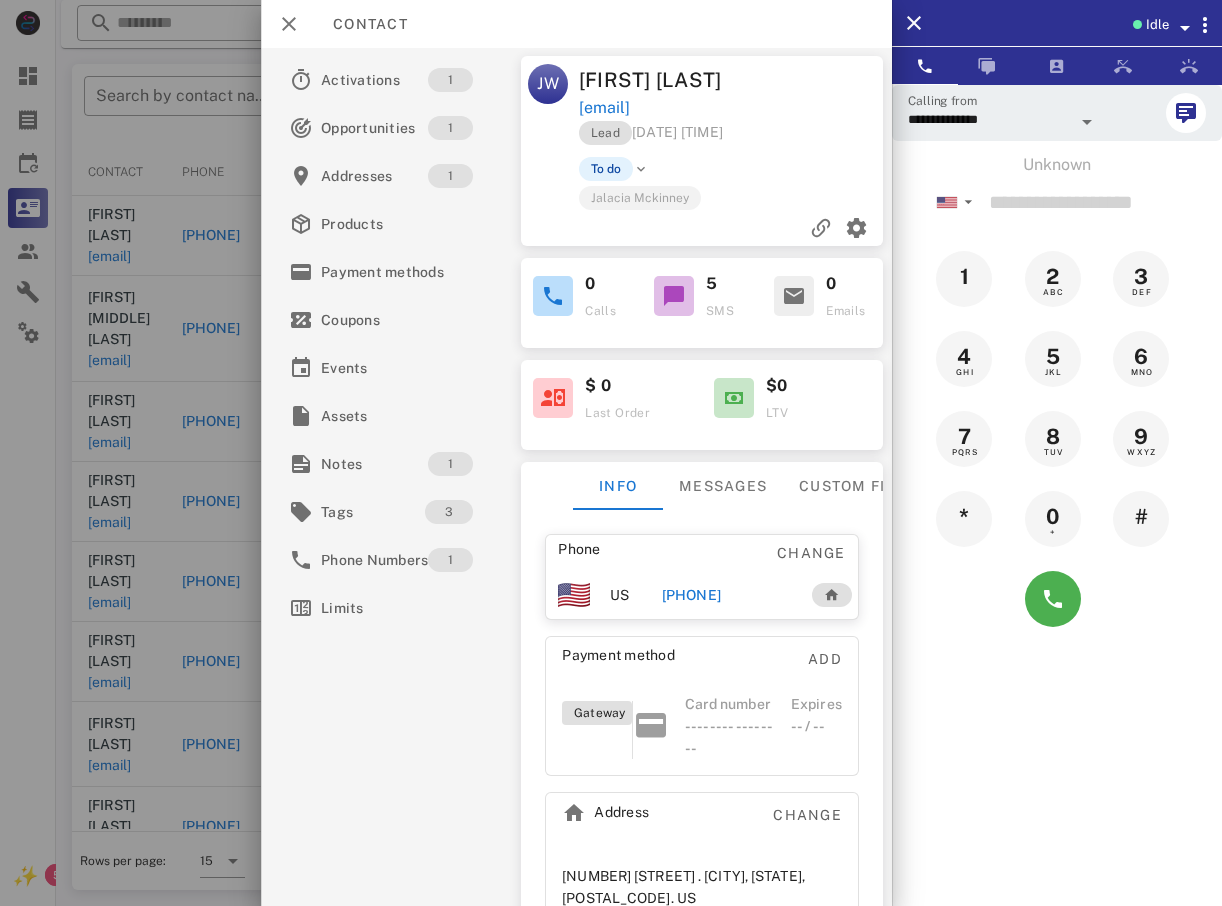 click at bounding box center (611, 453) 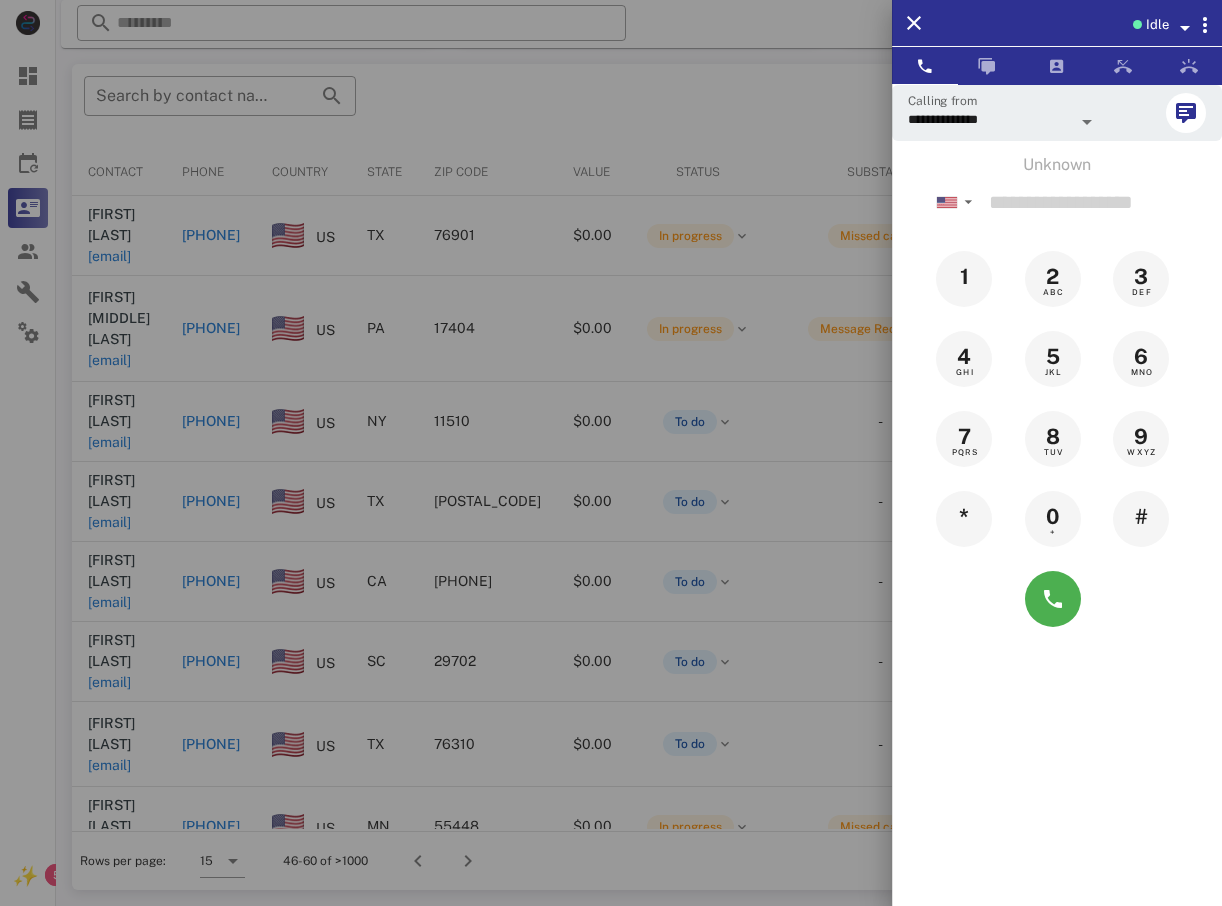 click at bounding box center (611, 453) 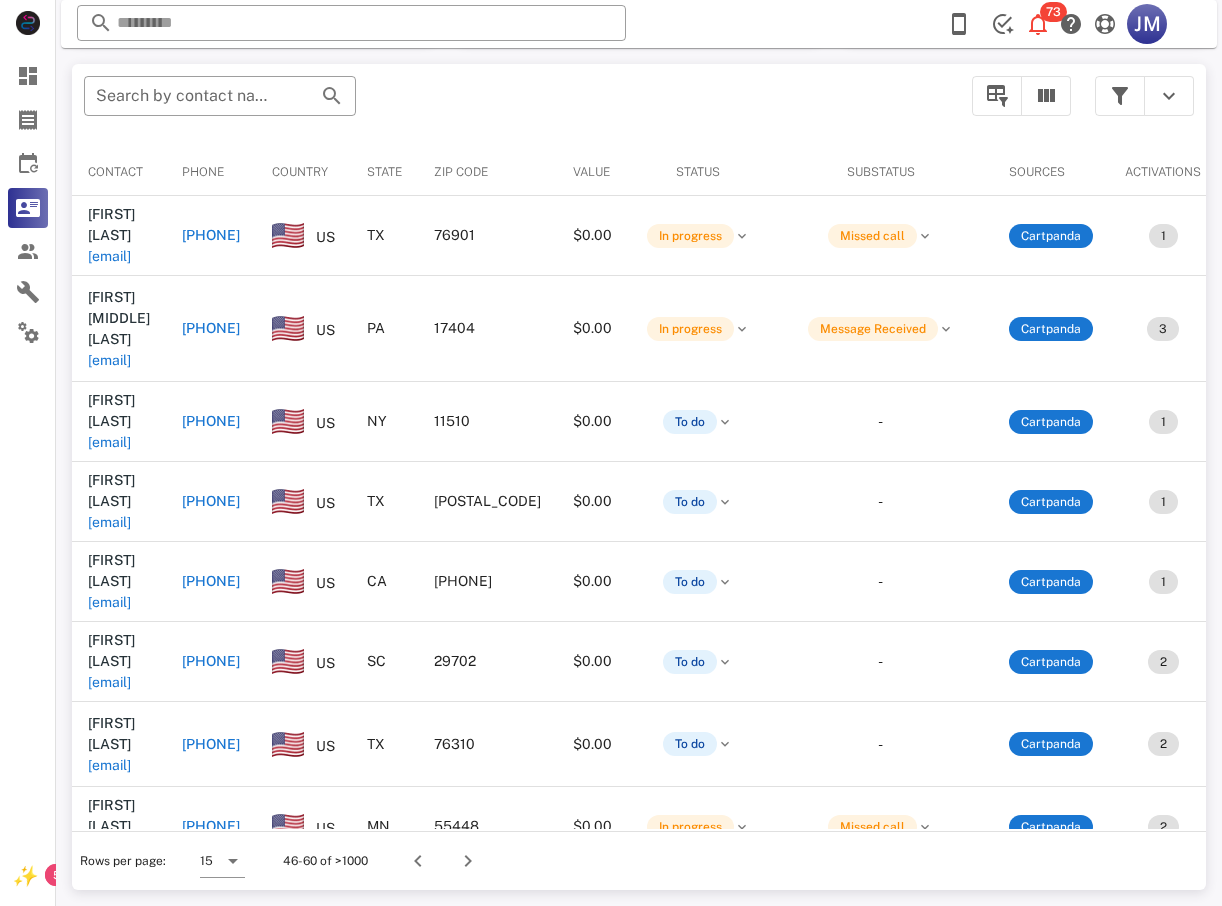 click on "[PHONE]" at bounding box center (211, 235) 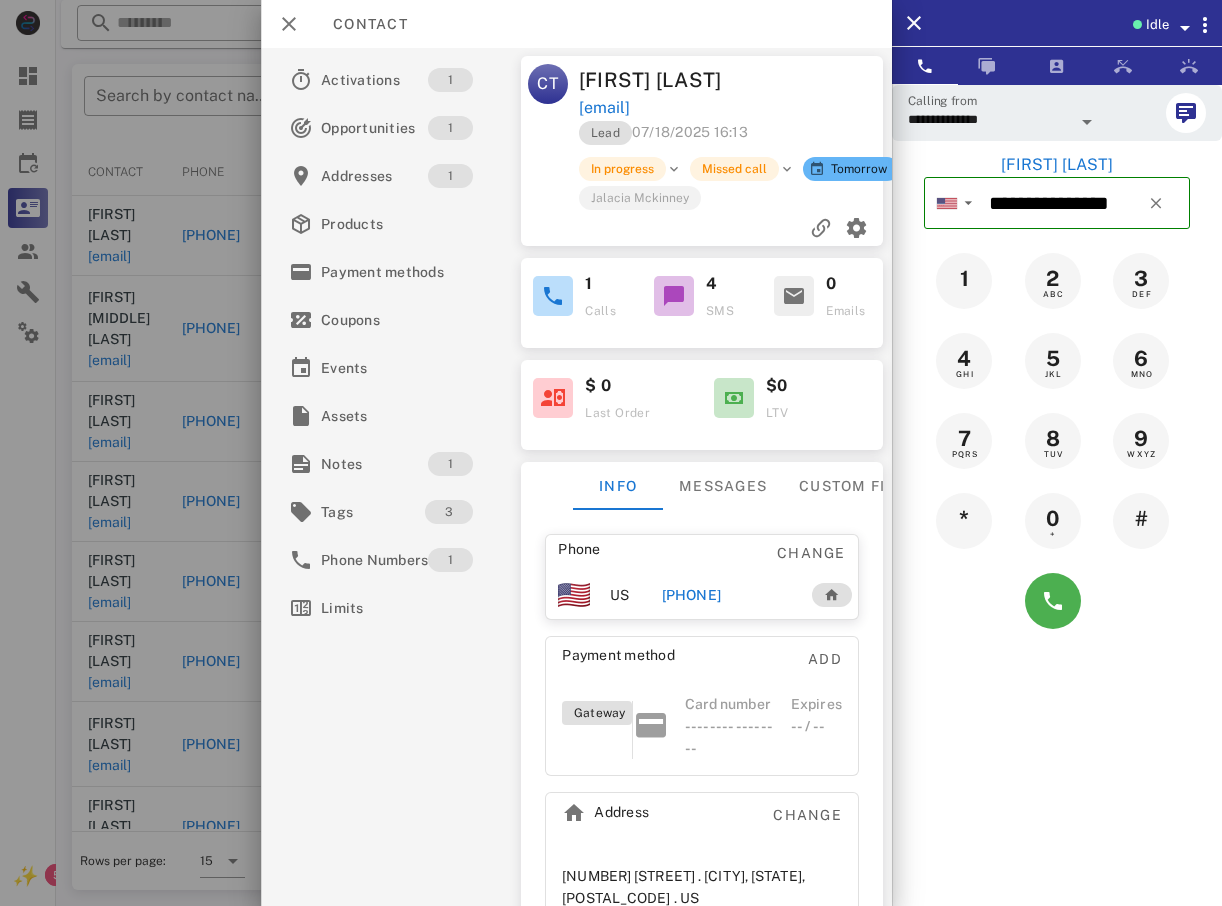 click at bounding box center (611, 453) 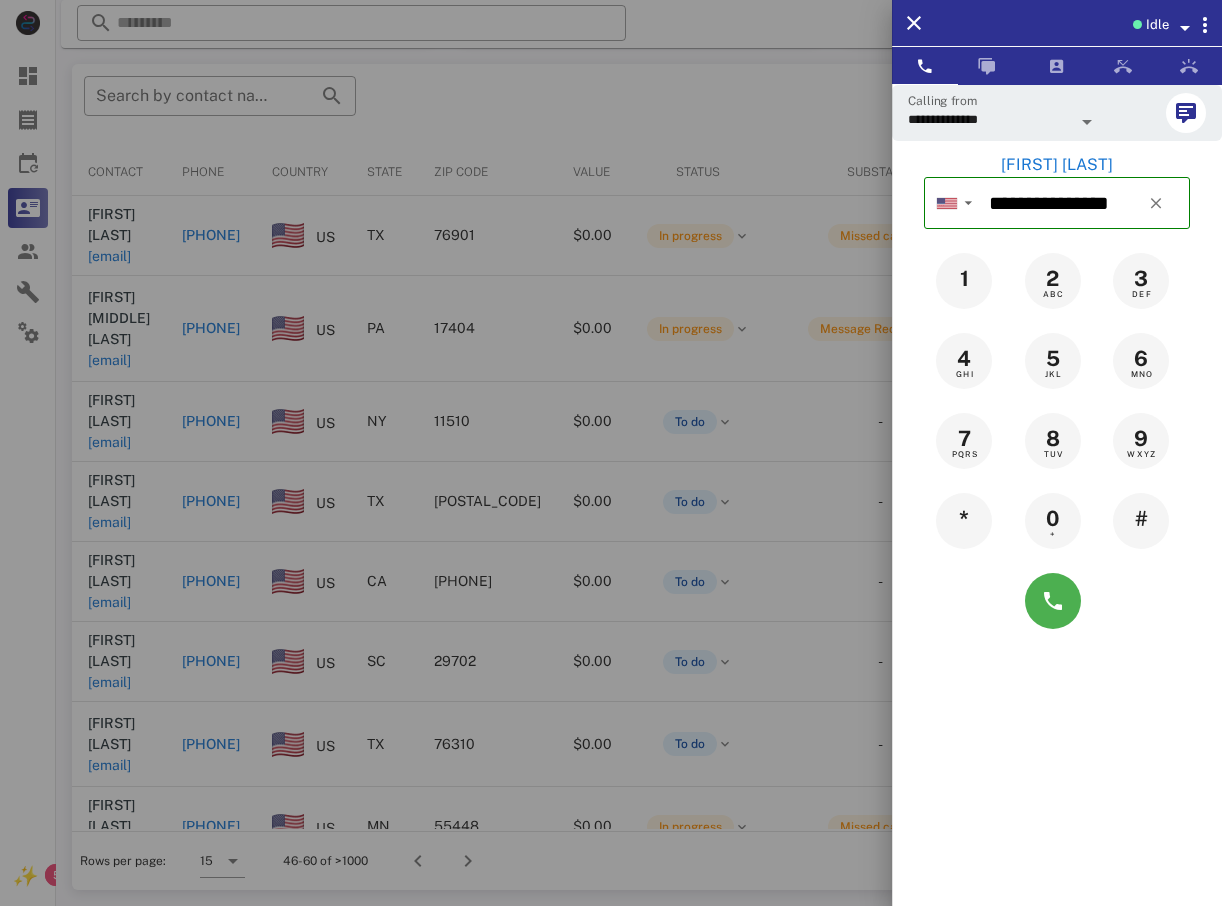 click at bounding box center [611, 453] 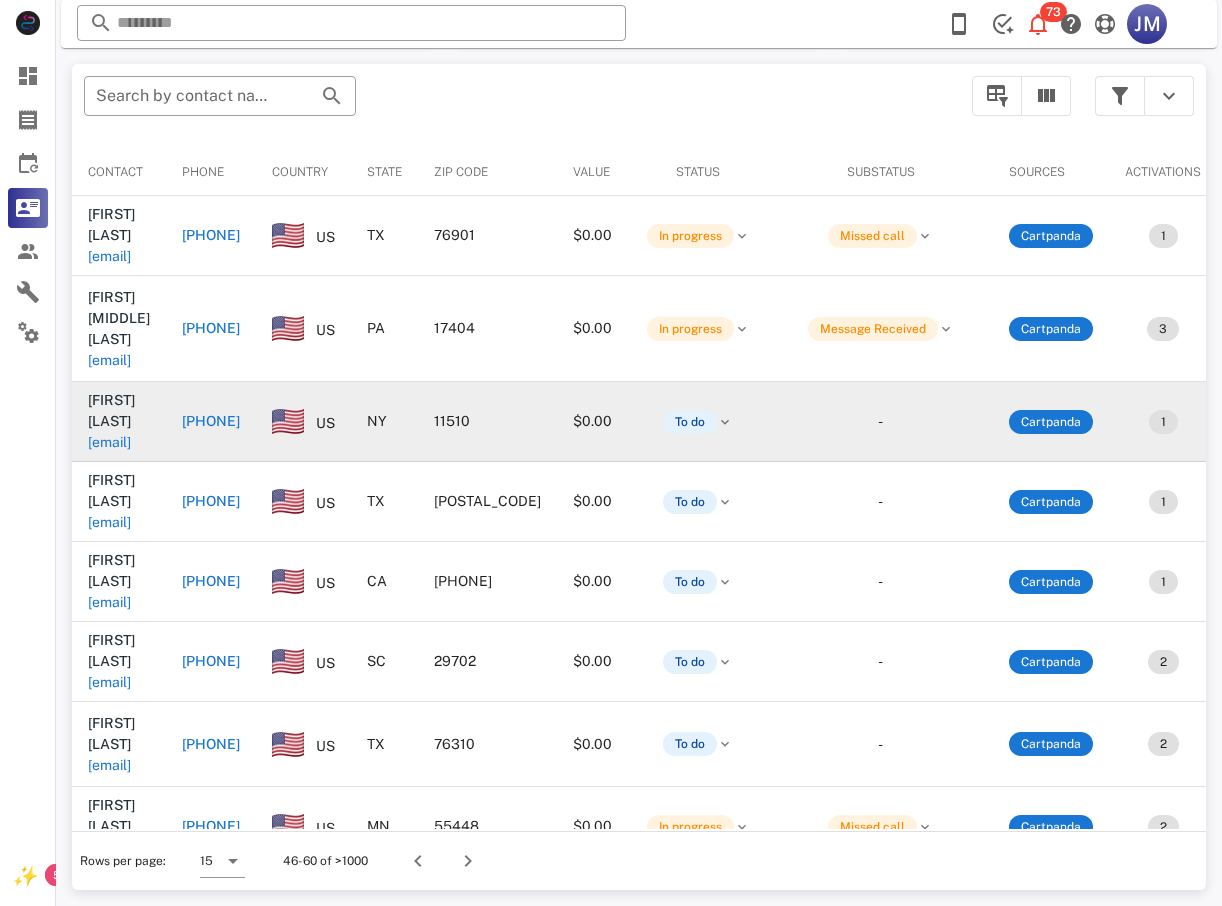 click on "[PHONE]" at bounding box center (211, 421) 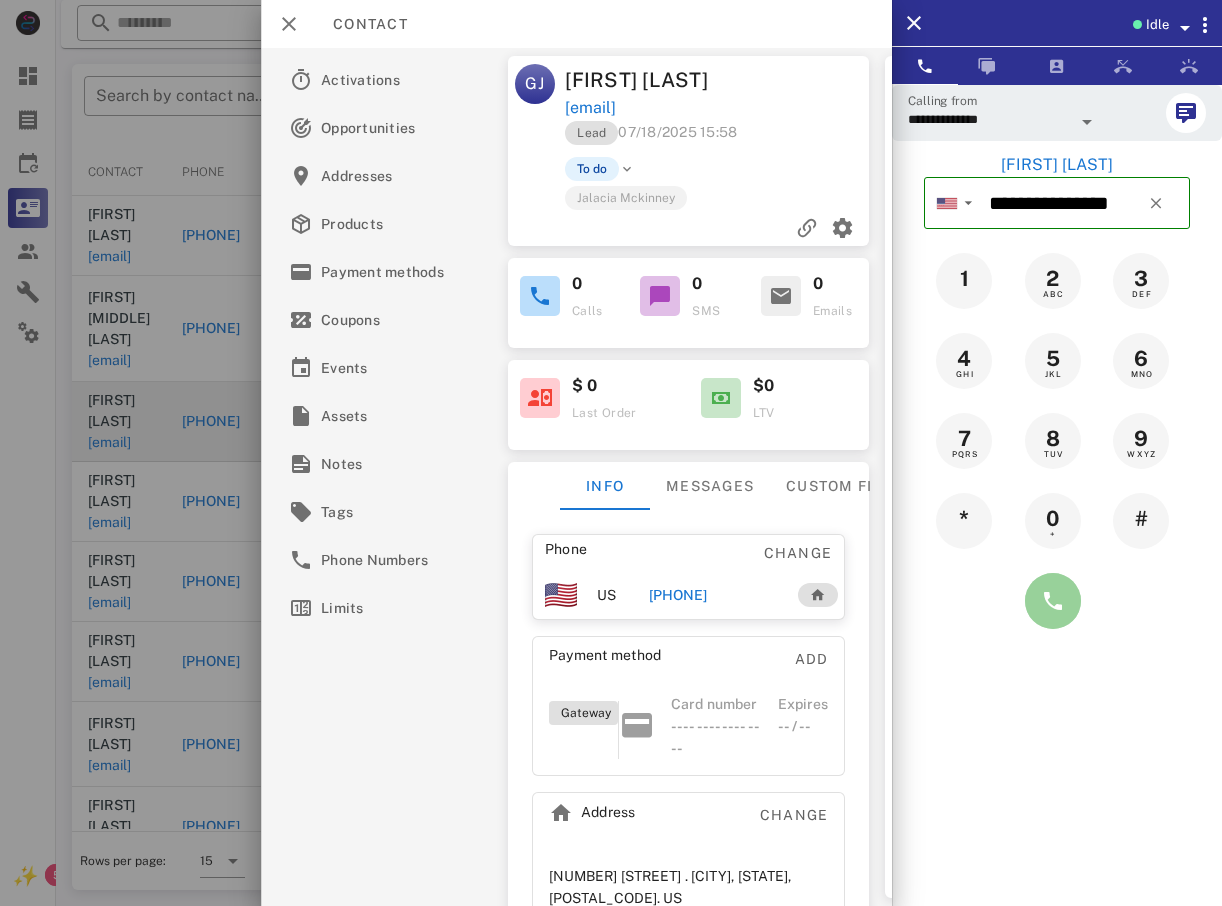 click at bounding box center (1053, 601) 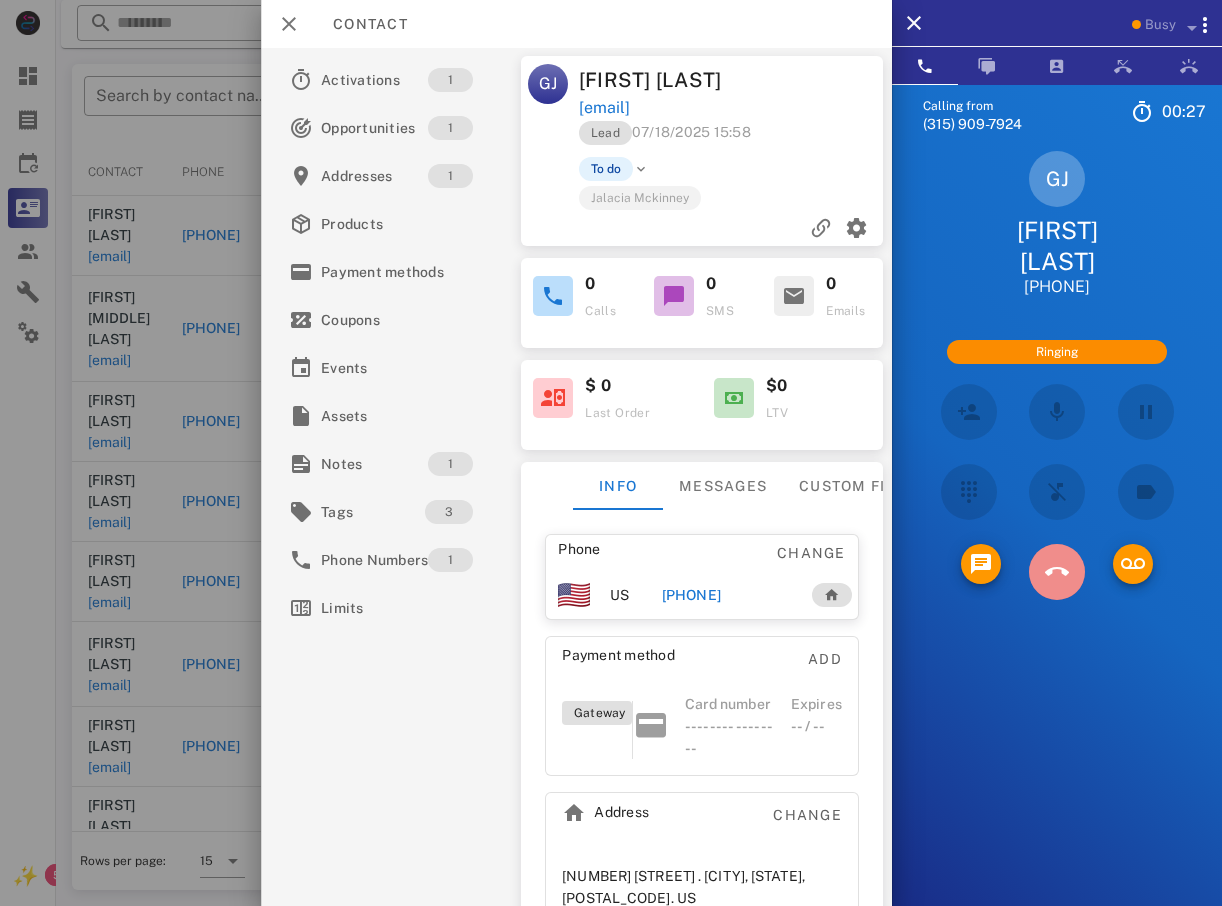 click at bounding box center (1057, 572) 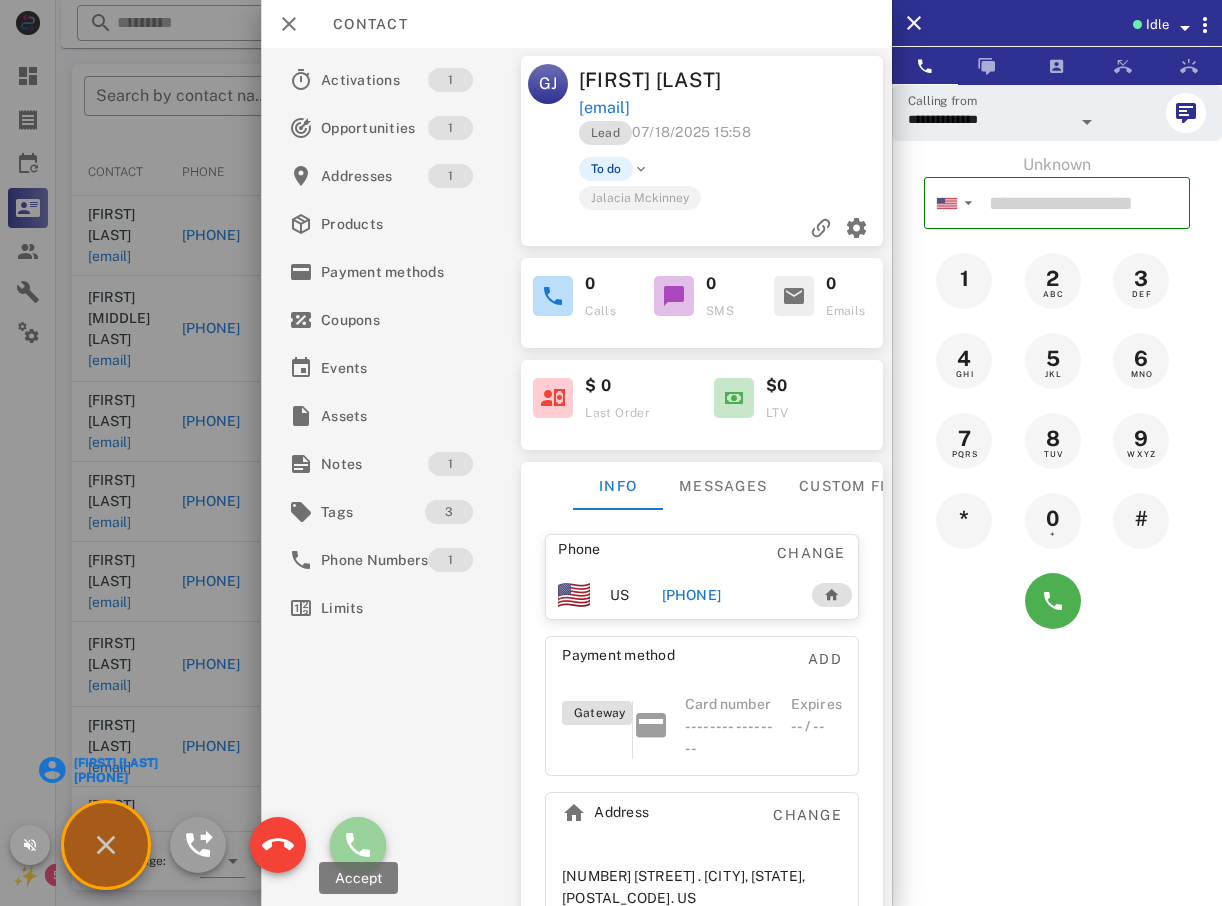 click at bounding box center [358, 845] 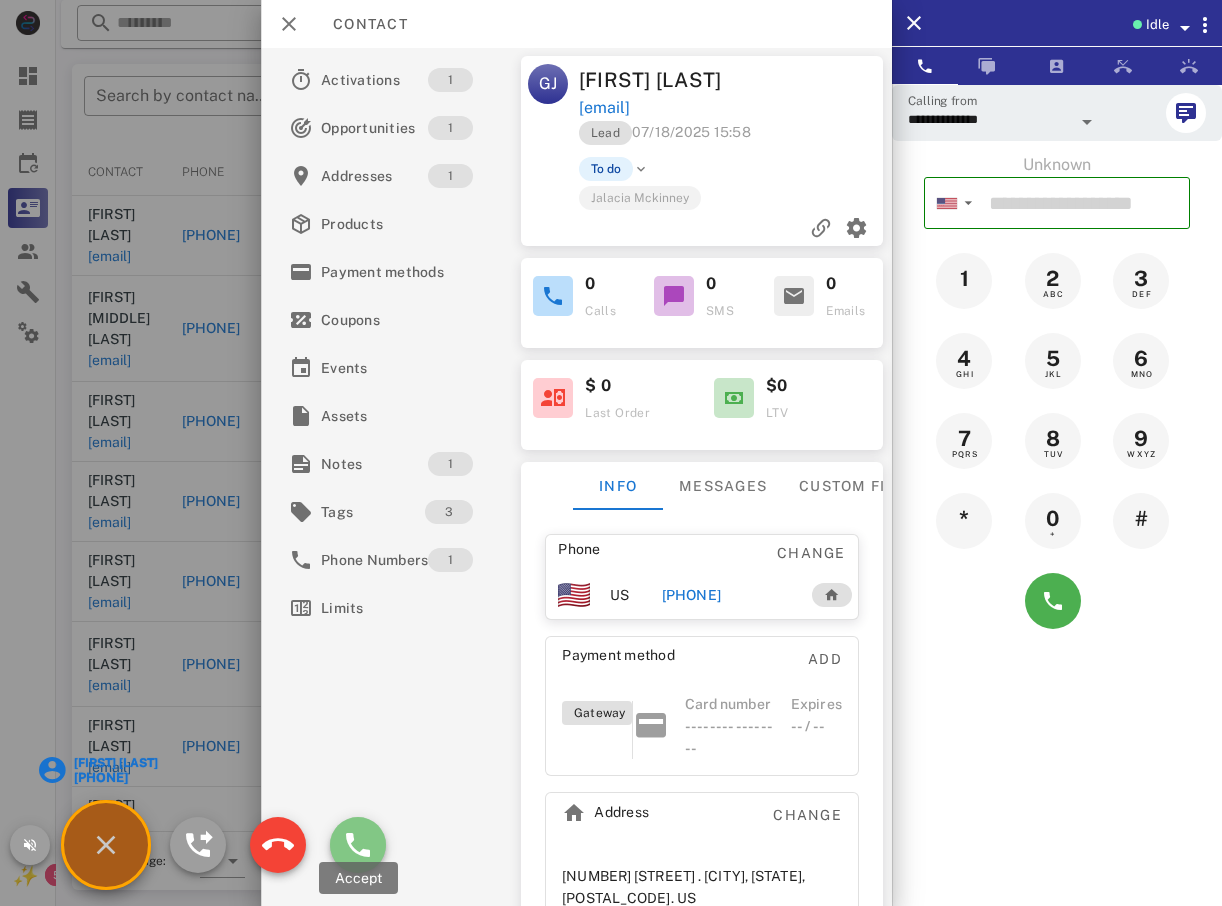 type on "**********" 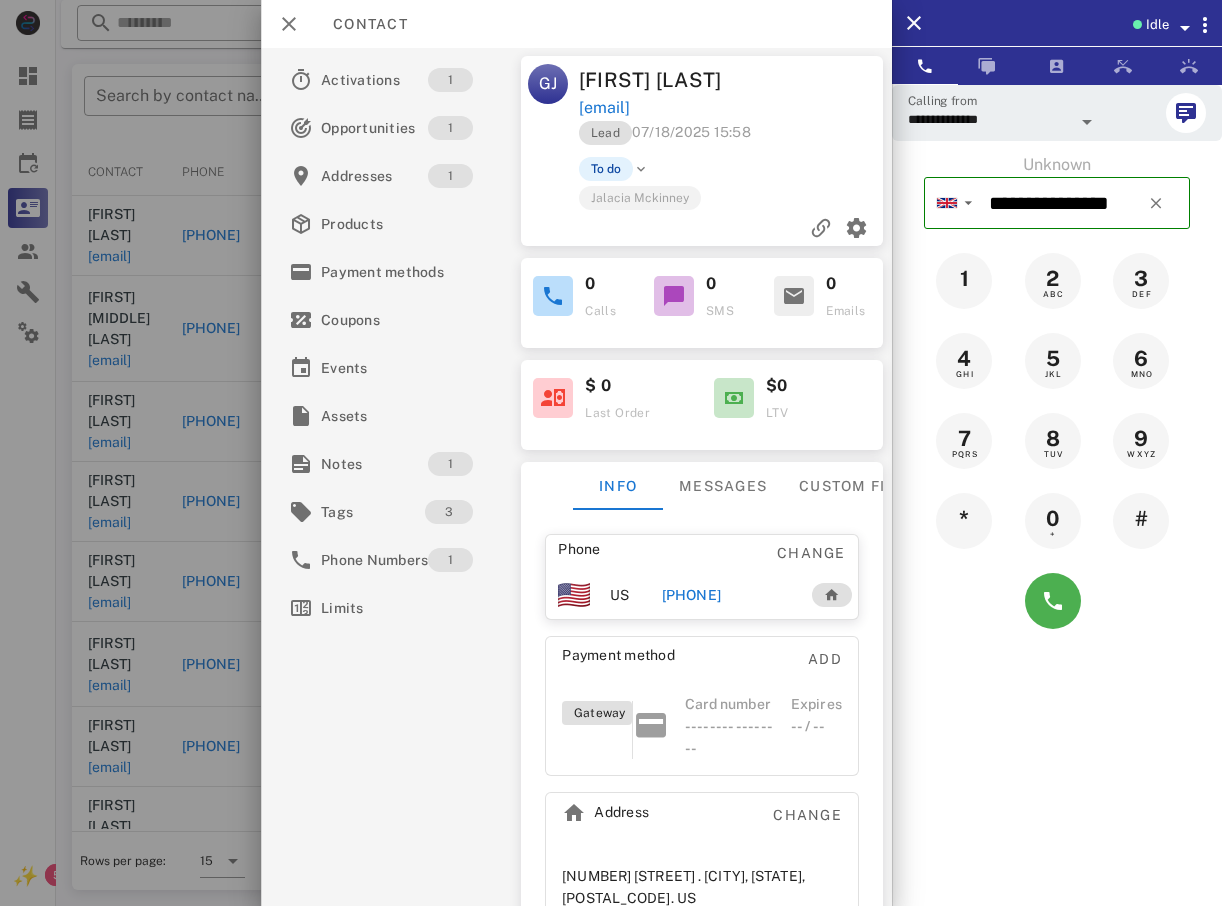 click on "Activations  1  Opportunities  1  Addresses  1  Products Payment methods Coupons Events Assets Notes  1  Tags  3  Phone Numbers  1  Limits" at bounding box center (393, 477) 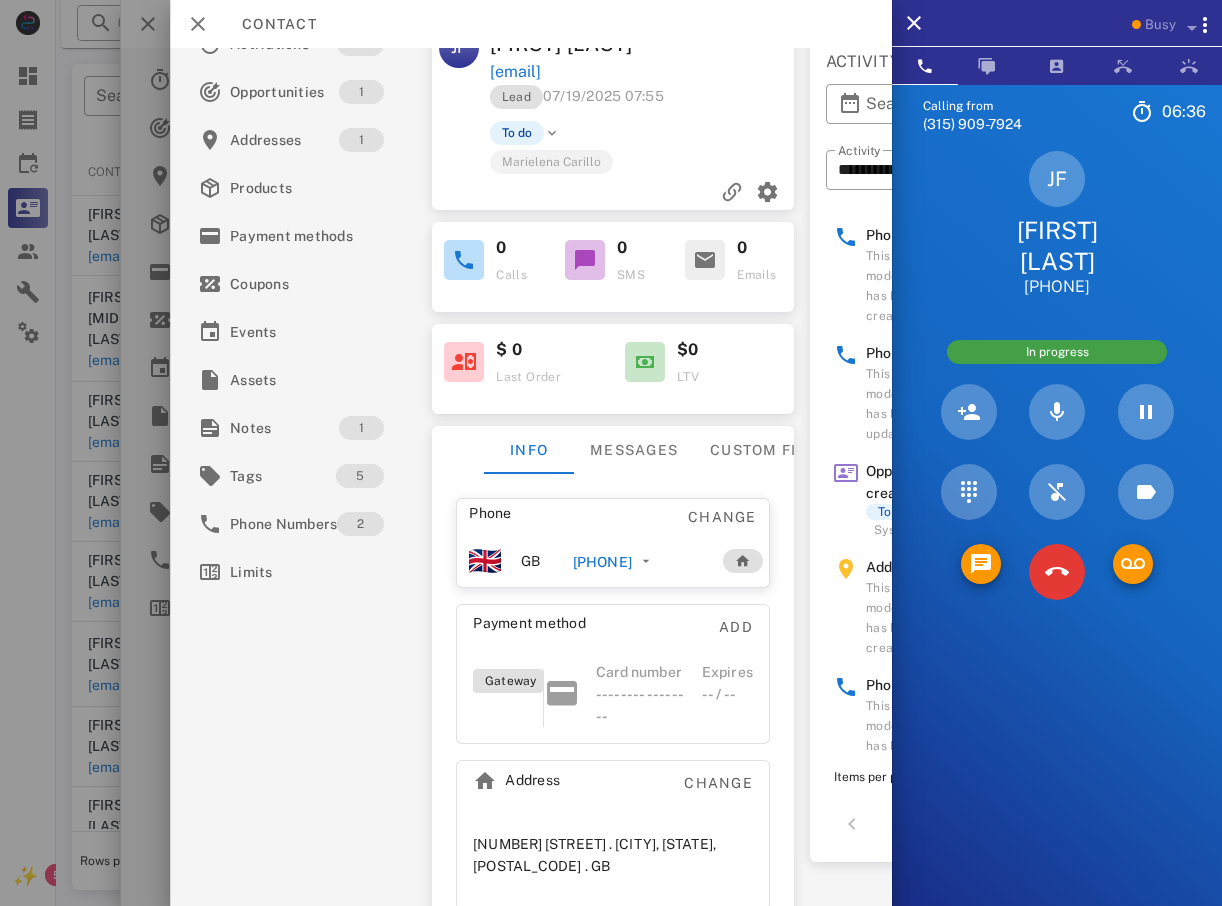 scroll, scrollTop: 0, scrollLeft: 0, axis: both 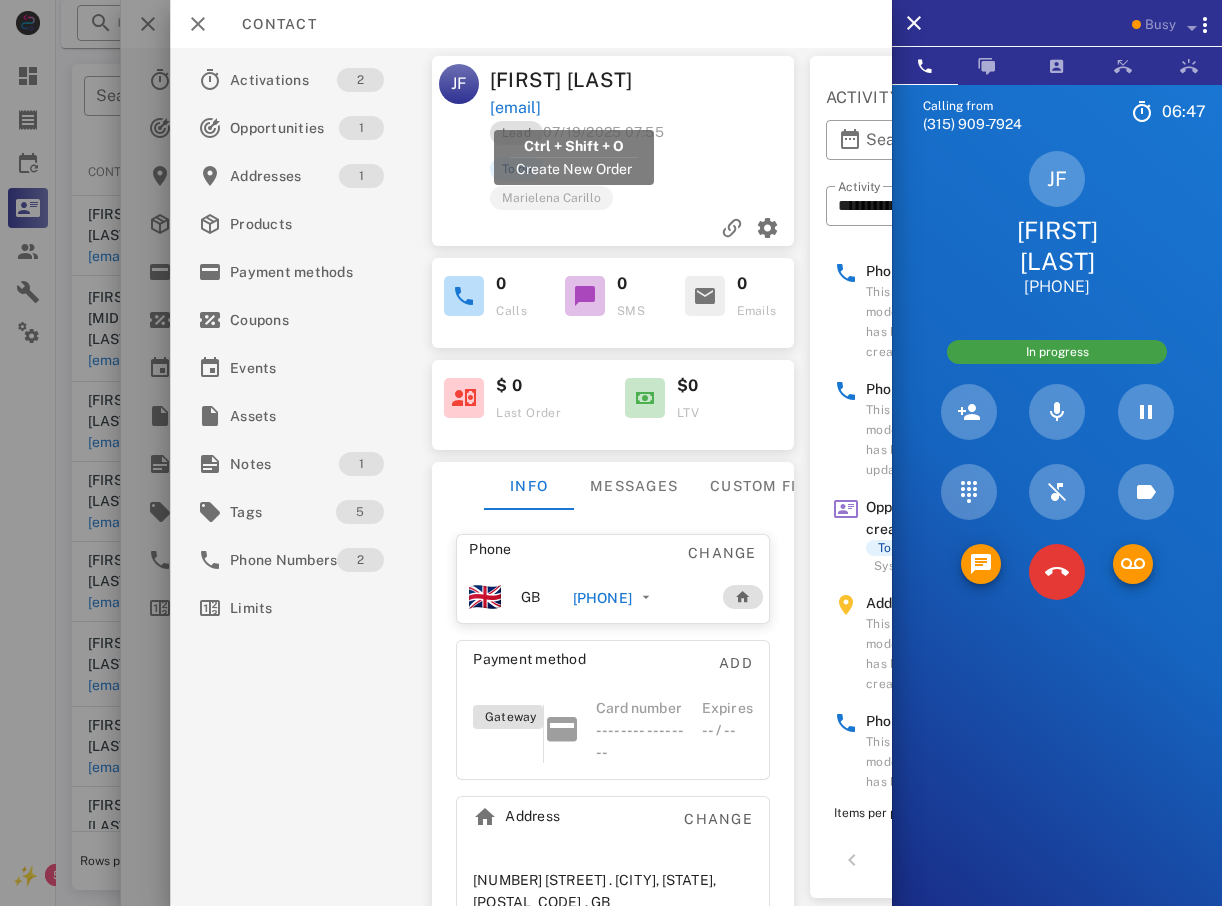 click on "patbudge@icloud.com" at bounding box center [515, 108] 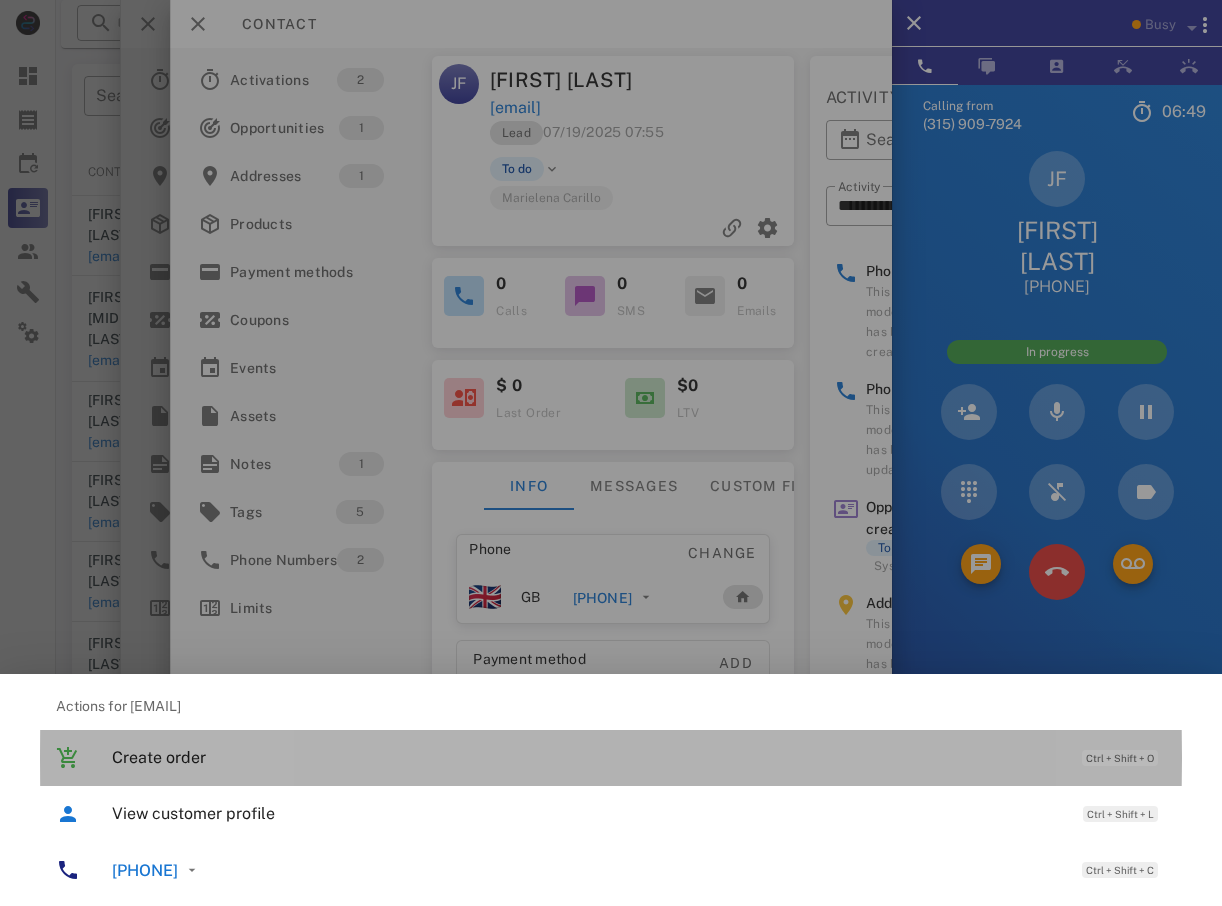 click on "Create order" at bounding box center (587, 757) 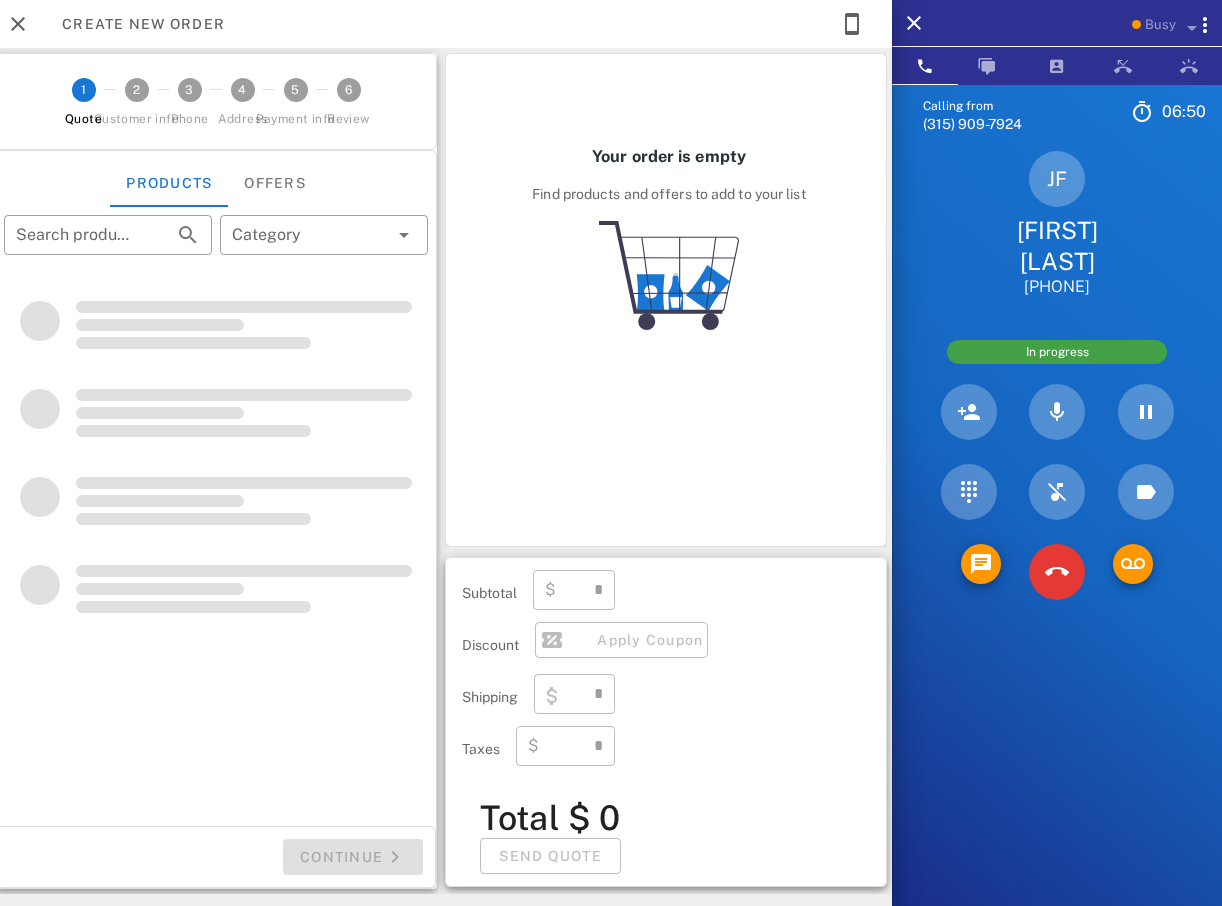 type on "**********" 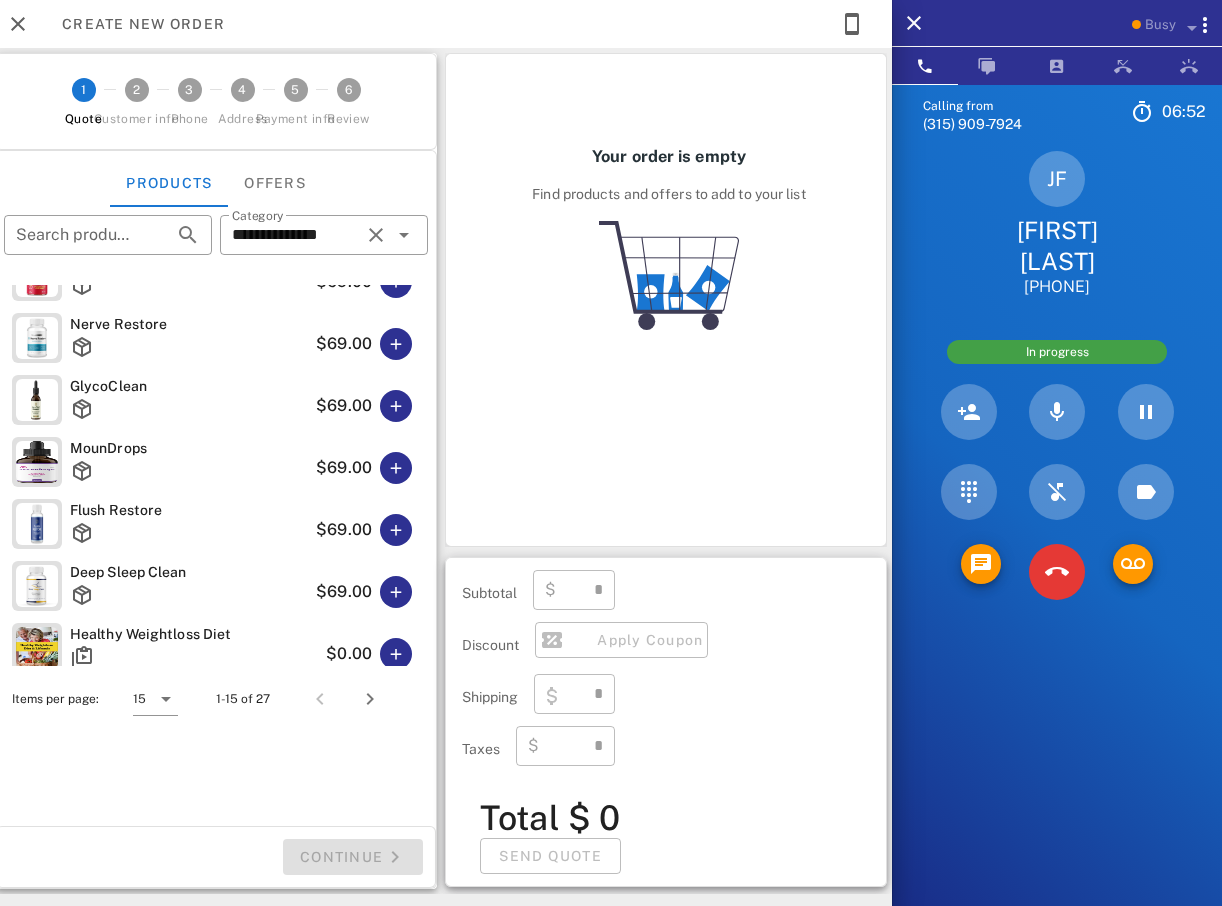 type on "****" 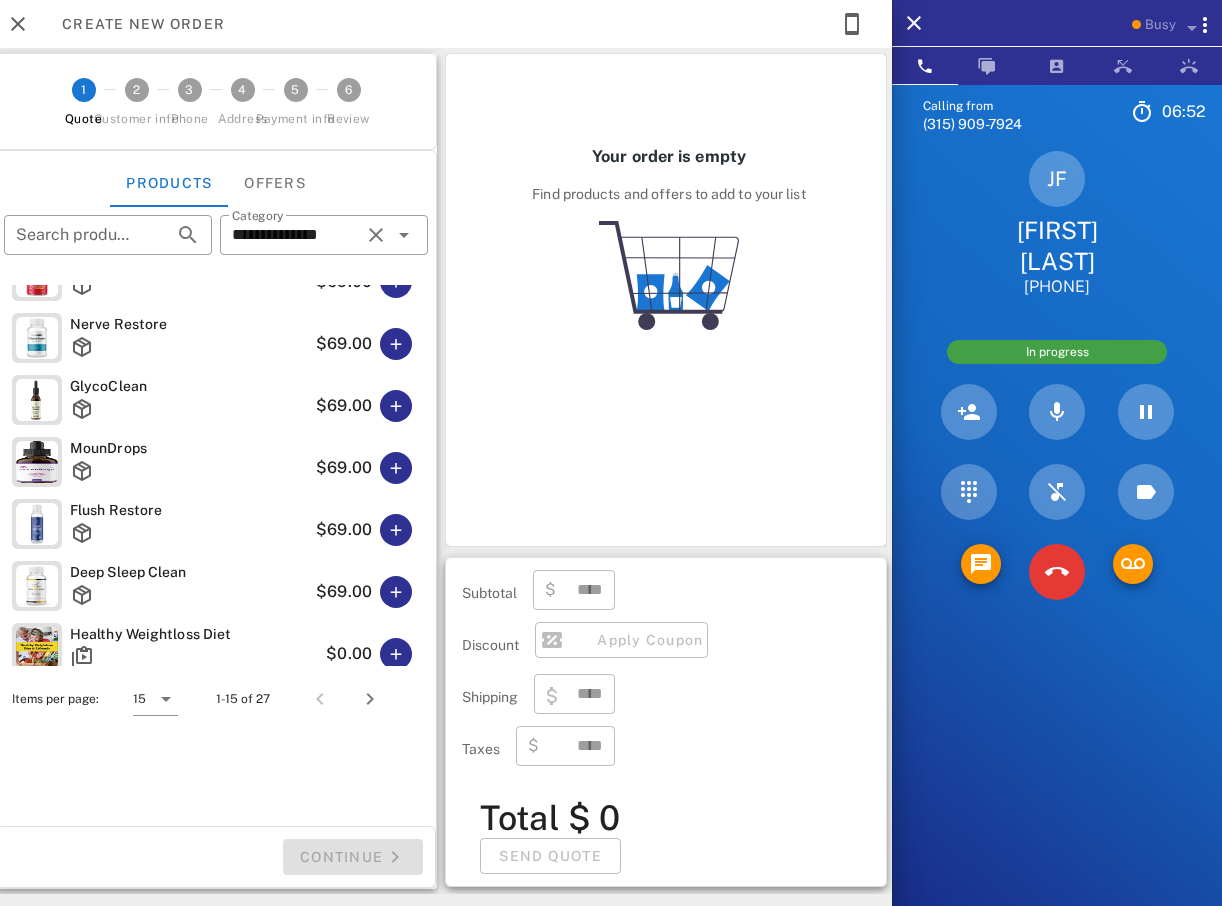 scroll, scrollTop: 300, scrollLeft: 0, axis: vertical 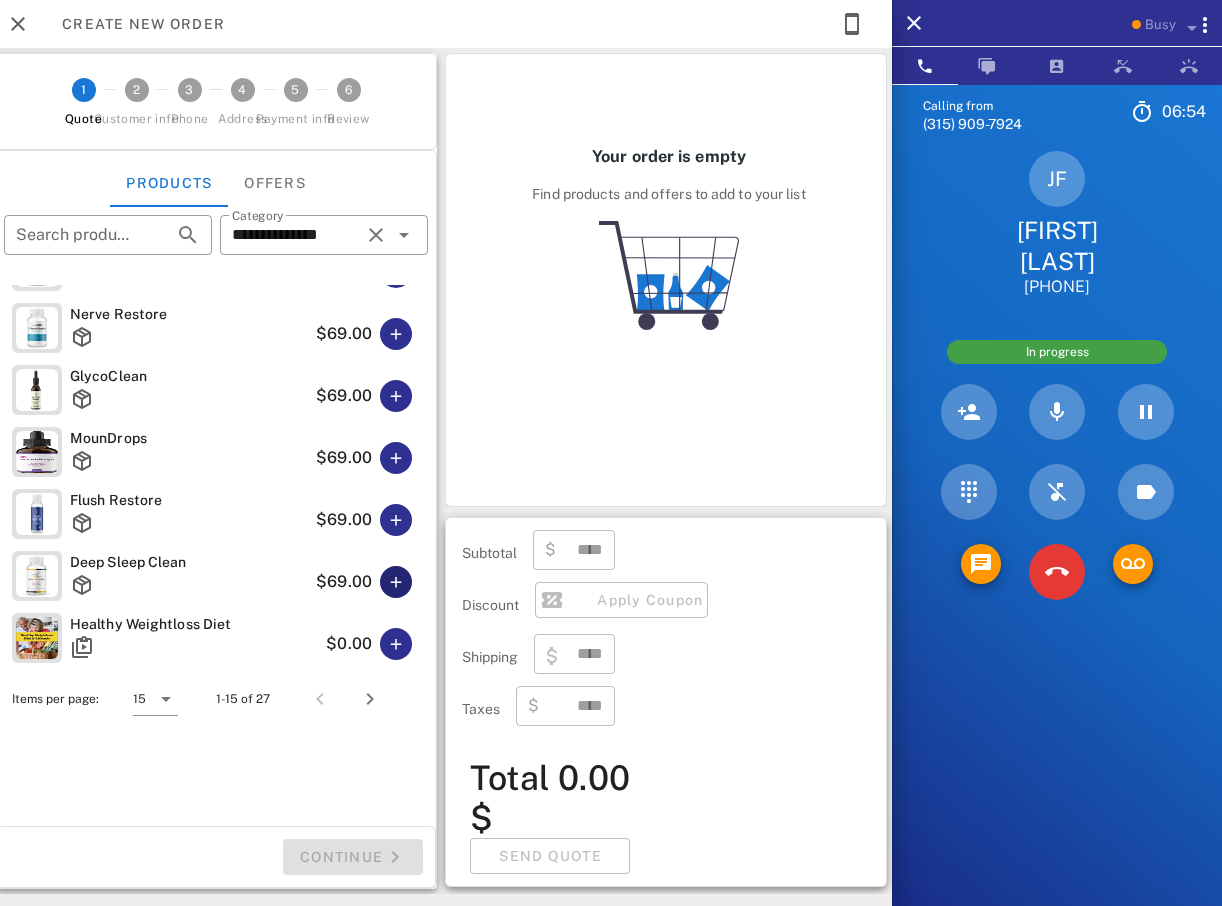 click at bounding box center (396, 582) 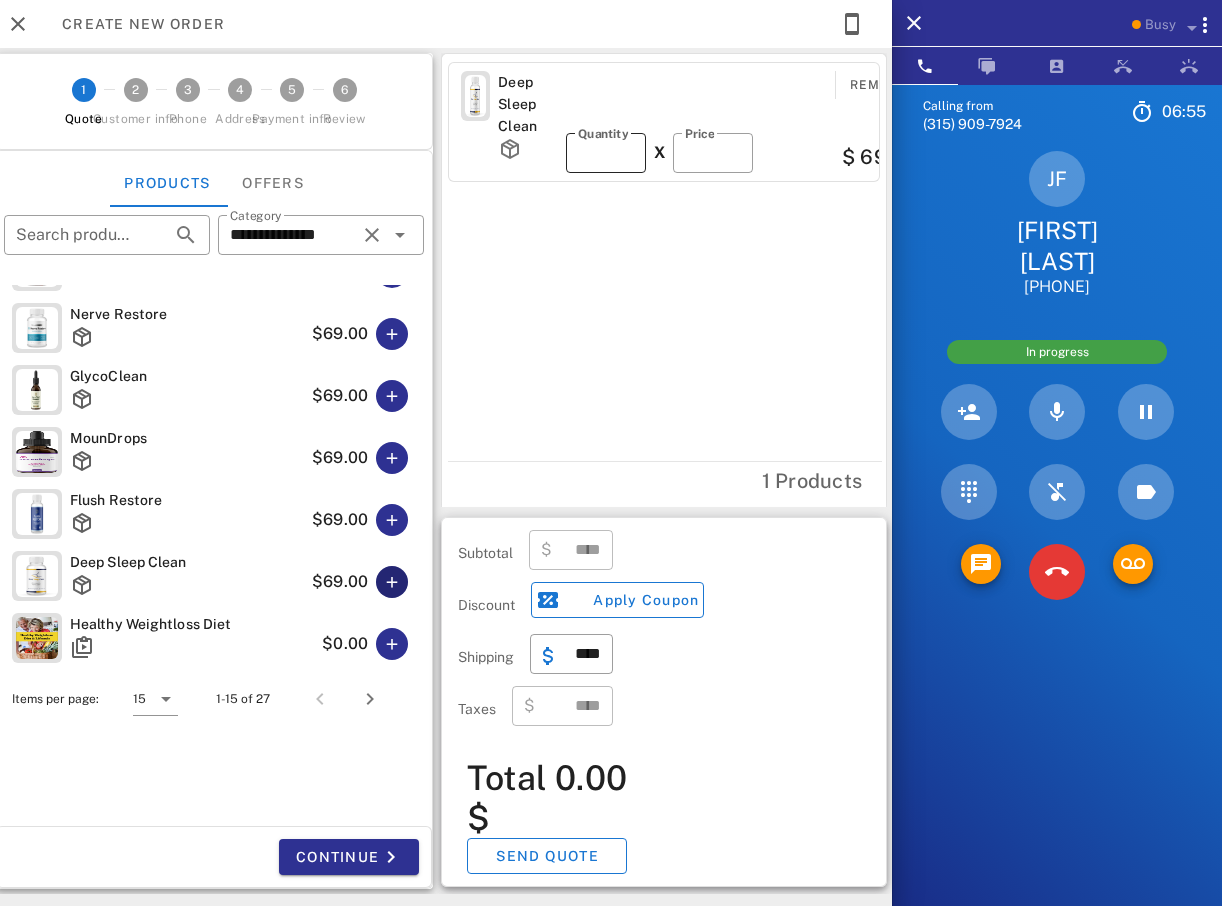 type on "*****" 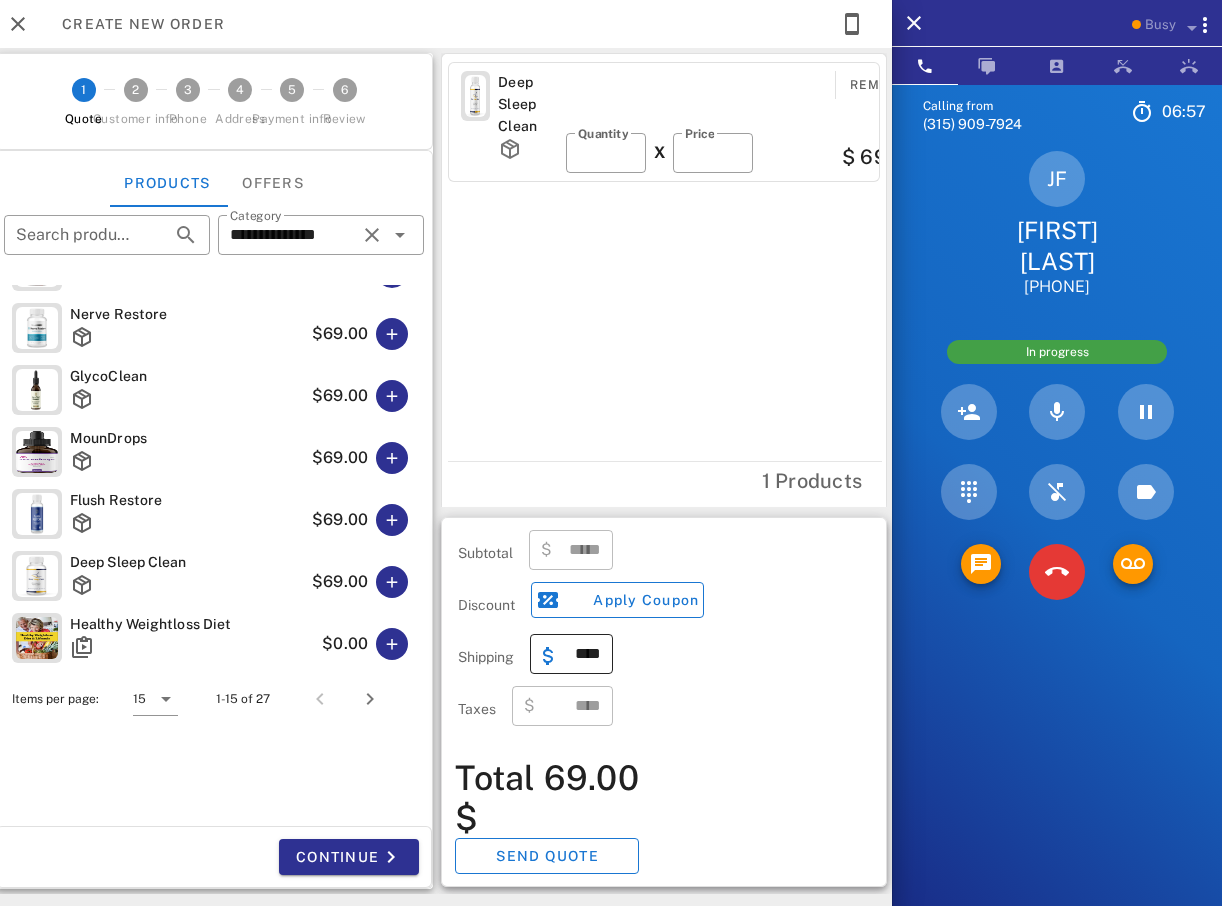 click on "****" at bounding box center (583, 654) 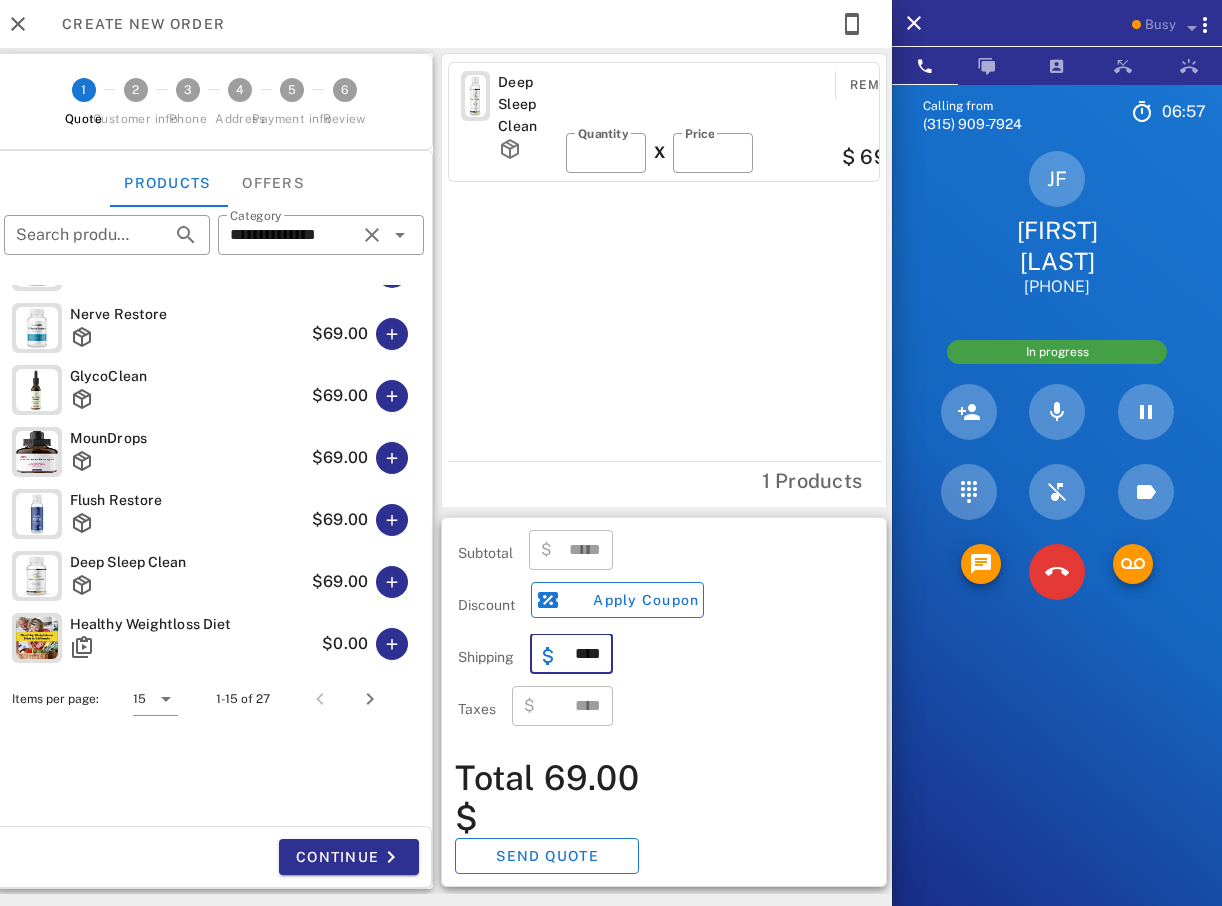 click on "****" at bounding box center [583, 654] 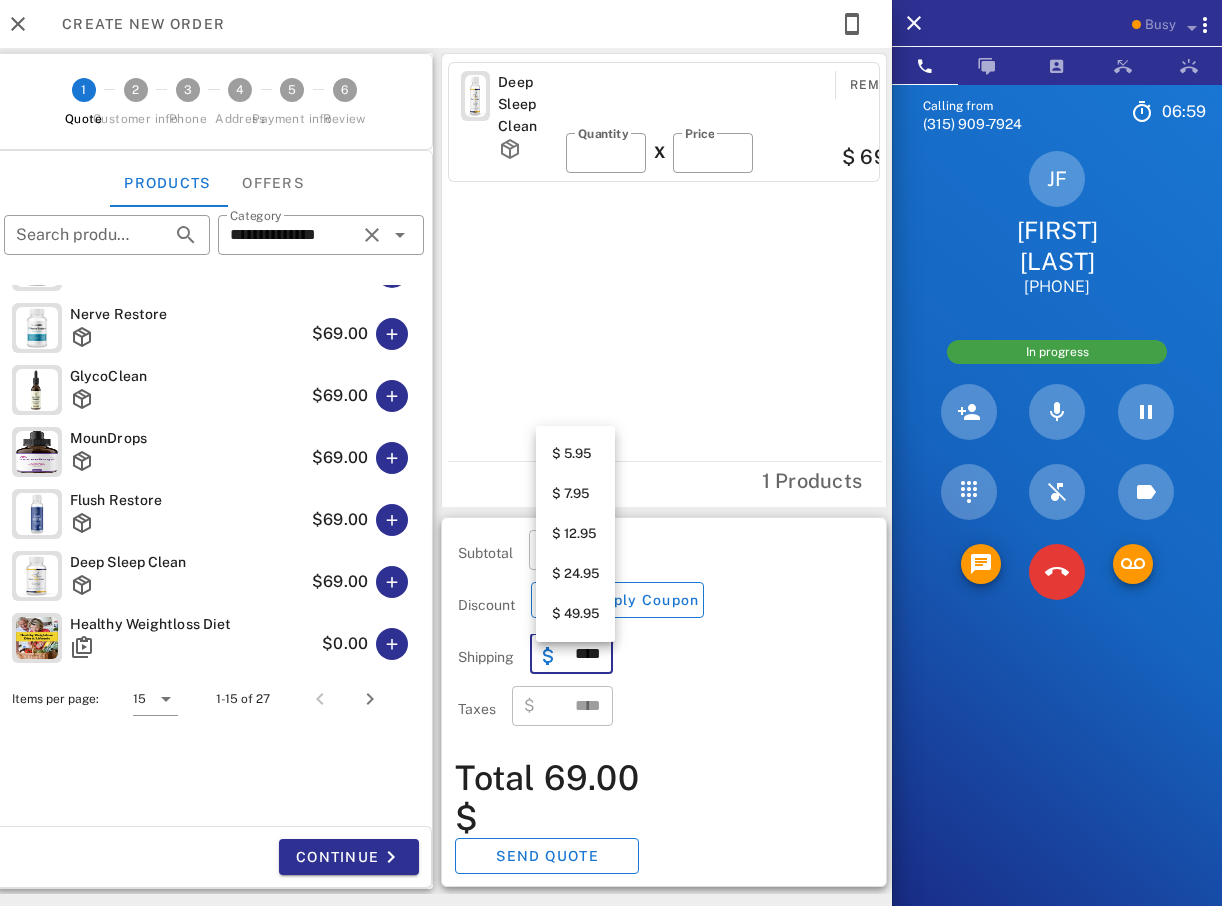 scroll, scrollTop: 180, scrollLeft: 0, axis: vertical 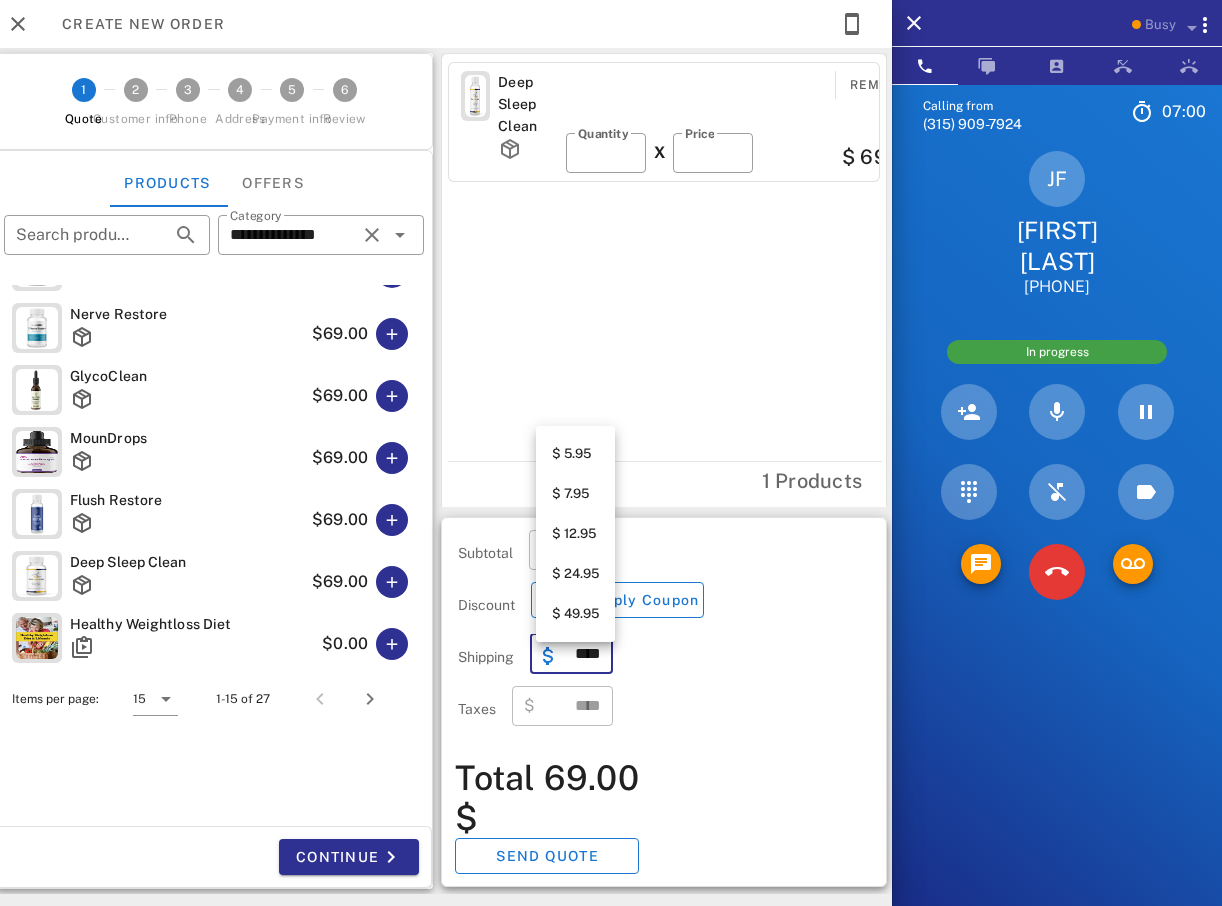 click on "$ 5.95" at bounding box center [575, 454] 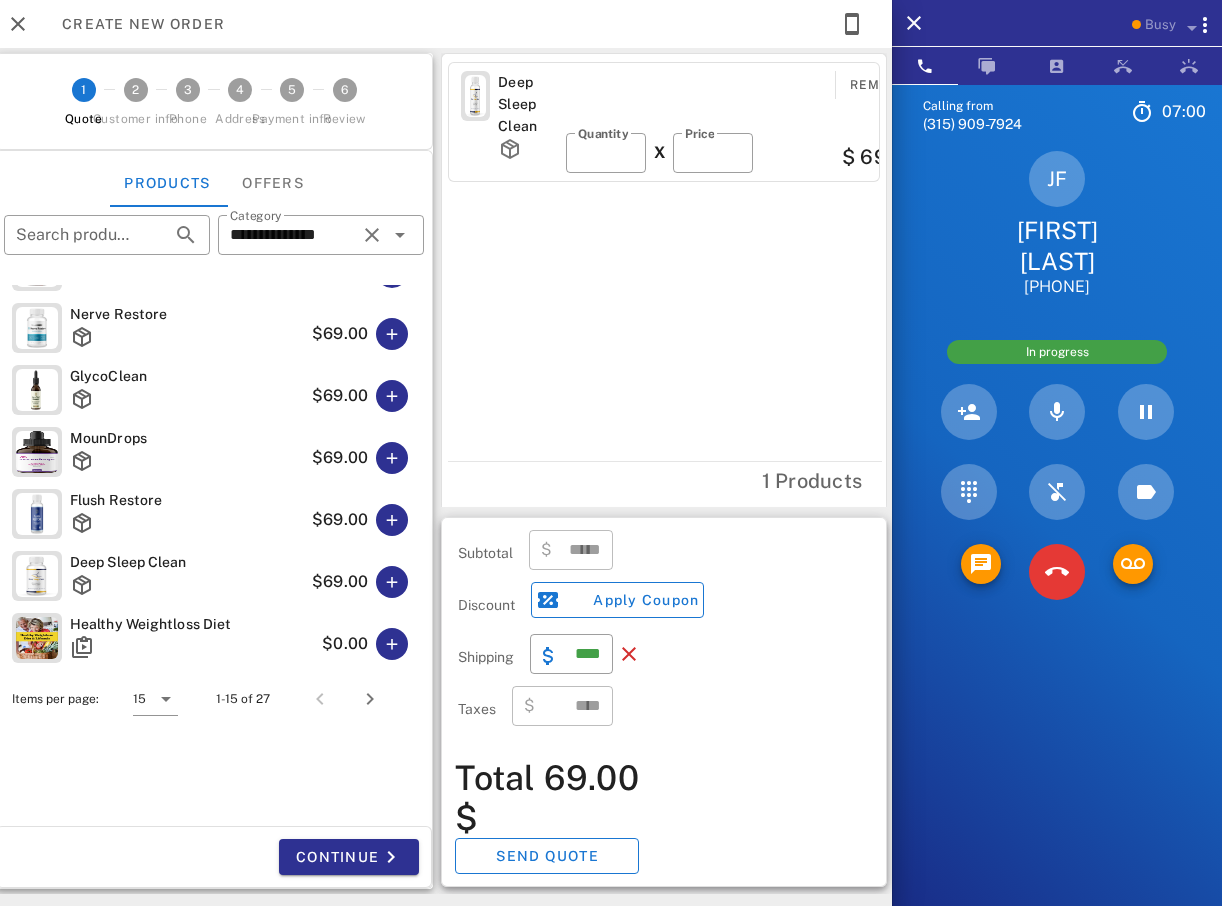 click on "Deep Sleep Clean  Remove  ​ Quantity * X ​ Price **  $ 69.00" at bounding box center (667, 257) 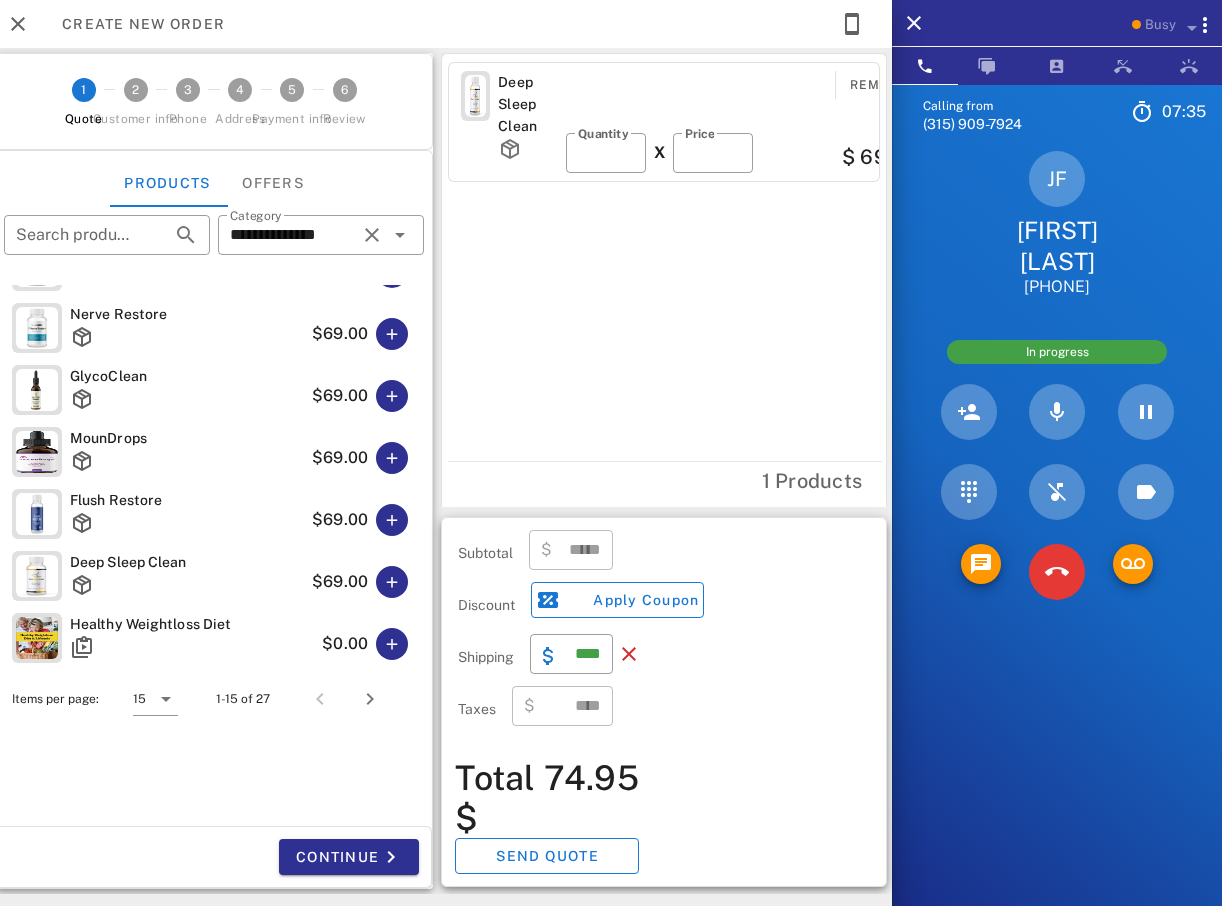 scroll, scrollTop: 0, scrollLeft: 0, axis: both 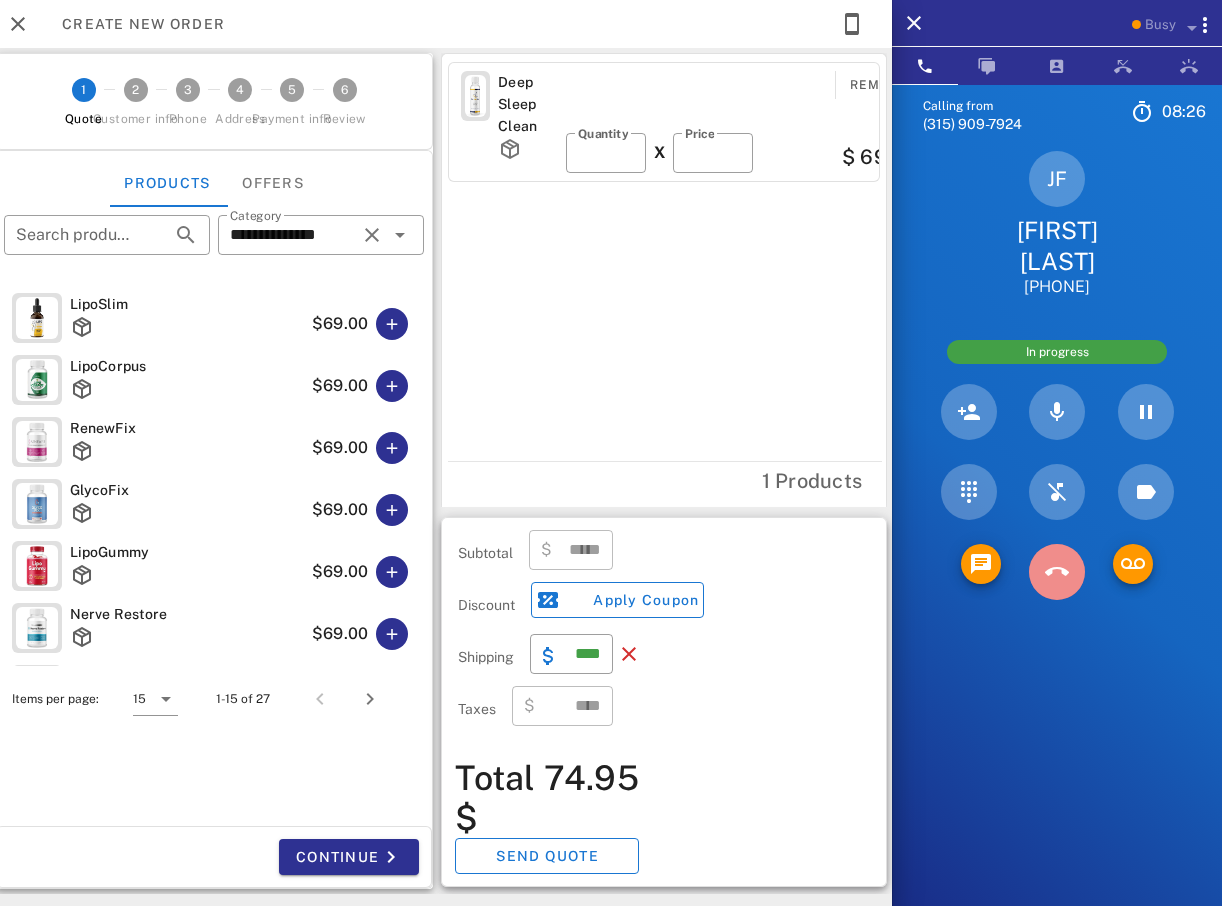 click at bounding box center (1057, 572) 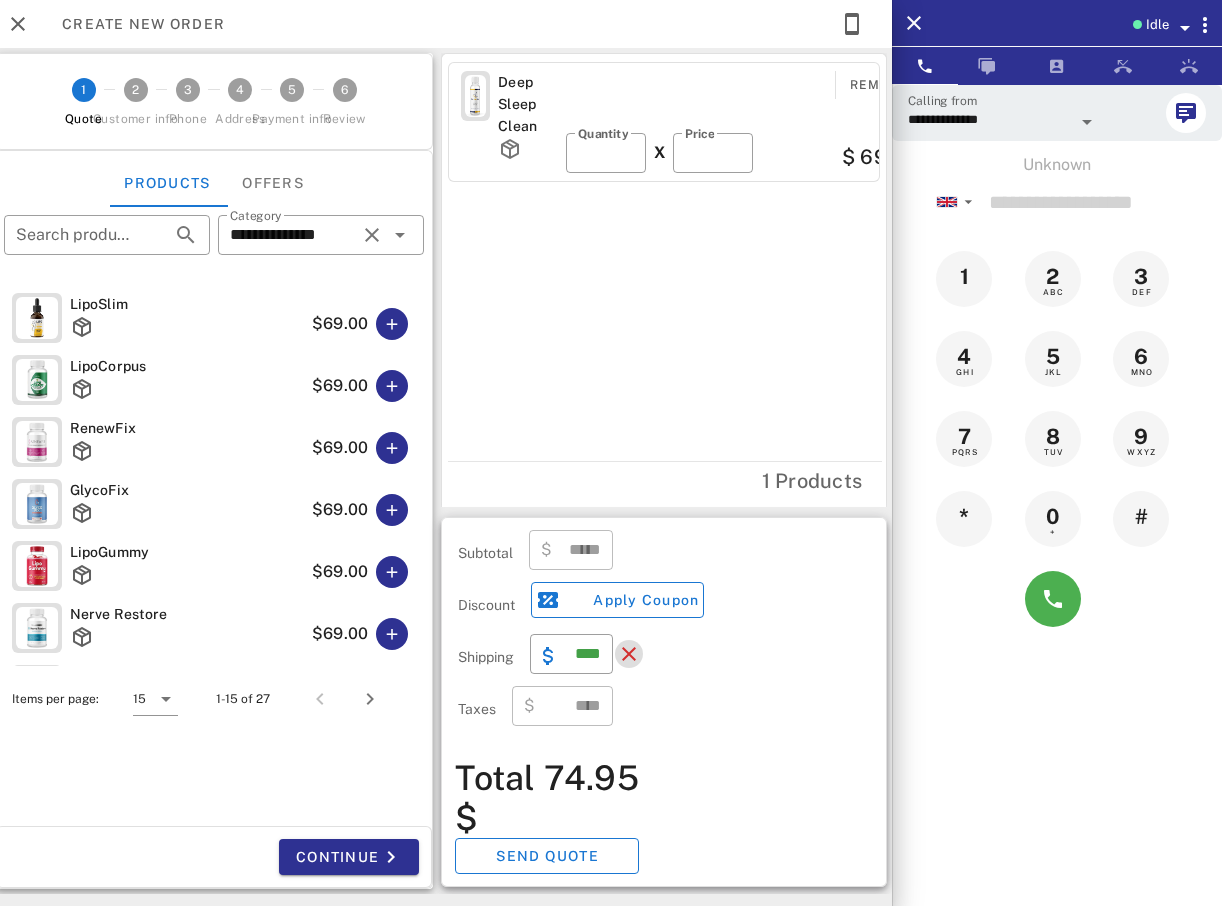 click at bounding box center [629, 654] 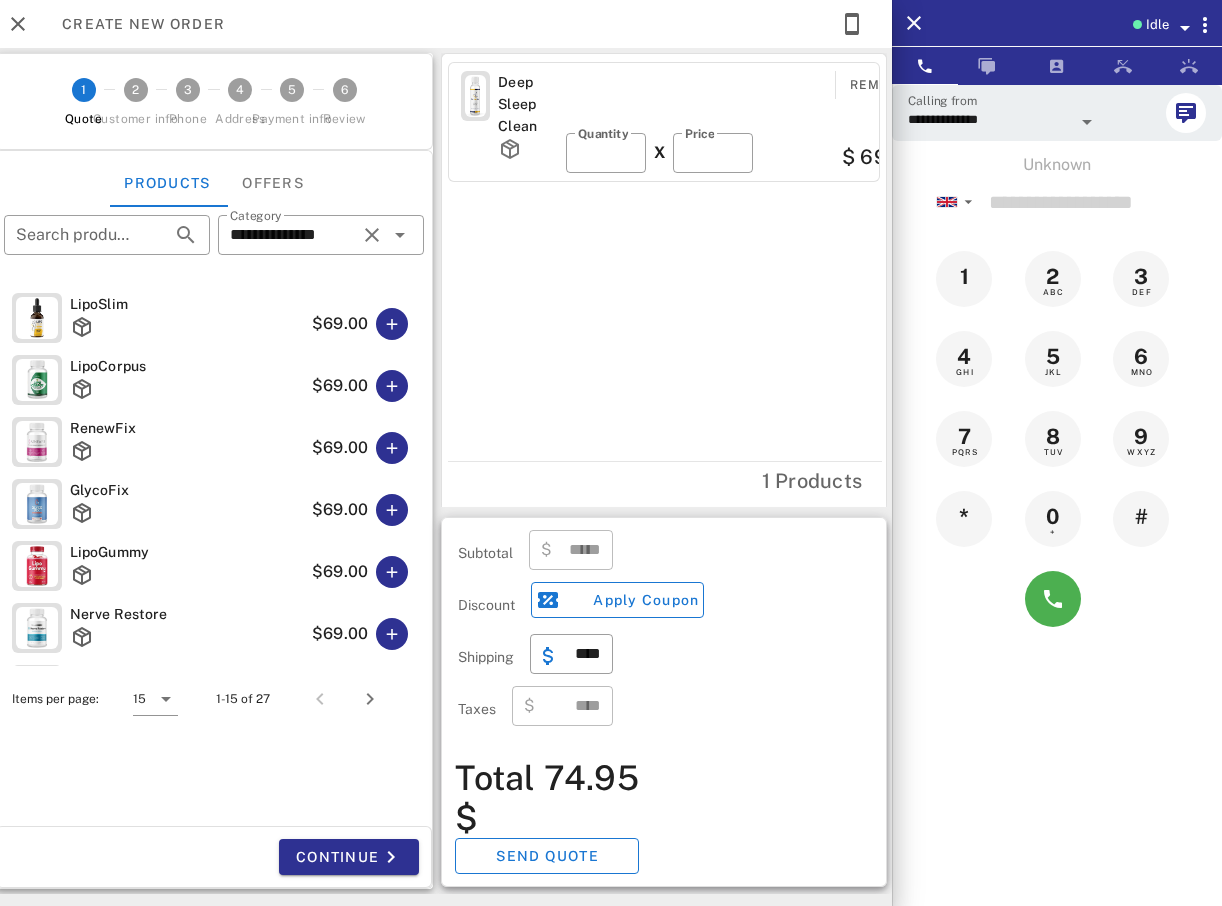click on "Subtotal ​ $ *****  Discount  Apply Coupon Shipping ​ ****  Taxes  ​ $ **** Total $ 74.95  Send quote" at bounding box center [664, 702] 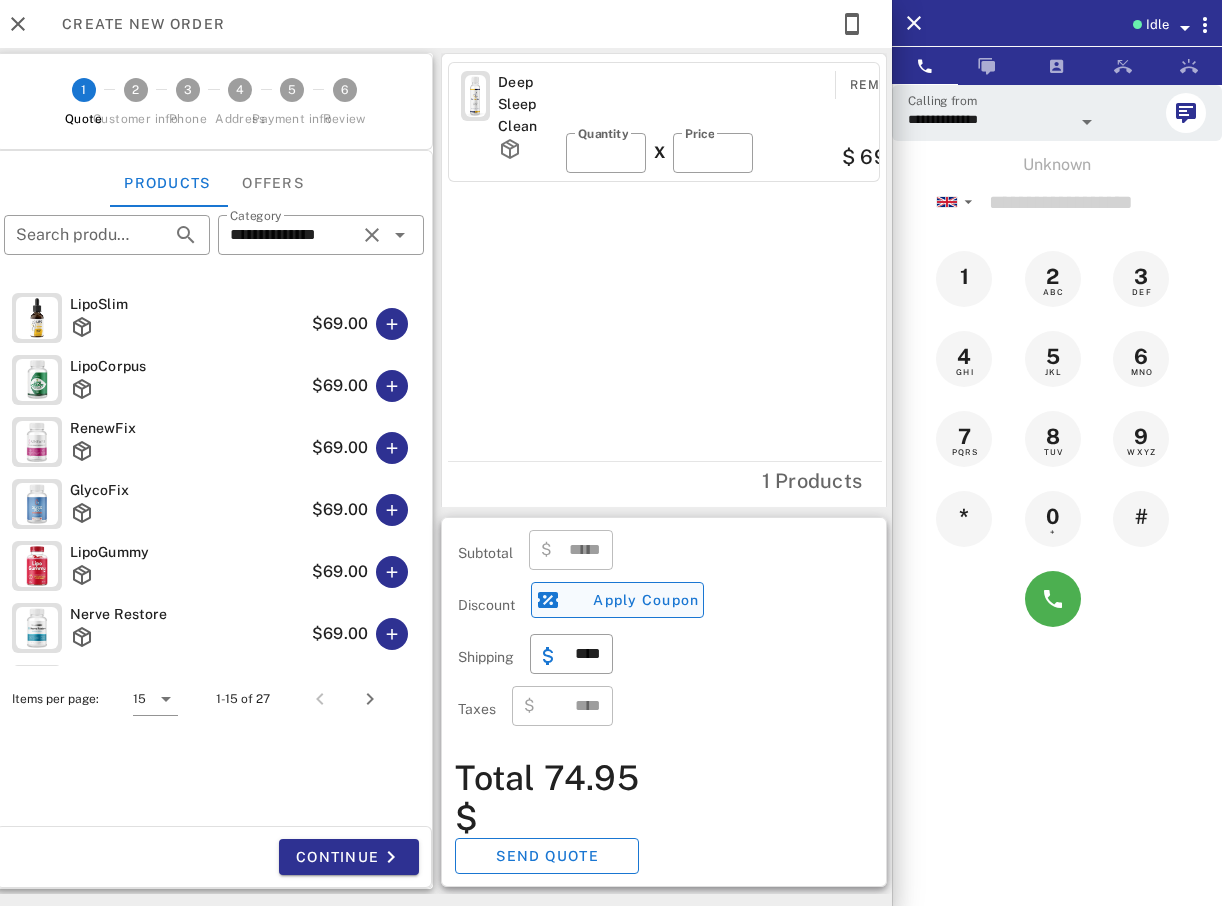 type on "****" 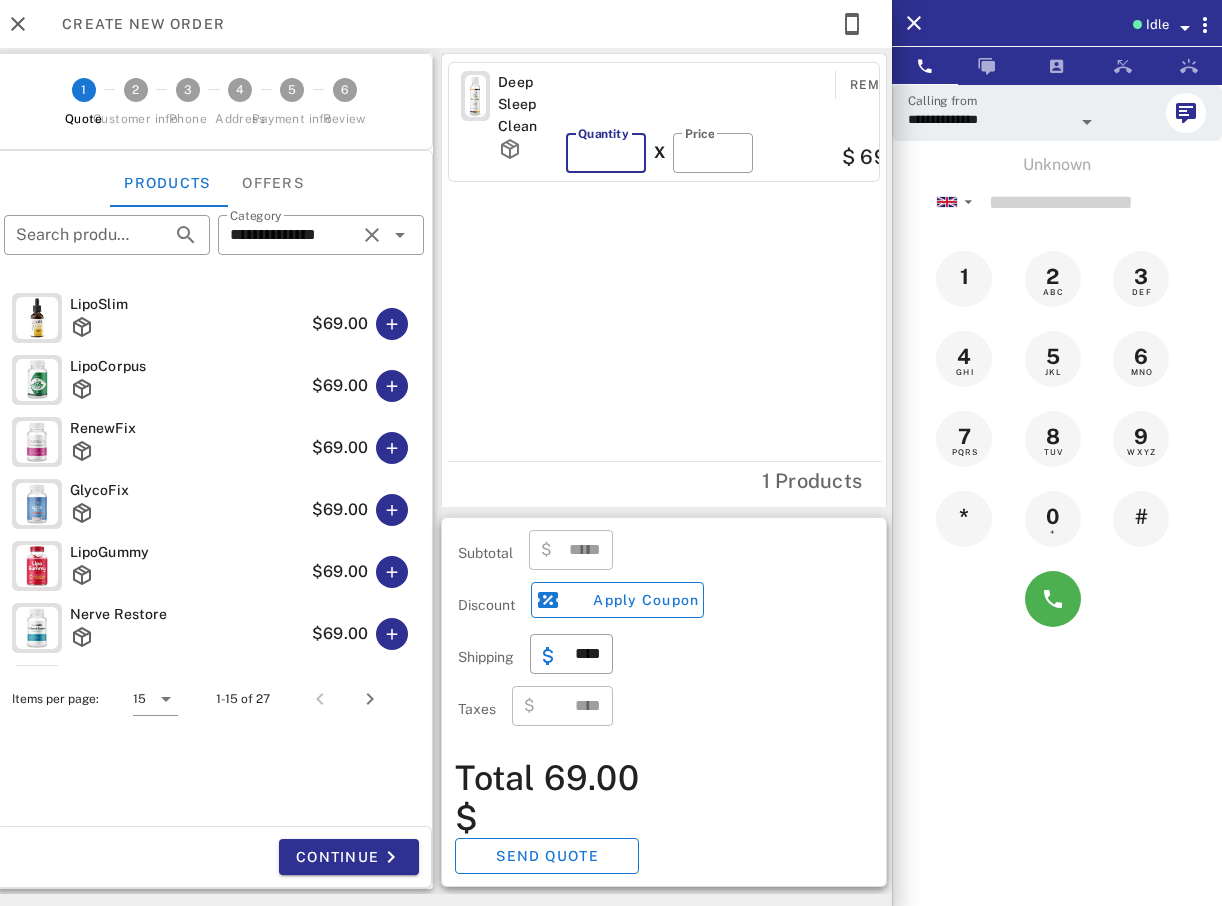 click on "Deep Sleep Clean  Remove  ​ Quantity * X ​ Price **  $ 69.00" at bounding box center [664, 122] 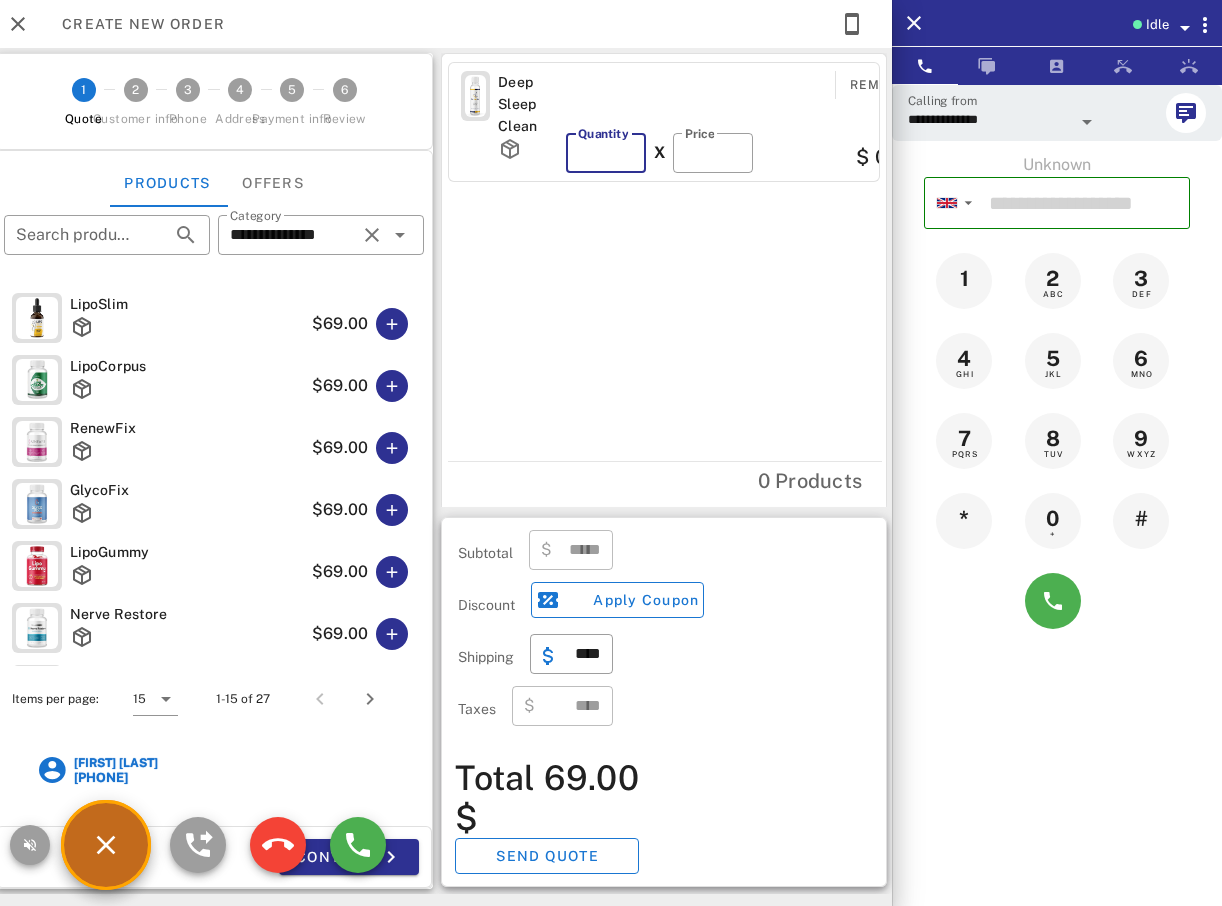 type on "***" 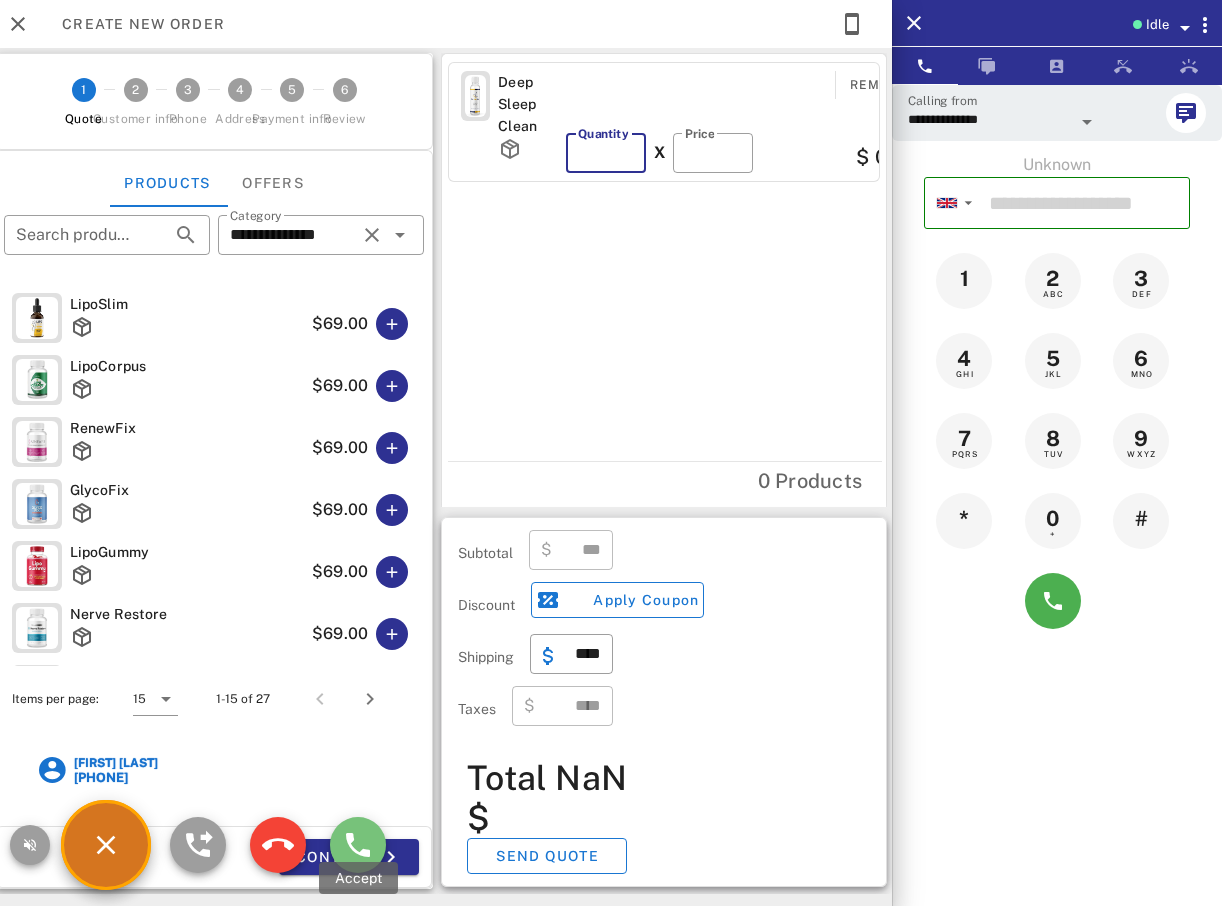 type on "*" 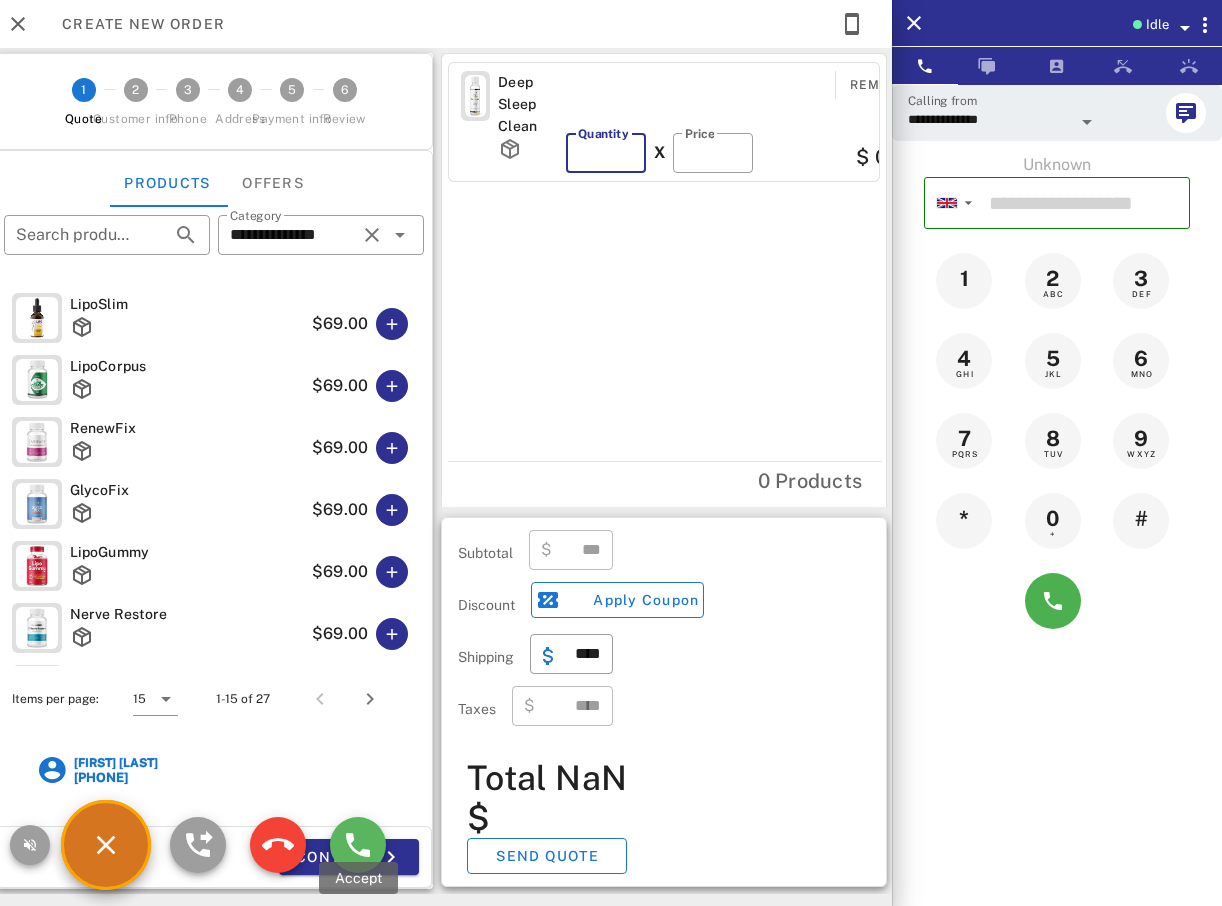 type on "**********" 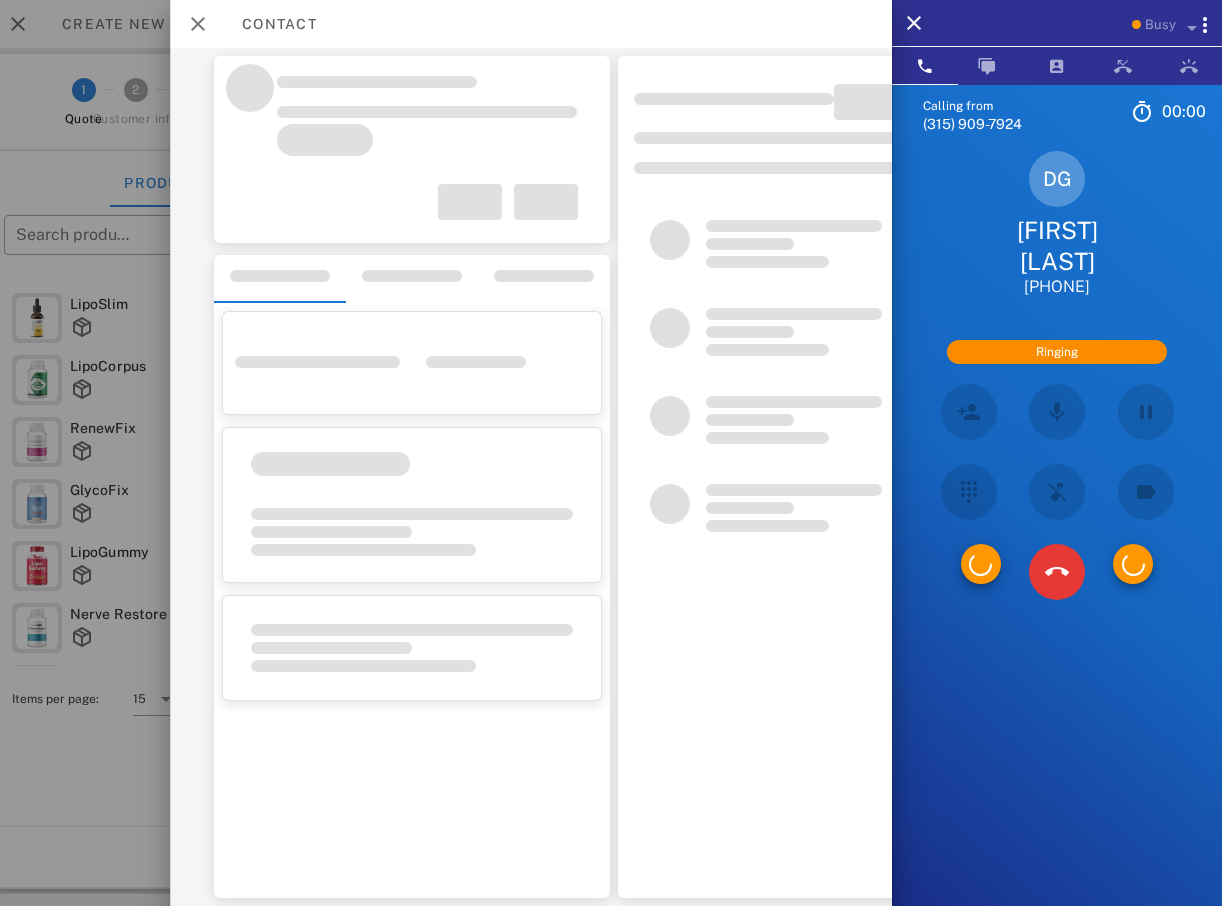 type on "*****" 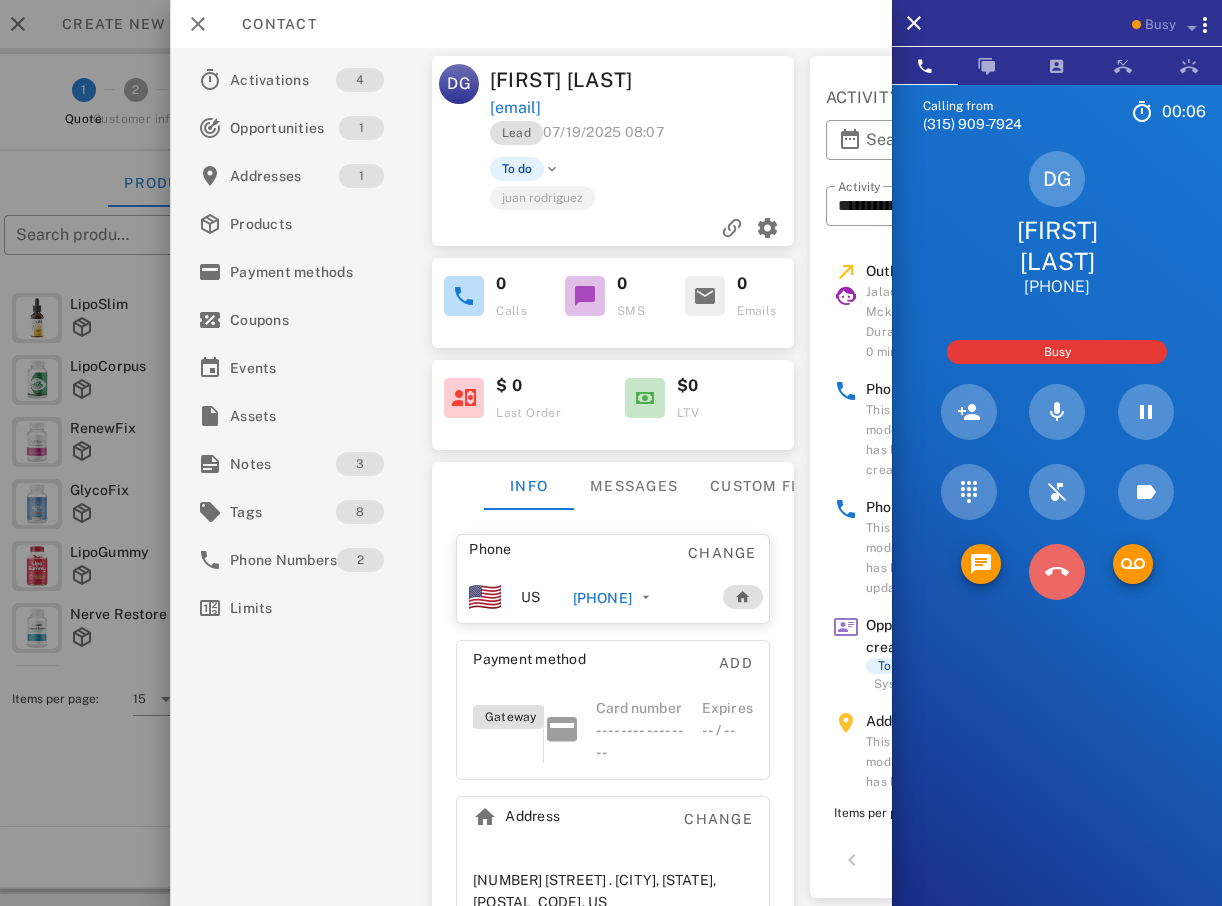click at bounding box center (1057, 572) 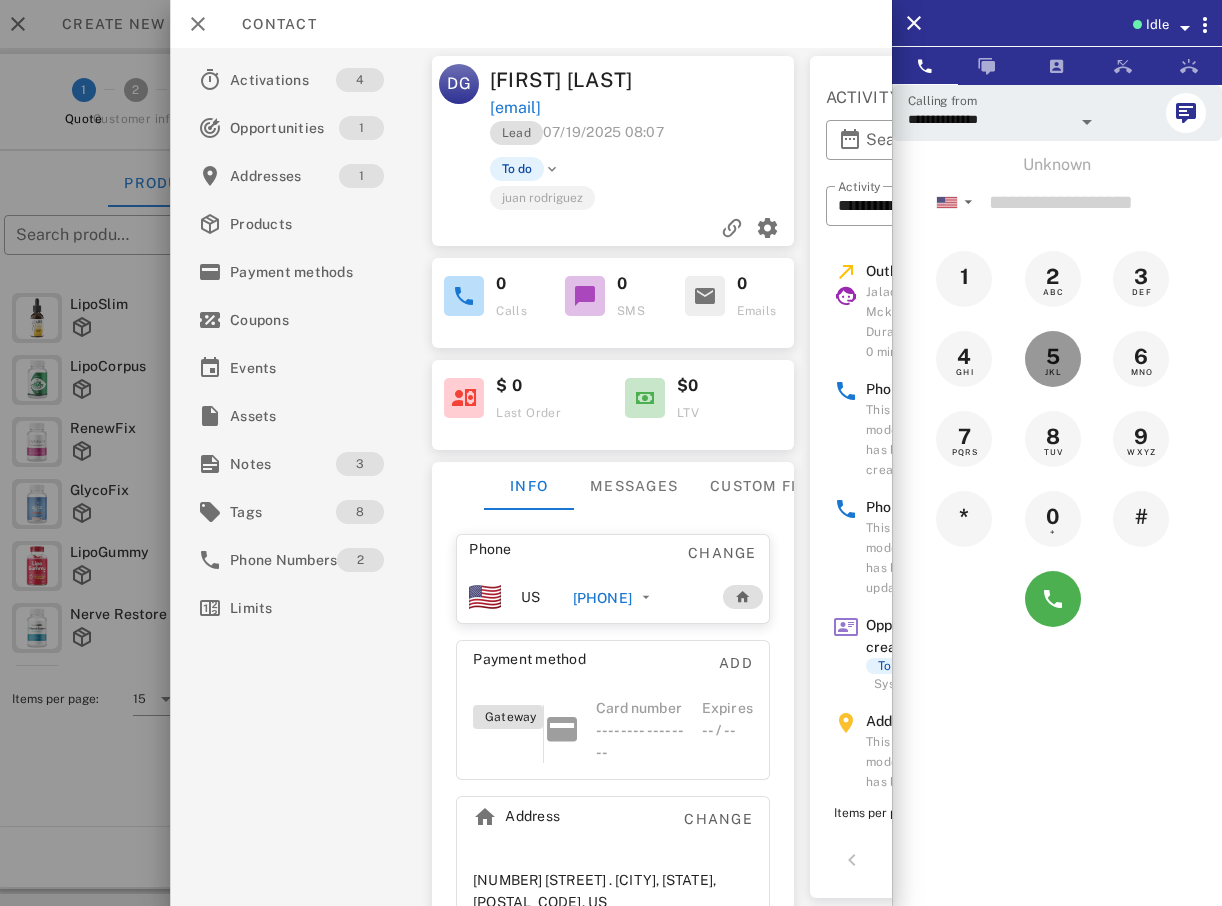 click on "5 JKL" at bounding box center [1053, 359] 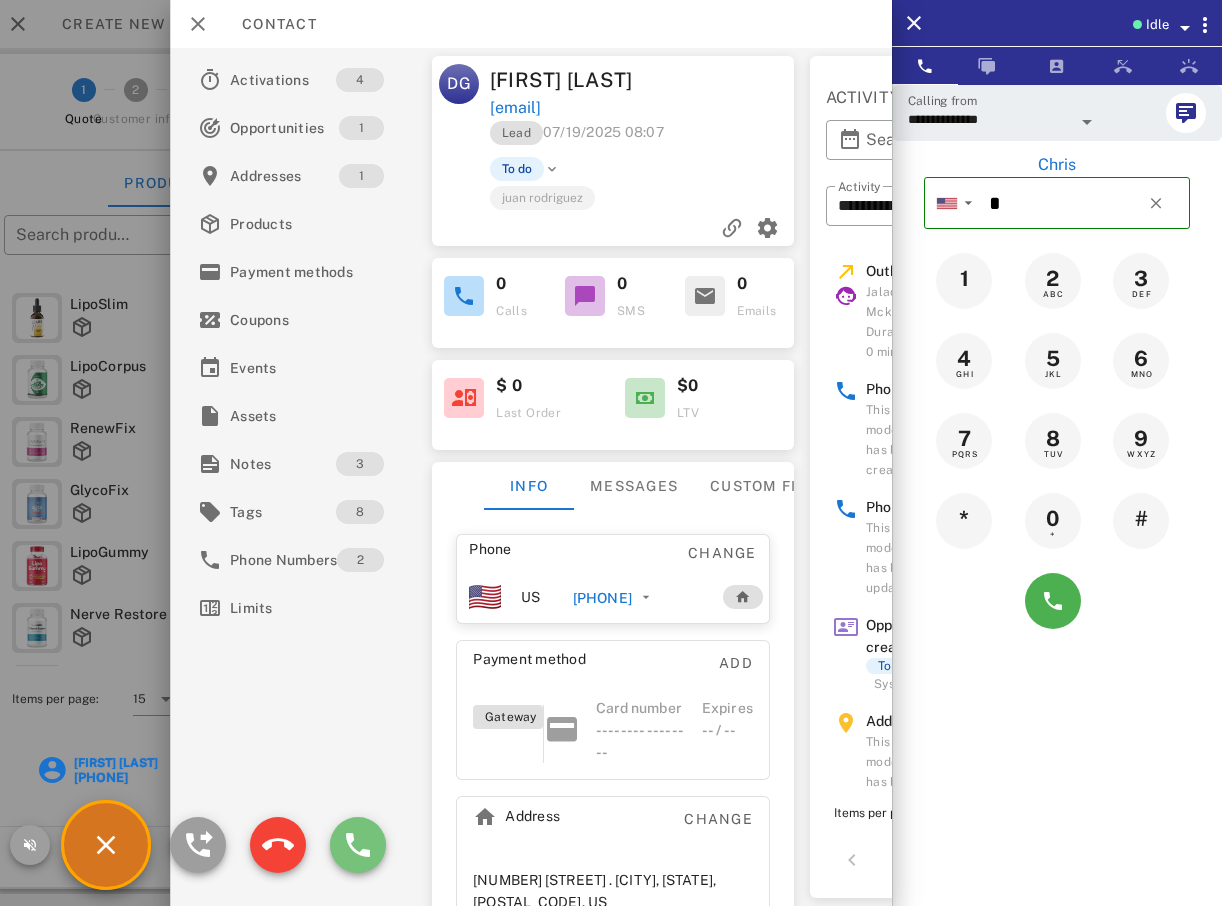 click at bounding box center (358, 845) 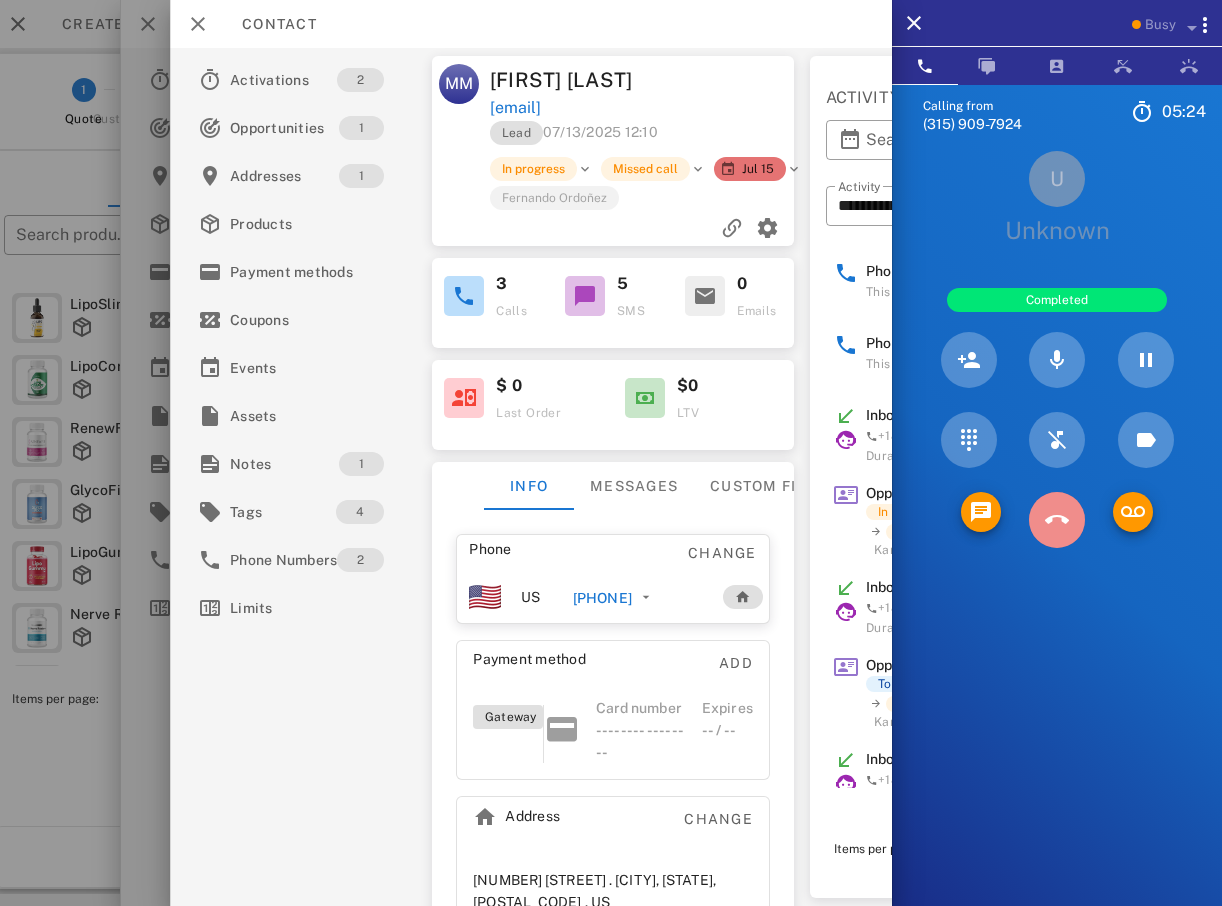 click at bounding box center [1057, 520] 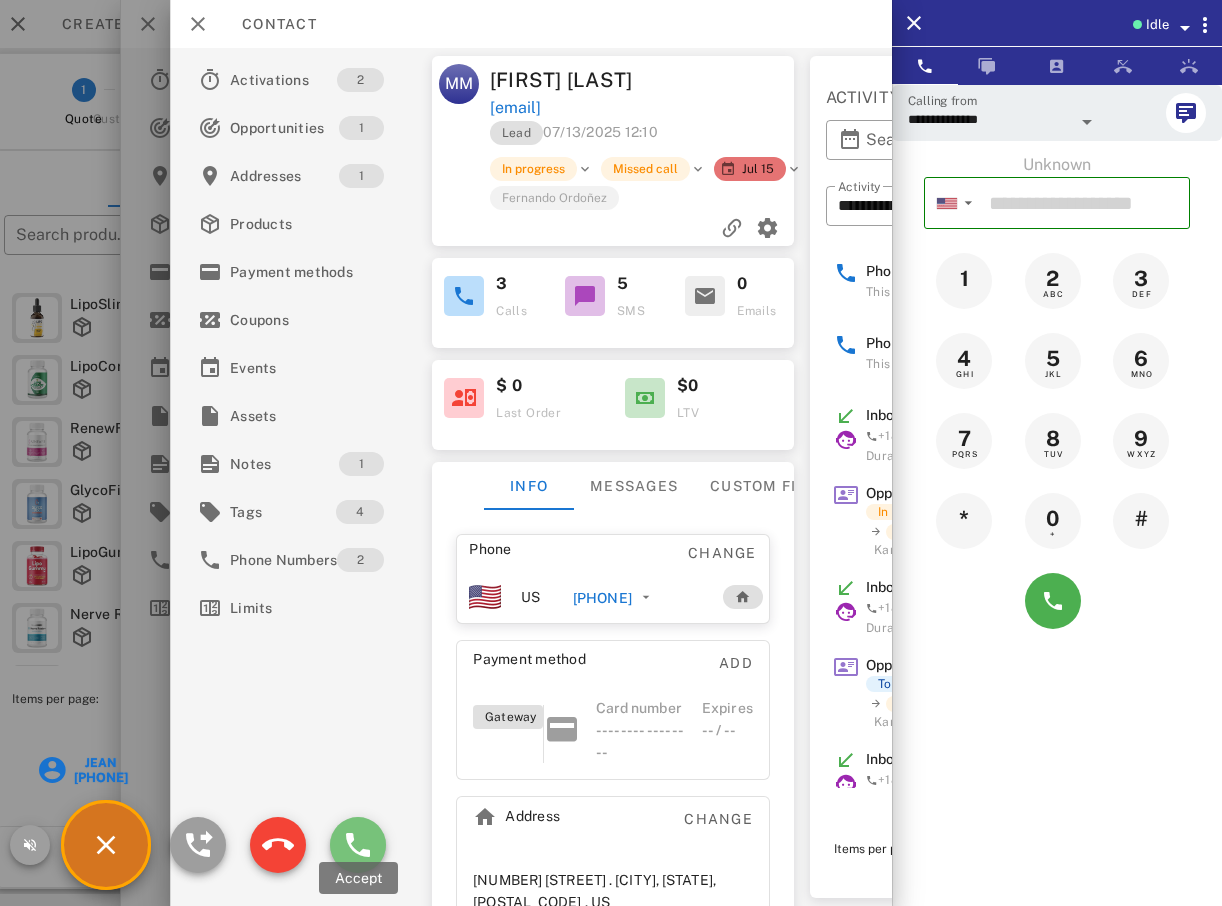 click at bounding box center (358, 845) 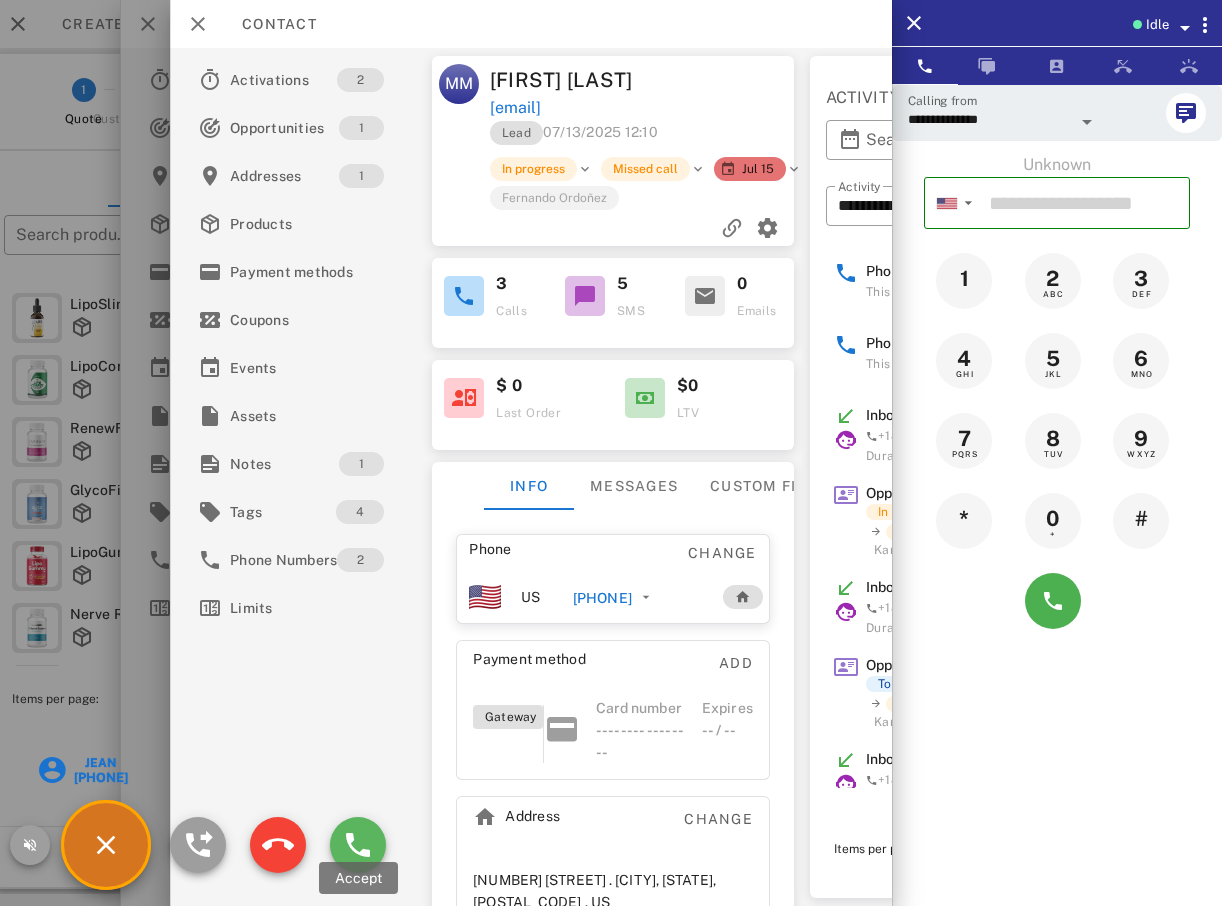 type on "**********" 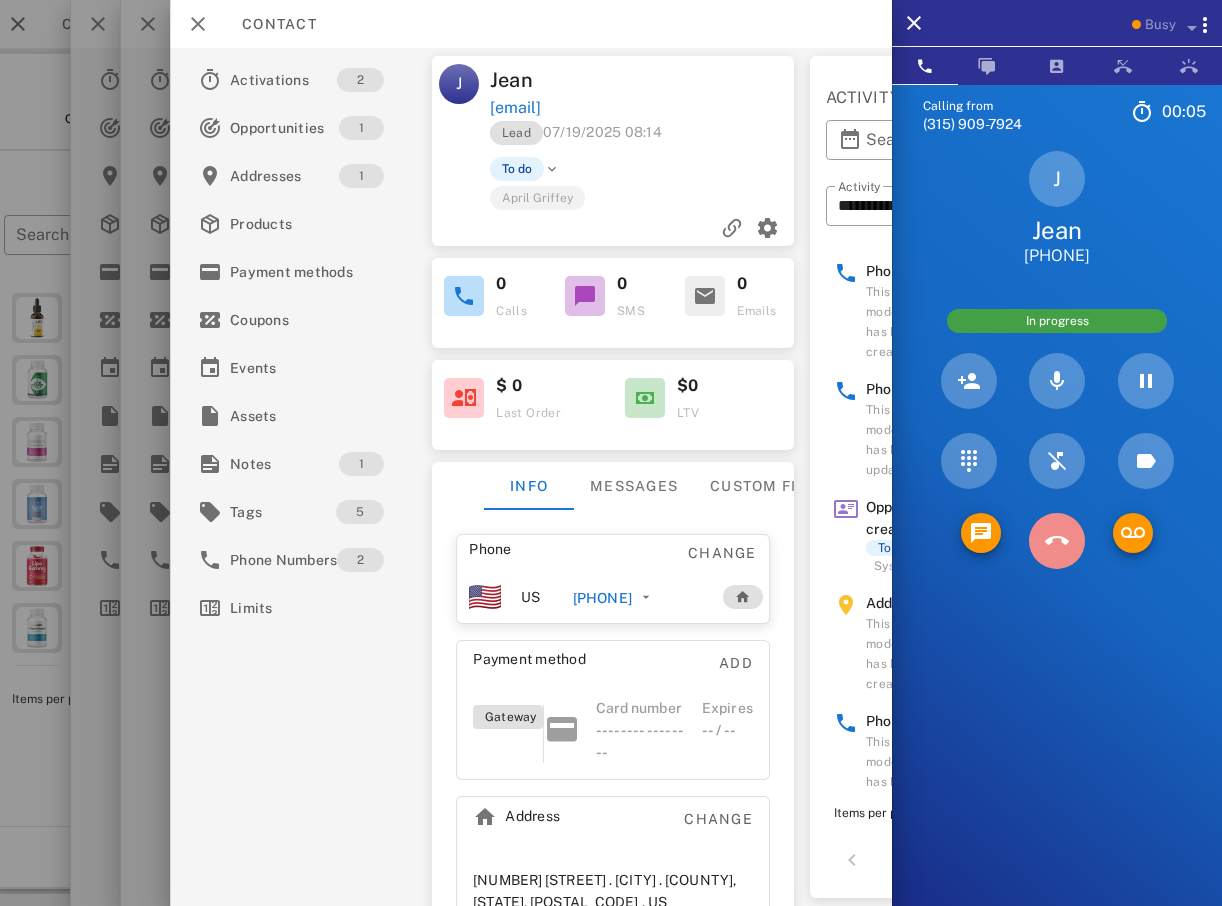 click at bounding box center (1057, 541) 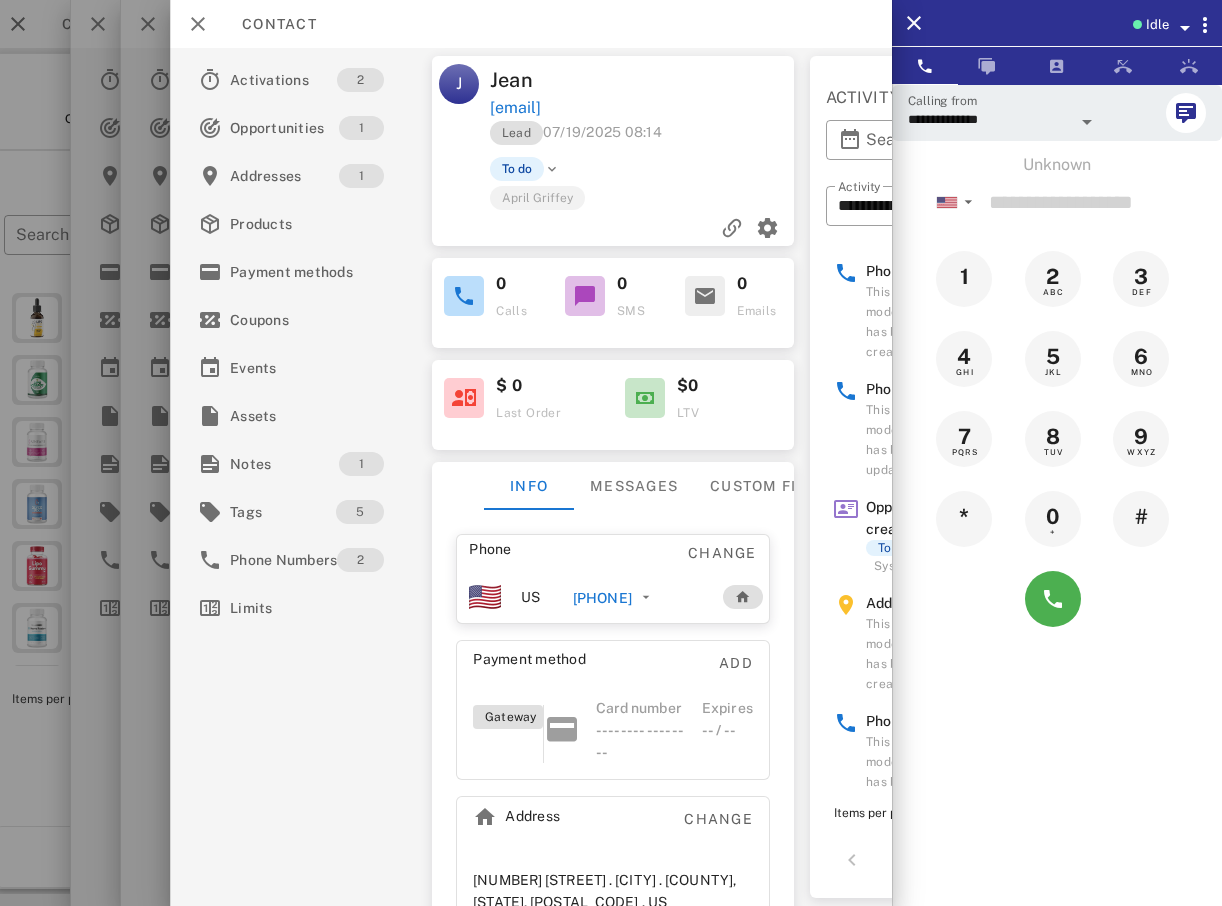 click at bounding box center [611, 453] 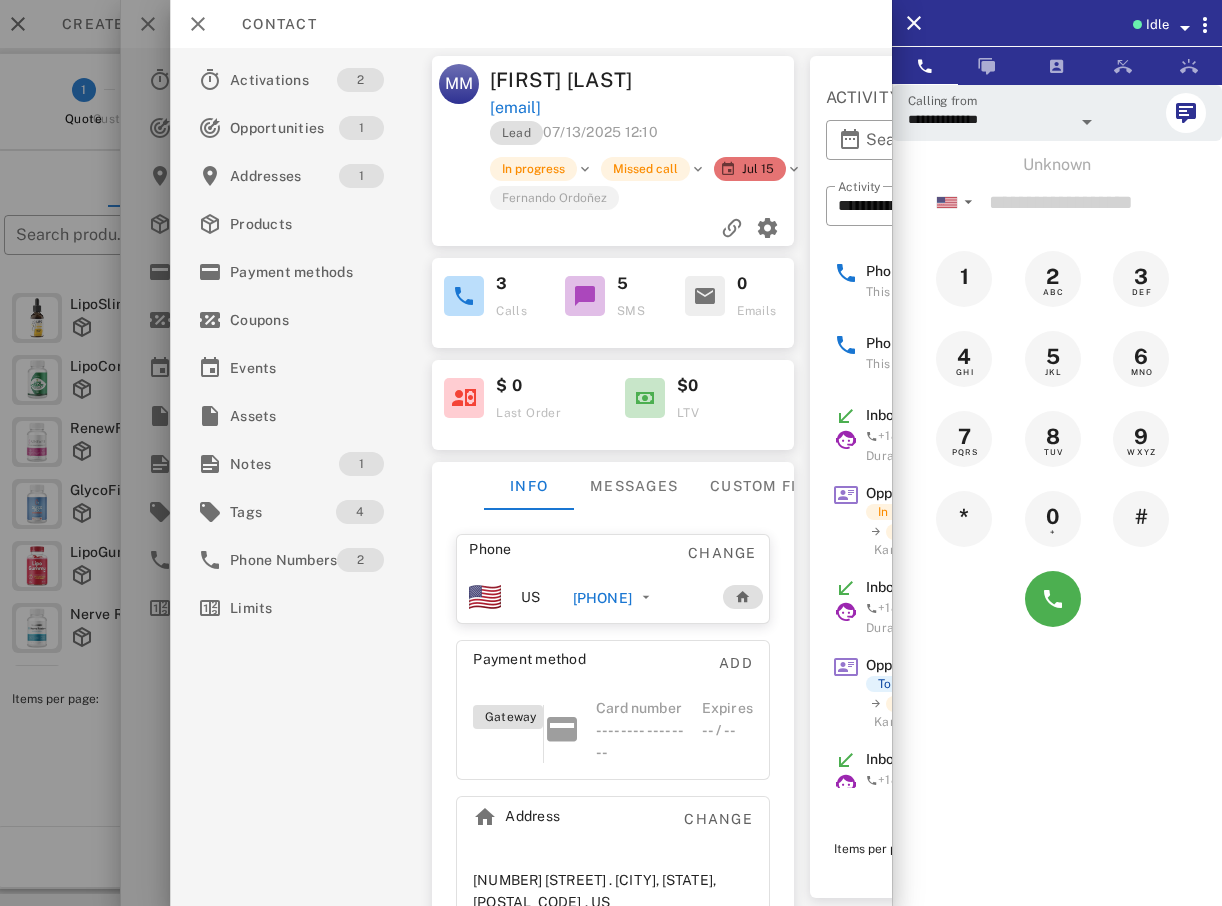 click at bounding box center (611, 453) 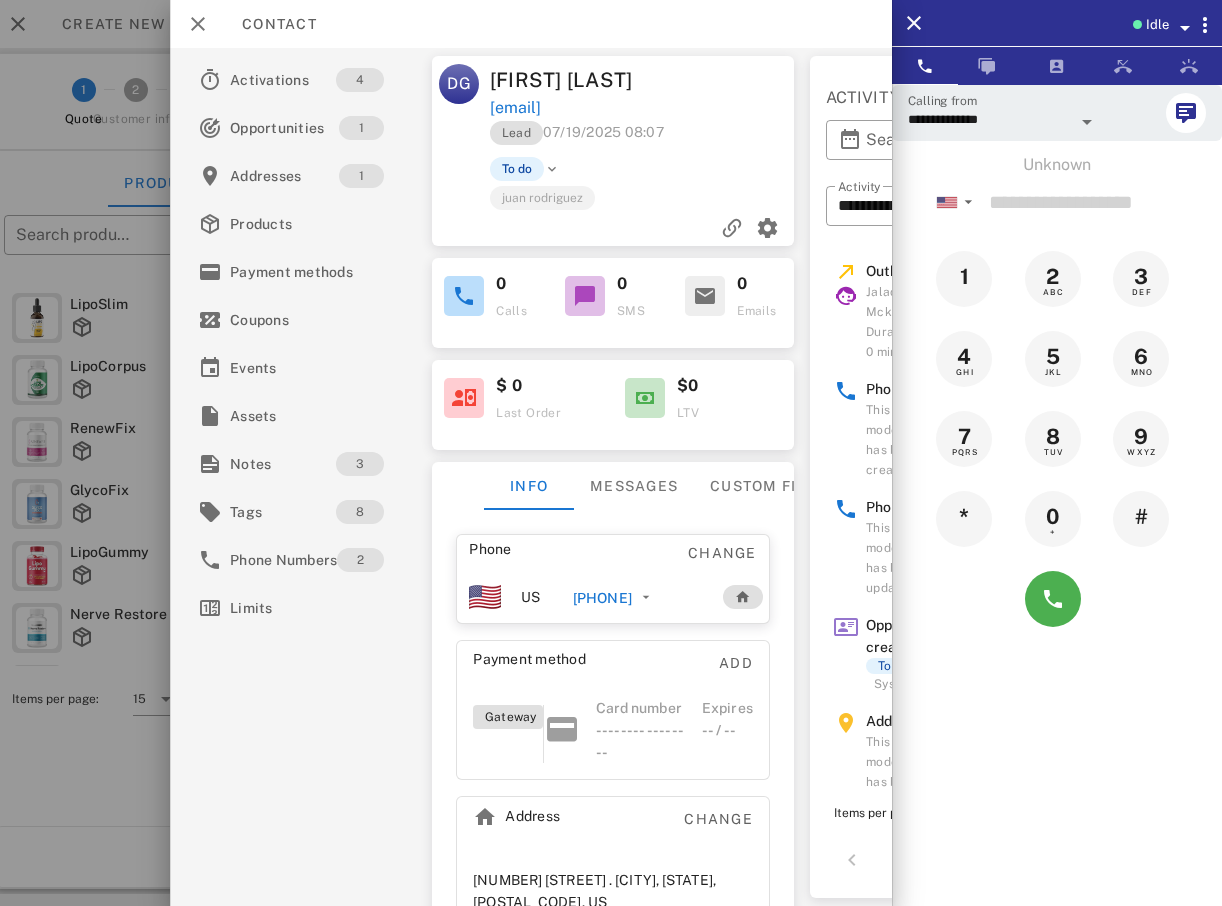 click at bounding box center (611, 453) 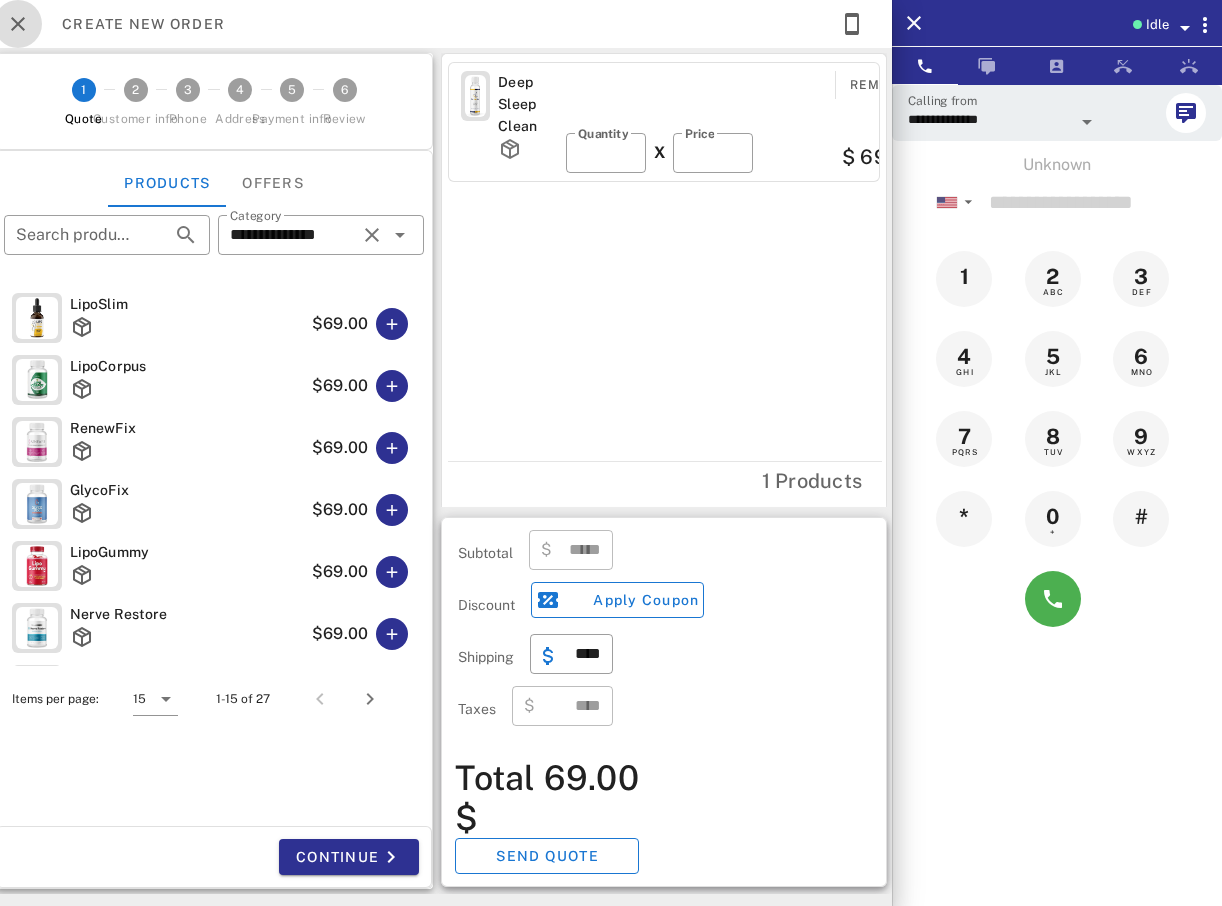click at bounding box center [18, 24] 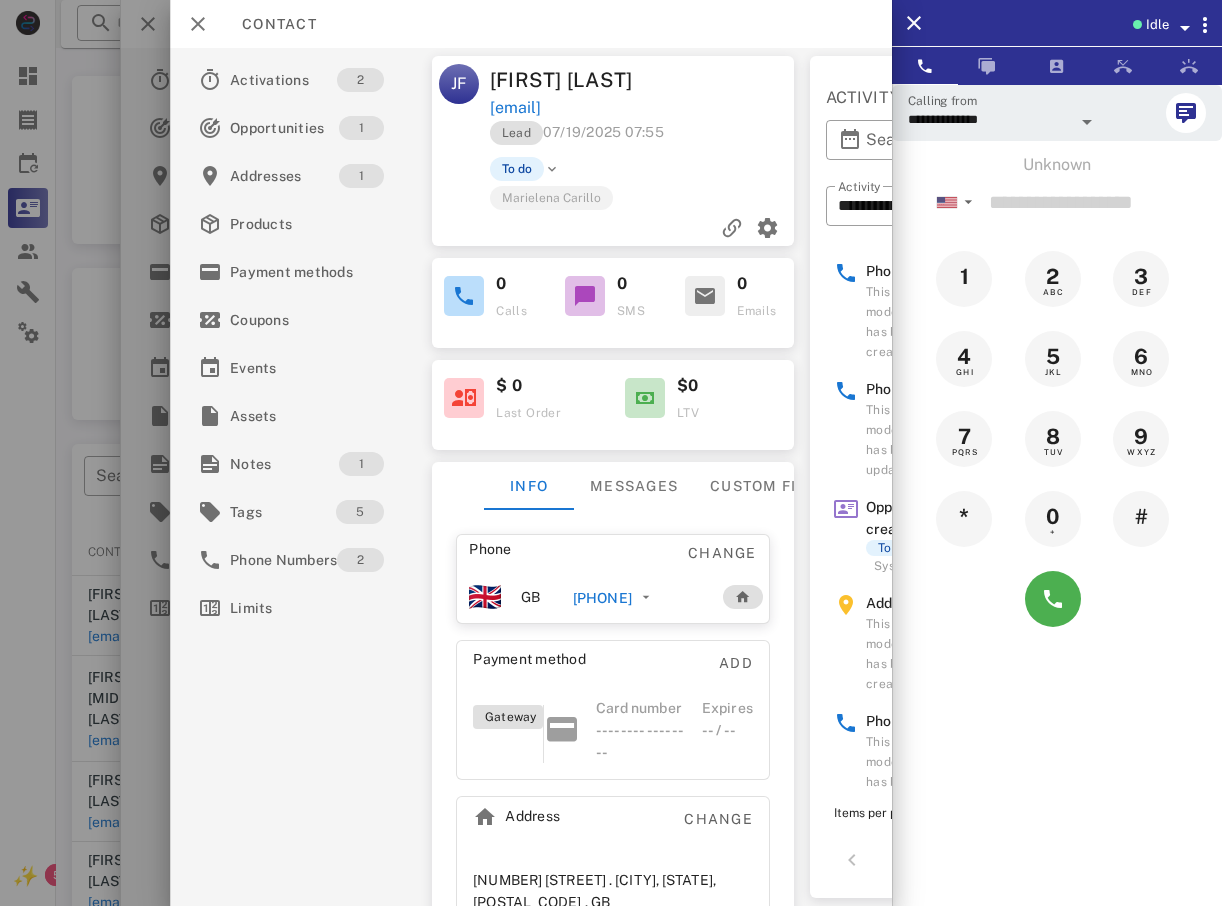 click at bounding box center [611, 453] 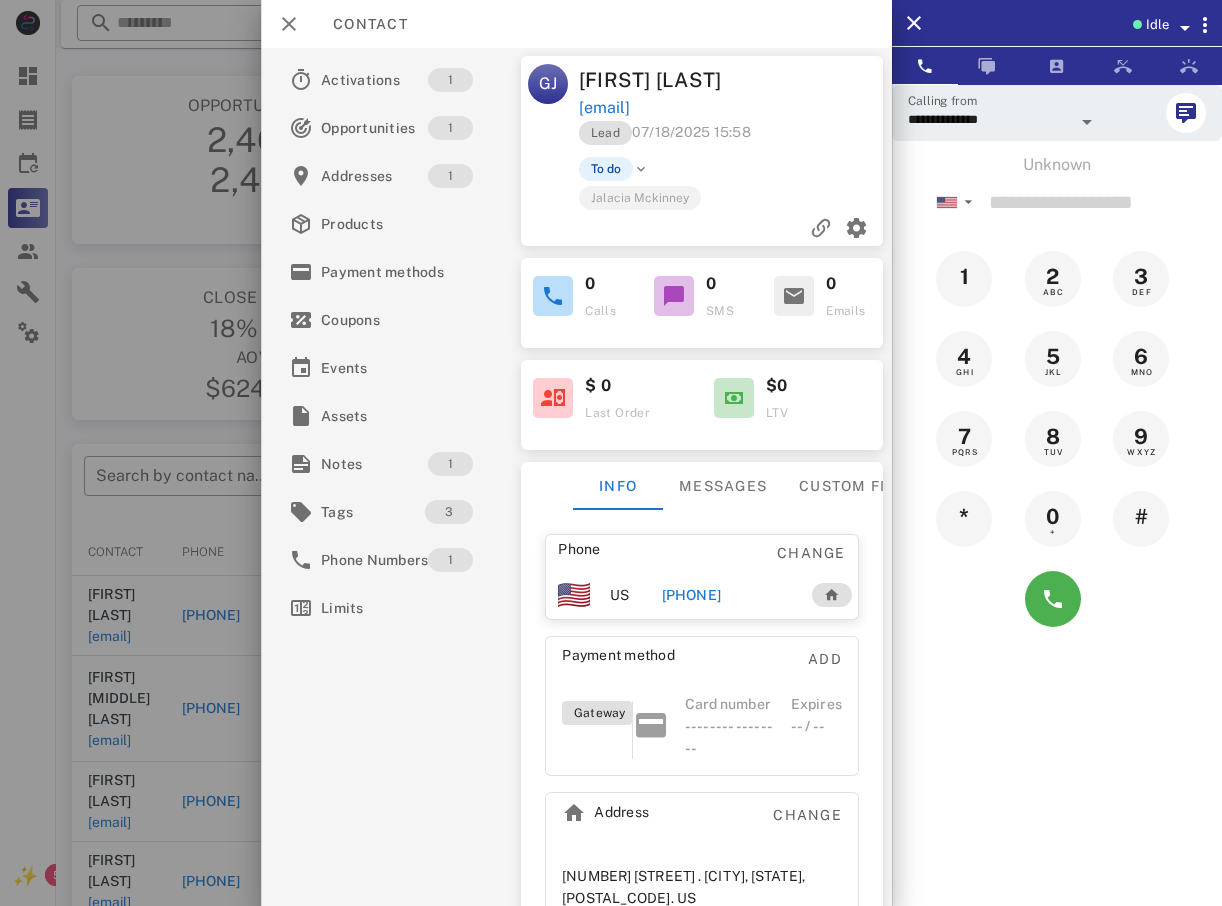 click at bounding box center [611, 453] 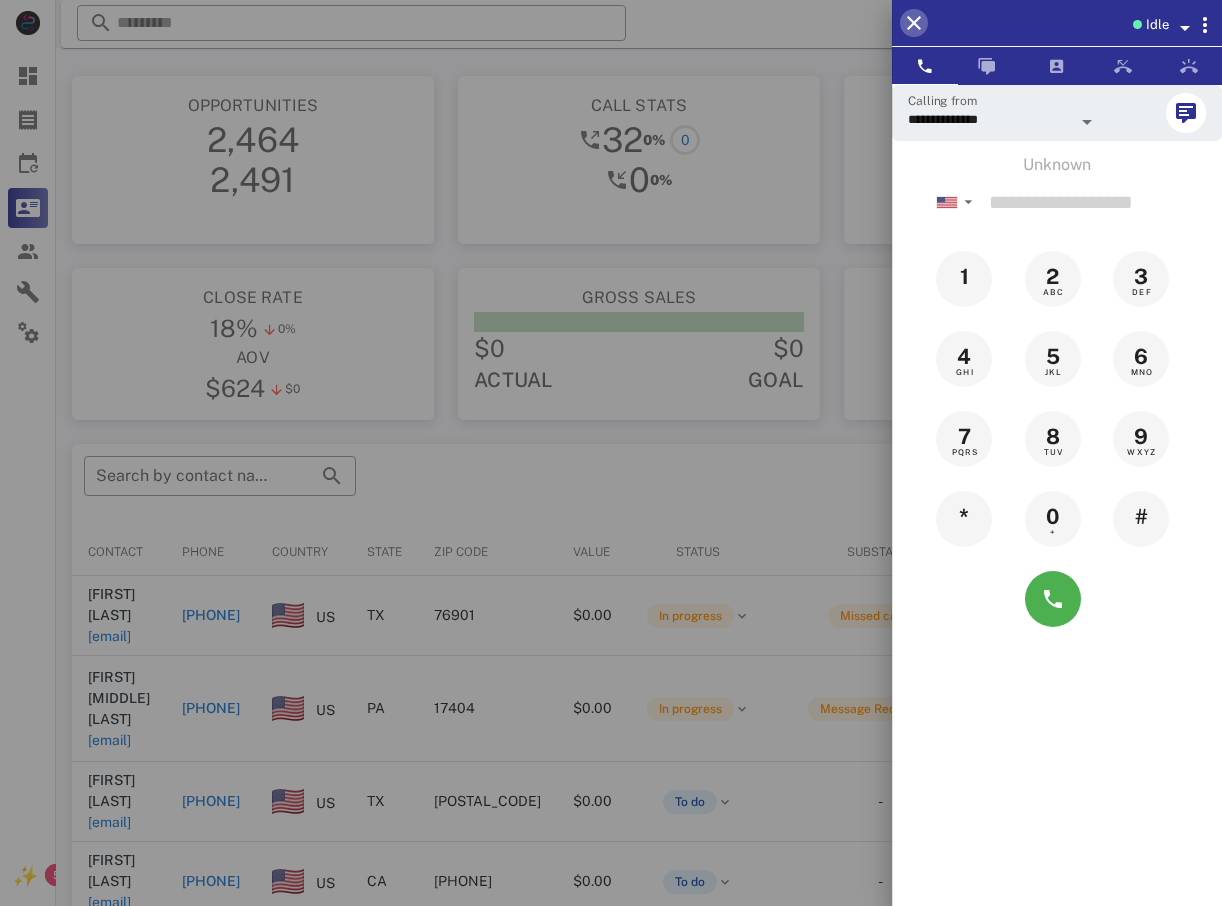 click at bounding box center [914, 23] 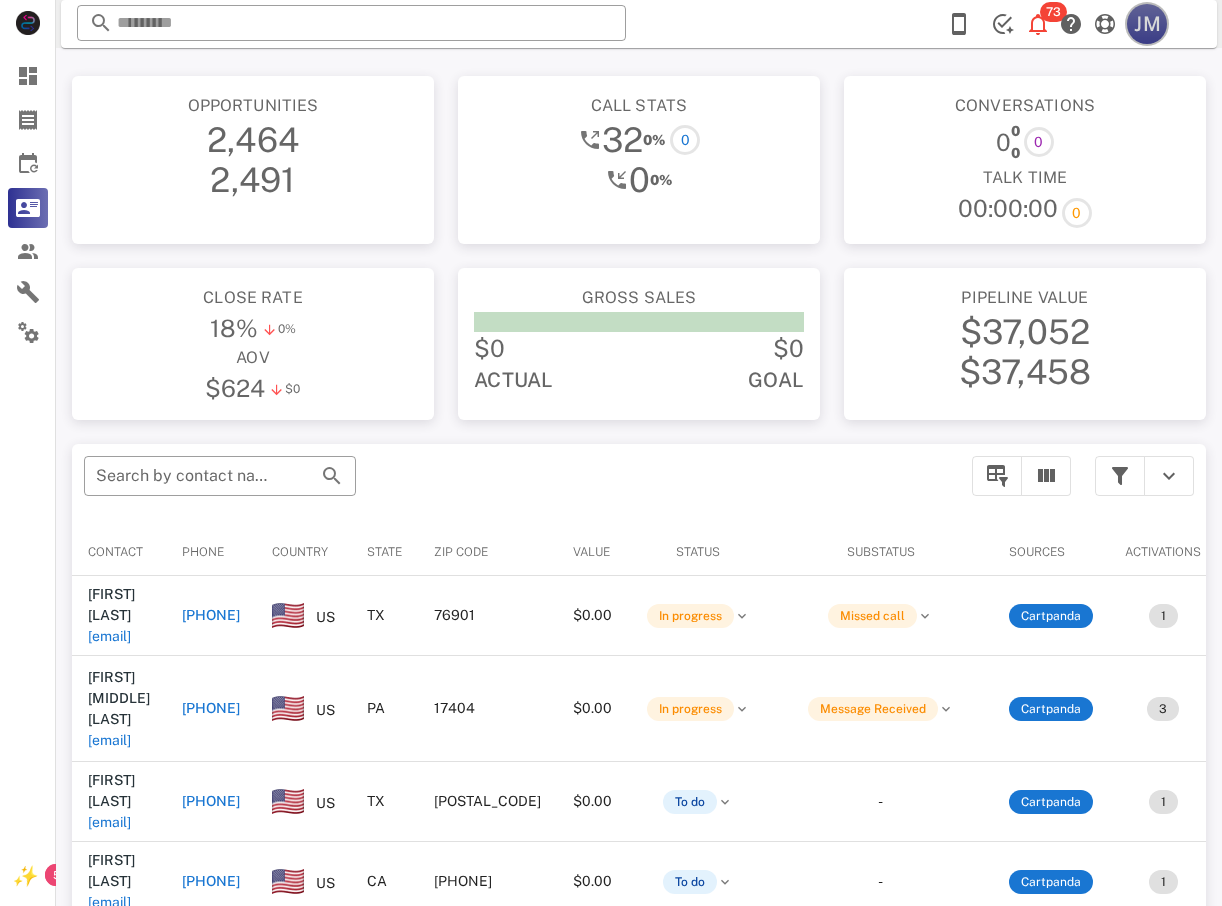 click on "JM" at bounding box center [1147, 24] 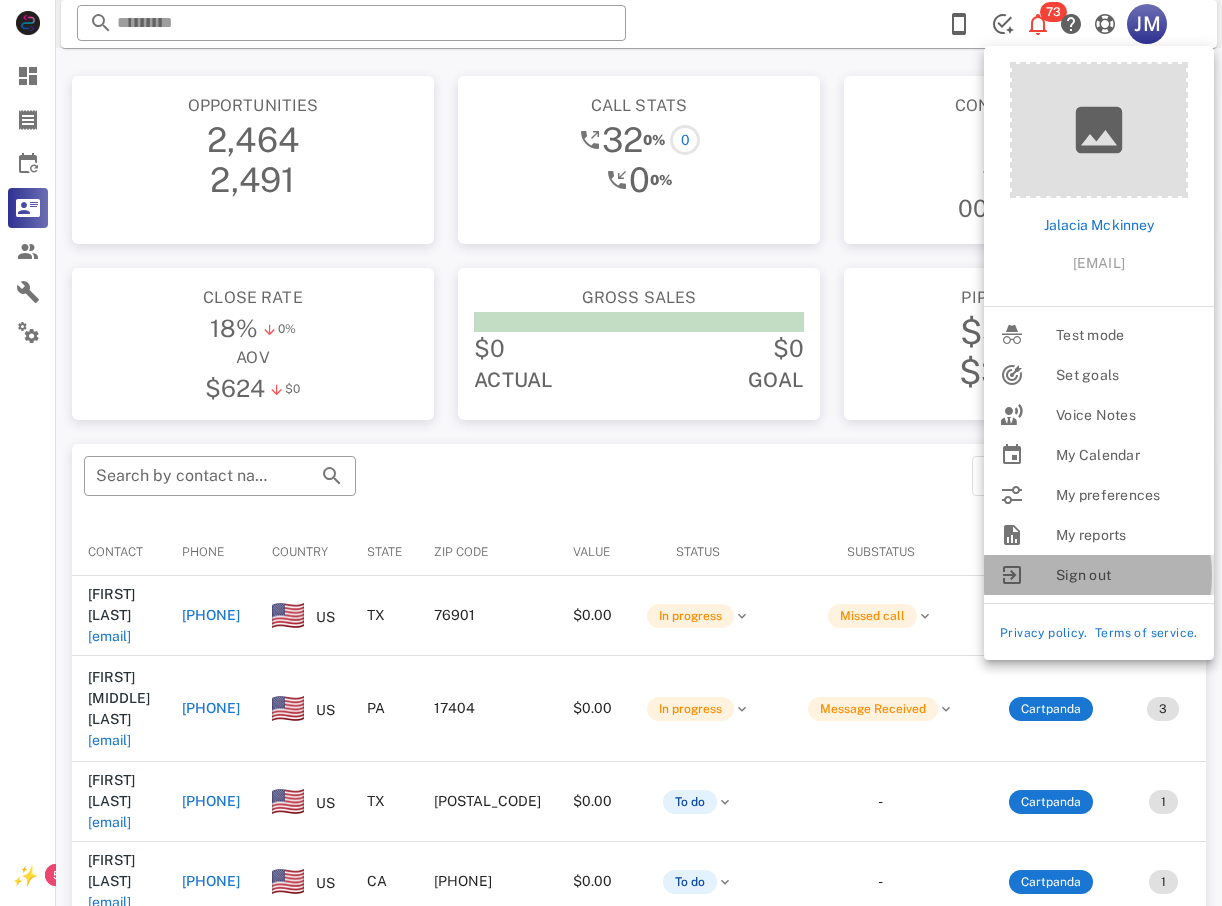 click on "Sign out" at bounding box center [1127, 575] 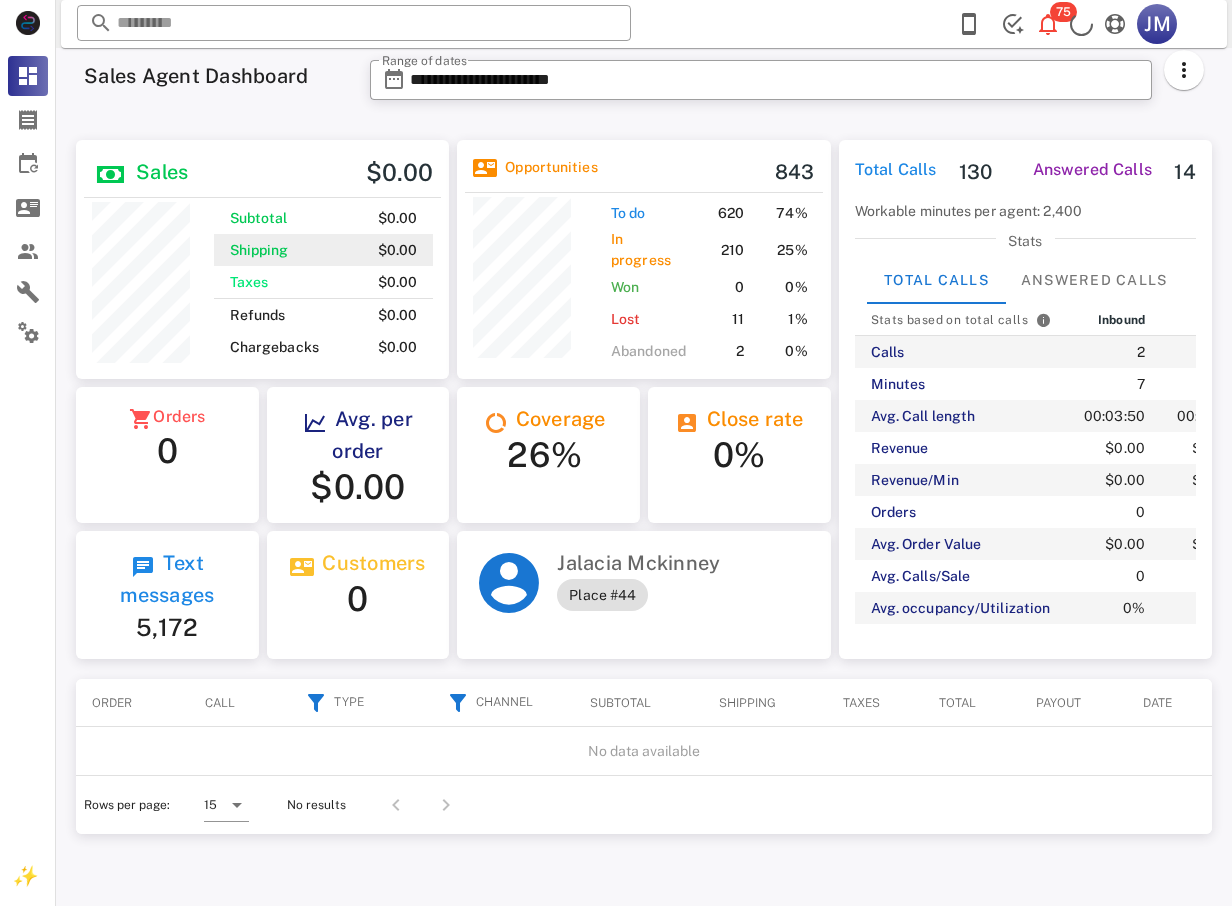 scroll, scrollTop: 0, scrollLeft: 0, axis: both 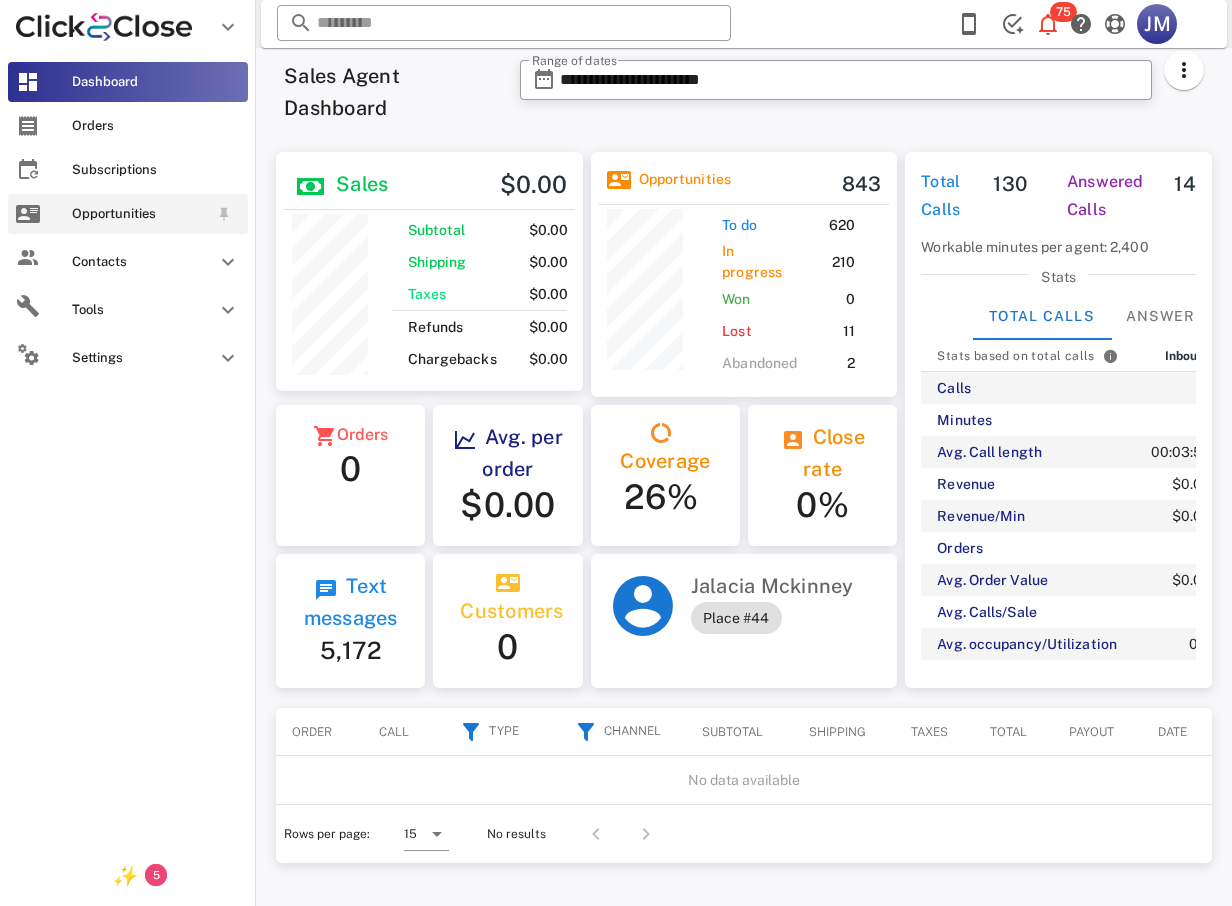 click on "Opportunities" at bounding box center [140, 214] 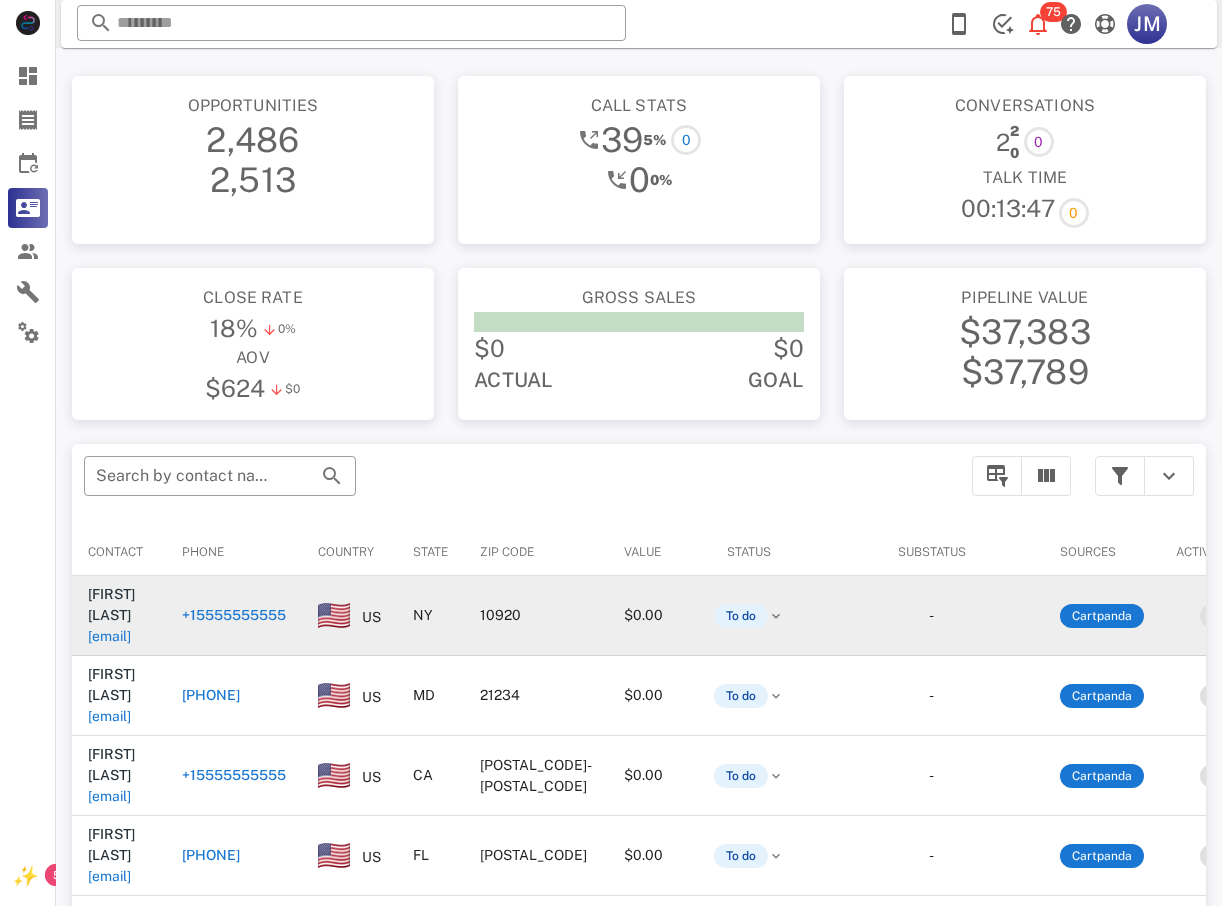 click on "+15555555555" at bounding box center (234, 615) 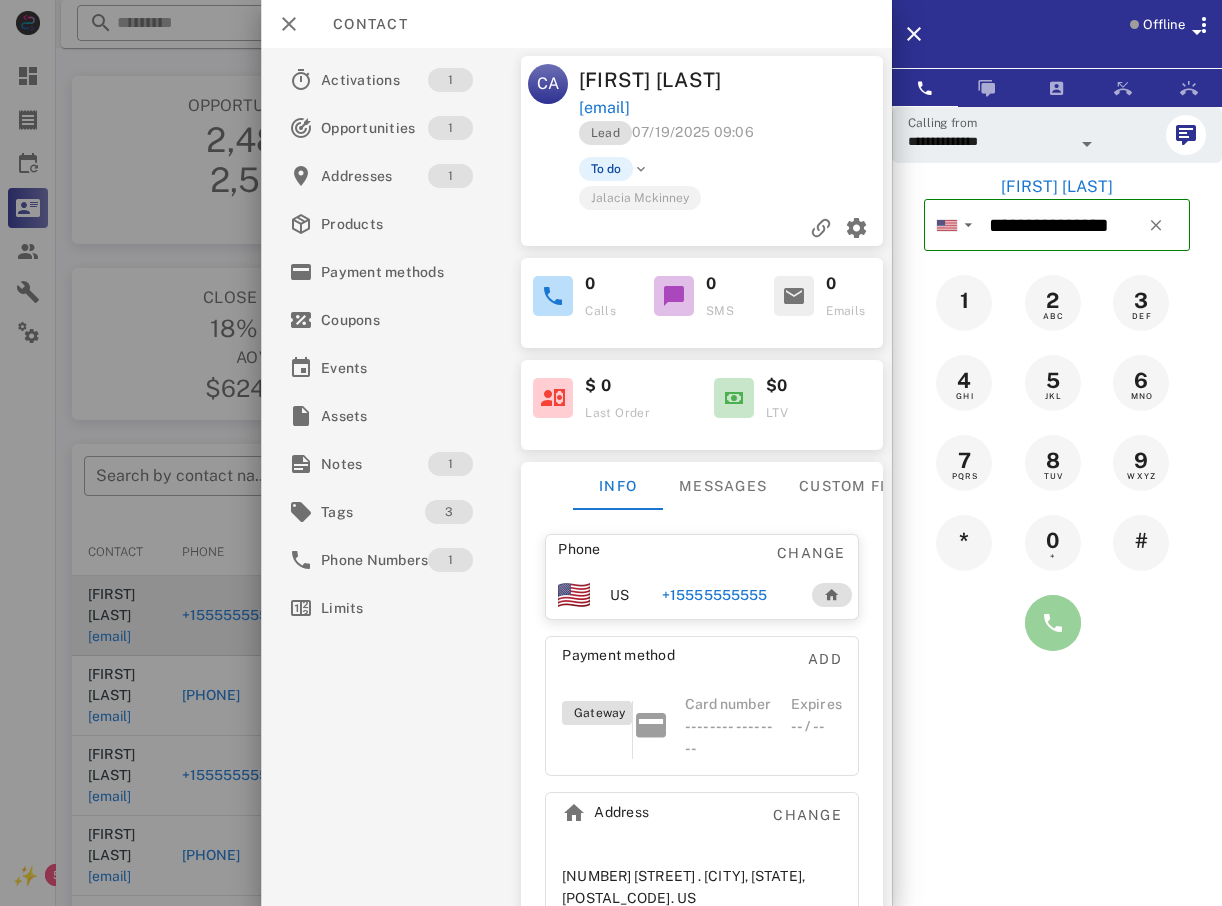 click at bounding box center [1053, 623] 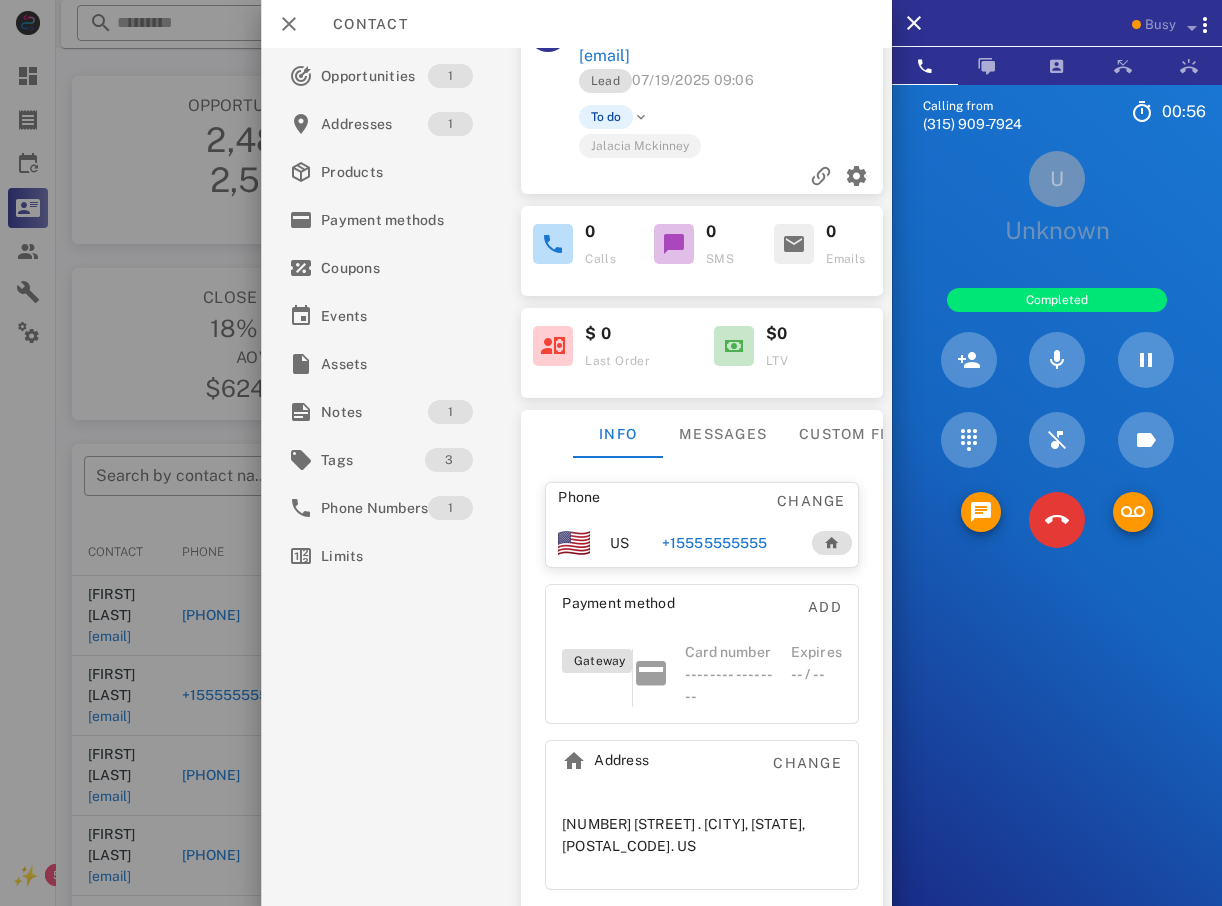 scroll, scrollTop: 80, scrollLeft: 0, axis: vertical 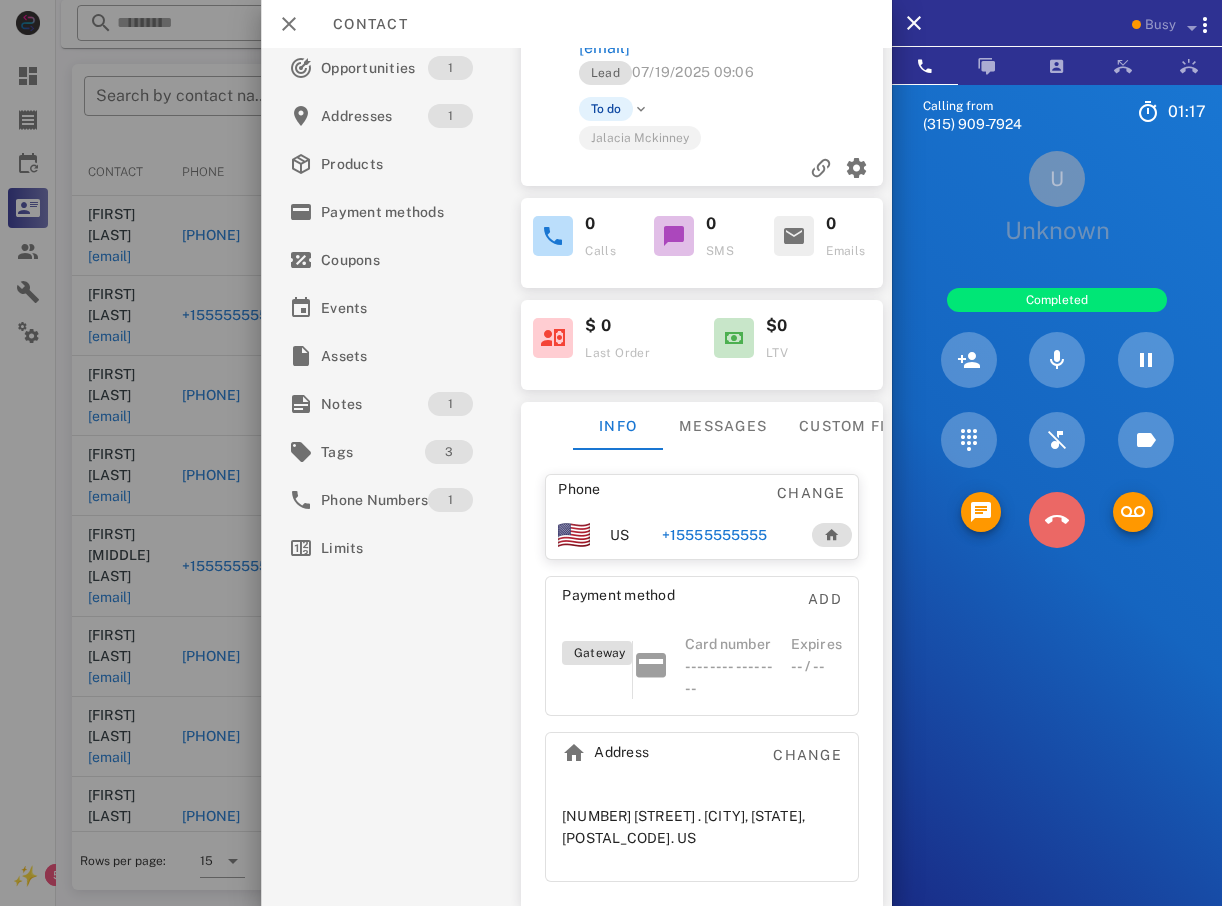 click at bounding box center [1057, 520] 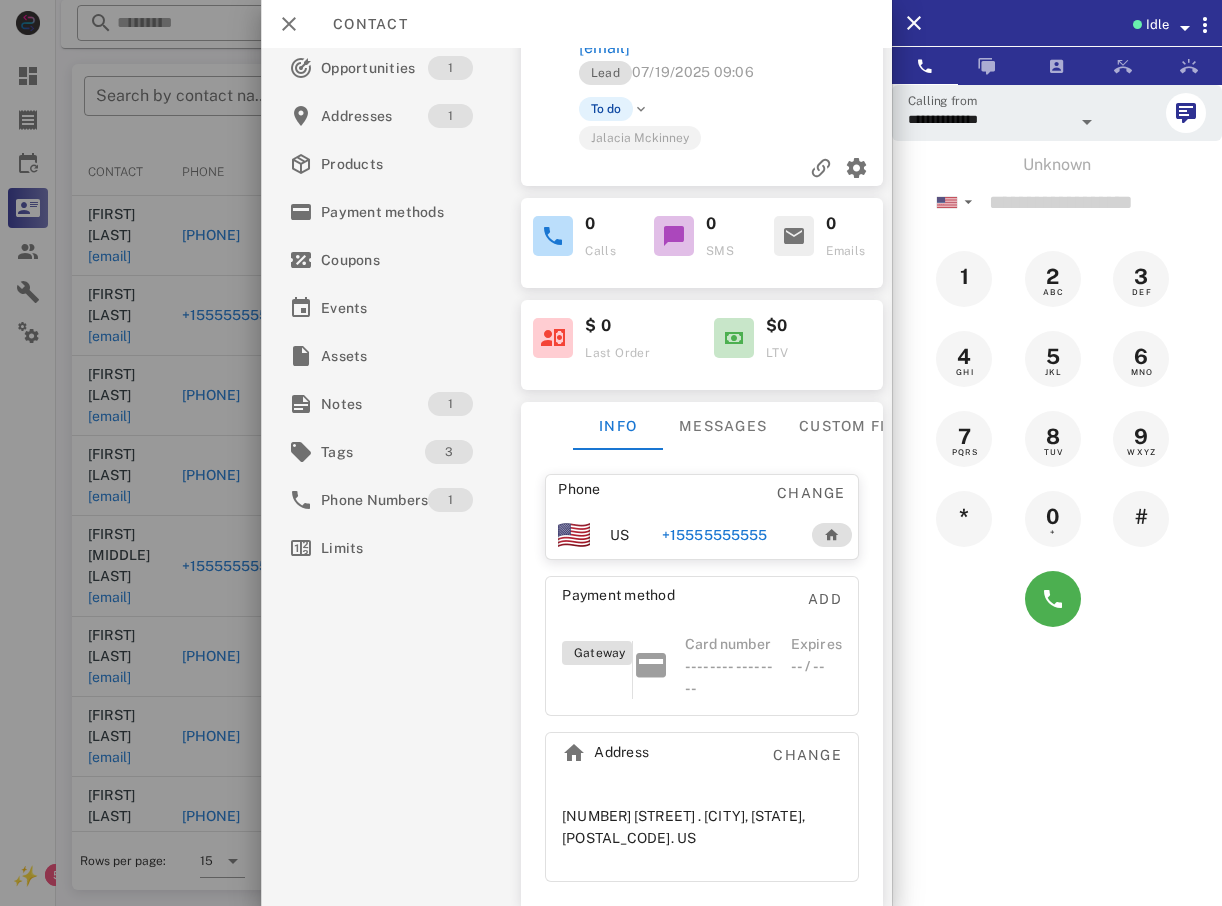 drag, startPoint x: 164, startPoint y: 626, endPoint x: 164, endPoint y: 579, distance: 47 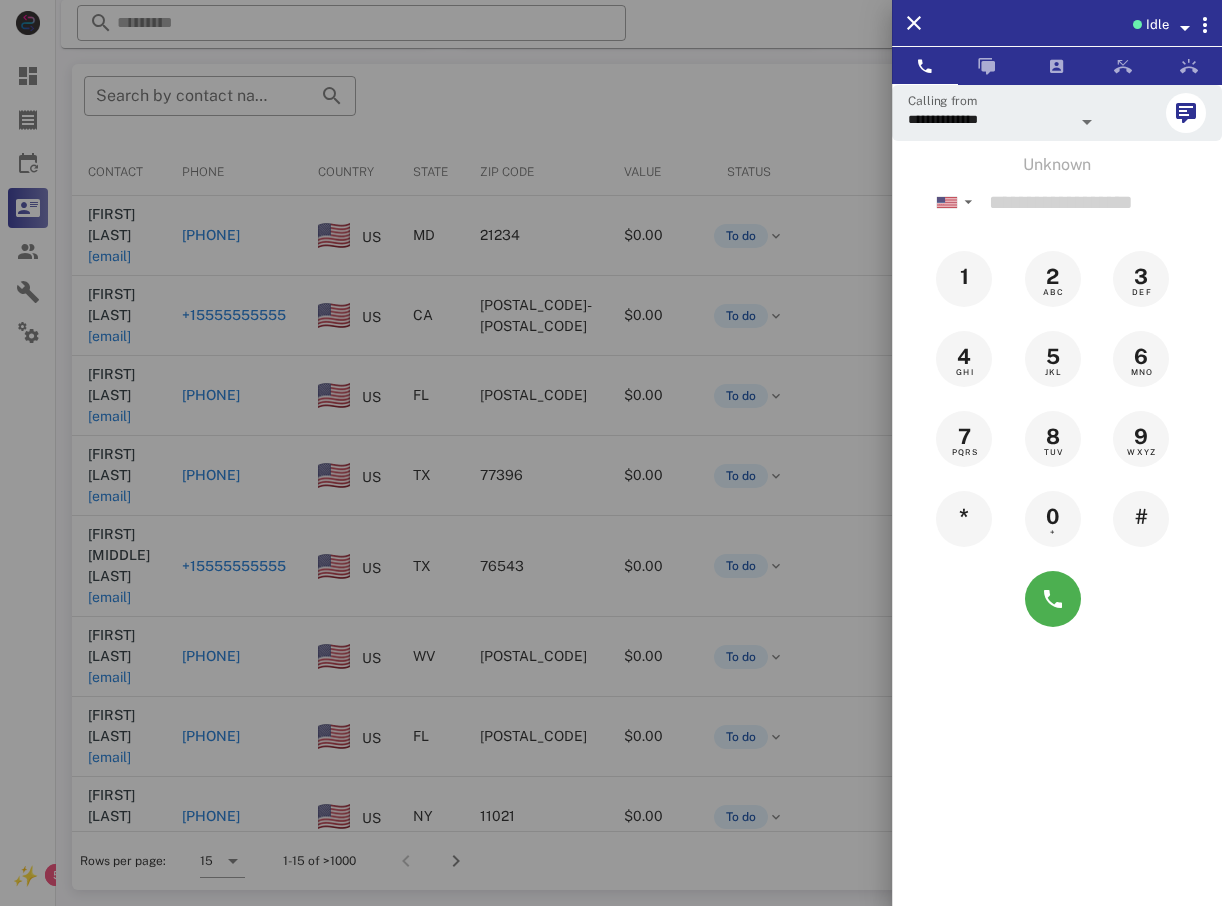 click at bounding box center (611, 453) 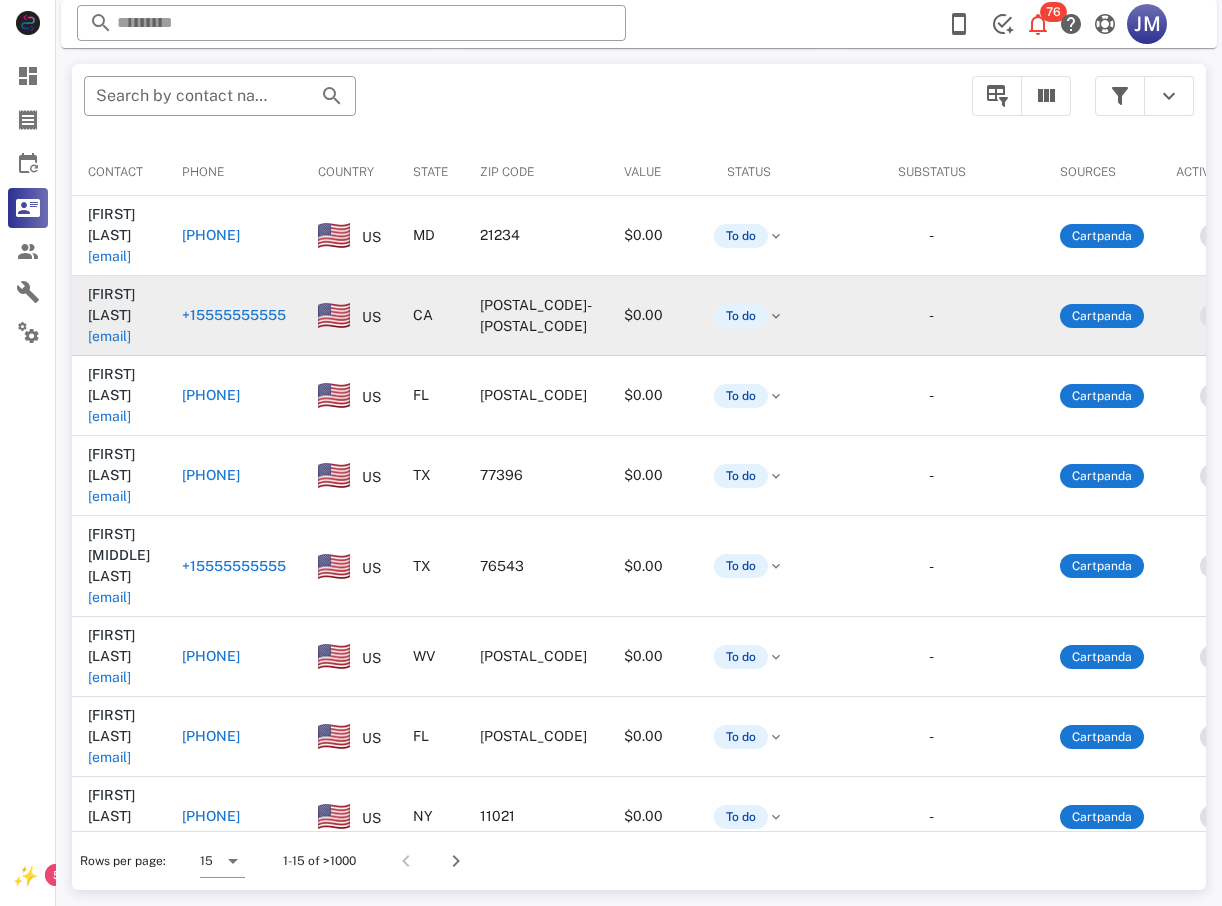 click on "+15555555555" at bounding box center [234, 315] 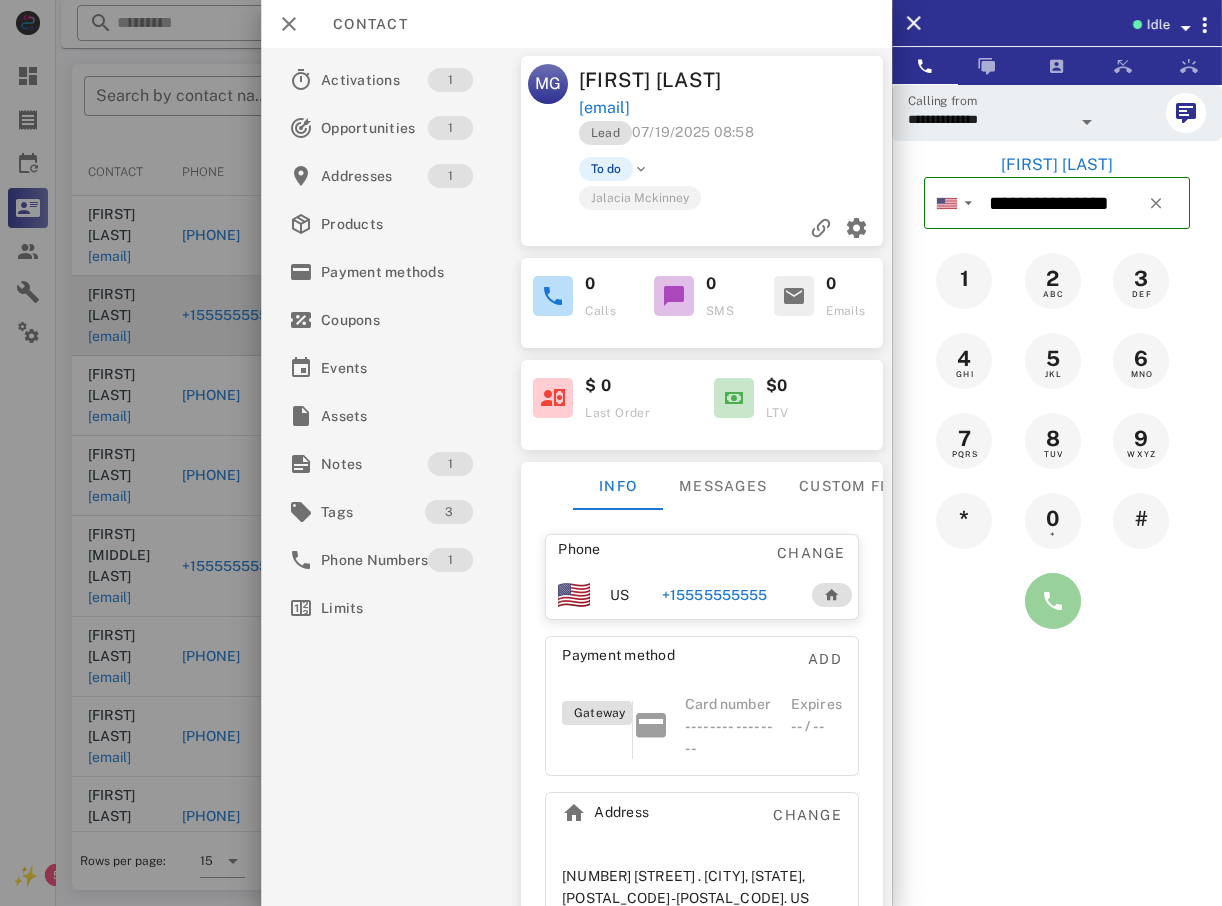 click at bounding box center (1053, 601) 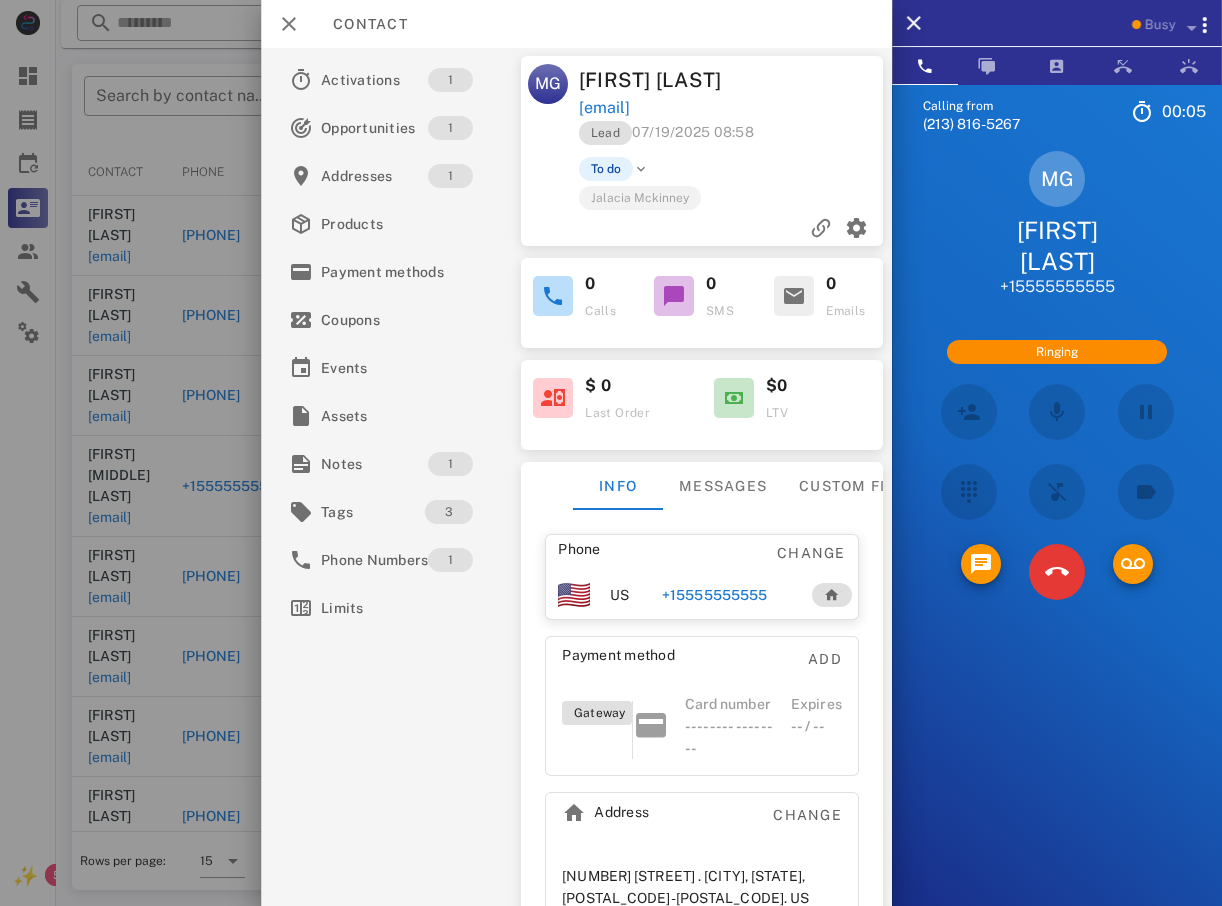 scroll, scrollTop: 70, scrollLeft: 0, axis: vertical 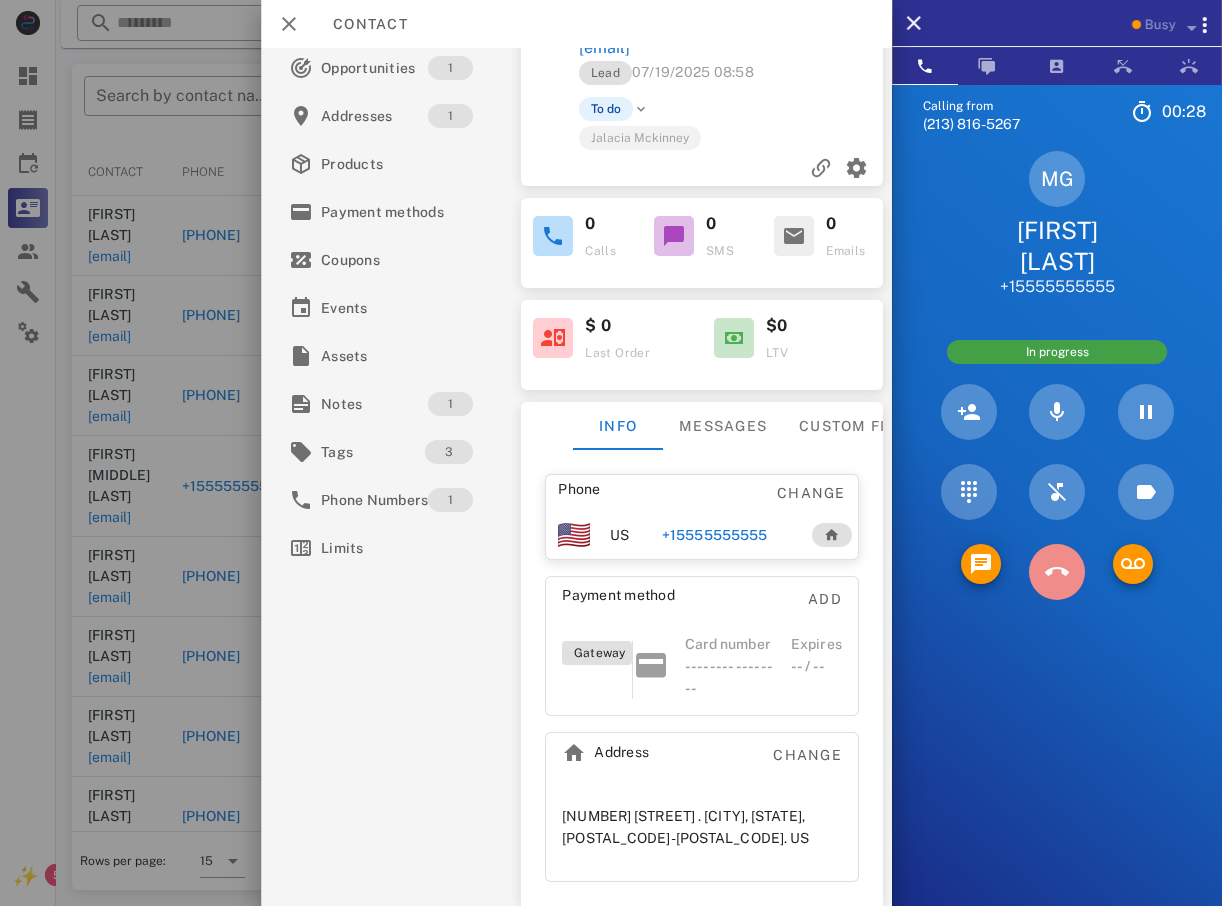 click at bounding box center (1057, 572) 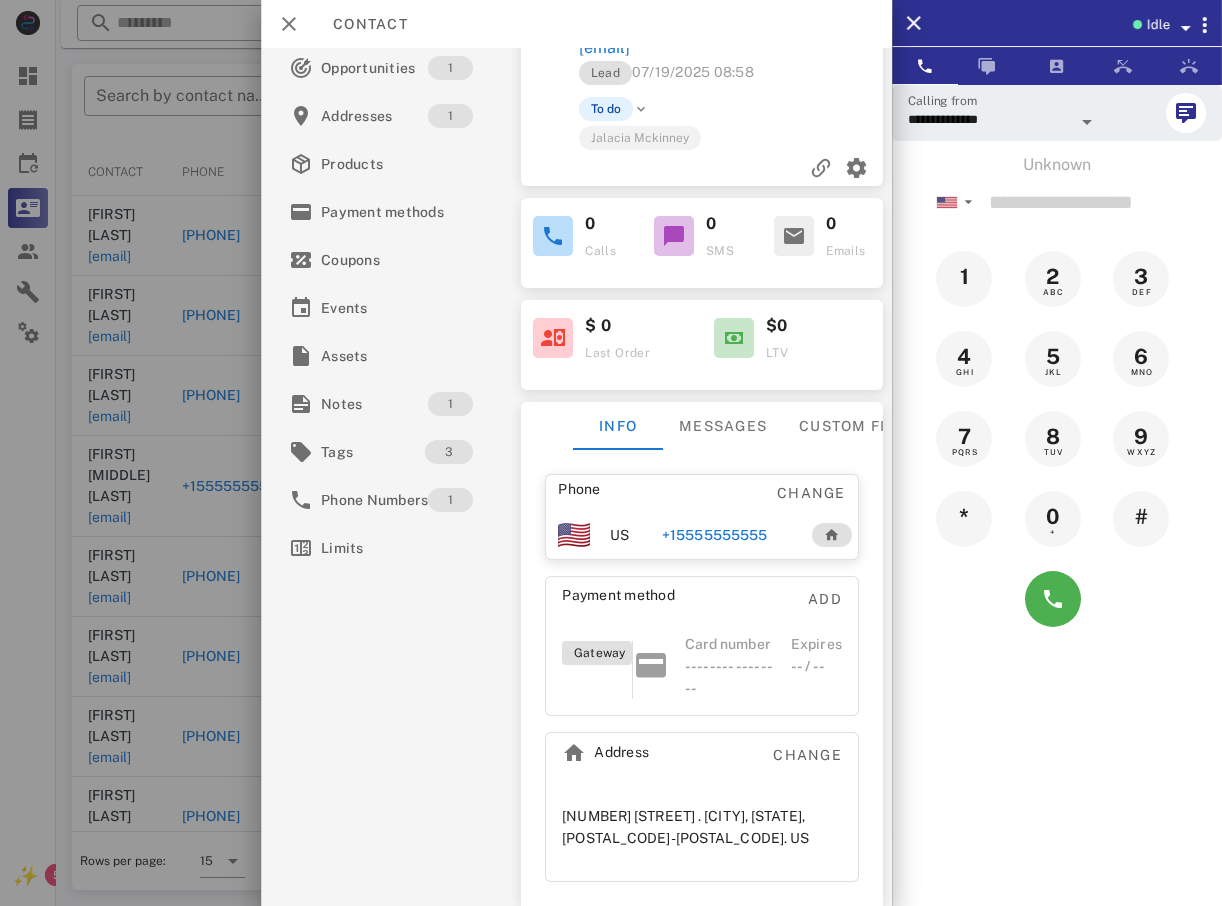 click at bounding box center [611, 453] 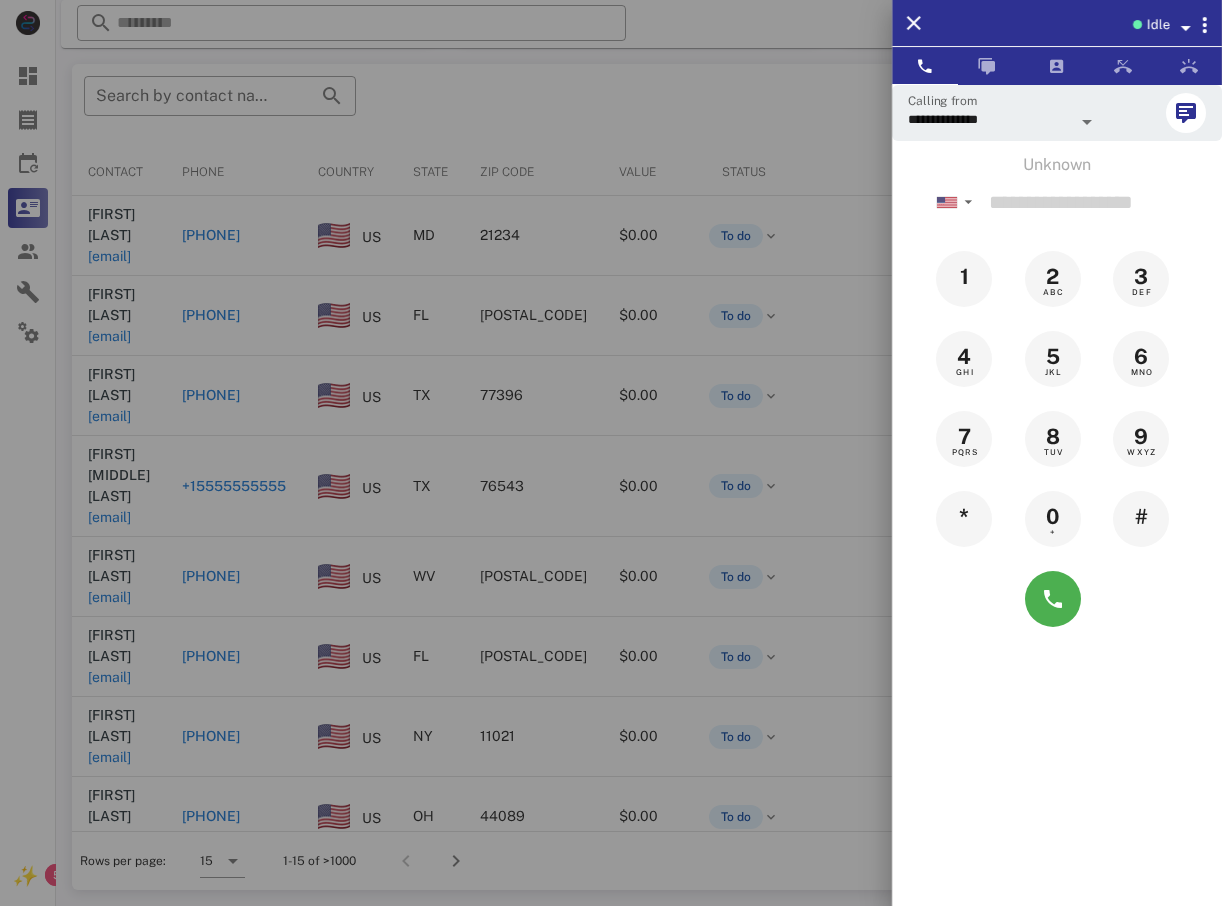 click at bounding box center [611, 453] 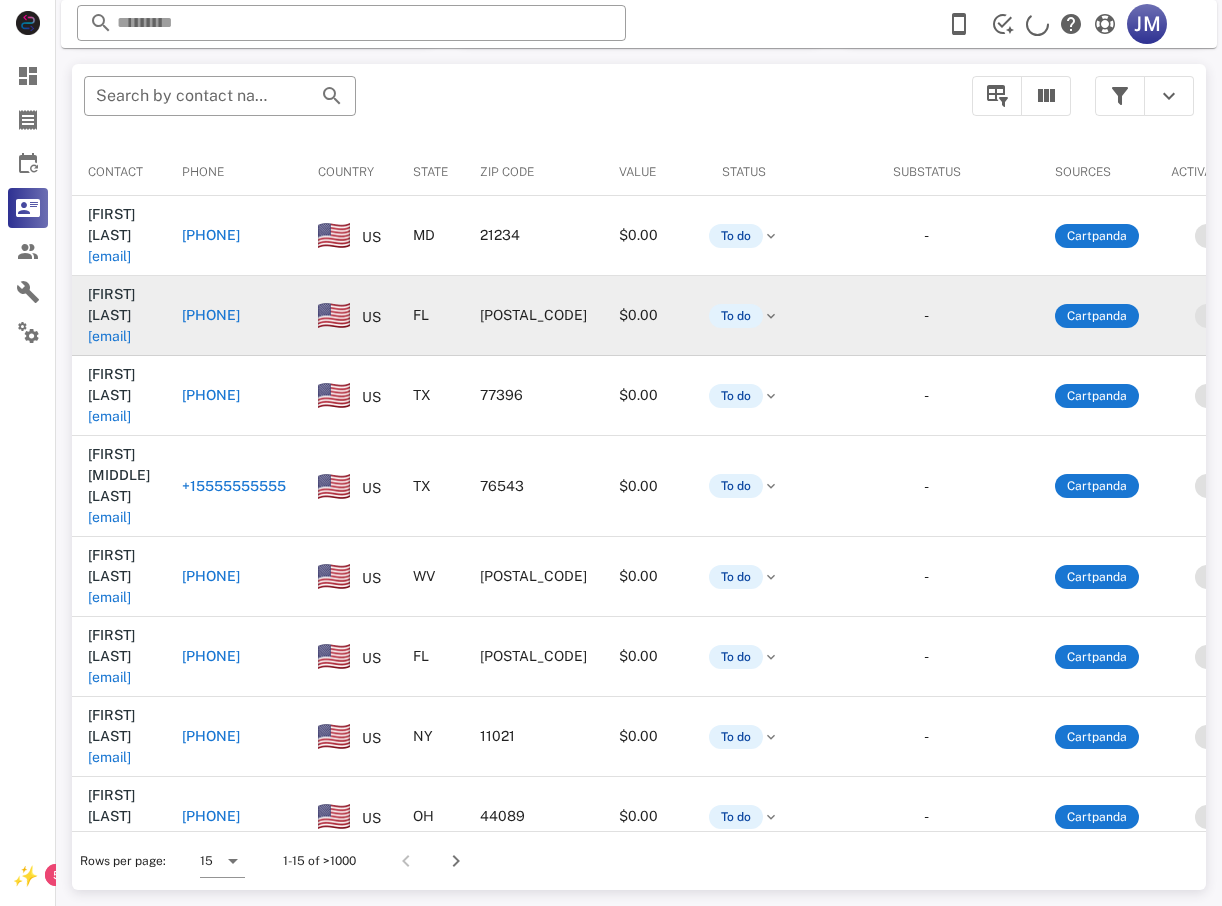 click on "[PHONE]" at bounding box center [211, 315] 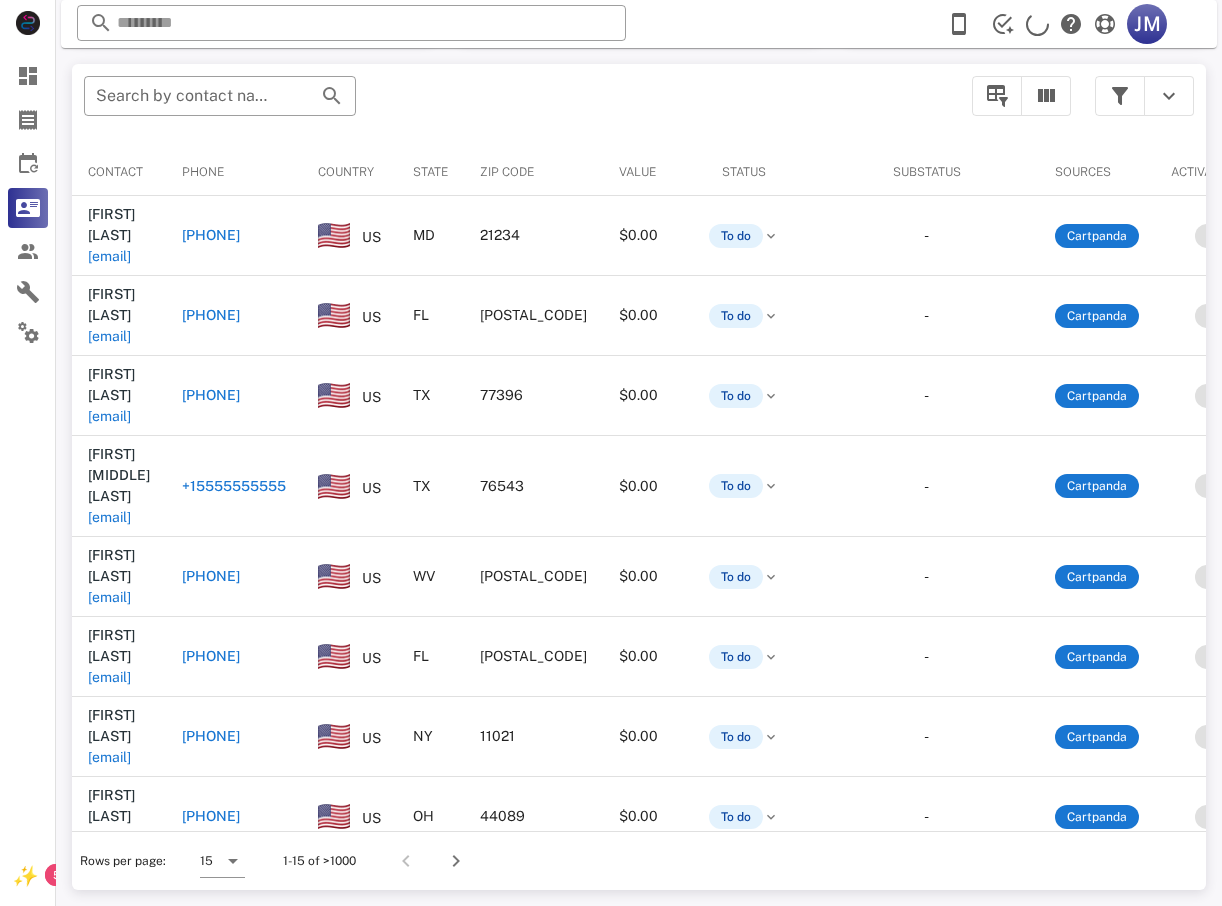 type on "**********" 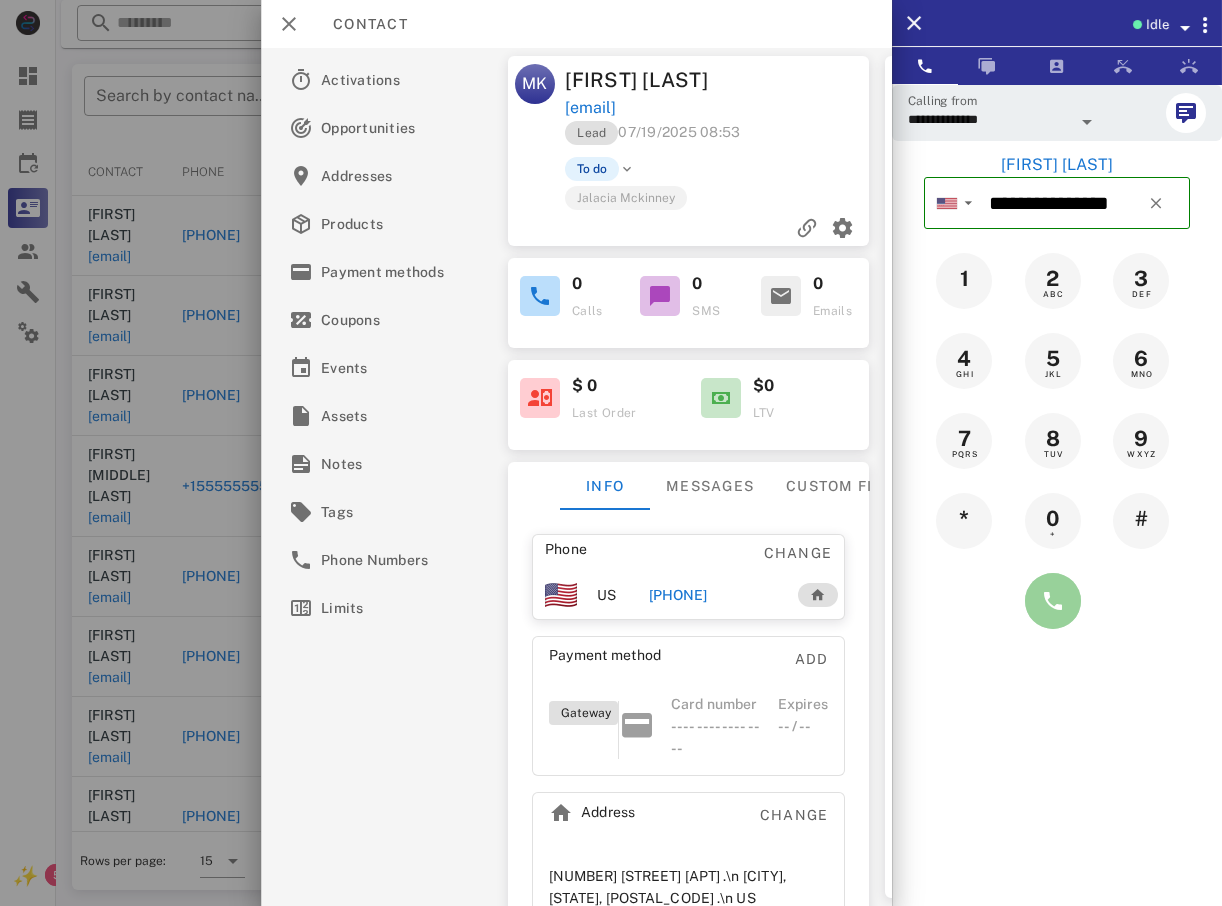 click at bounding box center (1053, 601) 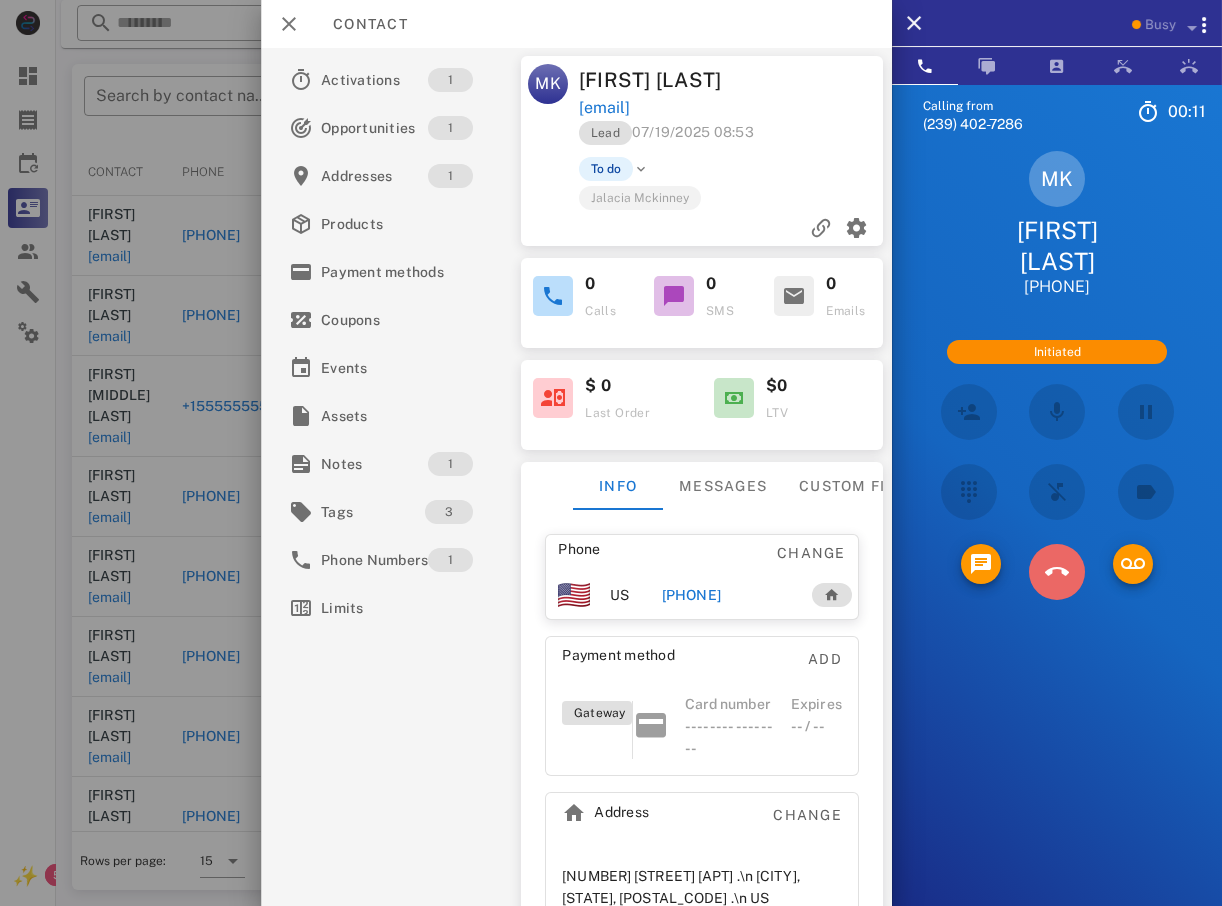 click at bounding box center [1057, 572] 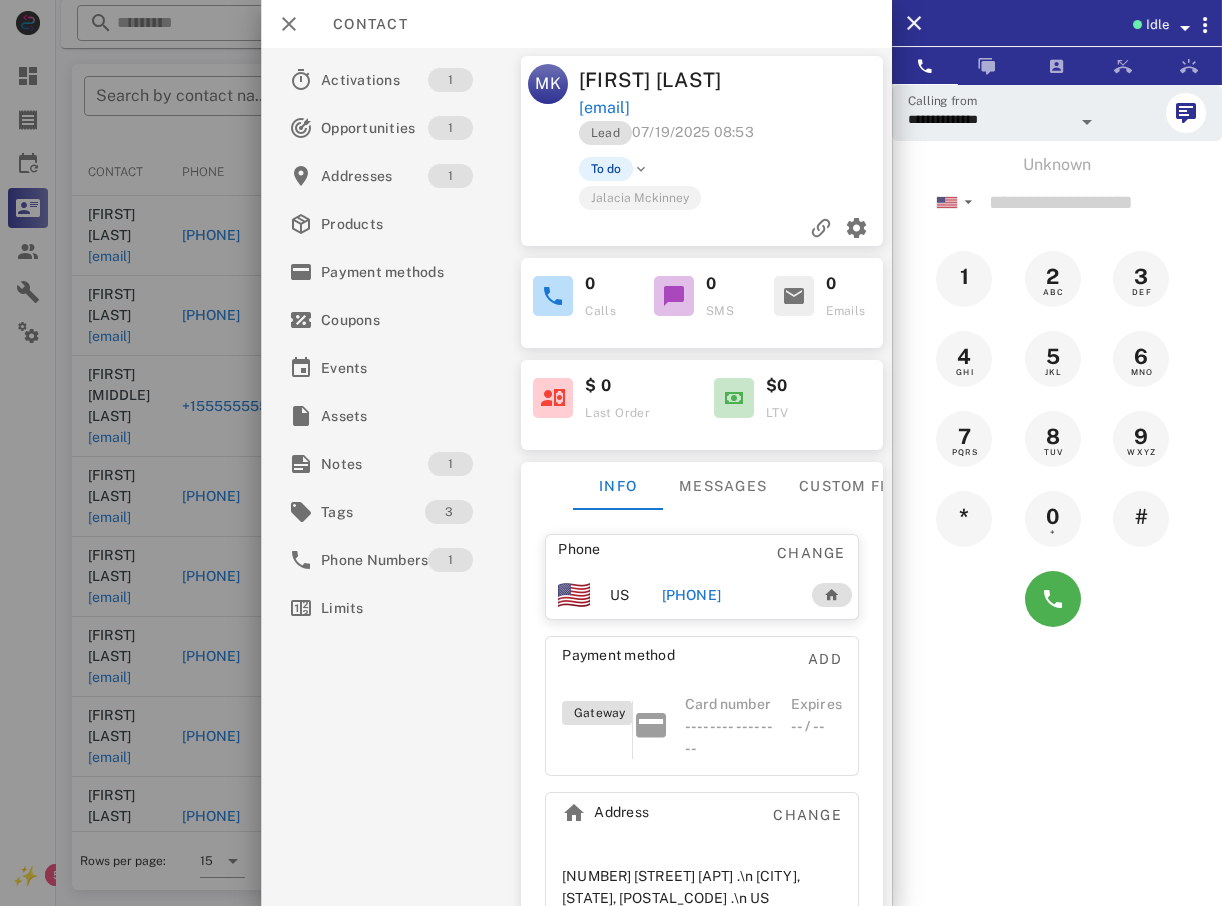 click at bounding box center (611, 453) 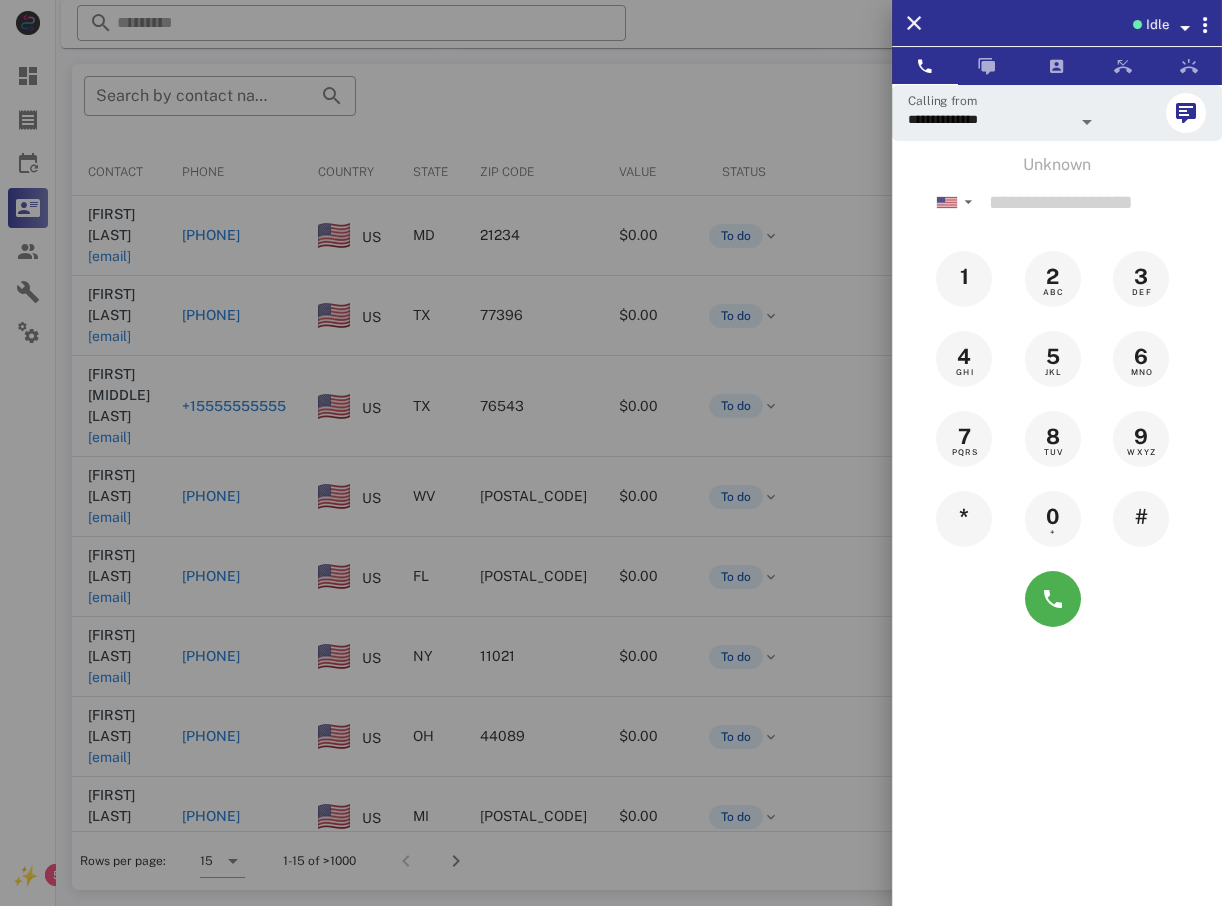 click at bounding box center [611, 453] 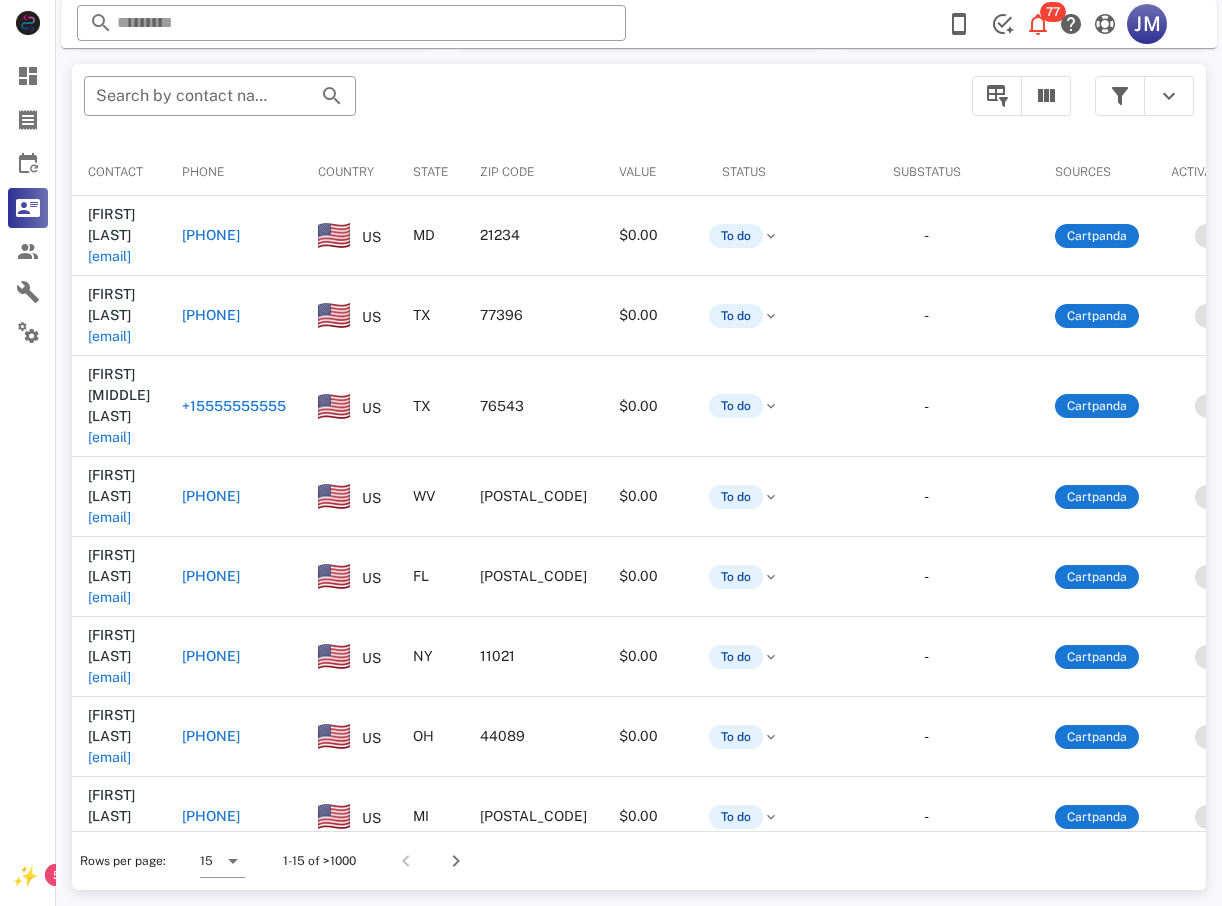 click on "[PHONE]" at bounding box center [211, 315] 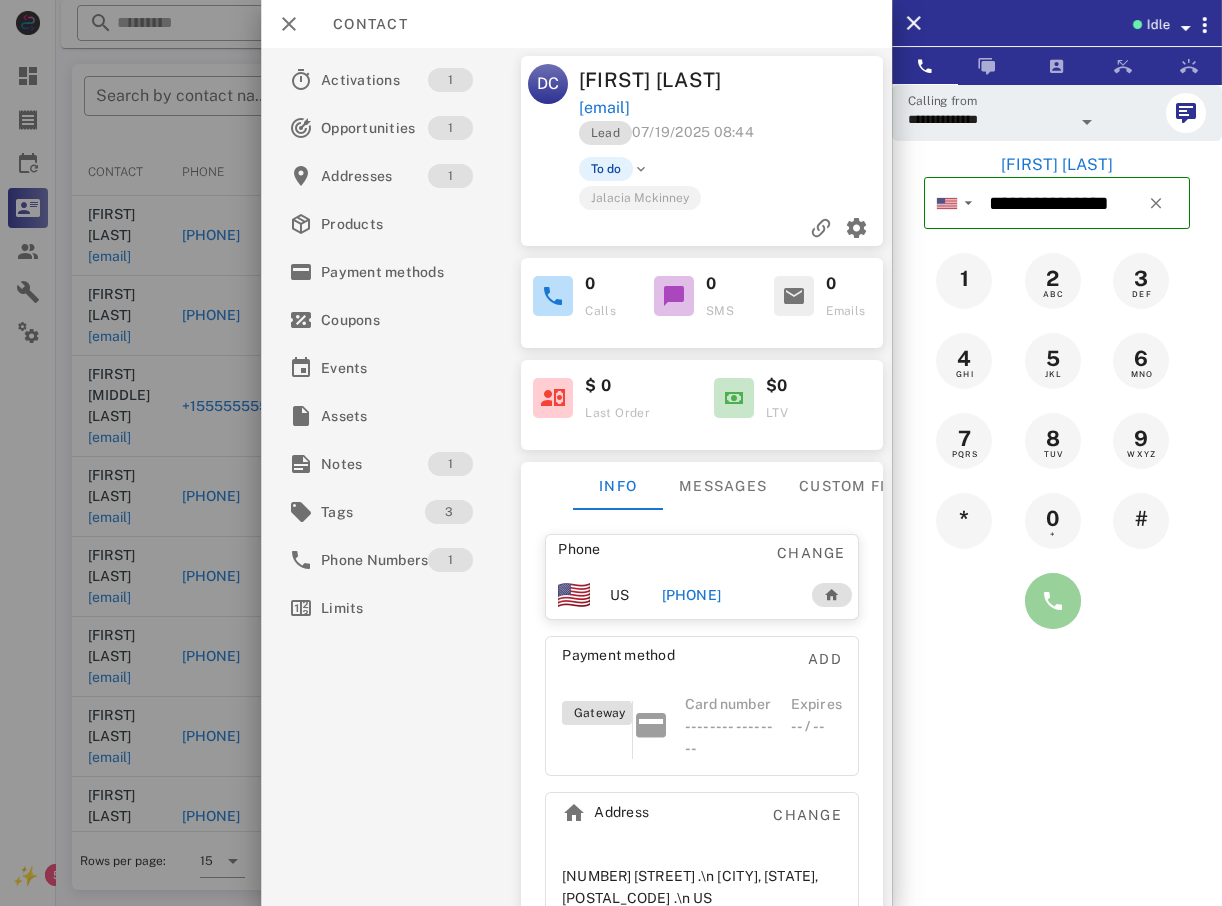 click at bounding box center (1053, 601) 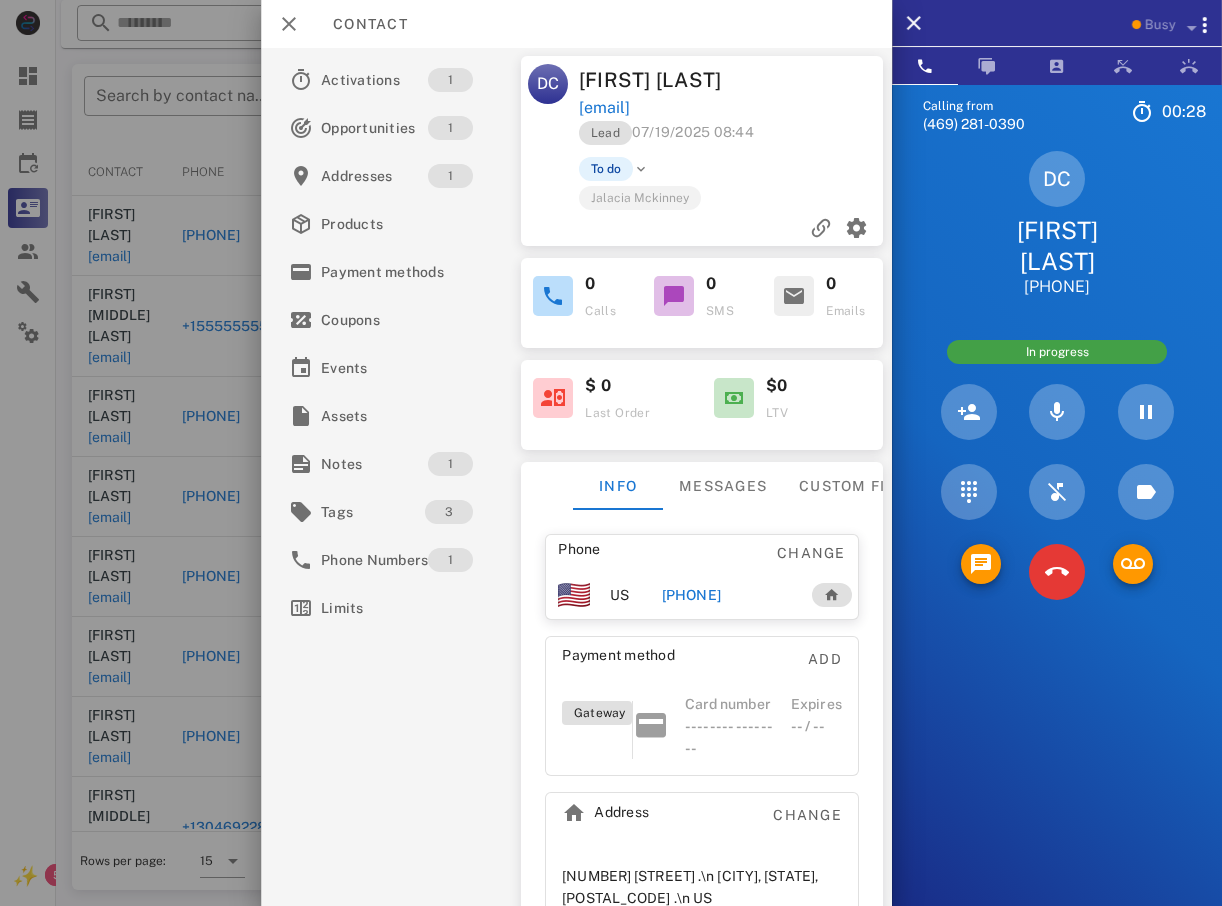 scroll, scrollTop: 70, scrollLeft: 0, axis: vertical 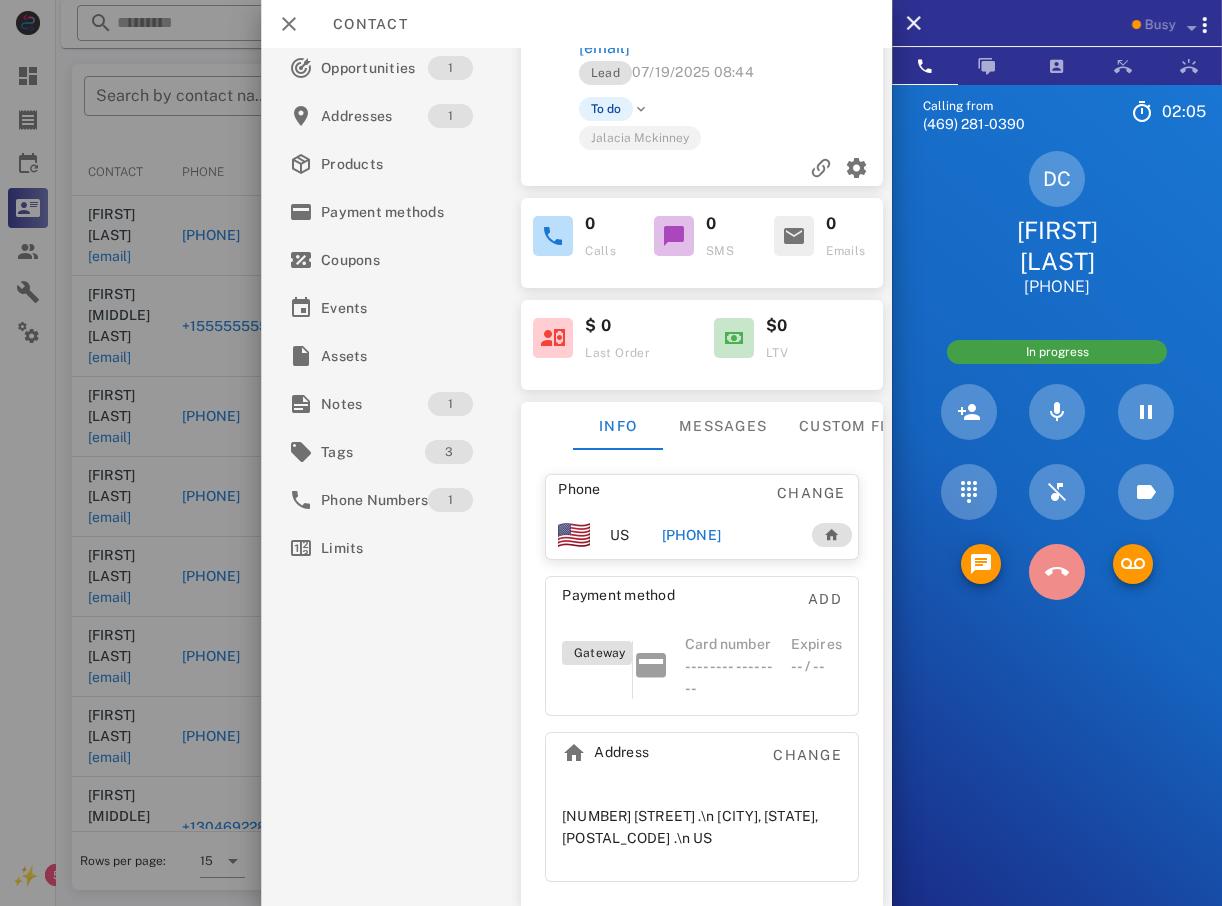 click at bounding box center (1057, 572) 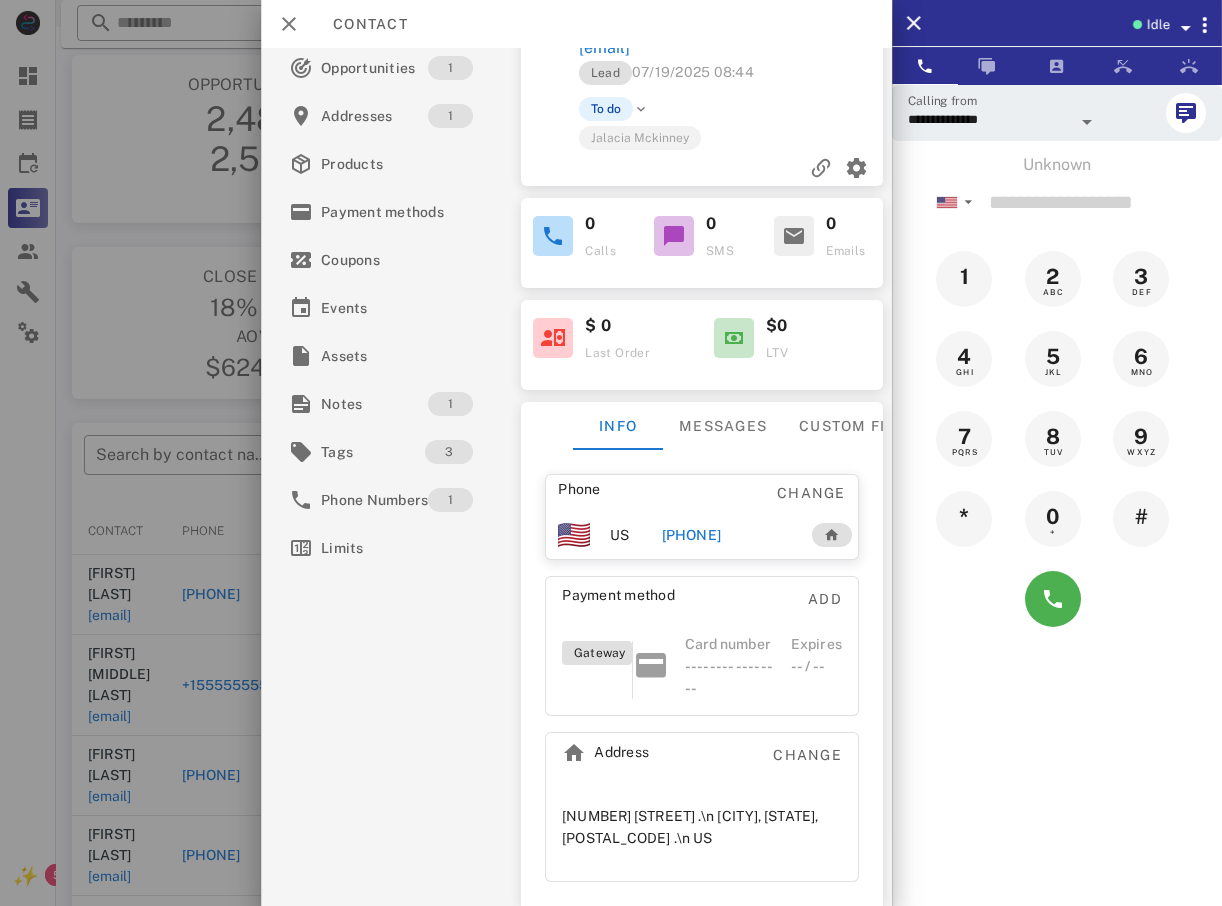 scroll, scrollTop: 0, scrollLeft: 0, axis: both 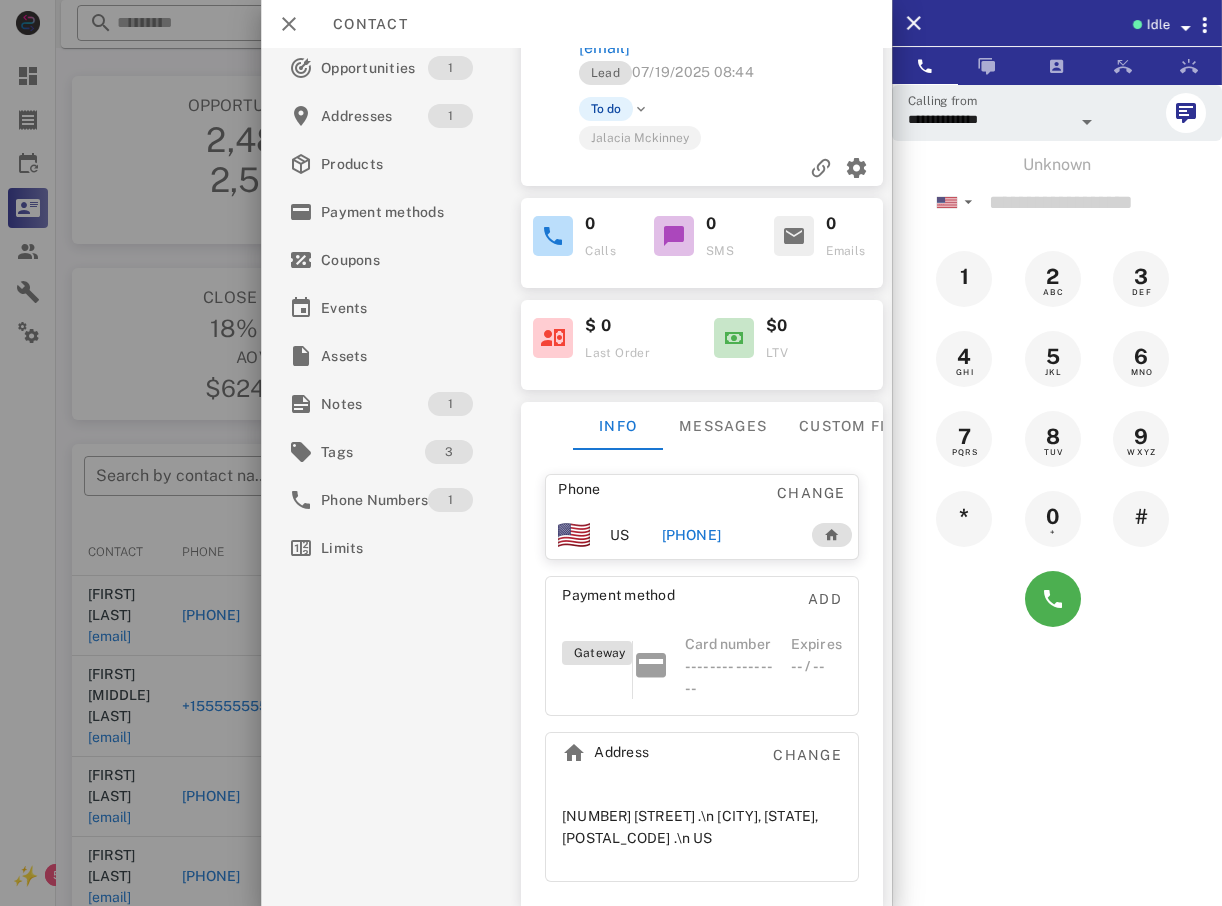 drag, startPoint x: 110, startPoint y: 223, endPoint x: 120, endPoint y: 178, distance: 46.09772 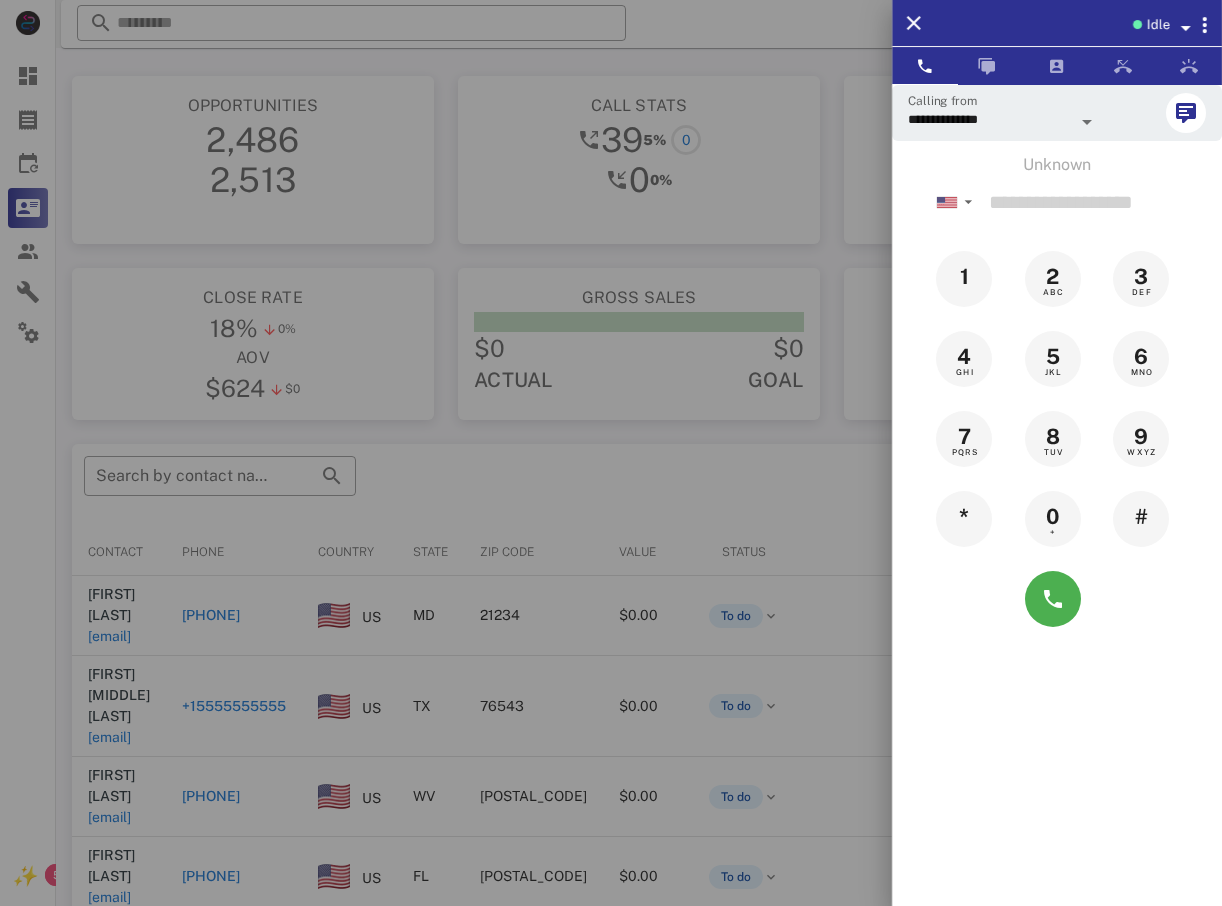 click at bounding box center [611, 453] 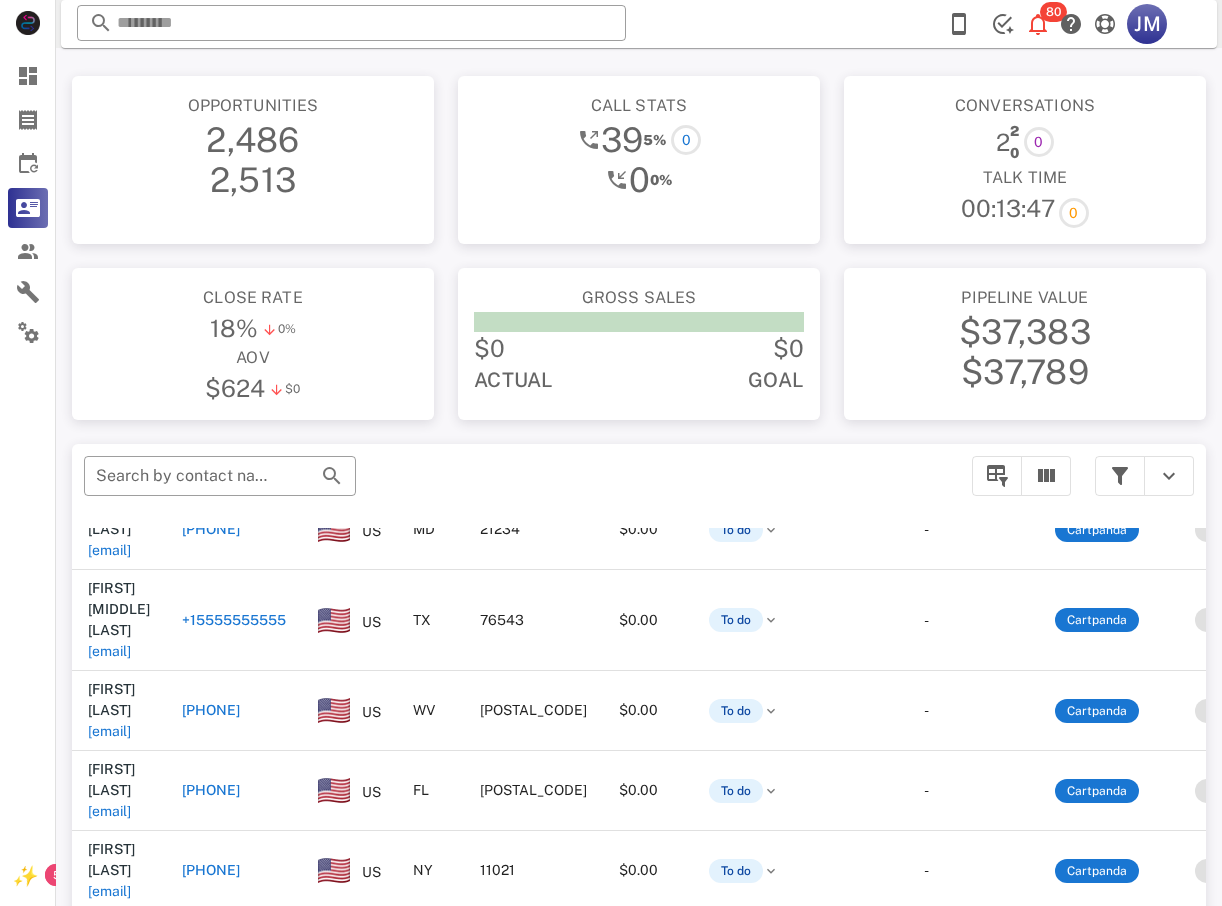 scroll, scrollTop: 0, scrollLeft: 0, axis: both 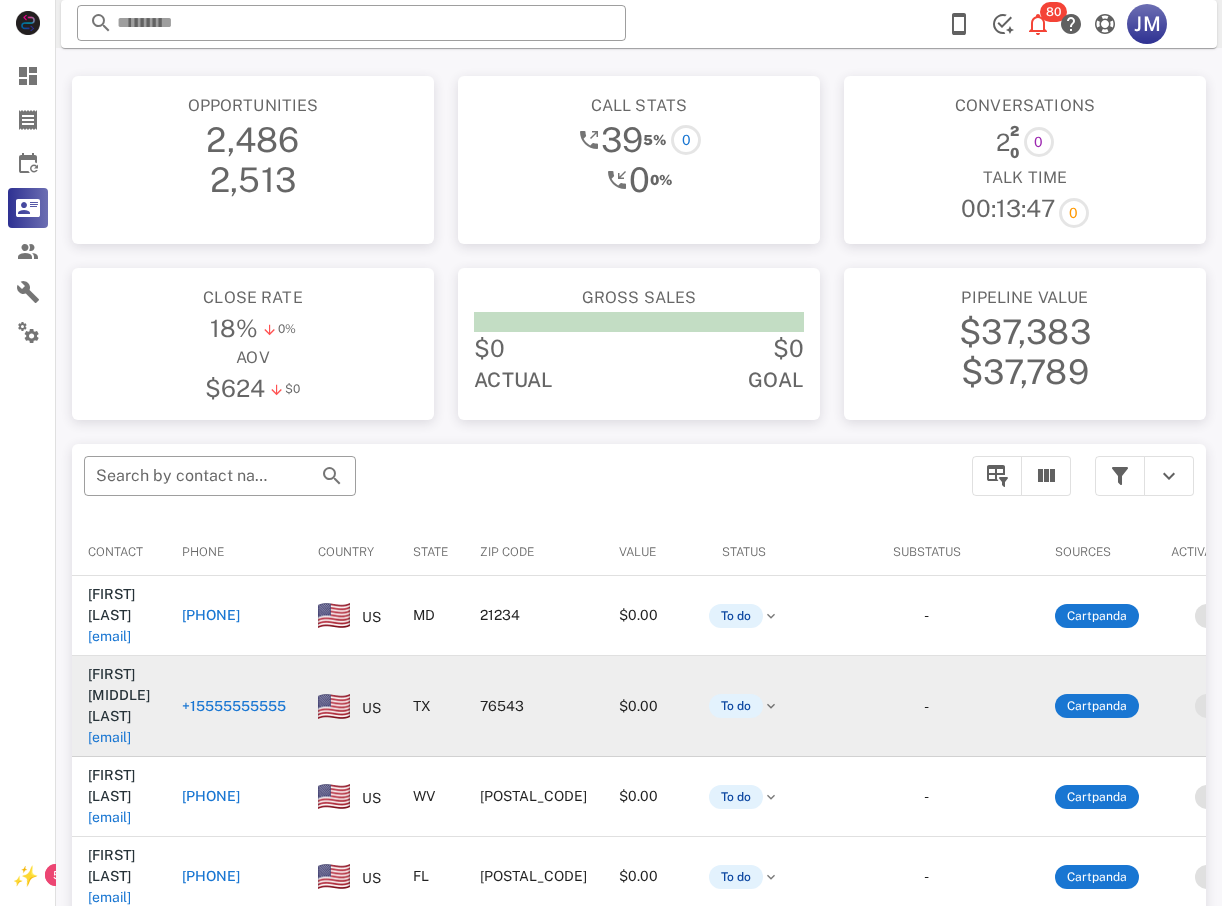 click on "+15555555555" at bounding box center [234, 706] 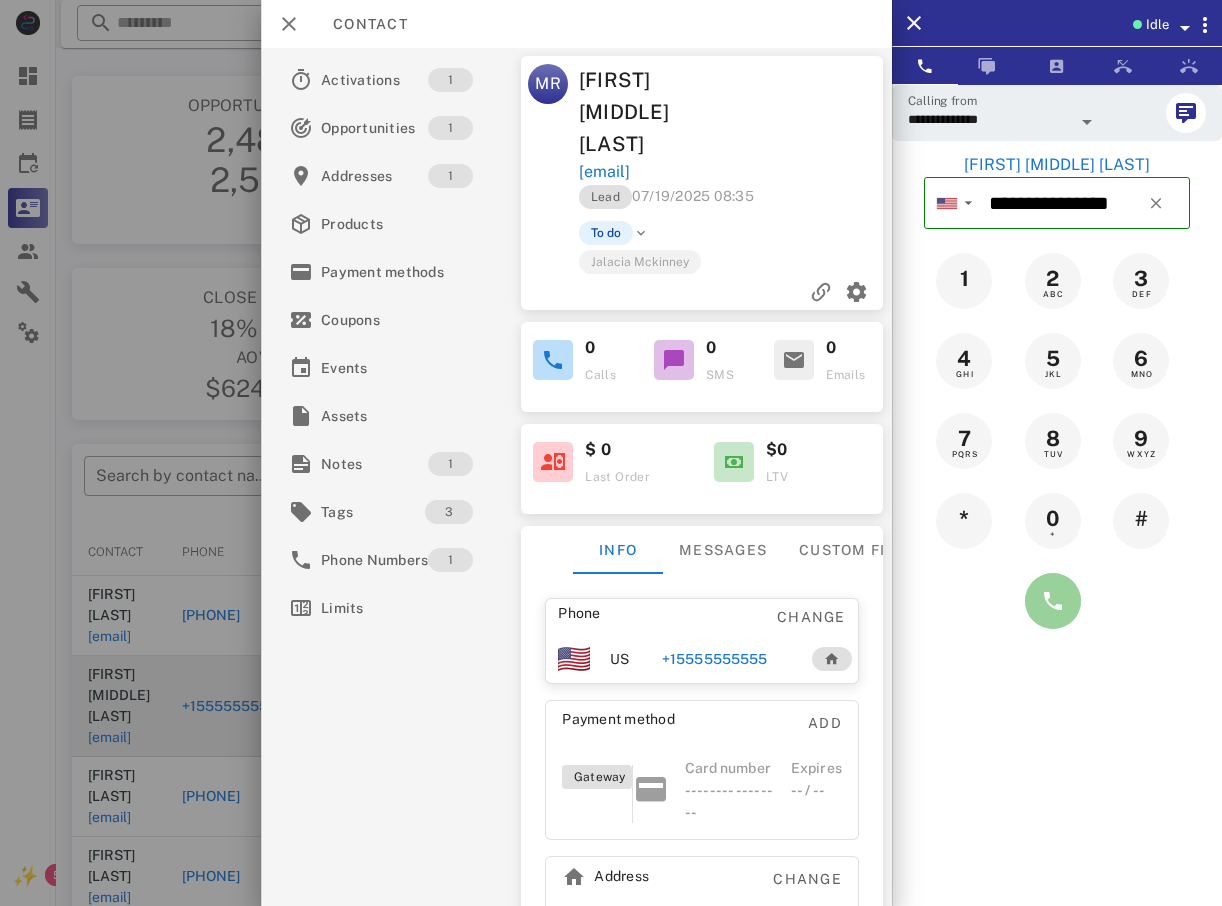 click at bounding box center [1053, 601] 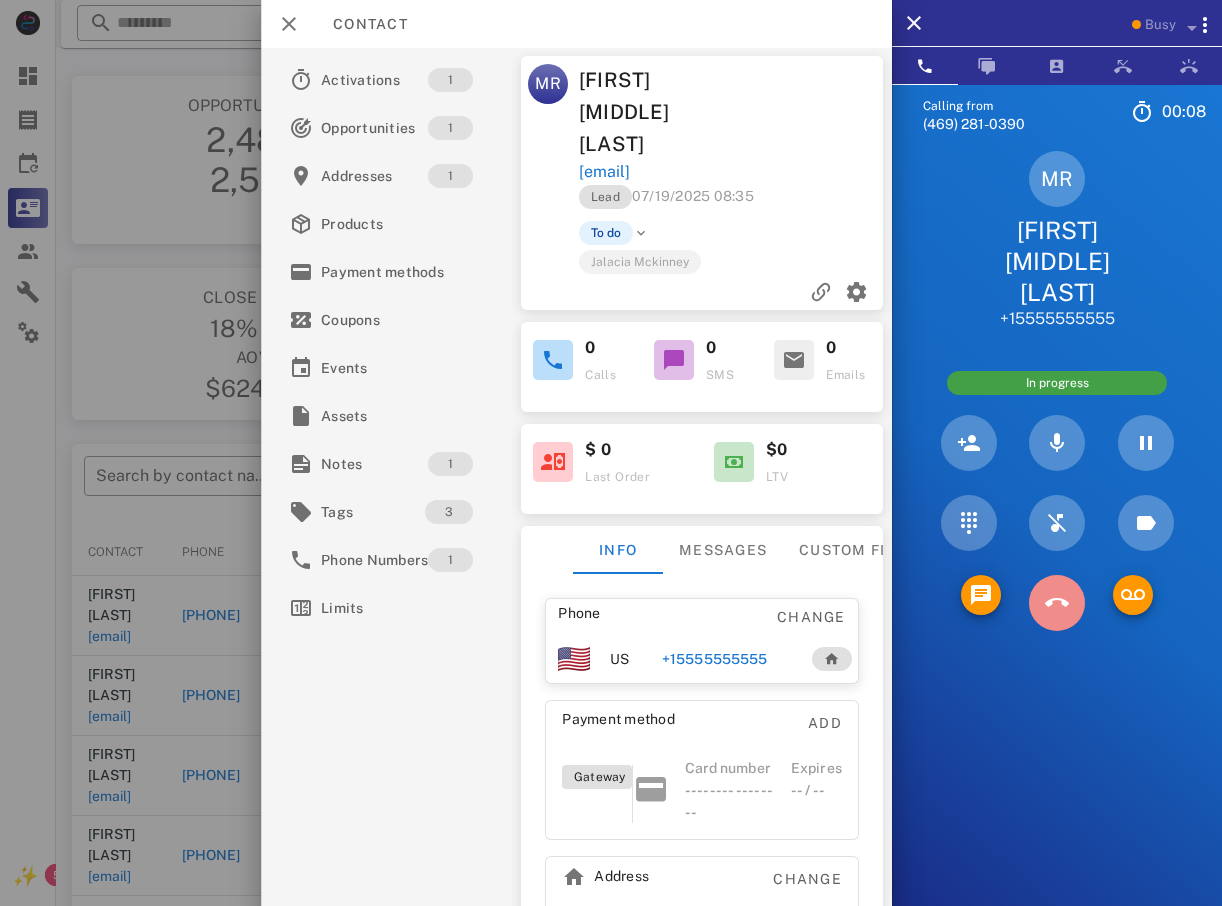 click at bounding box center [1057, 603] 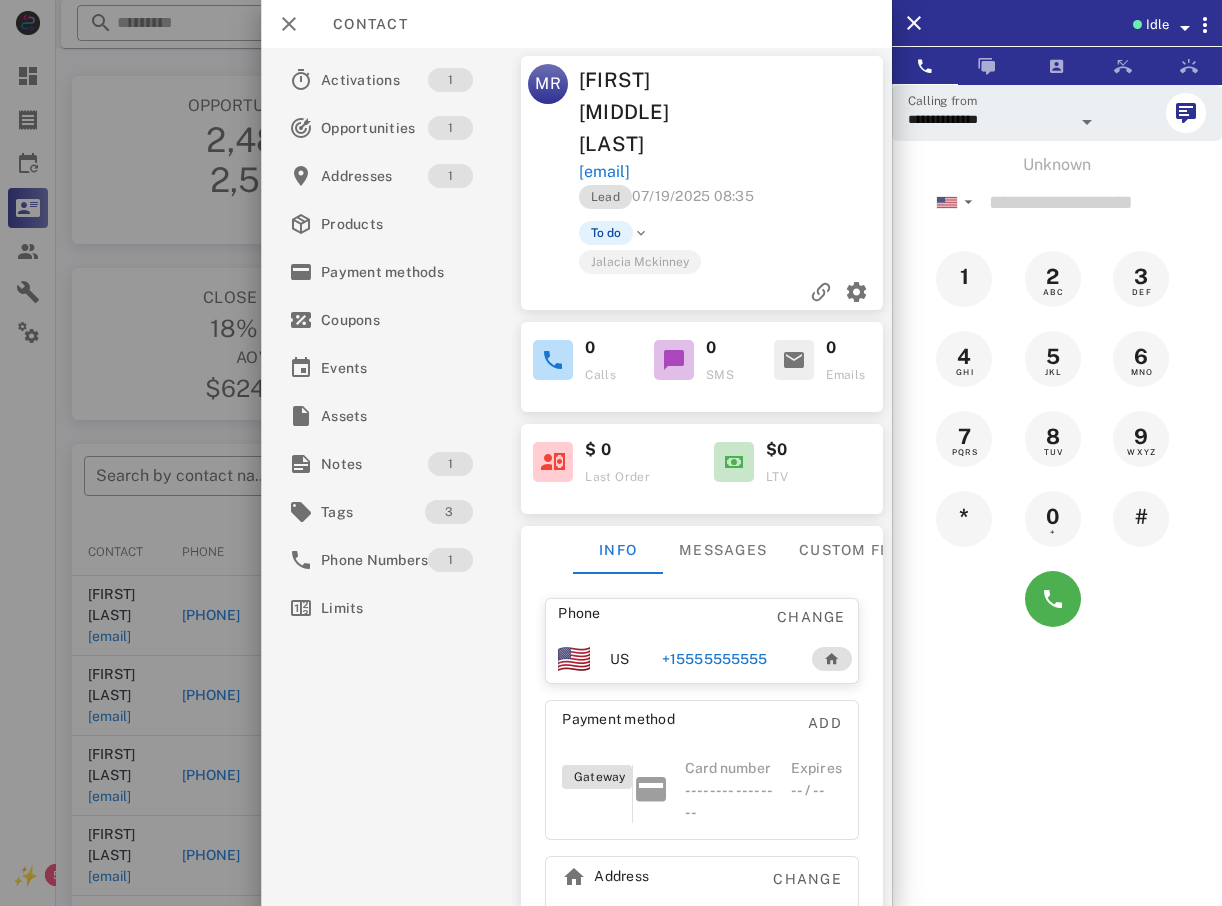 click at bounding box center [611, 453] 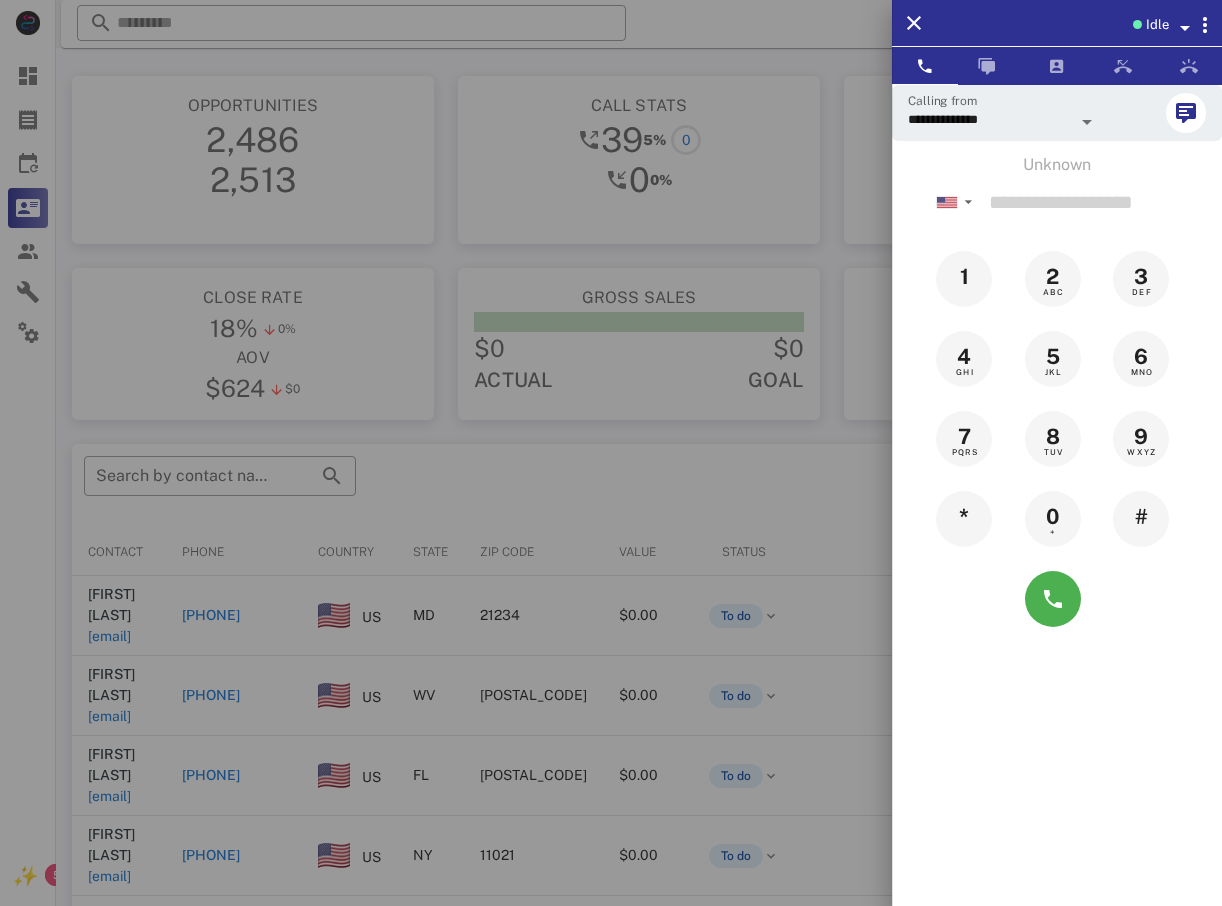 click at bounding box center (611, 453) 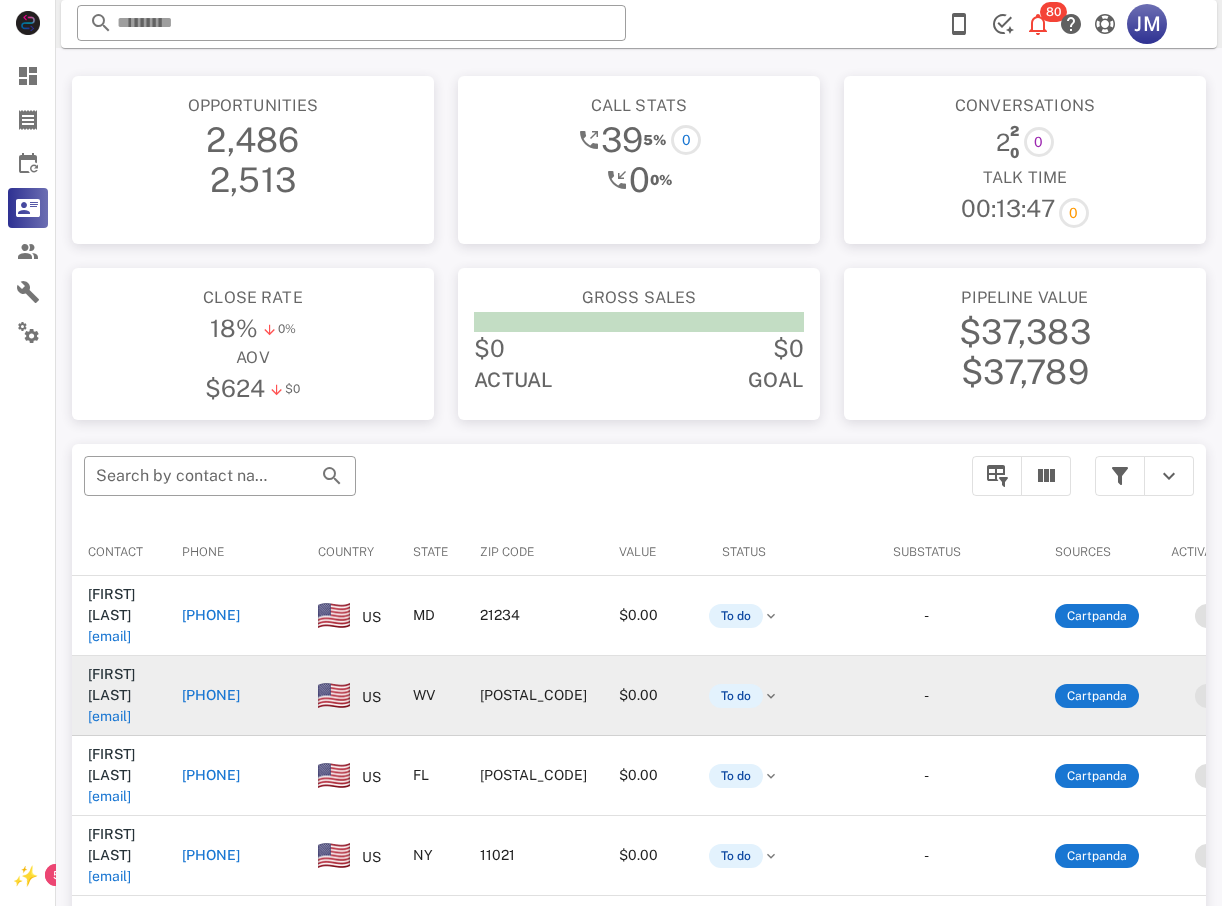 click on "[PHONE]" at bounding box center [211, 695] 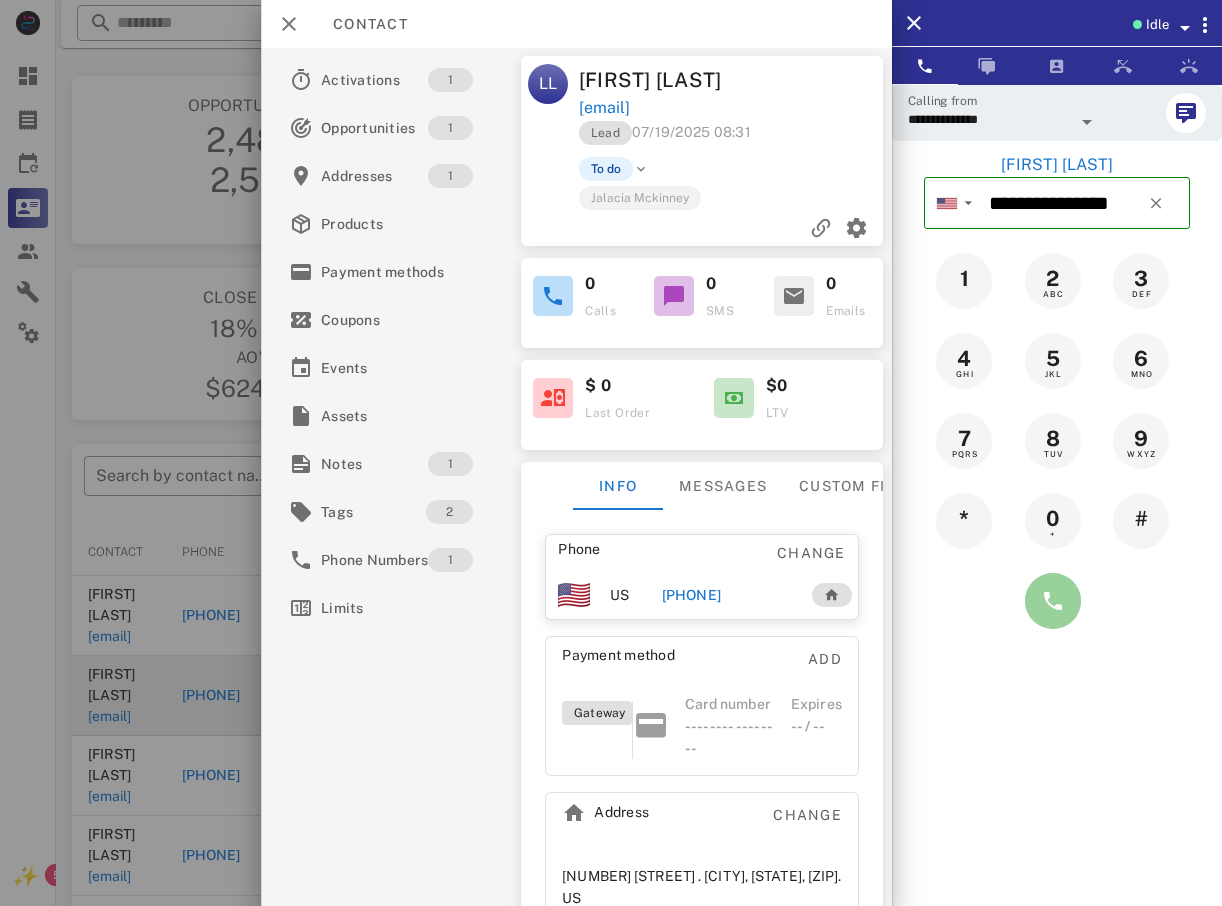 click at bounding box center [1053, 601] 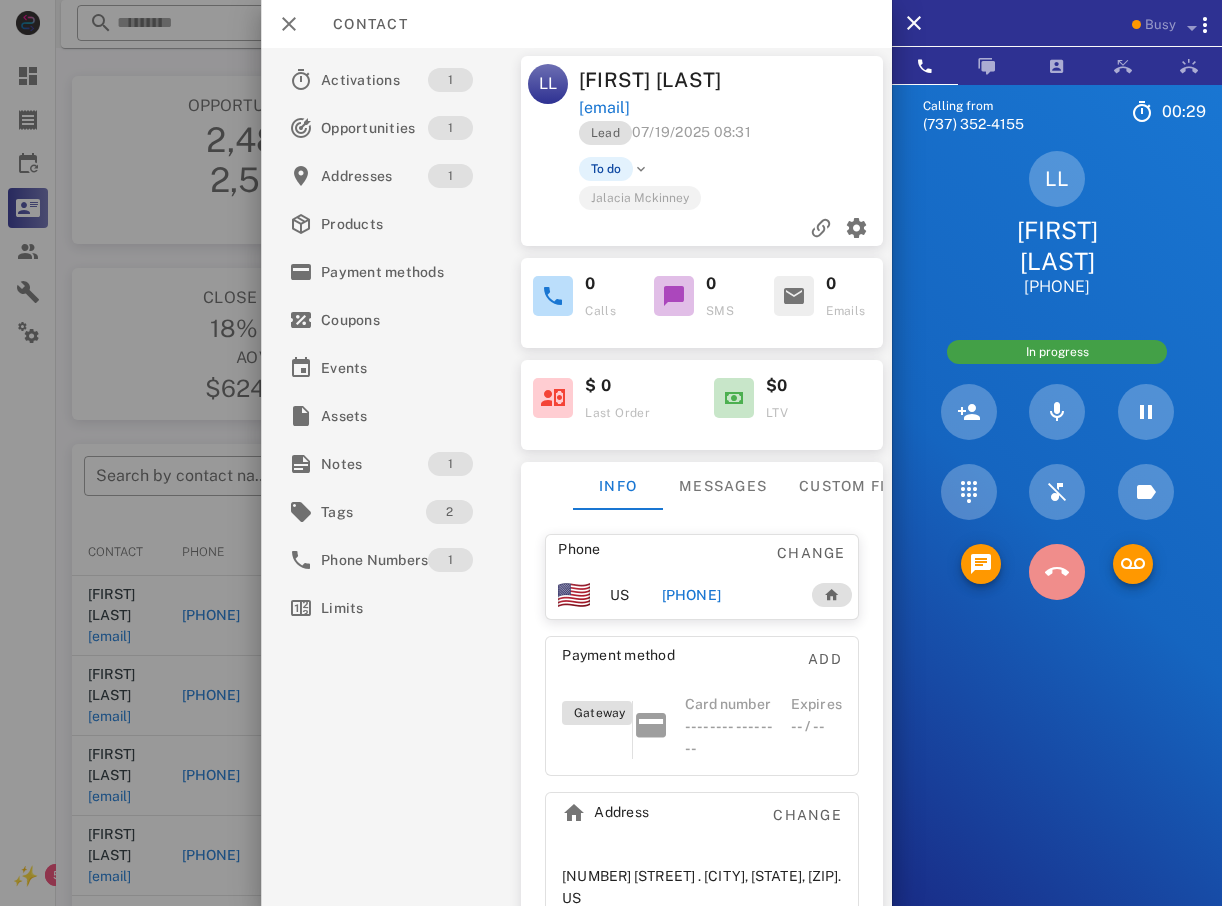 click at bounding box center (1057, 572) 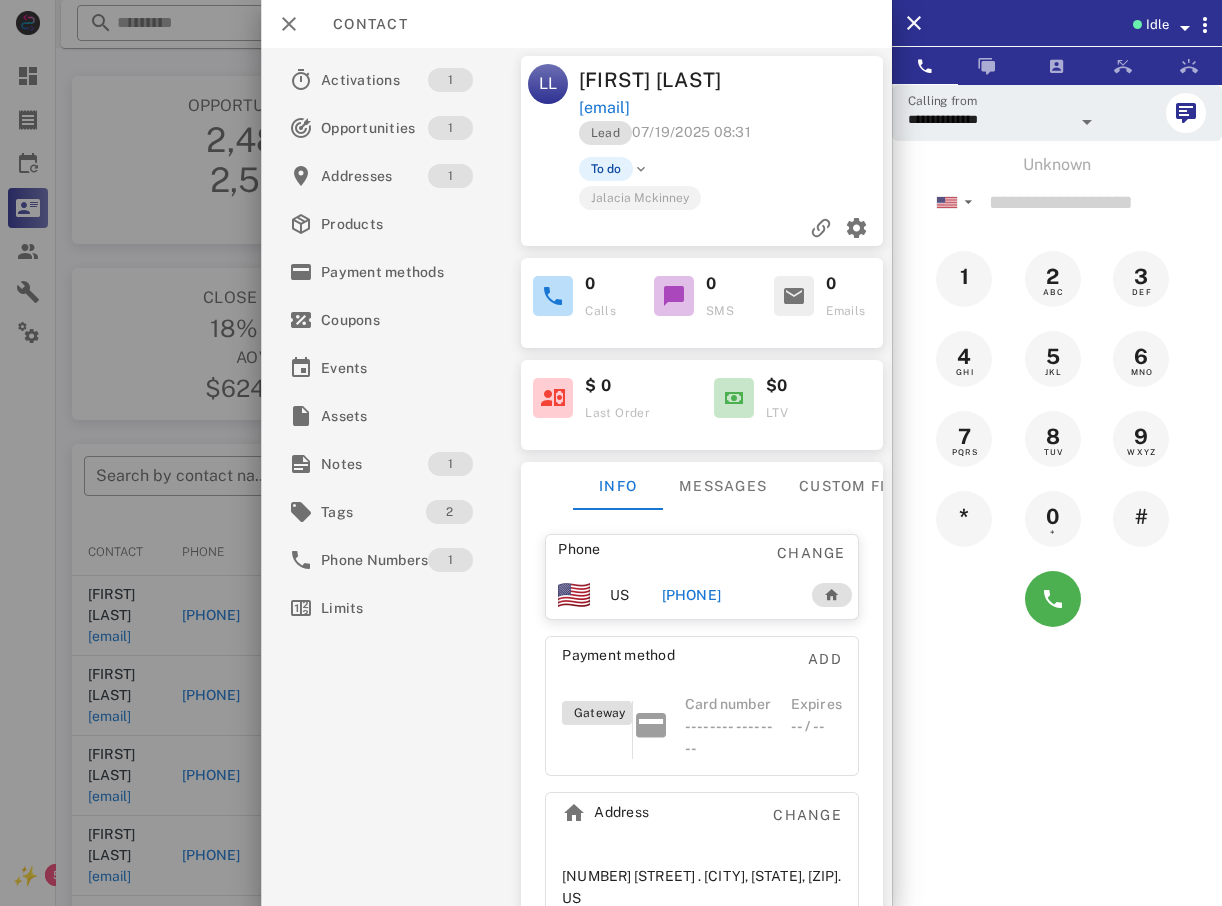 click at bounding box center (611, 453) 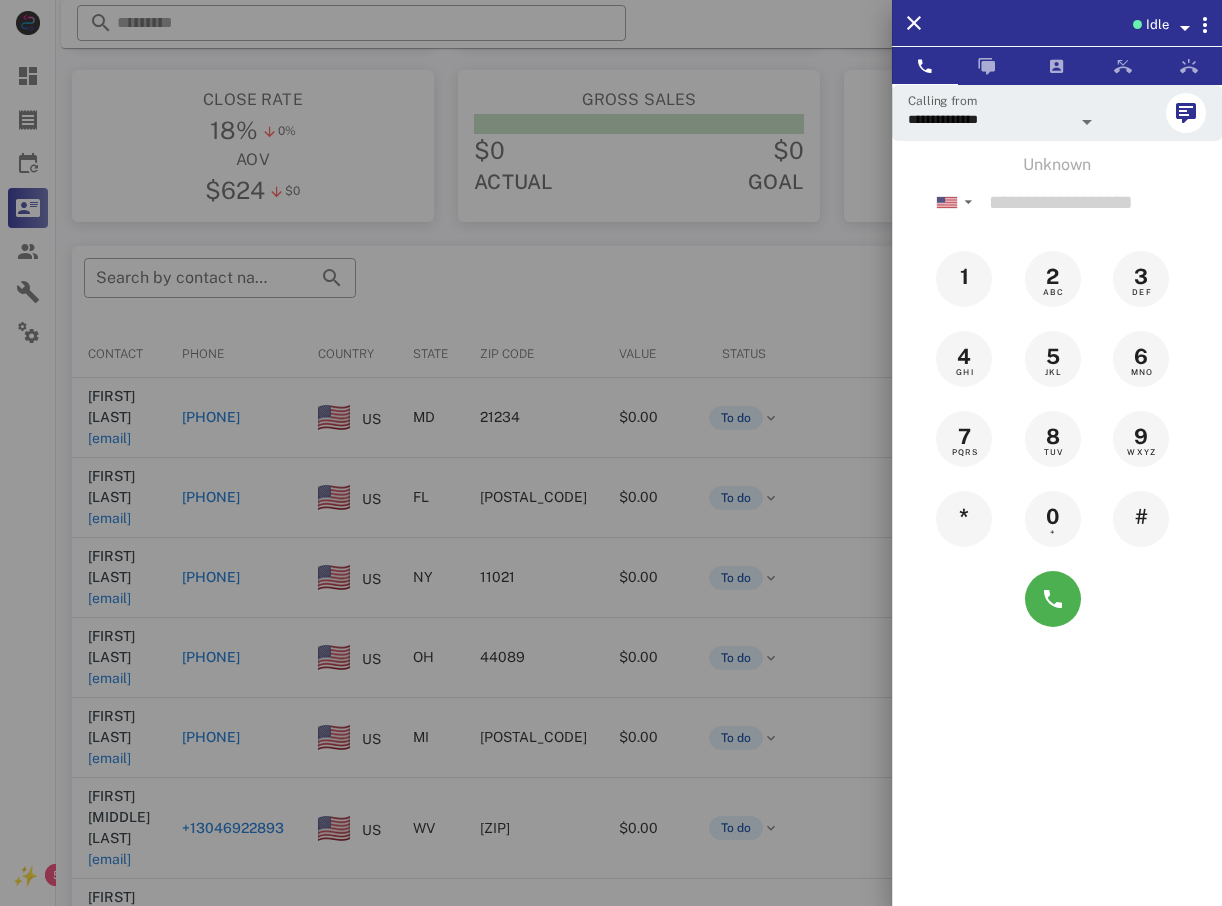 scroll, scrollTop: 200, scrollLeft: 0, axis: vertical 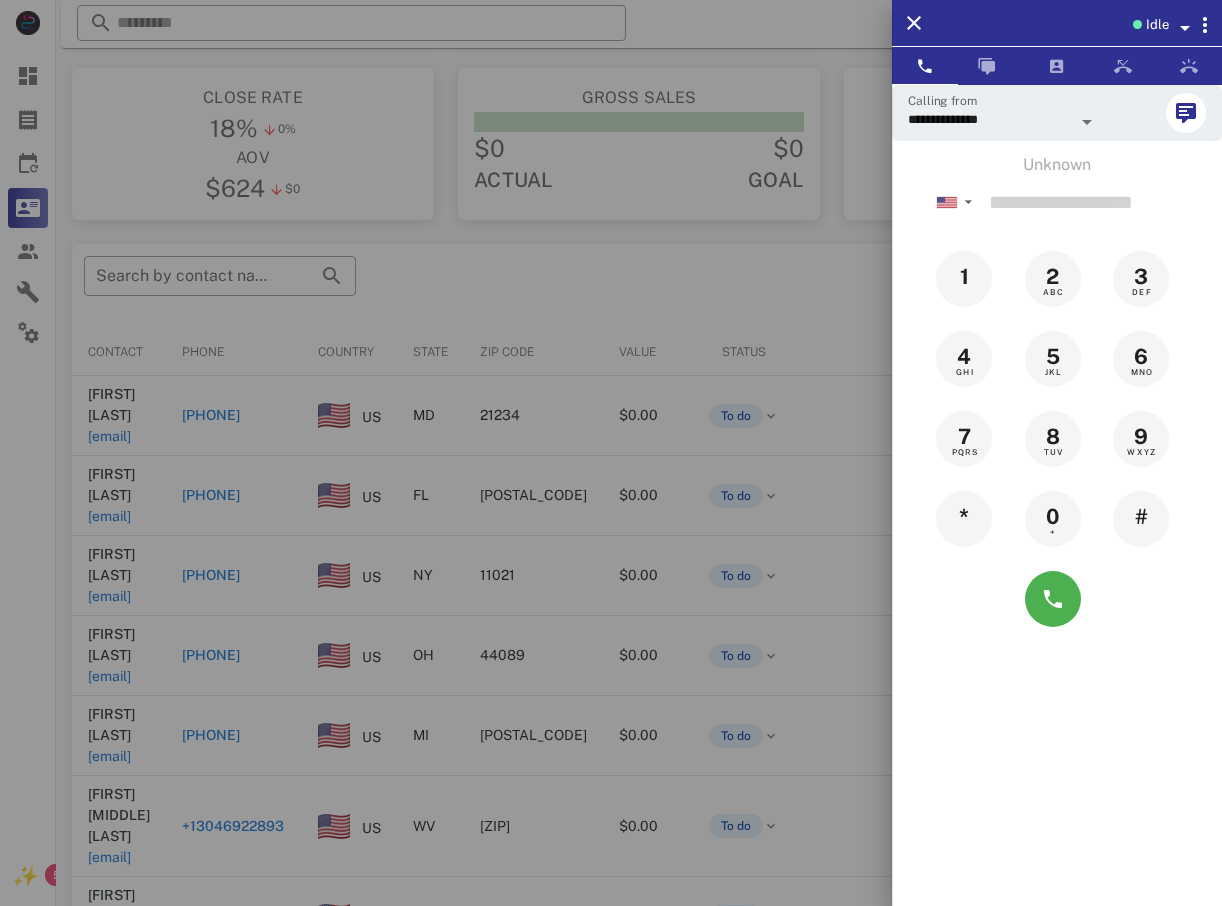 click at bounding box center [611, 453] 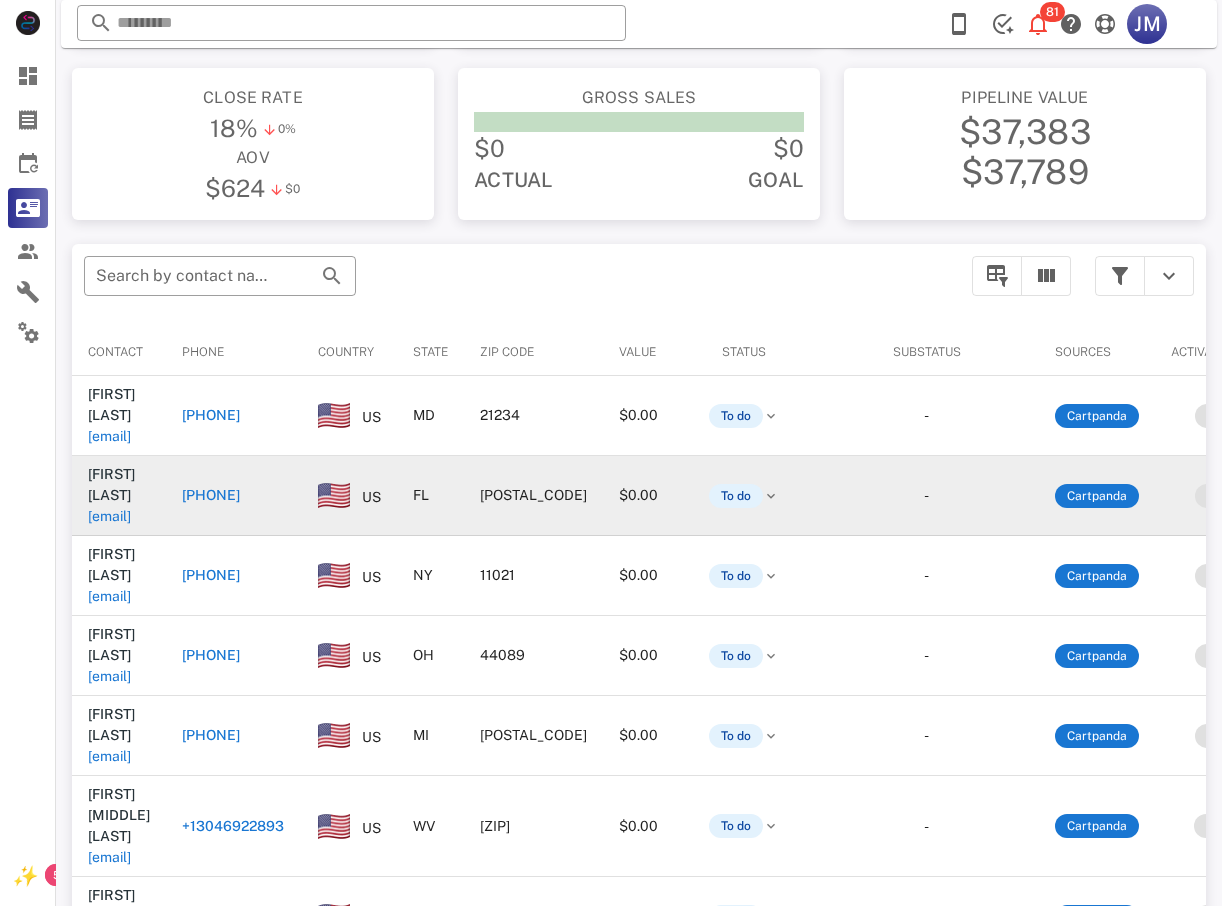 click on "[PHONE]" at bounding box center [211, 495] 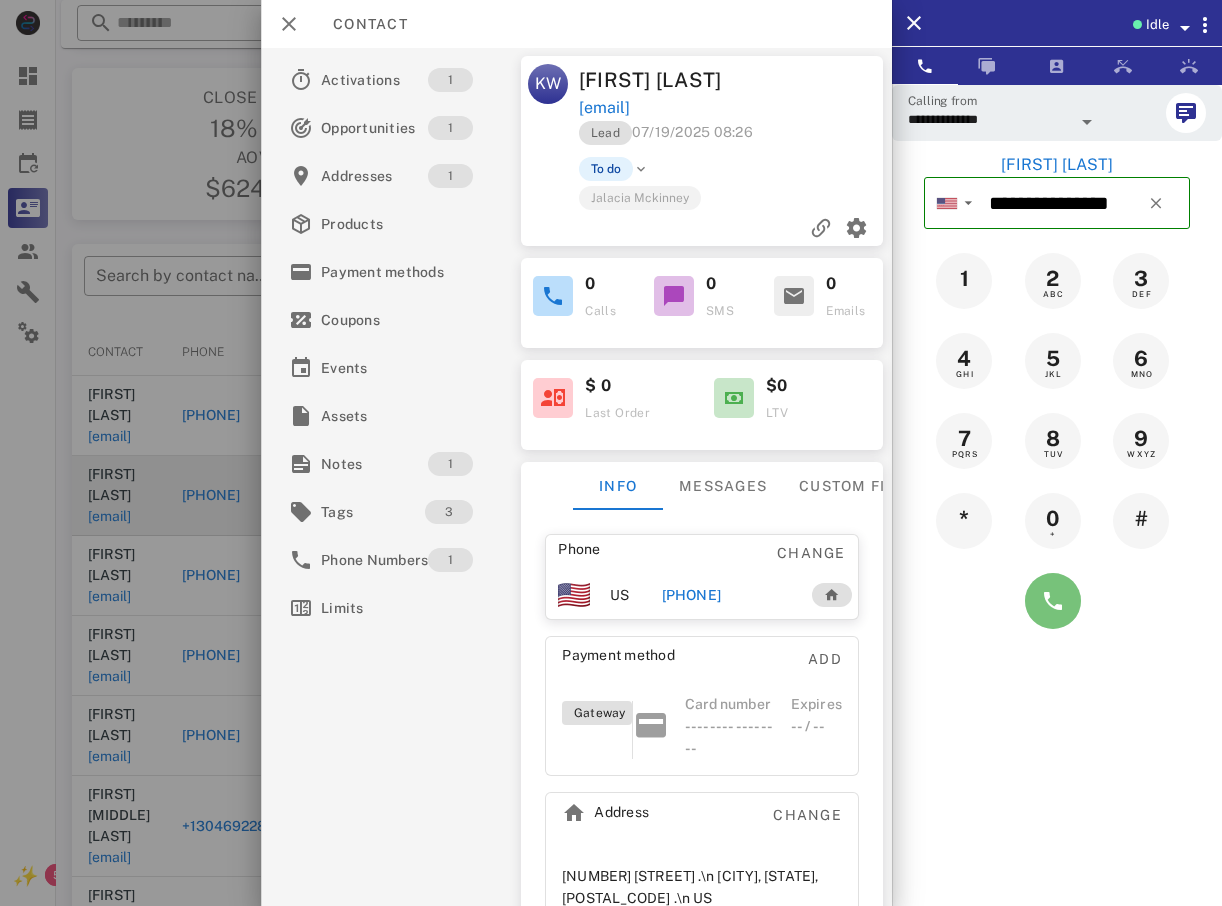 click at bounding box center (1053, 601) 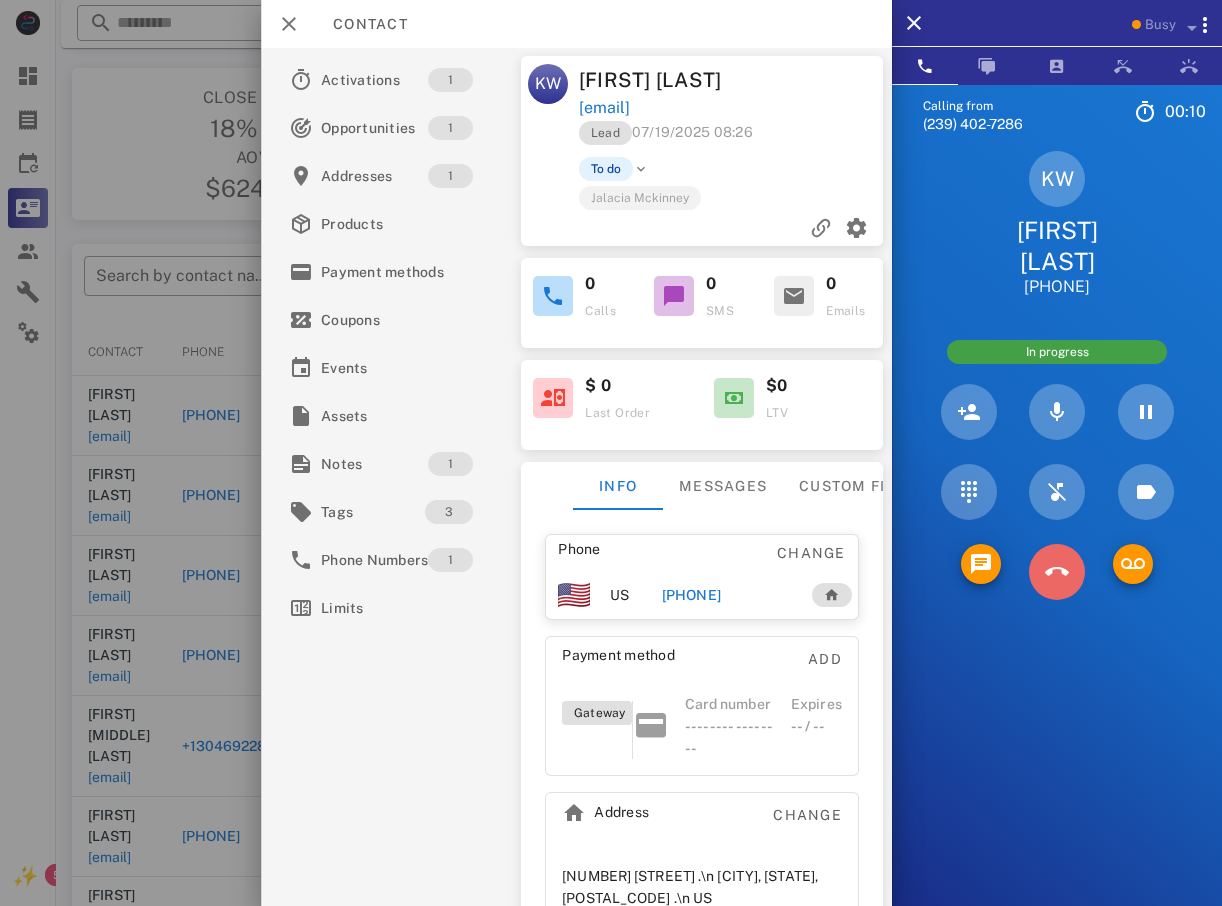 click at bounding box center [1057, 572] 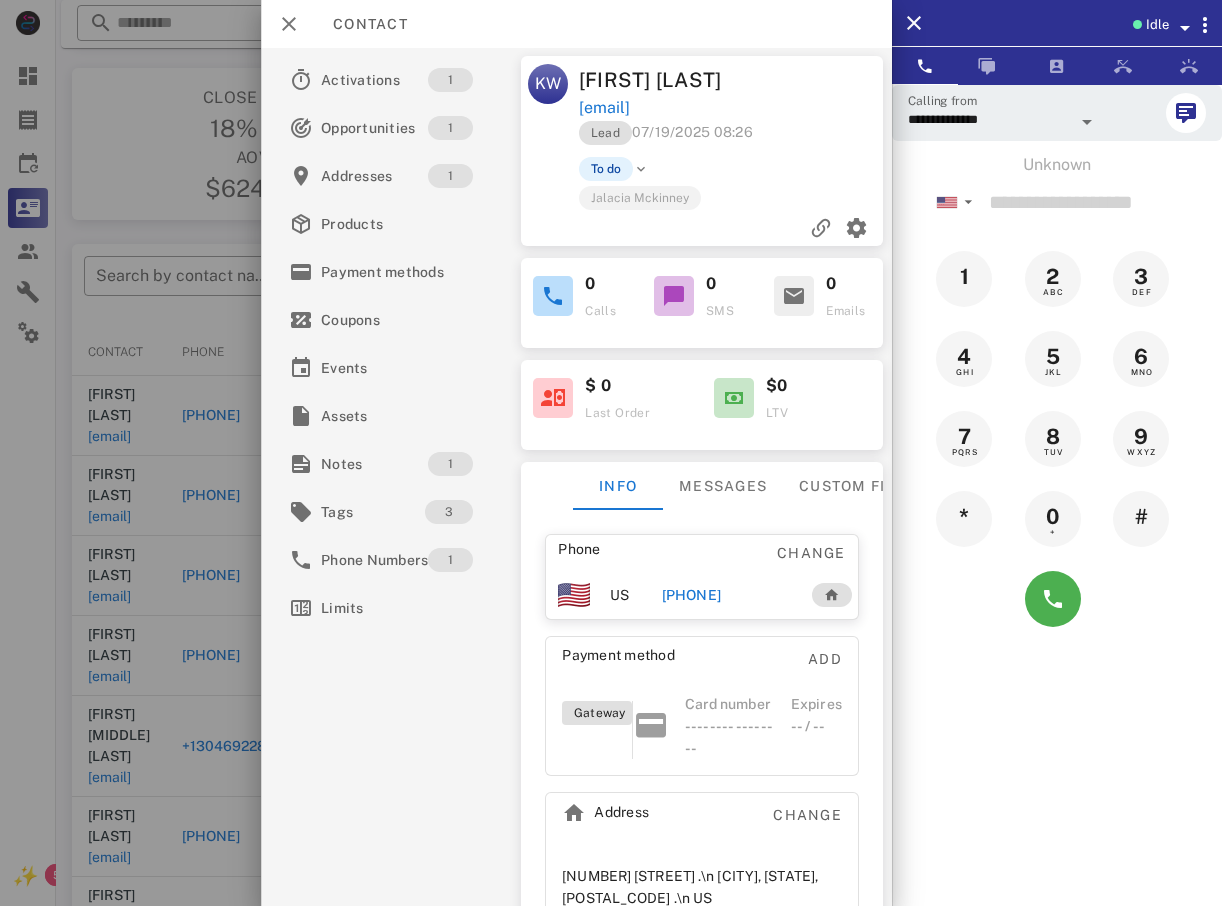 click at bounding box center [611, 453] 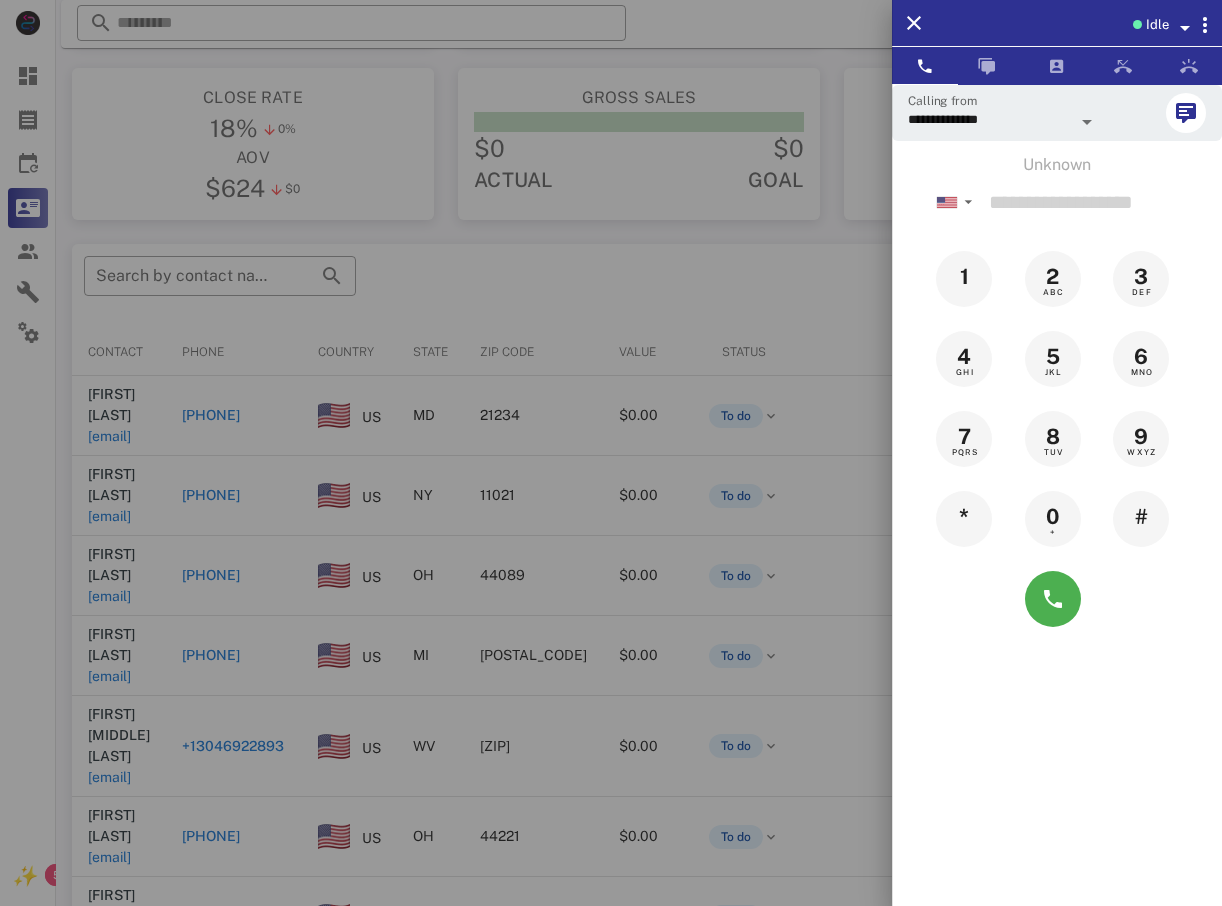 click at bounding box center (611, 453) 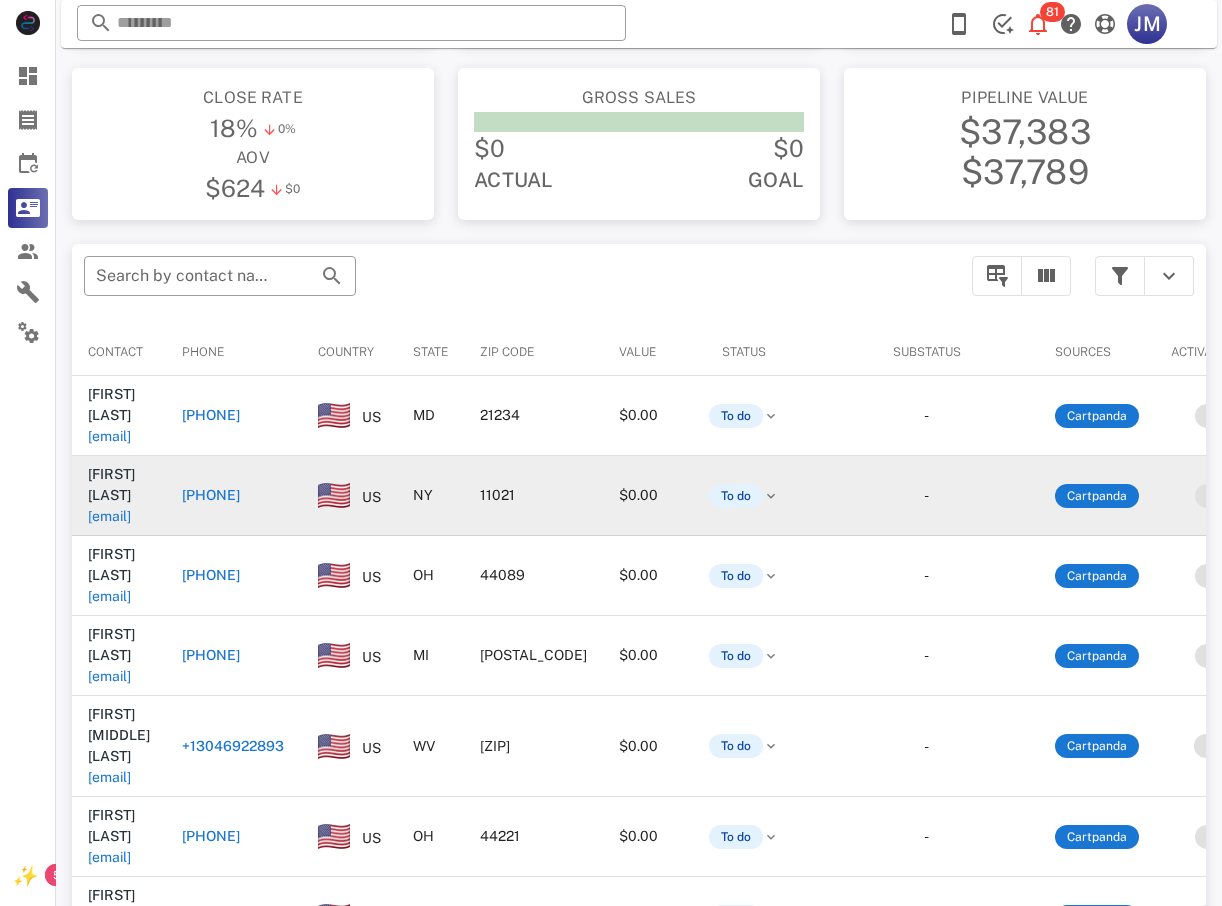 click on "[PHONE]" at bounding box center (234, 496) 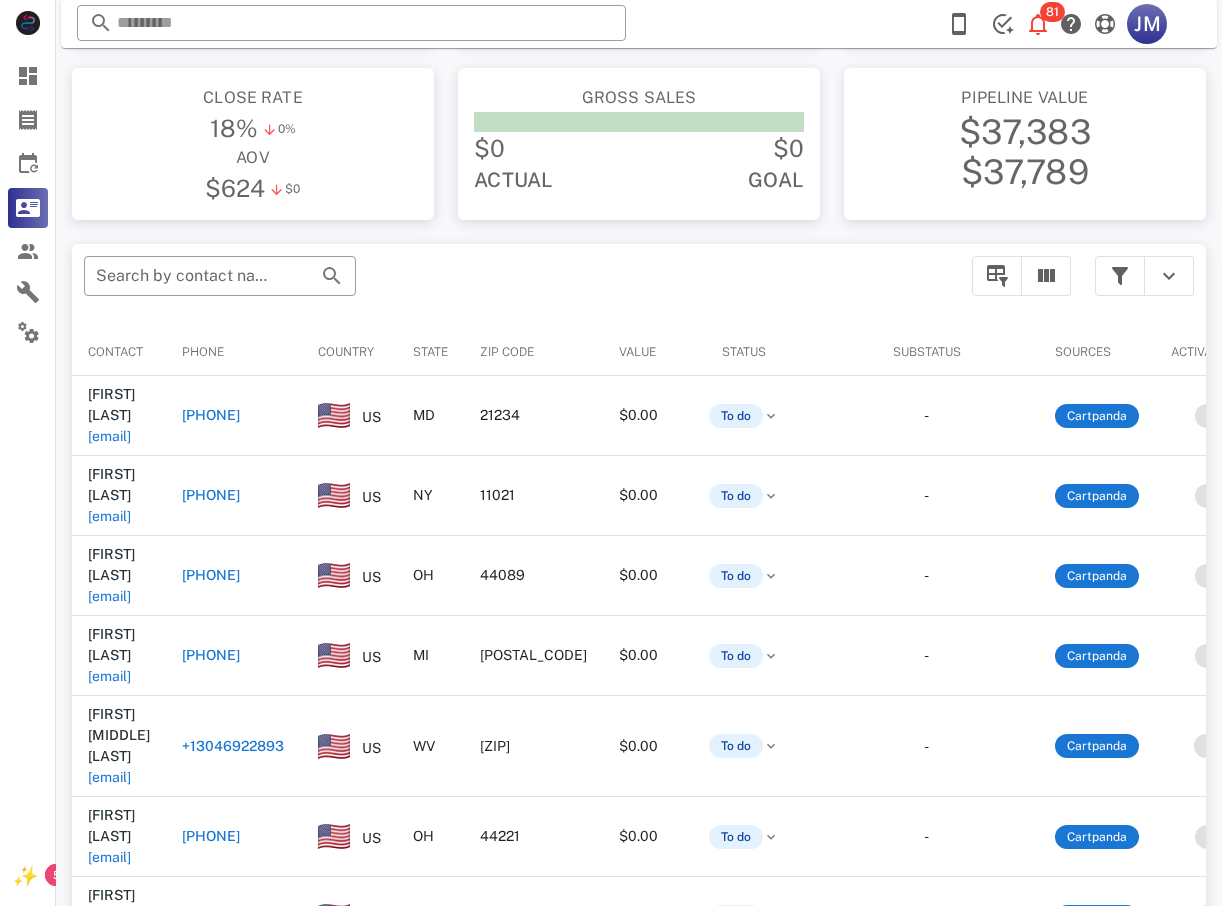 click on "[PHONE]" at bounding box center (211, 495) 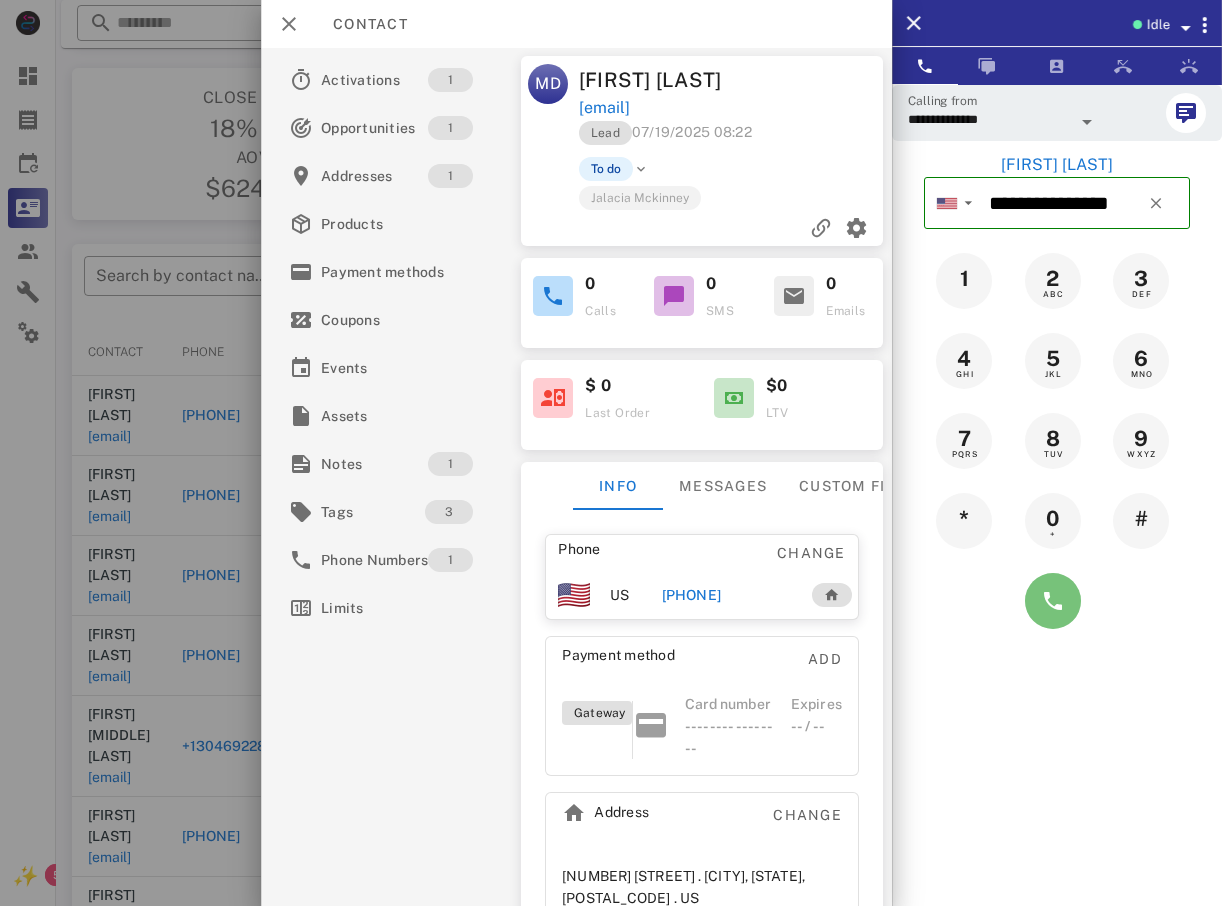 click at bounding box center [1053, 601] 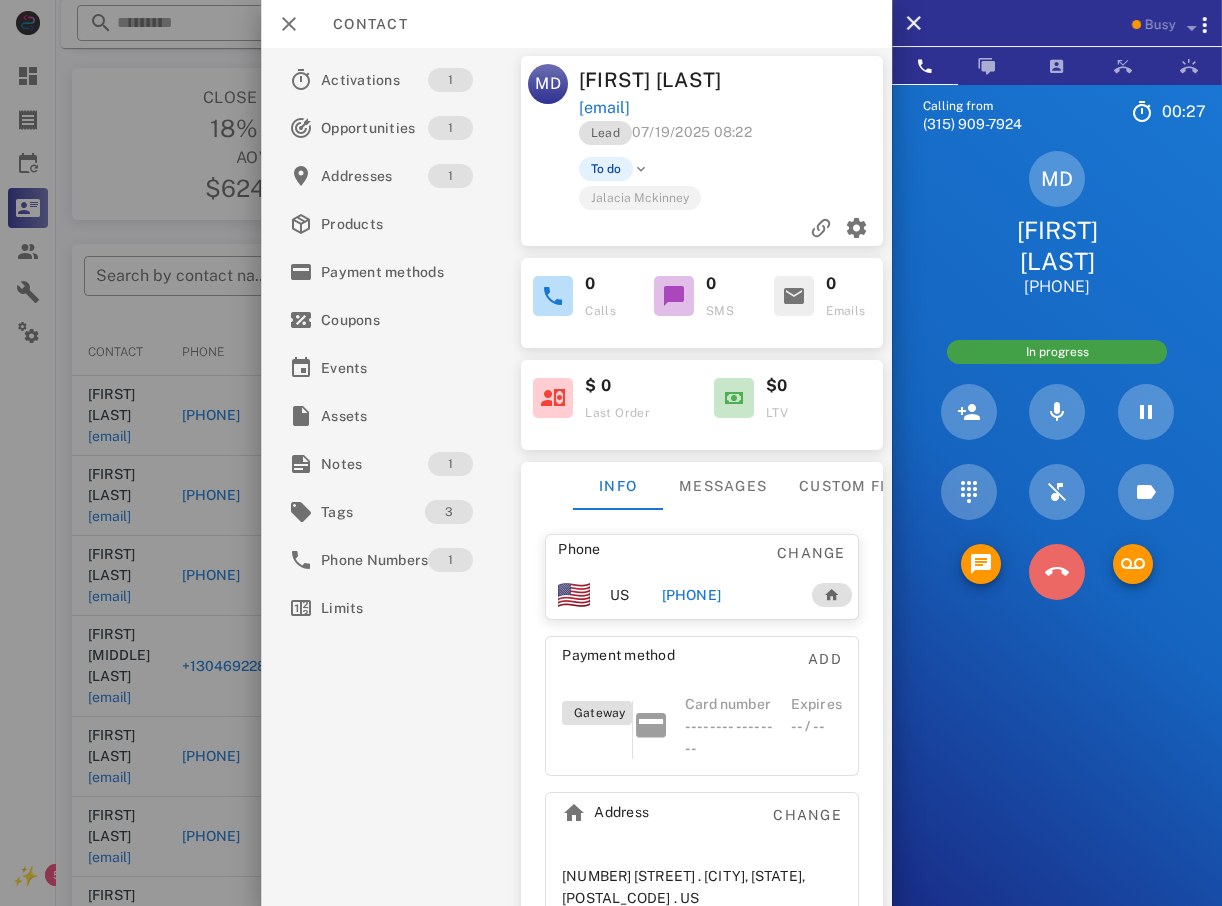 drag, startPoint x: 1060, startPoint y: 549, endPoint x: 1066, endPoint y: 521, distance: 28.635643 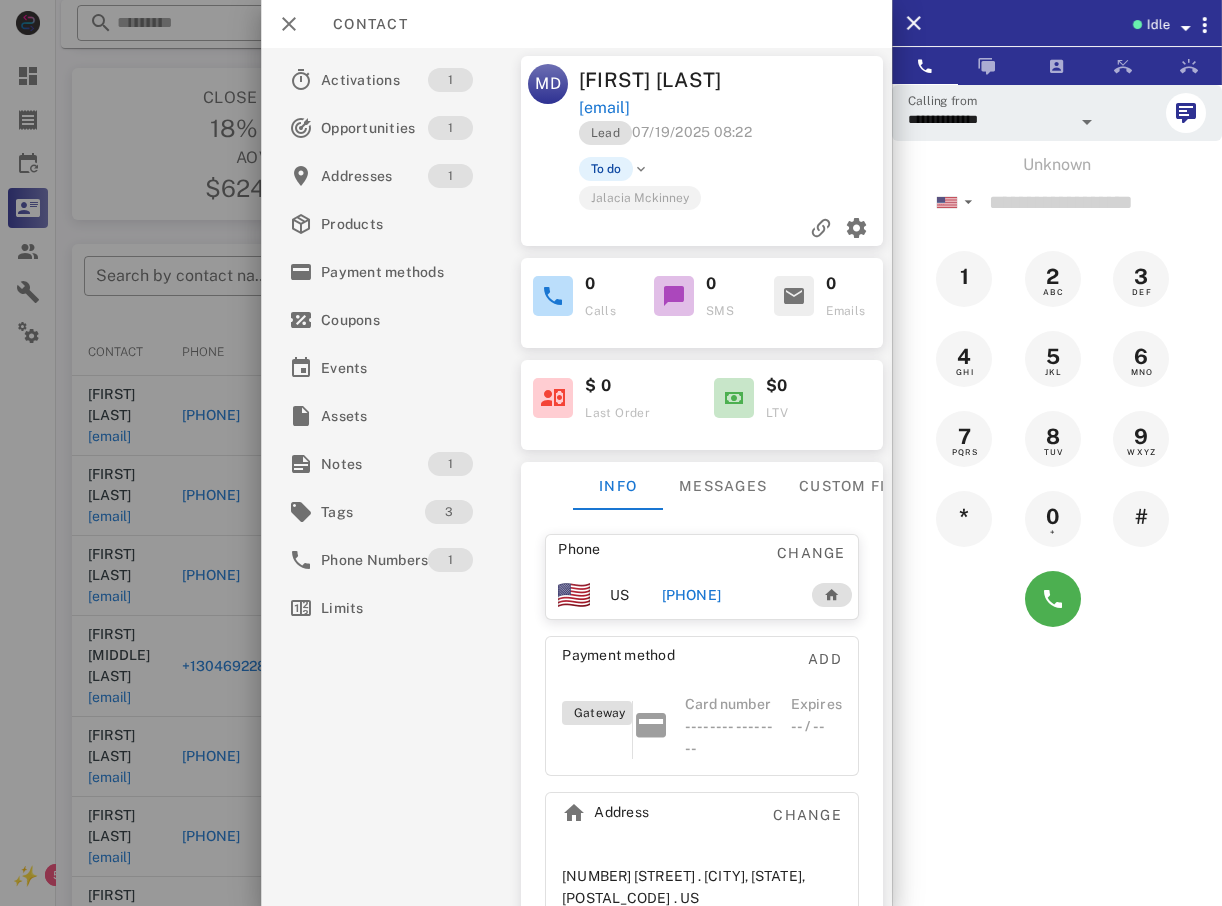 click at bounding box center [611, 453] 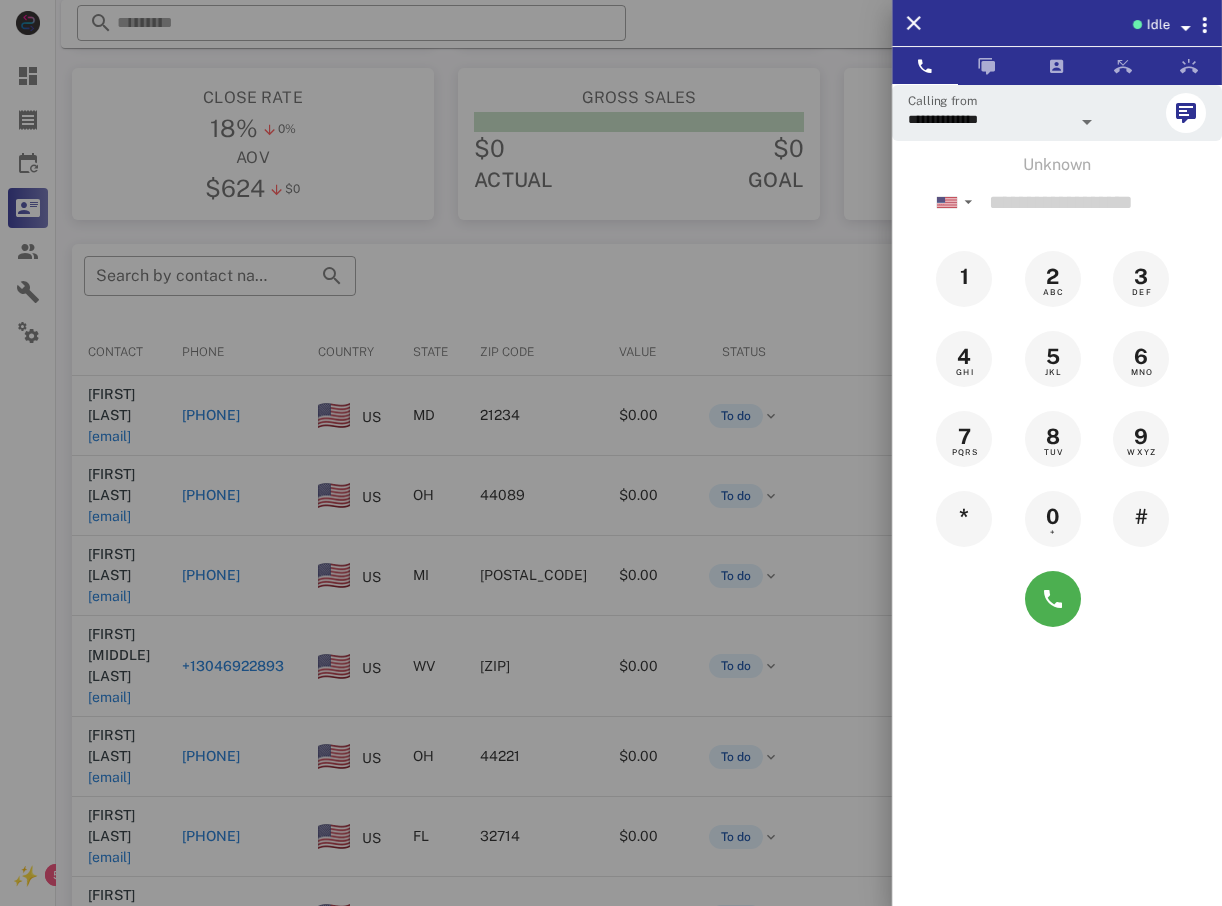 click at bounding box center (611, 453) 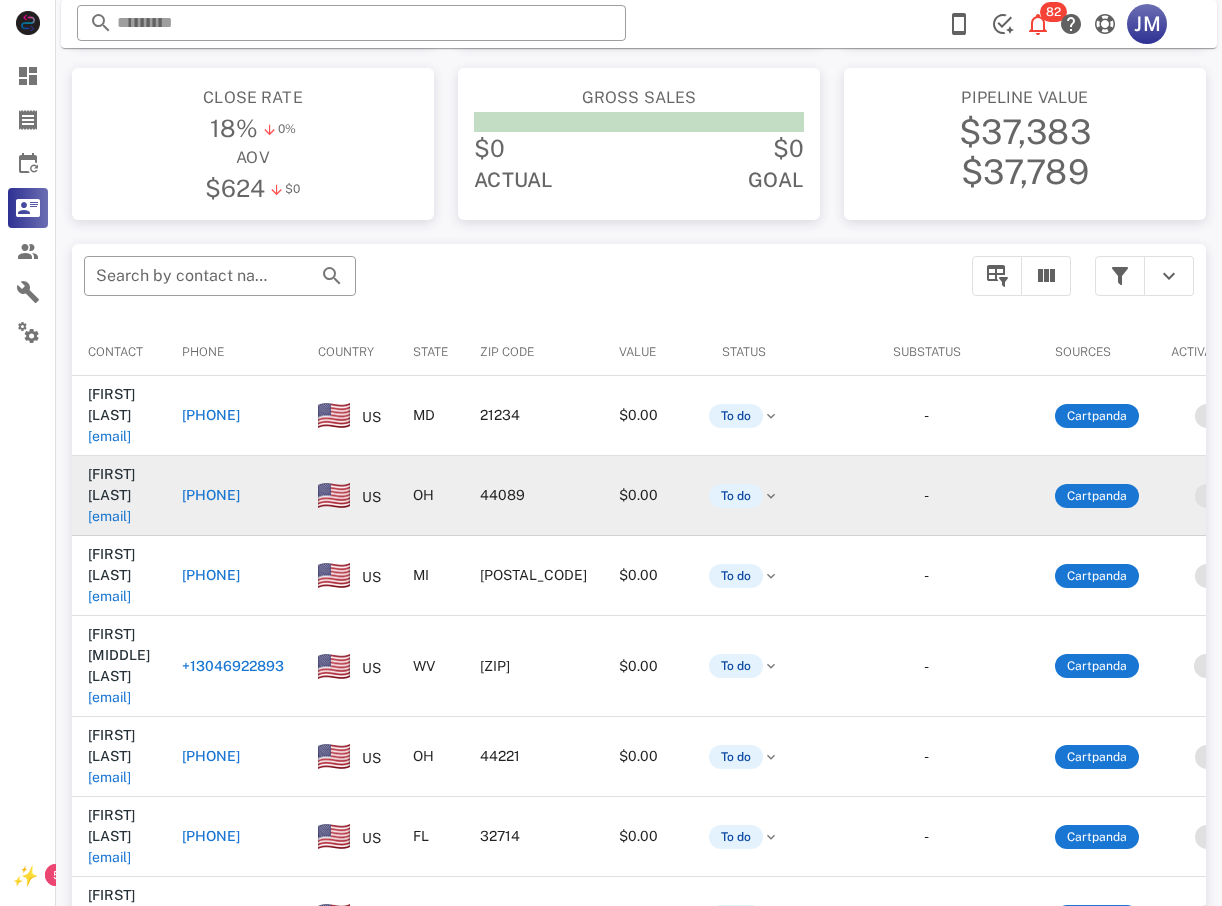 click on "[PHONE]" at bounding box center (211, 495) 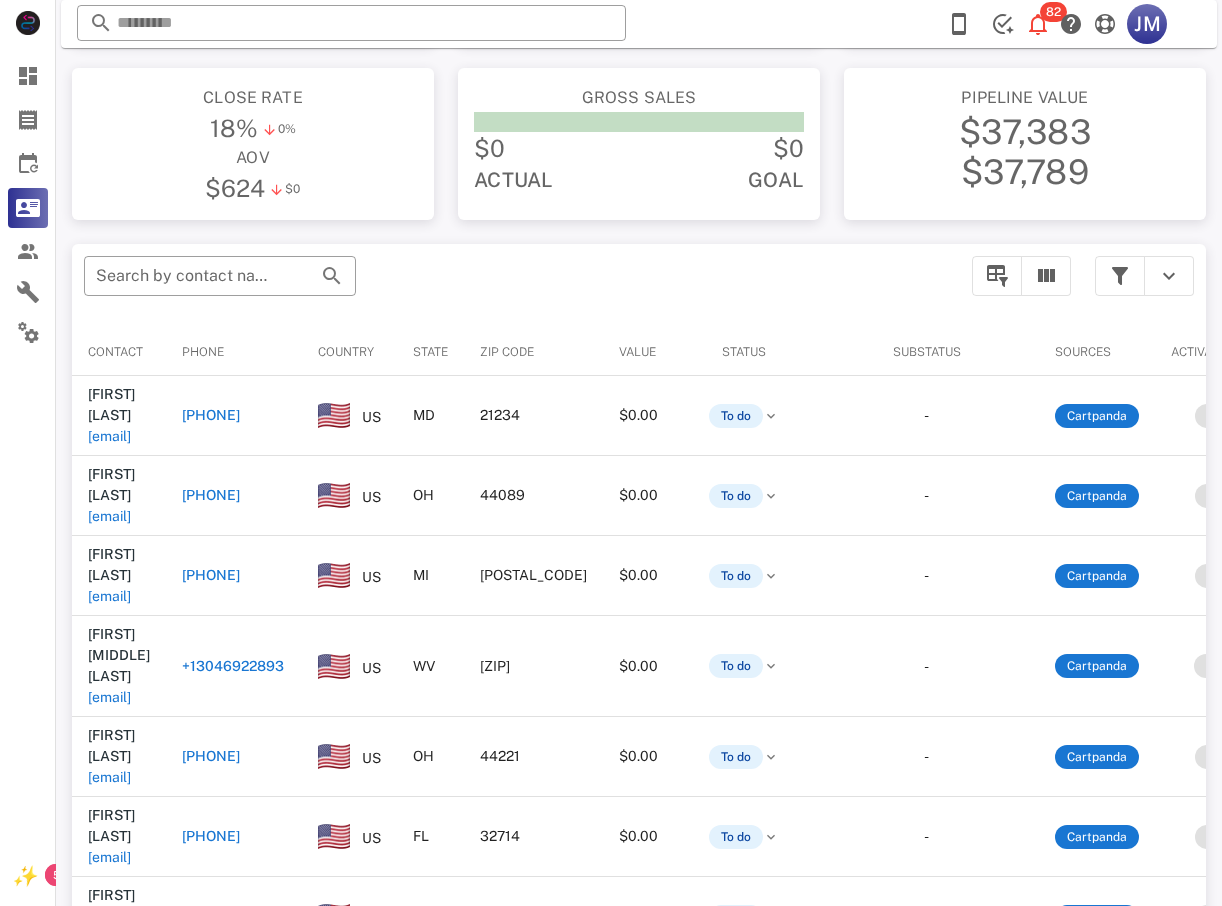 type on "**********" 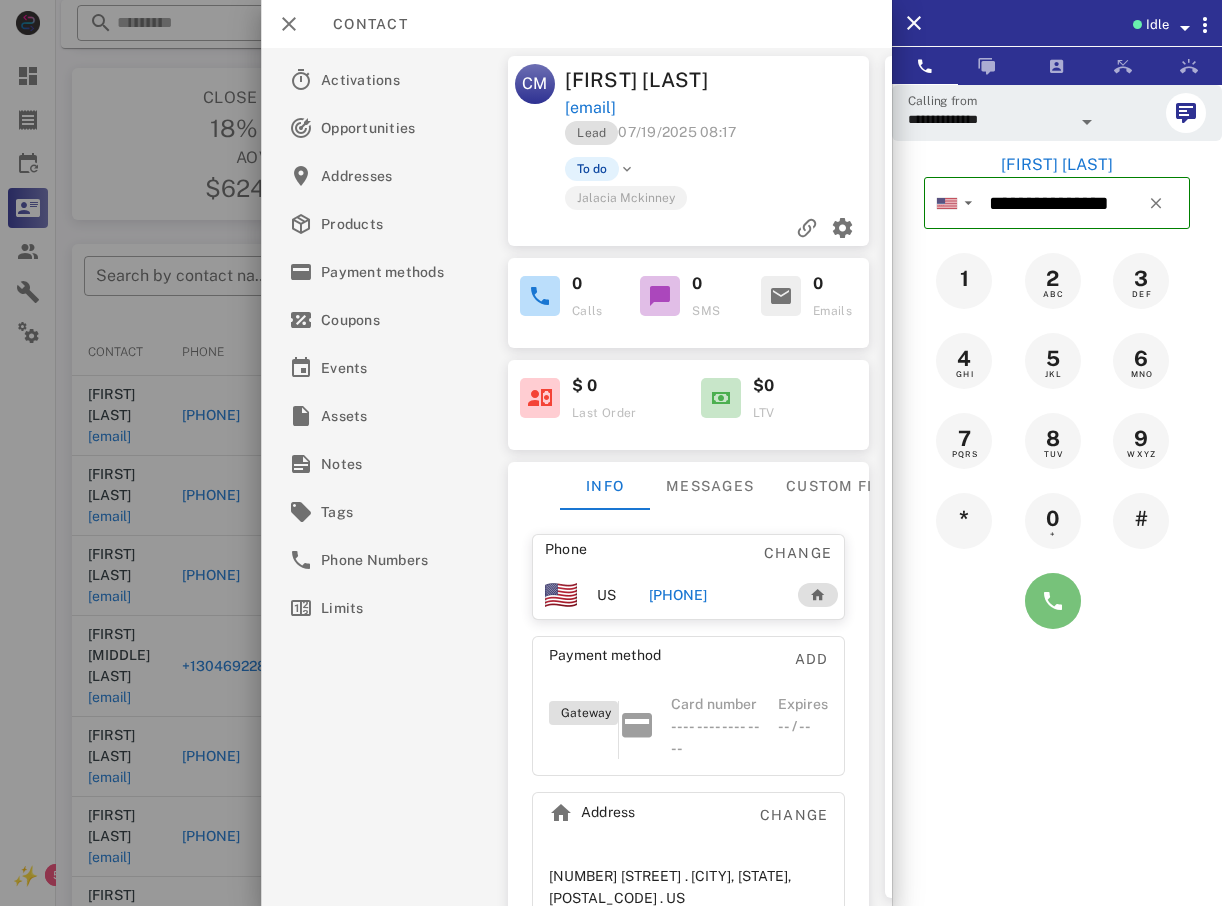 click at bounding box center [1053, 601] 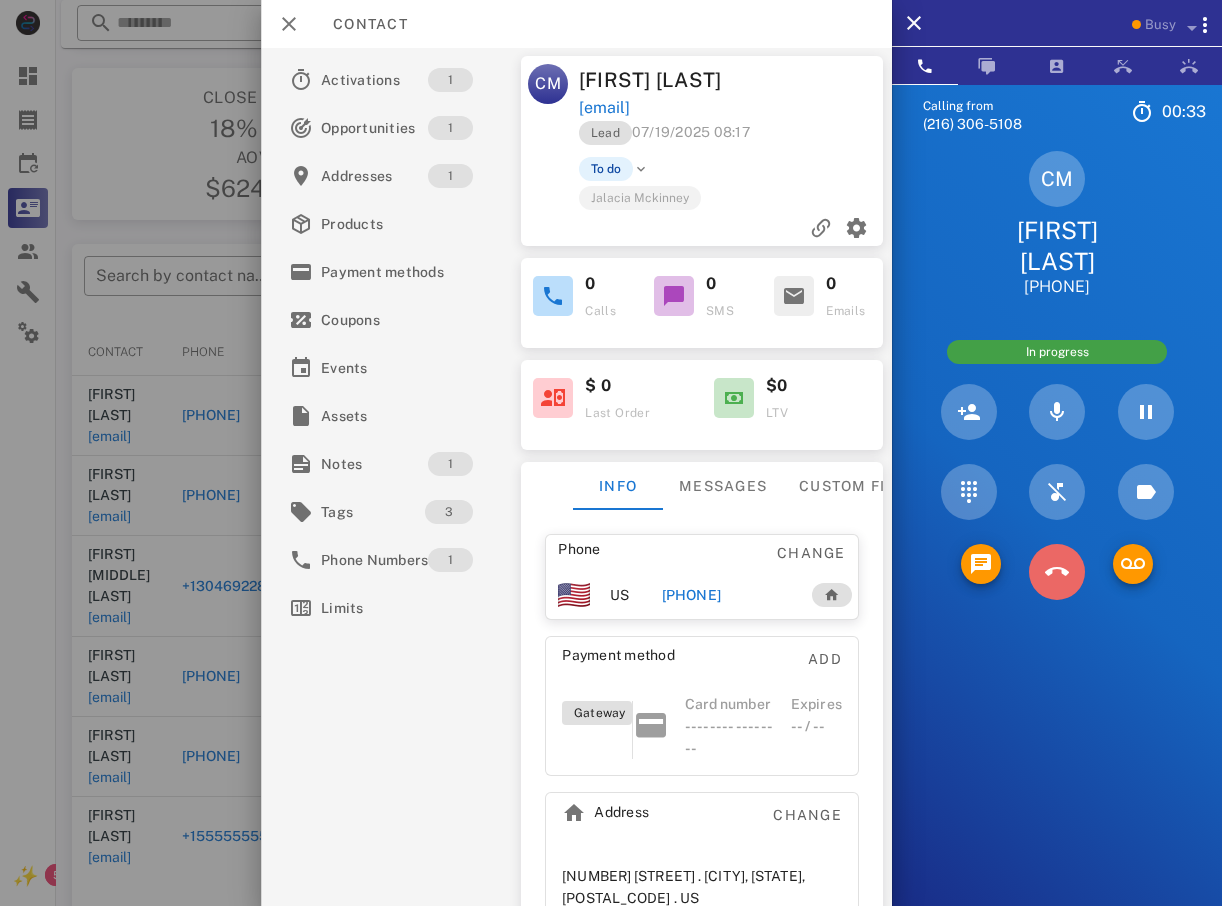 click at bounding box center (1057, 572) 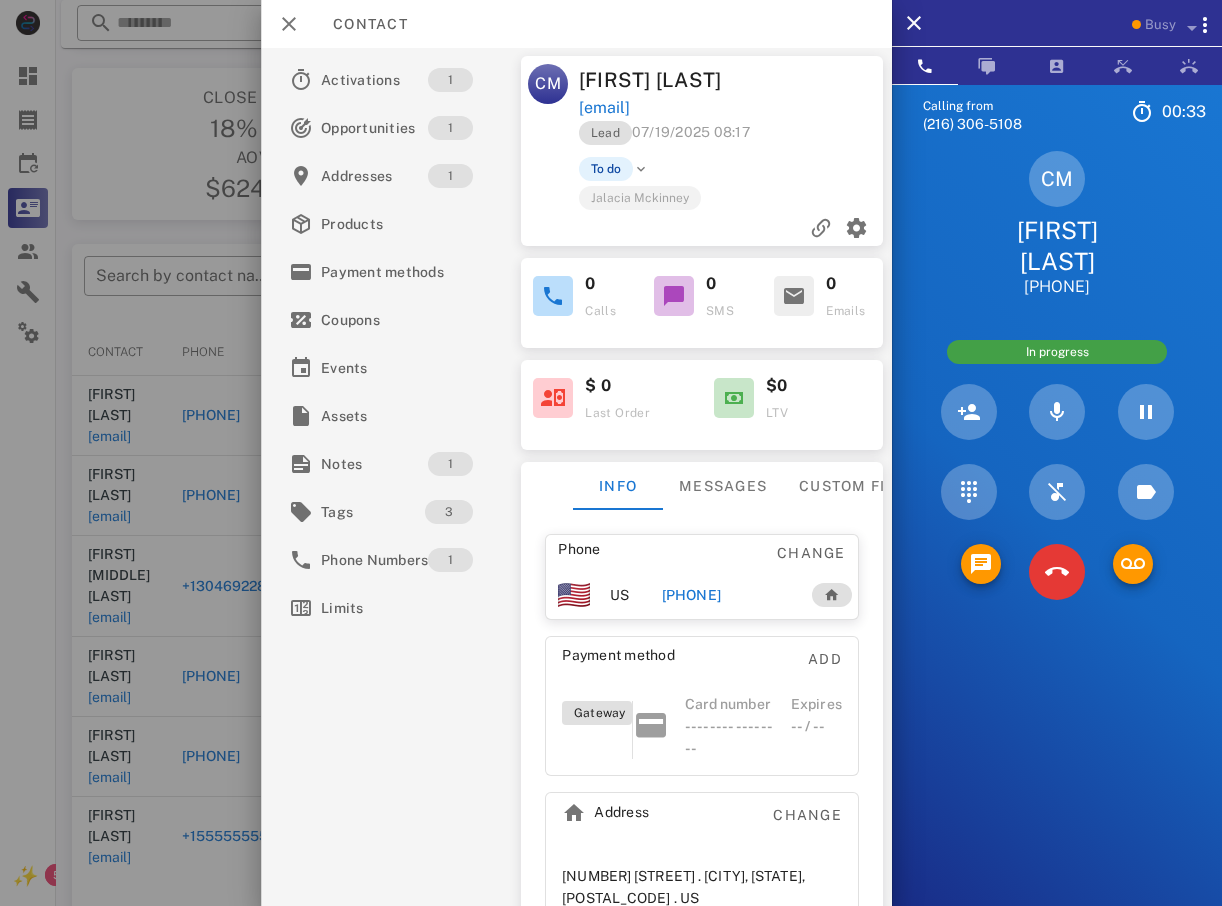 drag, startPoint x: 1047, startPoint y: 594, endPoint x: 1034, endPoint y: 587, distance: 14.764823 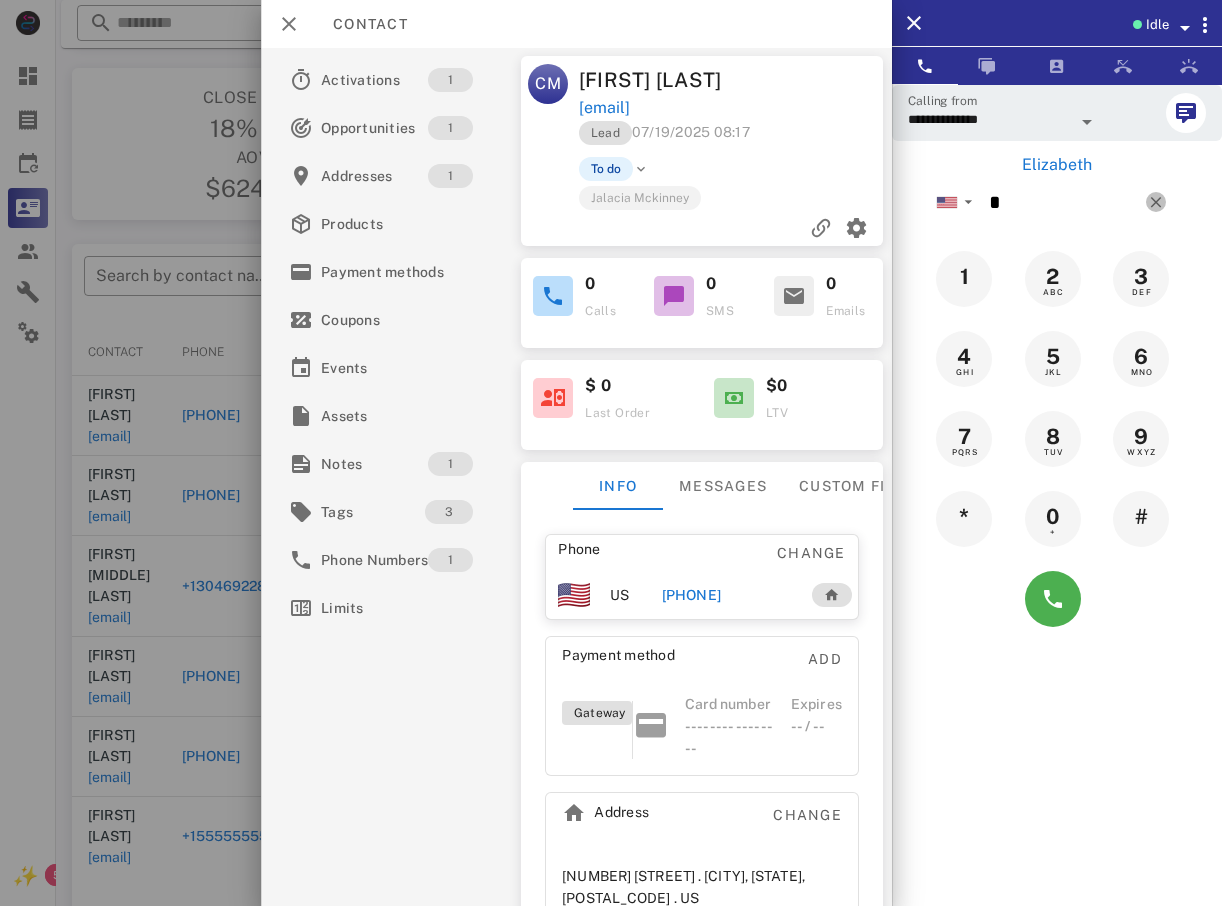 click at bounding box center (1156, 202) 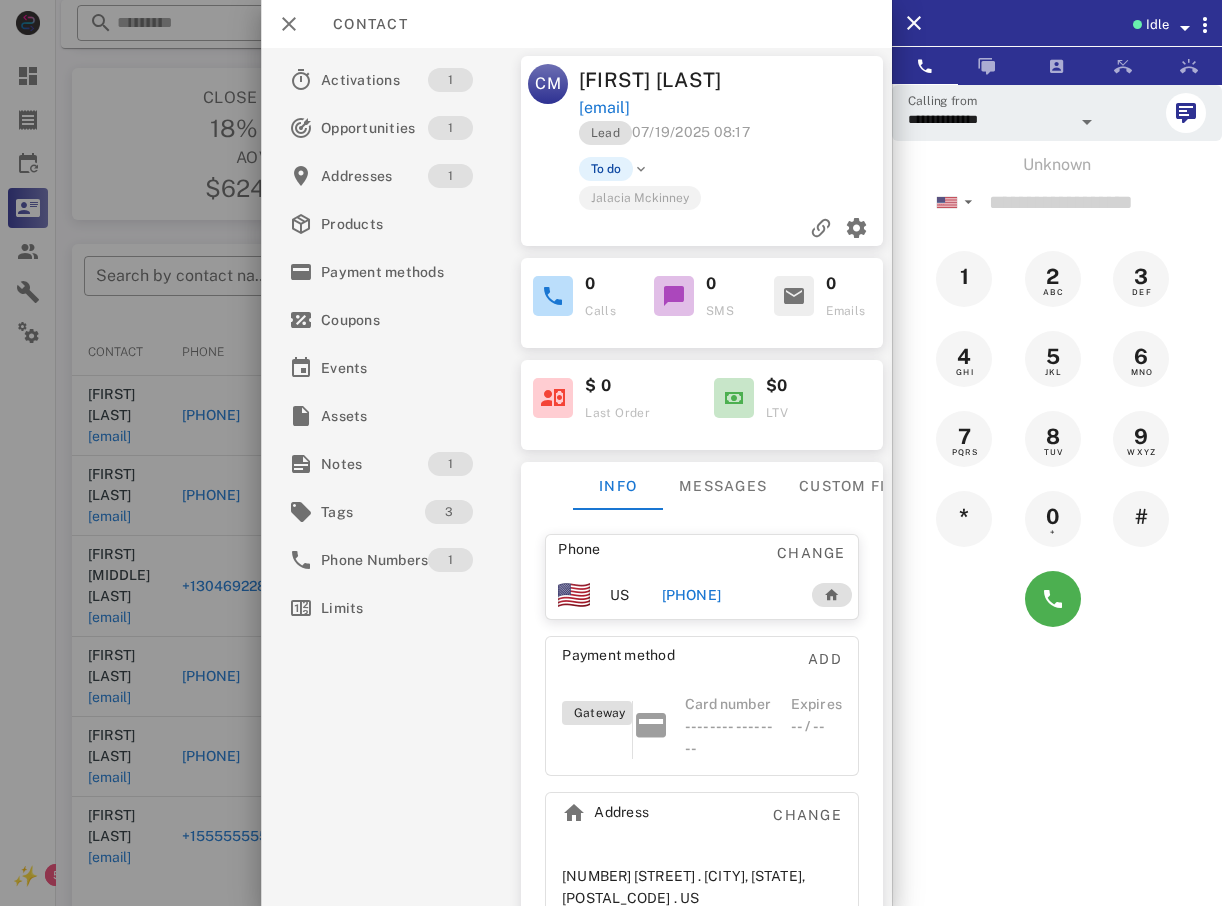 click at bounding box center (611, 453) 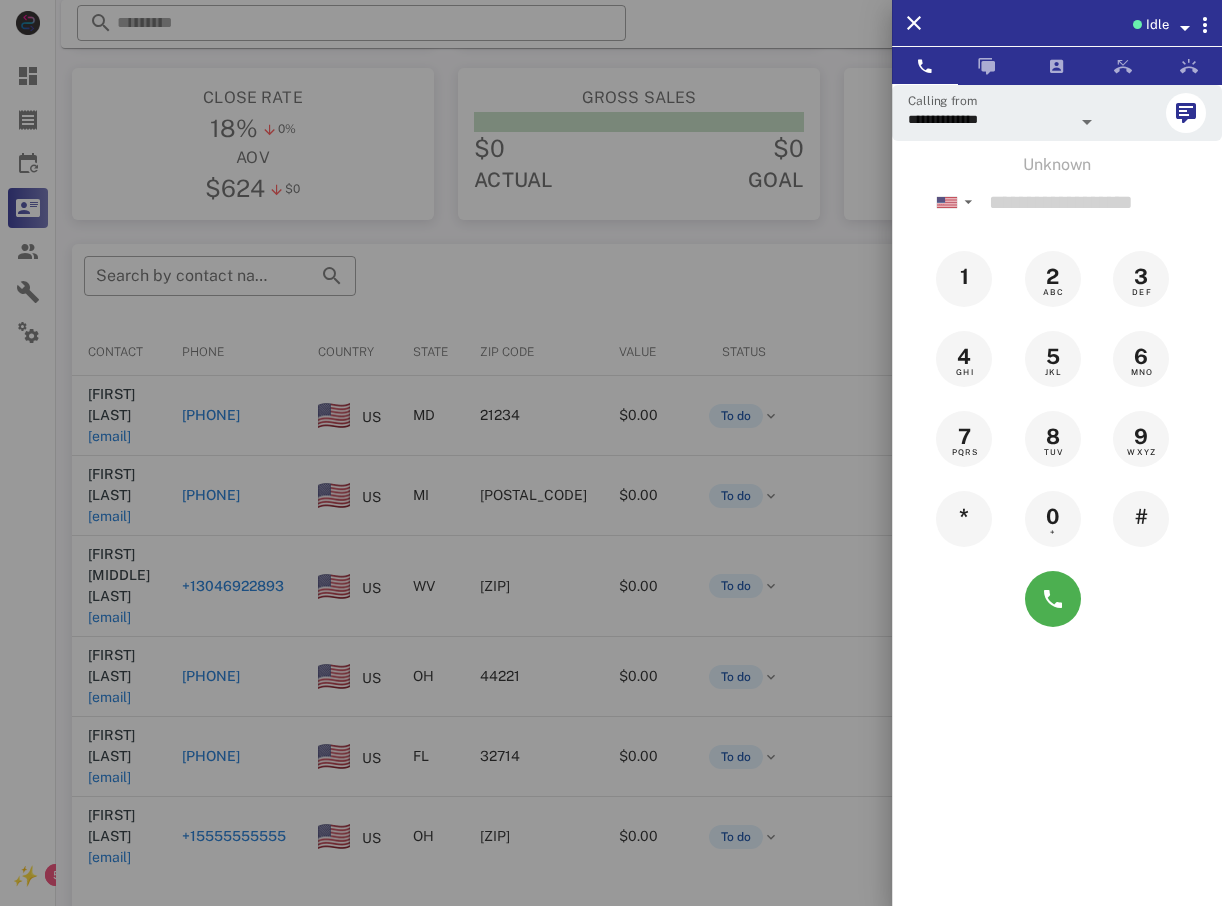 click at bounding box center [611, 453] 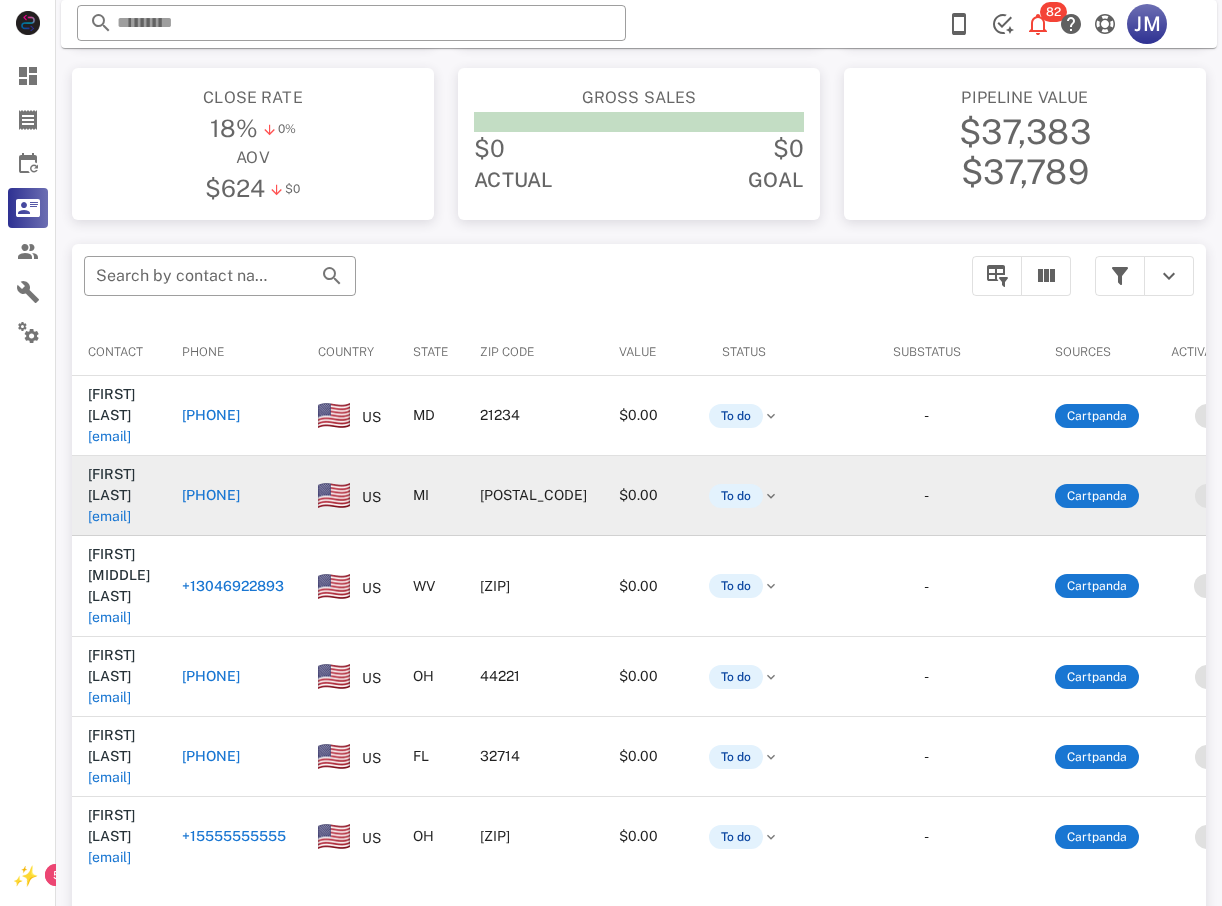 click on "[PHONE]" at bounding box center (211, 495) 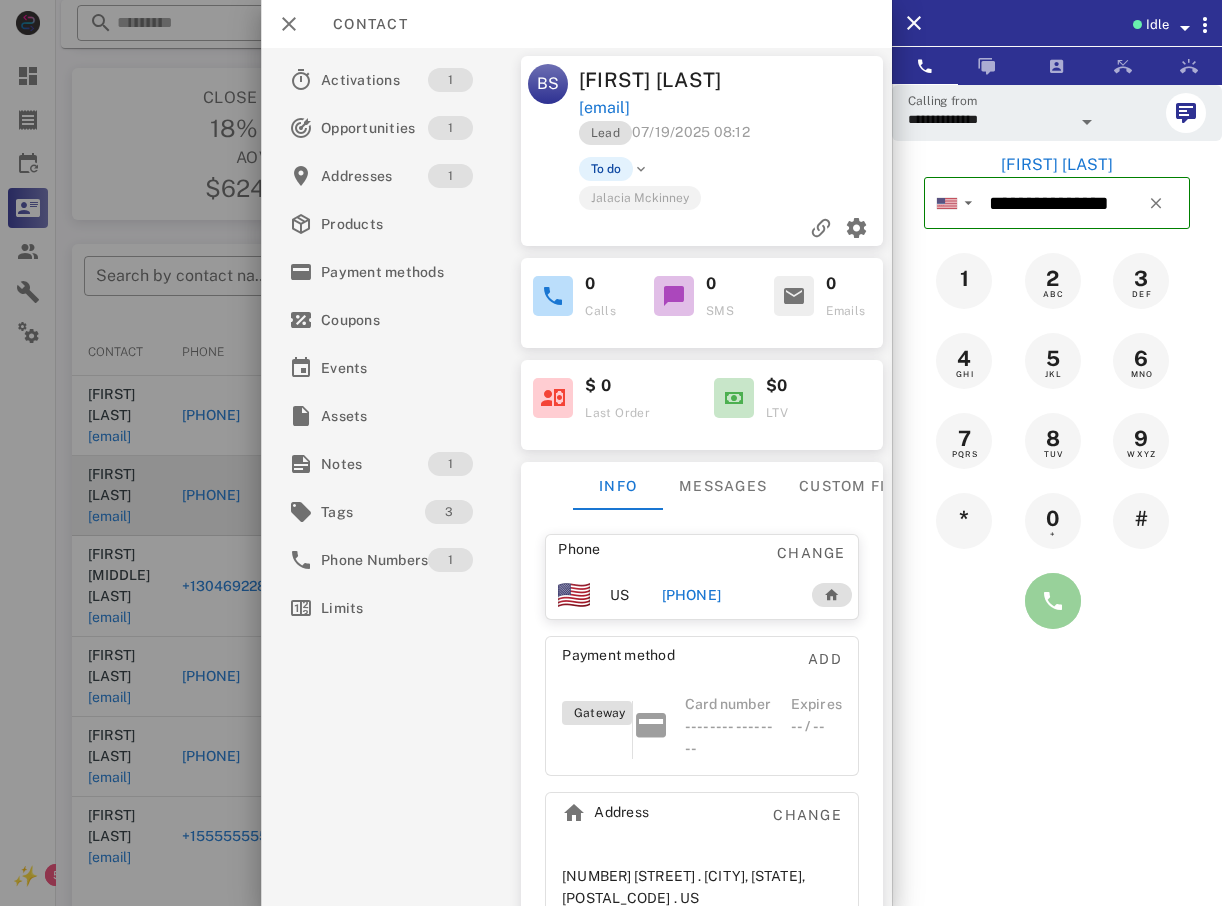 click at bounding box center (1053, 601) 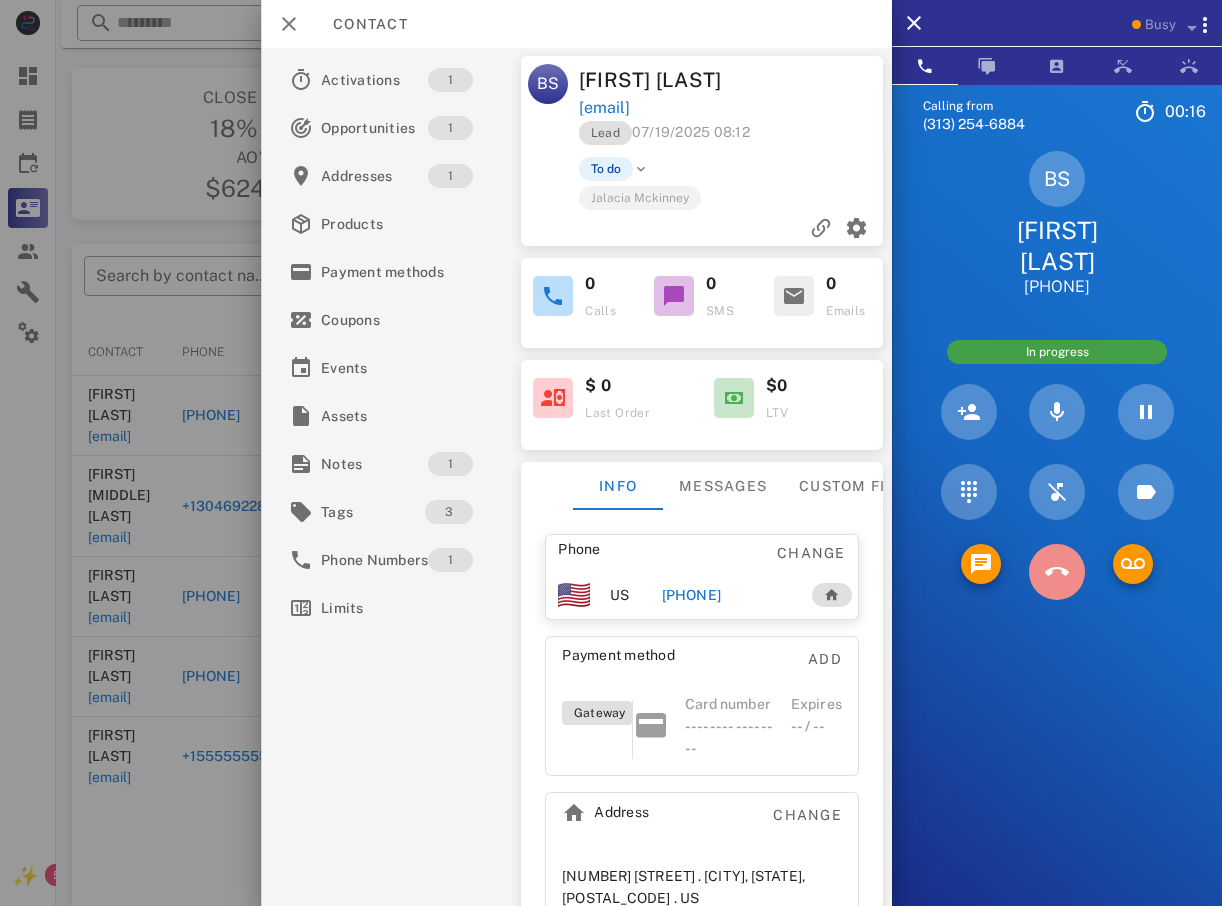click at bounding box center [1057, 572] 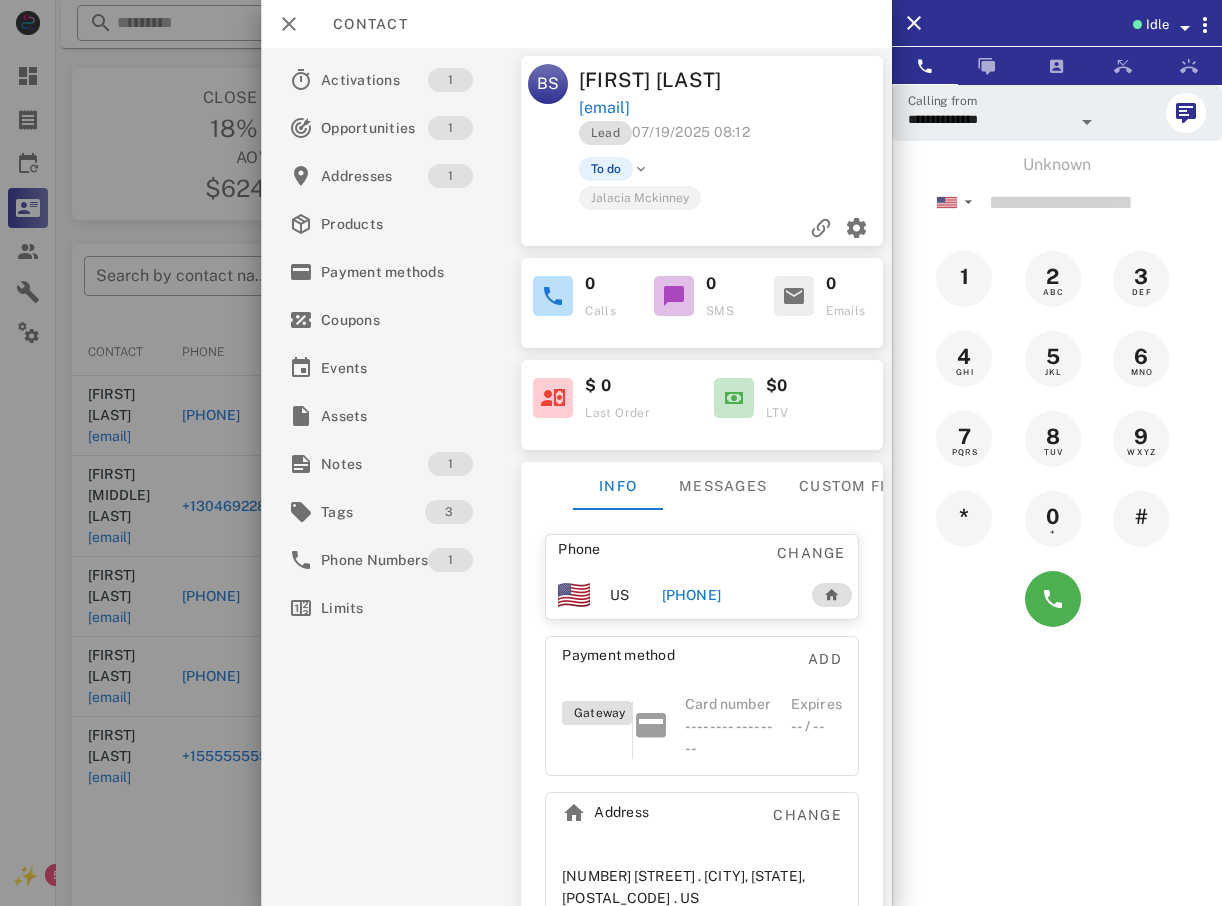 click at bounding box center [611, 453] 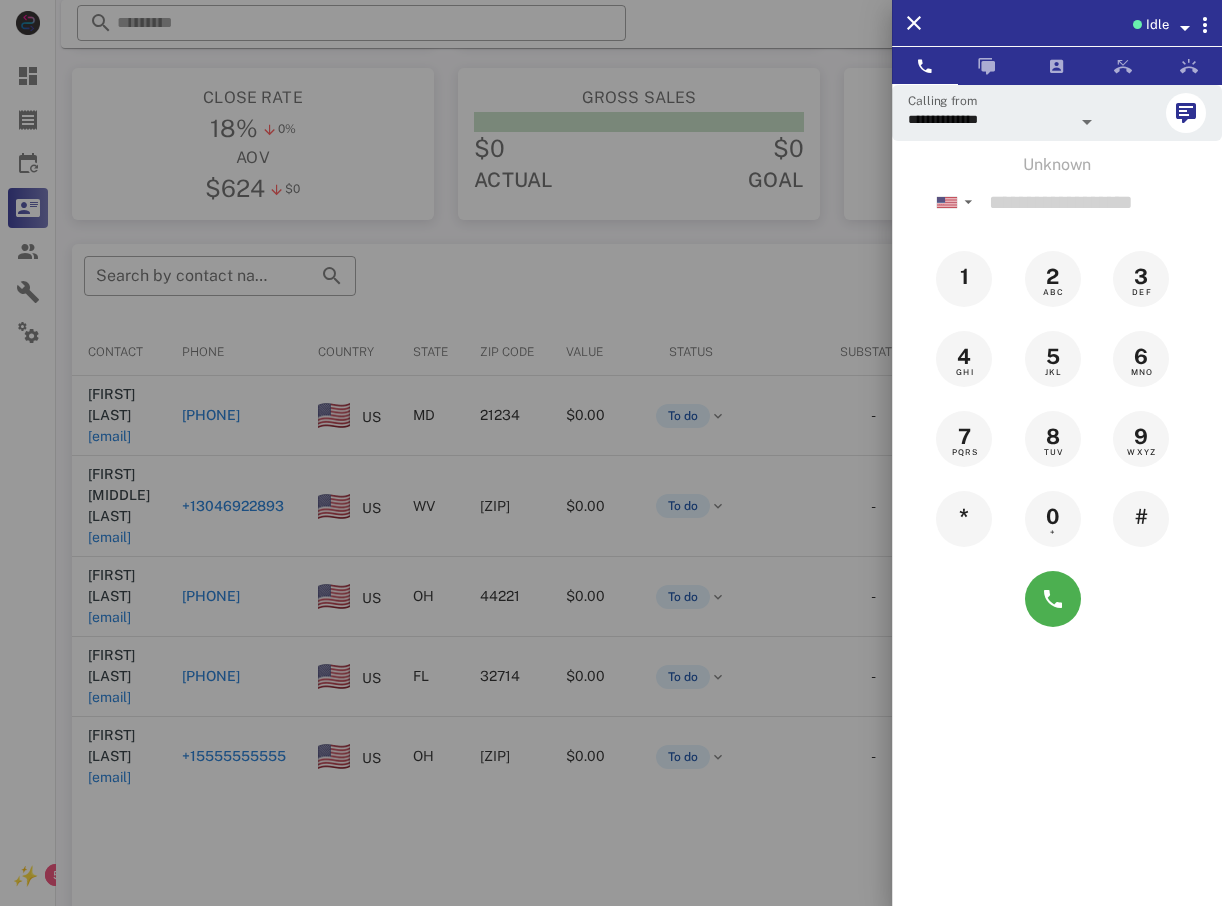 click at bounding box center [611, 453] 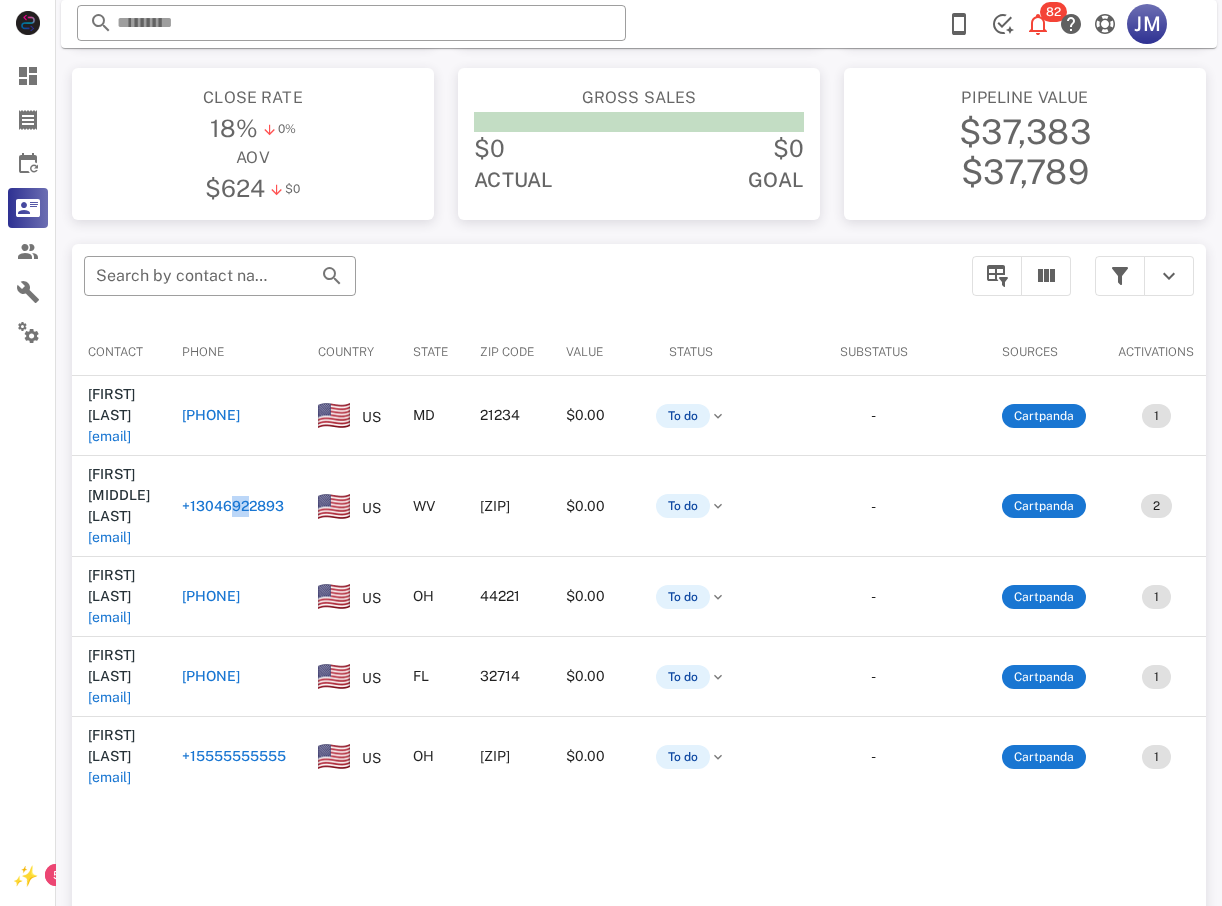 click on "+13046922893" at bounding box center (233, 506) 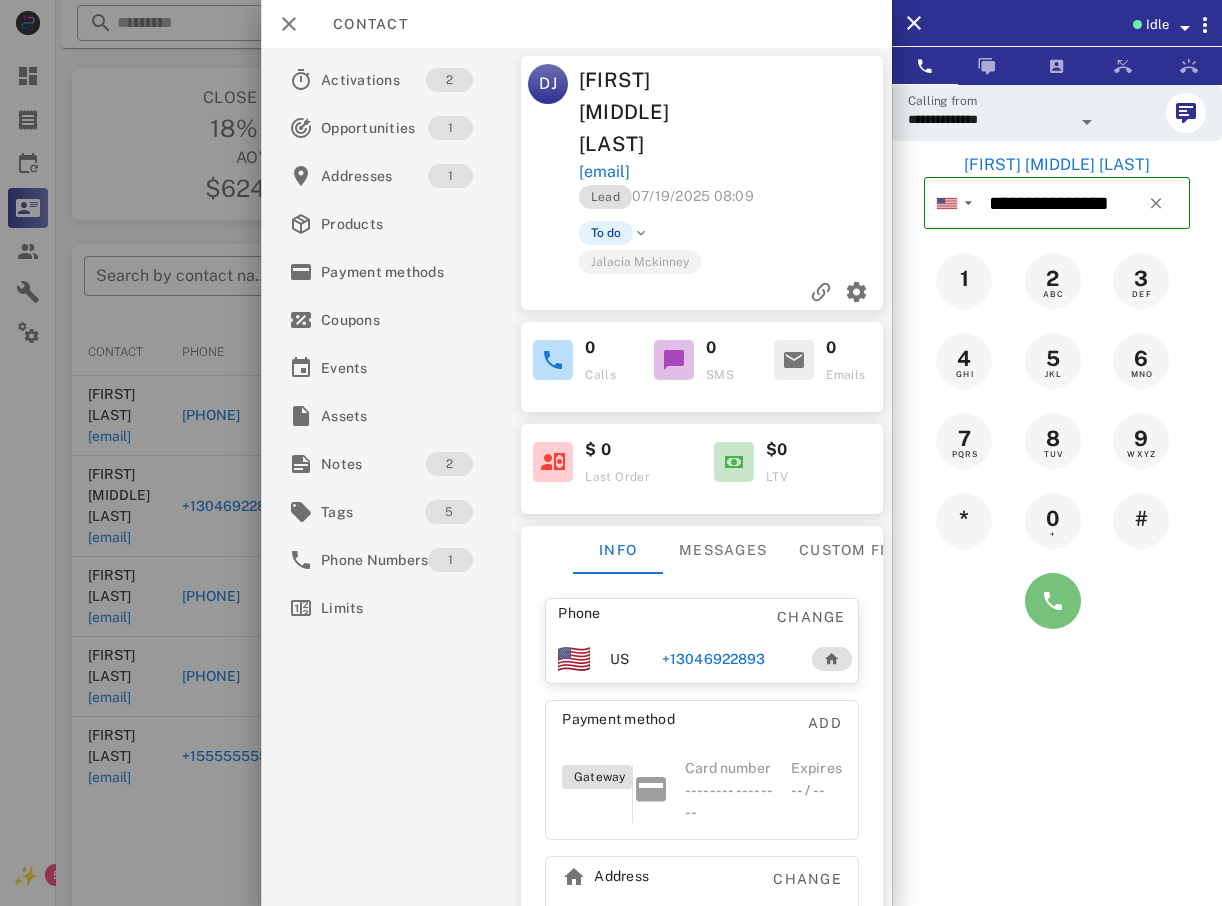 click at bounding box center (1053, 601) 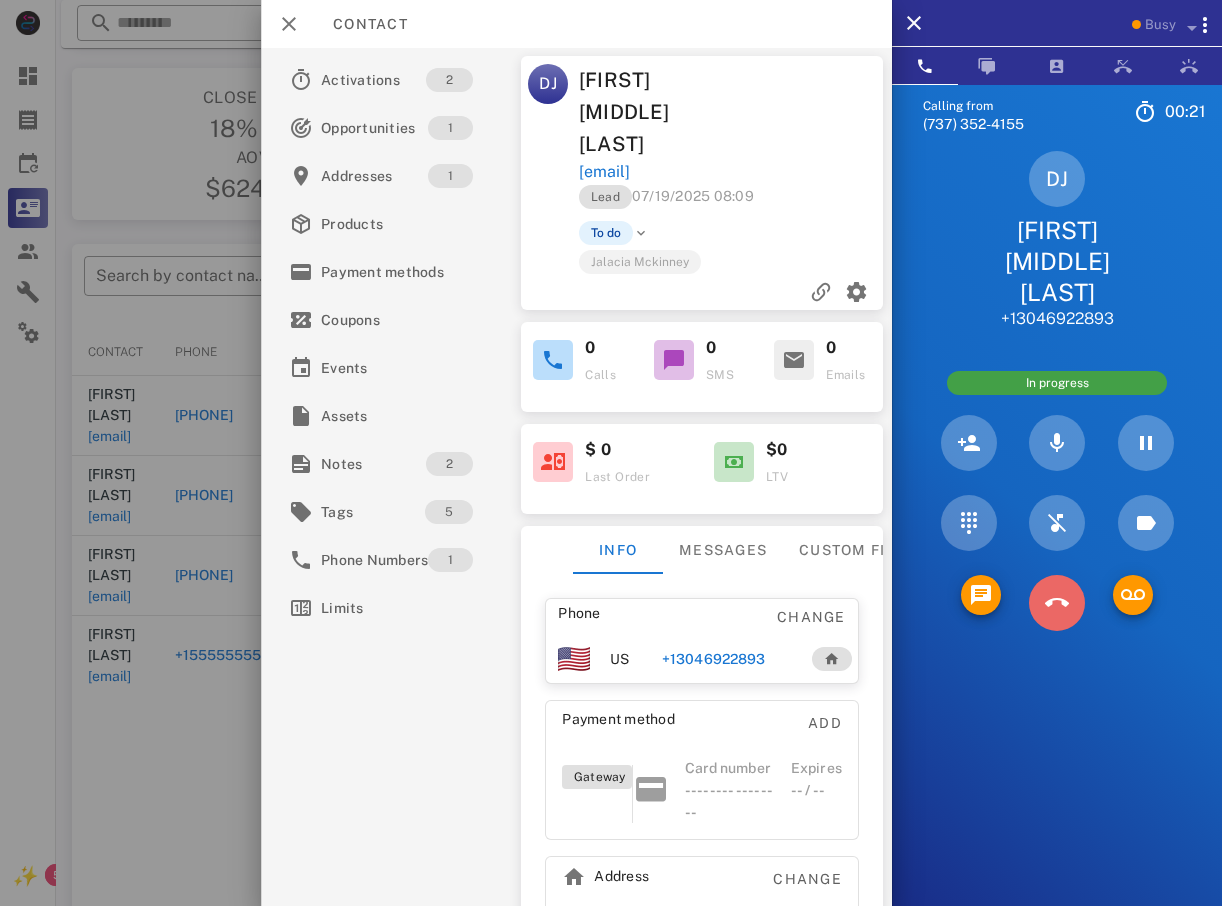 click at bounding box center [1057, 603] 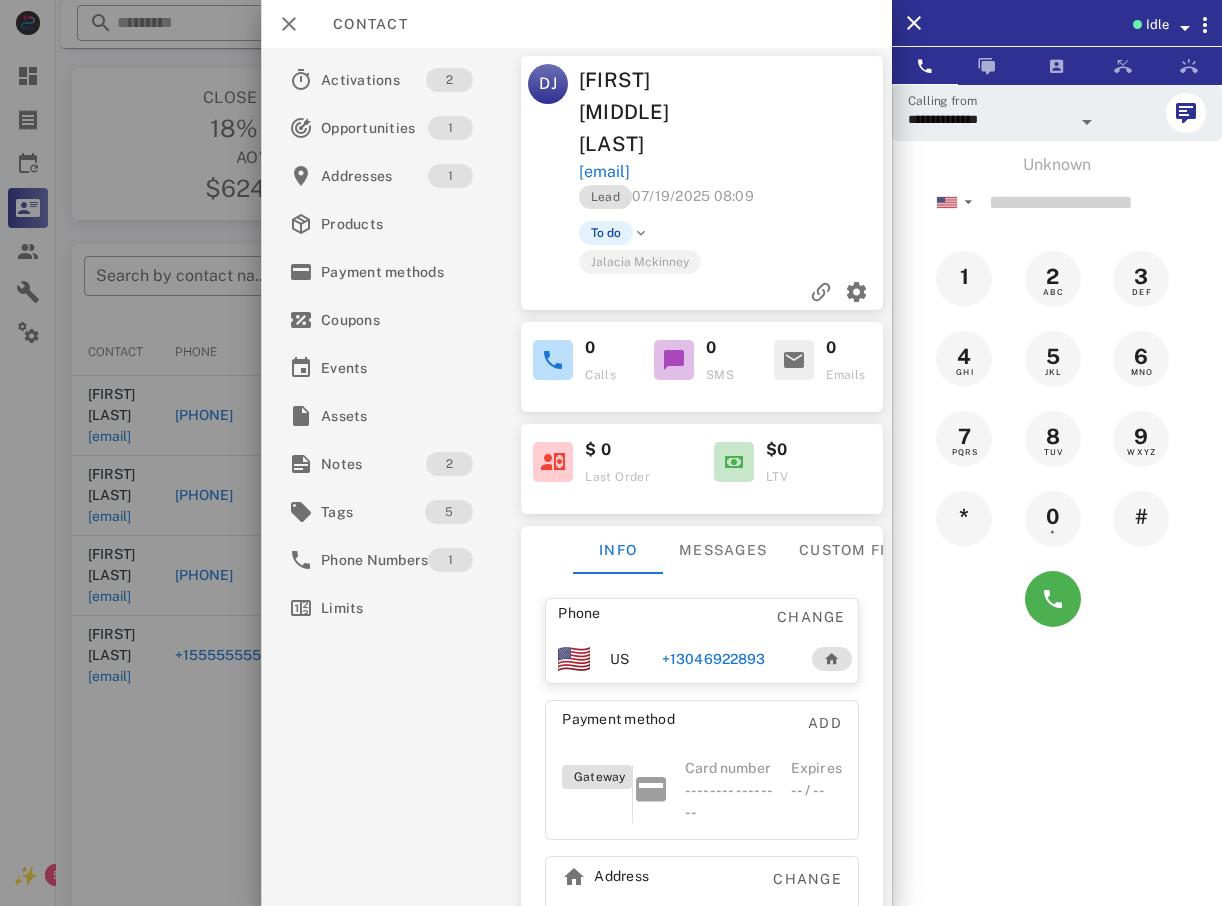 click at bounding box center (611, 453) 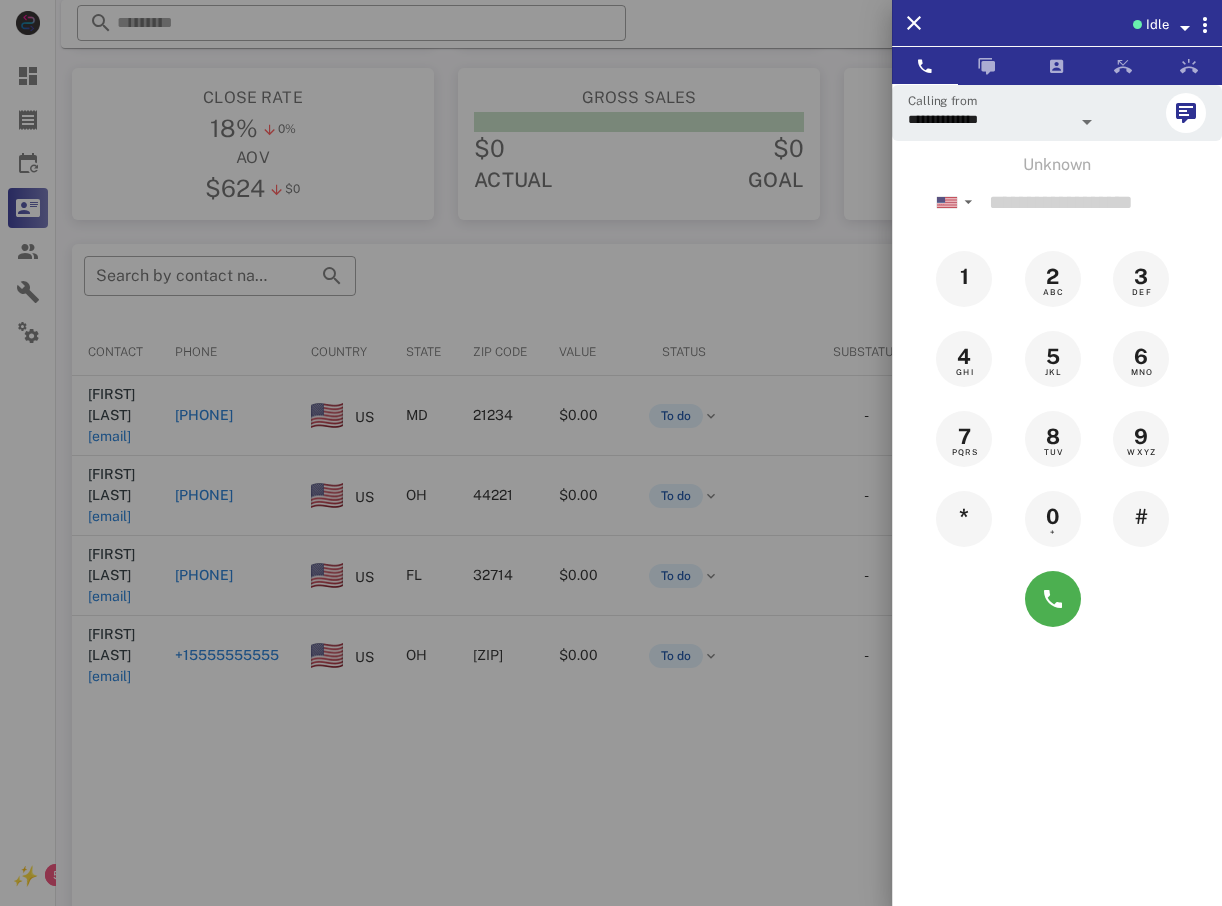 click at bounding box center (611, 453) 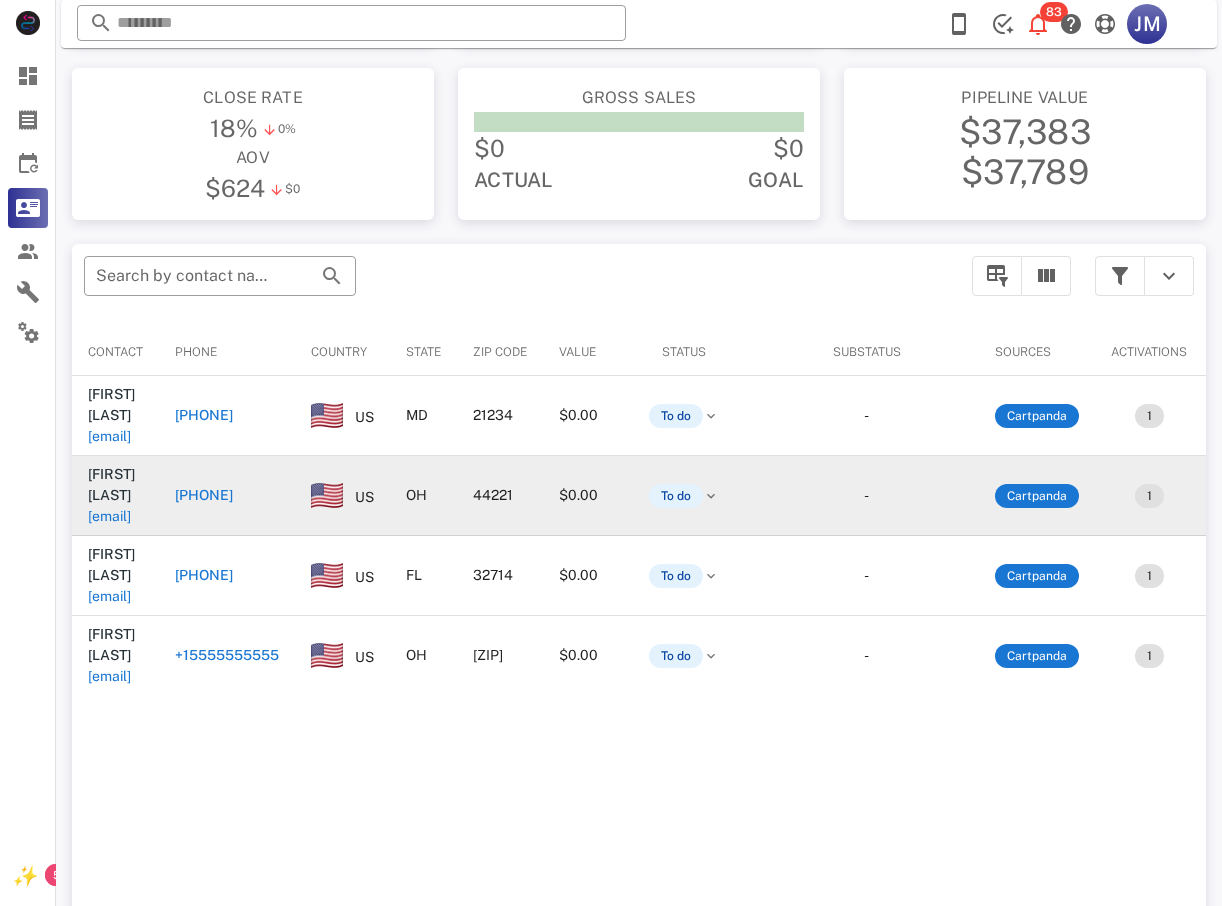 click on "[PHONE]" at bounding box center (204, 495) 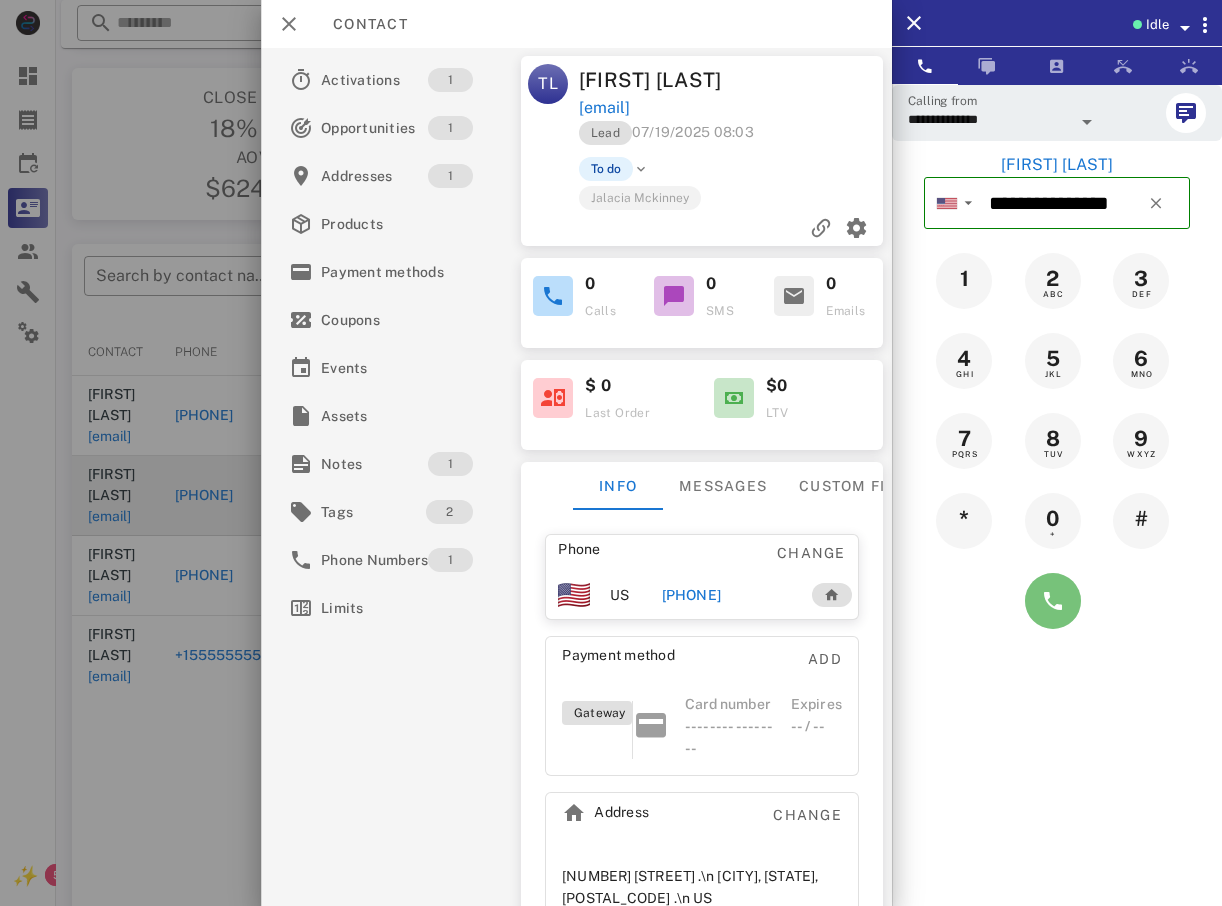 click at bounding box center [1053, 601] 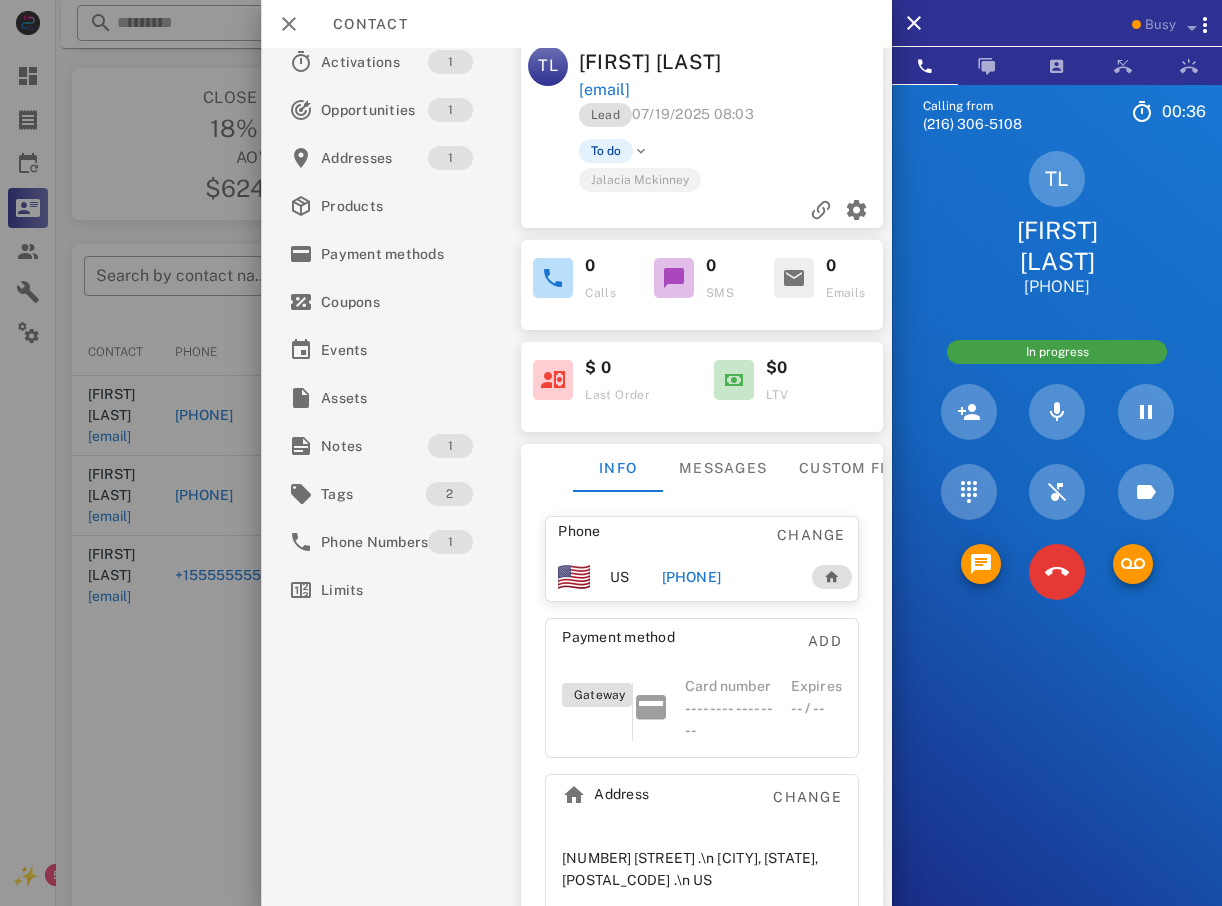 scroll, scrollTop: 70, scrollLeft: 0, axis: vertical 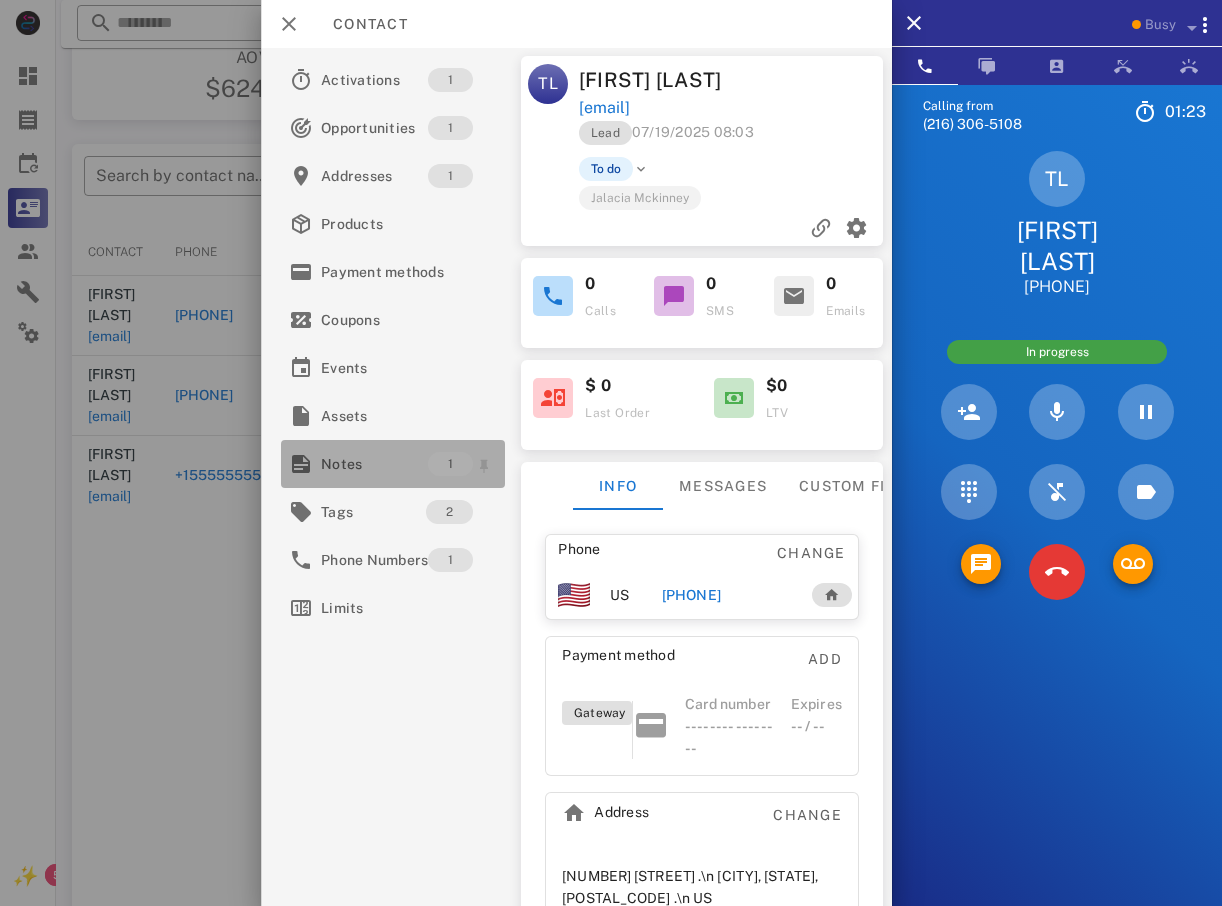 click on "Notes" at bounding box center [374, 464] 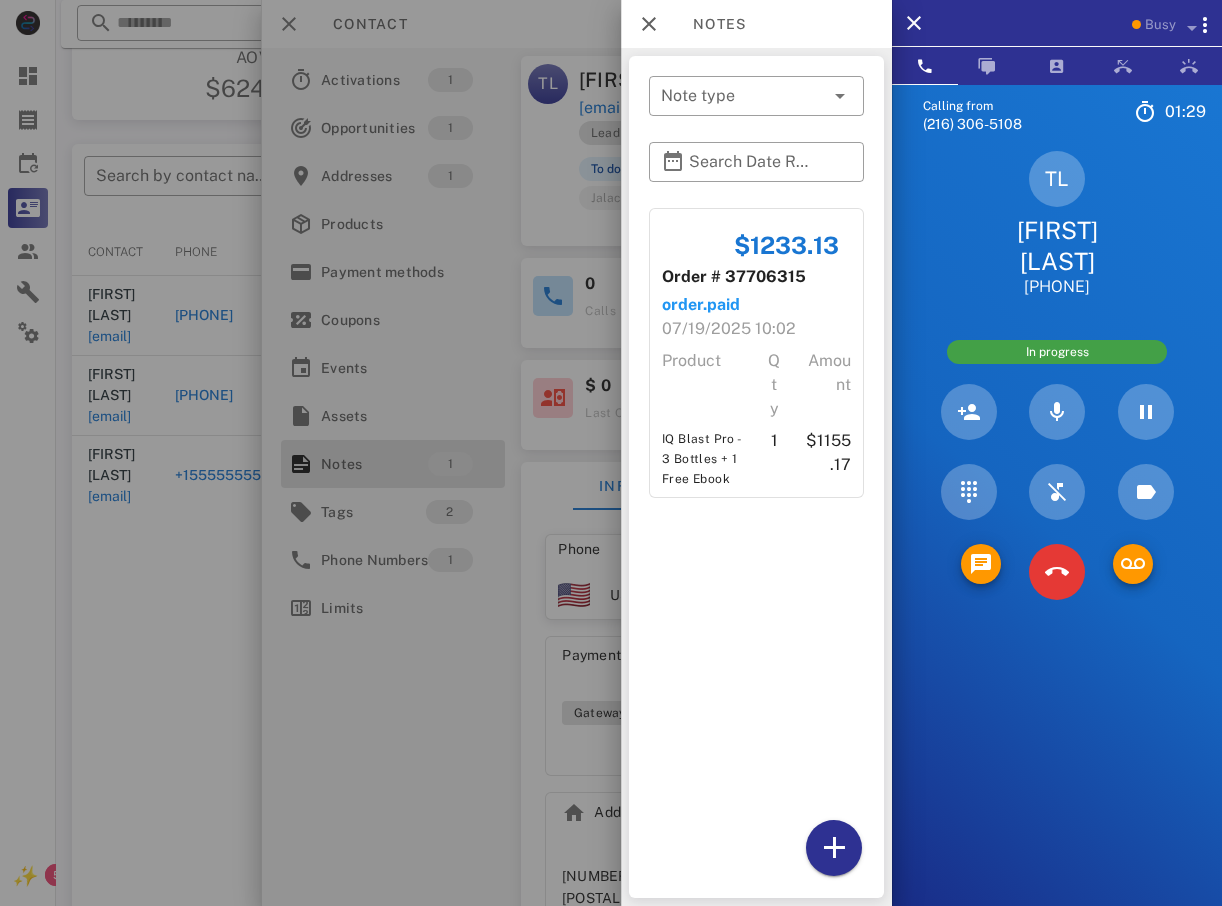 click on "IQ Blast Pro - 3 Bottles + 1 Free Ebook" at bounding box center [703, 459] 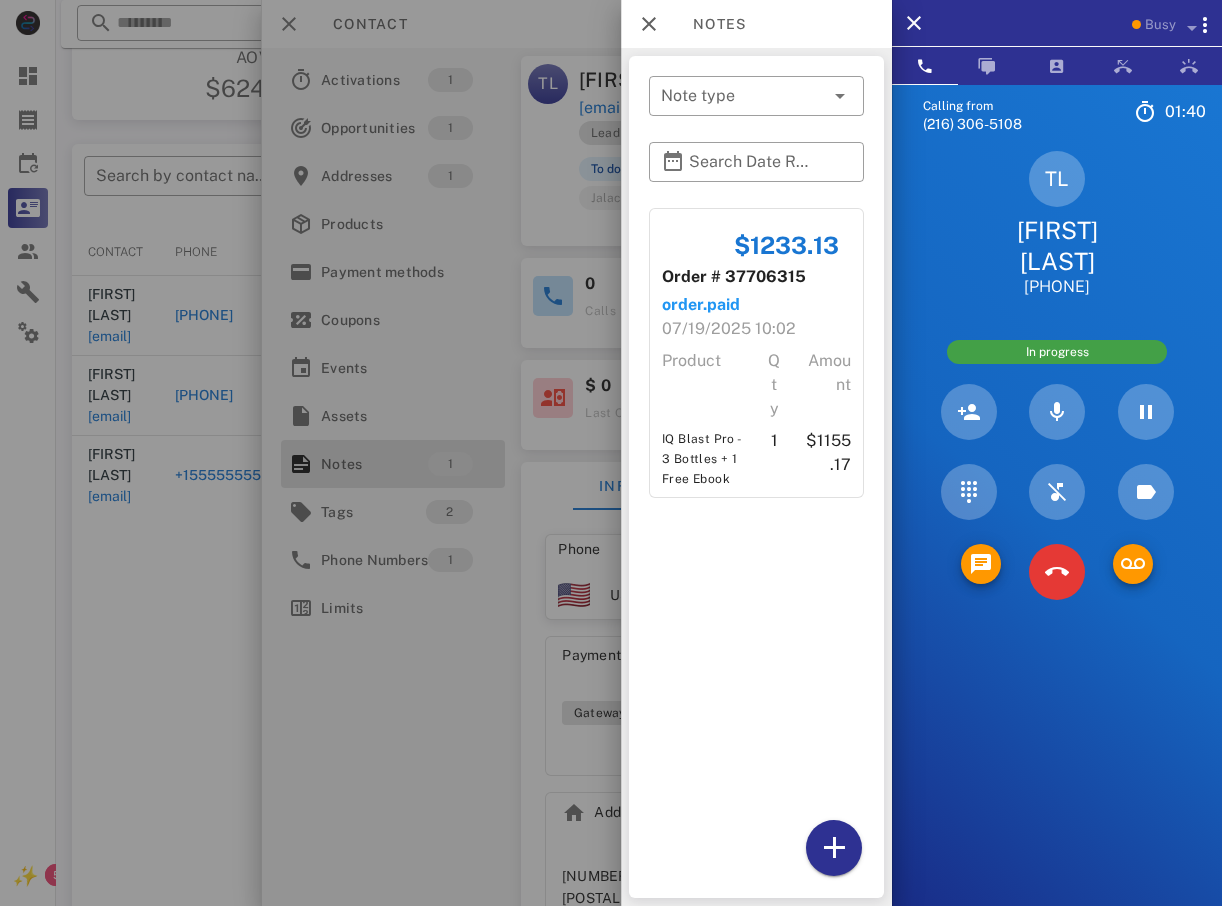 click on "IQ Blast Pro - 3 Bottles + 1 Free Ebook" at bounding box center (703, 459) 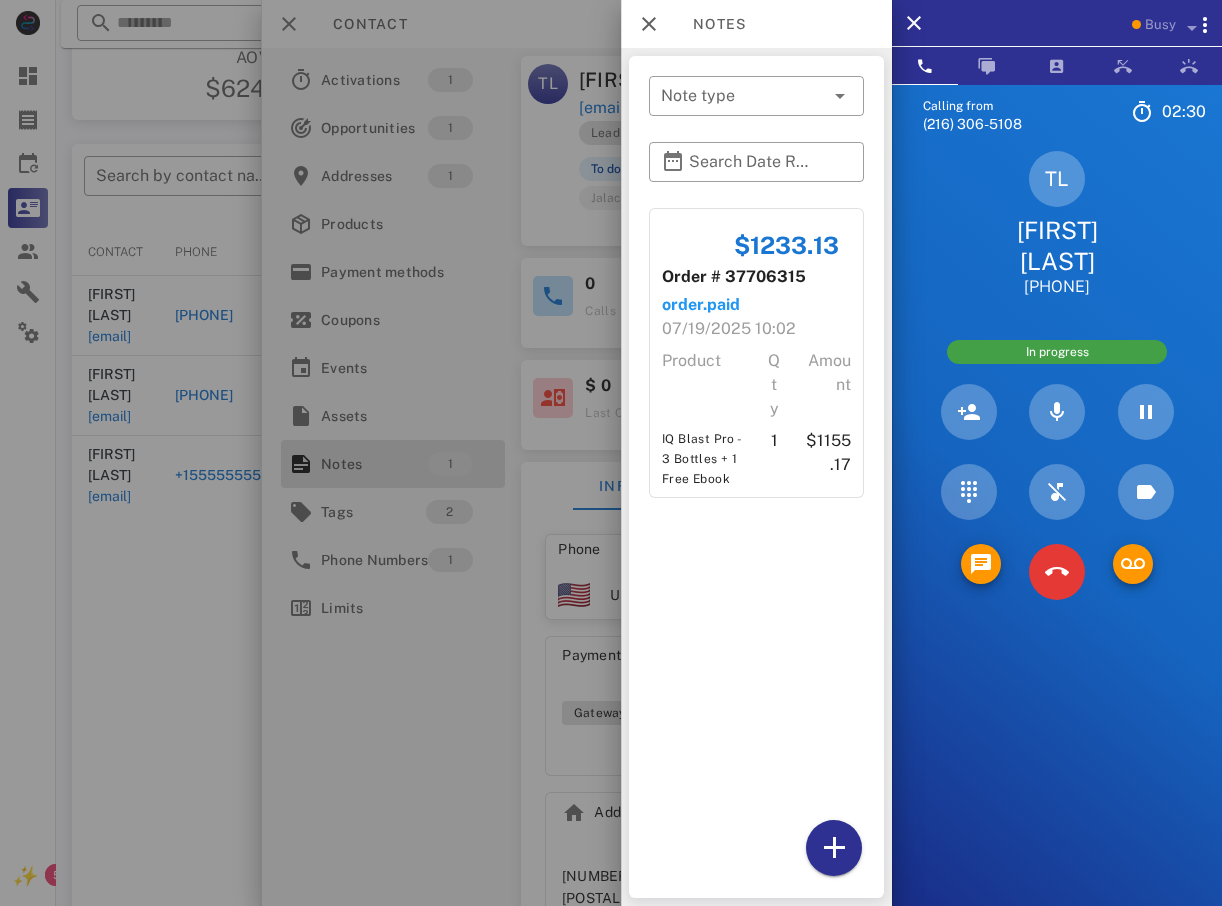 click at bounding box center (611, 453) 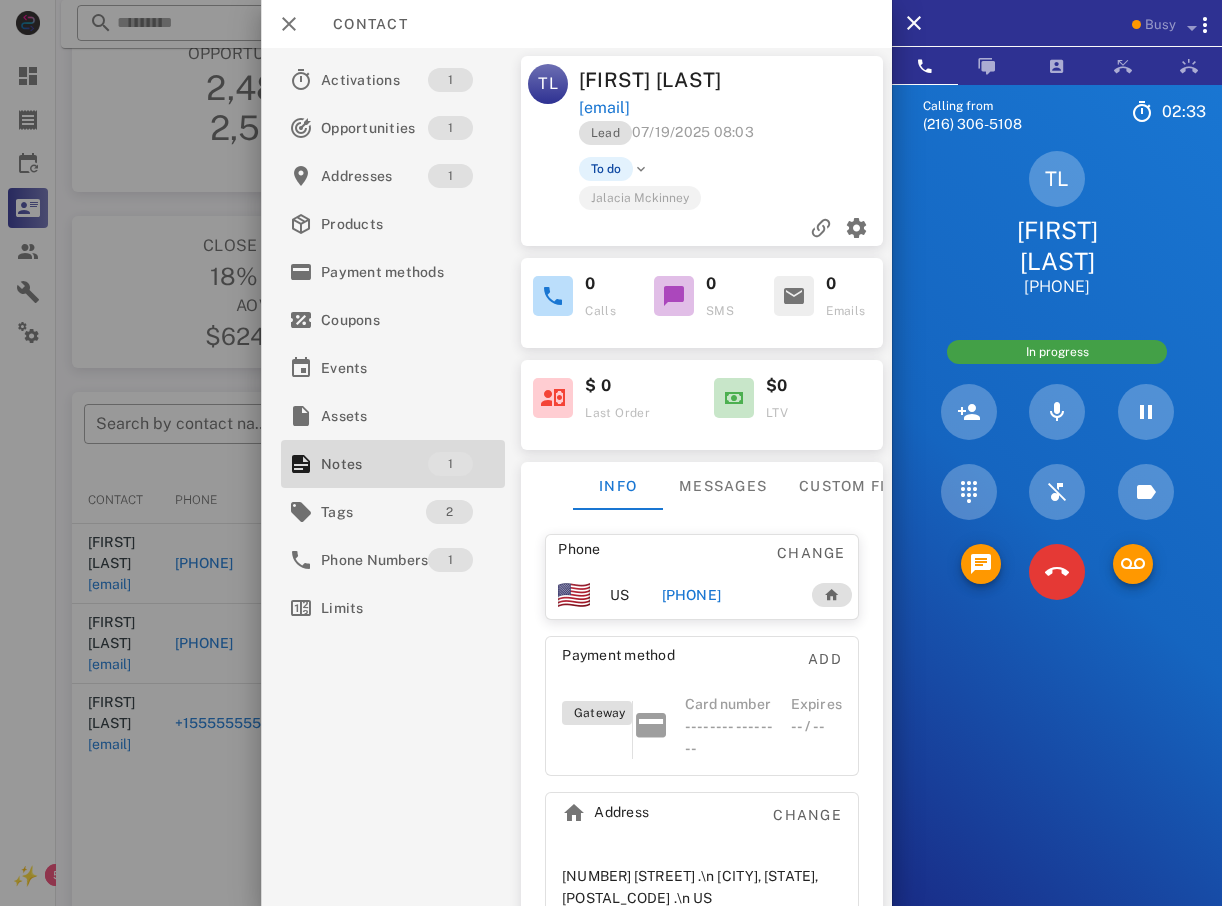 scroll, scrollTop: 0, scrollLeft: 0, axis: both 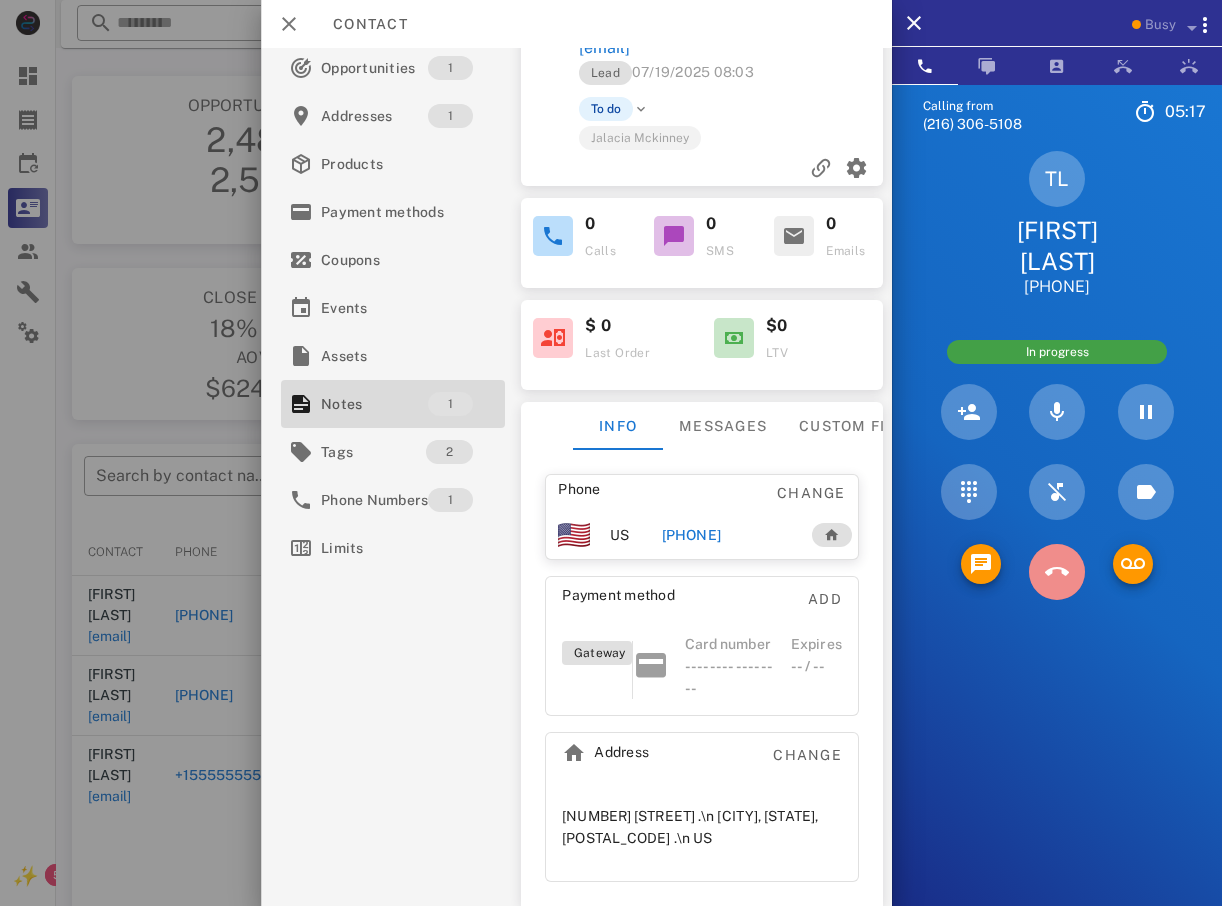 click at bounding box center (1057, 572) 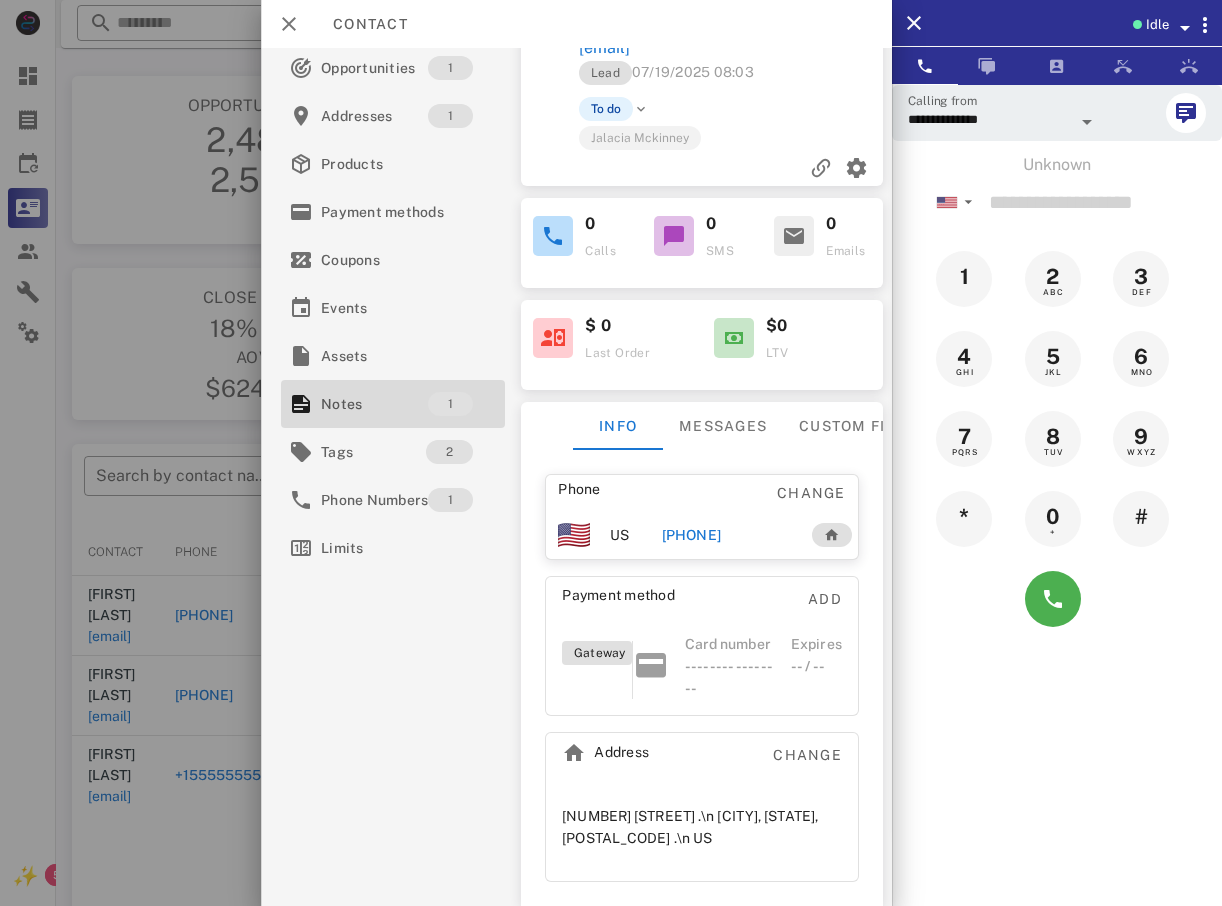 click at bounding box center [611, 453] 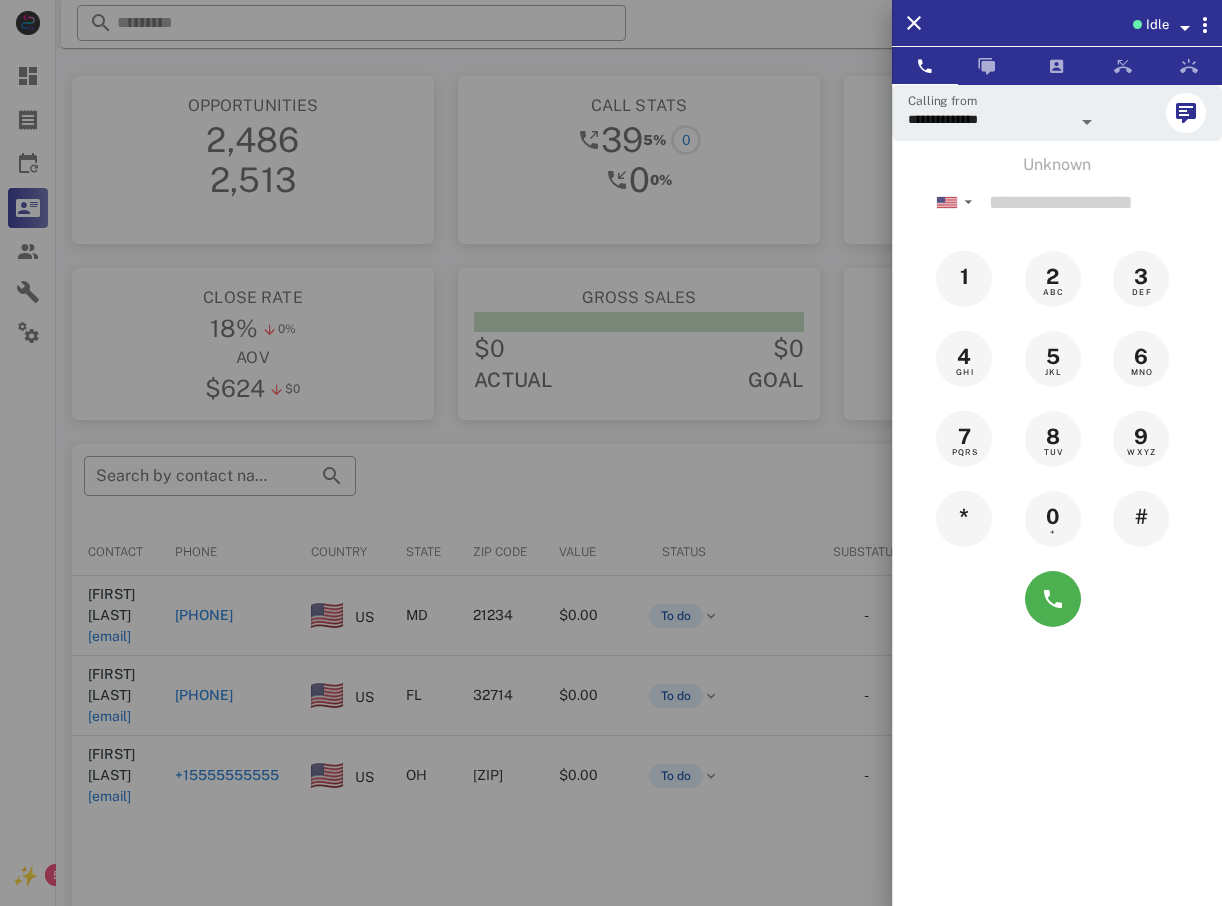 click at bounding box center [611, 453] 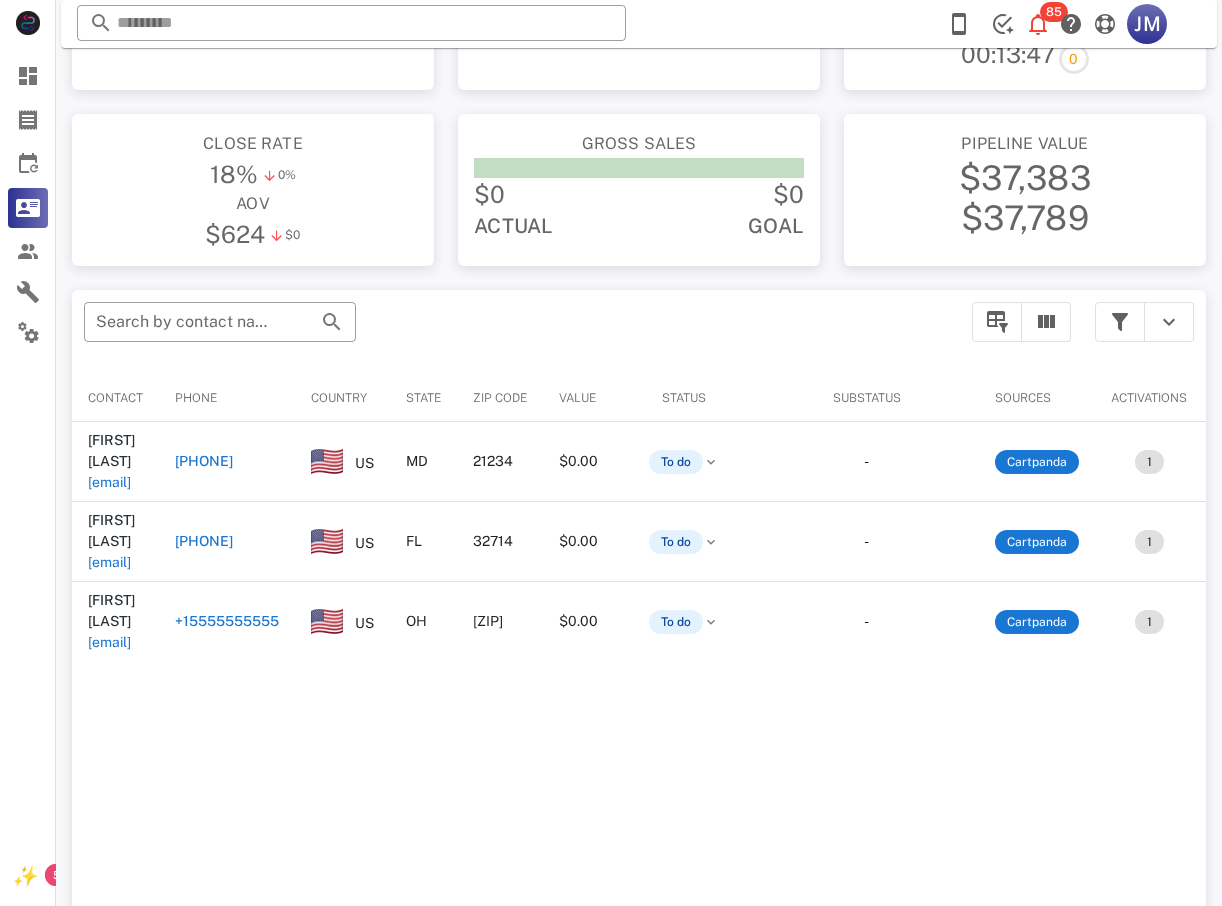 scroll, scrollTop: 380, scrollLeft: 0, axis: vertical 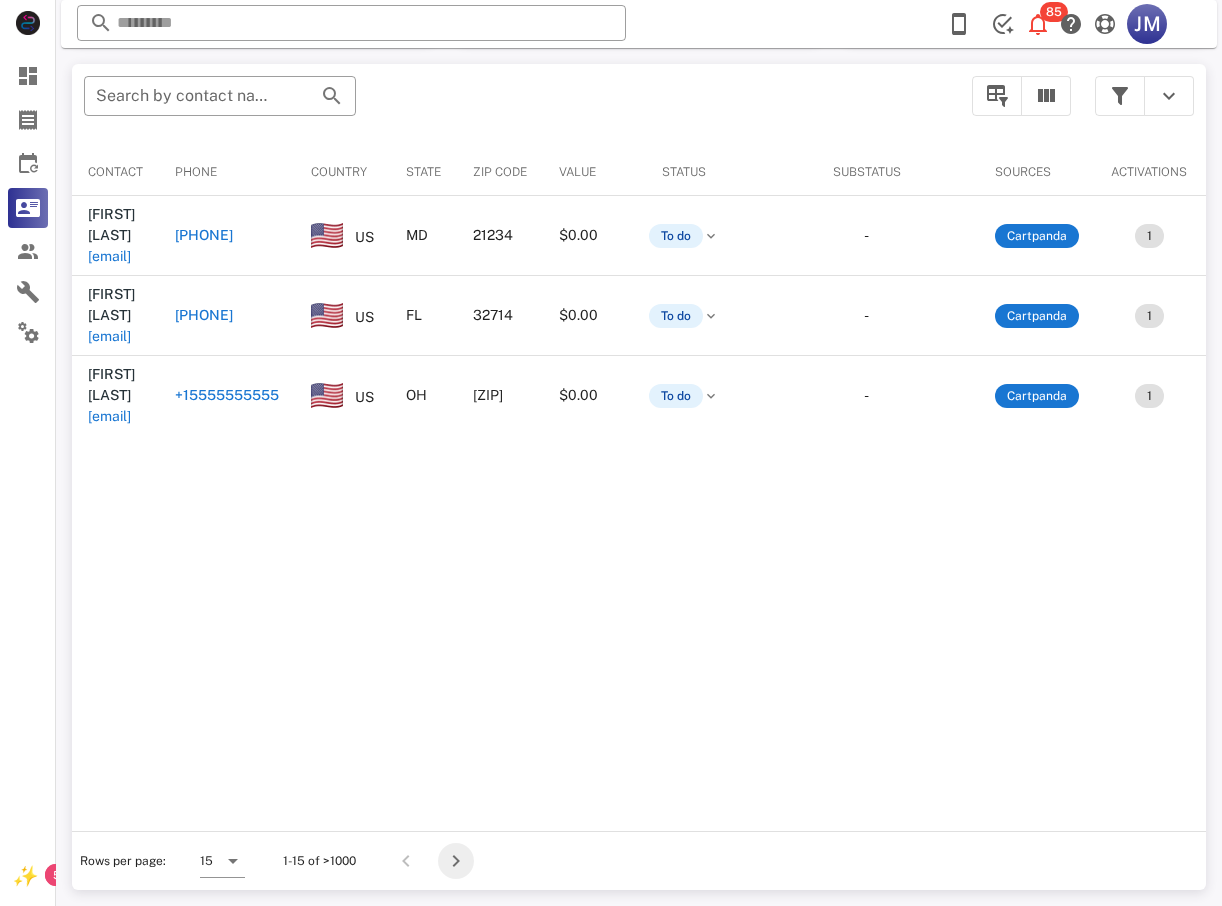 click at bounding box center [456, 861] 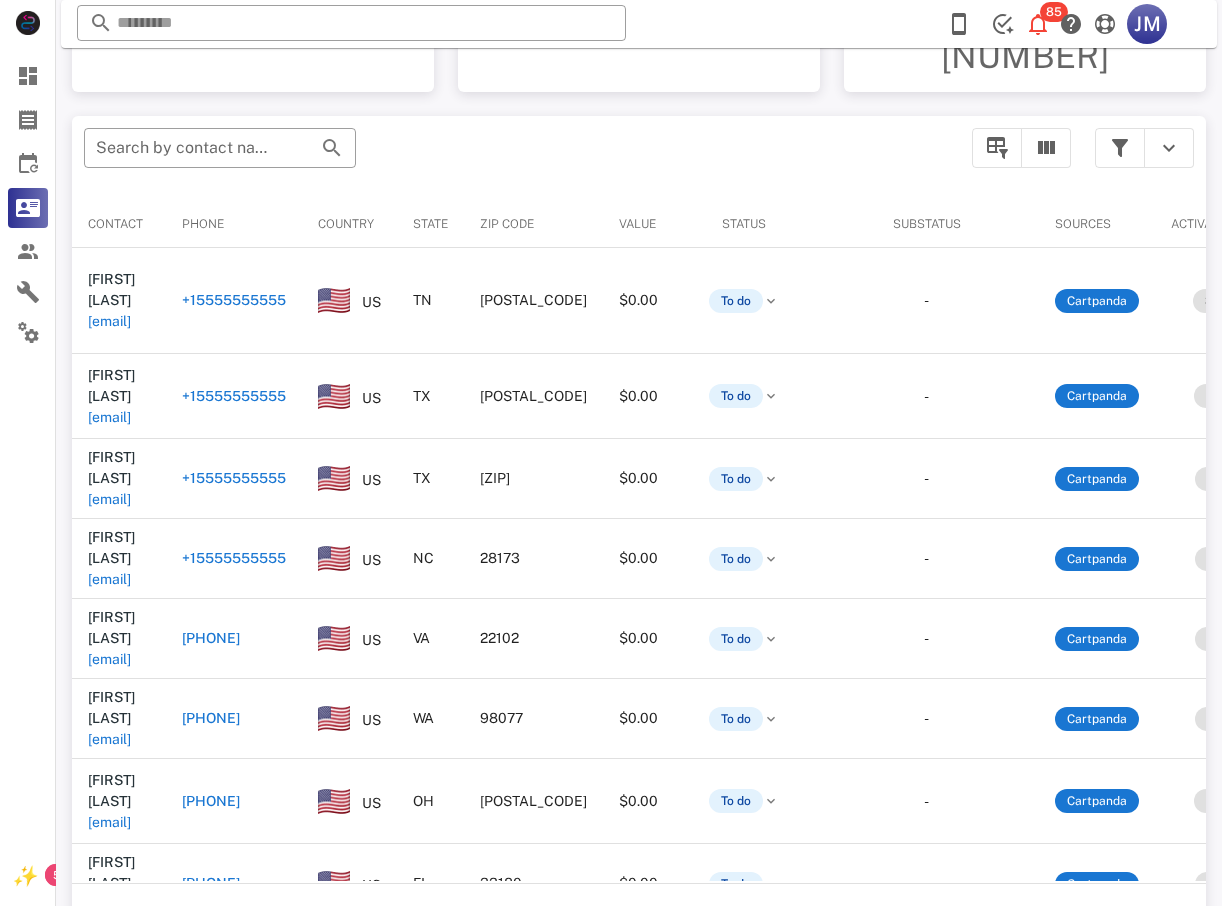 scroll, scrollTop: 380, scrollLeft: 0, axis: vertical 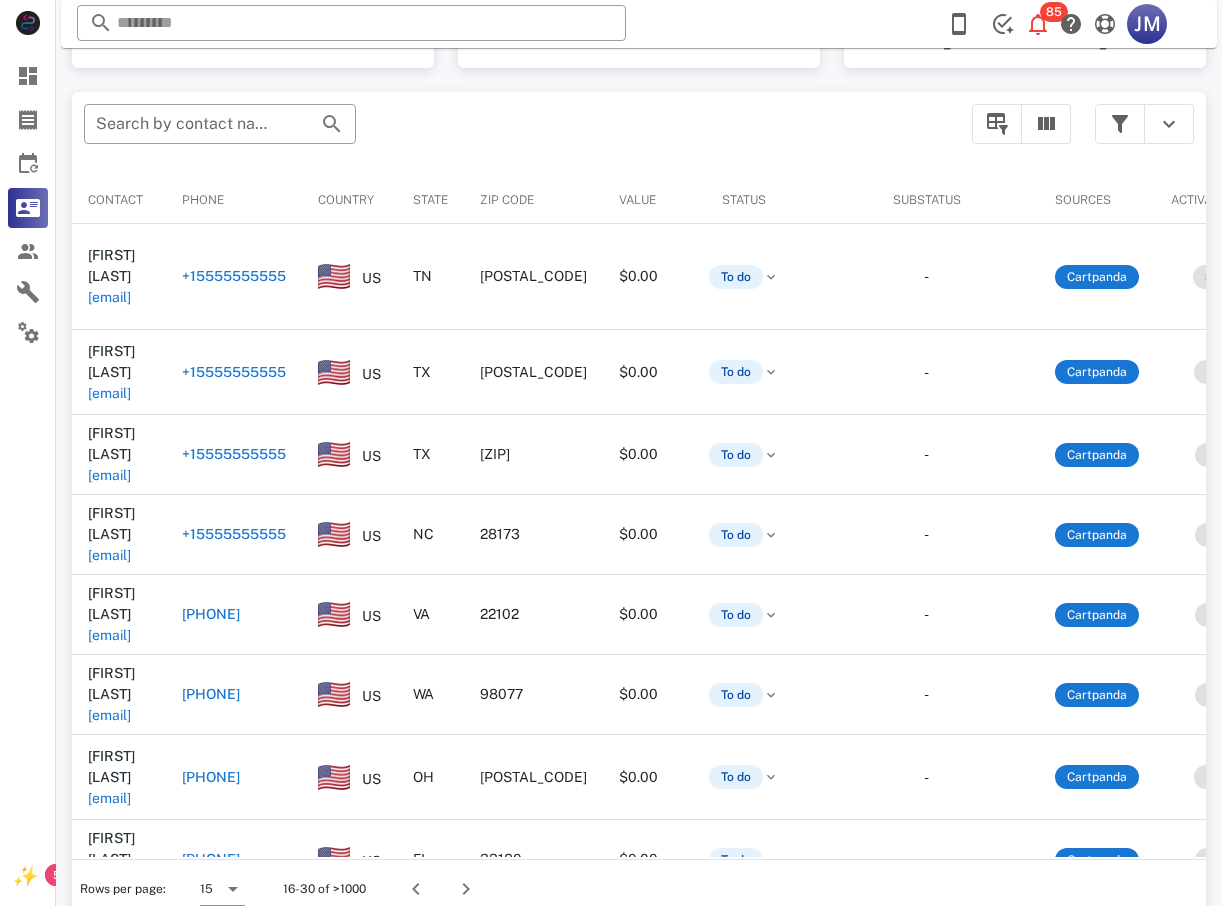 click on "[PHONE]" at bounding box center [211, 614] 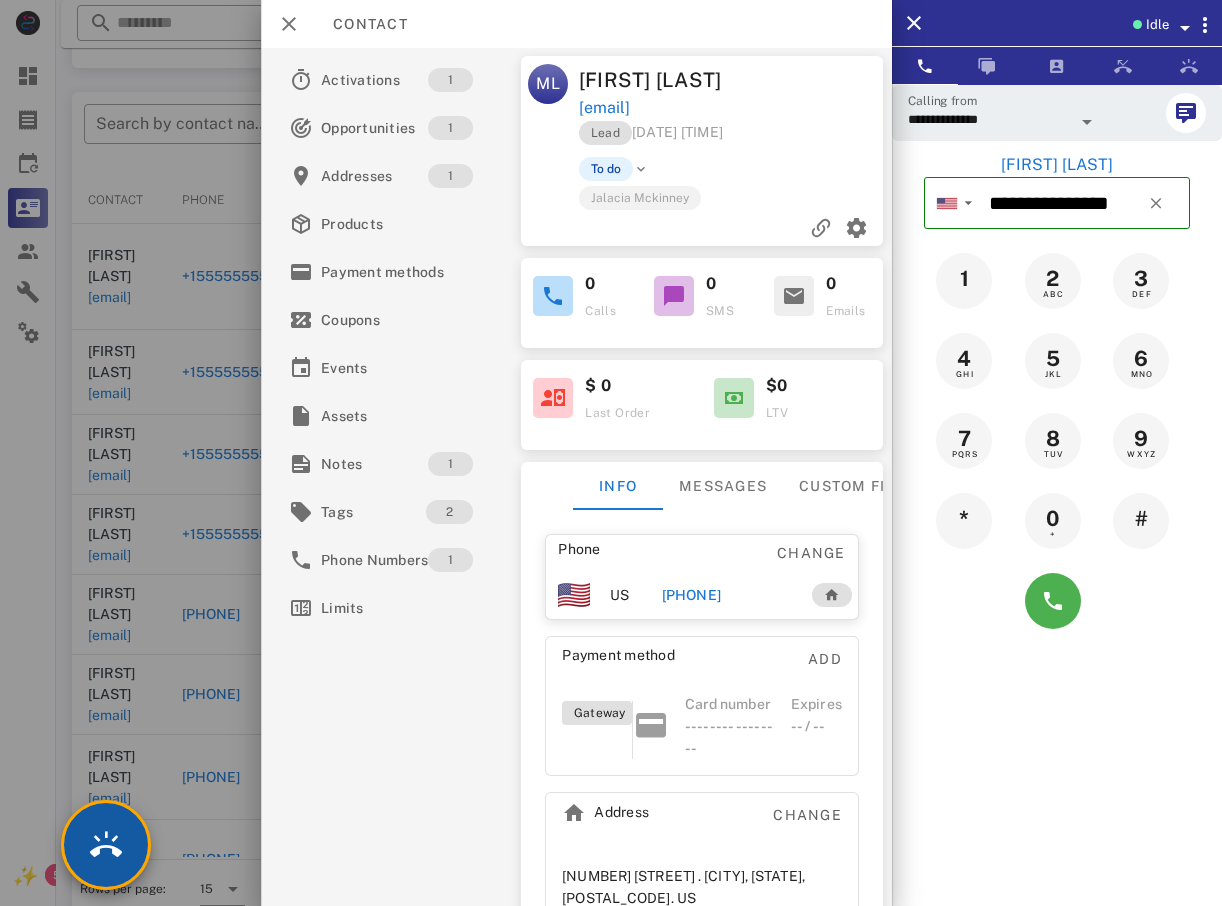 click at bounding box center (106, 845) 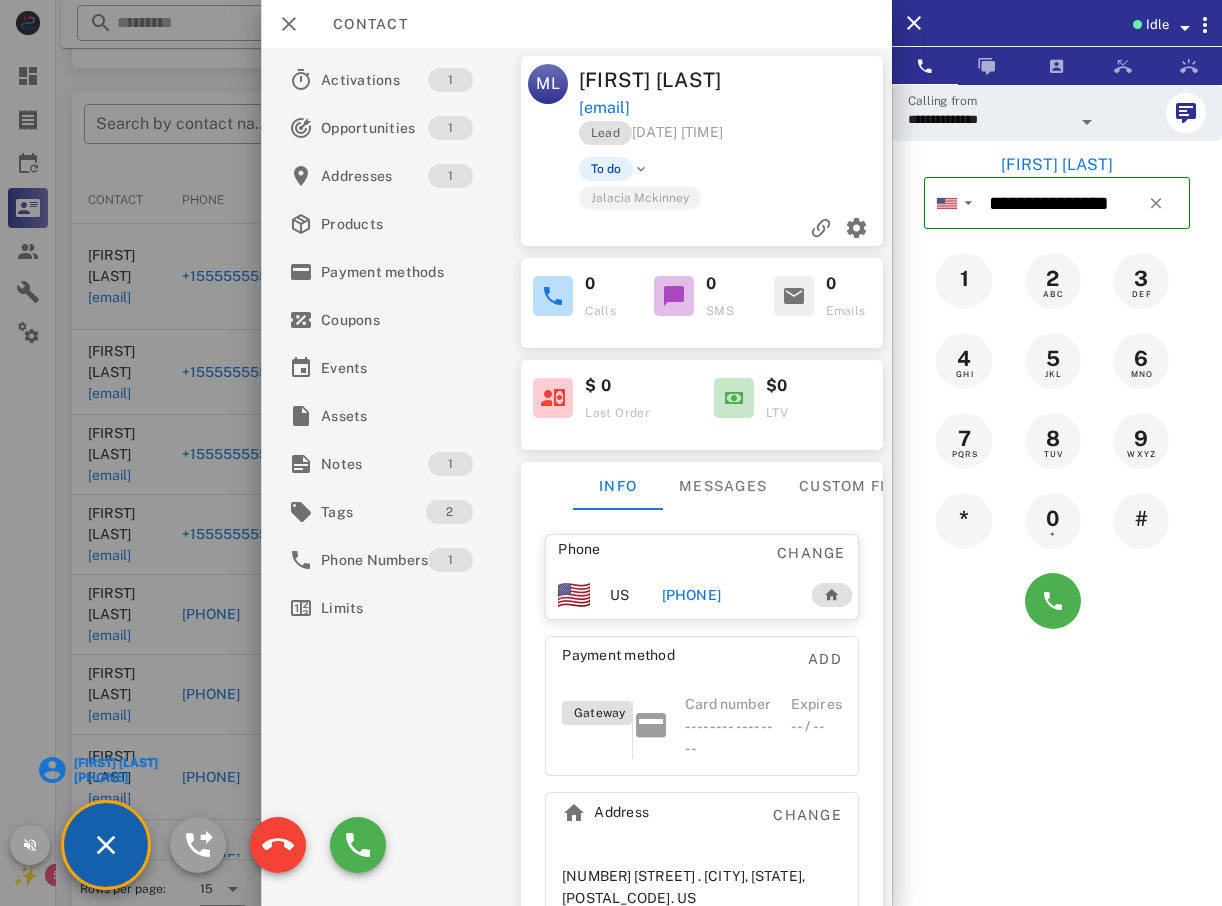 click at bounding box center [611, 453] 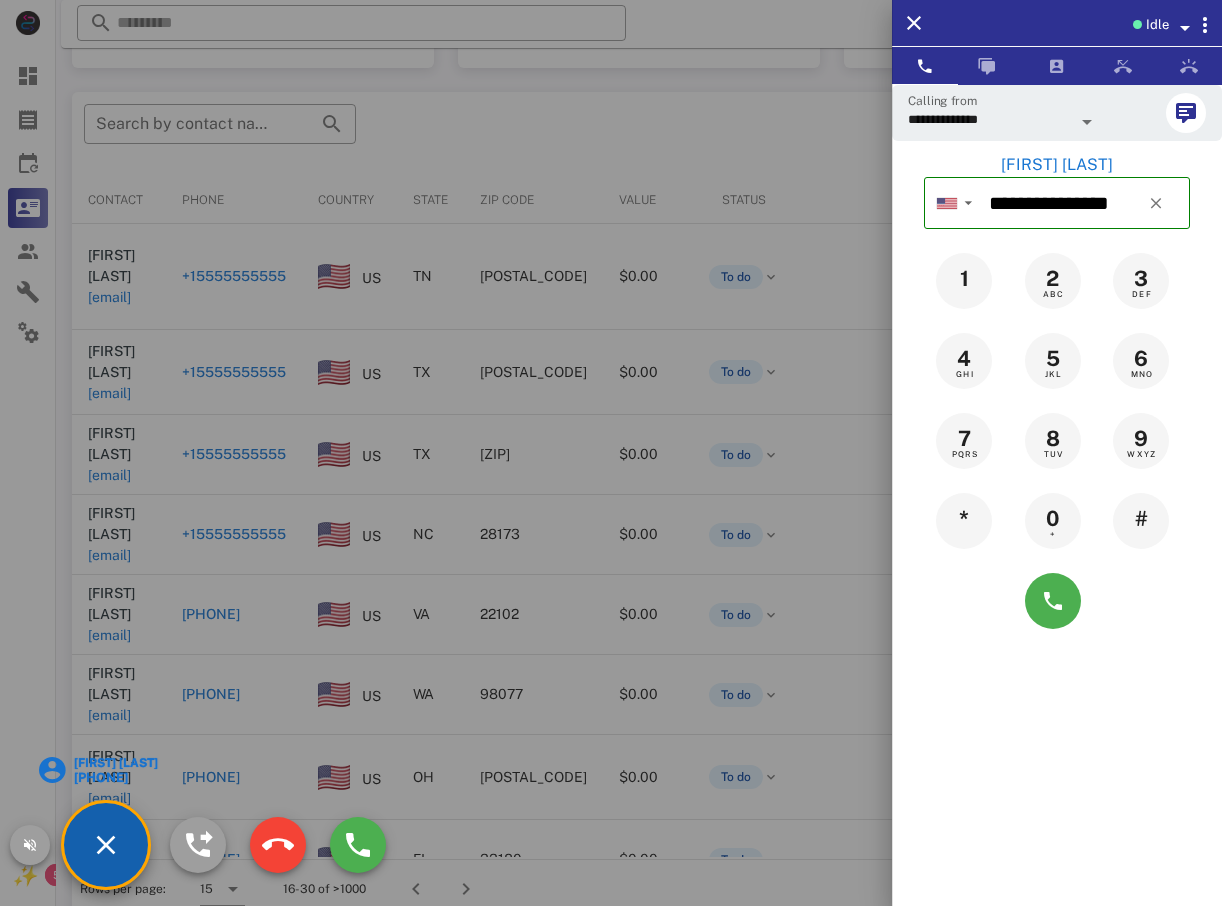 click at bounding box center (611, 453) 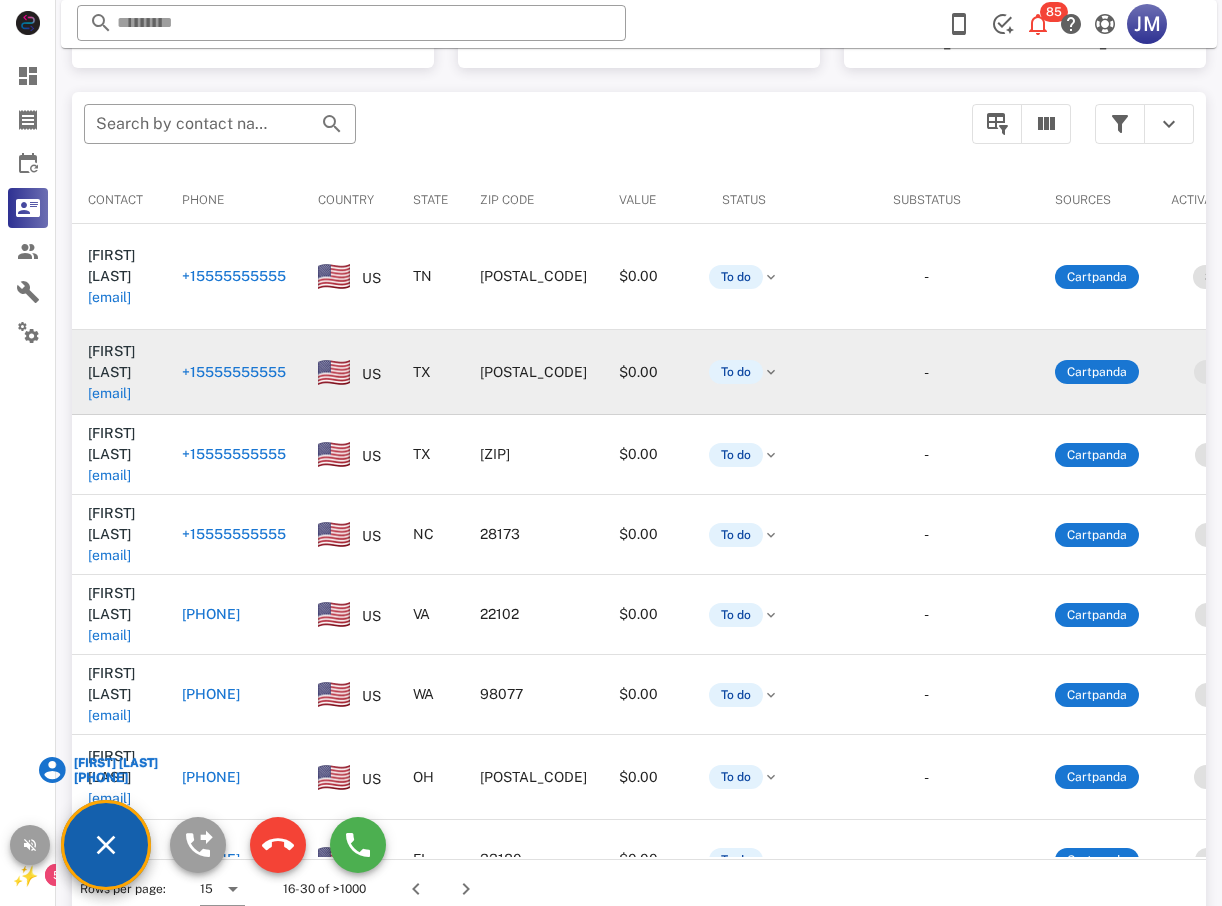 click on "+15555555555" at bounding box center [234, 372] 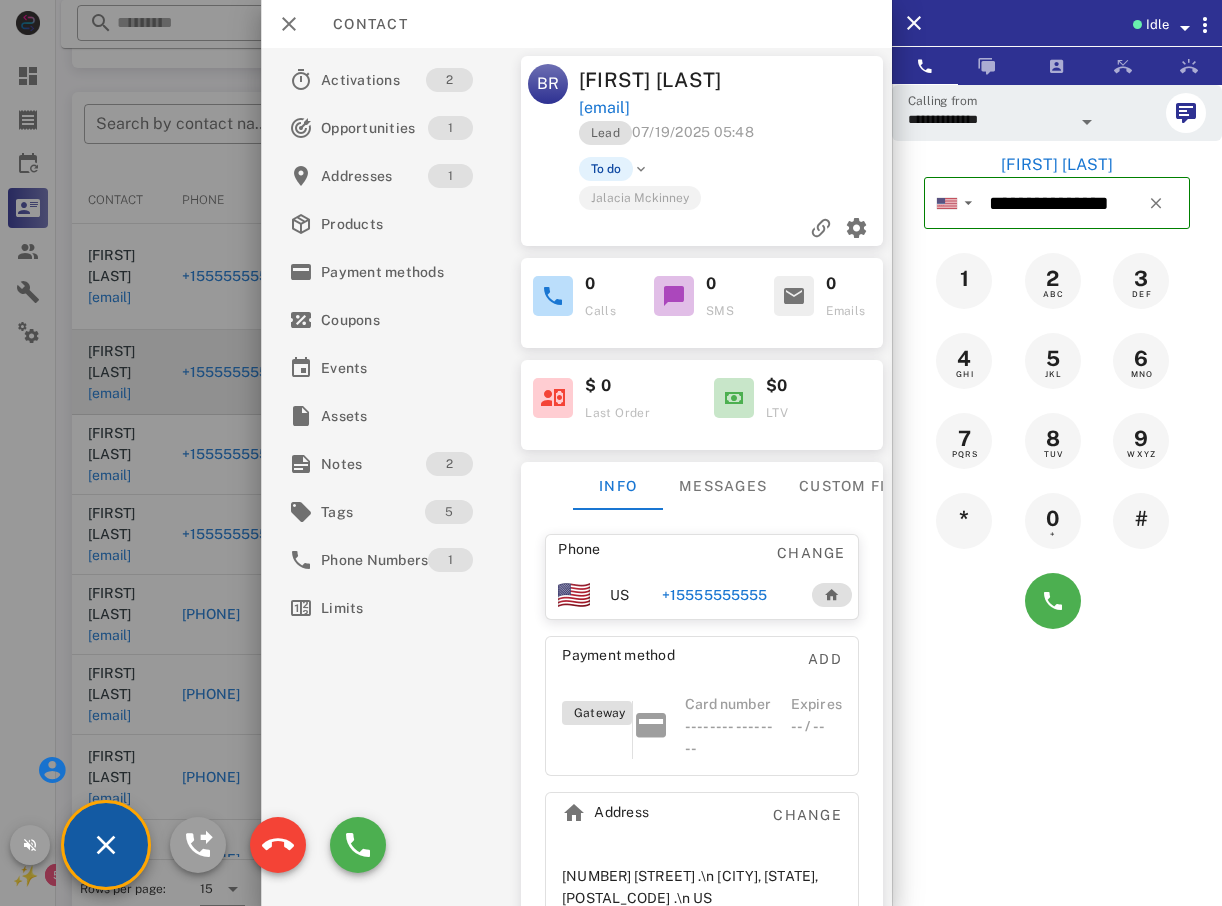 click at bounding box center [106, 845] 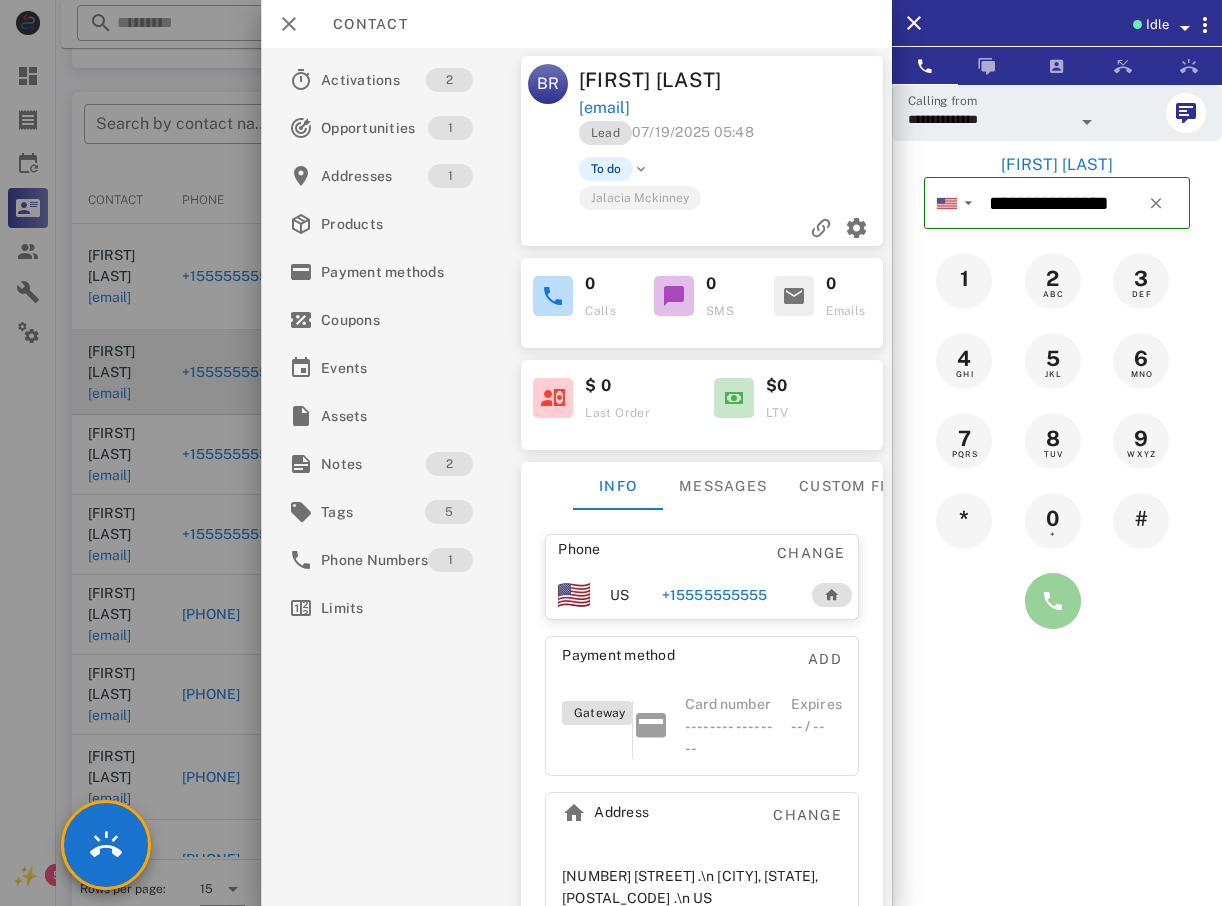 click at bounding box center (1053, 601) 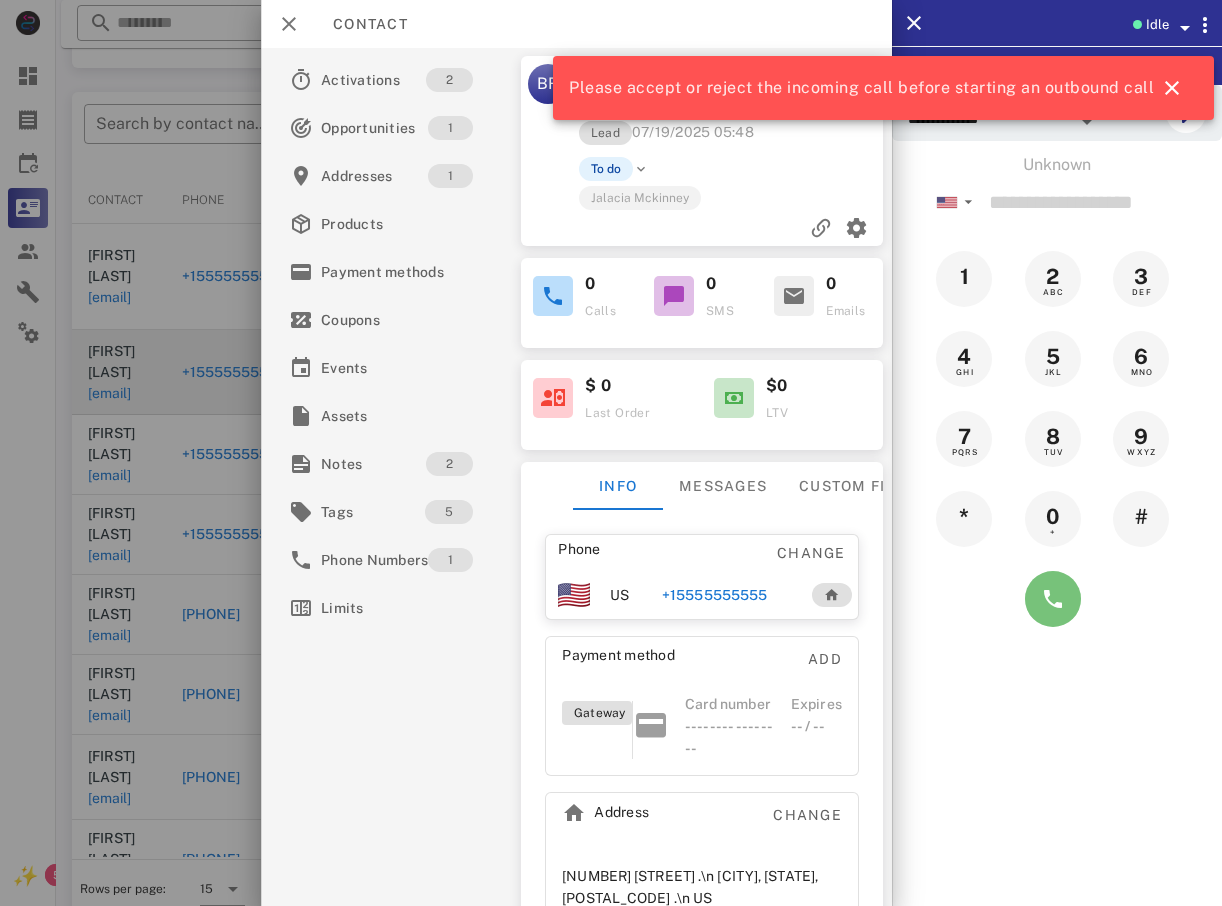 click at bounding box center [1053, 599] 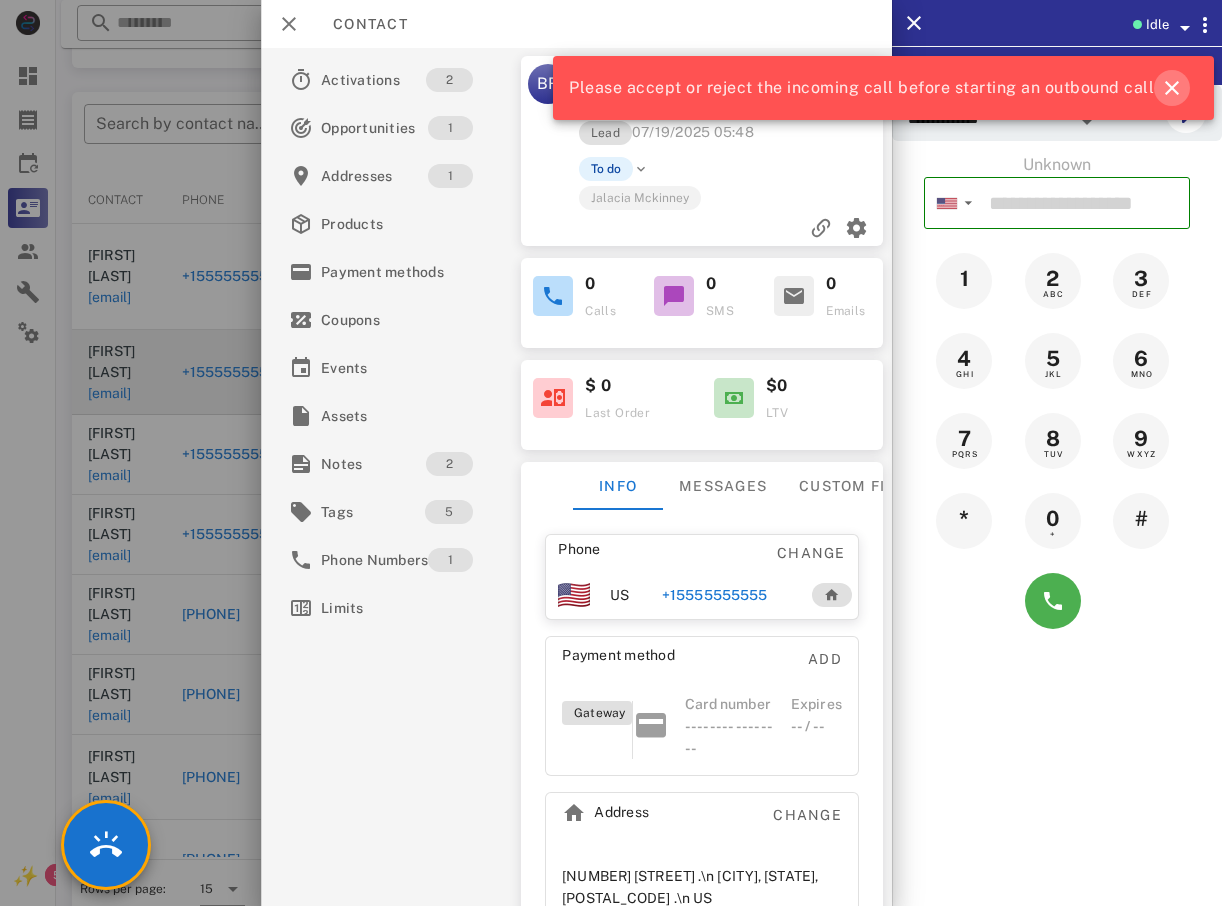 click at bounding box center [1172, 88] 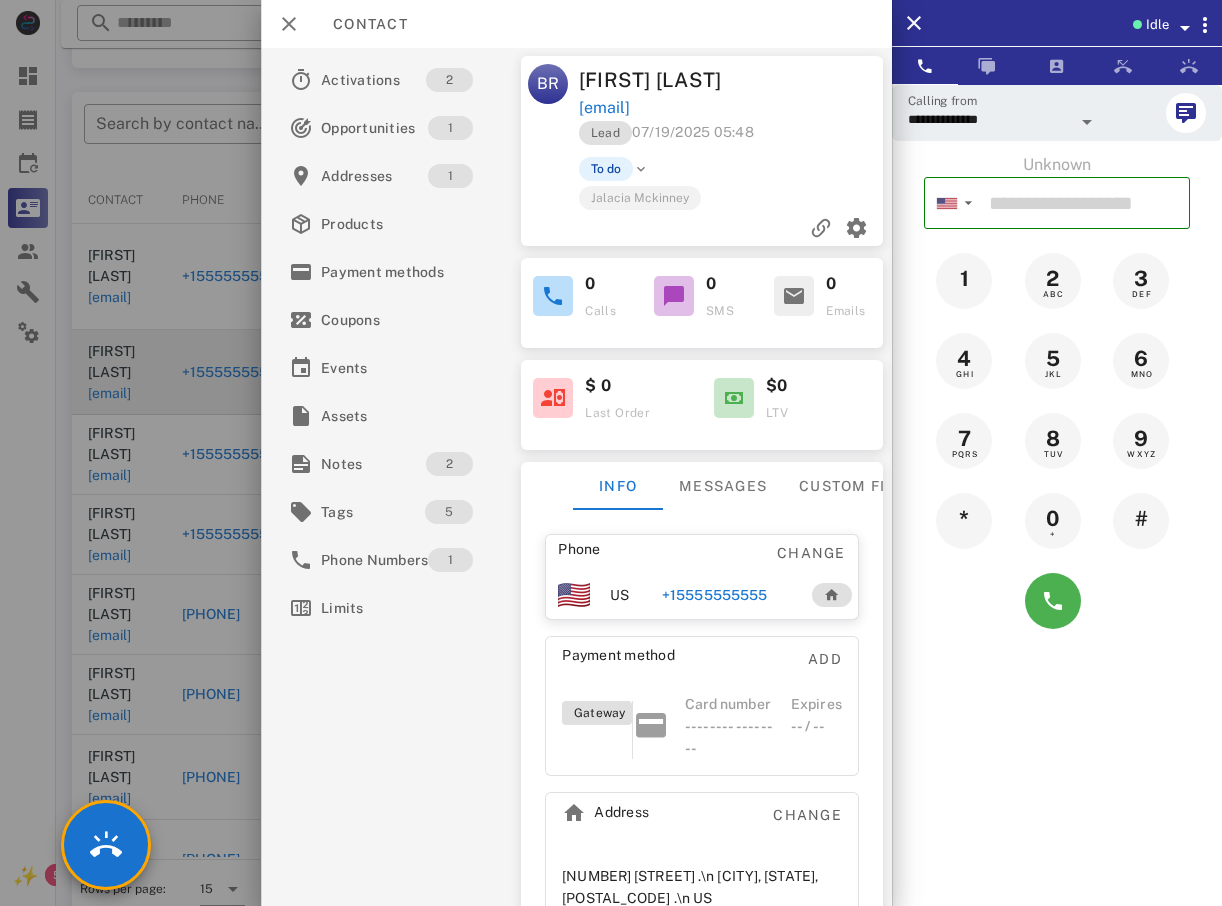 click at bounding box center [611, 453] 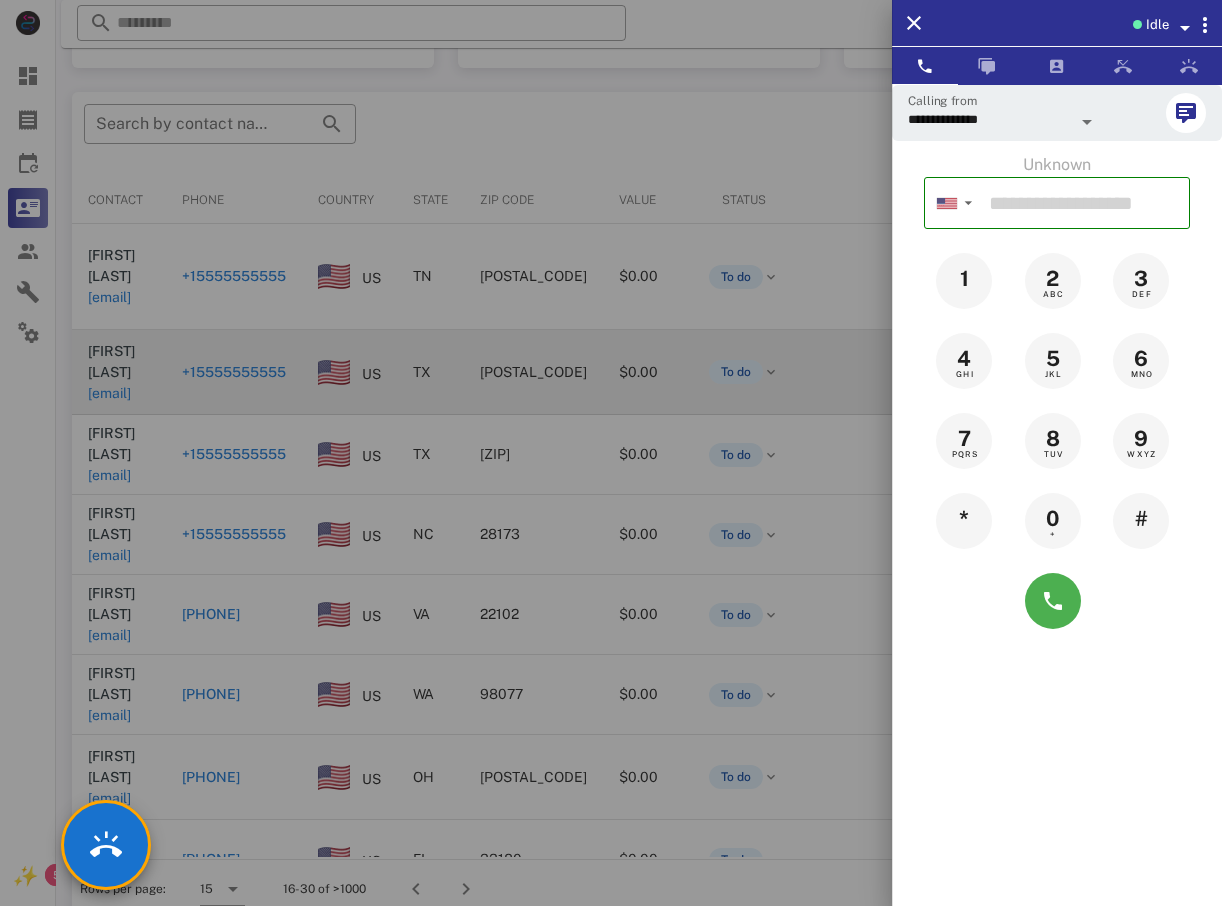 drag, startPoint x: 222, startPoint y: 144, endPoint x: 228, endPoint y: 158, distance: 15.231546 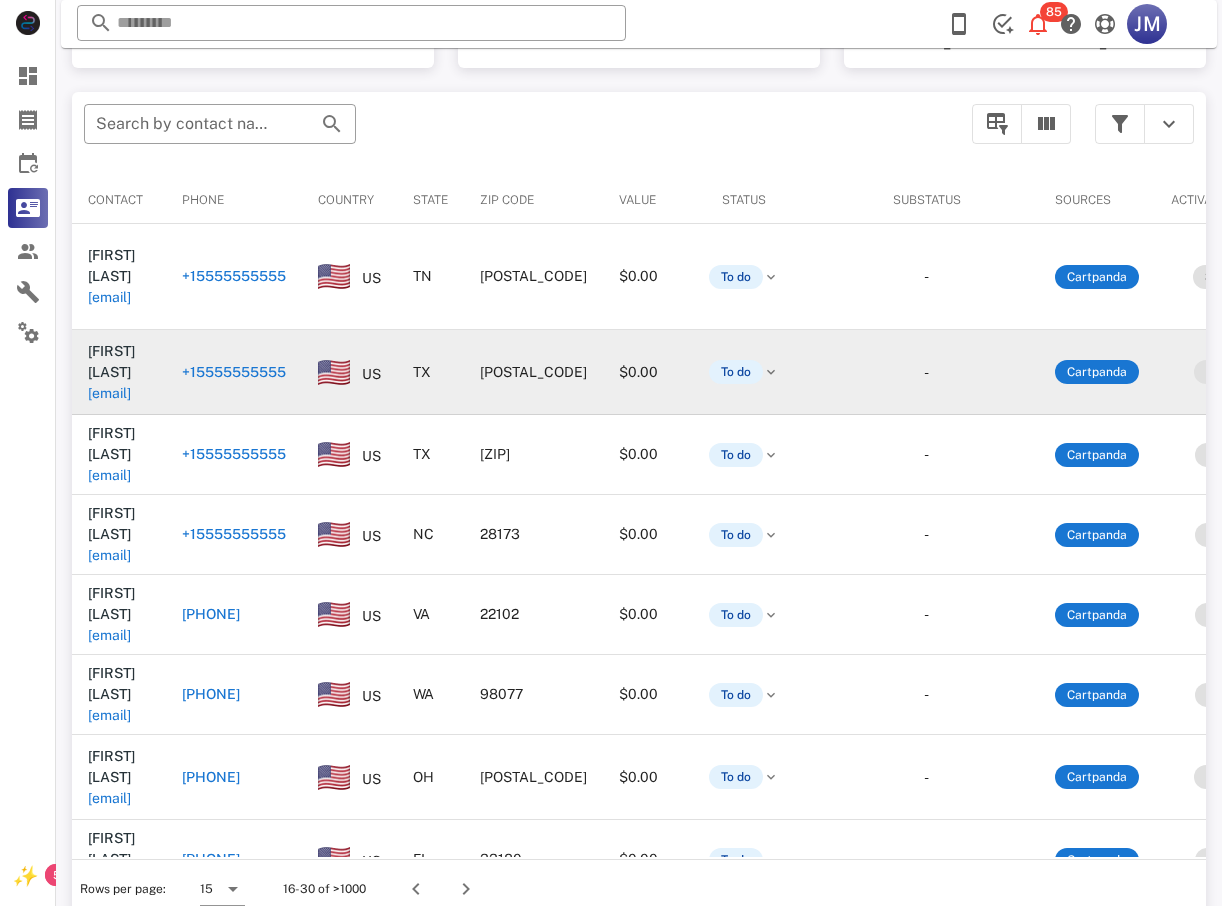 click on "+15555555555" at bounding box center (234, 372) 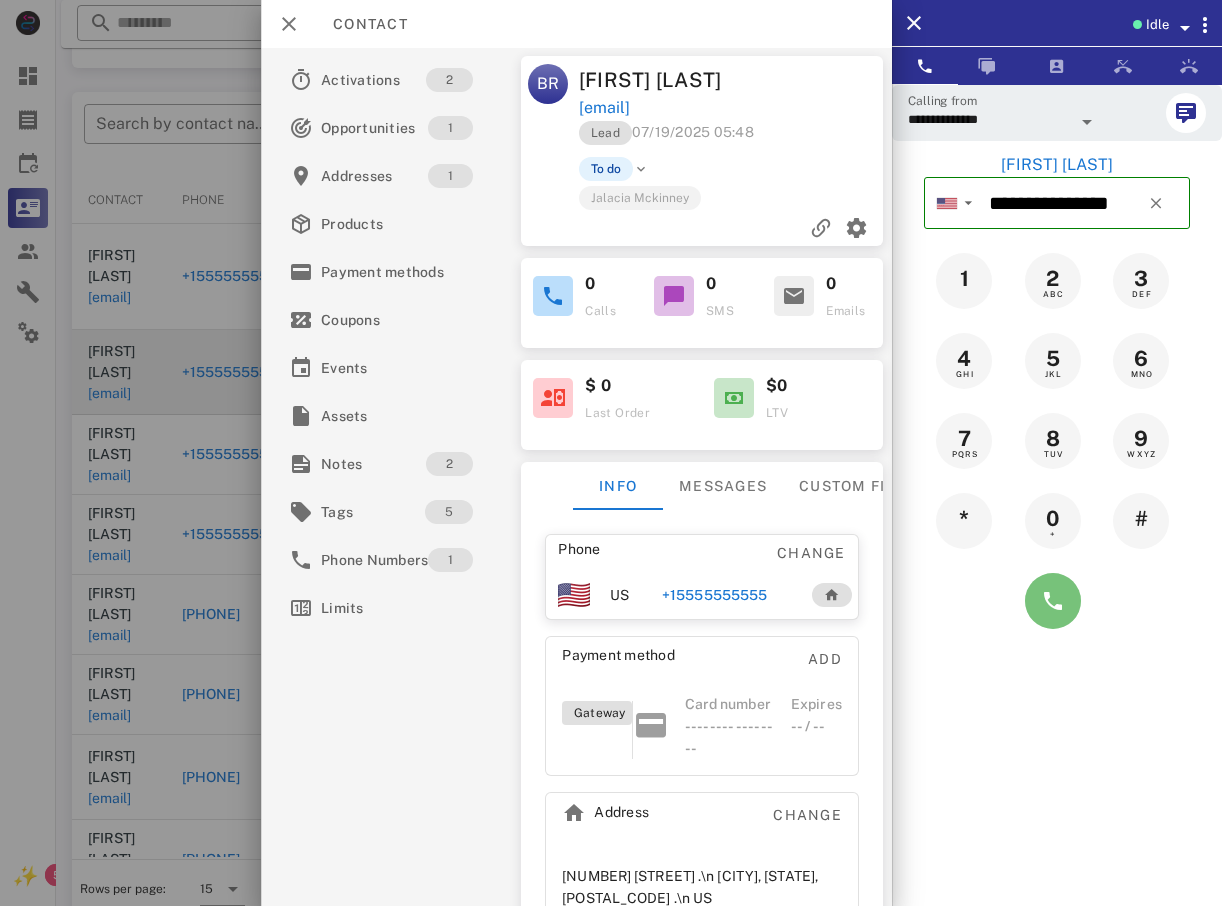 click at bounding box center (1053, 601) 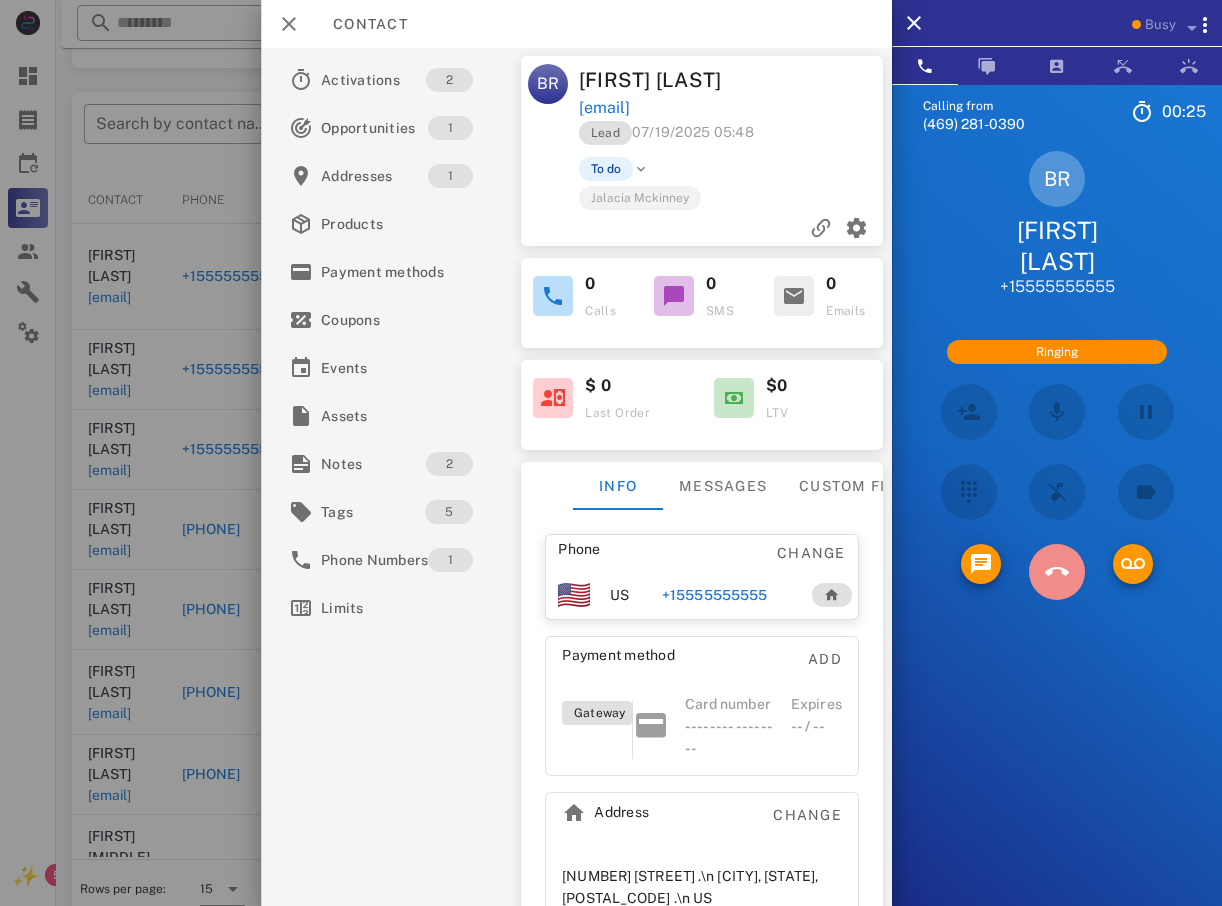 click at bounding box center (1057, 572) 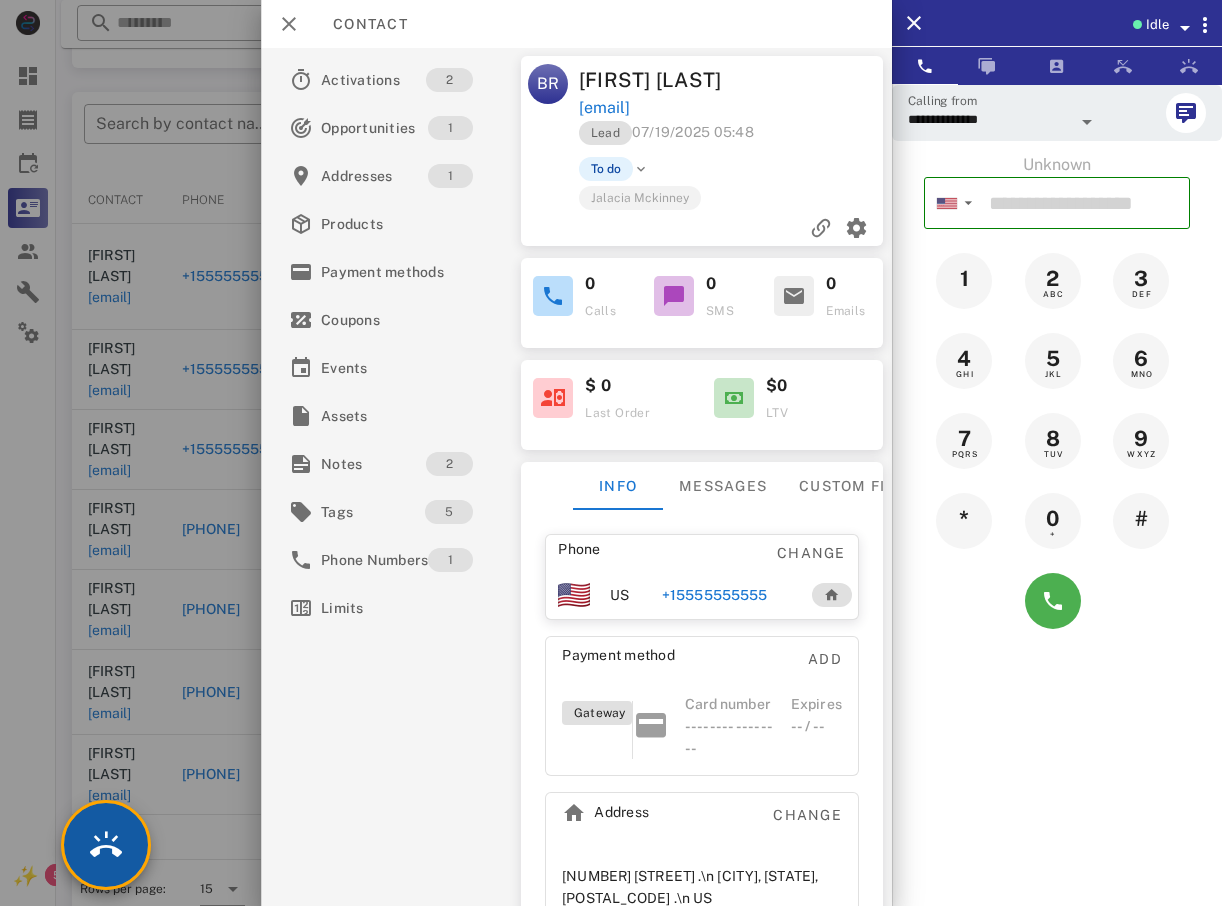 click at bounding box center [106, 845] 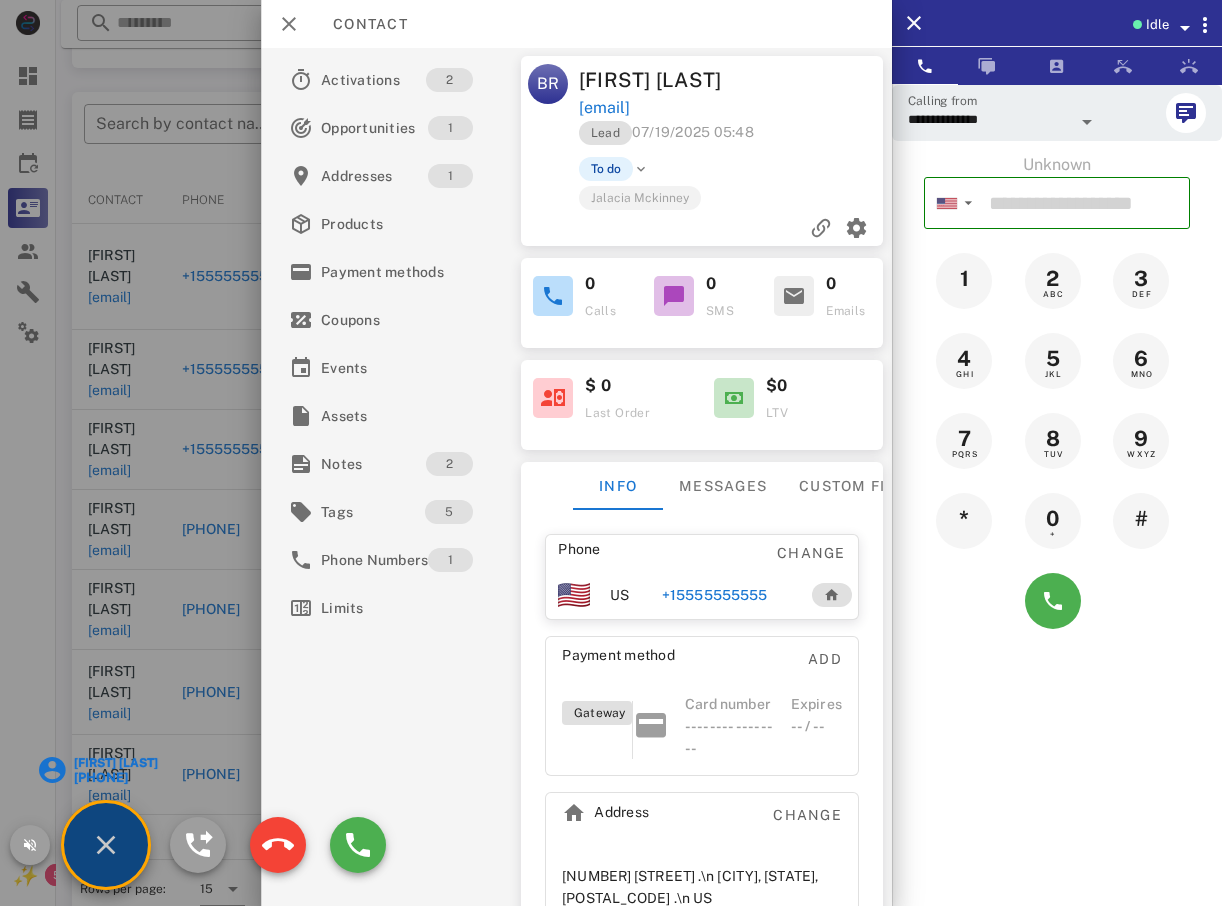 click on "[FIRST] [LAST] +15555555555" at bounding box center (106, 845) 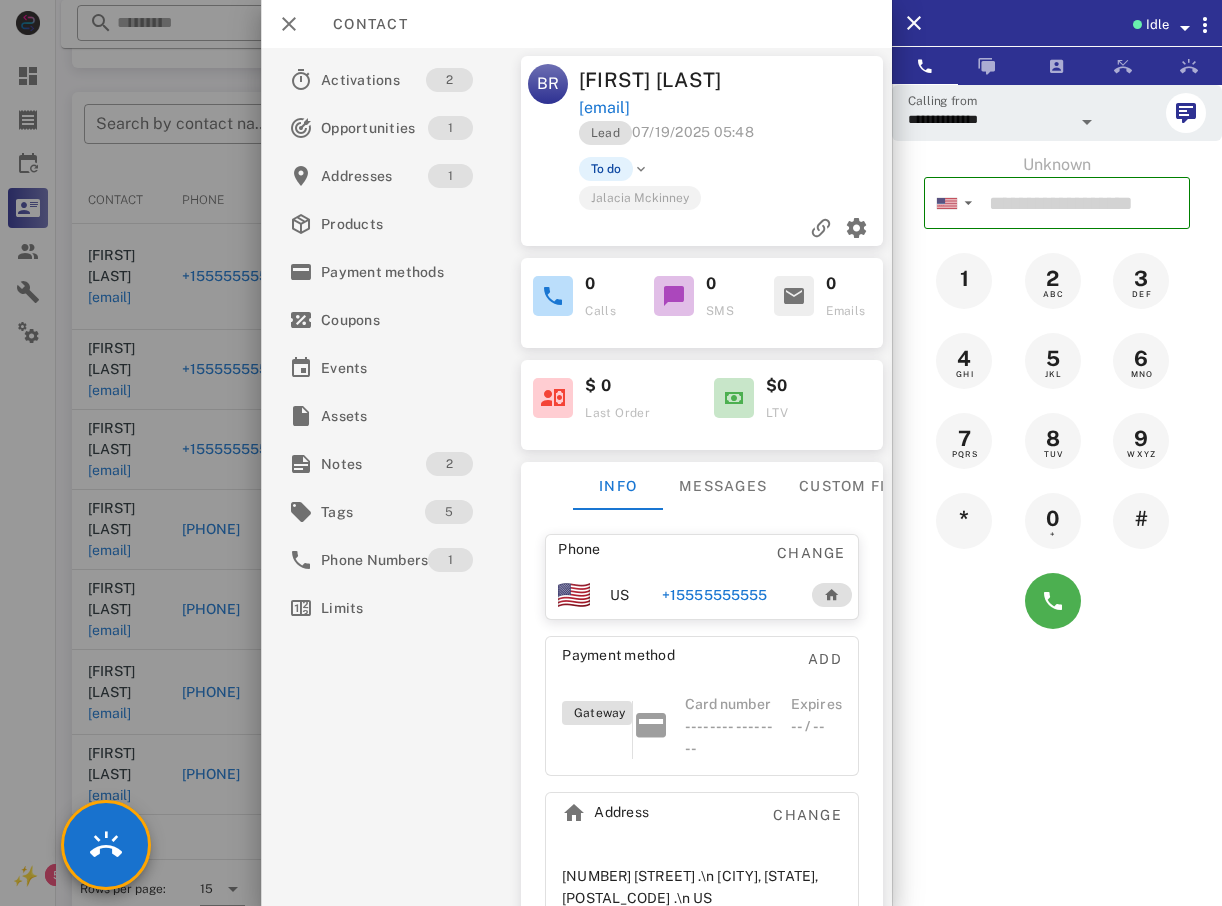 click at bounding box center (611, 453) 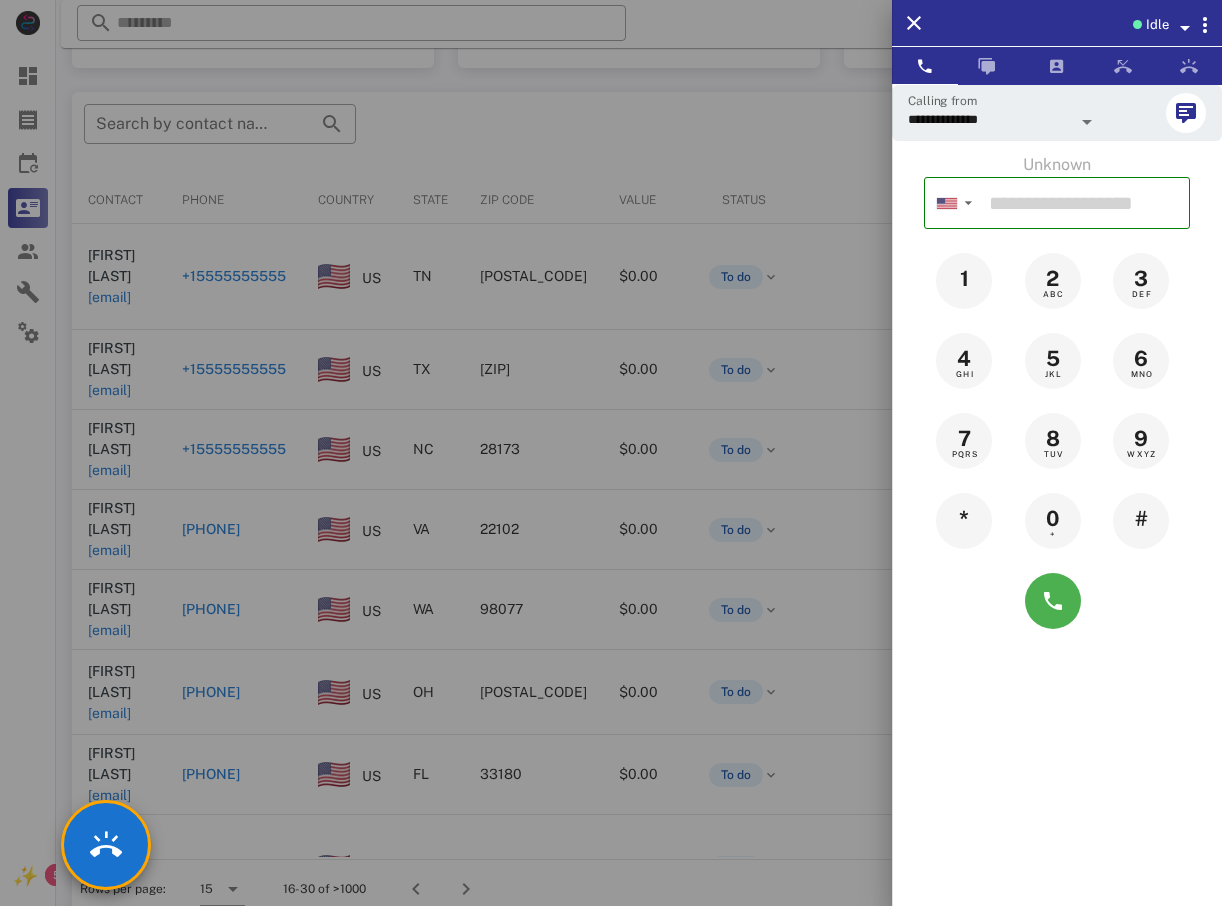 click at bounding box center [611, 453] 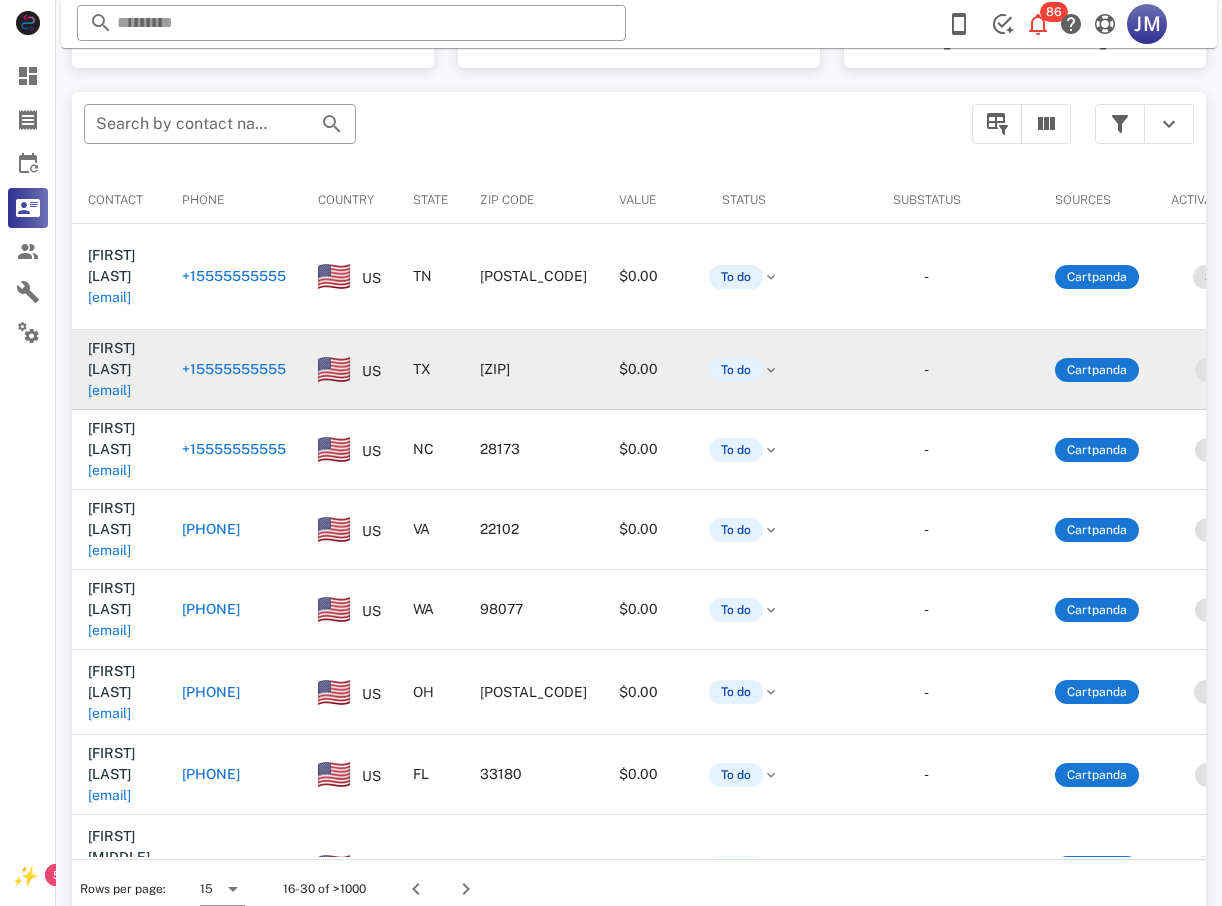 click on "+15555555555" at bounding box center (234, 369) 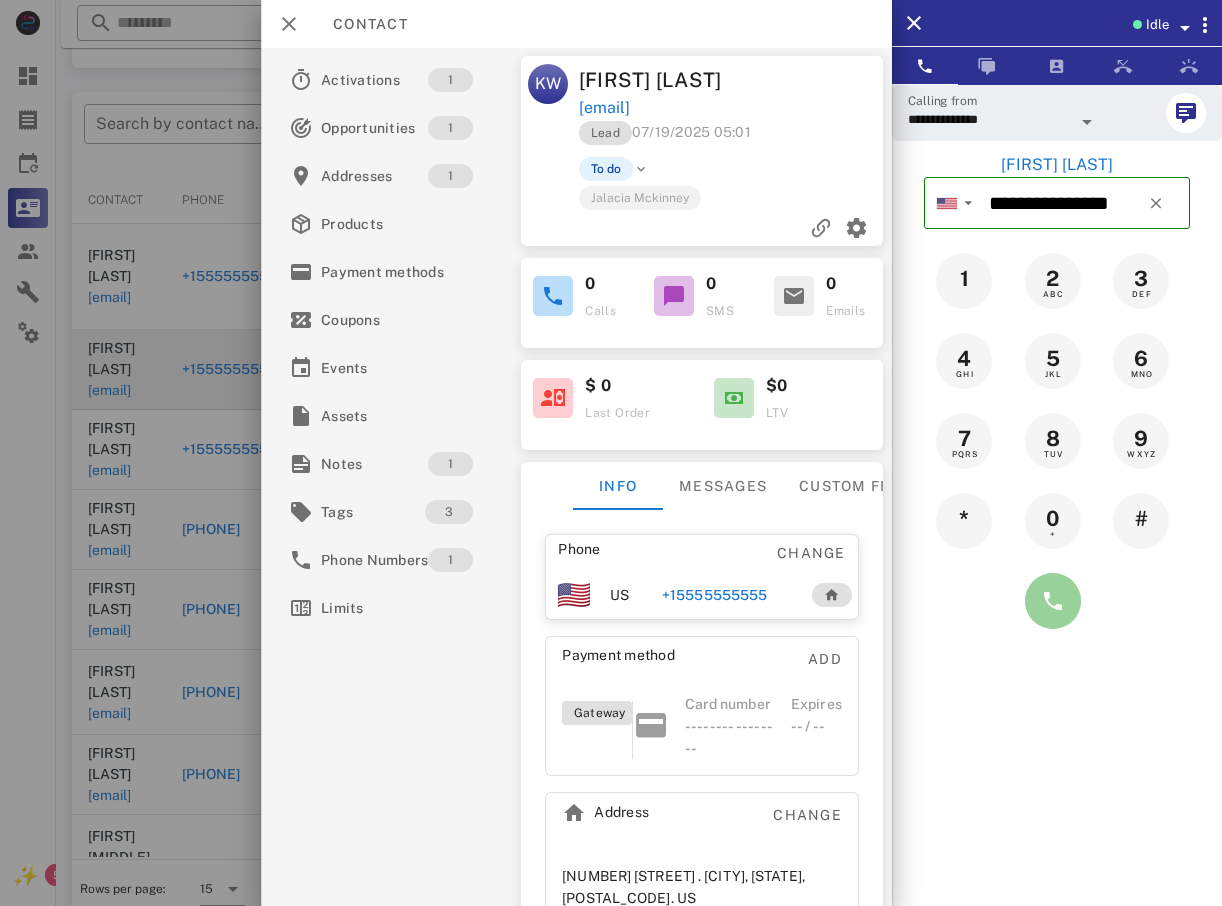 click at bounding box center (1053, 601) 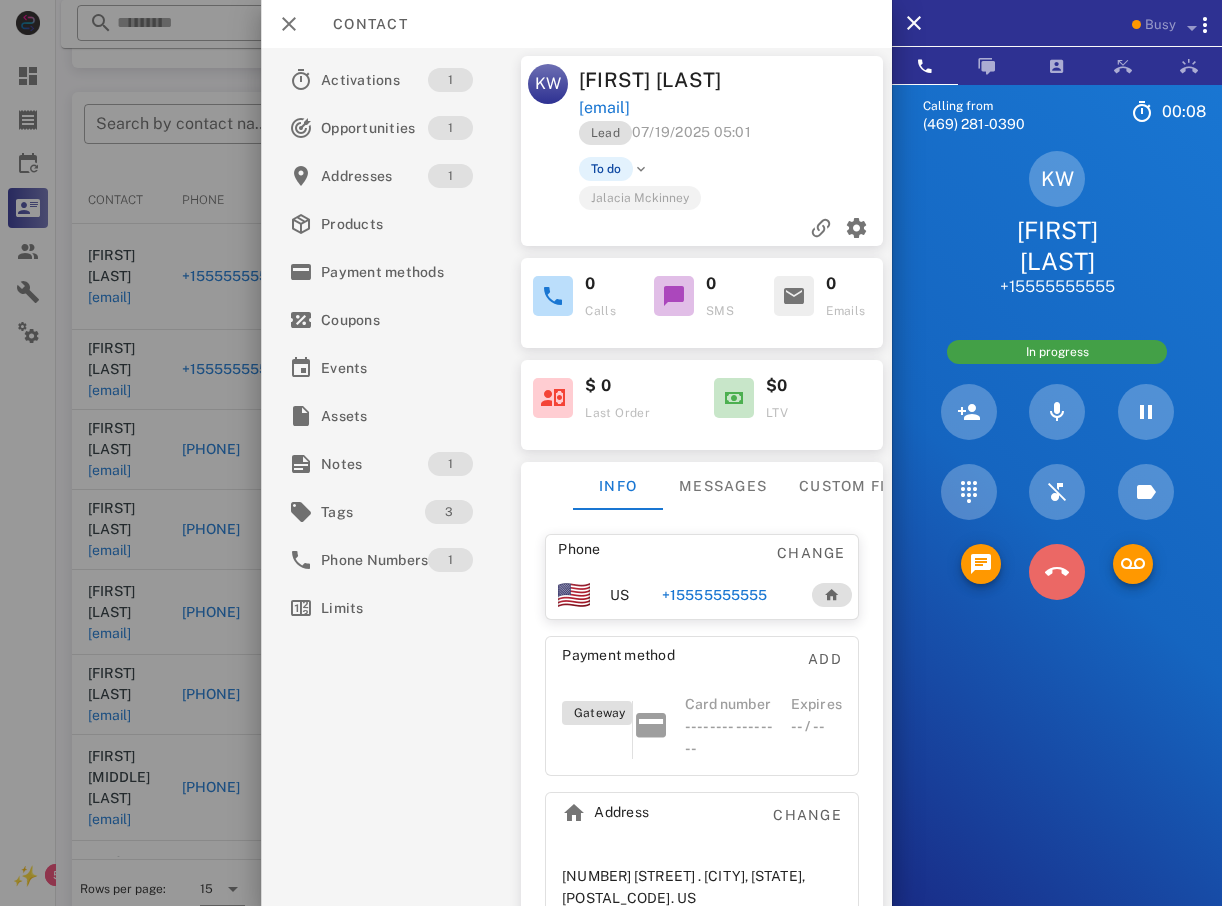 click at bounding box center (1057, 572) 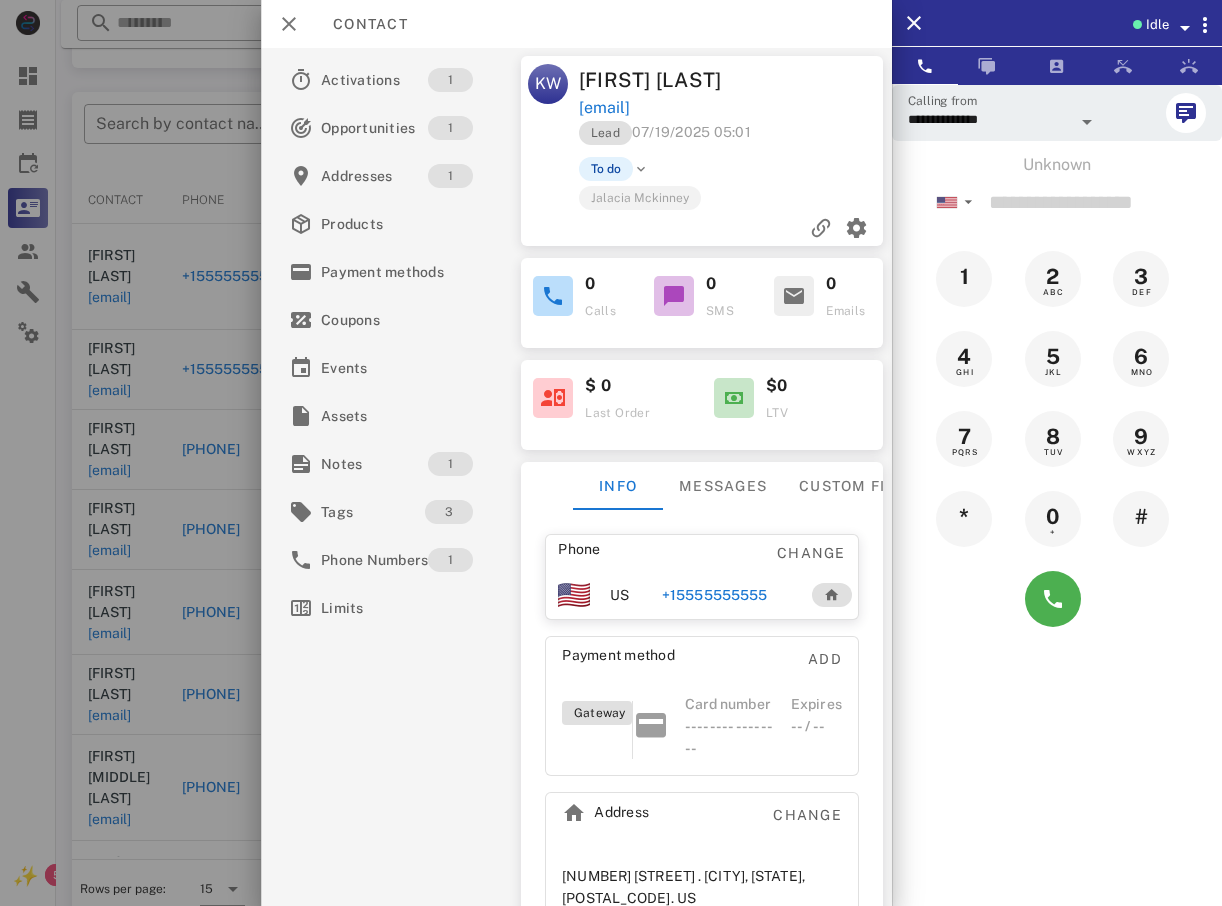 click at bounding box center (611, 453) 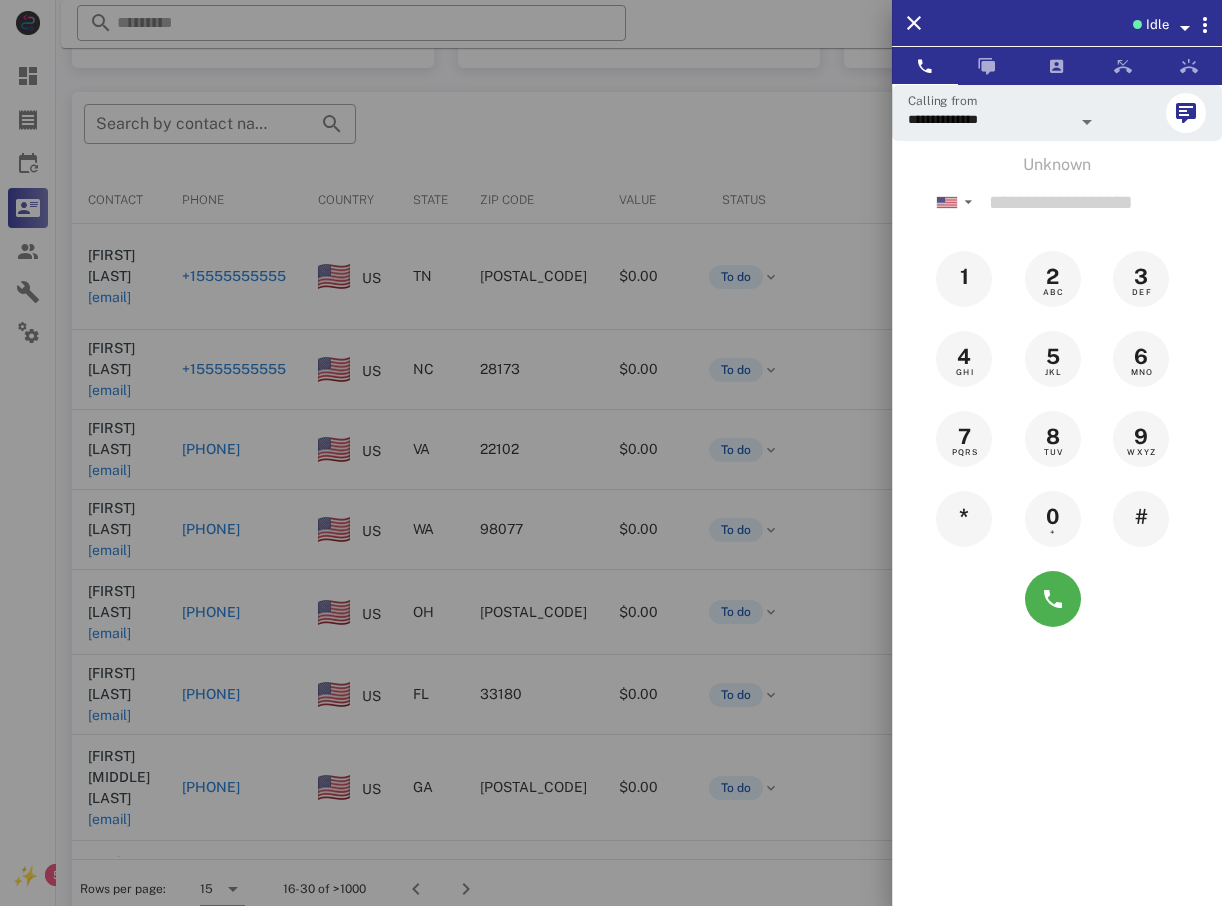 click at bounding box center [611, 453] 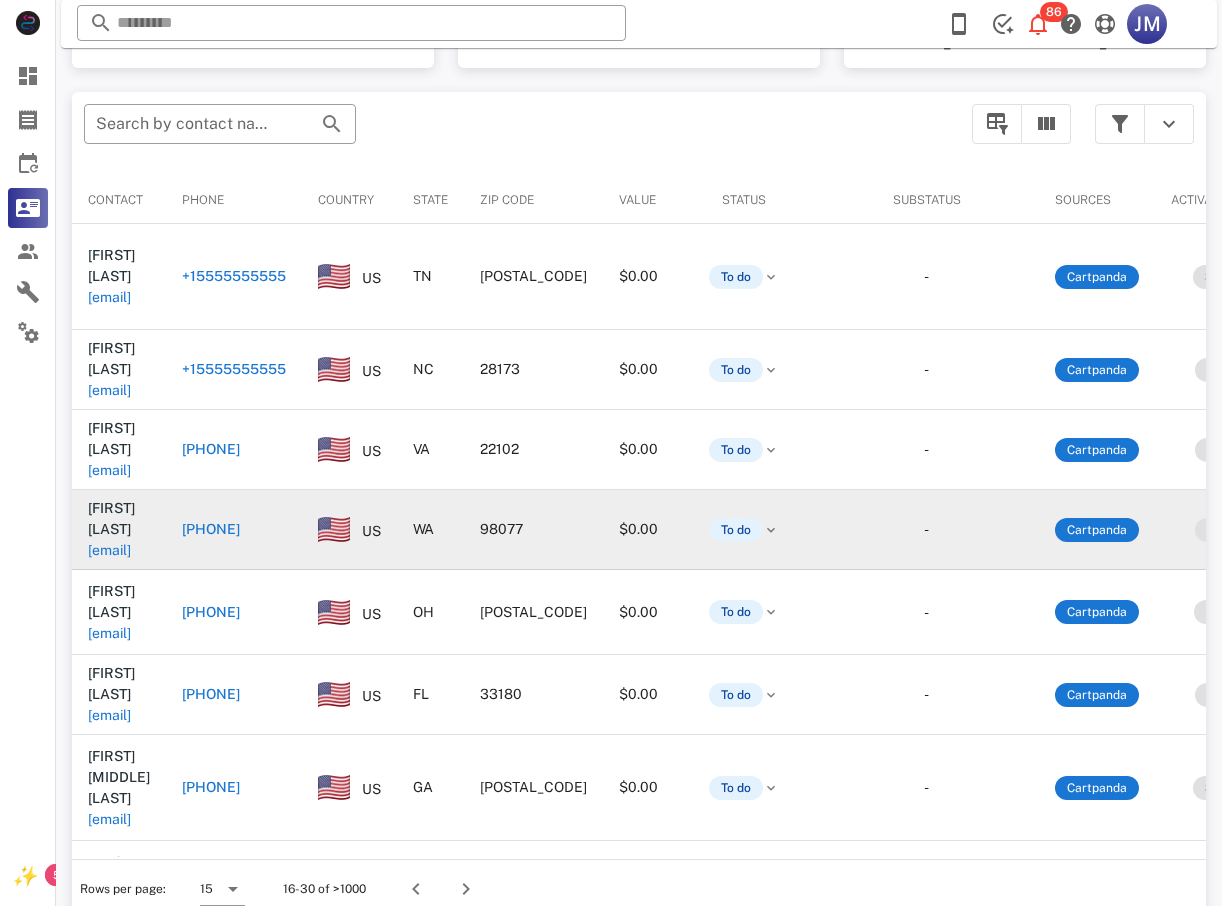 click on "[PHONE]" at bounding box center [211, 529] 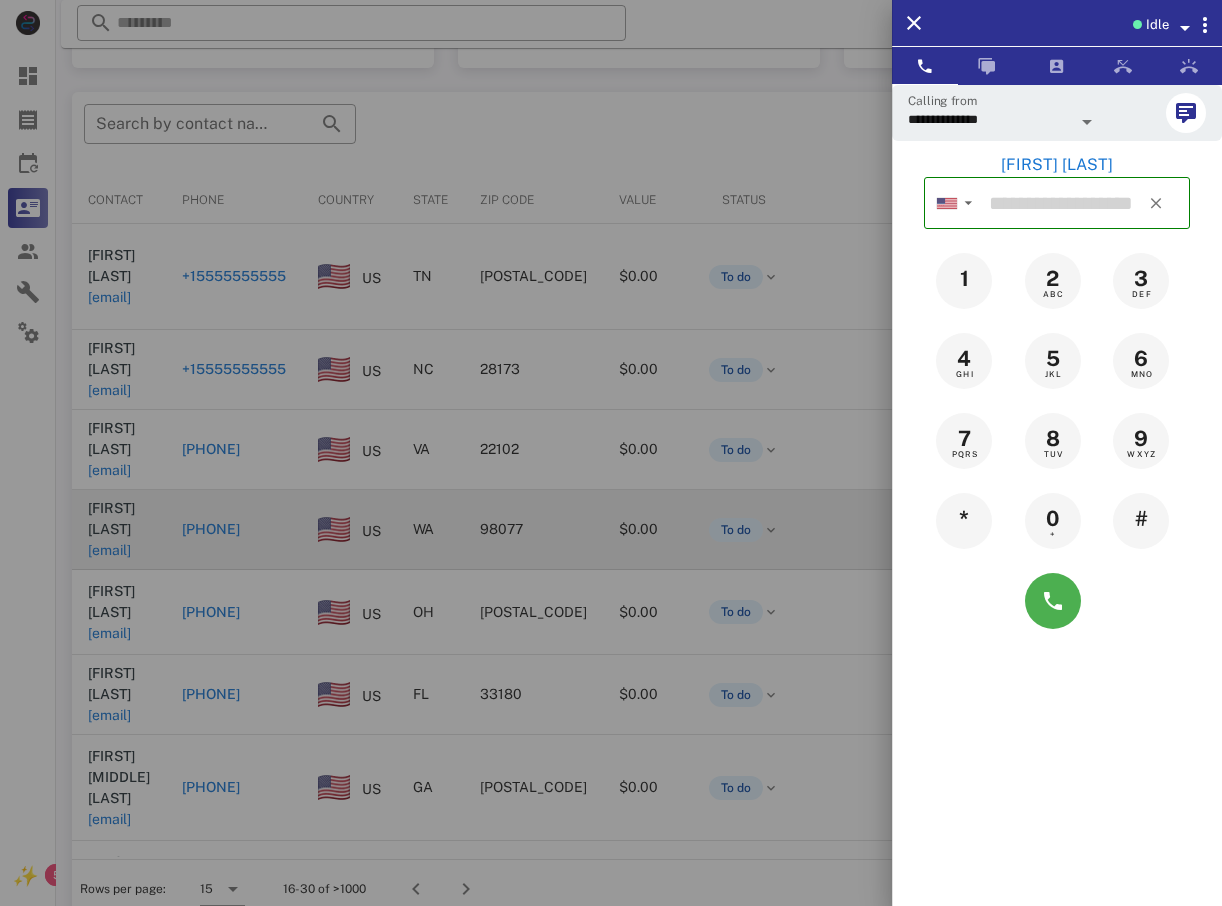 type on "**********" 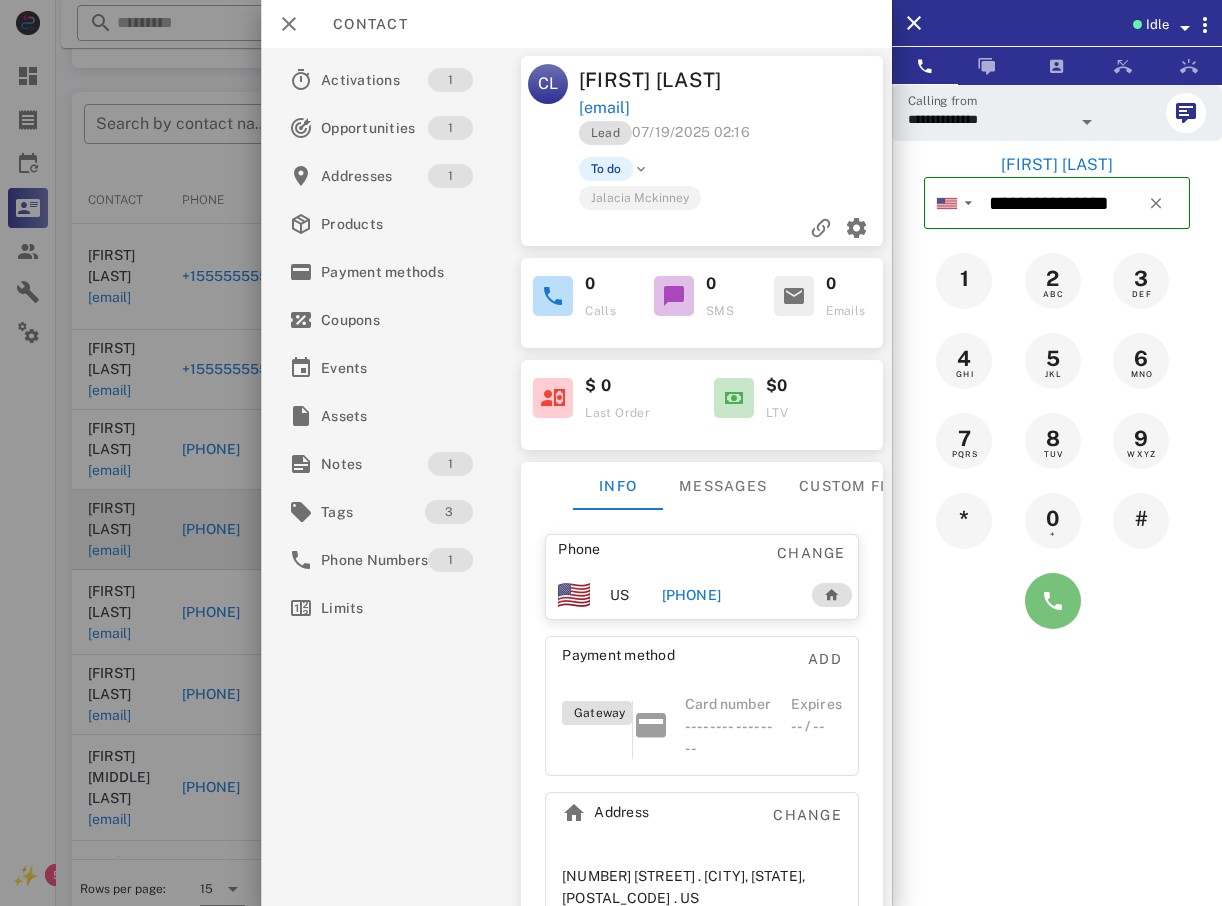 click at bounding box center (1053, 601) 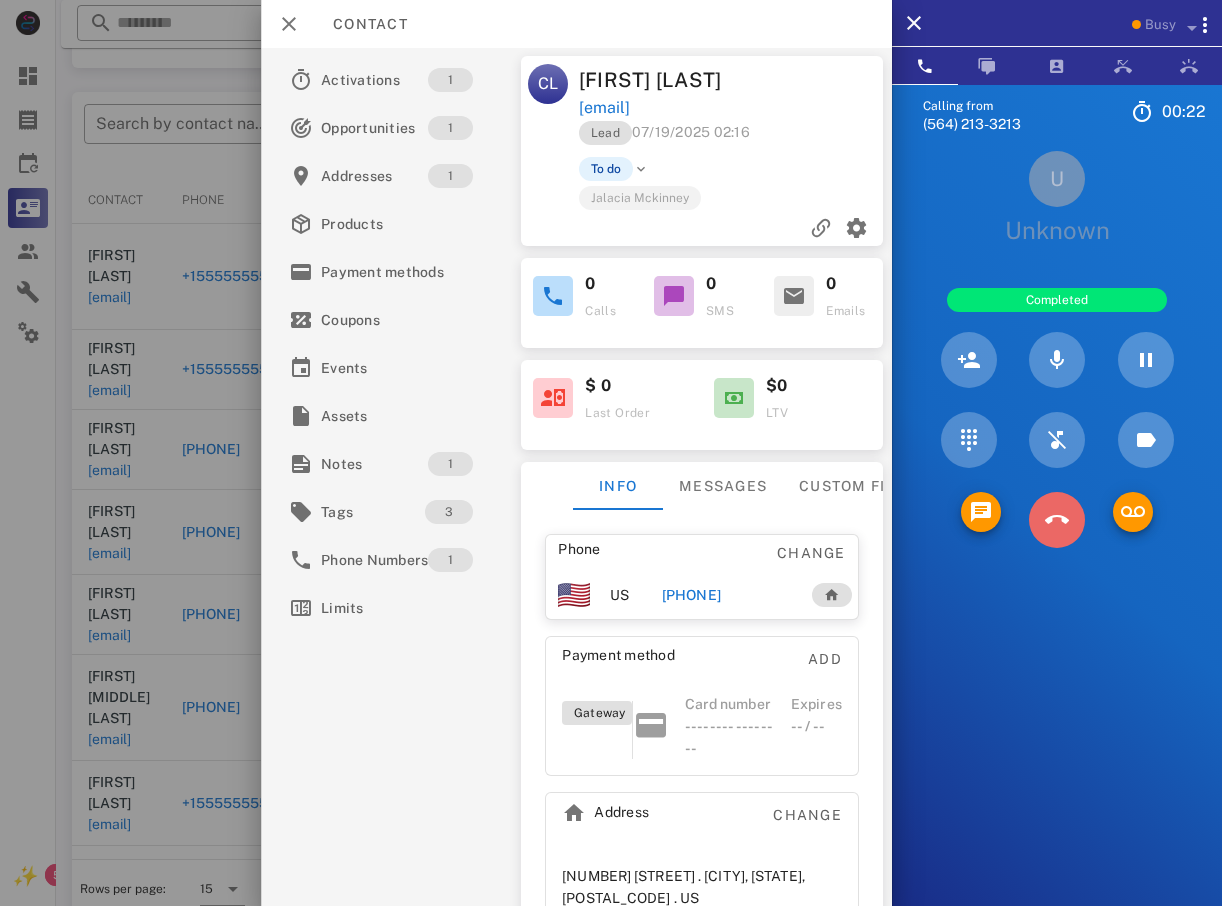 click at bounding box center [1057, 520] 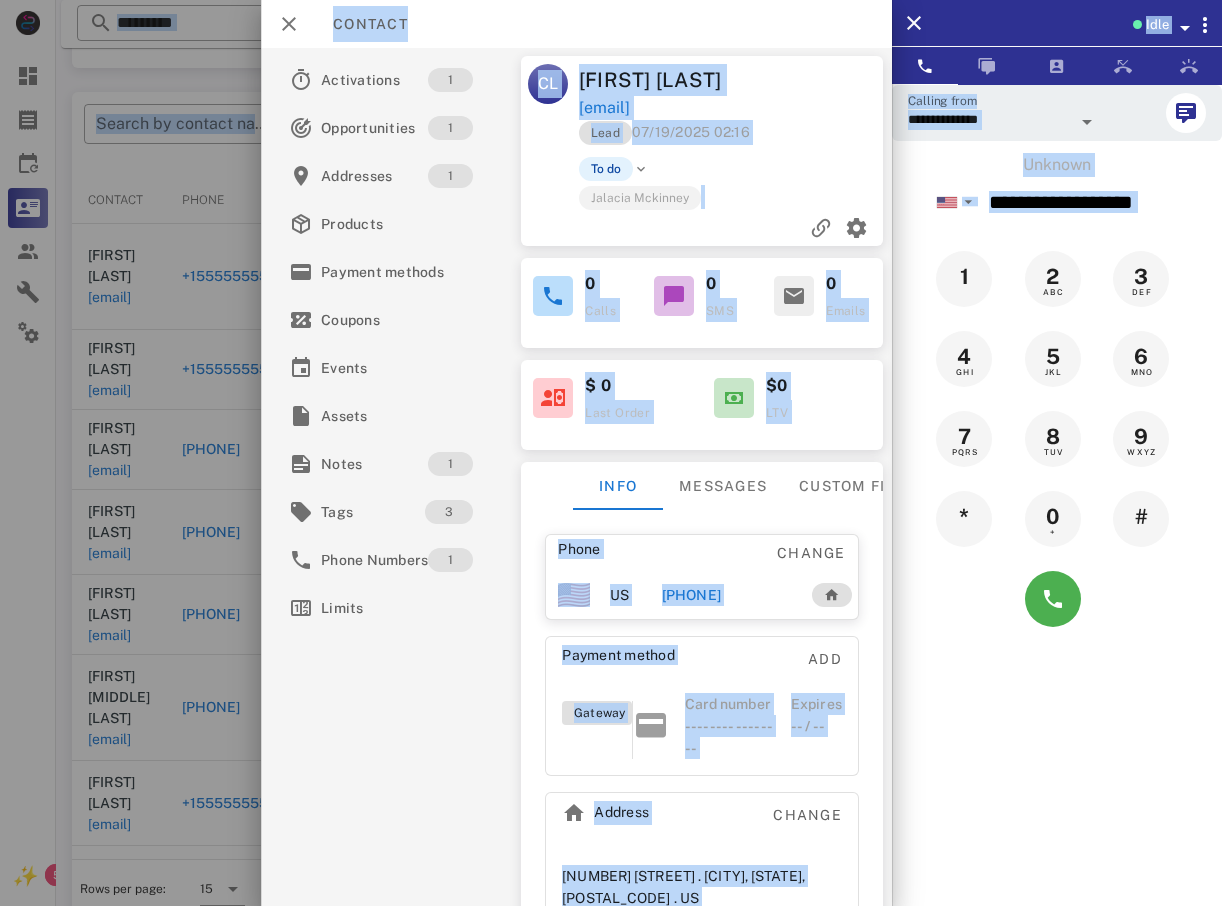click on "Idle Calling from [PHONE] Unknown ▼ Australia
+61 Canada
+1 Guam
+1671 Mexico (México)
+52 New Zealand
+64 United Kingdom
+44 United States
+1 1 2 ABC 3 DEF 4 GHI 5 JKL 6 MNO 7 PQRS 8 TUV 9 WXYZ * 0 + # Directory ​ A1 Agent 120 Idle A1 Agent 122 Idle A1 Agent 130 Idle AL Alexander Lodi Idle CA Chase Adams Idle DT Daniela Tanevski Idle JR Joseph Reyes Idle LJ Leah Jones Busy JP Jennifer Phillips Busy JS Julie Serna Busy KW Kenny Wade Offline AD Accounting Dept Offline A1 Agent 112 Offline A1 agent 114 Offline A1 Agent 119 Offline A1 Agent 123 Offline A1 Agent 125 Offline A1 agent 126 Offline A1 Agent 129 Offline A1 Agent 135 Offline A1 Agent 136 Offline A1 Agent 137 Offline A1 Agent 138 Offline A1 Agent 139 Offline AA AR" at bounding box center (611, 277) 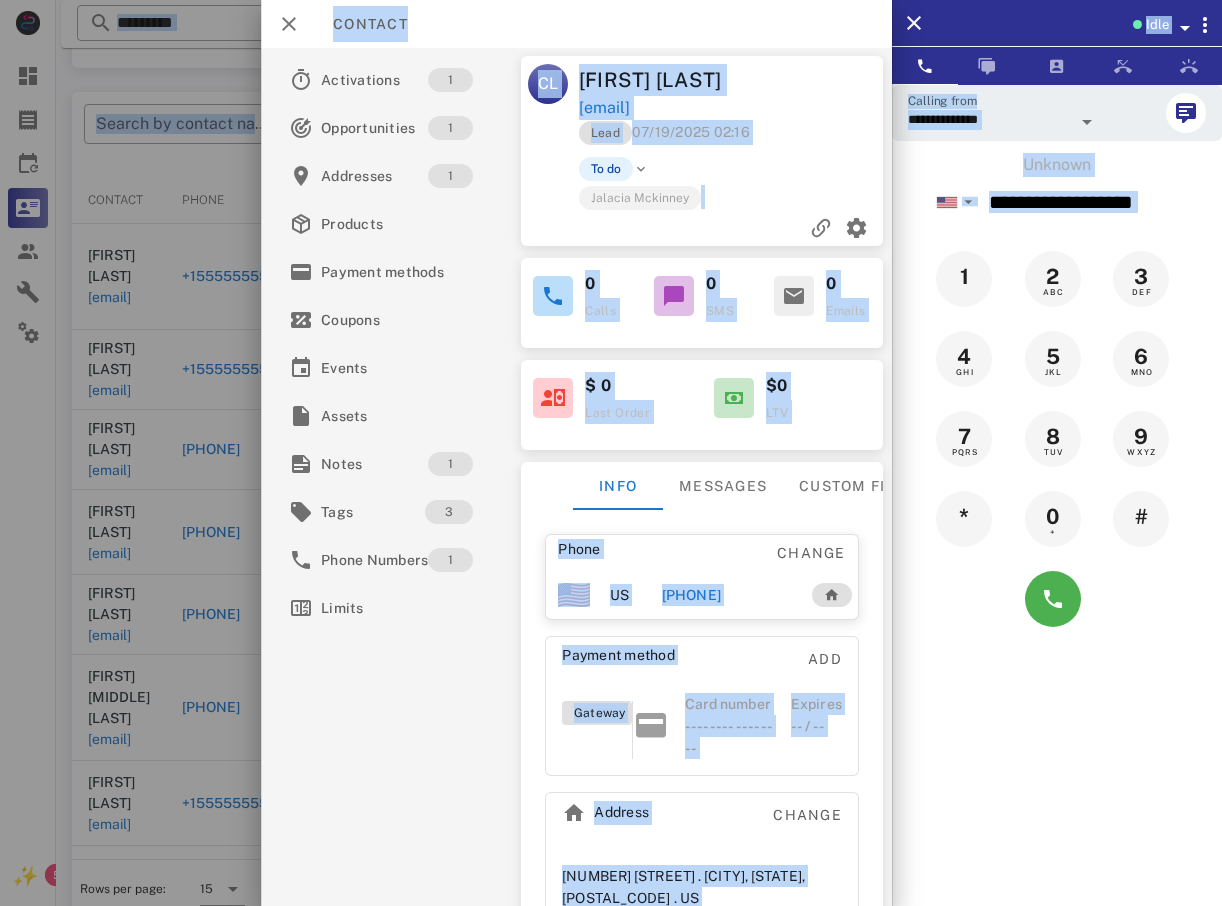 drag, startPoint x: -4, startPoint y: 485, endPoint x: 10, endPoint y: 486, distance: 14.035668 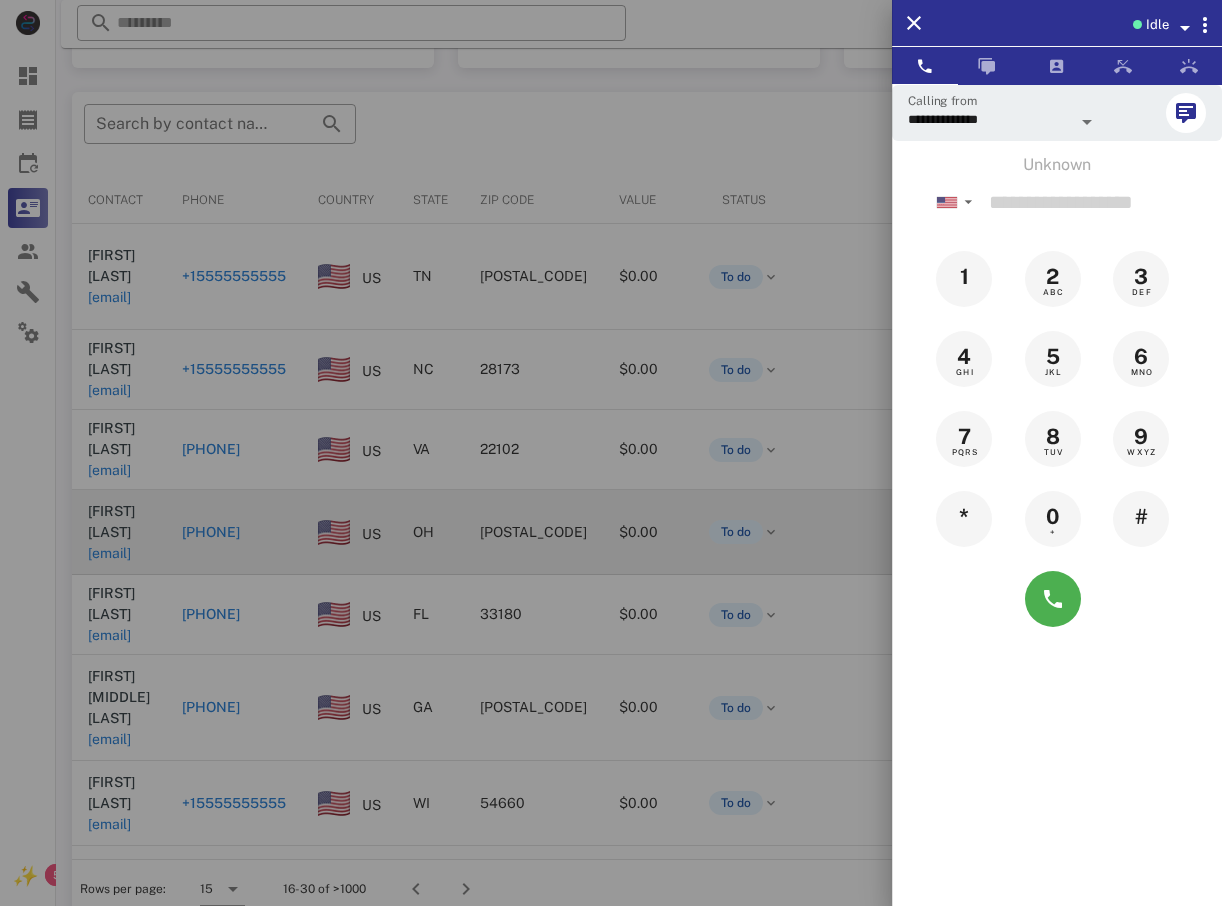 click at bounding box center [611, 453] 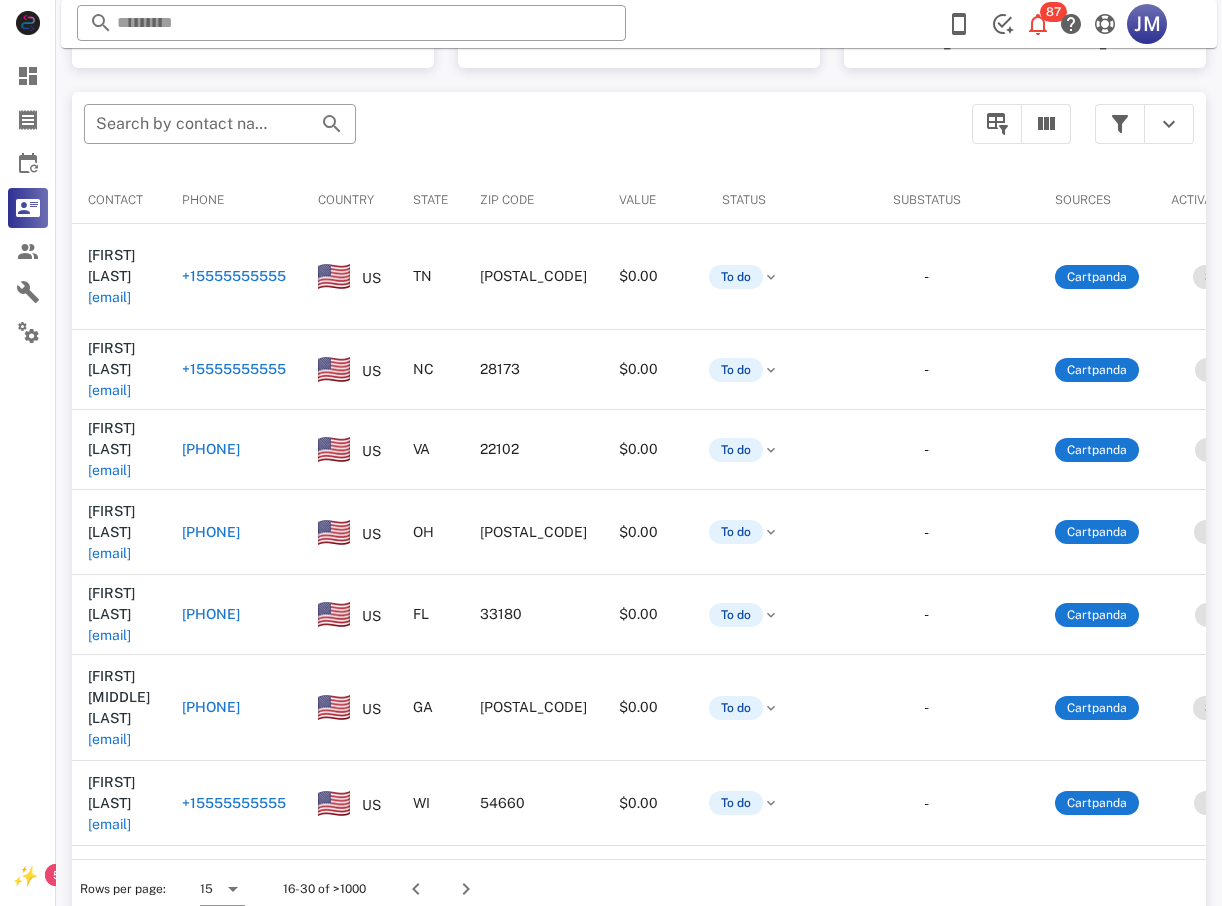 click on "[PHONE]" at bounding box center (211, 532) 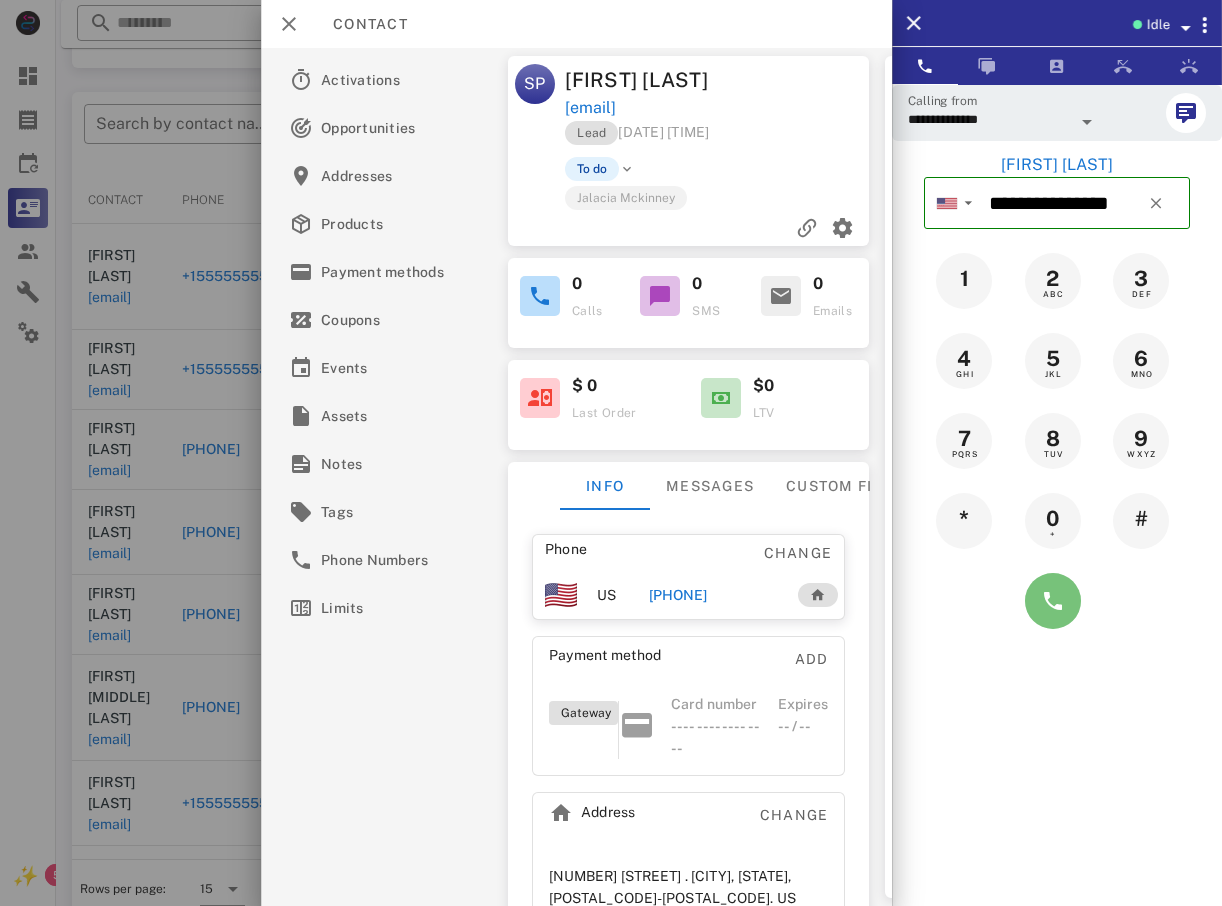 click at bounding box center (1053, 601) 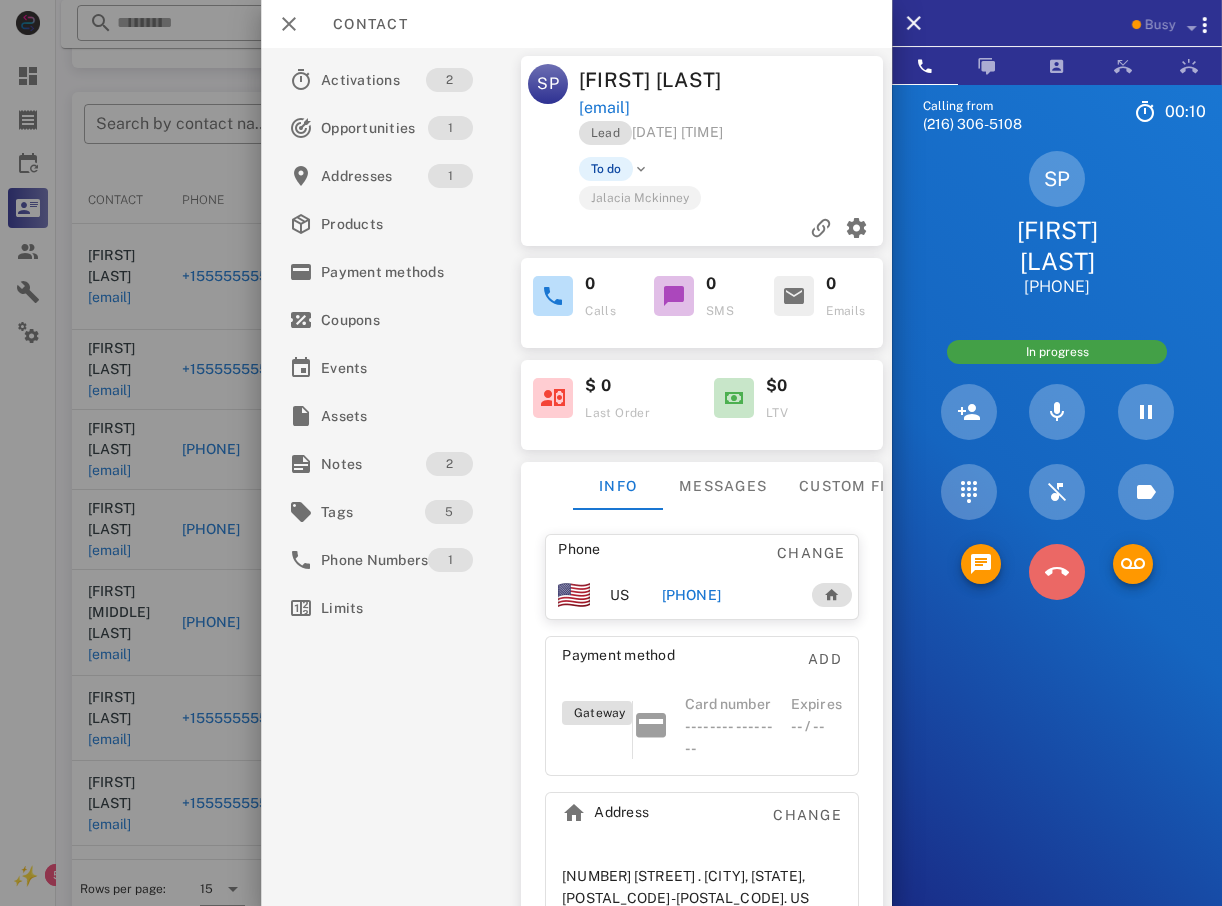 click at bounding box center [1057, 572] 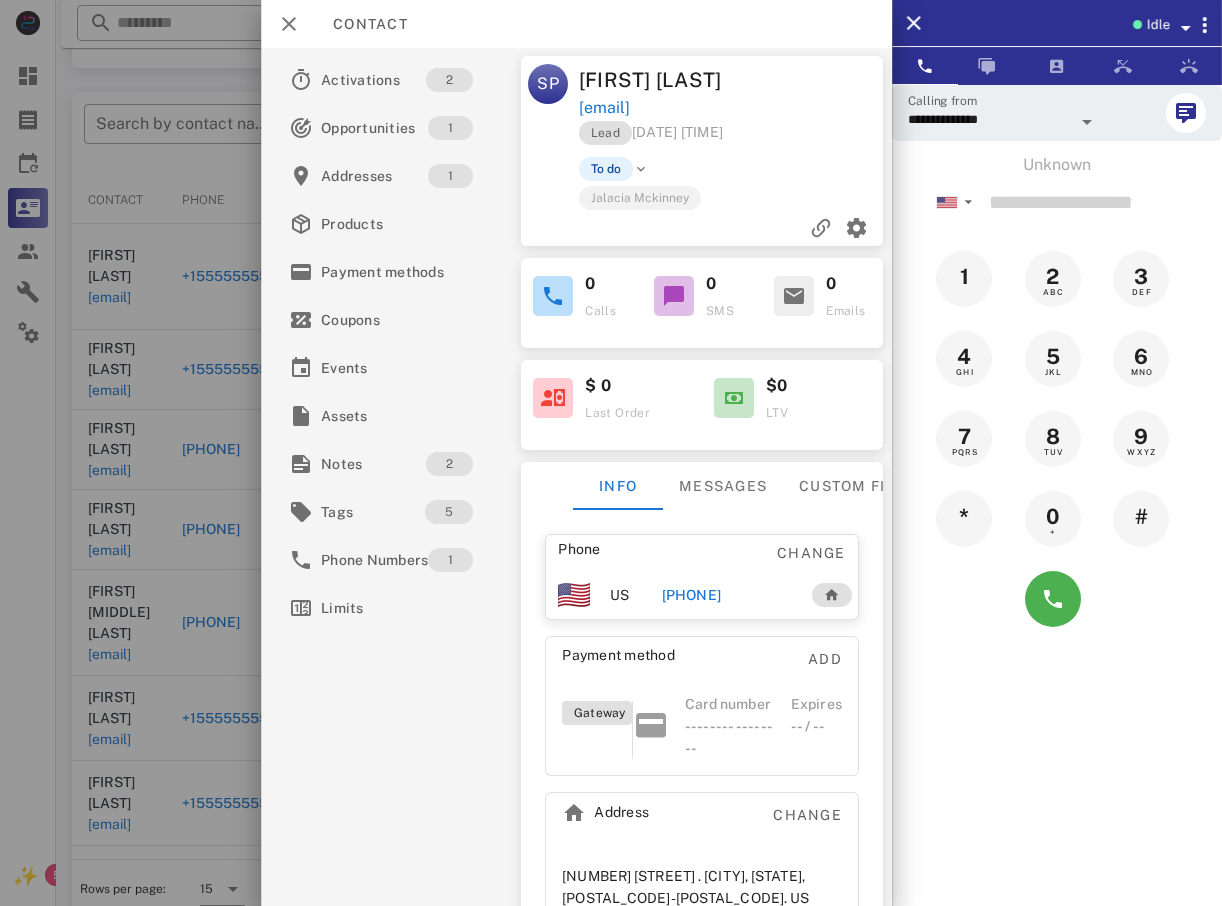 click at bounding box center (611, 453) 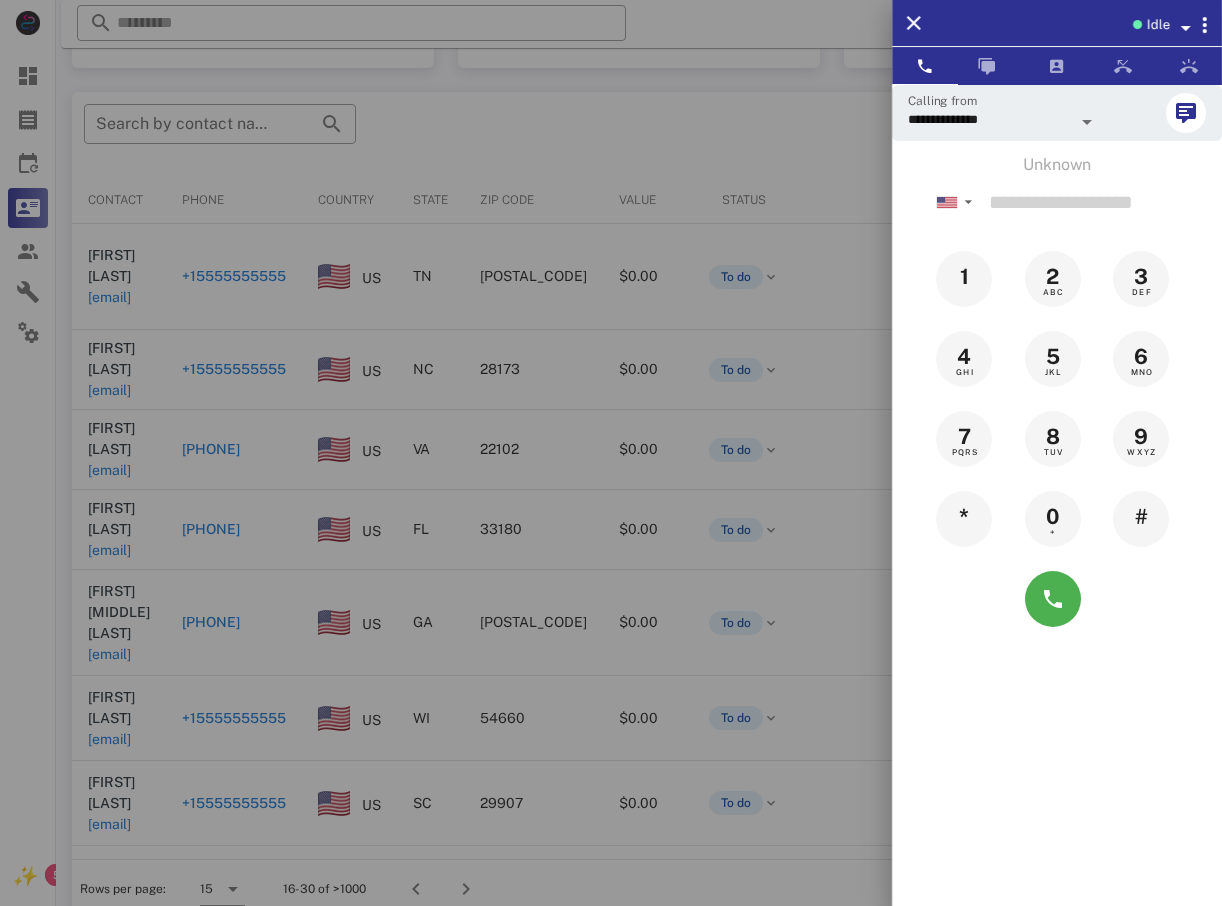 click at bounding box center (611, 453) 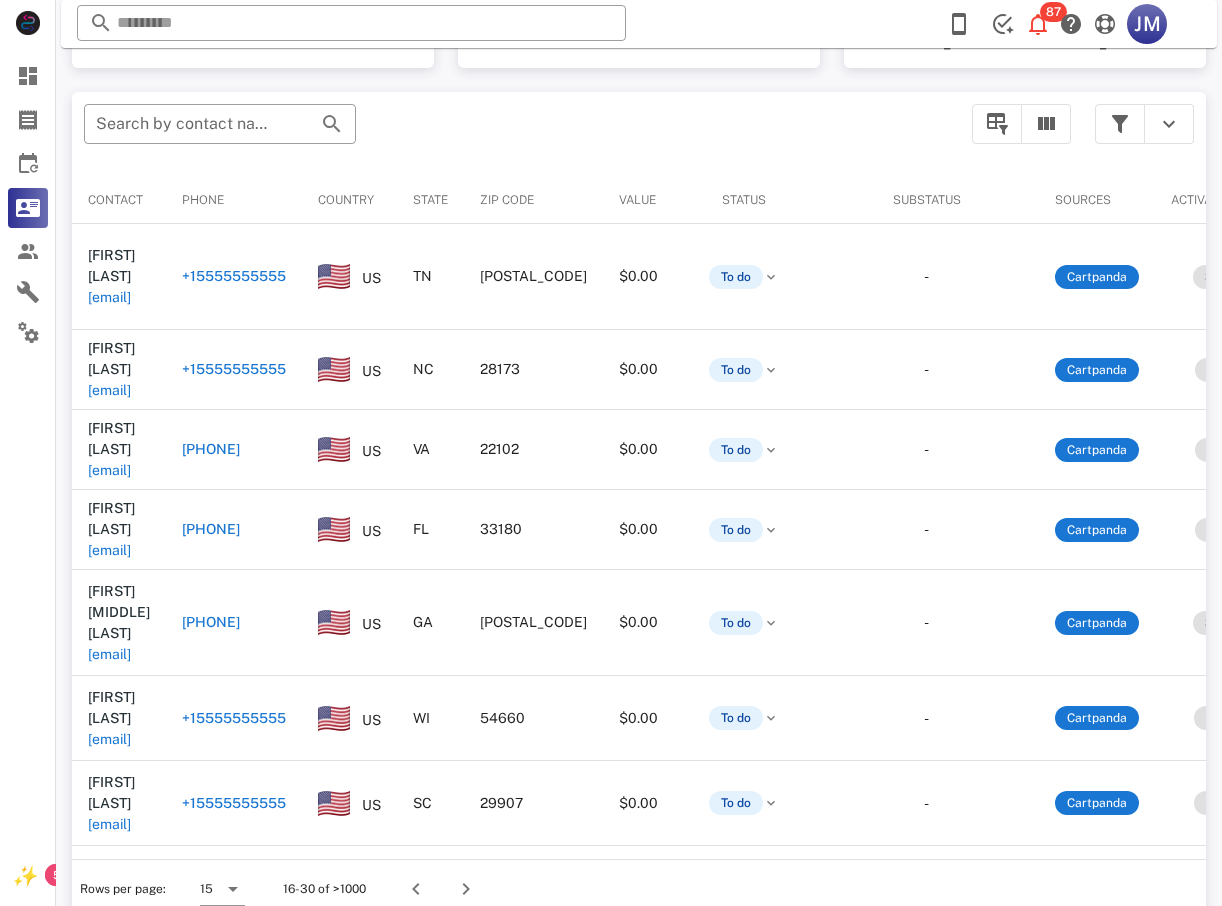 click on "[PHONE]" at bounding box center [211, 529] 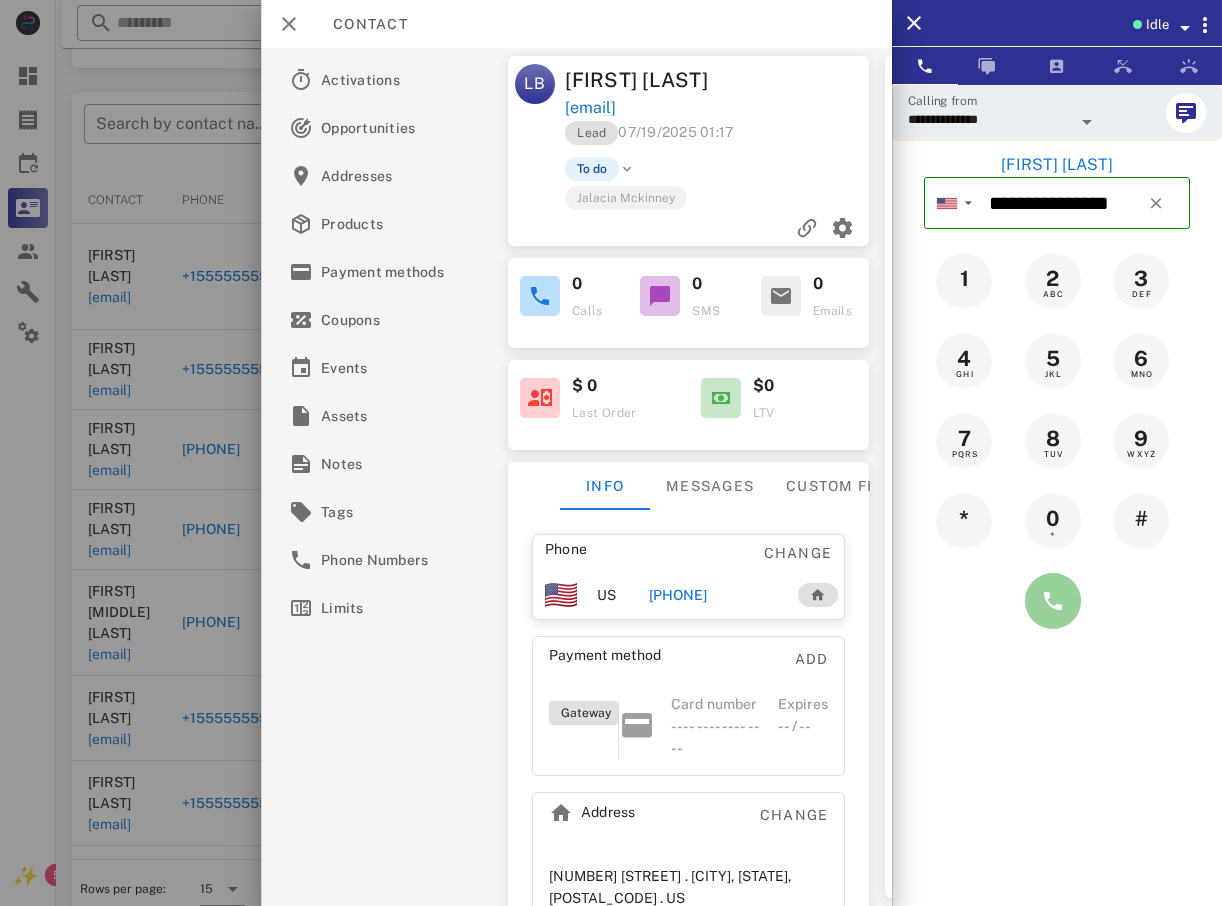 click at bounding box center [1053, 601] 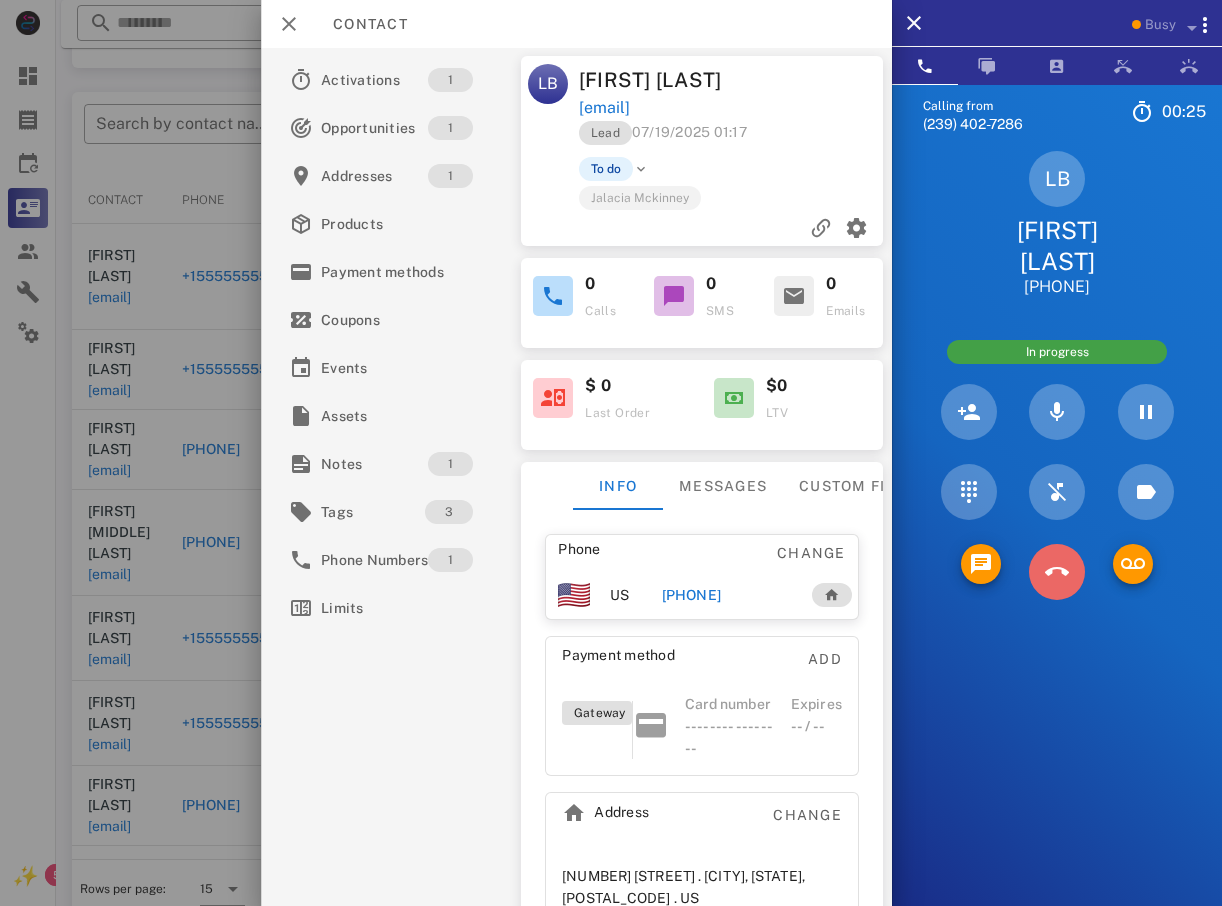 click at bounding box center (1057, 572) 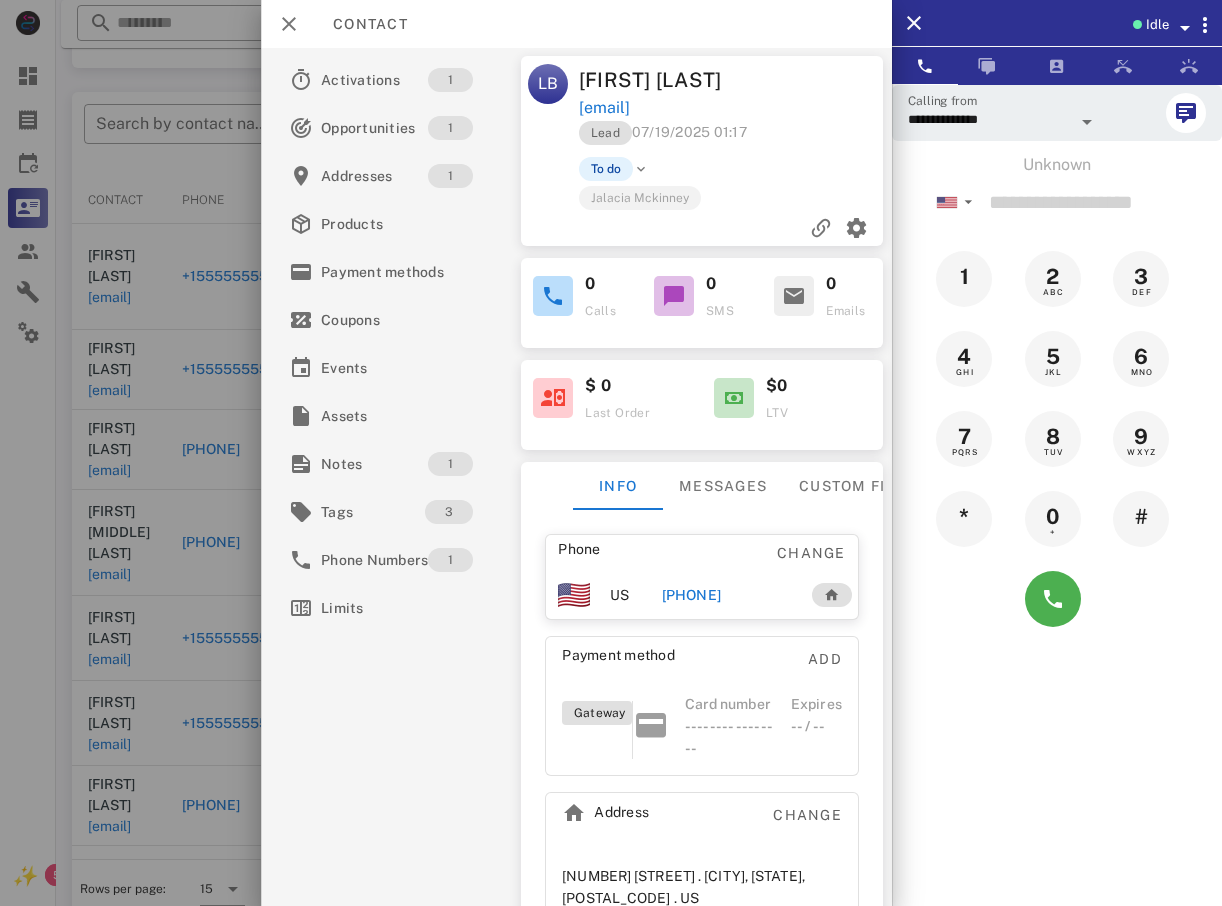 click on "Idle  Calling from [PHONE]  Unknown      ▼     Australia
+61
Canada
+1
Guam
+1671
Mexico (México)
+52
New Zealand
+64
United Kingdom
+44
United States
+1
1 2 ABC 3 DEF 4 GHI 5 JKL 6 MNO 7 PQRS 8 TUV 9 WXYZ * 0 + #  Completed  Directory ​  WC  [FIRST] [LAST]  Idle   LJ  [FIRST] [LAST]  Idle   A1  Agent 120  Idle   A1  Agent 122  Idle   A1  Agent 130  Idle   AL  [FIRST] [LAST]  Idle   CA  [FIRST] [LAST]  Idle   JR  [FIRST] [LAST]  Idle   DT  [FIRST] [LAST]  Busy   JP  [FIRST] [LAST]  Busy   JS  [FIRST] [LAST]  Busy   KW  [FIRST] [LAST]  Offline   AD  Accounting Dept  Offline   A1  Agent 112  Offline   A1  agent 114  Offline   A1  Agent 119  Offline   A1  Agent 123  Offline   A1  Agent 125  Offline   A1  agent 126  Offline   A1  Agent 129  Offline   A1  Agent 135  Offline   A1  Agent 136  Offline   A1  Agent 137  Offline   A1  Agent 138  A1" at bounding box center (611, 277) 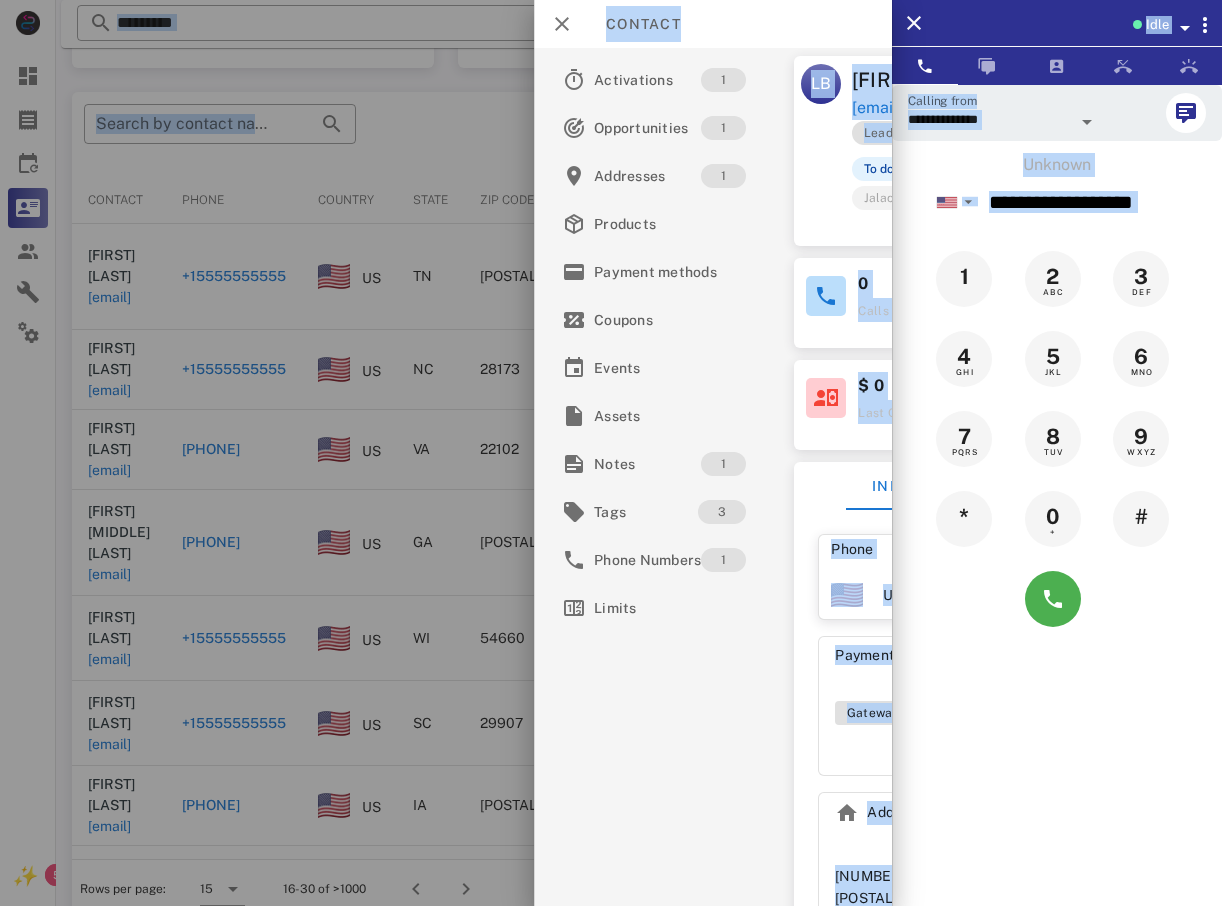 click on "Idle  Calling from [PHONE]  Unknown      ▼     Australia
+61
Canada
+1
Guam
+1671
Mexico (México)
+52
New Zealand
+64
United Kingdom
+44
United States
+1
1 2 ABC 3 DEF 4 GHI 5 JKL 6 MNO 7 PQRS 8 TUV 9 WXYZ * 0 + #  Completed  Directory ​  WC  [FIRST] [LAST]  Idle   LJ  [FIRST] [LAST]  Idle   A1  Agent 120  Idle   A1  Agent 122  Idle   A1  Agent 130  Idle   AL  [FIRST] [LAST]  Idle   CA  [FIRST] [LAST]  Idle   JR  [FIRST] [LAST]  Idle   DT  [FIRST] [LAST]  Busy   JP  [FIRST] [LAST]  Busy   JS  [FIRST] [LAST]  Busy   KW  [FIRST] [LAST]  Offline   AD  Accounting Dept  Offline   A1  Agent 112  Offline   A1  agent 114  Offline   A1  Agent 119  Offline   A1  Agent 123  Offline   A1  Agent 125  Offline   A1  agent 126  Offline   A1  Agent 129  Offline   A1  Agent 135  Offline   A1  Agent 136  Offline   A1  Agent 137  Offline   A1  Agent 138  A1" at bounding box center [639, -332] 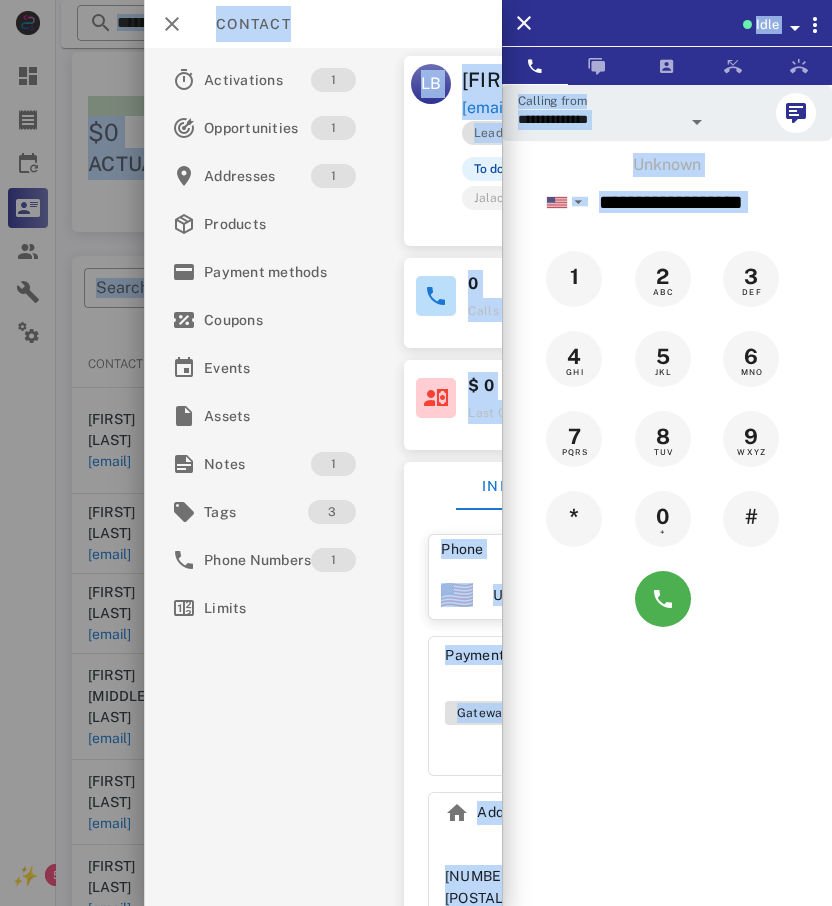 drag, startPoint x: 50, startPoint y: 451, endPoint x: 47, endPoint y: 464, distance: 13.341664 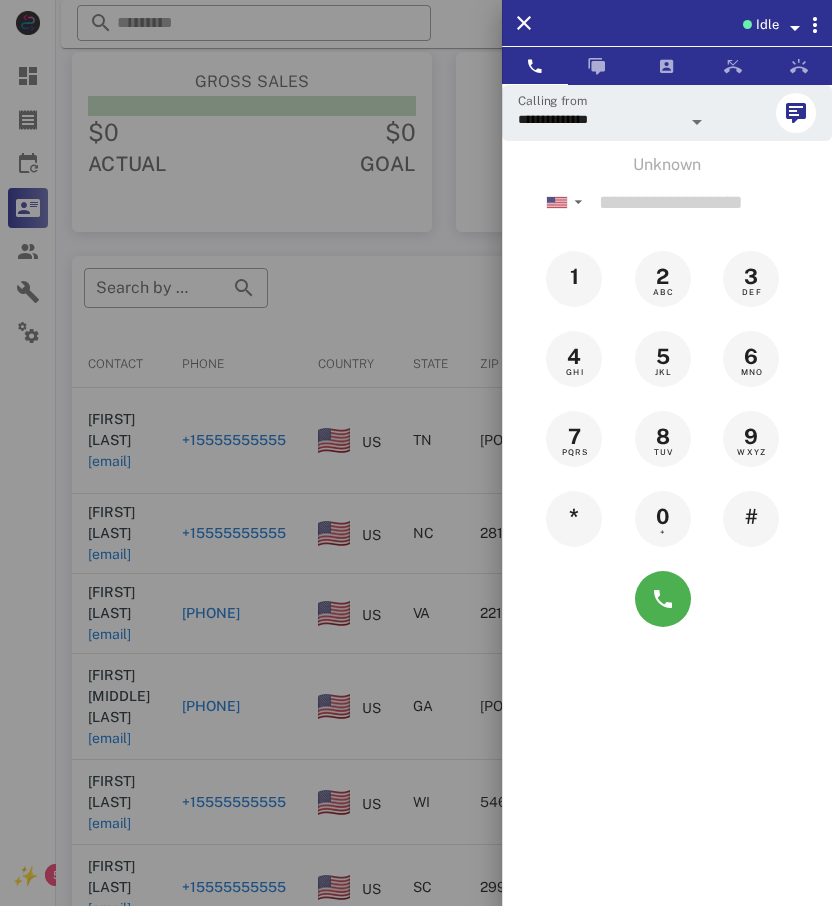 drag, startPoint x: 47, startPoint y: 464, endPoint x: 51, endPoint y: 530, distance: 66.1211 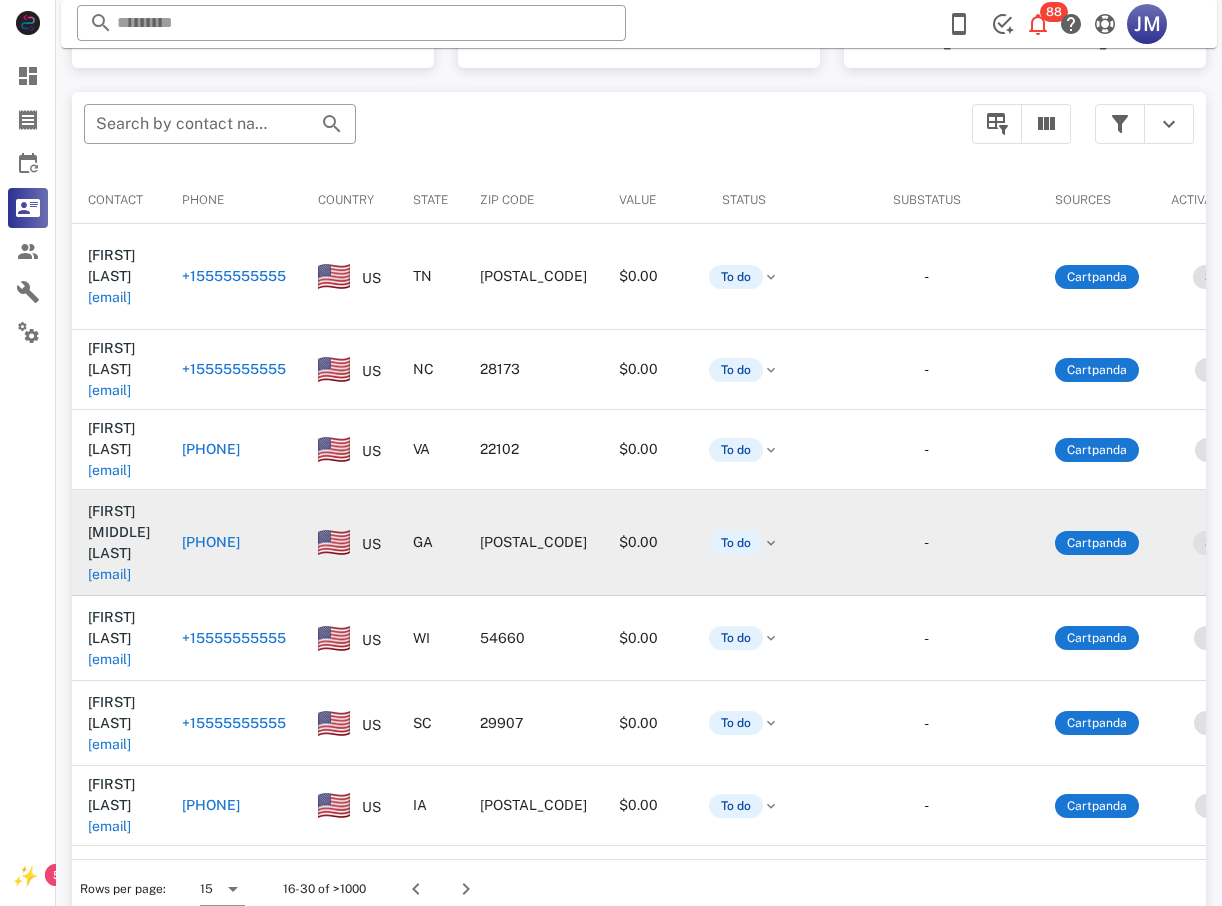 click on "[PHONE]" at bounding box center (211, 542) 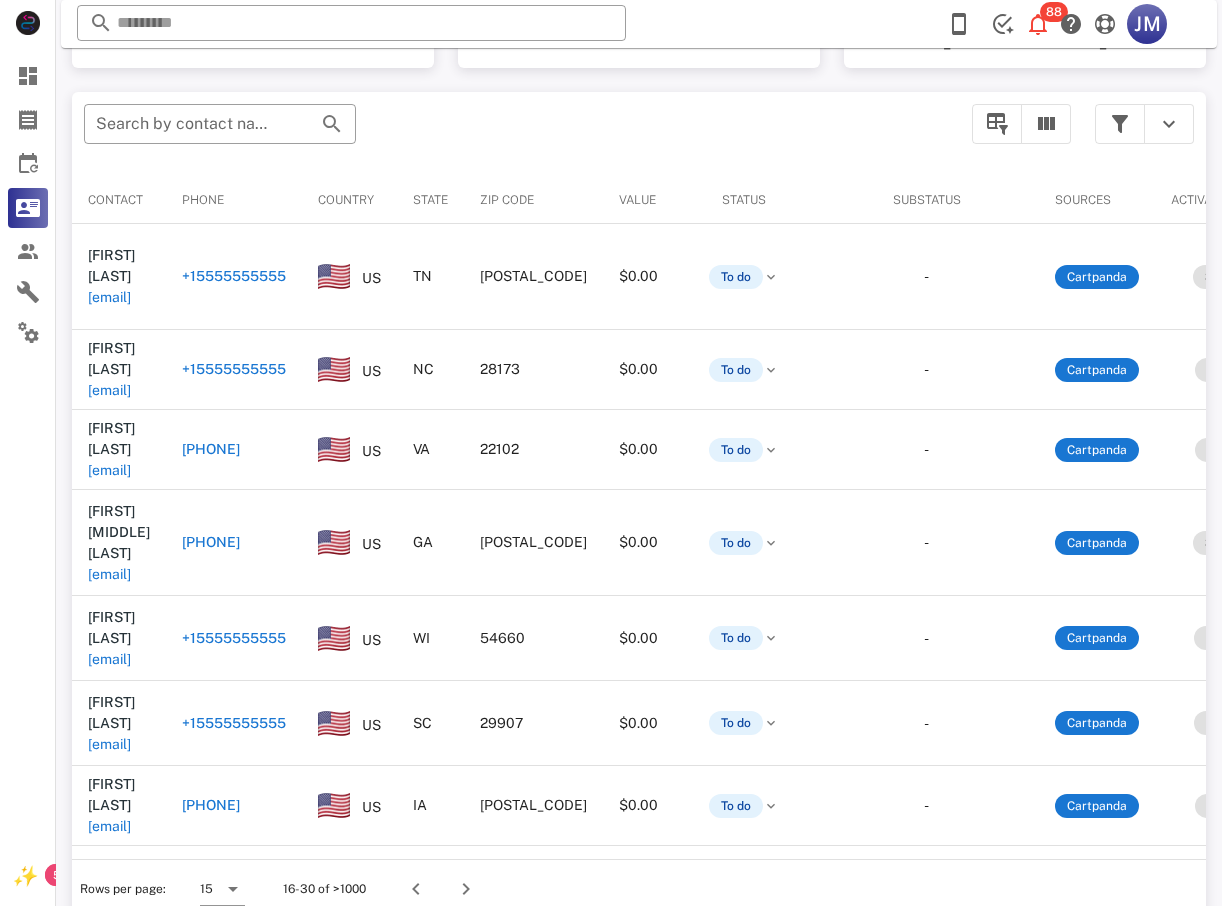 type on "**********" 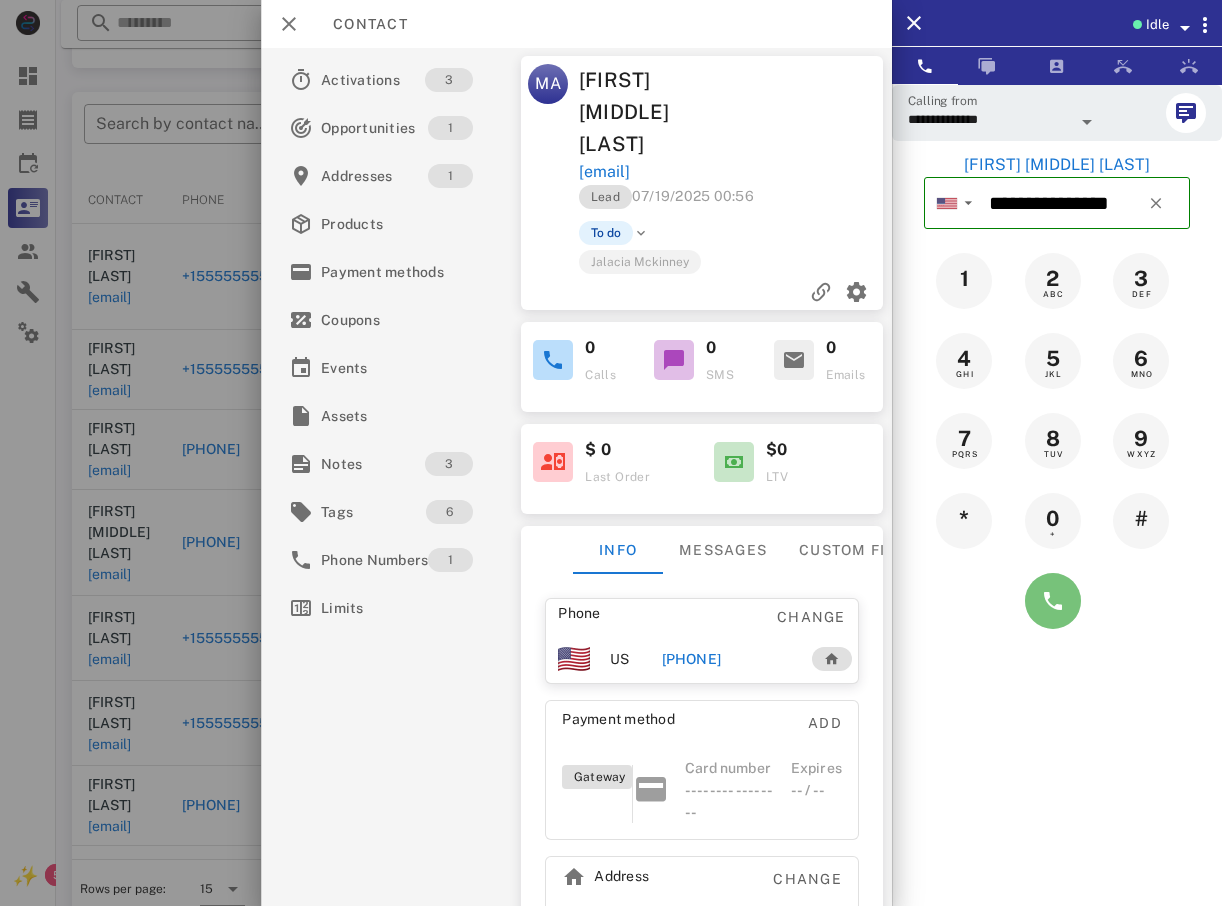 click at bounding box center [1053, 601] 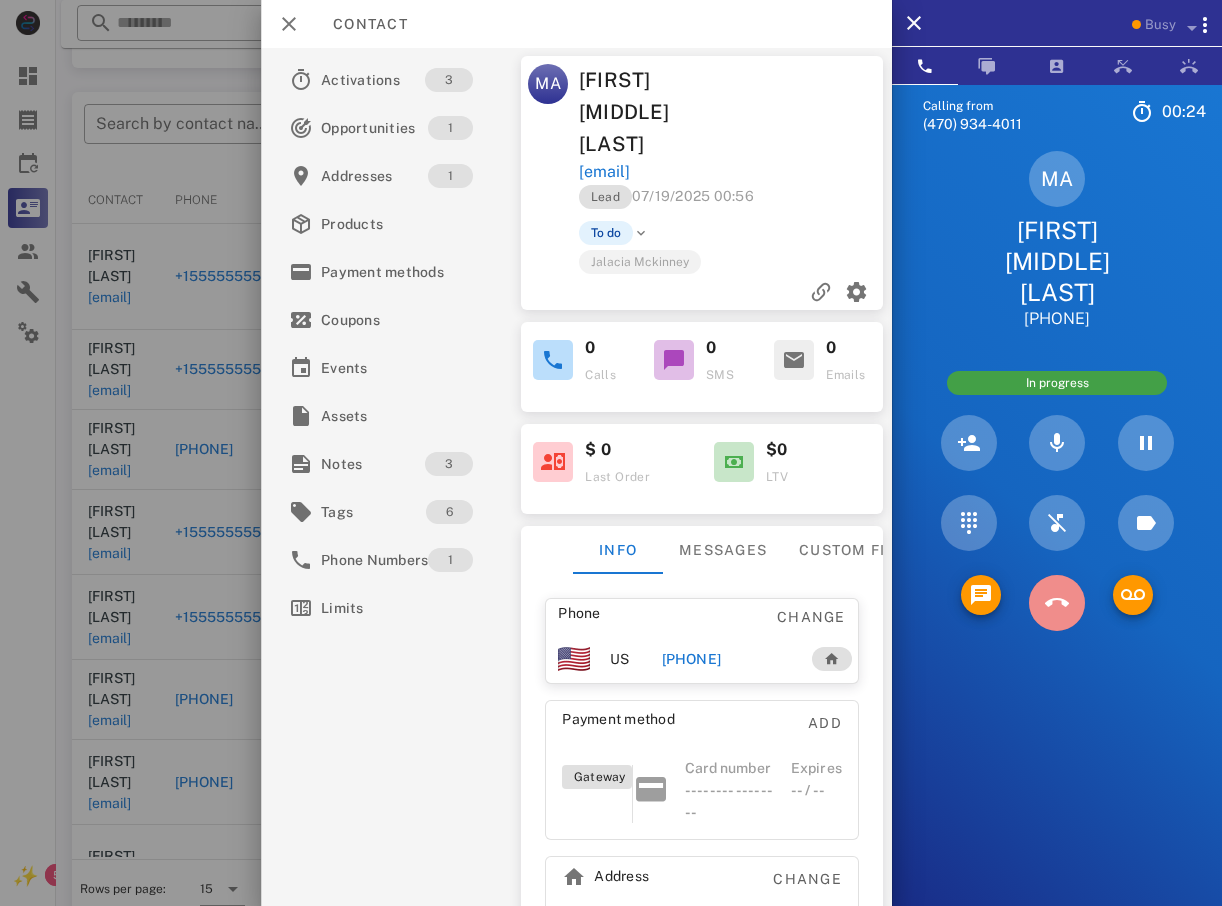 click at bounding box center (1057, 603) 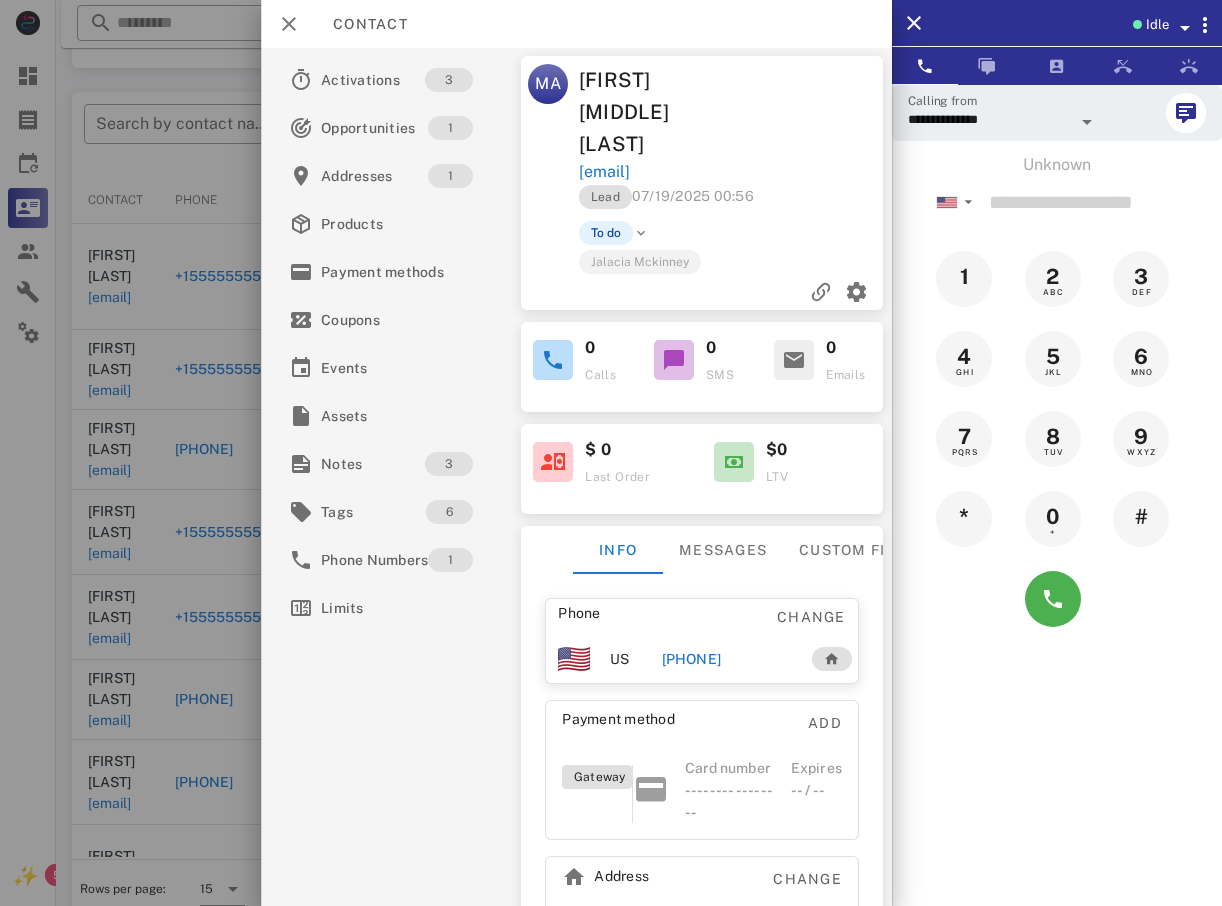 click on "**********" at bounding box center [611, 277] 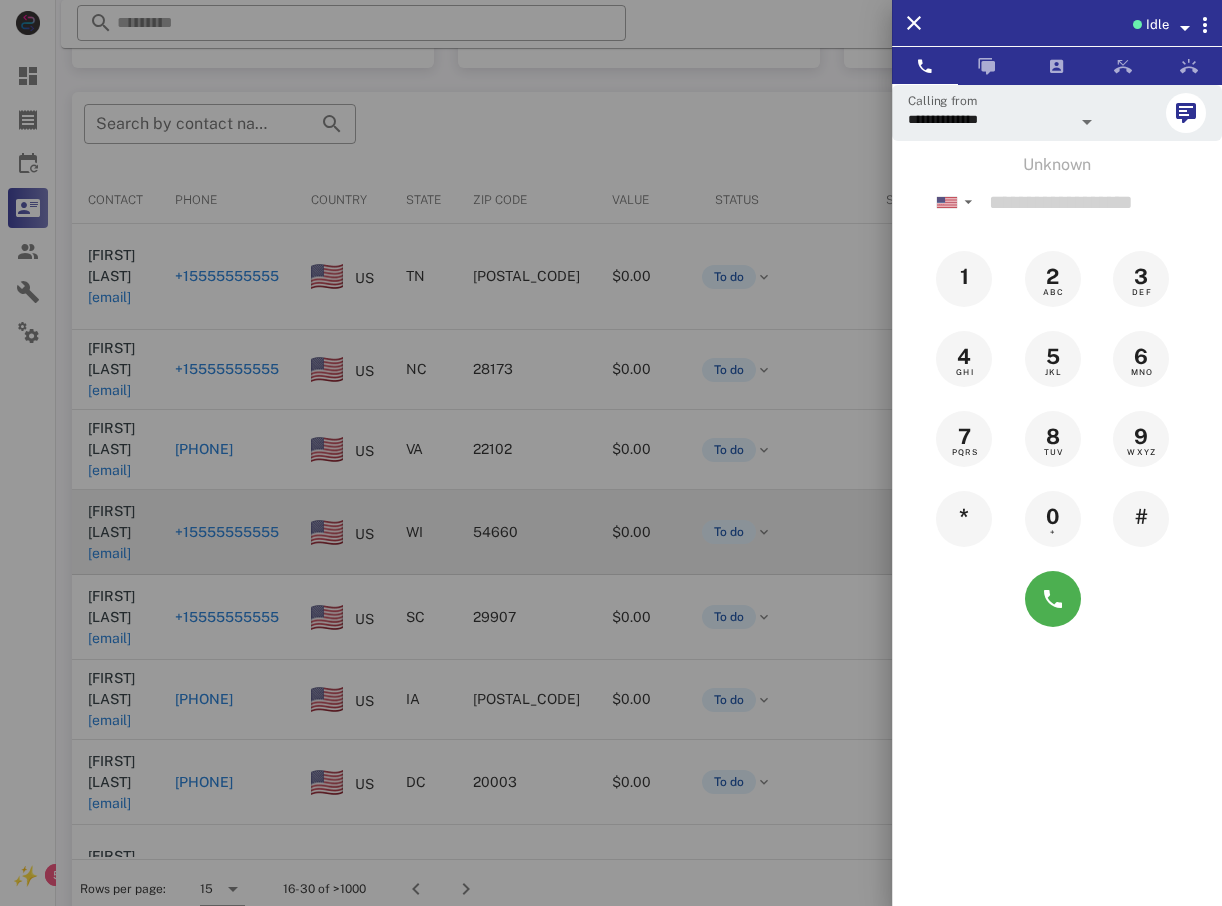 drag, startPoint x: 190, startPoint y: 463, endPoint x: 221, endPoint y: 465, distance: 31.06445 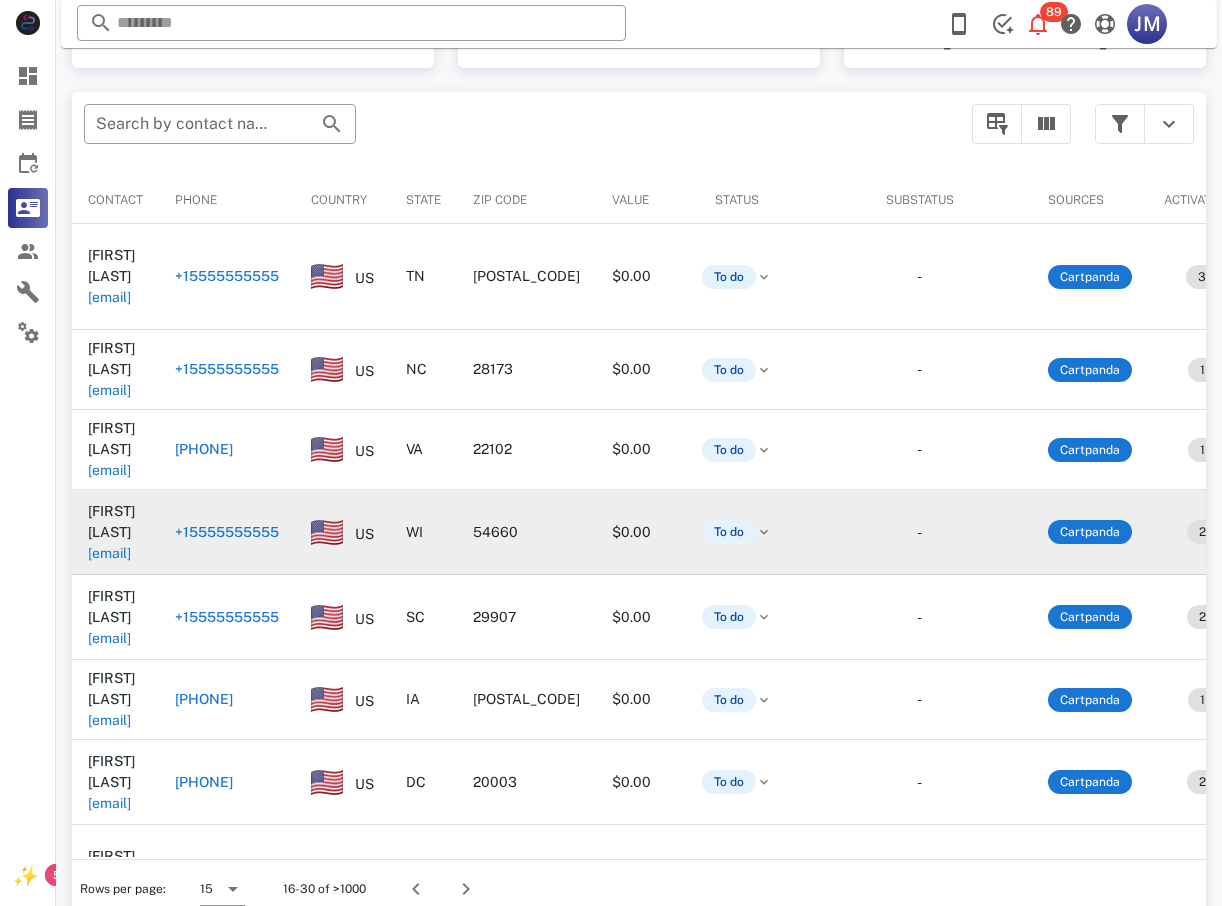 click on "+15555555555" at bounding box center [227, 532] 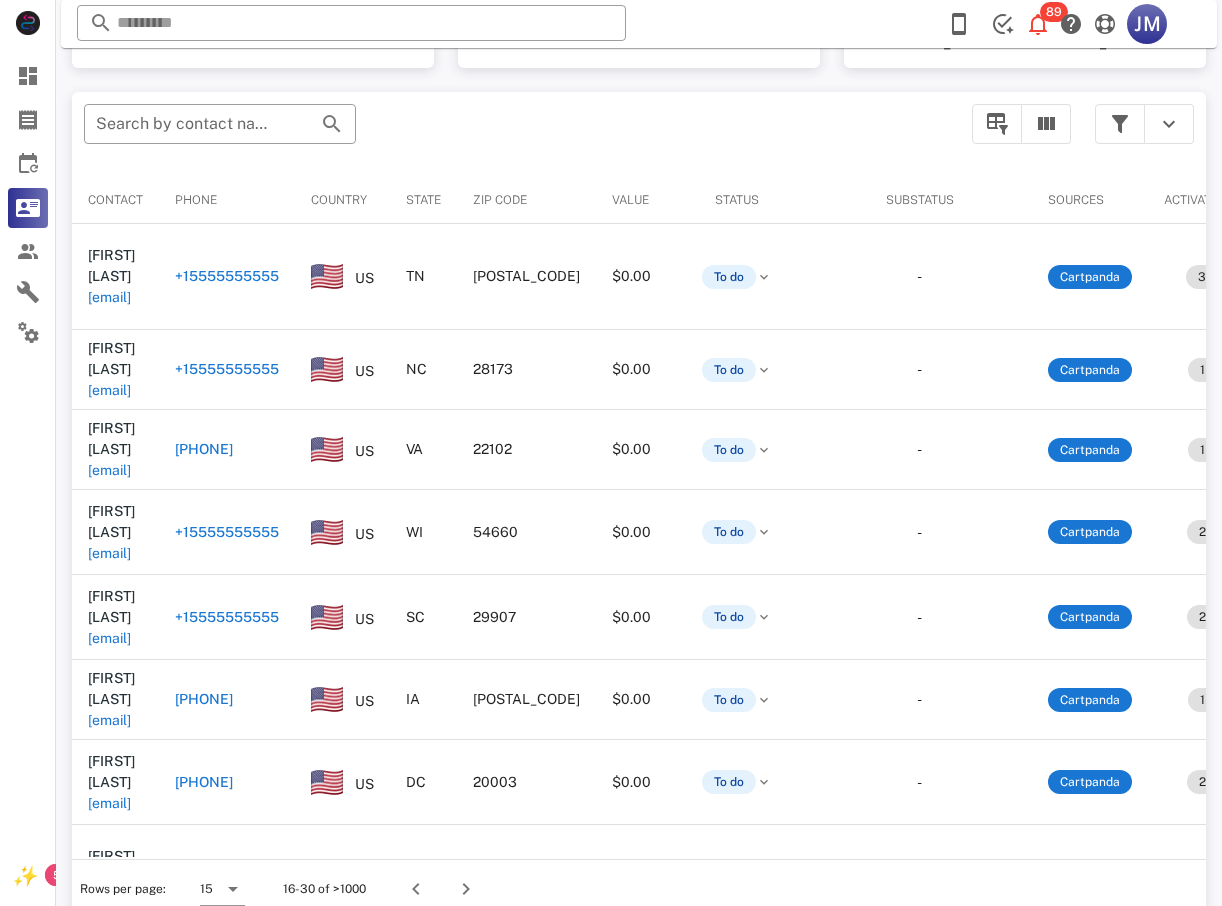 type on "**********" 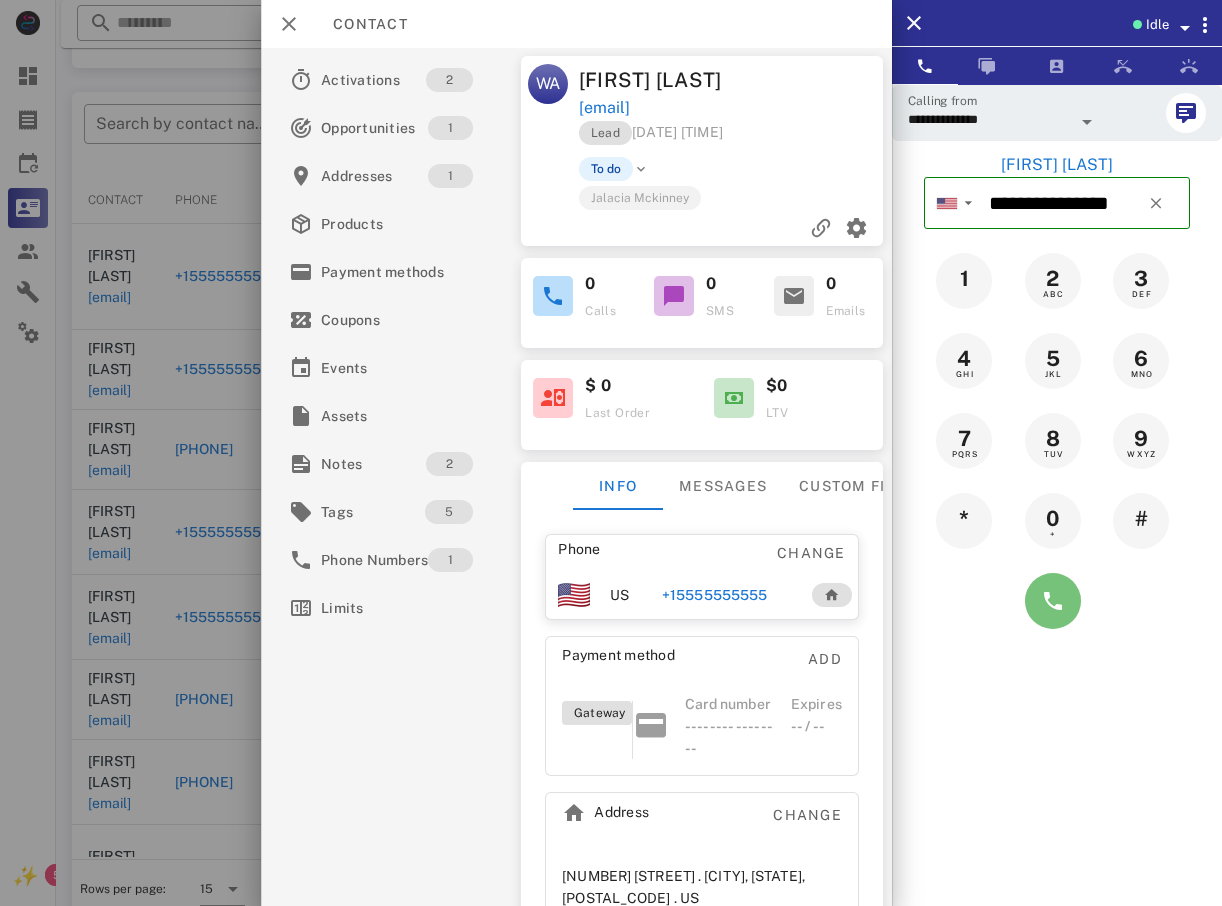 click at bounding box center [1053, 601] 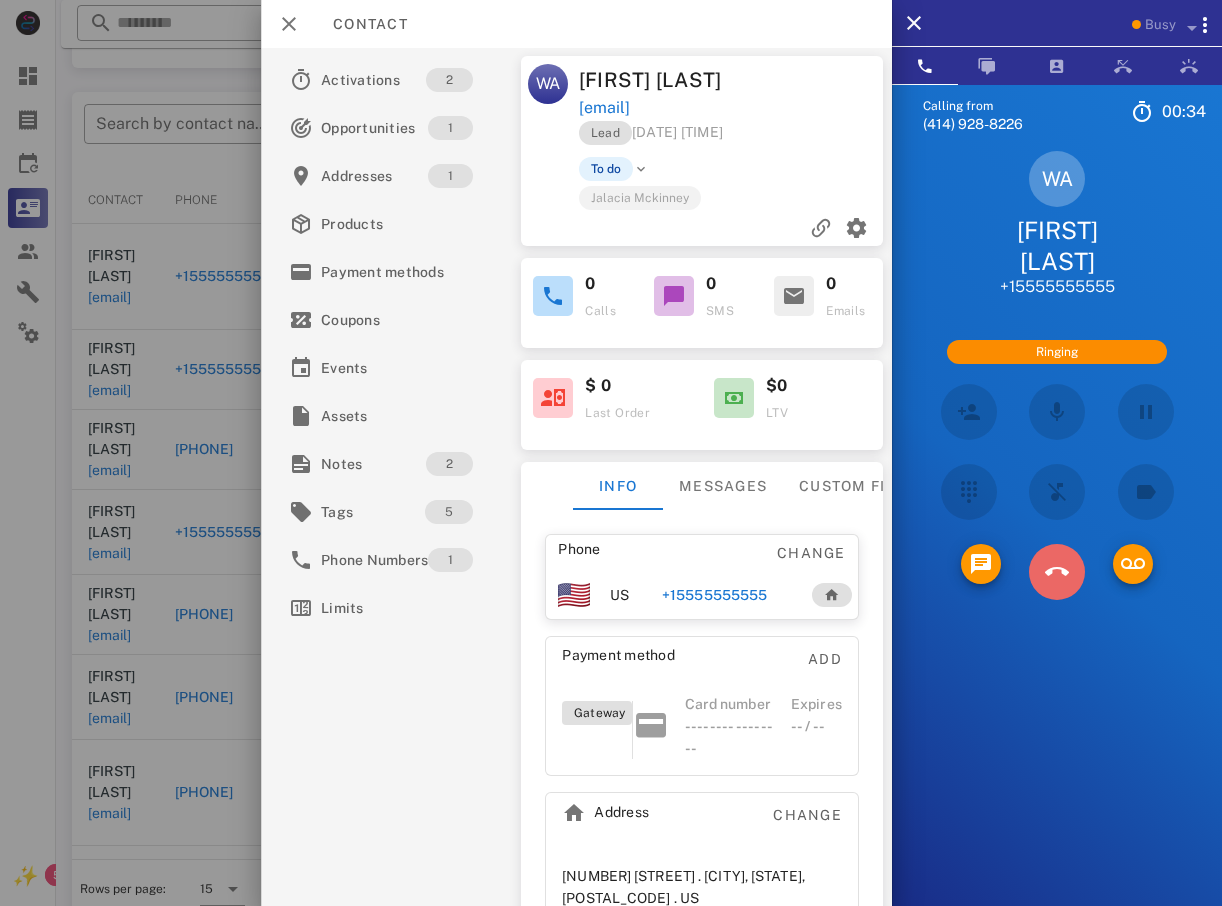 click at bounding box center [1057, 572] 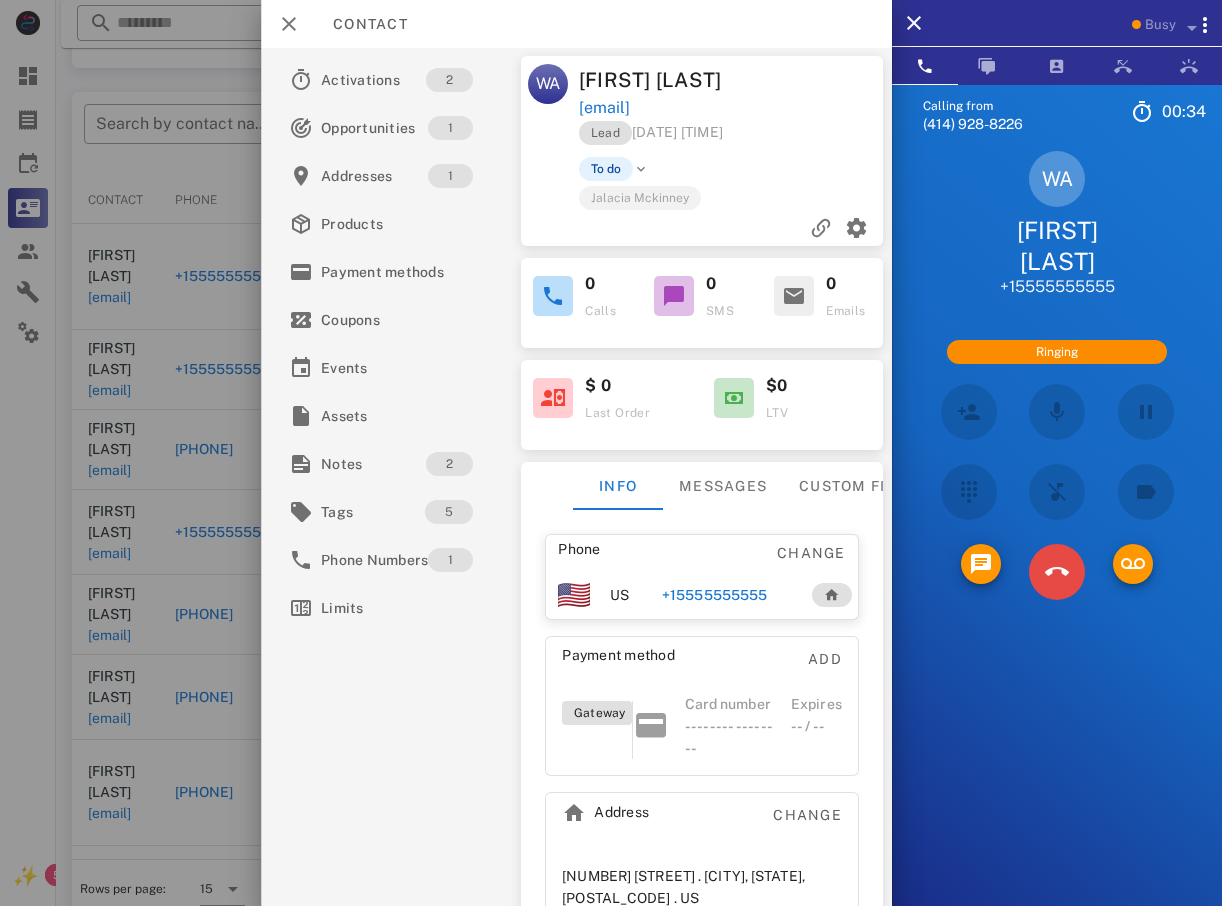 click on "5 JKL" at bounding box center (0, 0) 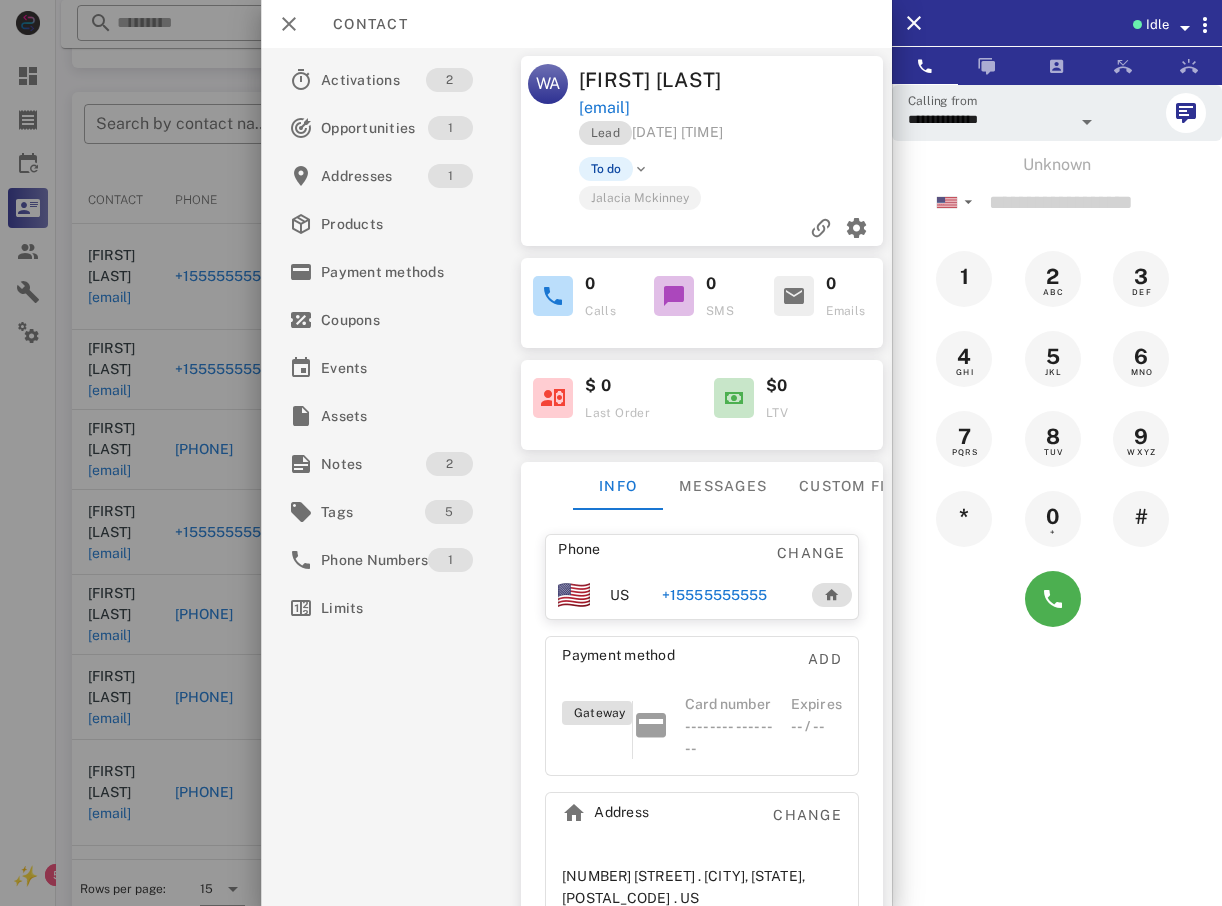 click at bounding box center [611, 453] 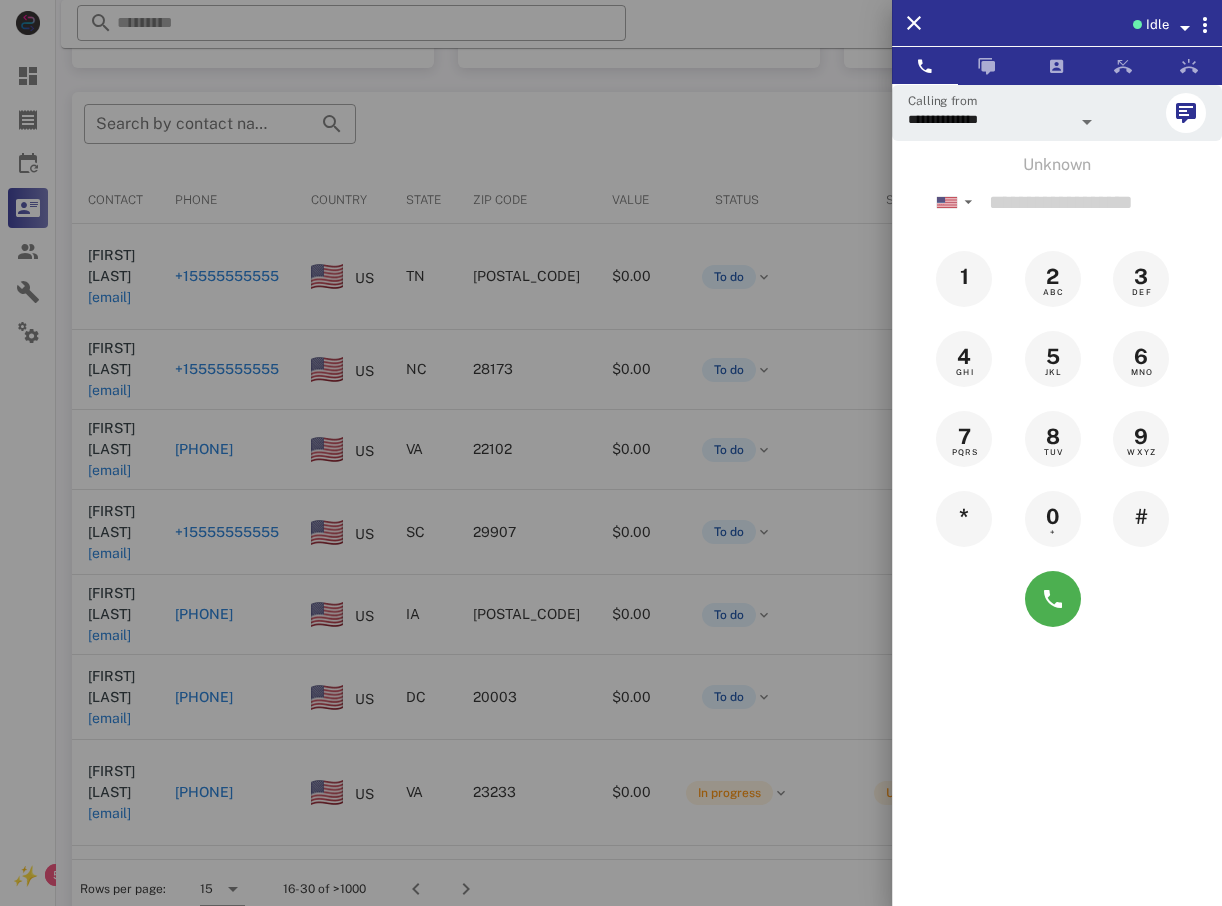 click at bounding box center (611, 453) 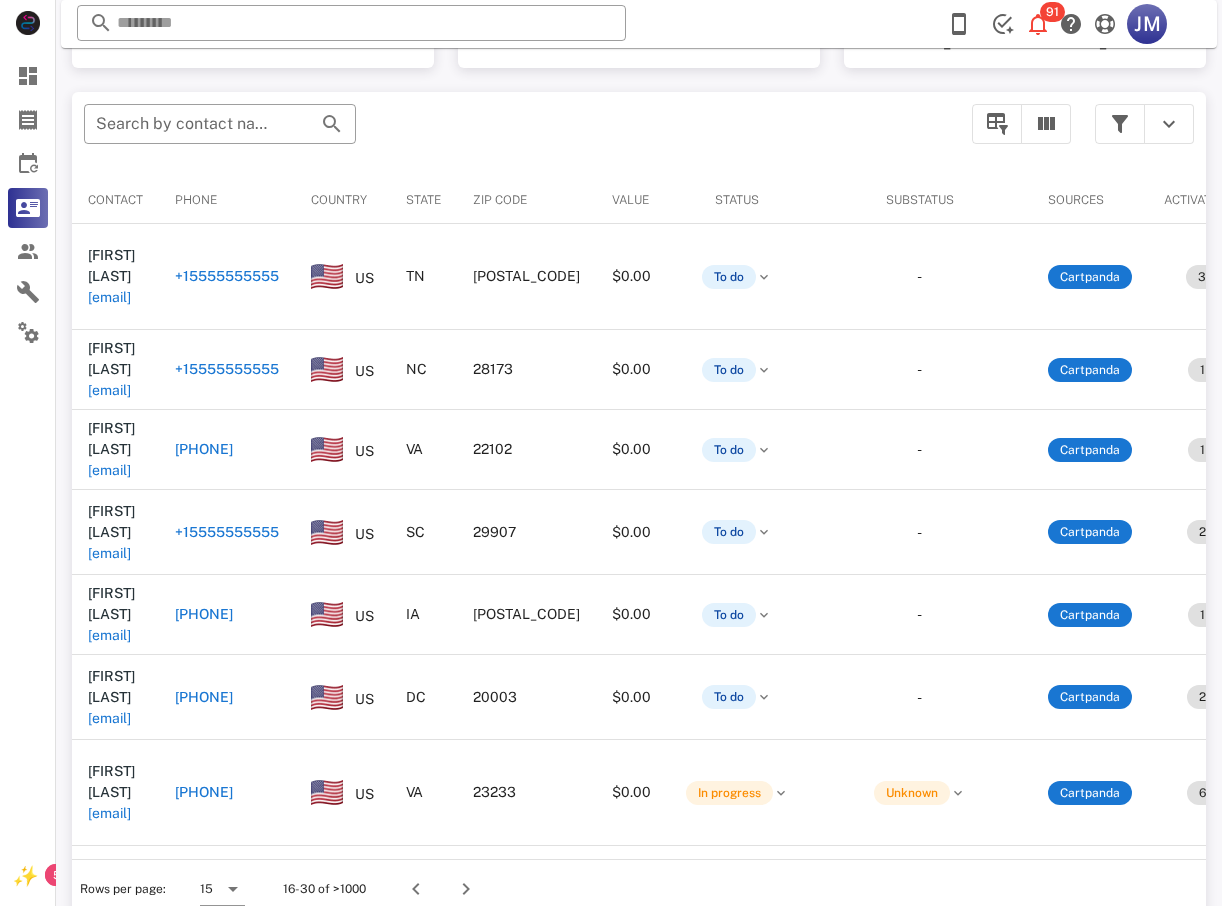 click on "[FIRST] [LAST] [EMAIL]" at bounding box center (115, 532) 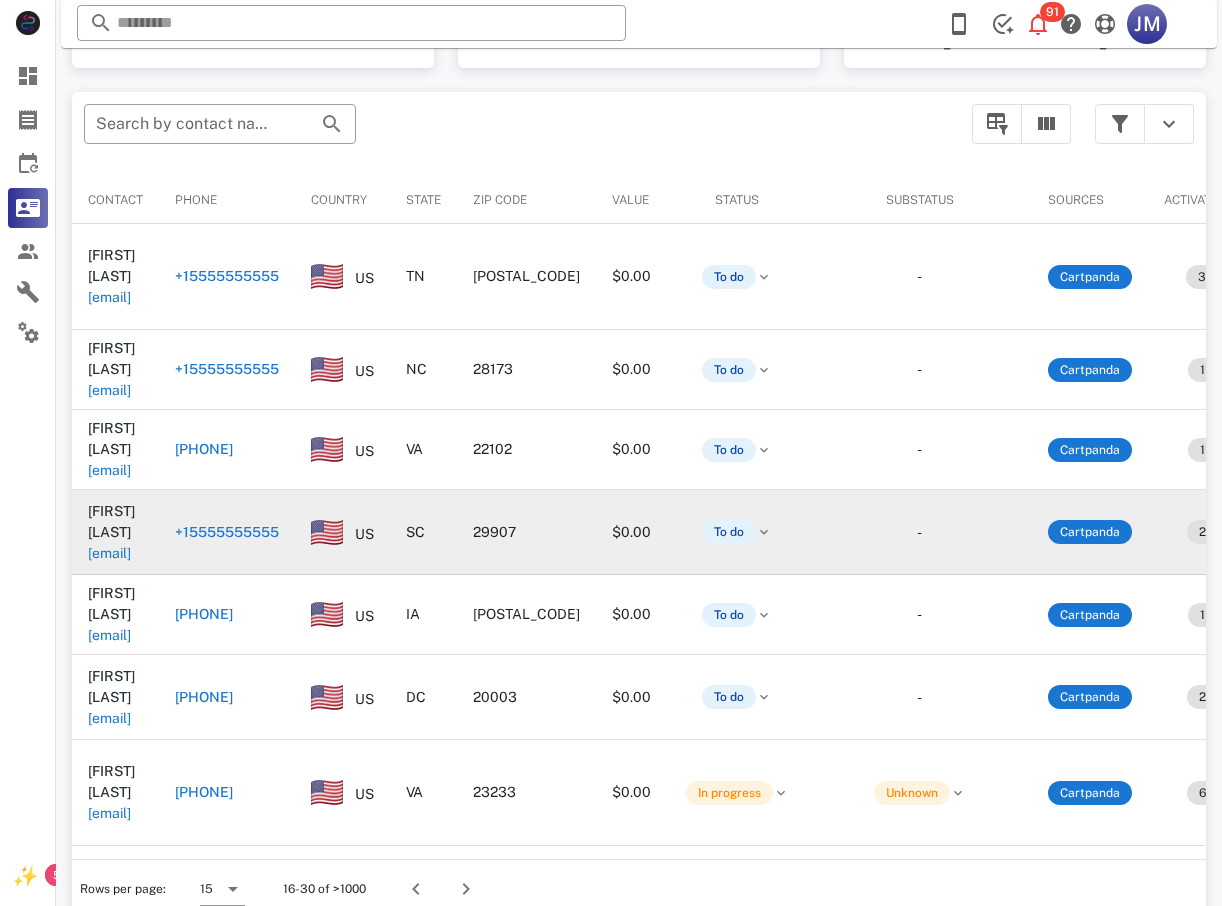 click on "+15555555555" at bounding box center (227, 532) 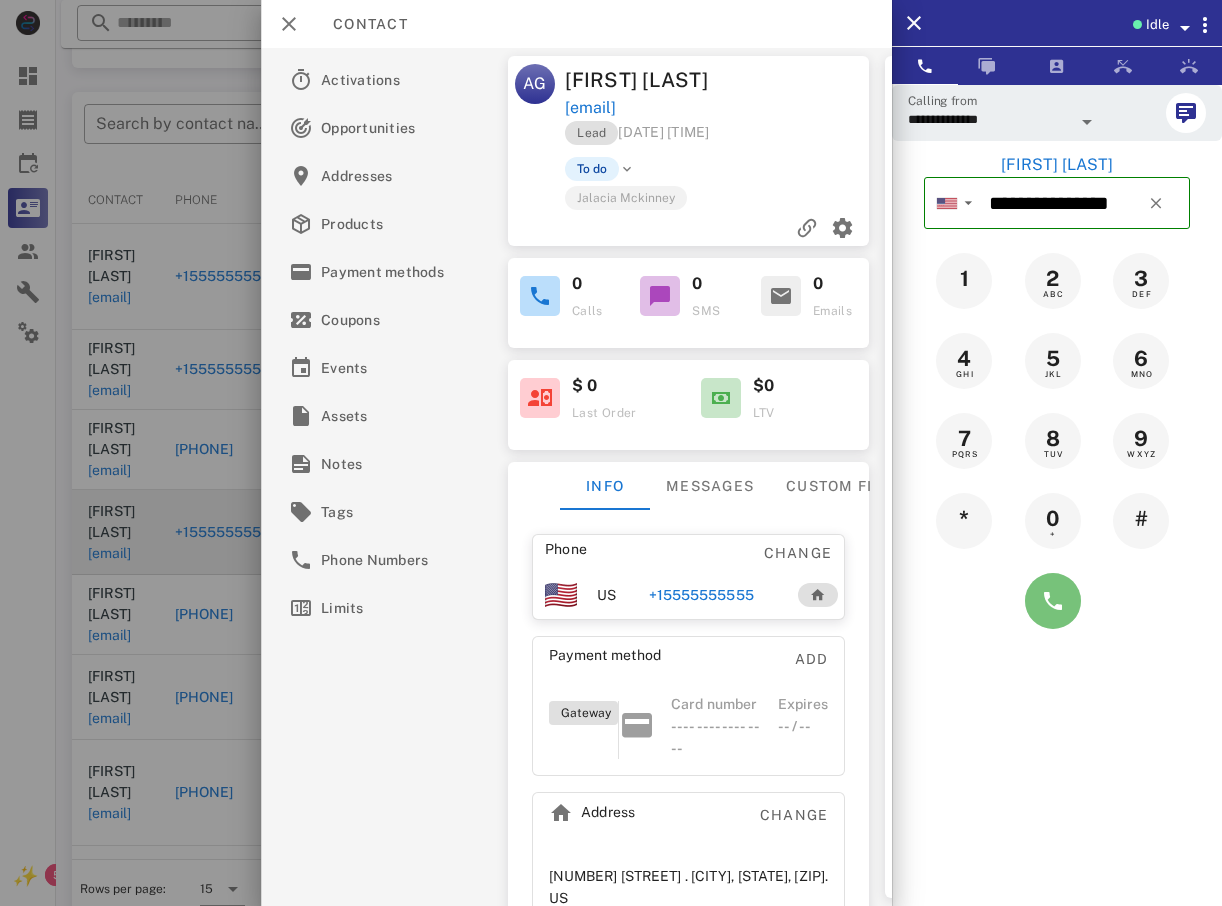 click at bounding box center [1053, 601] 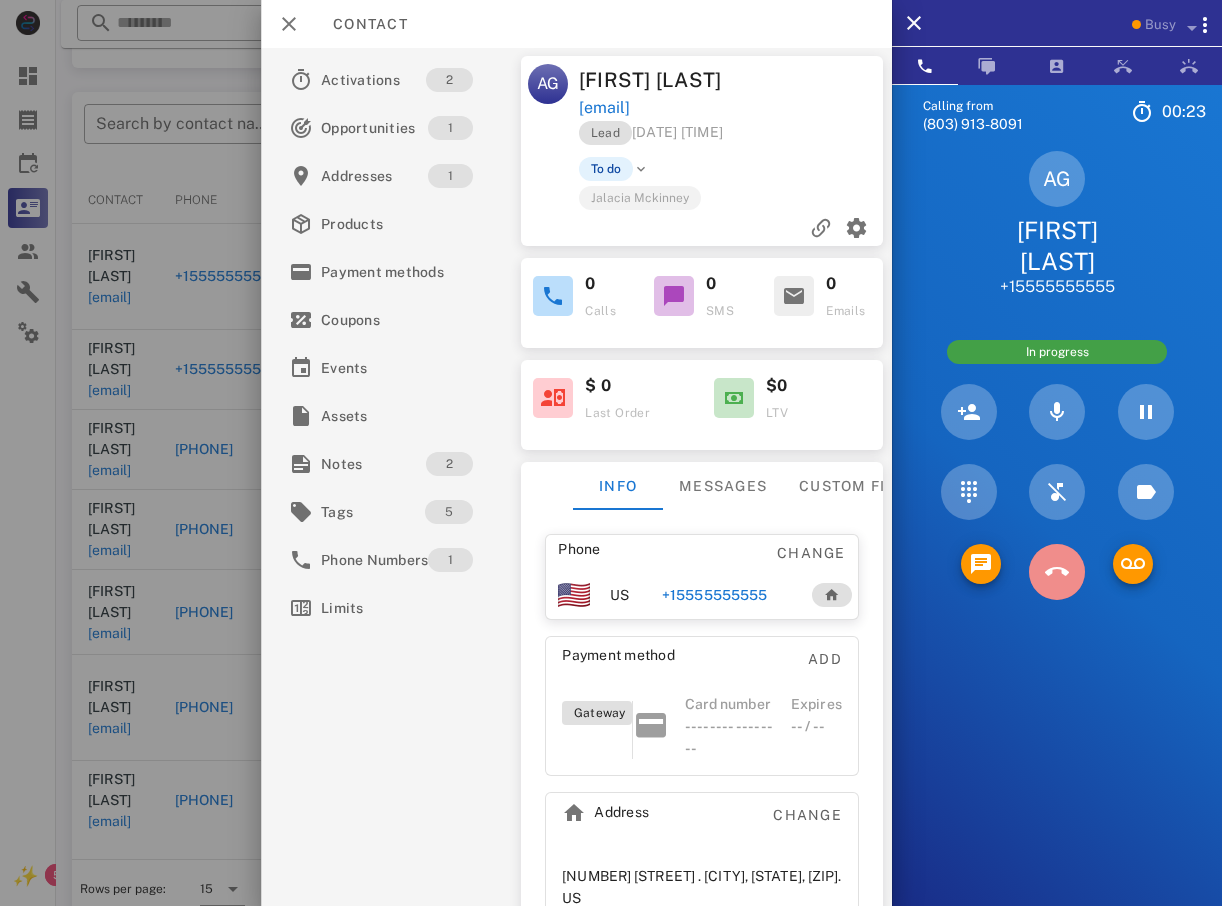 click at bounding box center (1057, 572) 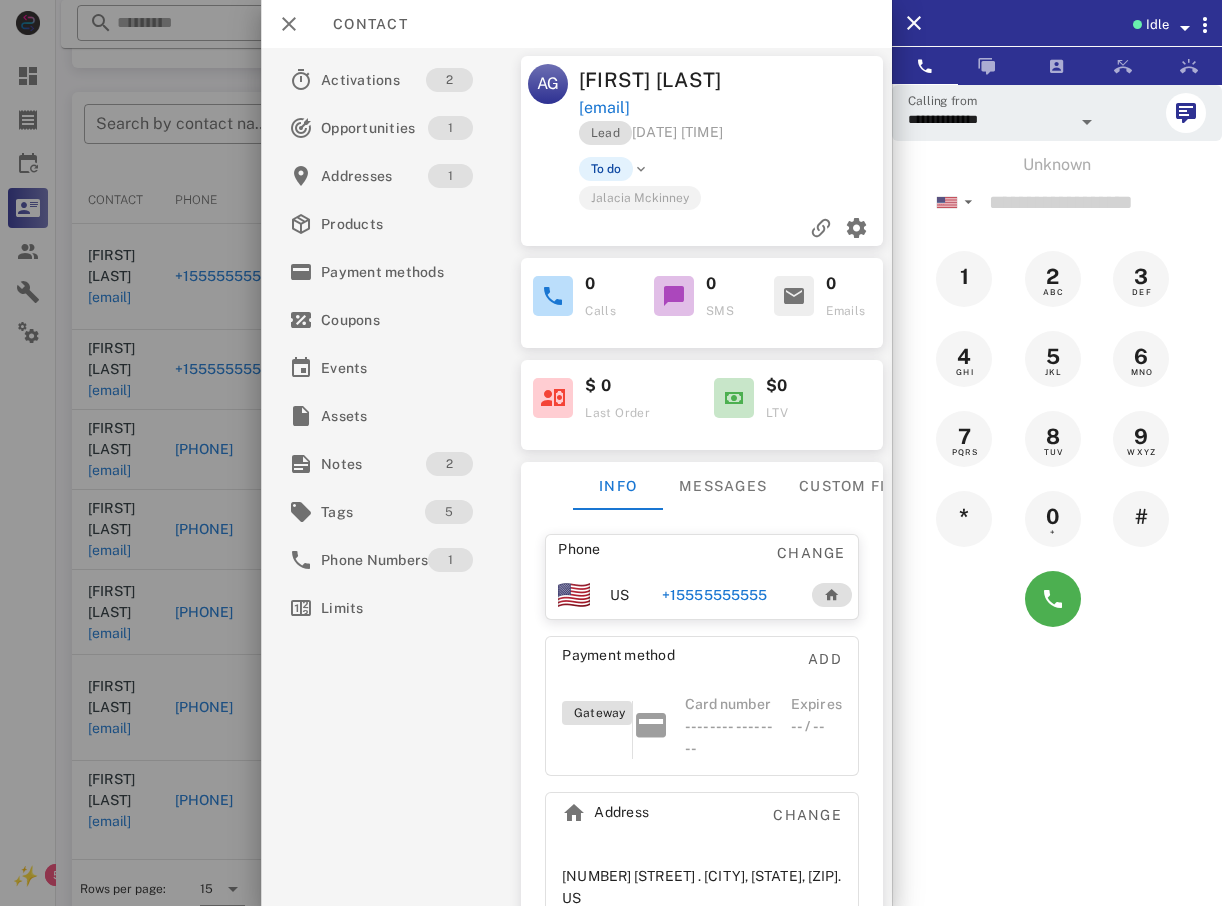 click at bounding box center [611, 453] 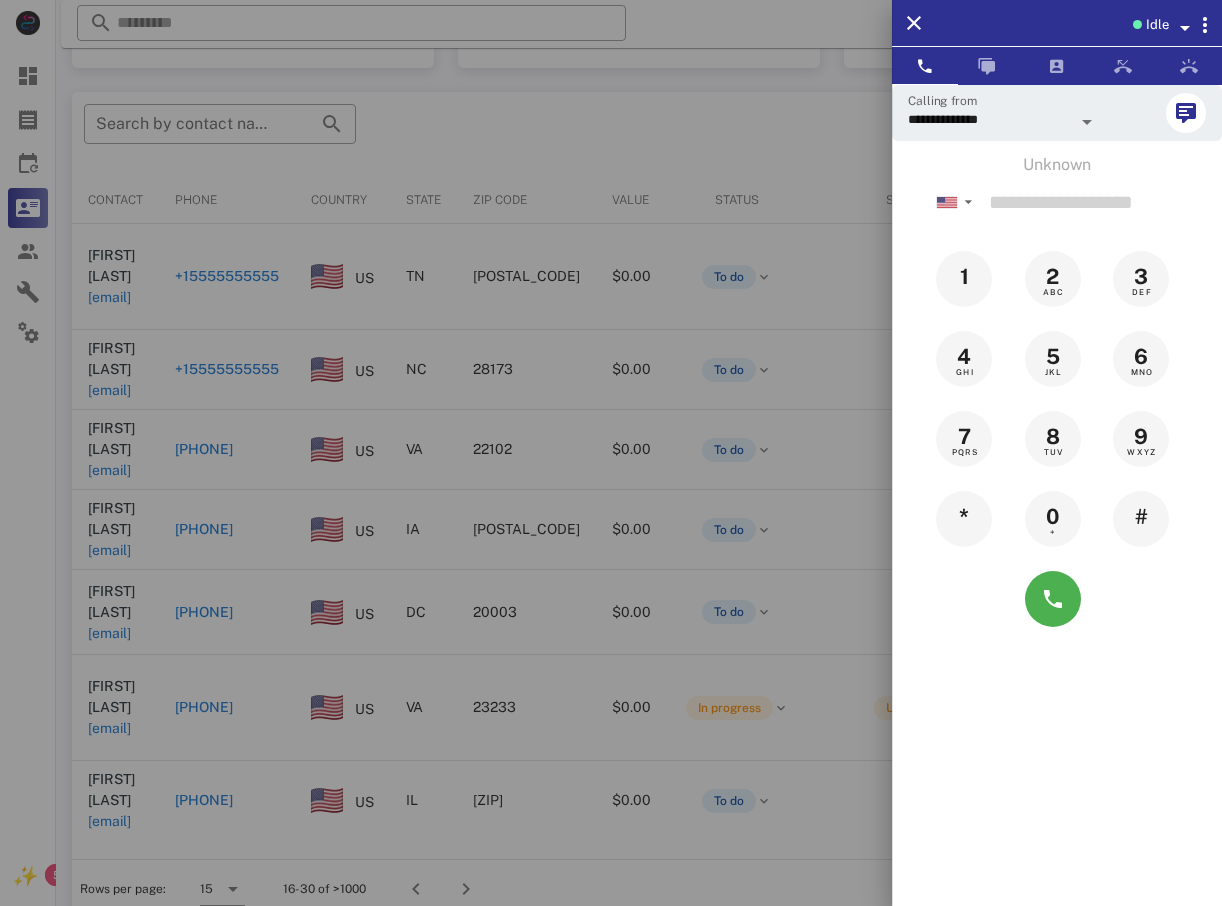 click at bounding box center (611, 453) 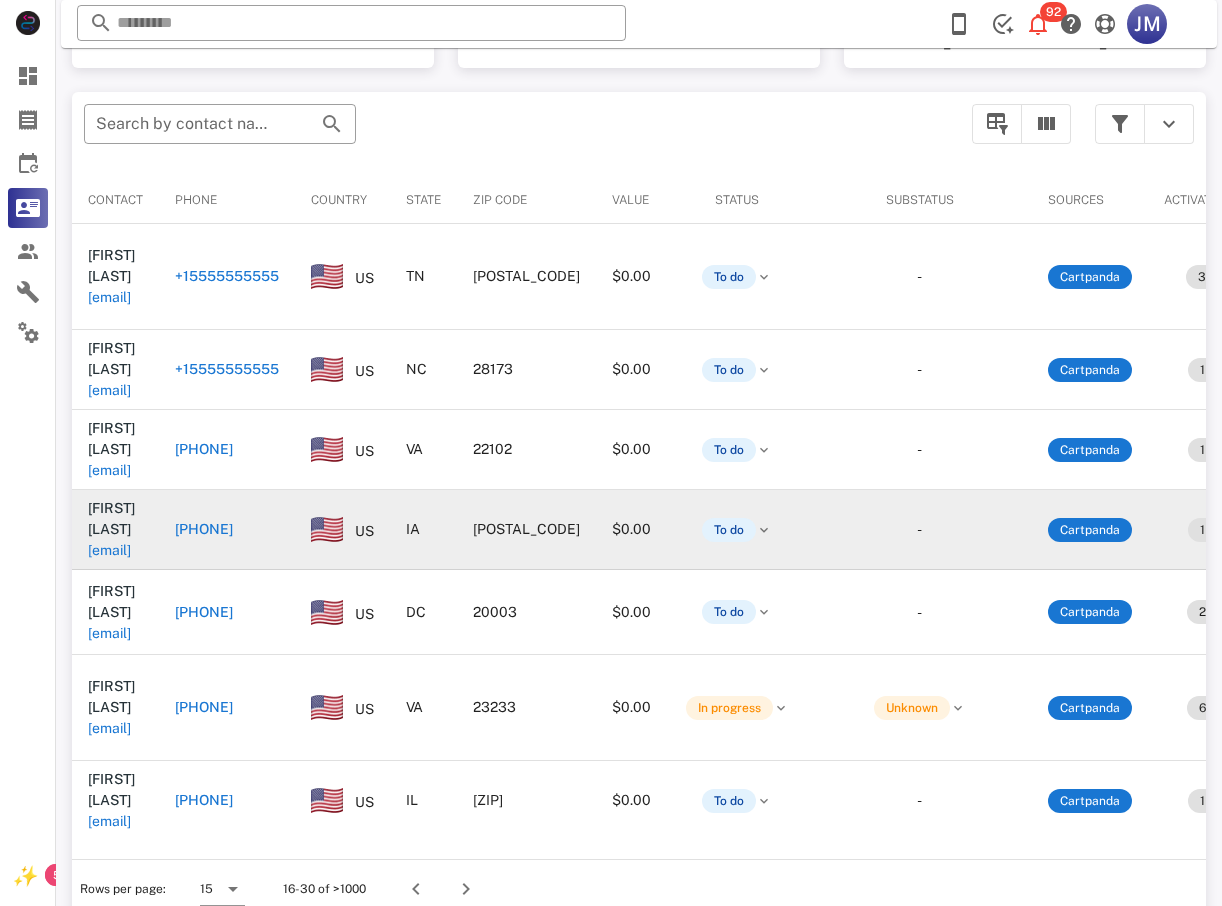 click on "[PHONE]" at bounding box center (204, 529) 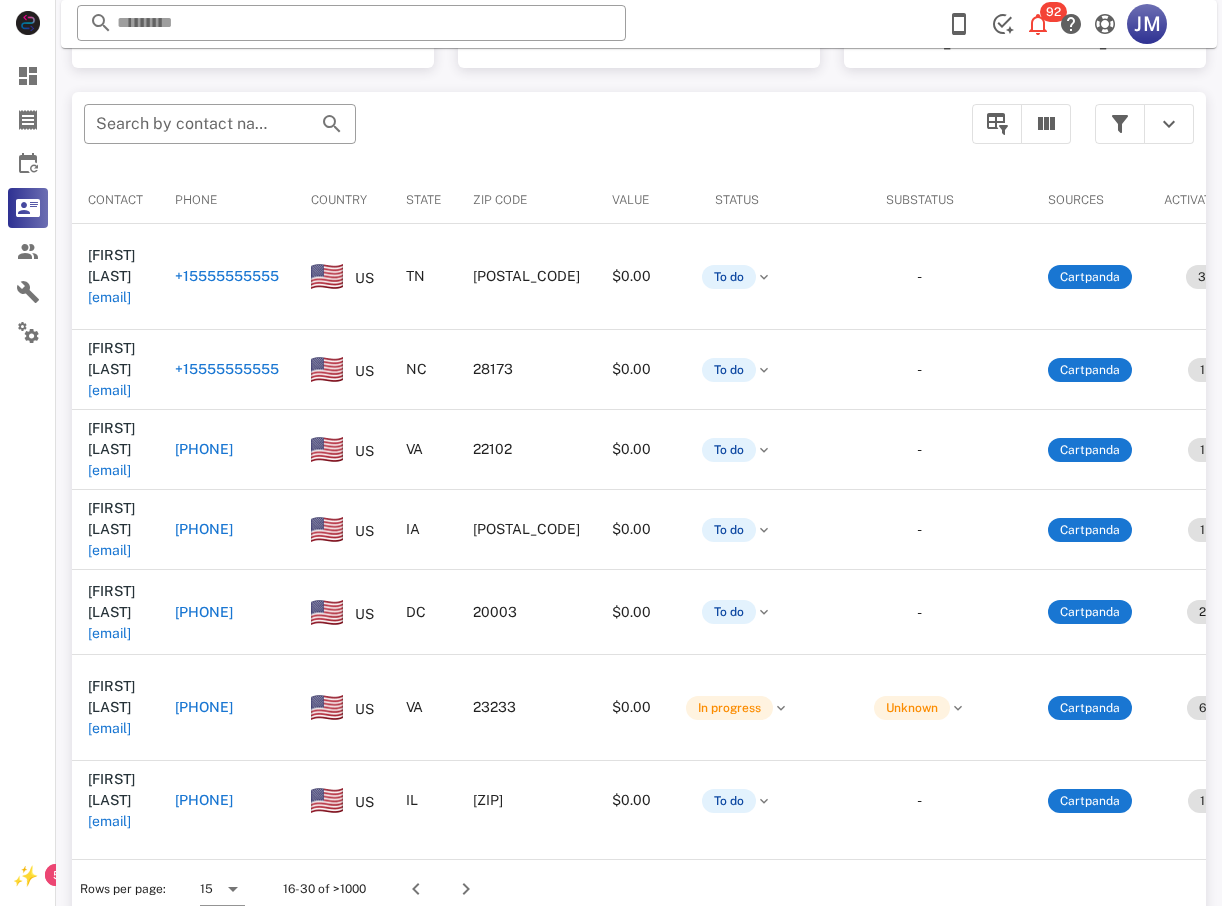 type on "**********" 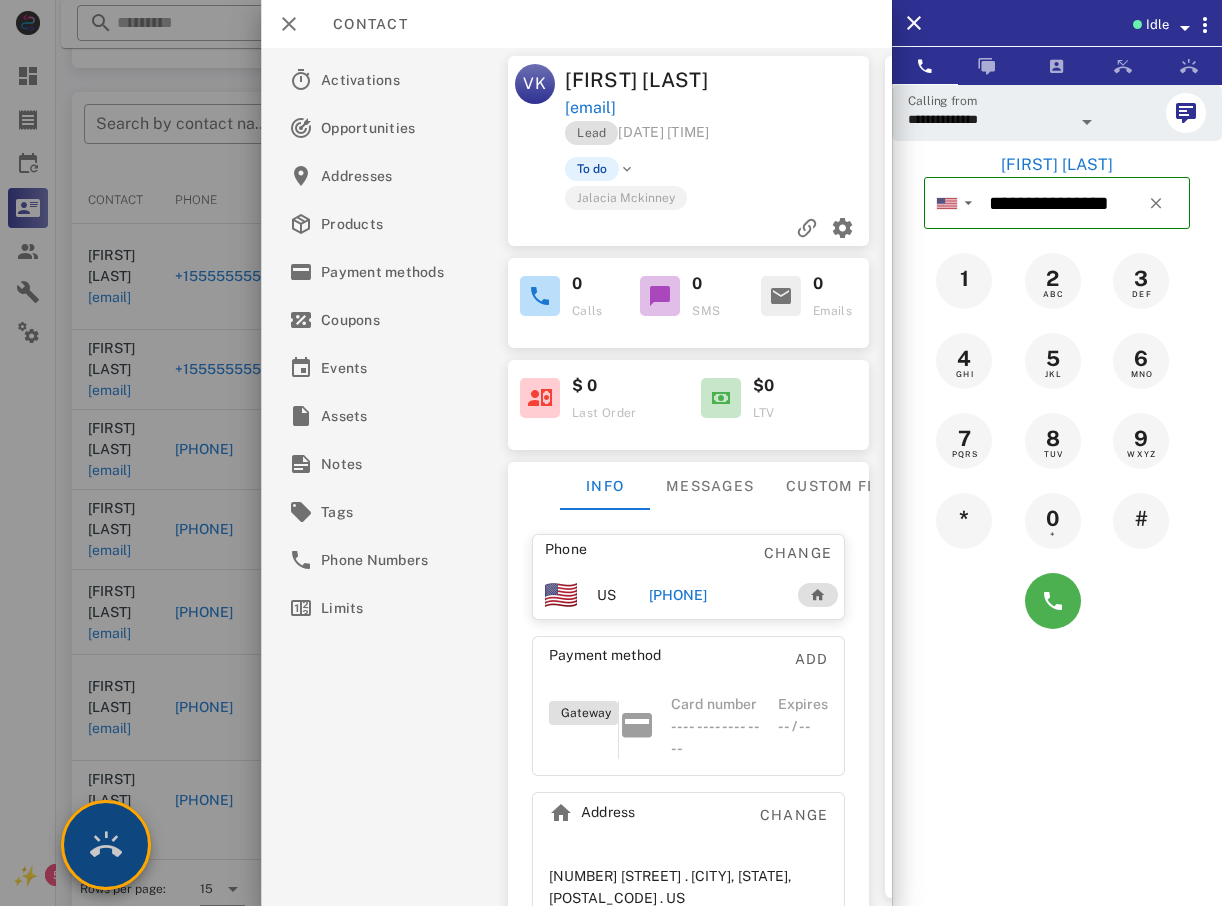 click at bounding box center [106, 845] 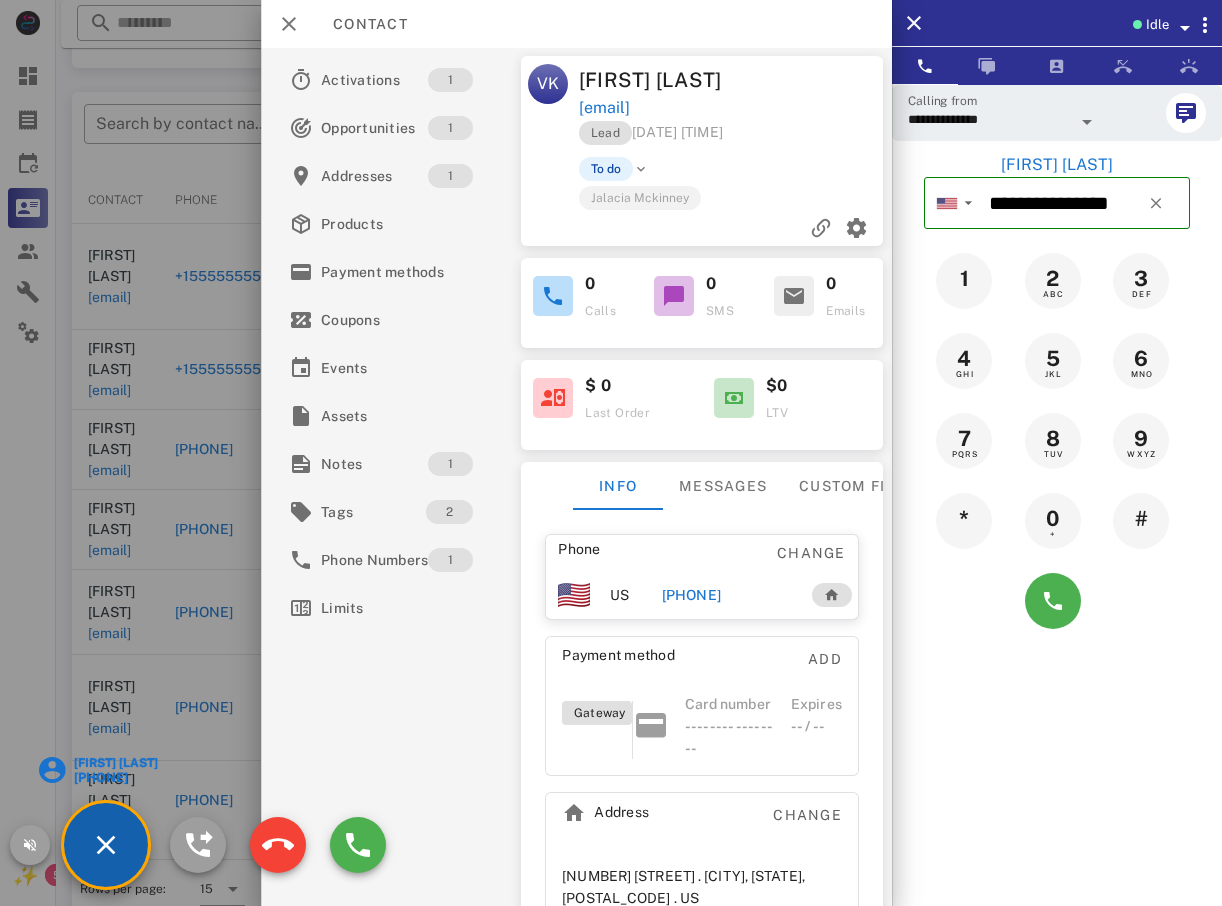 click at bounding box center [611, 453] 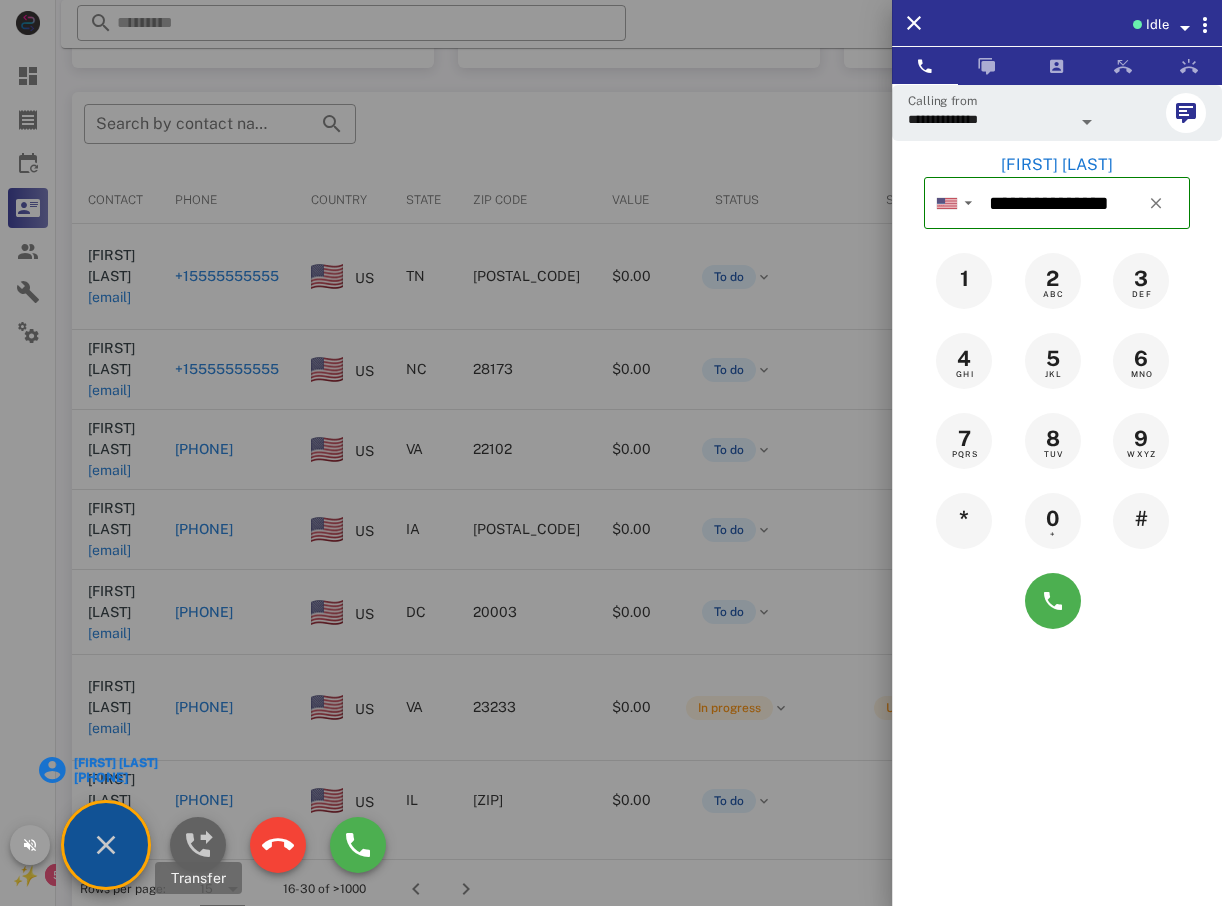 click at bounding box center (198, 845) 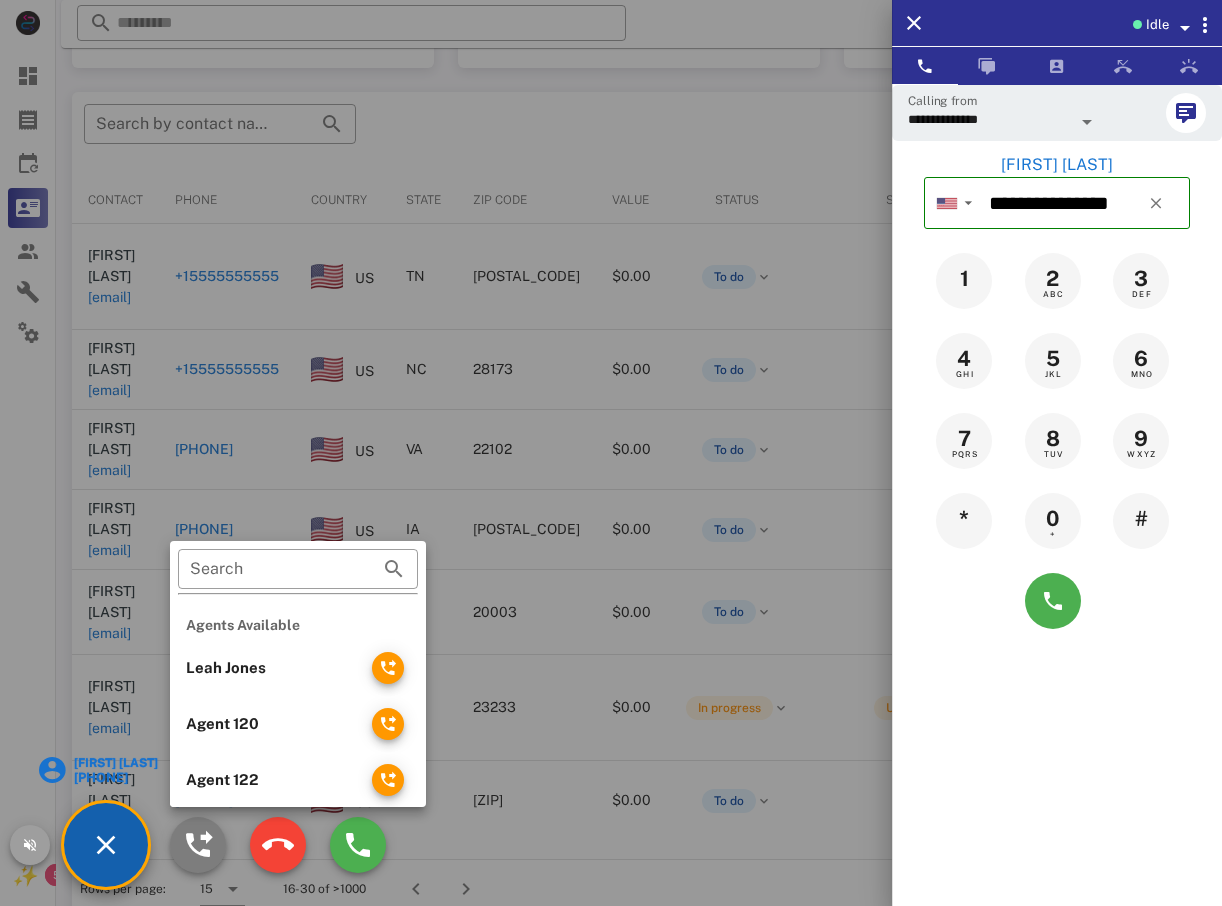 scroll, scrollTop: 0, scrollLeft: 0, axis: both 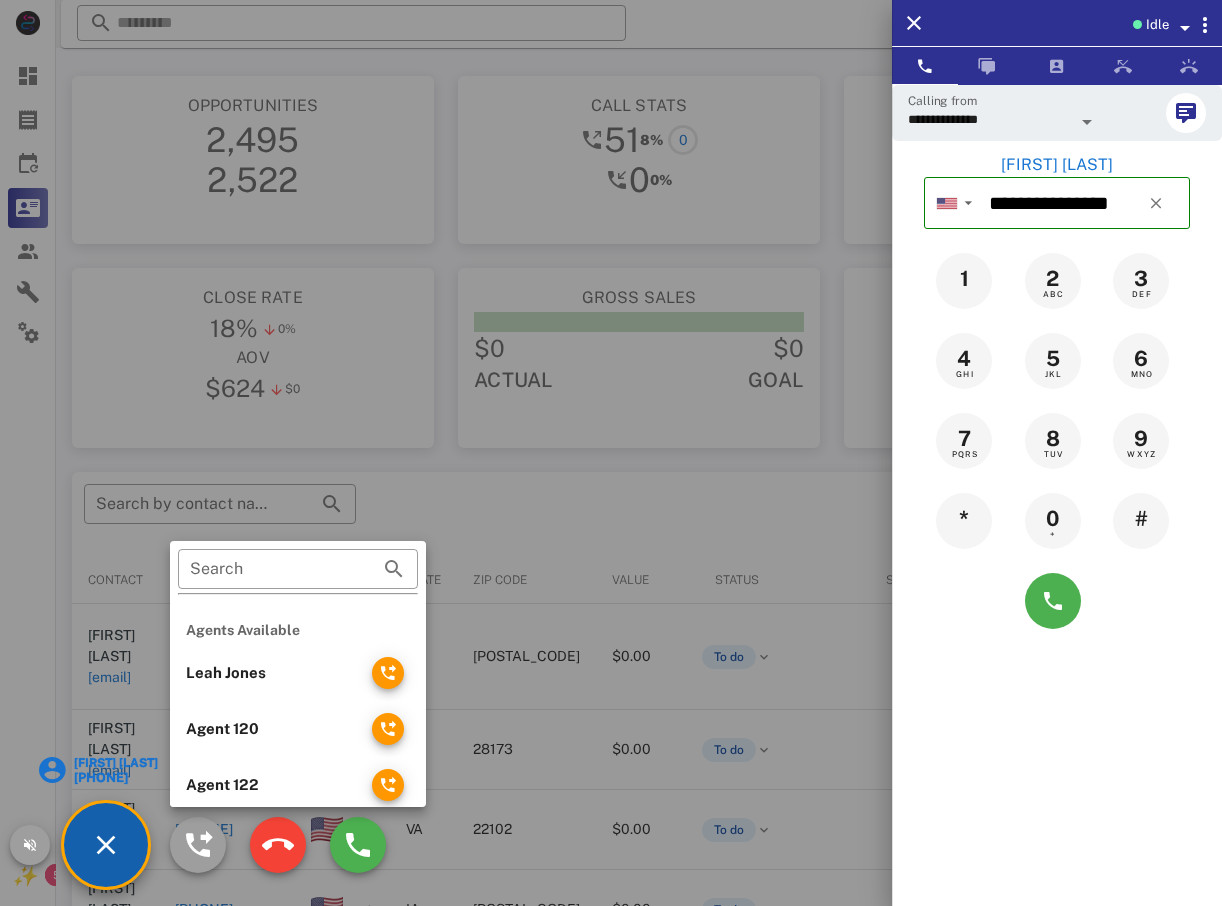 click at bounding box center [611, 453] 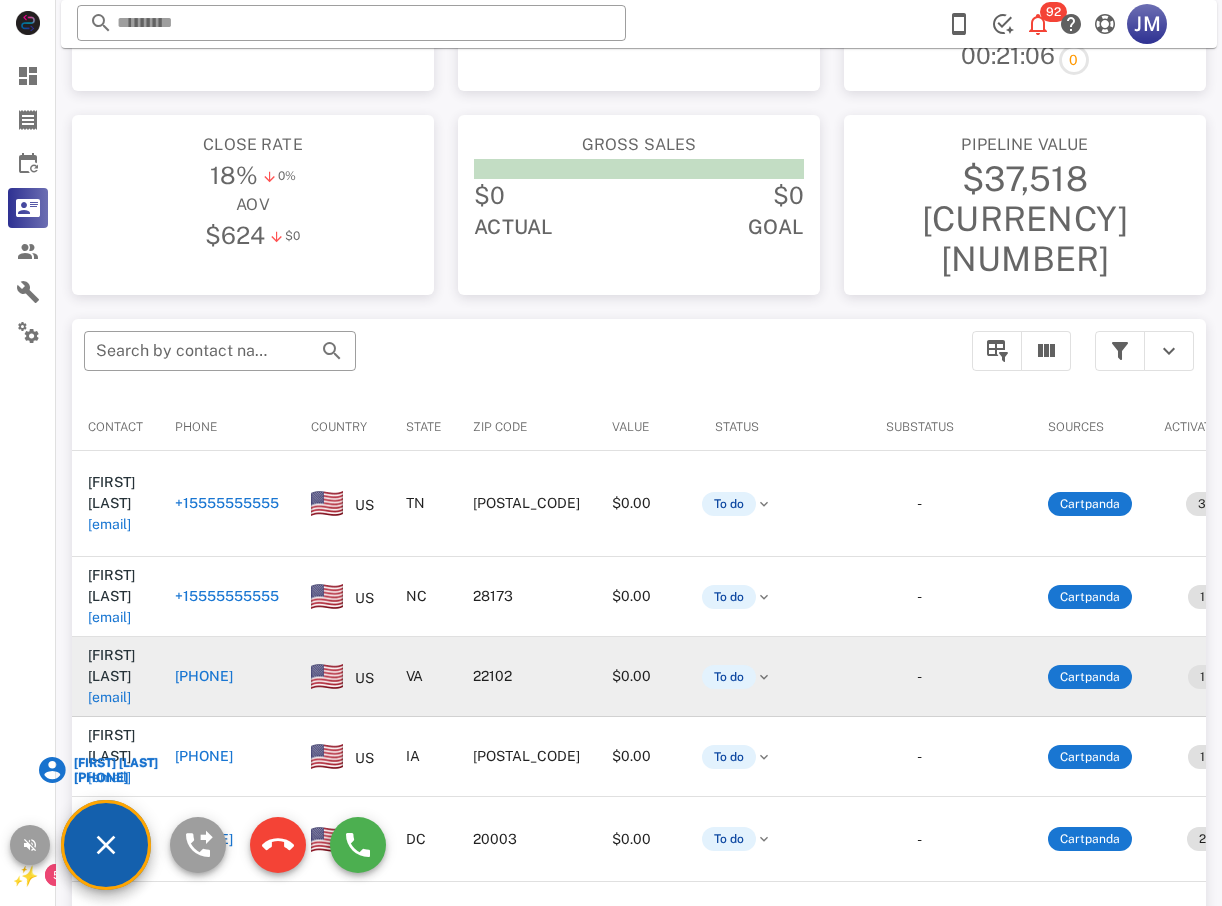 scroll, scrollTop: 380, scrollLeft: 0, axis: vertical 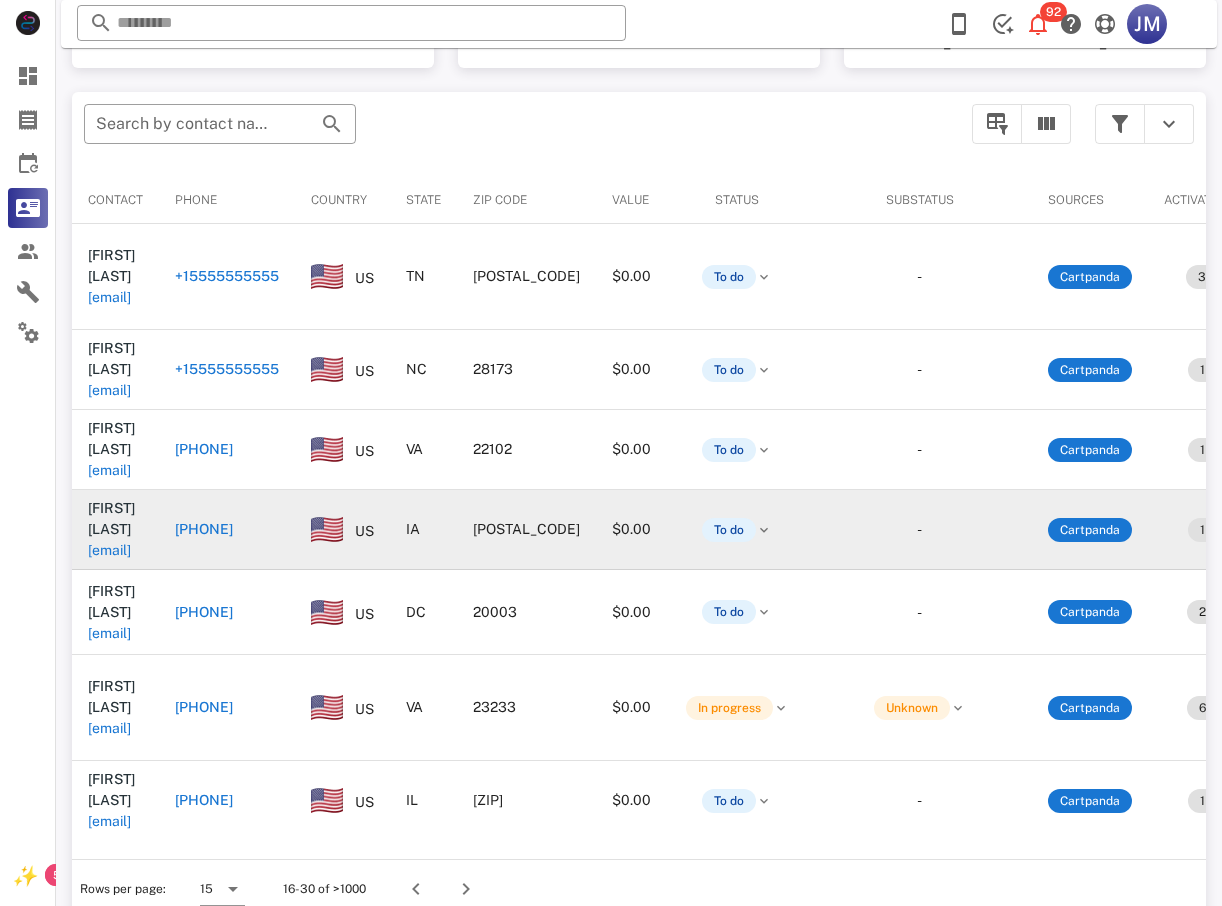 click on "[PHONE]" at bounding box center [204, 529] 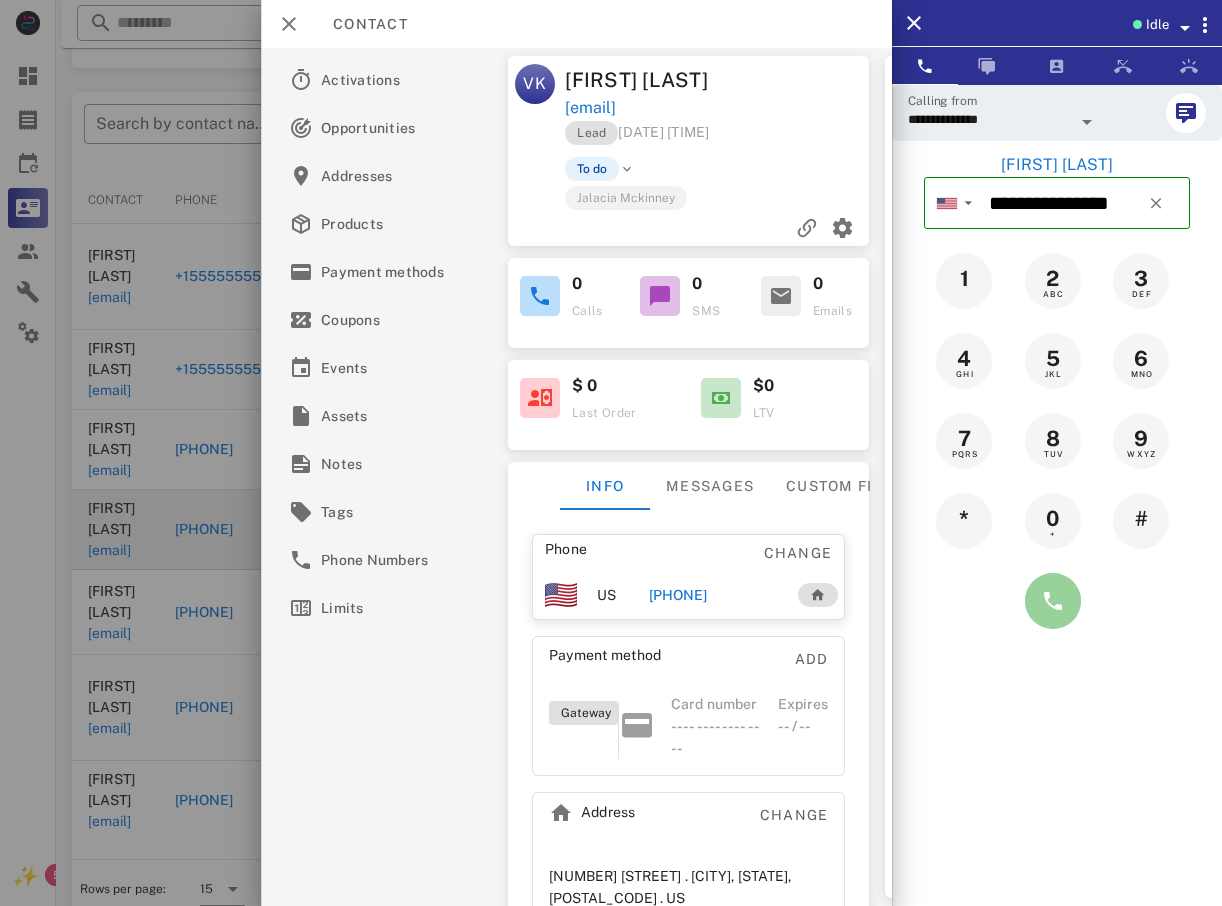 click at bounding box center [1053, 601] 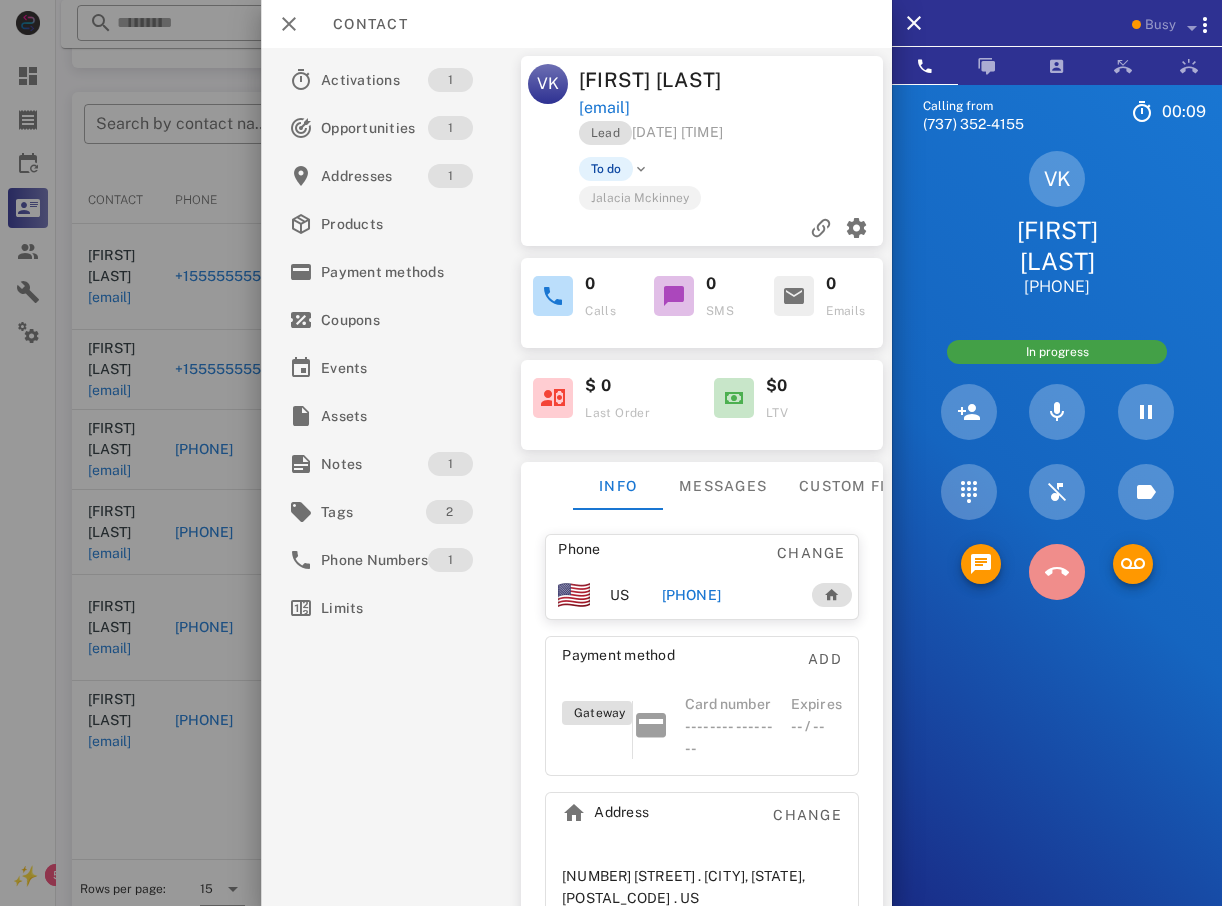 click at bounding box center [1057, 572] 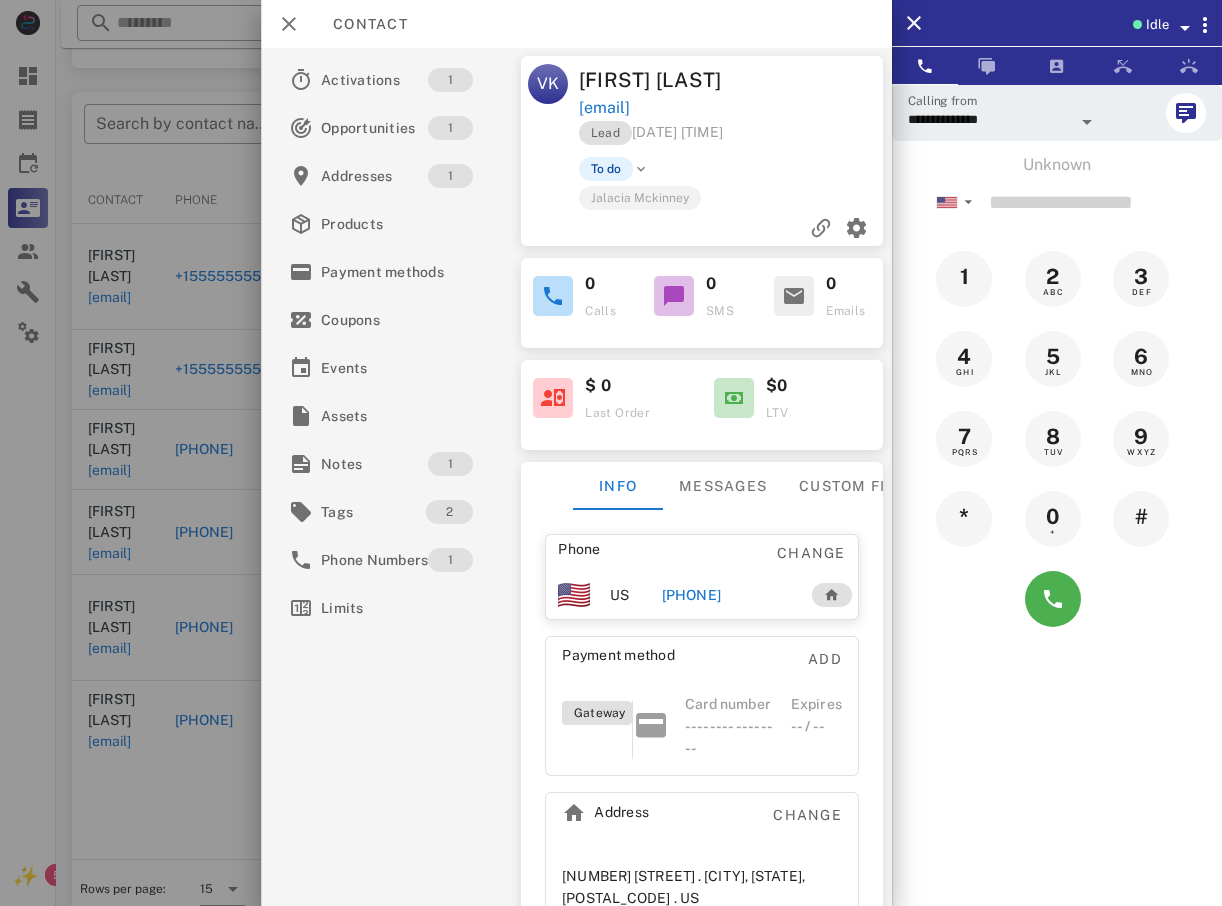 click at bounding box center (611, 453) 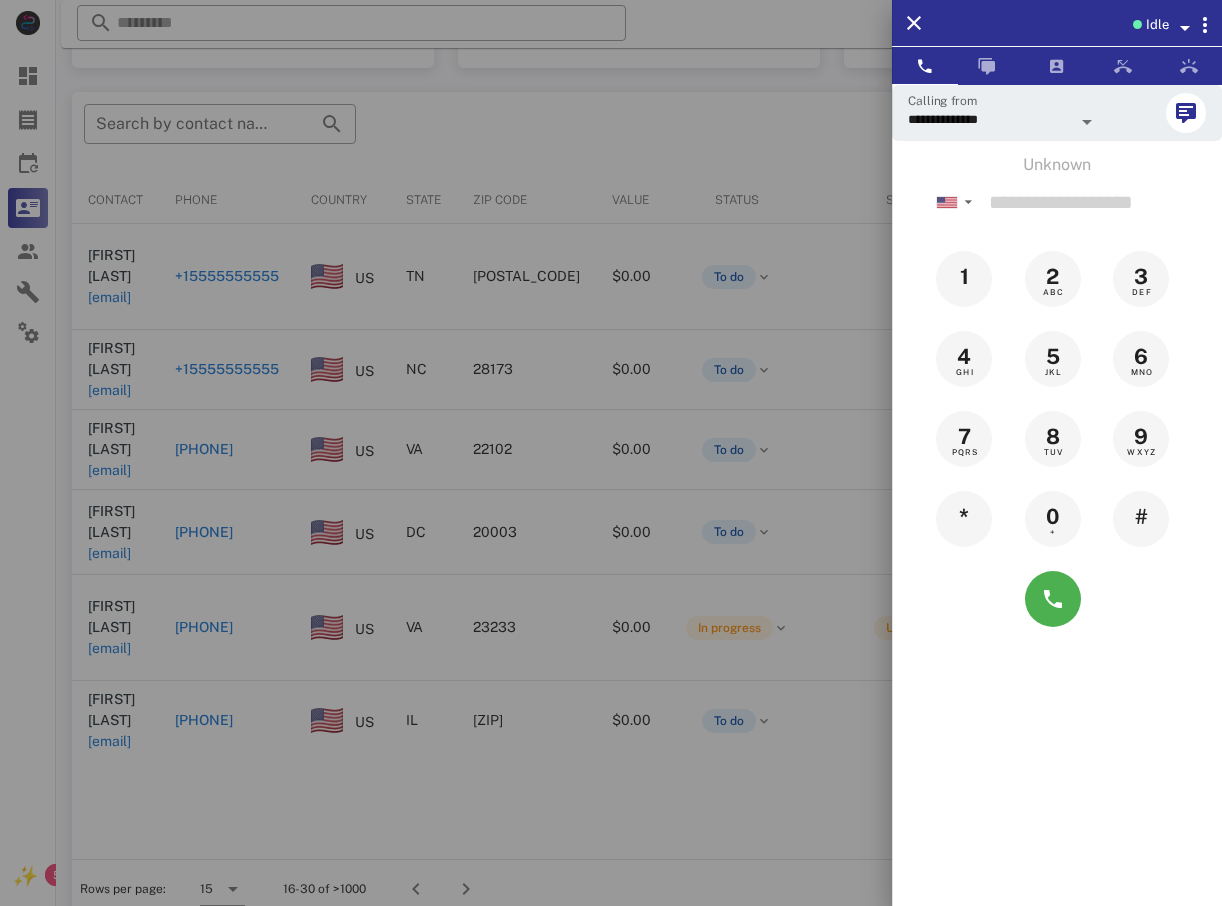 click at bounding box center (611, 453) 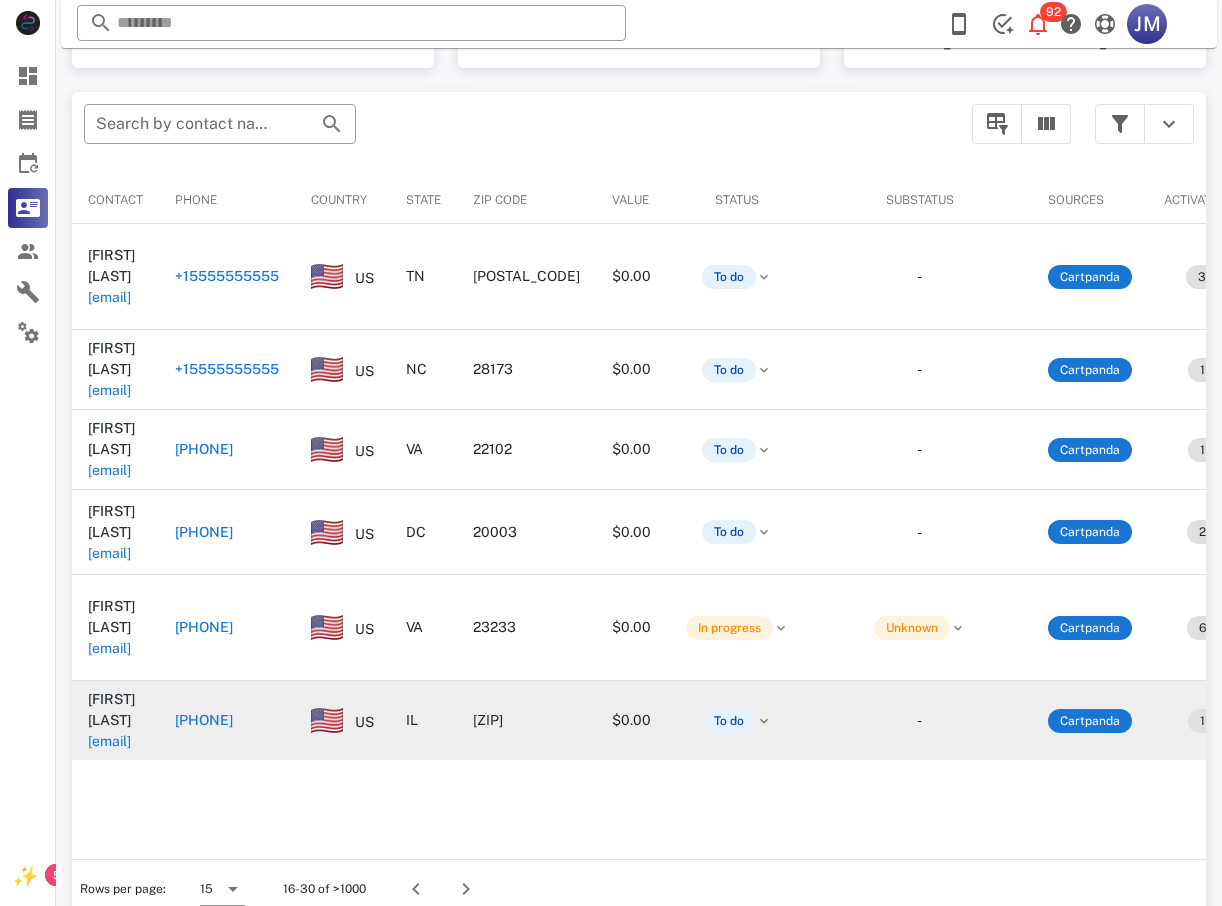 click on "[PHONE]" at bounding box center [204, 720] 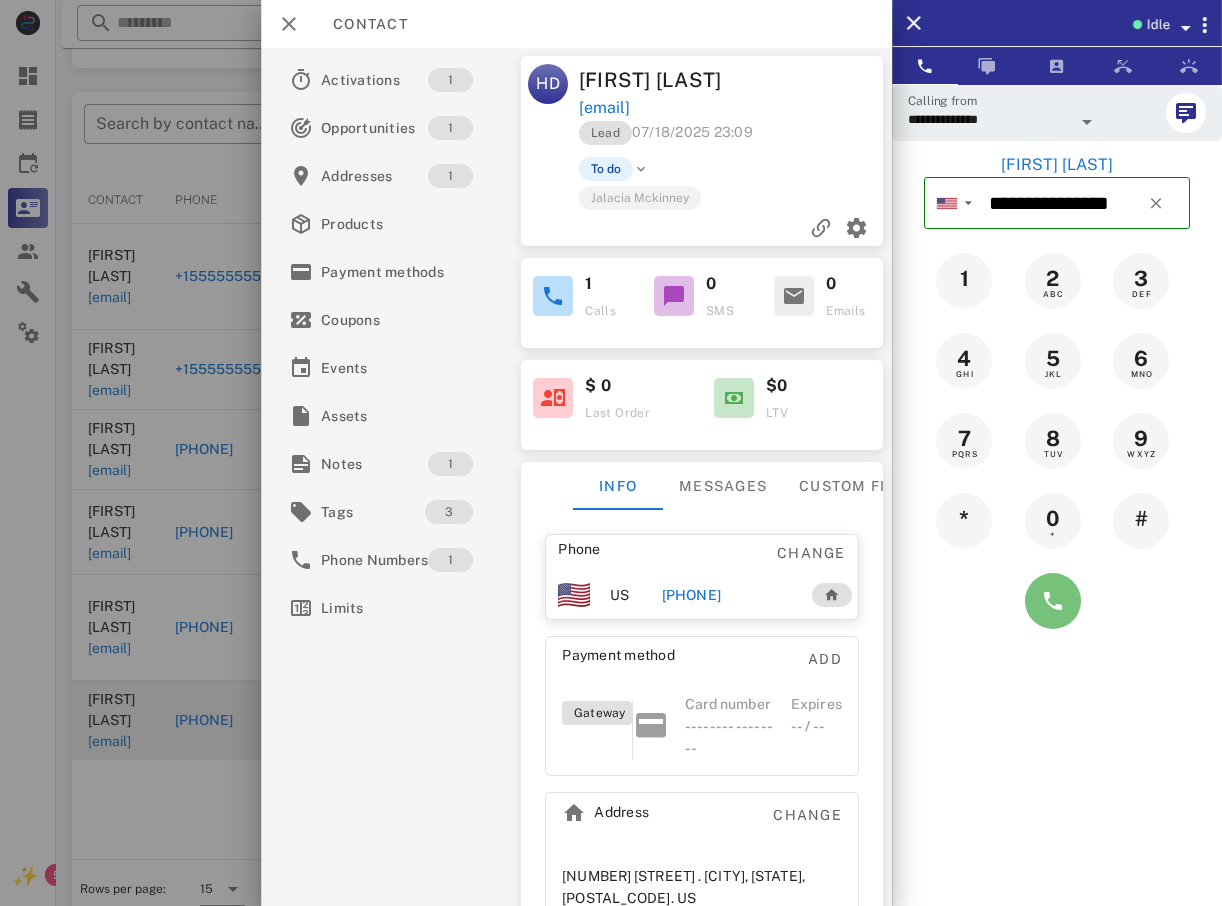 click at bounding box center (1053, 601) 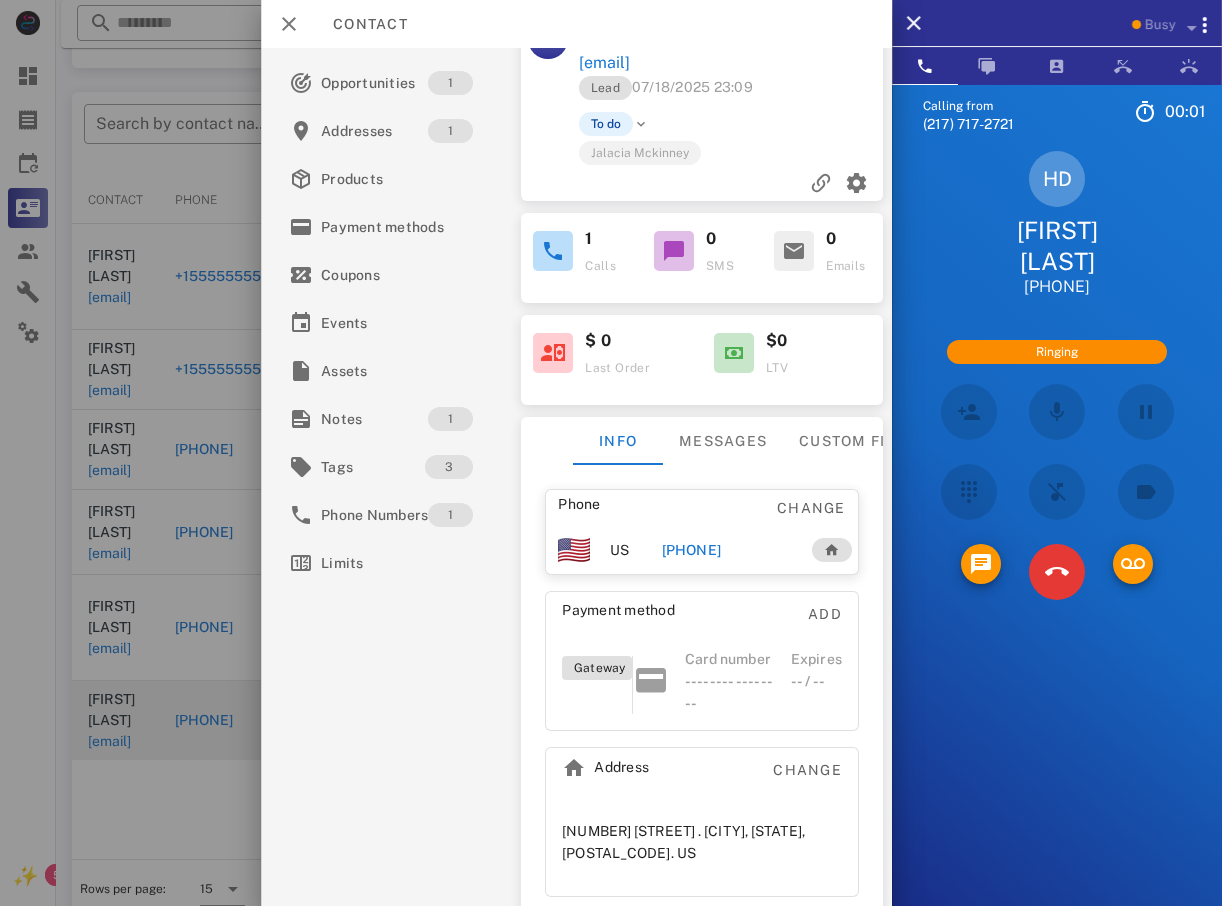 scroll, scrollTop: 70, scrollLeft: 0, axis: vertical 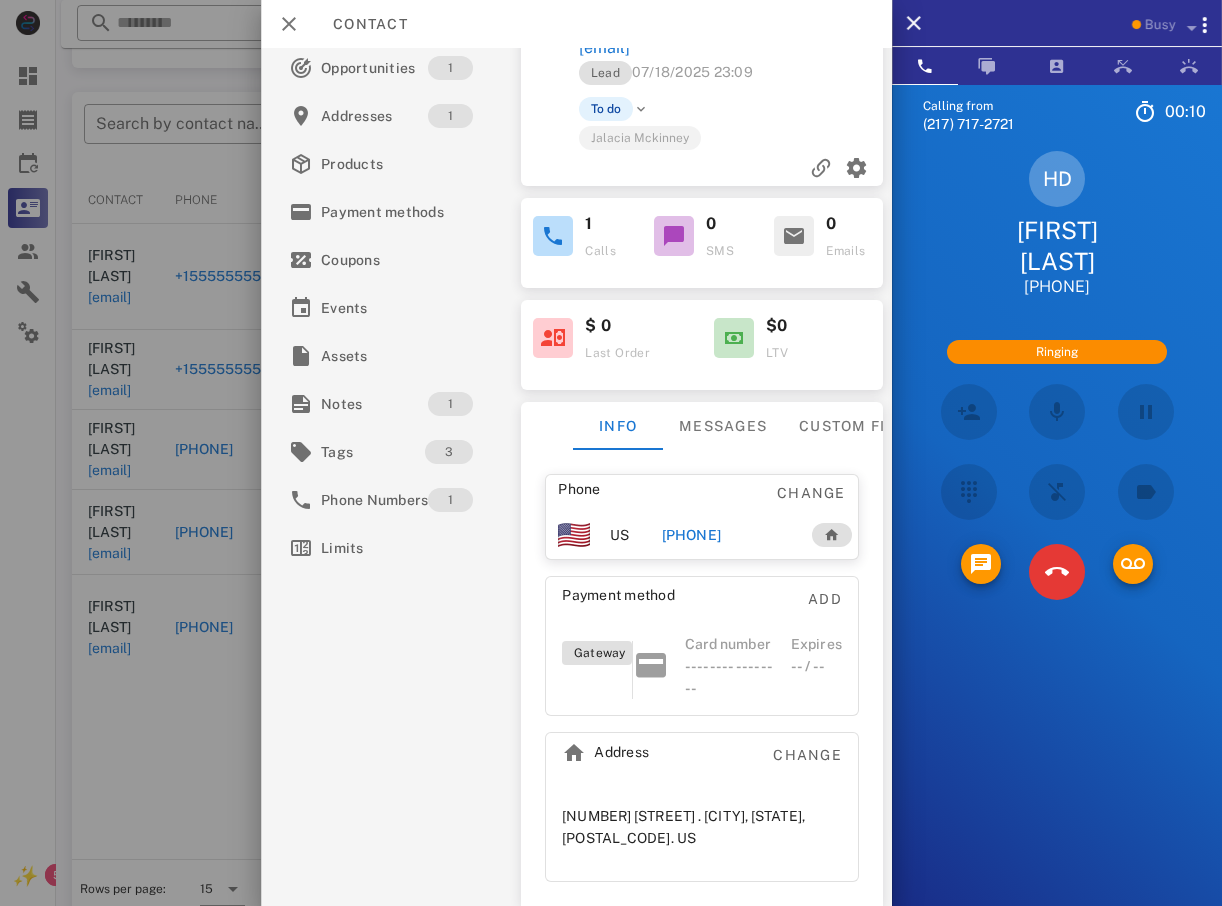 click at bounding box center [611, 453] 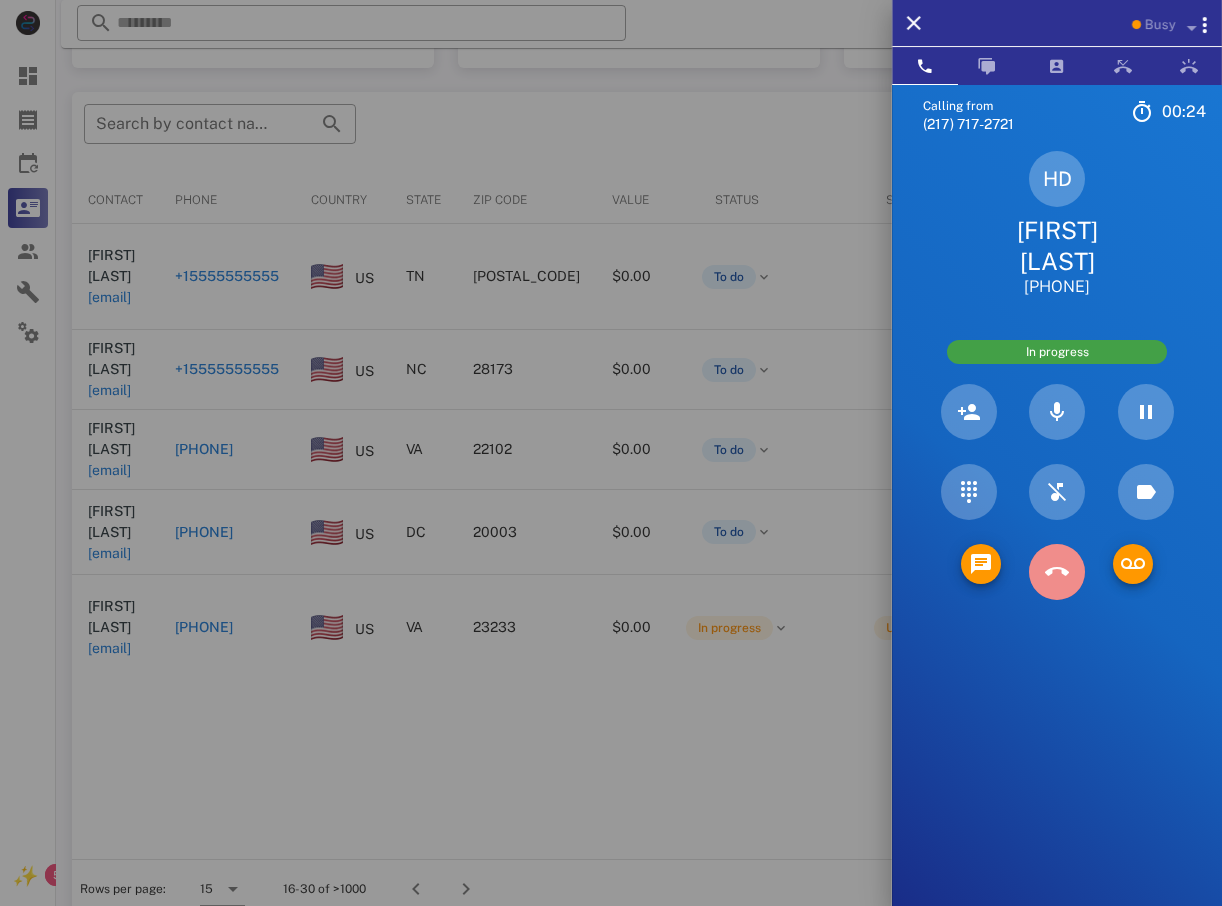 click at bounding box center [1057, 572] 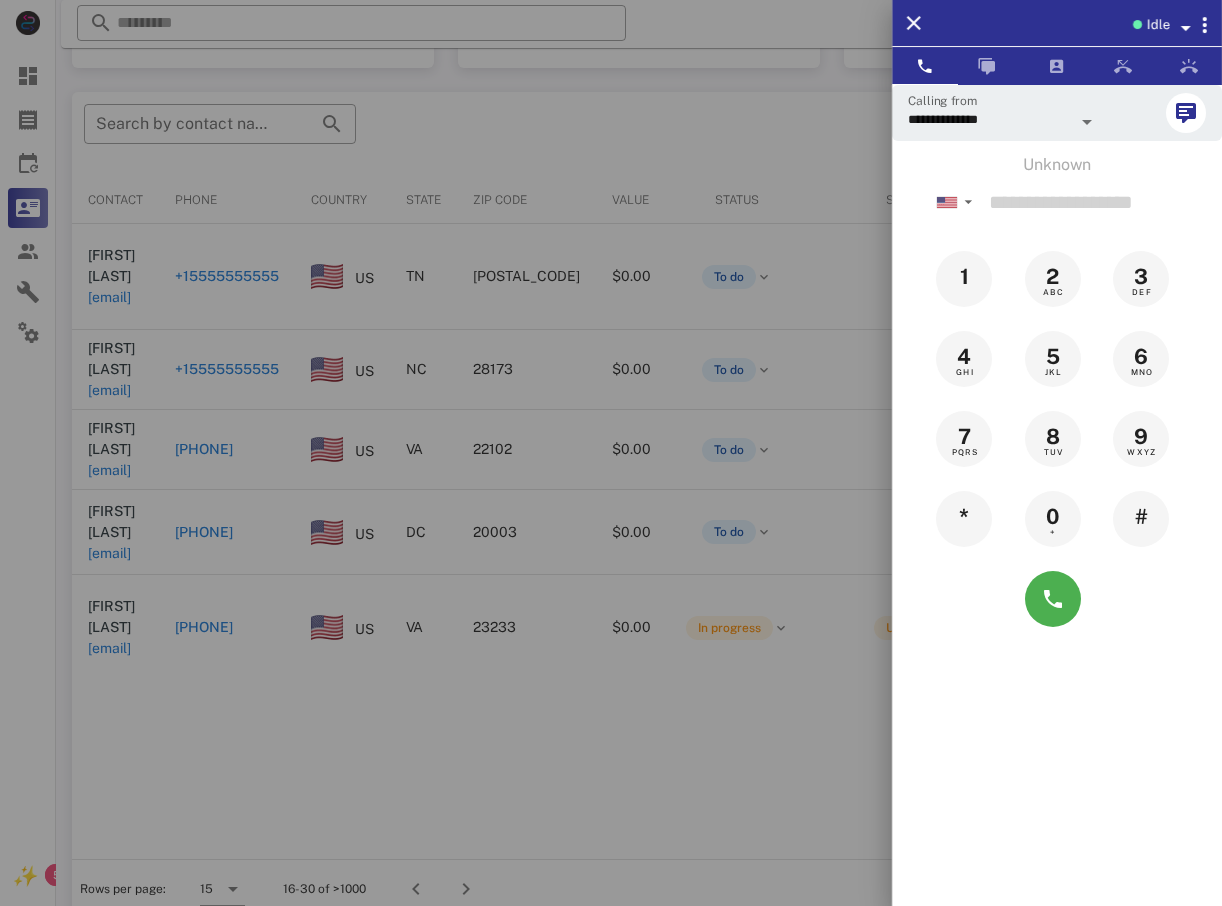 click at bounding box center [611, 453] 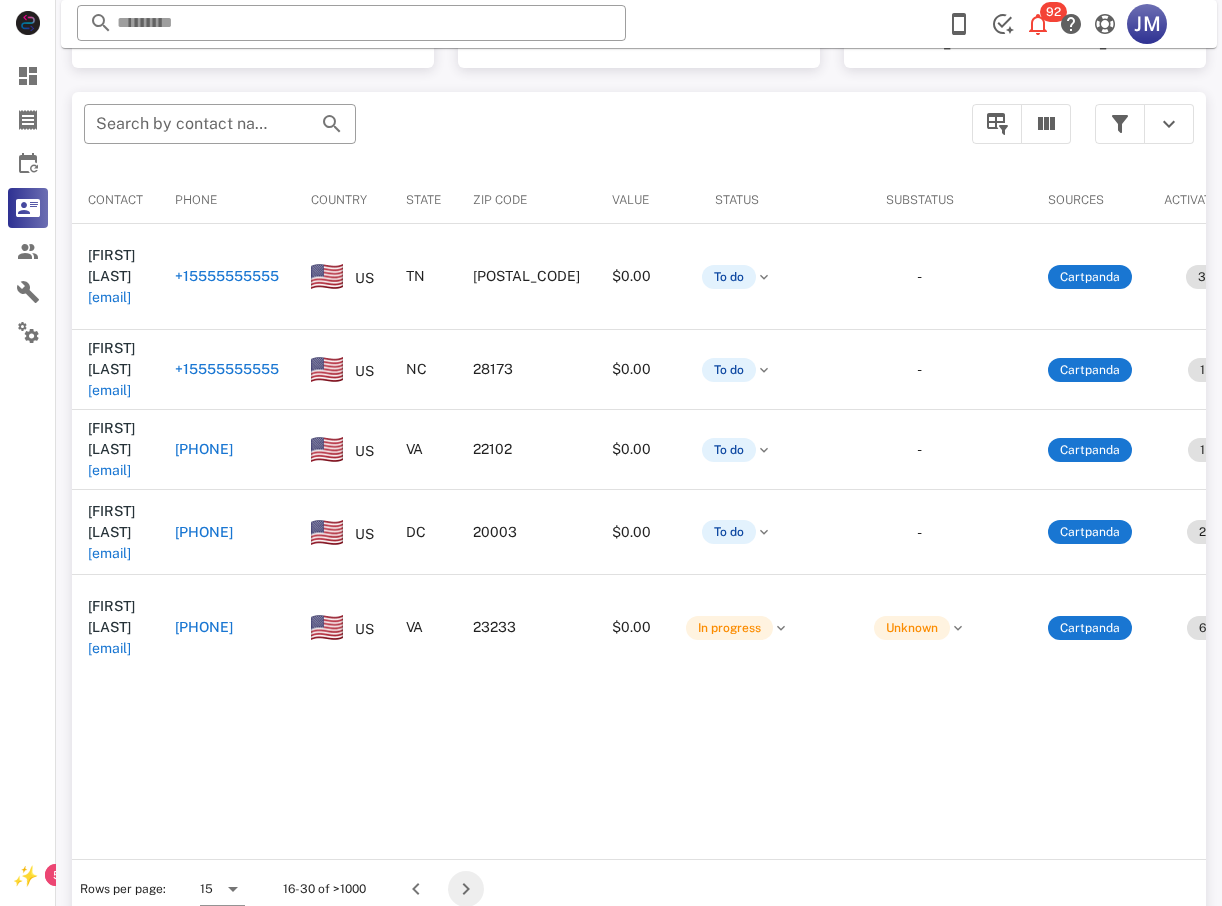 click at bounding box center [466, 889] 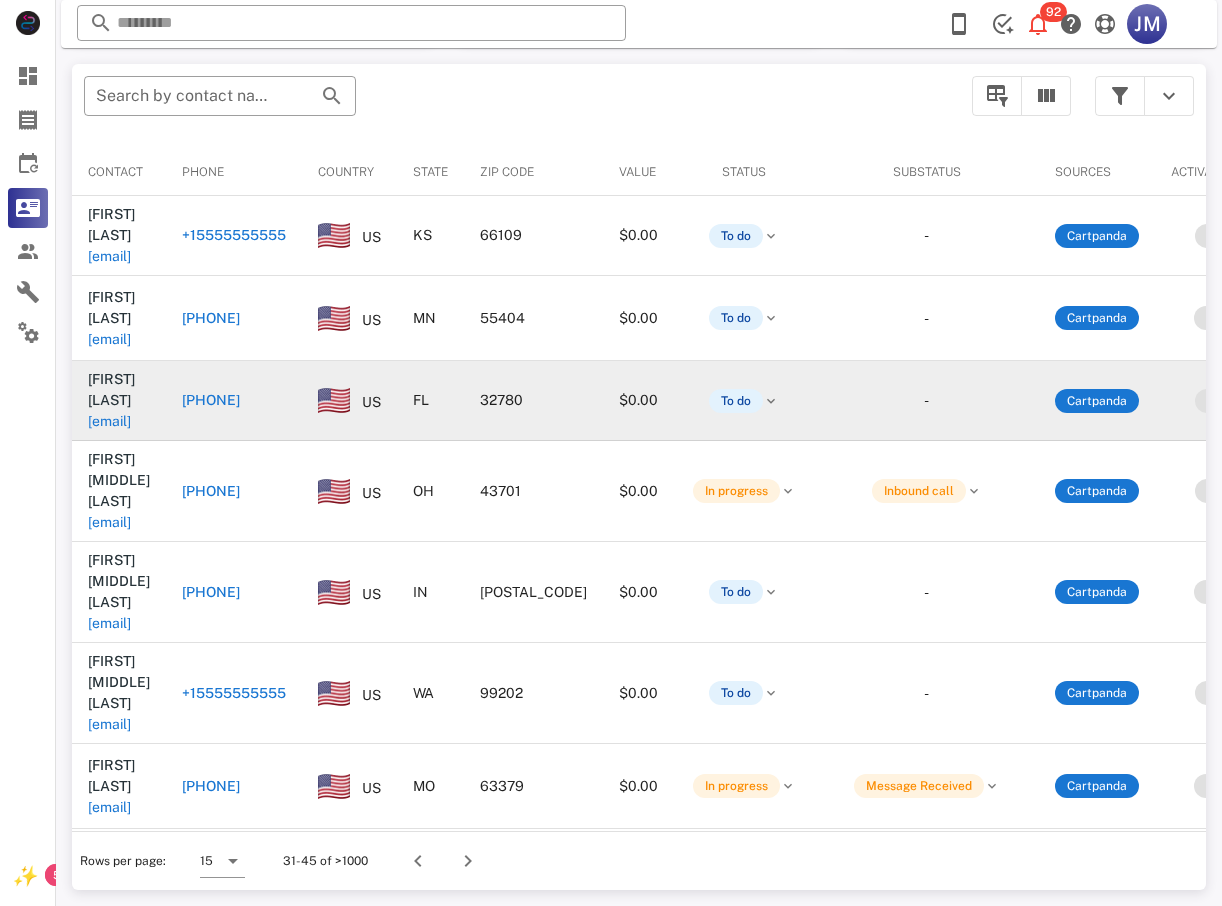 scroll, scrollTop: 380, scrollLeft: 0, axis: vertical 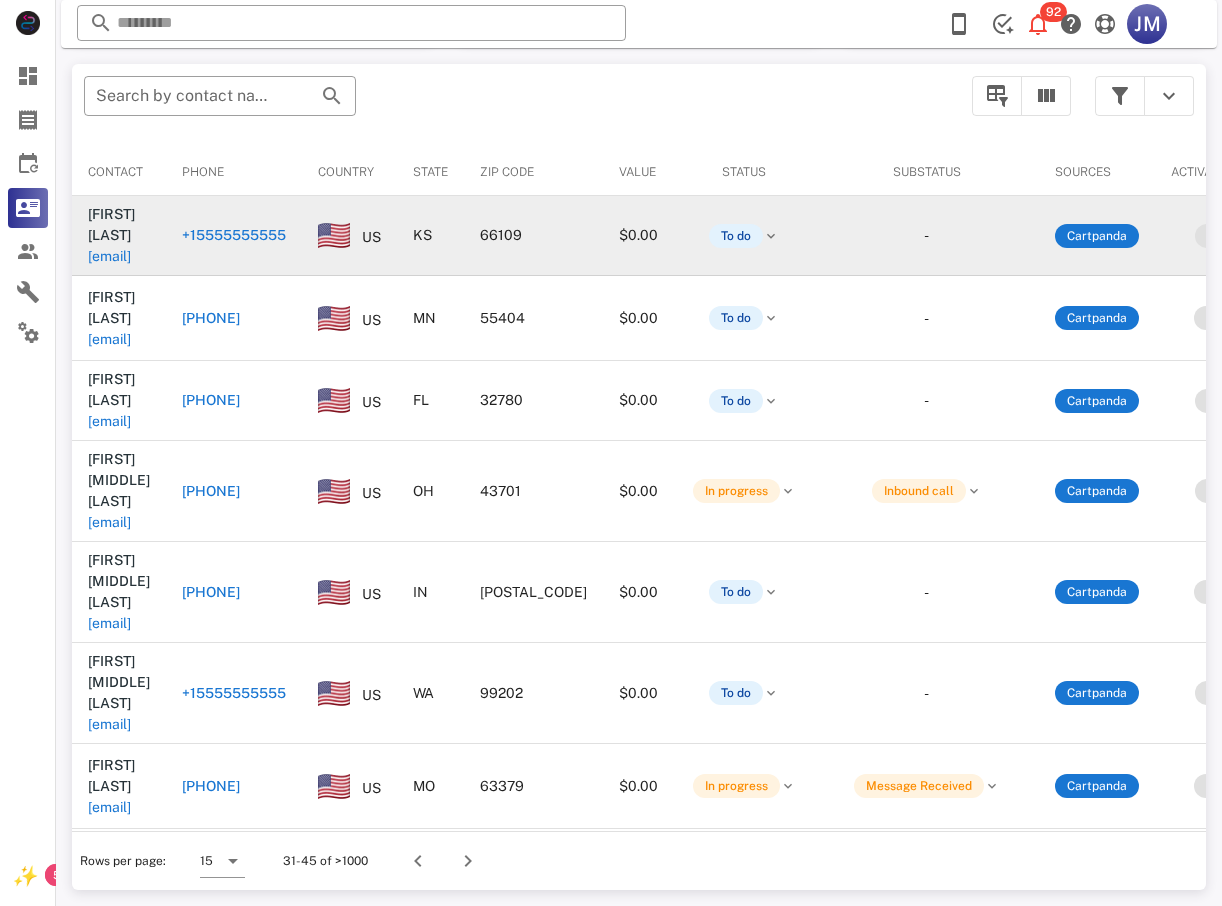 click on "+15555555555" at bounding box center (234, 235) 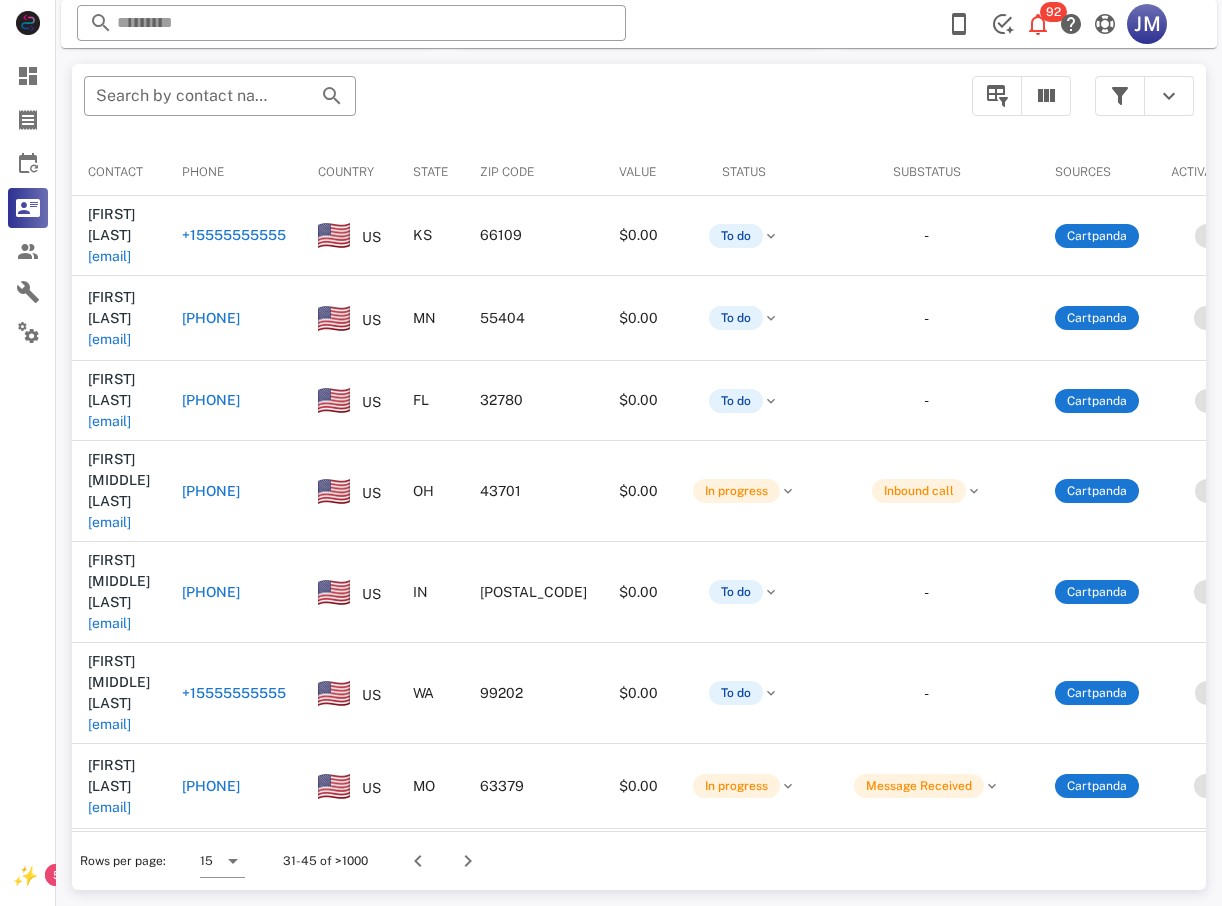type on "**********" 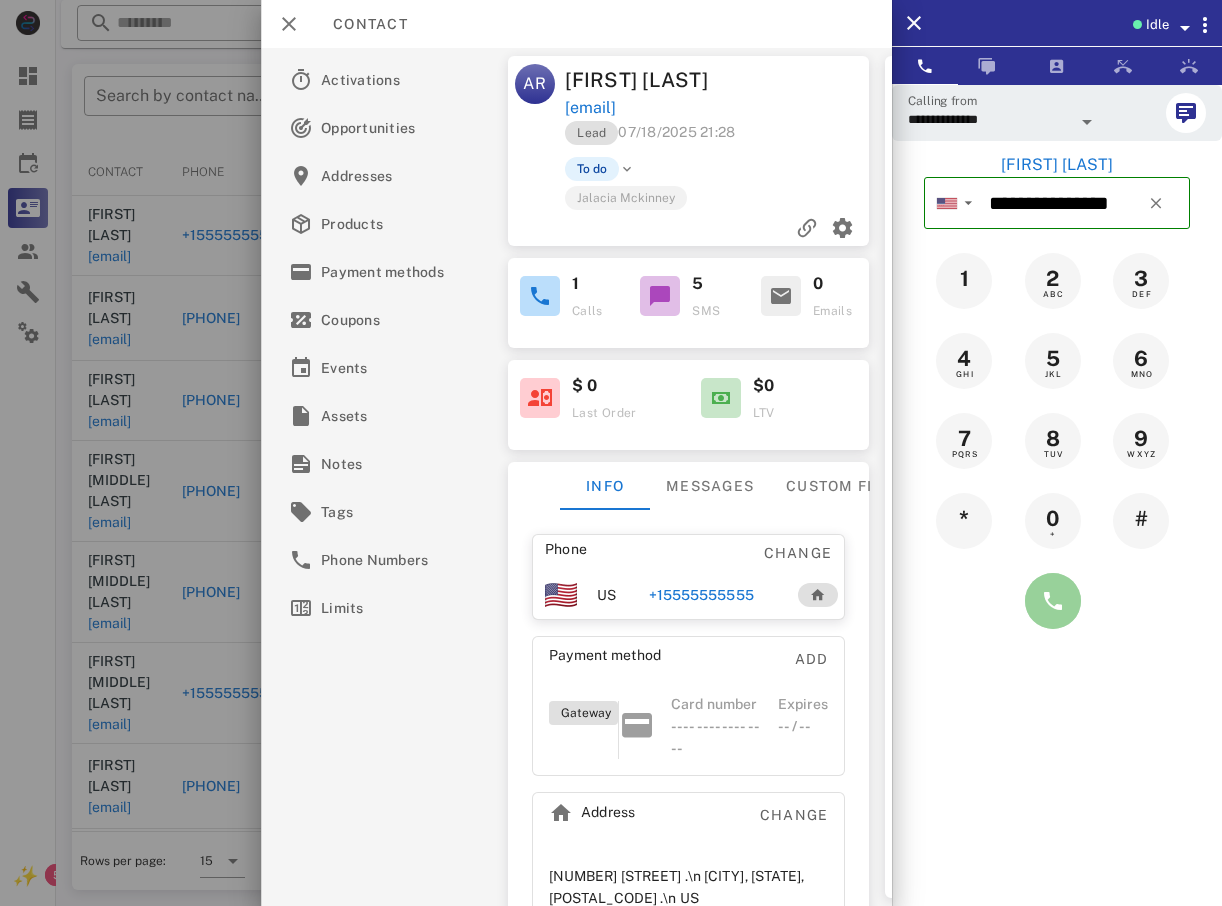 click at bounding box center [1053, 601] 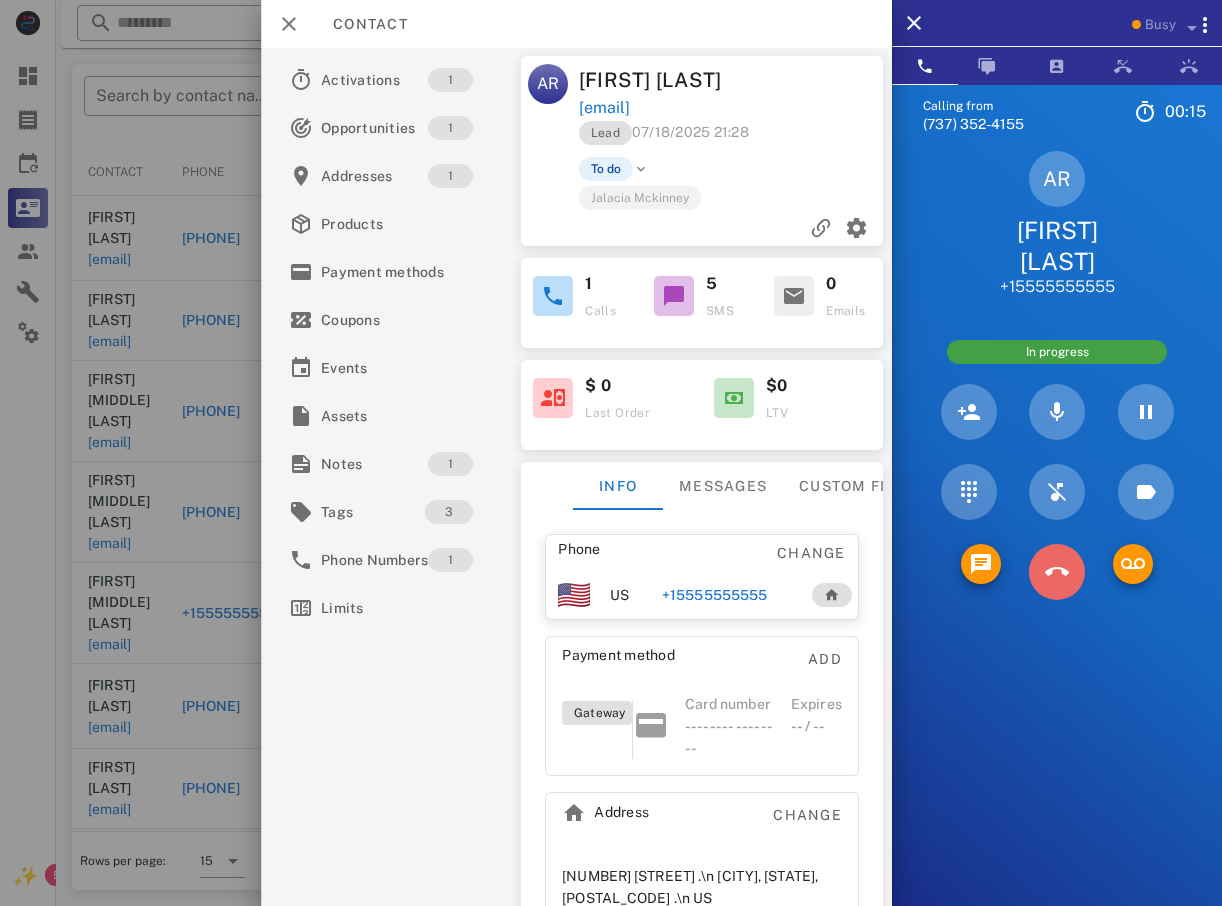 click at bounding box center (1057, 572) 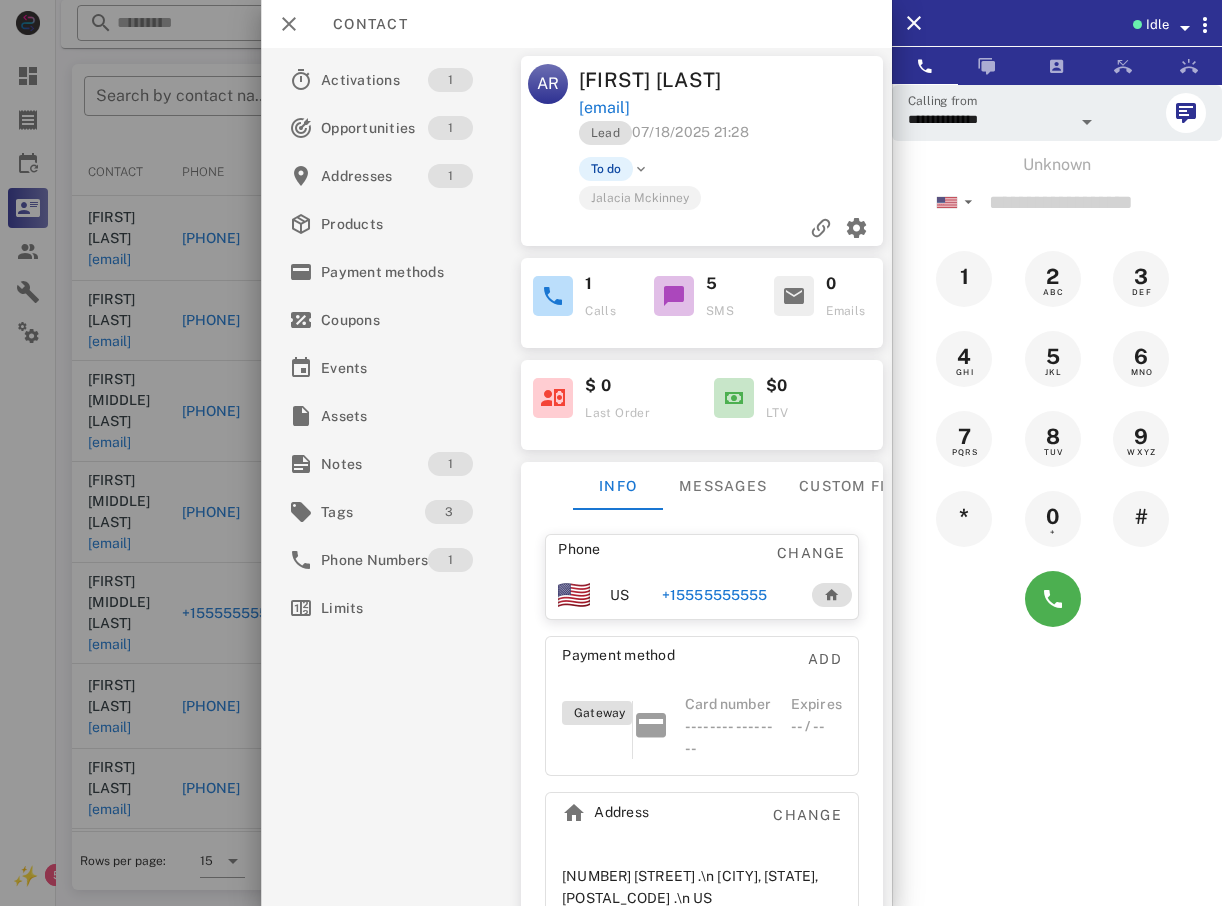 click at bounding box center [611, 453] 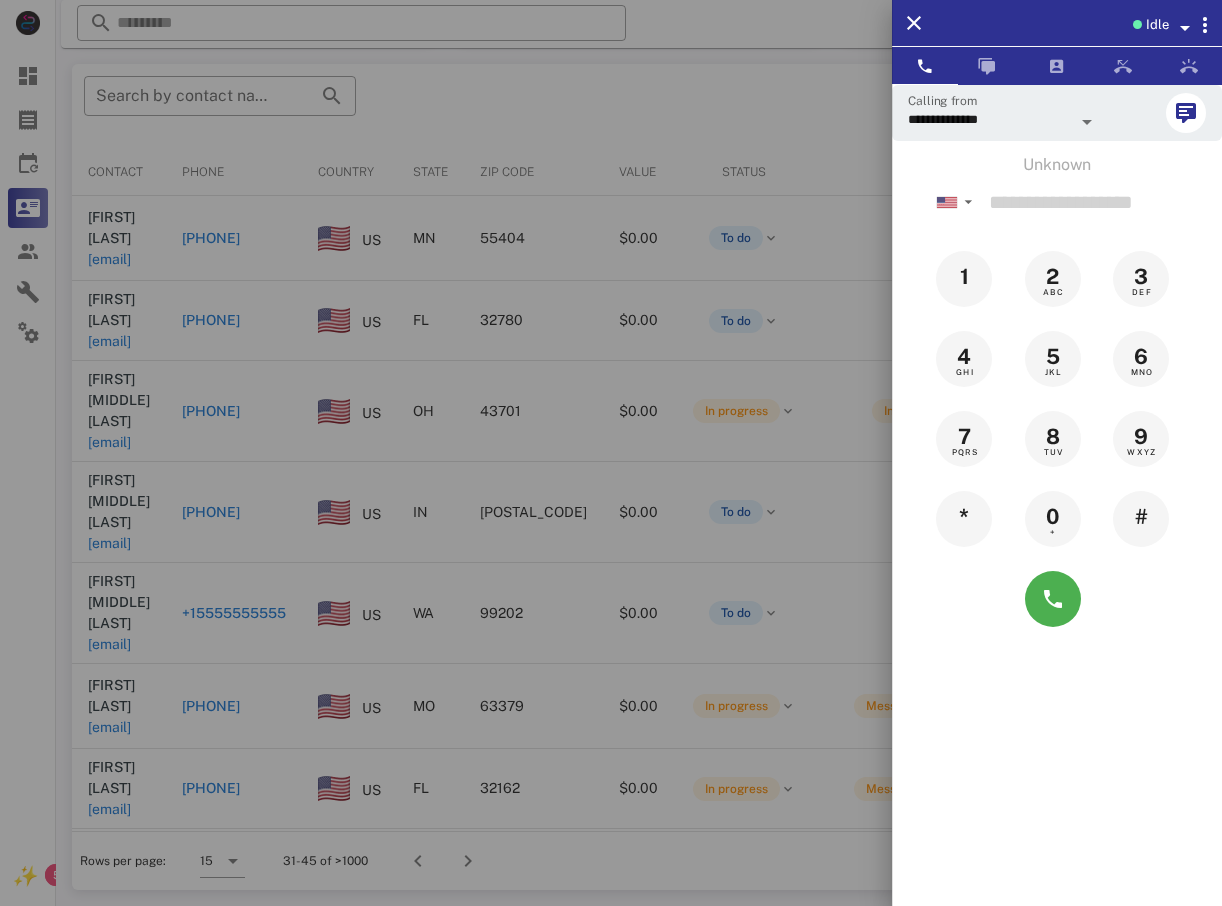 click at bounding box center [611, 453] 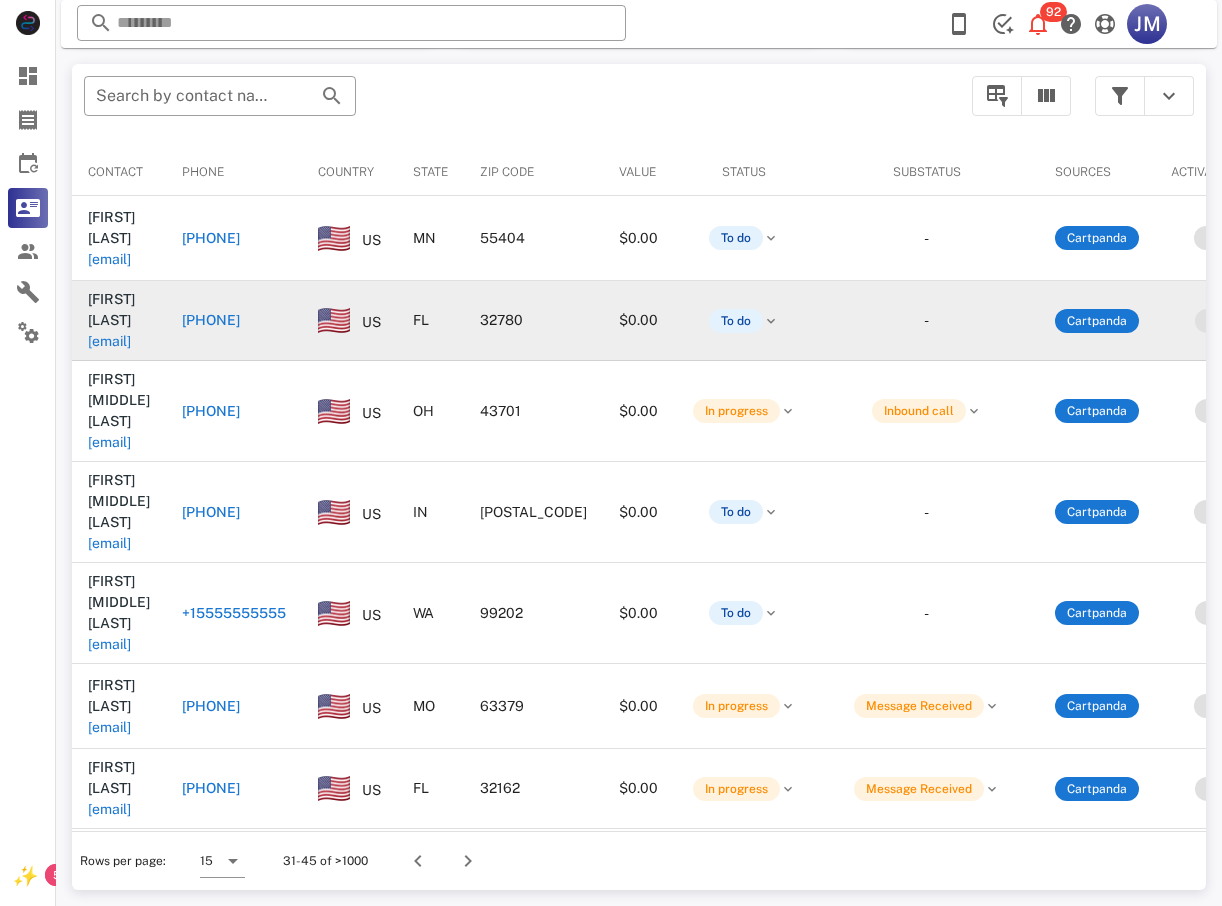 drag, startPoint x: 184, startPoint y: 323, endPoint x: 396, endPoint y: 312, distance: 212.28519 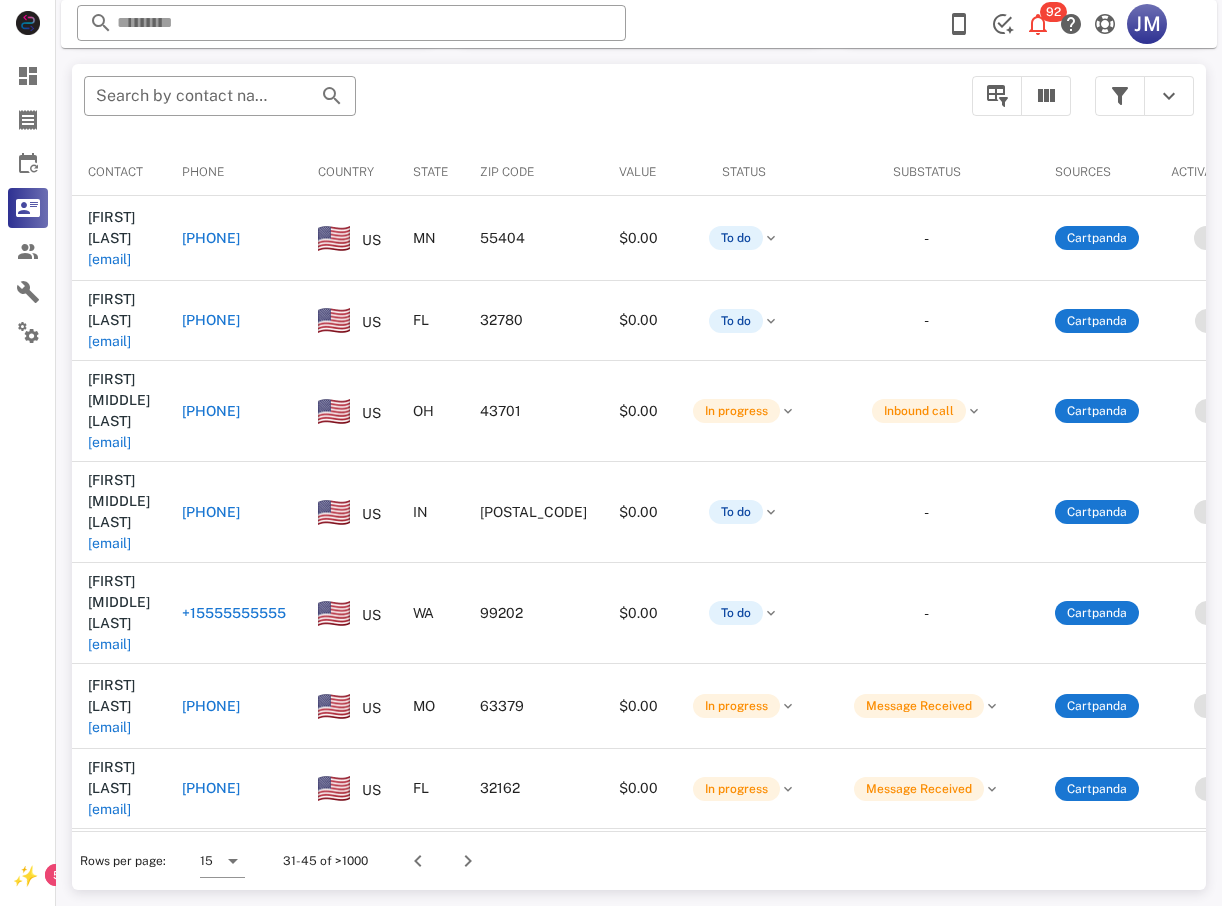 type on "**********" 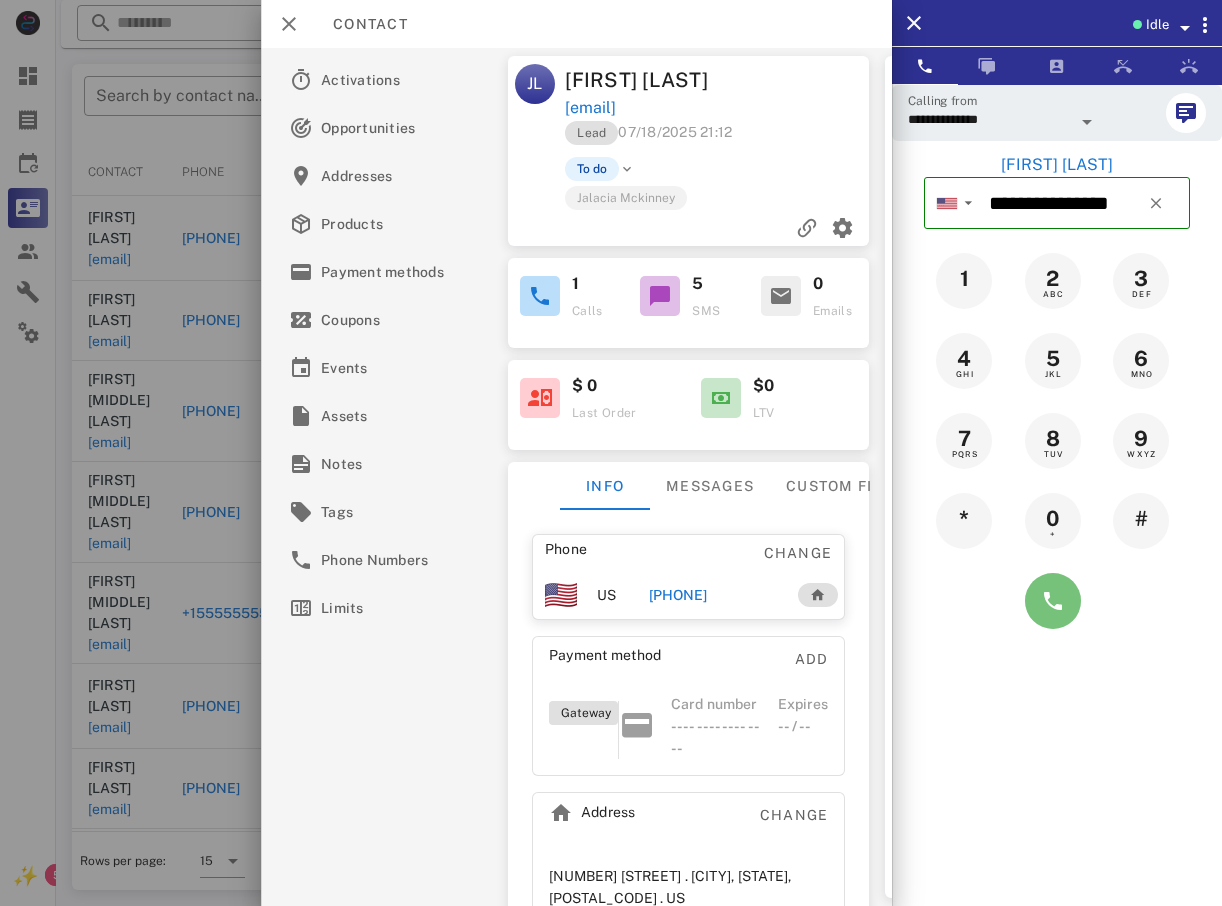 click at bounding box center [1053, 601] 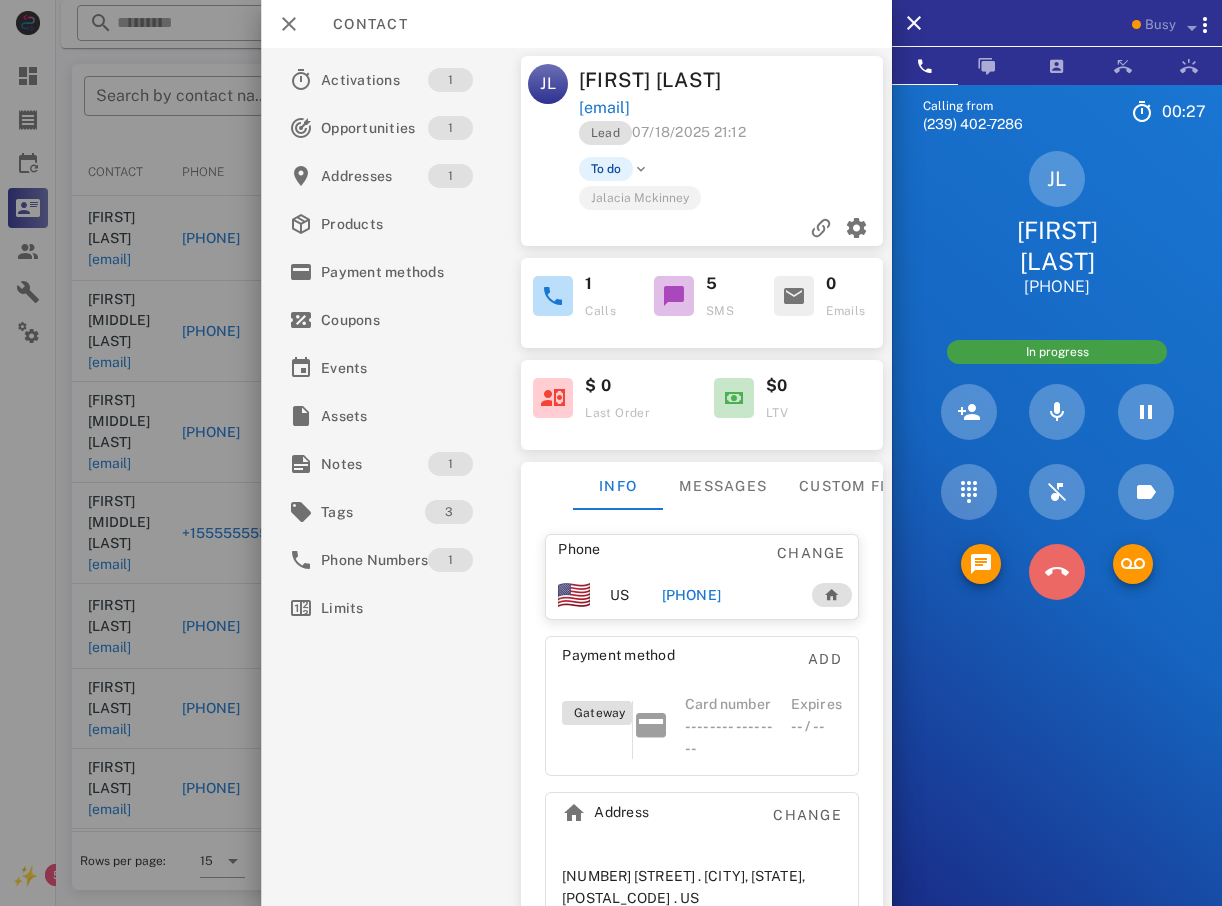 click at bounding box center [1057, 572] 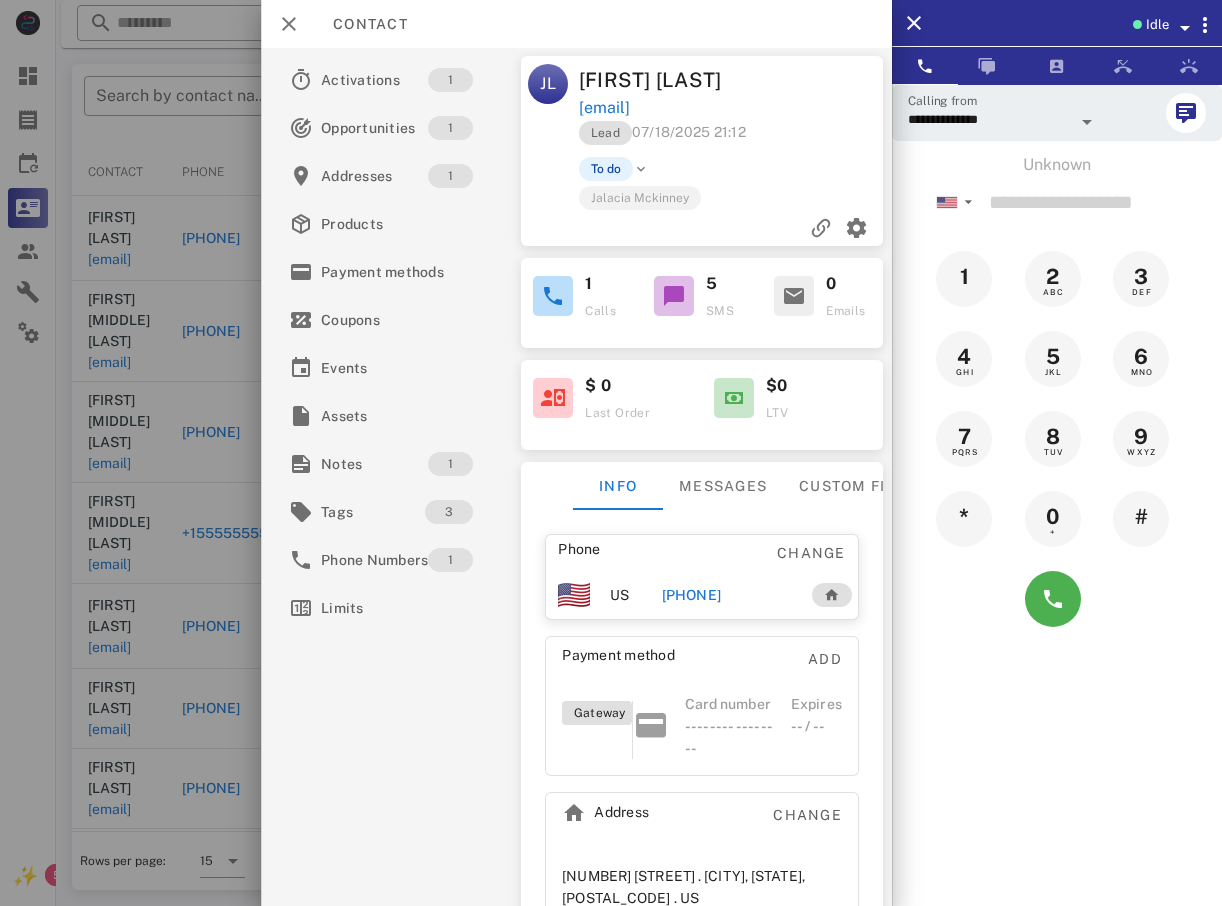click at bounding box center (611, 453) 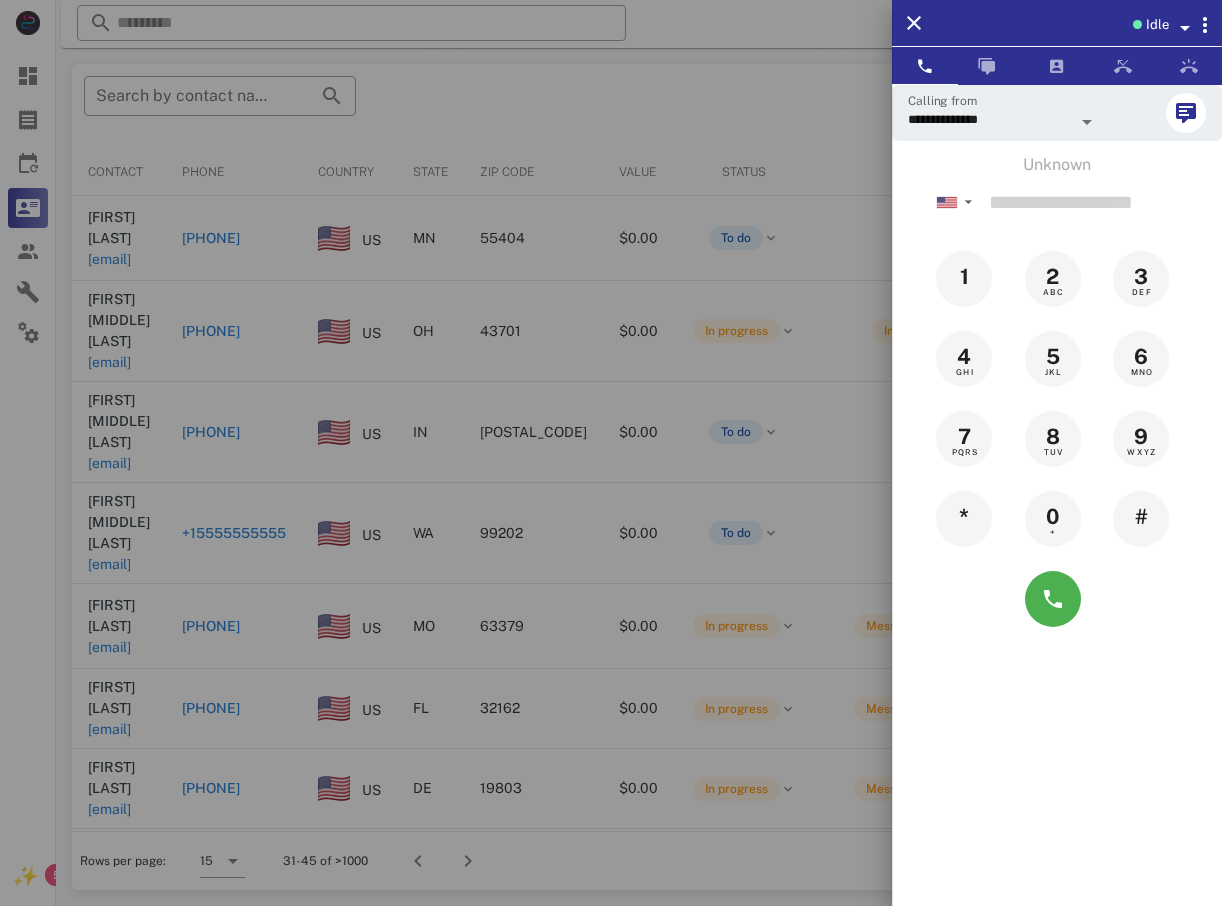 click at bounding box center (611, 453) 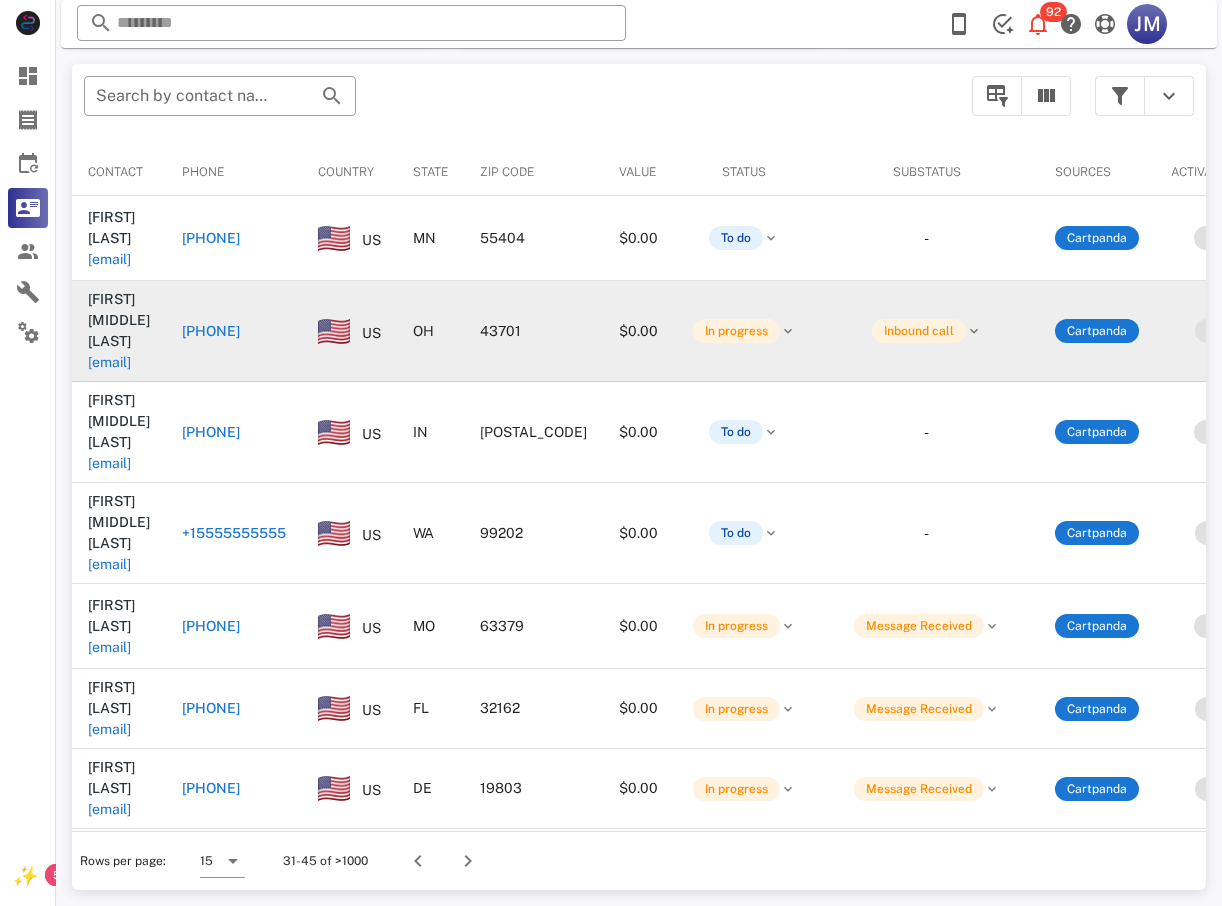 click on "[PHONE]" at bounding box center (211, 331) 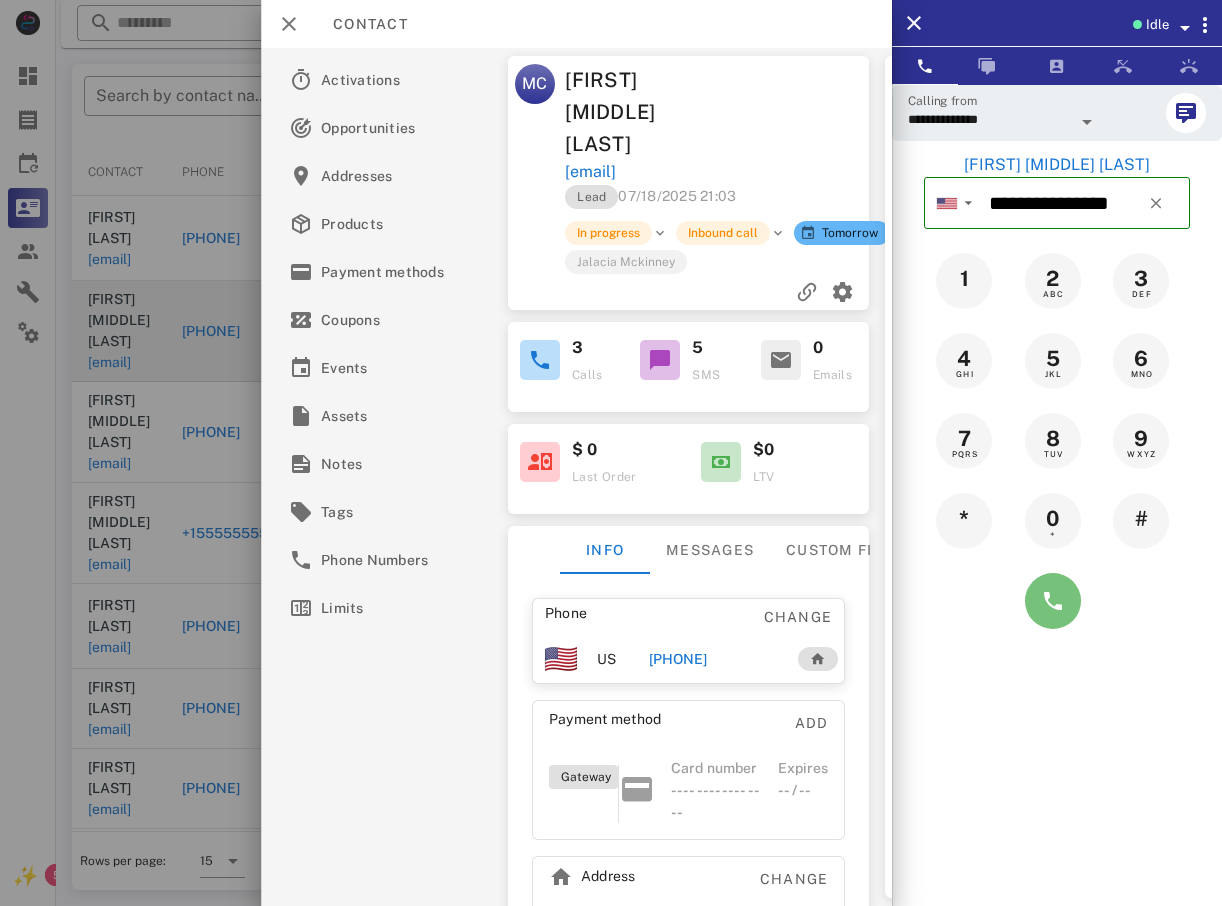click at bounding box center [1053, 601] 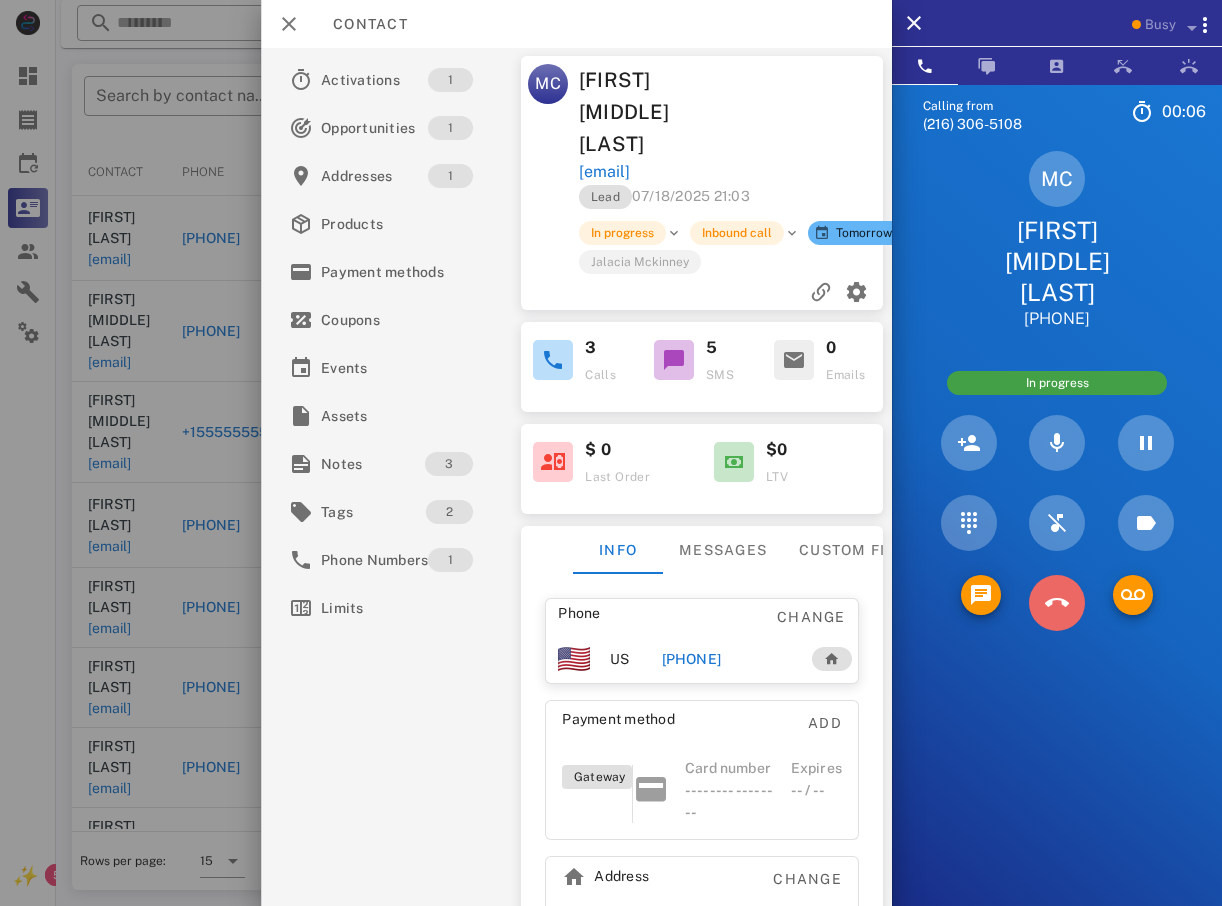 click at bounding box center [1057, 603] 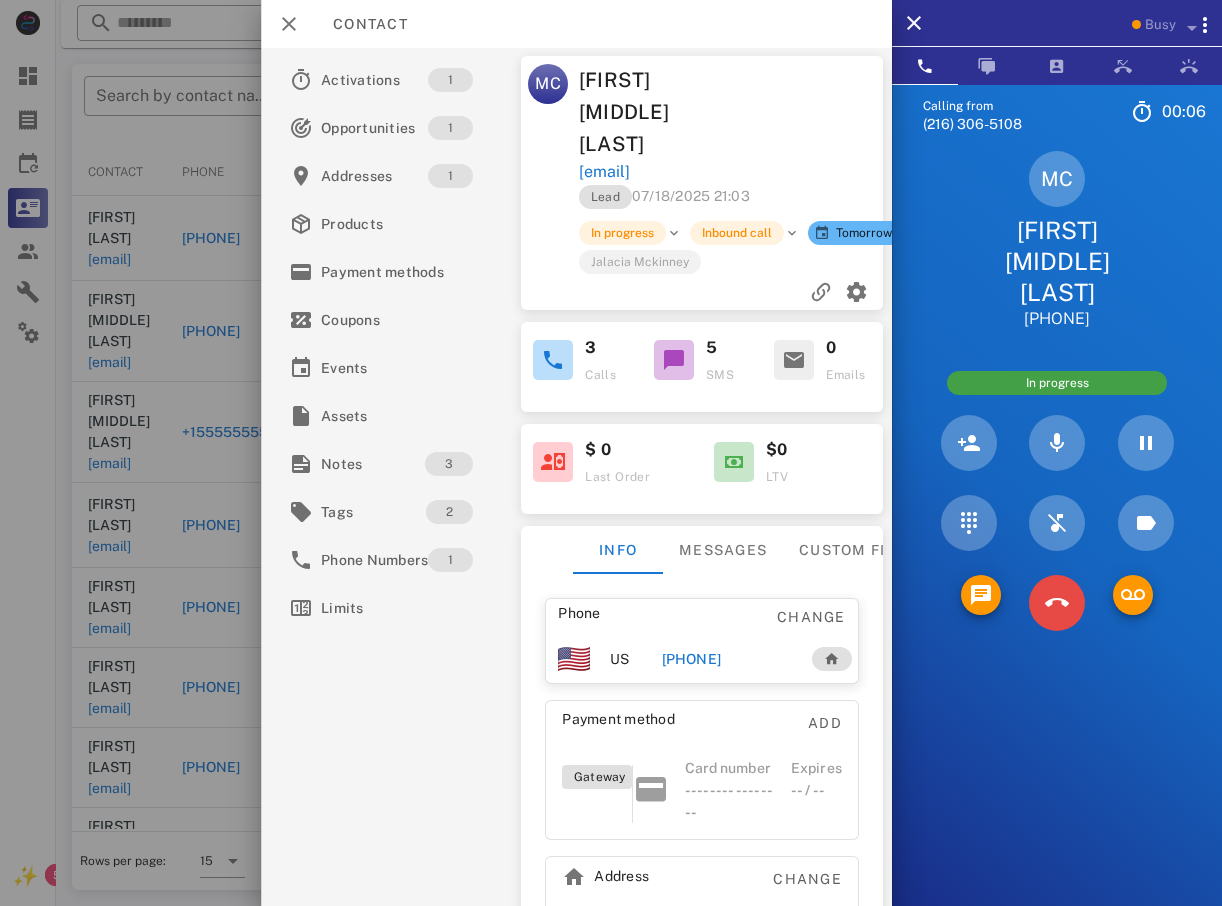 click on "5 JKL" at bounding box center [0, 0] 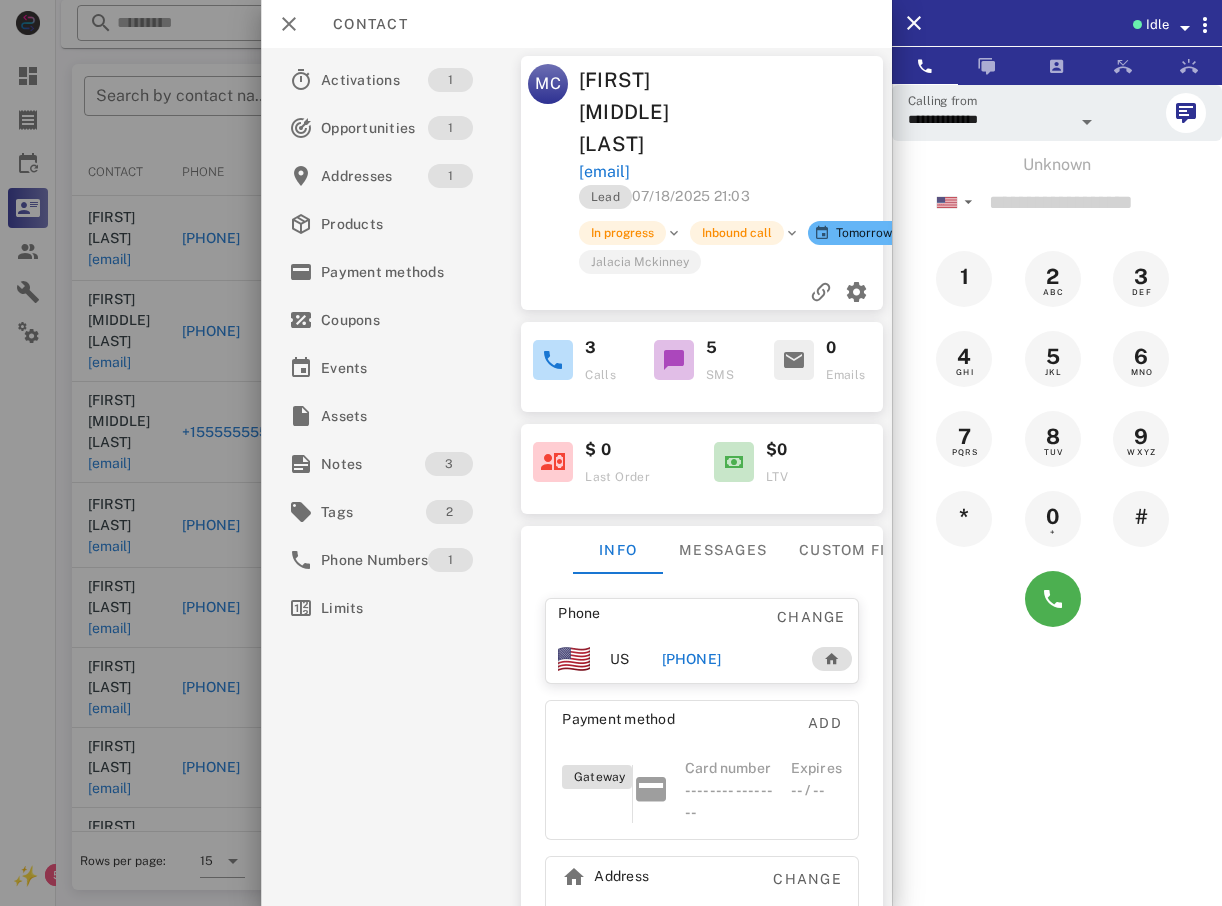 click at bounding box center (611, 453) 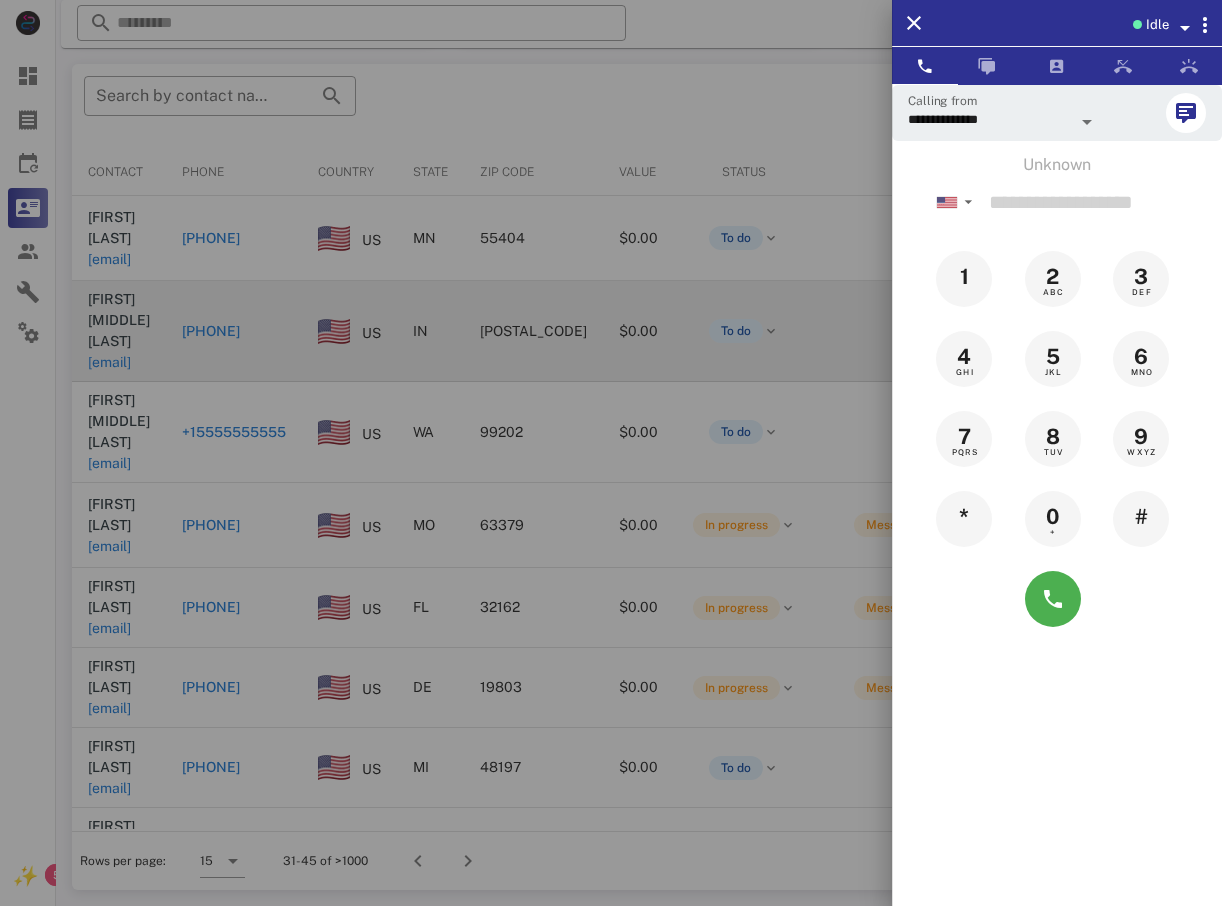 click at bounding box center (611, 453) 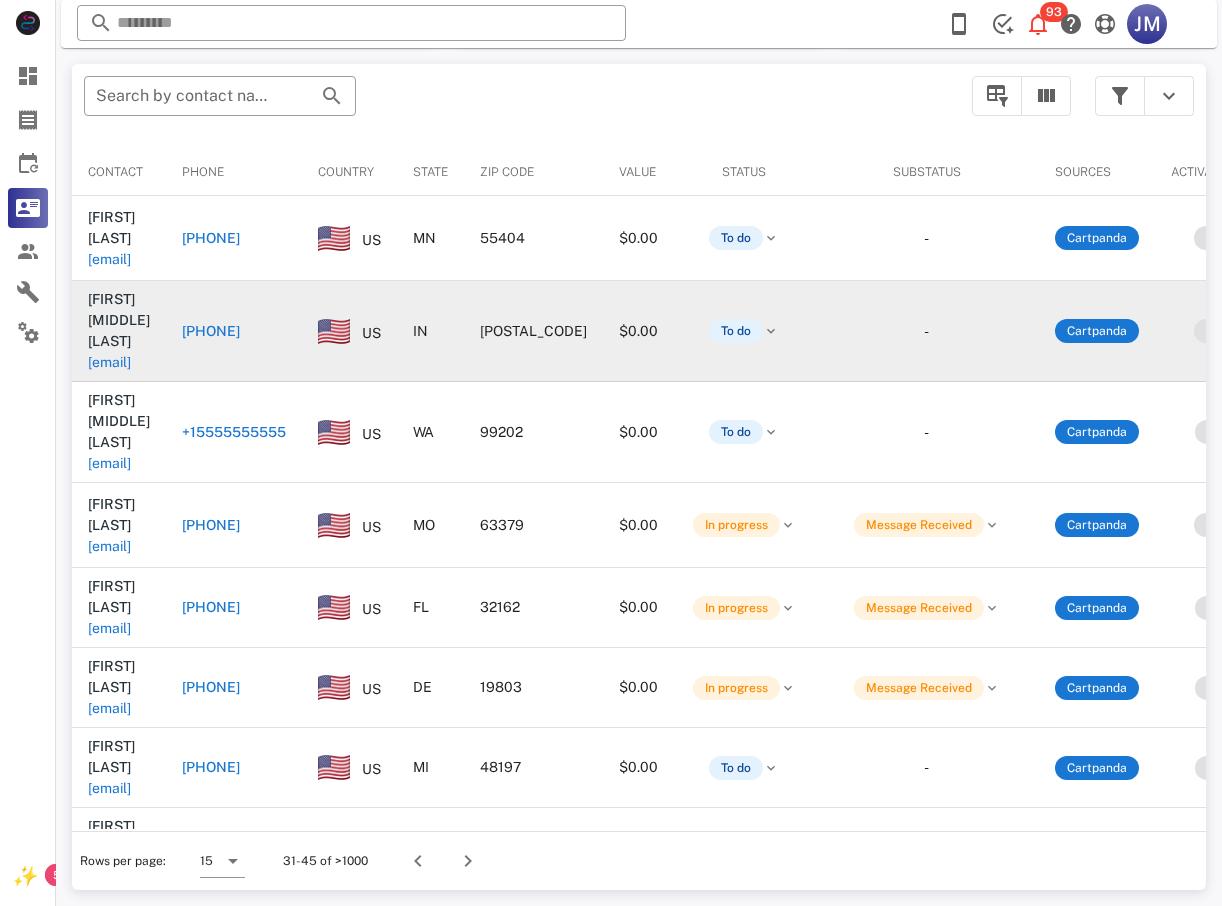 click on "[PHONE]" at bounding box center [234, 331] 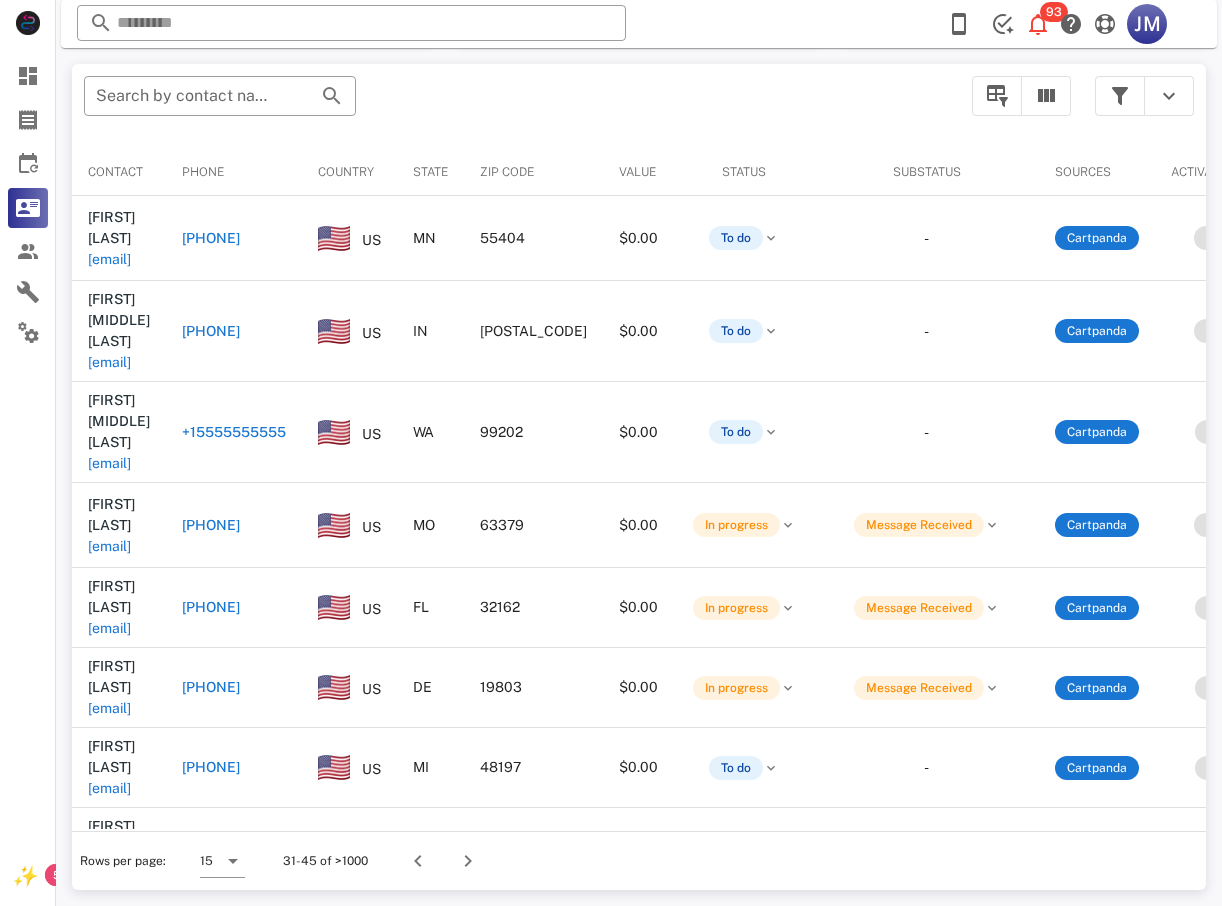 type on "**********" 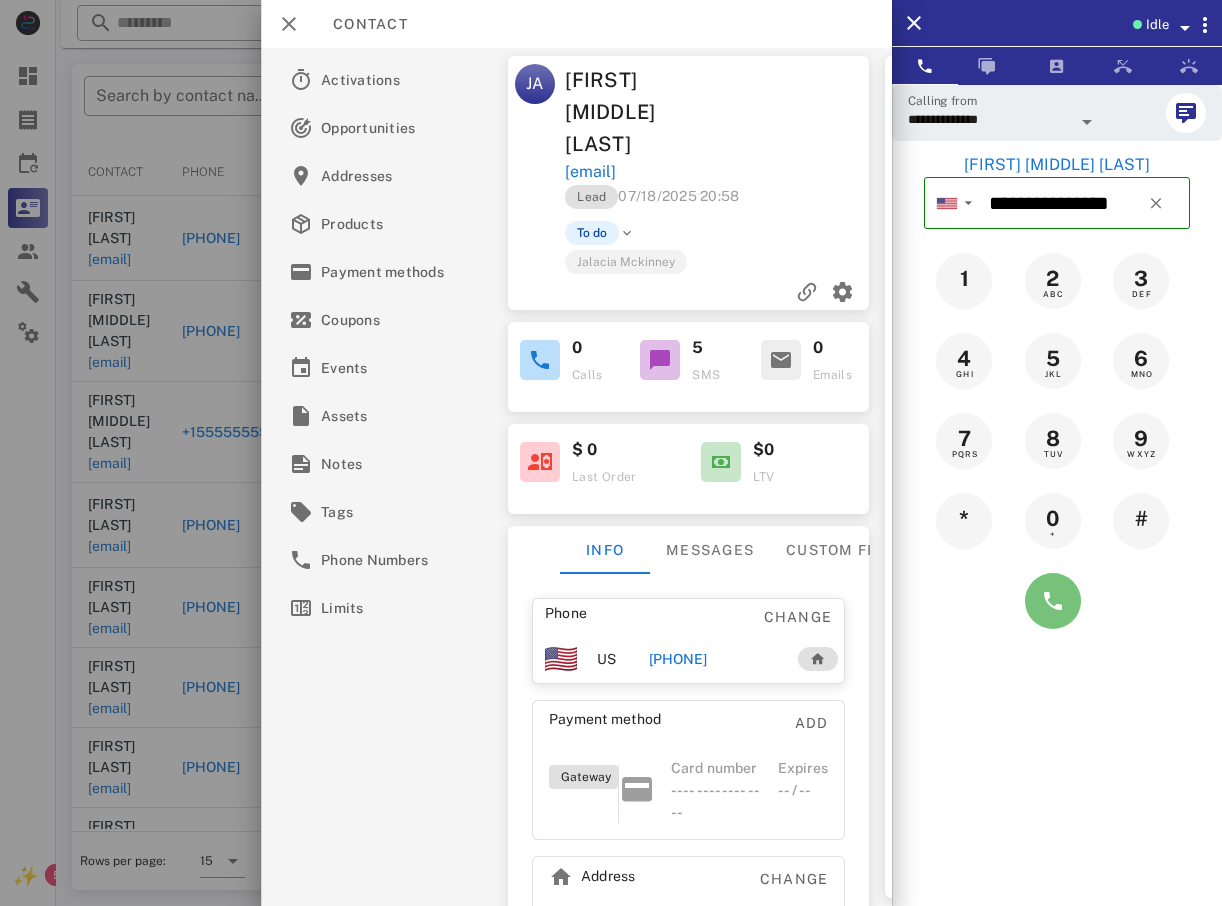 click at bounding box center (1053, 601) 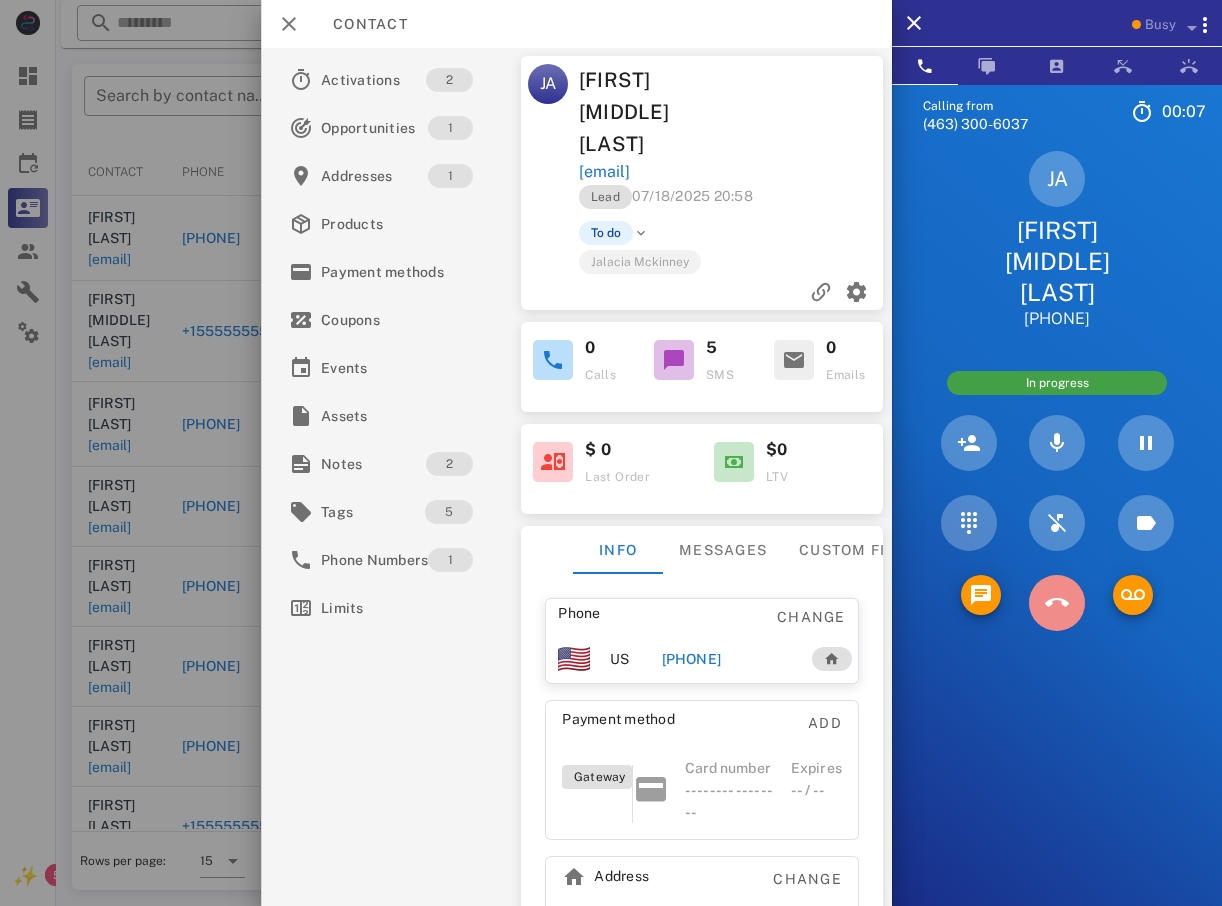drag, startPoint x: 1064, startPoint y: 563, endPoint x: 1014, endPoint y: 553, distance: 50.990196 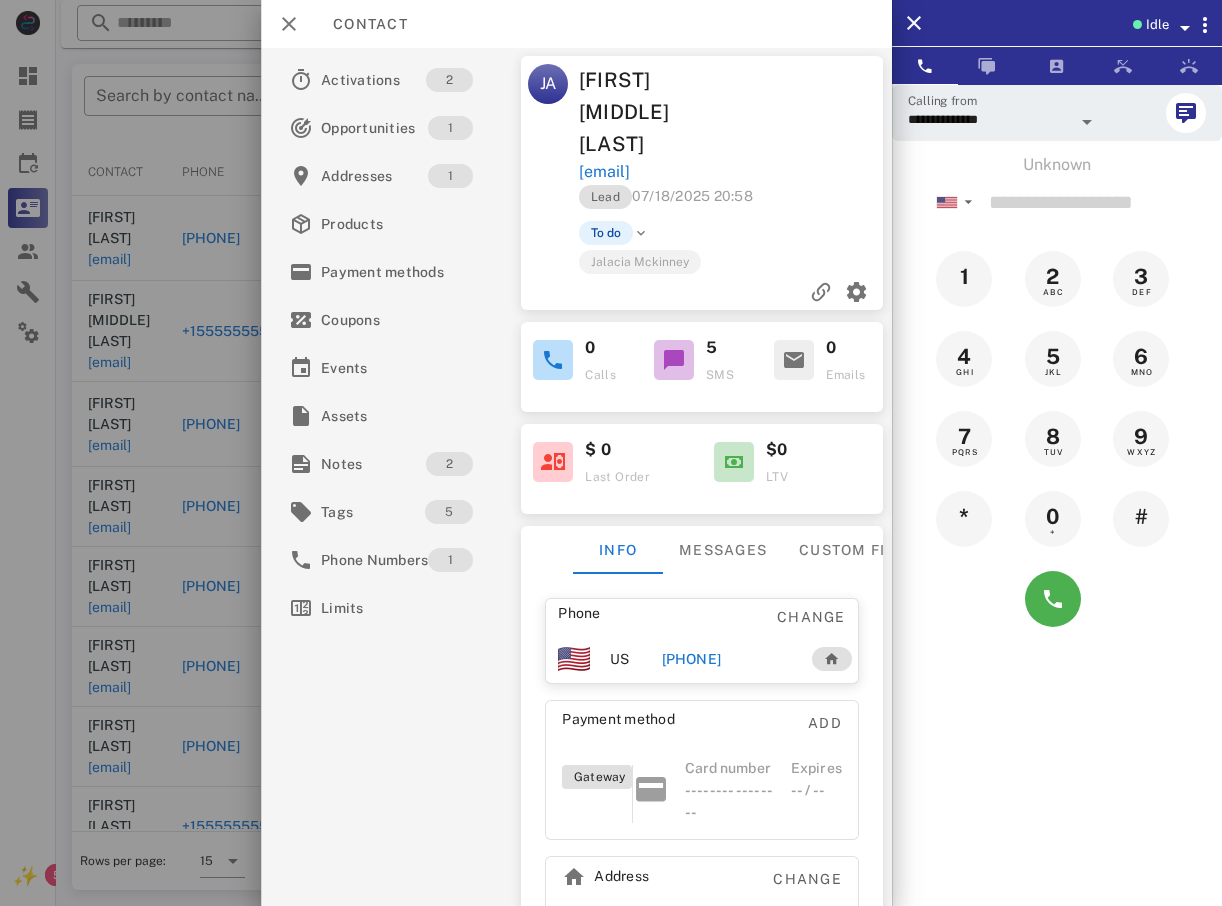 click at bounding box center (611, 453) 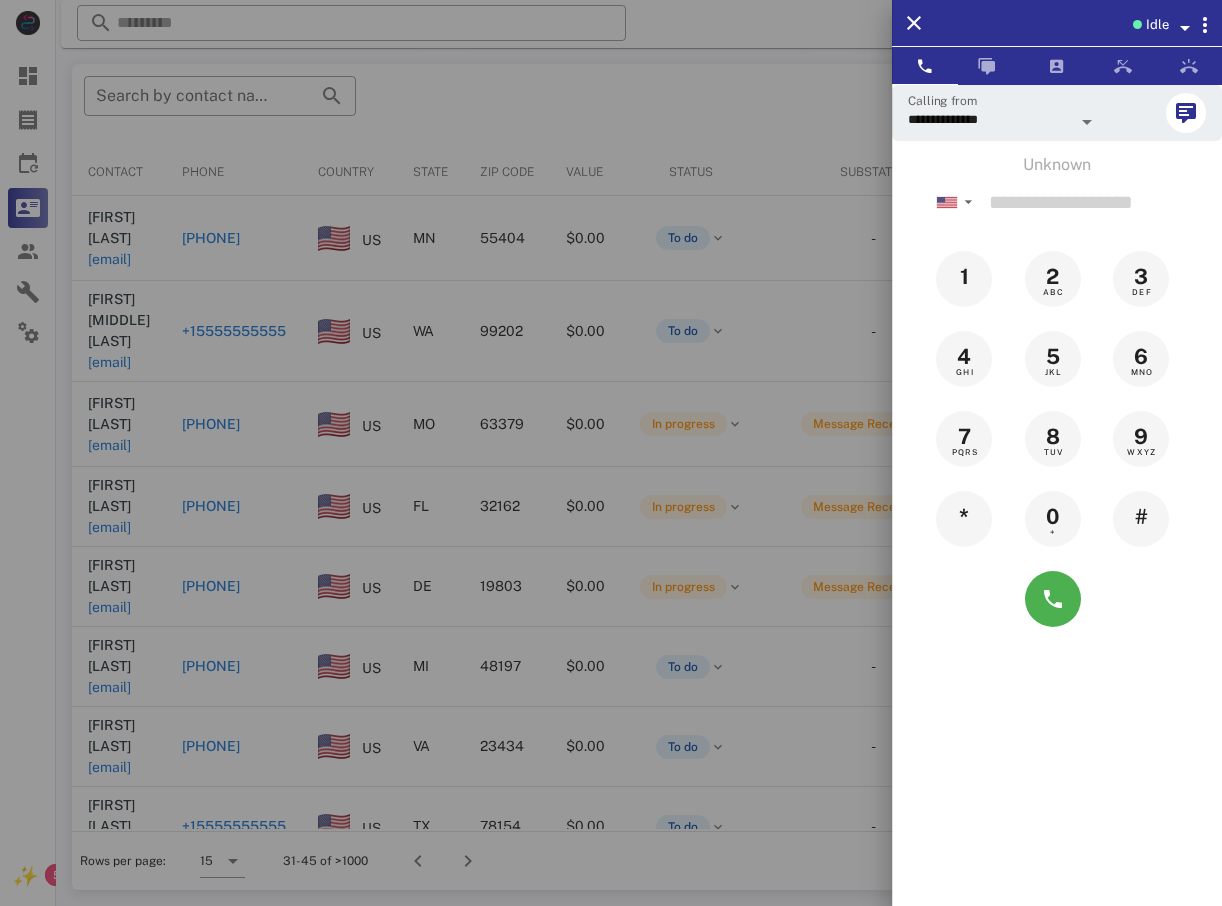 click at bounding box center (611, 453) 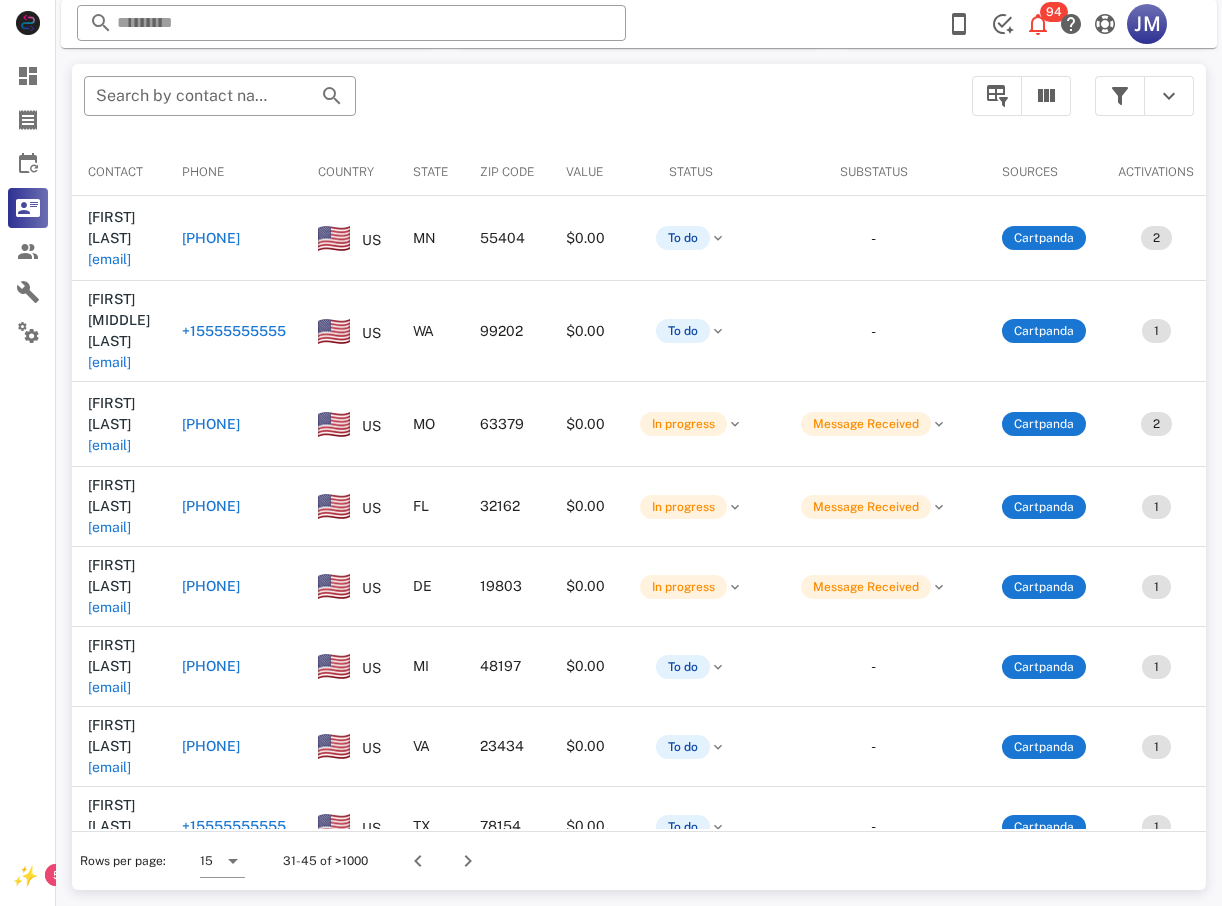 drag, startPoint x: 226, startPoint y: 174, endPoint x: 372, endPoint y: 311, distance: 200.21239 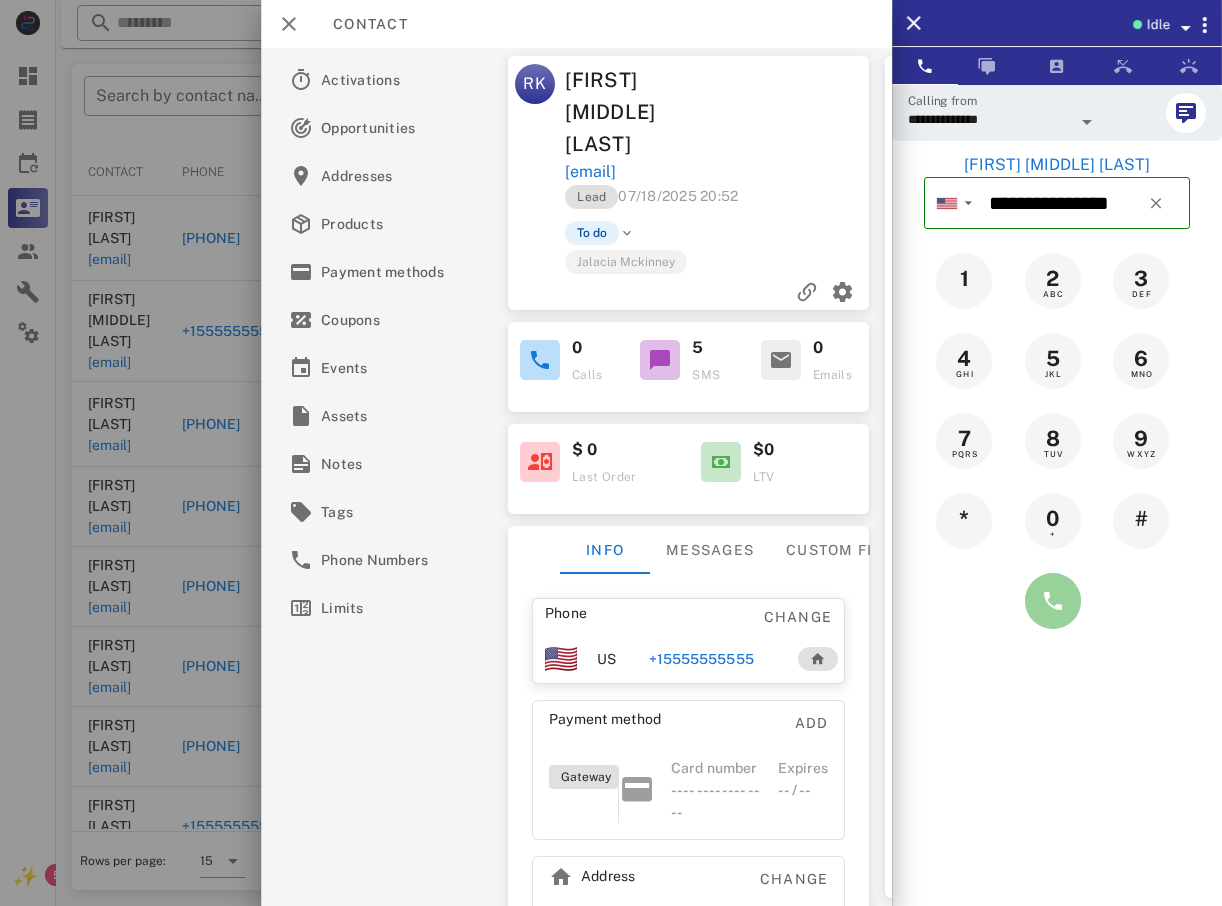 click at bounding box center [1053, 601] 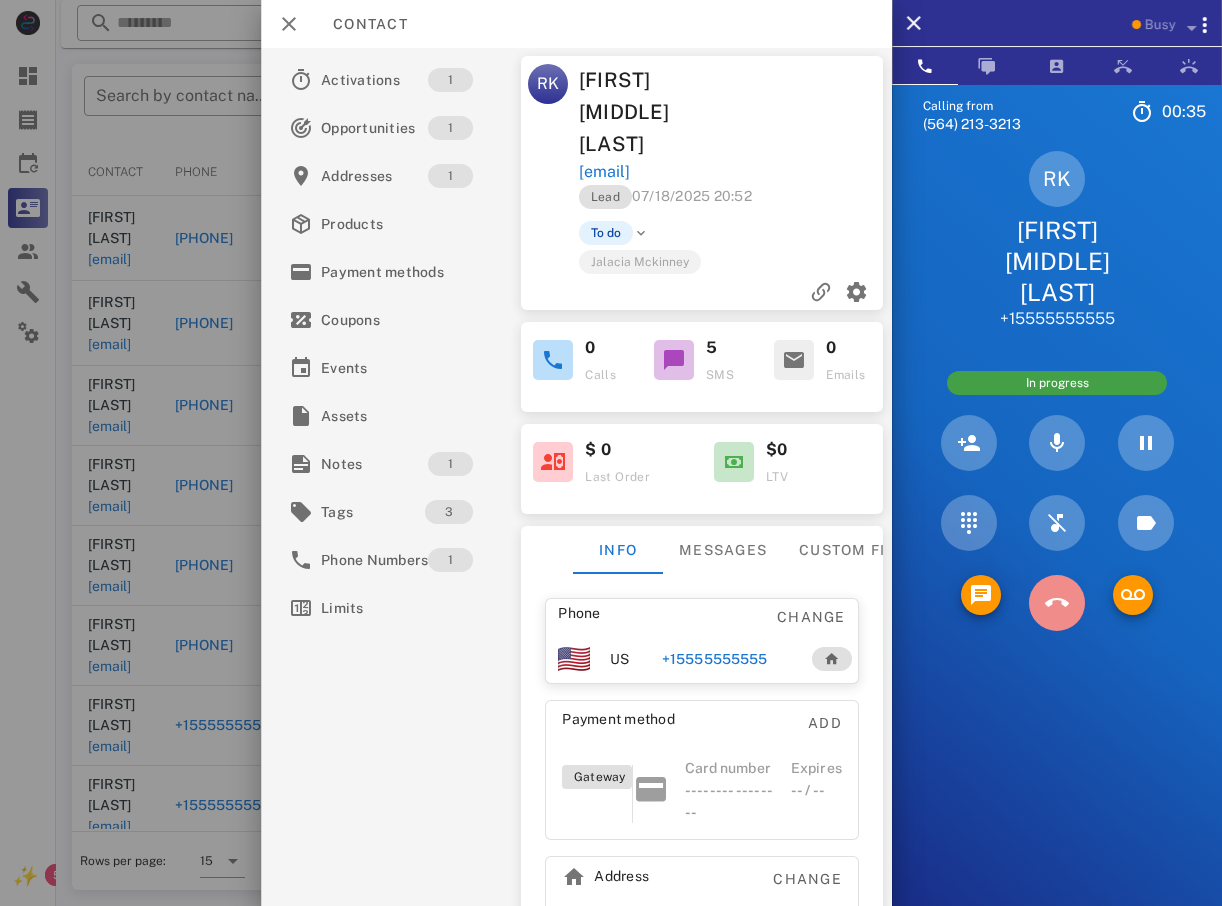 click at bounding box center [1057, 603] 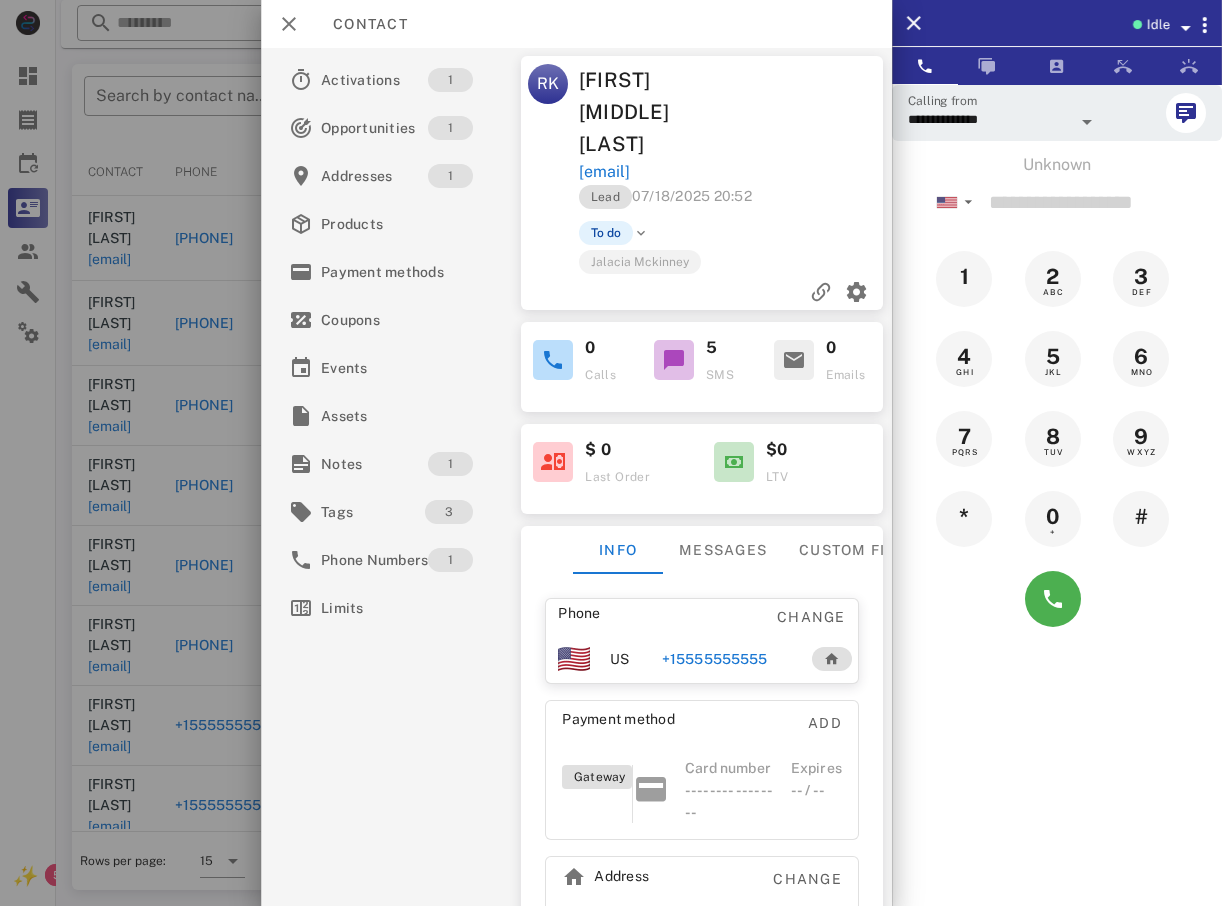 click at bounding box center [611, 453] 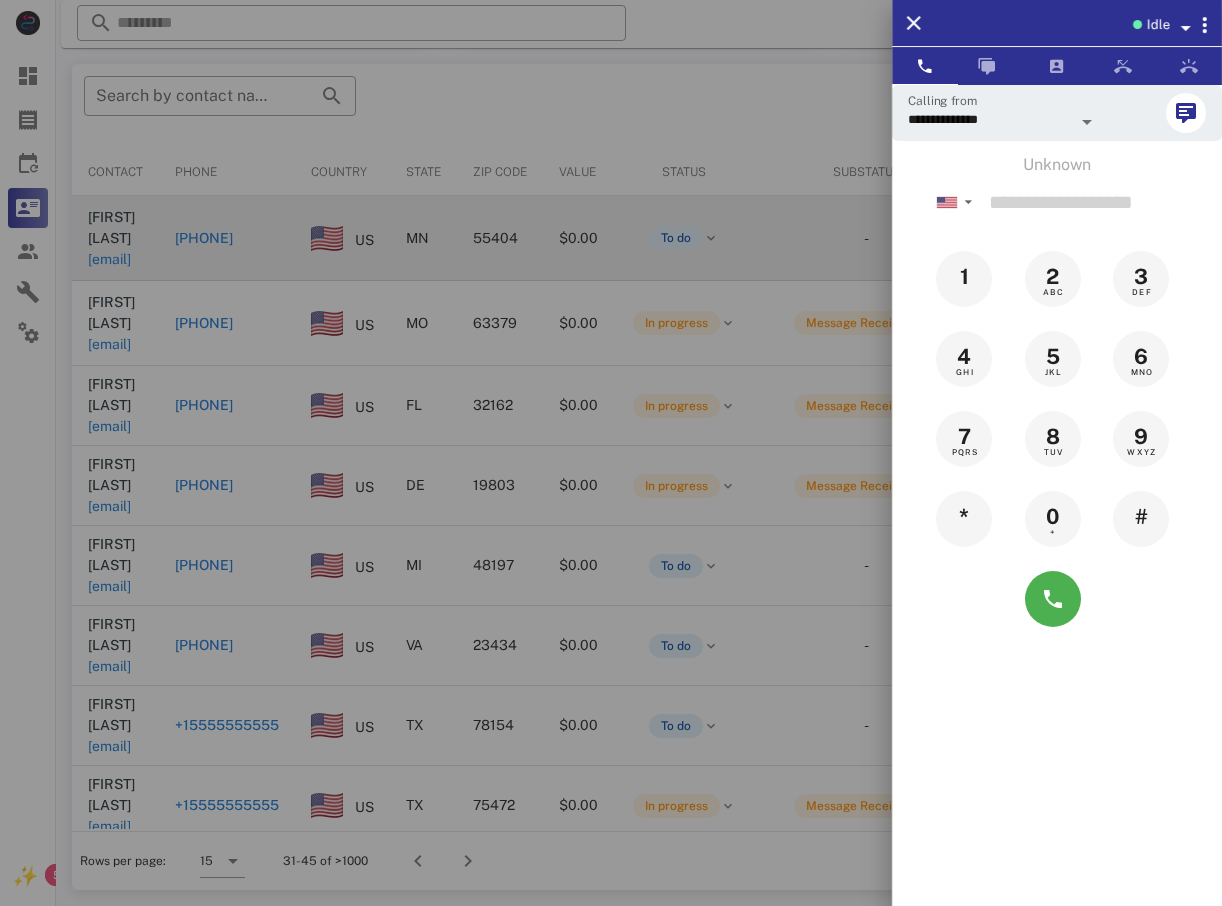 drag, startPoint x: 268, startPoint y: 182, endPoint x: 273, endPoint y: 207, distance: 25.495098 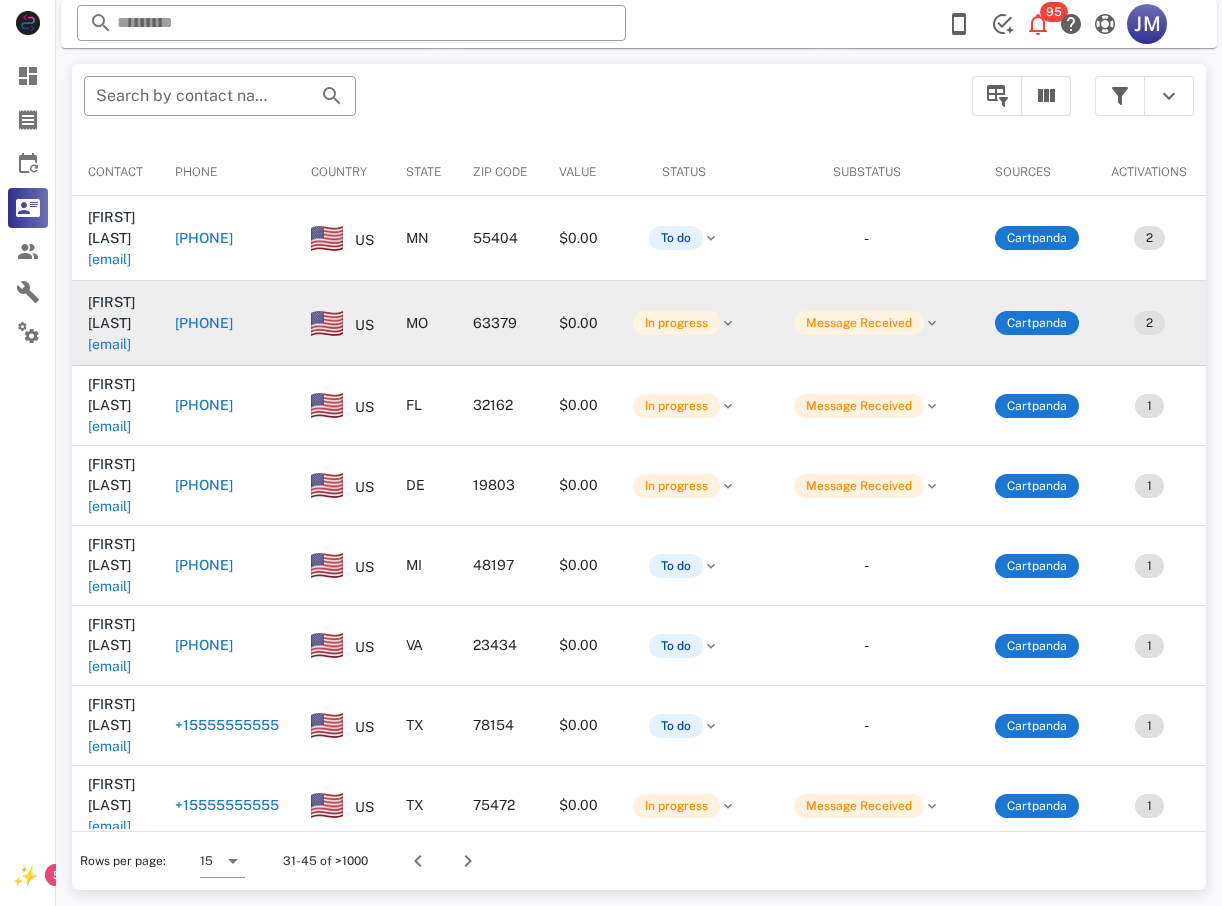 click on "[PHONE]" at bounding box center [204, 323] 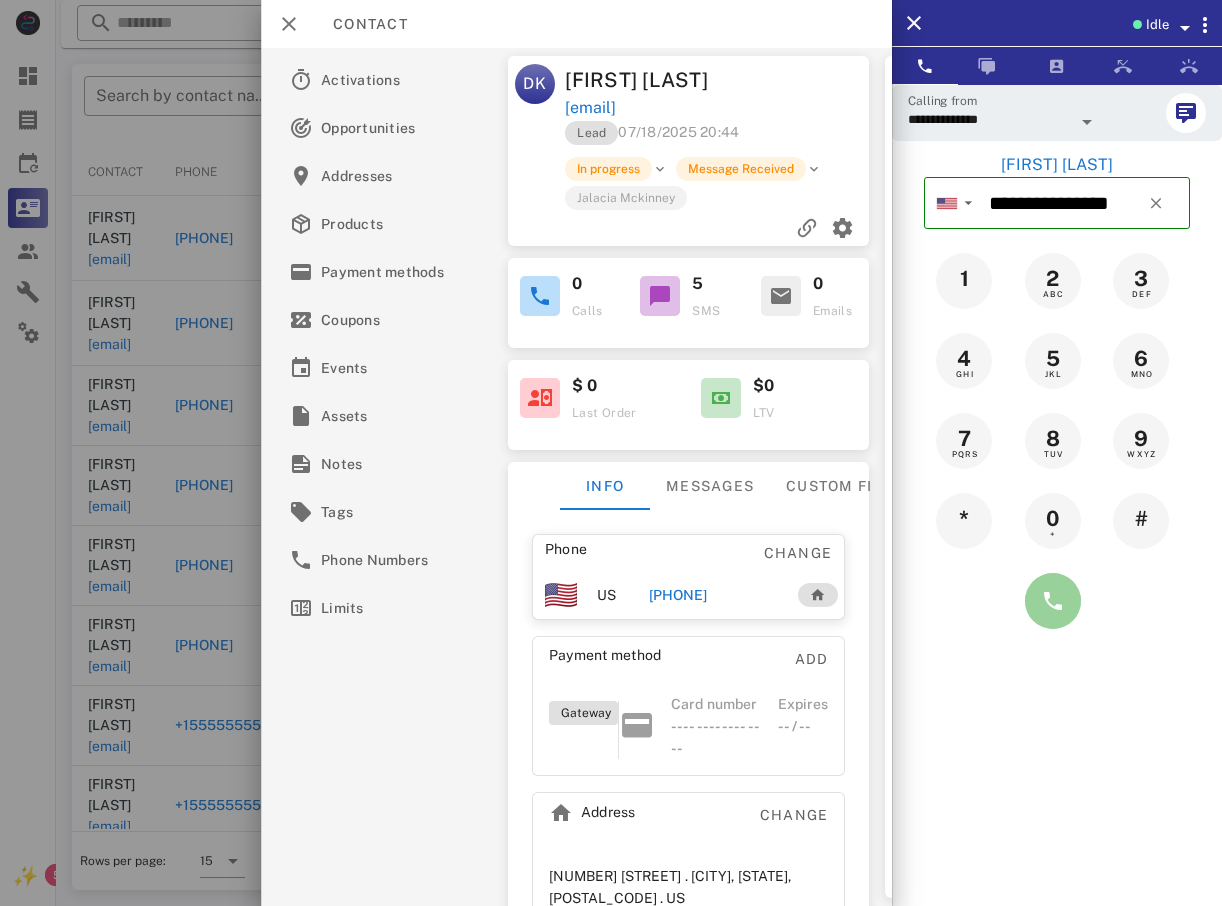 click at bounding box center (1053, 601) 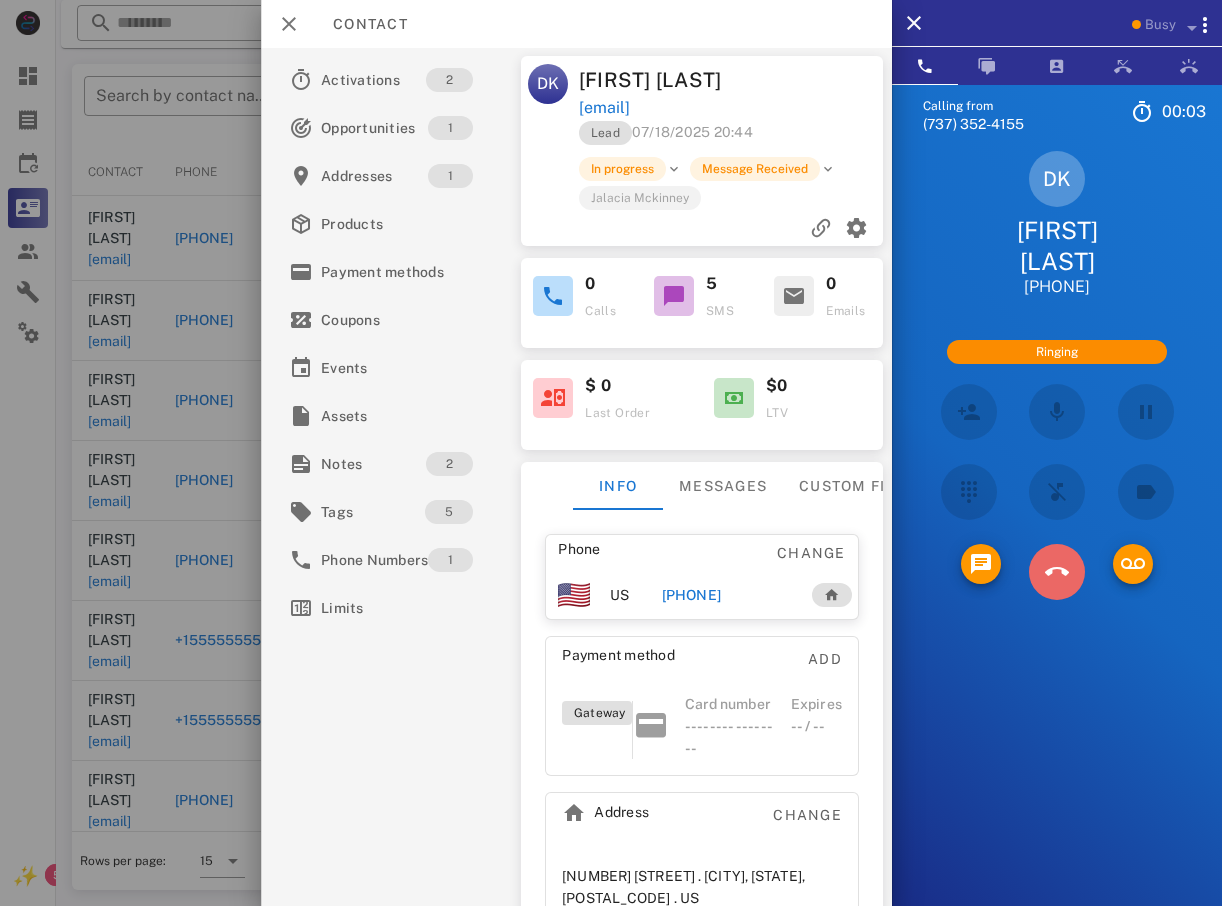 click at bounding box center (1057, 572) 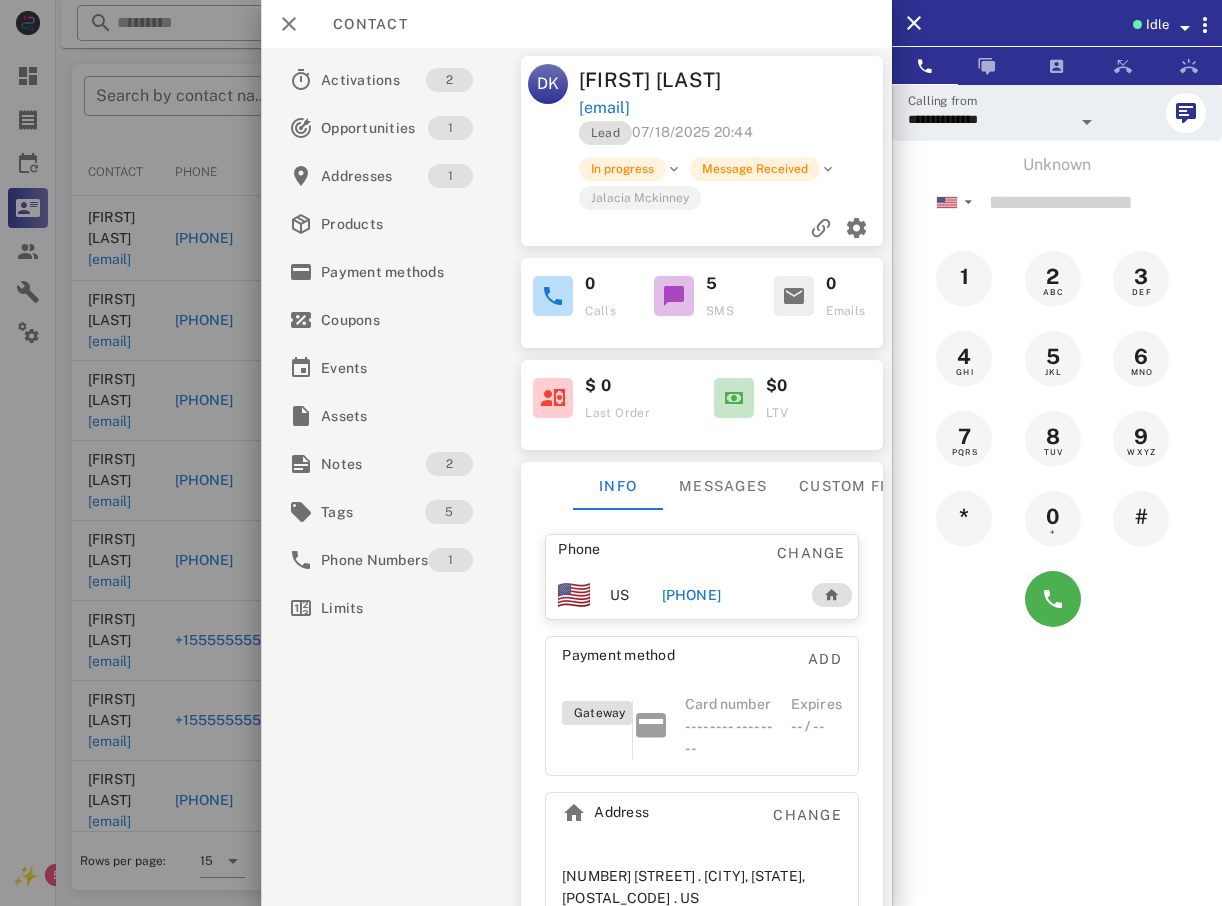 click at bounding box center [611, 453] 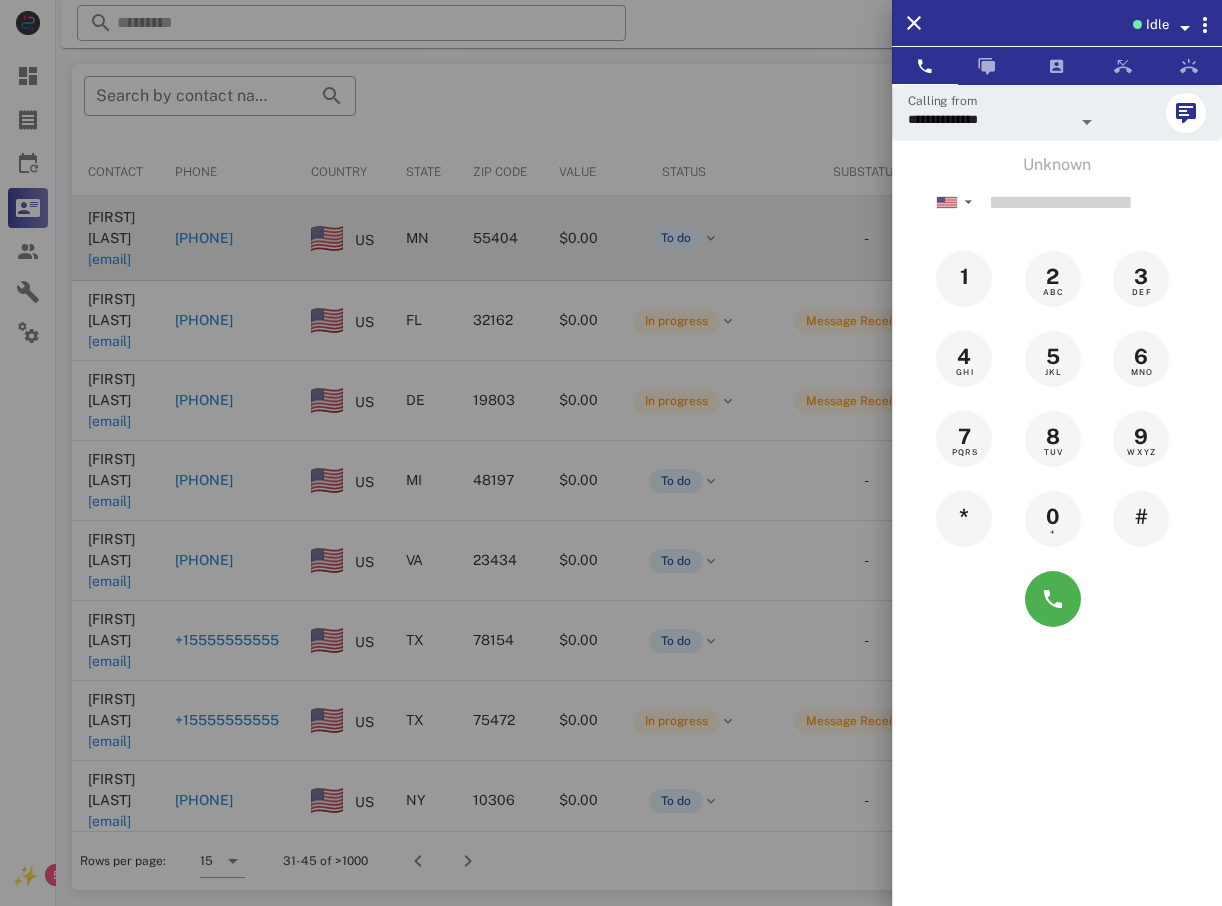 click at bounding box center [611, 453] 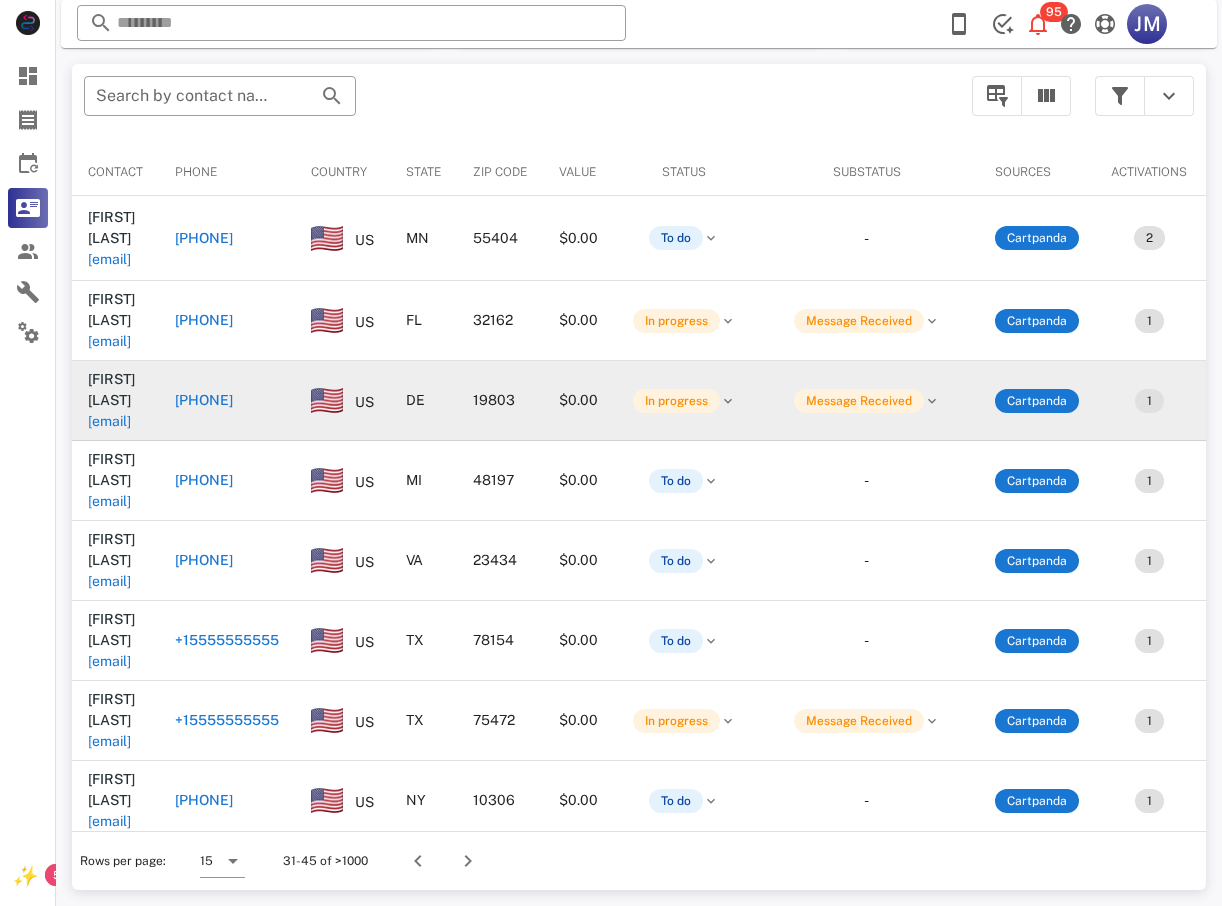 click on "[PHONE]" at bounding box center [204, 400] 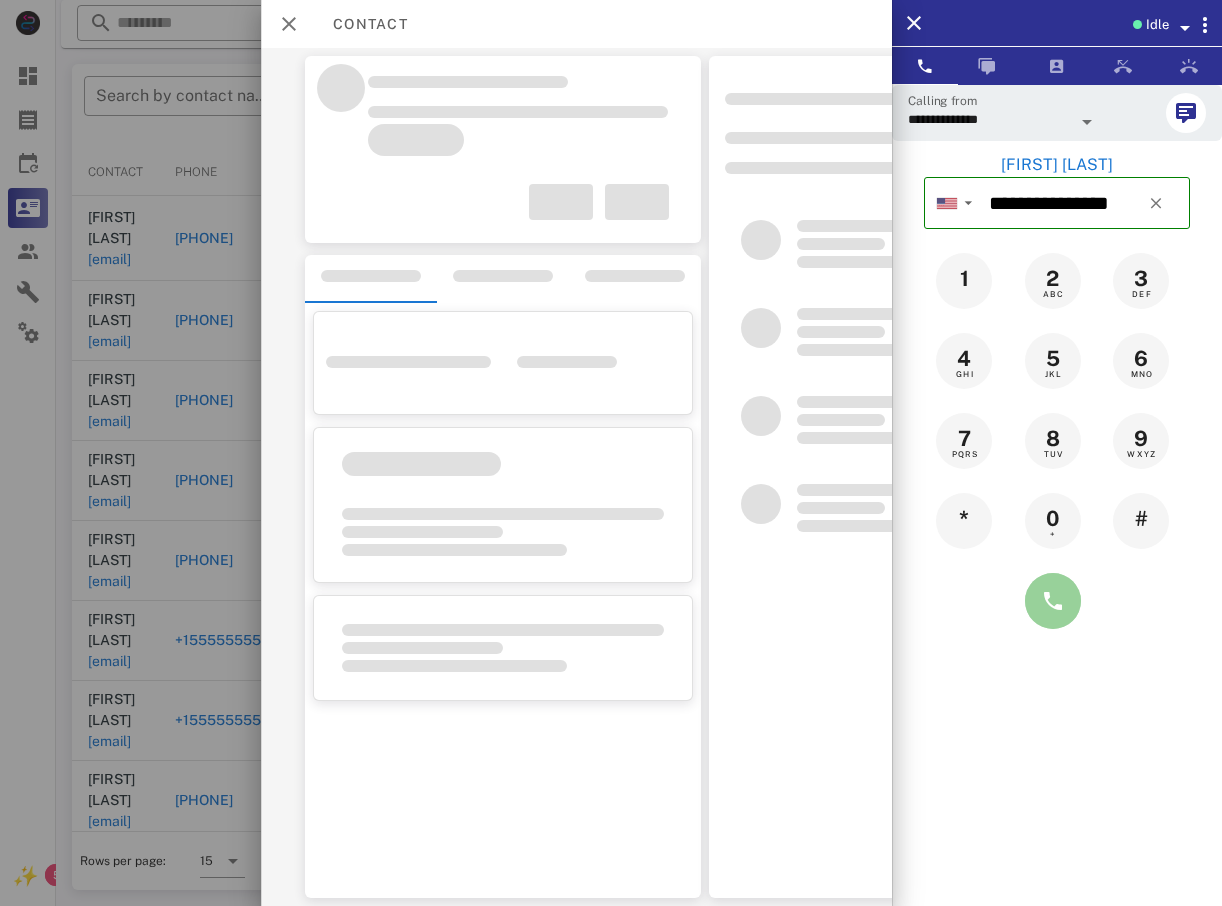 click at bounding box center (1053, 601) 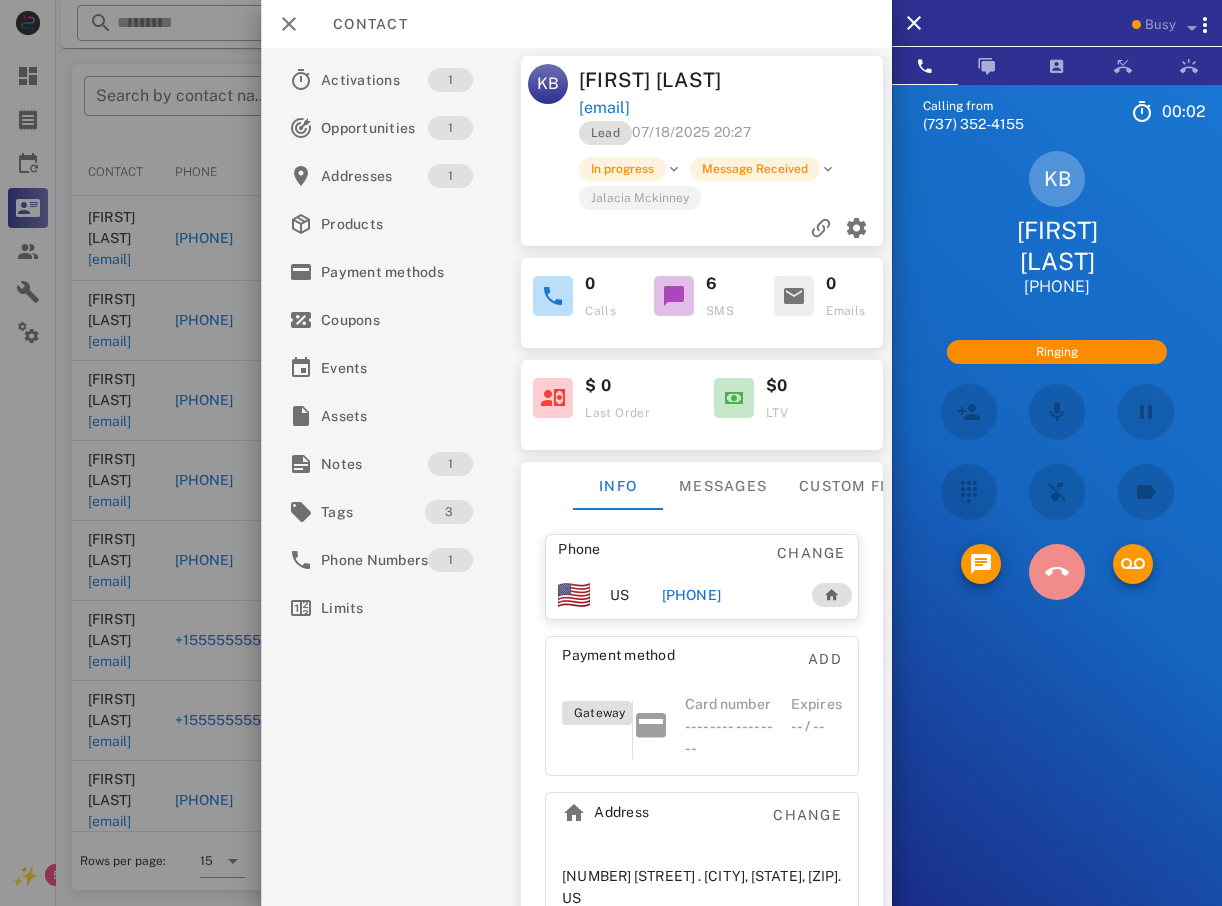drag, startPoint x: 1050, startPoint y: 573, endPoint x: 1028, endPoint y: 563, distance: 24.166092 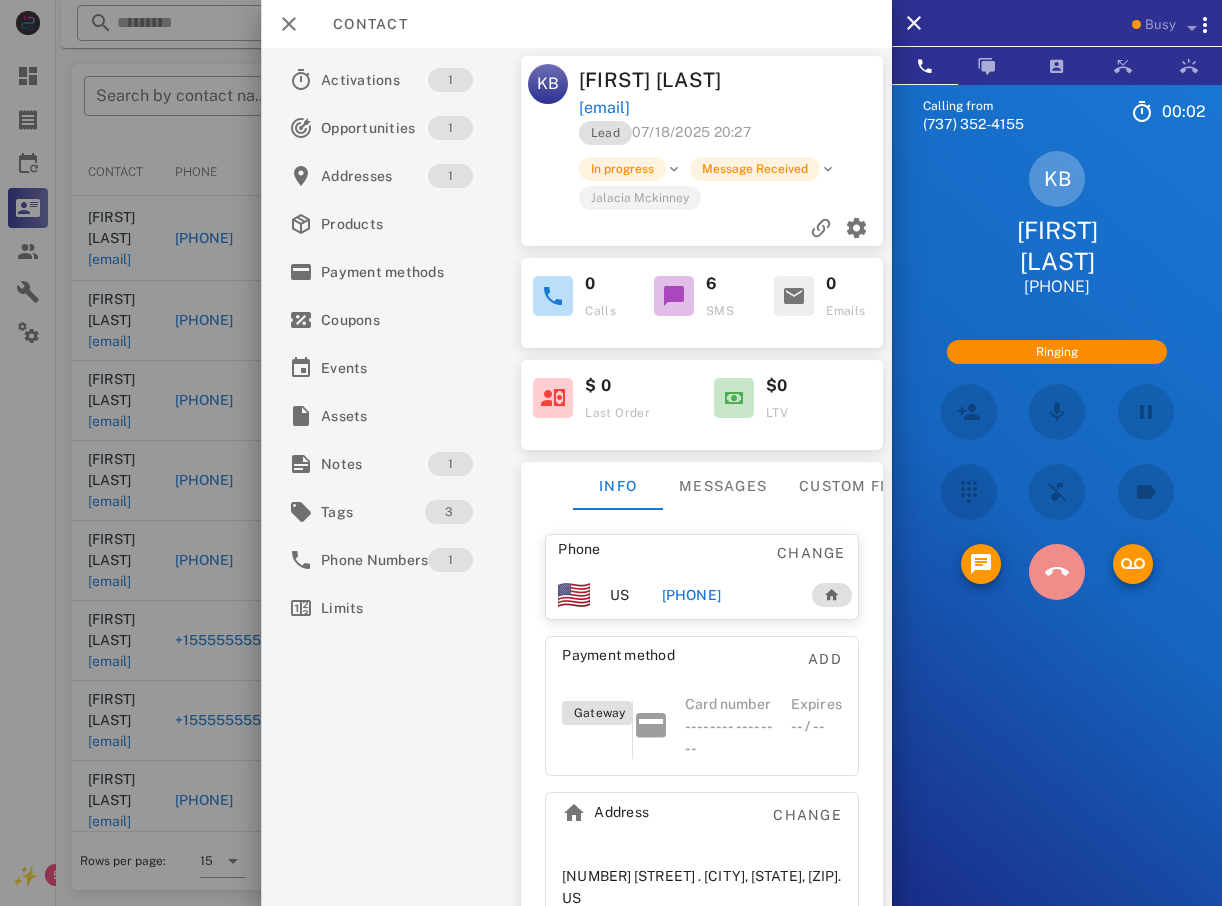 click at bounding box center [1057, 572] 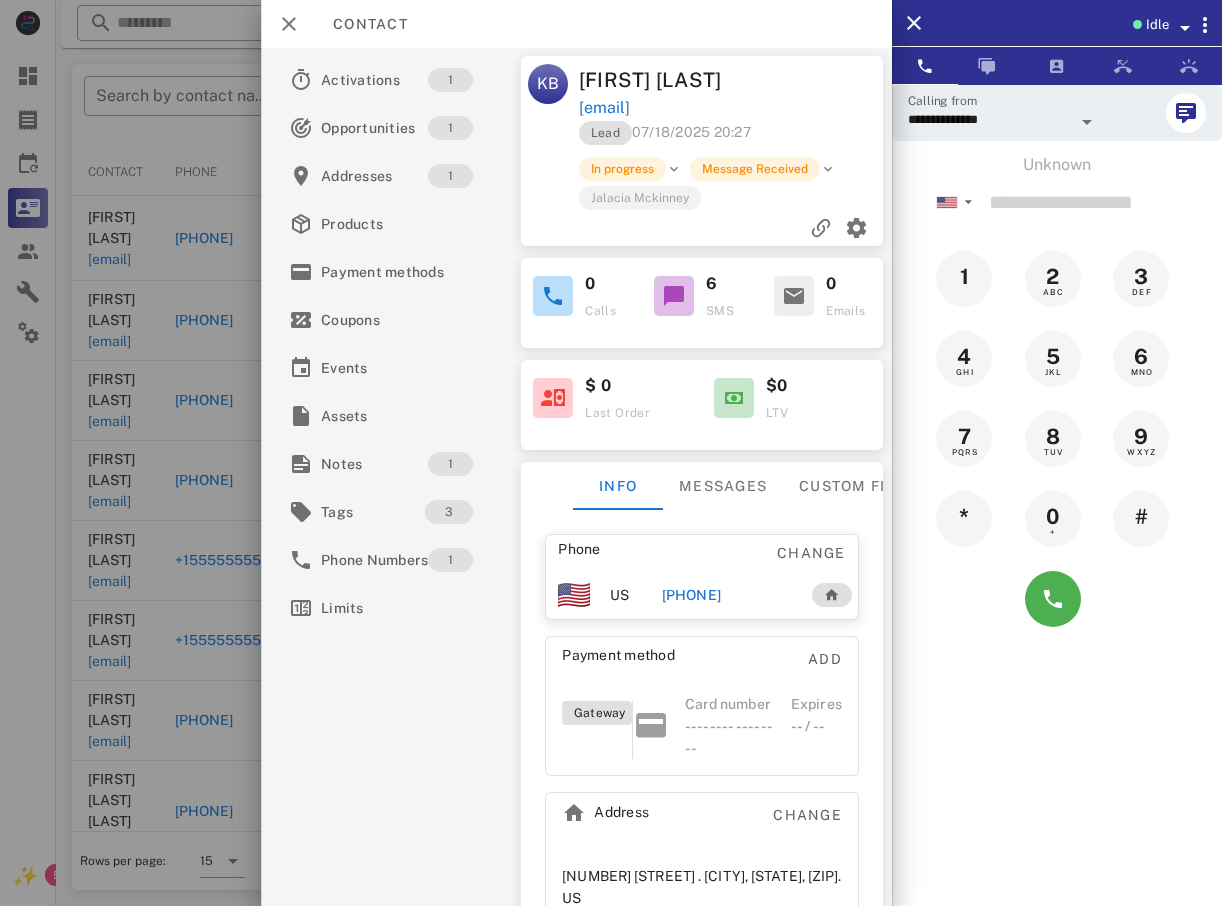 click at bounding box center (611, 453) 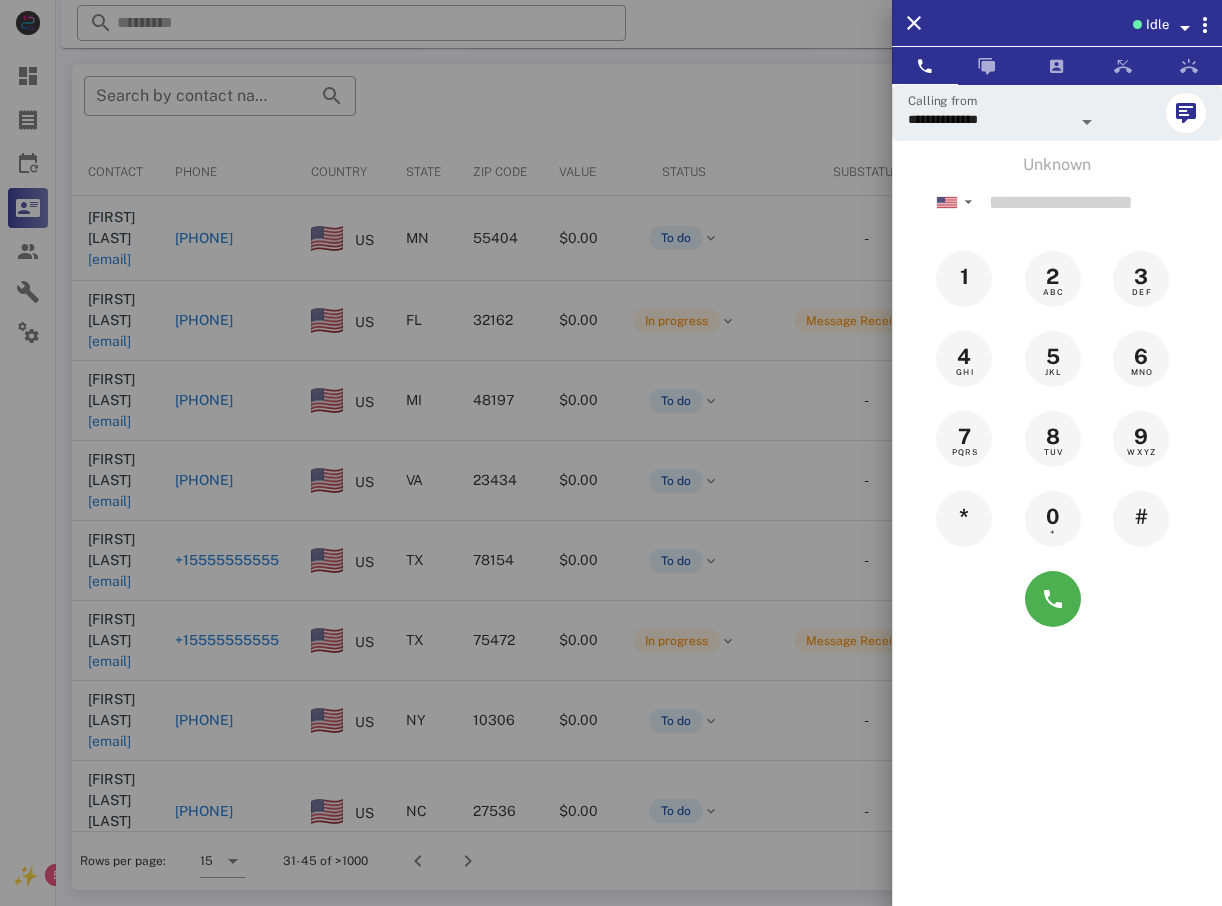 click at bounding box center [611, 453] 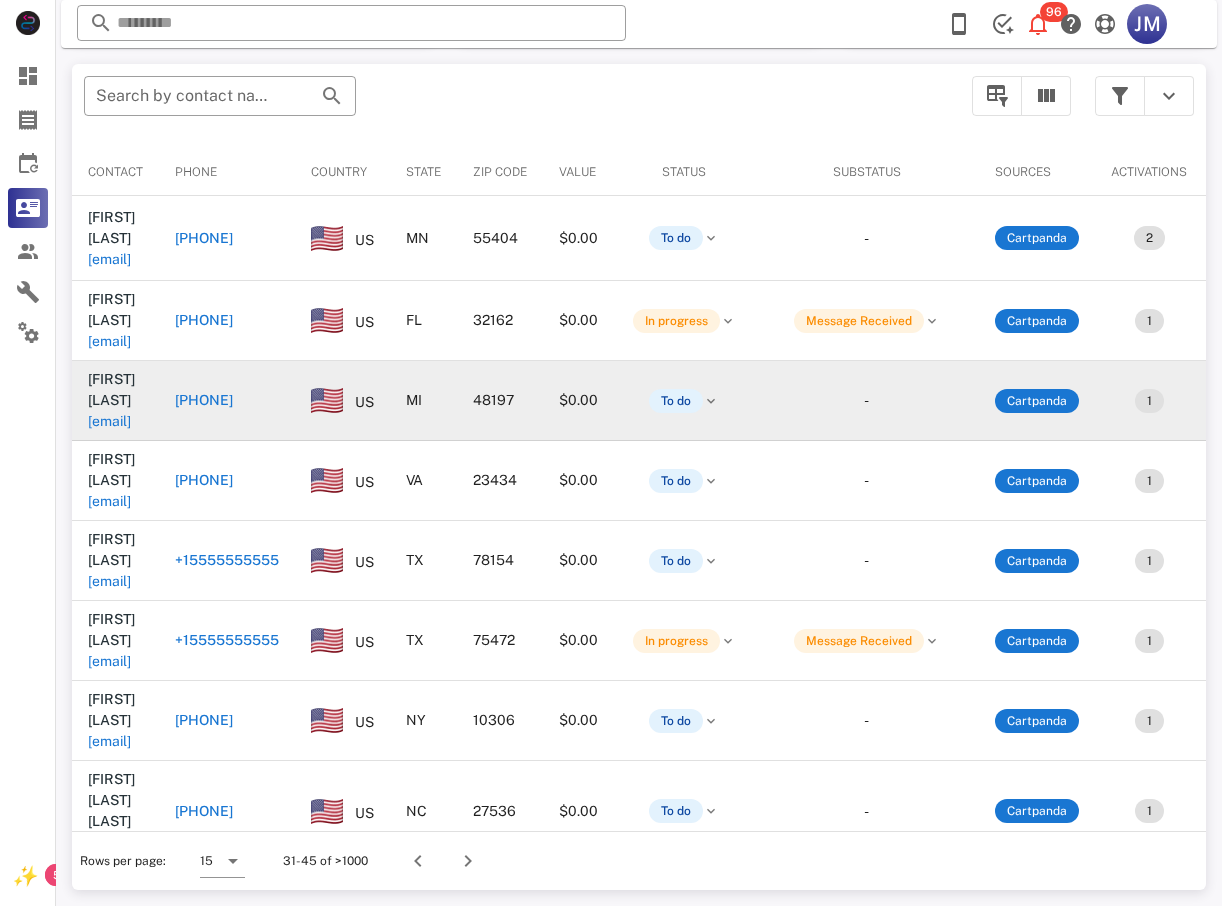 click on "[PHONE]" at bounding box center [204, 400] 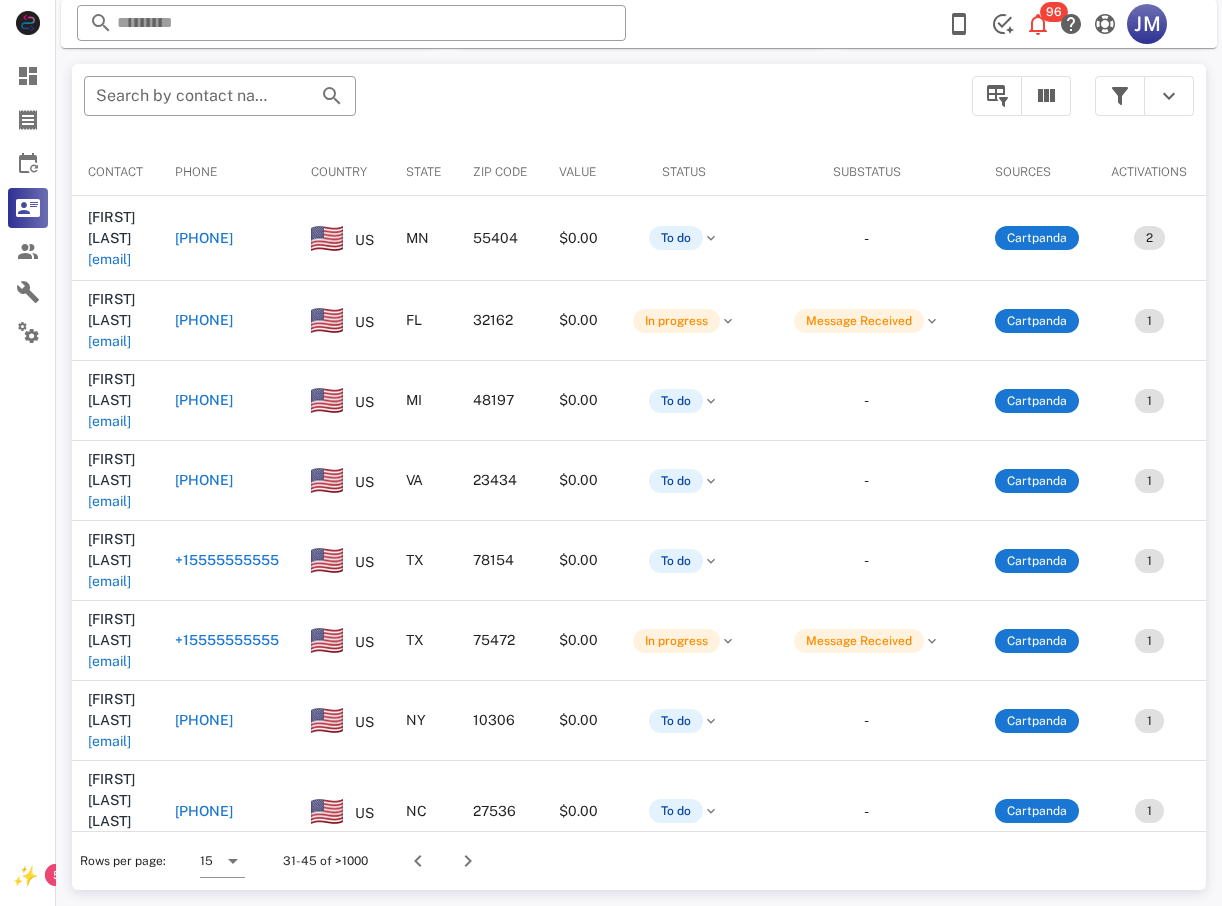 type on "**********" 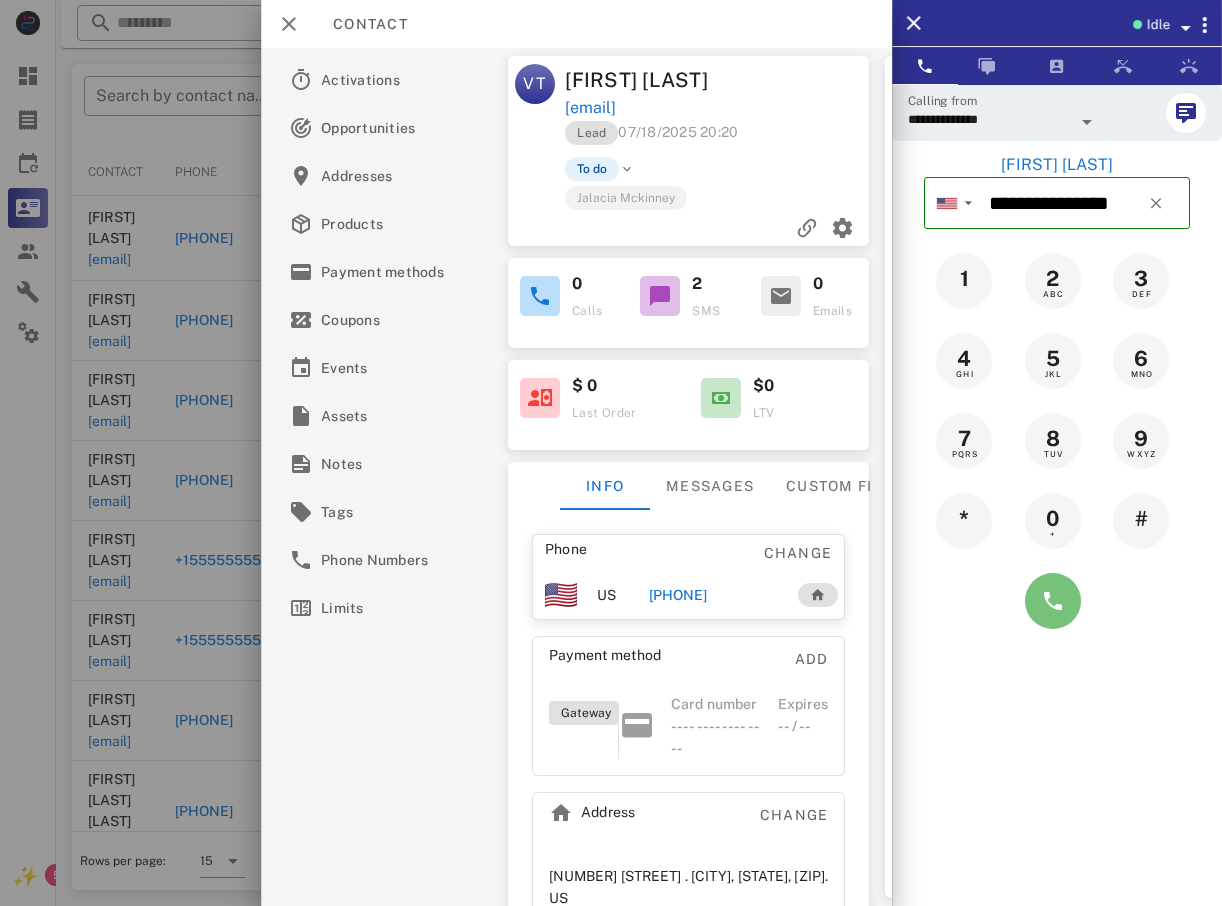 click at bounding box center [1053, 601] 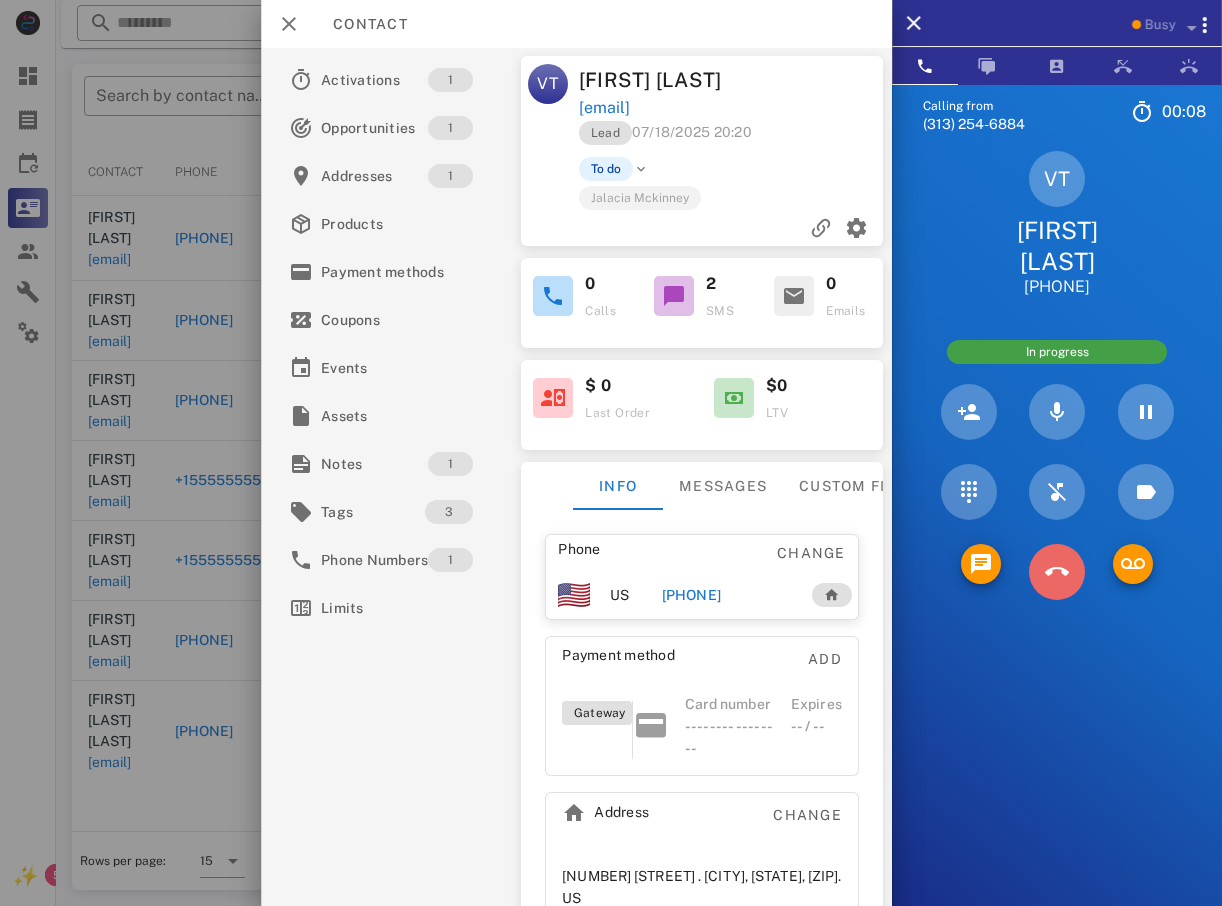 click at bounding box center (1057, 572) 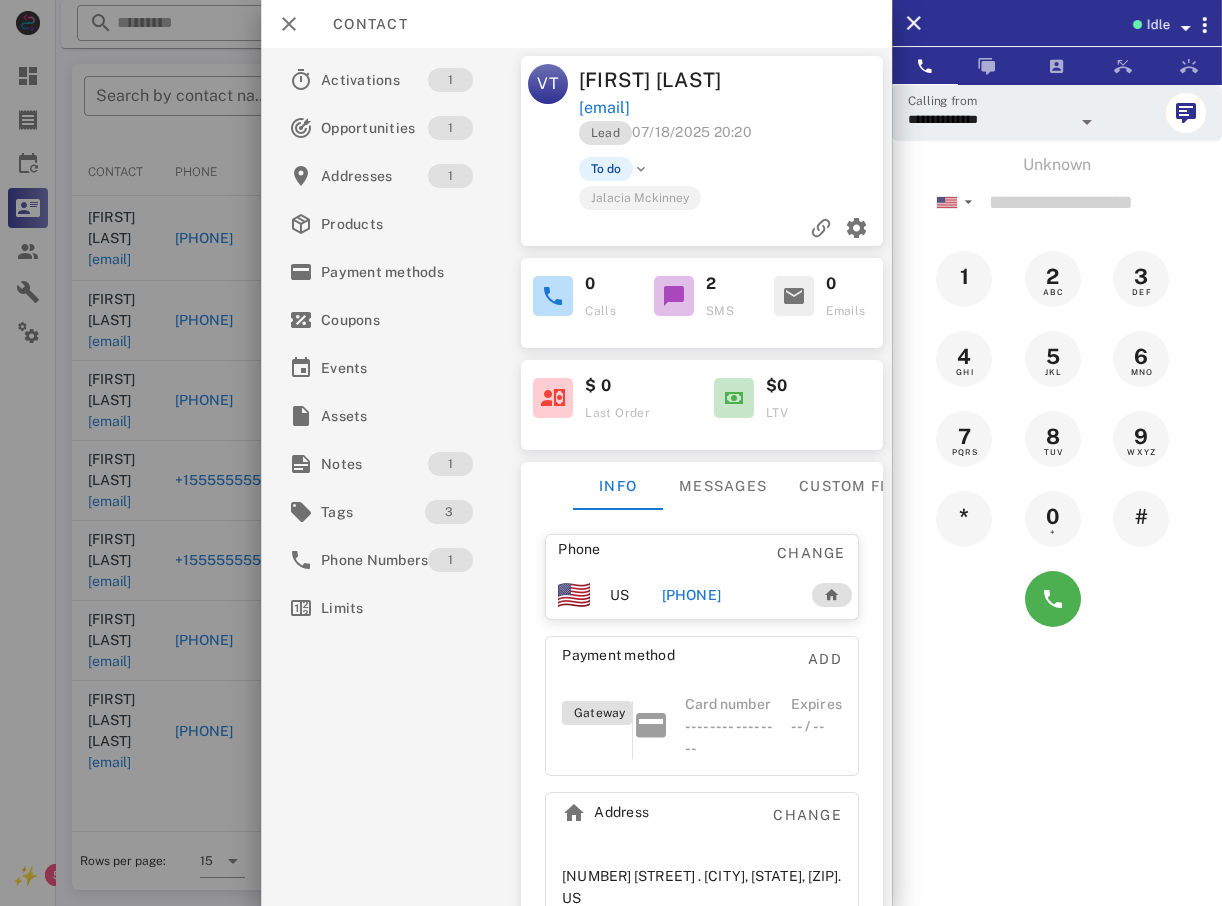 click at bounding box center [611, 453] 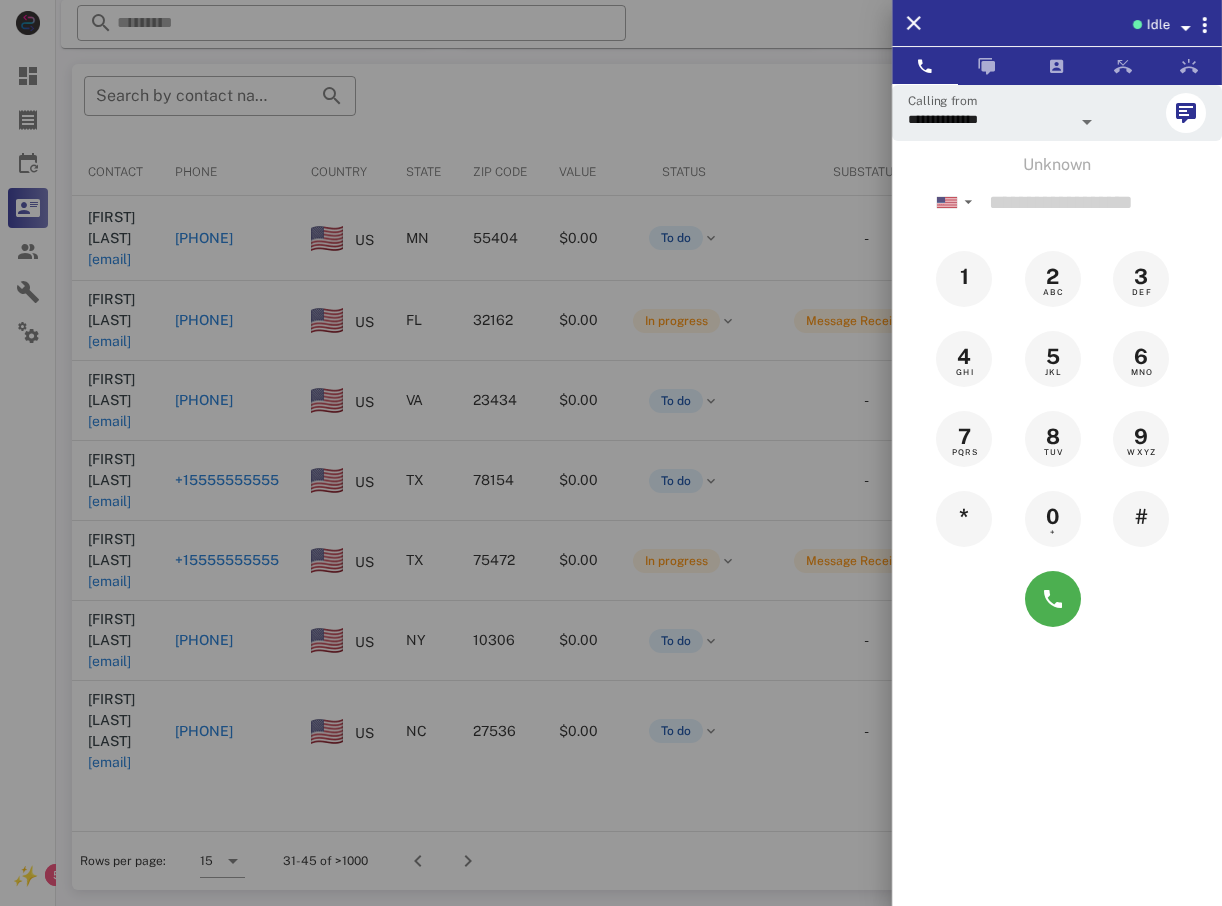 click at bounding box center (611, 453) 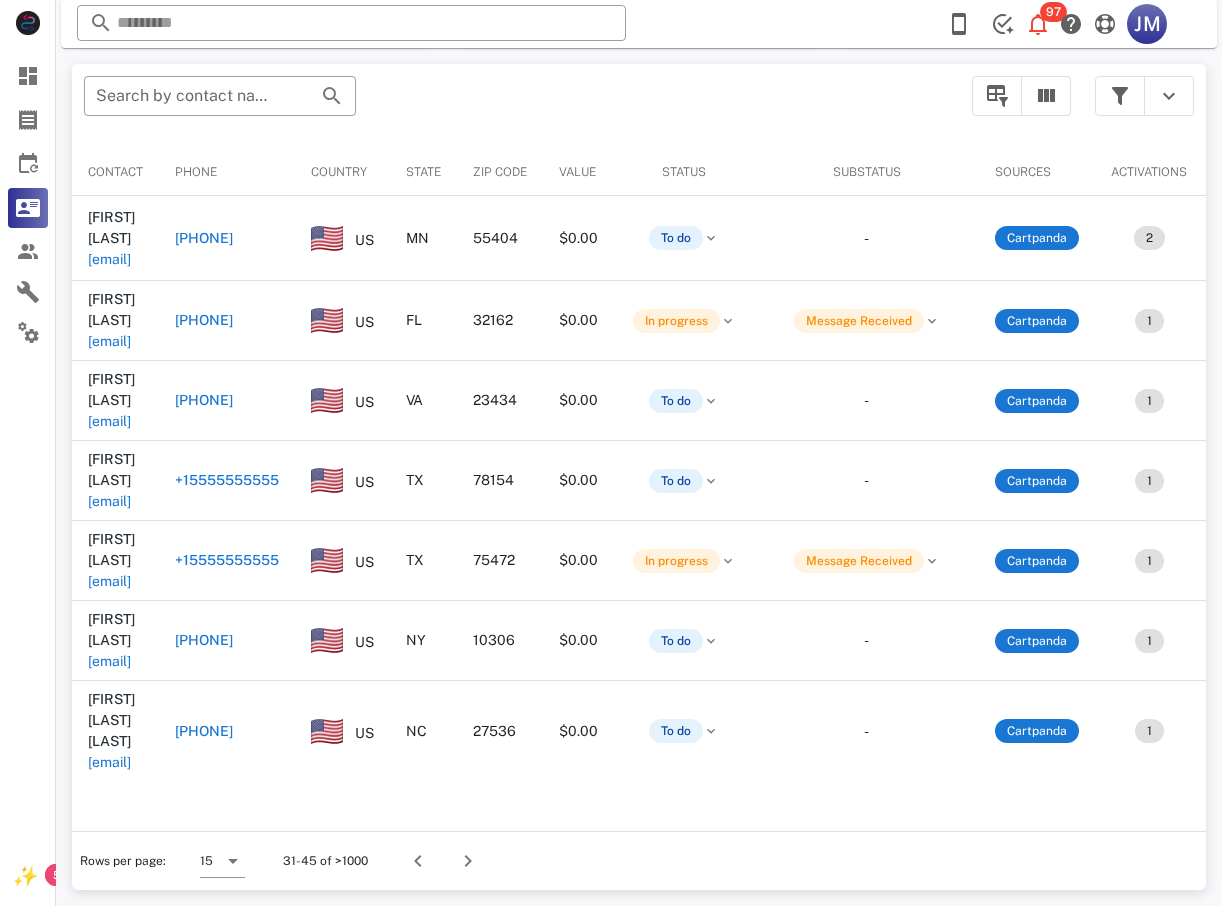 click on "[PHONE]" at bounding box center (204, 400) 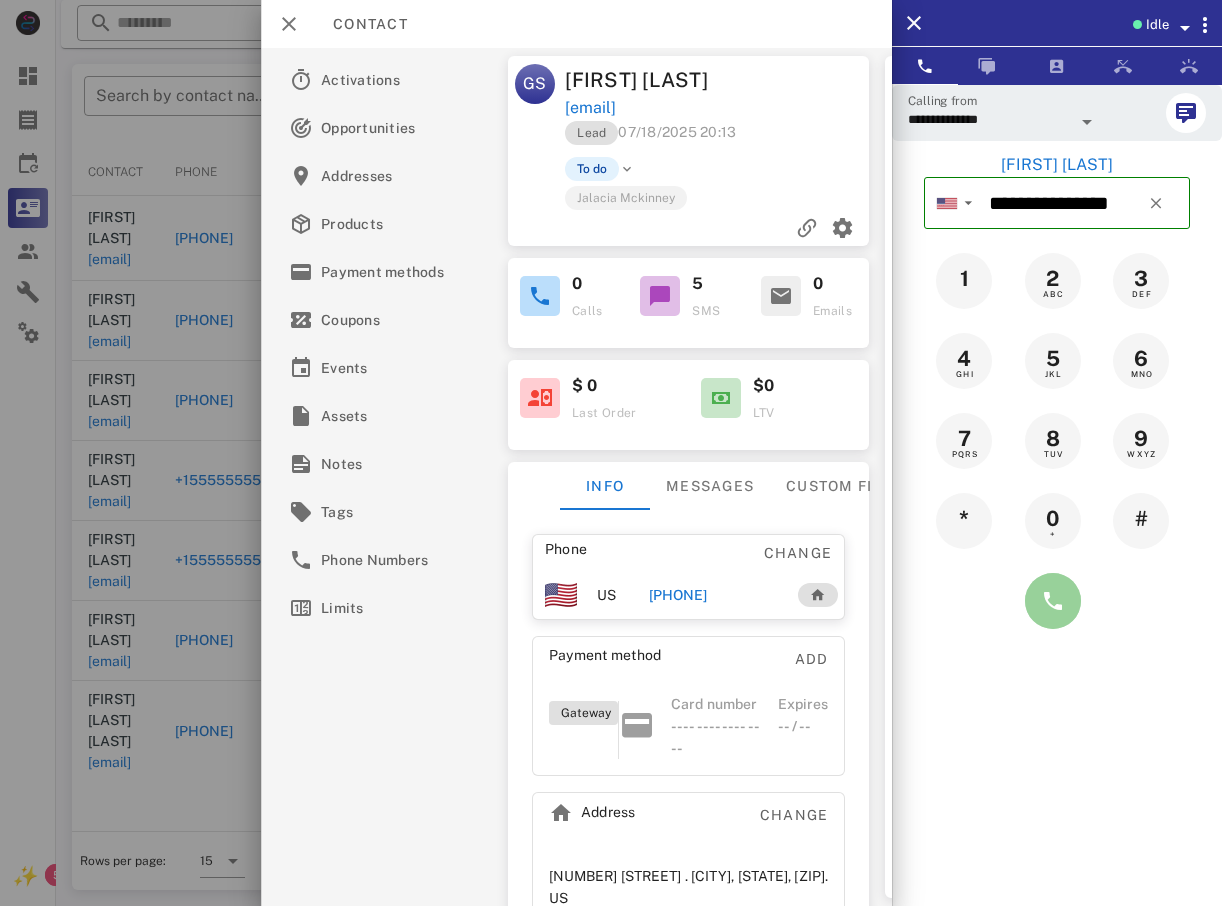 click at bounding box center (1053, 601) 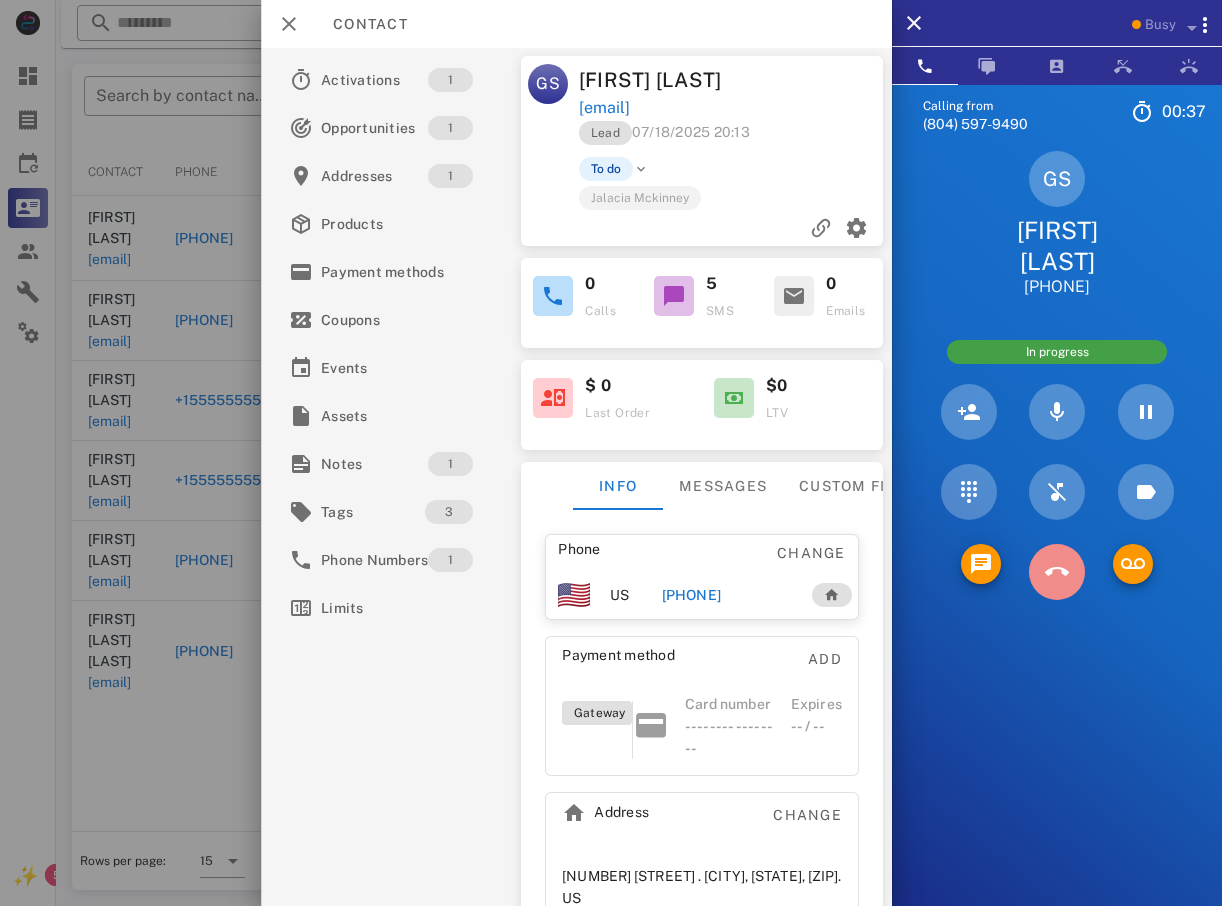 click at bounding box center (1057, 572) 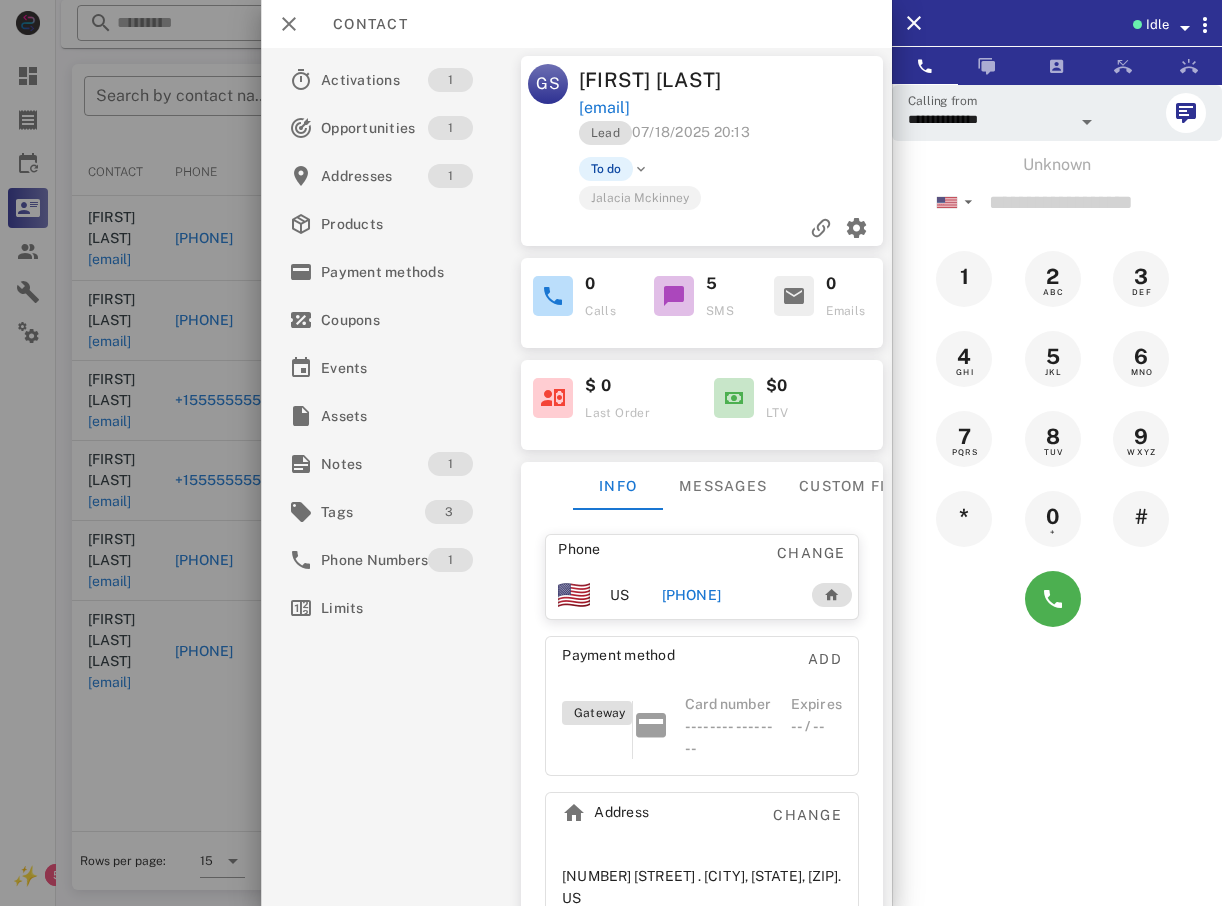 click at bounding box center (611, 453) 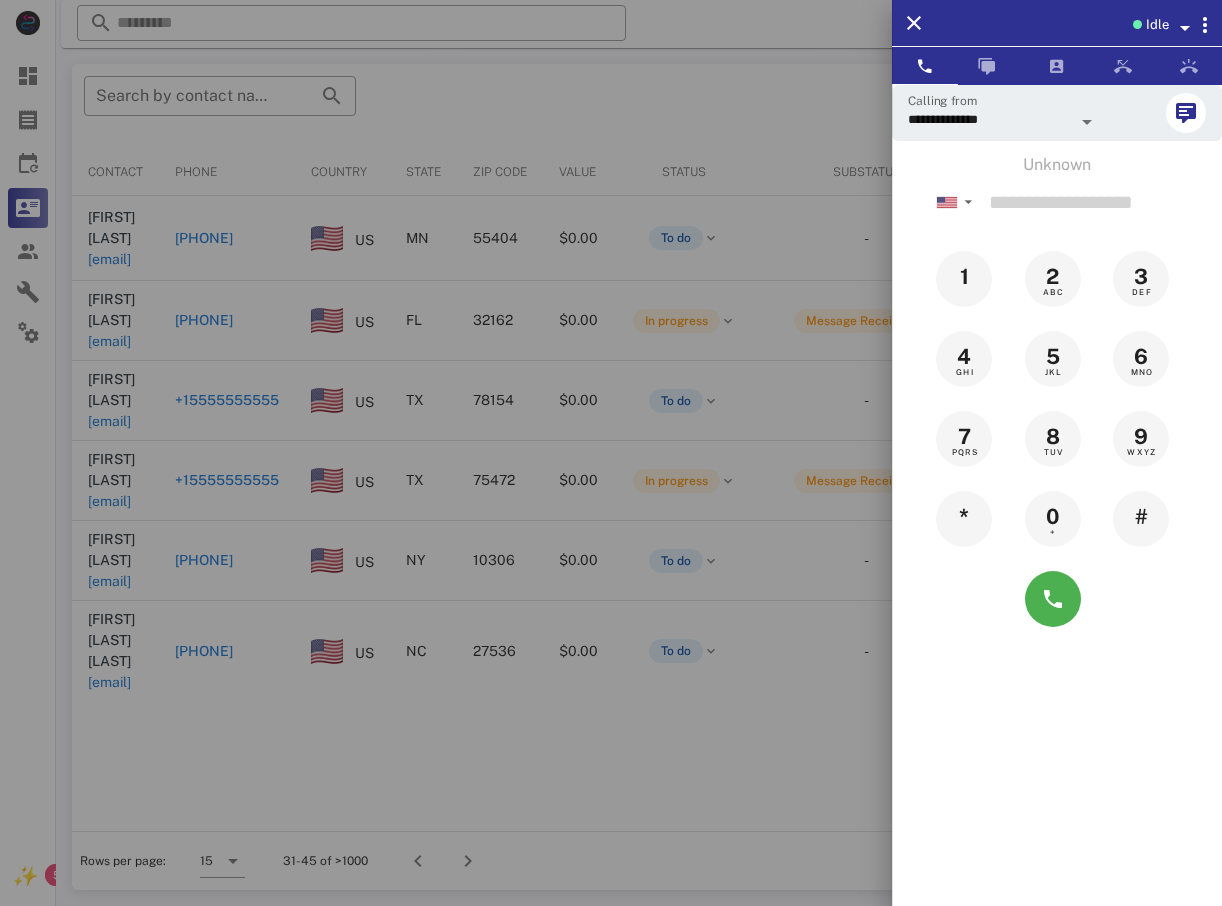 click at bounding box center (611, 453) 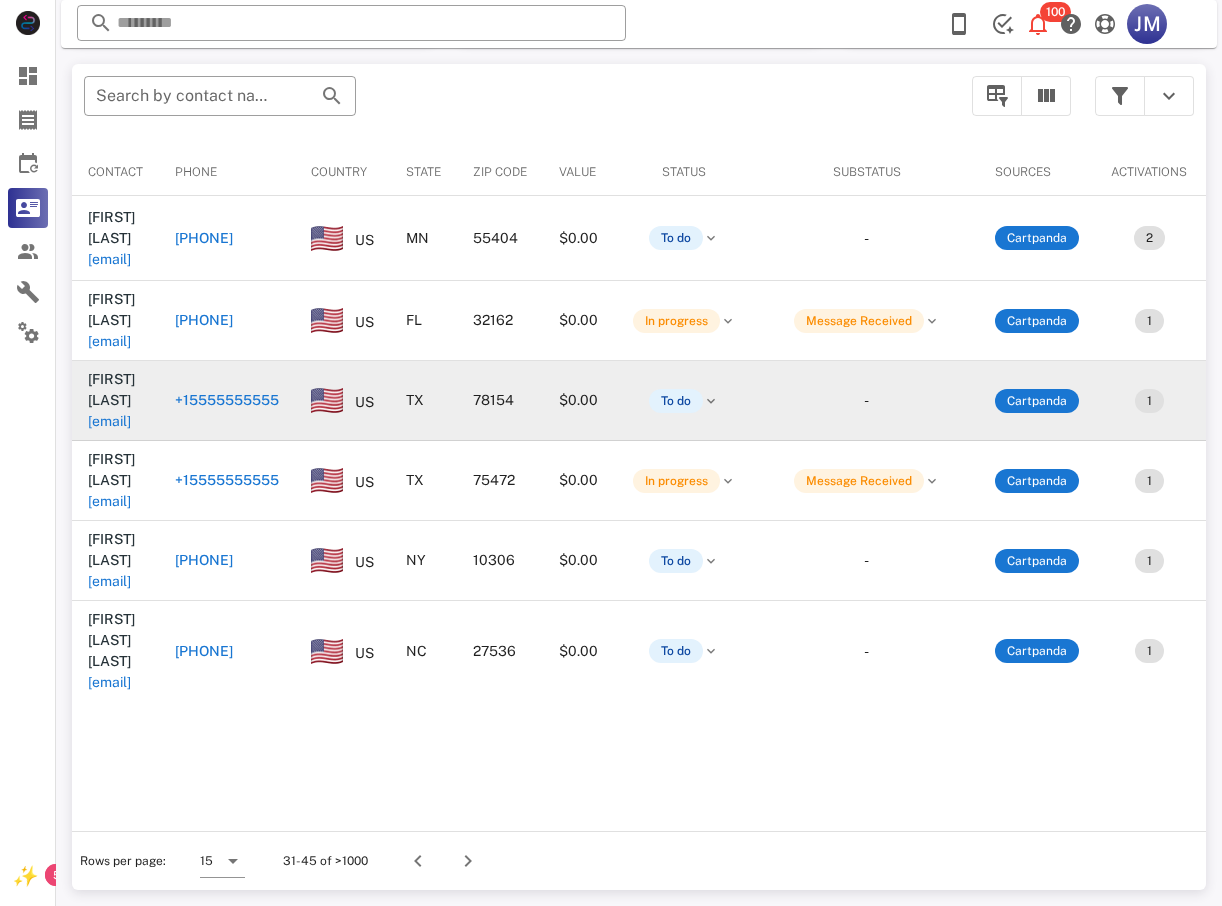 click on "+15555555555" at bounding box center (227, 400) 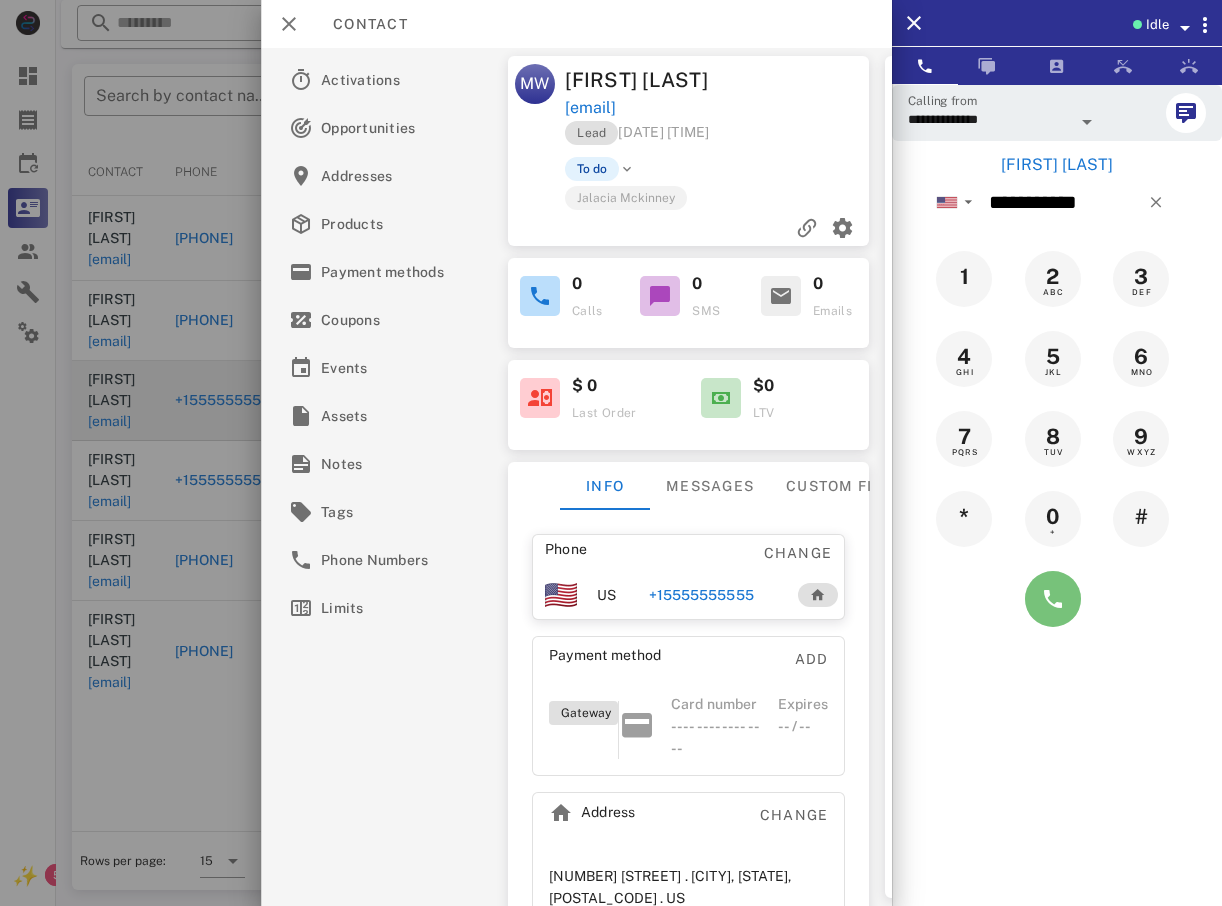 click at bounding box center (1053, 599) 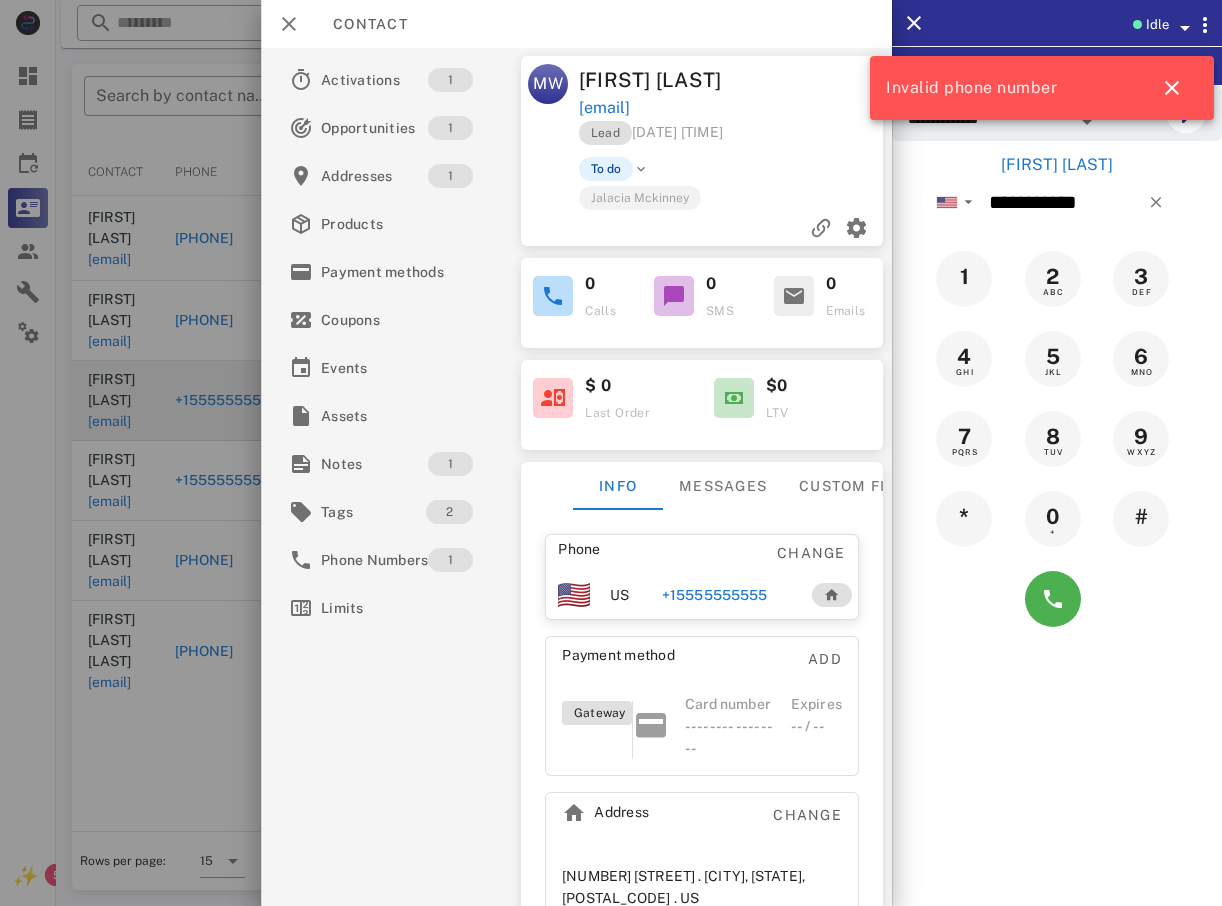 click at bounding box center [611, 453] 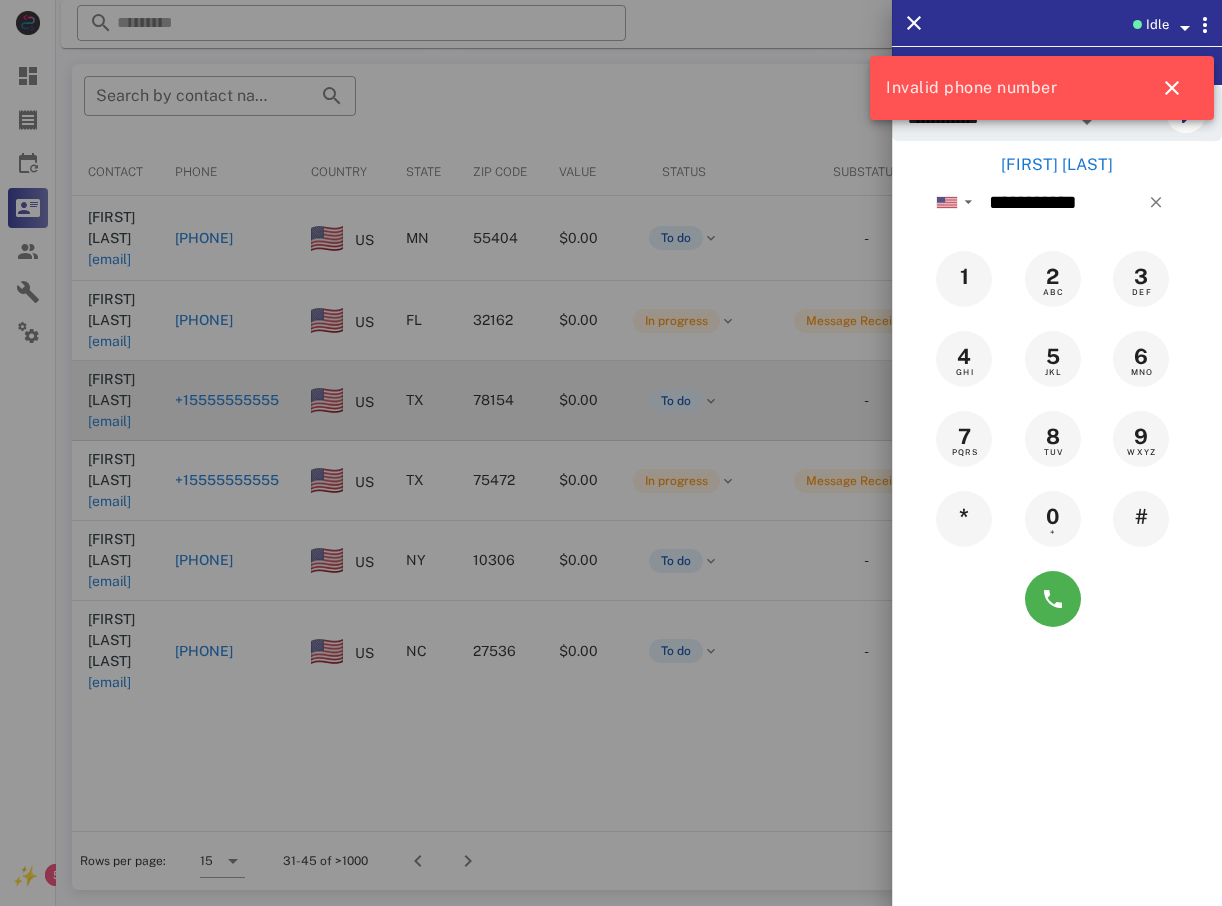 click at bounding box center (611, 453) 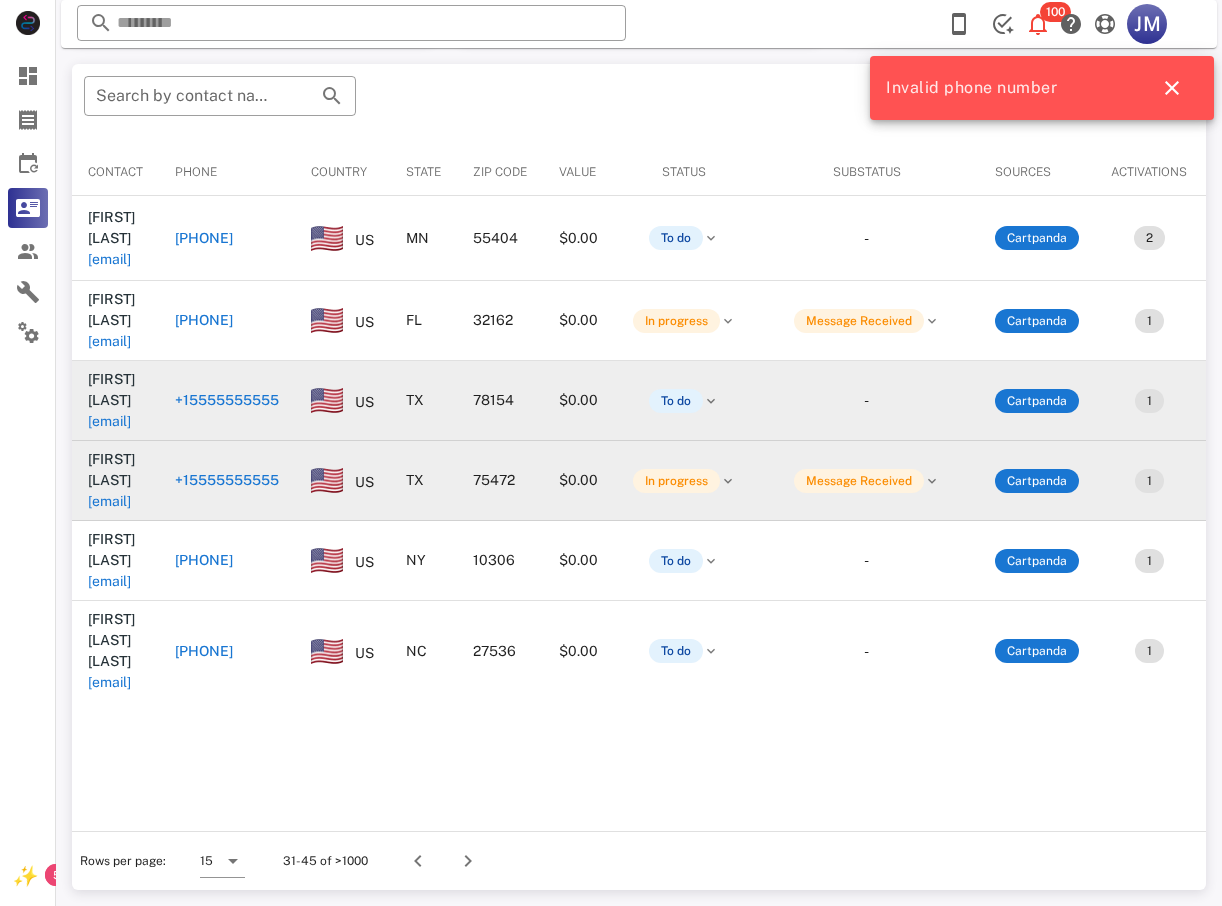 click on "+15555555555" at bounding box center (227, 480) 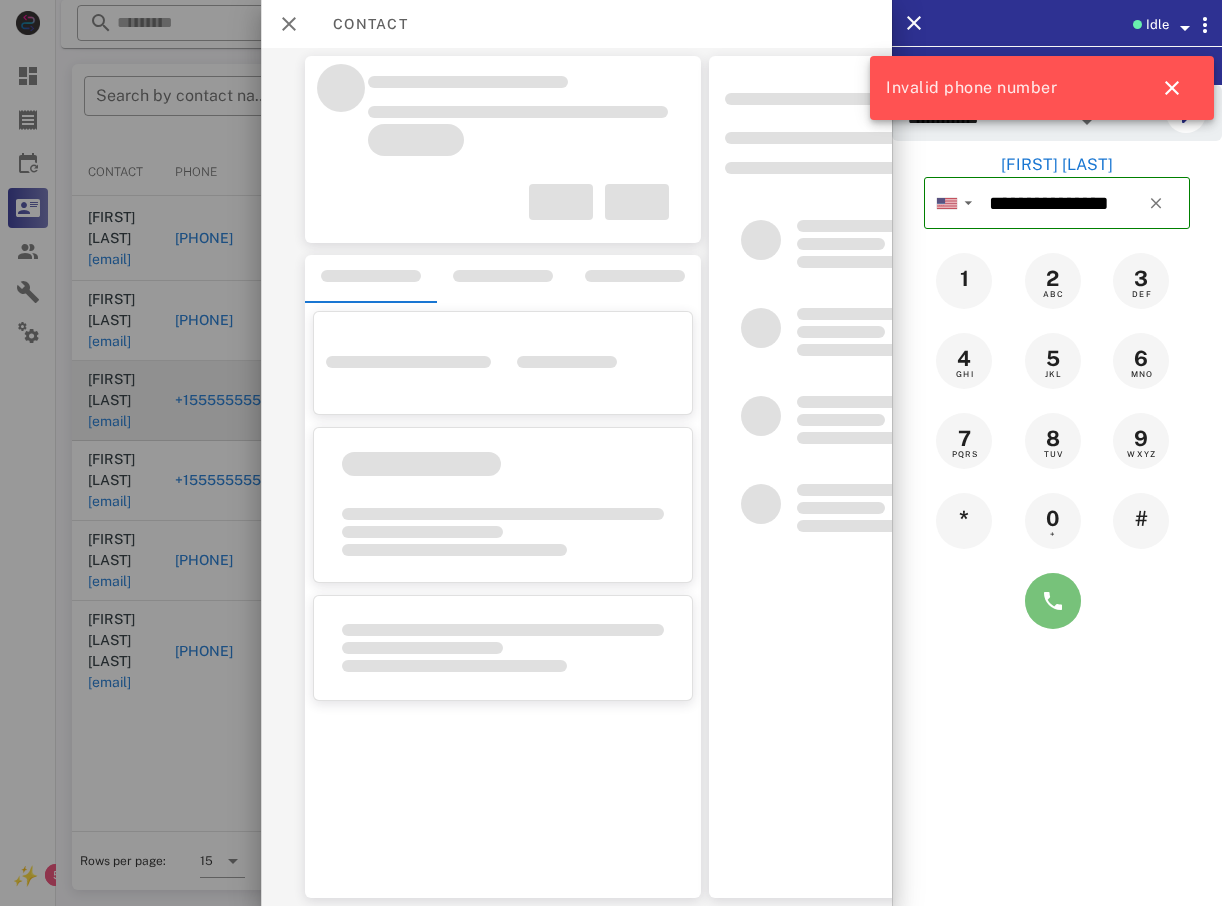 click at bounding box center [1053, 601] 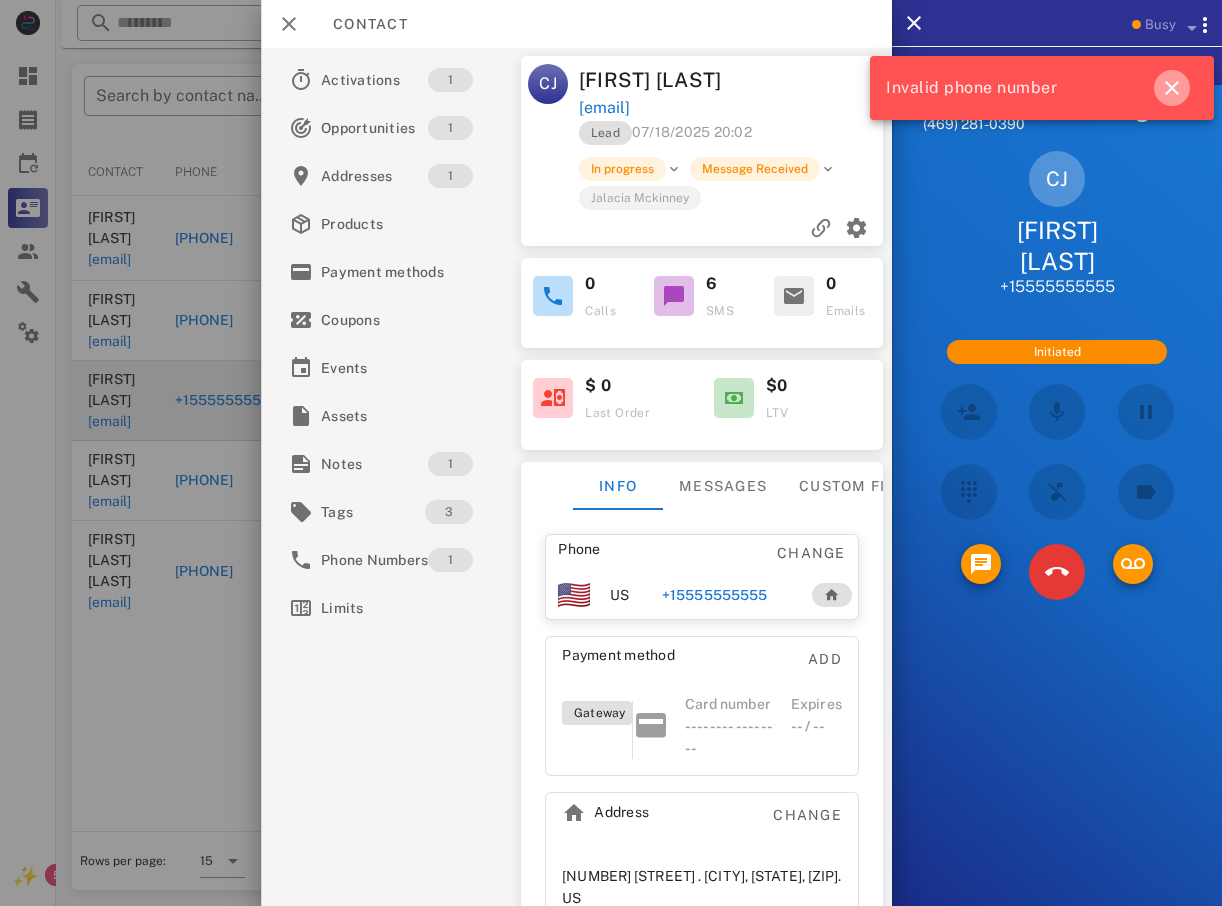 click at bounding box center (1172, 88) 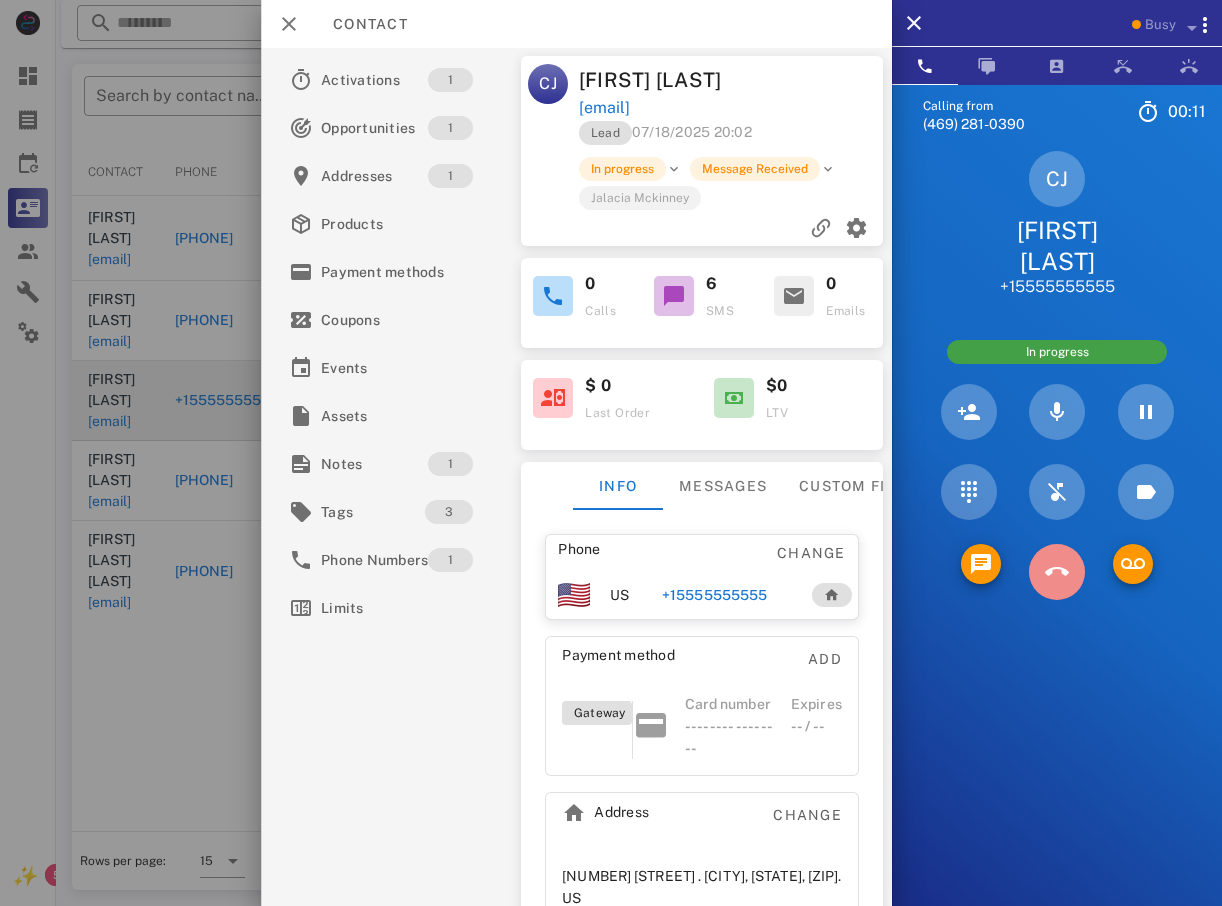 click at bounding box center (1057, 572) 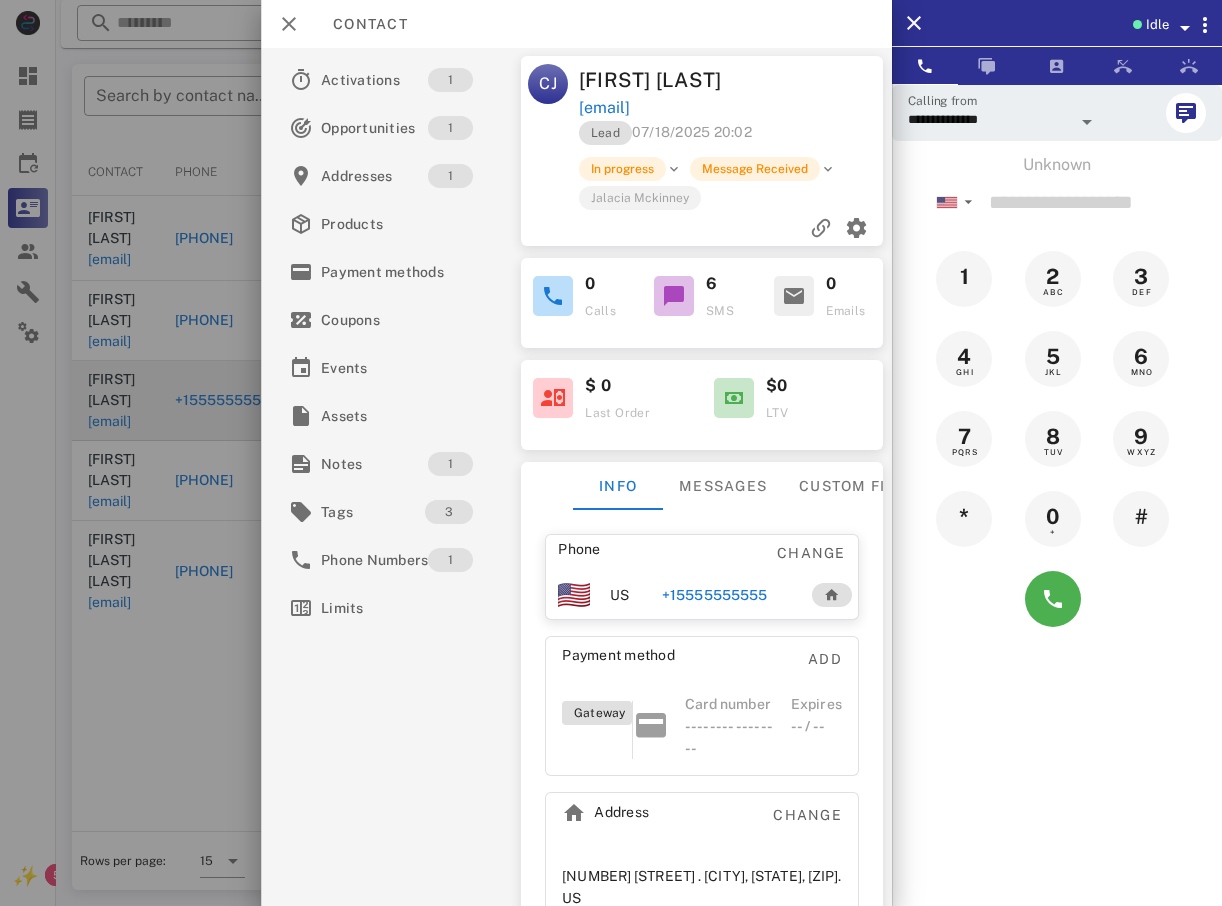 click at bounding box center [611, 453] 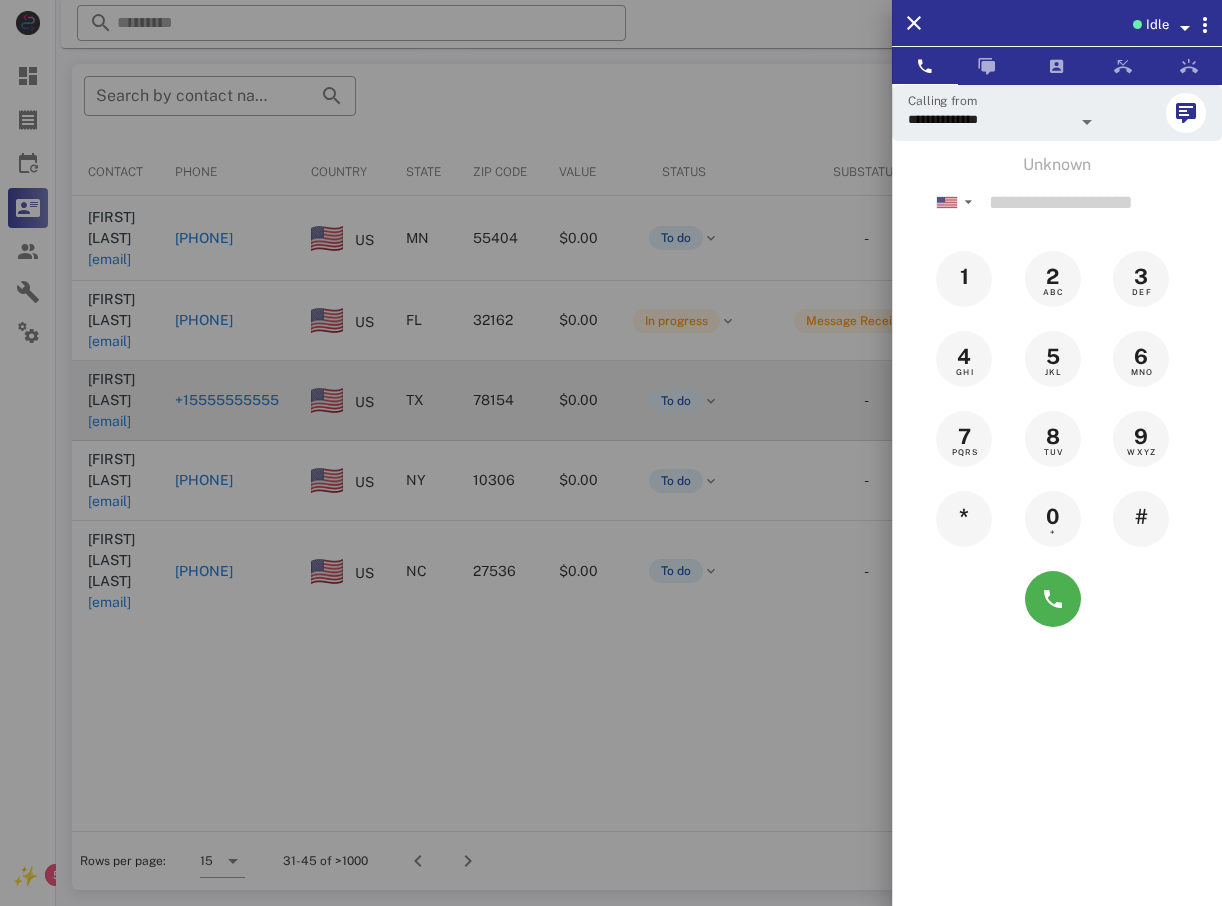 click at bounding box center [611, 453] 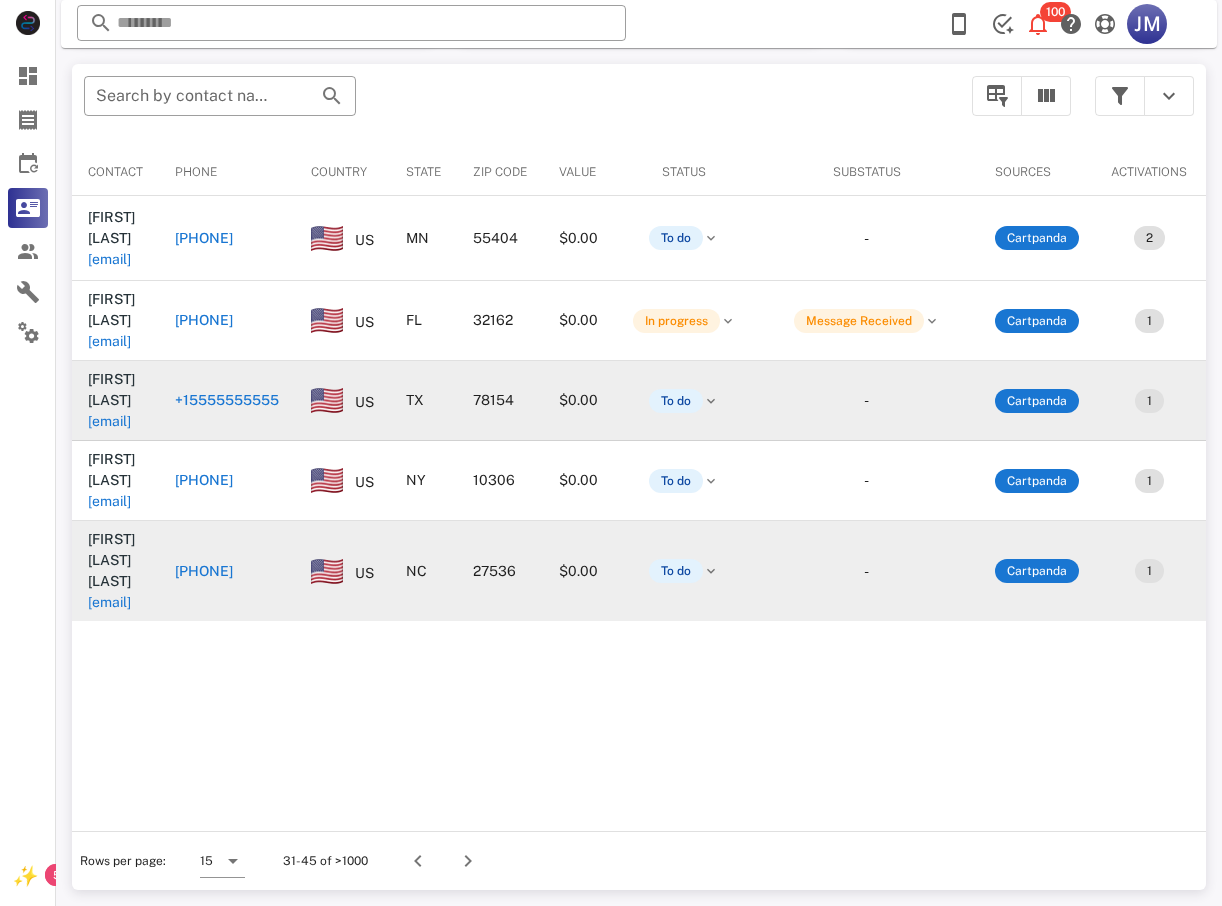 click on "[PHONE]" at bounding box center (204, 571) 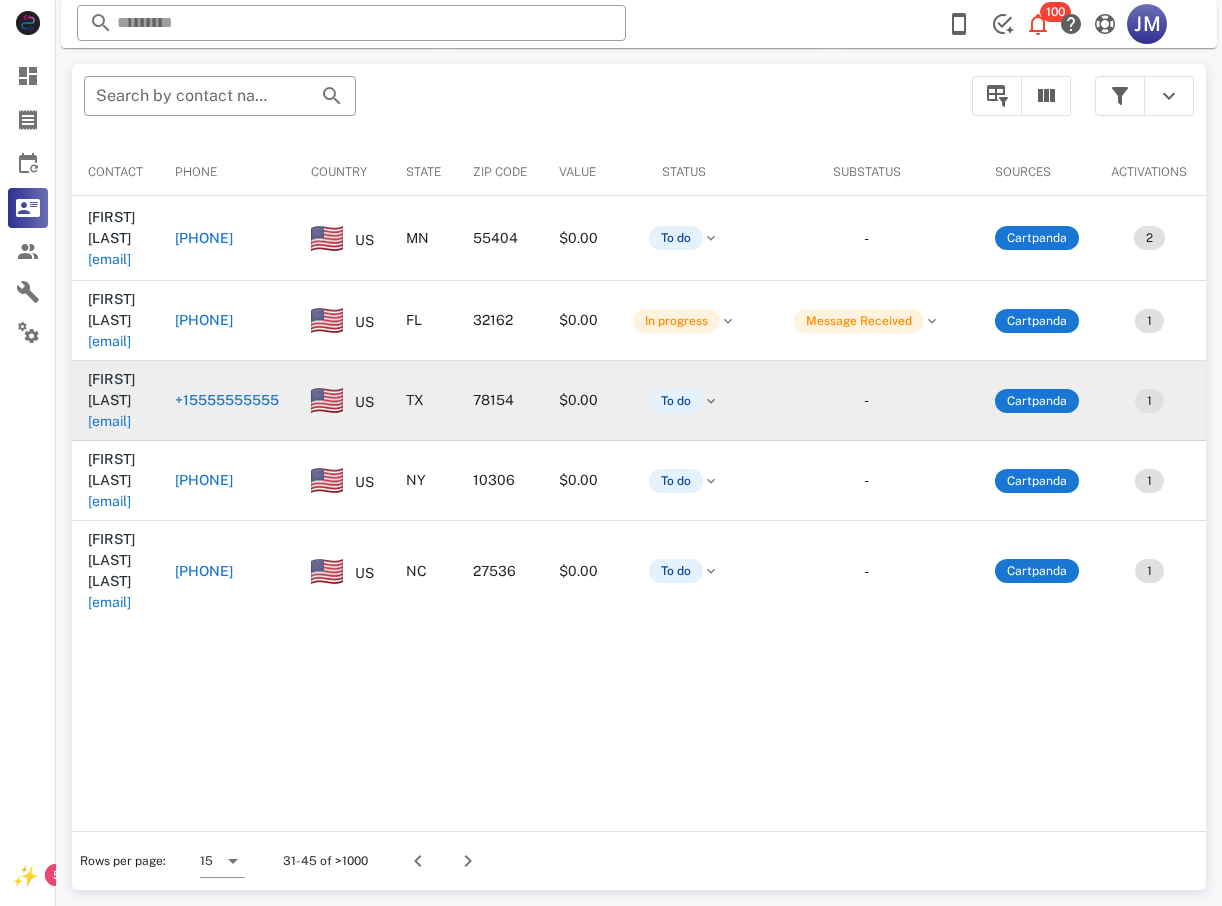 type on "**********" 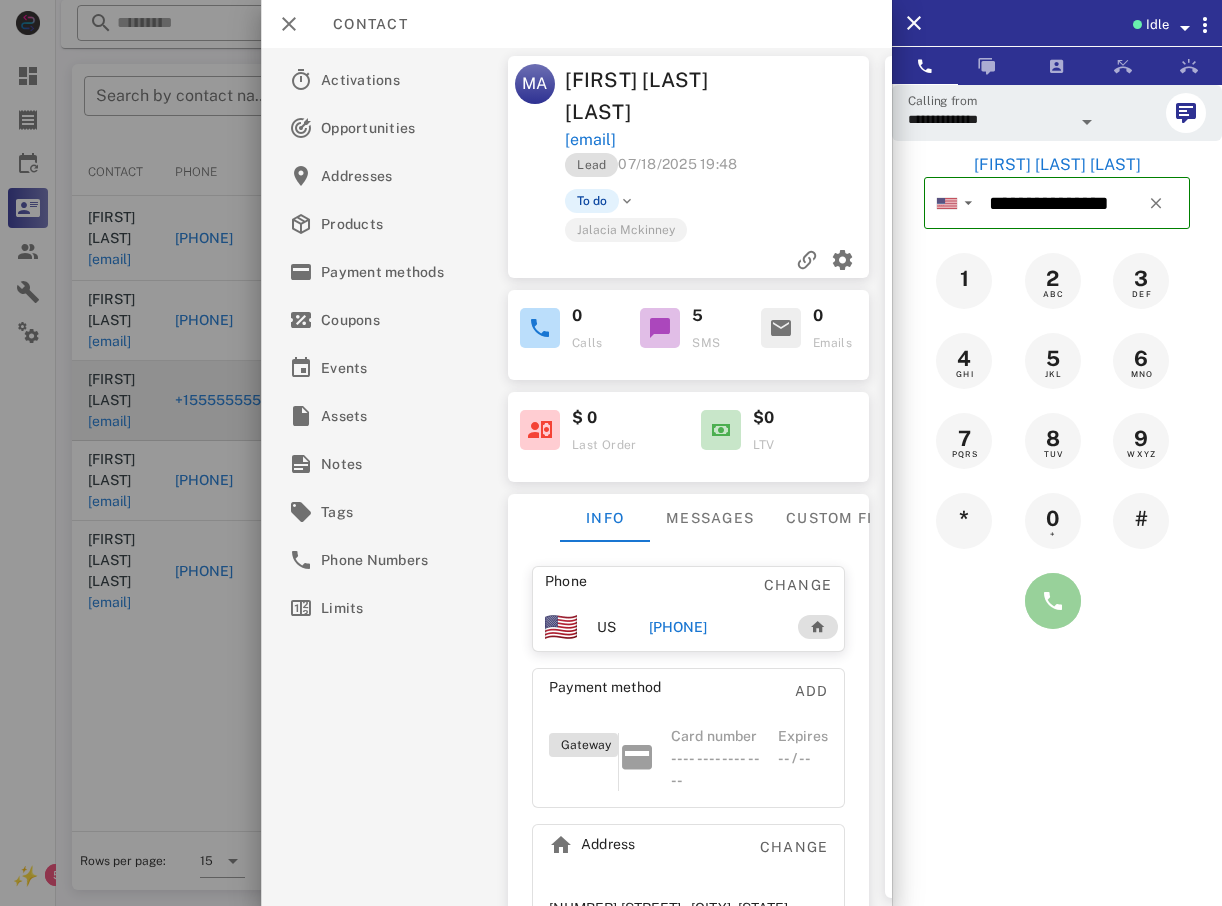 click at bounding box center [1053, 601] 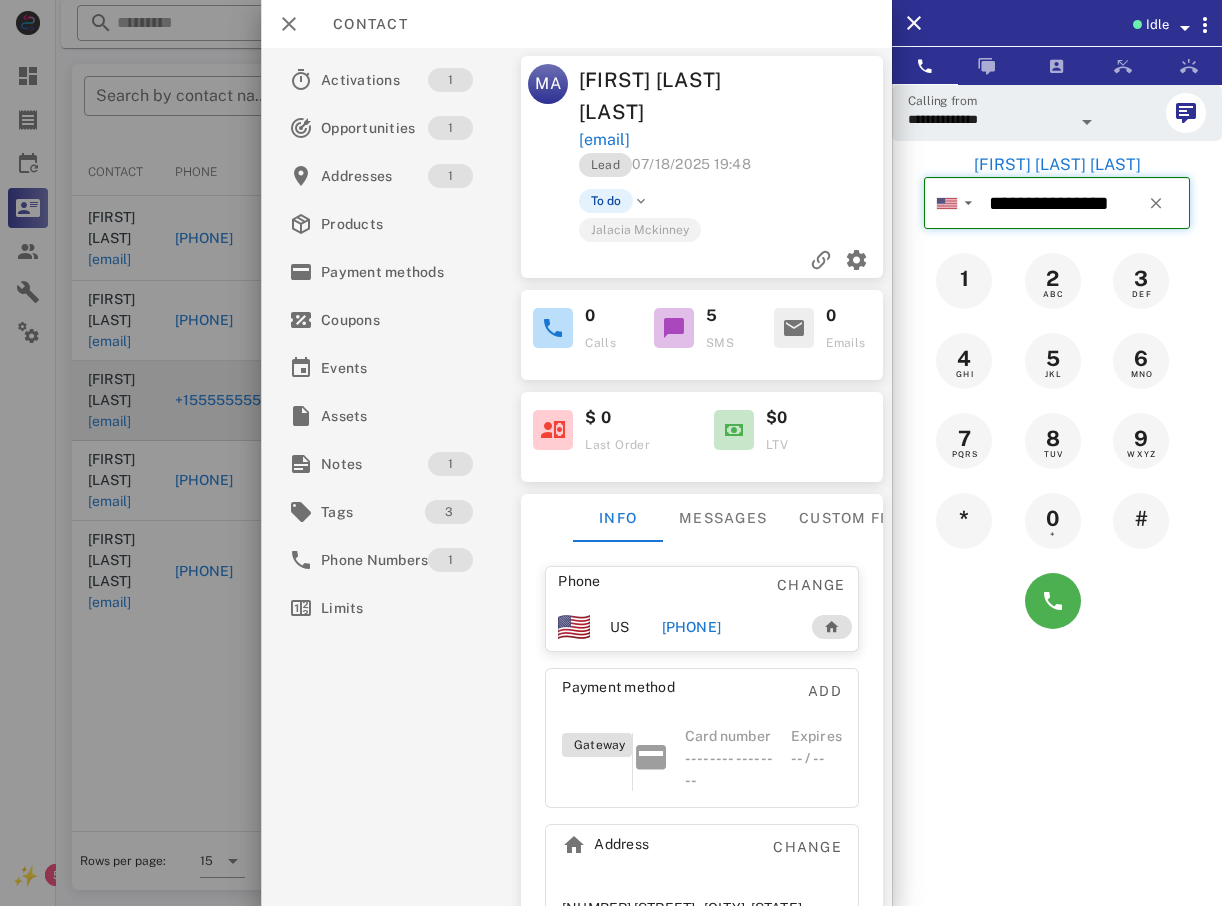 type 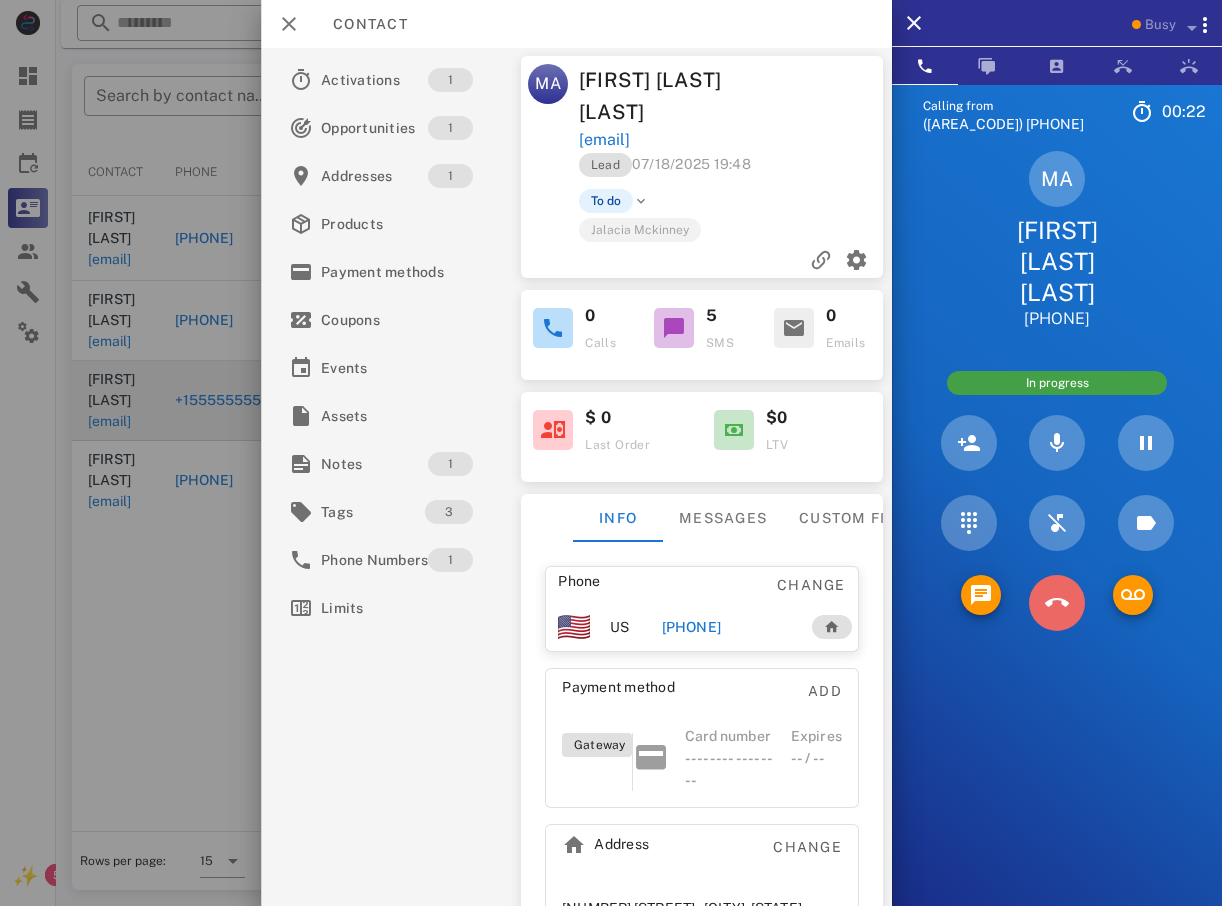 click at bounding box center [1057, 603] 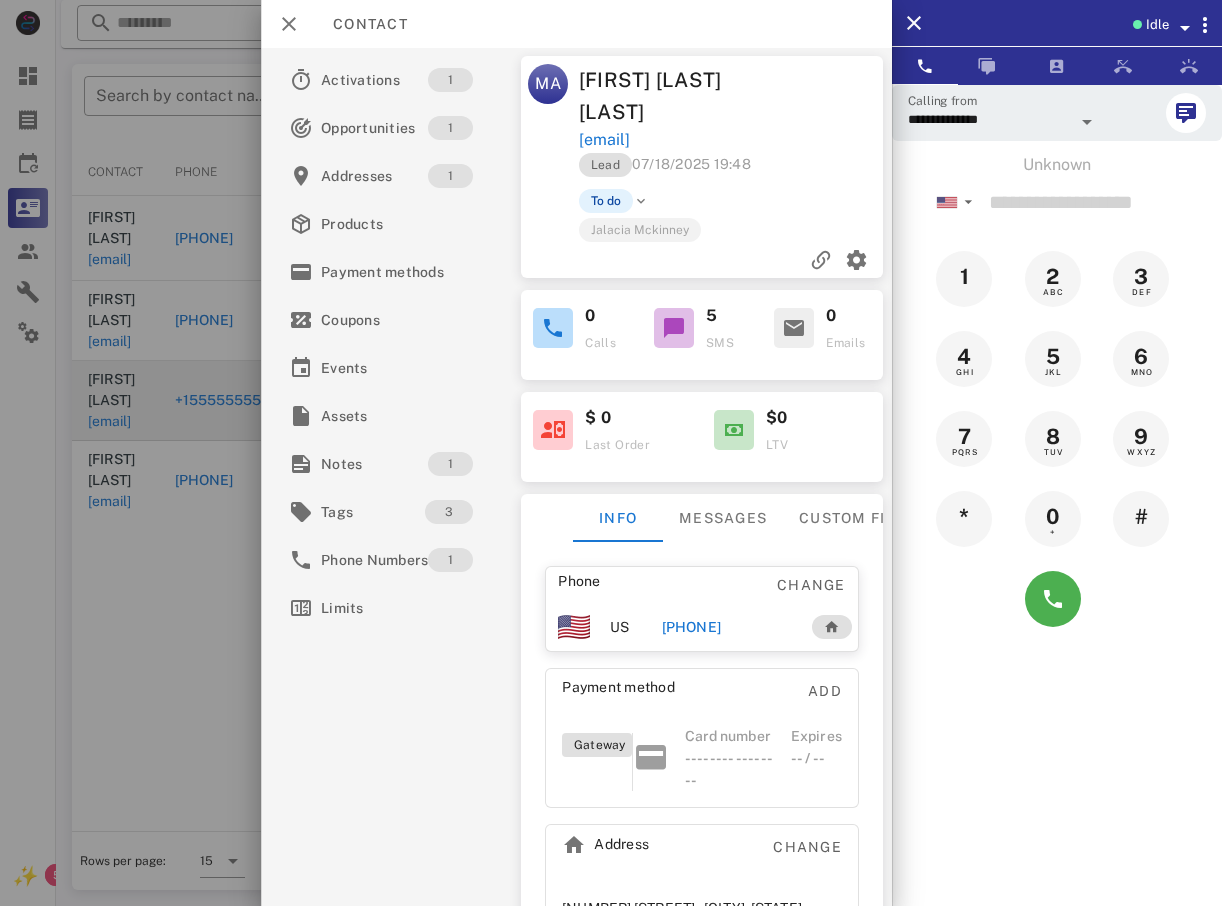 drag, startPoint x: 125, startPoint y: 608, endPoint x: 209, endPoint y: 539, distance: 108.706024 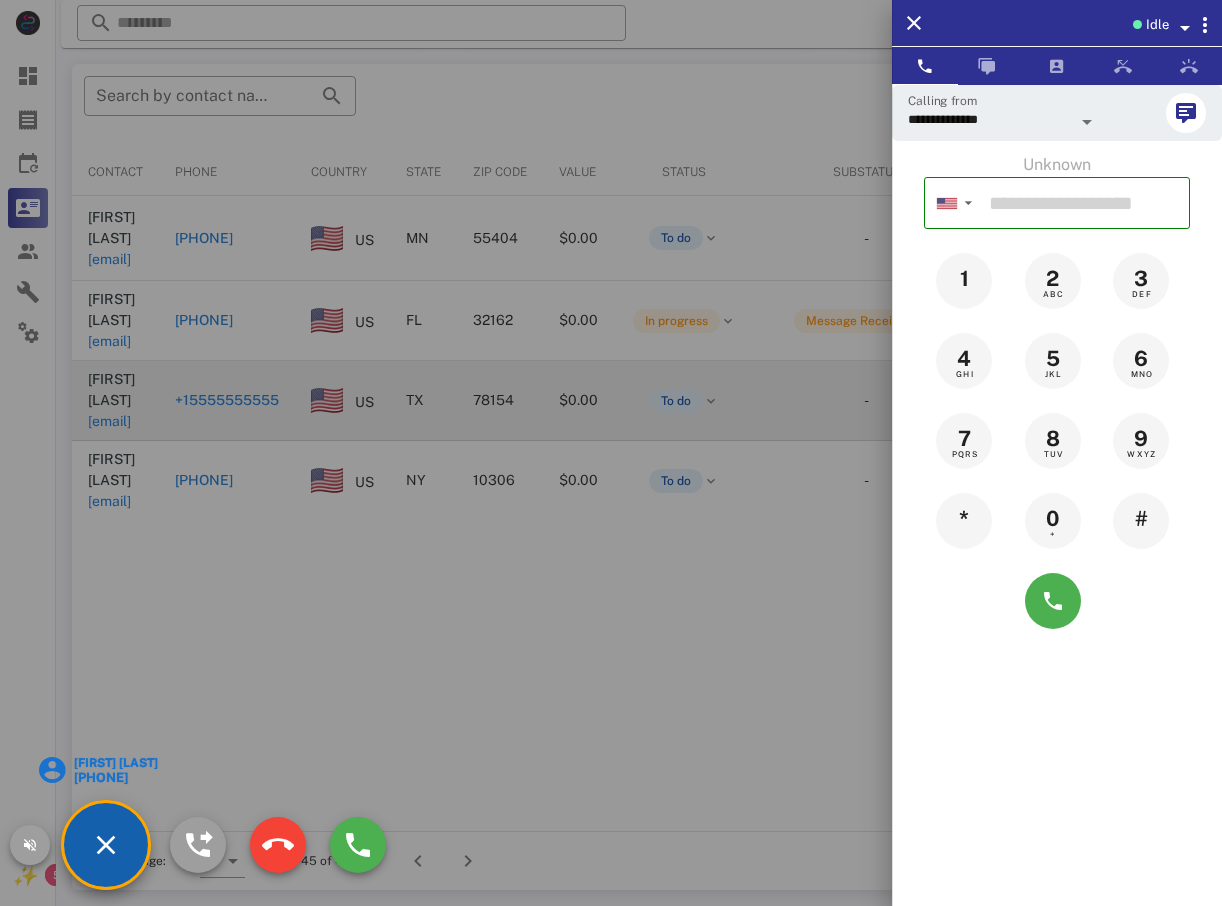 click at bounding box center [611, 453] 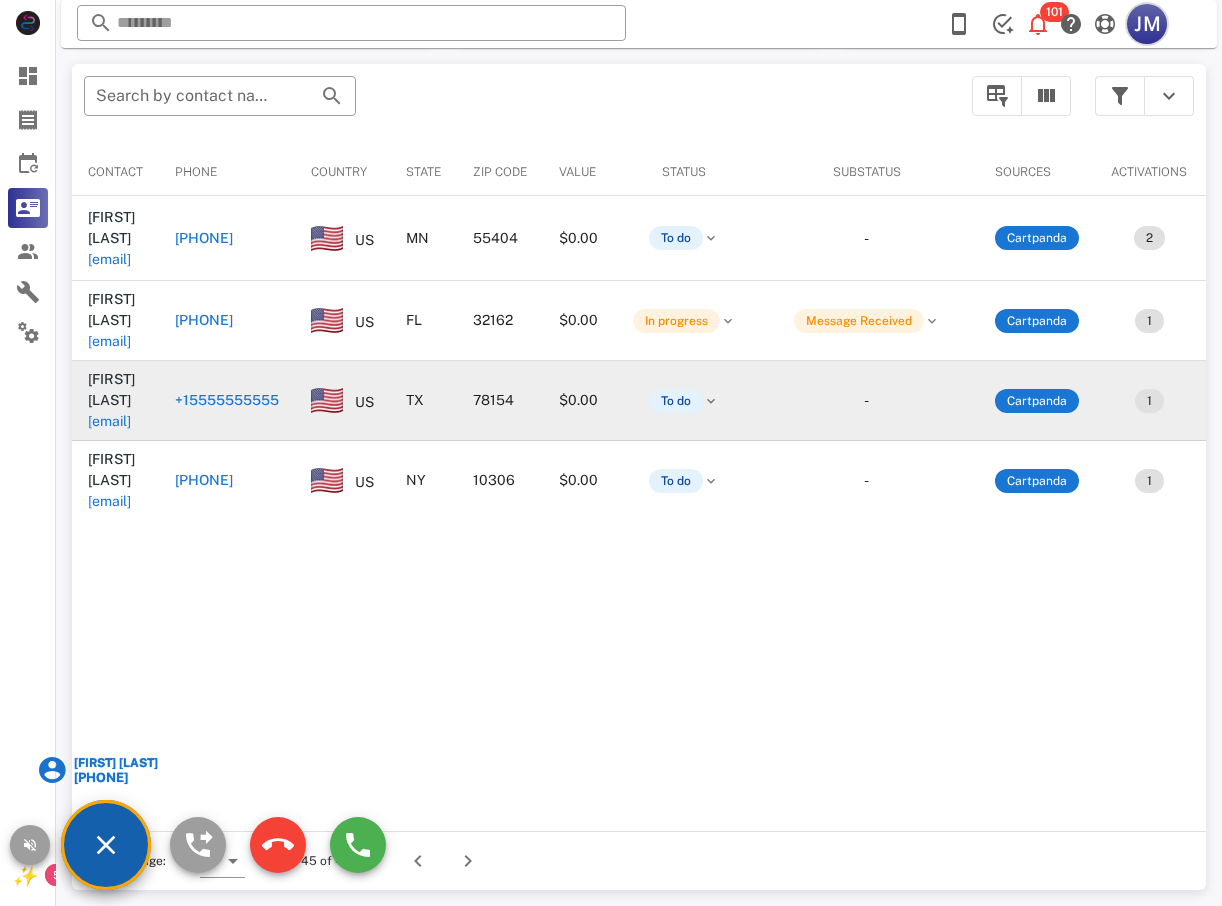 click on "JM" at bounding box center (1147, 24) 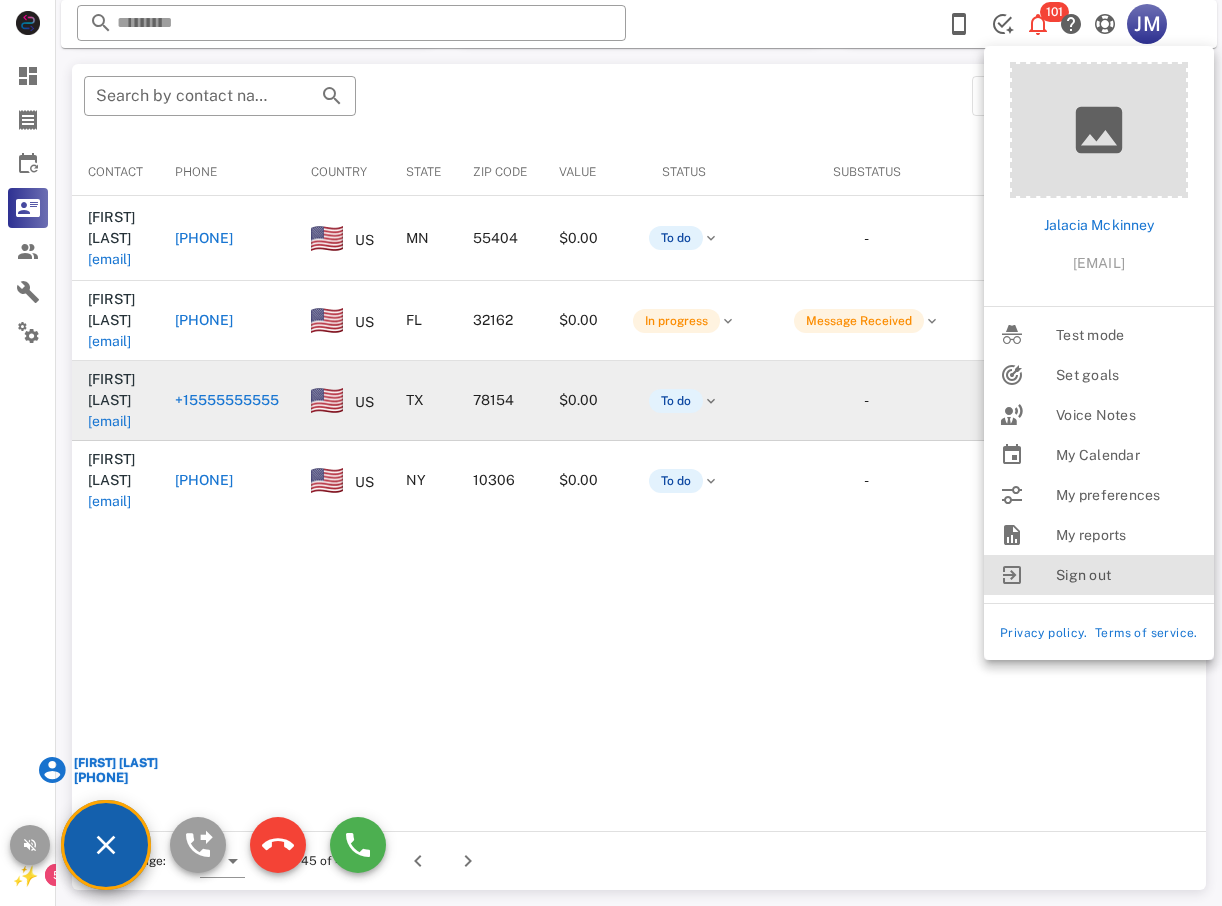 click on "Sign out" at bounding box center [1127, 575] 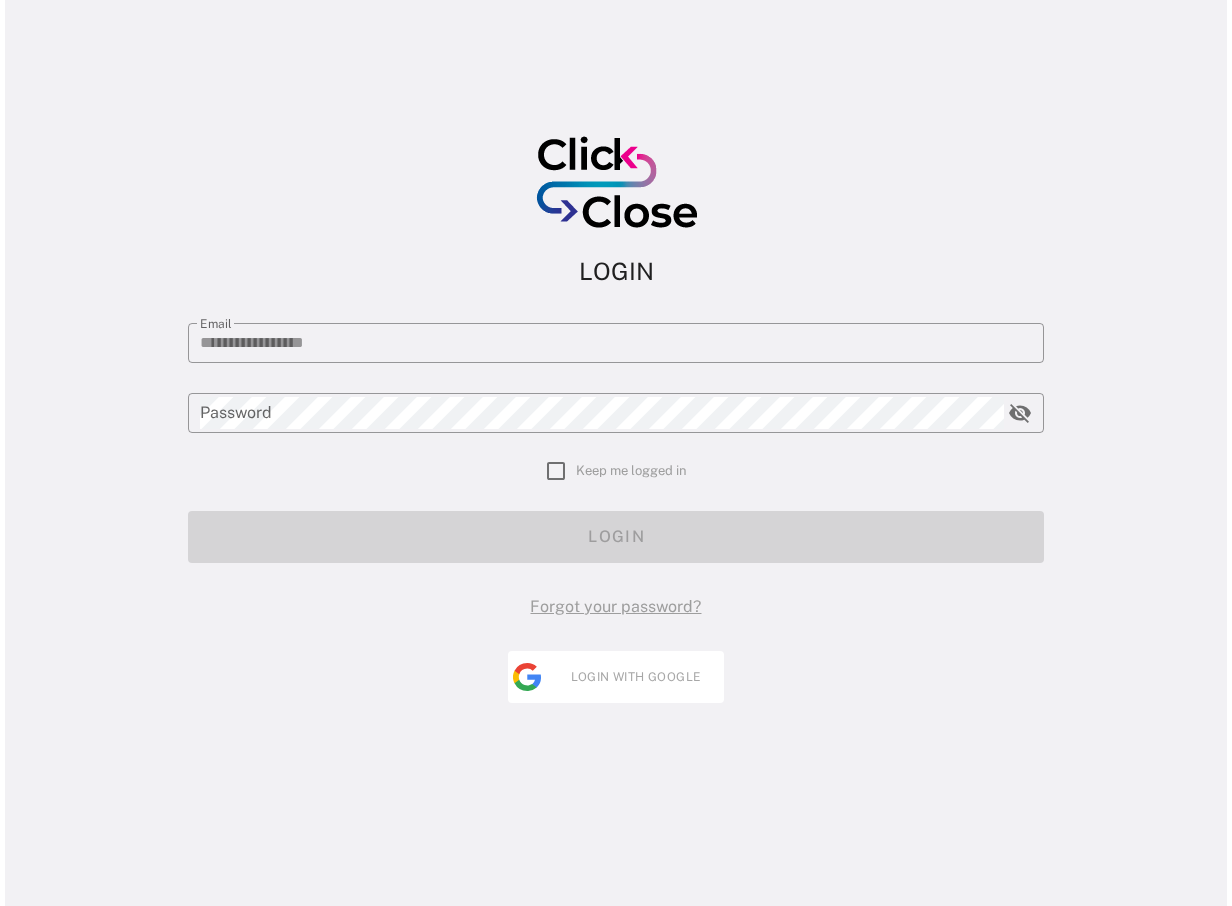 scroll, scrollTop: 0, scrollLeft: 0, axis: both 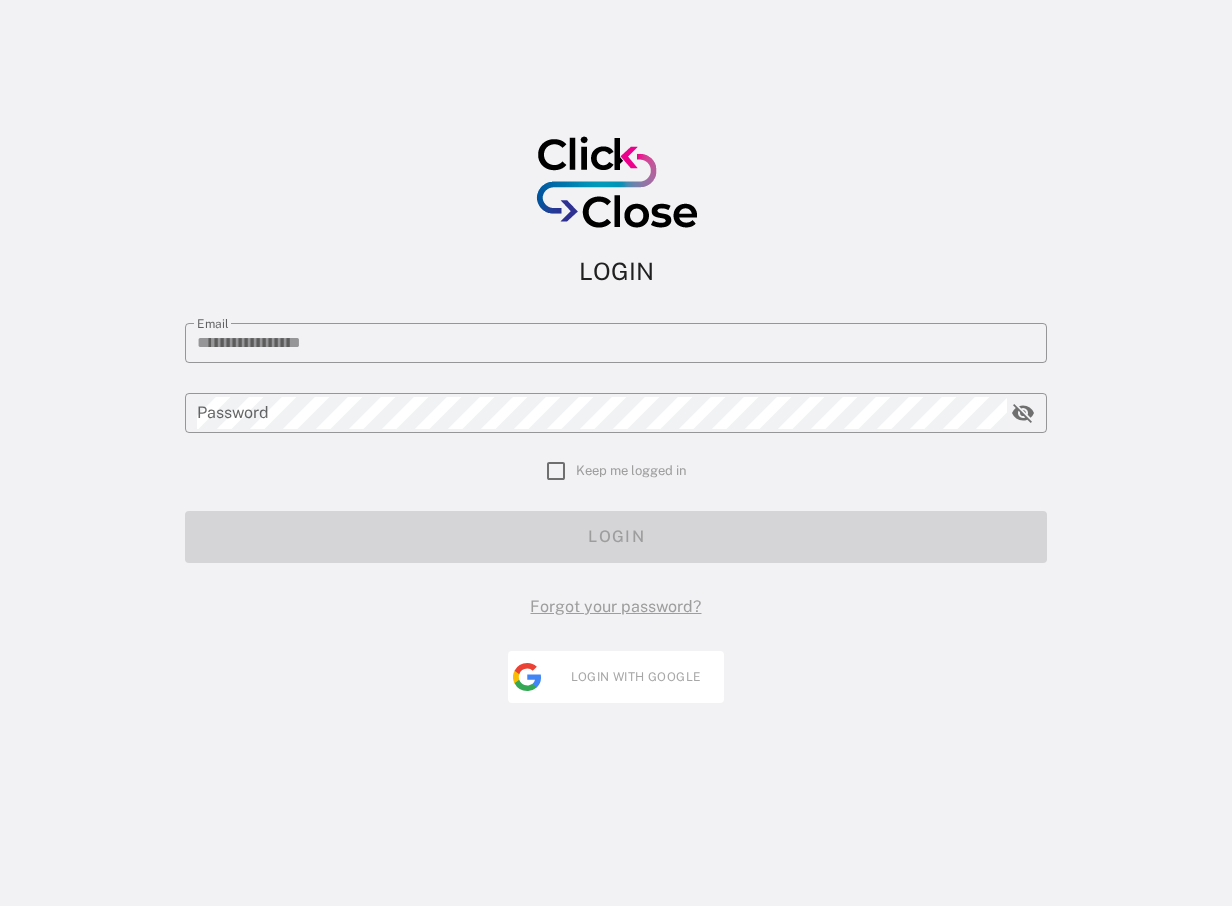type on "**********" 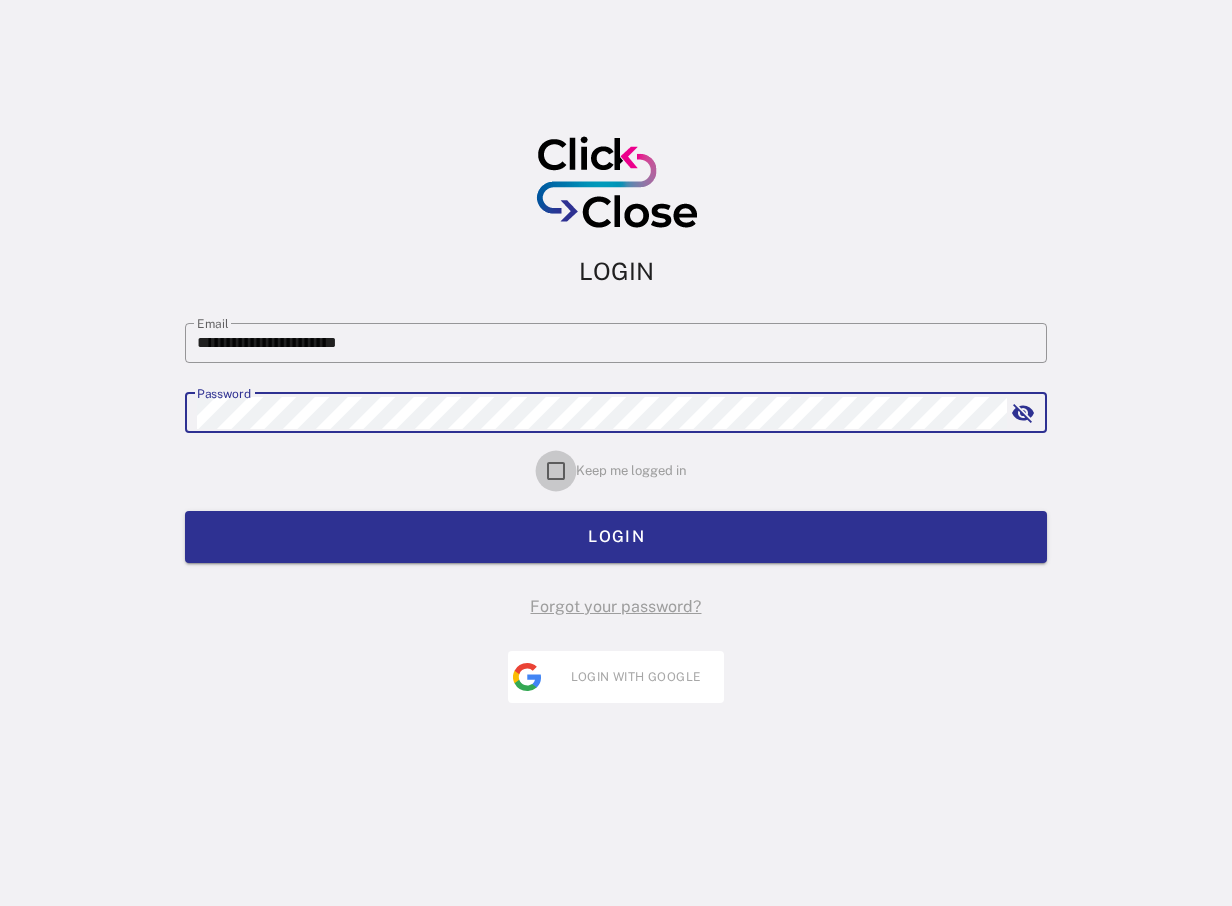 click at bounding box center [556, 471] 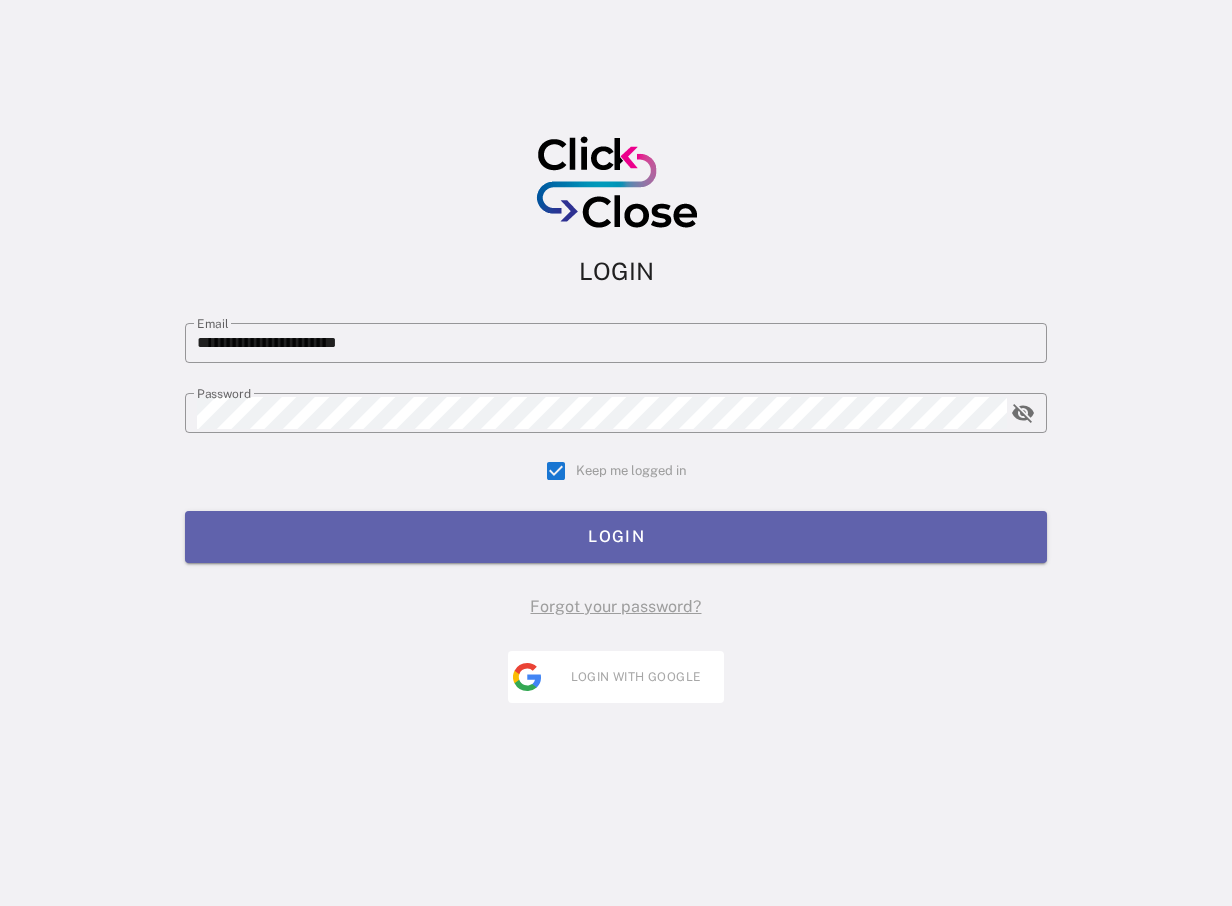 click on "LOGIN" at bounding box center [616, 536] 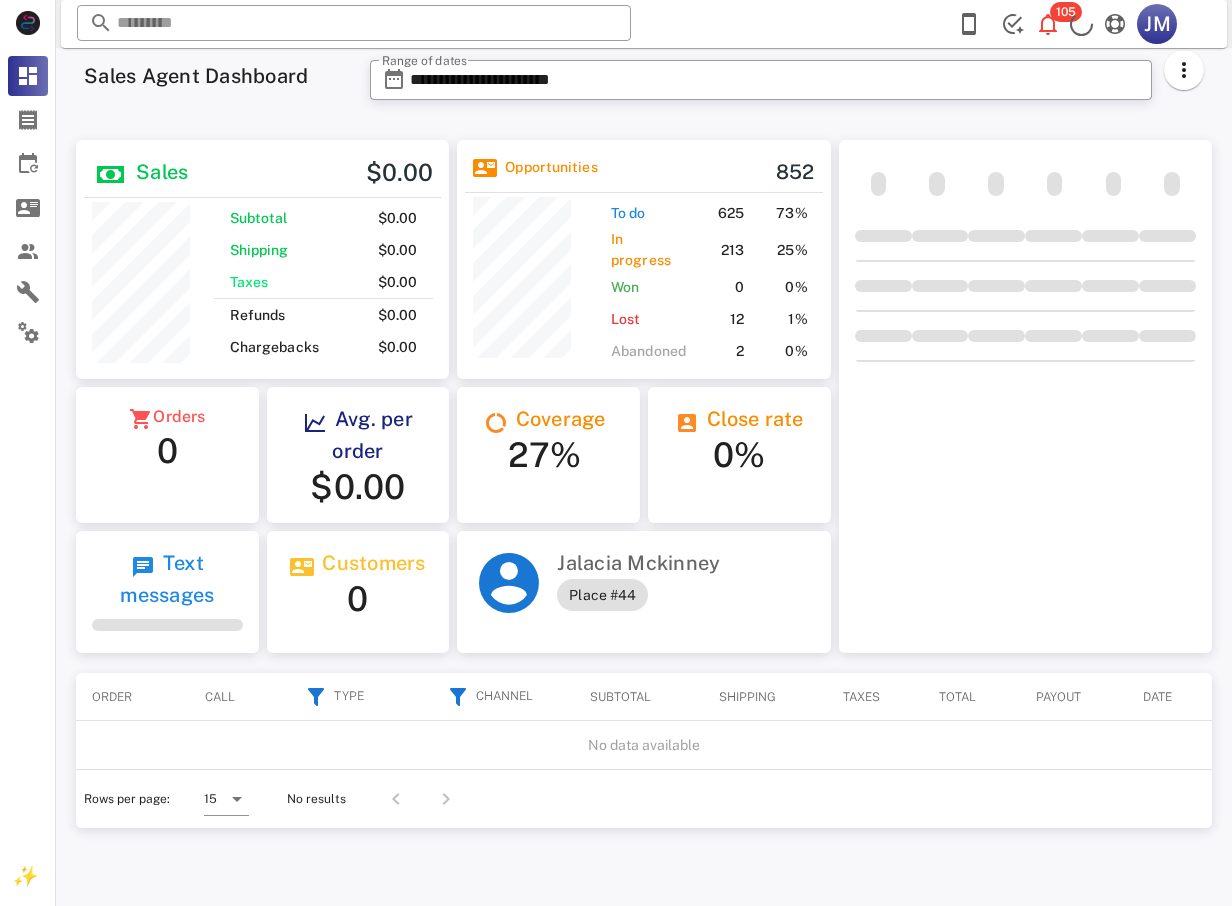 scroll, scrollTop: 0, scrollLeft: 0, axis: both 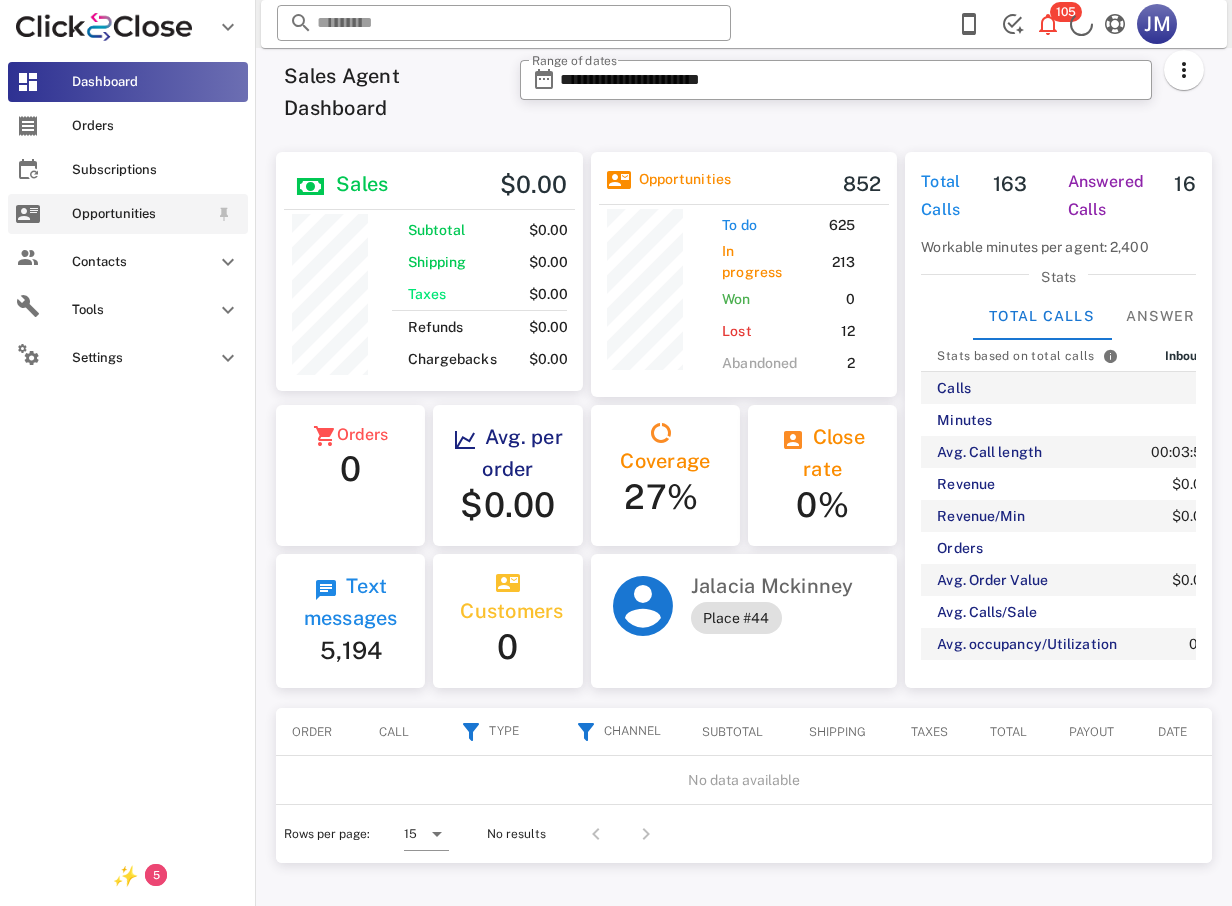 click on "Opportunities" at bounding box center (140, 214) 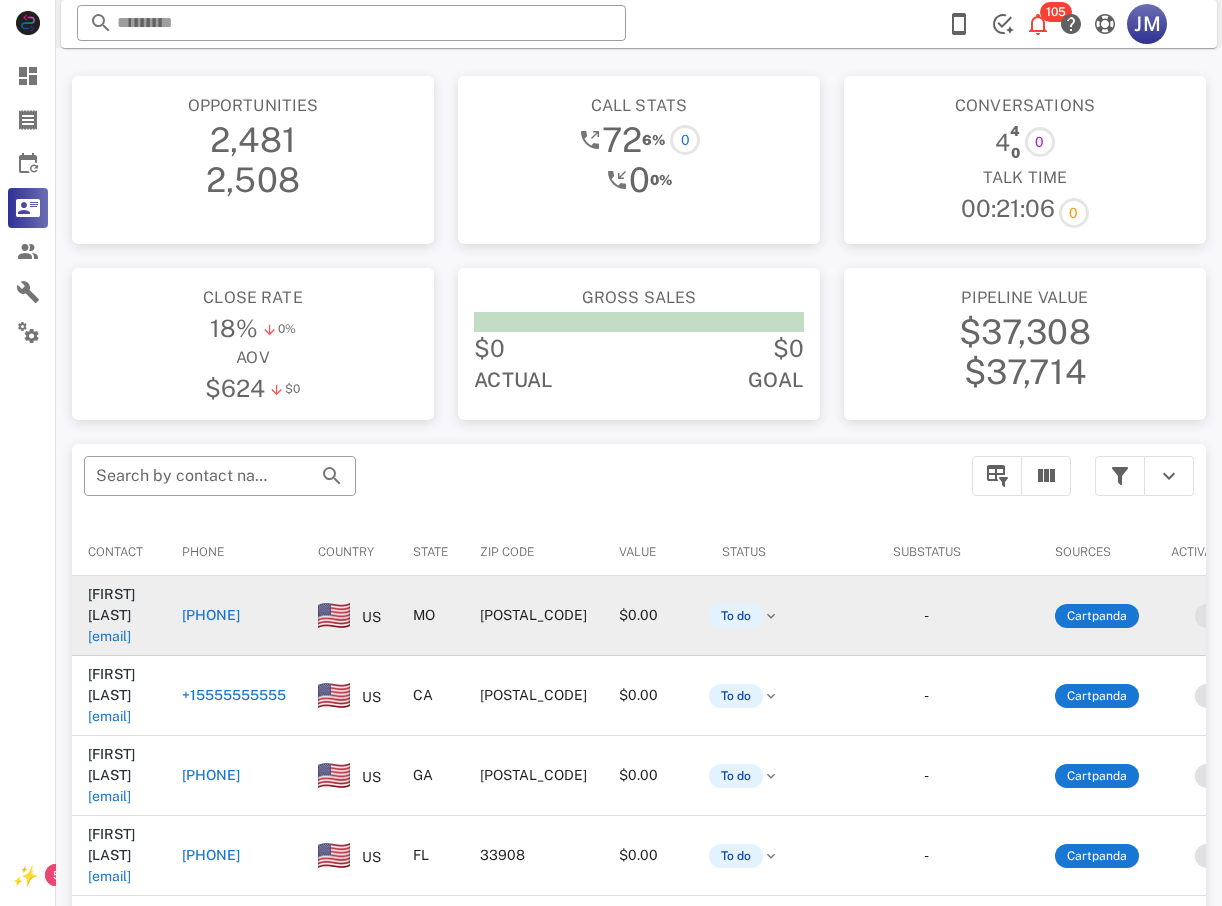 click on "[PHONE]" at bounding box center [211, 615] 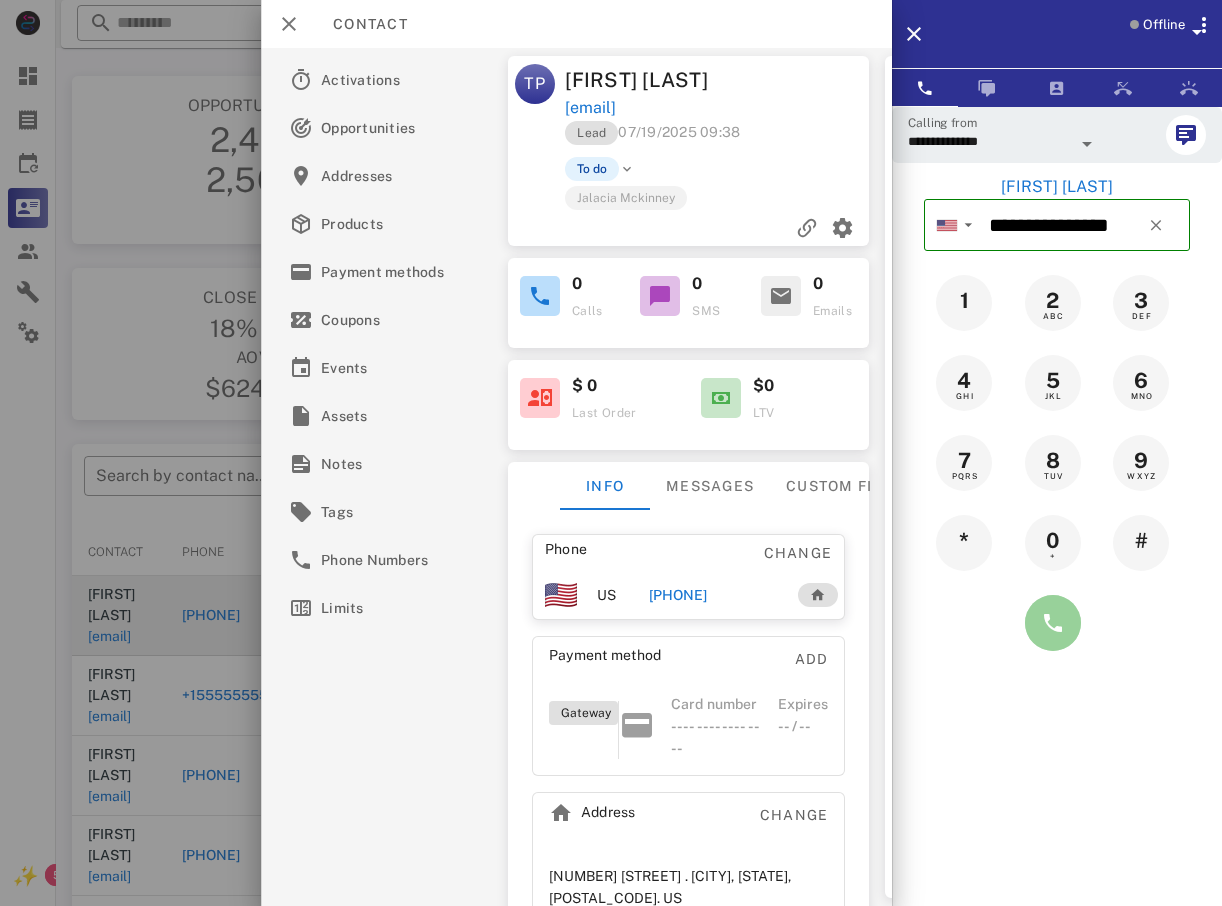 click at bounding box center [1053, 623] 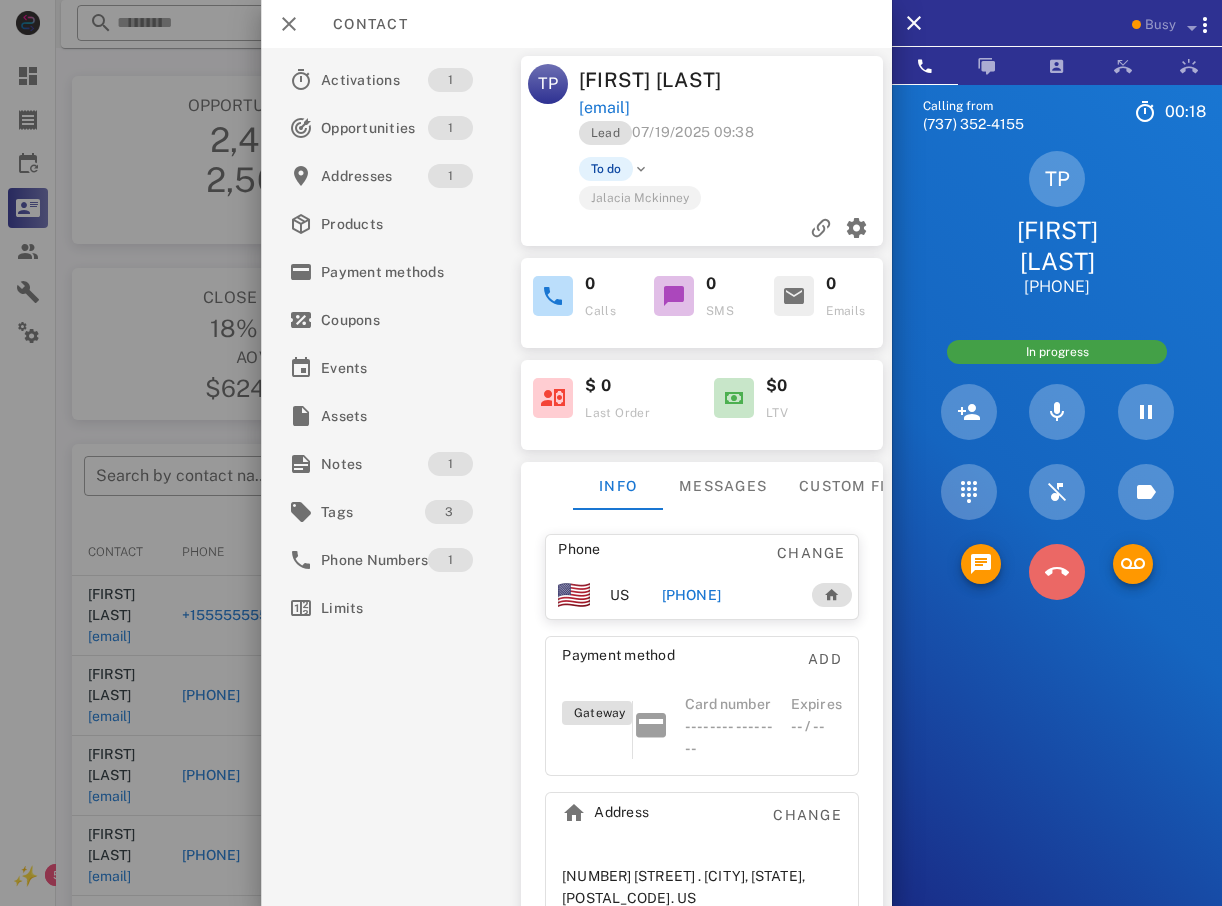 drag, startPoint x: 1055, startPoint y: 579, endPoint x: 620, endPoint y: 647, distance: 440.28287 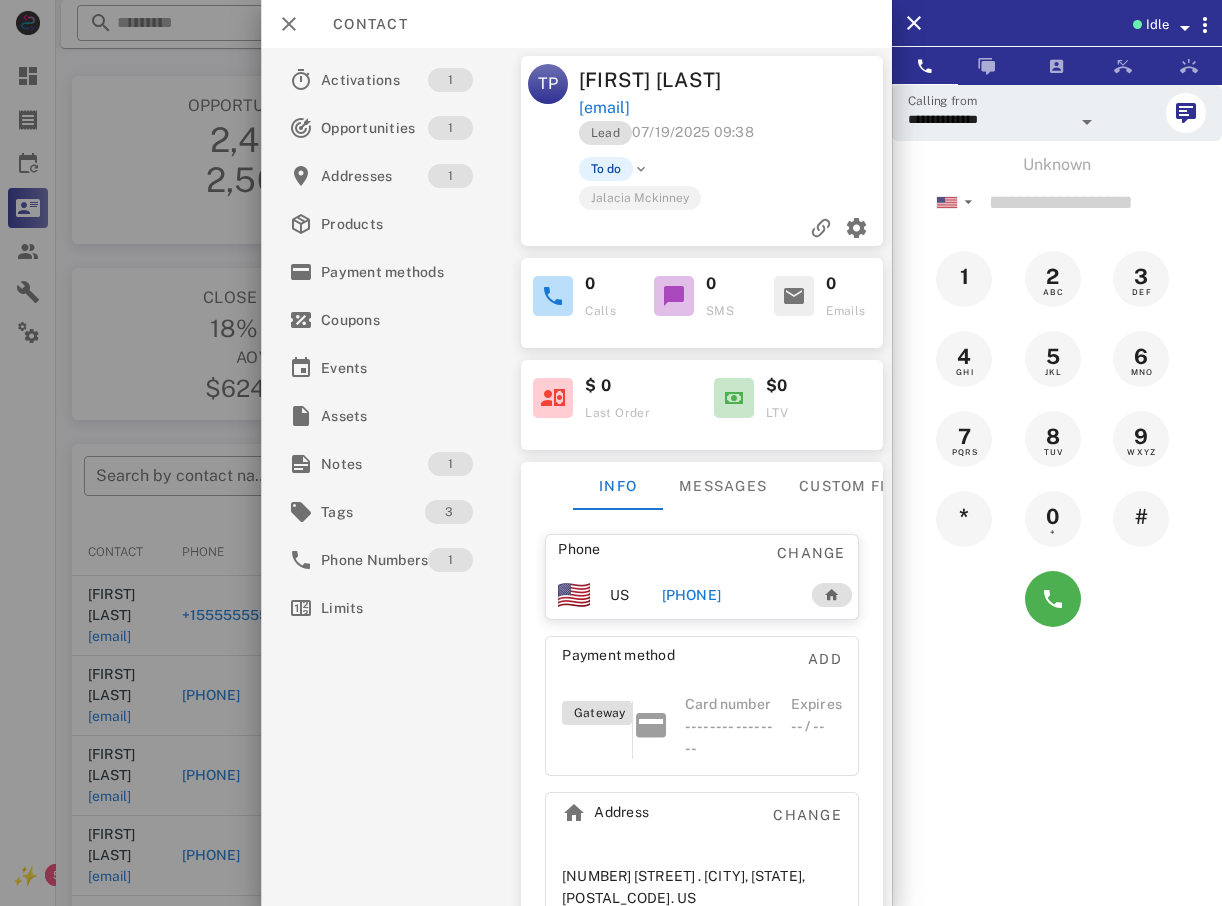 click at bounding box center (611, 453) 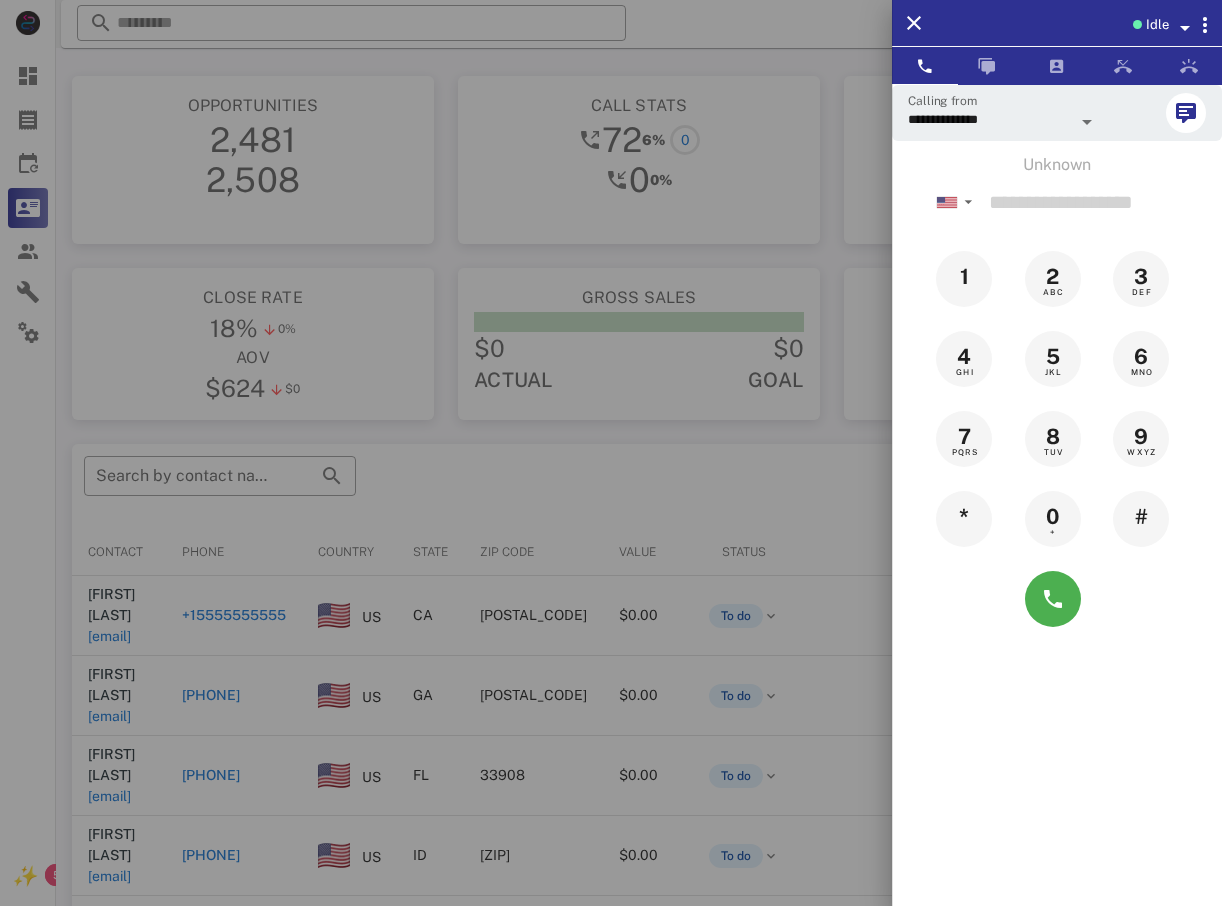 click at bounding box center [611, 453] 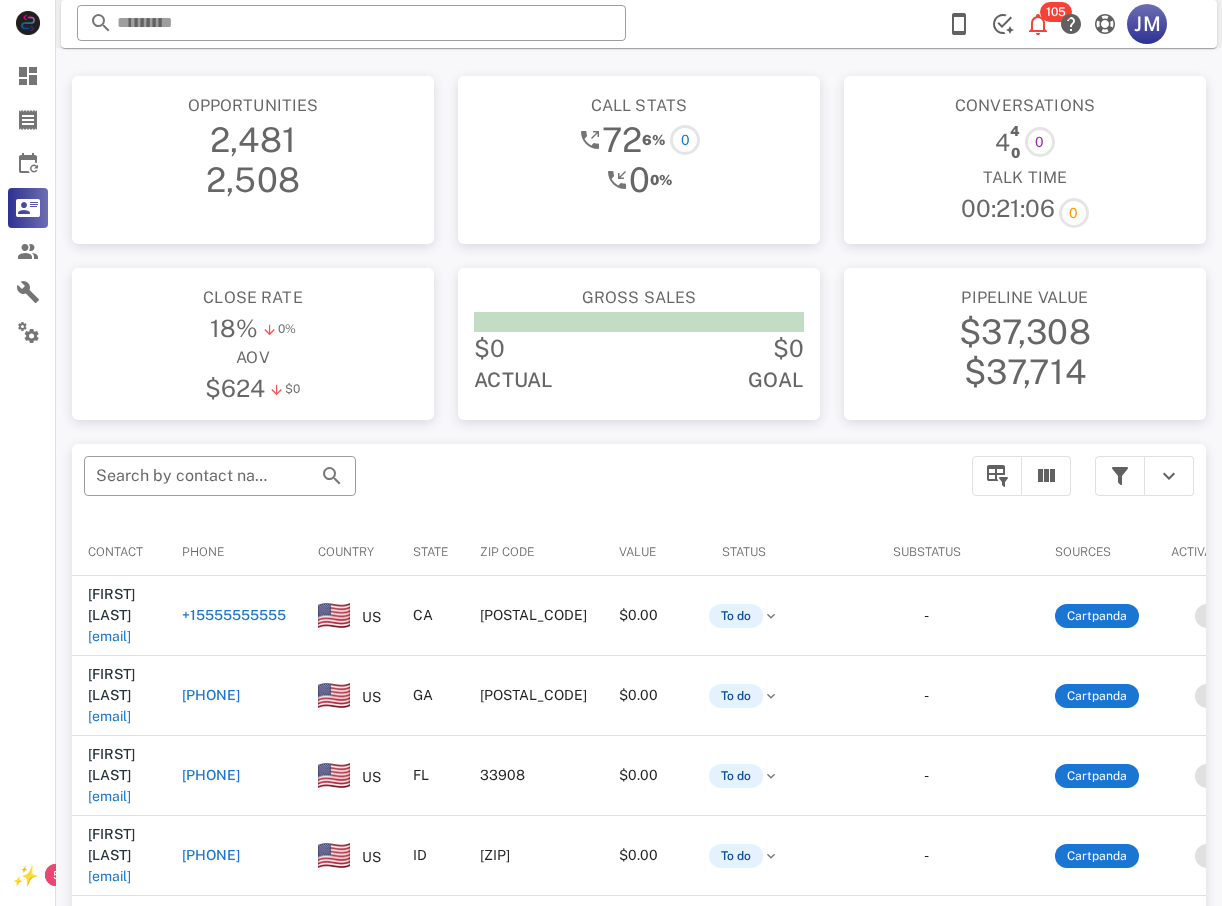 click on "+15555555555" at bounding box center [234, 615] 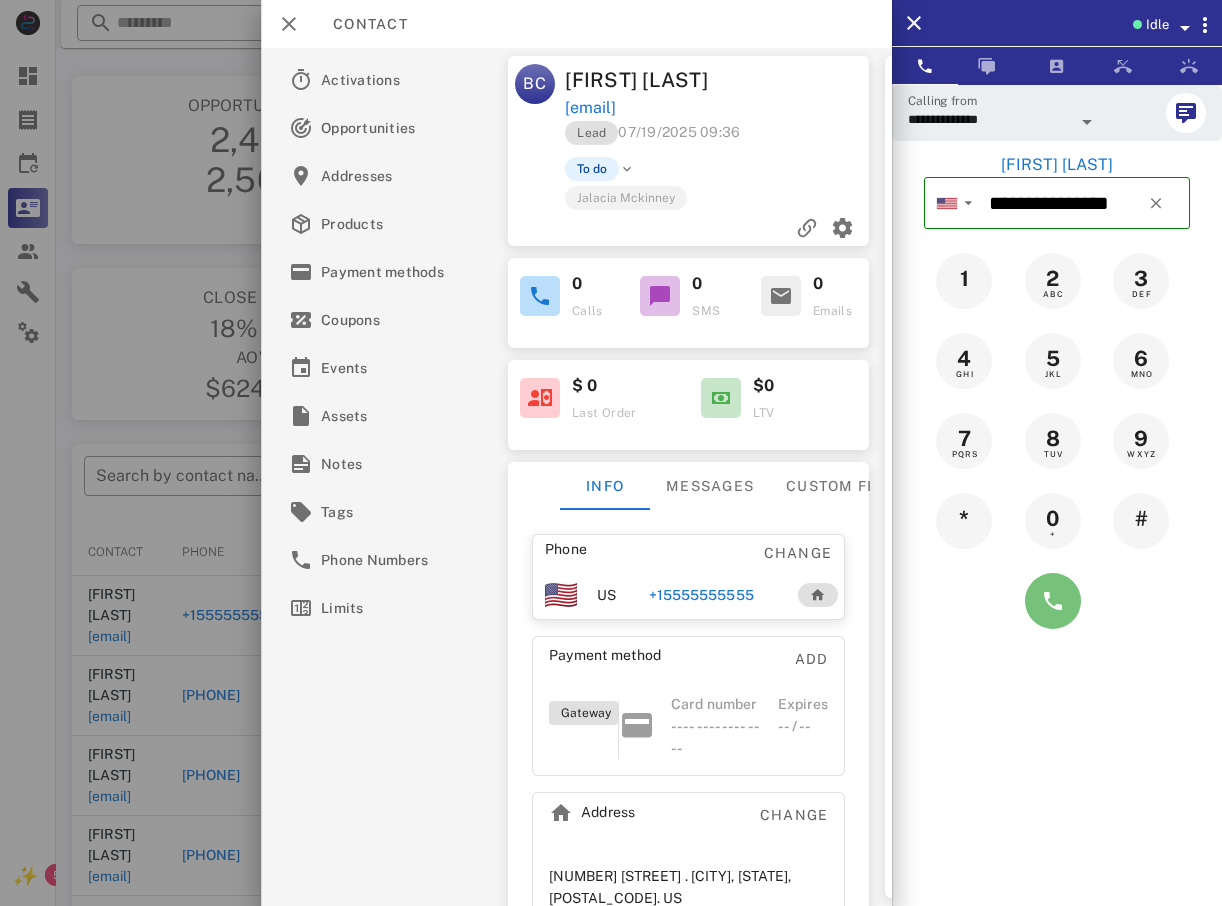 click at bounding box center (1053, 601) 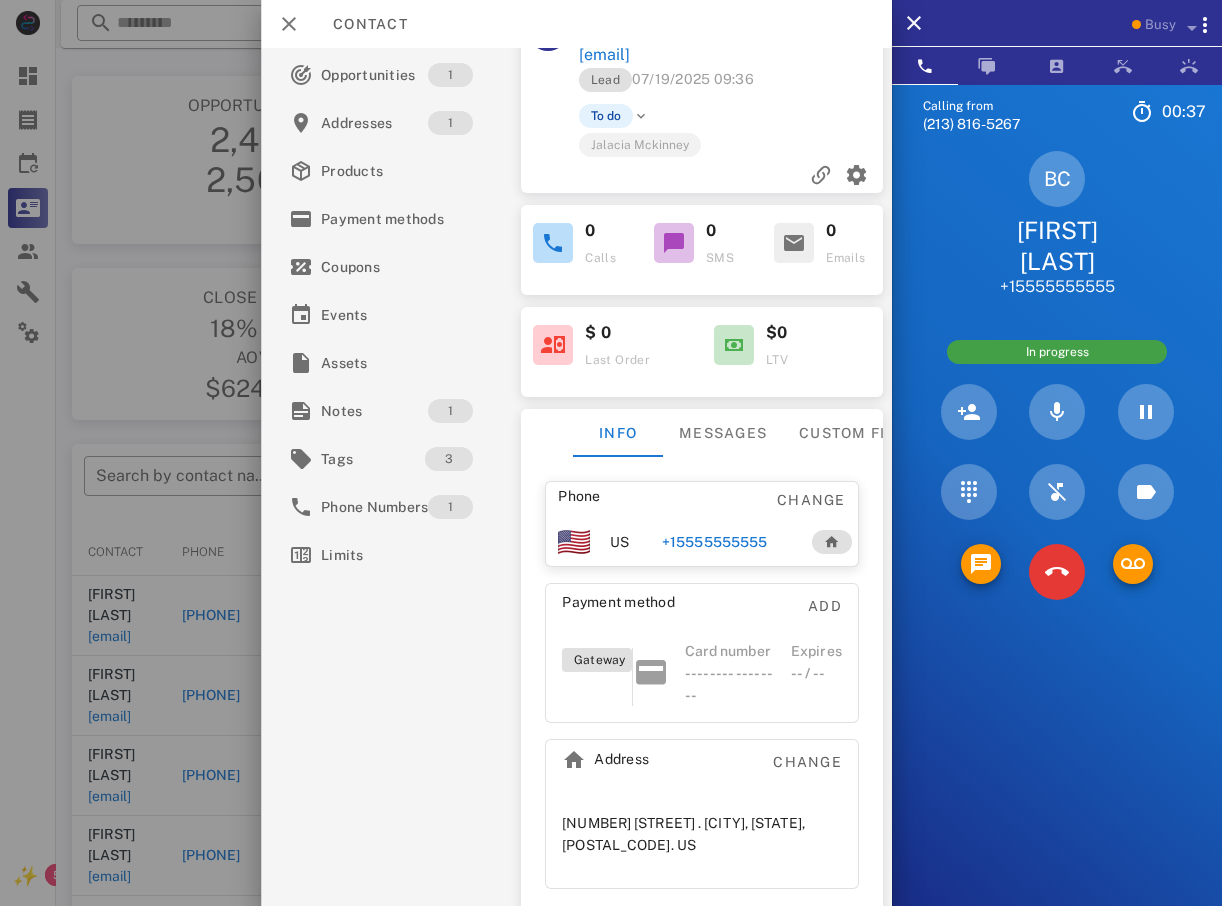scroll, scrollTop: 102, scrollLeft: 0, axis: vertical 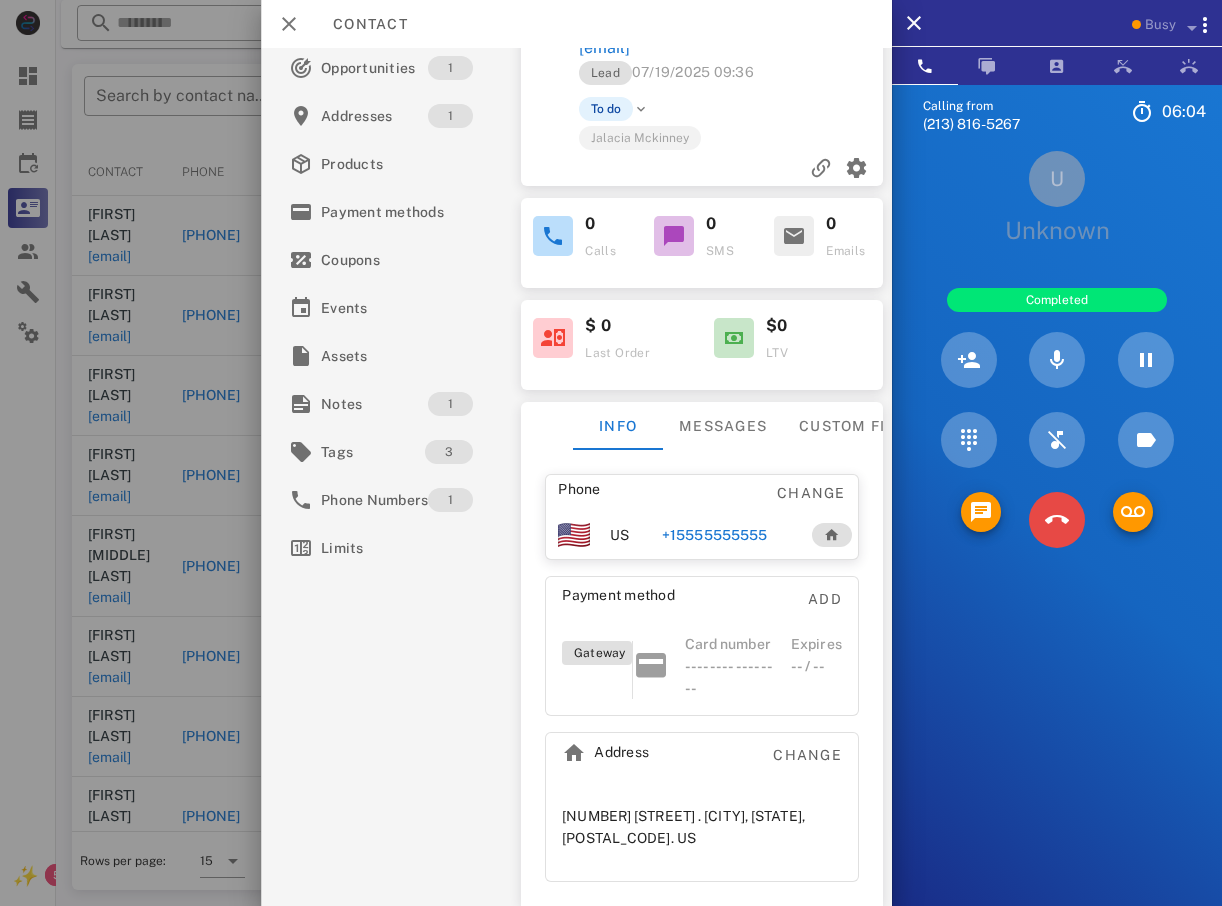 drag, startPoint x: 1057, startPoint y: 577, endPoint x: 1051, endPoint y: 535, distance: 42.426407 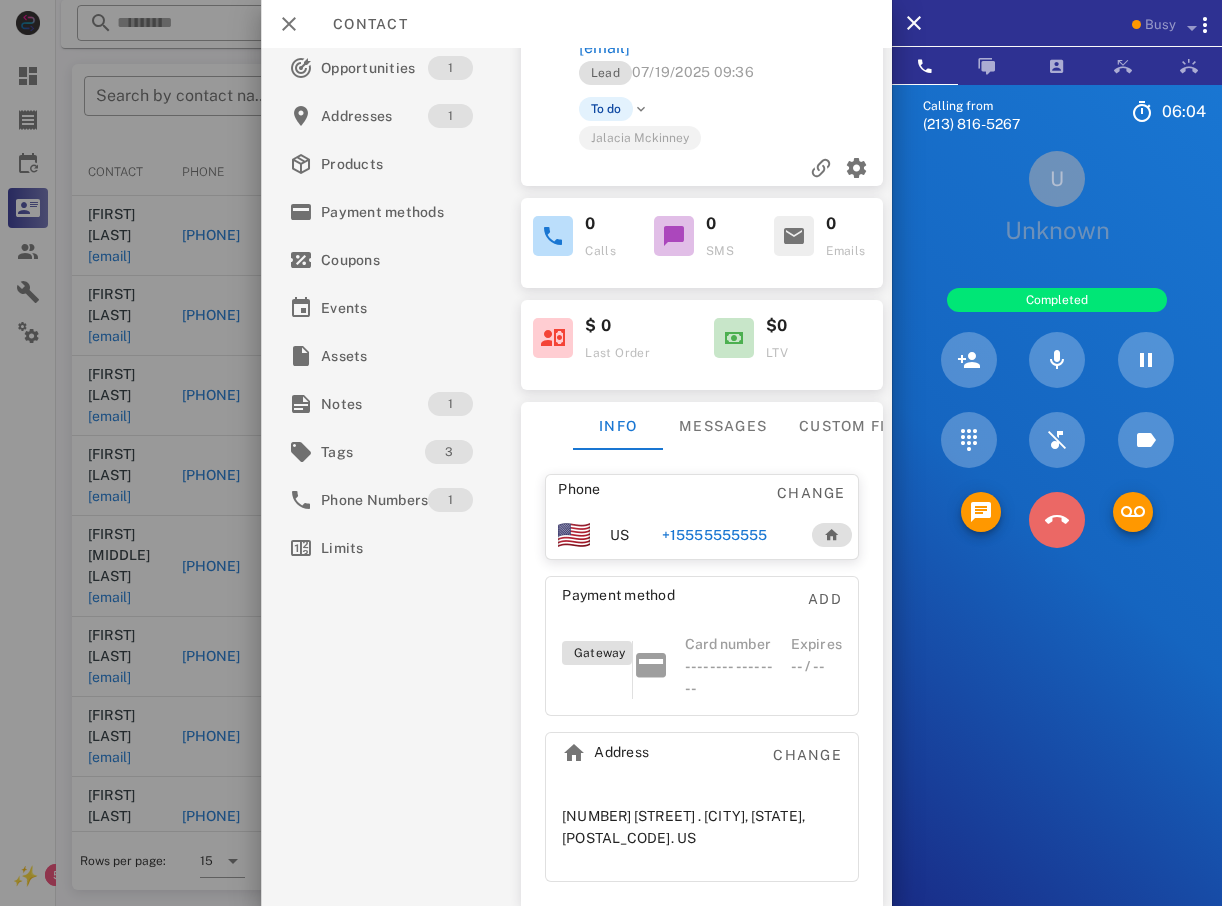 click at bounding box center (1057, 520) 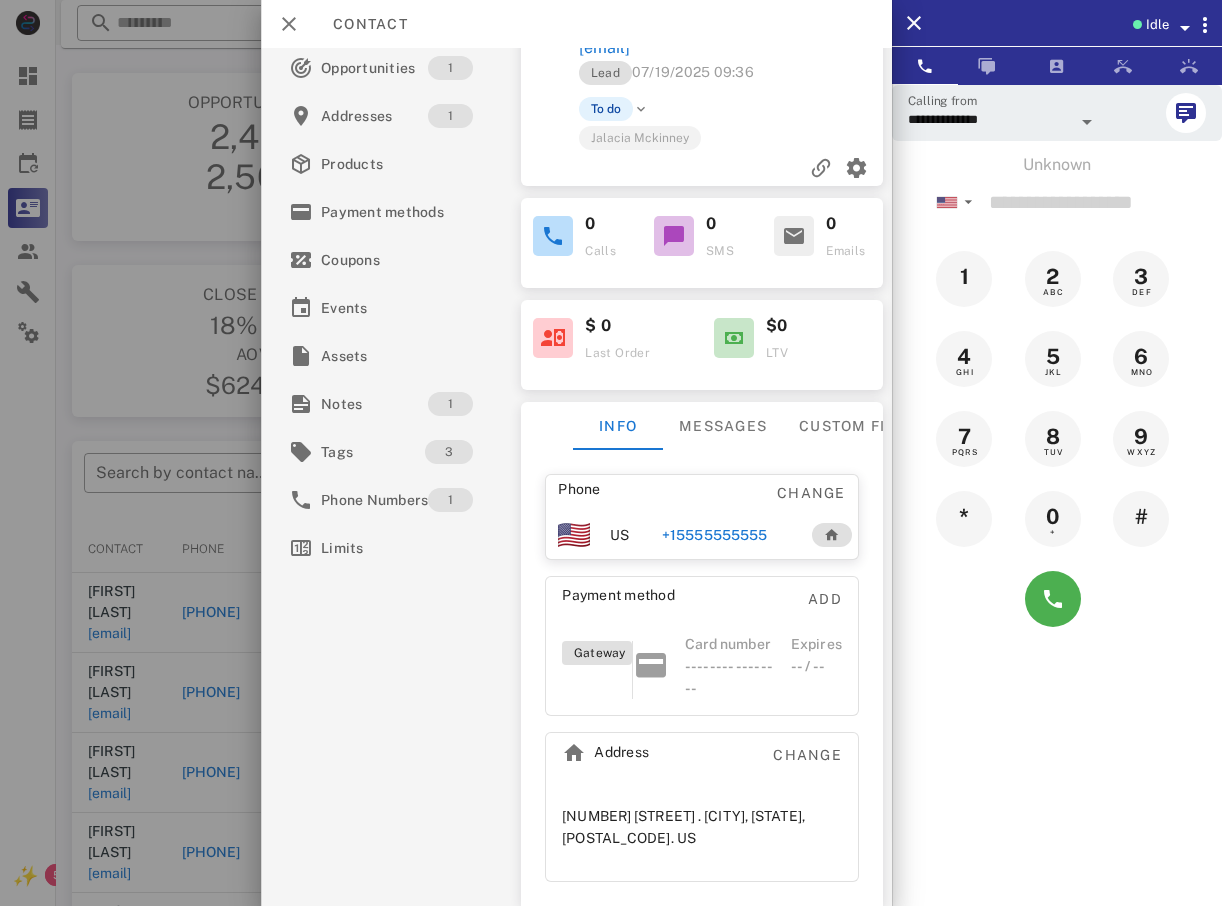 scroll, scrollTop: 0, scrollLeft: 0, axis: both 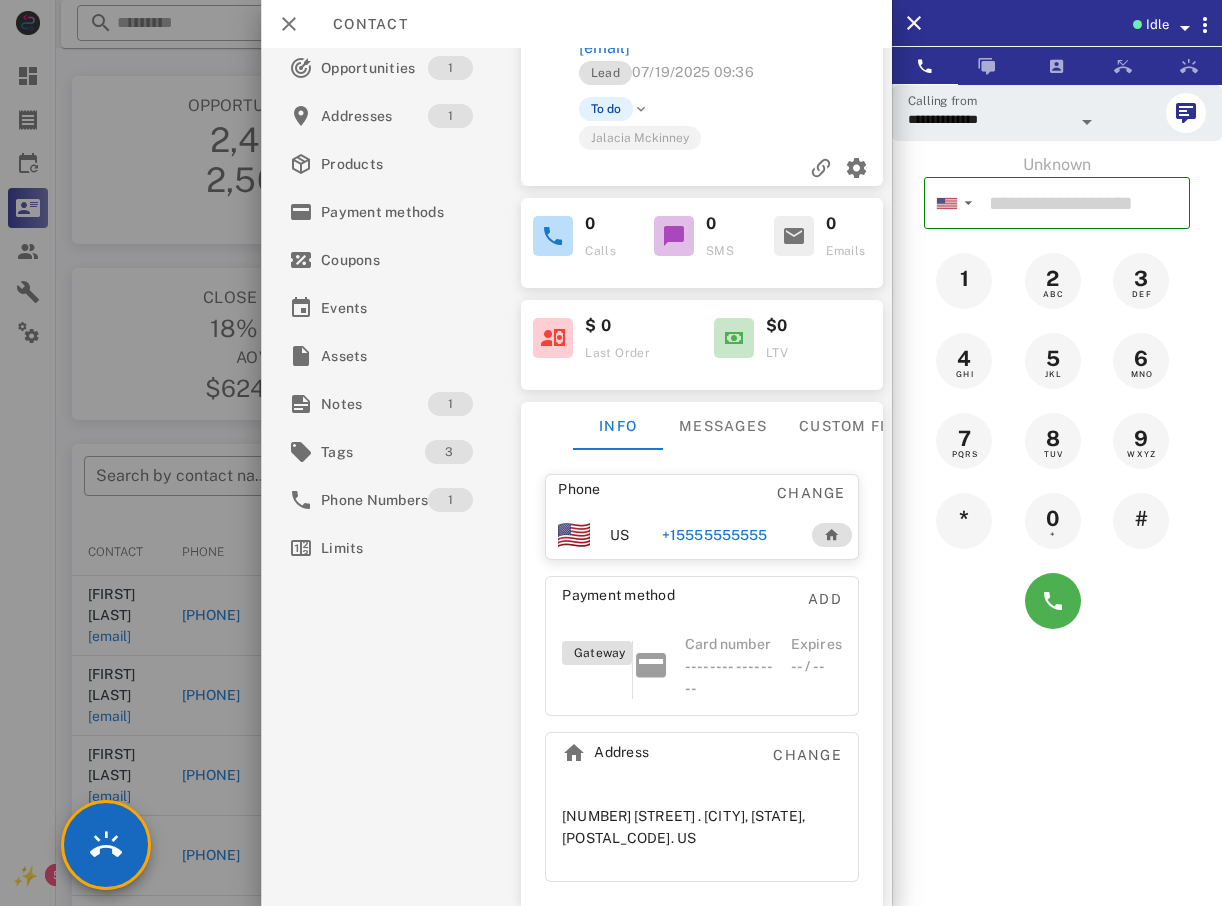 type 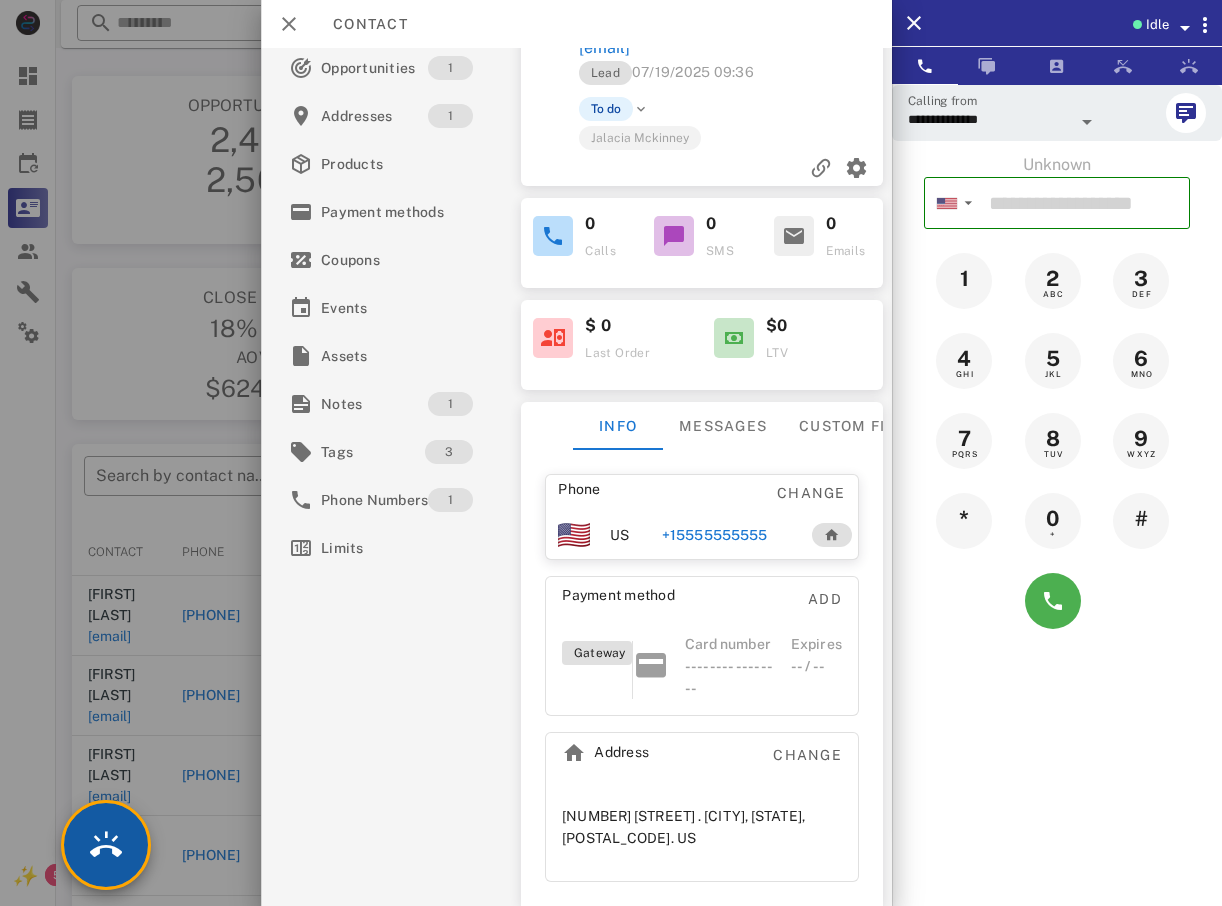 click at bounding box center (106, 845) 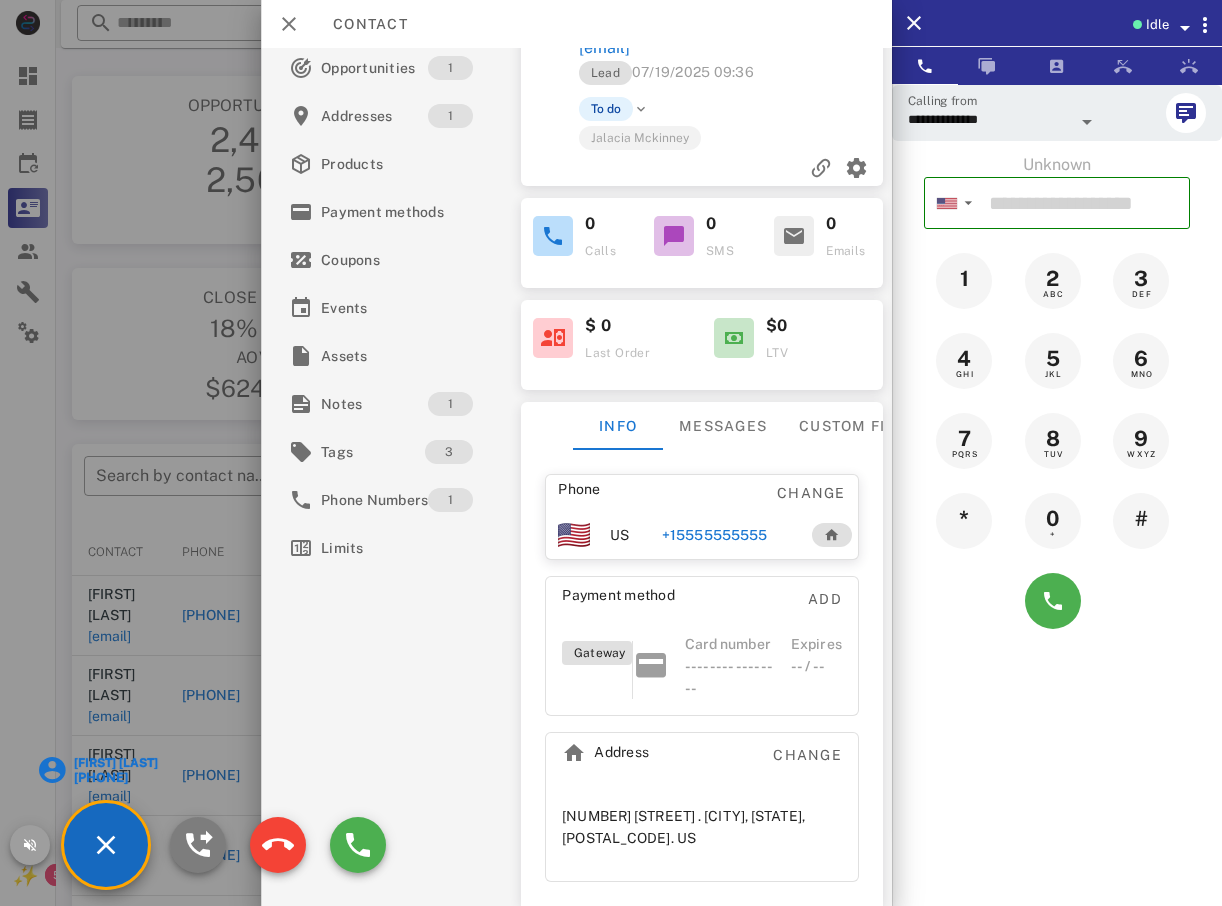 type 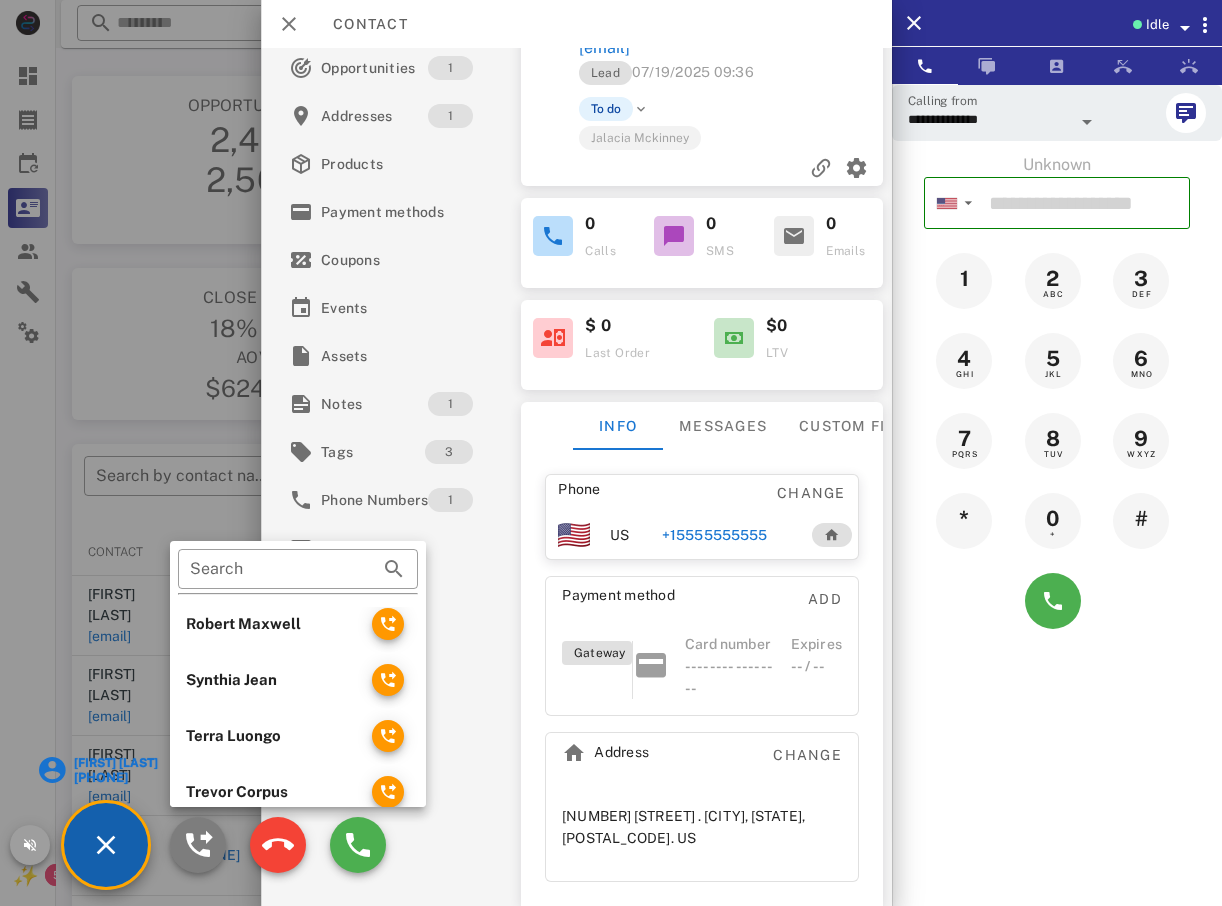 scroll, scrollTop: 630, scrollLeft: 0, axis: vertical 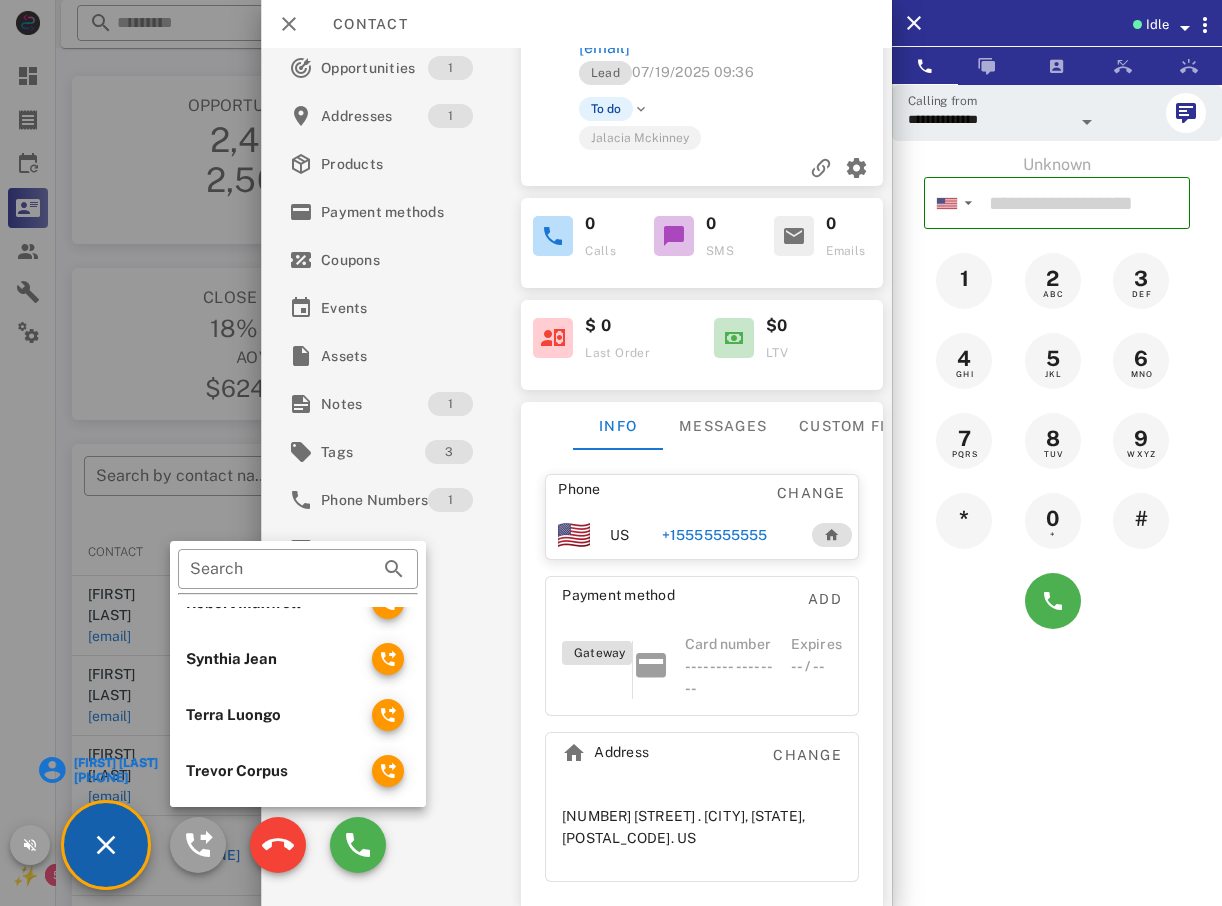 click at bounding box center (611, 453) 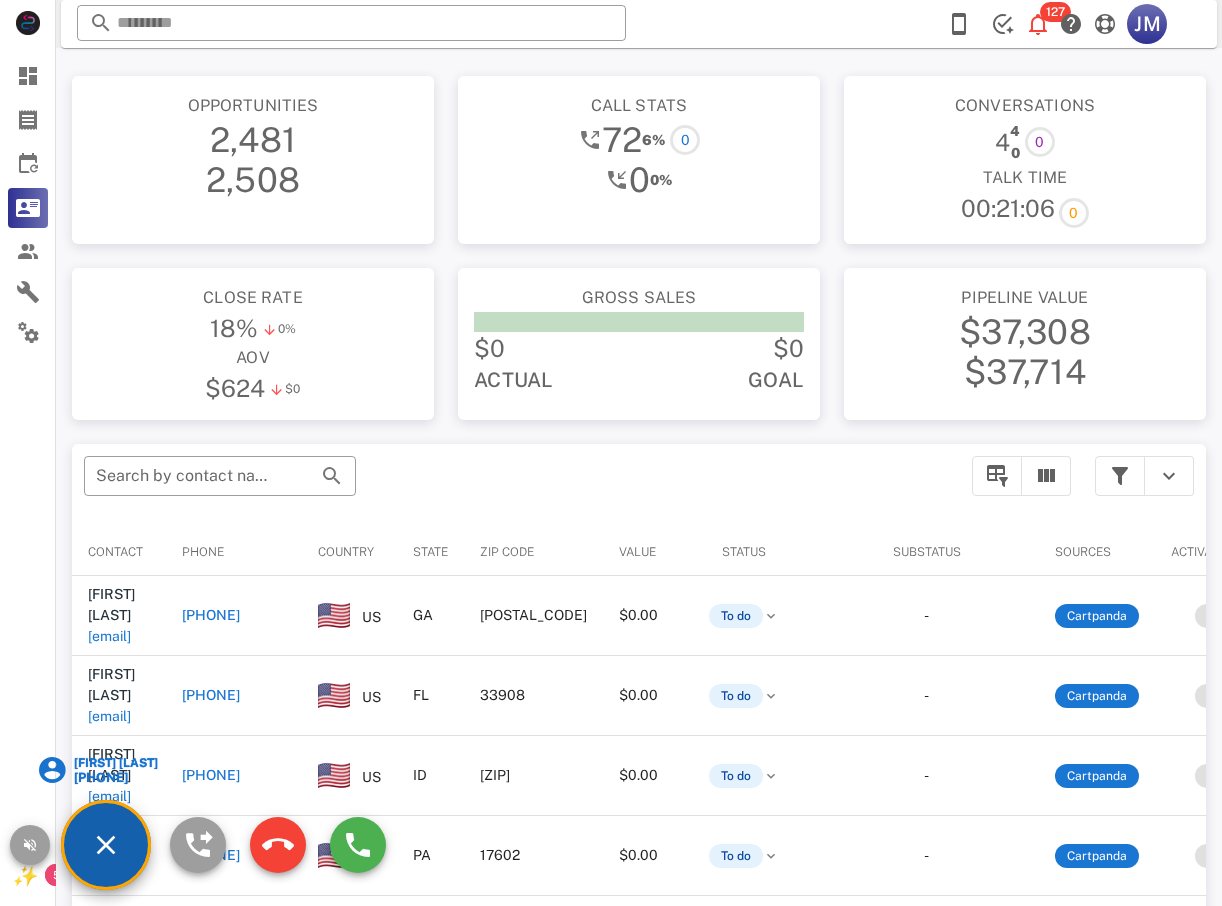 drag, startPoint x: 231, startPoint y: 519, endPoint x: 218, endPoint y: 542, distance: 26.41969 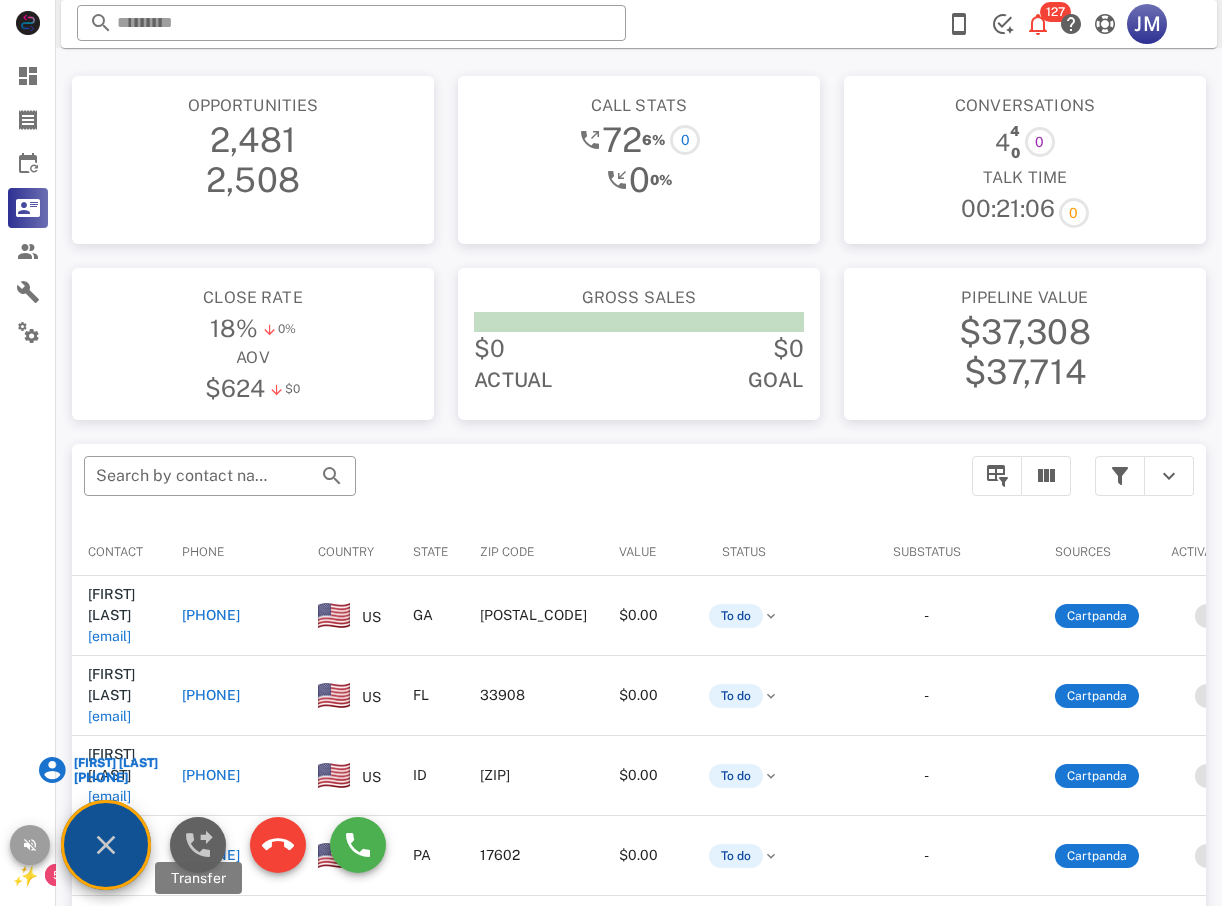 click at bounding box center [198, 845] 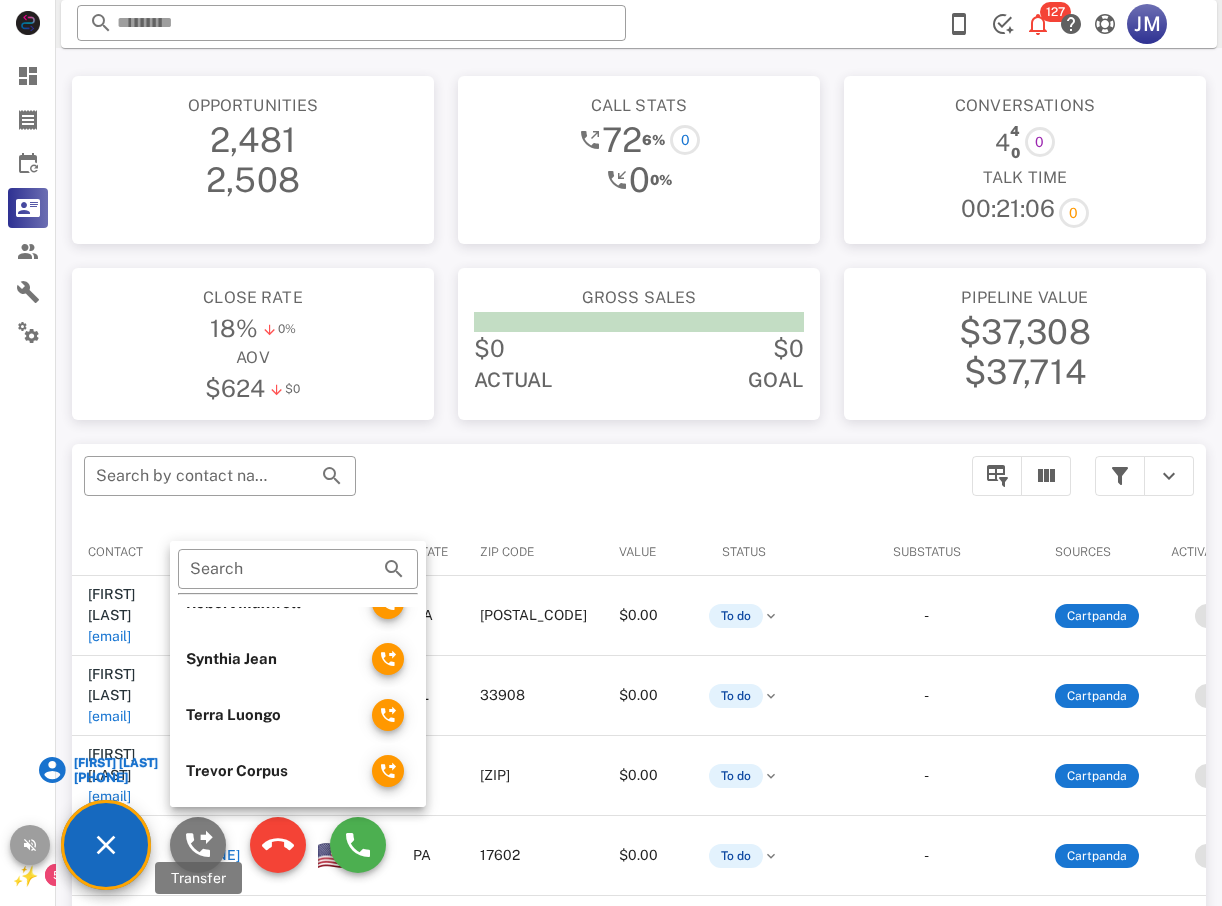 click at bounding box center [198, 845] 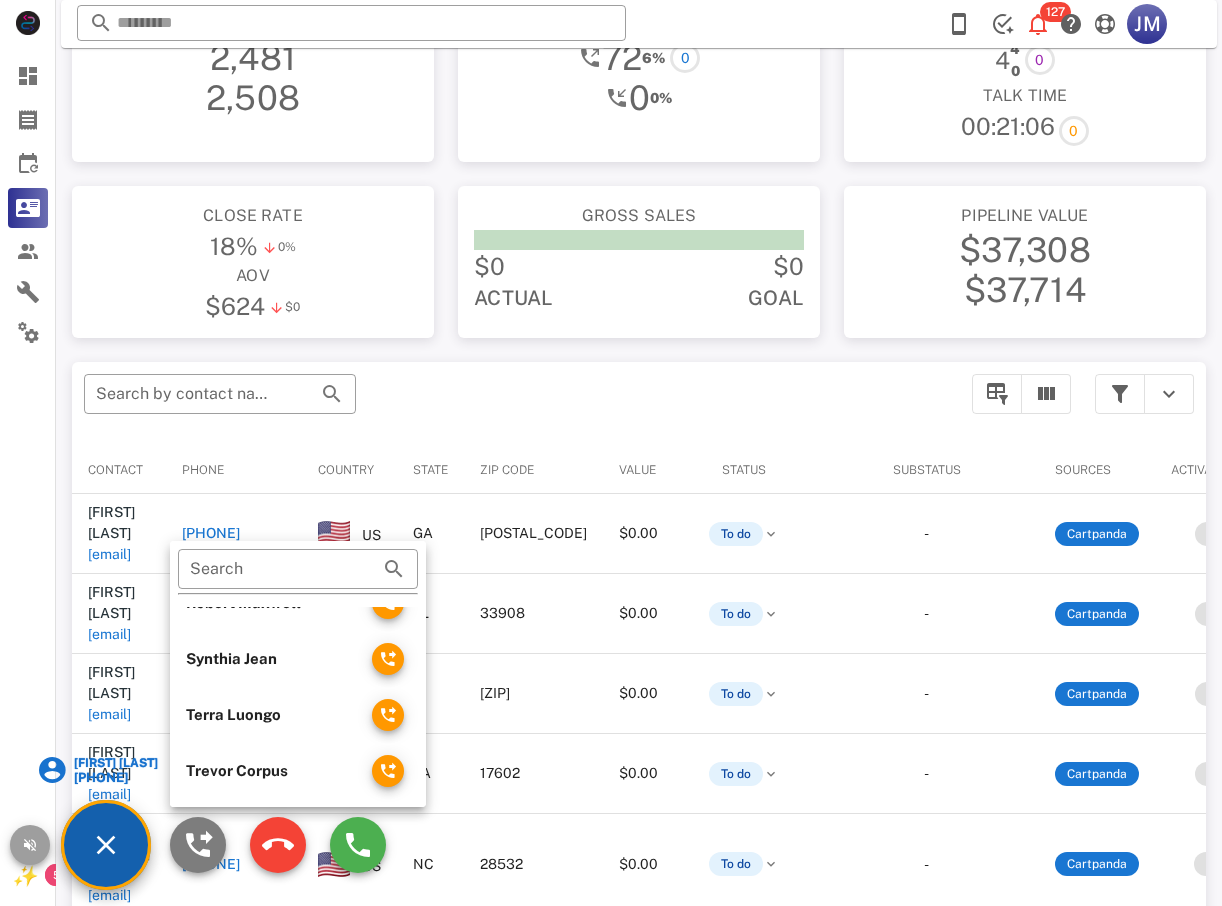 scroll, scrollTop: 0, scrollLeft: 0, axis: both 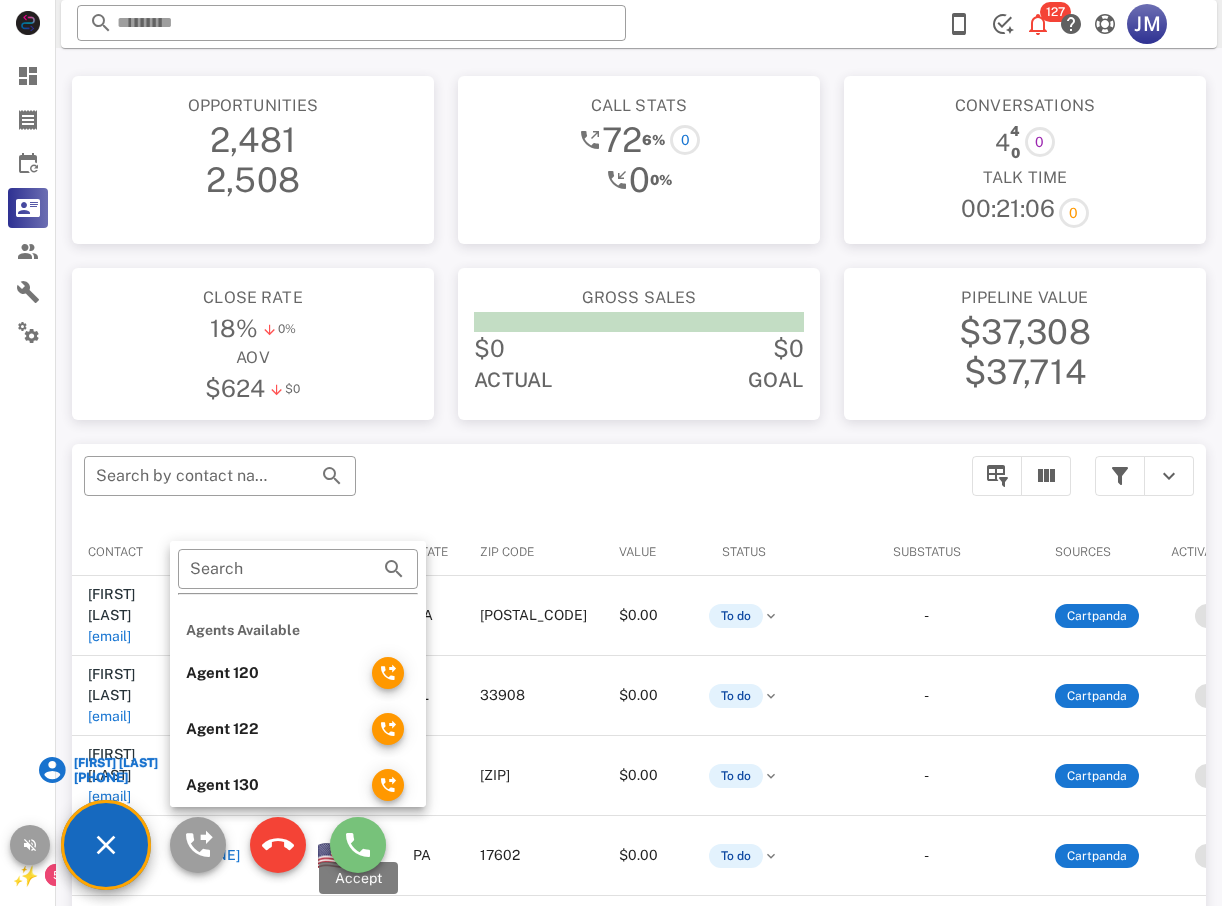 type 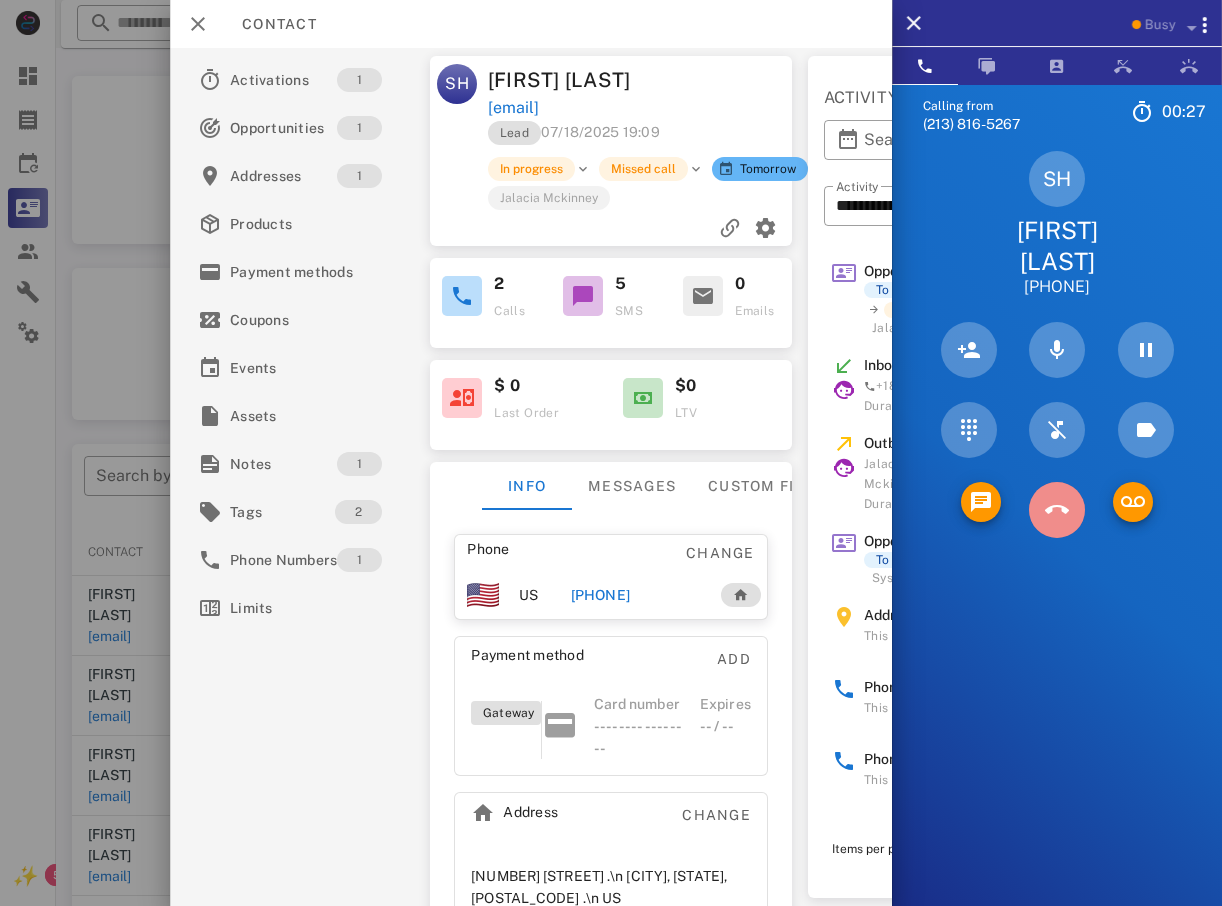 click at bounding box center (1057, 510) 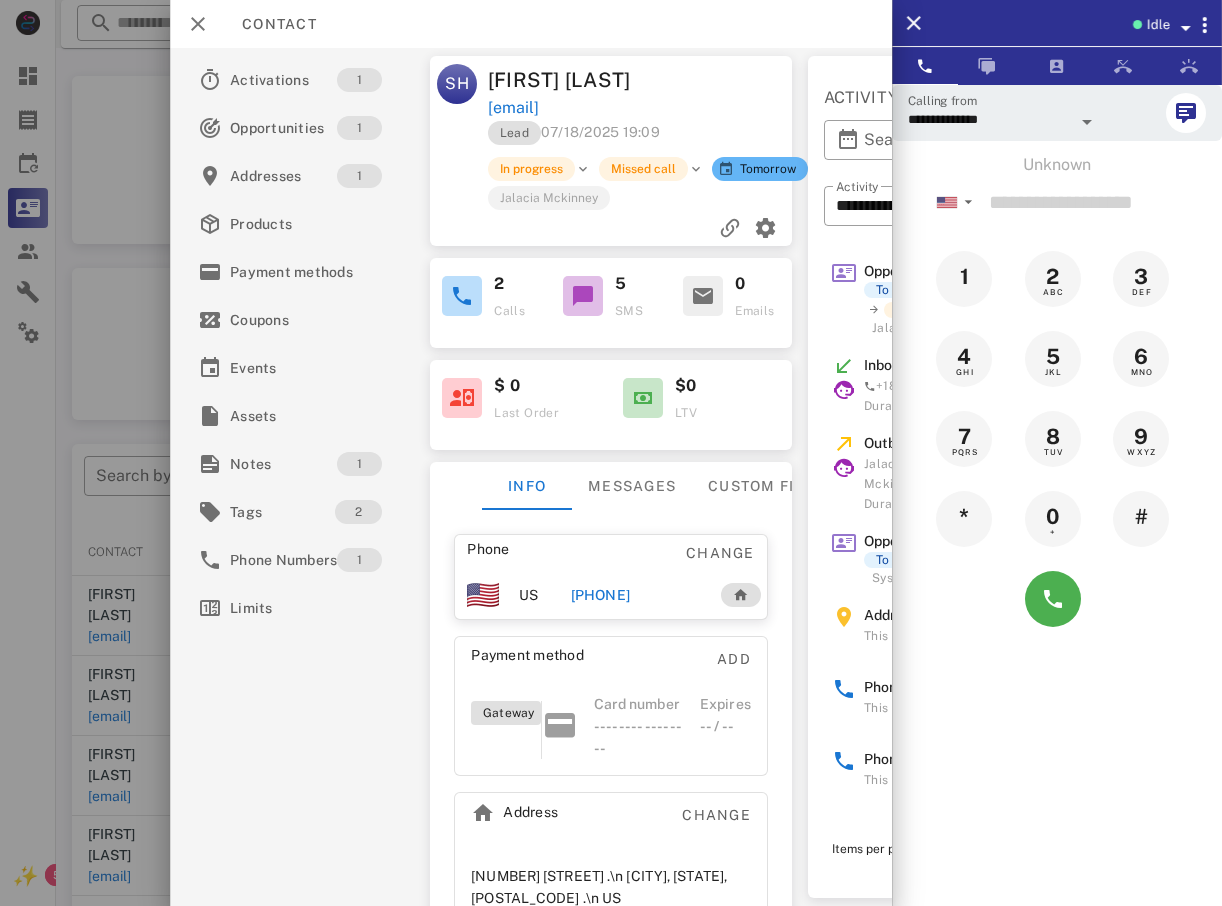 click at bounding box center [611, 453] 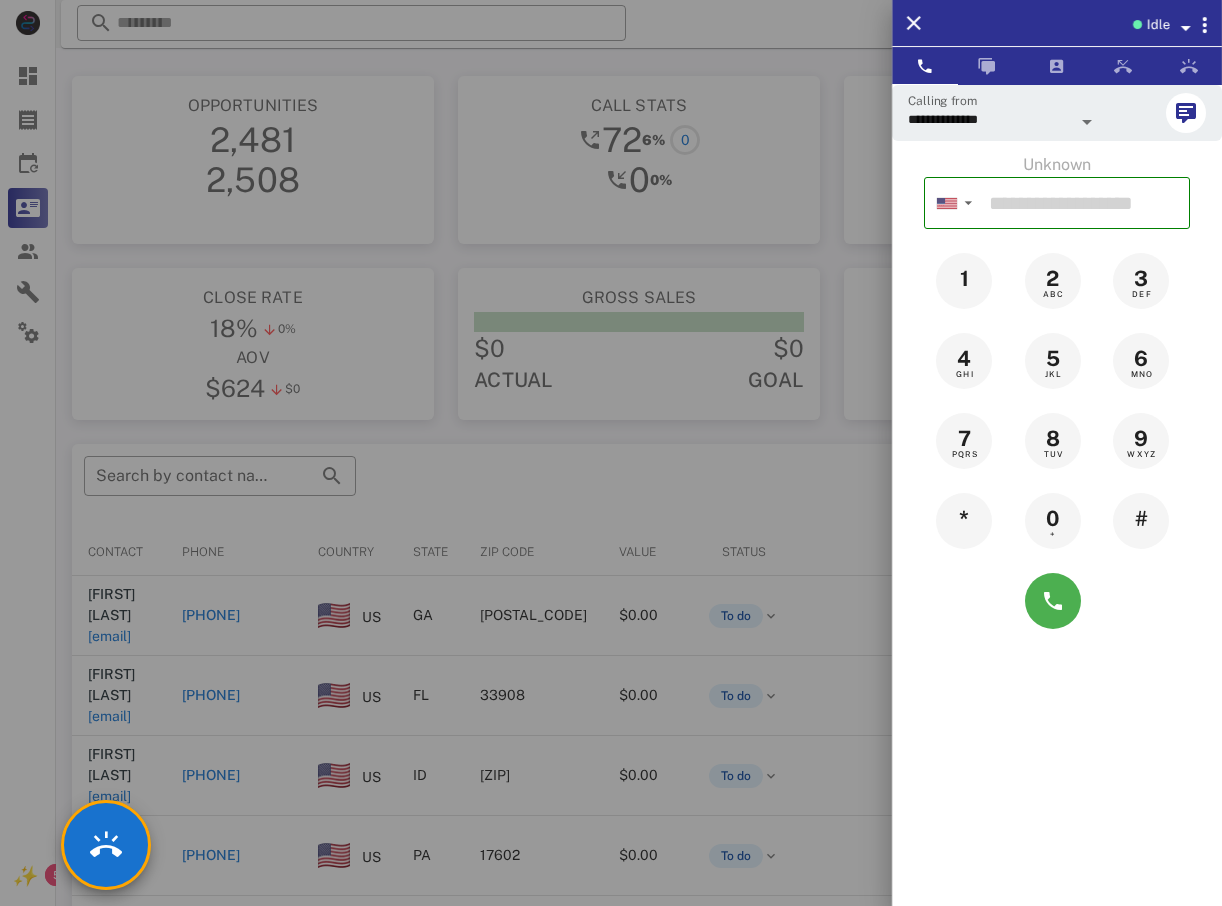 click at bounding box center (611, 453) 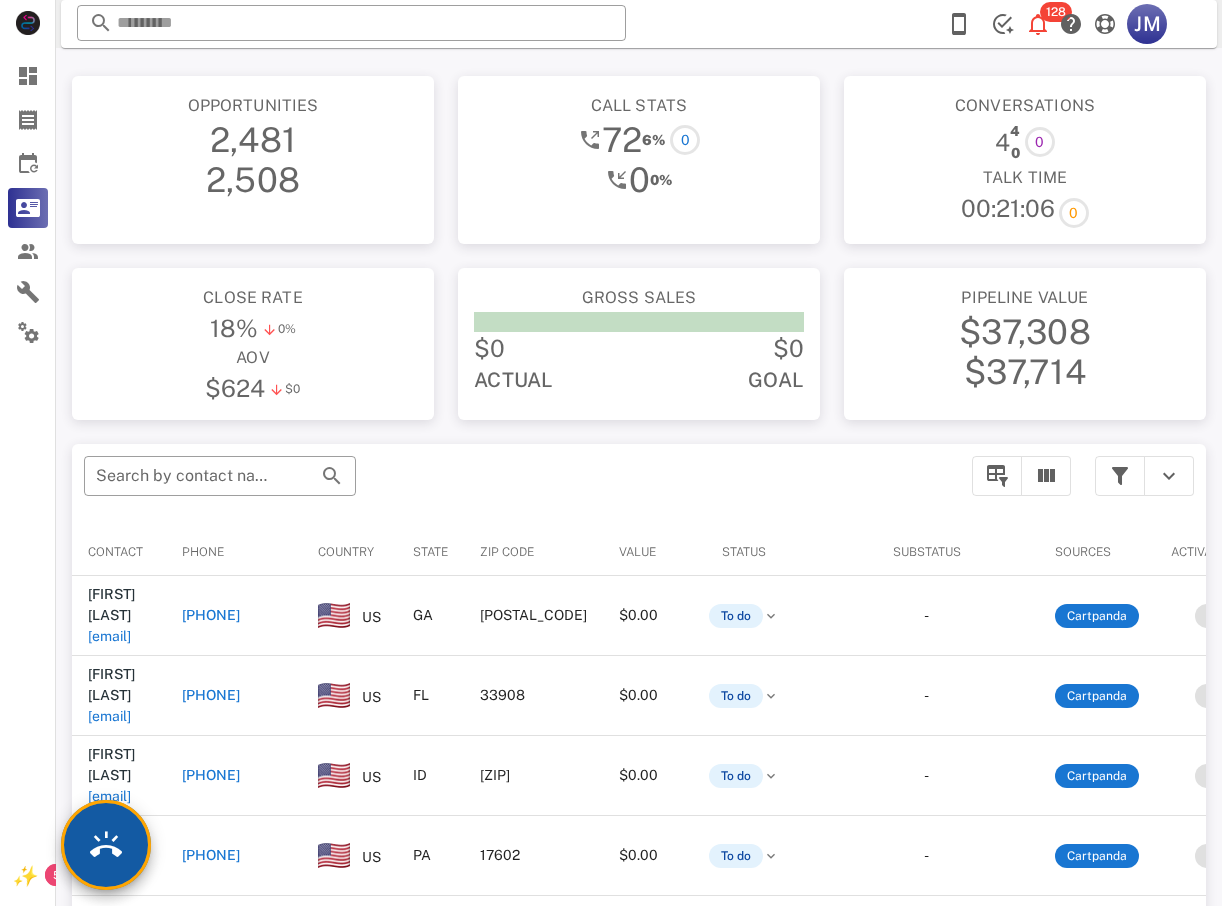 click at bounding box center [106, 845] 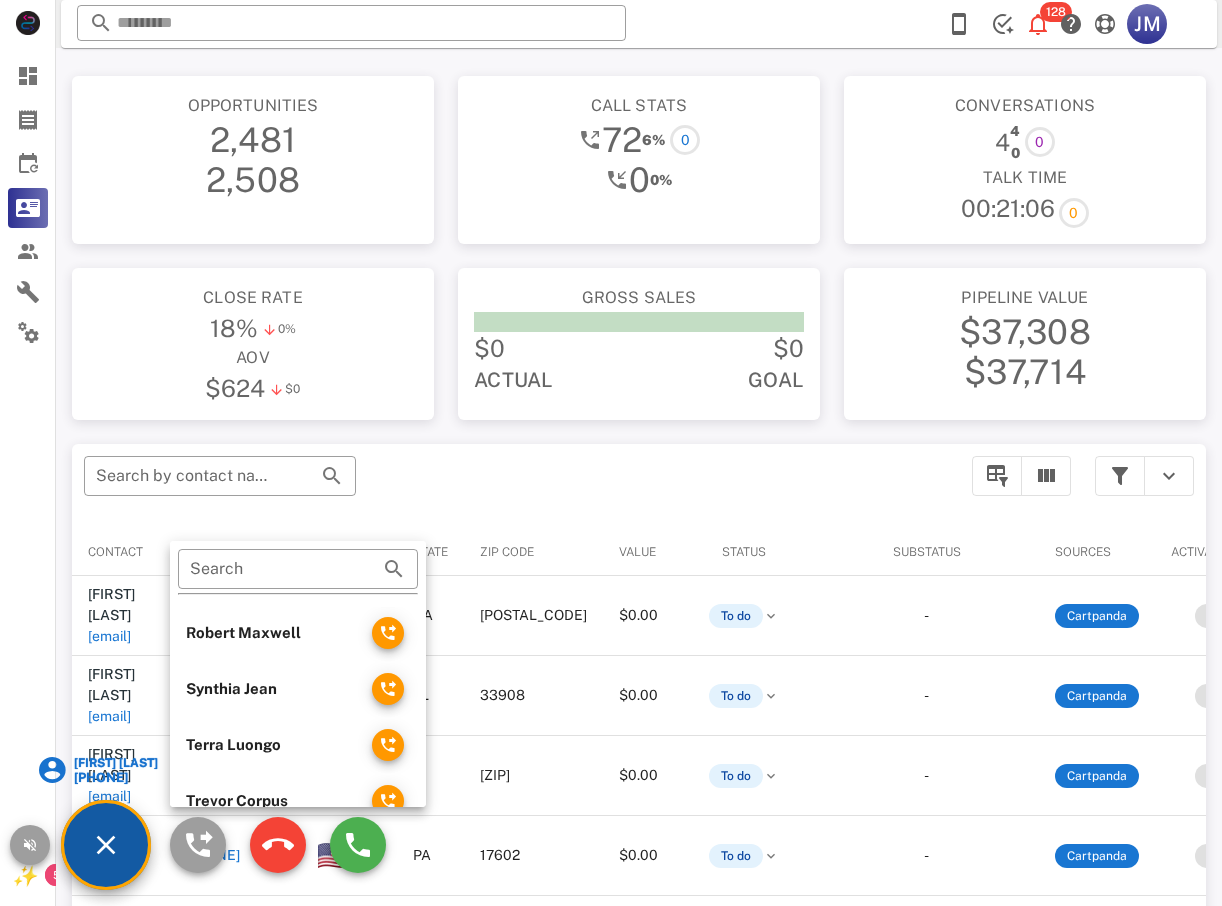 scroll, scrollTop: 630, scrollLeft: 0, axis: vertical 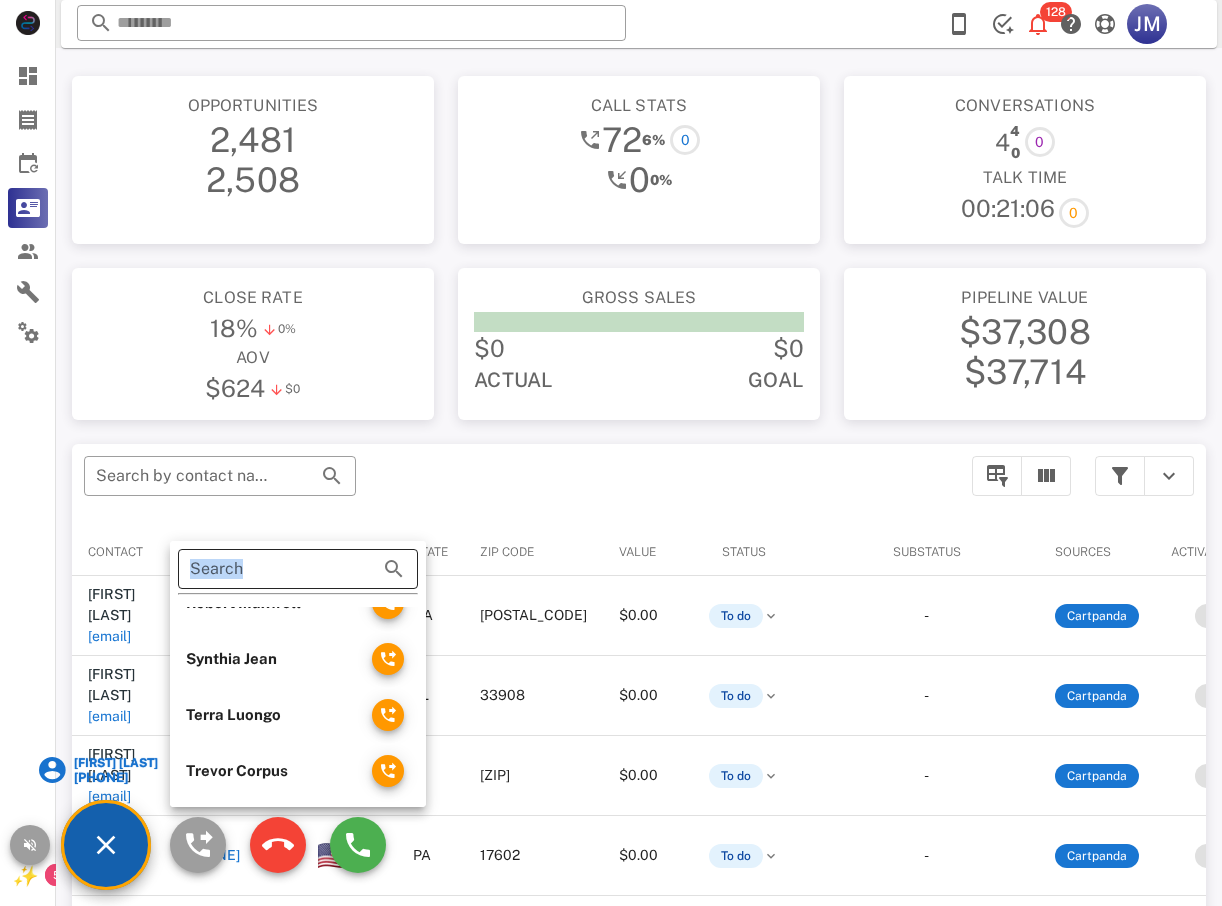 click on "​ Search" at bounding box center [298, 574] 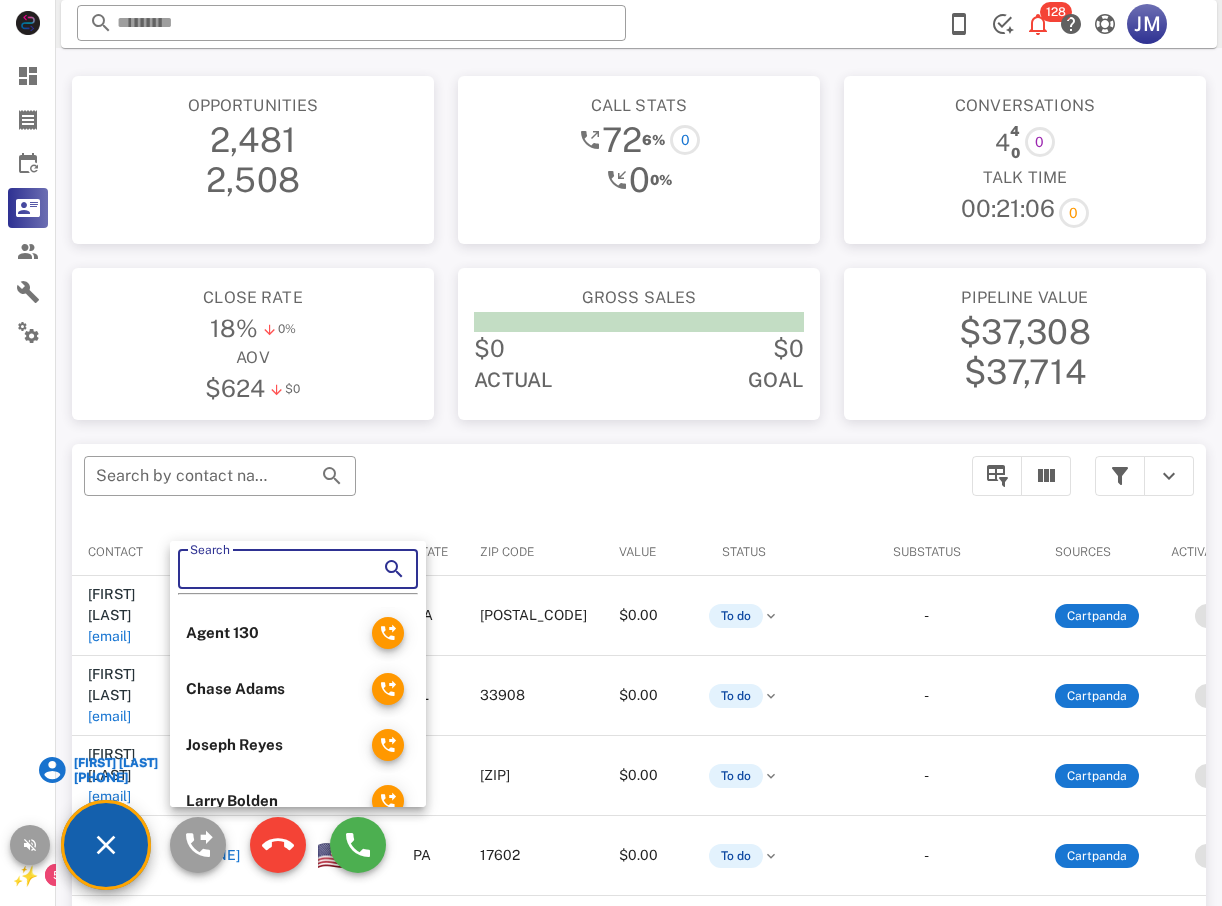 scroll, scrollTop: 100, scrollLeft: 0, axis: vertical 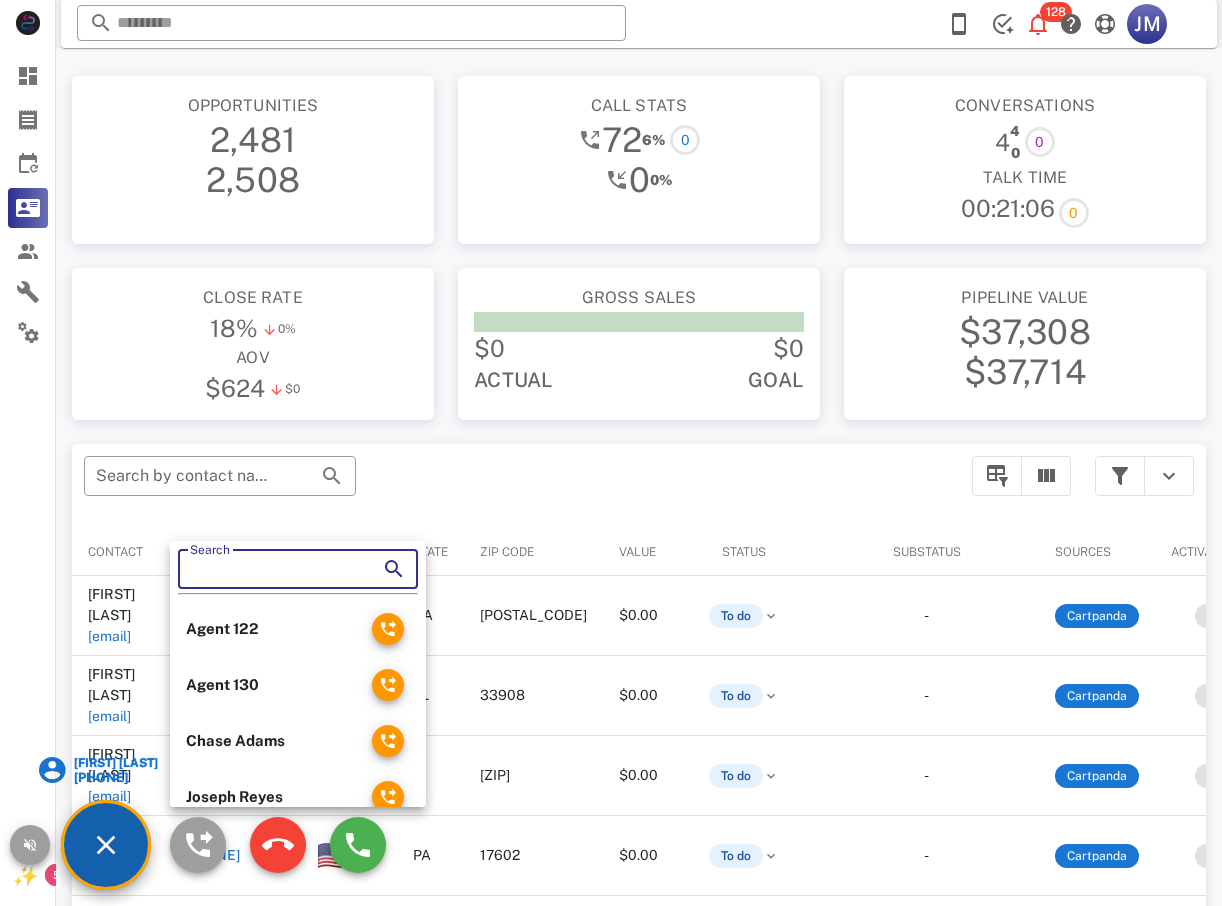 click on "Chase Adams" at bounding box center (271, 741) 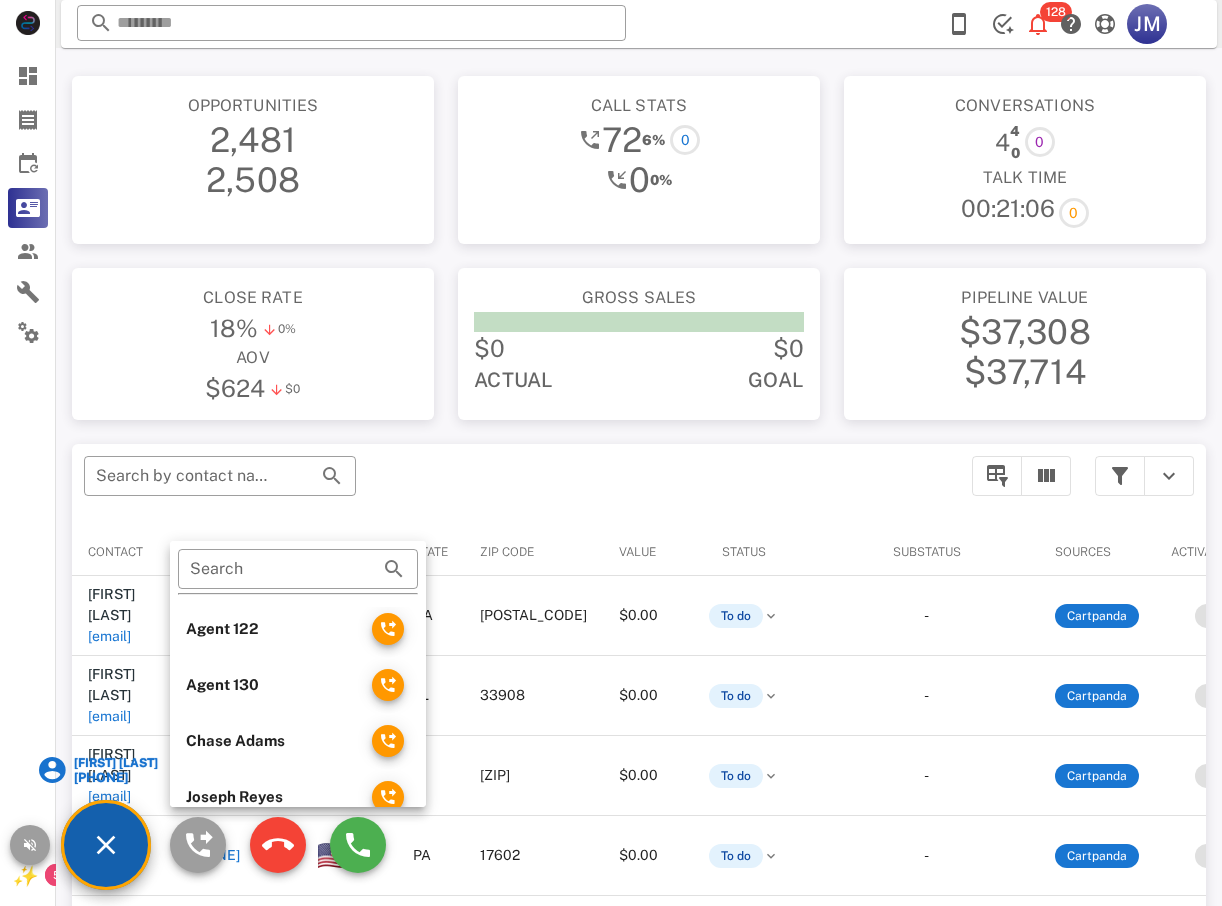 drag, startPoint x: 283, startPoint y: 741, endPoint x: 240, endPoint y: 734, distance: 43.56604 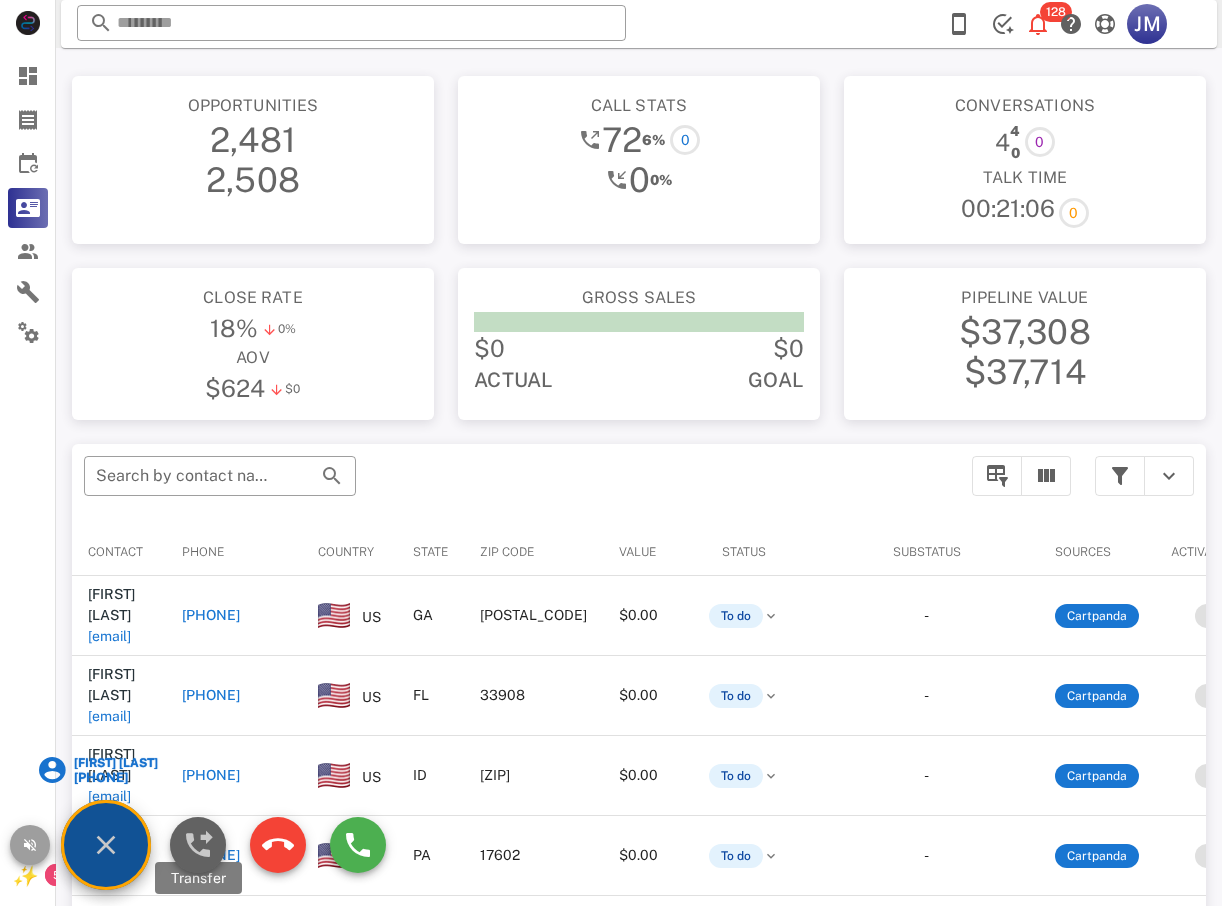 click at bounding box center [198, 845] 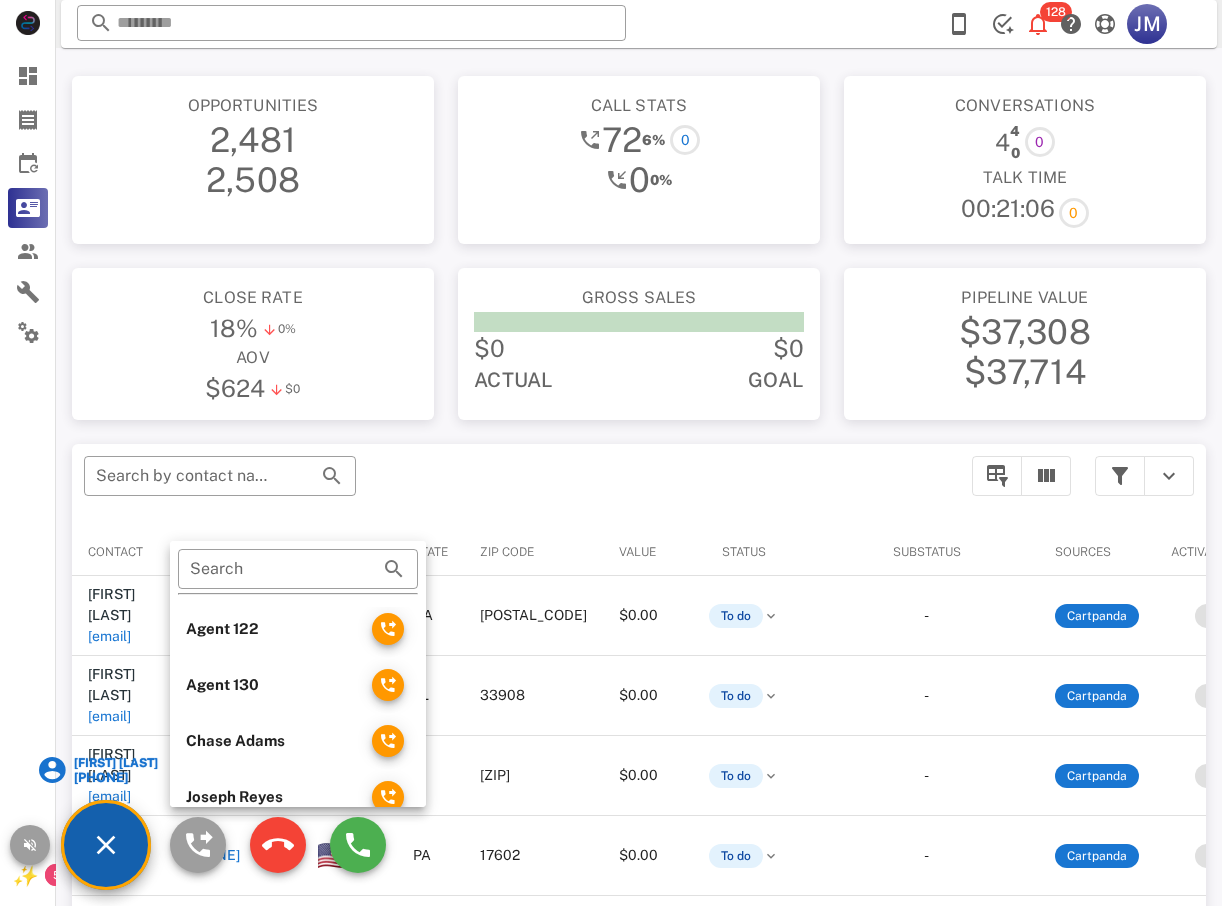 click on "Chase Adams" at bounding box center [271, 741] 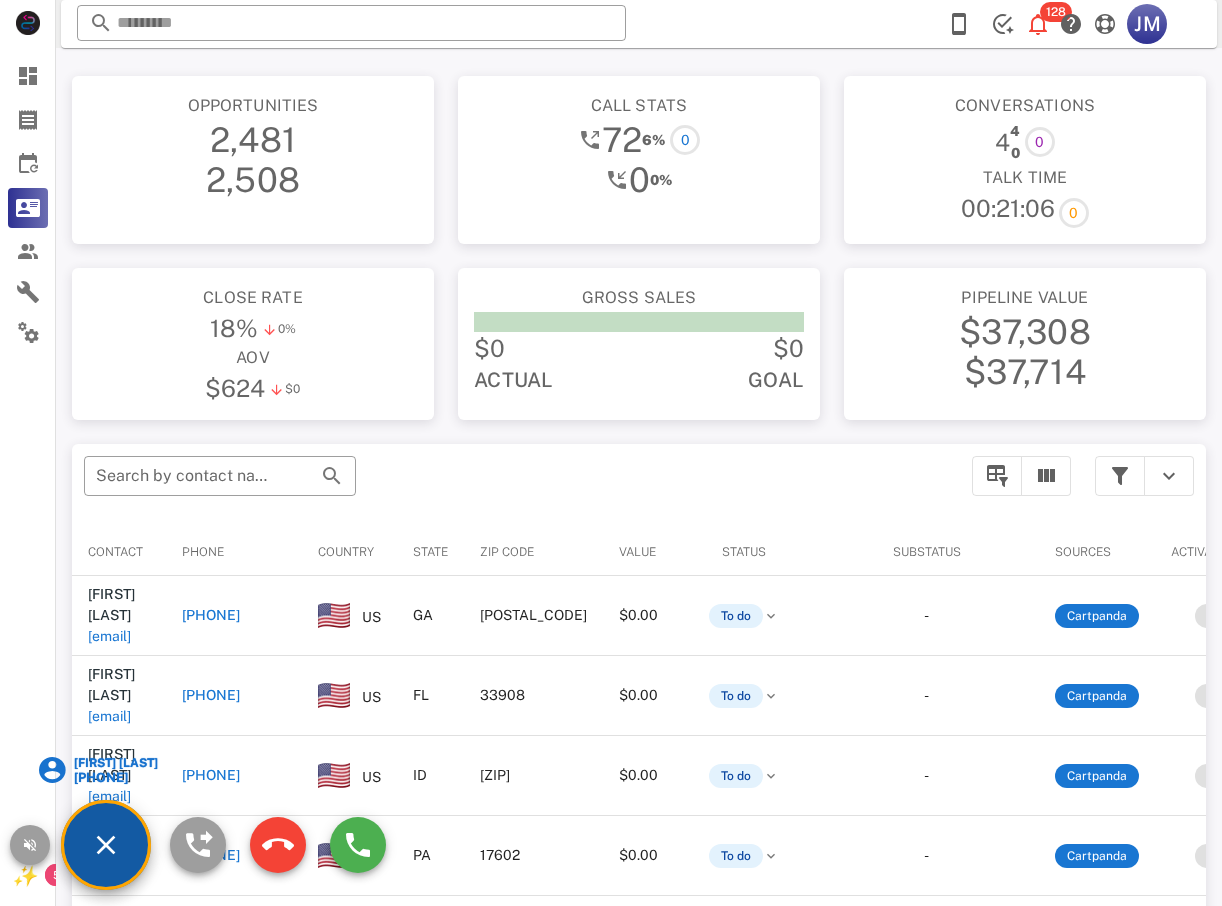 click on "[FIRST] [LAST] +15555555555" at bounding box center (106, 845) 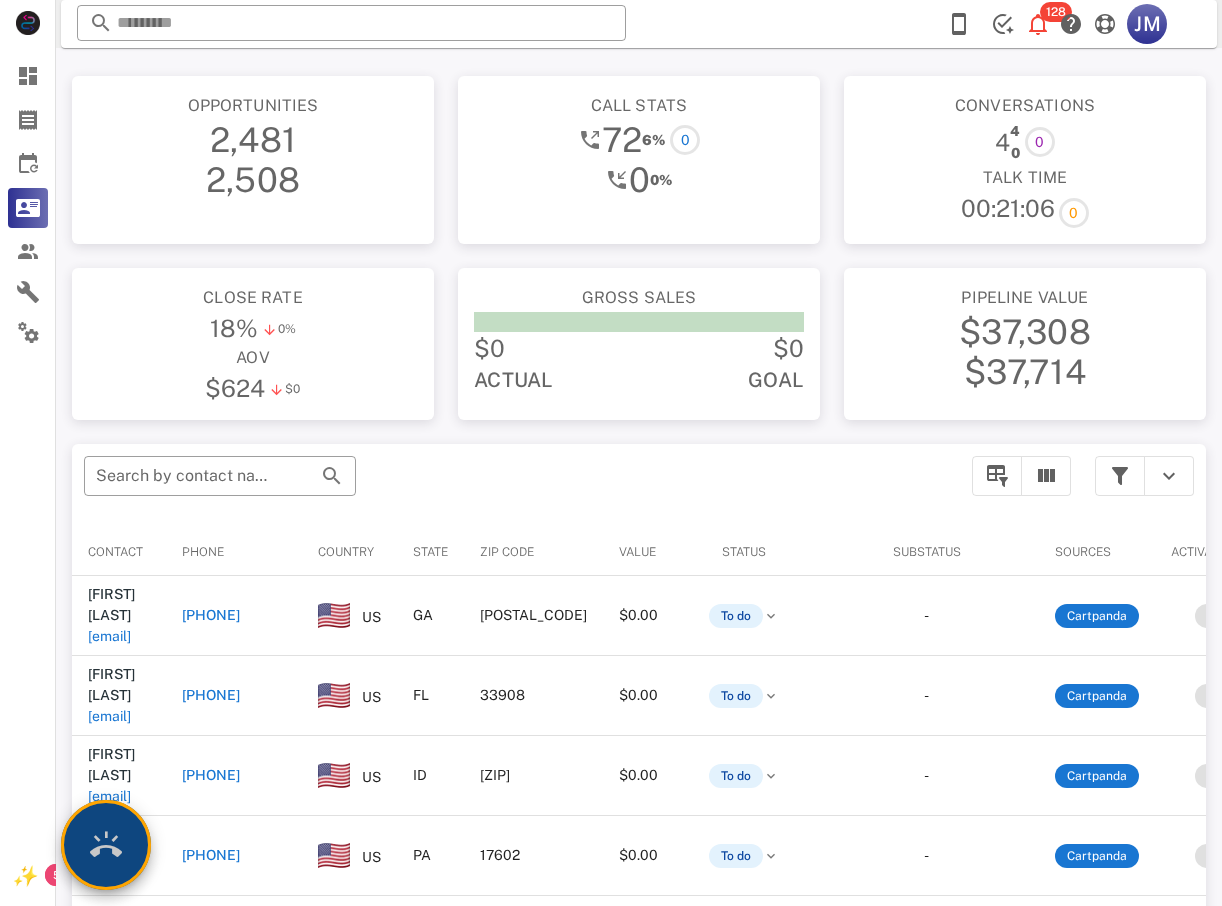 click at bounding box center (106, 845) 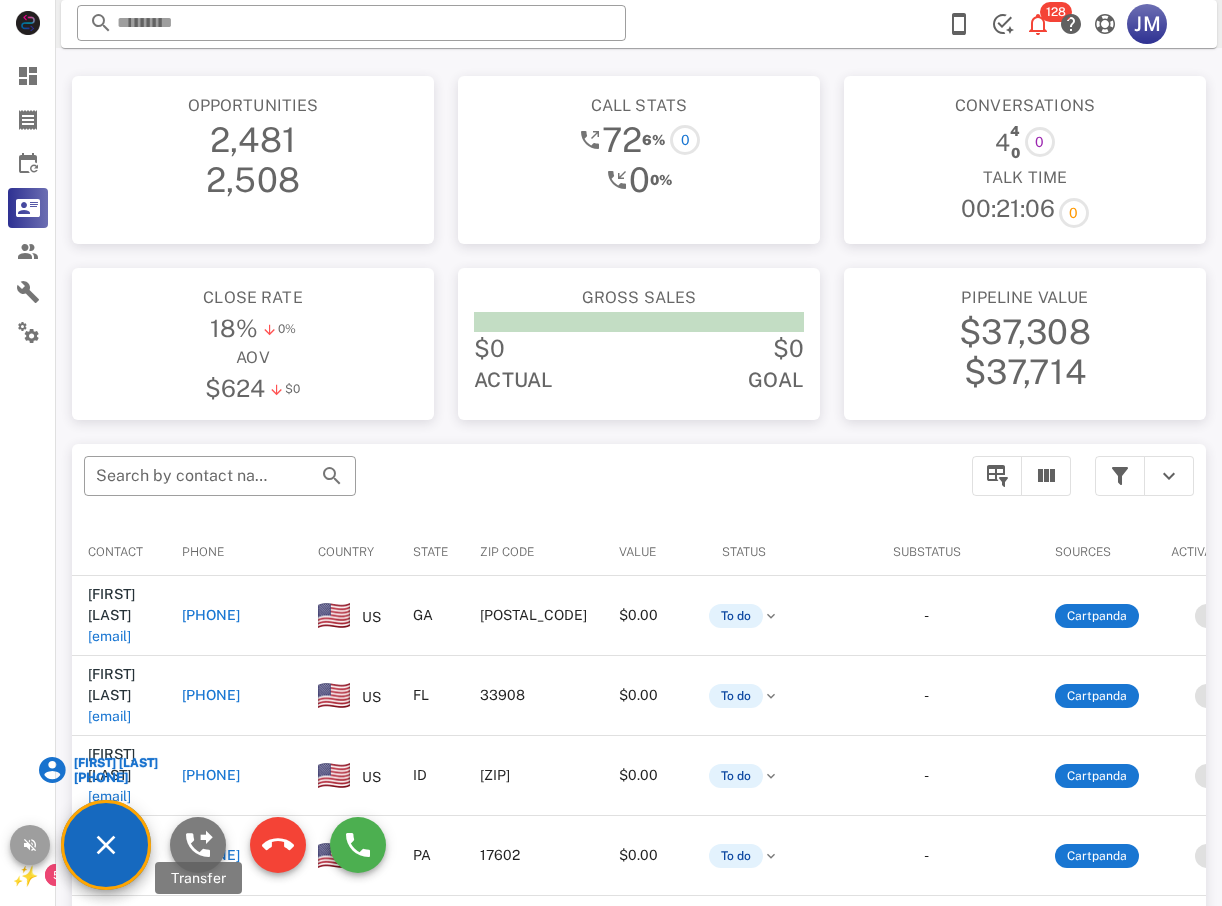 click at bounding box center [198, 845] 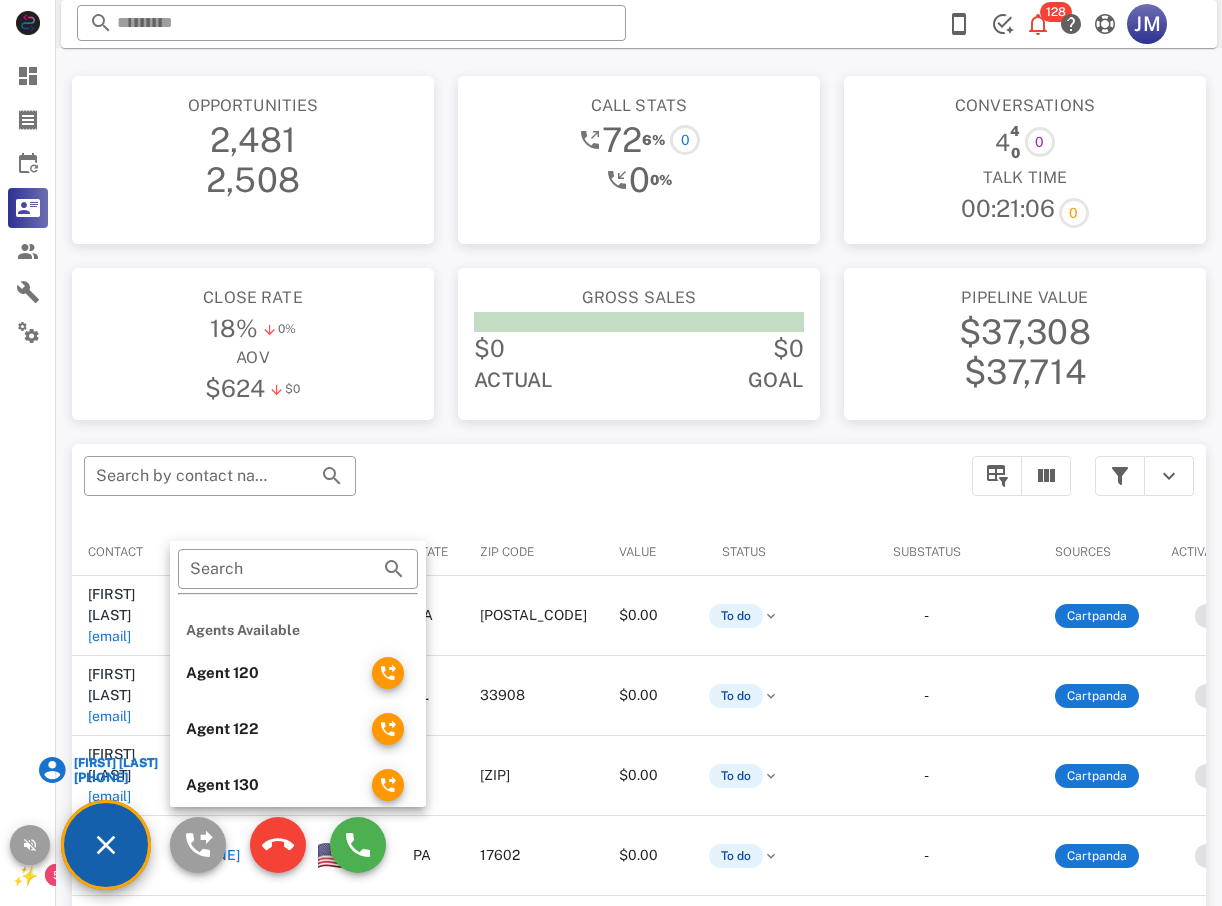 click on "Agent 122" at bounding box center (271, 729) 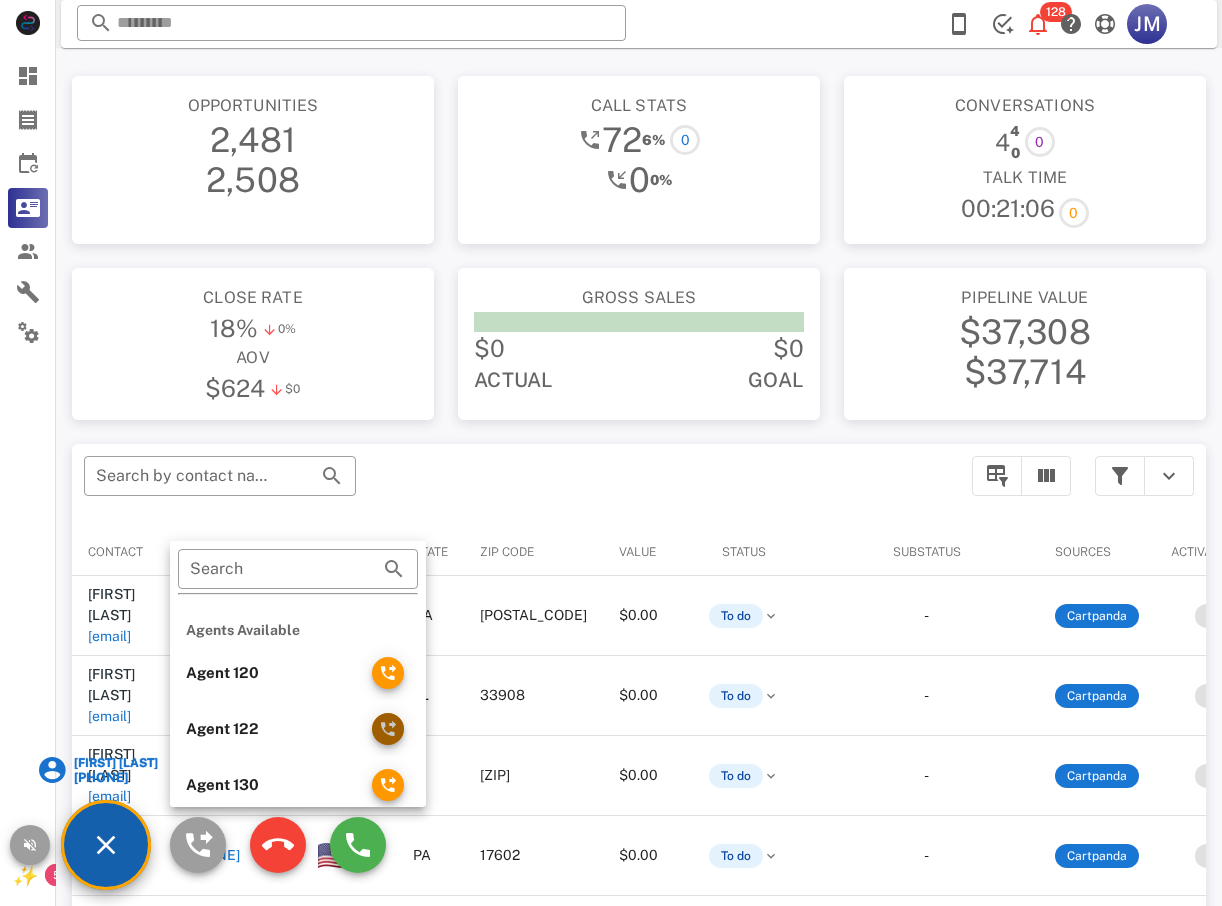 drag, startPoint x: 312, startPoint y: 731, endPoint x: 387, endPoint y: 726, distance: 75.16648 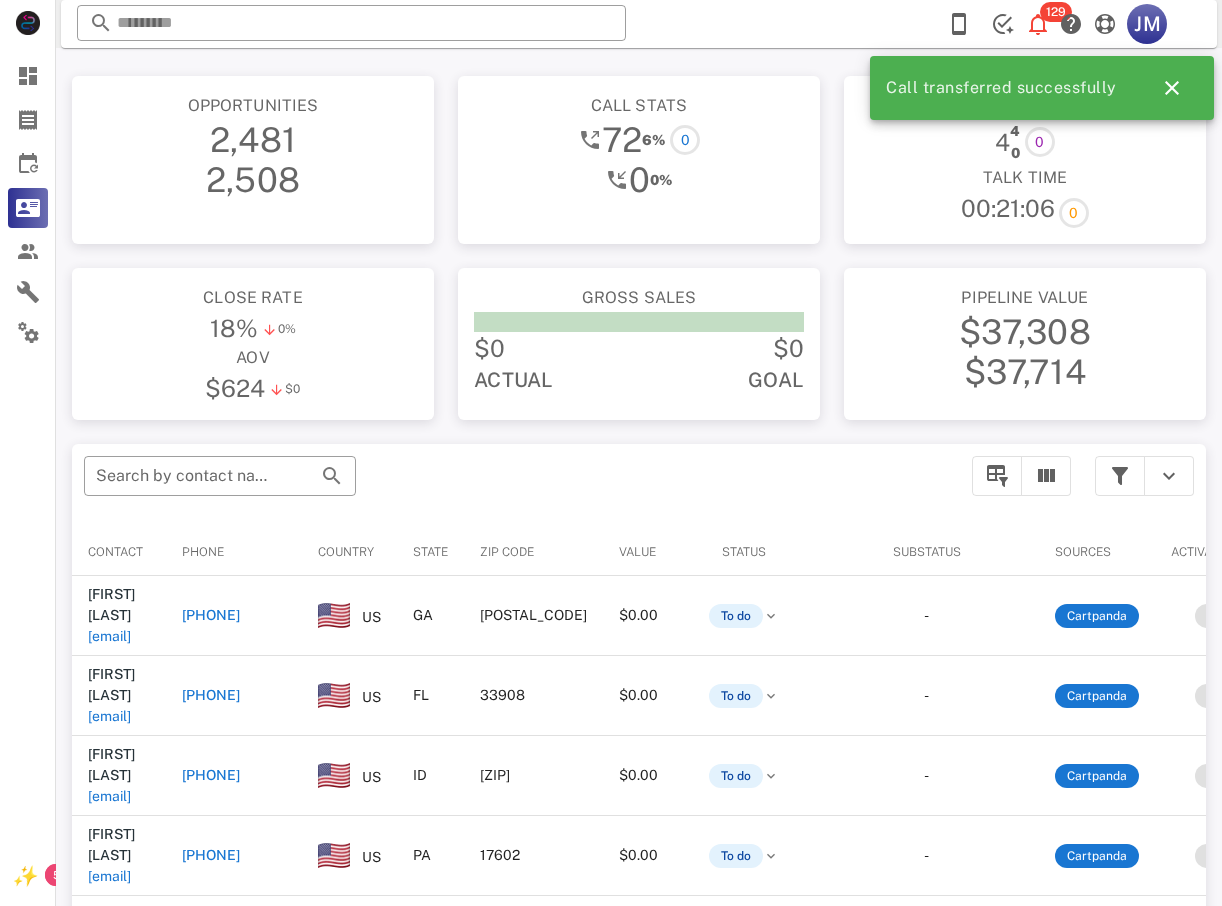 drag, startPoint x: 353, startPoint y: 608, endPoint x: 423, endPoint y: 578, distance: 76.15773 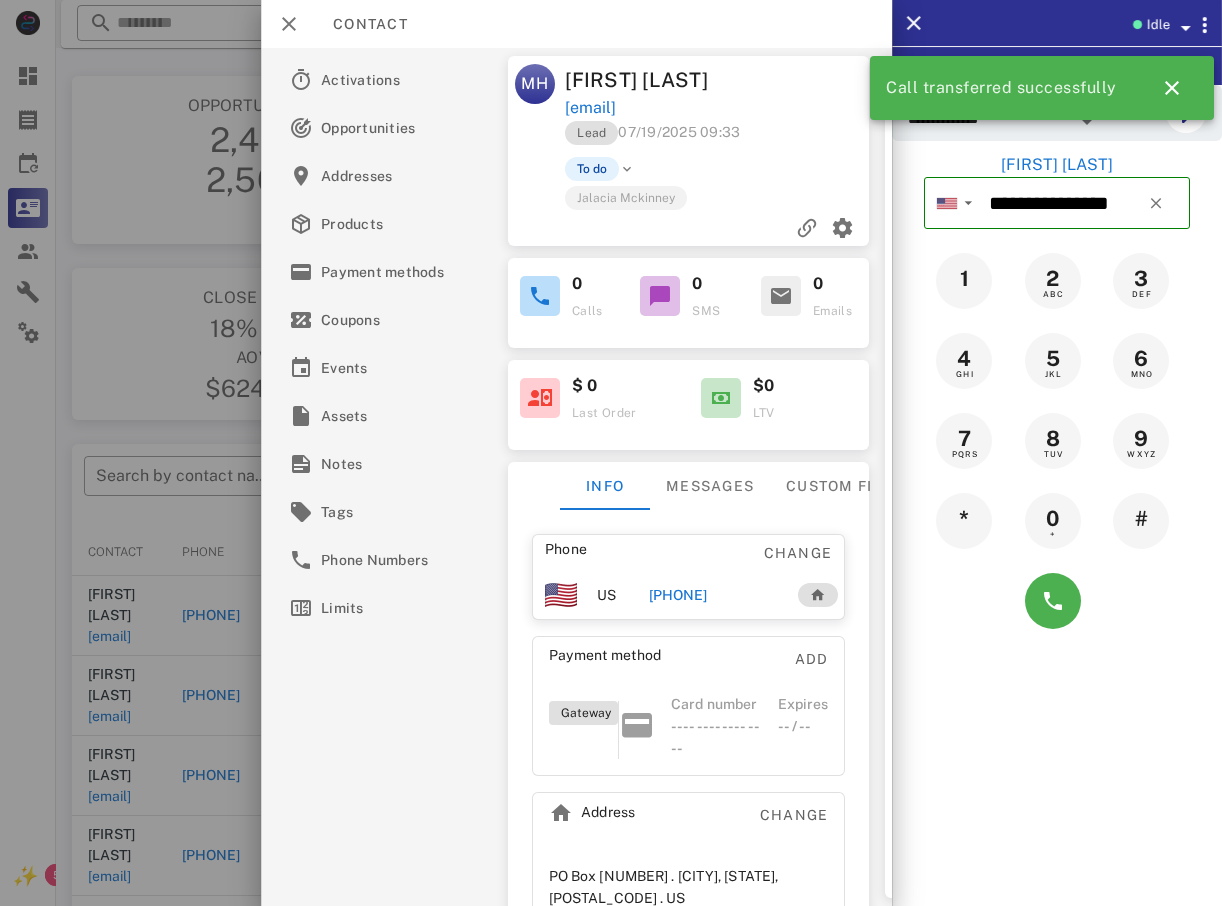 click at bounding box center [1057, 601] 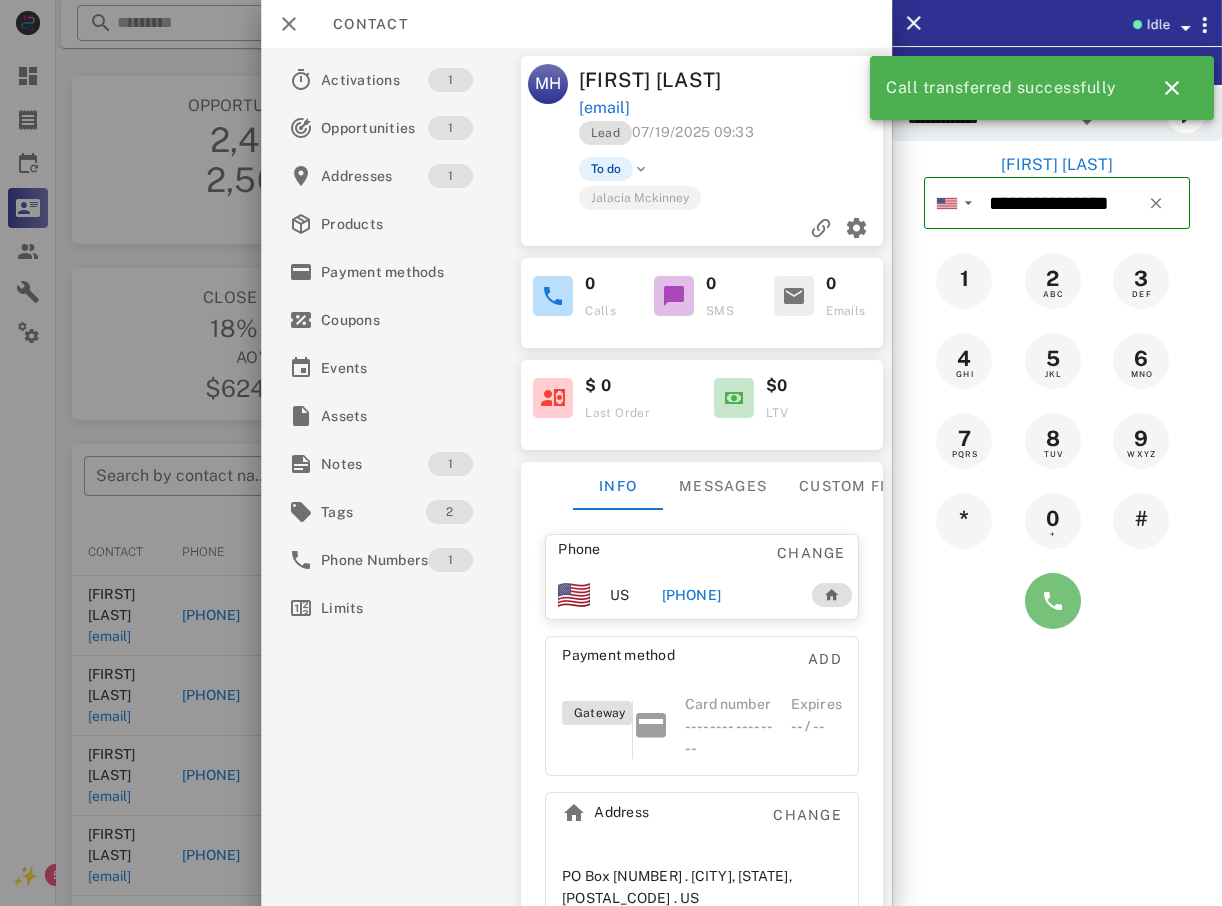 drag, startPoint x: 1037, startPoint y: 635, endPoint x: 1045, endPoint y: 609, distance: 27.202942 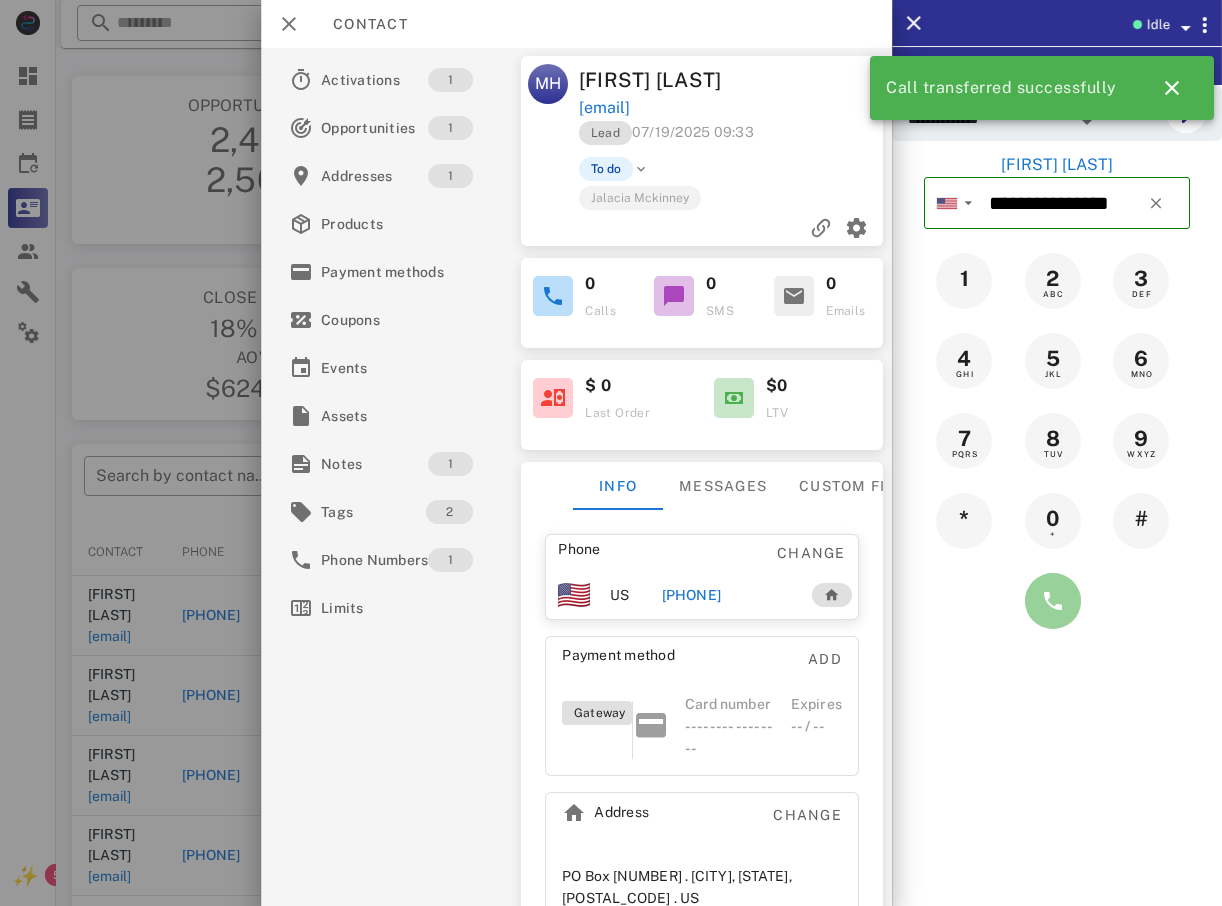 click at bounding box center [1053, 601] 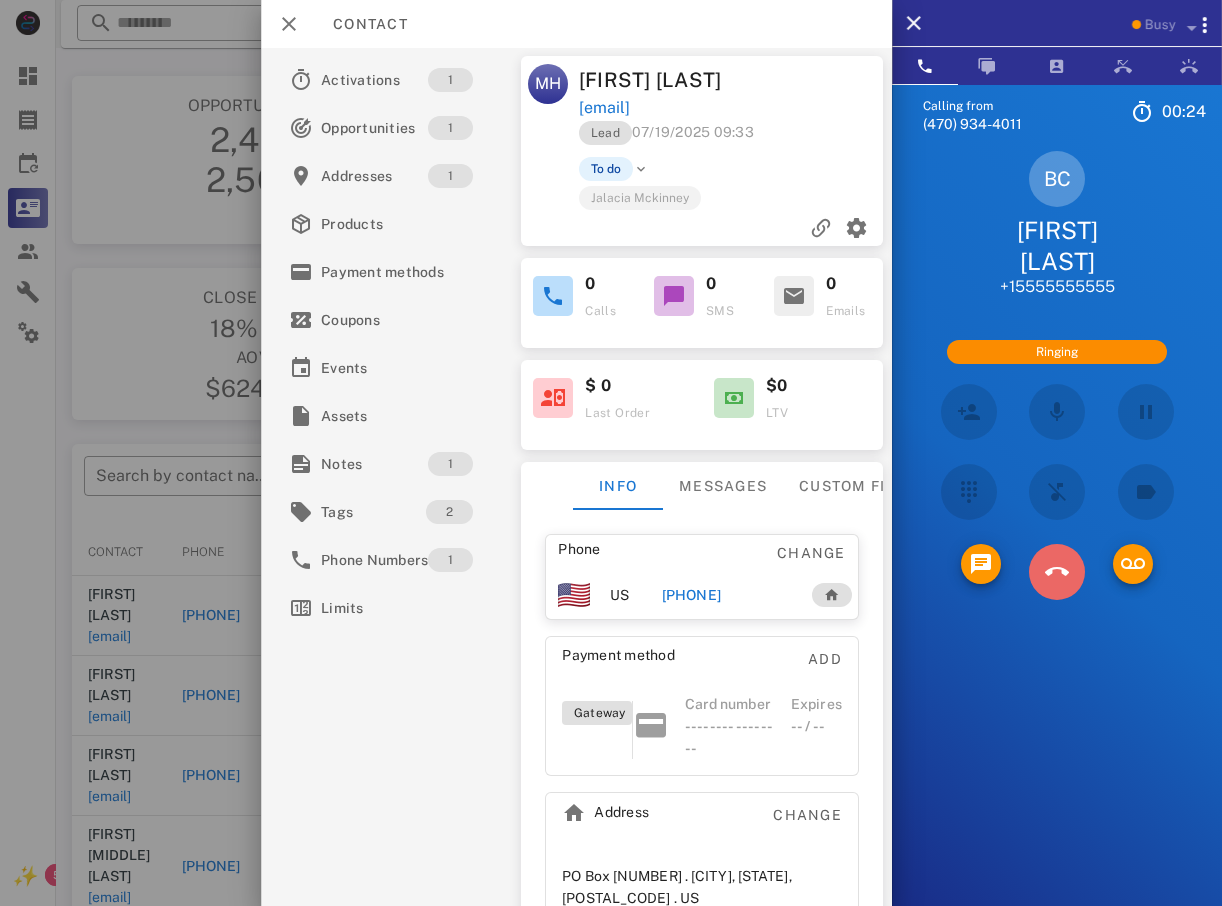 click at bounding box center [1057, 572] 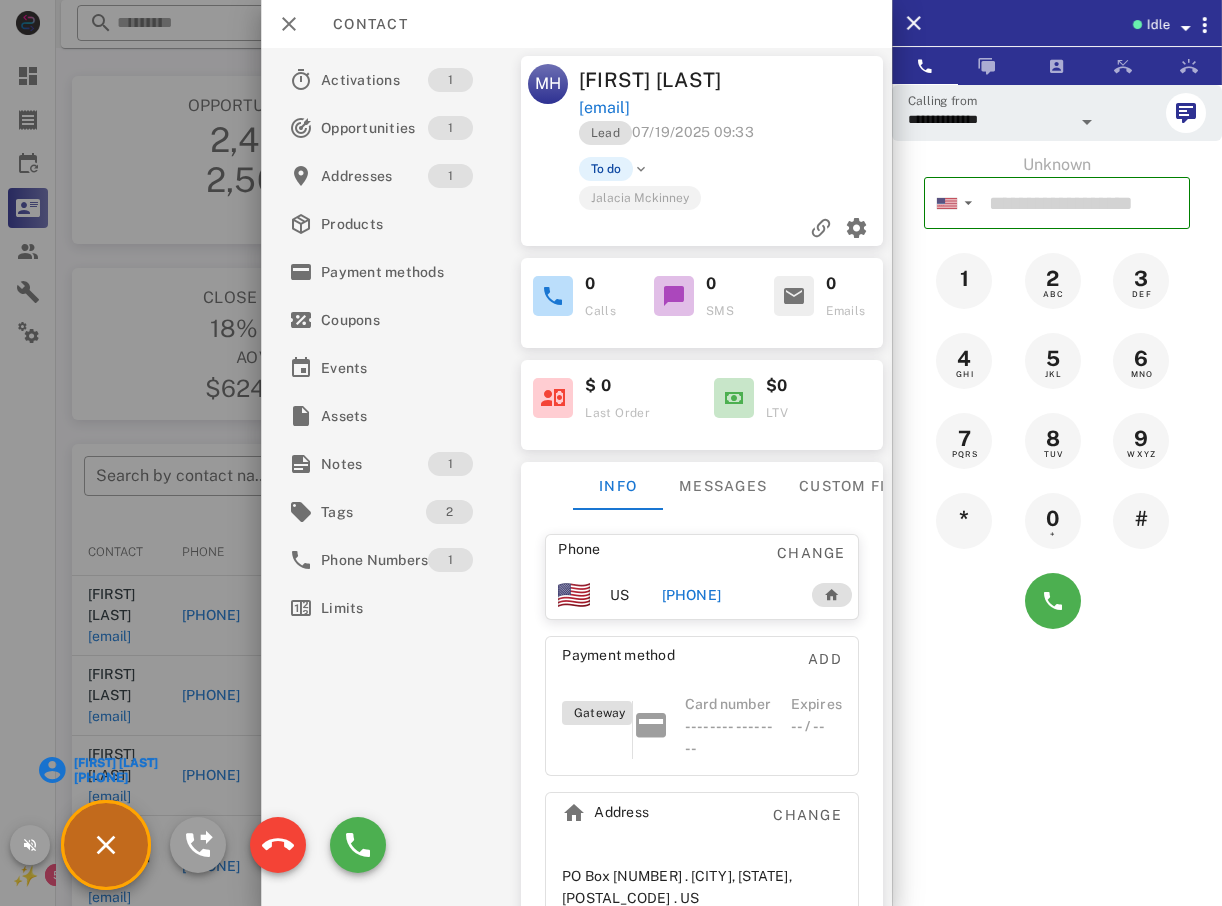 click at bounding box center (611, 453) 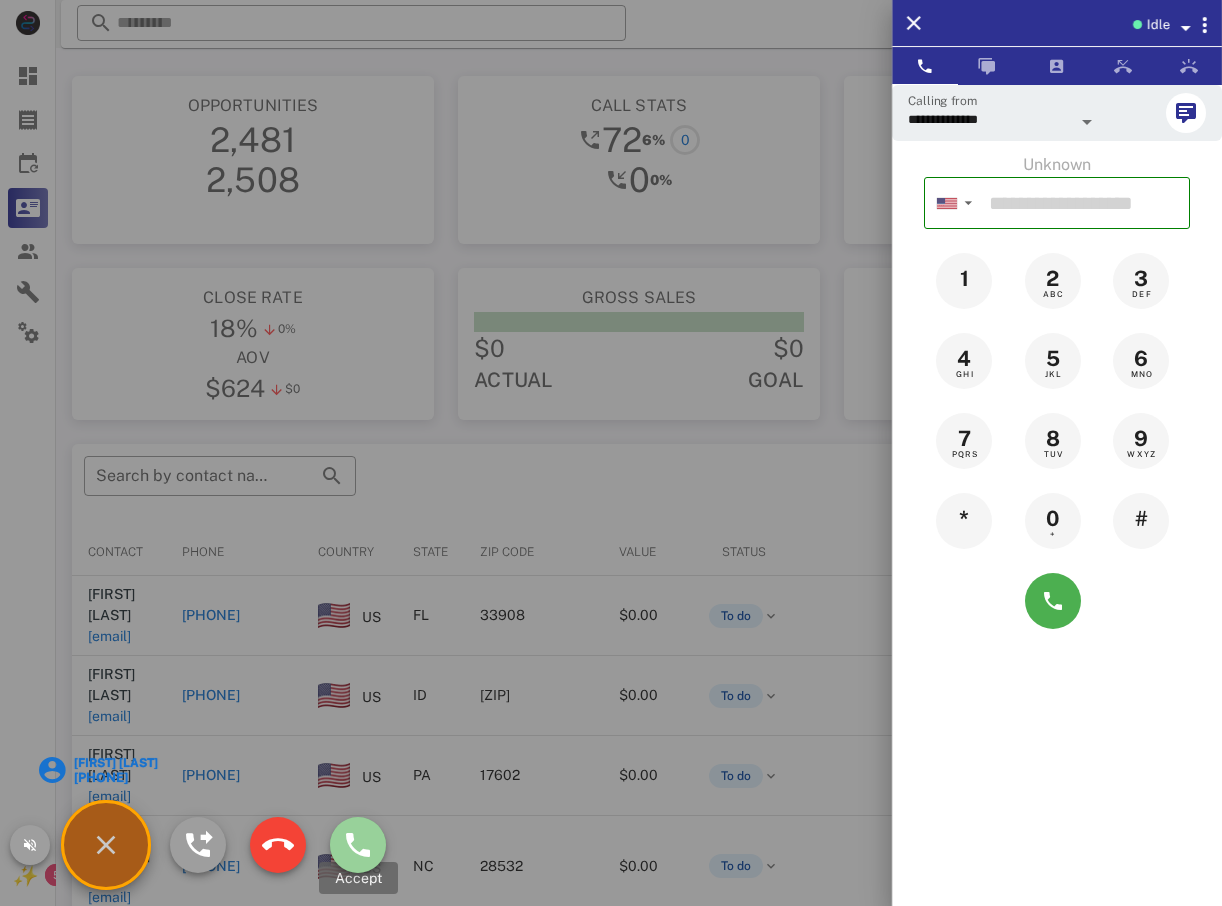 click at bounding box center [358, 845] 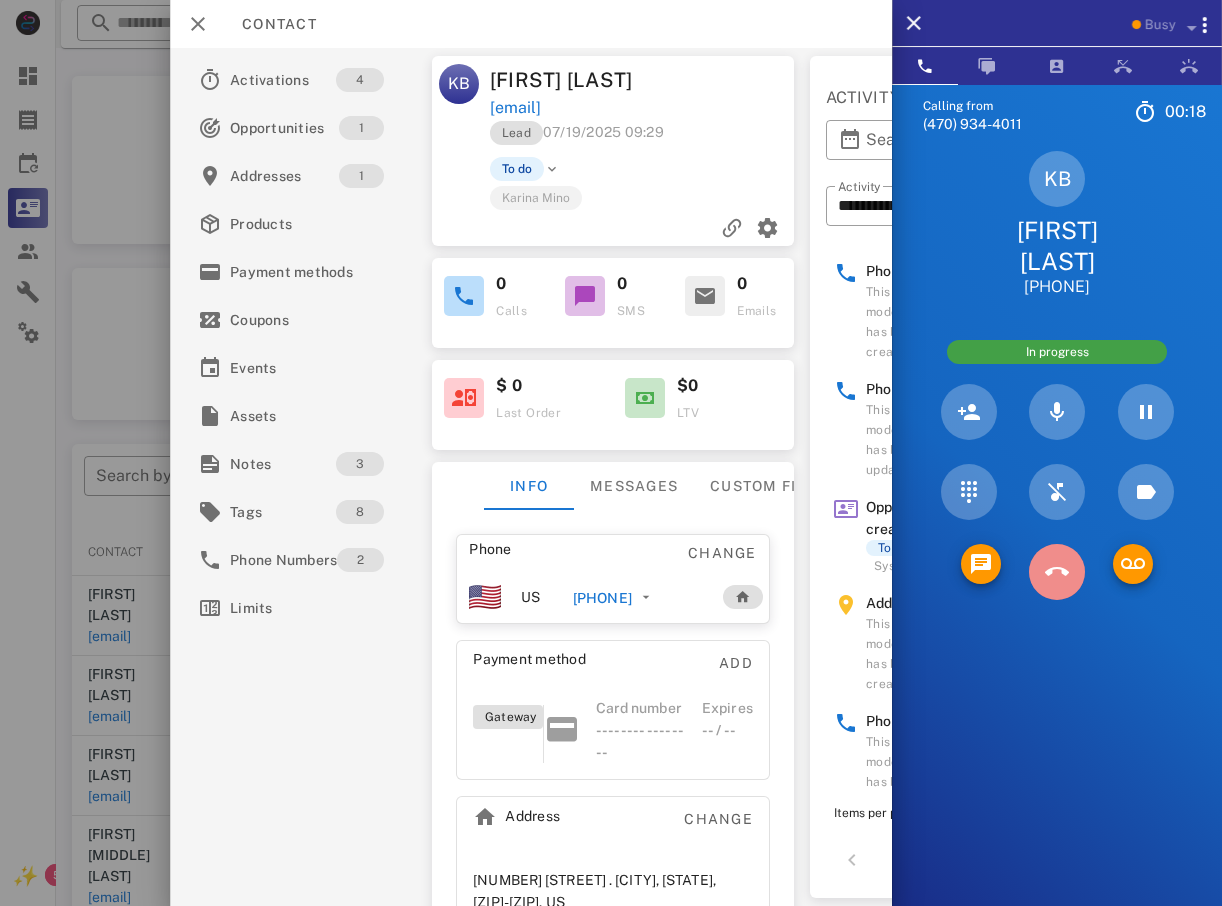 click at bounding box center [1057, 572] 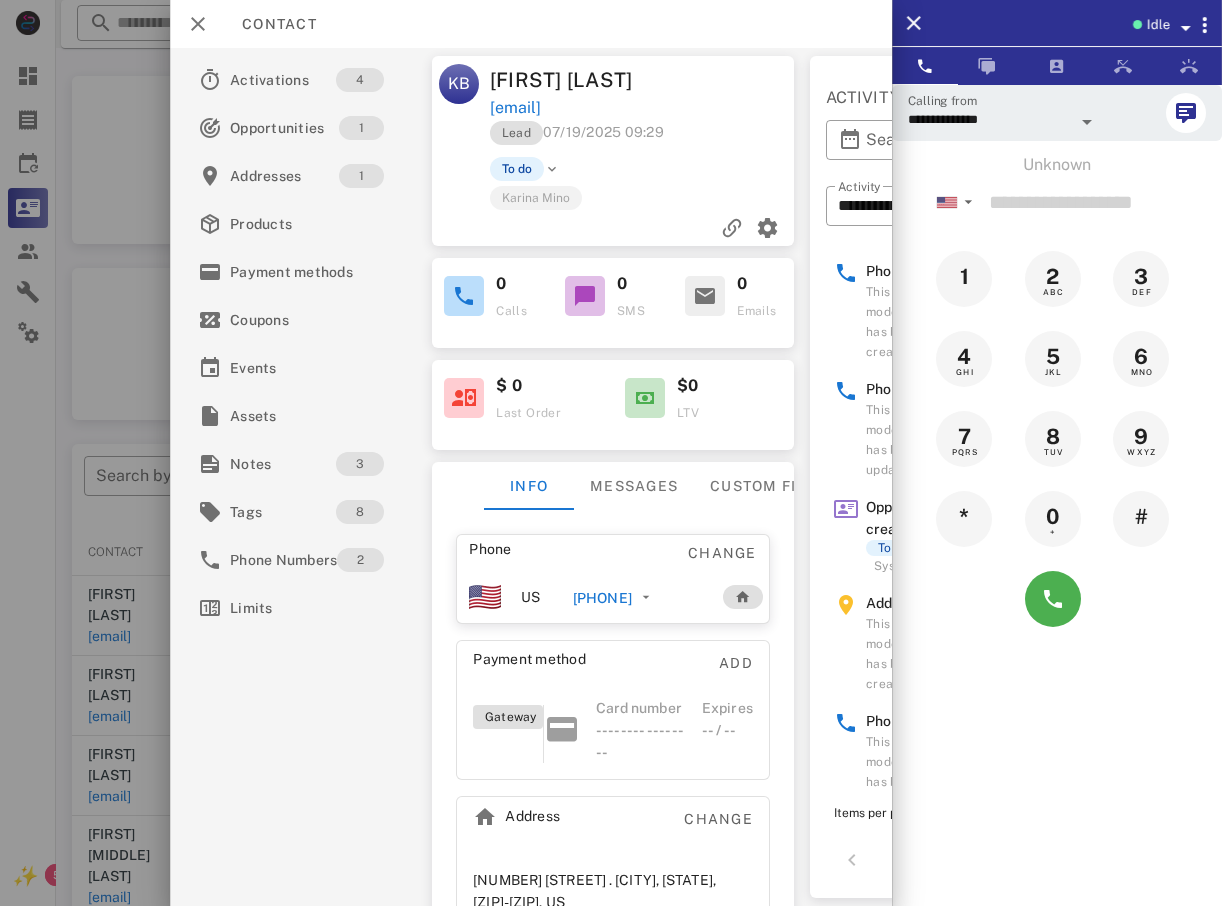 click at bounding box center (611, 453) 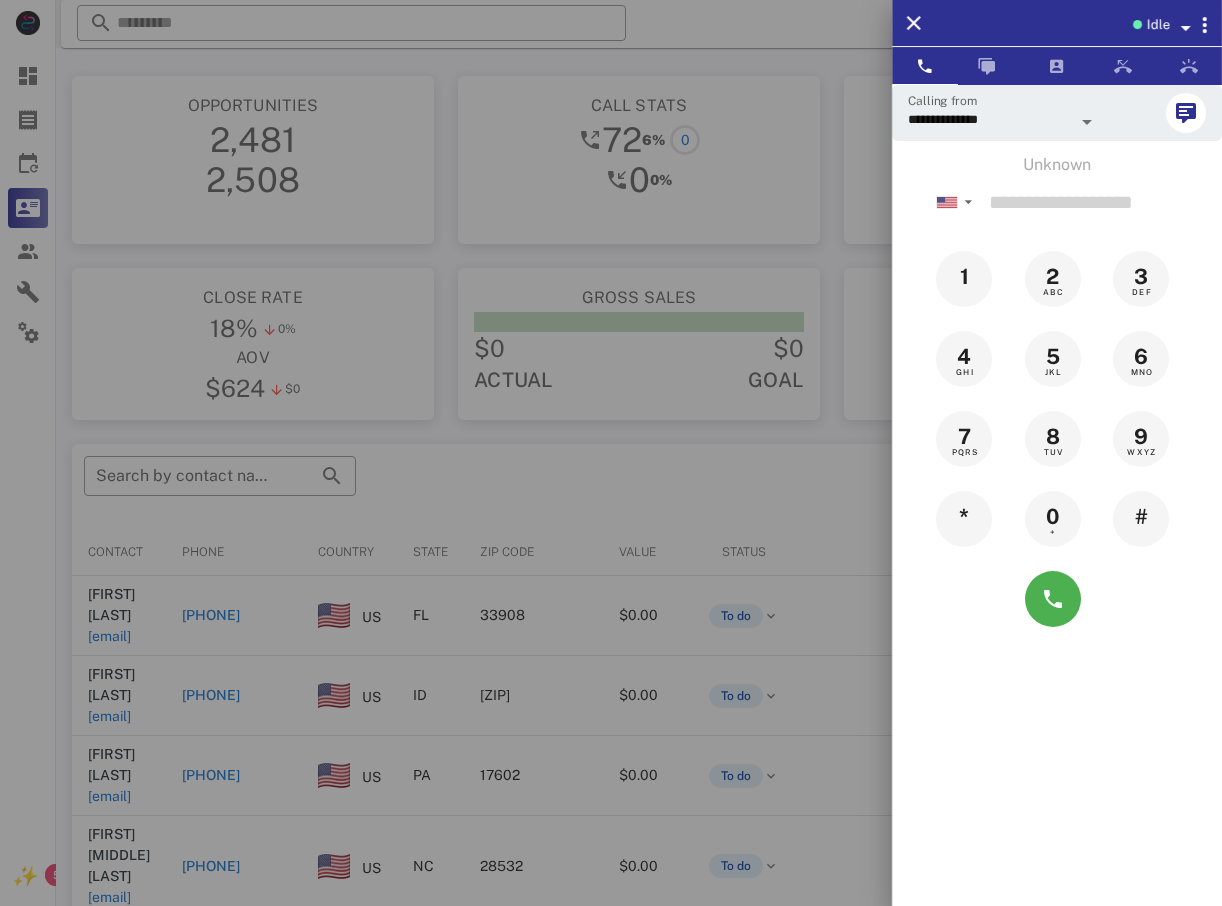 click at bounding box center (611, 453) 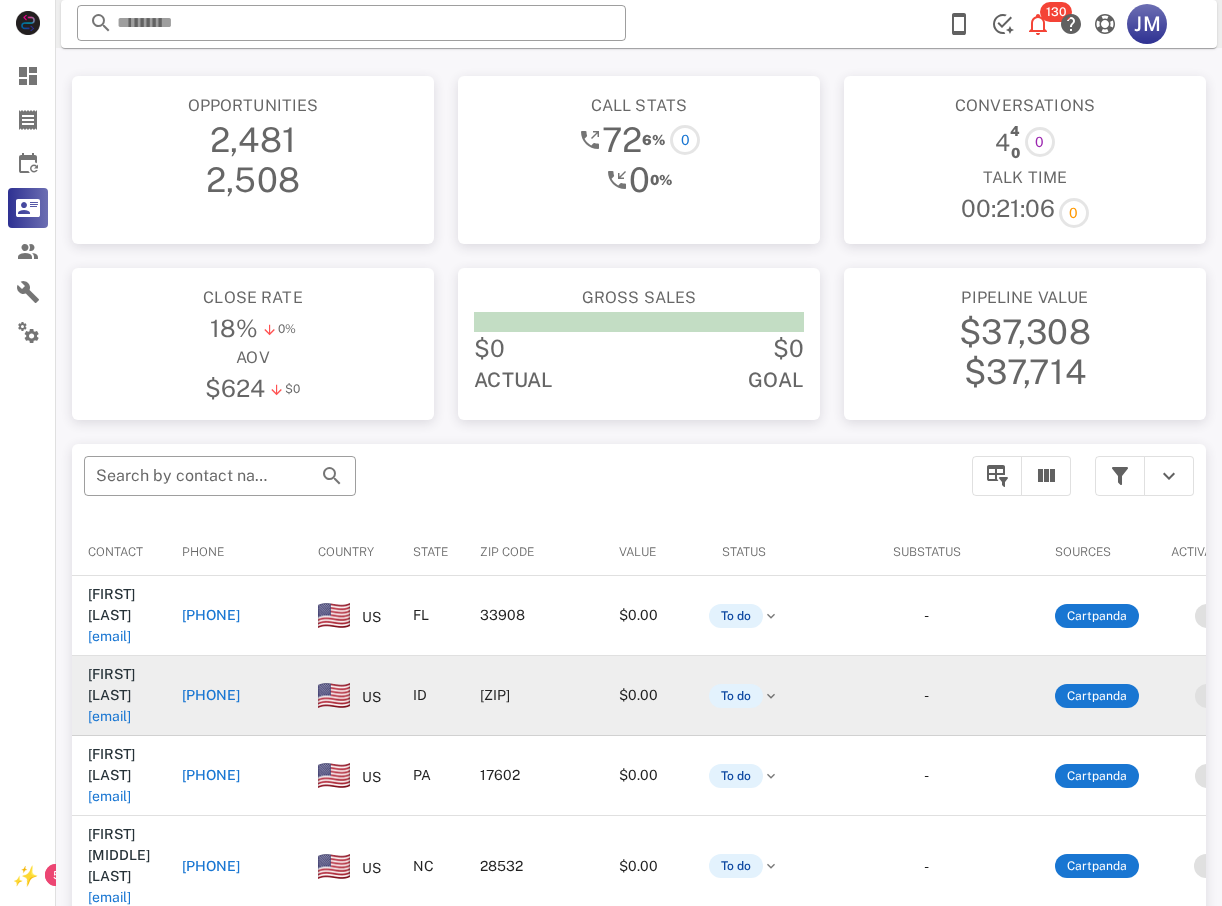 click on "[PHONE]" at bounding box center [211, 695] 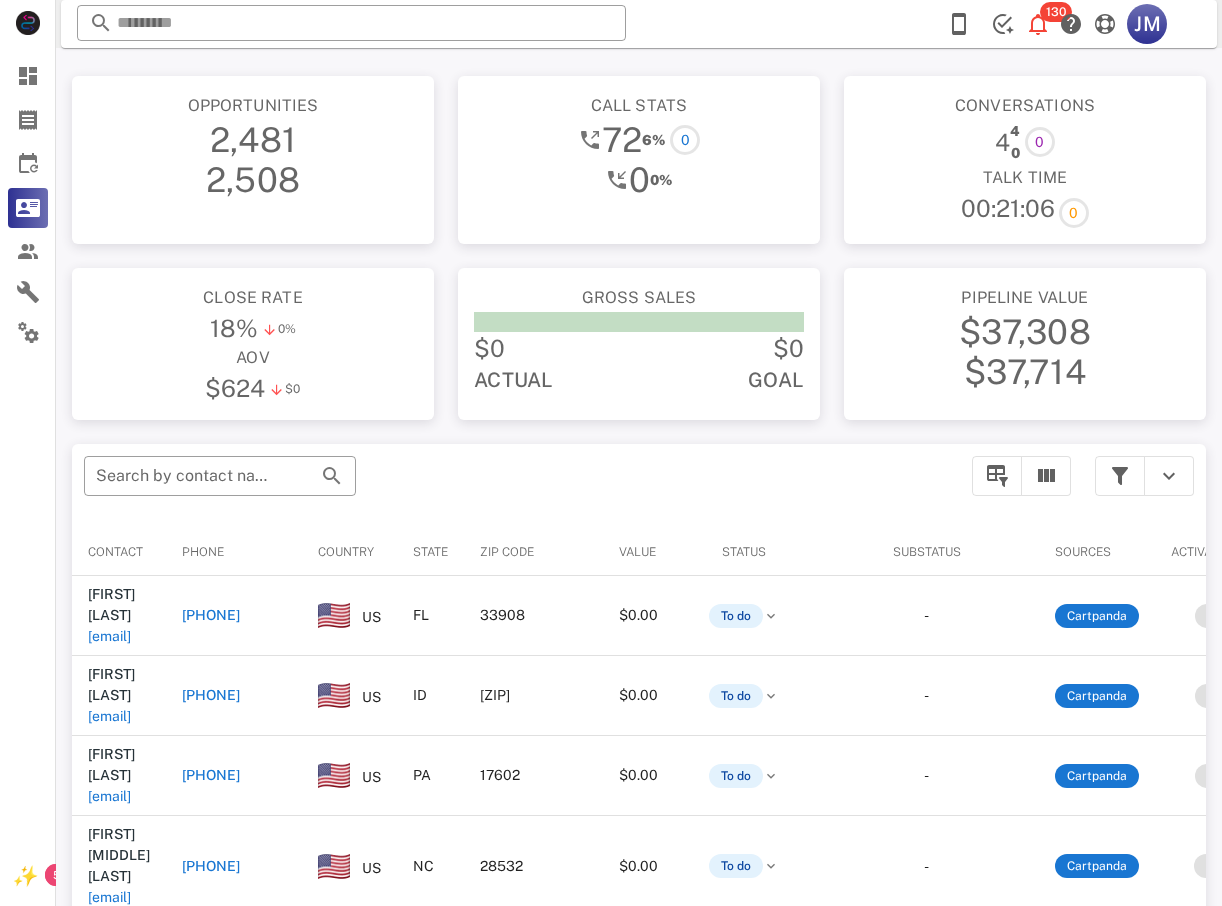 type on "**********" 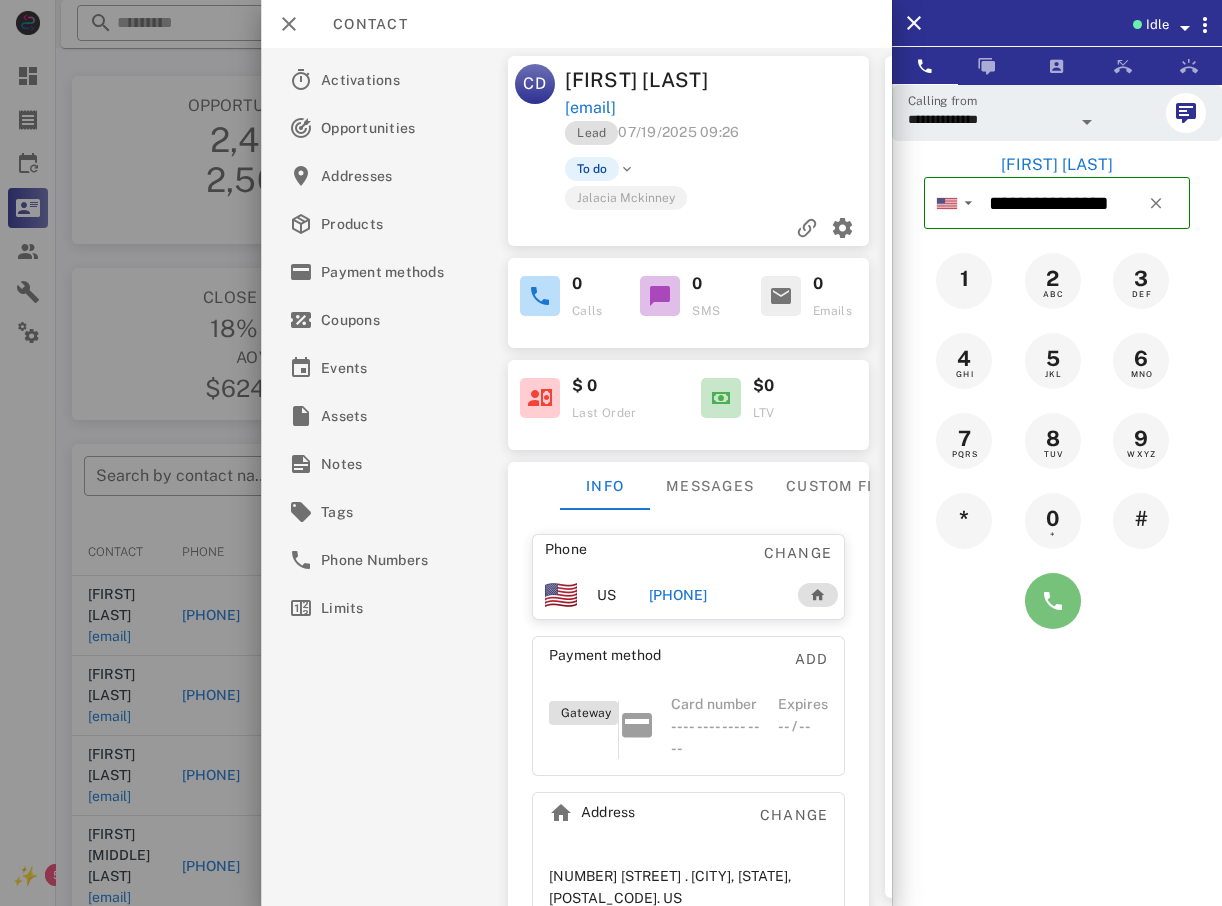 click at bounding box center [1053, 601] 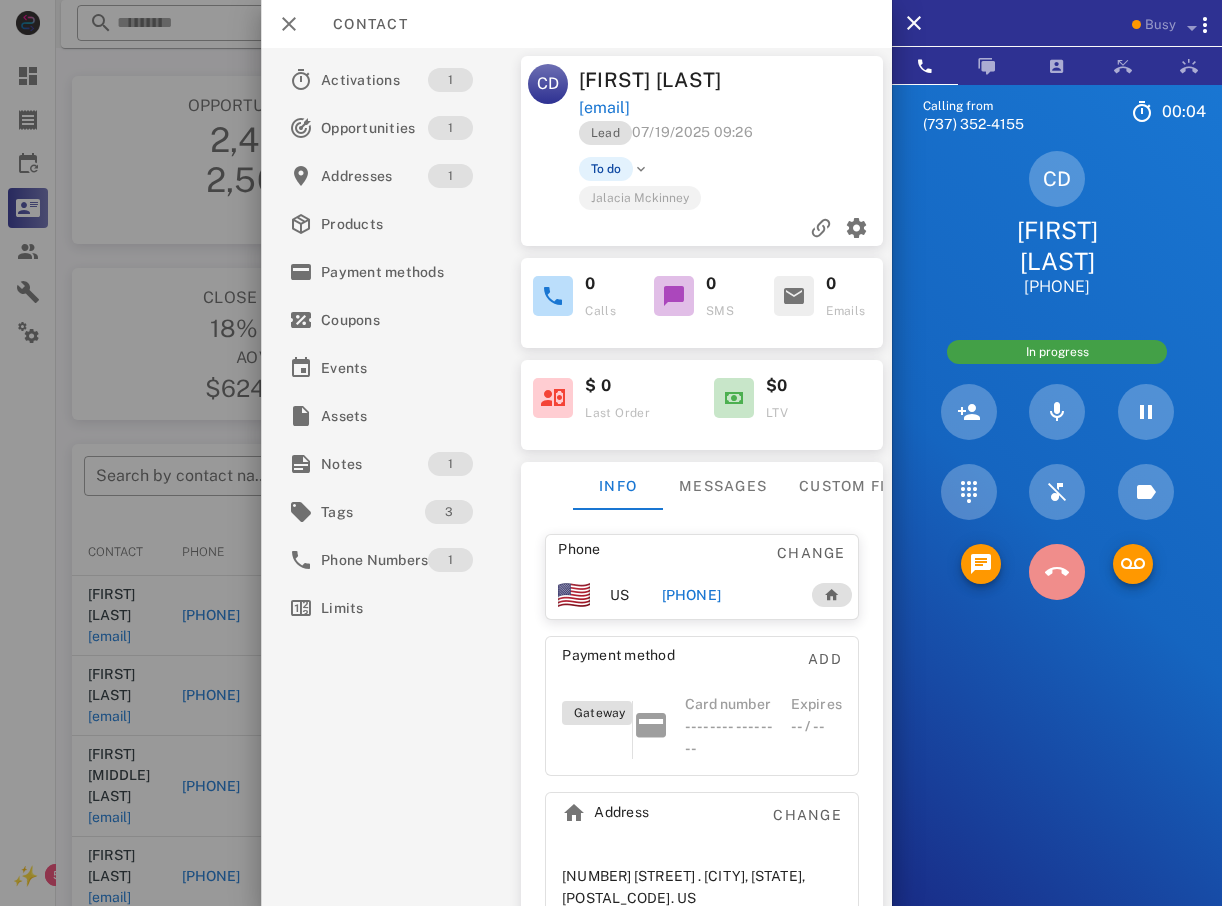 click at bounding box center (1057, 572) 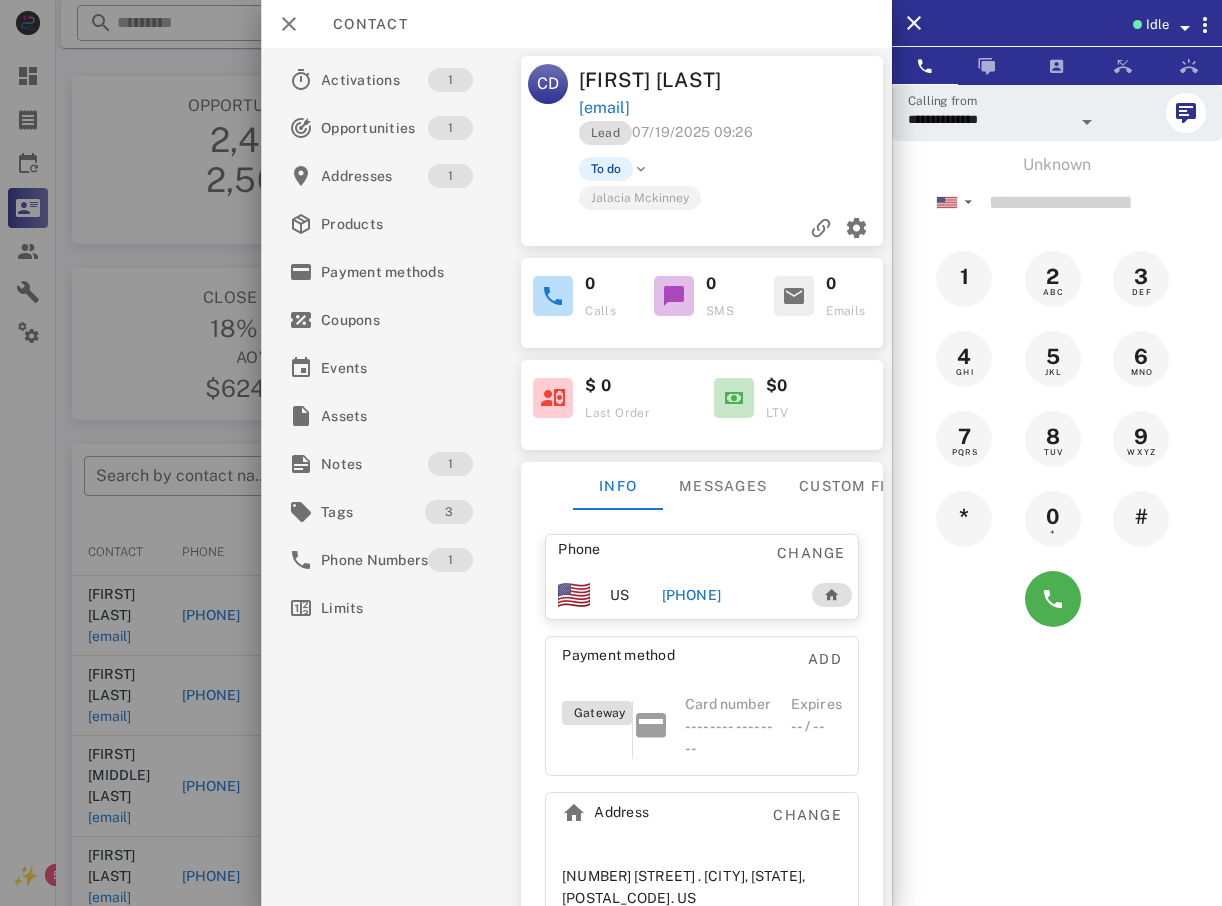 click at bounding box center (611, 453) 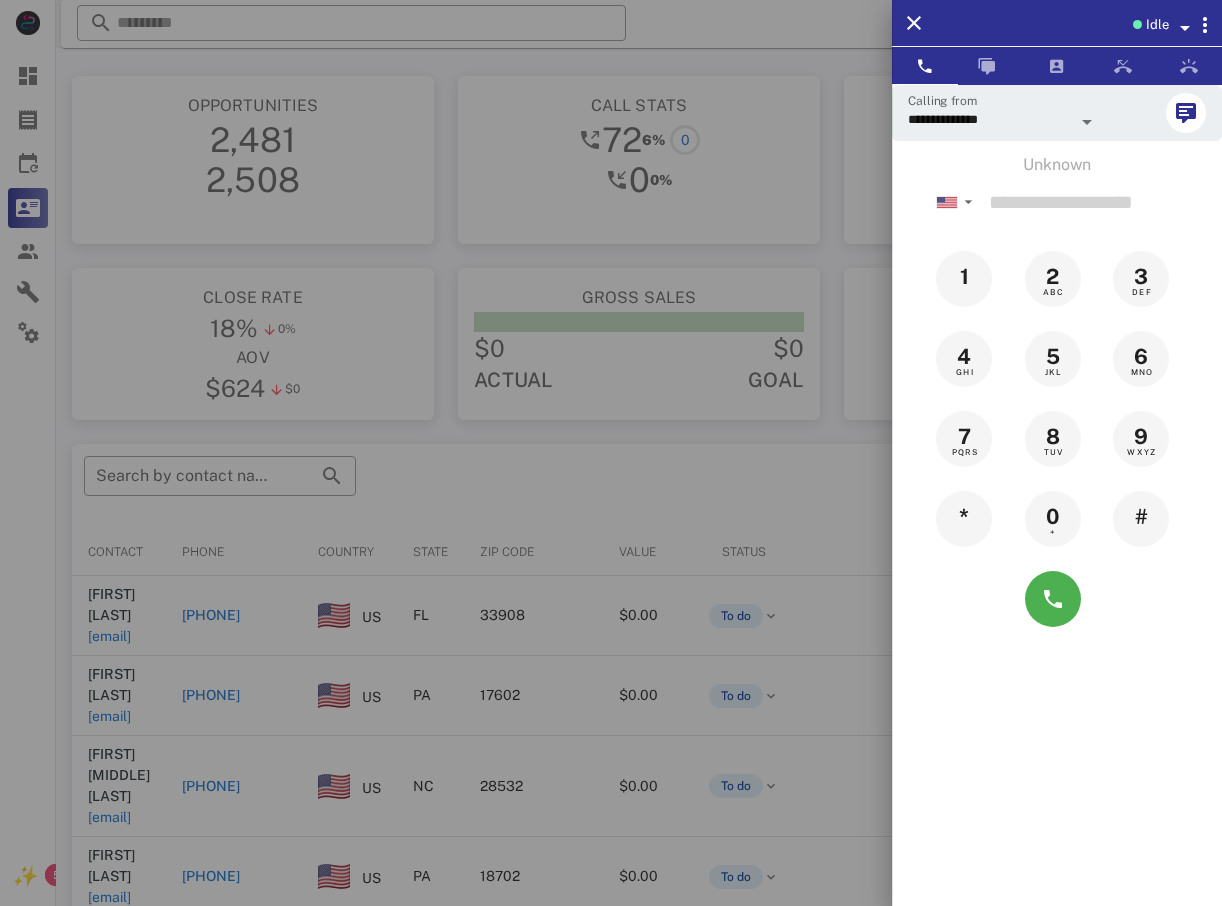 click at bounding box center [611, 453] 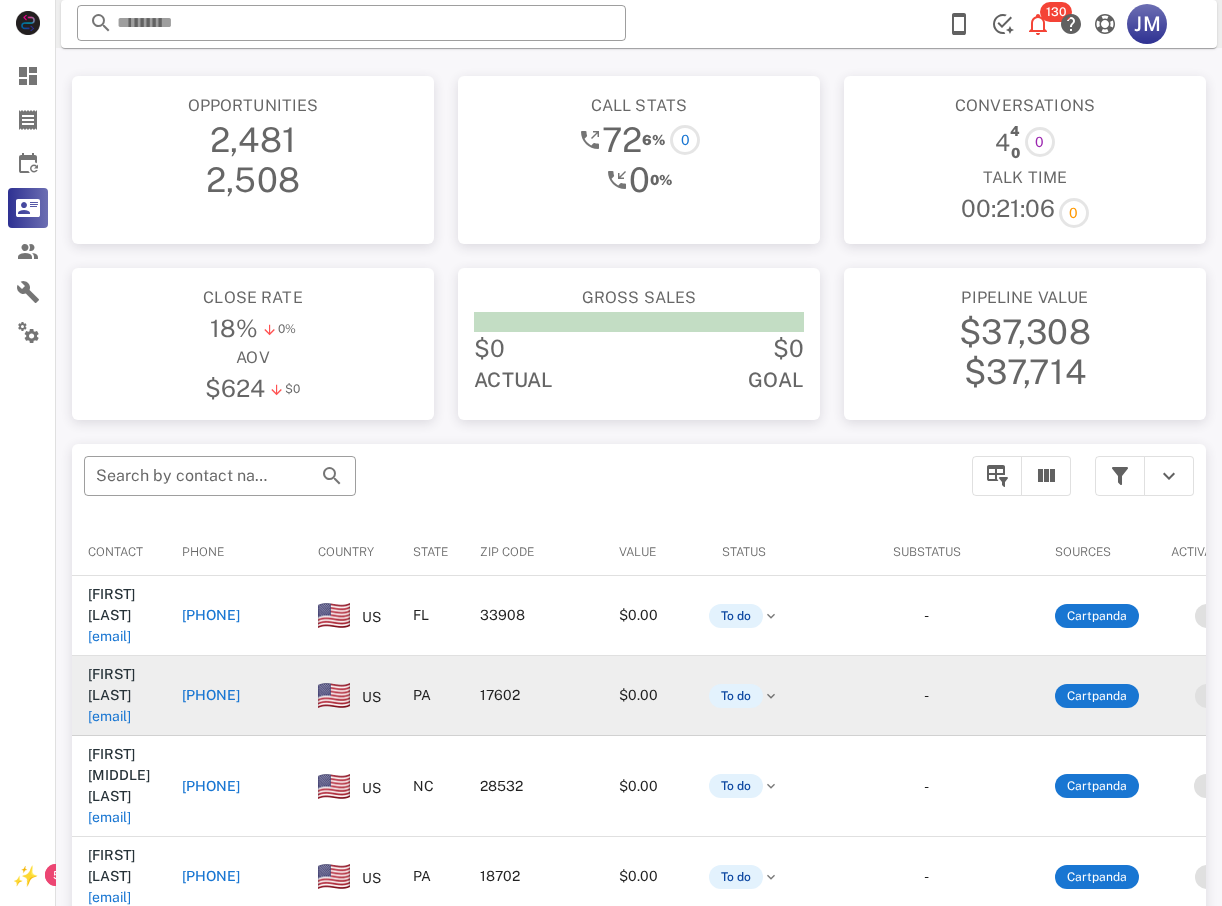 click on "[PHONE]" at bounding box center [211, 695] 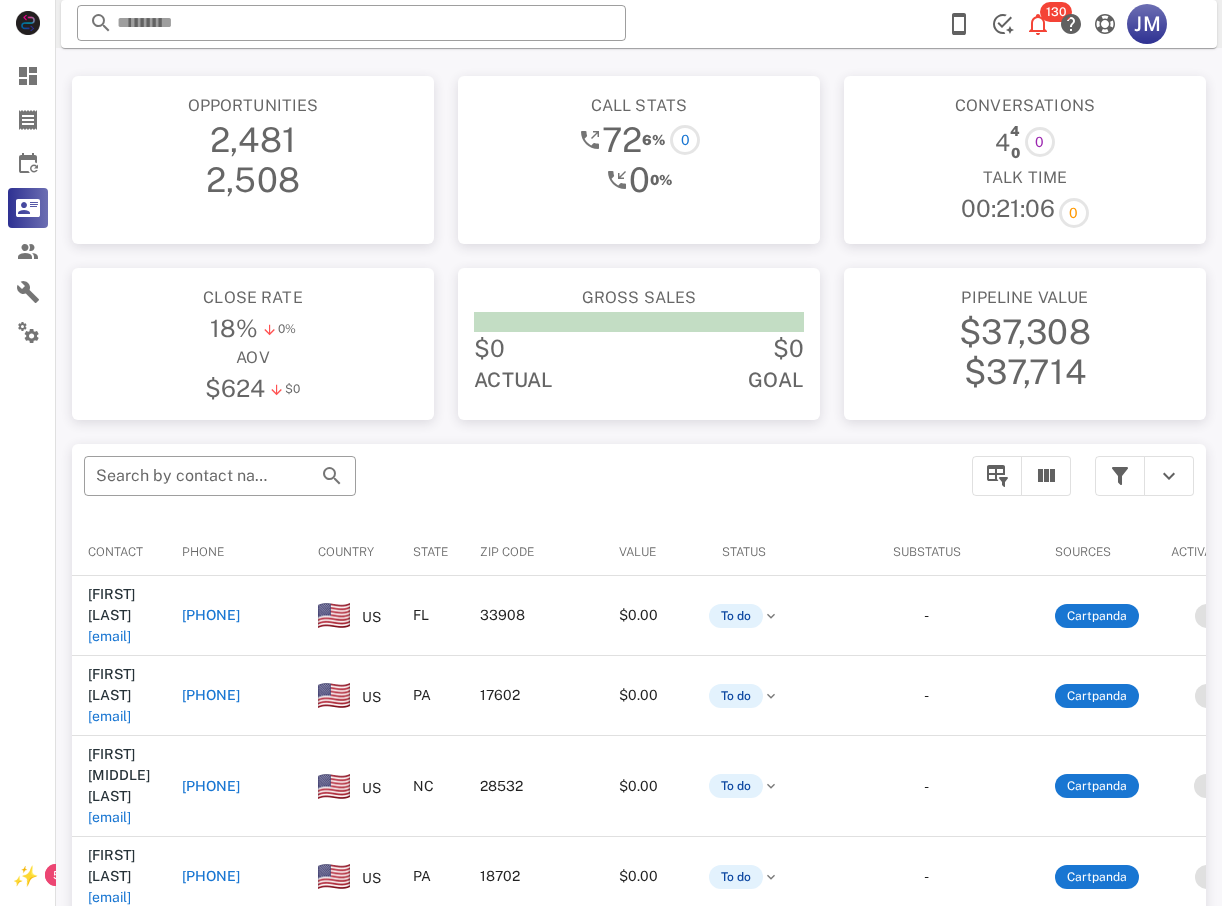 type on "**********" 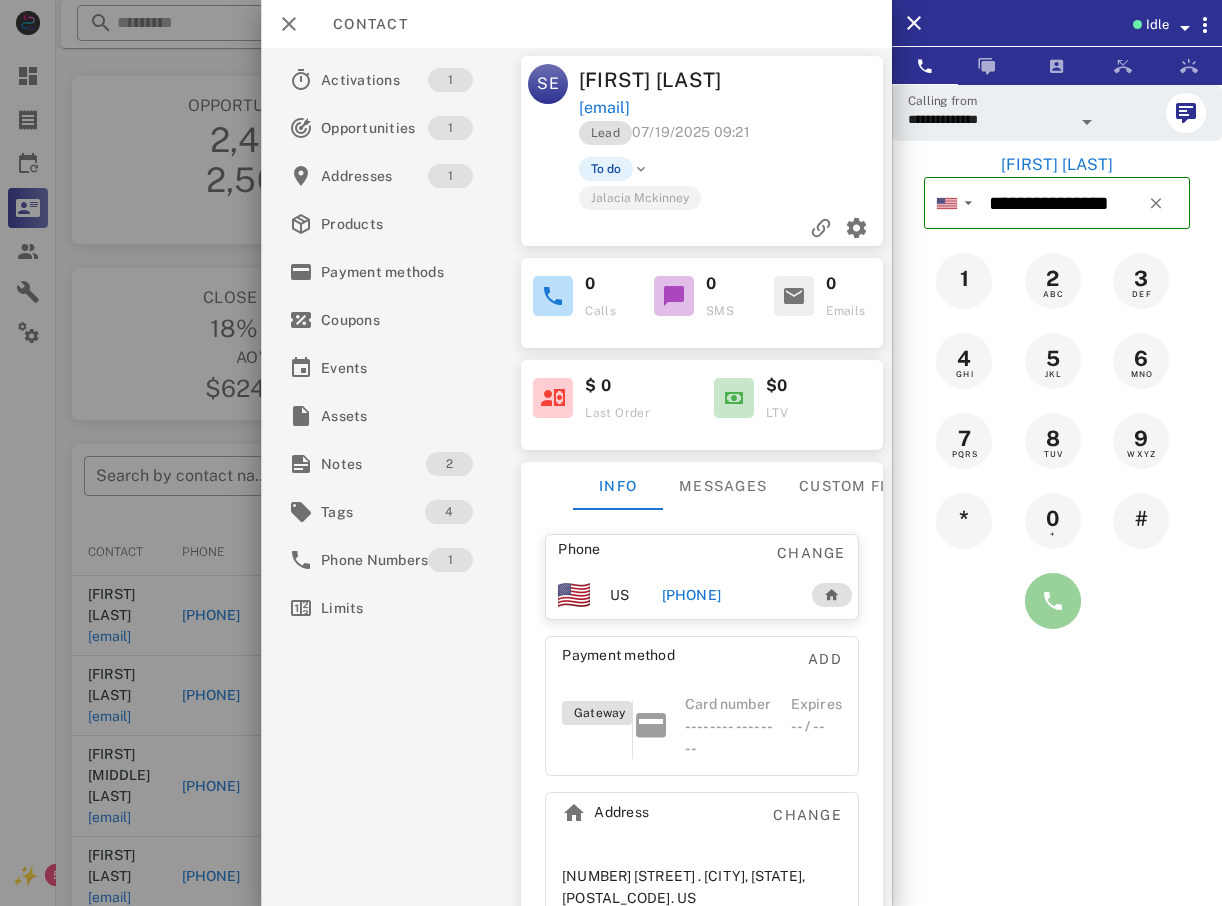 click at bounding box center (1053, 601) 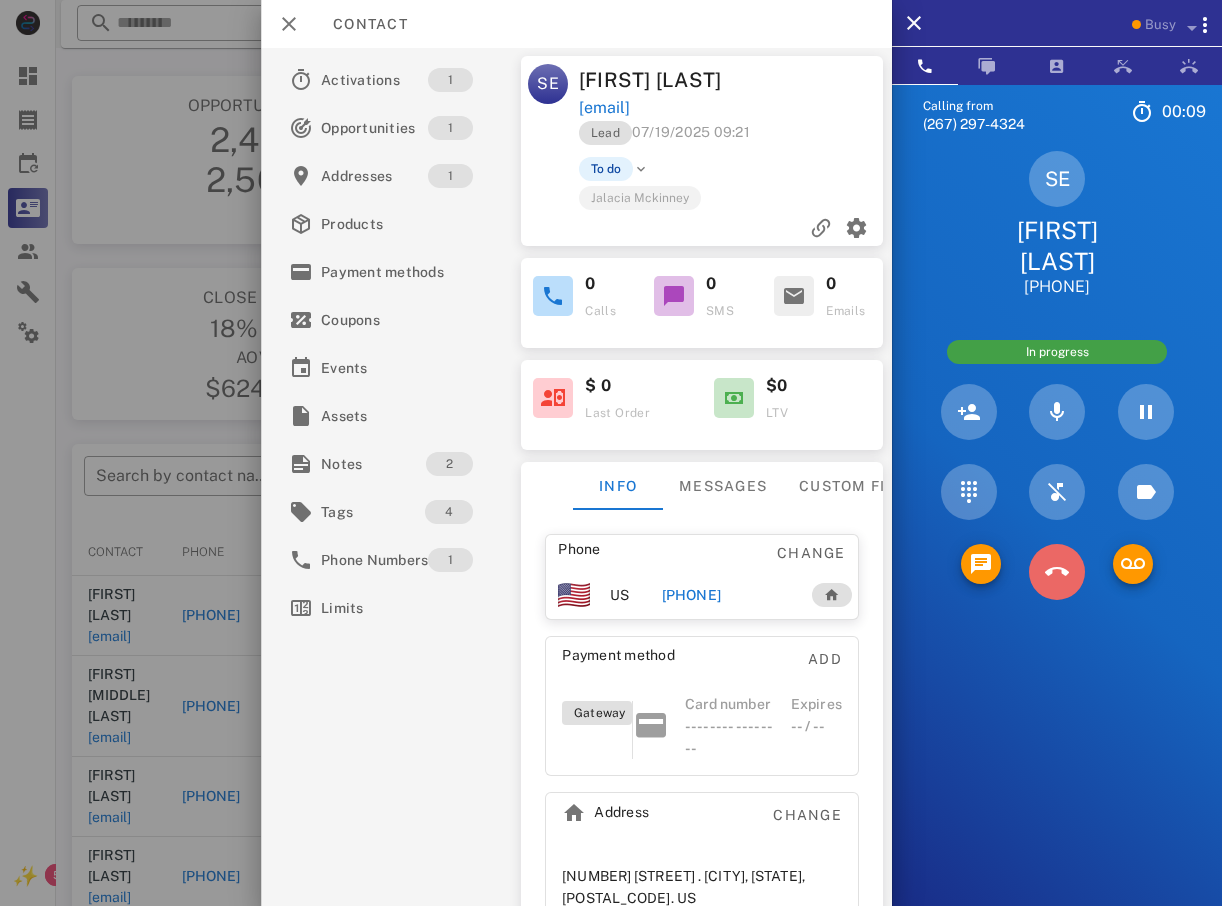 drag, startPoint x: 1060, startPoint y: 578, endPoint x: 1022, endPoint y: 554, distance: 44.94441 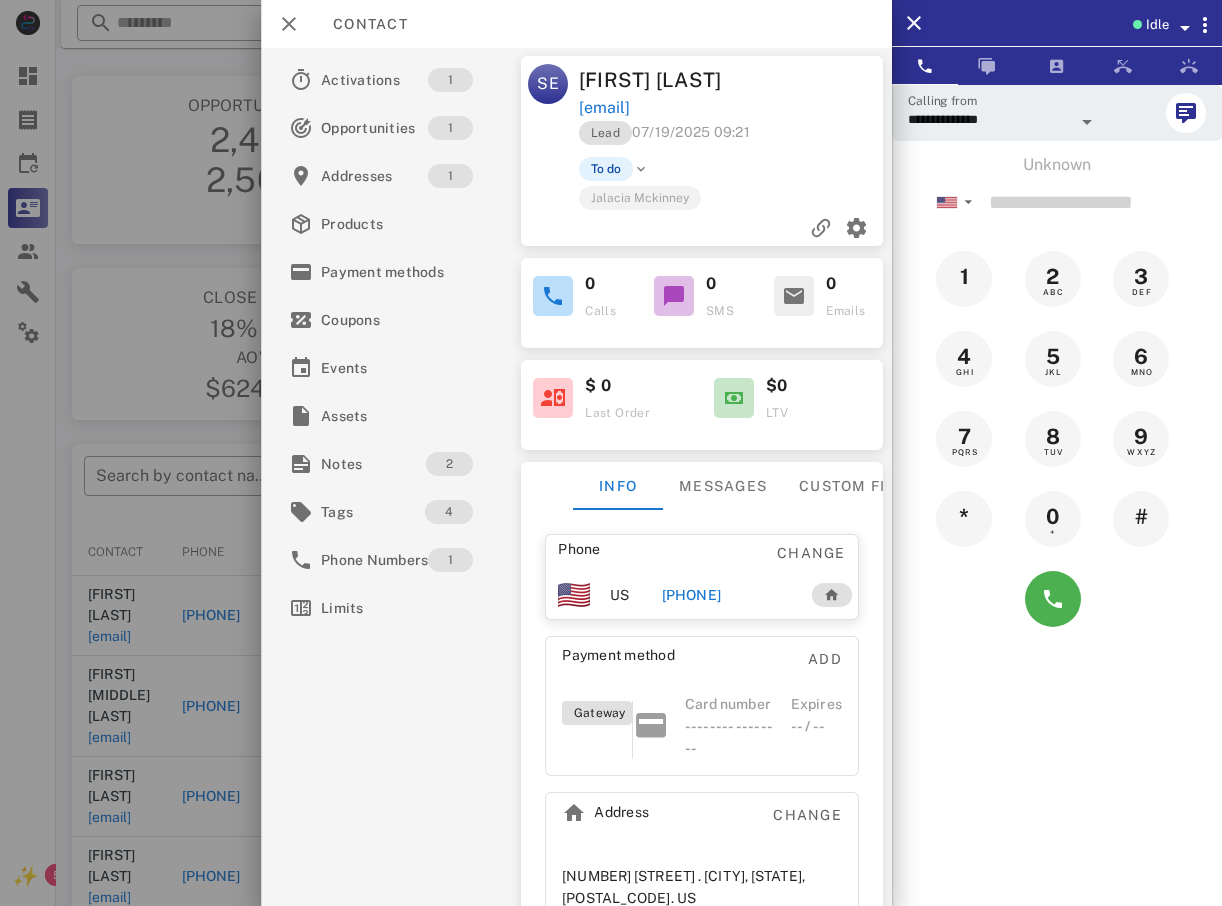 click at bounding box center [611, 453] 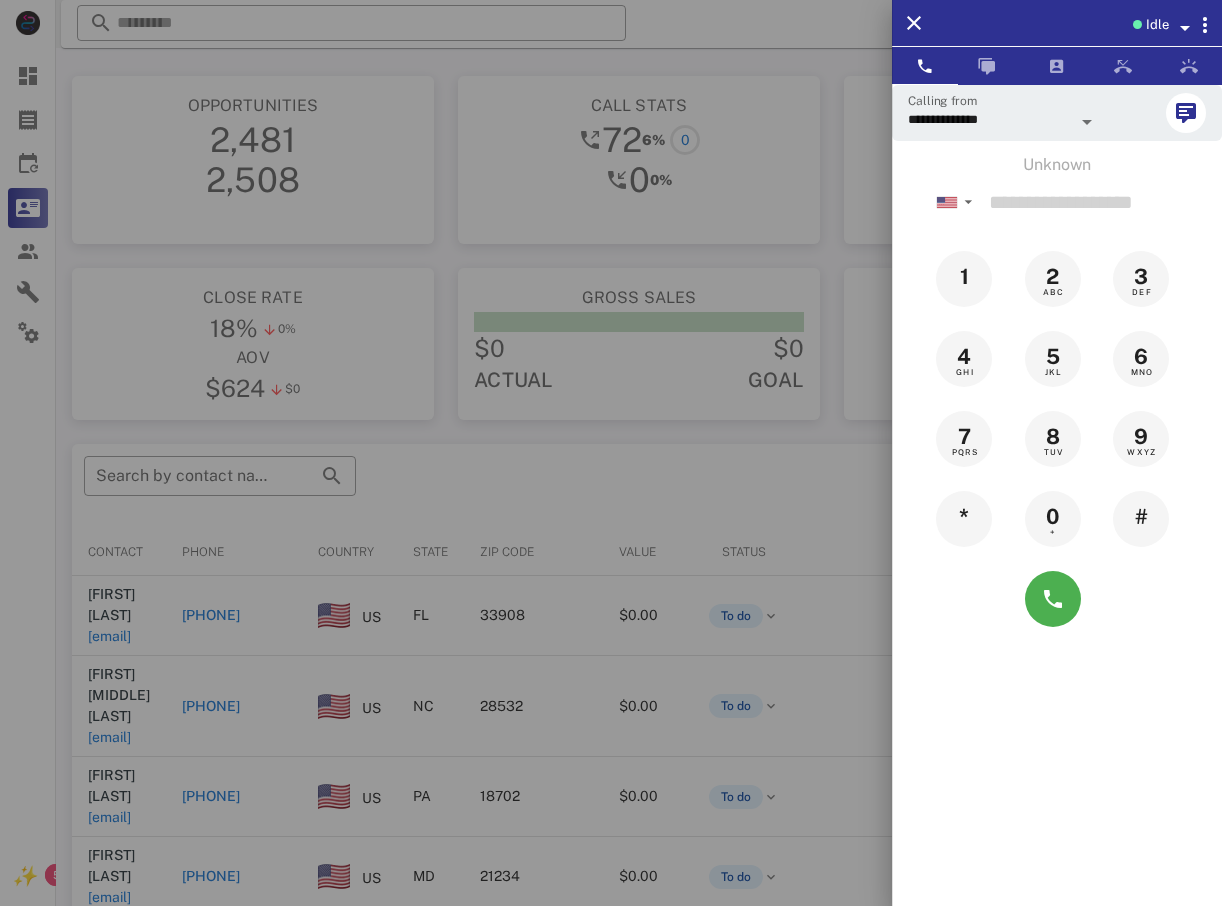 click at bounding box center [611, 453] 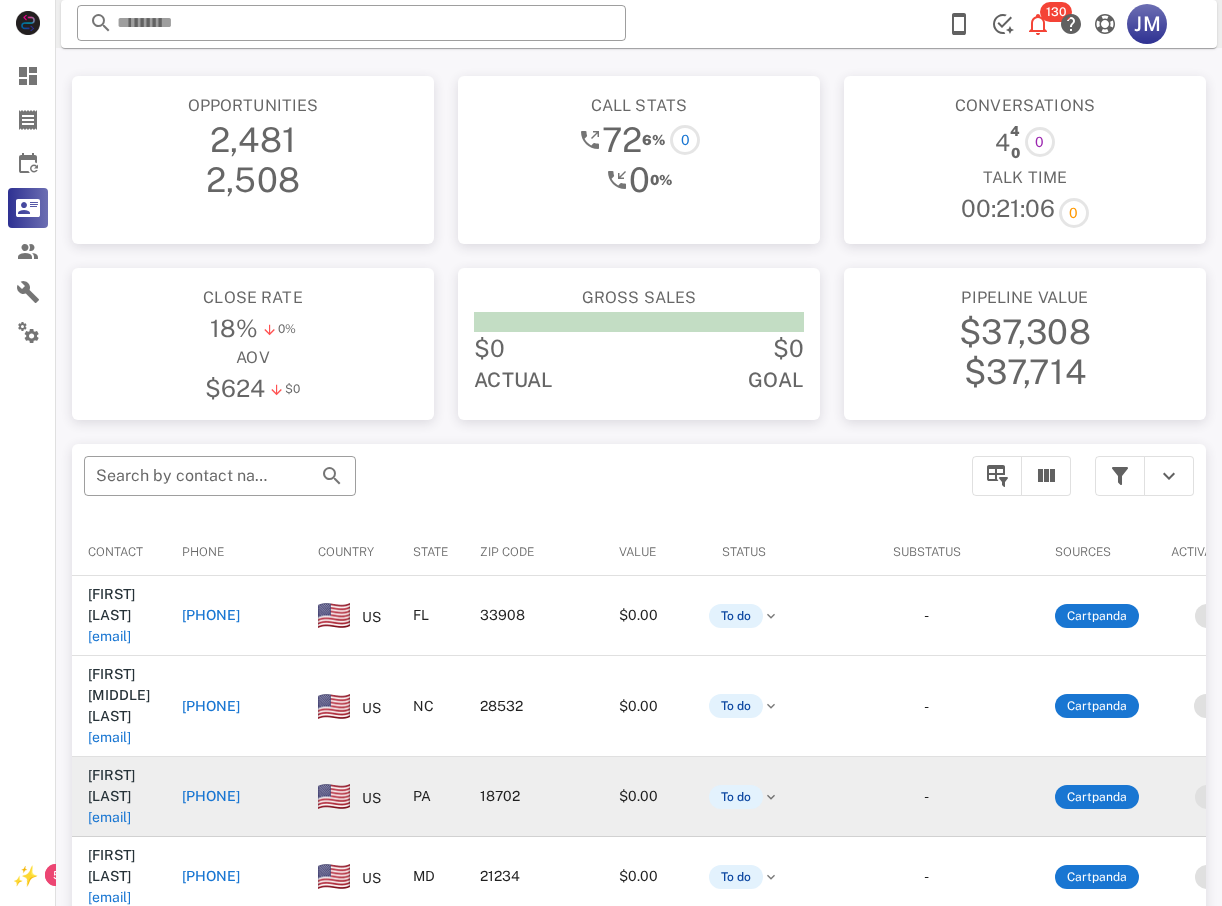 click on "[PHONE]" at bounding box center (211, 796) 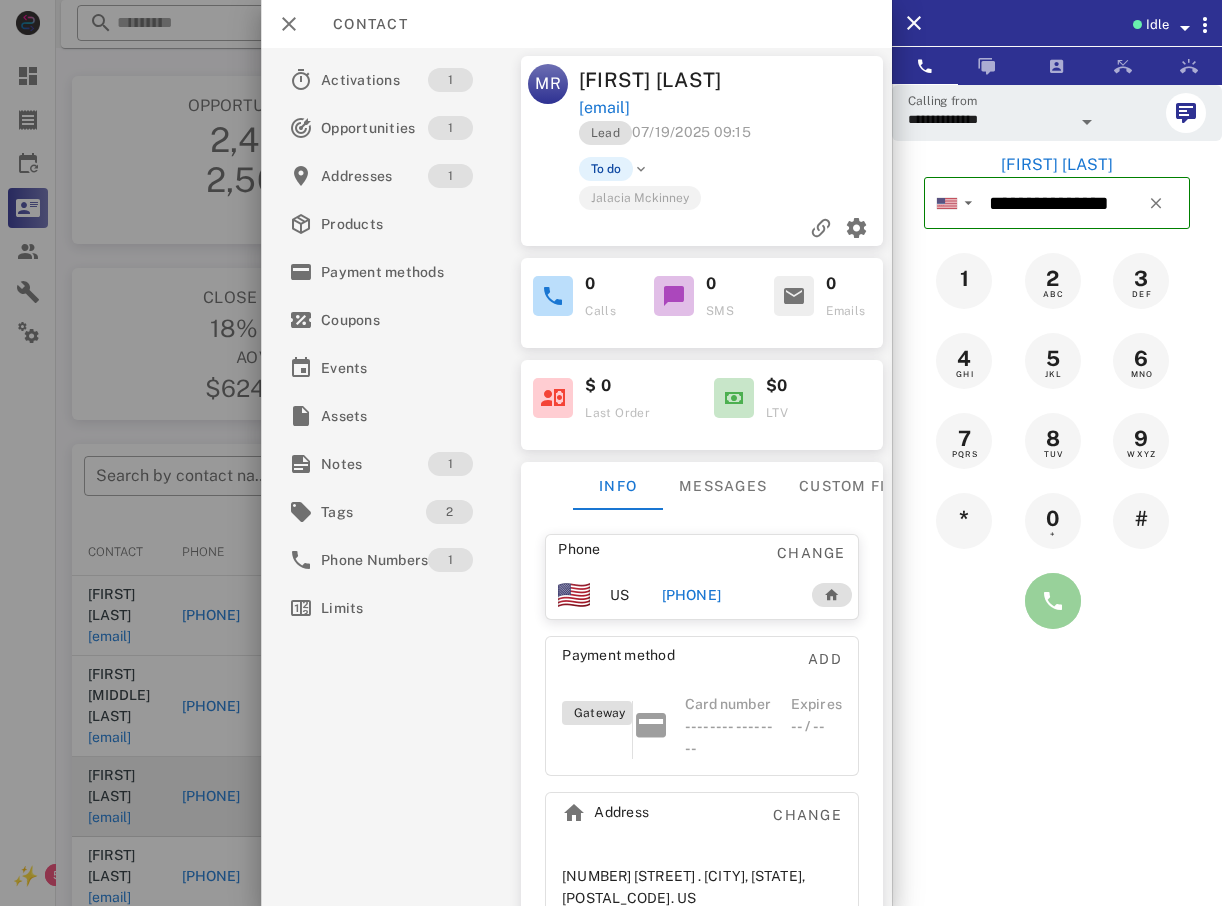 click at bounding box center [1053, 601] 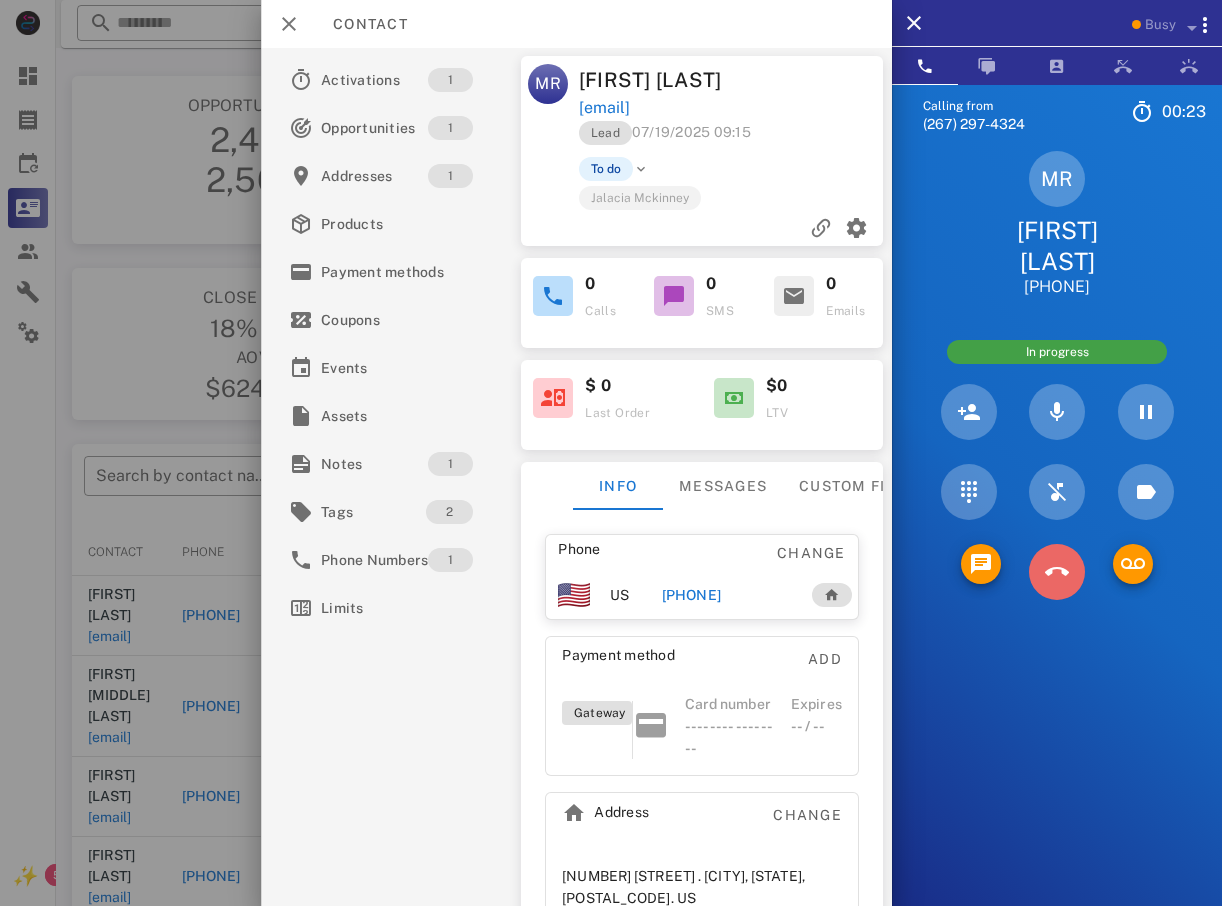 drag, startPoint x: 1068, startPoint y: 528, endPoint x: 1053, endPoint y: 529, distance: 15.033297 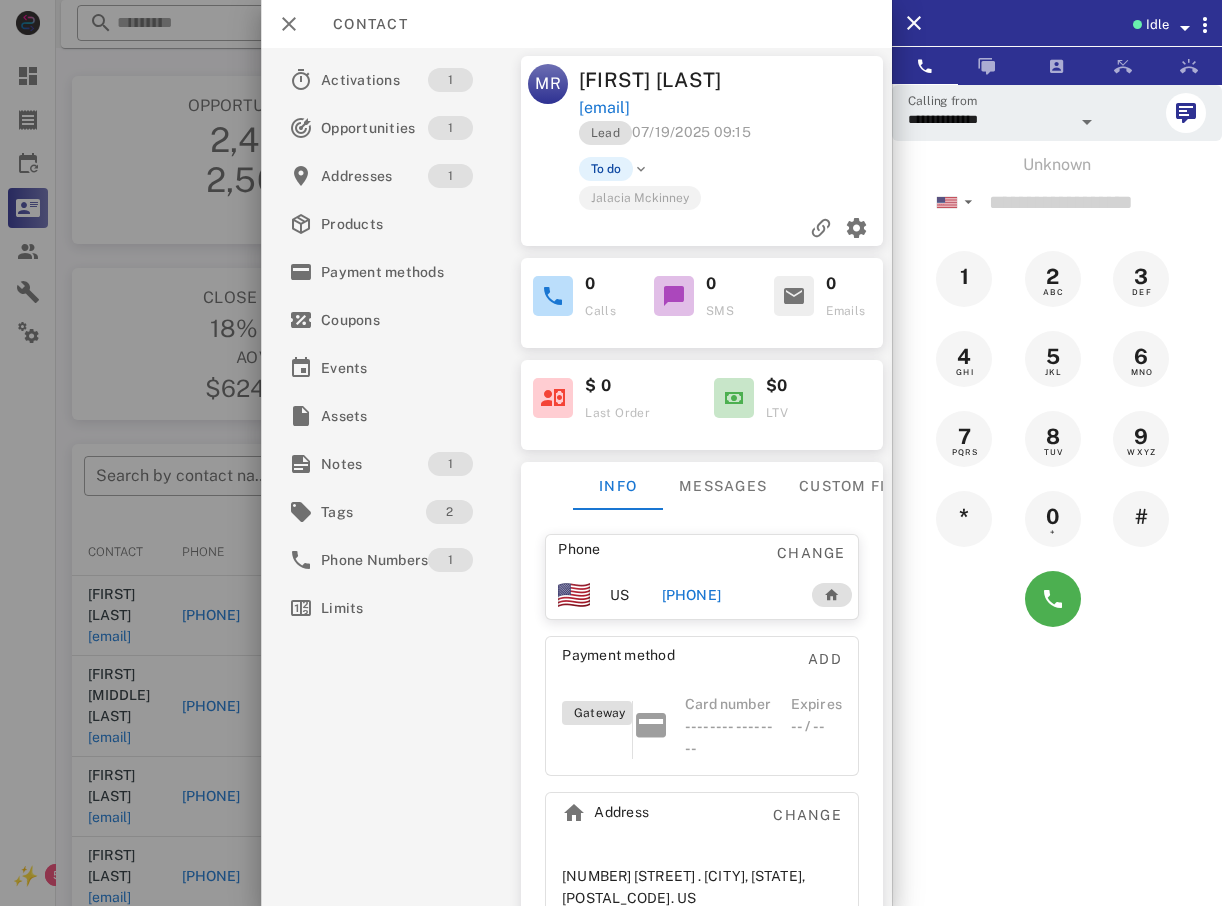 click at bounding box center (611, 453) 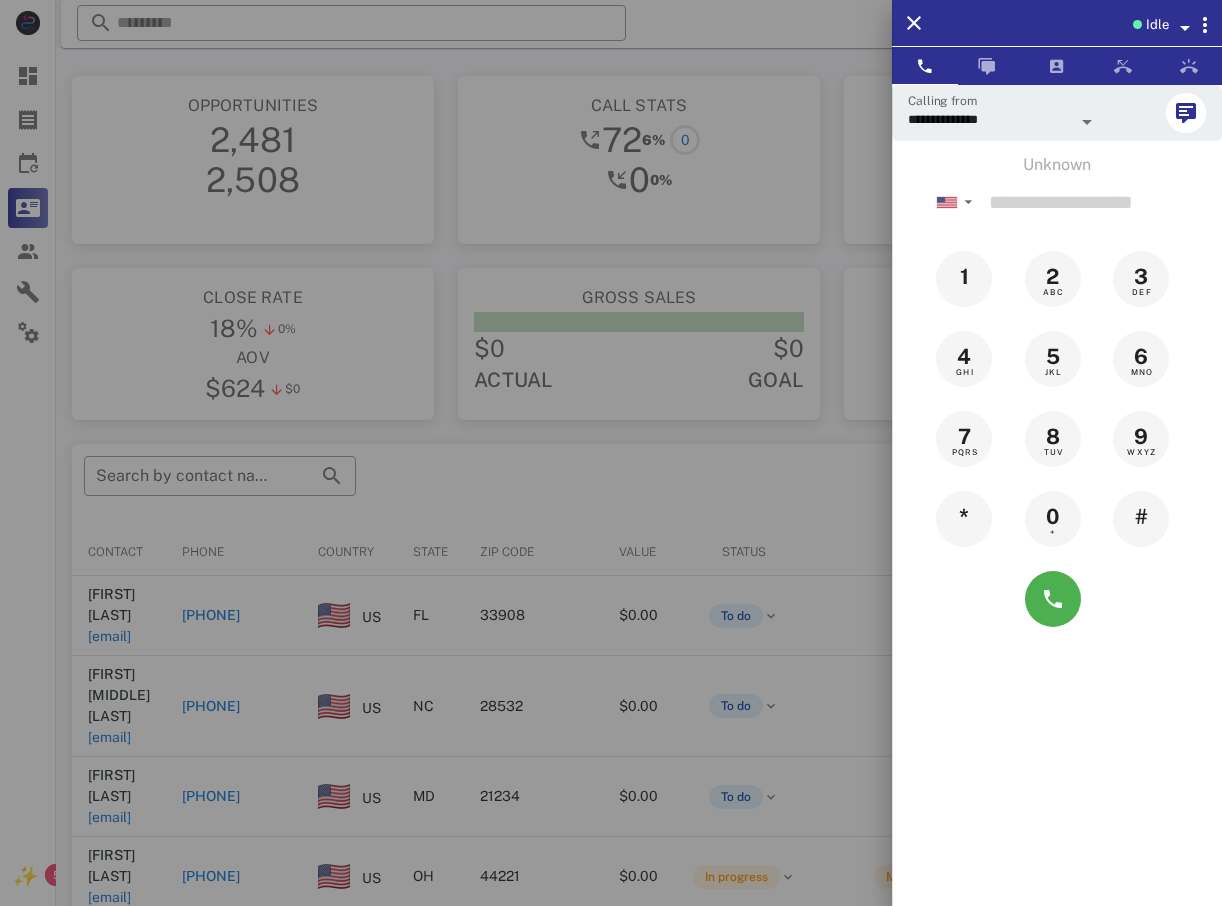 click at bounding box center [611, 453] 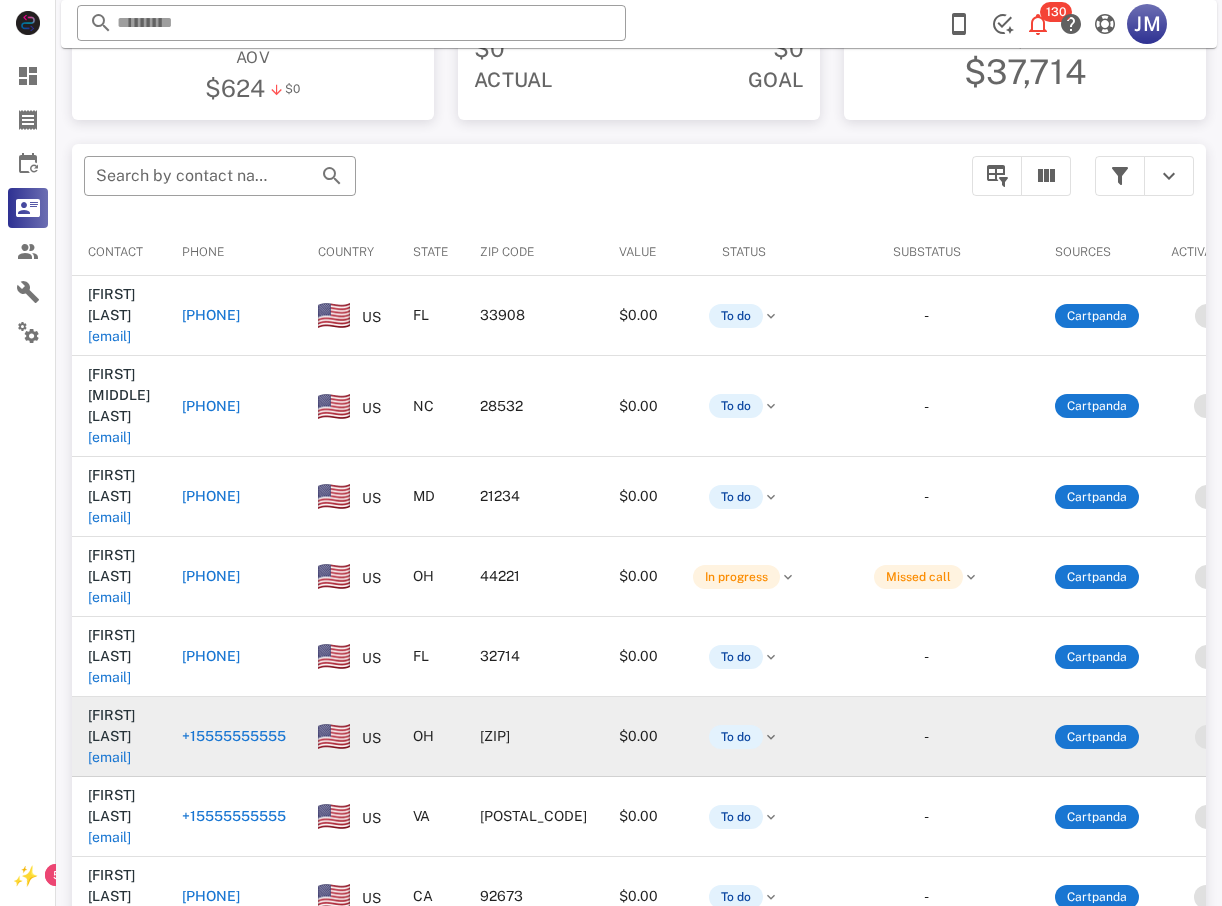 scroll, scrollTop: 380, scrollLeft: 0, axis: vertical 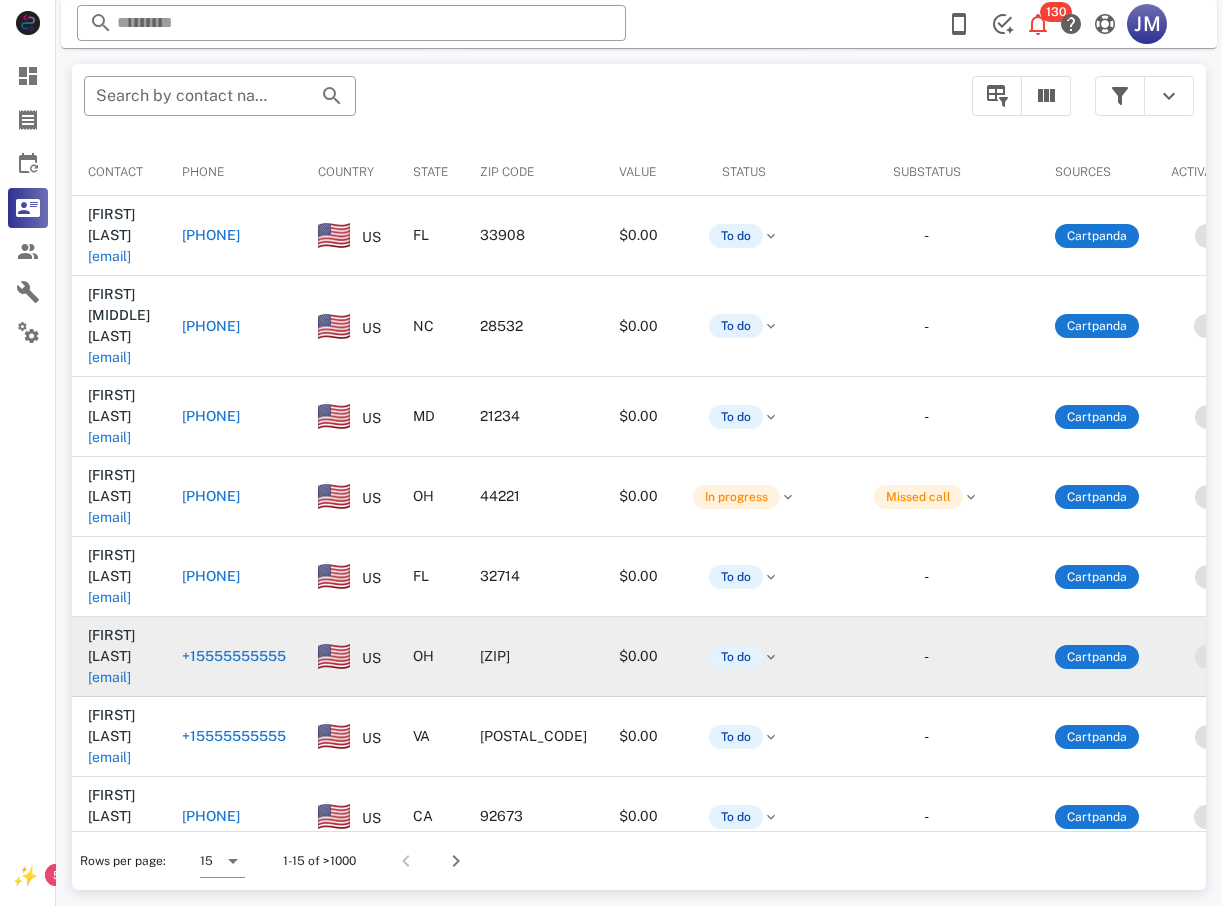 click on "+15555555555" at bounding box center [234, 656] 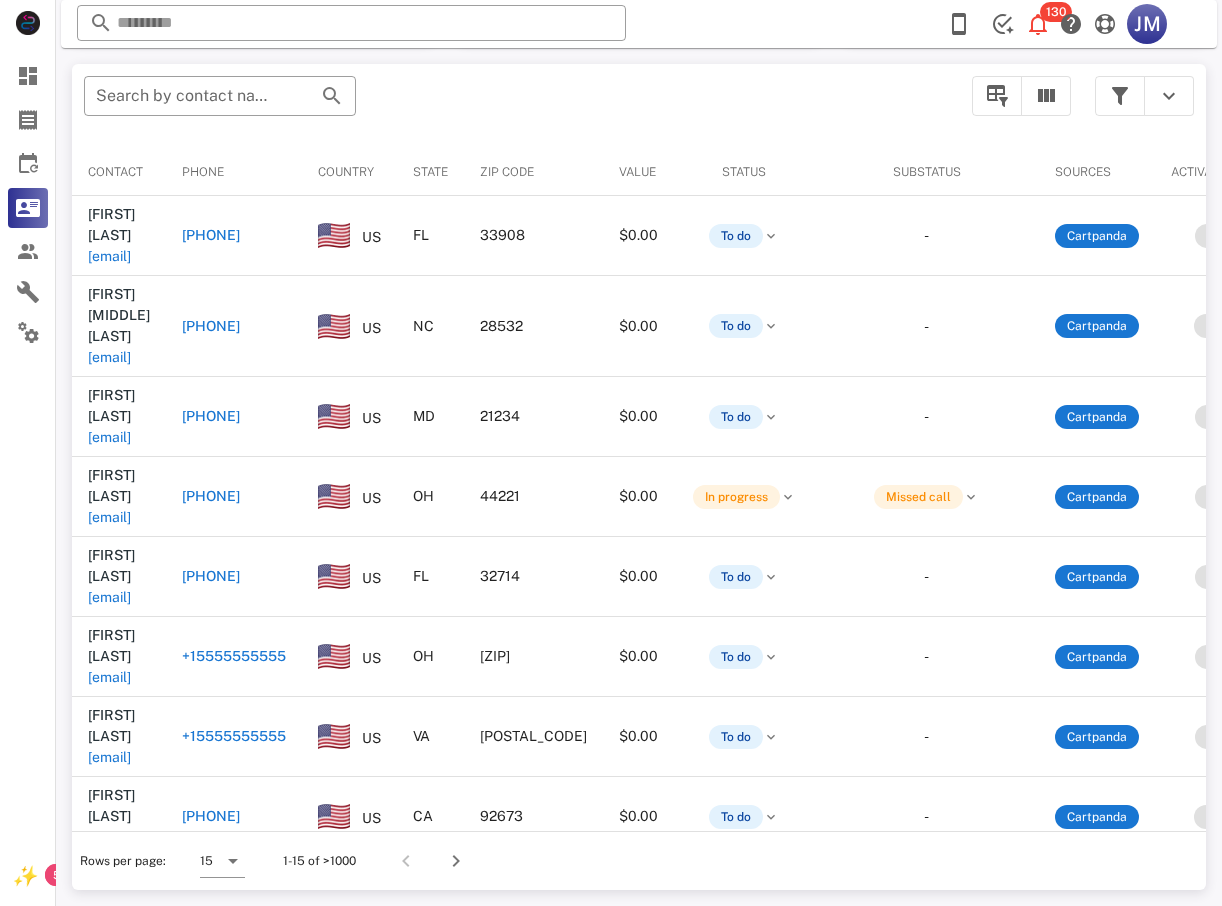 type on "**********" 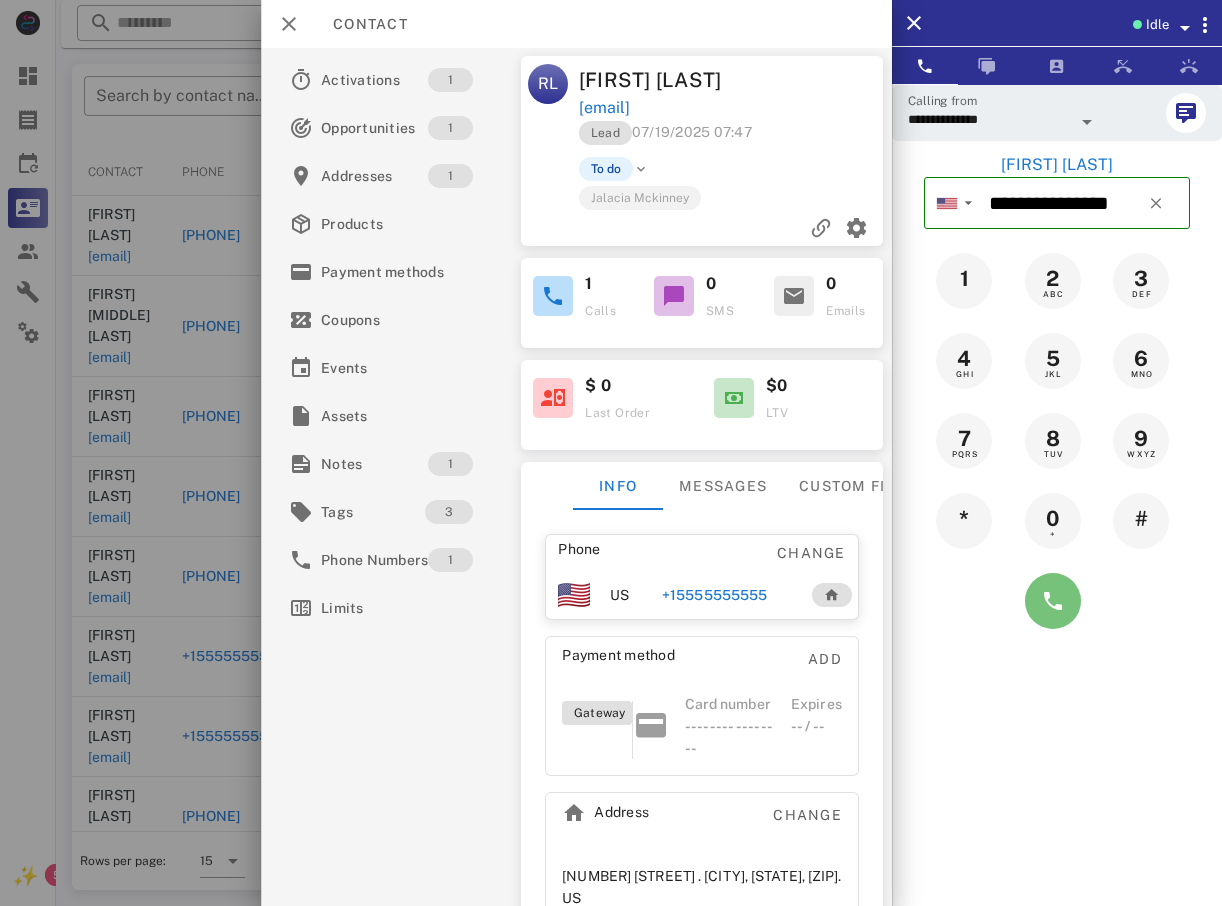 click at bounding box center (1053, 601) 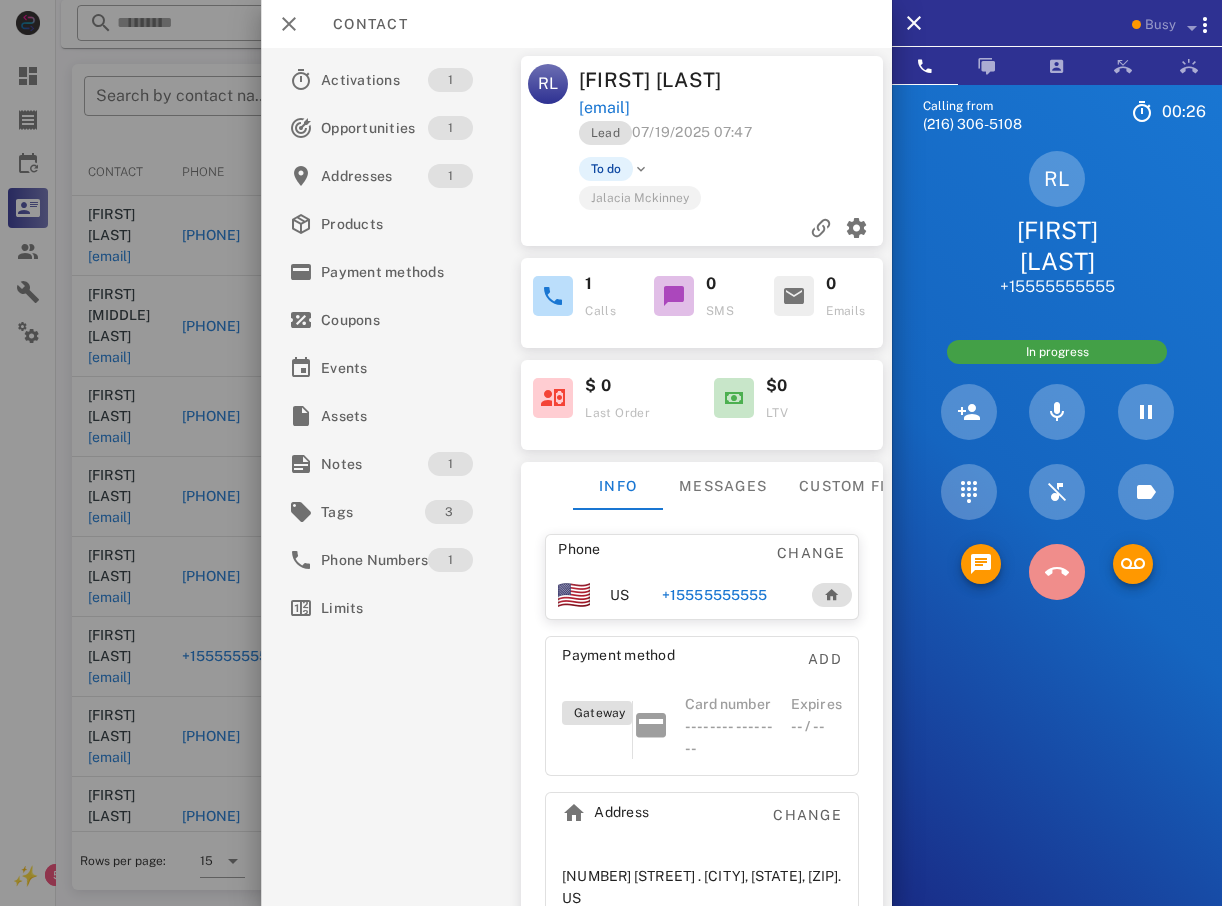 click at bounding box center [1057, 572] 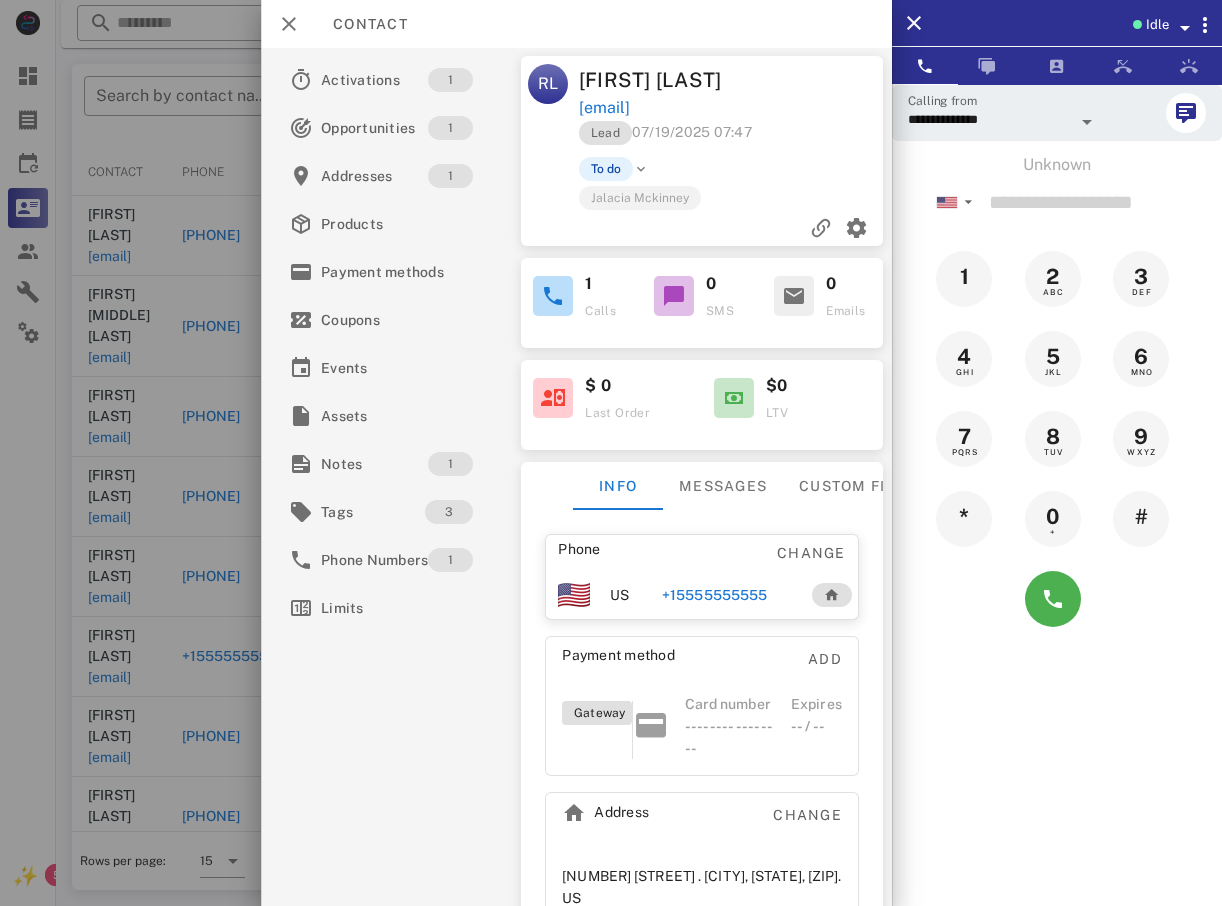 click at bounding box center [611, 453] 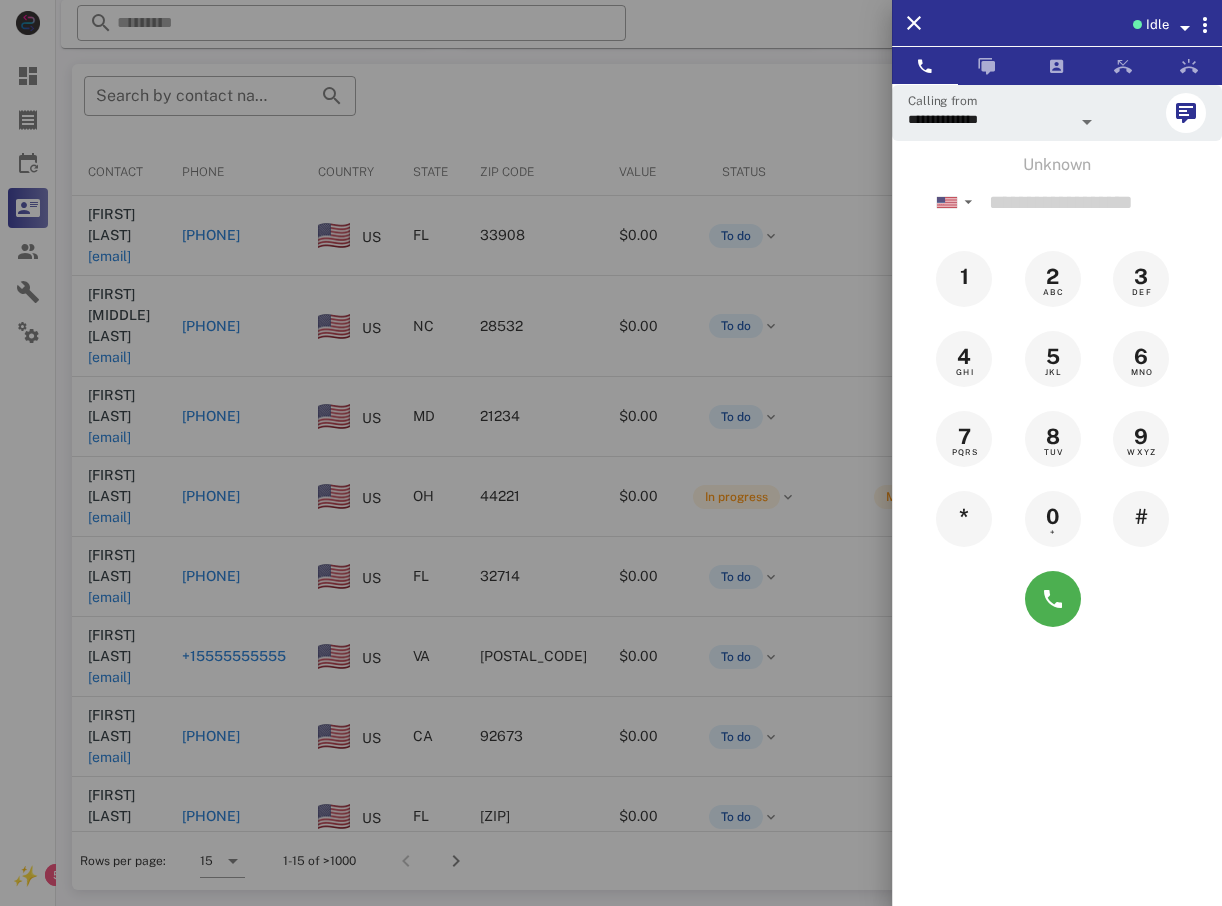 click at bounding box center (611, 453) 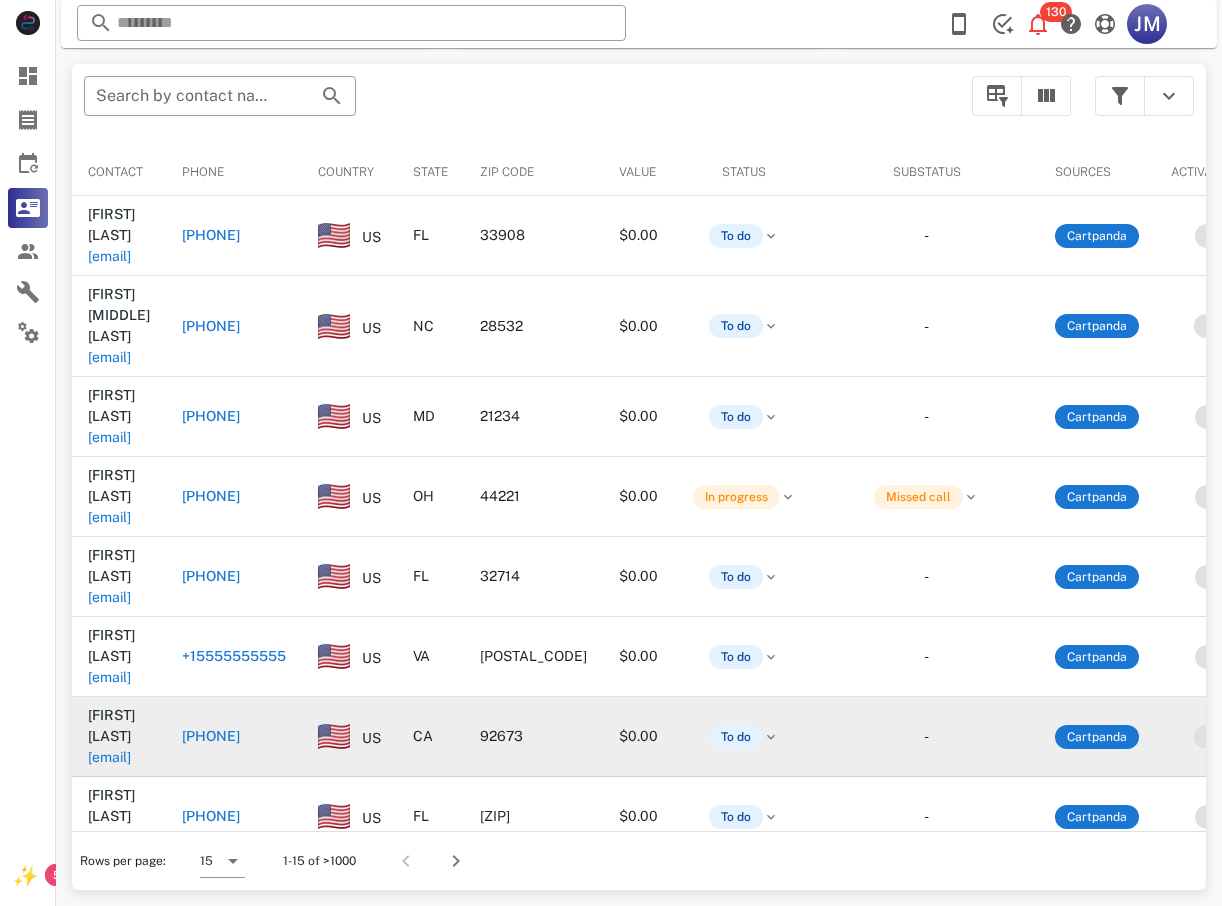 click on "[PHONE]" at bounding box center [211, 736] 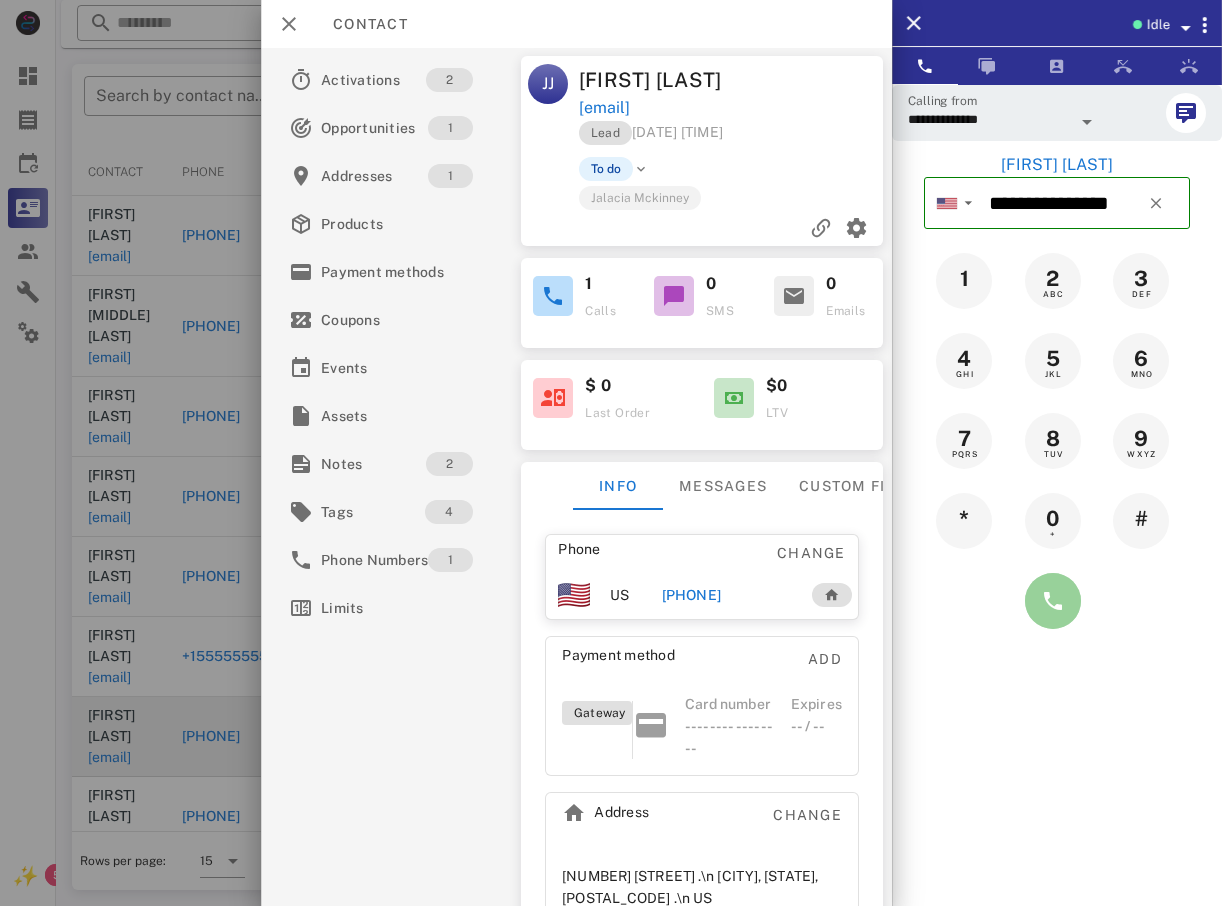 click at bounding box center (1053, 601) 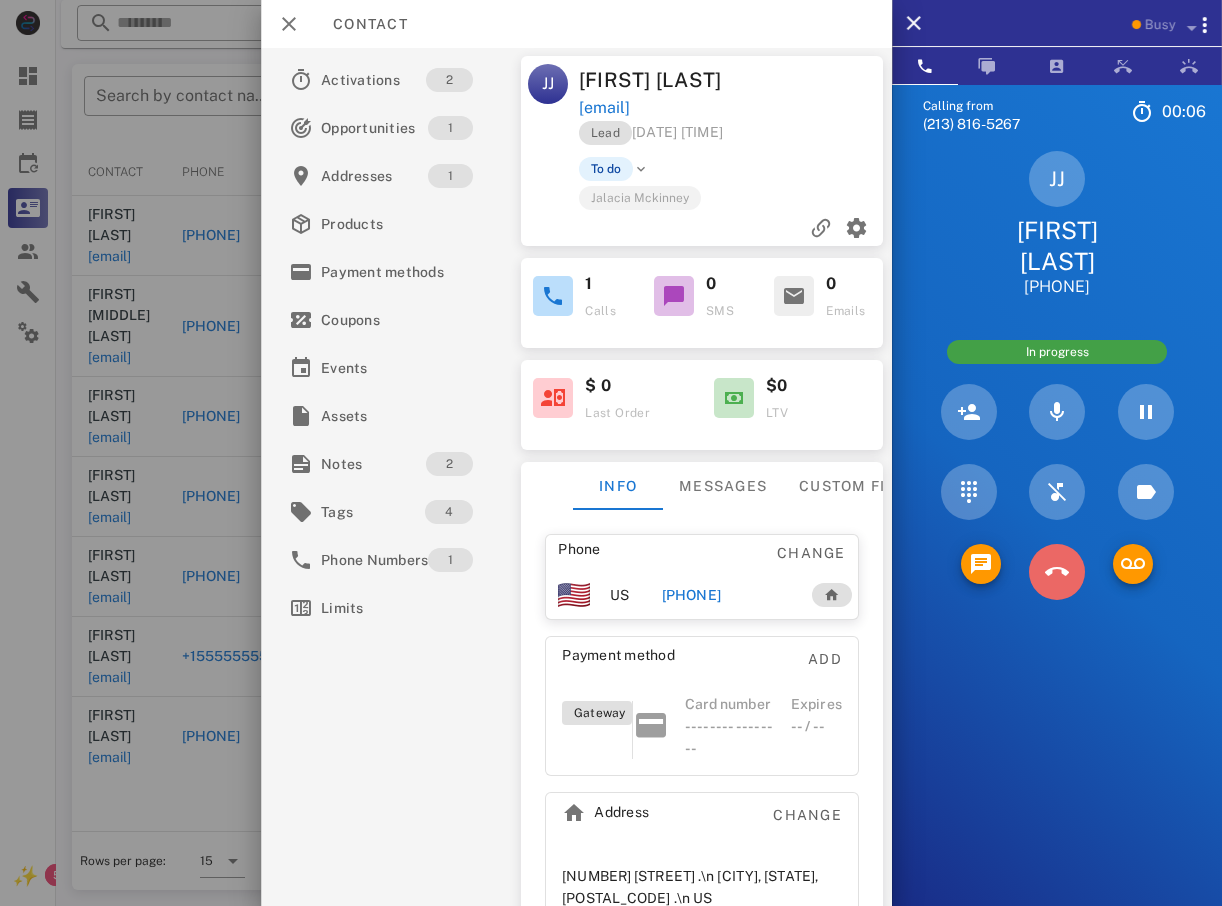 click at bounding box center (1057, 572) 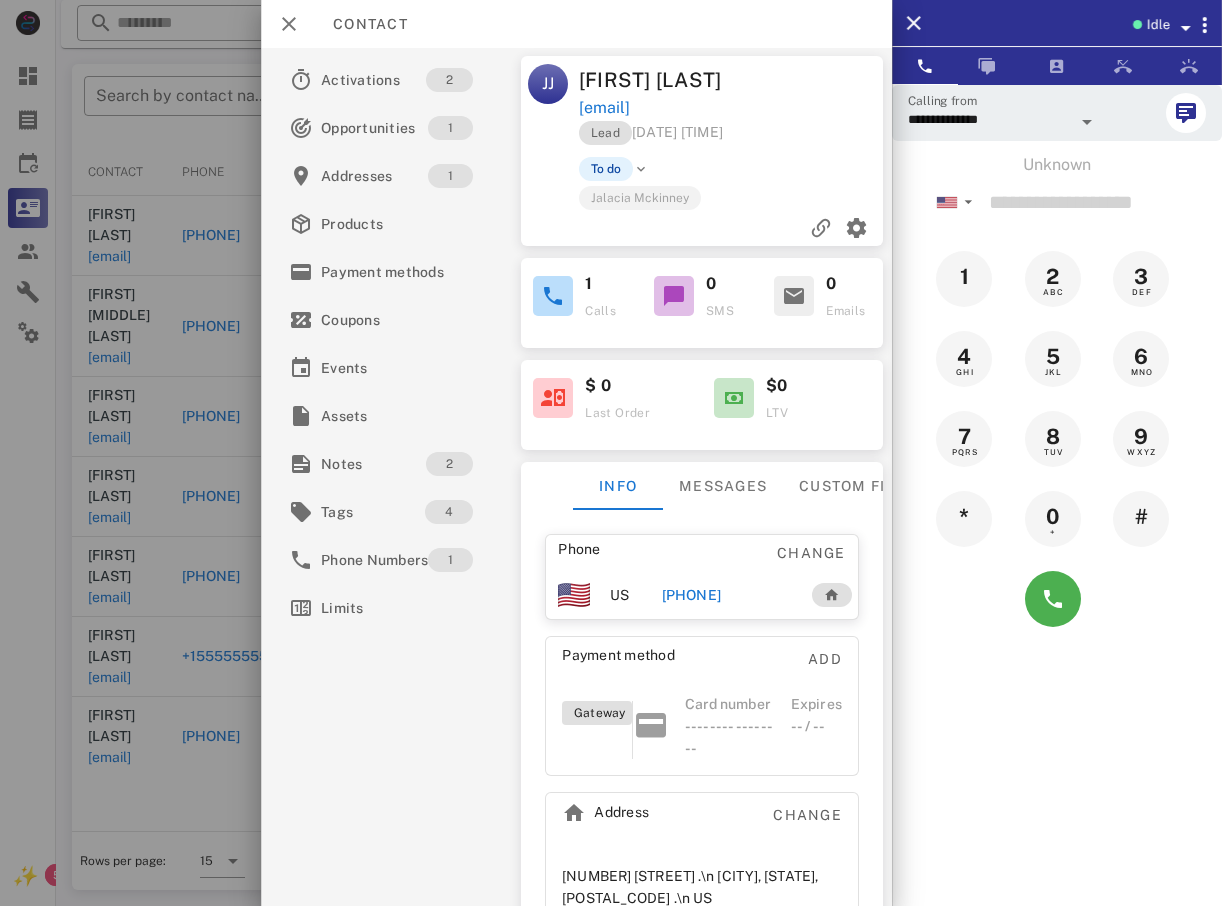 click at bounding box center [611, 453] 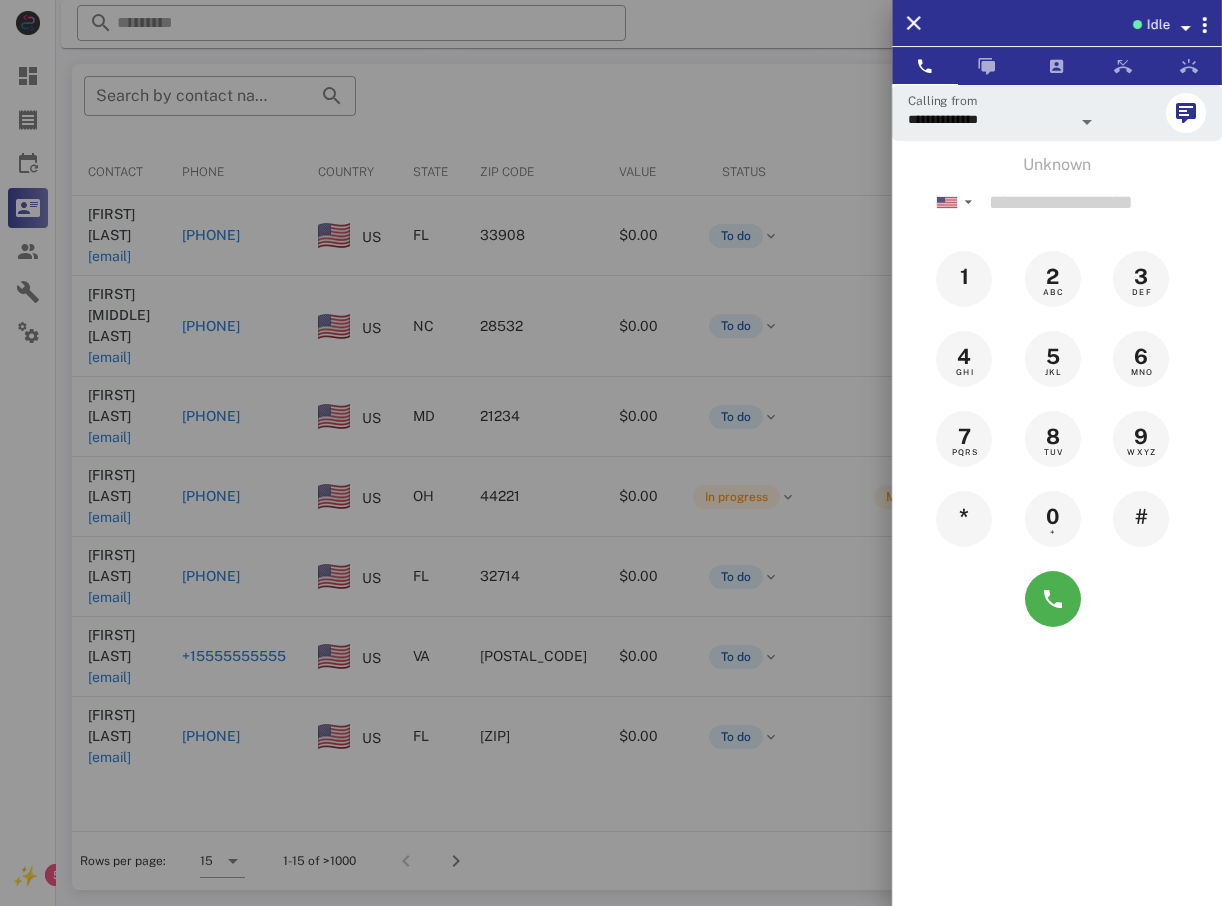 click at bounding box center (611, 453) 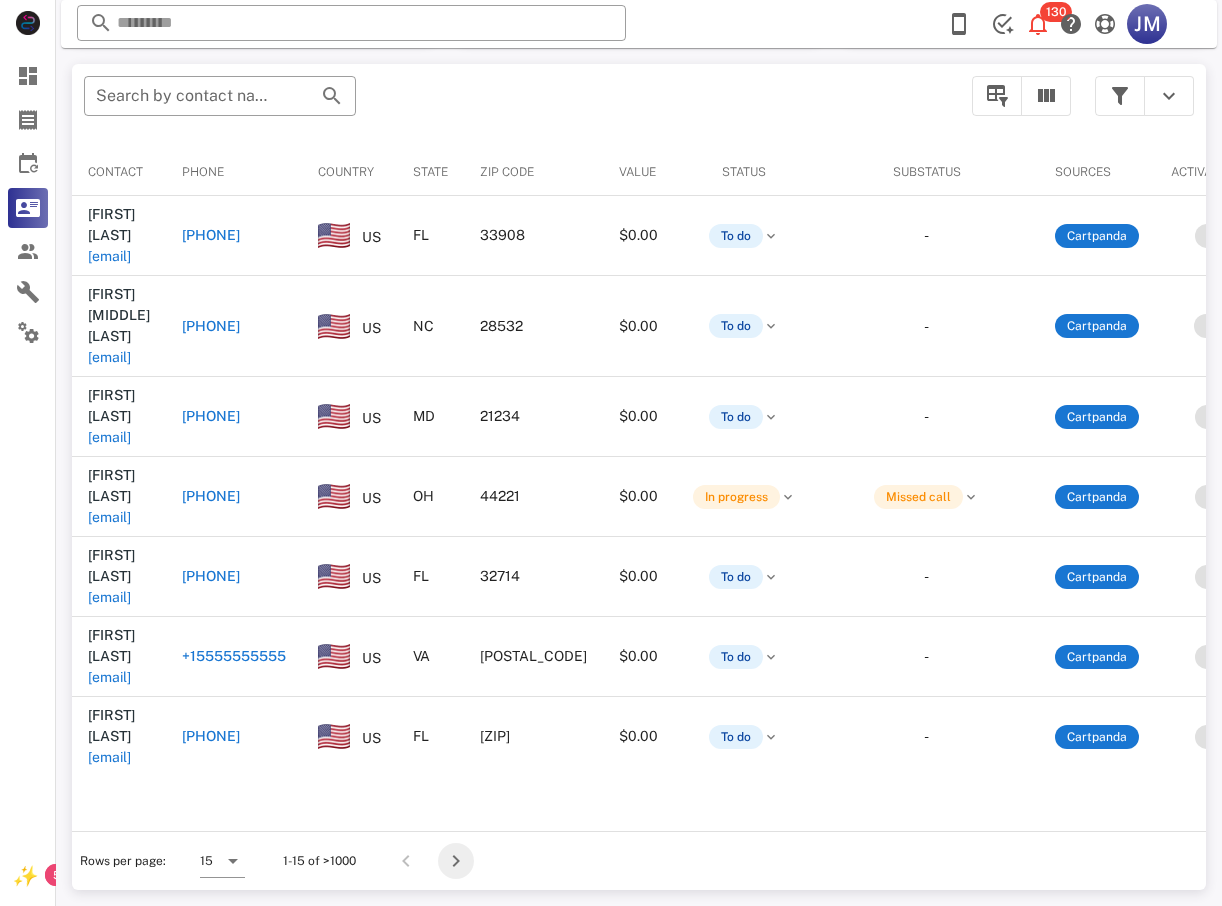 click at bounding box center [456, 861] 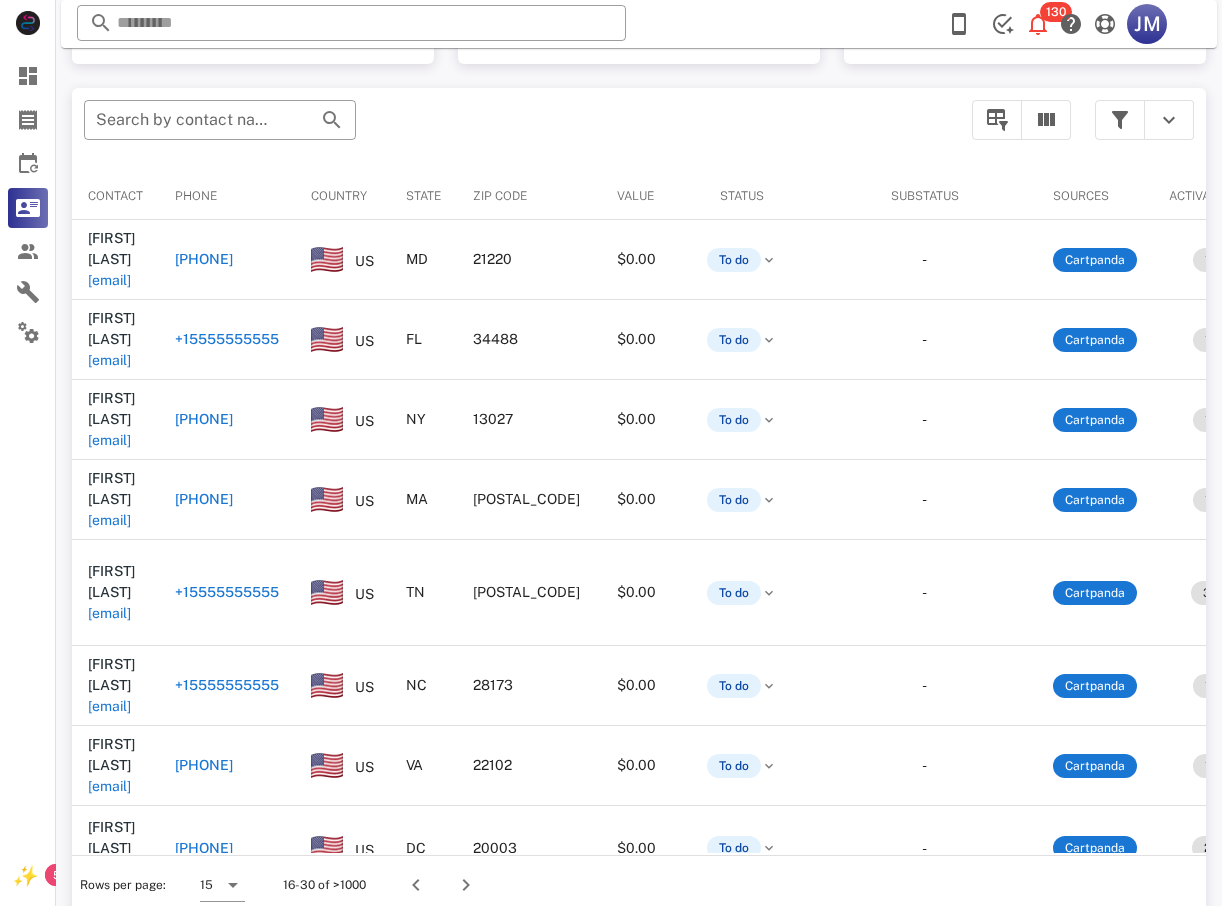scroll, scrollTop: 380, scrollLeft: 0, axis: vertical 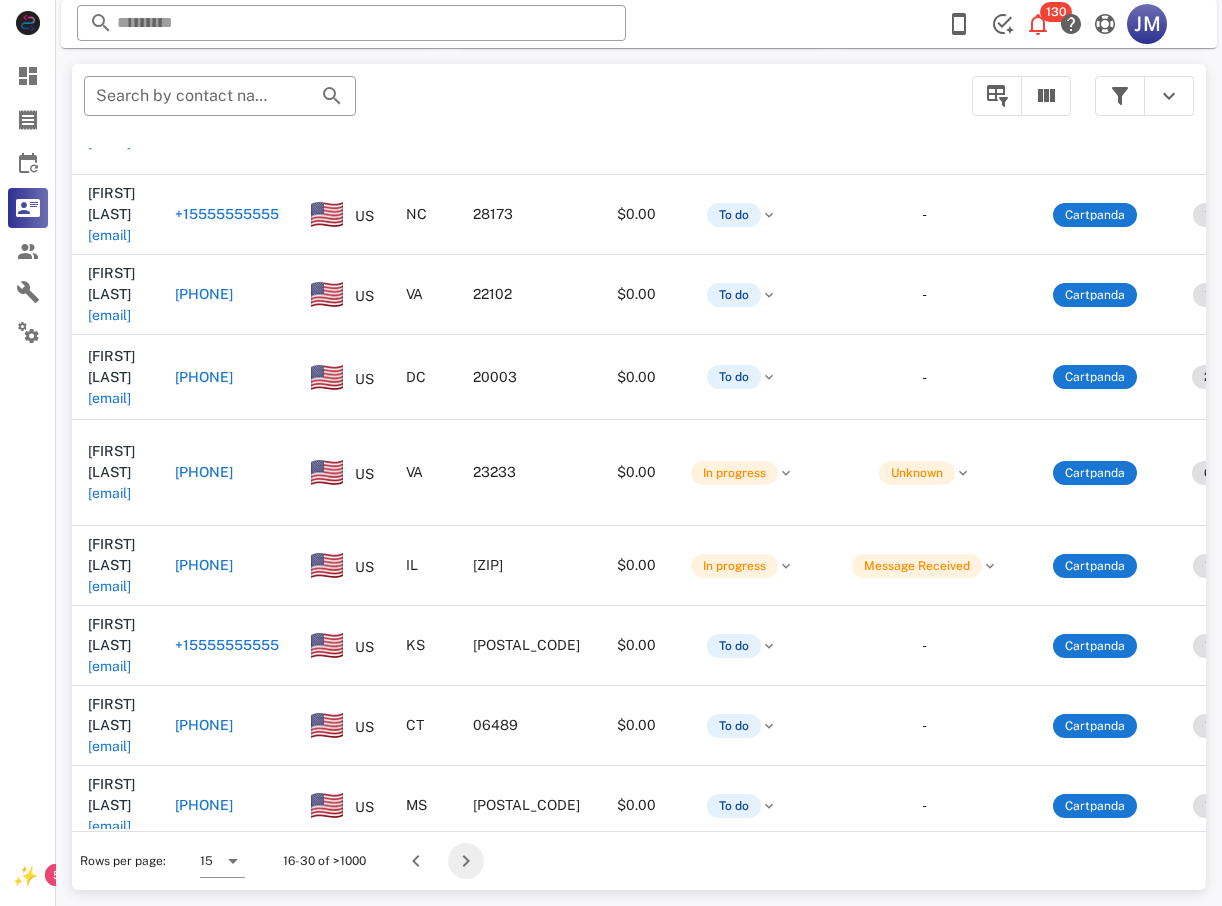 click at bounding box center [466, 861] 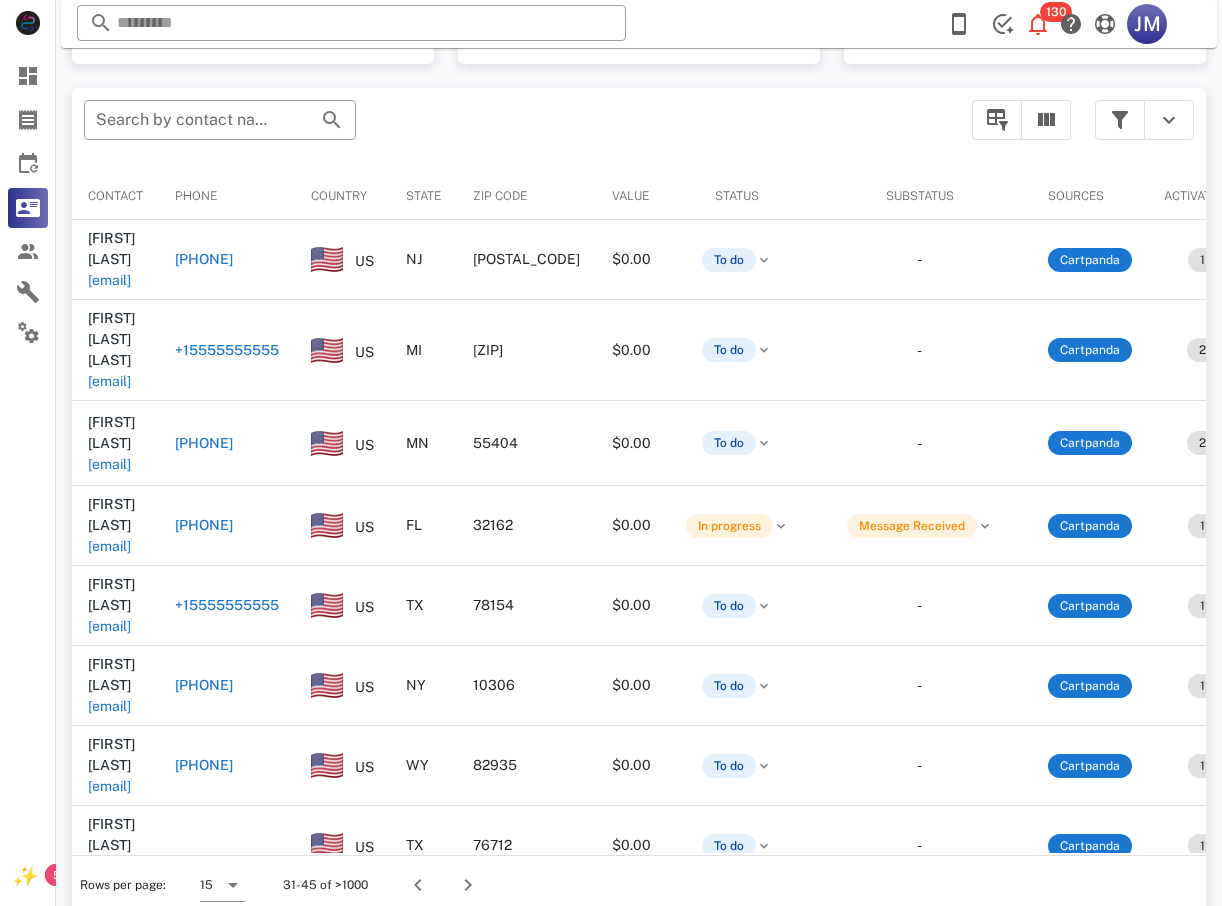 scroll, scrollTop: 380, scrollLeft: 0, axis: vertical 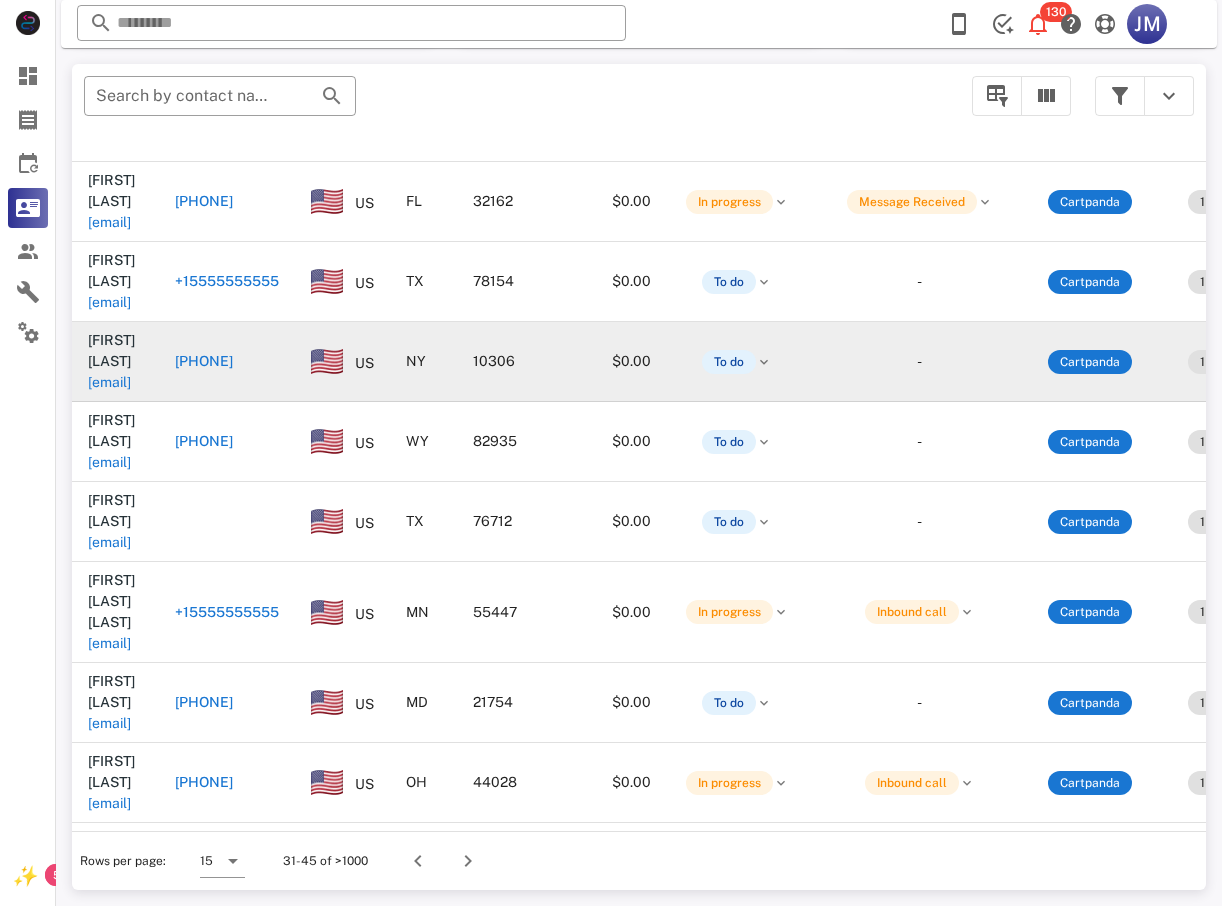 click on "[PHONE]" at bounding box center [204, 361] 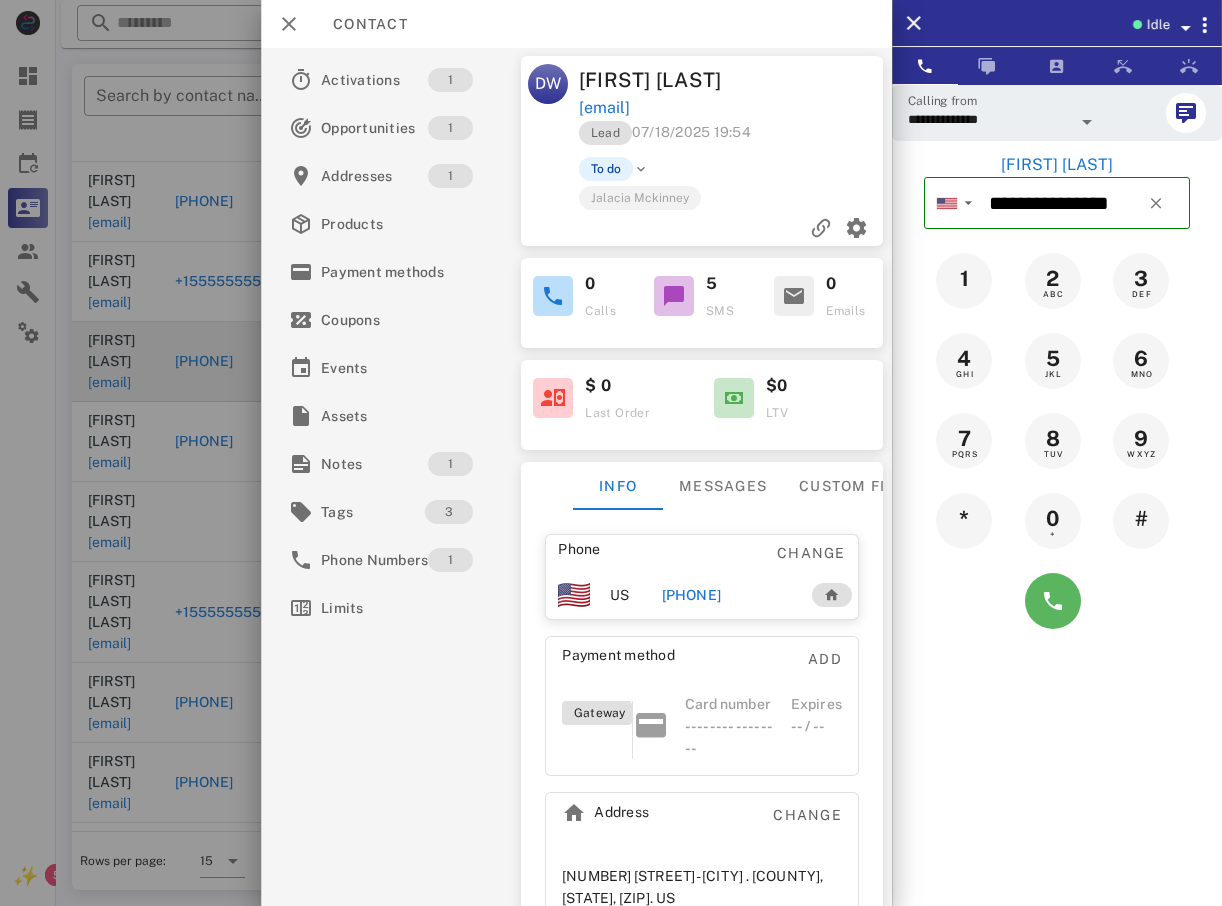 drag, startPoint x: 1024, startPoint y: 587, endPoint x: 1070, endPoint y: 597, distance: 47.07441 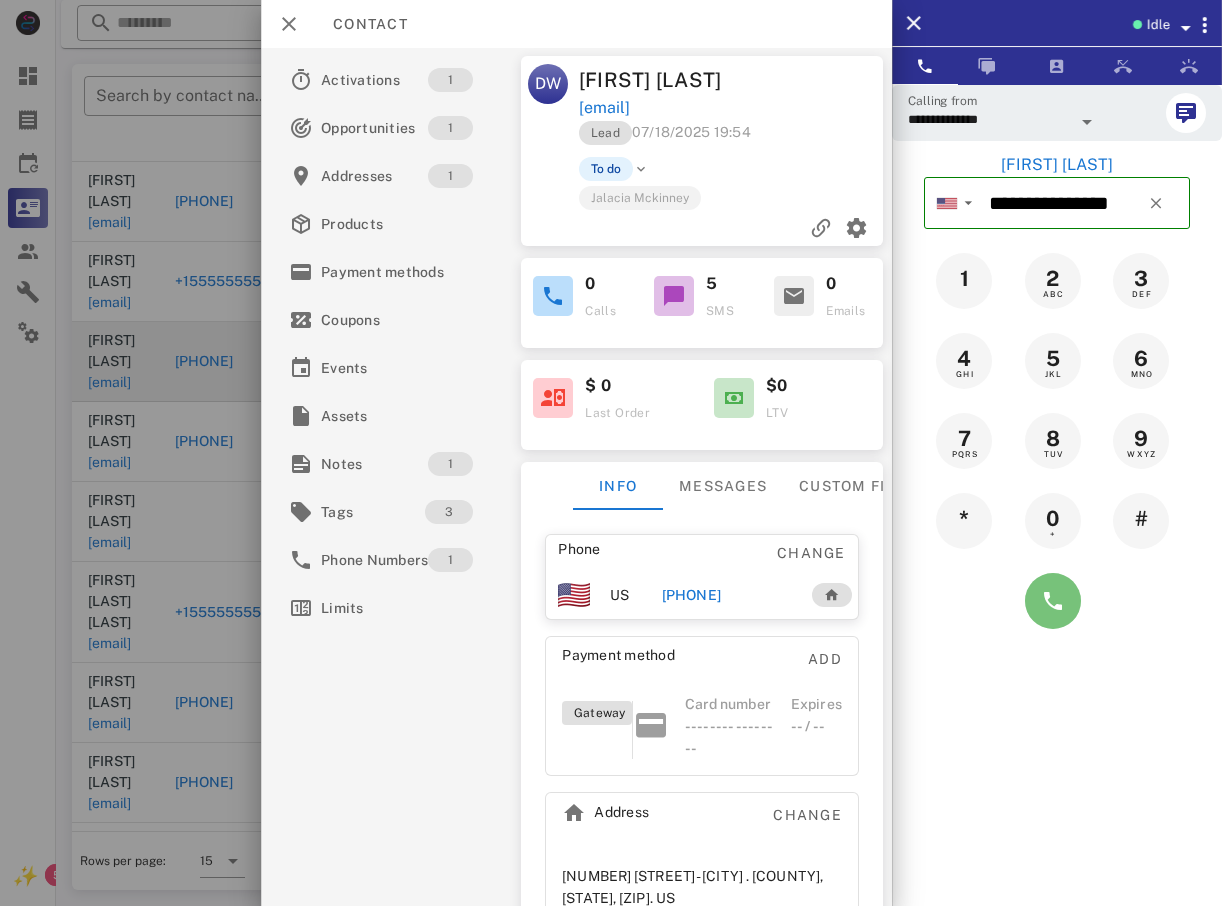 click at bounding box center [1053, 601] 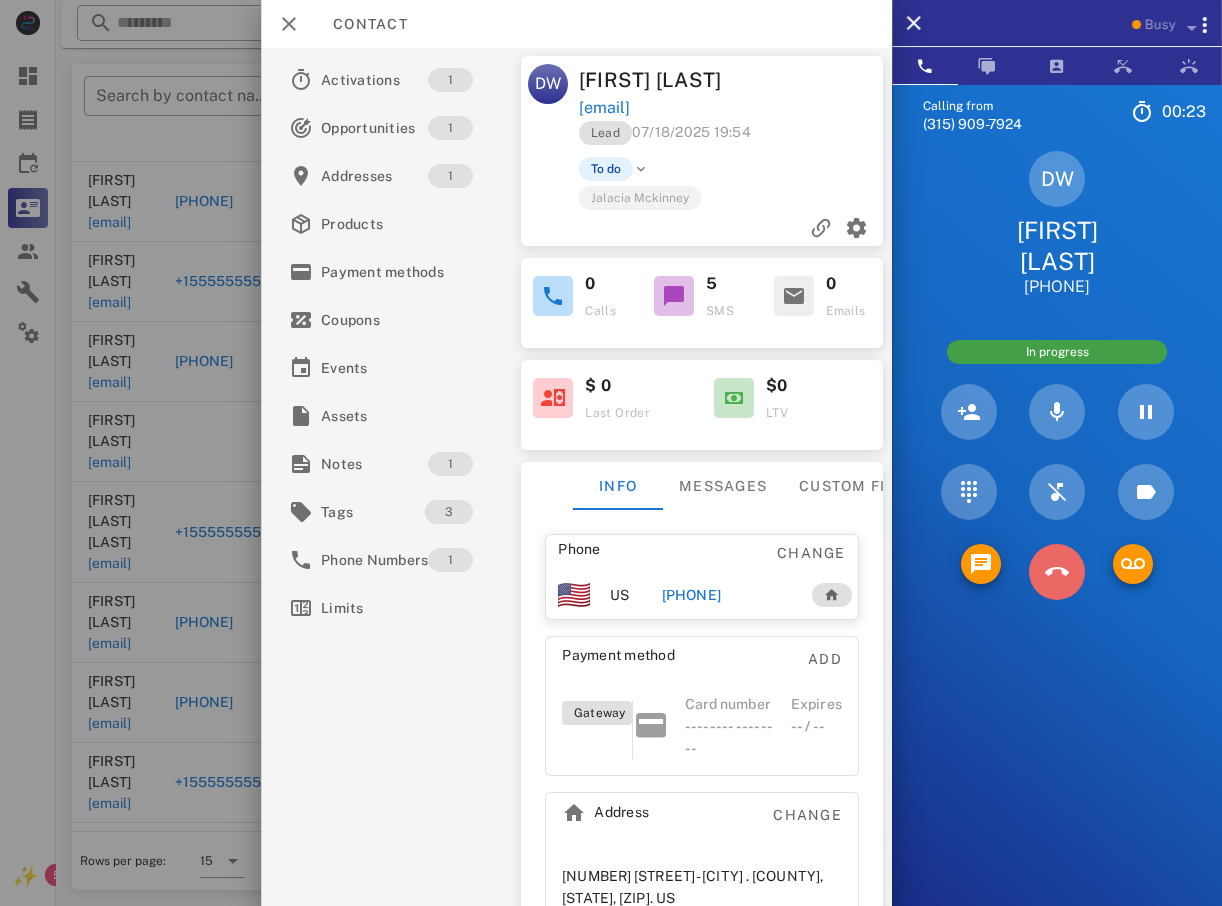 click at bounding box center (1057, 572) 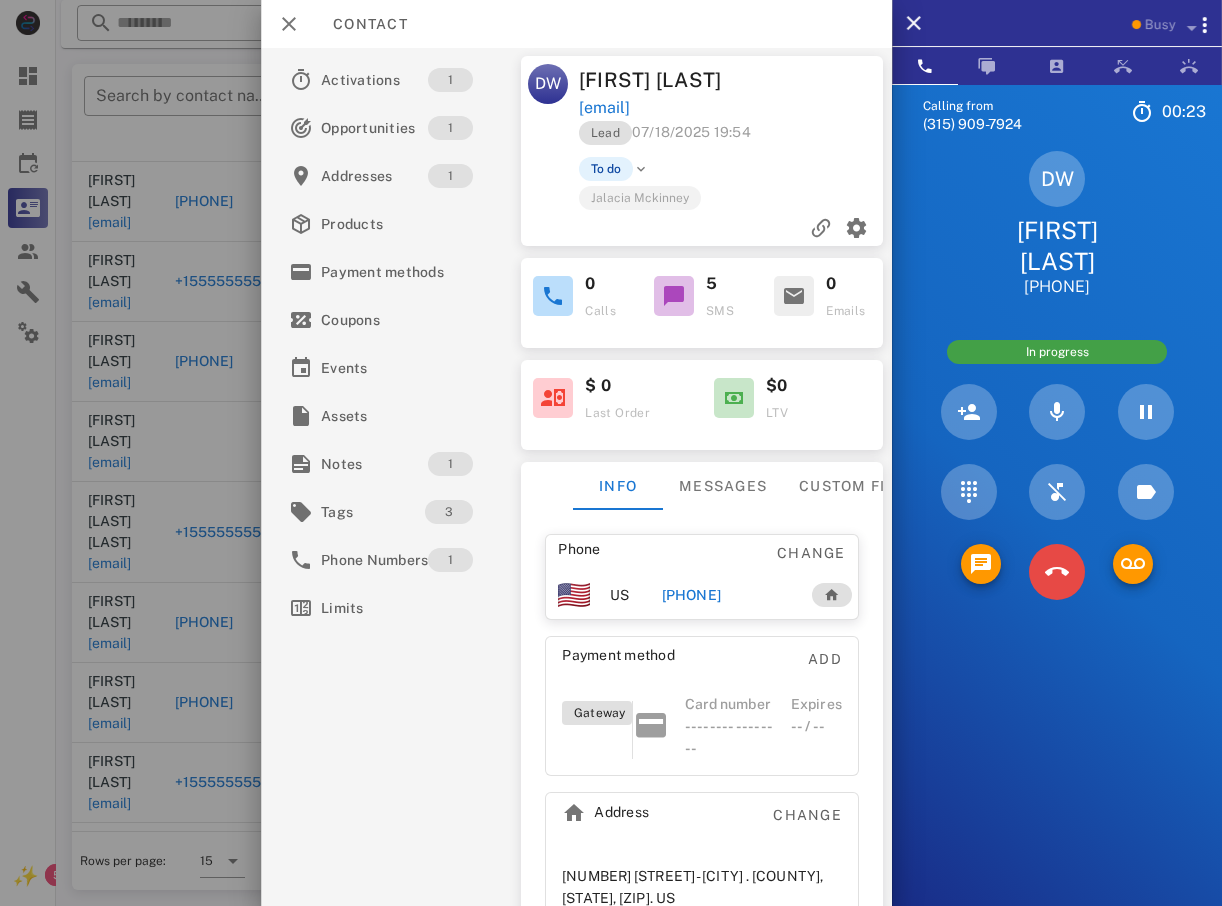 click on "5 JKL" at bounding box center [0, 0] 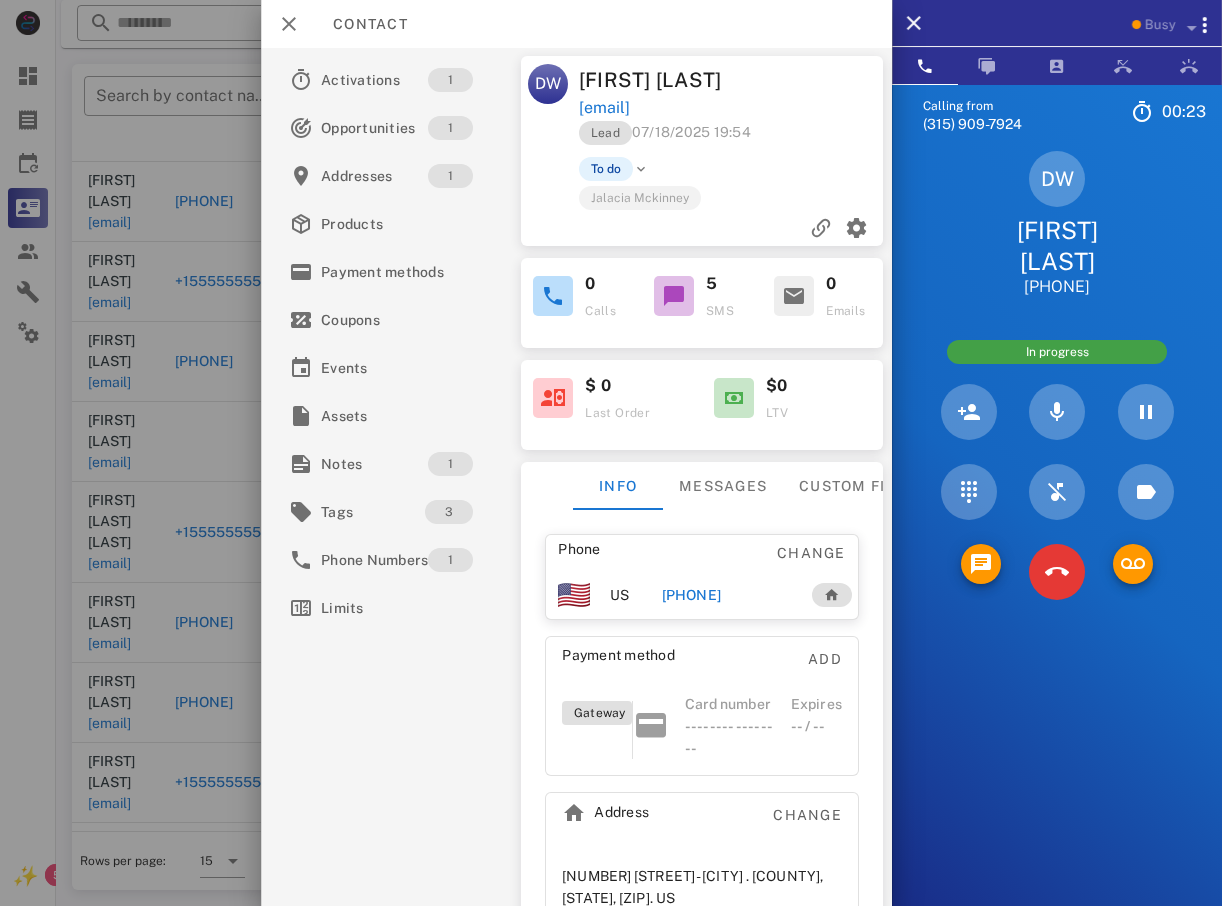 type on "*" 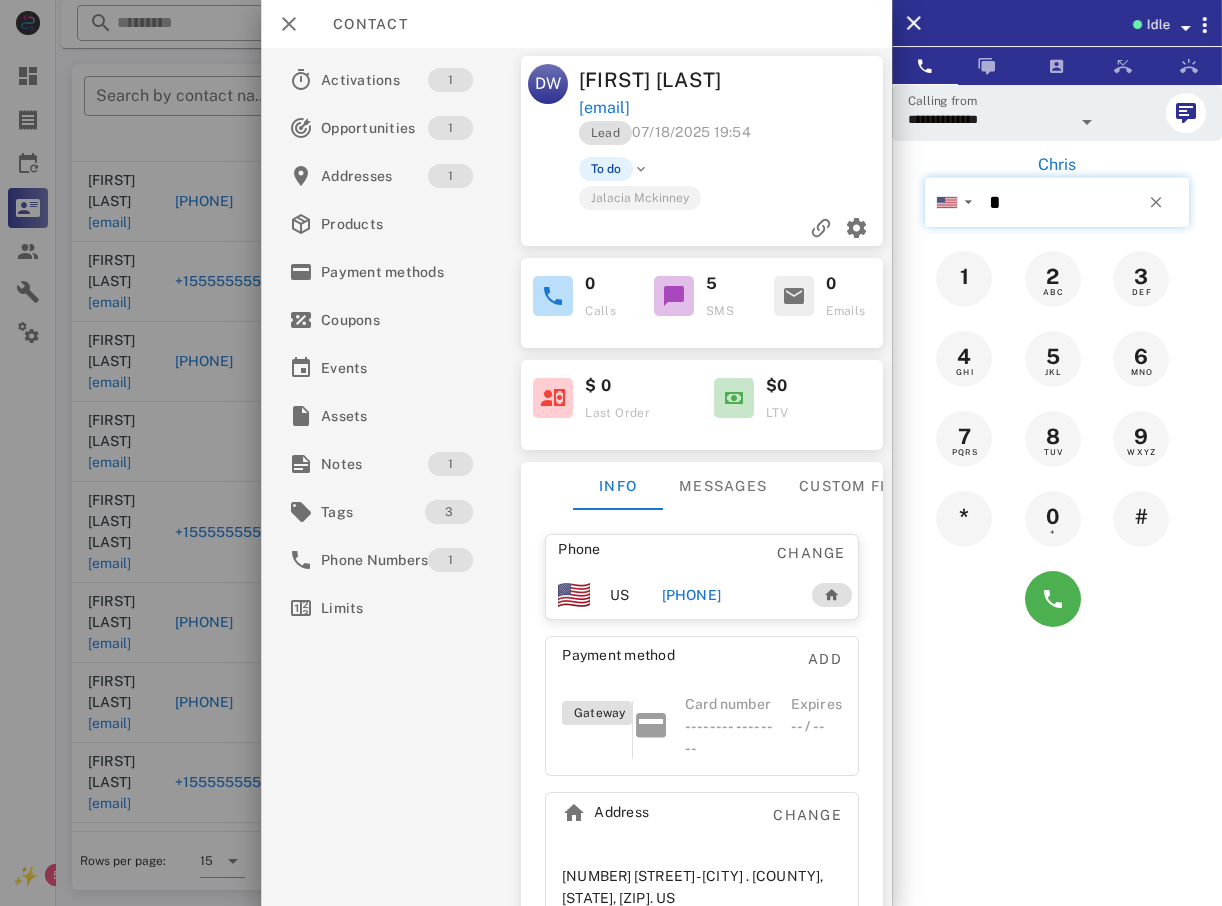 click on "*" at bounding box center [1085, 202] 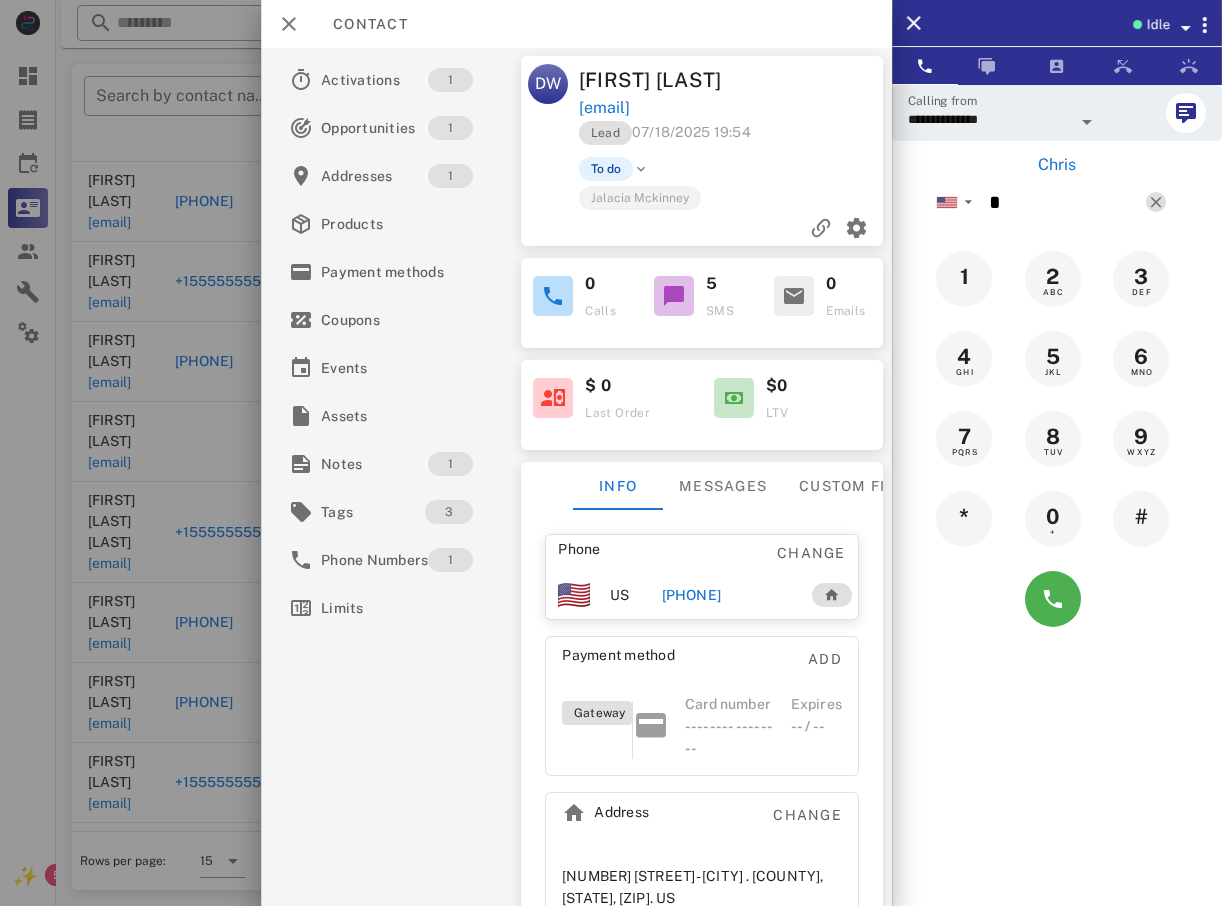click at bounding box center (1156, 202) 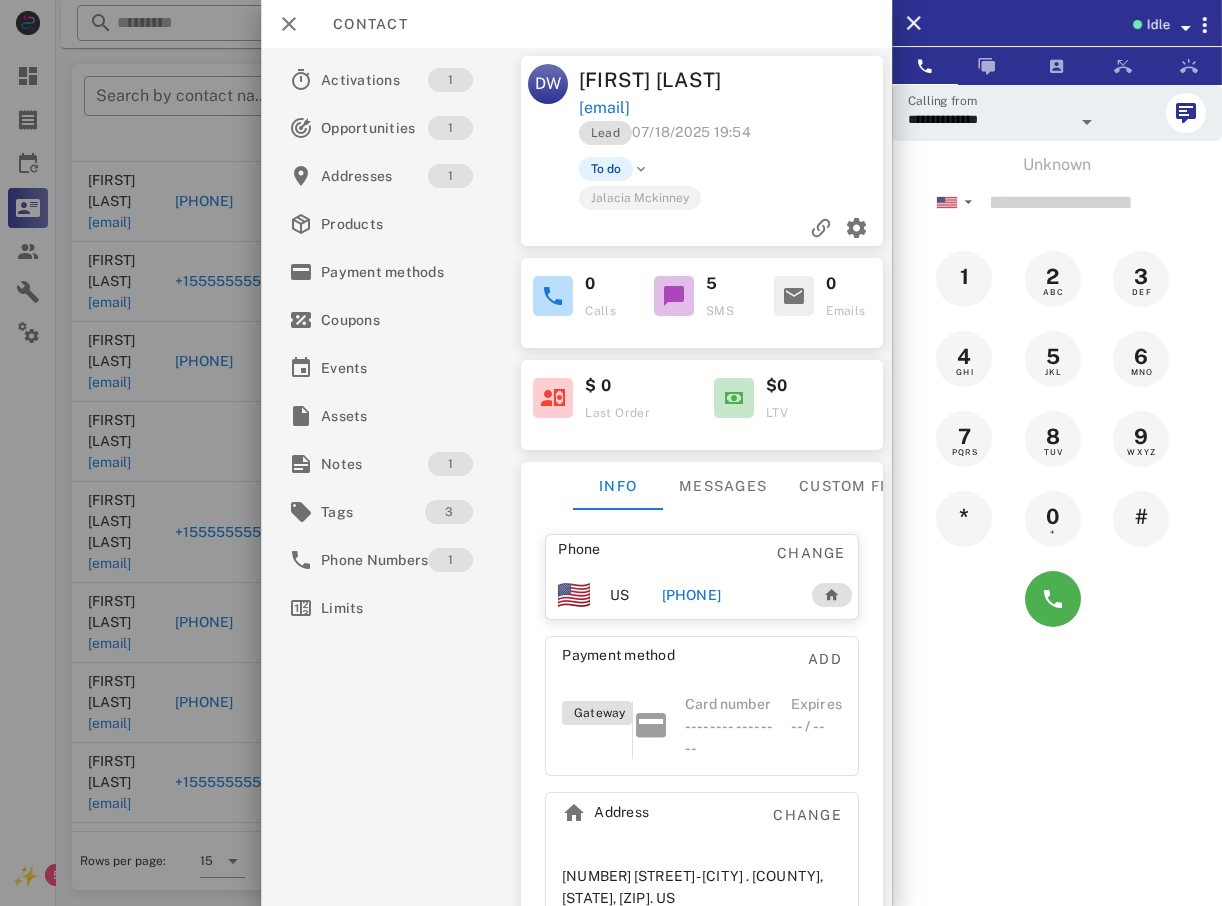 click at bounding box center (611, 453) 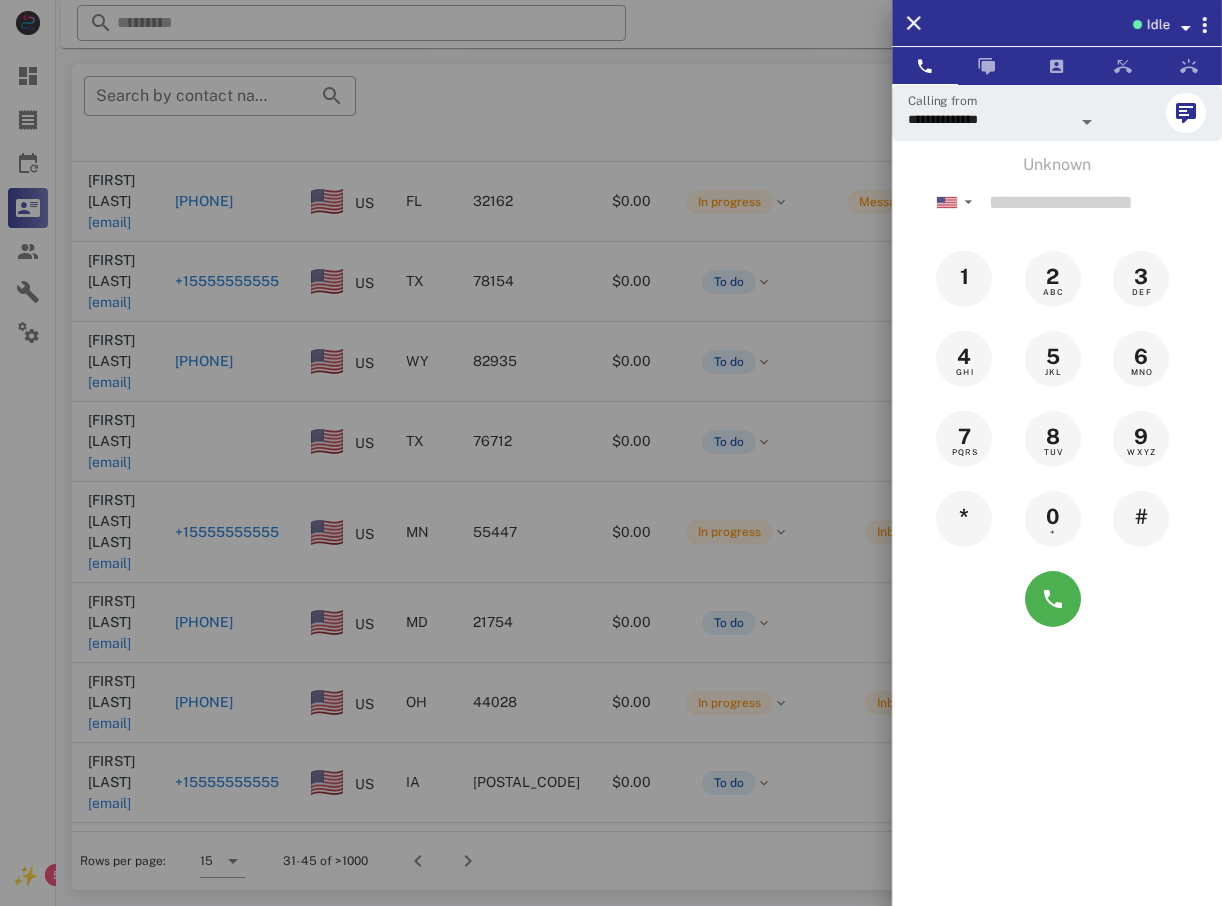 click at bounding box center [611, 453] 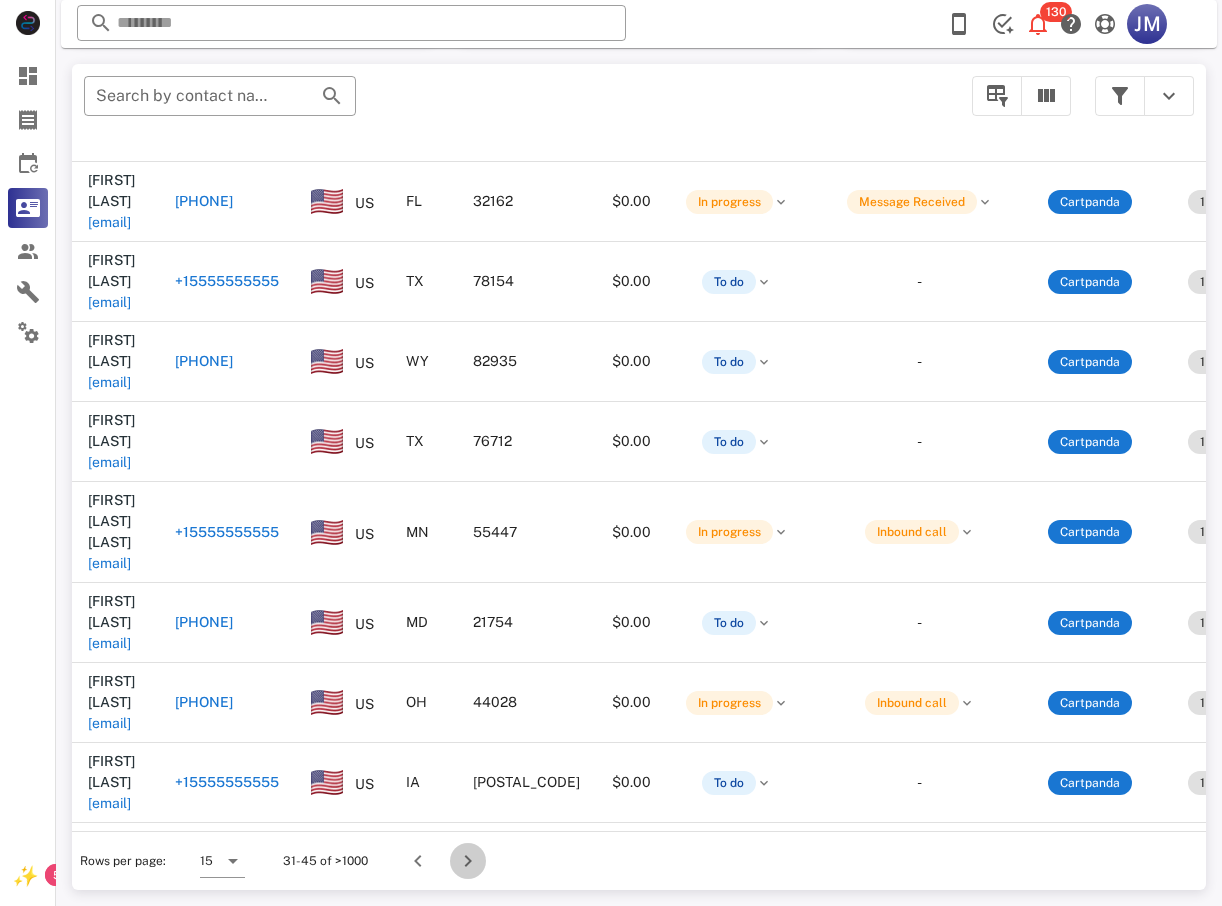 click at bounding box center (468, 861) 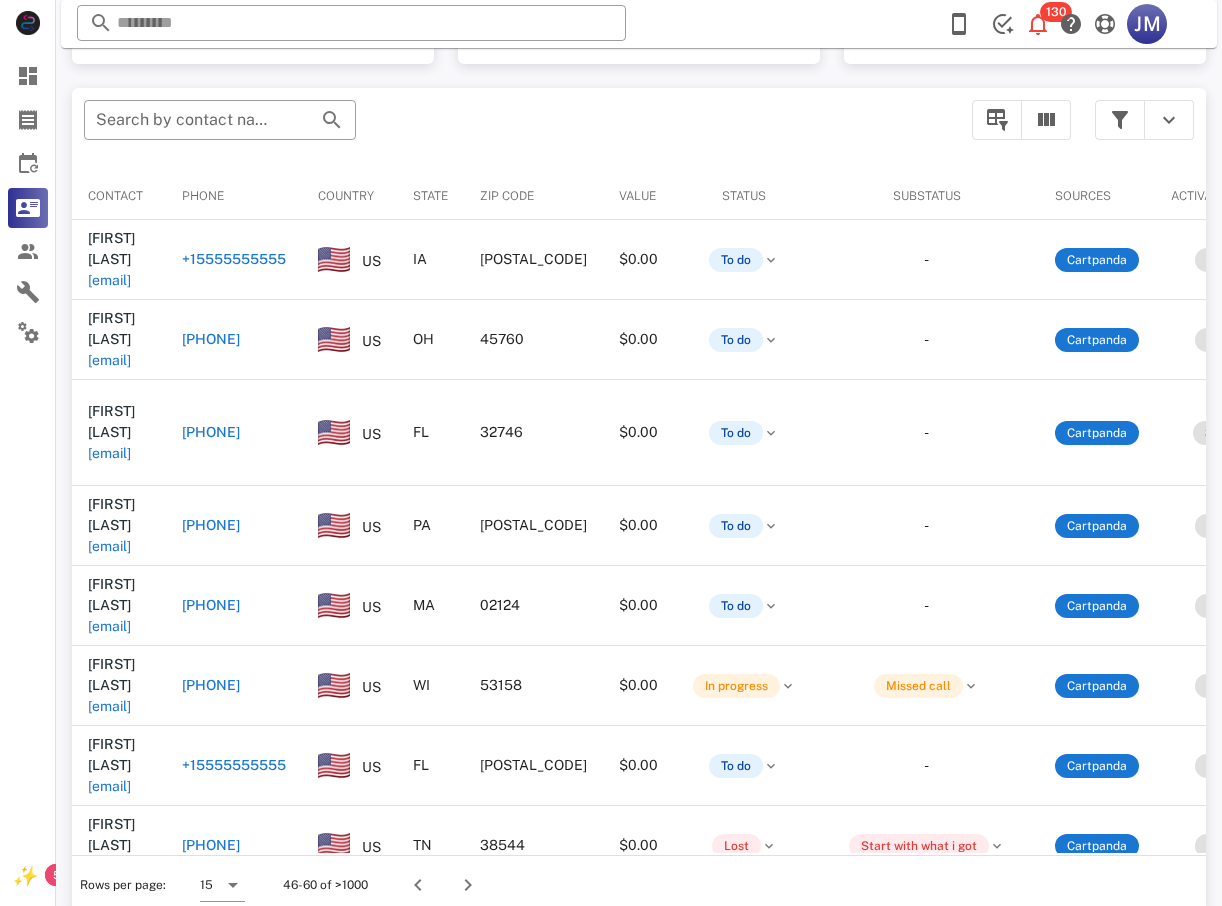 scroll, scrollTop: 380, scrollLeft: 0, axis: vertical 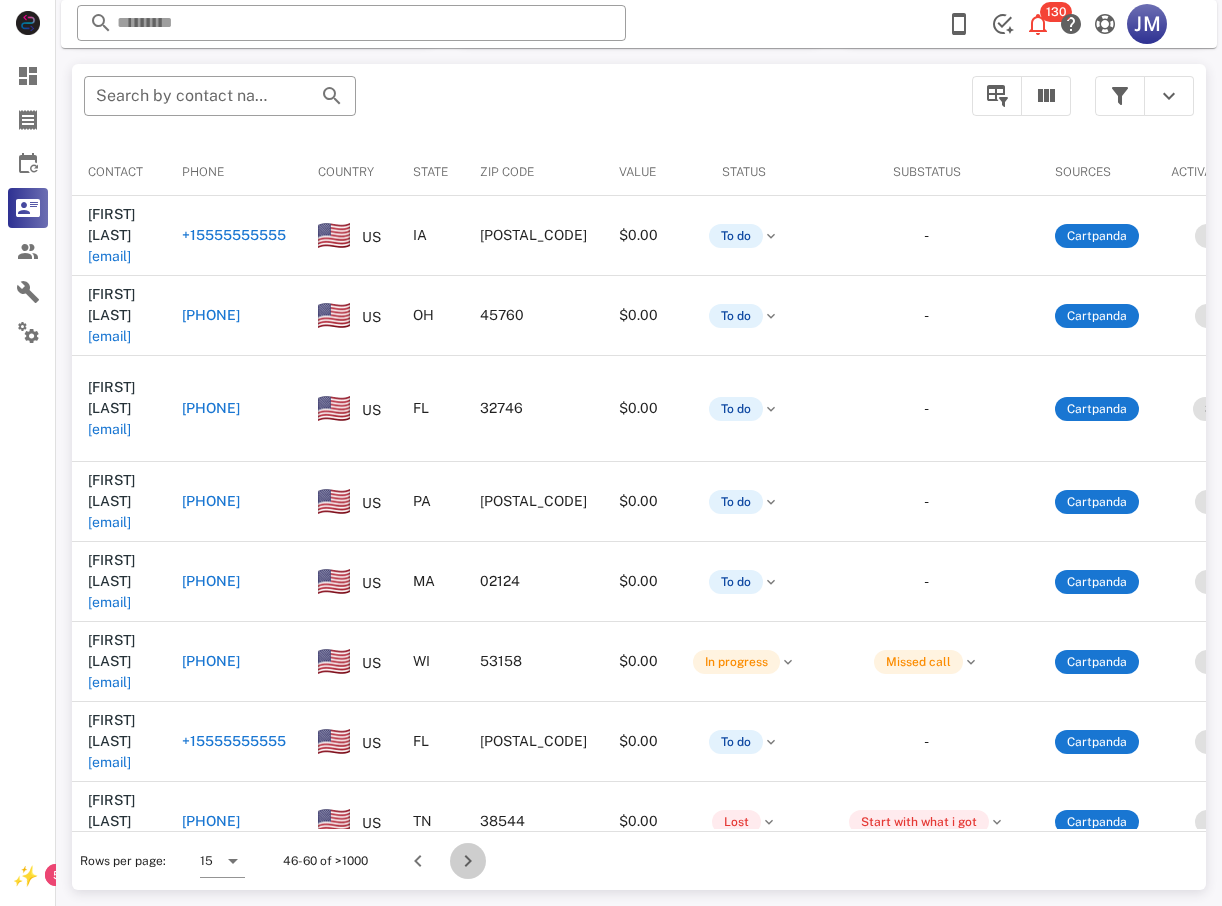 click at bounding box center (468, 861) 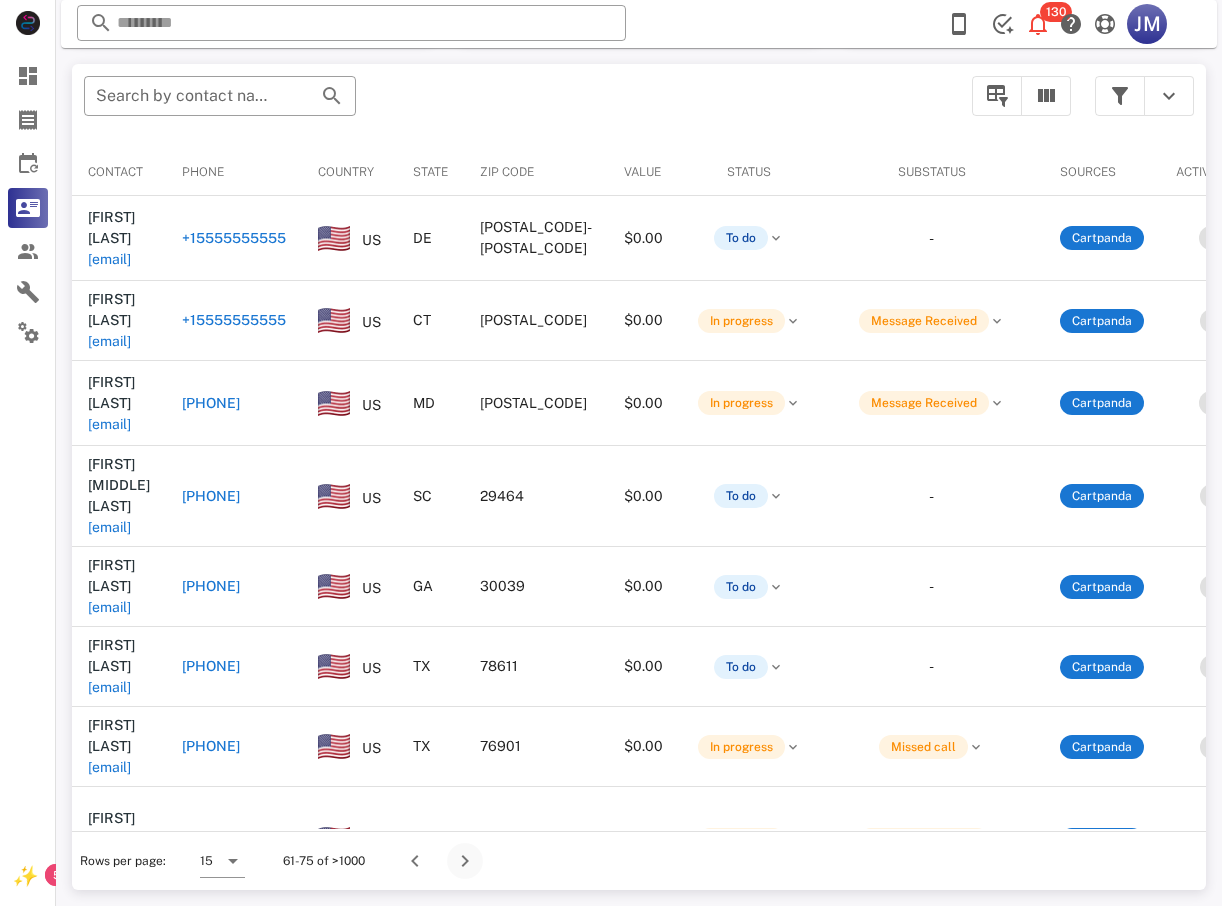 scroll, scrollTop: 380, scrollLeft: 0, axis: vertical 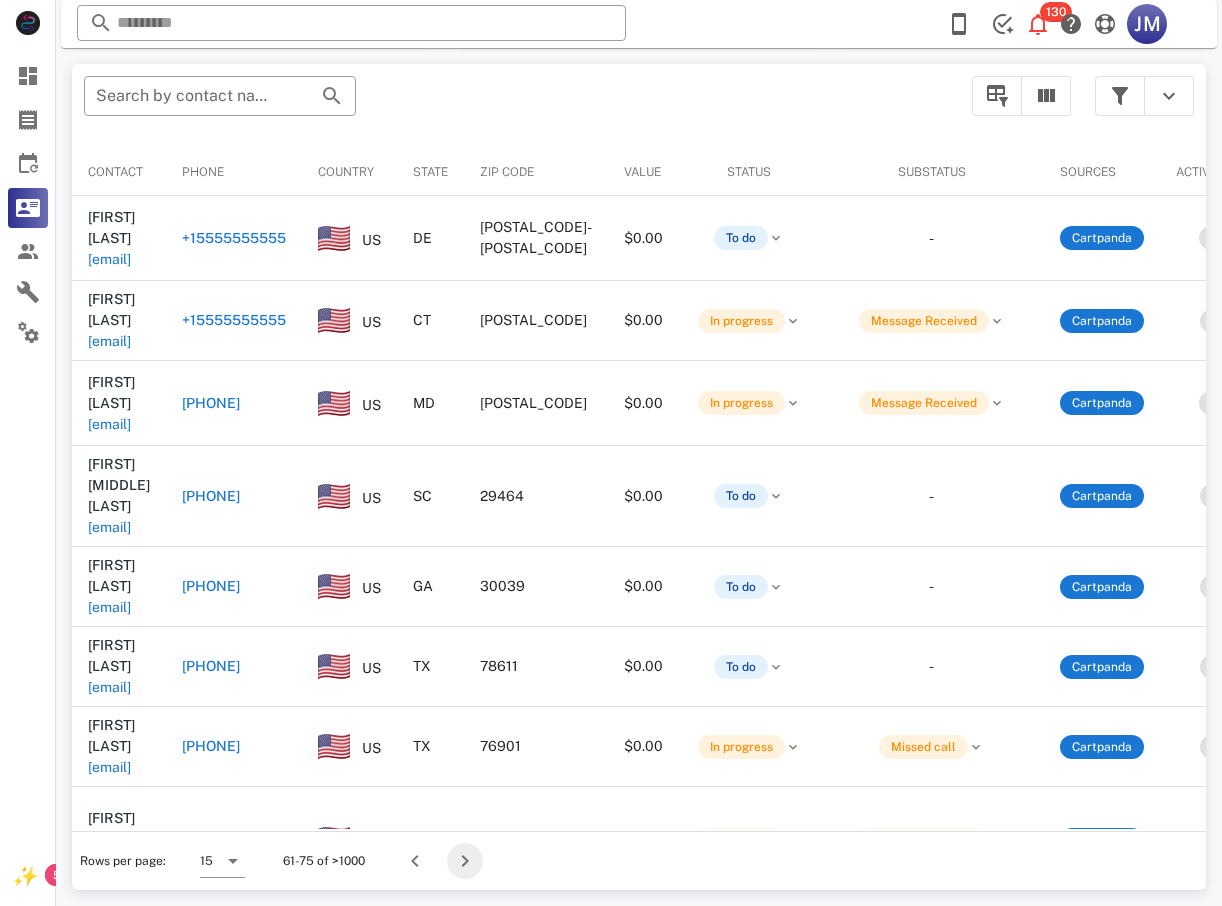 click at bounding box center (465, 861) 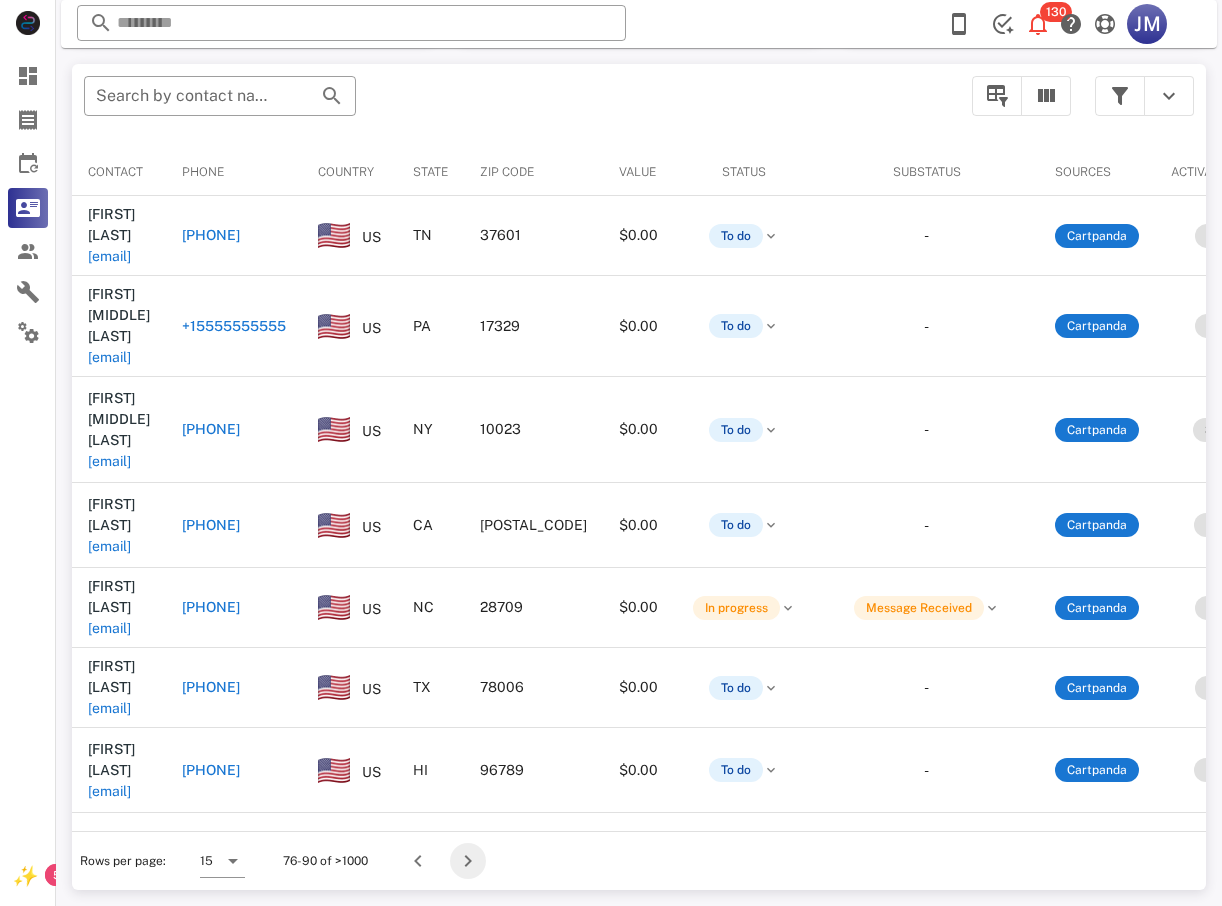 click at bounding box center (468, 861) 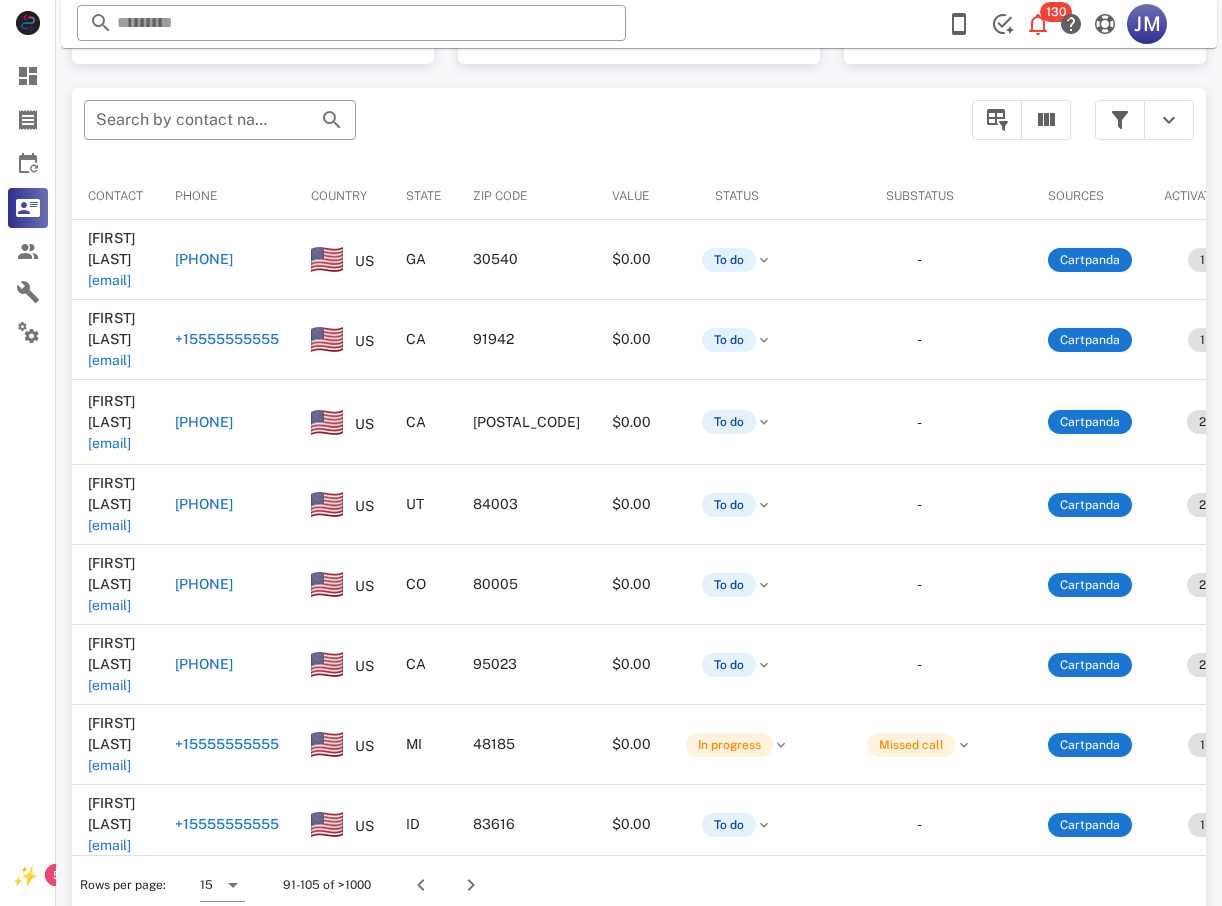 scroll, scrollTop: 380, scrollLeft: 0, axis: vertical 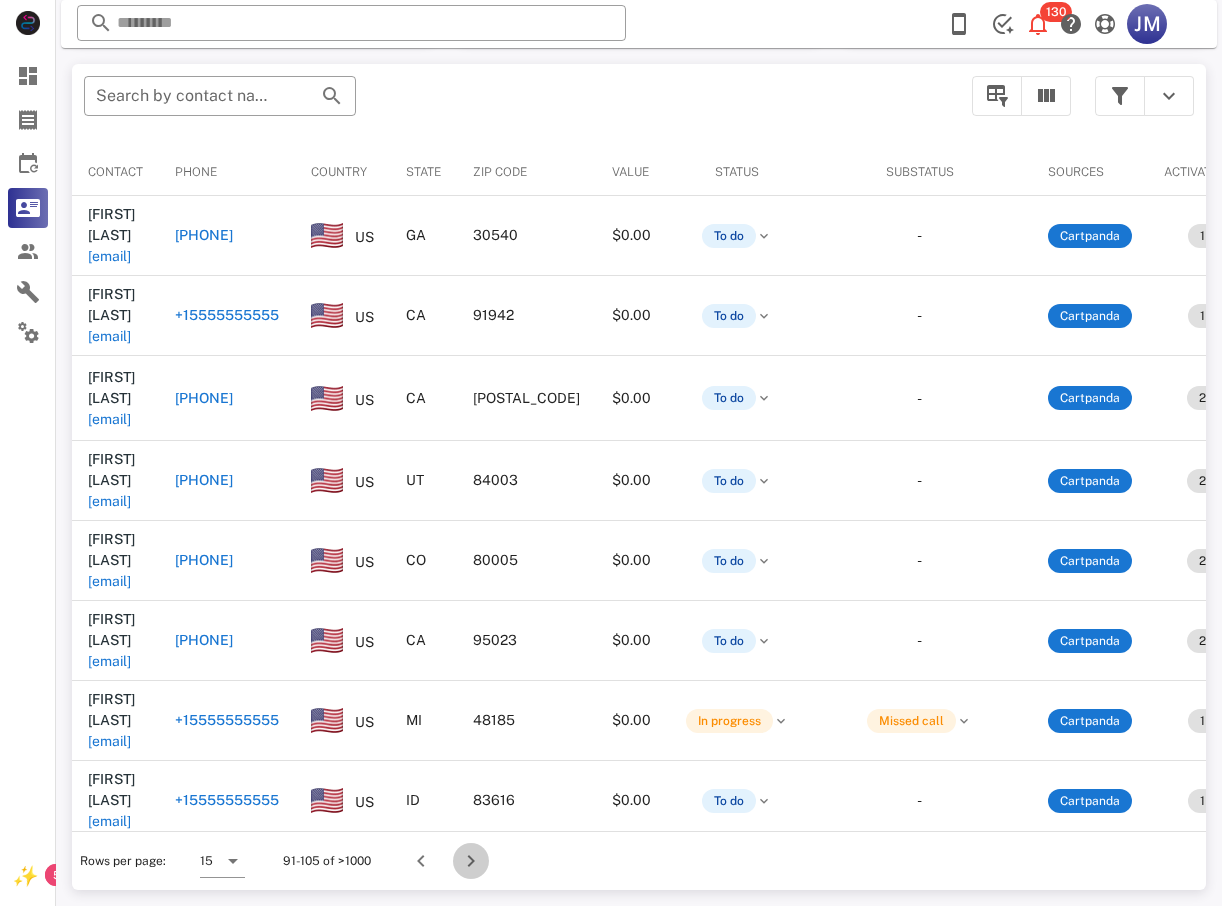 click at bounding box center (471, 861) 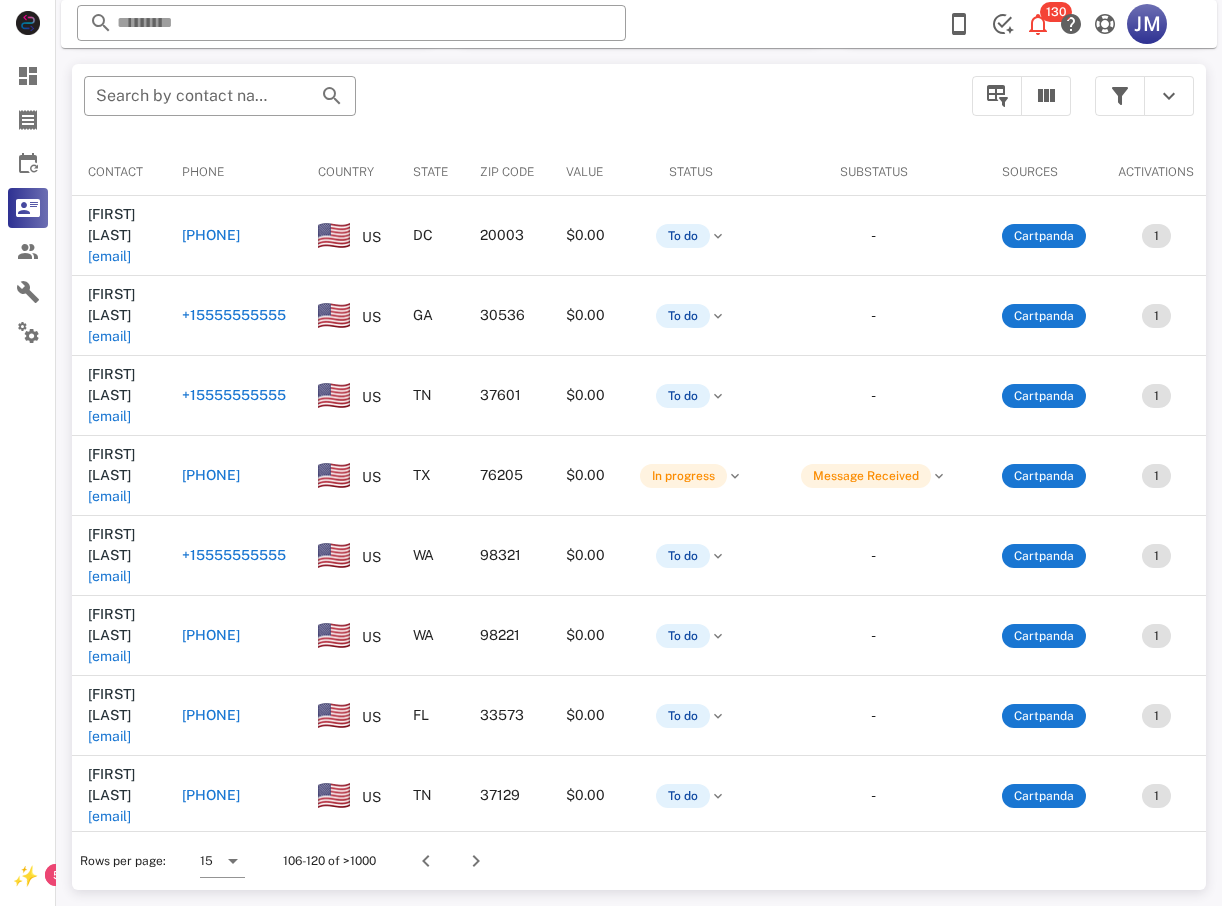 scroll, scrollTop: 380, scrollLeft: 0, axis: vertical 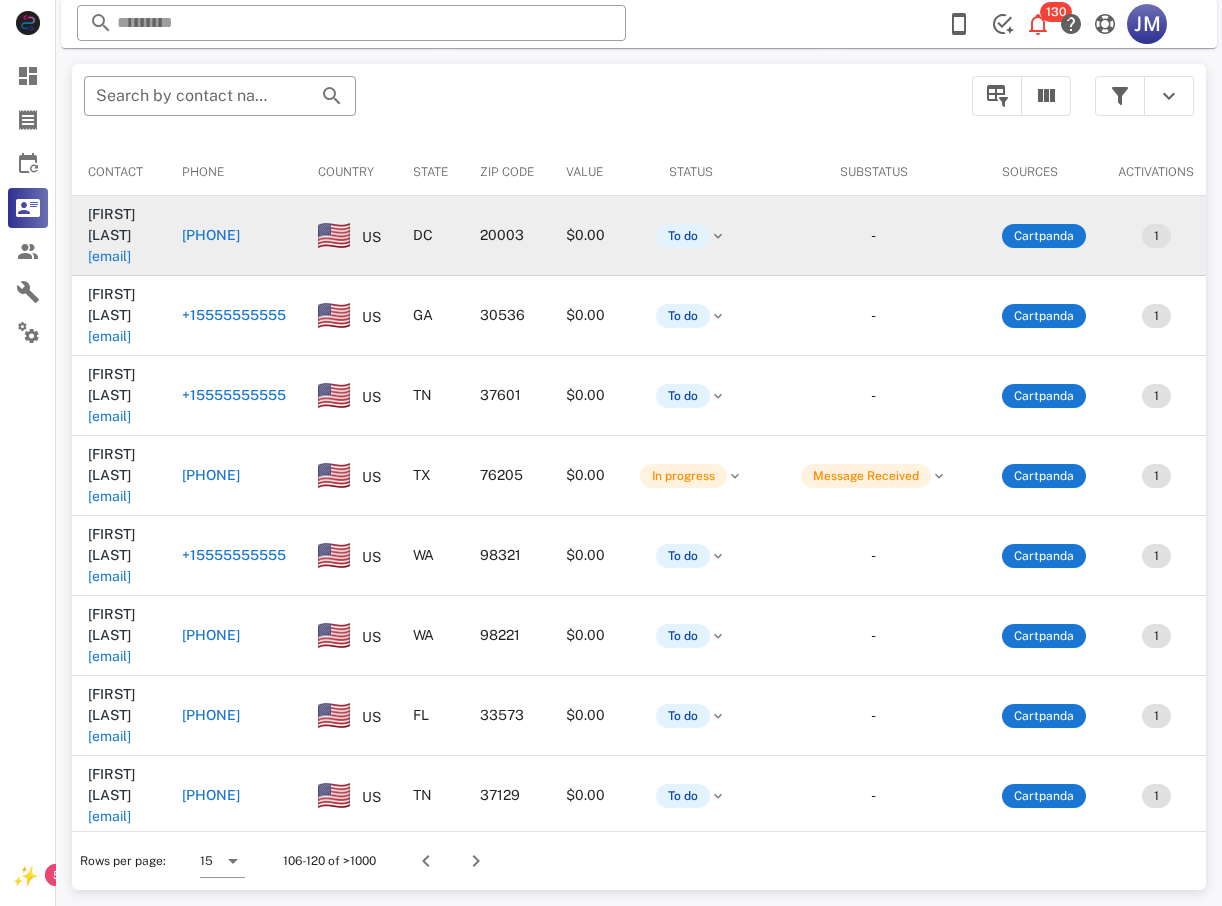 click on "[PHONE]" at bounding box center [234, 236] 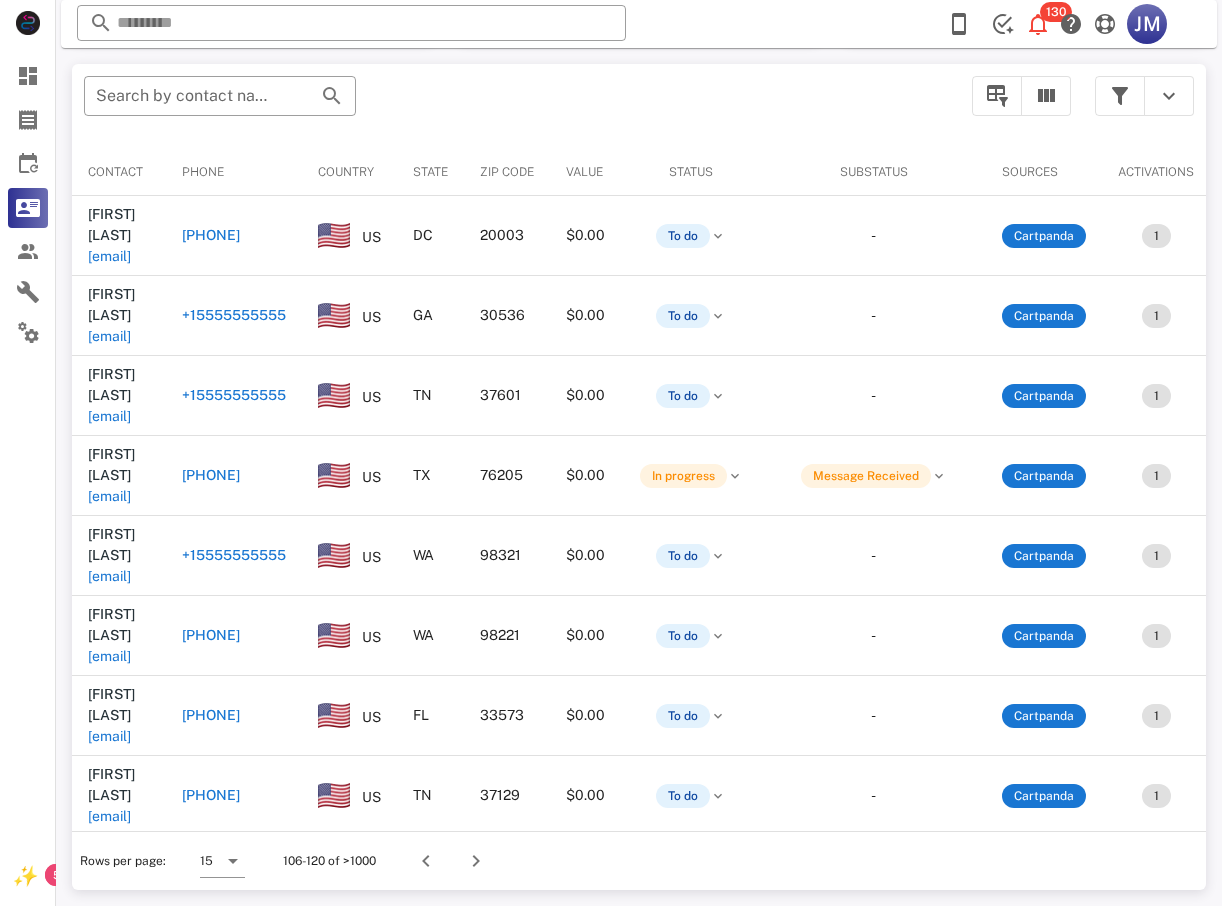 type on "**********" 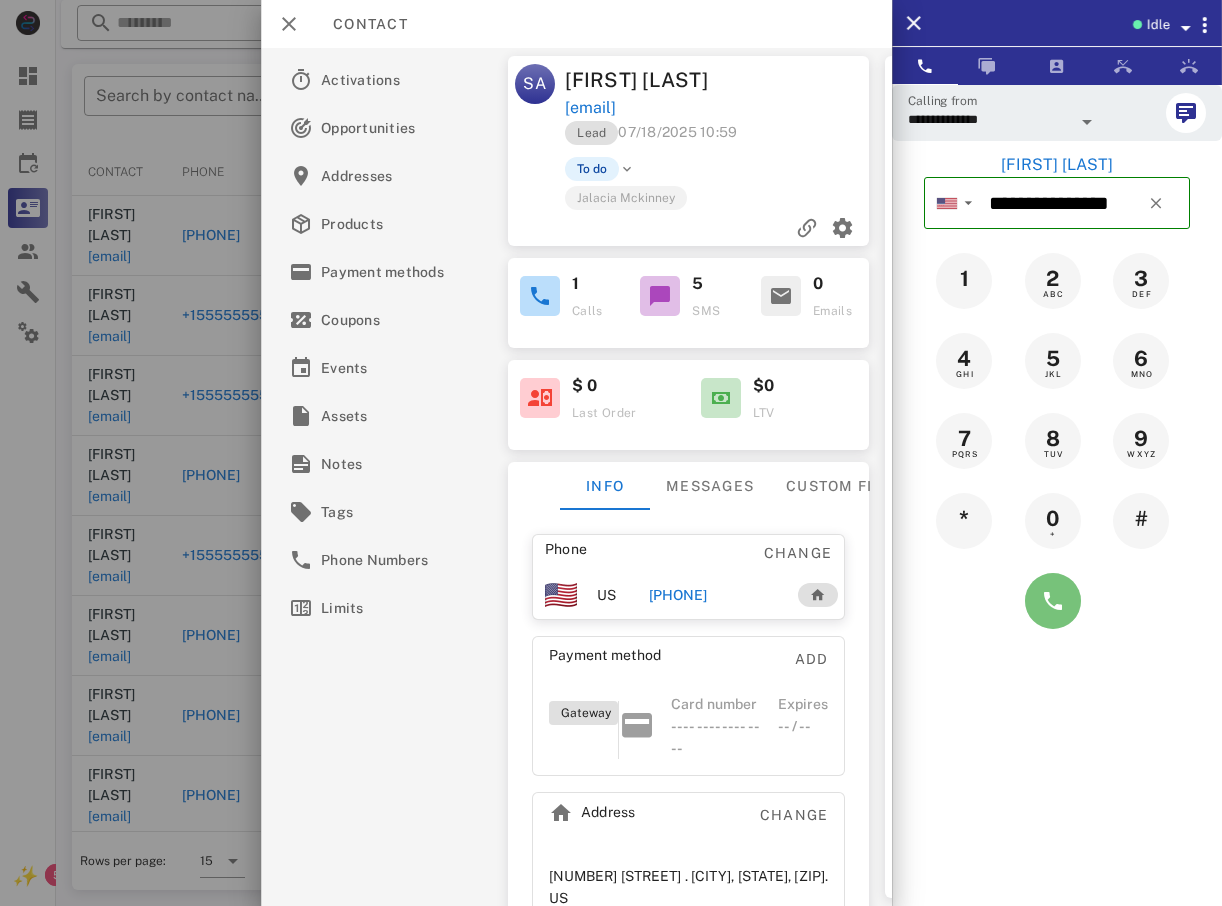 click at bounding box center (1053, 601) 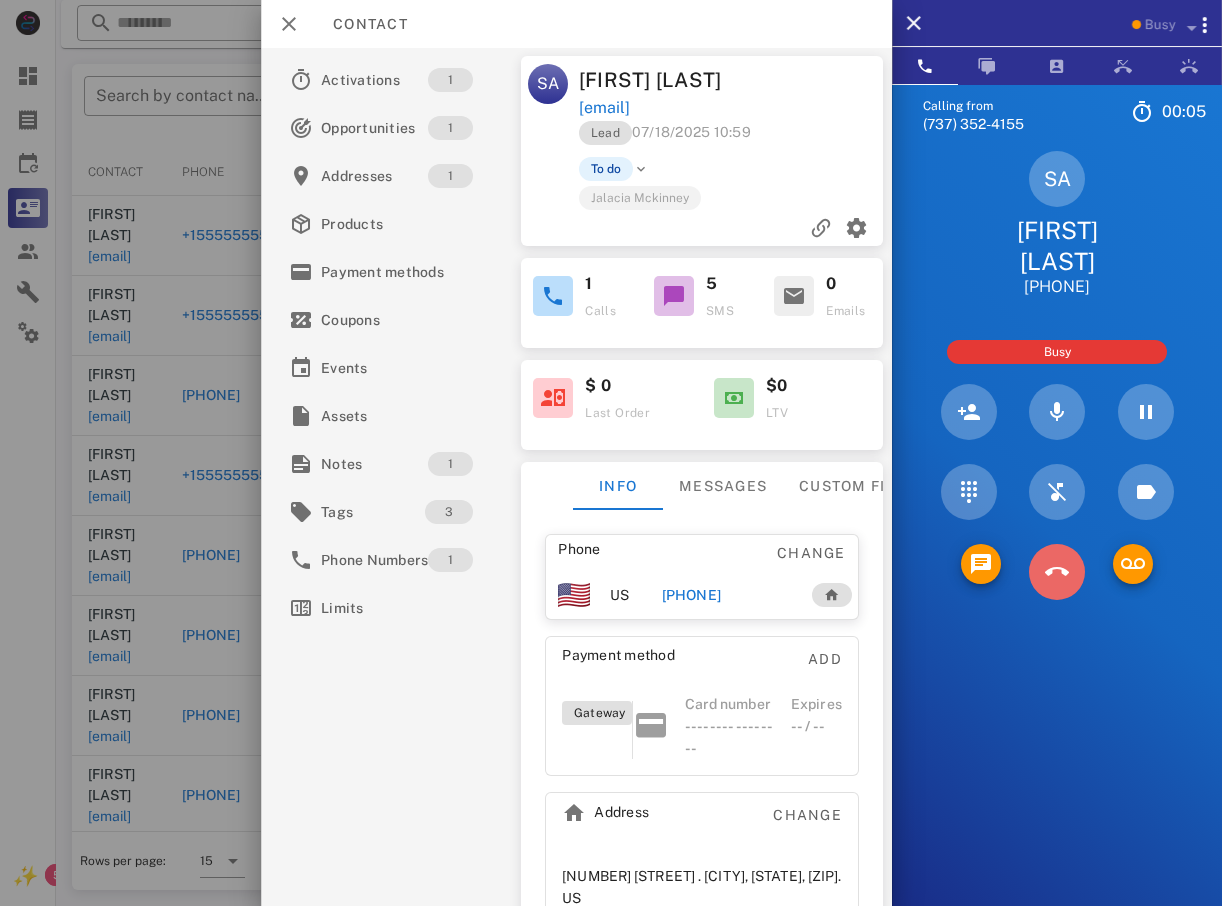 drag, startPoint x: 1048, startPoint y: 561, endPoint x: 830, endPoint y: 447, distance: 246.00813 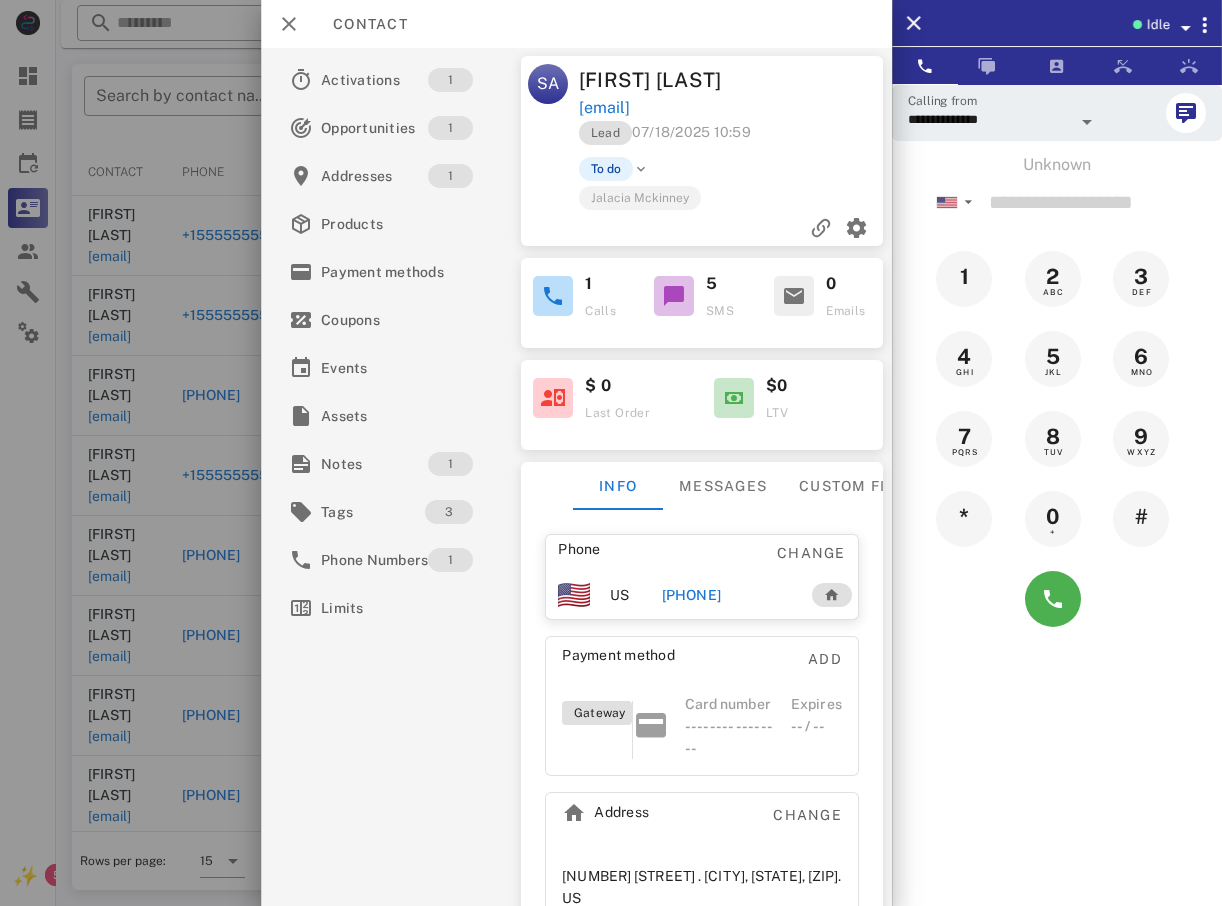 click at bounding box center (611, 453) 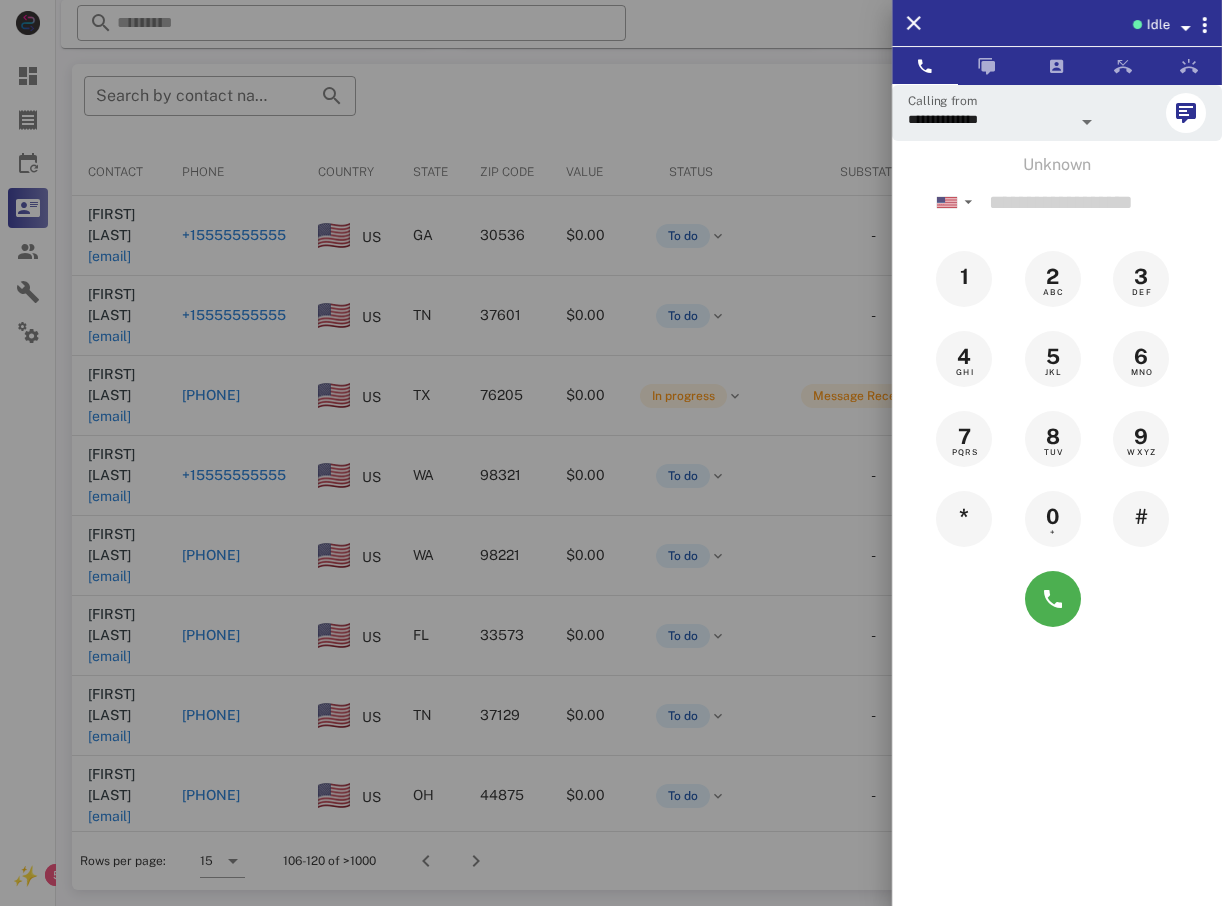 click at bounding box center [611, 453] 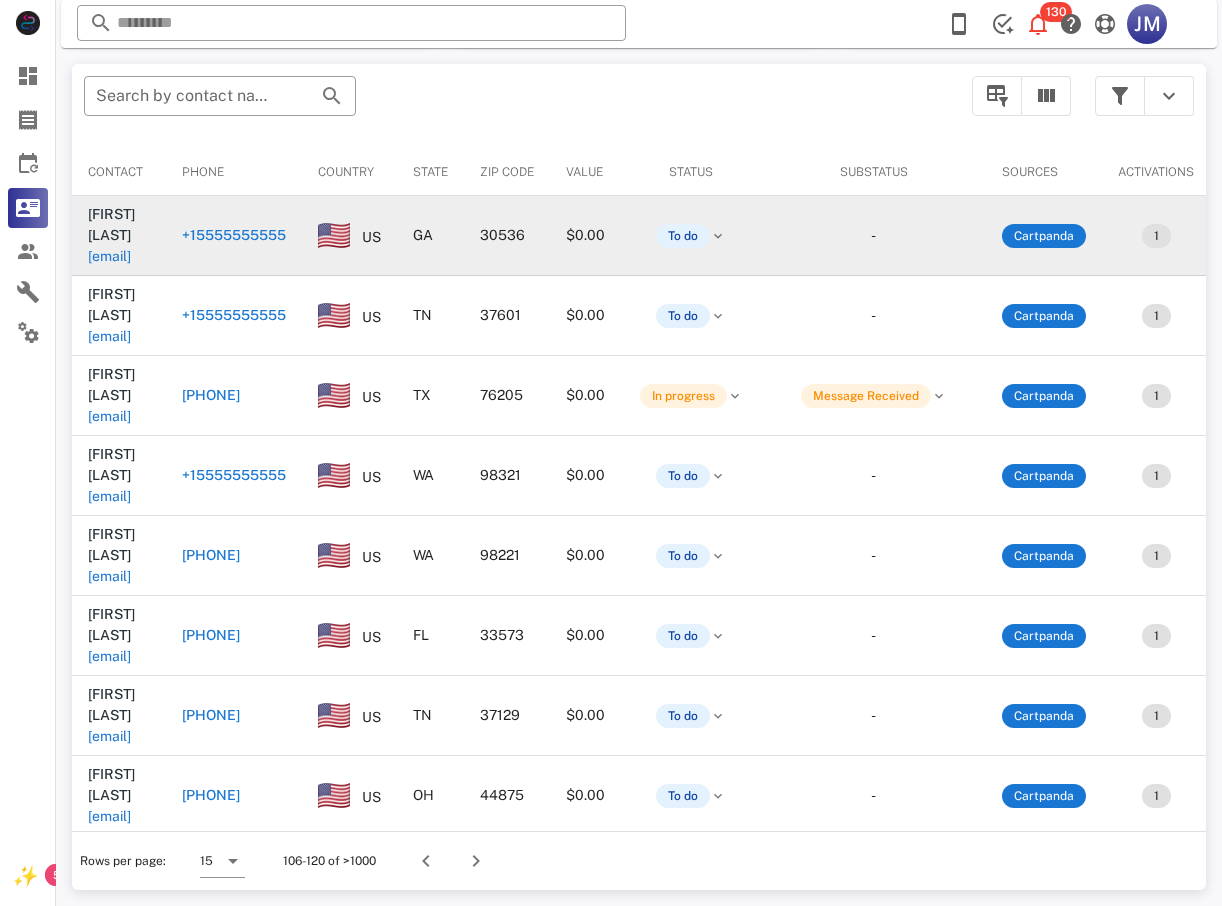 click on "+15555555555" at bounding box center (234, 235) 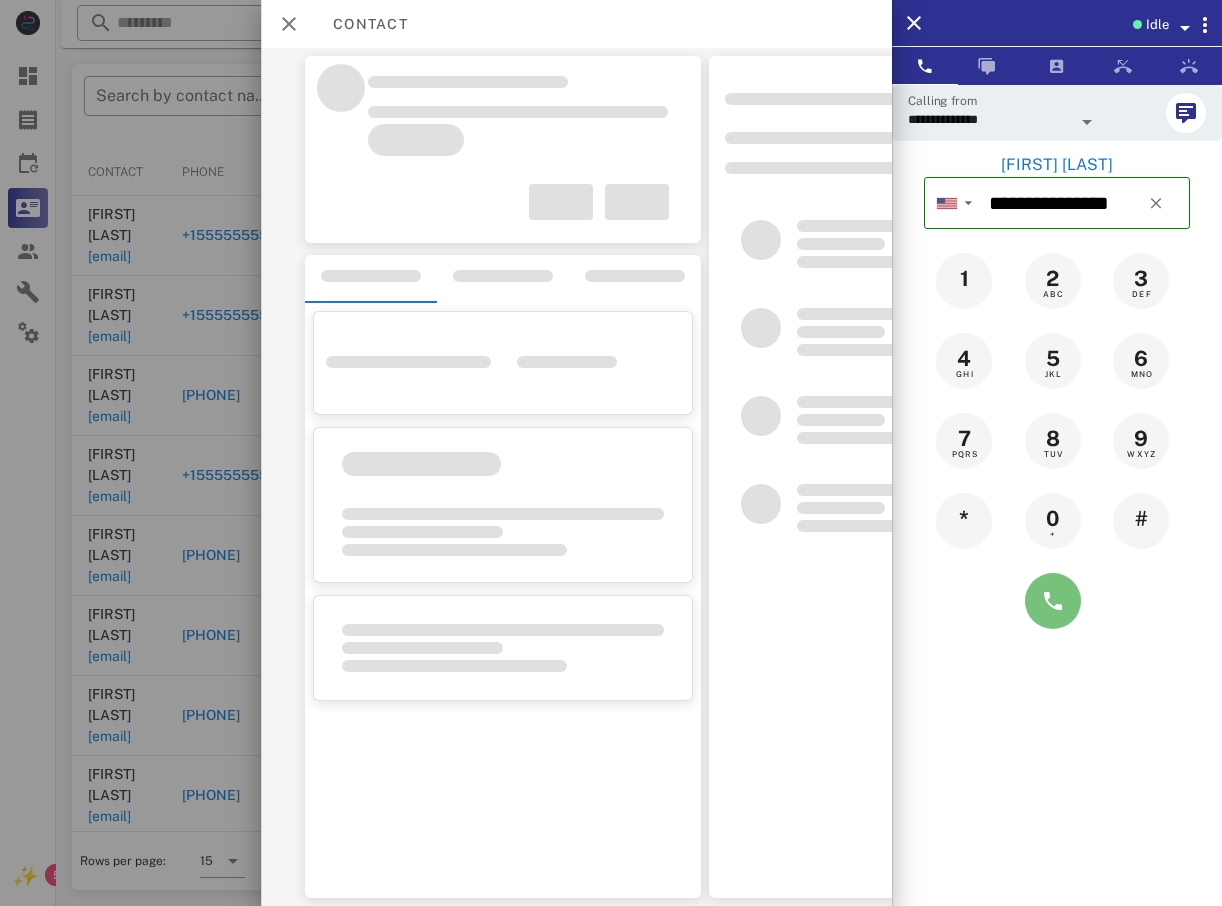 click at bounding box center [1053, 601] 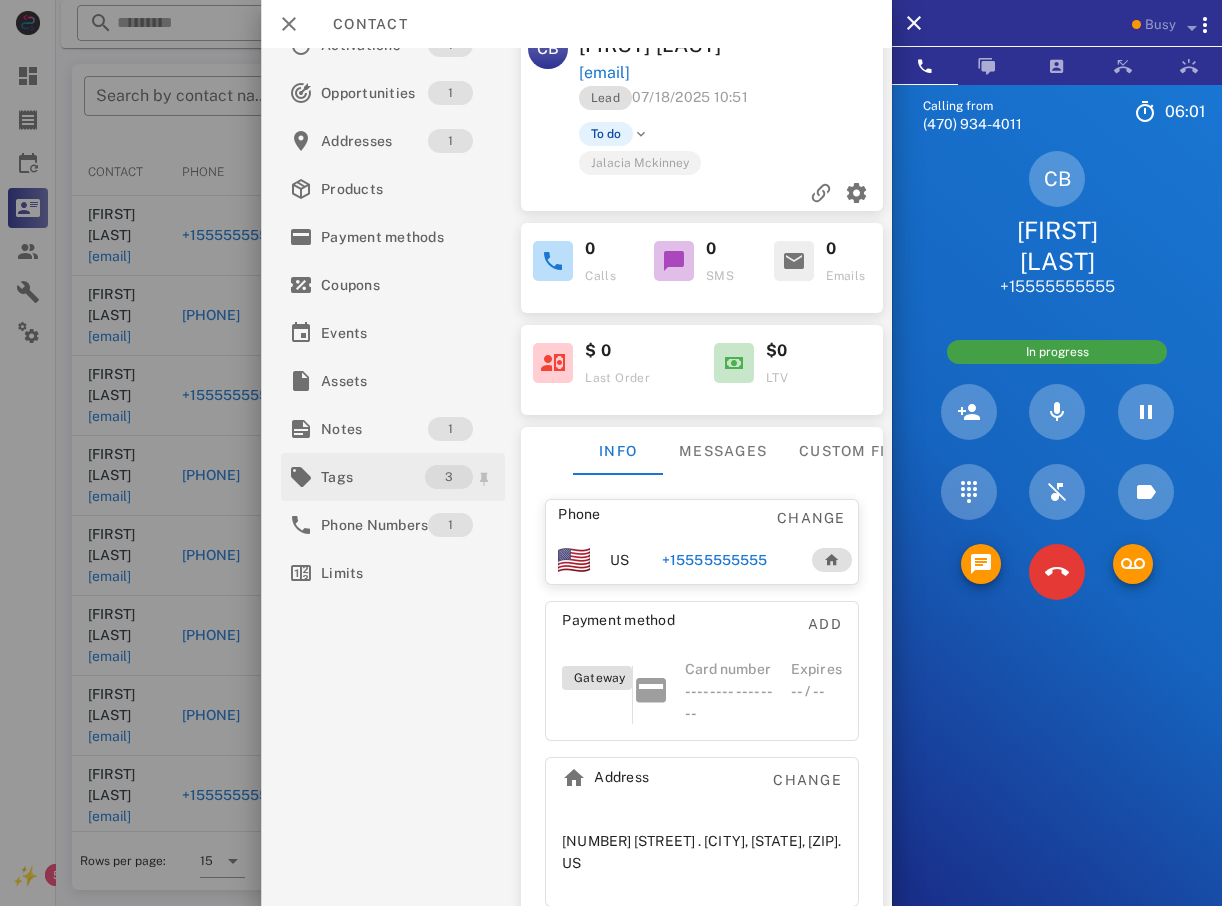 scroll, scrollTop: 0, scrollLeft: 0, axis: both 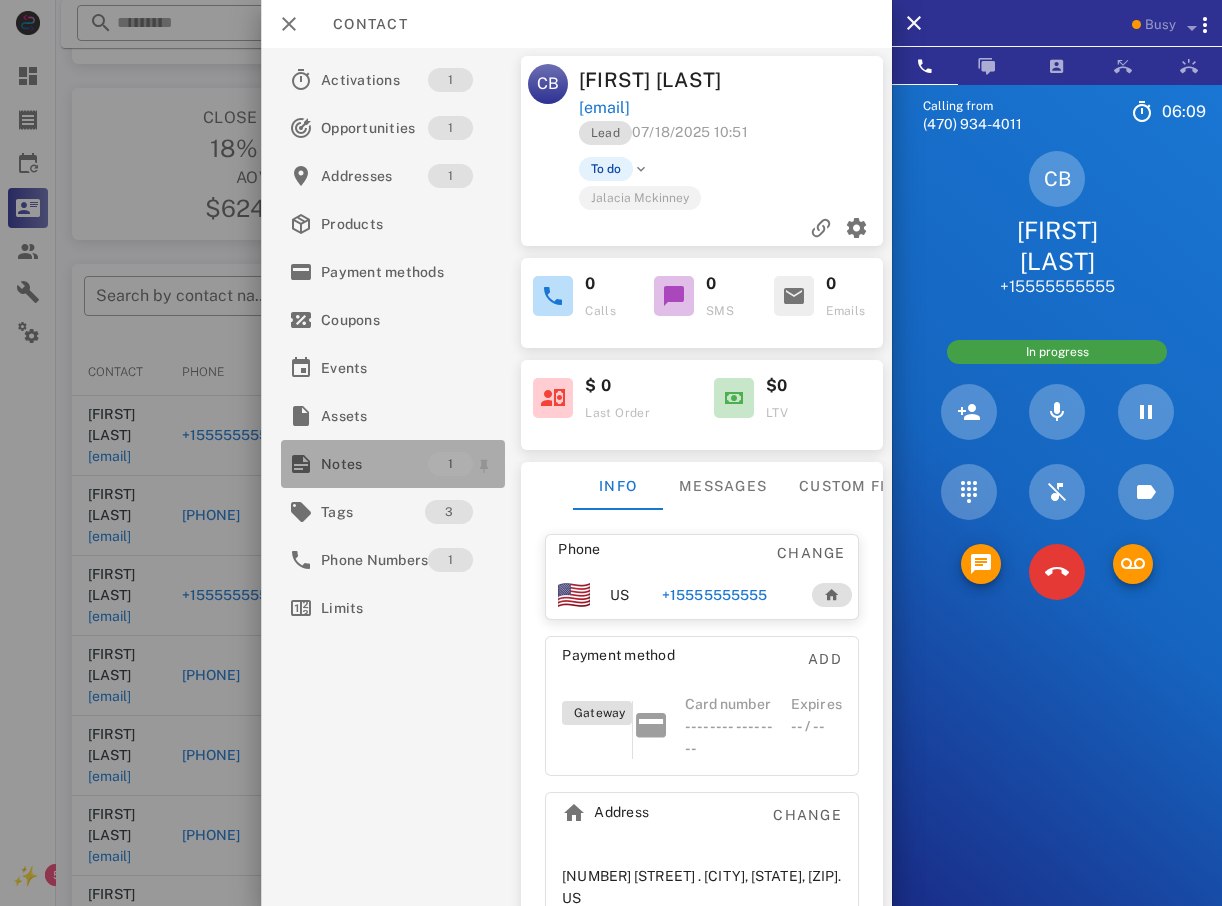 click on "Notes" at bounding box center (374, 464) 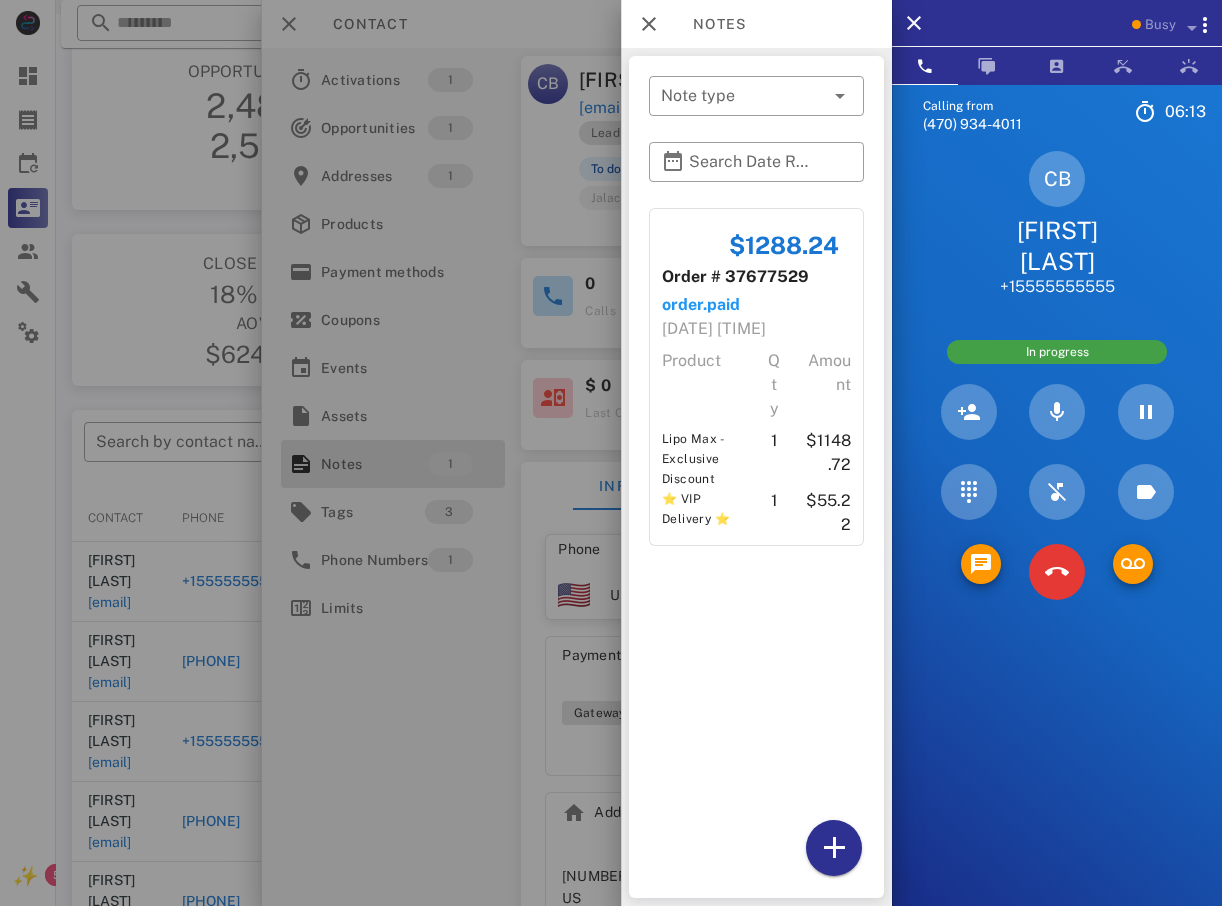 scroll, scrollTop: 0, scrollLeft: 0, axis: both 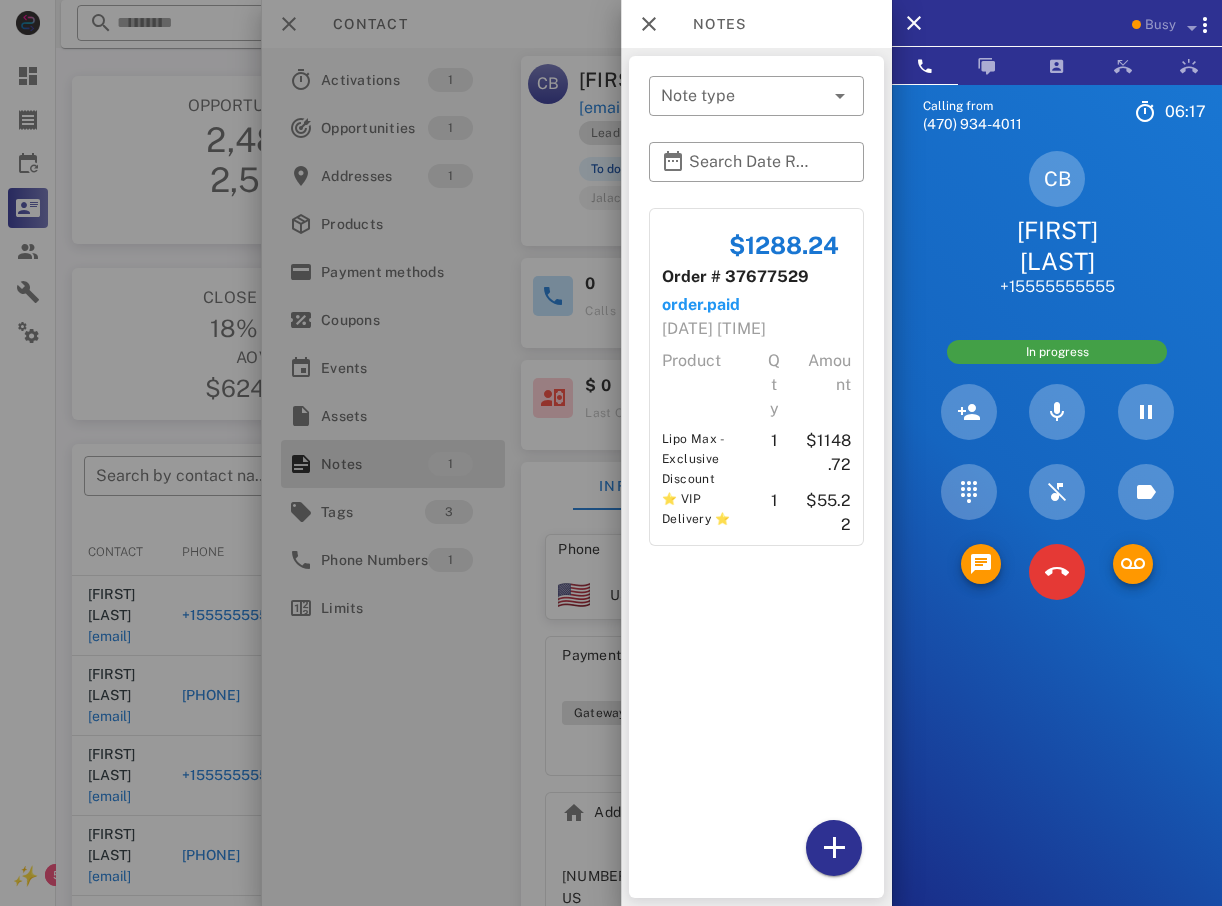 click at bounding box center (611, 453) 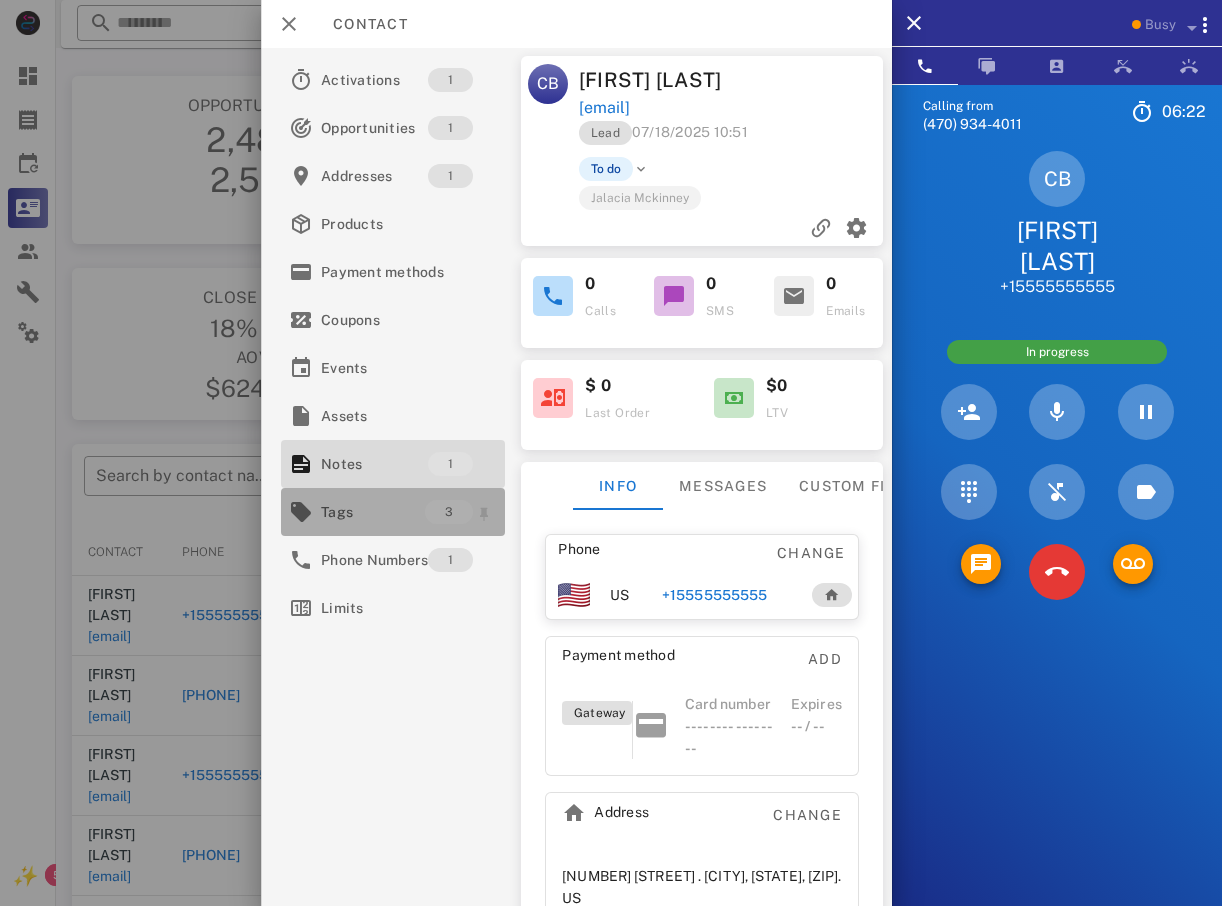 click on "Tags" at bounding box center [373, 512] 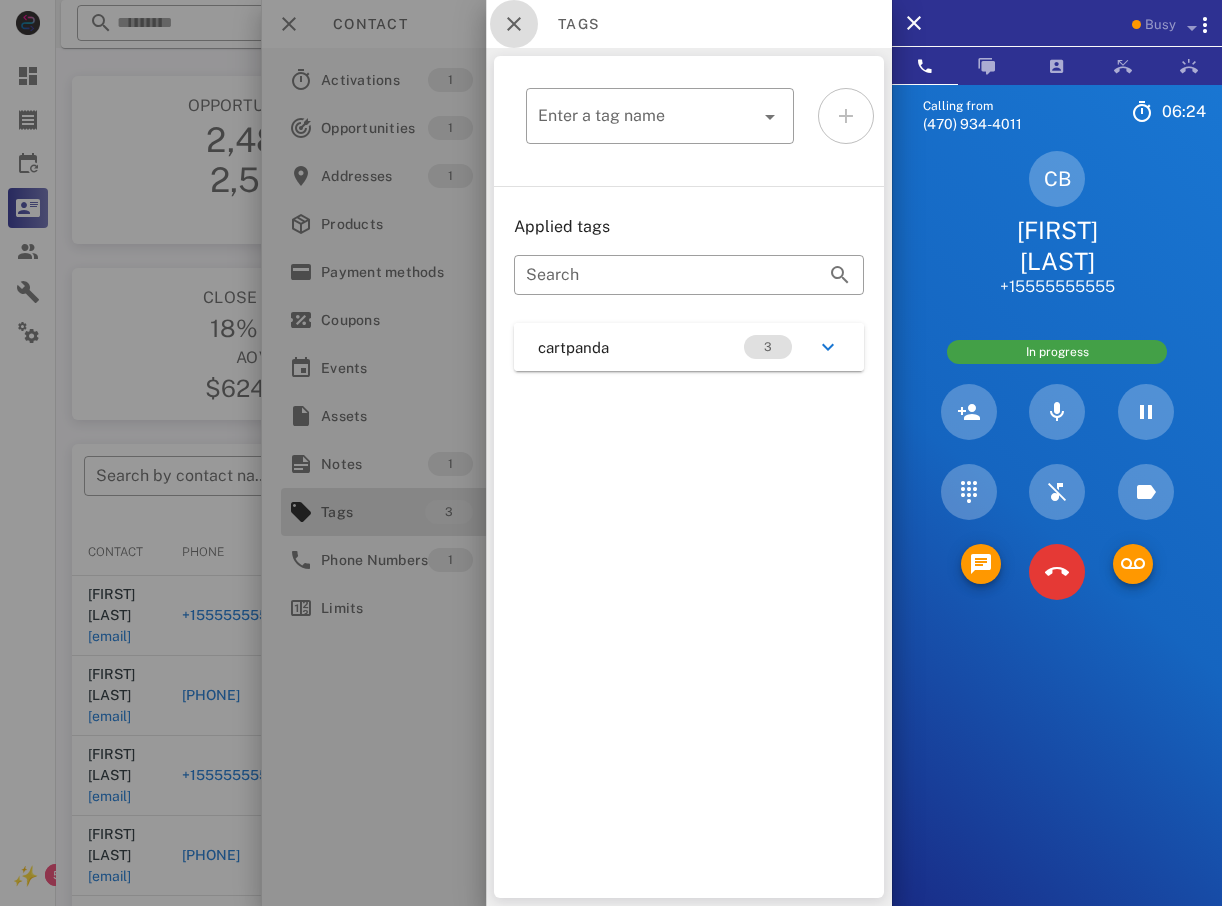 click at bounding box center (514, 24) 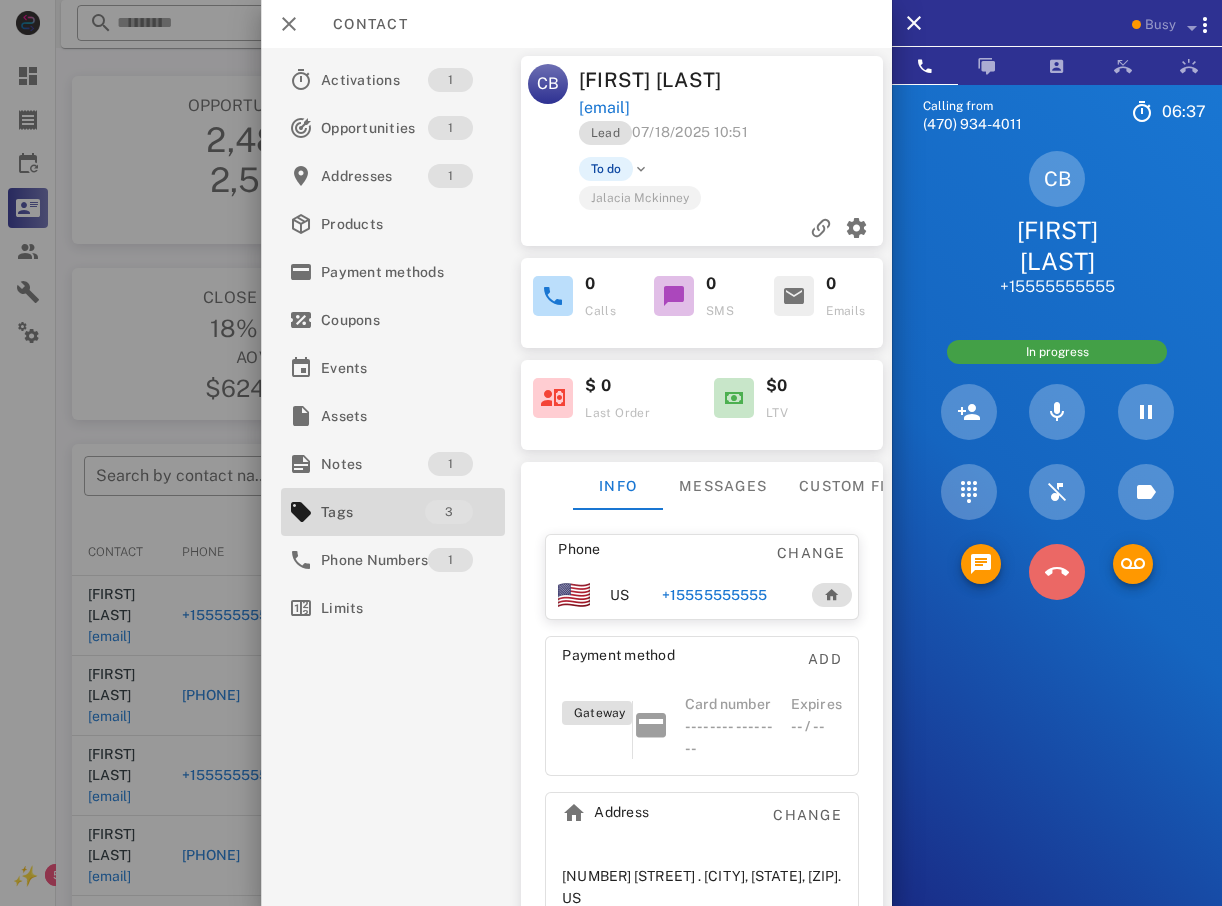 click at bounding box center [1057, 572] 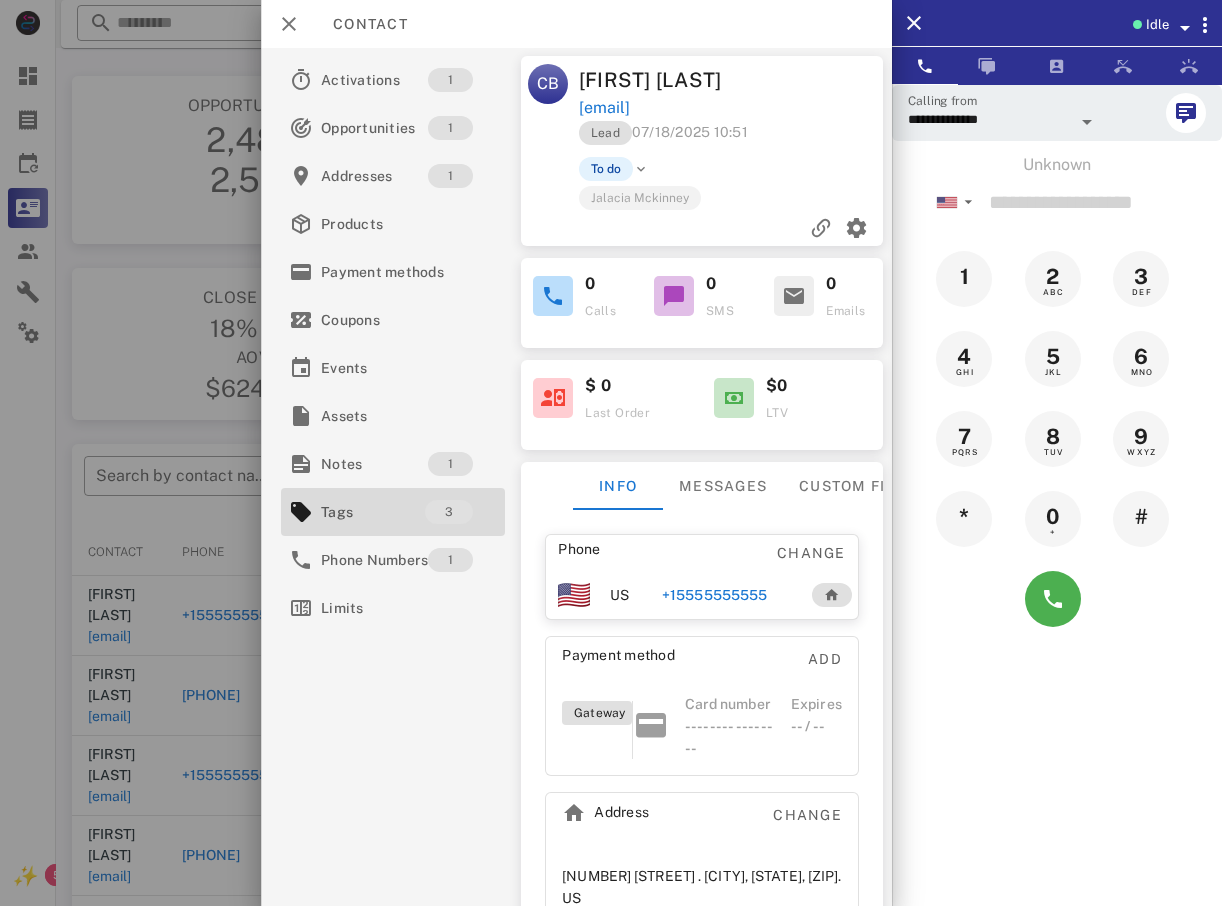 click at bounding box center [611, 453] 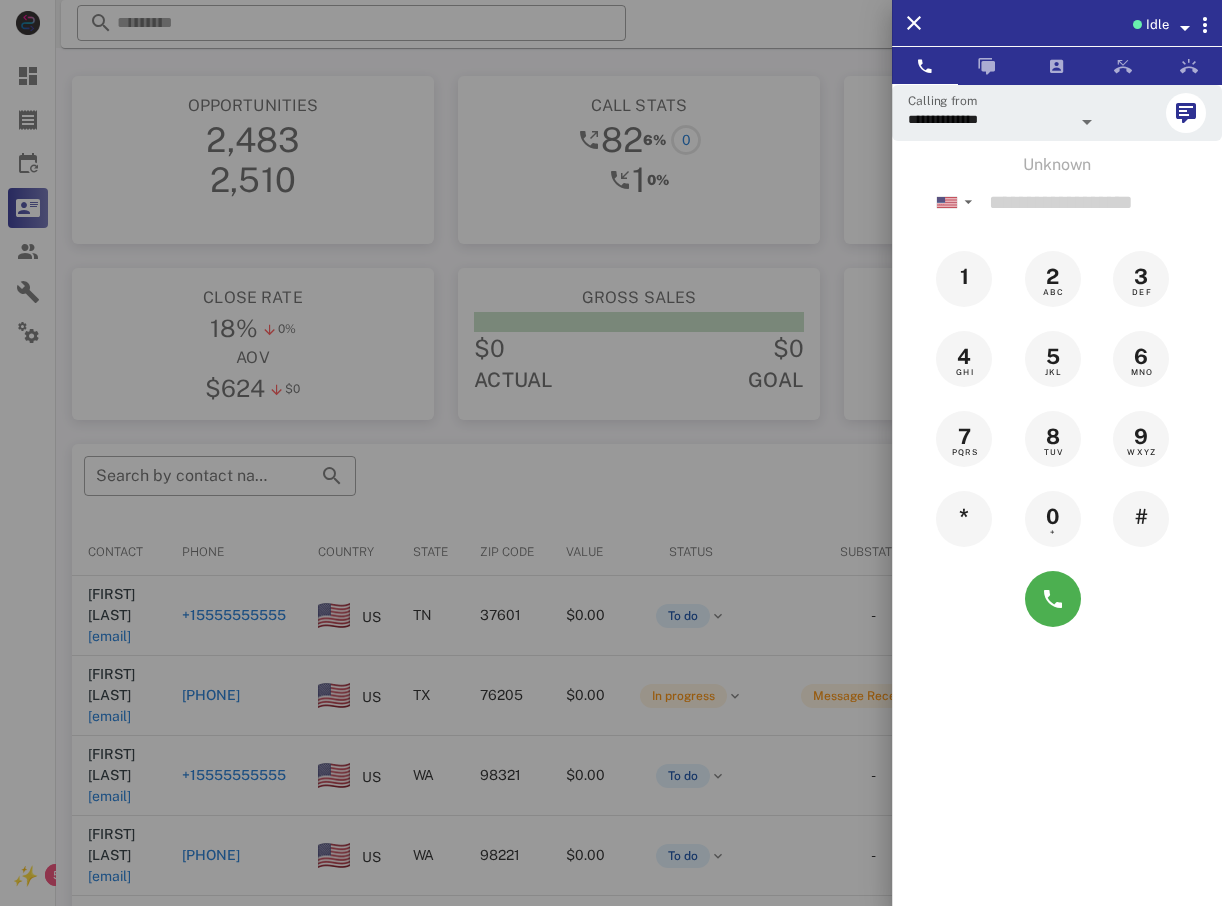 click at bounding box center (611, 453) 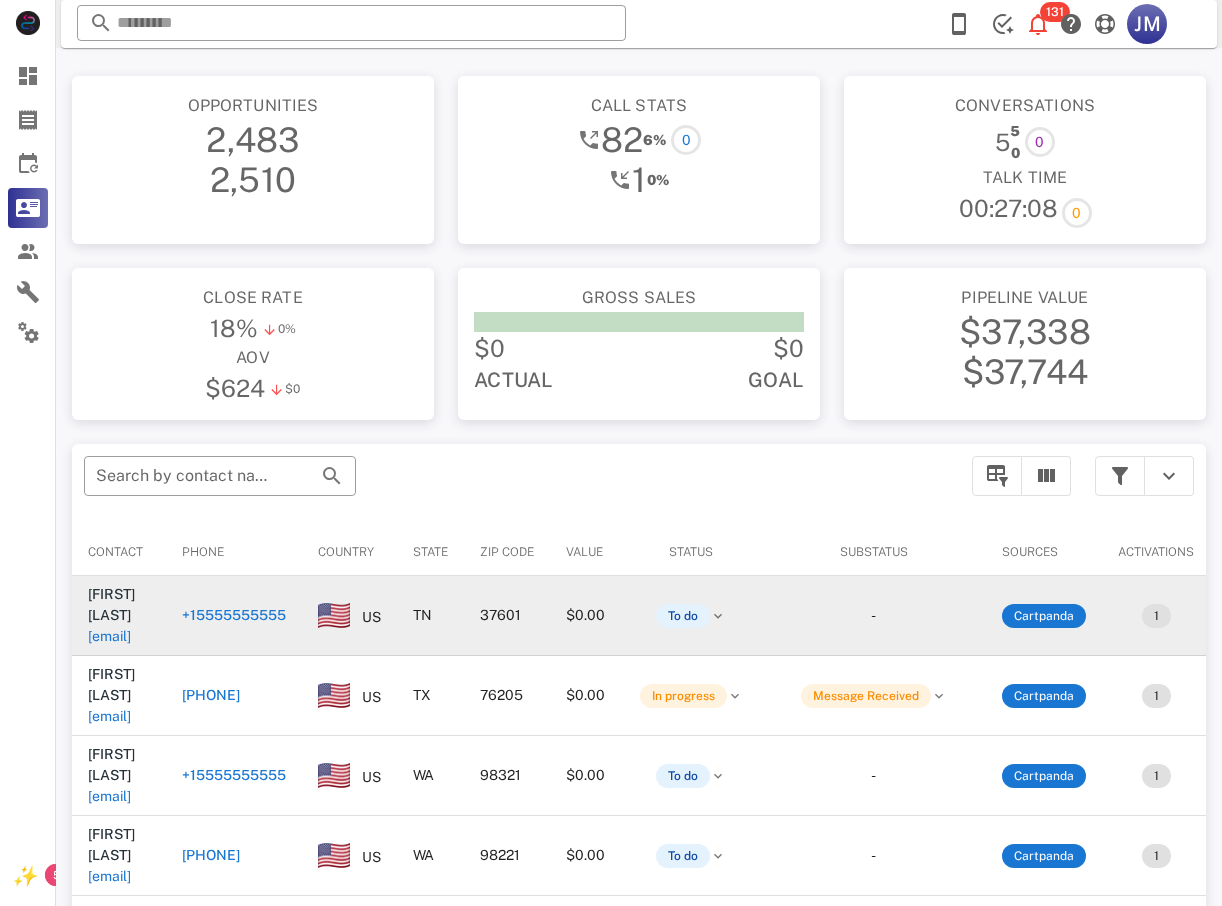 click on "+15555555555" at bounding box center [234, 615] 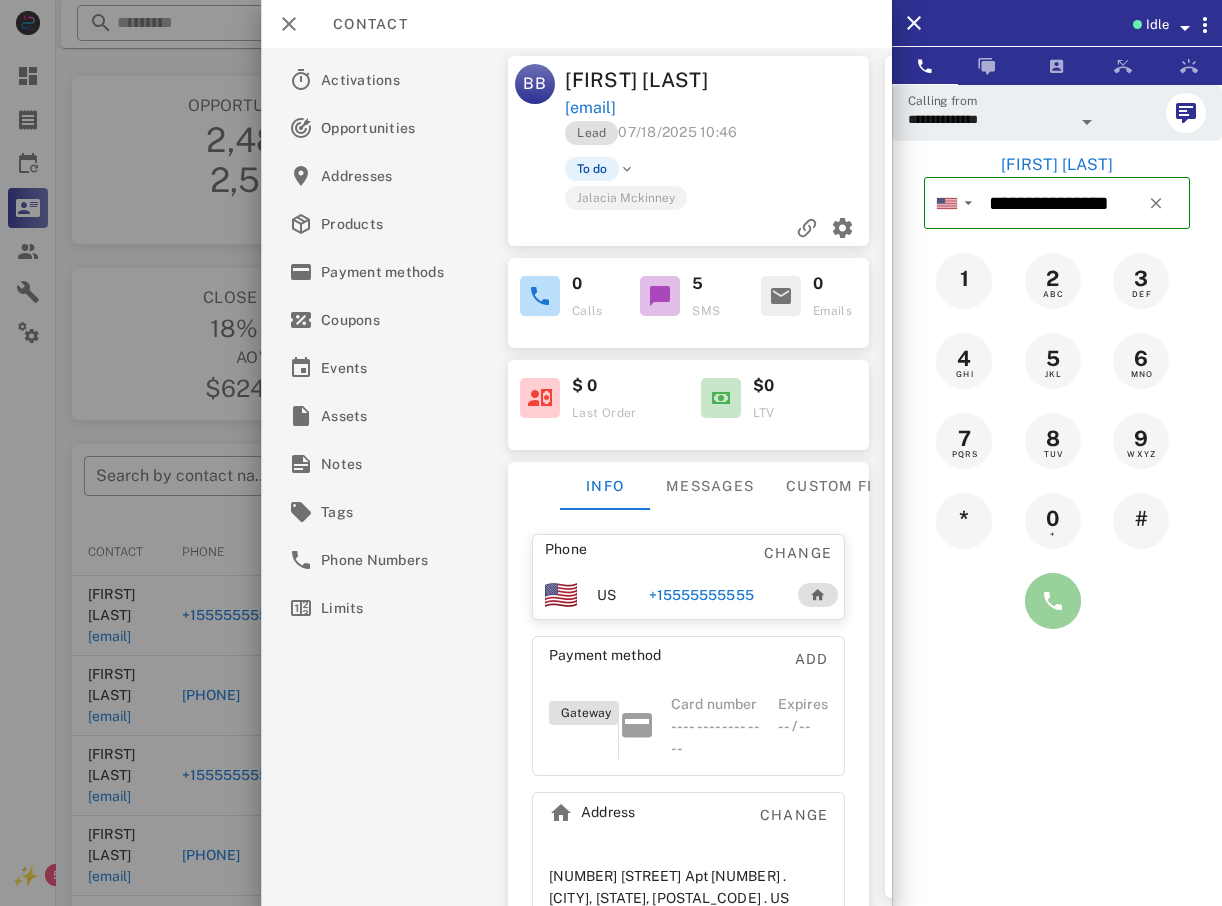 click at bounding box center [1053, 601] 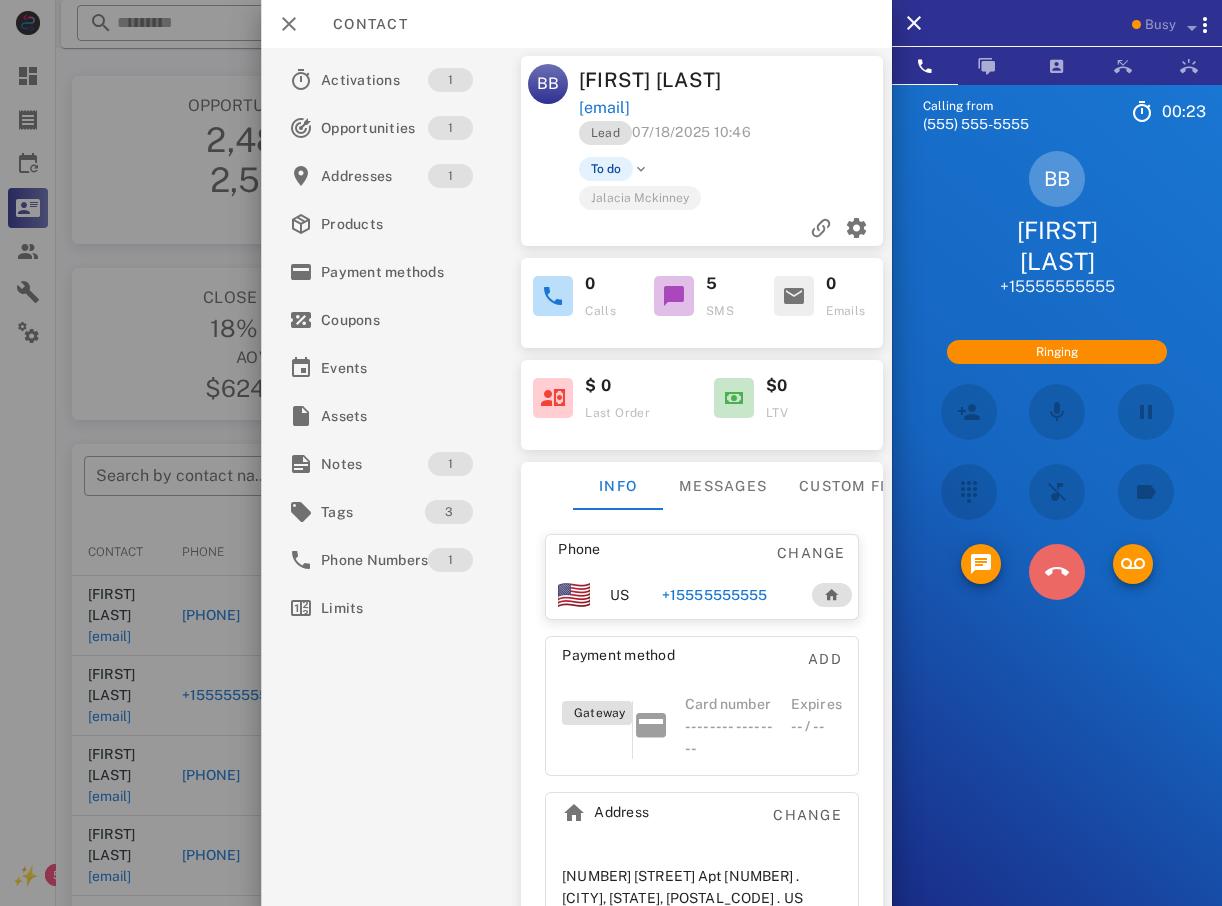 drag, startPoint x: 1059, startPoint y: 546, endPoint x: 778, endPoint y: 579, distance: 282.9311 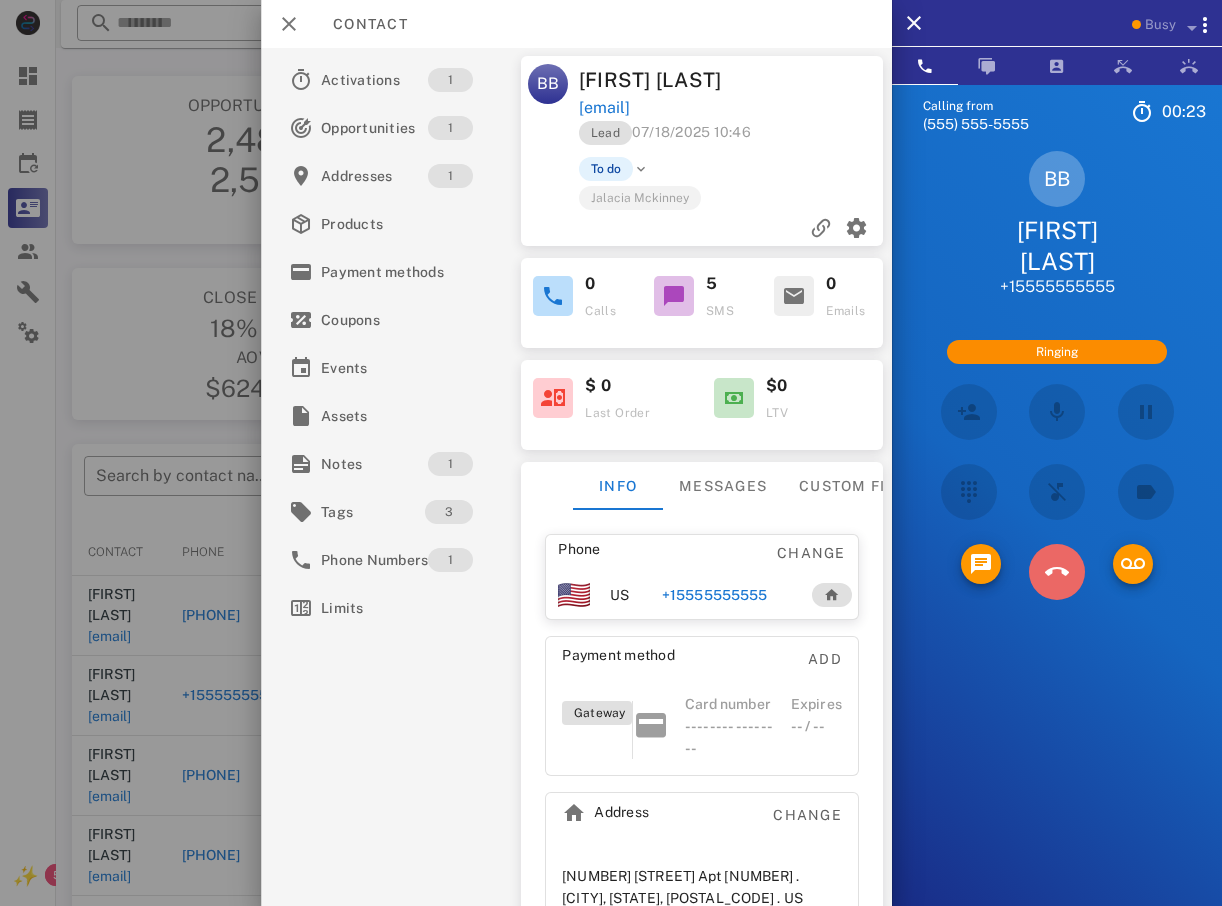 click at bounding box center [1057, 572] 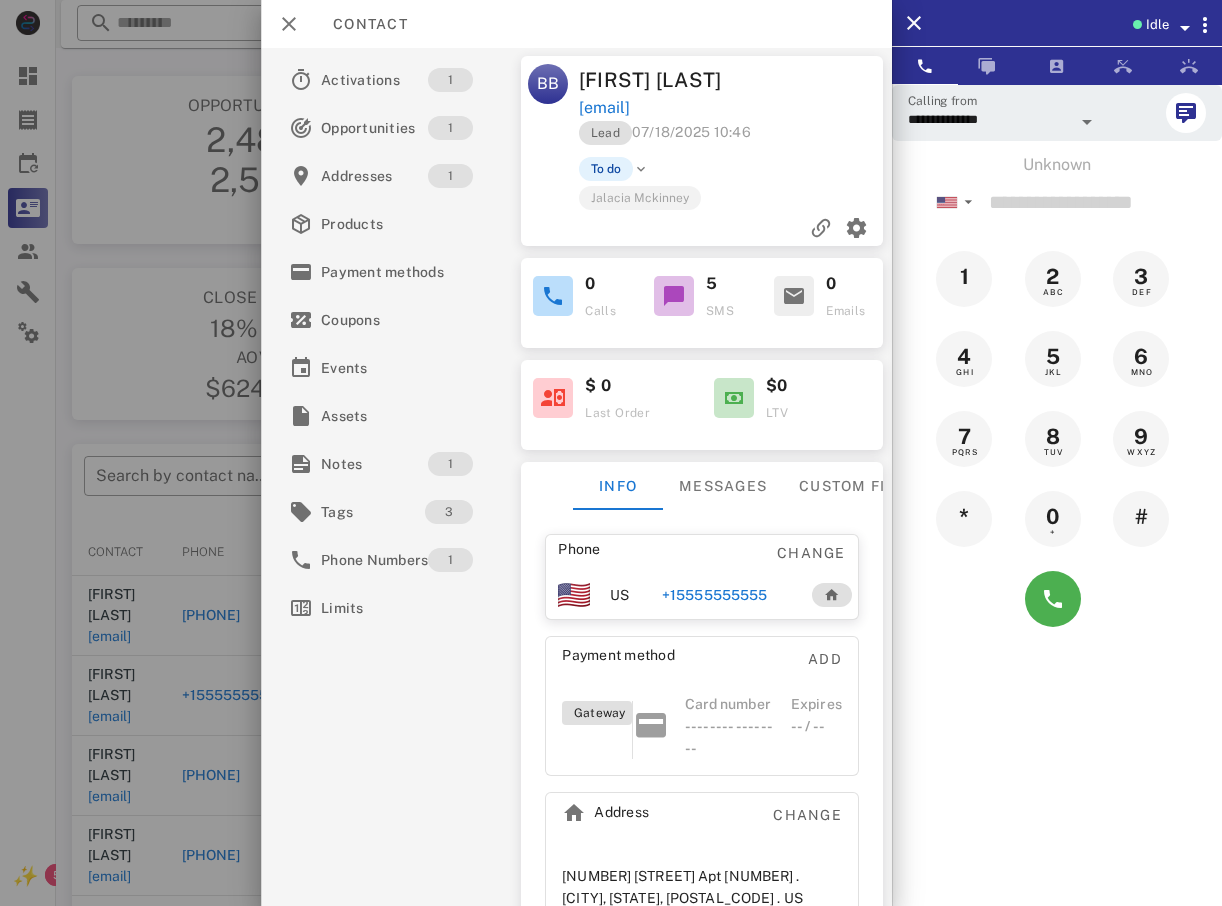 click at bounding box center [611, 453] 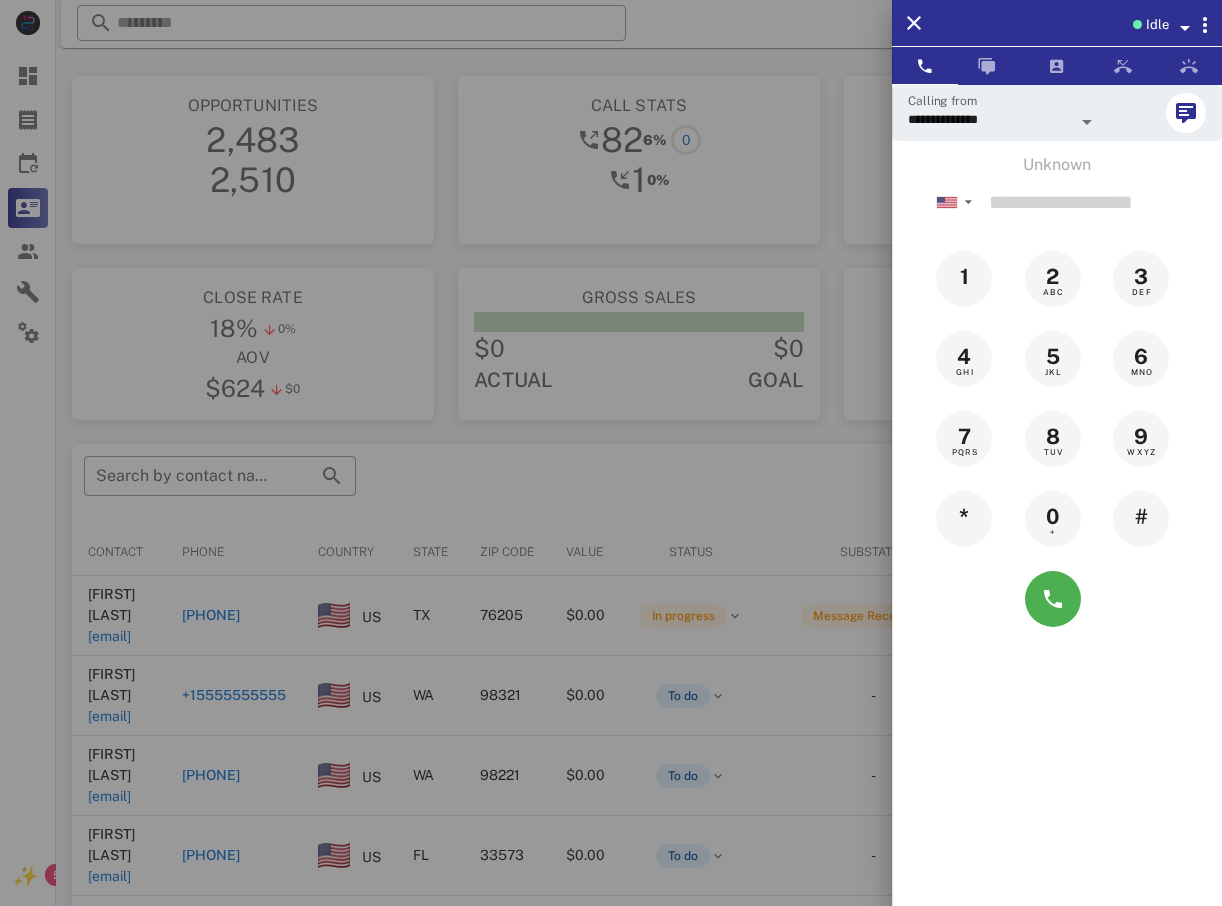 click at bounding box center (611, 453) 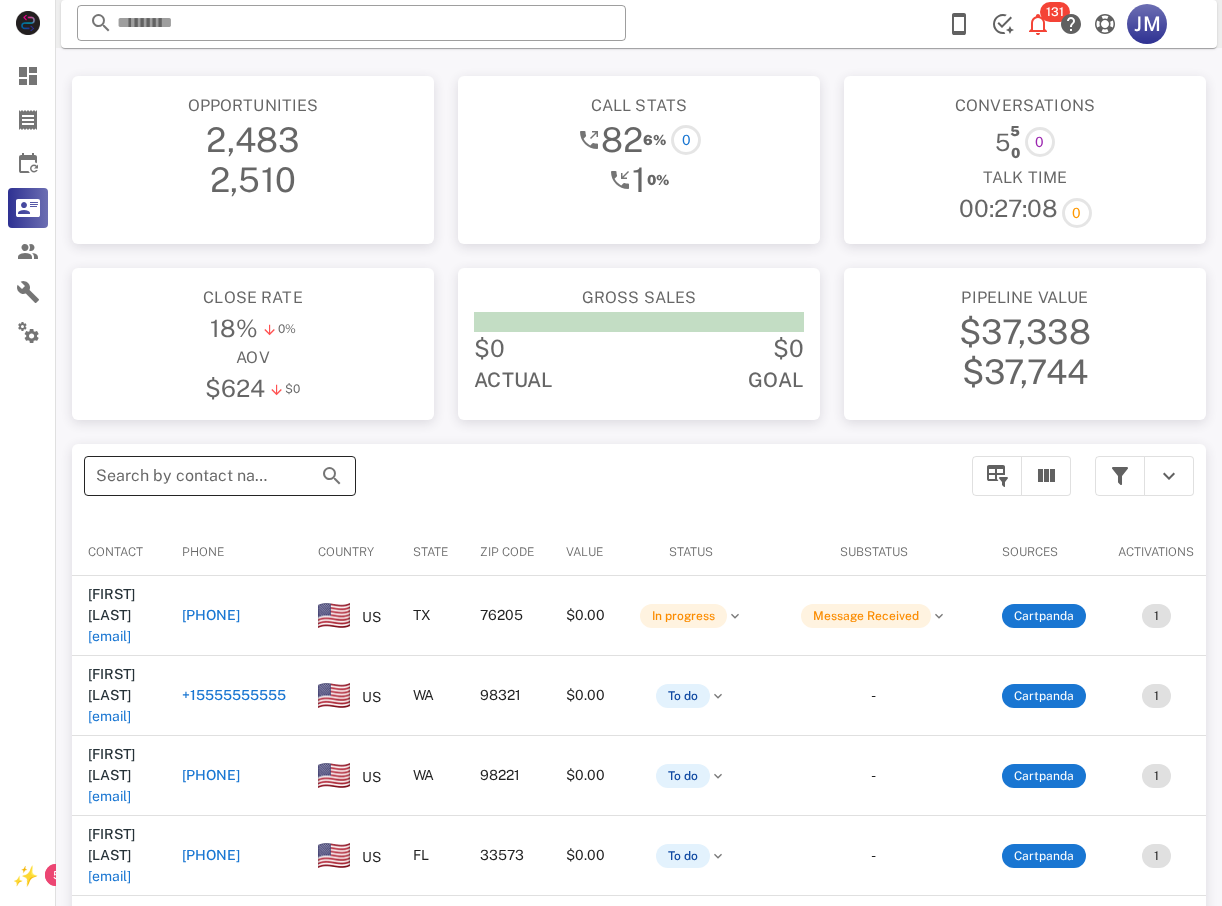 drag, startPoint x: 334, startPoint y: 469, endPoint x: 333, endPoint y: 493, distance: 24.020824 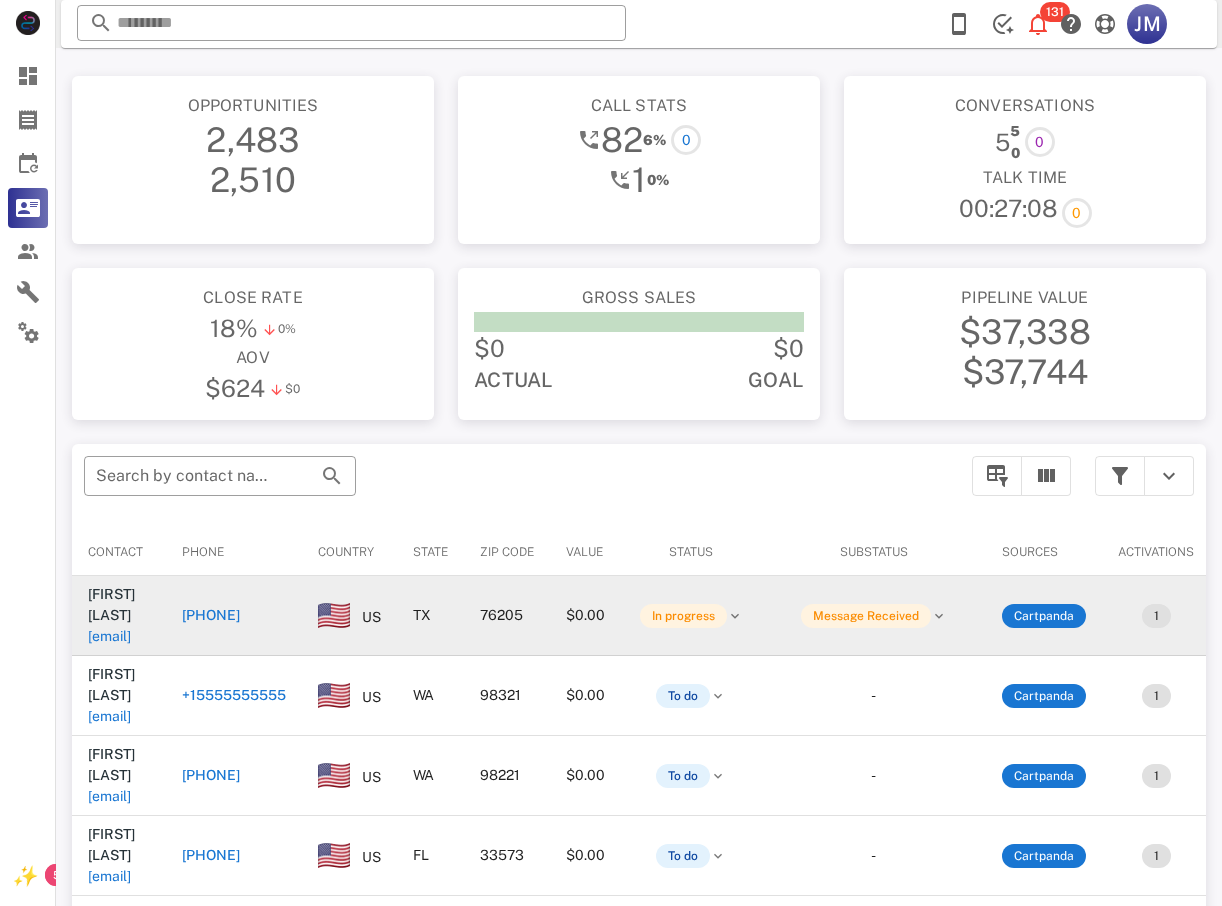 click on "[PHONE]" at bounding box center (211, 615) 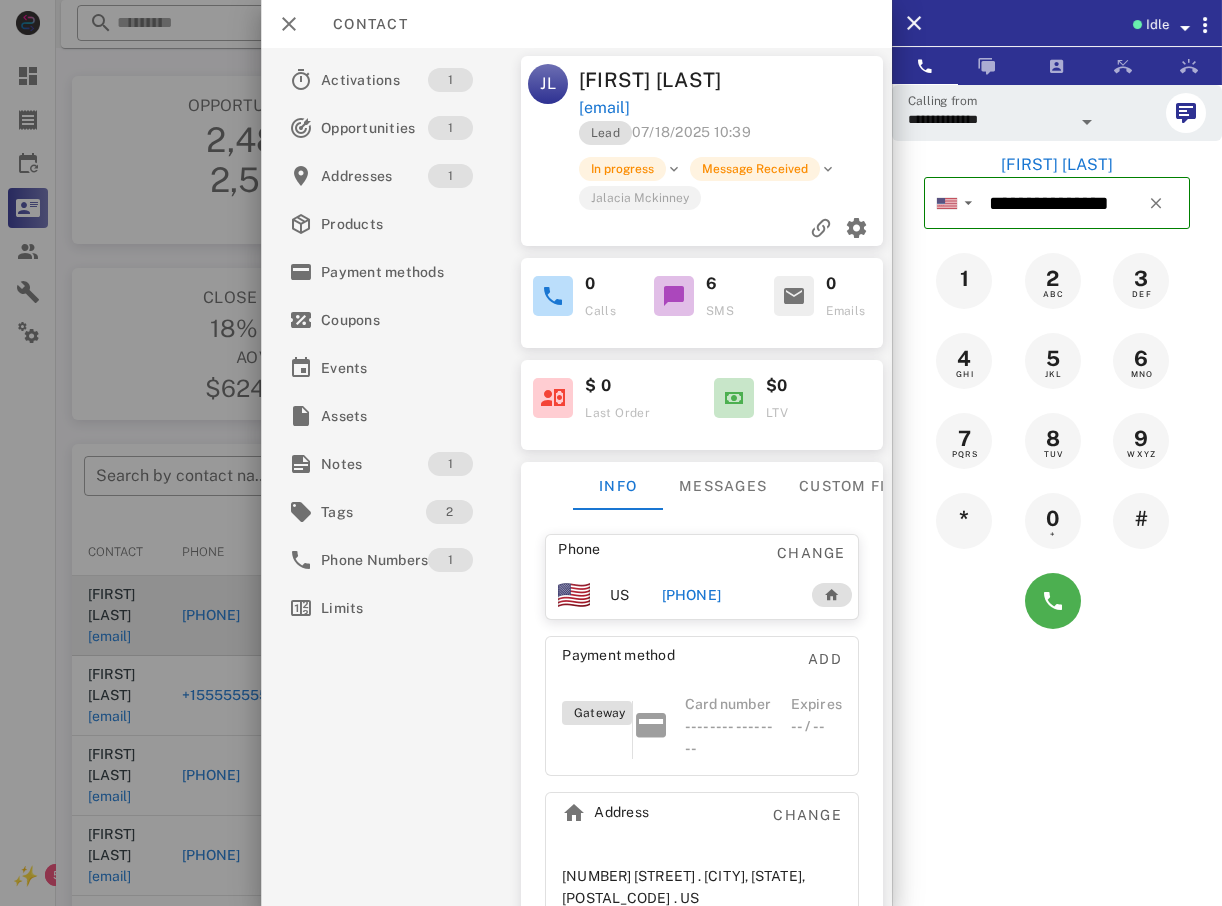 click at bounding box center [611, 453] 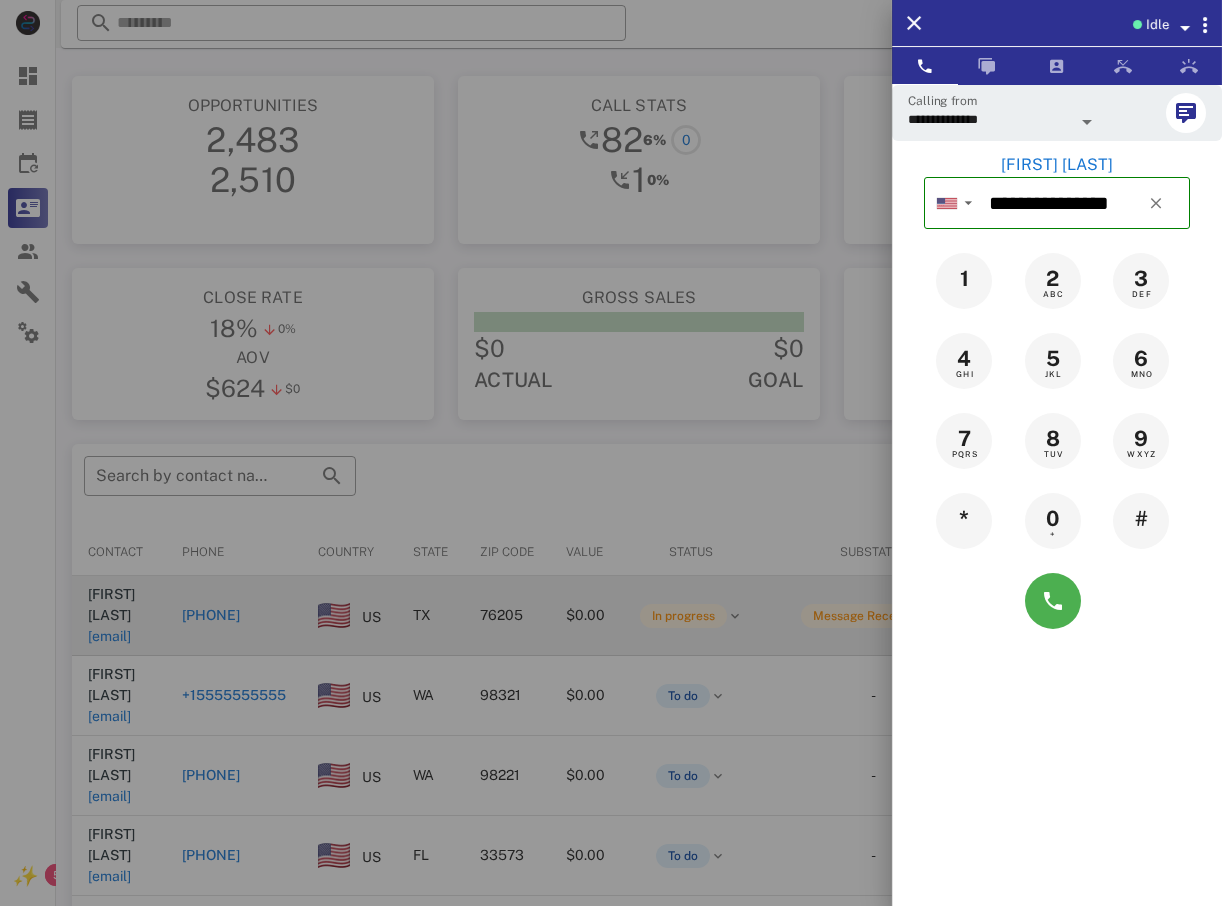 click at bounding box center (611, 453) 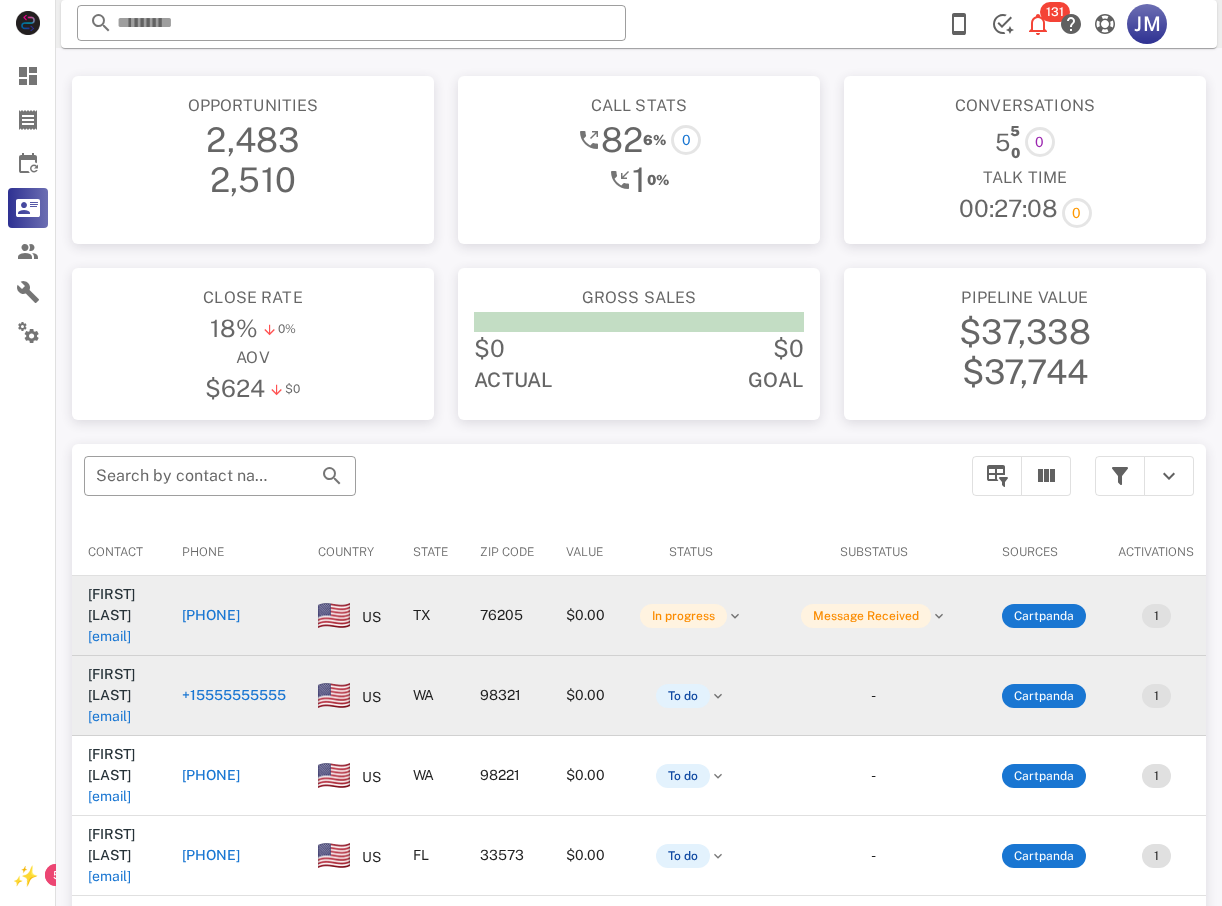 click on "+15555555555" at bounding box center (234, 696) 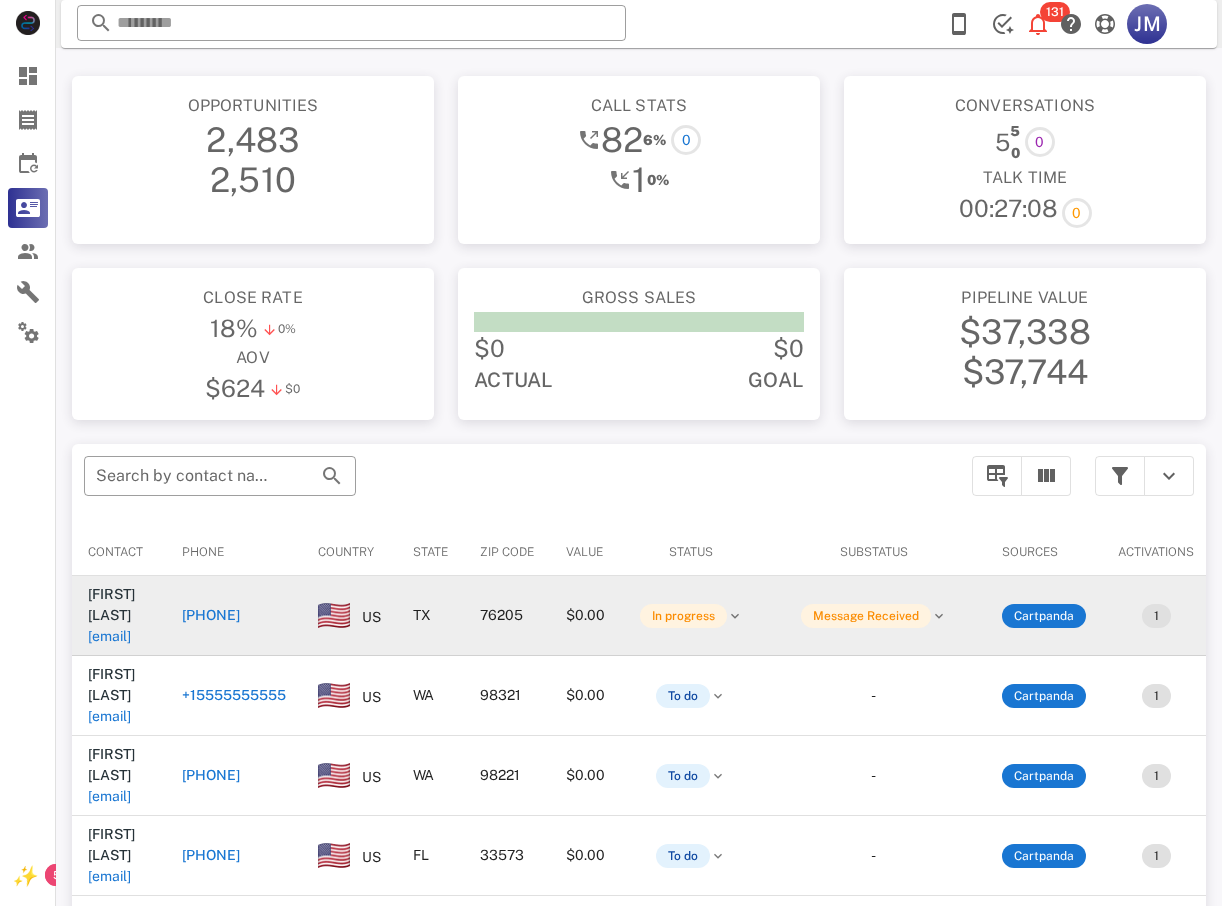 click on "+15555555555" at bounding box center [234, 695] 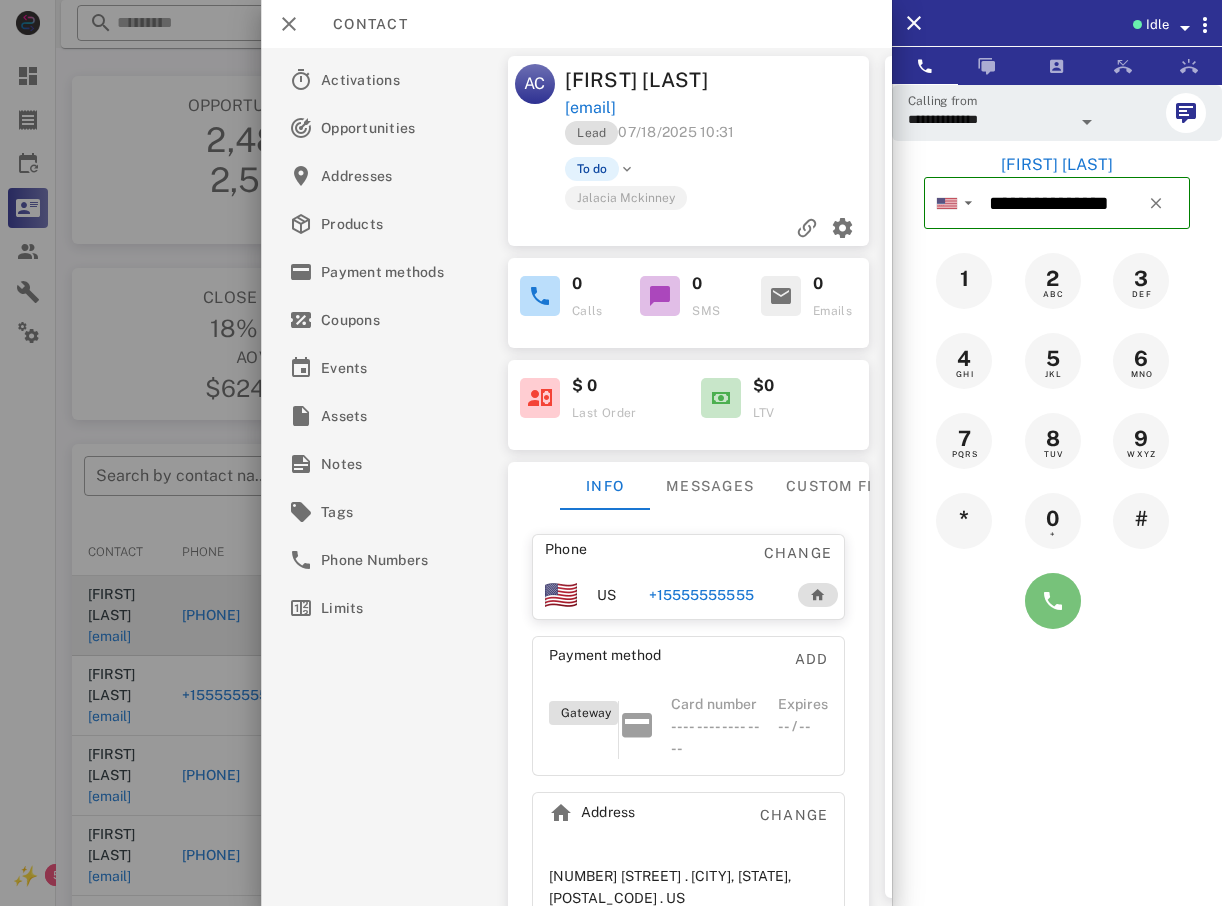 click at bounding box center [1053, 601] 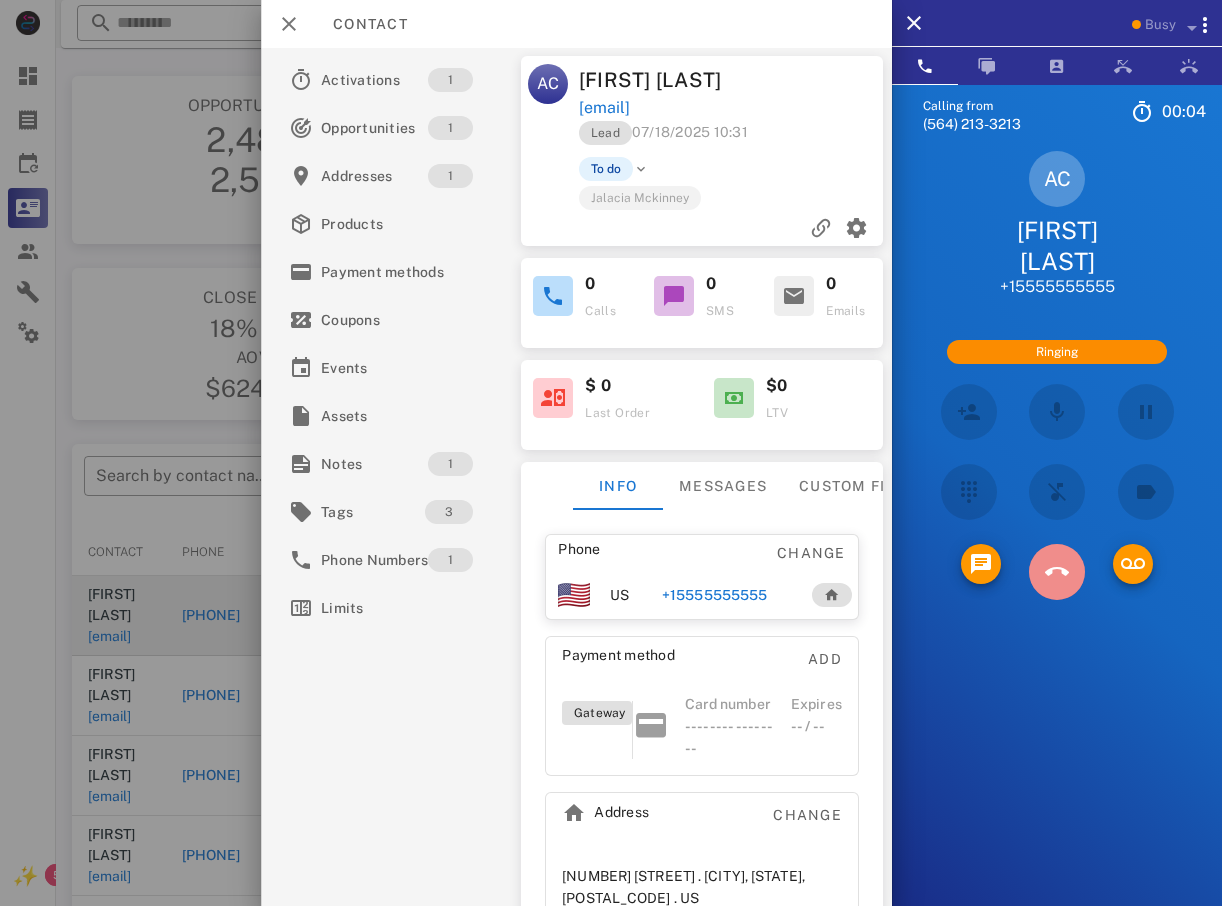 drag, startPoint x: 1067, startPoint y: 534, endPoint x: 985, endPoint y: 534, distance: 82 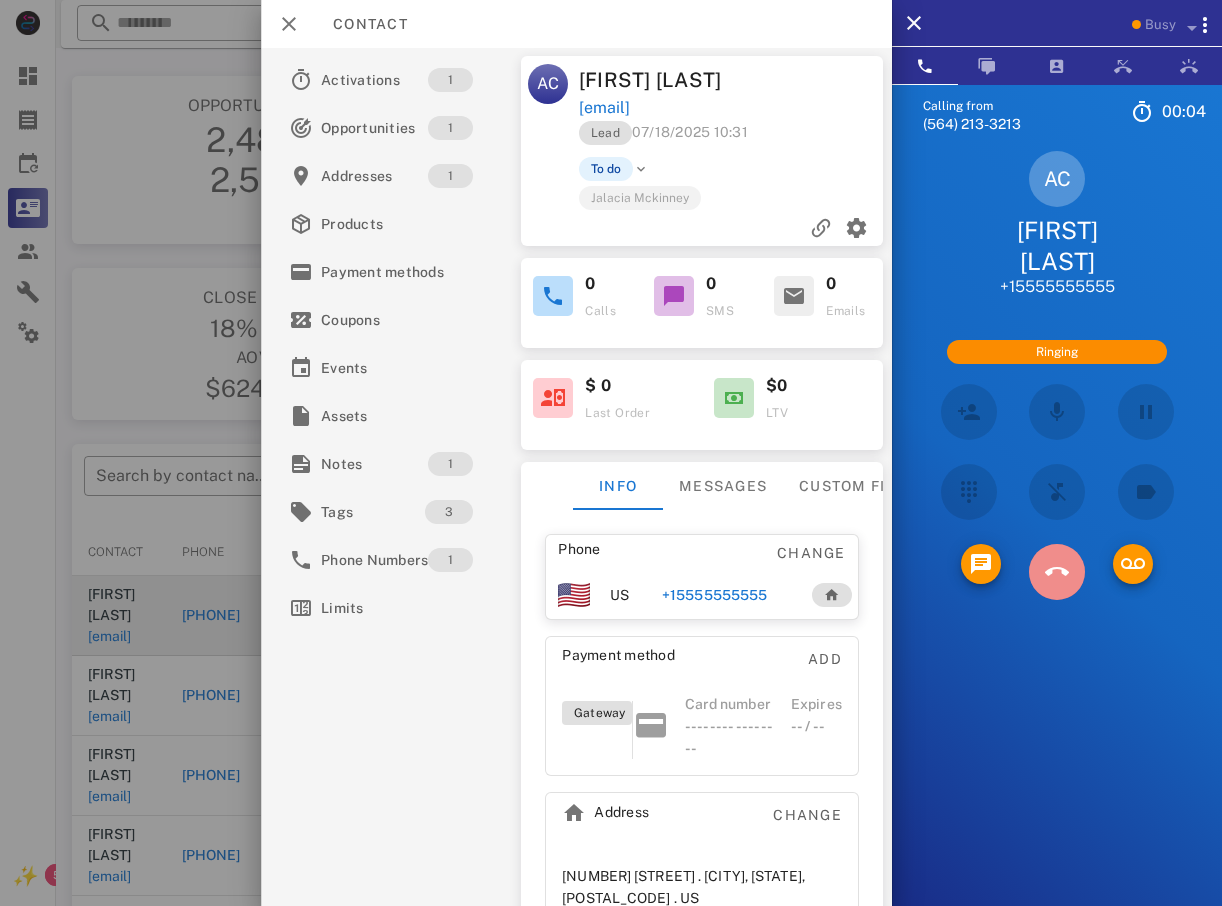 click at bounding box center (1057, 572) 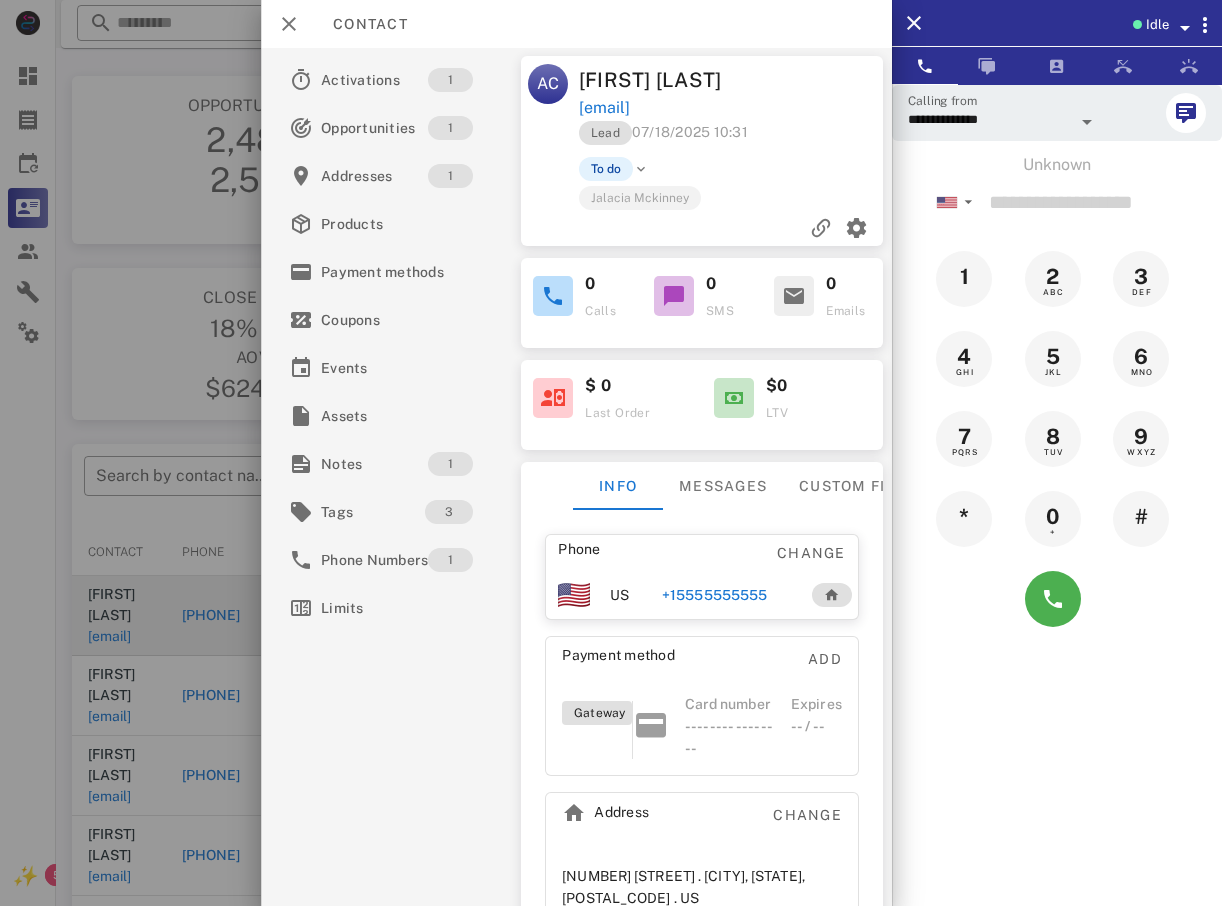 click at bounding box center (611, 453) 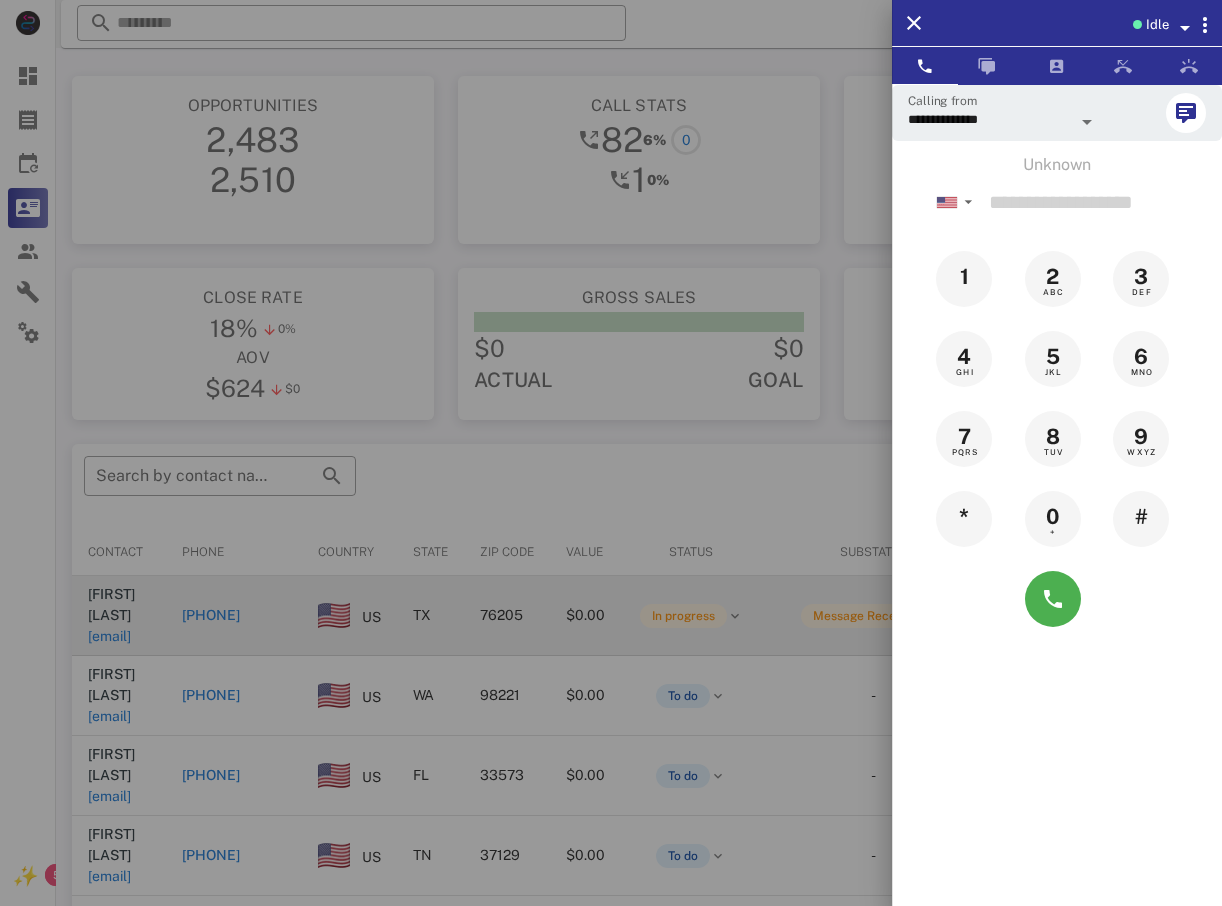 click at bounding box center [611, 453] 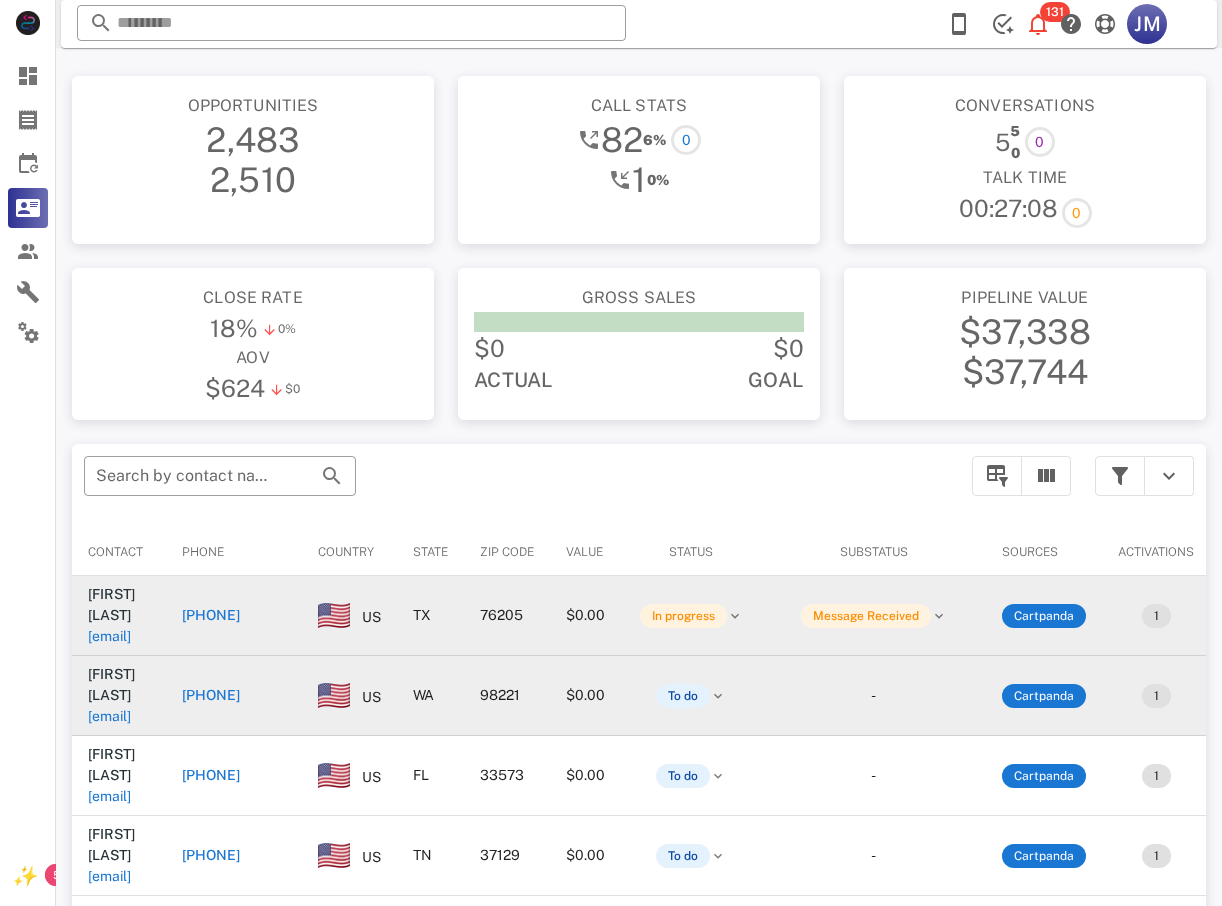 click on "[PHONE]" at bounding box center (211, 695) 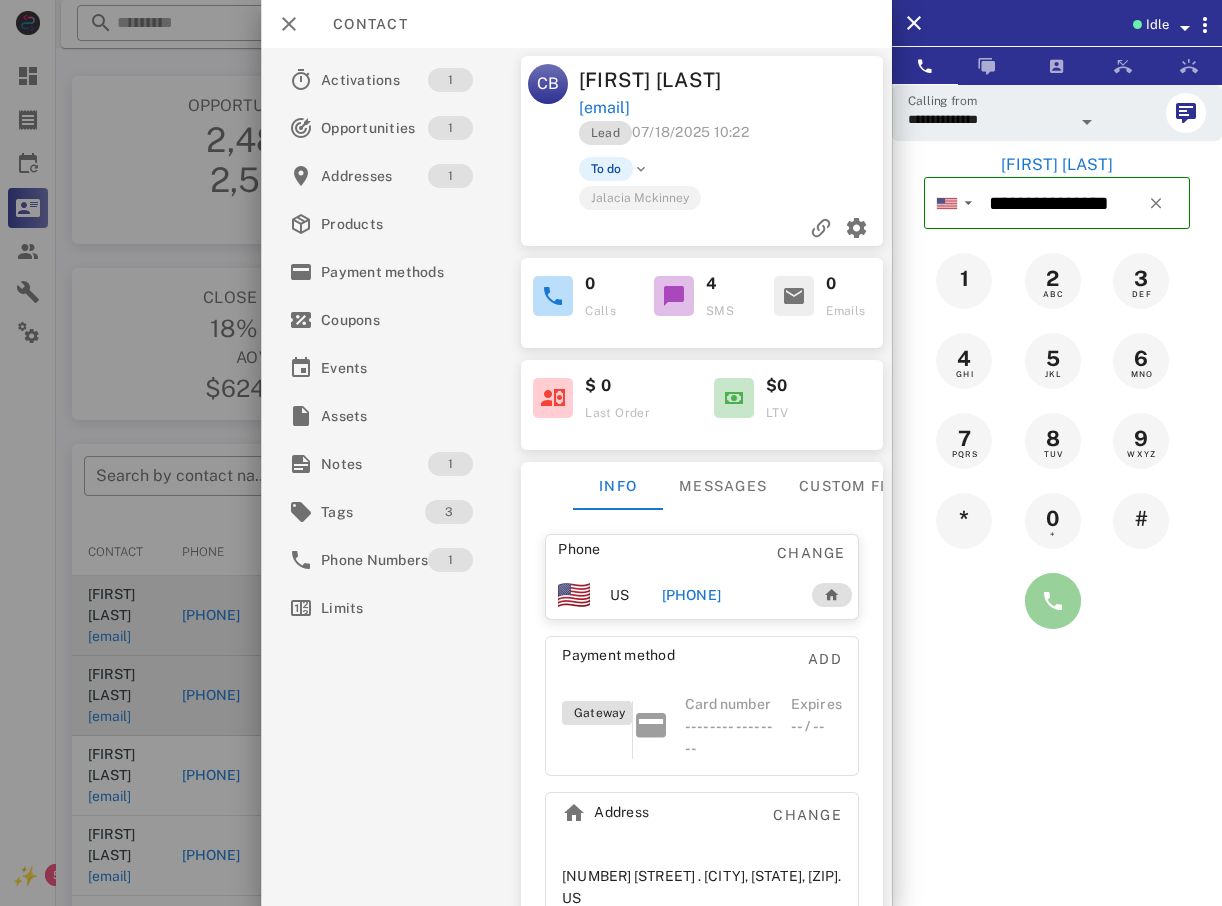 click at bounding box center (1053, 601) 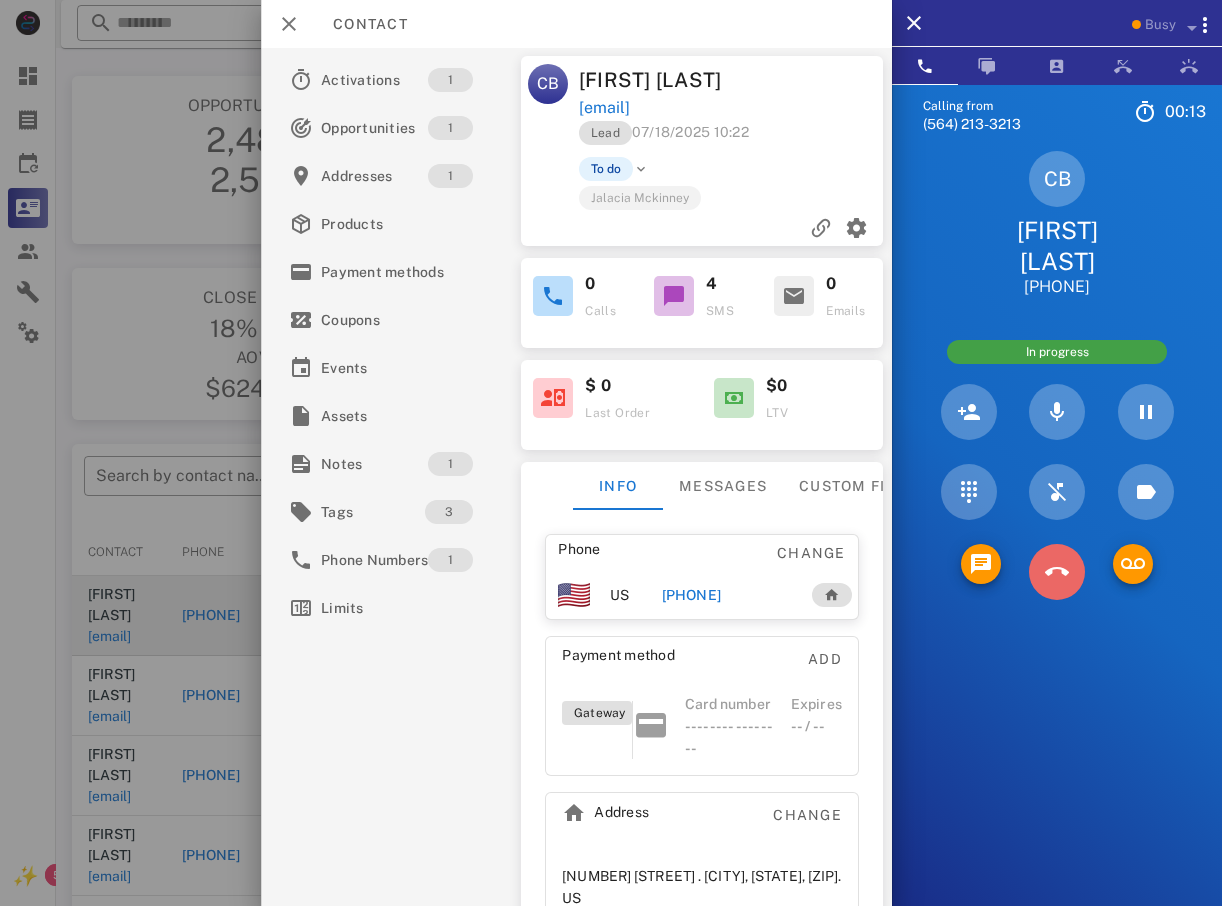 click at bounding box center [1057, 572] 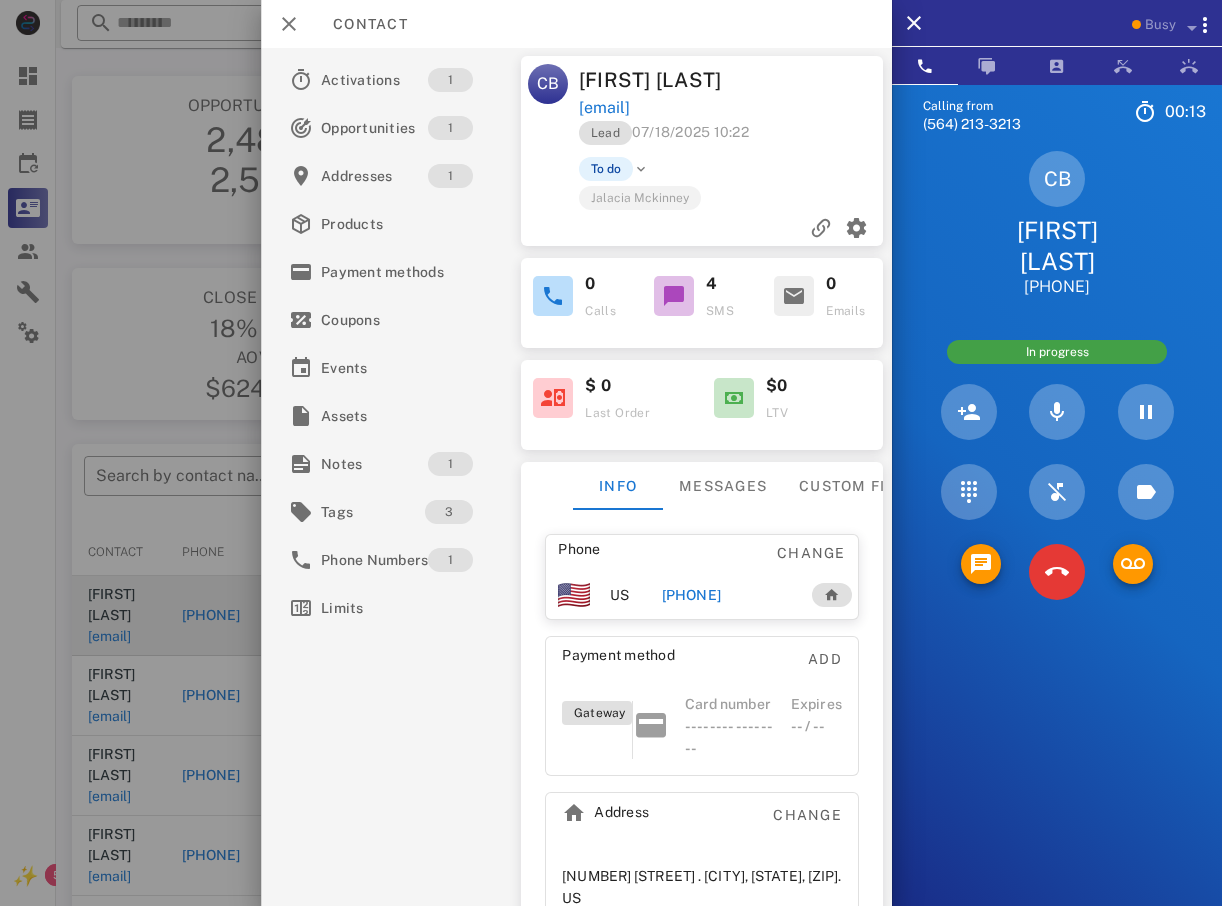 click on "5 JKL" at bounding box center [0, 0] 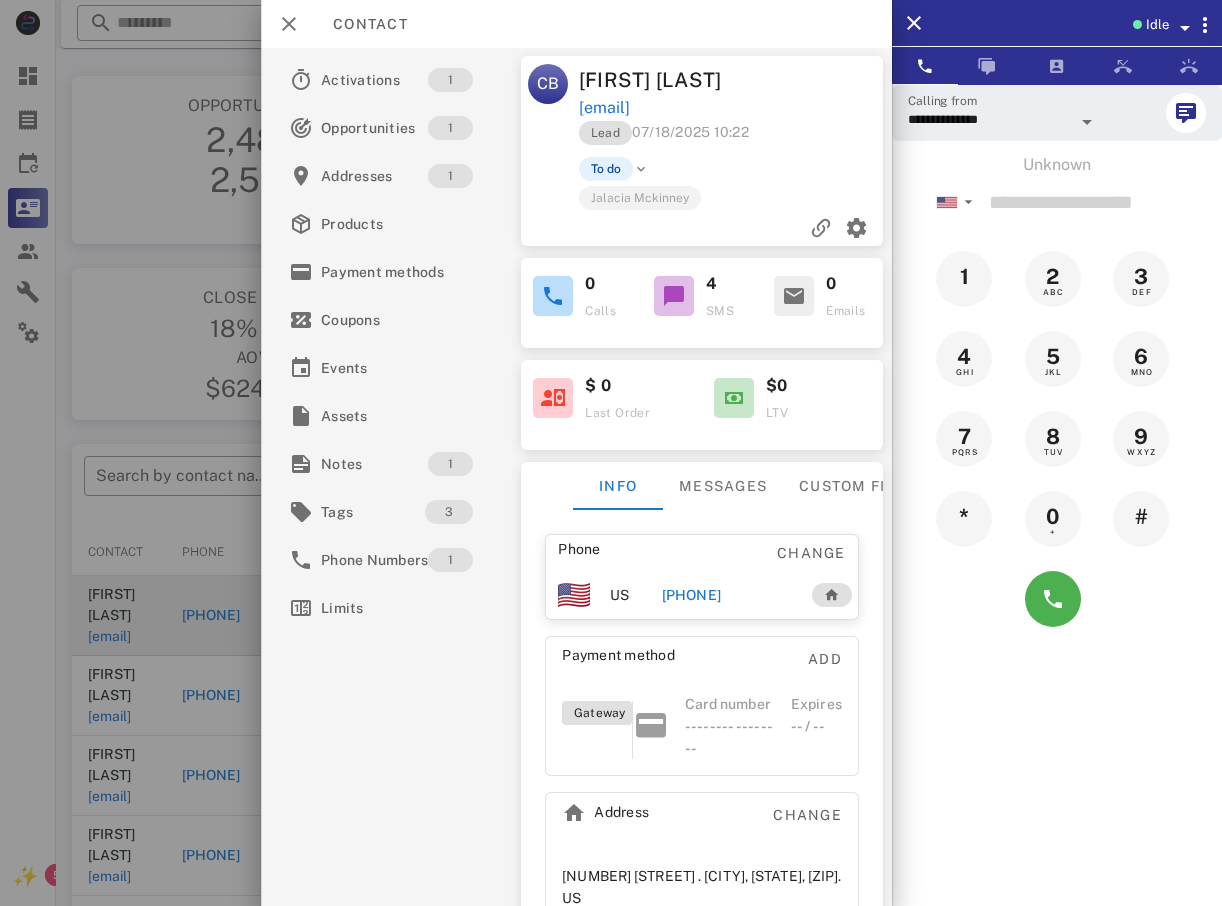 click at bounding box center [611, 453] 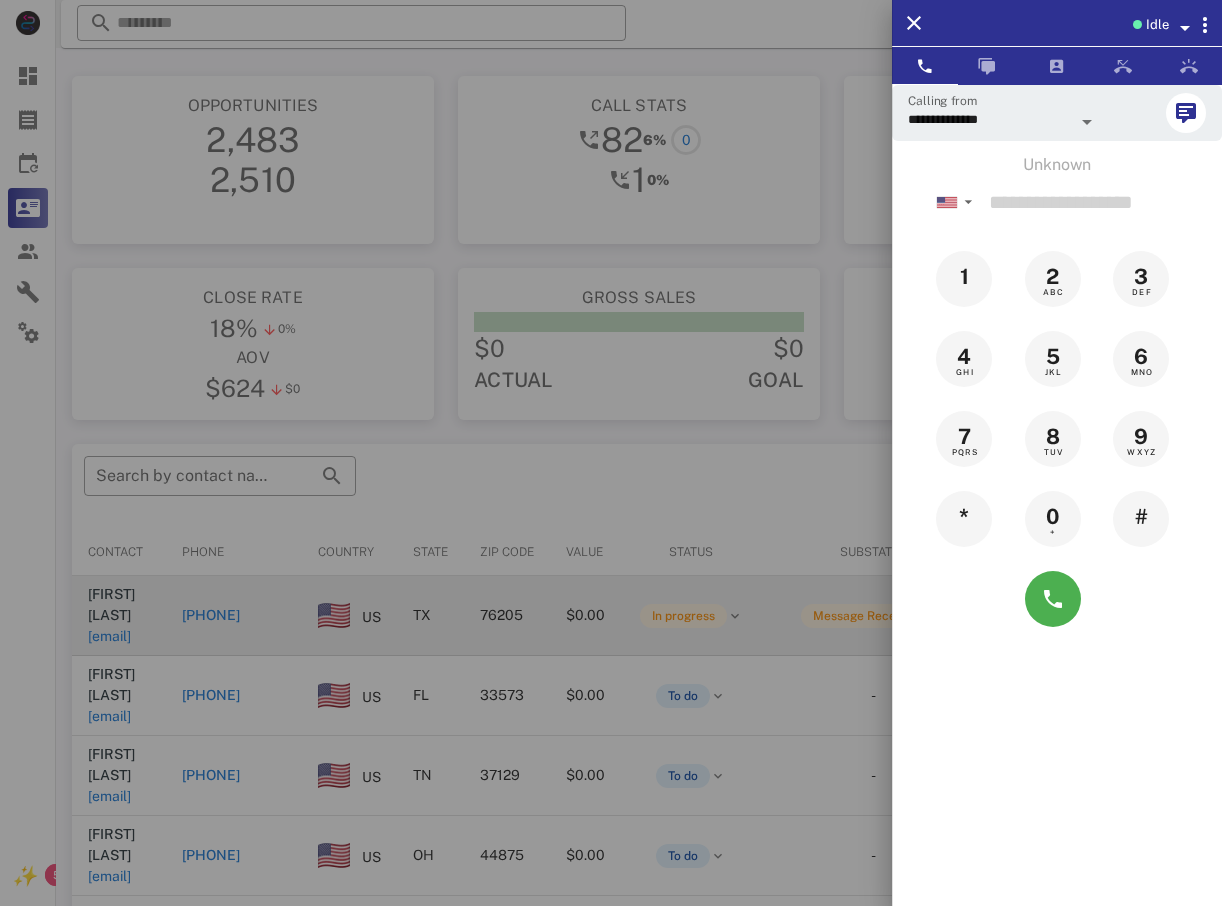 click at bounding box center (611, 453) 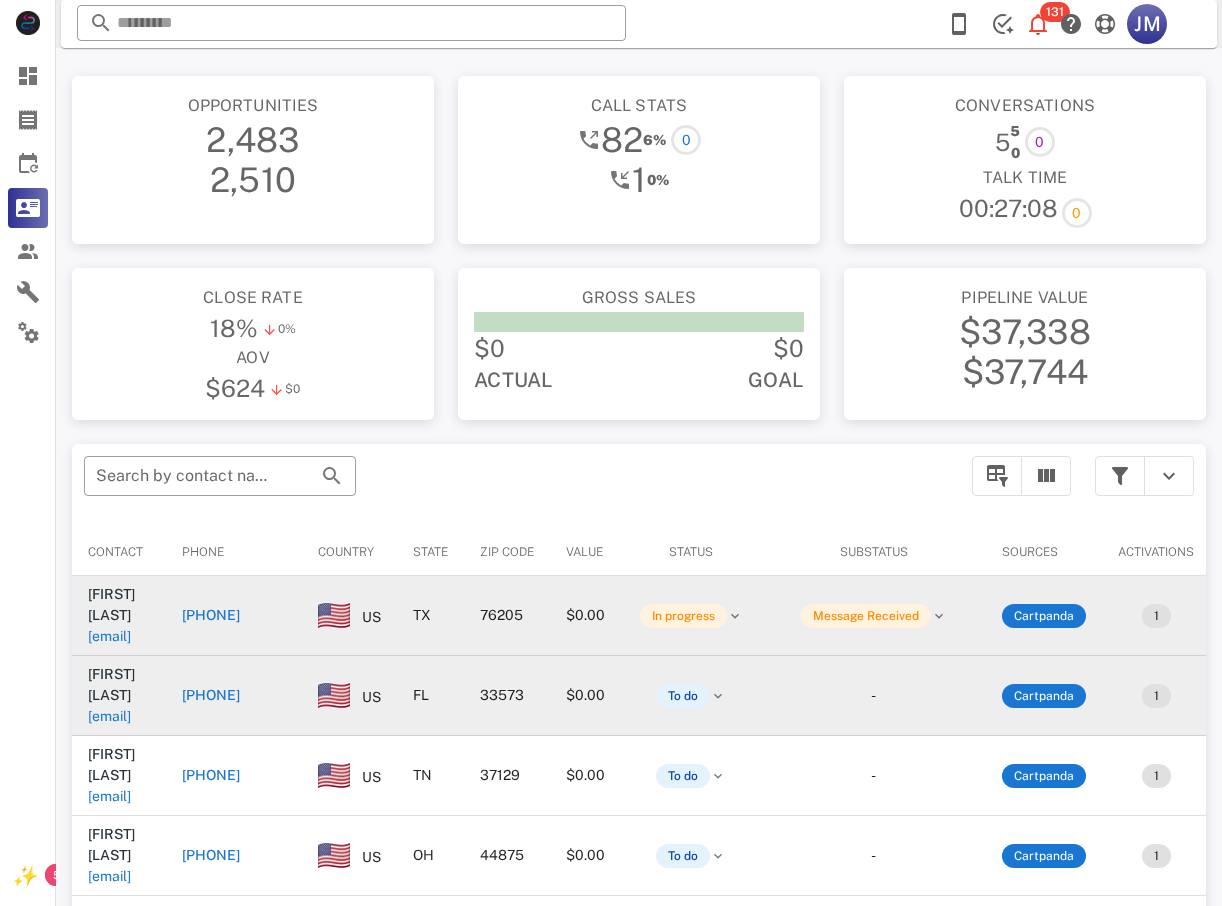 click on "[PHONE]" at bounding box center [211, 695] 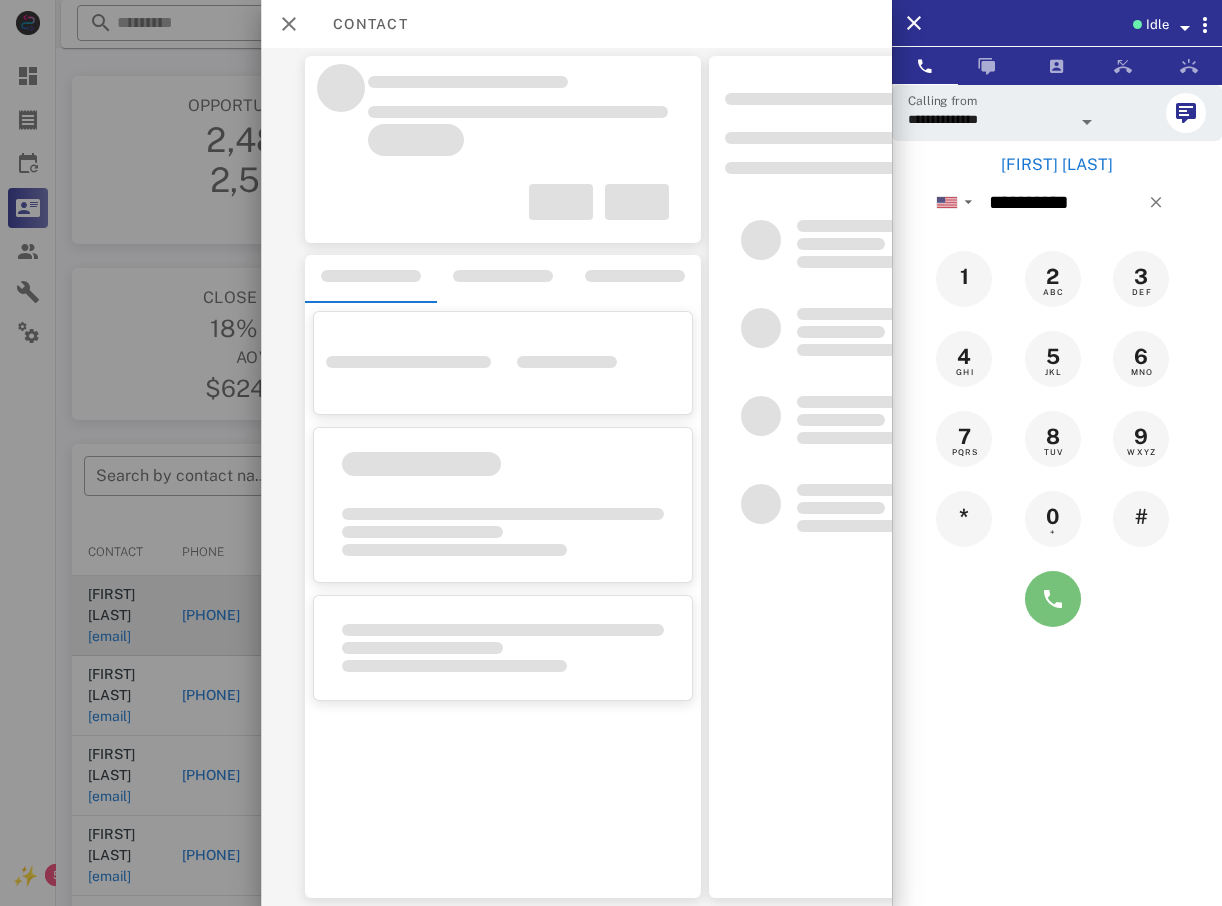 click at bounding box center [1053, 599] 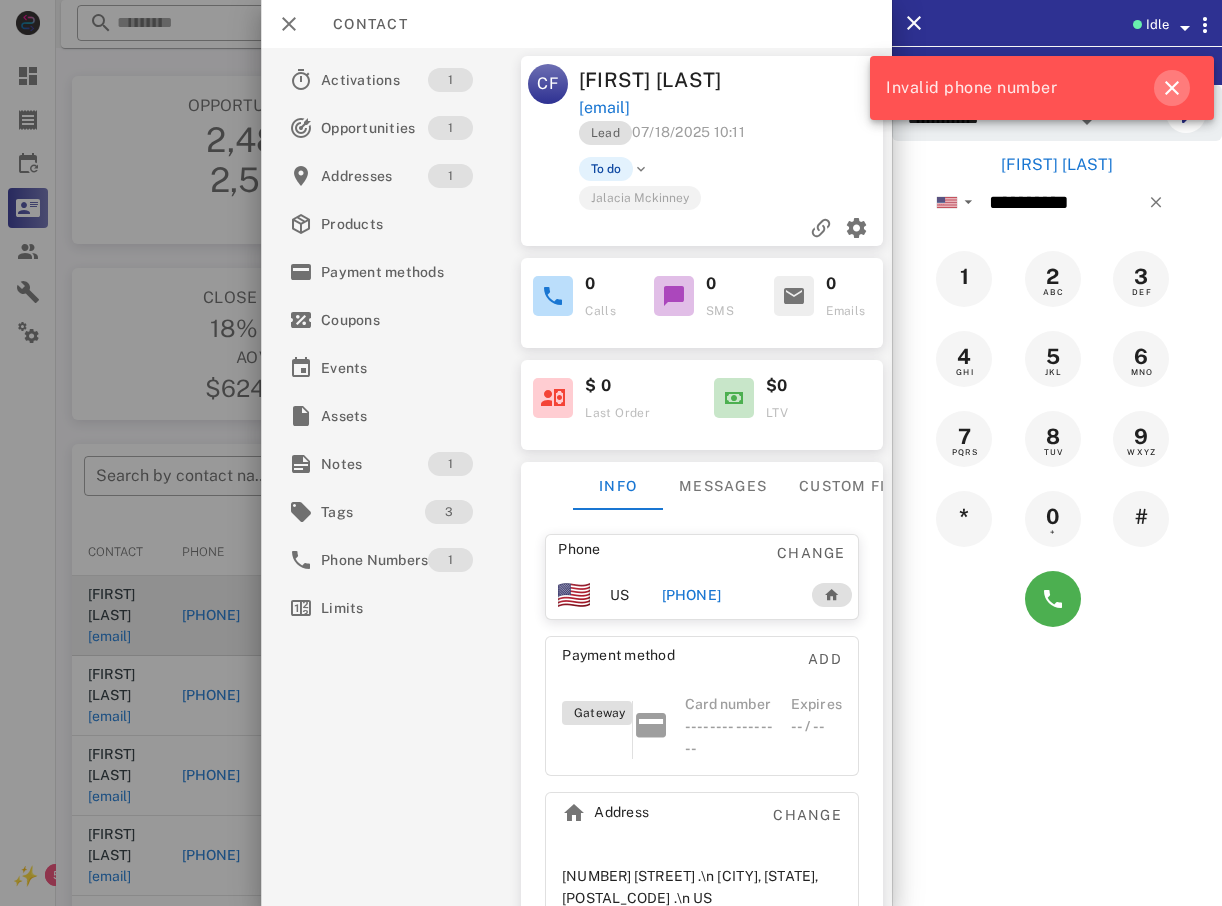 click at bounding box center [1172, 88] 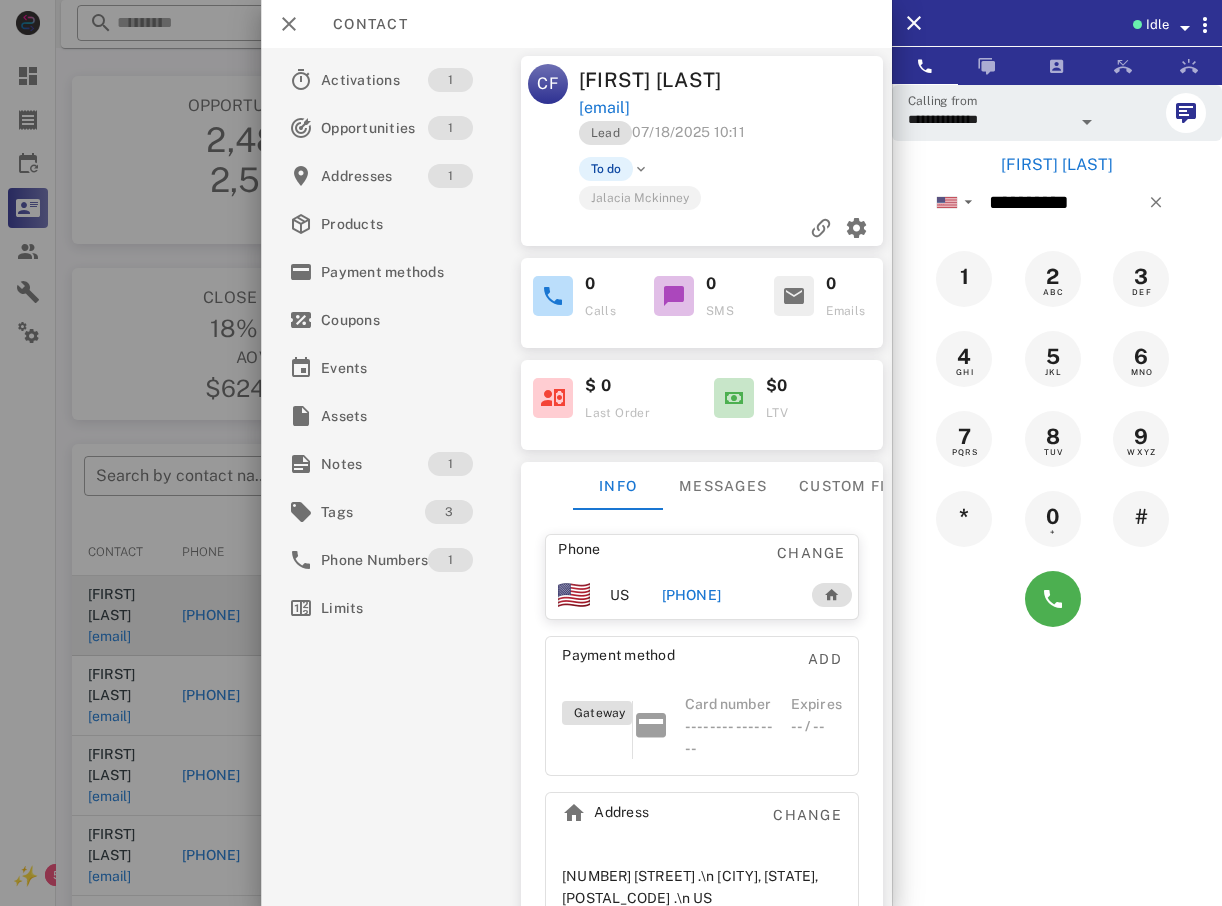 click at bounding box center (611, 453) 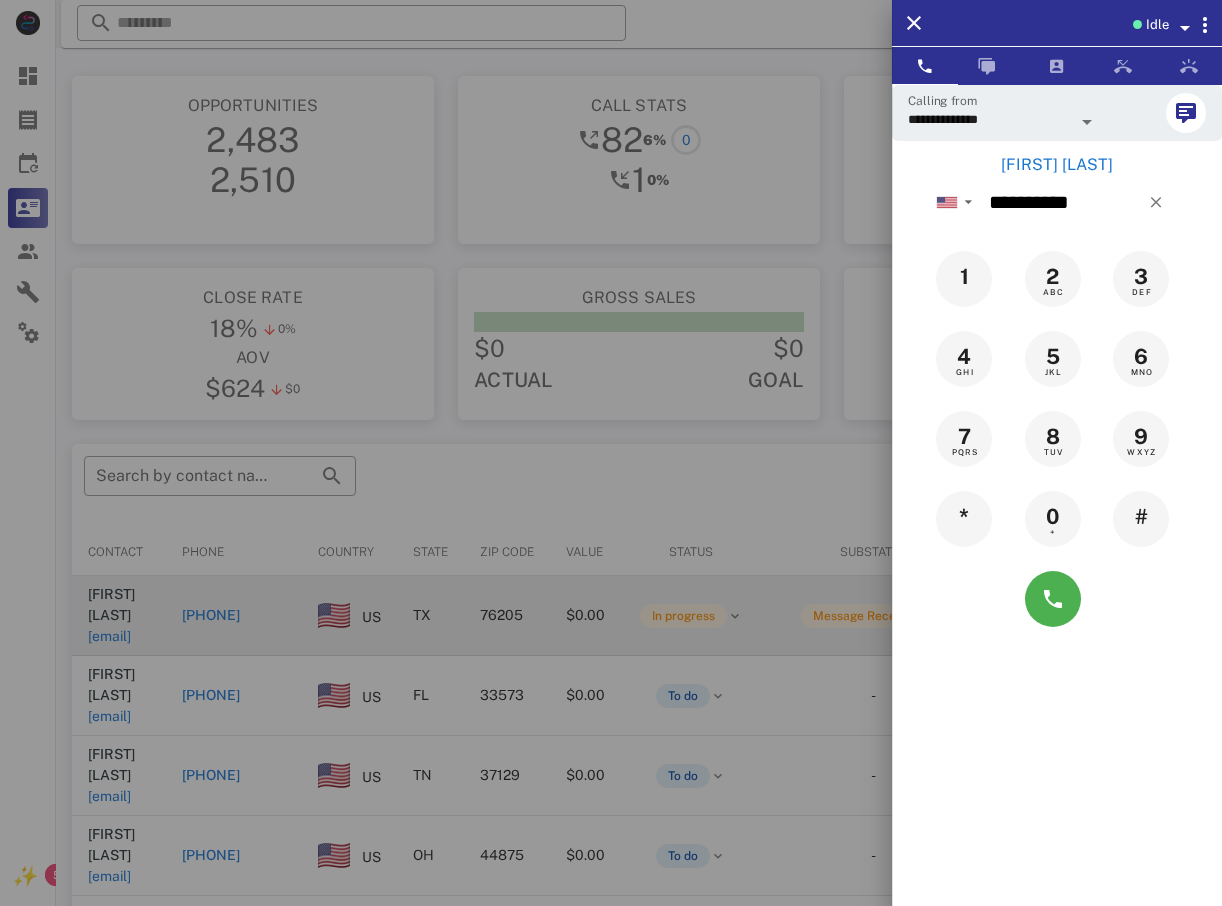 click at bounding box center (611, 453) 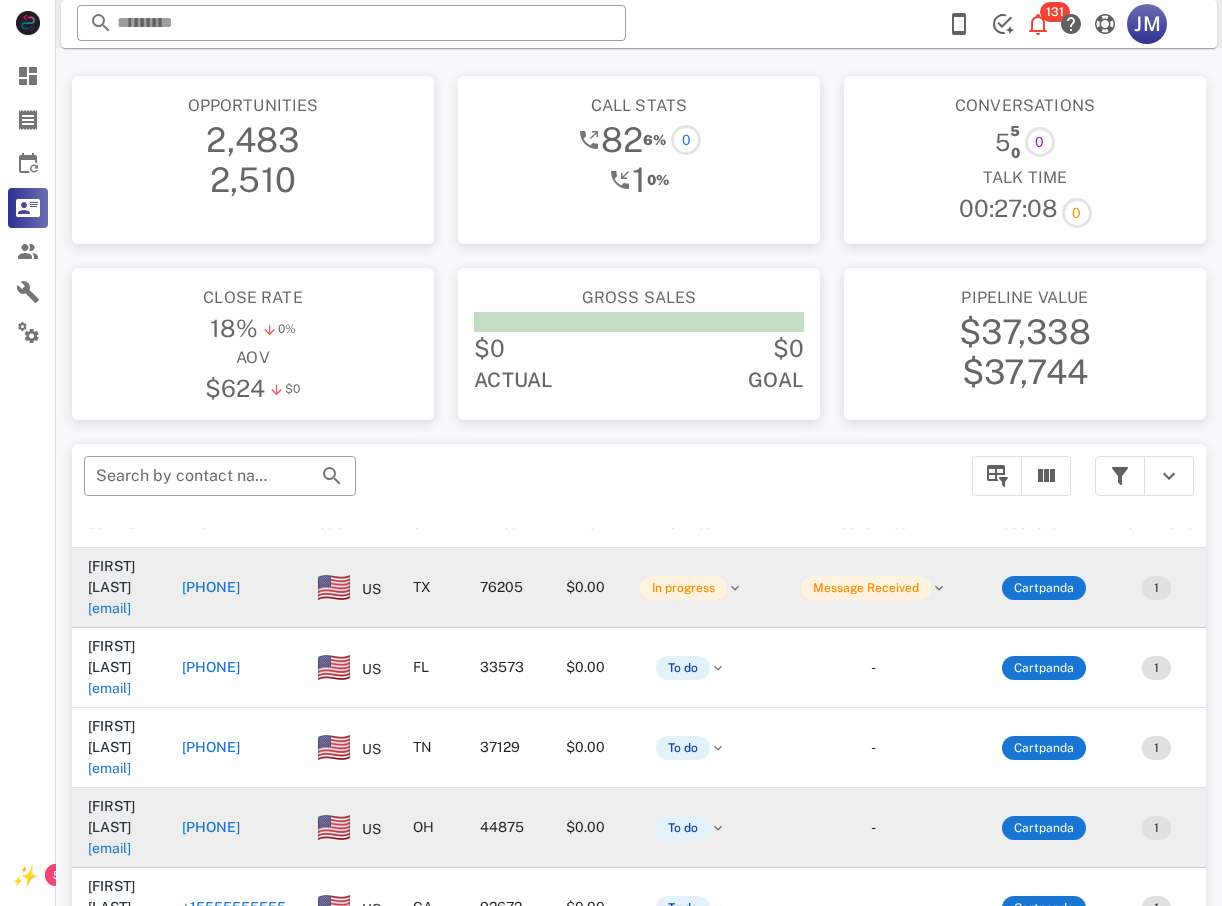 scroll, scrollTop: 53, scrollLeft: 0, axis: vertical 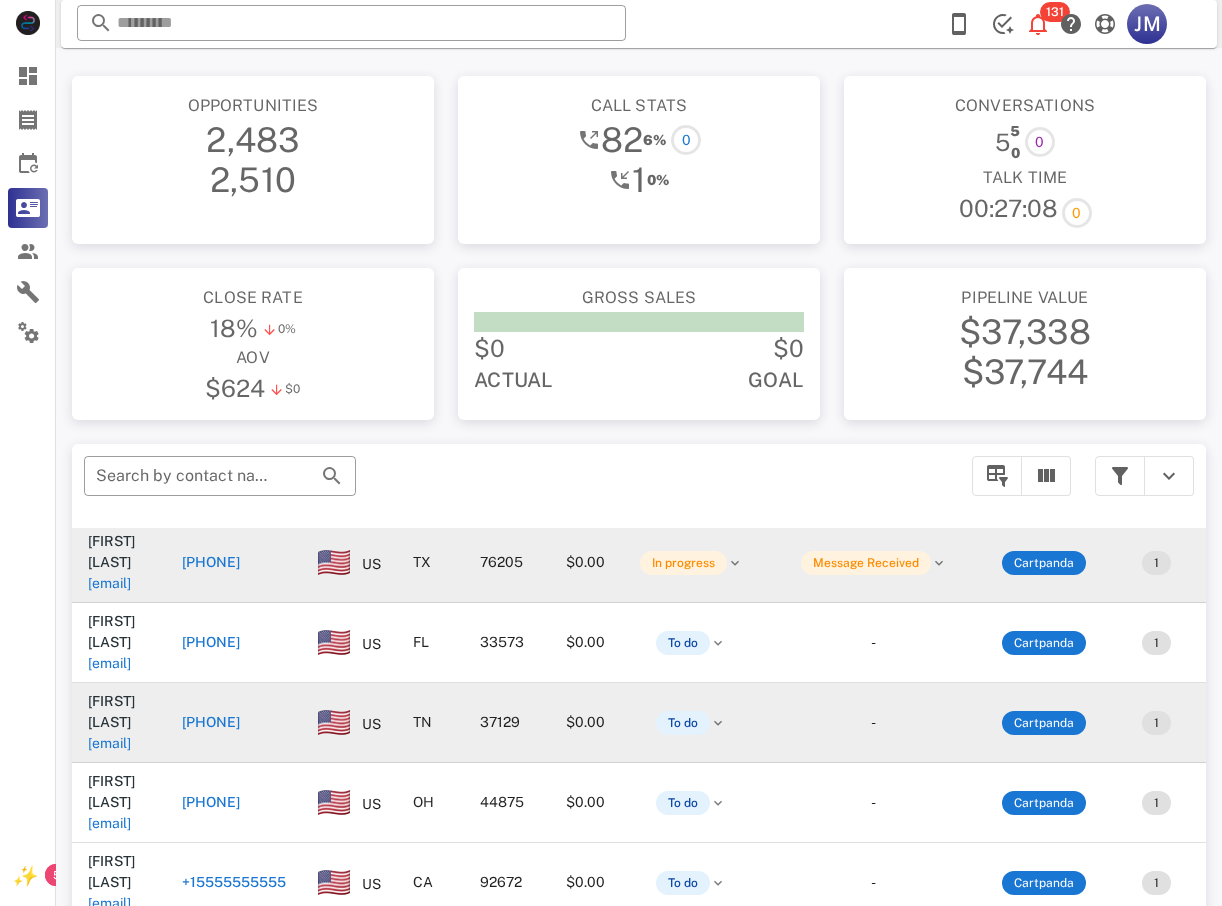 click on "[PHONE]" at bounding box center [211, 722] 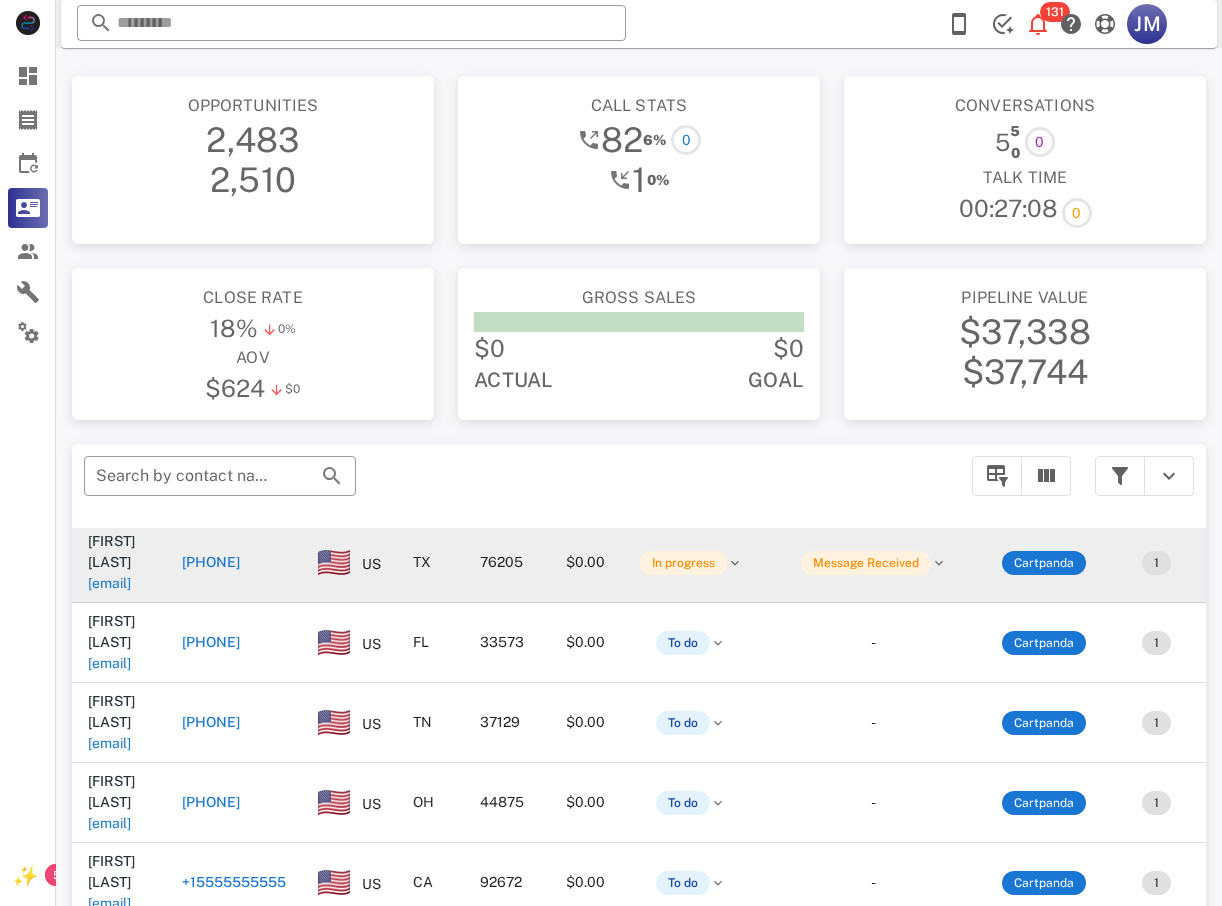 type on "**********" 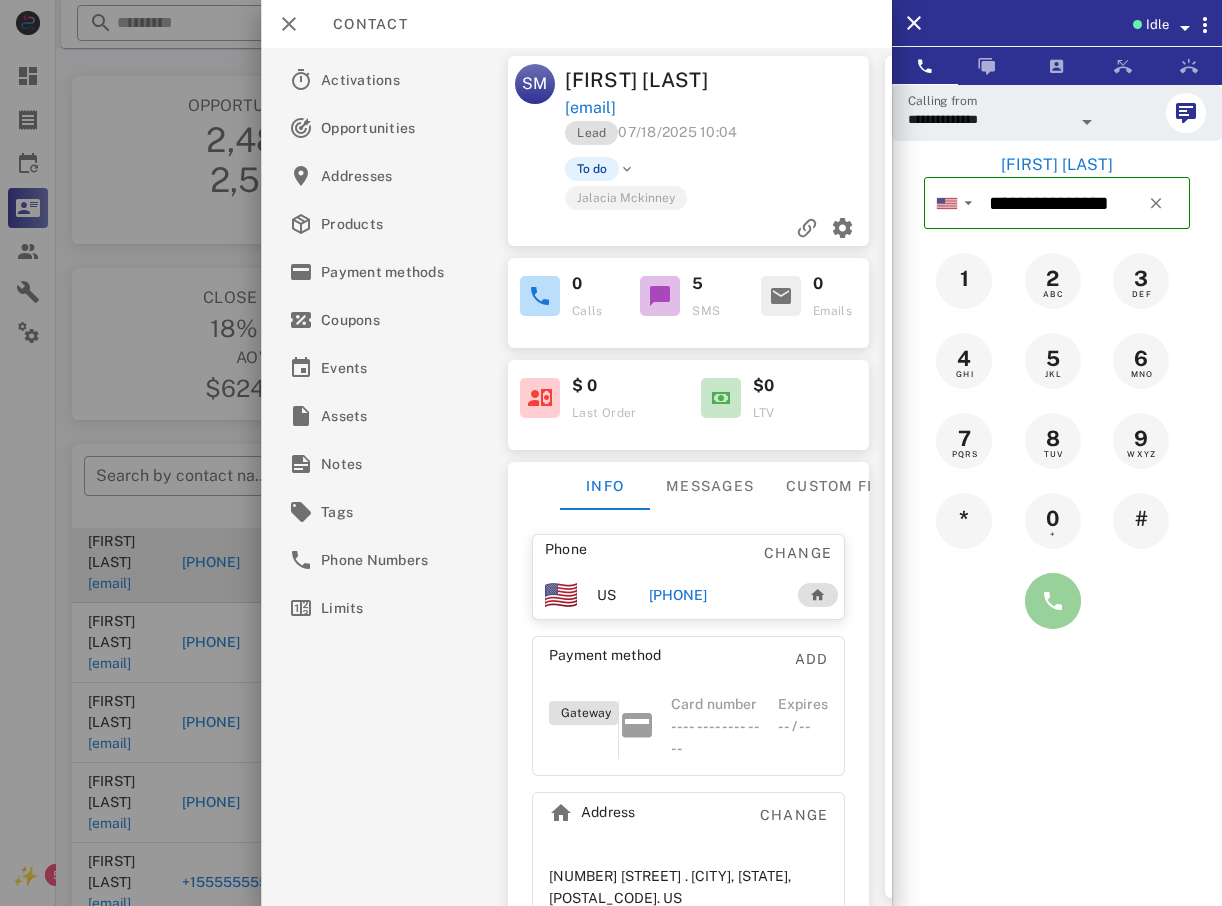 click at bounding box center (1053, 601) 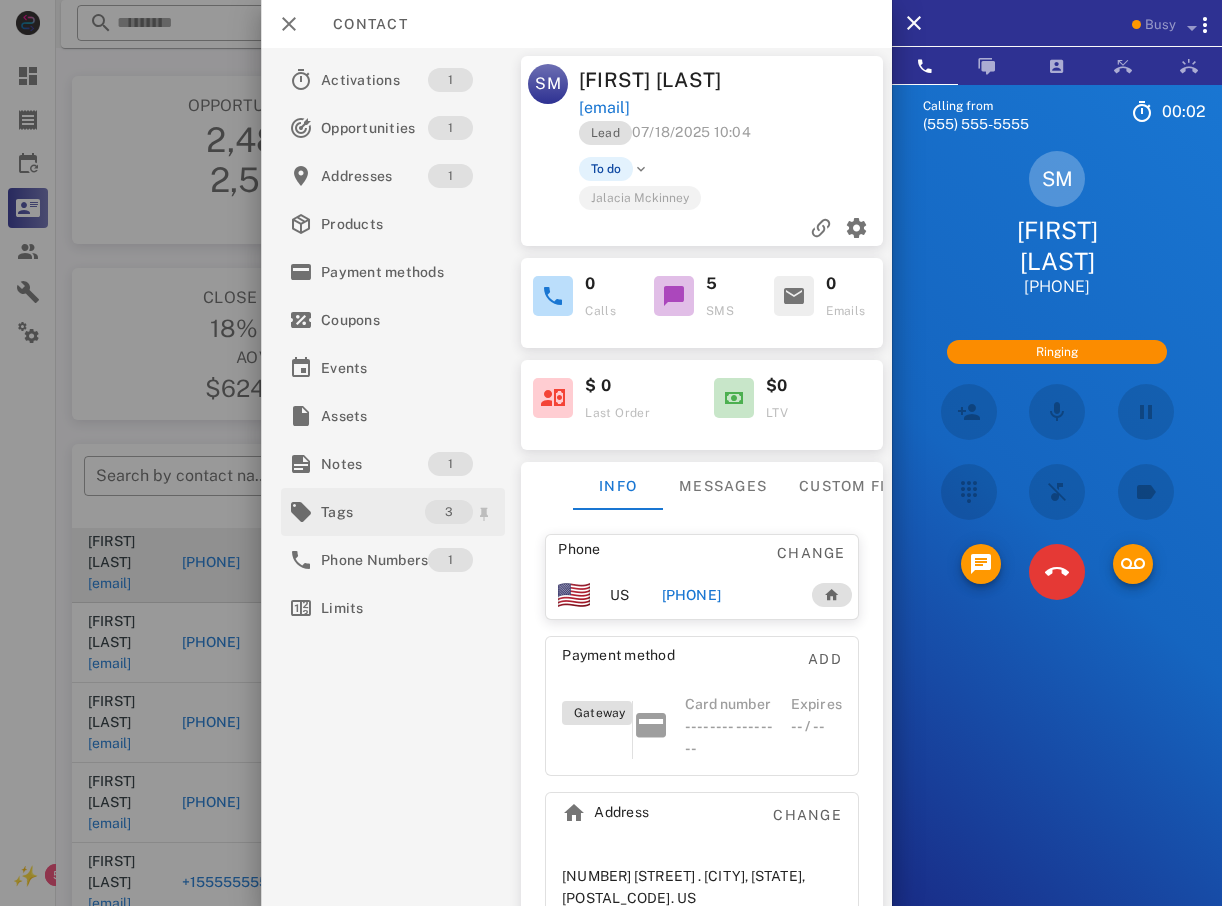 scroll, scrollTop: 0, scrollLeft: 0, axis: both 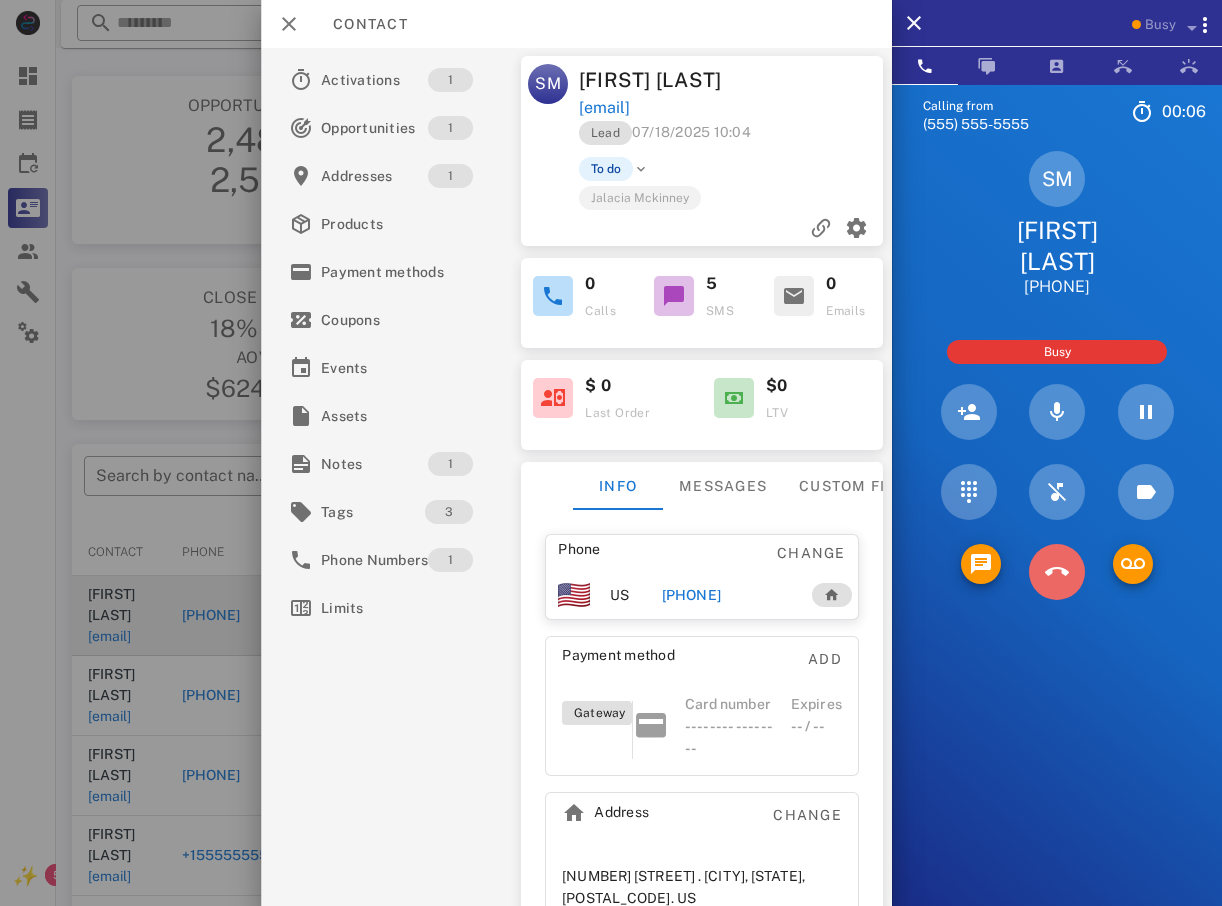 click at bounding box center [1057, 572] 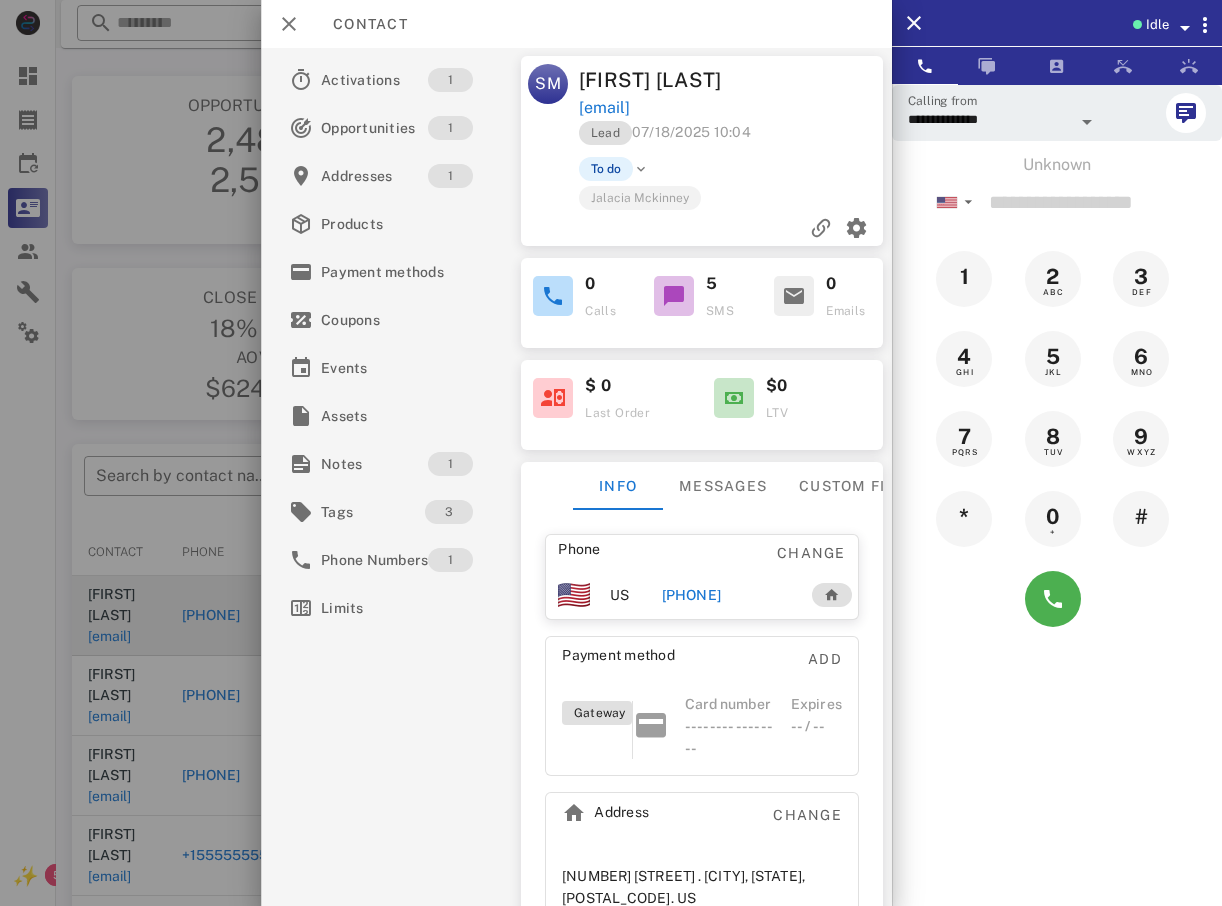 drag, startPoint x: 82, startPoint y: 359, endPoint x: 81, endPoint y: 369, distance: 10.049875 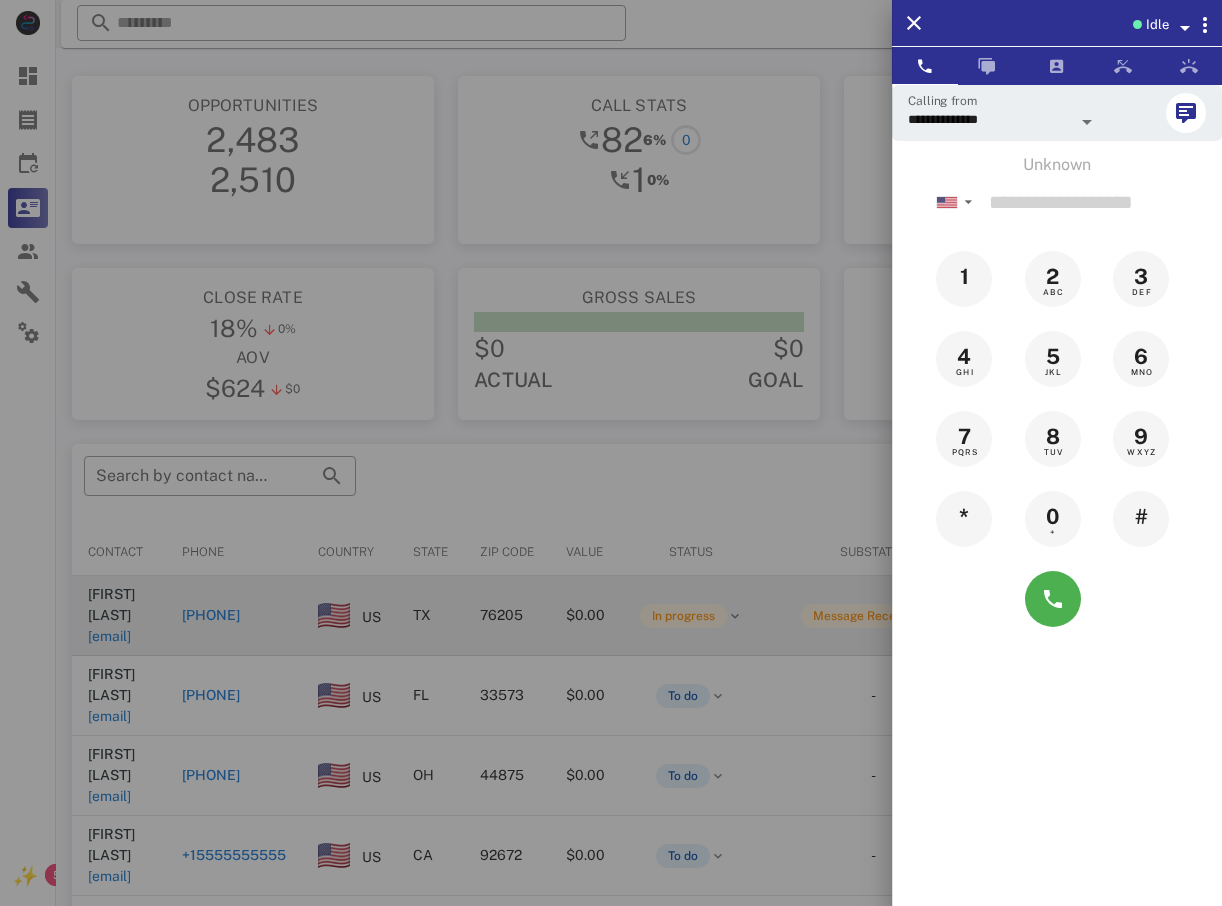 click at bounding box center [611, 453] 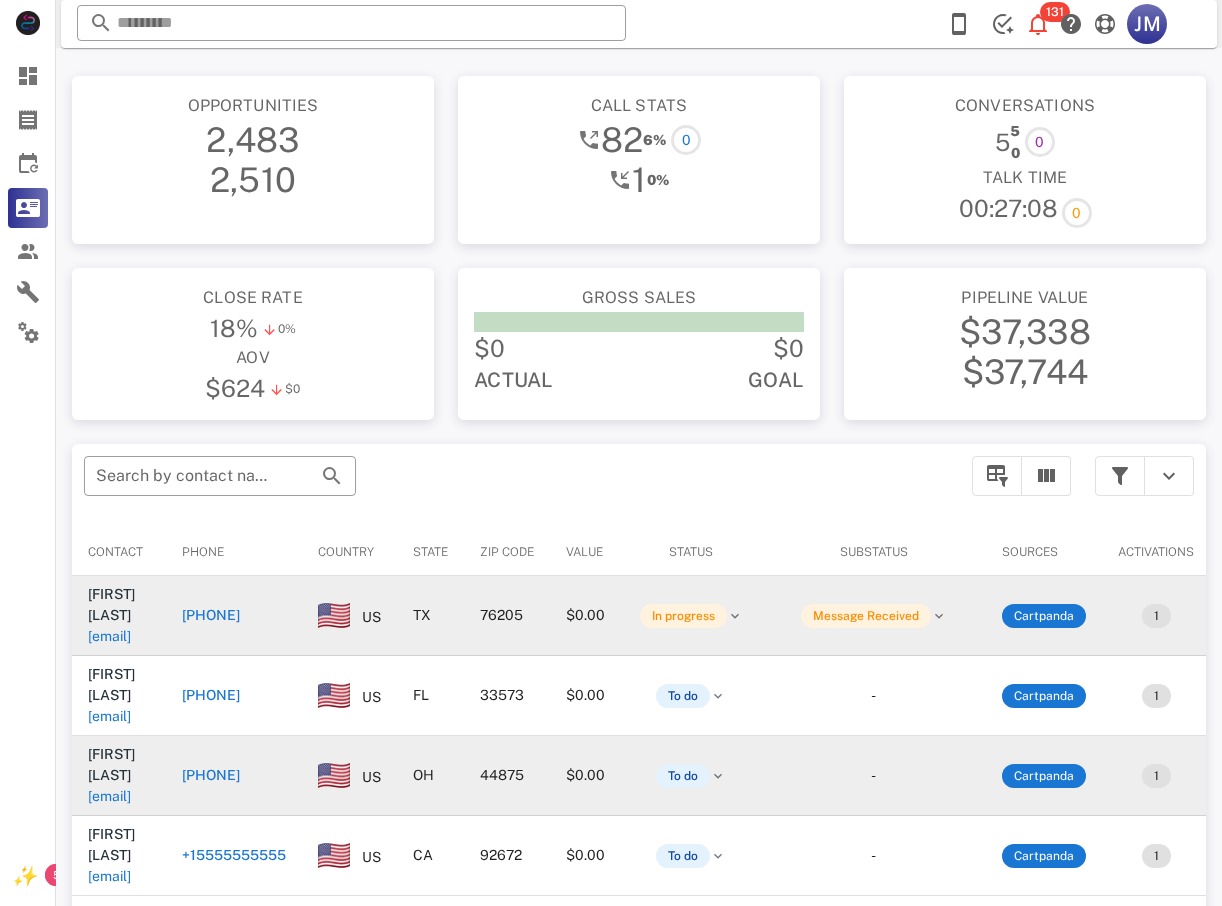 click on "[PHONE]" at bounding box center (211, 775) 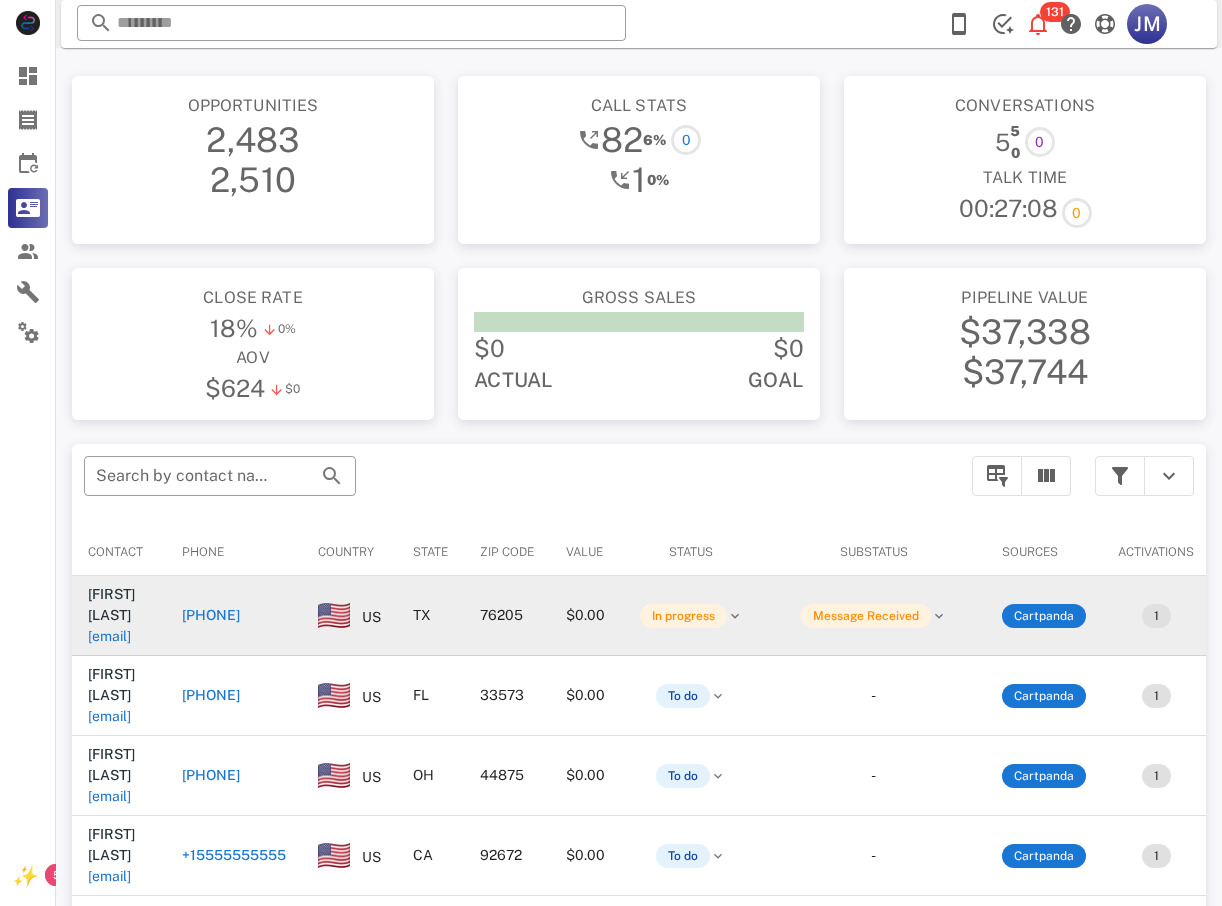 type on "**********" 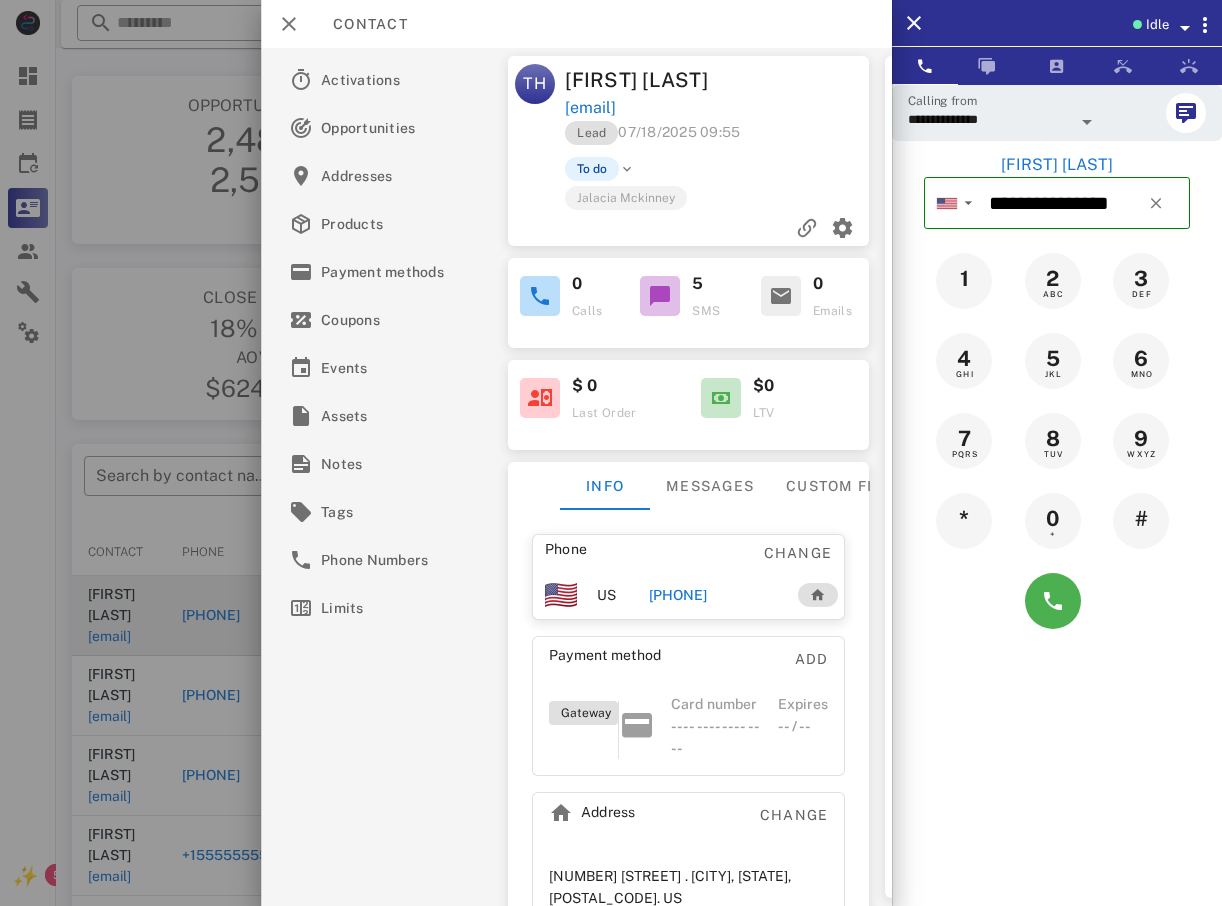 click at bounding box center [1057, 601] 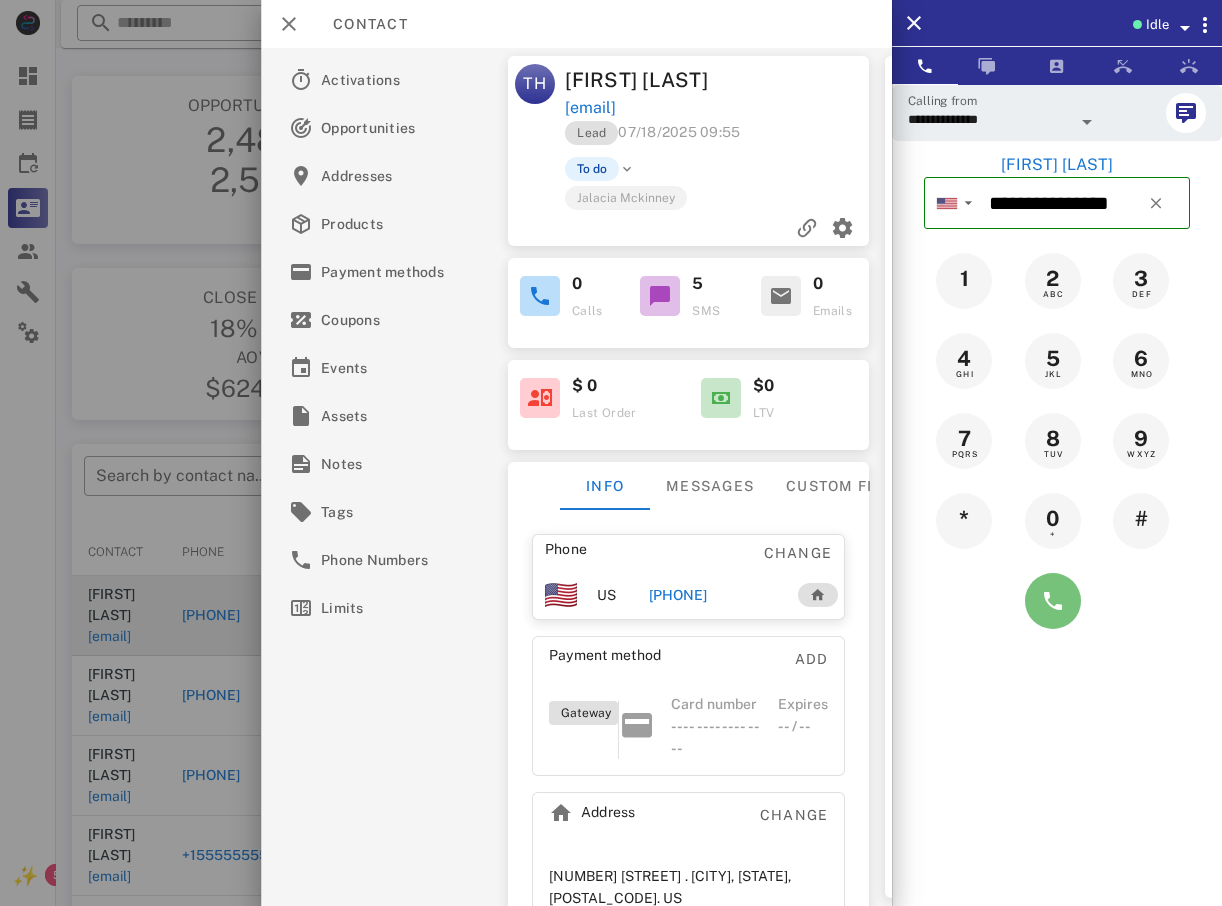 click at bounding box center [1053, 601] 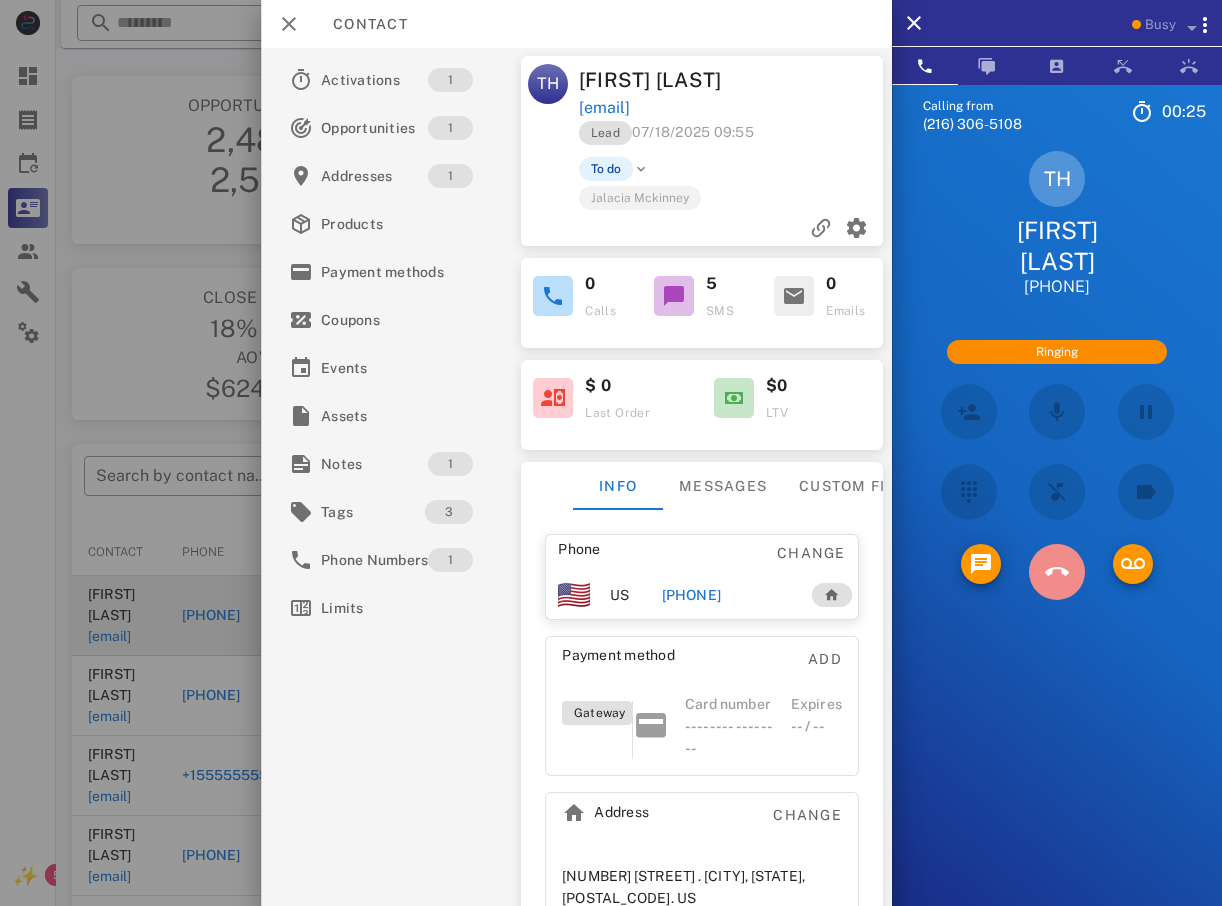click at bounding box center (1057, 572) 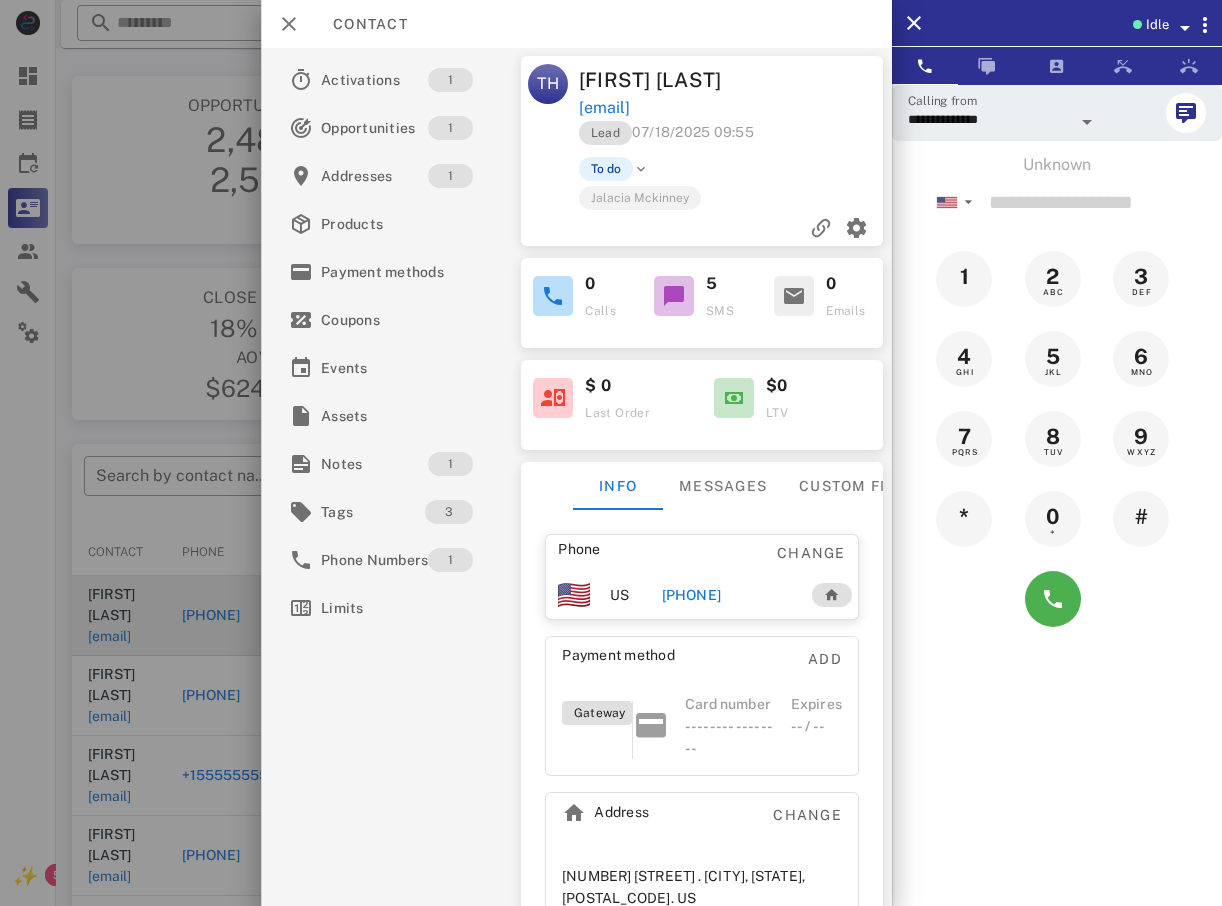 click at bounding box center [611, 453] 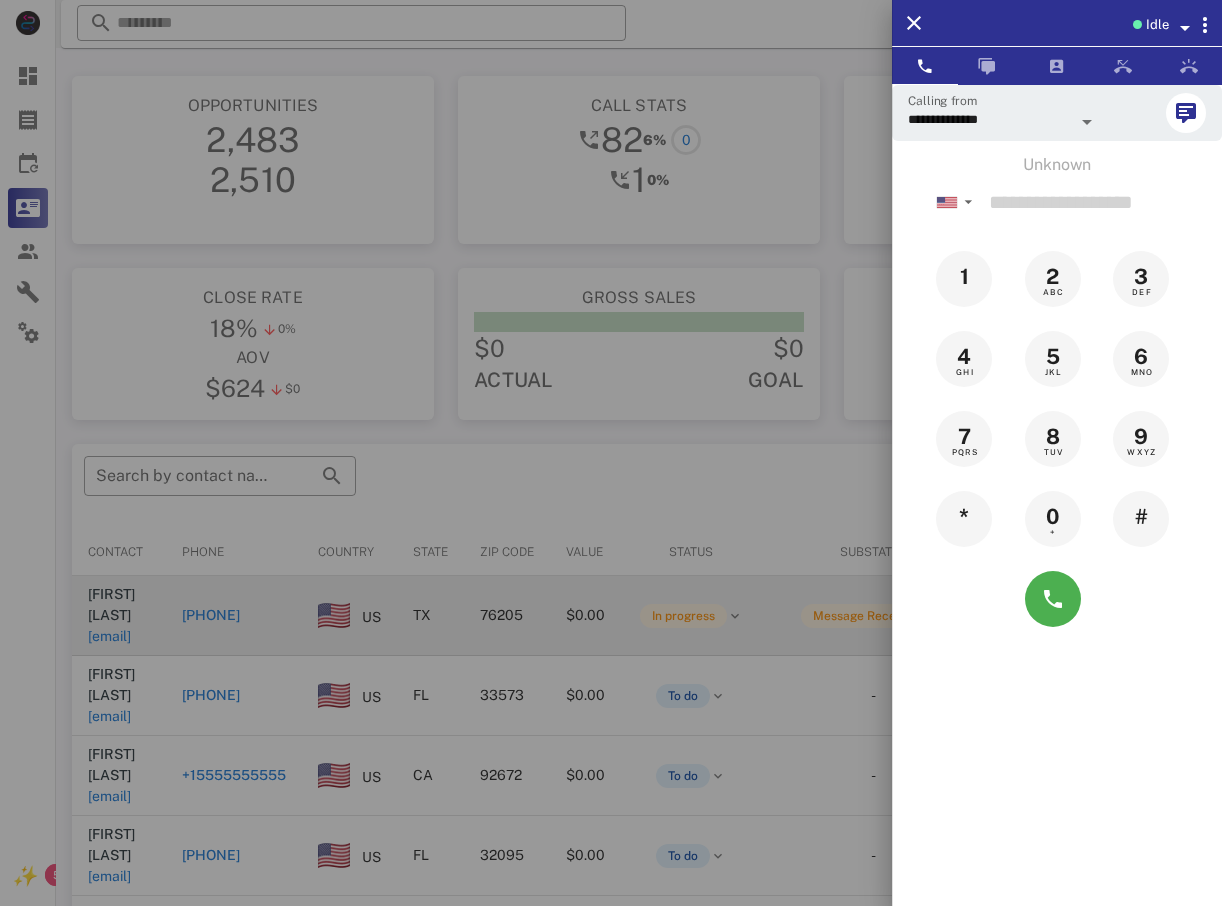 click at bounding box center [611, 453] 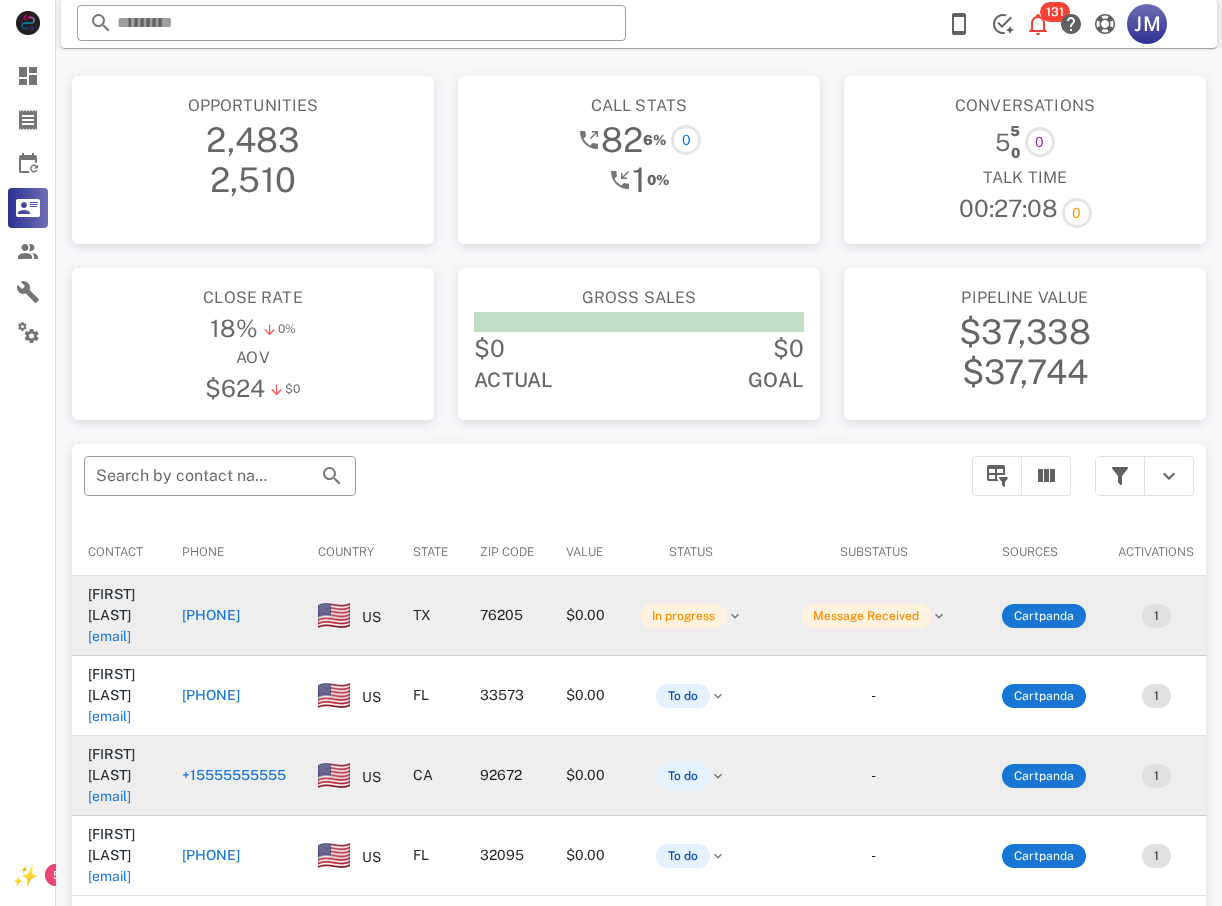 click on "+15555555555" at bounding box center [234, 775] 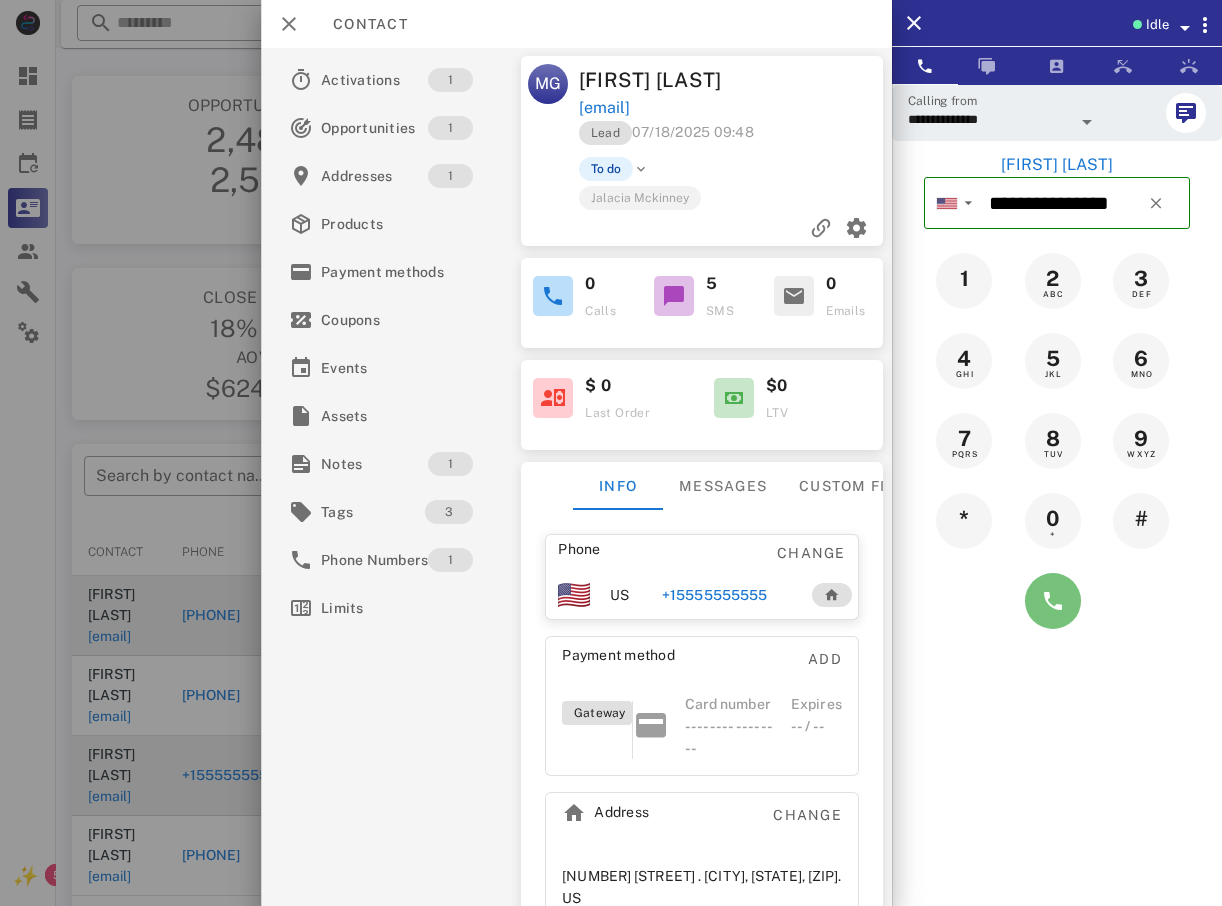 click at bounding box center [1053, 601] 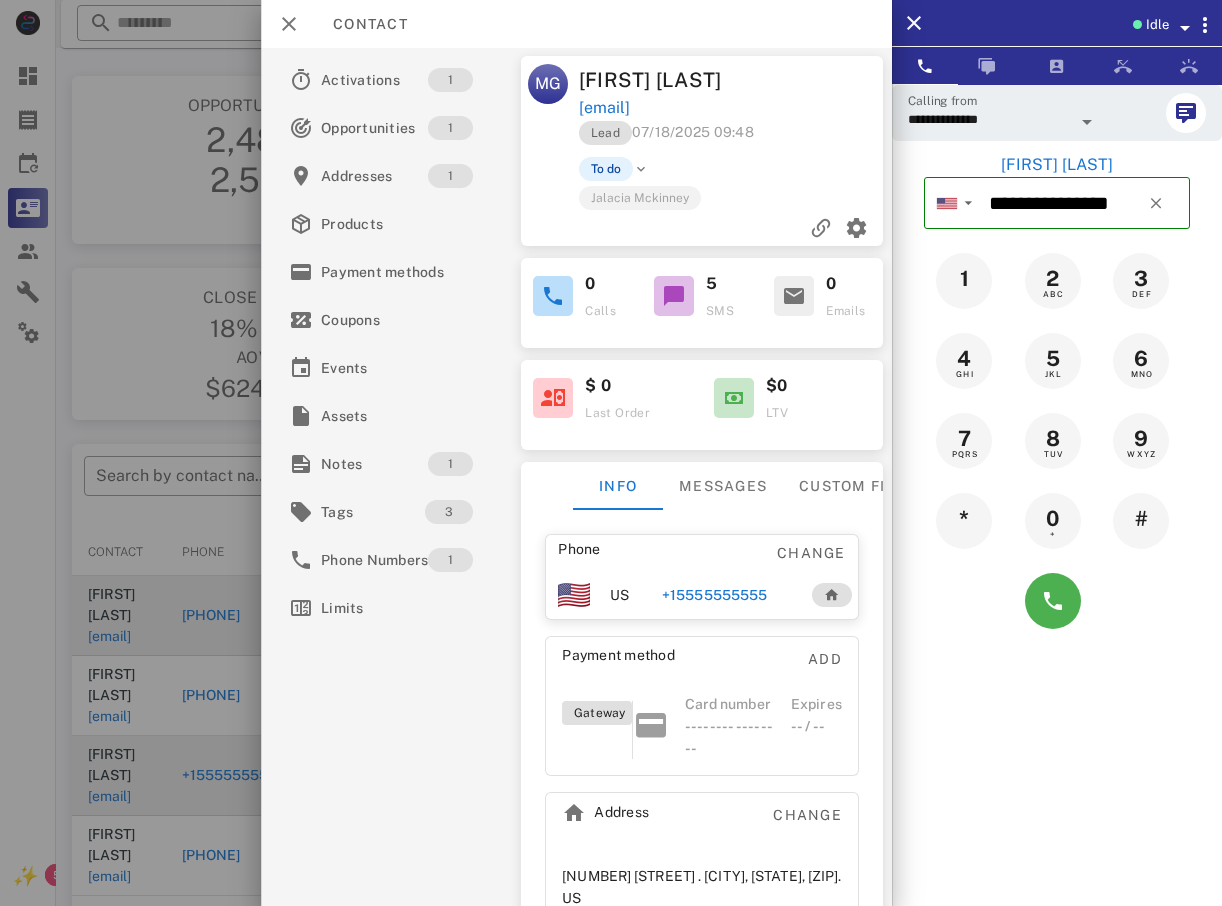 click at bounding box center (611, 453) 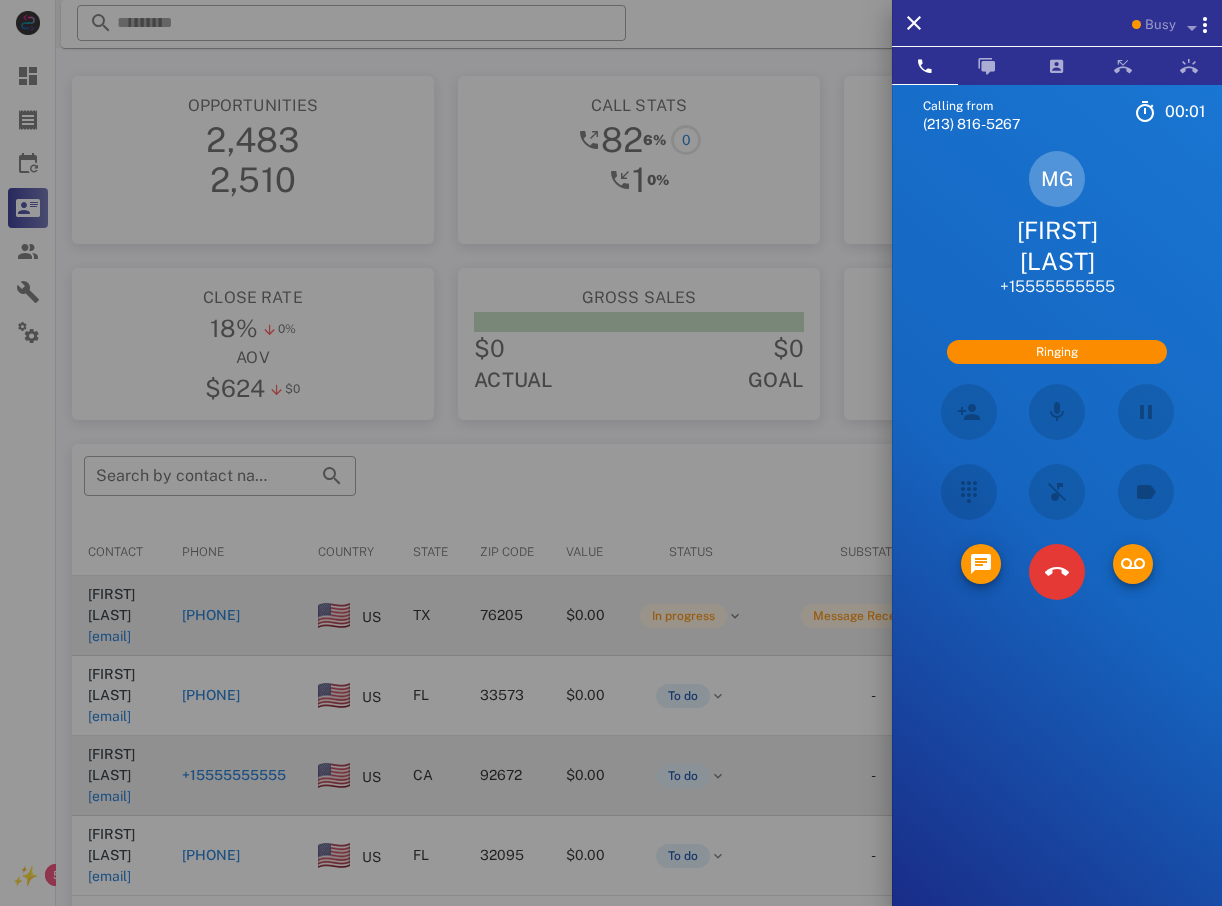 click at bounding box center [611, 453] 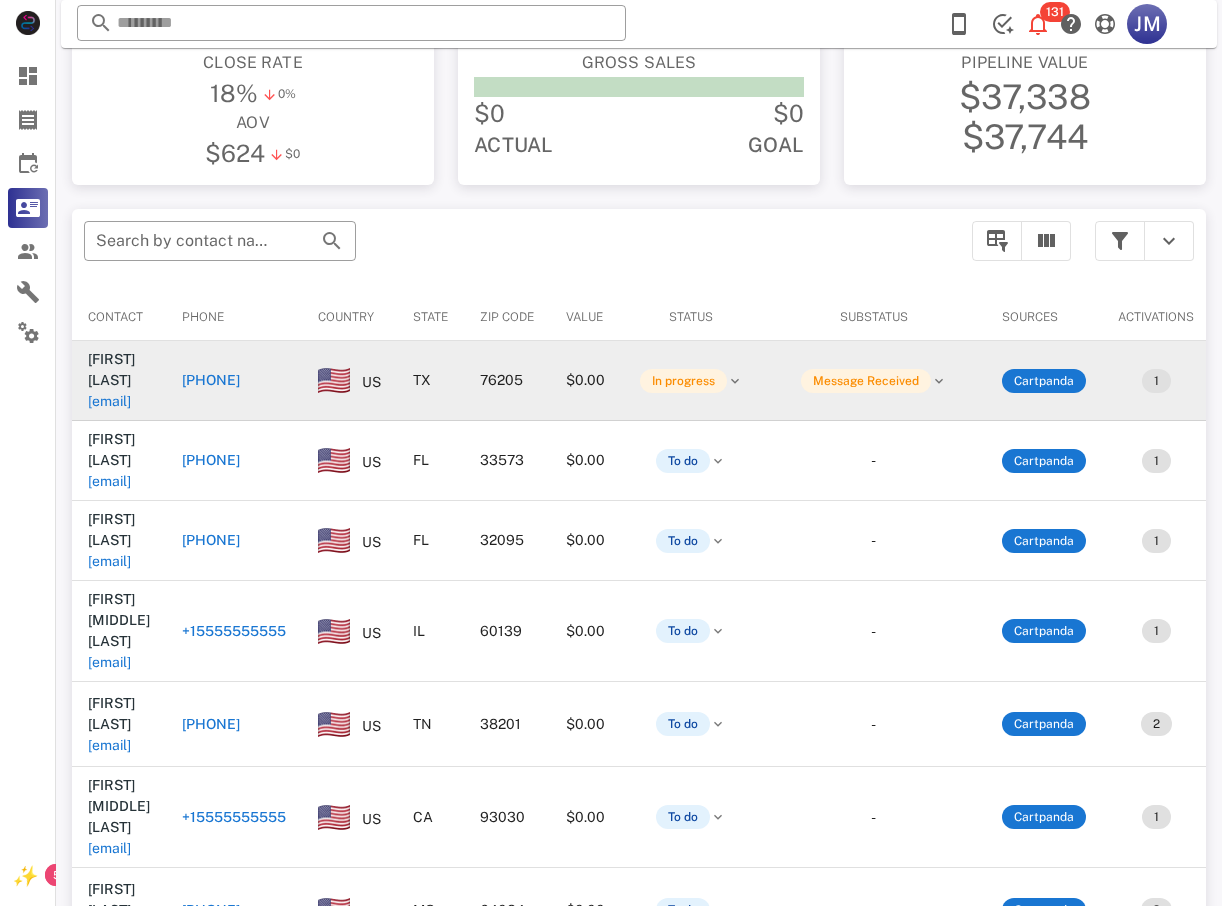 scroll, scrollTop: 280, scrollLeft: 0, axis: vertical 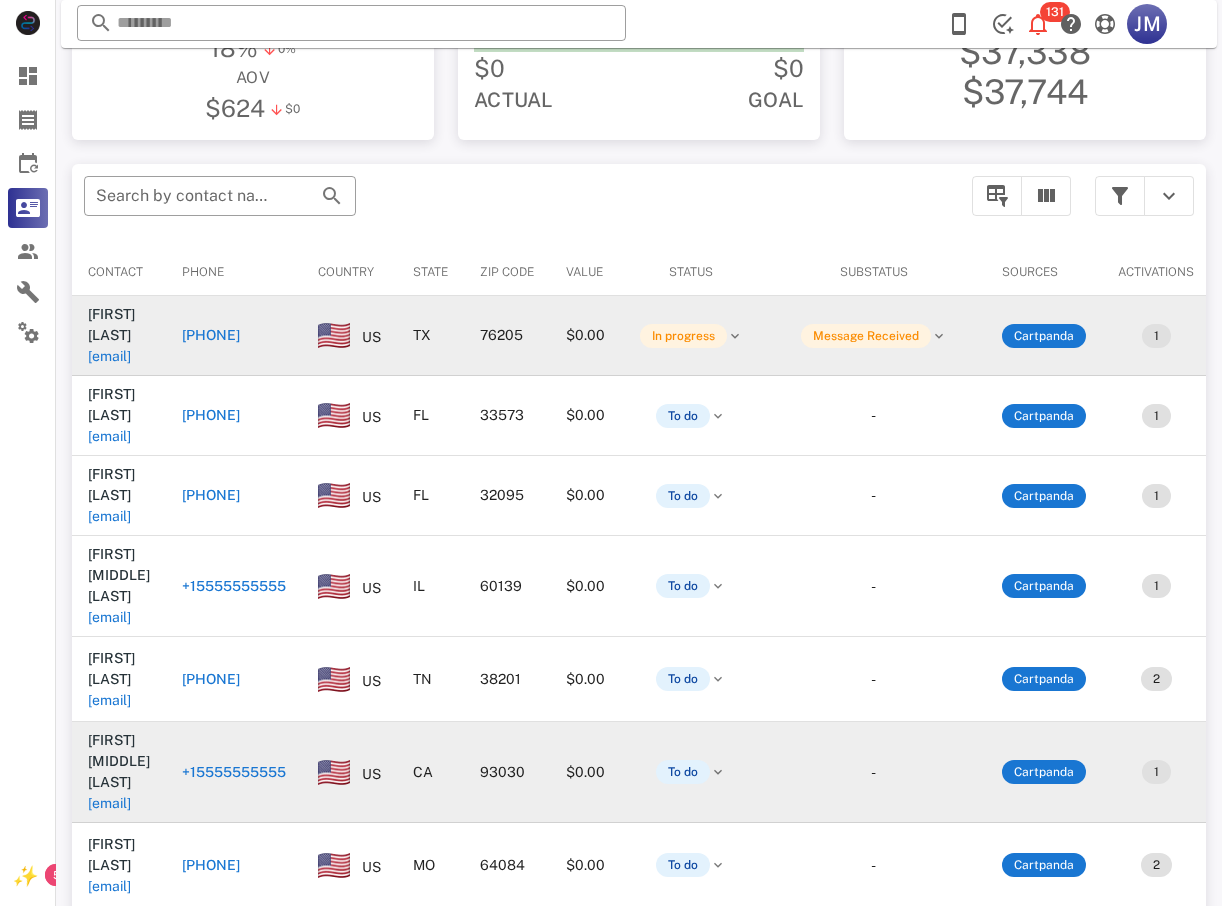 click on "[FIRST] [MIDDLE] [LAST] [EMAIL]" at bounding box center (119, 772) 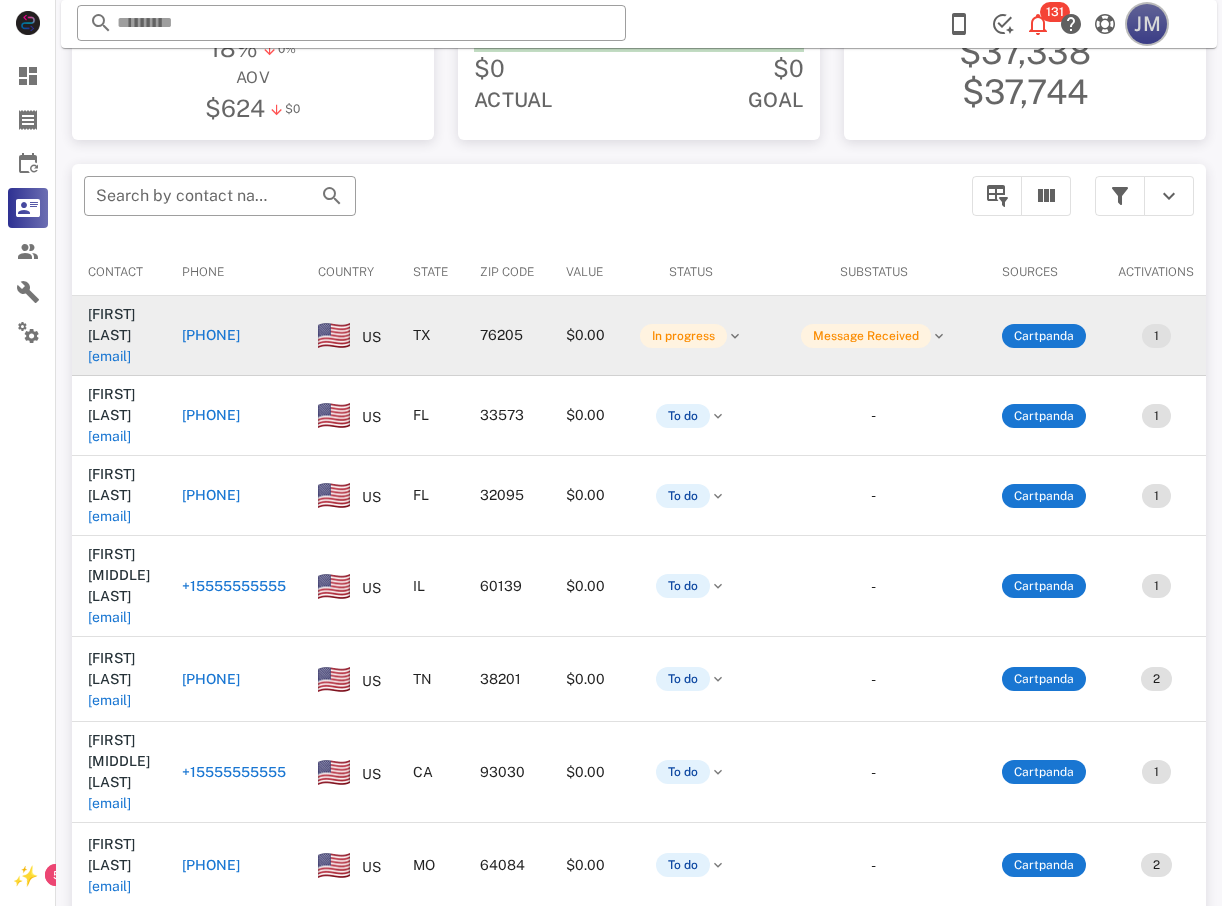 drag, startPoint x: 1150, startPoint y: 25, endPoint x: 1141, endPoint y: 41, distance: 18.35756 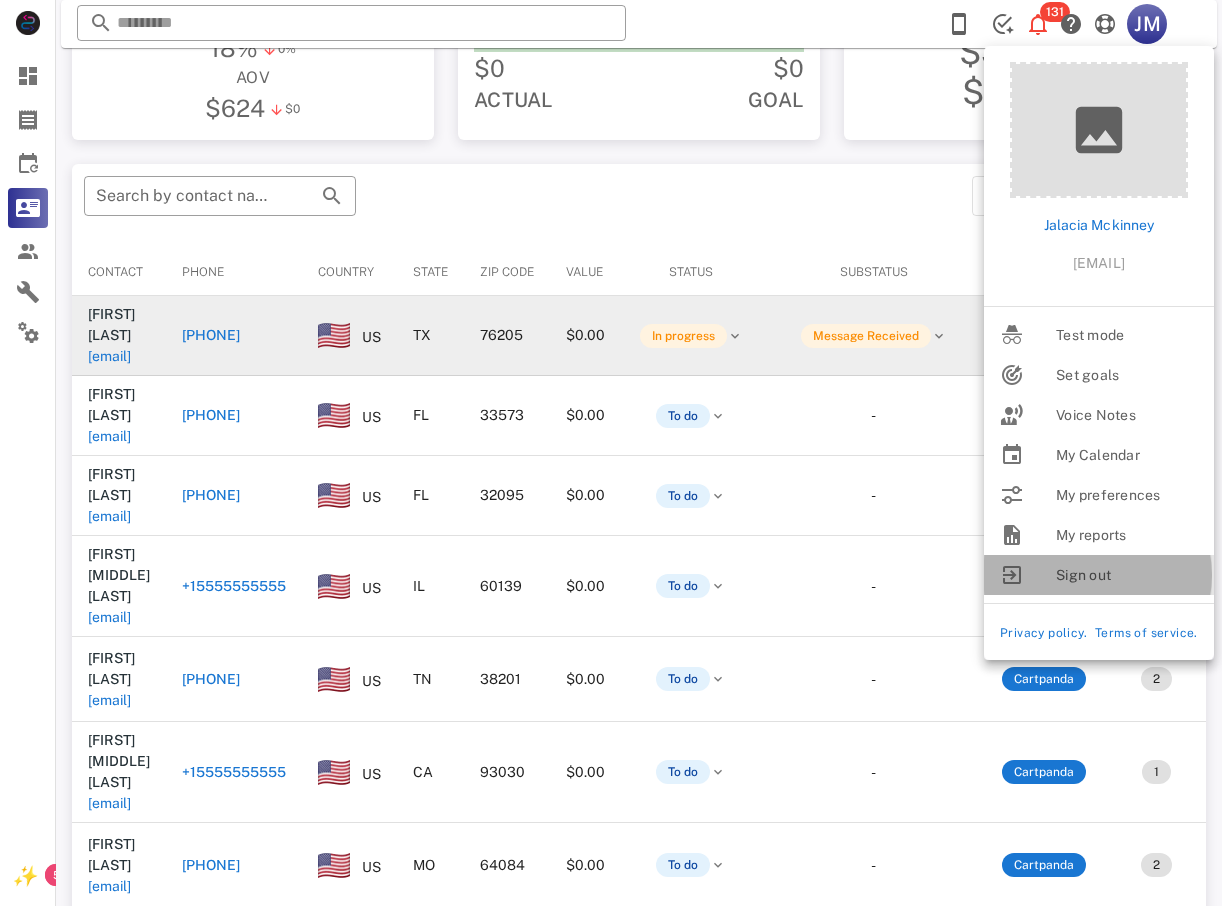 click on "Sign out" at bounding box center (1127, 575) 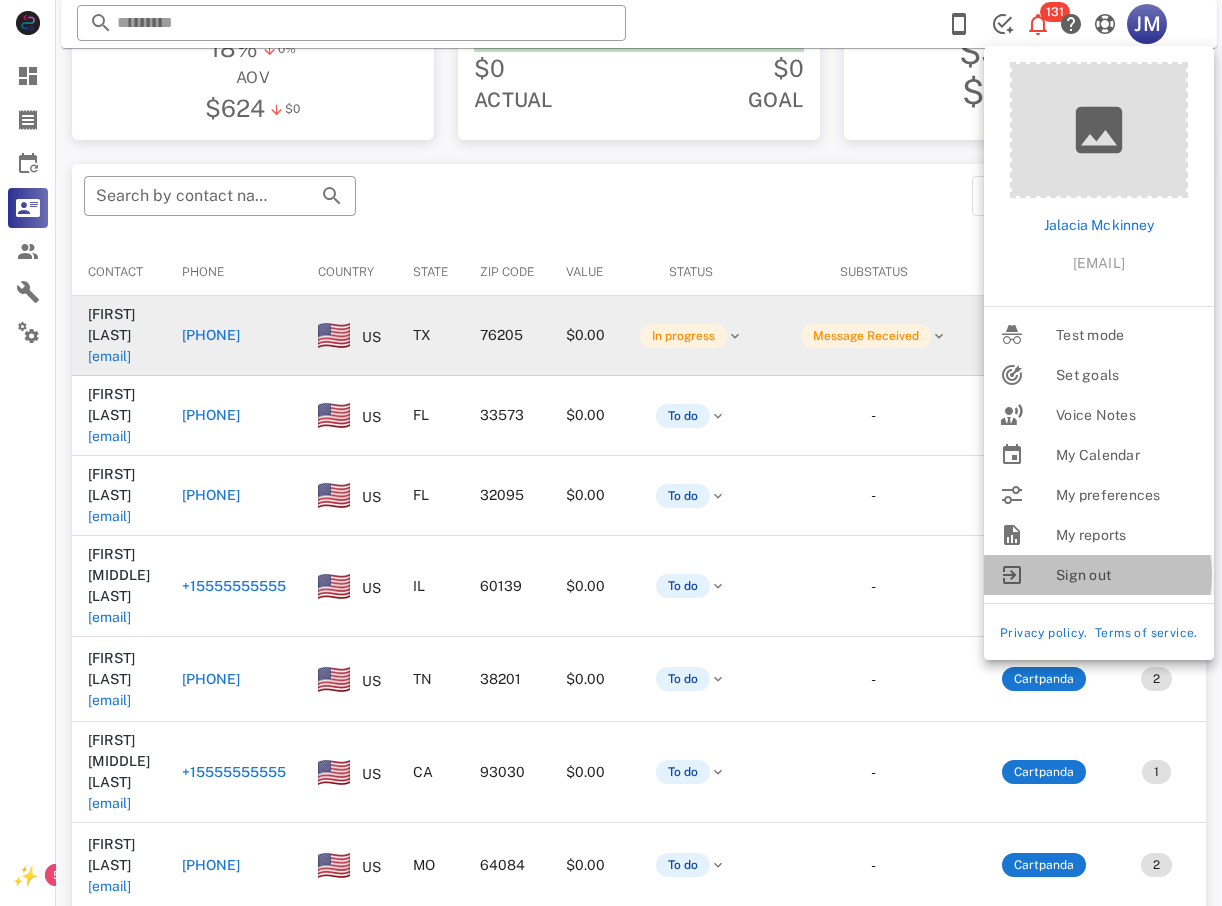 scroll, scrollTop: 0, scrollLeft: 0, axis: both 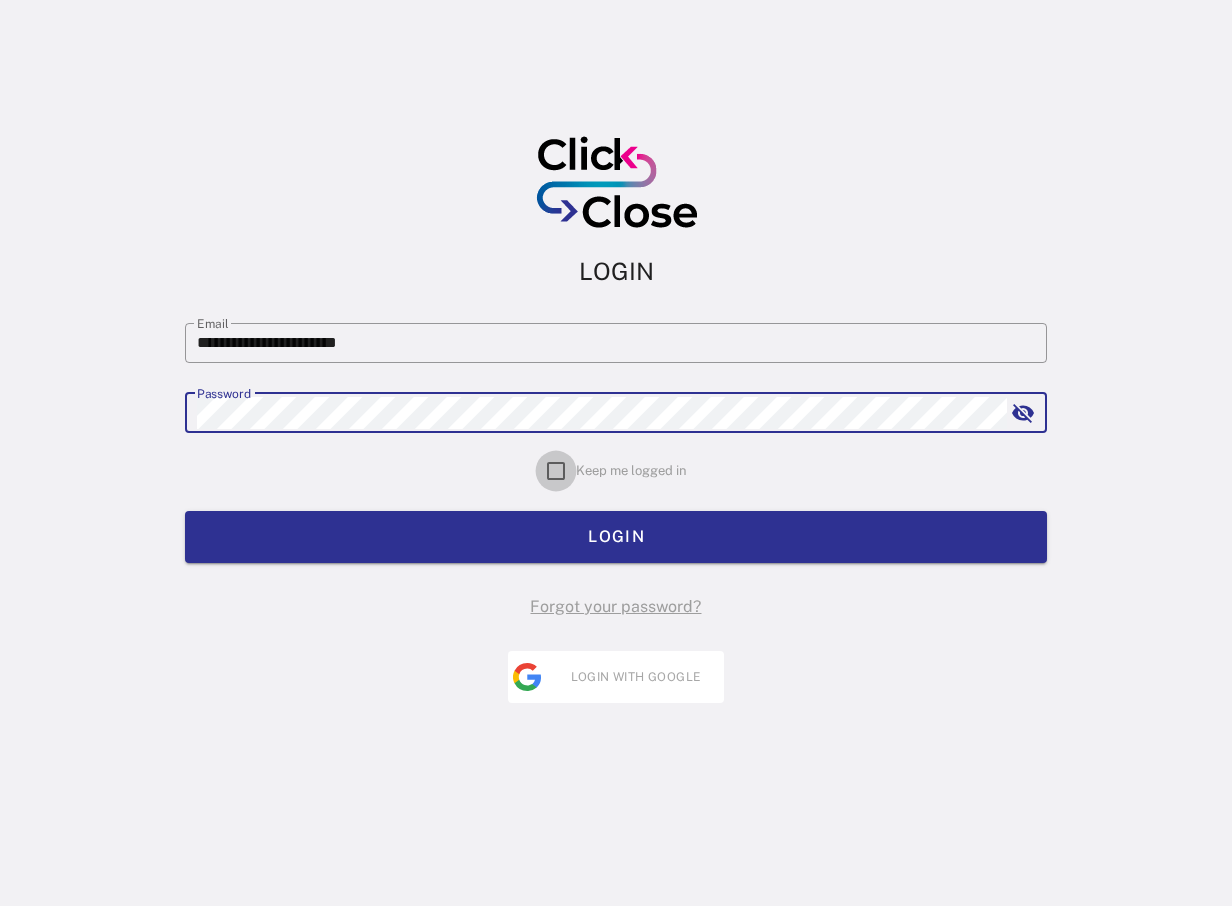 click at bounding box center (556, 471) 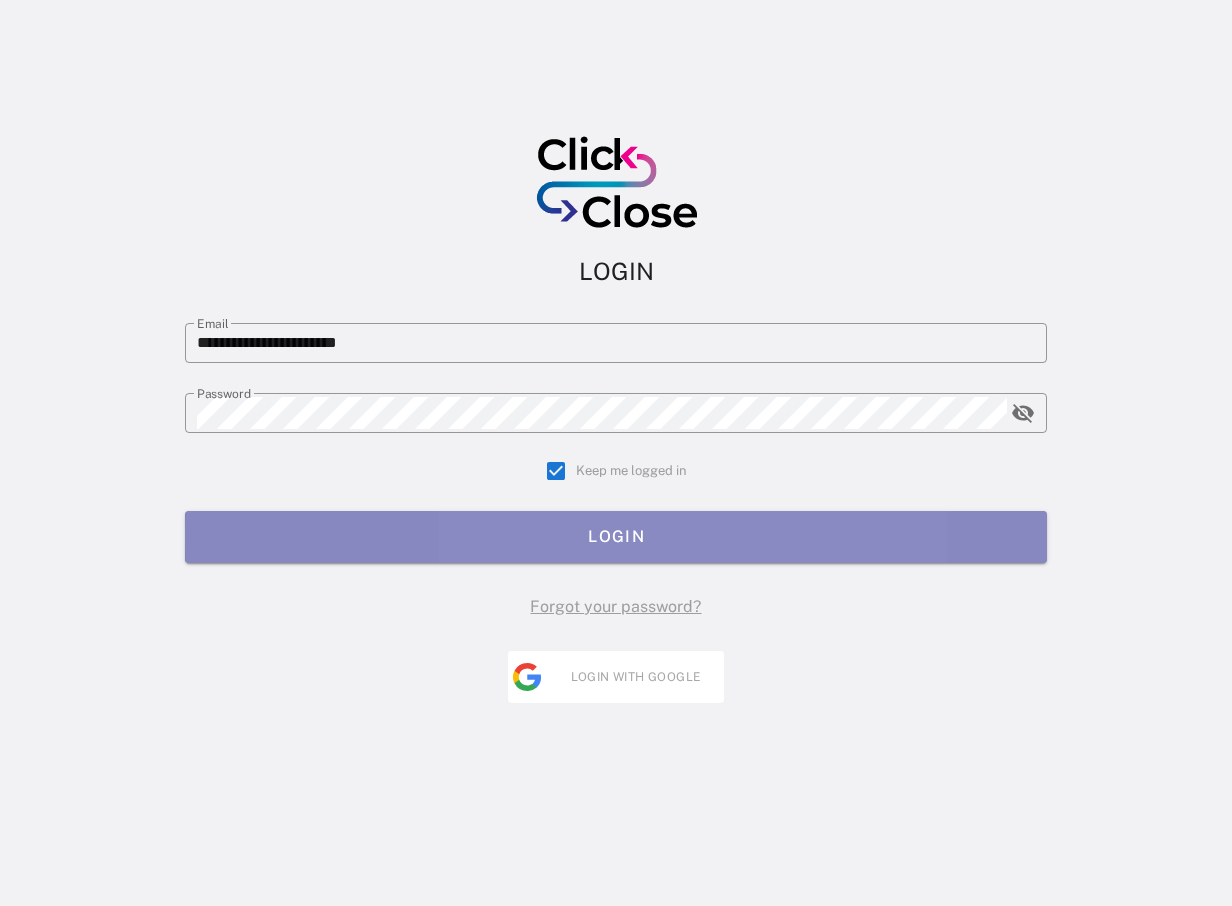 click on "LOGIN" at bounding box center [616, 536] 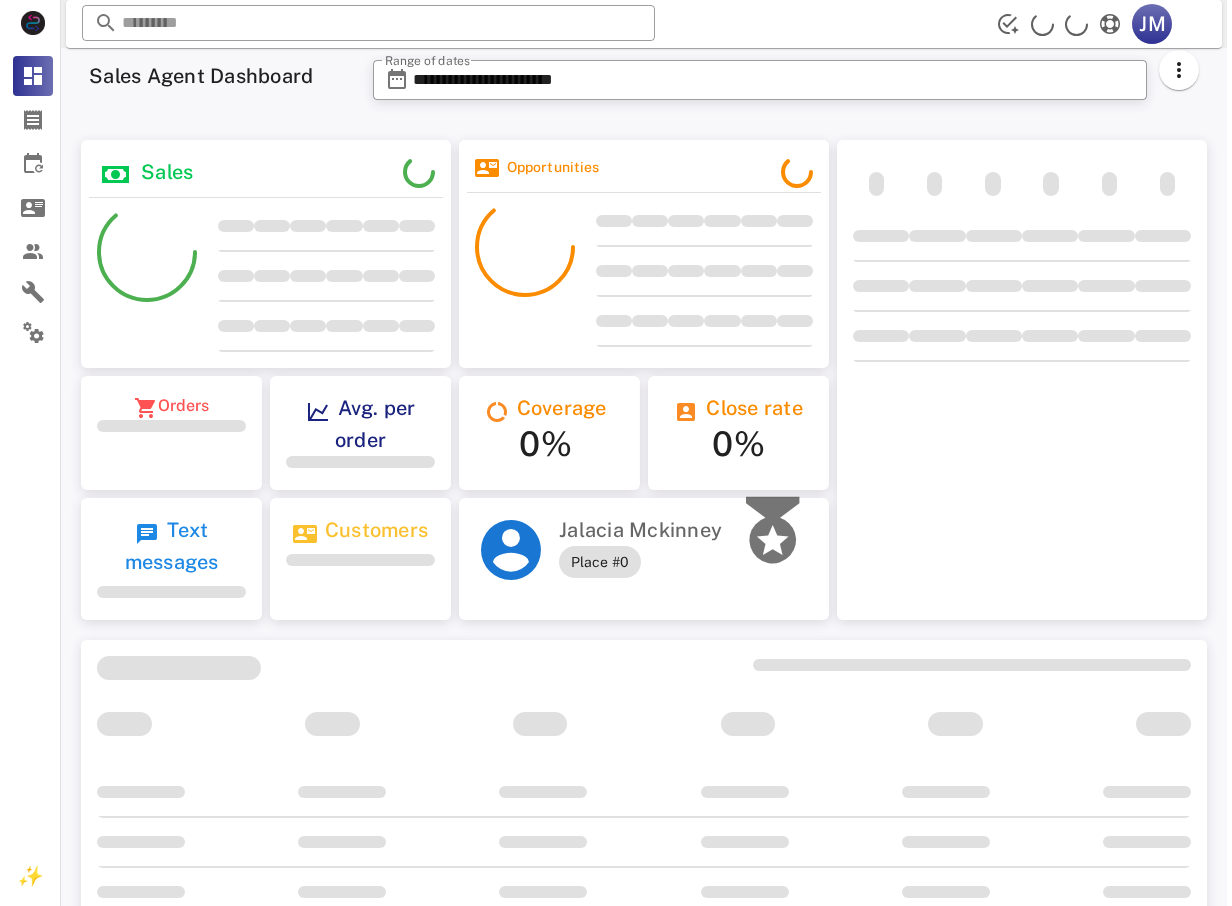scroll, scrollTop: 0, scrollLeft: 0, axis: both 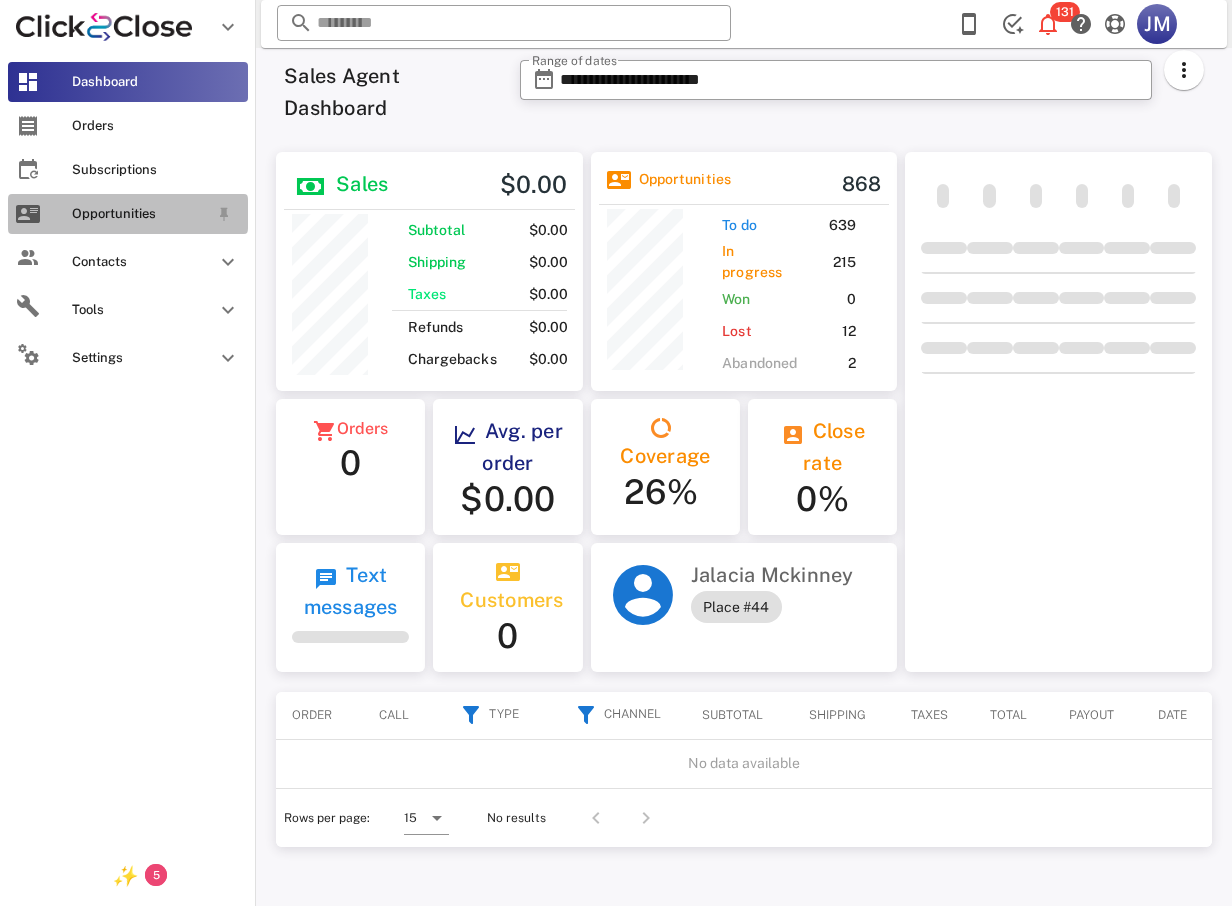 click on "Opportunities" at bounding box center (140, 214) 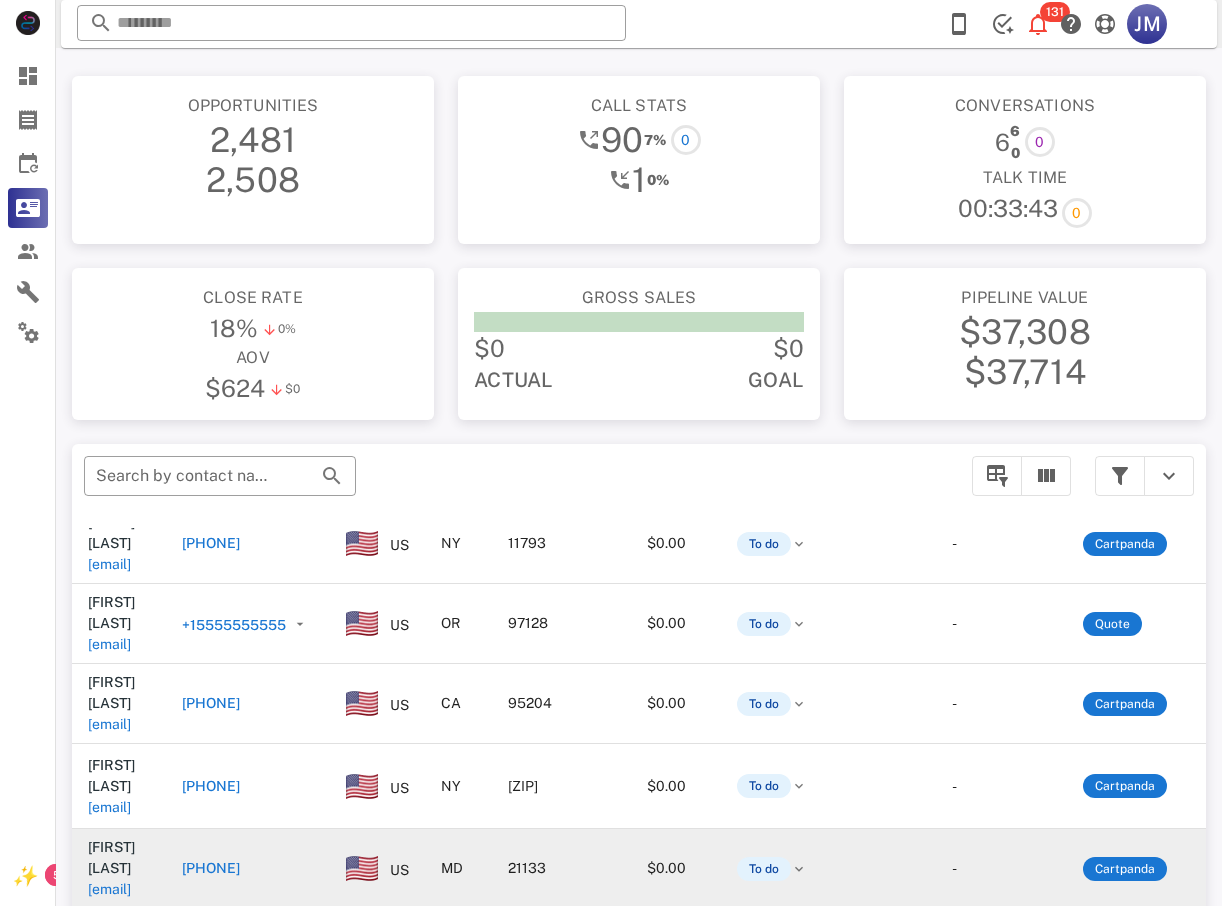 scroll, scrollTop: 415, scrollLeft: 0, axis: vertical 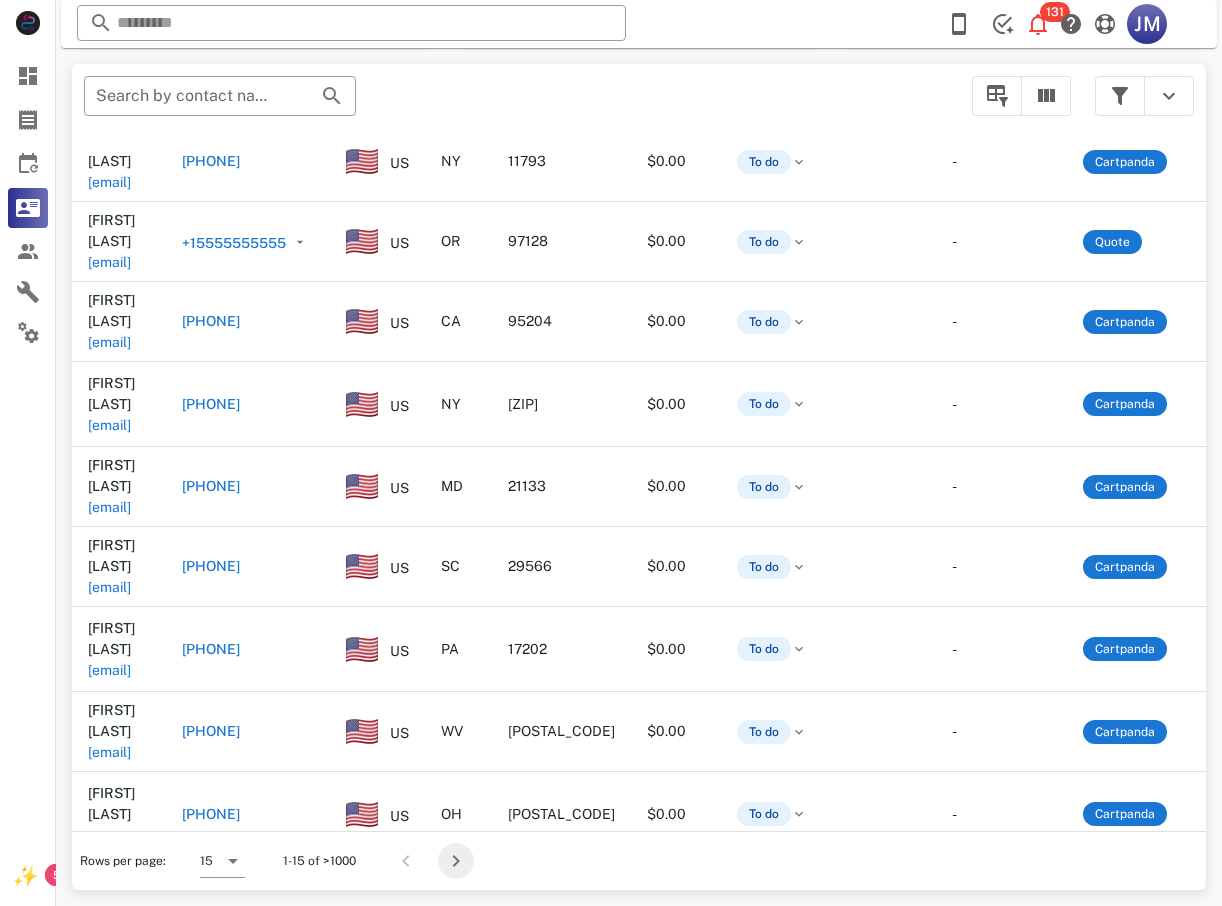 click at bounding box center [456, 861] 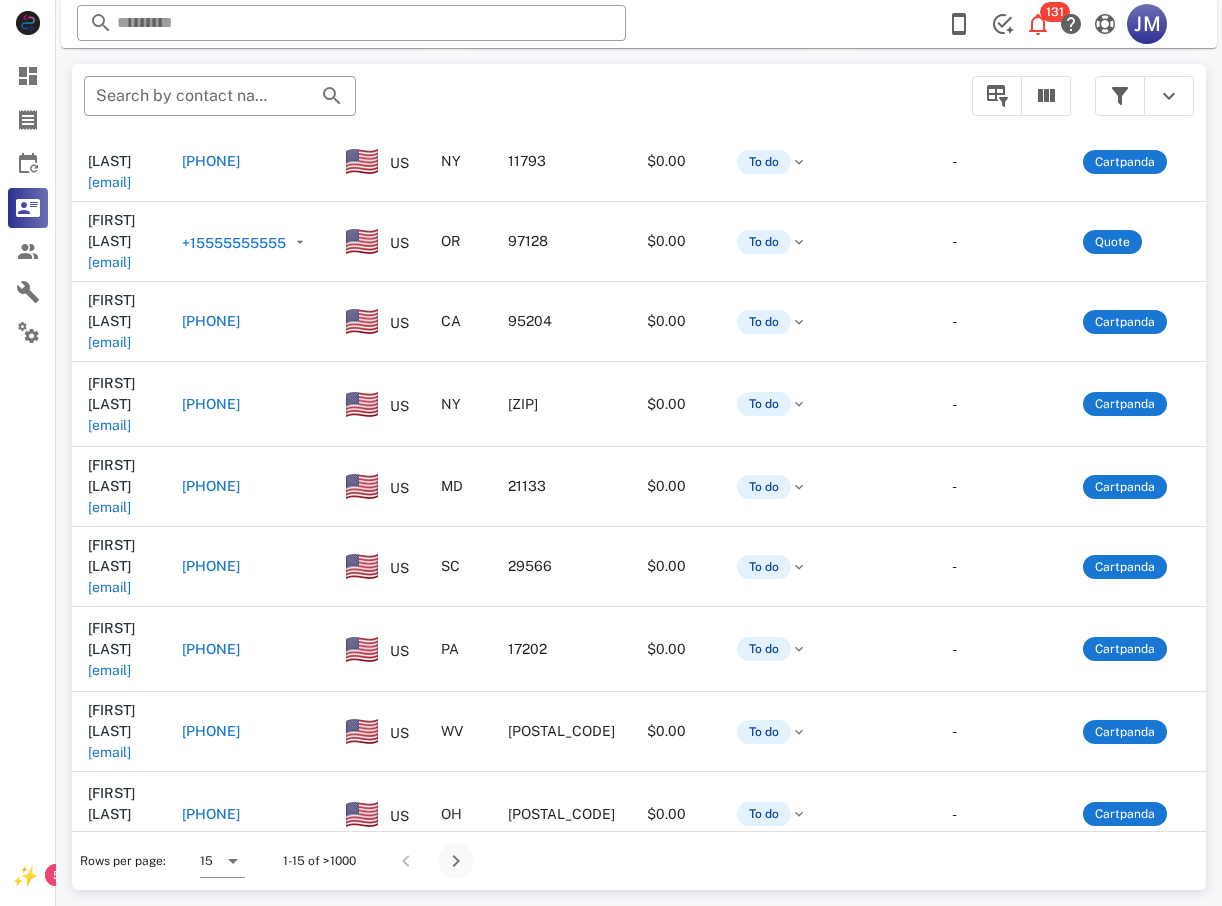 click on "Search by contact name, email or phone Contact Phone Country State Zip code Value Status Substatus Sources Activations Tags Created at [FIRST] [LAST]  [EMAIL]   [PHONE]   US [STATE] [ZIP]  $0.00   To do  -  Cartpanda  1 1  order.paid  1  ⭐ VIP Delivery ⭐  1  Lipo Max - Exclusive Discount   [DATE] [TIME]  [FIRST] [LAST]  [EMAIL]   [PHONE]   US [STATE] [ZIP]  $0.00   To do  -  Cartpanda  1 1  order.paid  1  ⭐ VIP Delivery ⭐  1  Lipo Max - Exclusive Discount   [DATE] [TIME]  [FIRST] [LAST]  [EMAIL]   [PHONE]   US [STATE] [ZIP]  $0.00   To do  -  Cartpanda  1 1  order.paid  1  ⭐ VIP Delivery ⭐  1  Lipo Max - Exclusive Discount   [DATE] [TIME]  [FIRST] [LAST]  [EMAIL]   [PHONE]   US [STATE] [ZIP]  $0.00   To do  -  Cartpanda  1 1  order.paid  1  IQ Blast Pro - 6 Bottles + 2 Free Ebooks  1  ⭐ VIP Delivery ⭐   [DATE] [TIME]  [FIRST] [LAST]  [EMAIL]   [PHONE]   US [STATE] [ZIP]  $0.00   To do  -  Cartpanda  1 1 1 1 -" at bounding box center (639, 477) 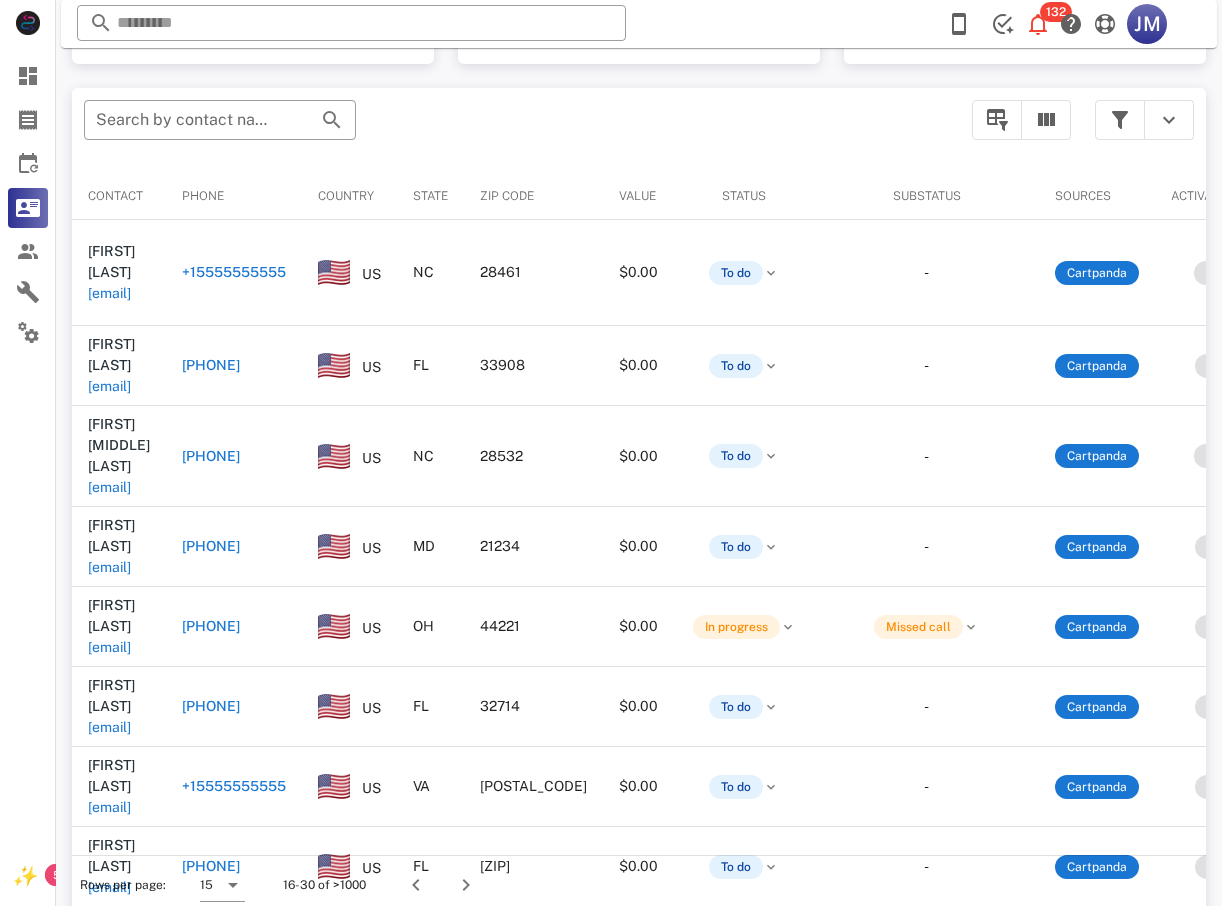scroll, scrollTop: 380, scrollLeft: 0, axis: vertical 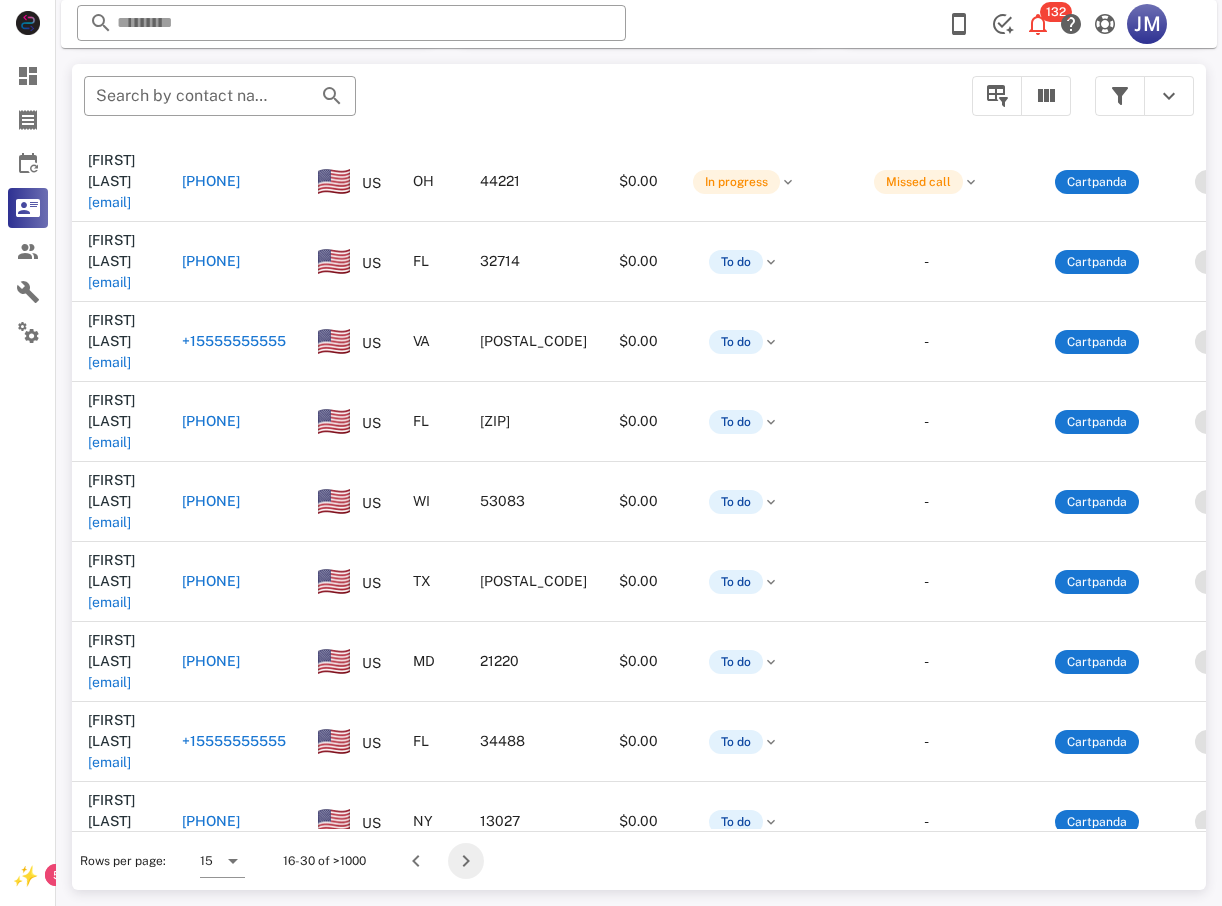 click at bounding box center [466, 861] 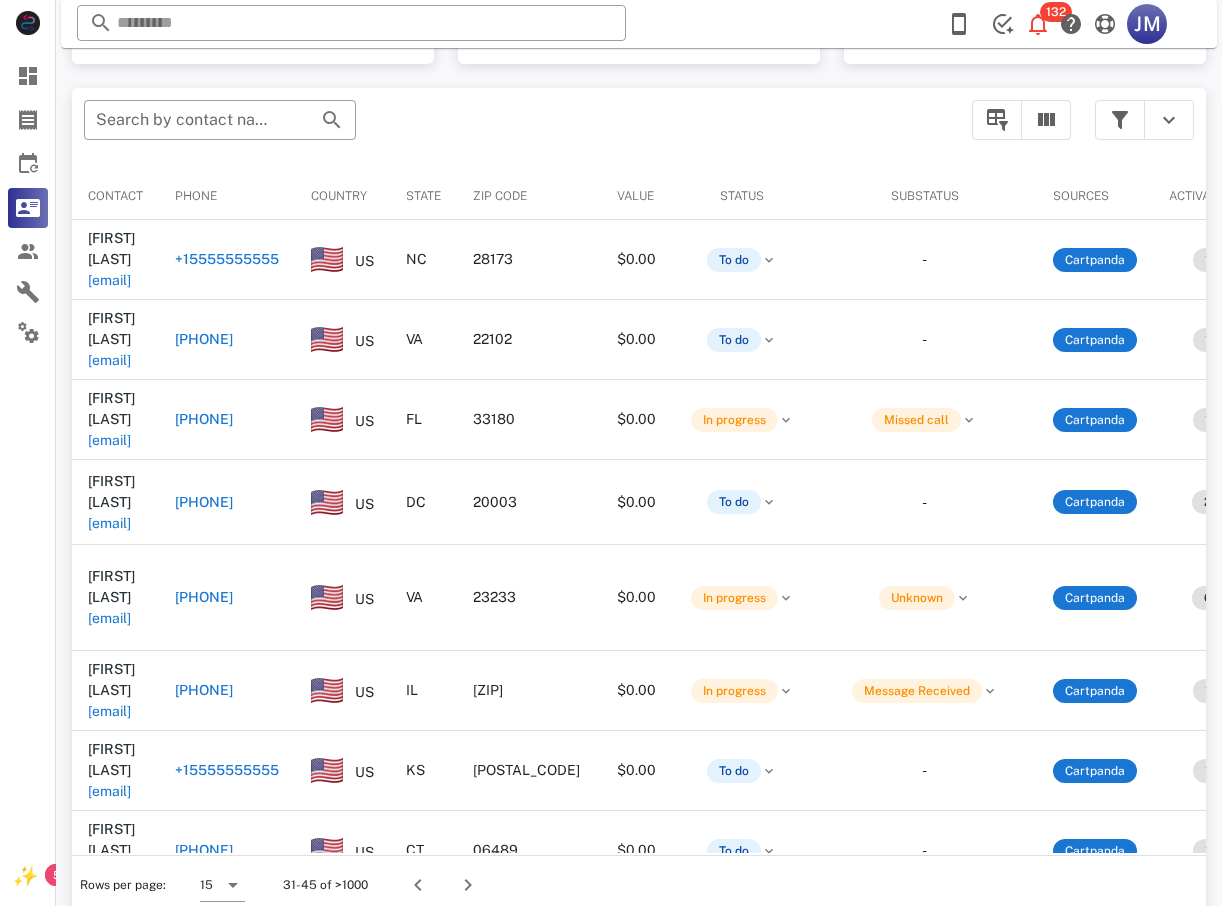 scroll, scrollTop: 380, scrollLeft: 0, axis: vertical 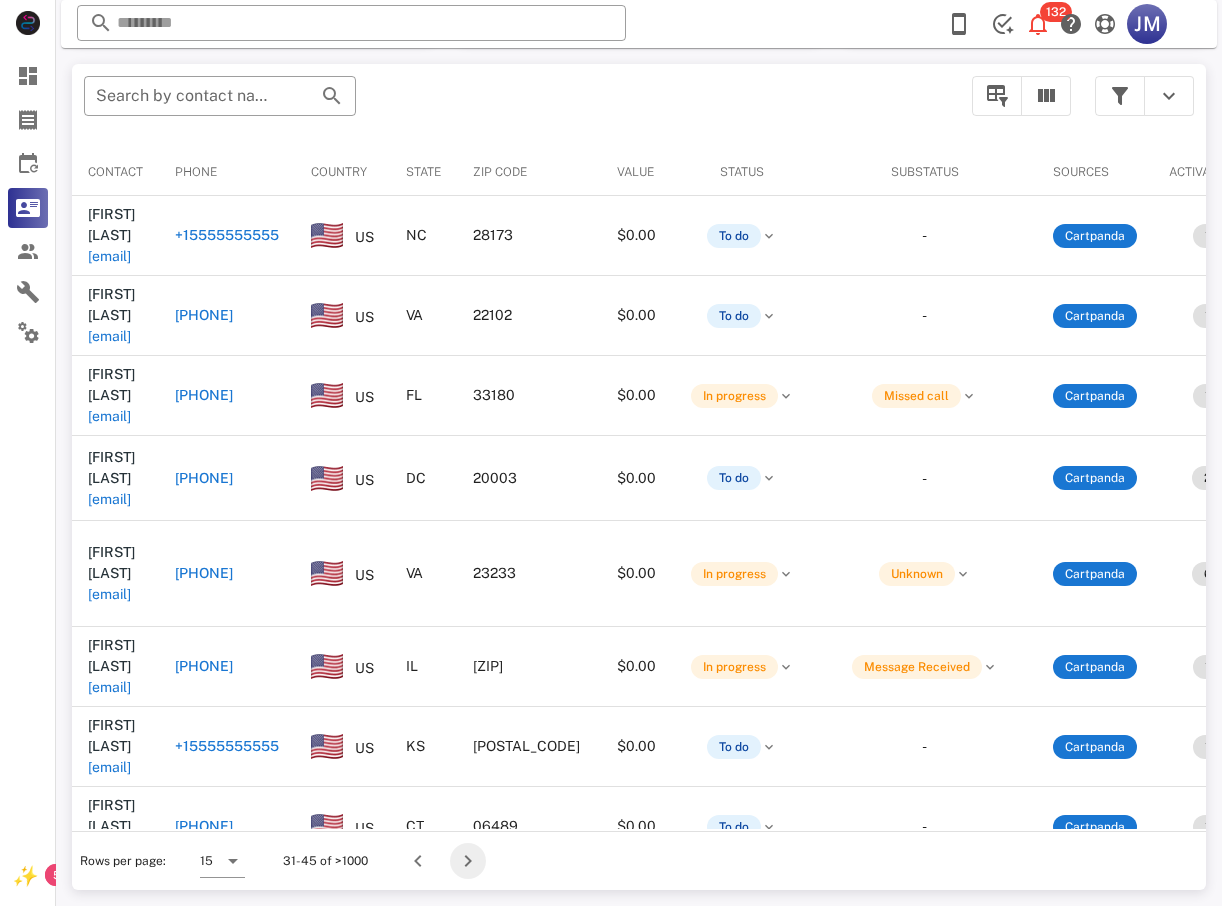 click at bounding box center (468, 861) 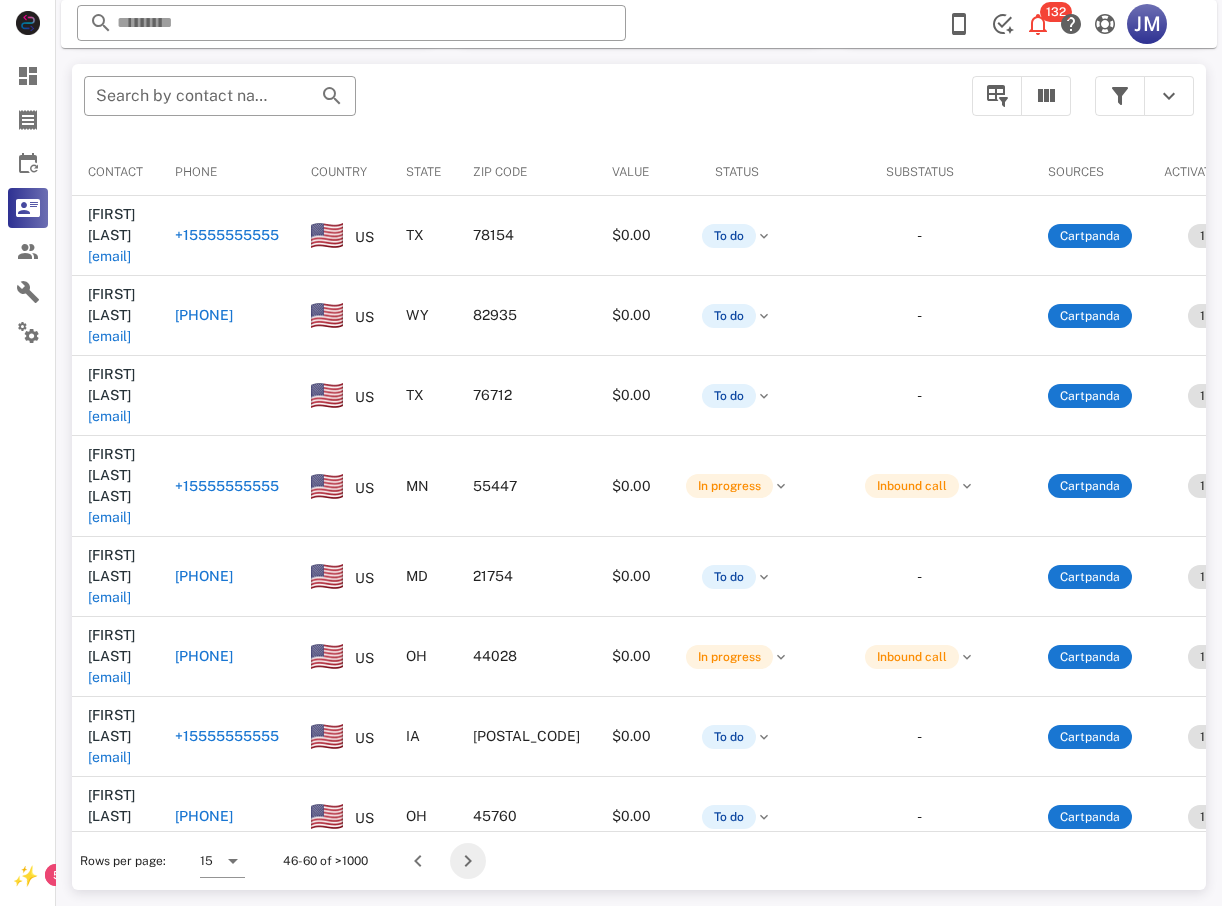 click at bounding box center (468, 861) 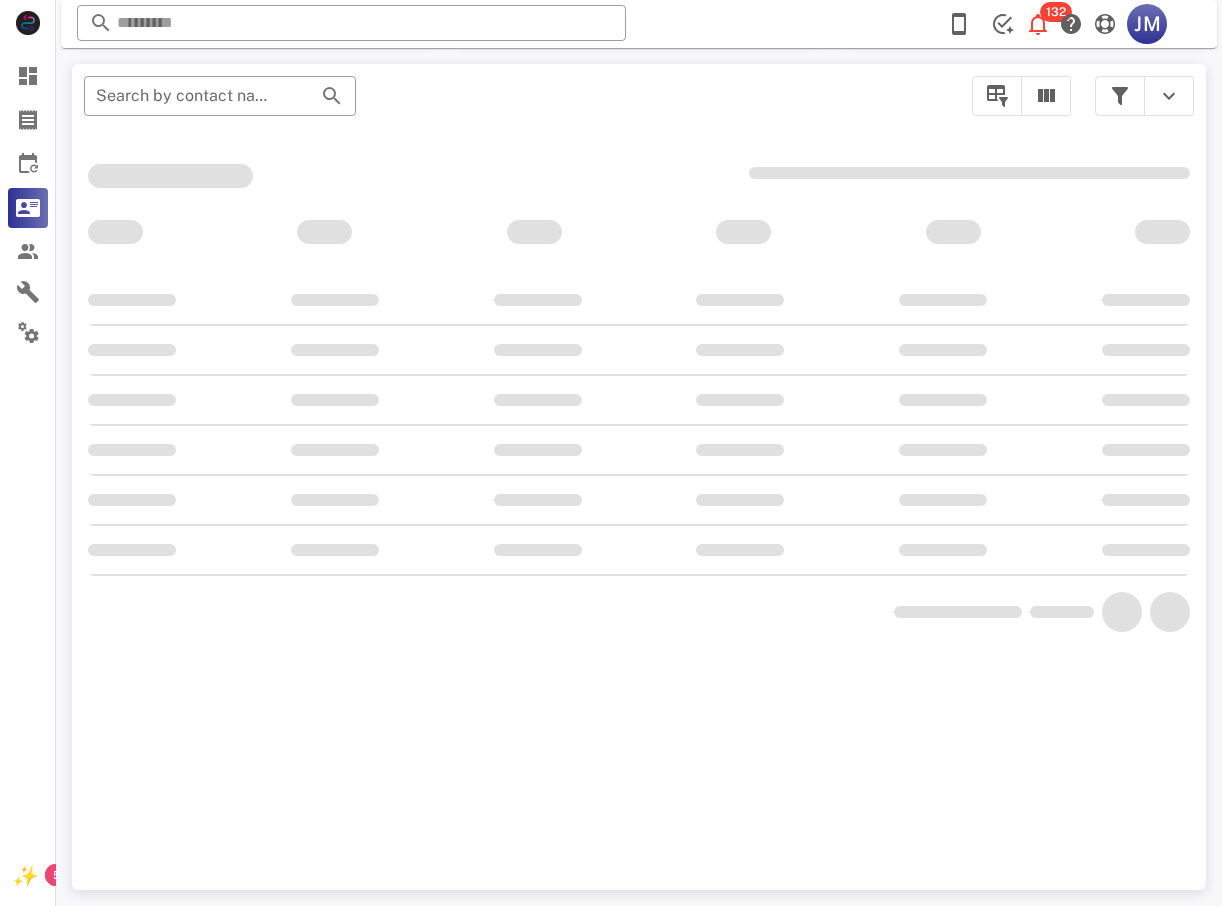 scroll, scrollTop: 356, scrollLeft: 0, axis: vertical 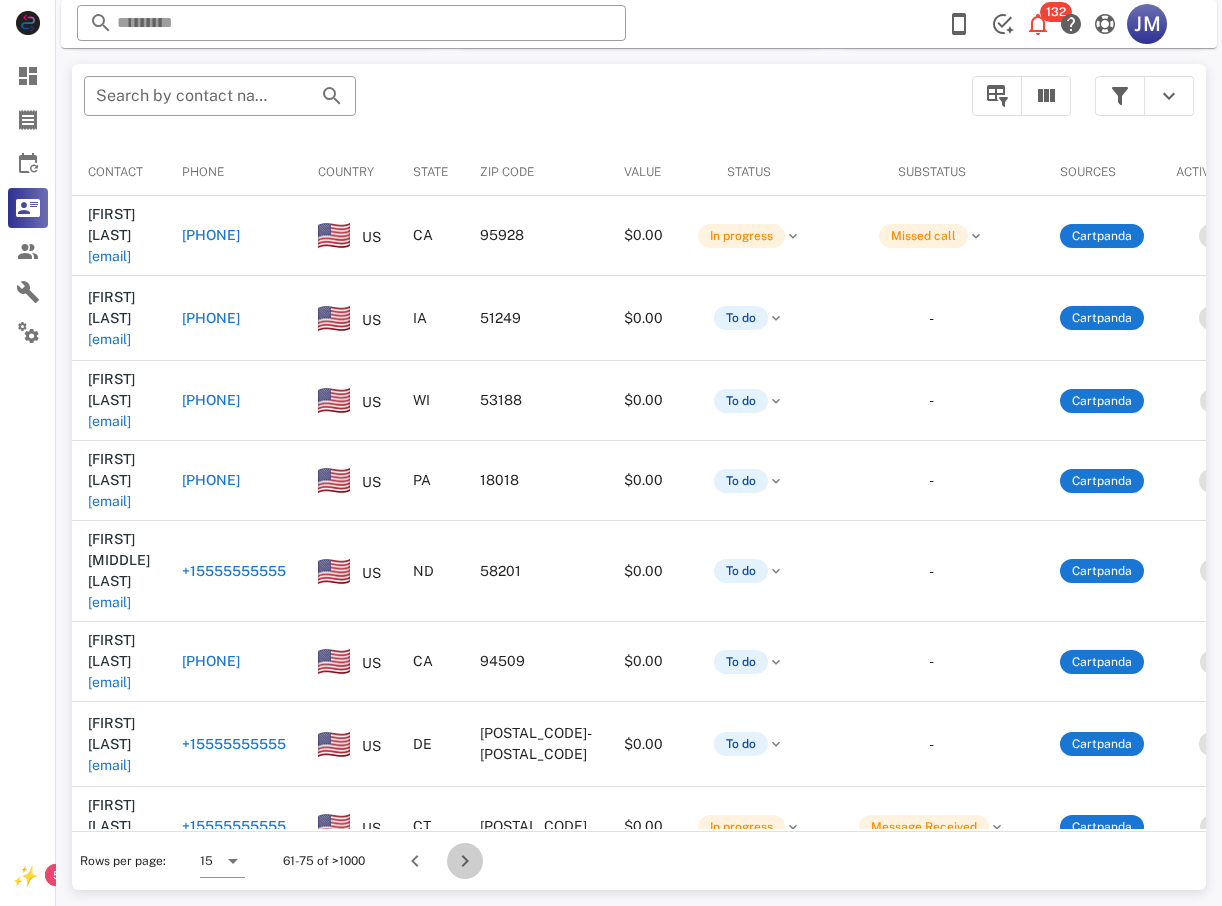 click at bounding box center [465, 861] 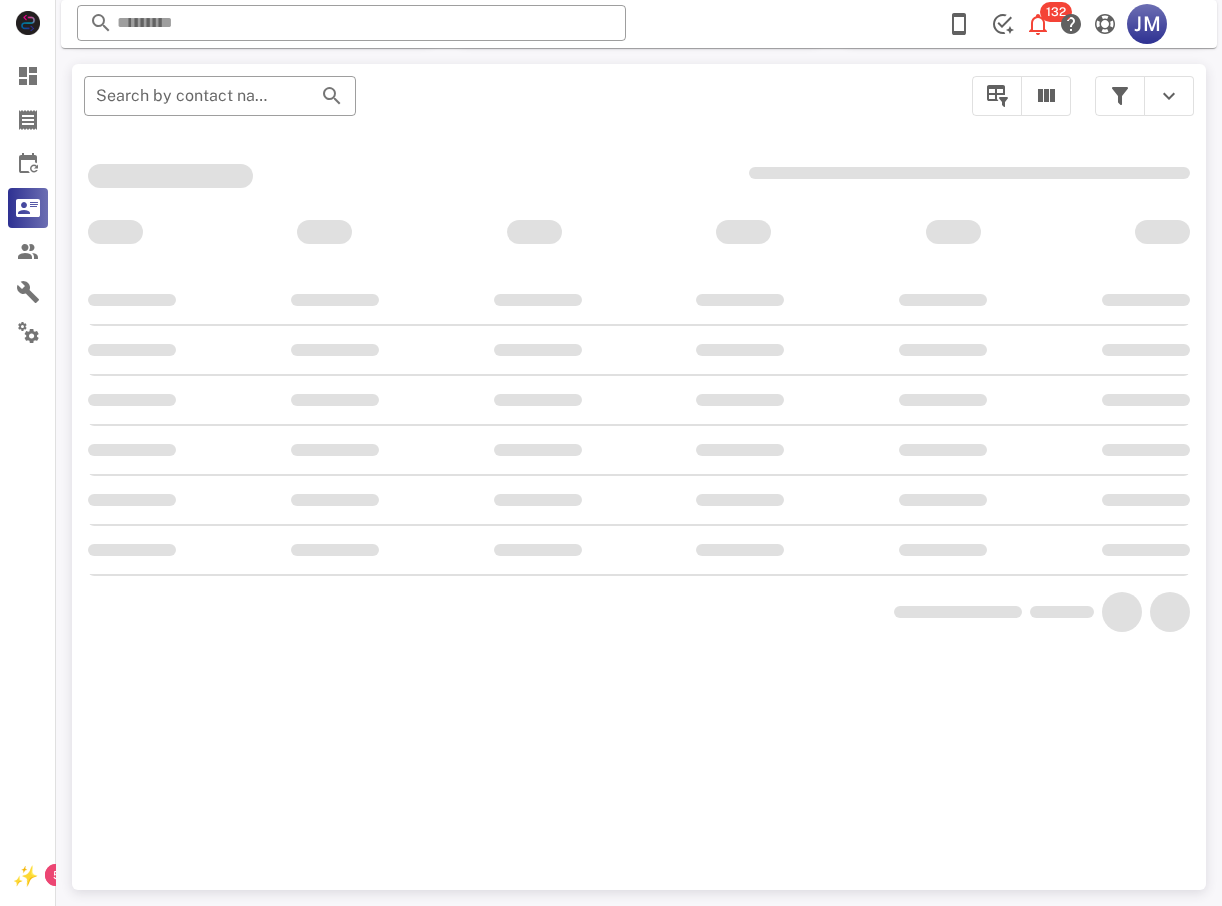 scroll, scrollTop: 378, scrollLeft: 0, axis: vertical 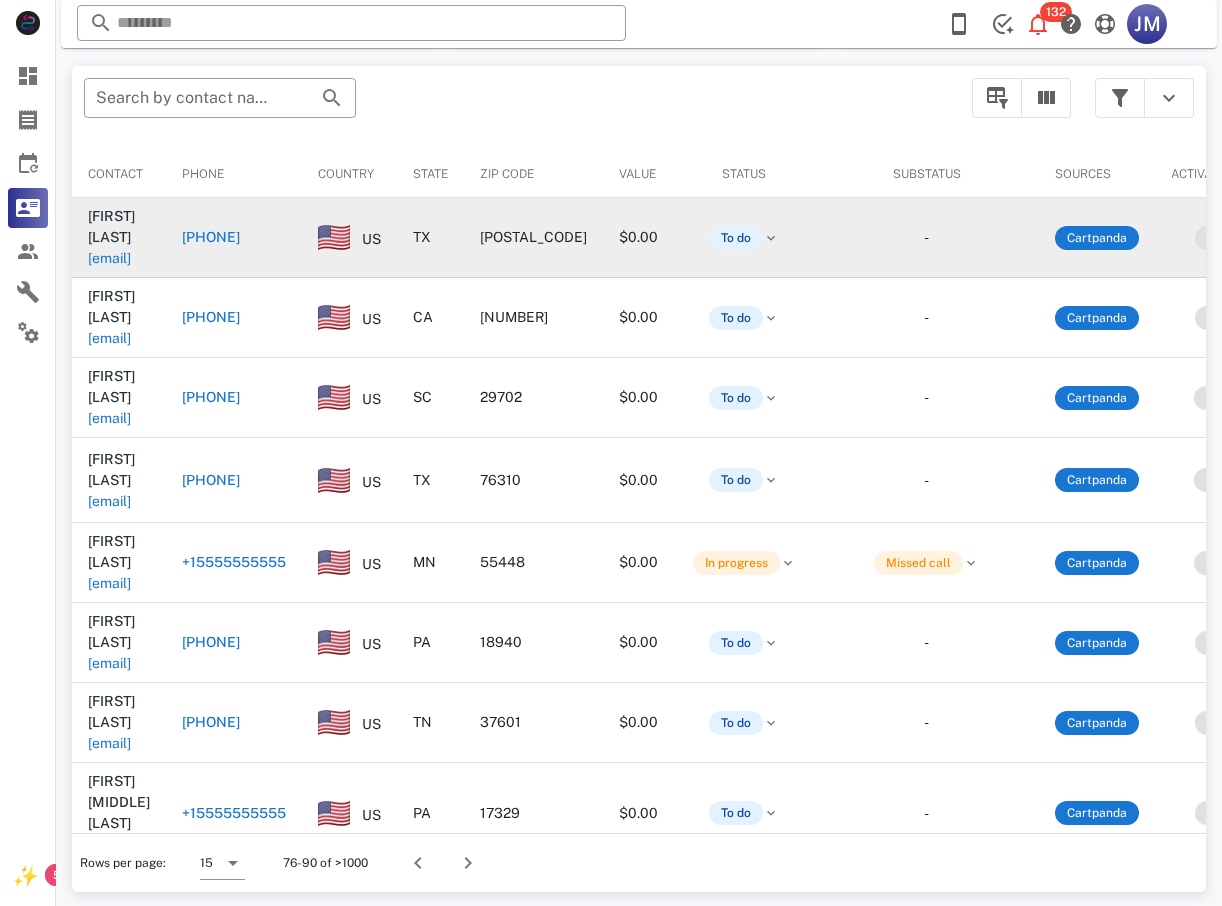 click on "[PHONE]" at bounding box center (211, 237) 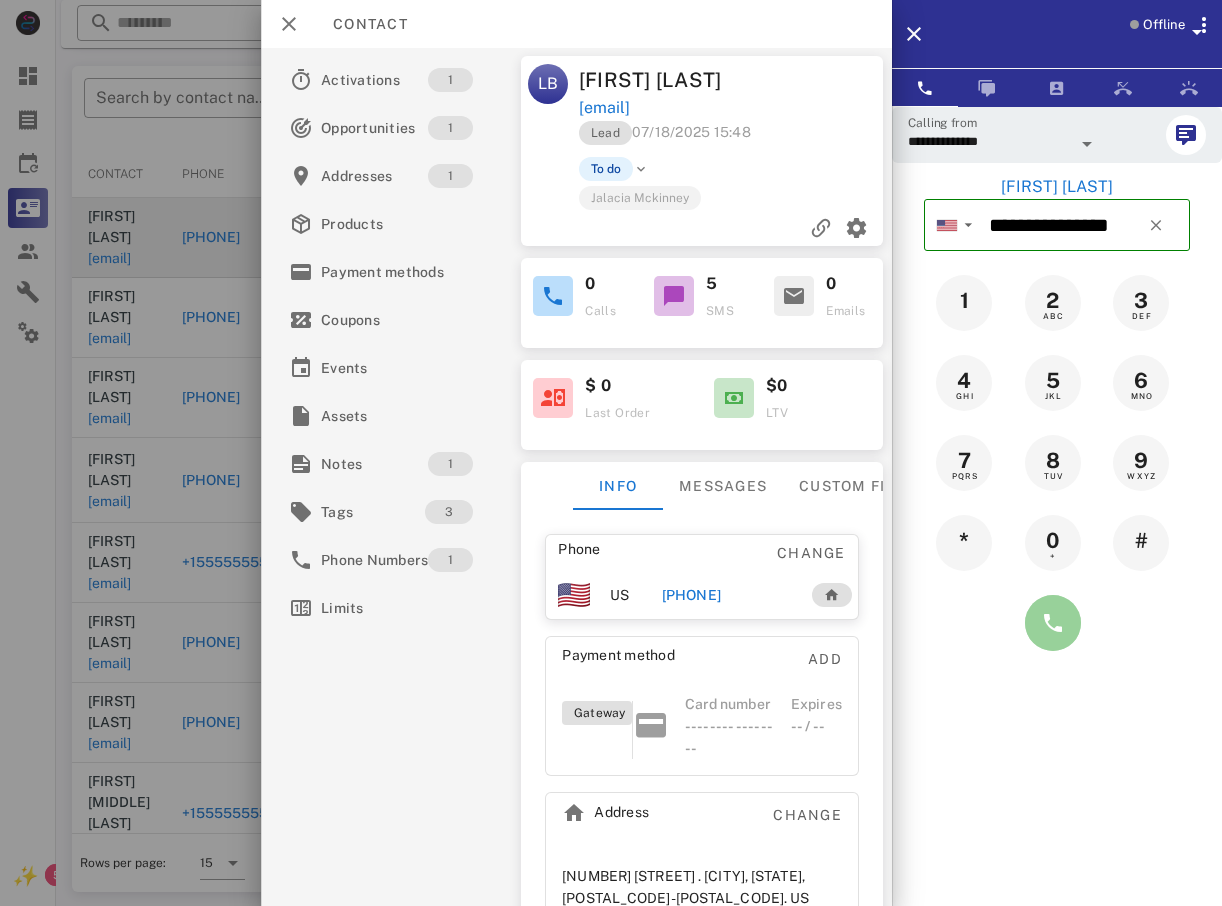 click at bounding box center (1053, 623) 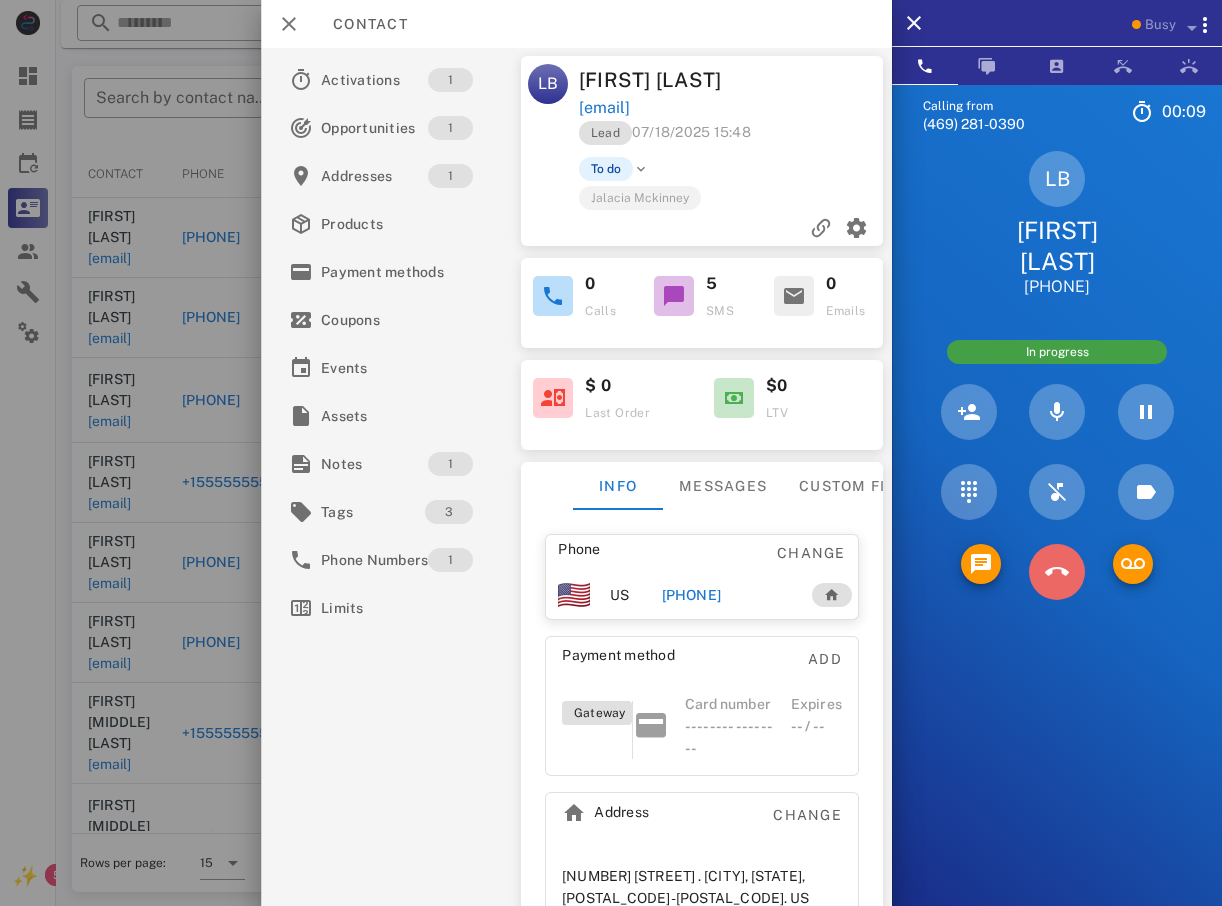 drag, startPoint x: 1048, startPoint y: 580, endPoint x: 260, endPoint y: 316, distance: 831.04755 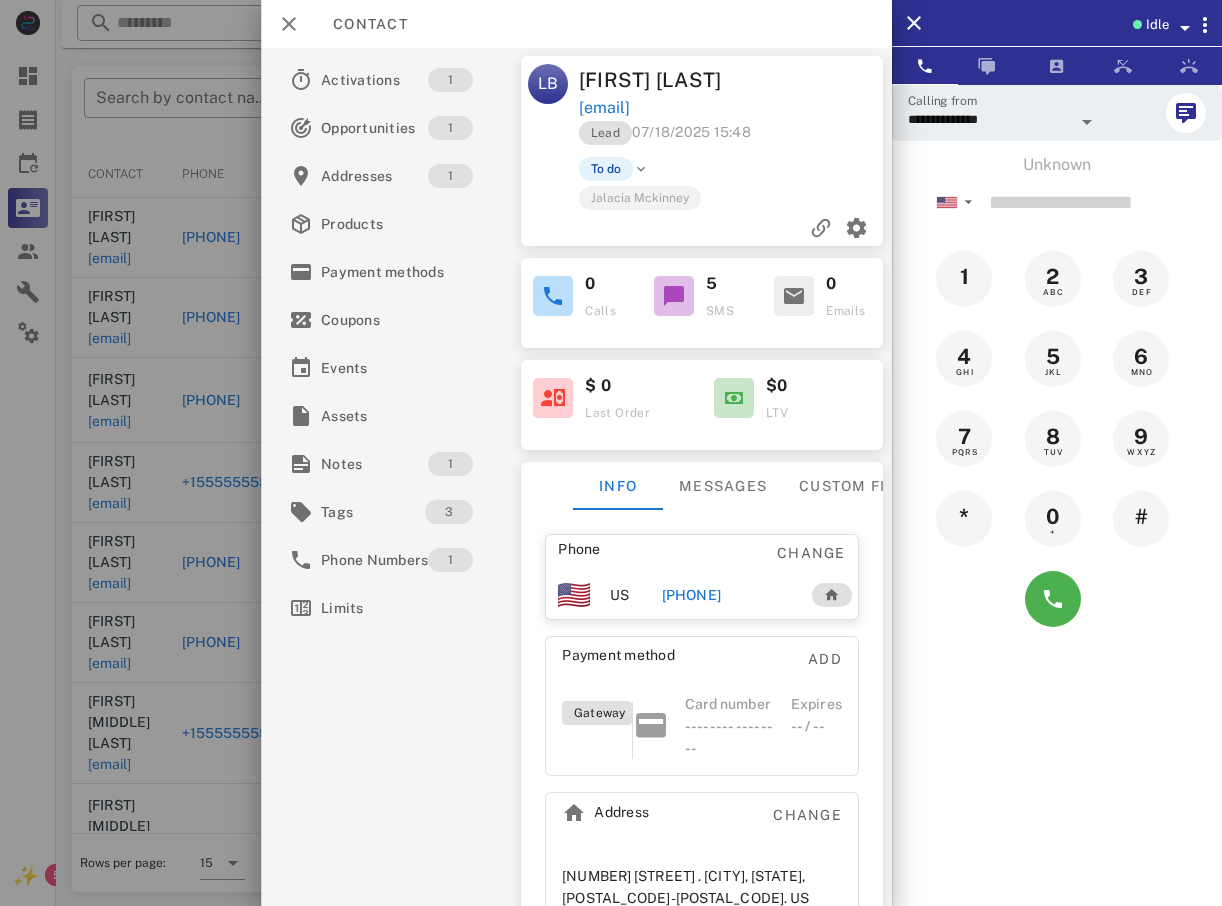 drag, startPoint x: 215, startPoint y: 200, endPoint x: 222, endPoint y: 212, distance: 13.892444 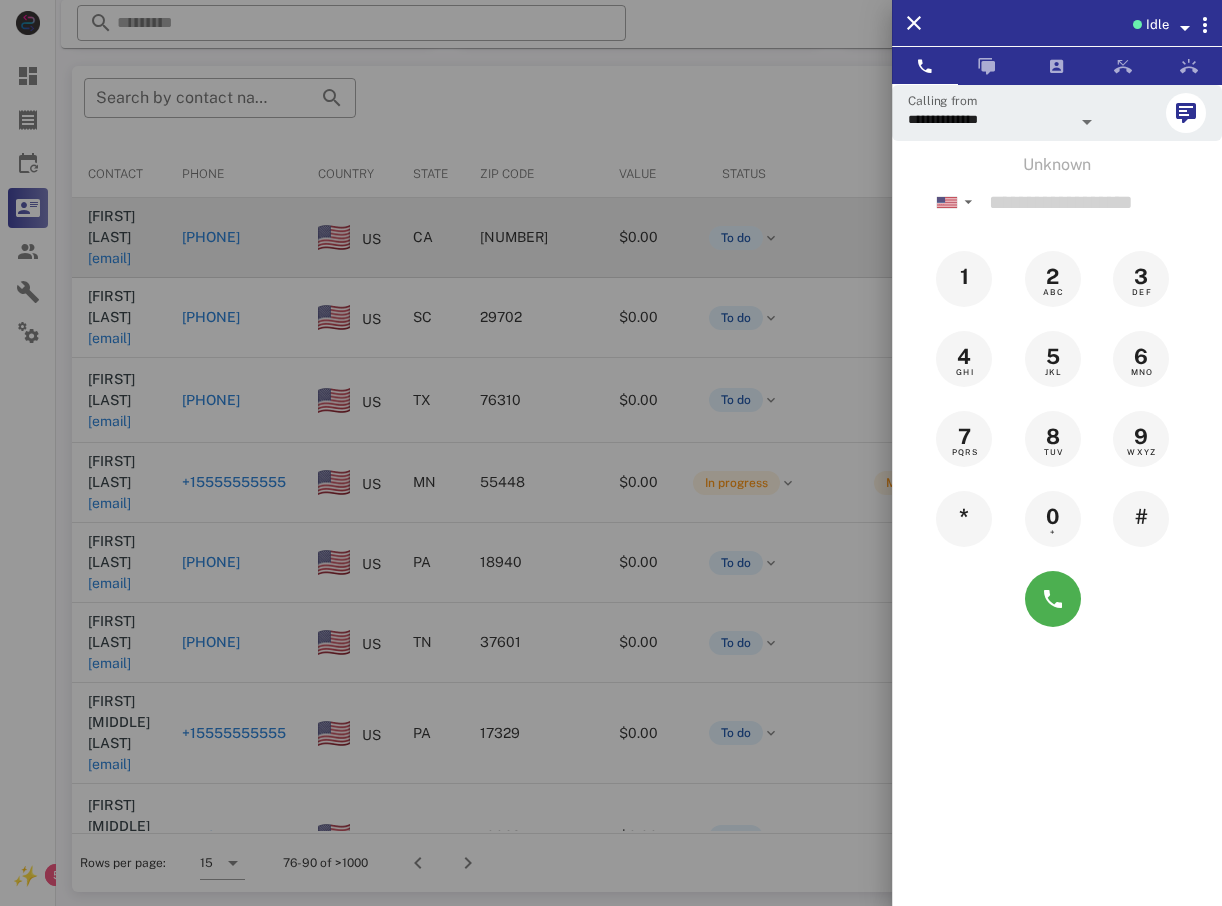 drag, startPoint x: 249, startPoint y: 205, endPoint x: 342, endPoint y: 227, distance: 95.566734 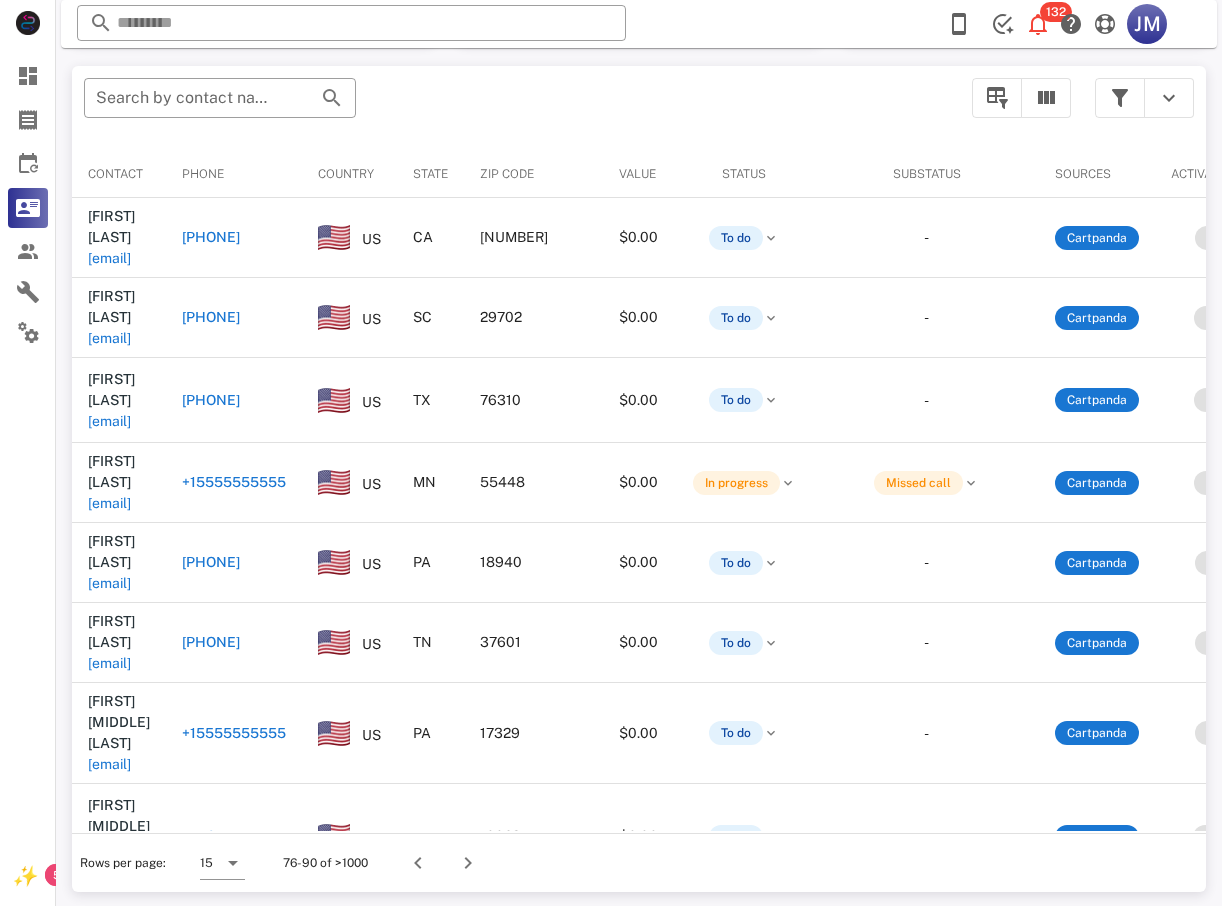 click on "[PHONE]" at bounding box center [211, 237] 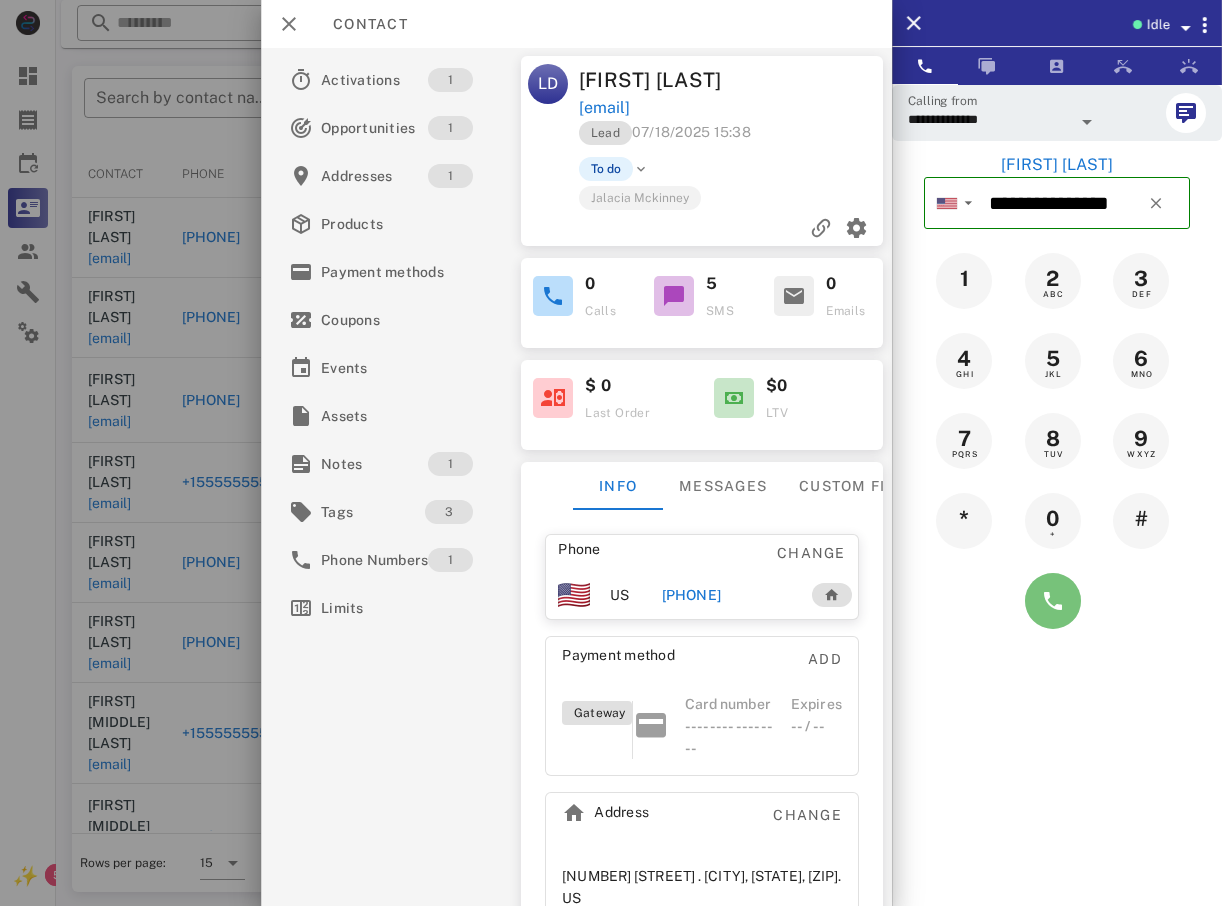 click at bounding box center (1053, 601) 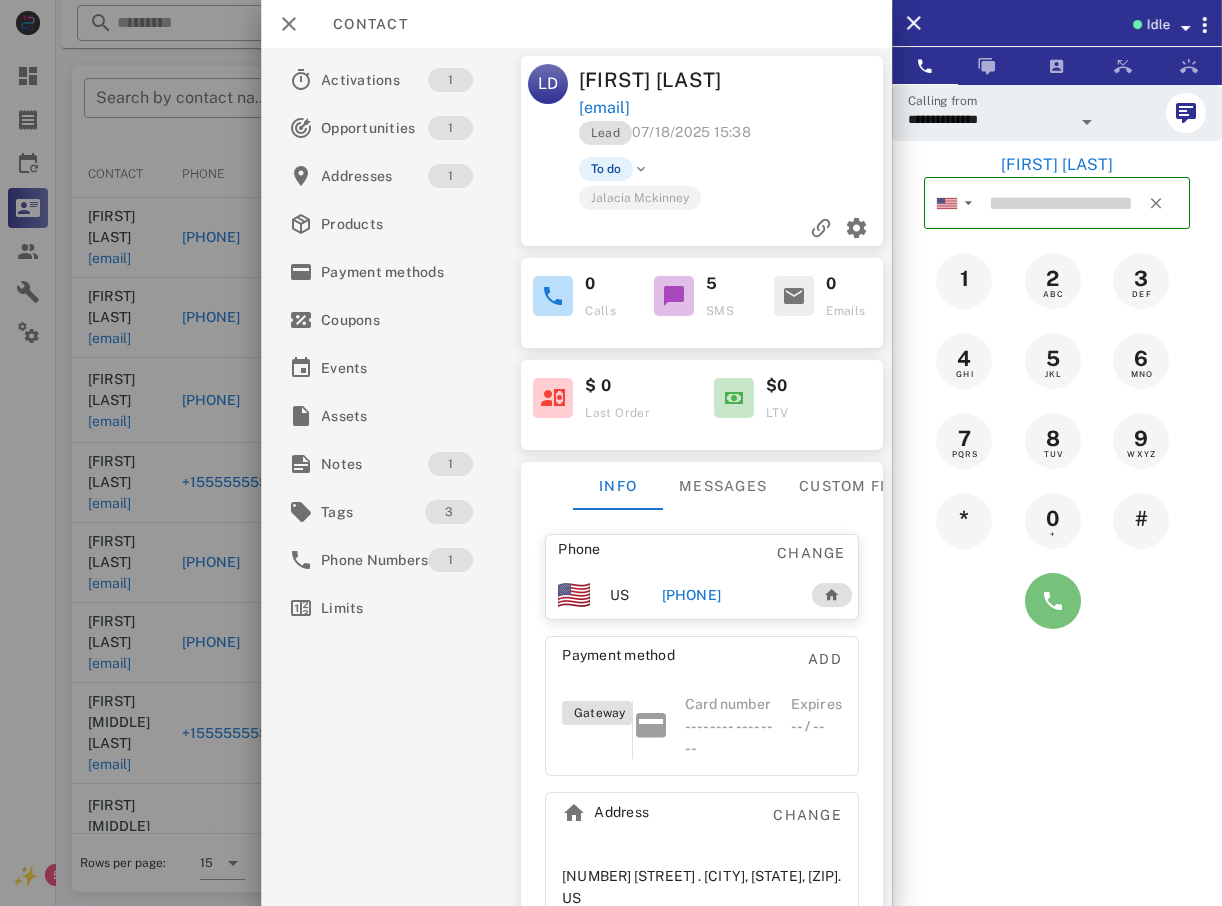 click on "[FIRST] [LAST] ▼ Australia
+61
Canada
+1
Guam
+1671
Mexico (México)
+52
New Zealand
+64
United Kingdom
+44
United States
+1
1 2 ABC 3 DEF 4 GHI 5 JKL 6 MNO 7 PQRS 8 TUV 9 WXYZ * 0 + # Ringing Directory ​ WC [FIRST] [LAST] Idle KW [FIRST] [LAST] Idle A1 Agent 120 Idle A1 Agent 122 Idle A1 Agent 130 Idle CA [FIRST] [LAST] Idle DT [FIRST] [LAST] Idle JR [FIRST] [LAST] Idle LB [FIRST] [LAST] Idle LM [FIRST] [LAST] Idle MC [FIRST] [LAST] Idle MJ [FIRST] [LAST] Idle NW [FIRST] [LAST] Idle SJ [FIRST] [LAST] Idle TL [FIRST] [LAST] Idle TC [FIRST] [LAST] Idle AG [FIRST] [LAST] Busy HR [FIRST] [LAST] Busy JS [FIRST] [LAST] Busy KW [FIRST] [LAST] Busy WC [FIRST] [LAST] Busy LJ [FIRST] [LAST] Offline AD Accounting Dept Offline A1 Agent 112 Offline A1 agent 114 Offline" at bounding box center [1057, 397] 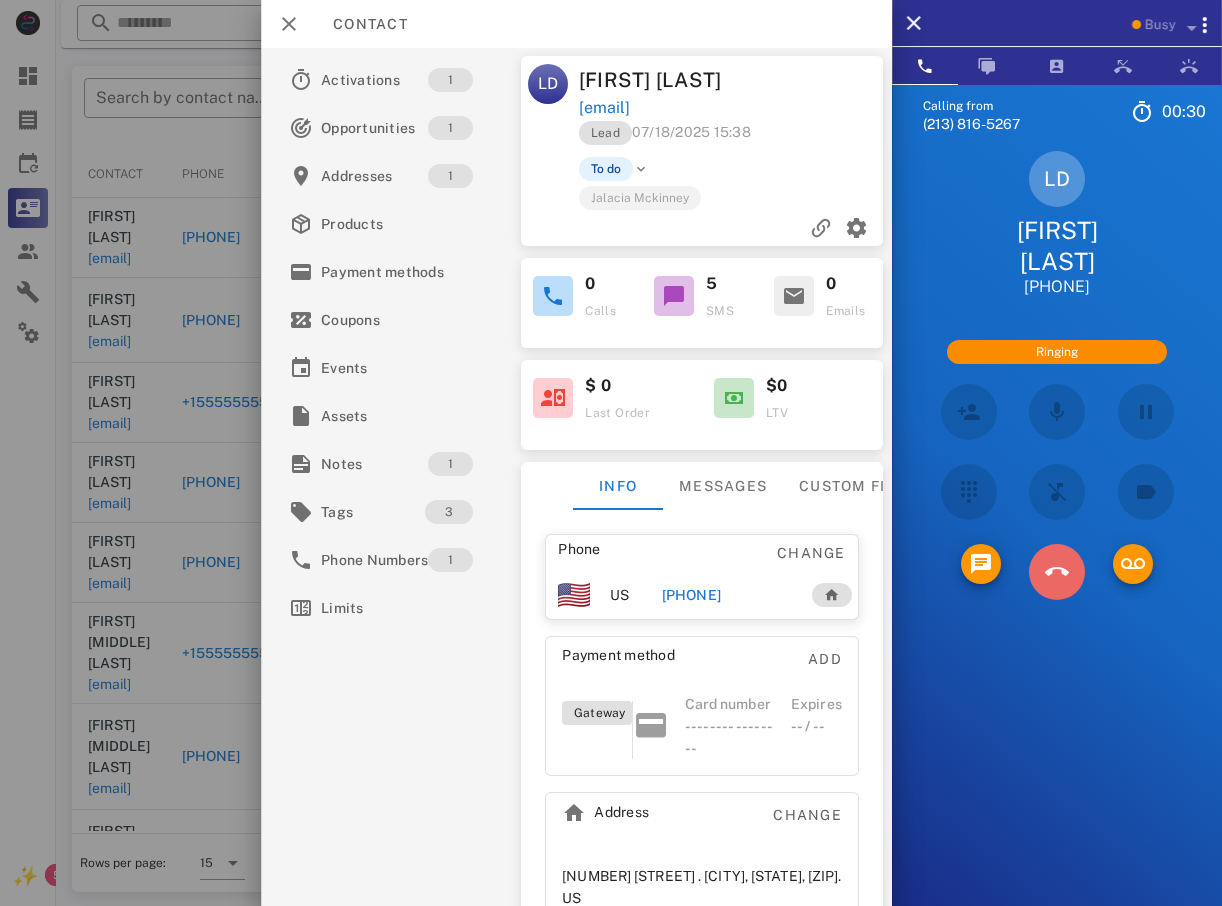 click at bounding box center [1057, 572] 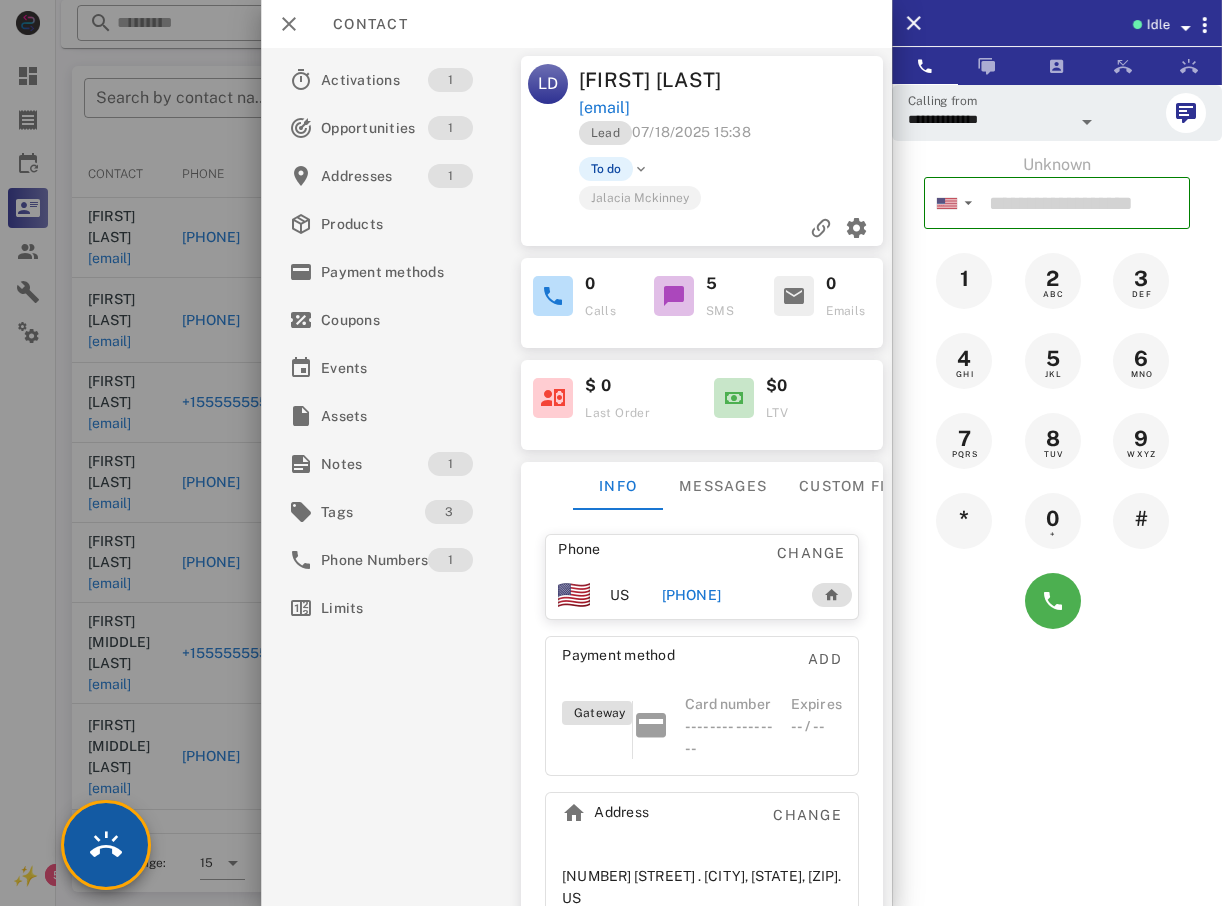 drag, startPoint x: 132, startPoint y: 819, endPoint x: 151, endPoint y: 815, distance: 19.416489 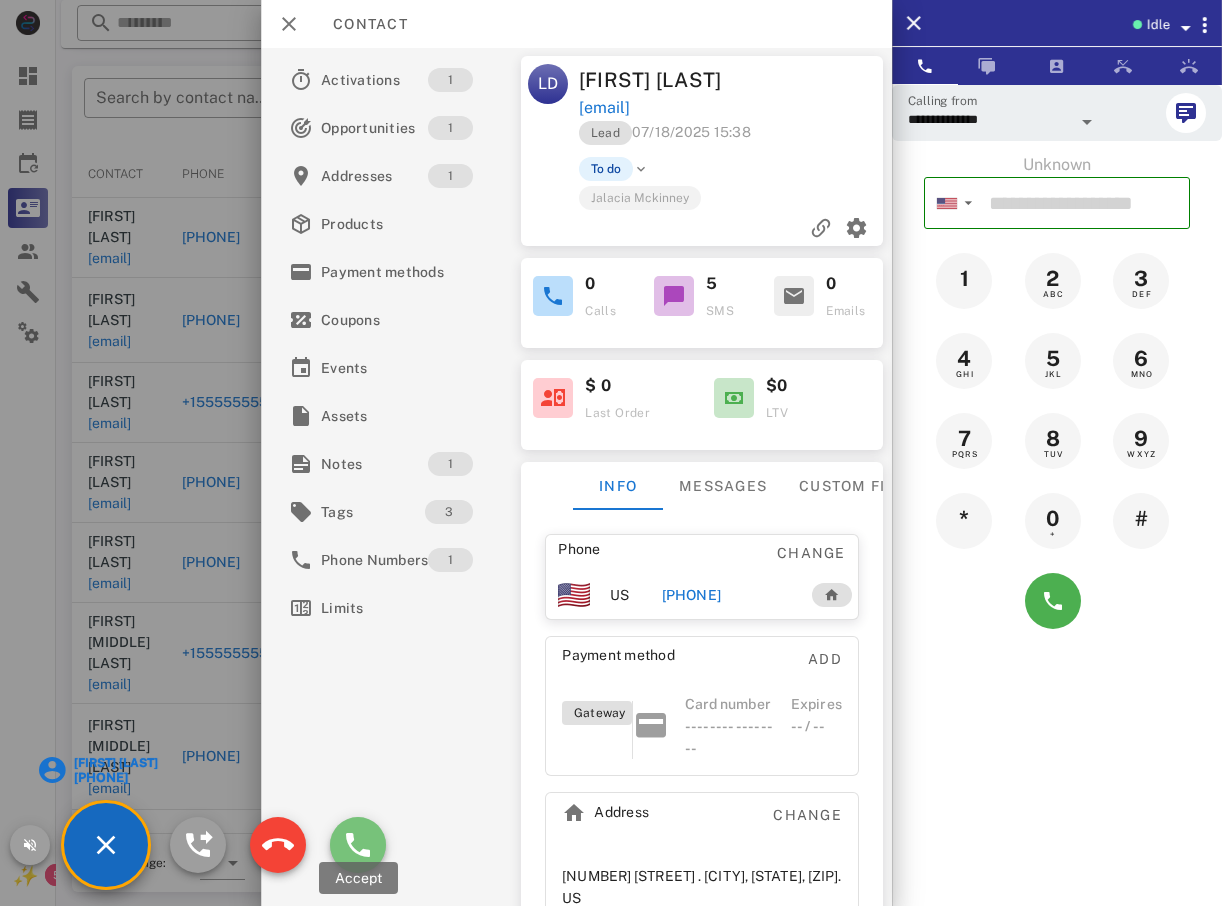 click at bounding box center (358, 845) 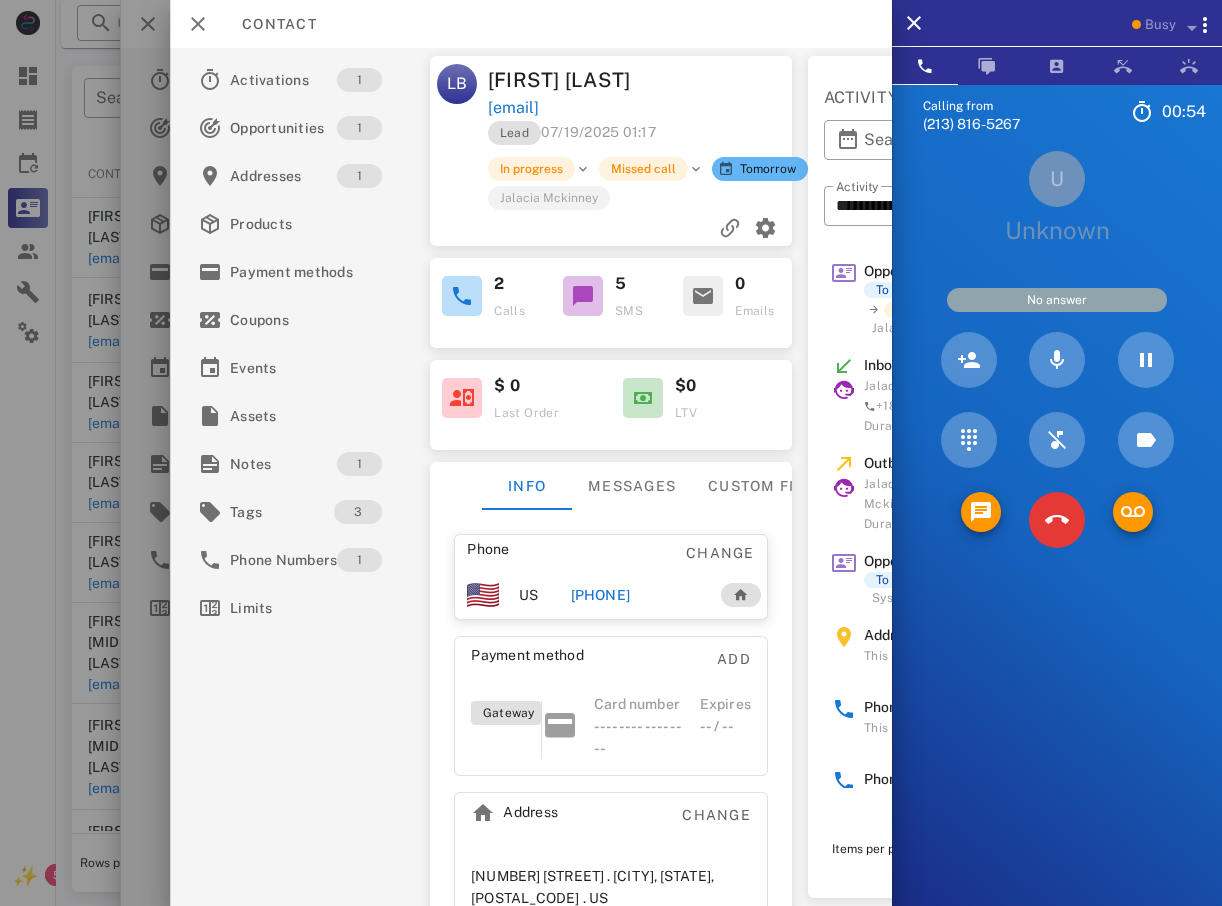 click on "Calling from [PHONE] 00: 54  Unknown      ▼     Australia
+61
Canada
+1
Guam
+1671
Mexico (México)
+52
New Zealand
+64
United Kingdom
+44
United States
+1
1 2 ABC 3 DEF 4 GHI 5 JKL 6 MNO 7 PQRS 8 TUV 9 WXYZ * 0 + #  U  Unknown  No answer  Directory ​  WC  [FIRST] [LAST]  Idle   A1  Agent 120  Idle   A1  Agent 122  Idle   A1  Agent 130  Idle   AL  [FIRST] [LAST]  Idle   CA  [FIRST] [LAST]  Idle   DT  [FIRST] [LAST]  Idle   JR  [FIRST] [LAST]  Idle   LB  [FIRST] [LAST]  Idle   LM  [FIRST] [LAST]  Idle   MC  [FIRST] [LAST]  Idle   MJ  [FIRST] [LAST]  Idle   NW  [FIRST] [LAST]  Idle   SJ  [FIRST] [LAST]  Idle   TL  [FIRST] [LAST]  Idle   TC  [FIRST] [LAST]  Idle   AG  [FIRST] [LAST]  Busy   HR  [FIRST] [LAST]  Busy   JS  [FIRST] [LAST]  Busy   KW  [FIRST] [LAST]  Busy   WC  [FIRST] [LAST]  Busy   KW  [FIRST] [LAST]  Offline   LJ  [FIRST] [LAST]  Offline   AD" at bounding box center [1057, 537] 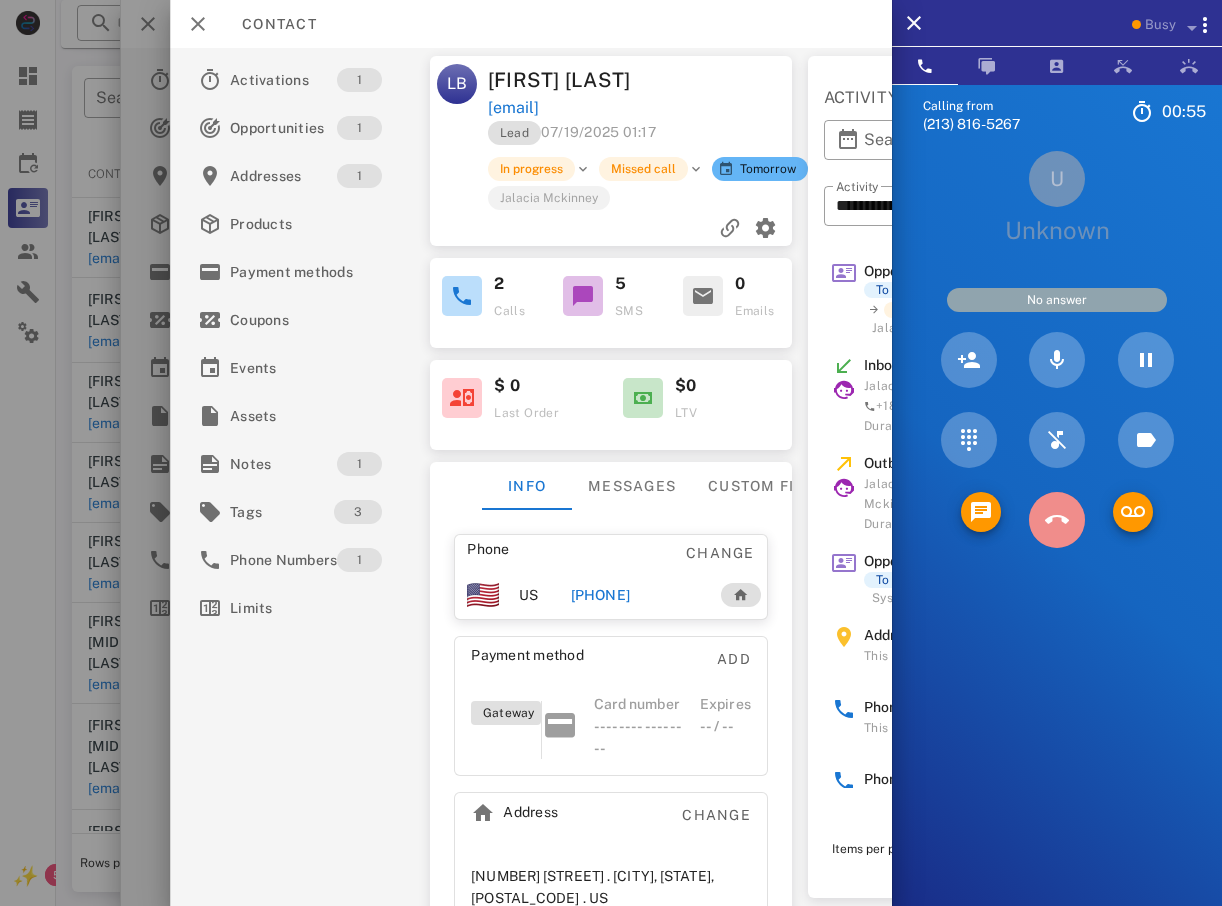 click at bounding box center (1057, 520) 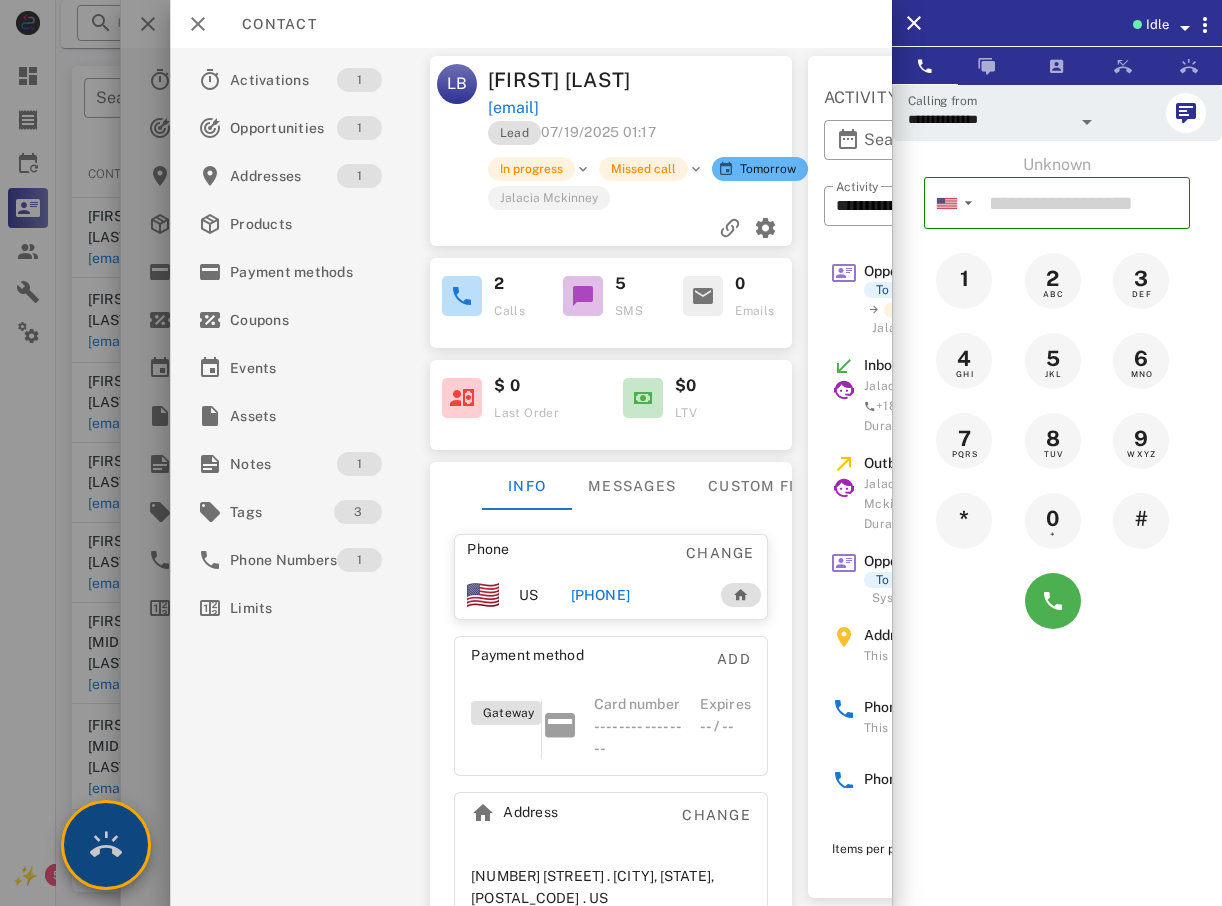 click at bounding box center (106, 845) 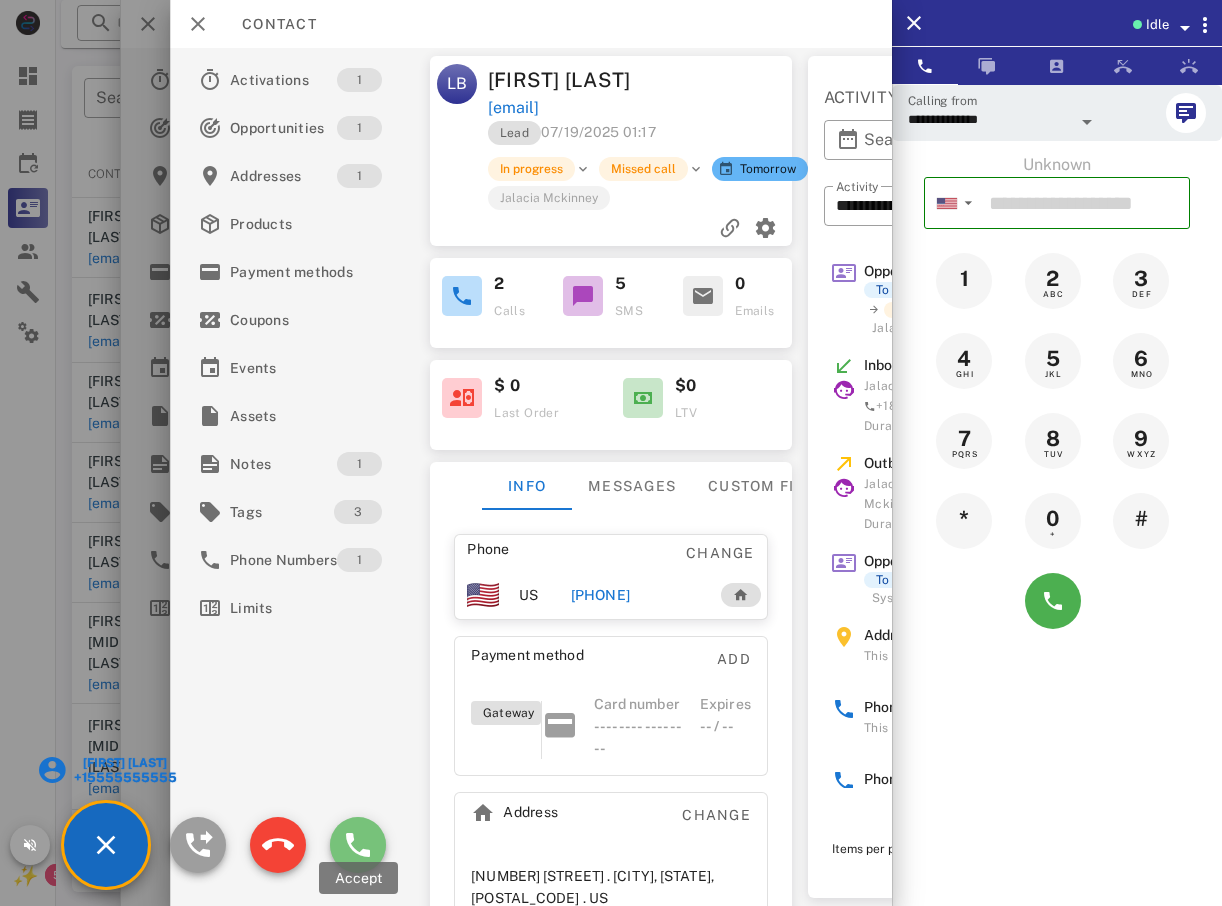 click at bounding box center (358, 845) 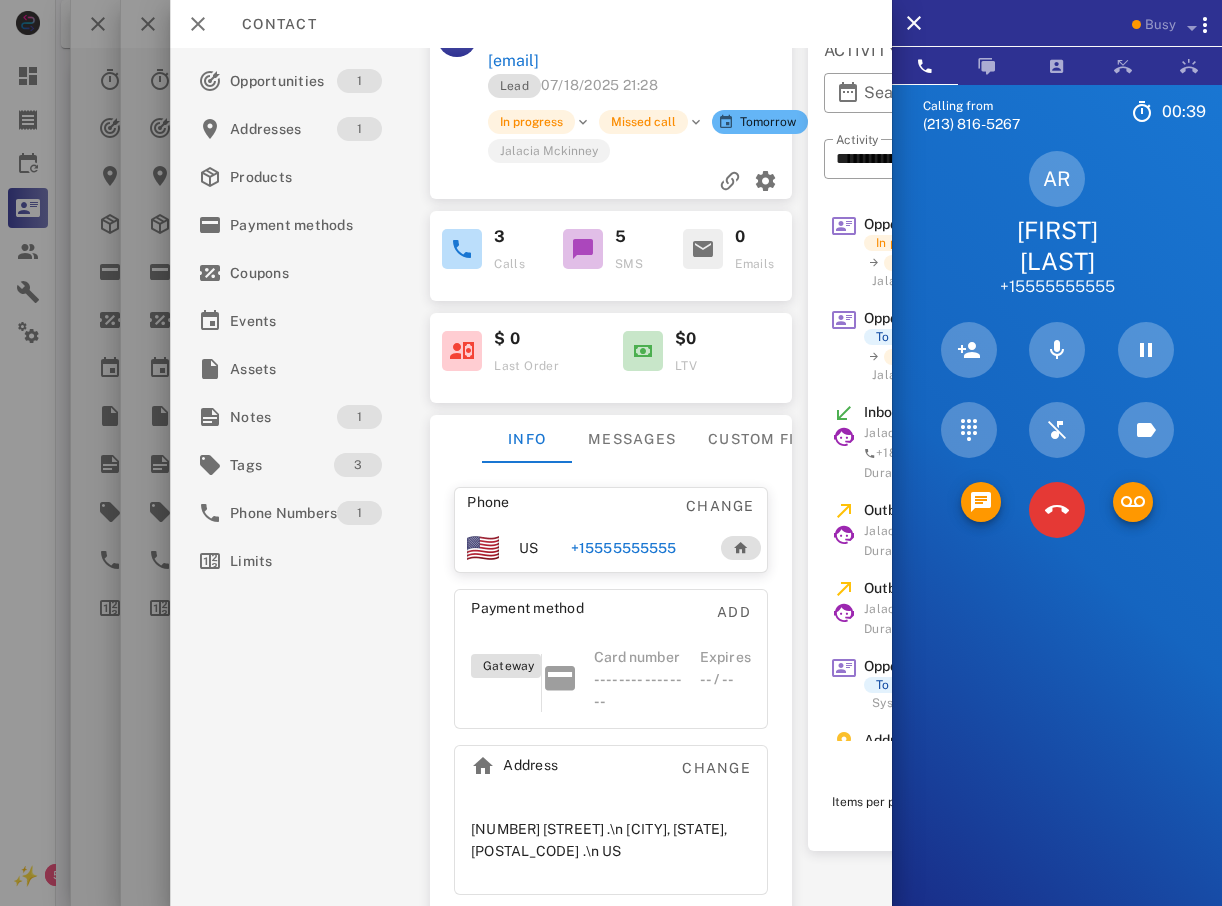 scroll, scrollTop: 70, scrollLeft: 0, axis: vertical 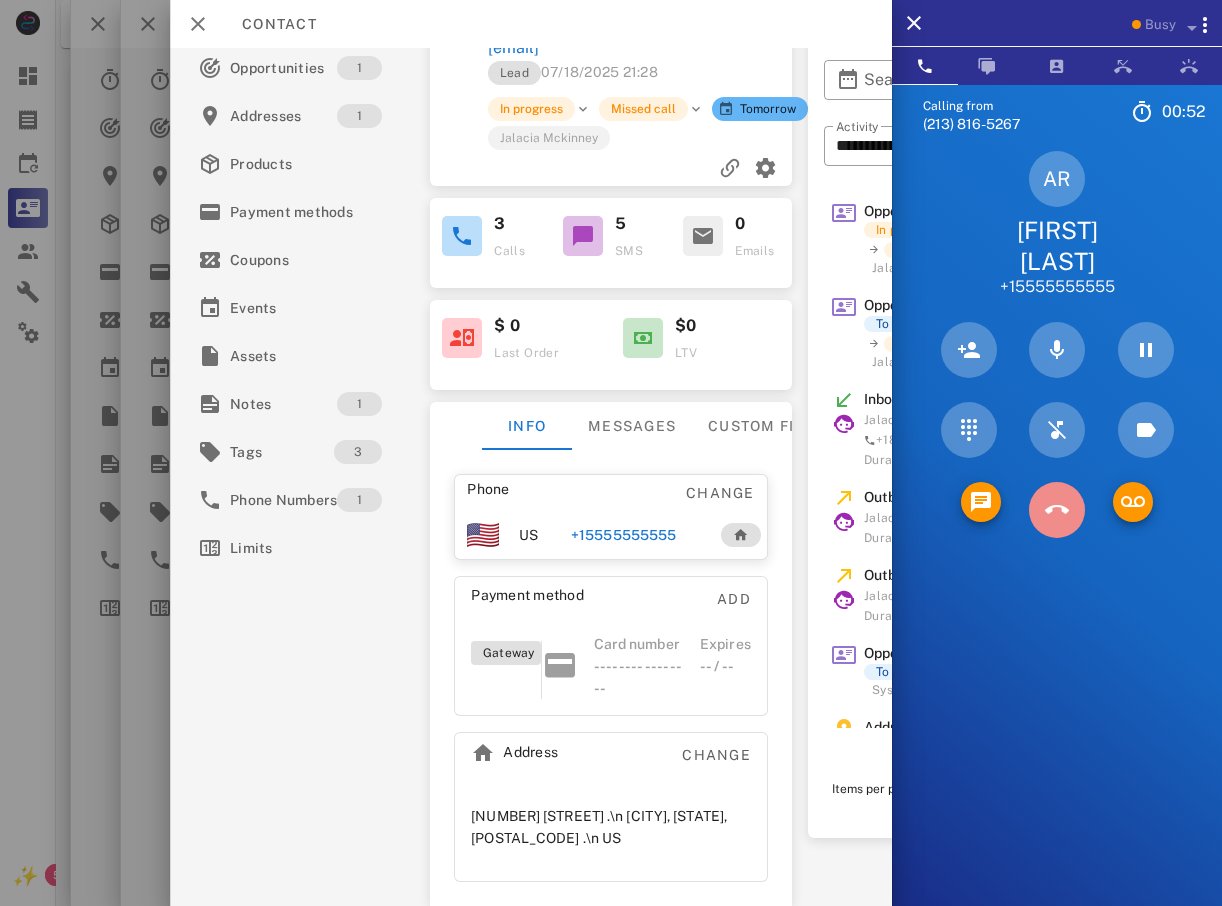 click at bounding box center (1057, 510) 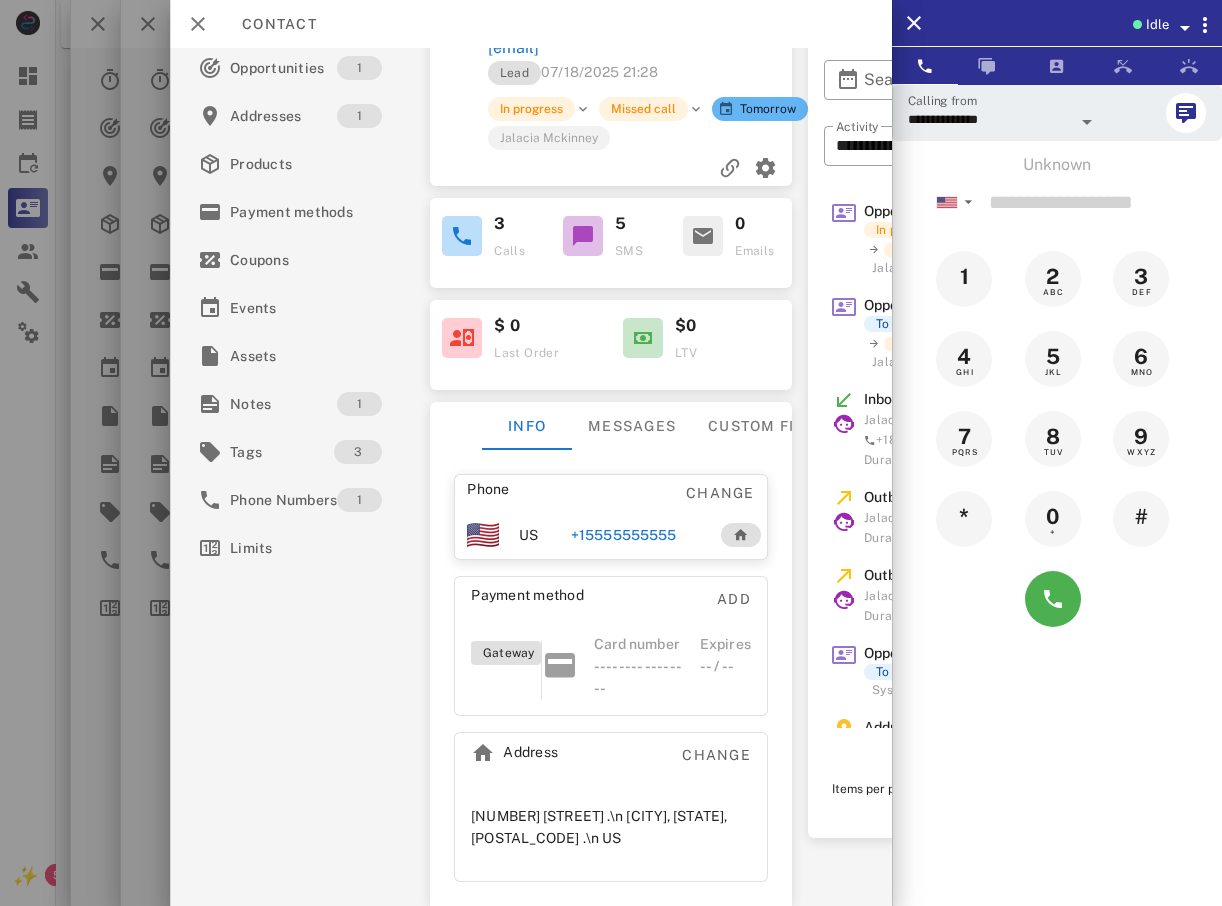 click at bounding box center [611, 453] 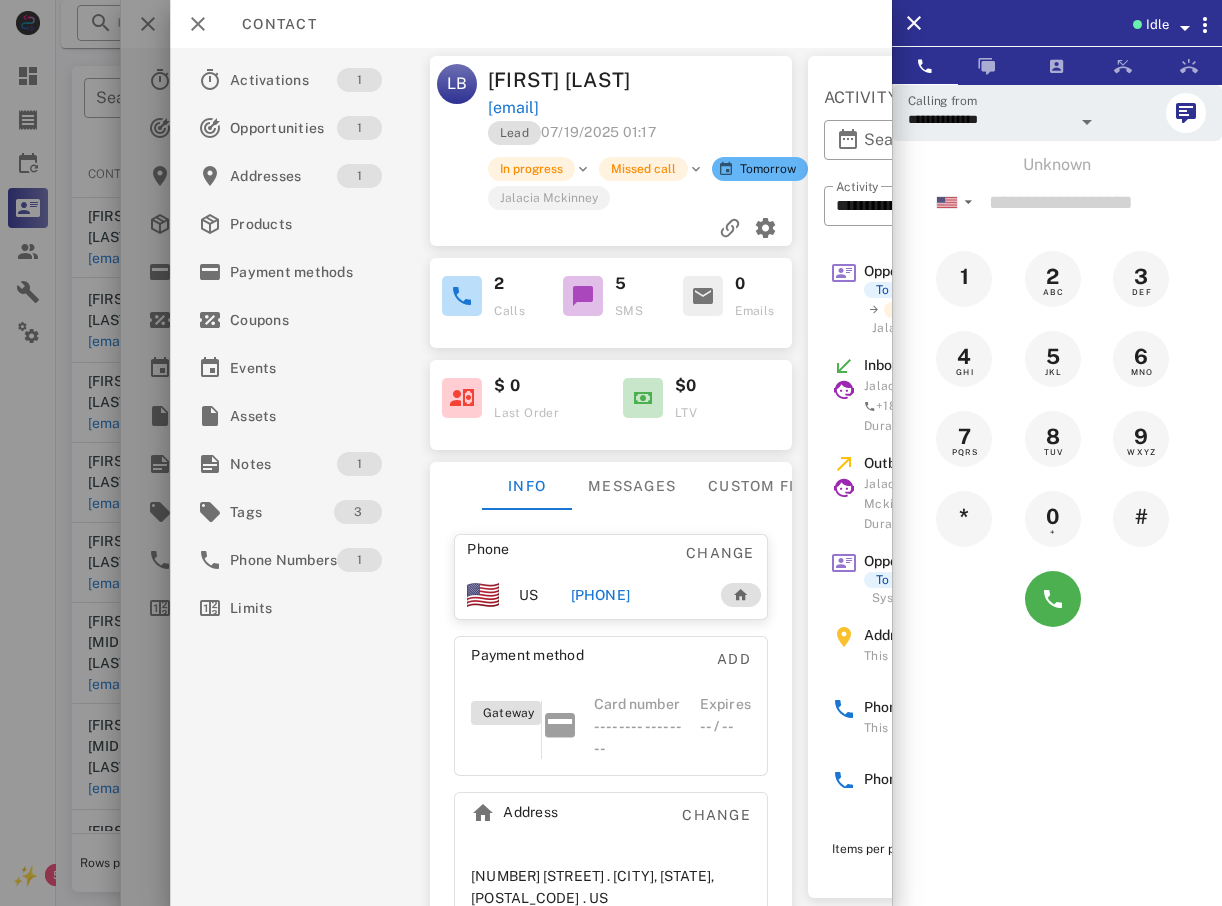 click at bounding box center (611, 453) 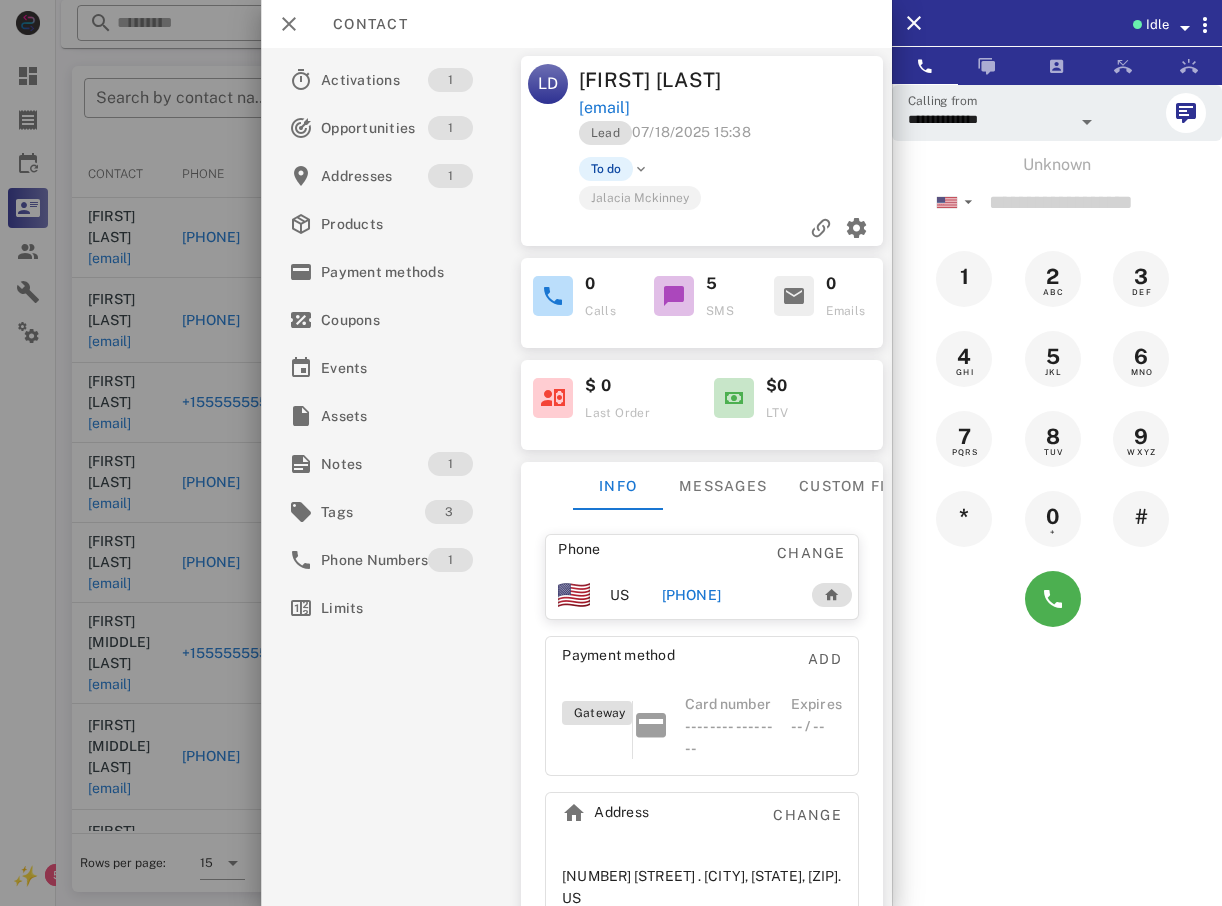 click at bounding box center [611, 453] 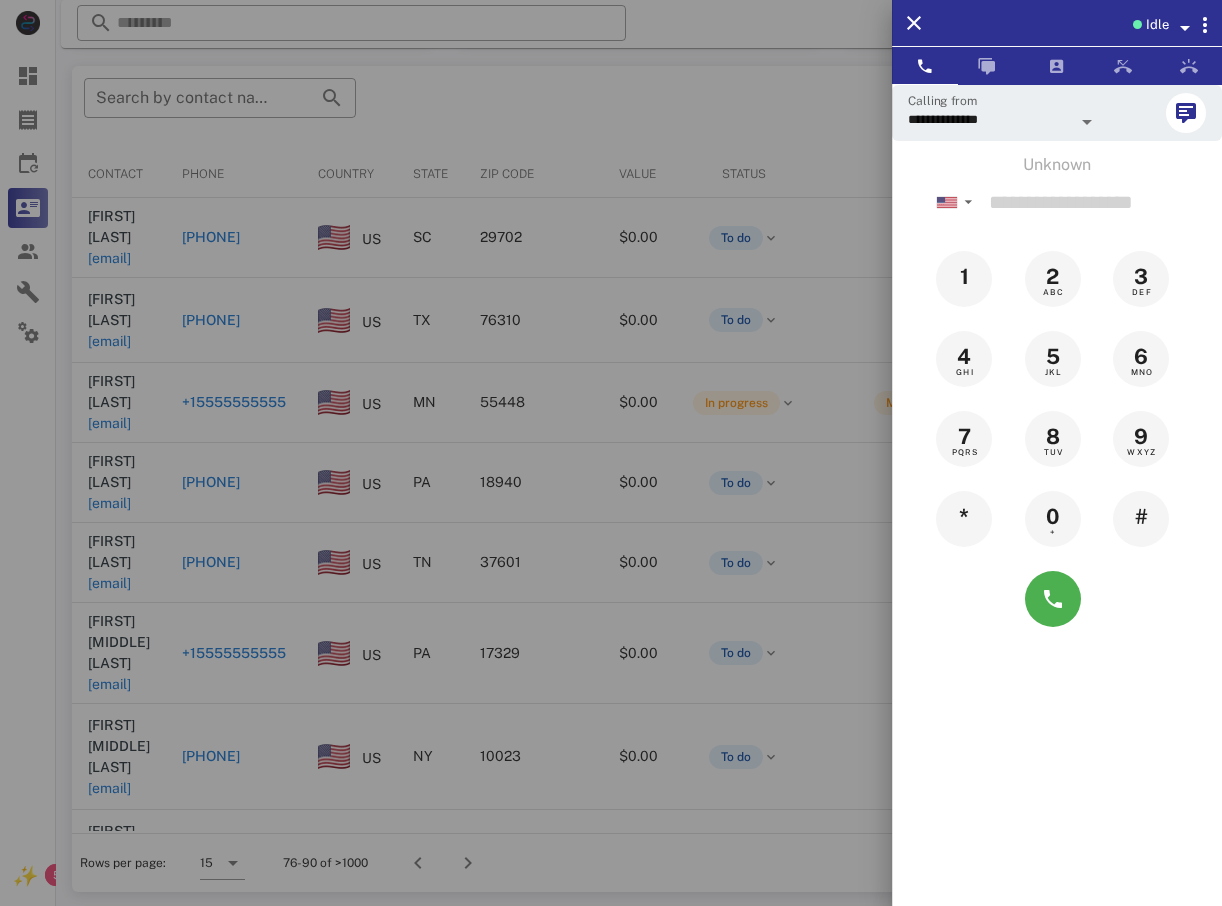 click at bounding box center (611, 453) 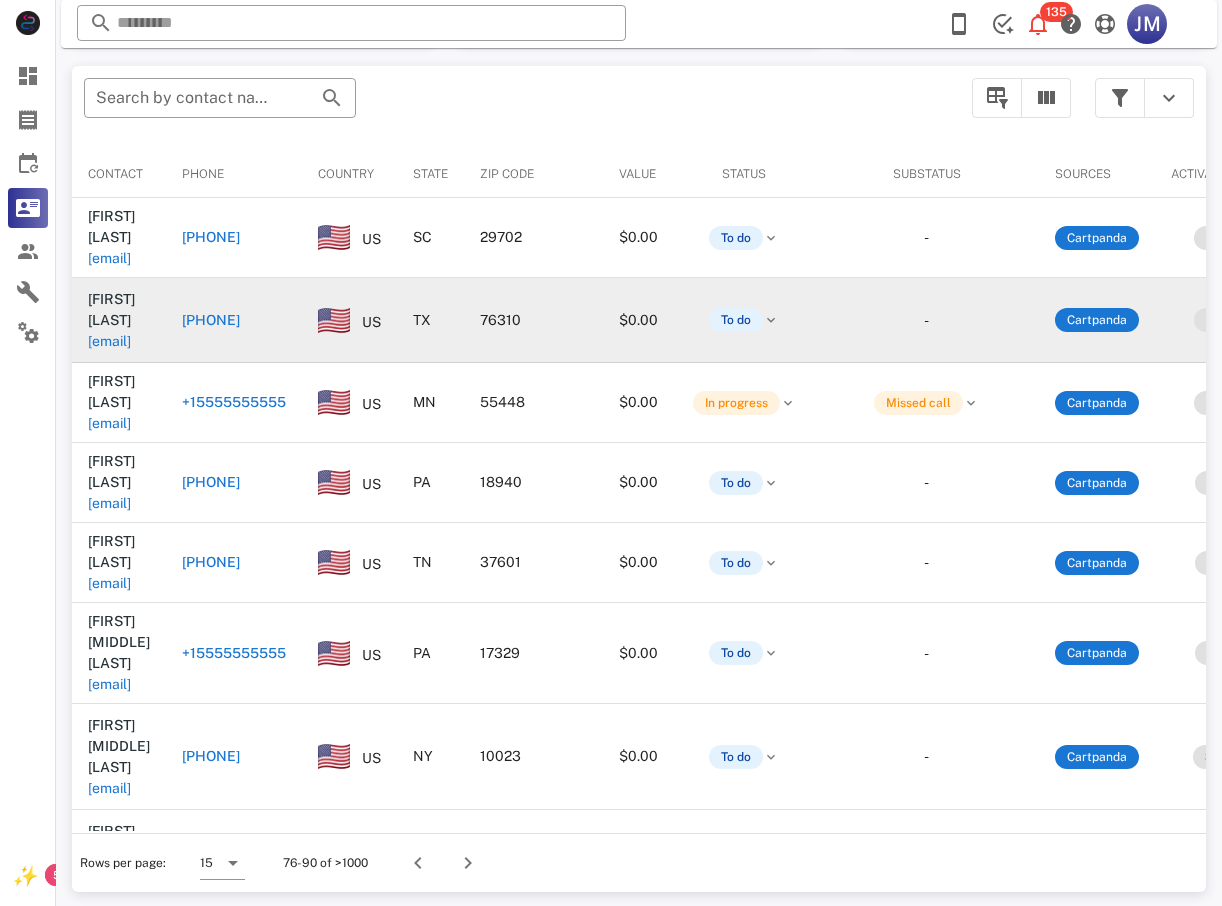 drag, startPoint x: 34, startPoint y: 506, endPoint x: 193, endPoint y: 328, distance: 238.67342 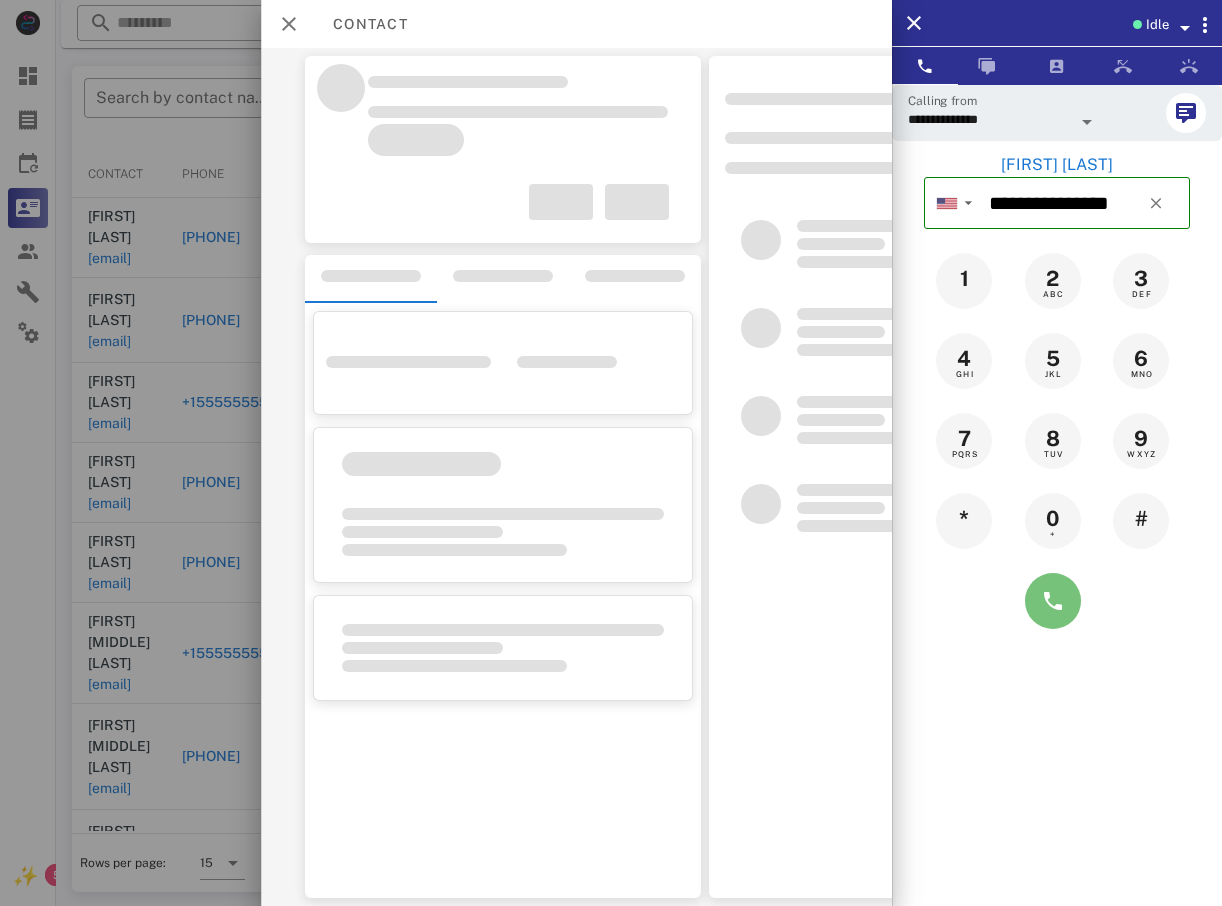click at bounding box center [1053, 601] 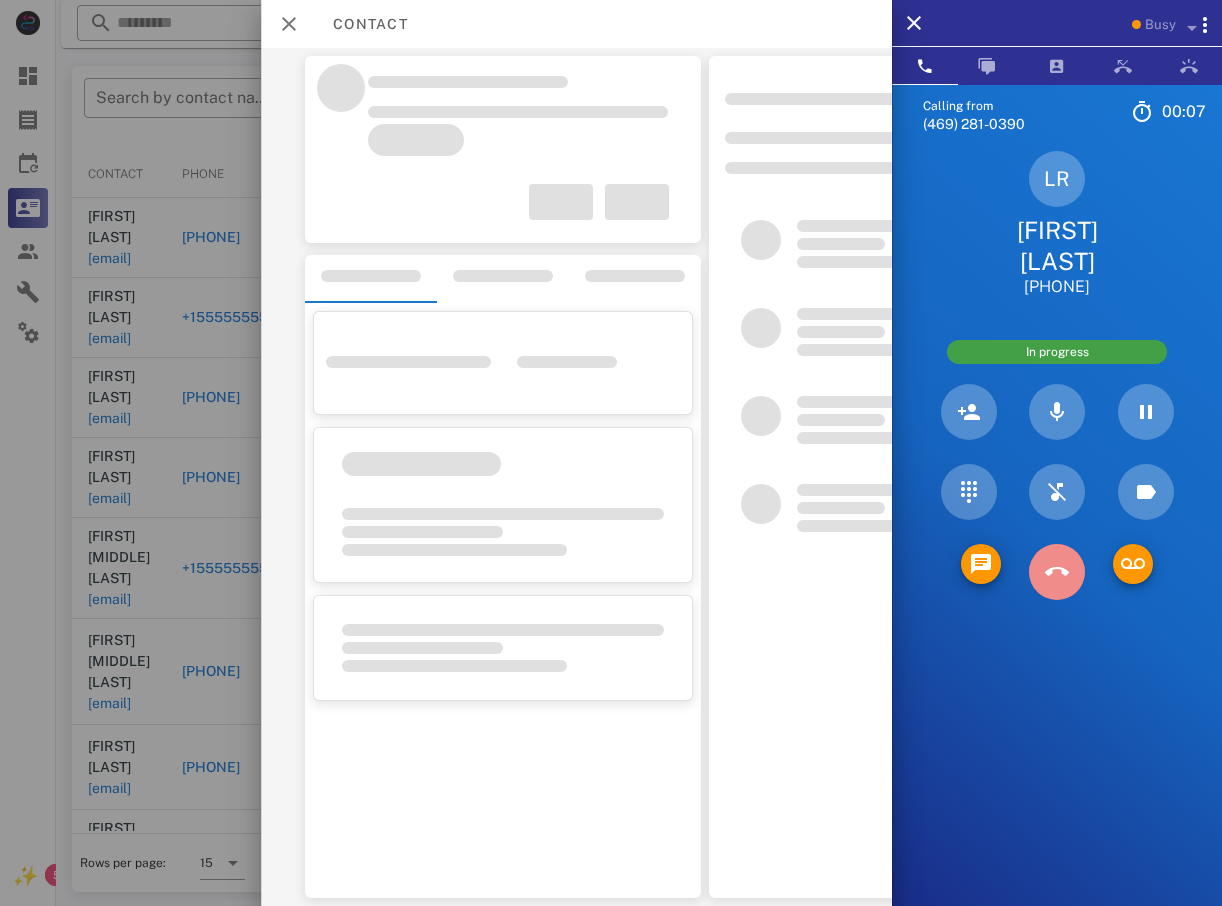 drag, startPoint x: 1074, startPoint y: 533, endPoint x: 989, endPoint y: 521, distance: 85.84288 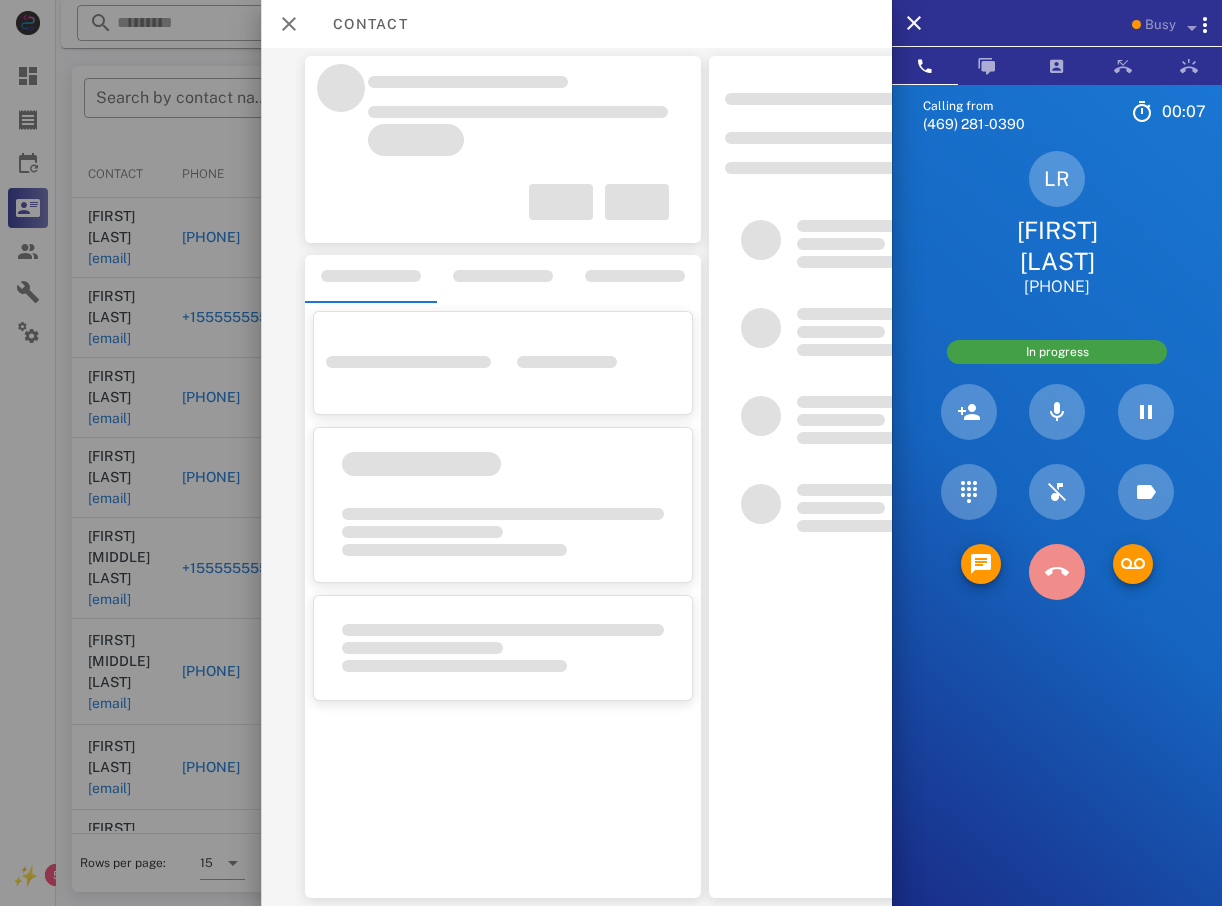 click at bounding box center (1057, 572) 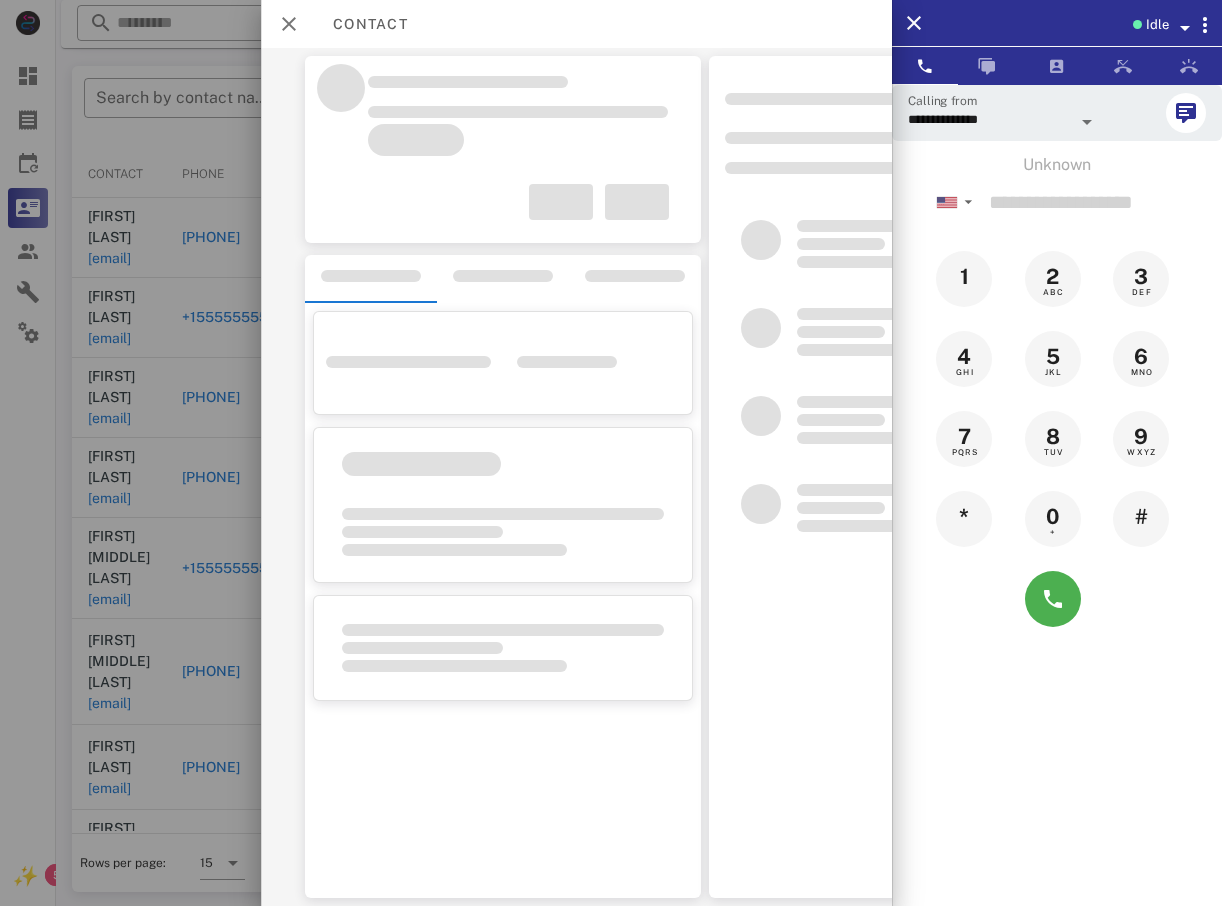 click at bounding box center [611, 453] 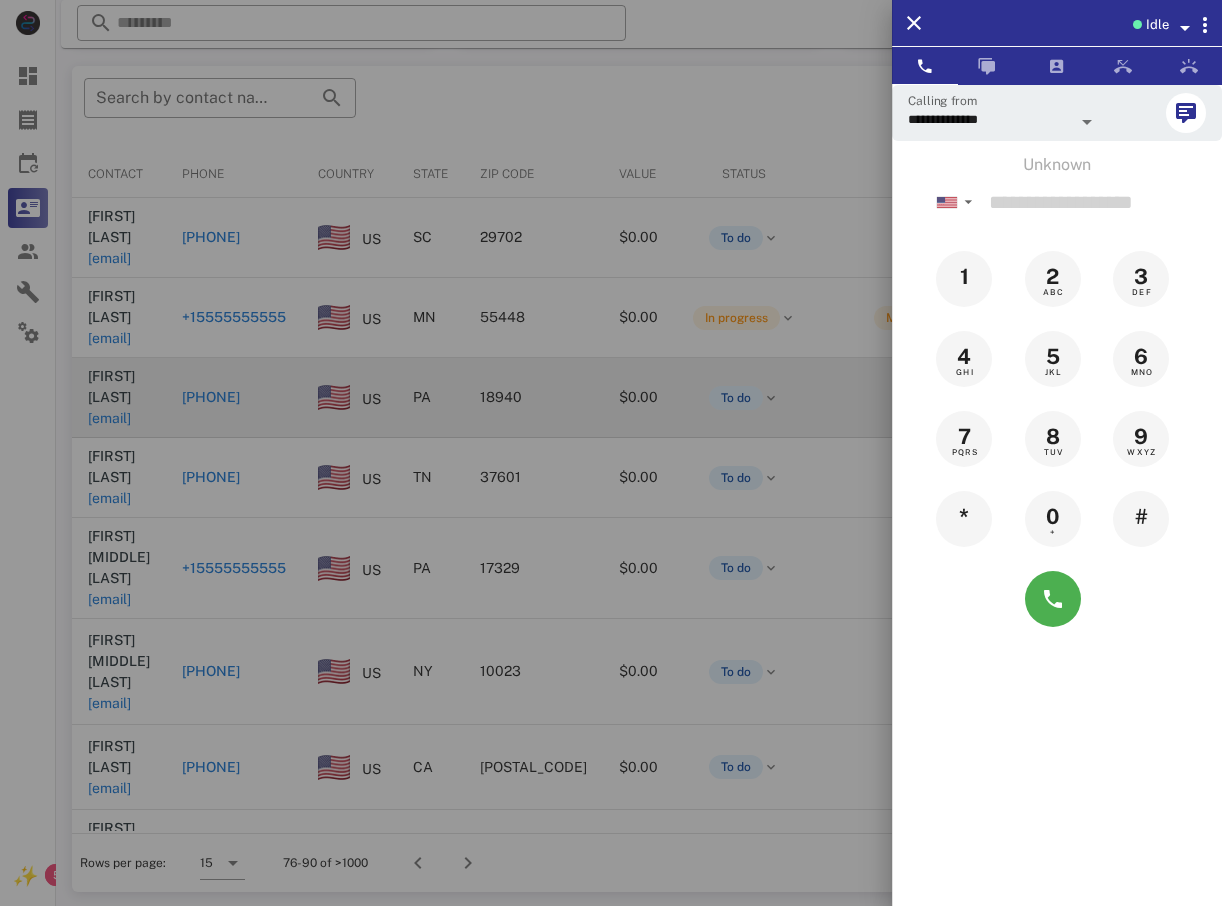 drag, startPoint x: 223, startPoint y: 361, endPoint x: 268, endPoint y: 332, distance: 53.535034 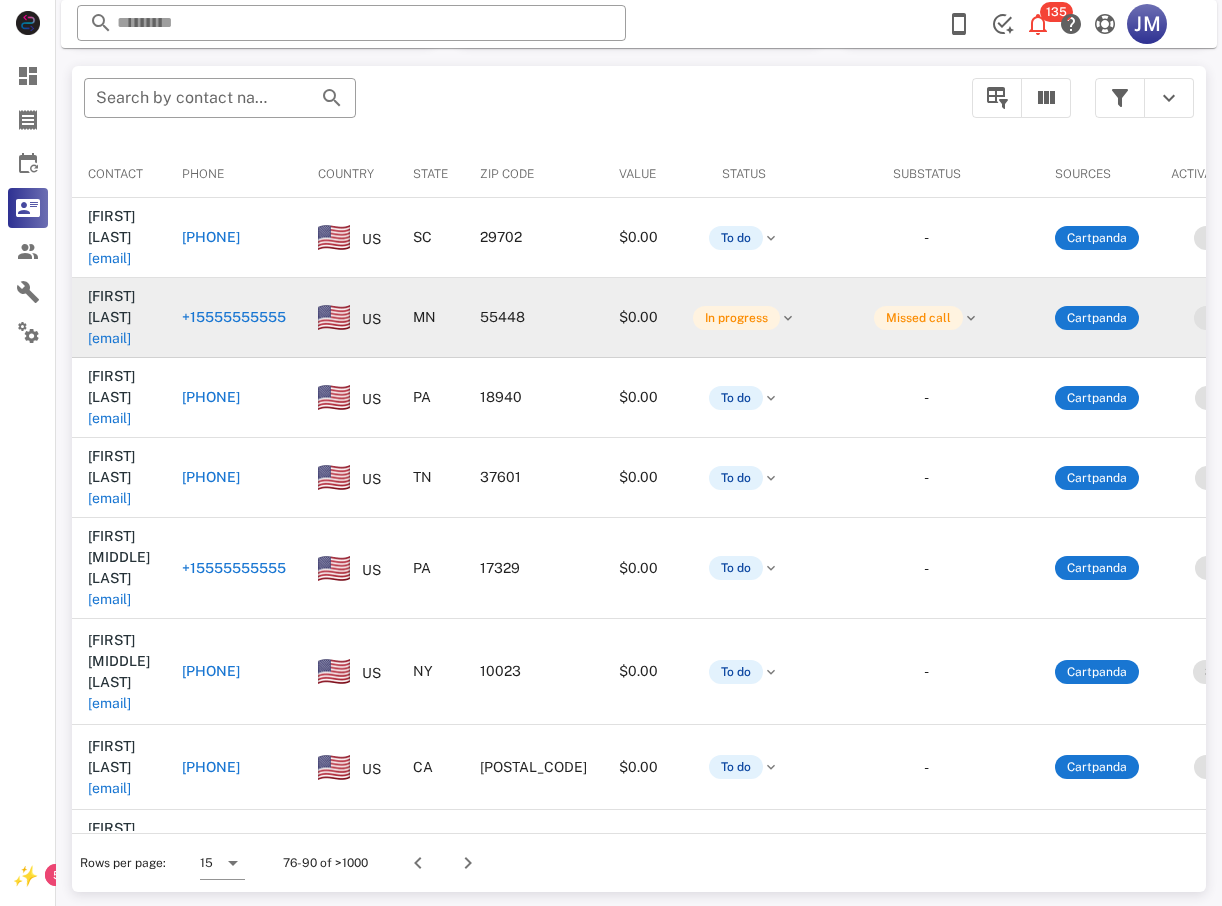 click on "+15555555555" at bounding box center (234, 317) 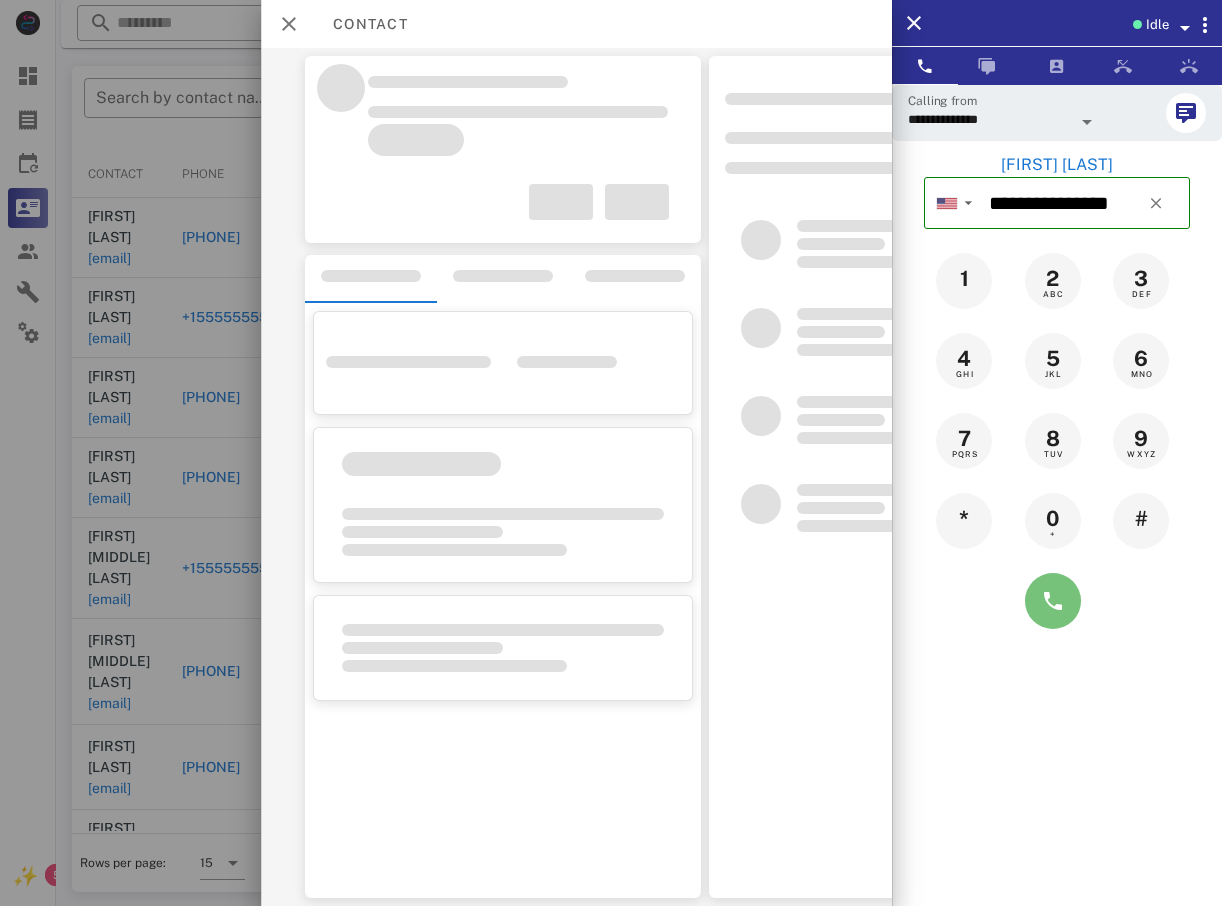 click at bounding box center (1053, 601) 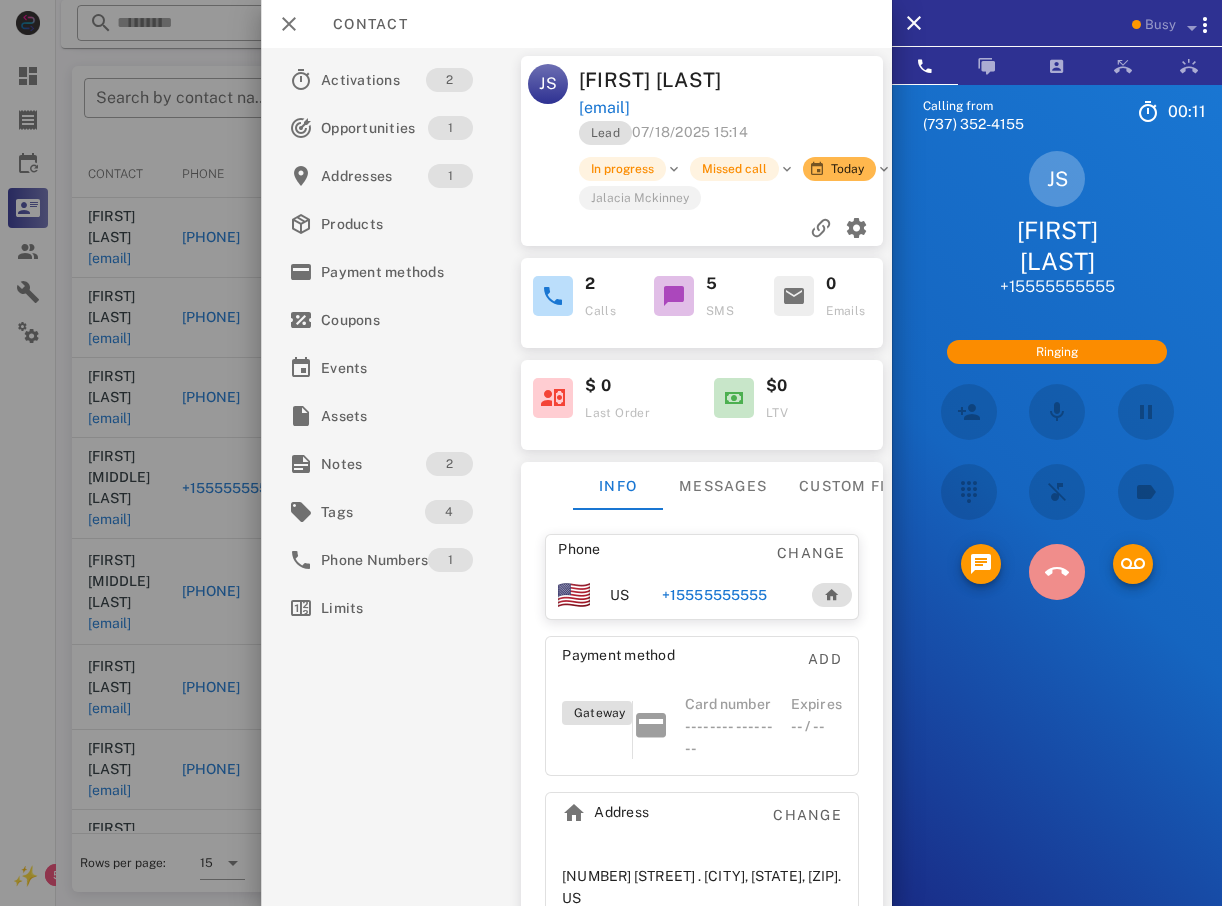 drag, startPoint x: 1069, startPoint y: 577, endPoint x: 1014, endPoint y: 578, distance: 55.00909 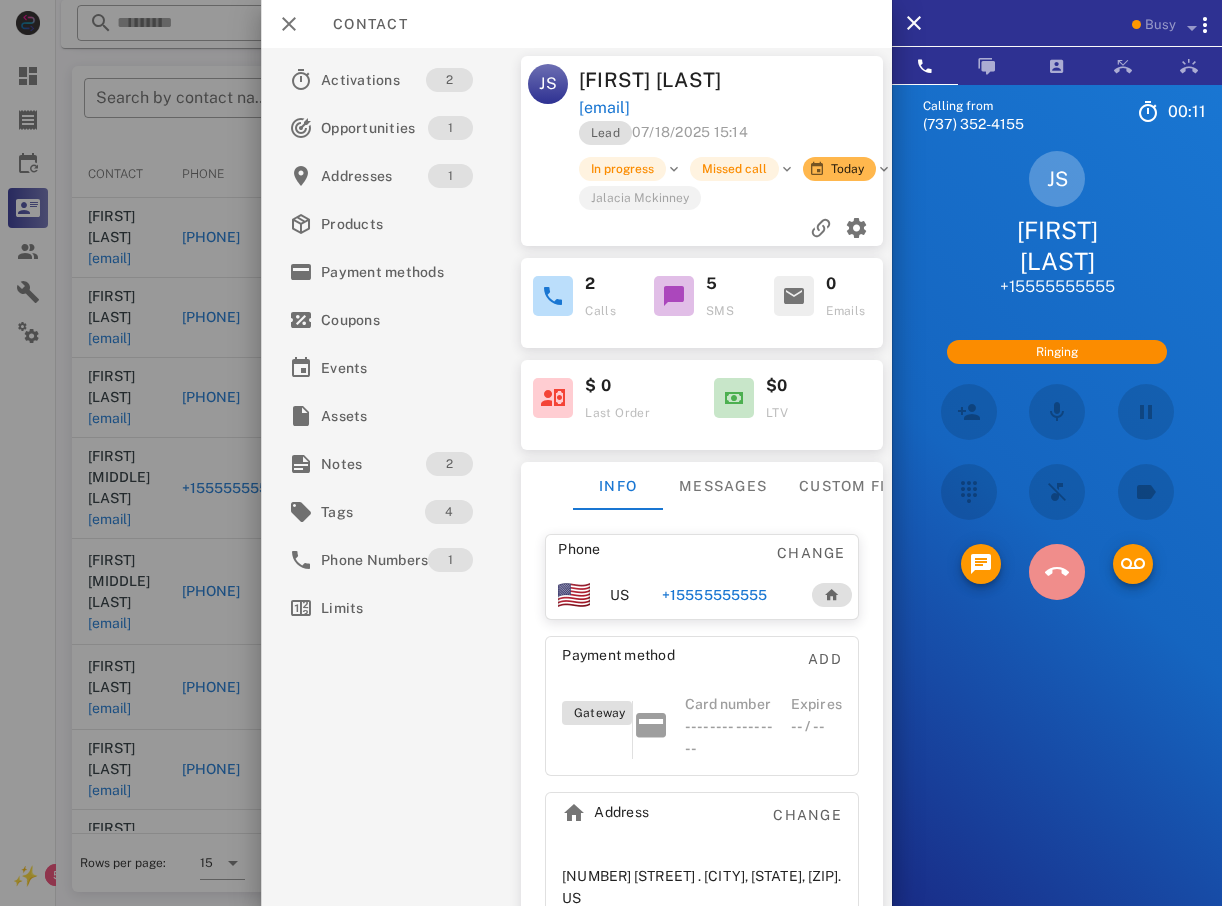 click at bounding box center [1057, 572] 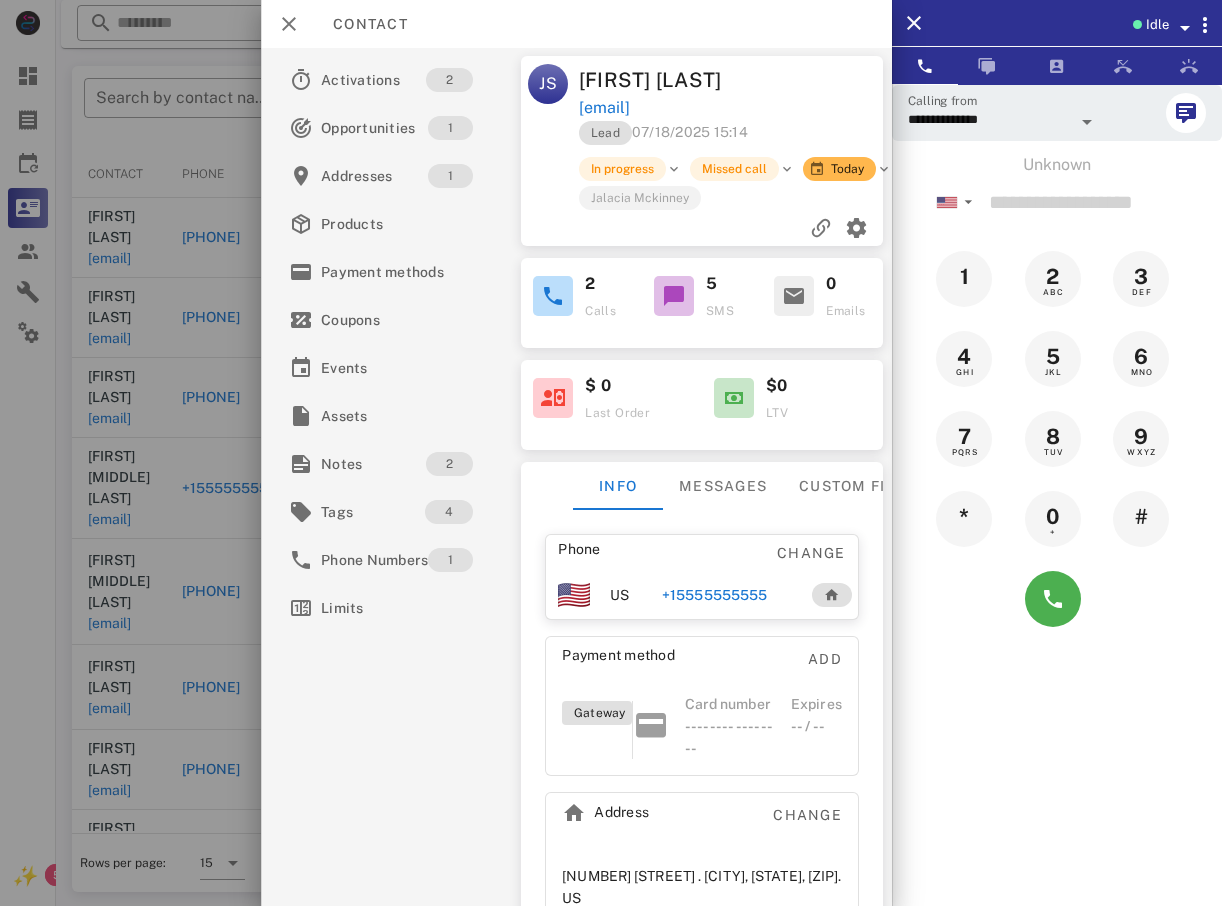 click at bounding box center [611, 453] 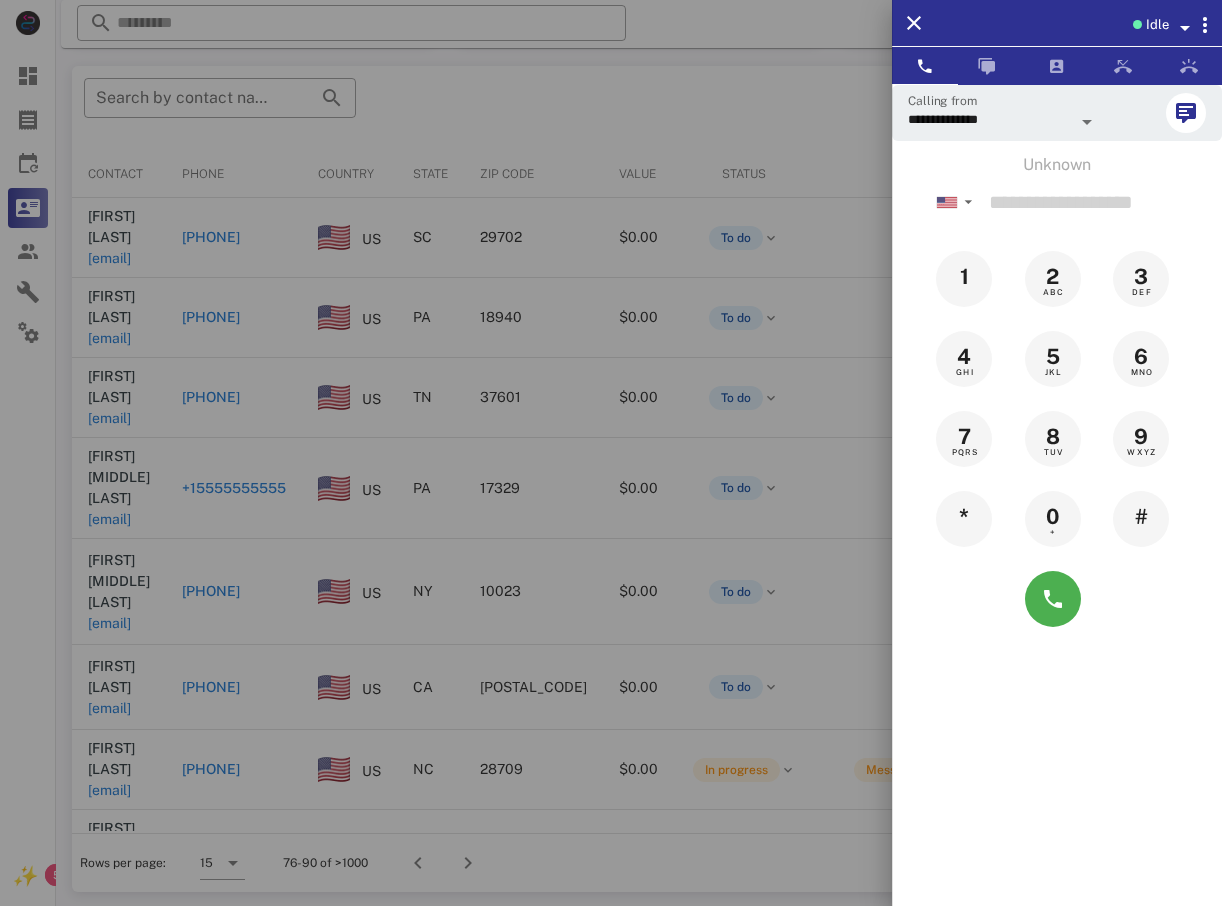 click at bounding box center (611, 453) 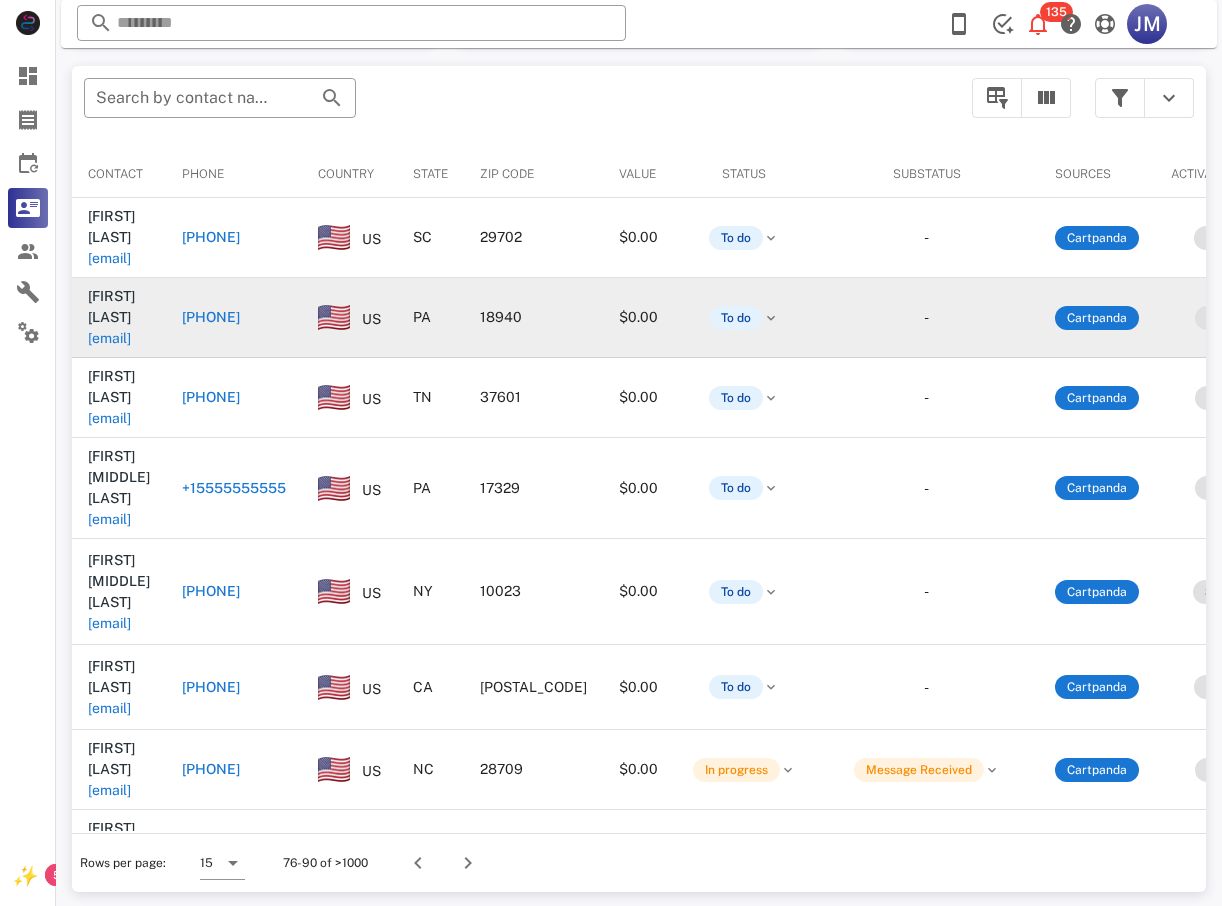 click on "[PHONE]" at bounding box center [211, 317] 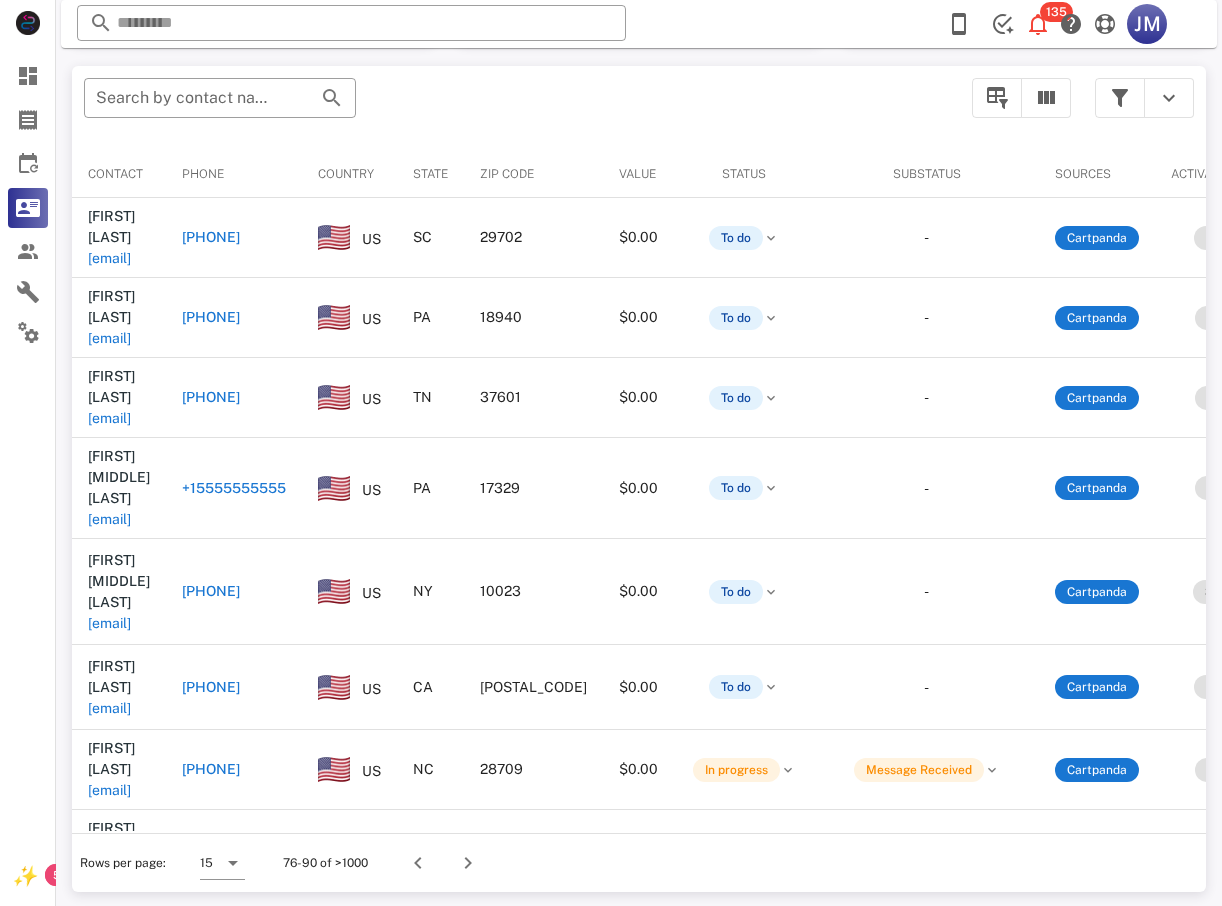 type on "**********" 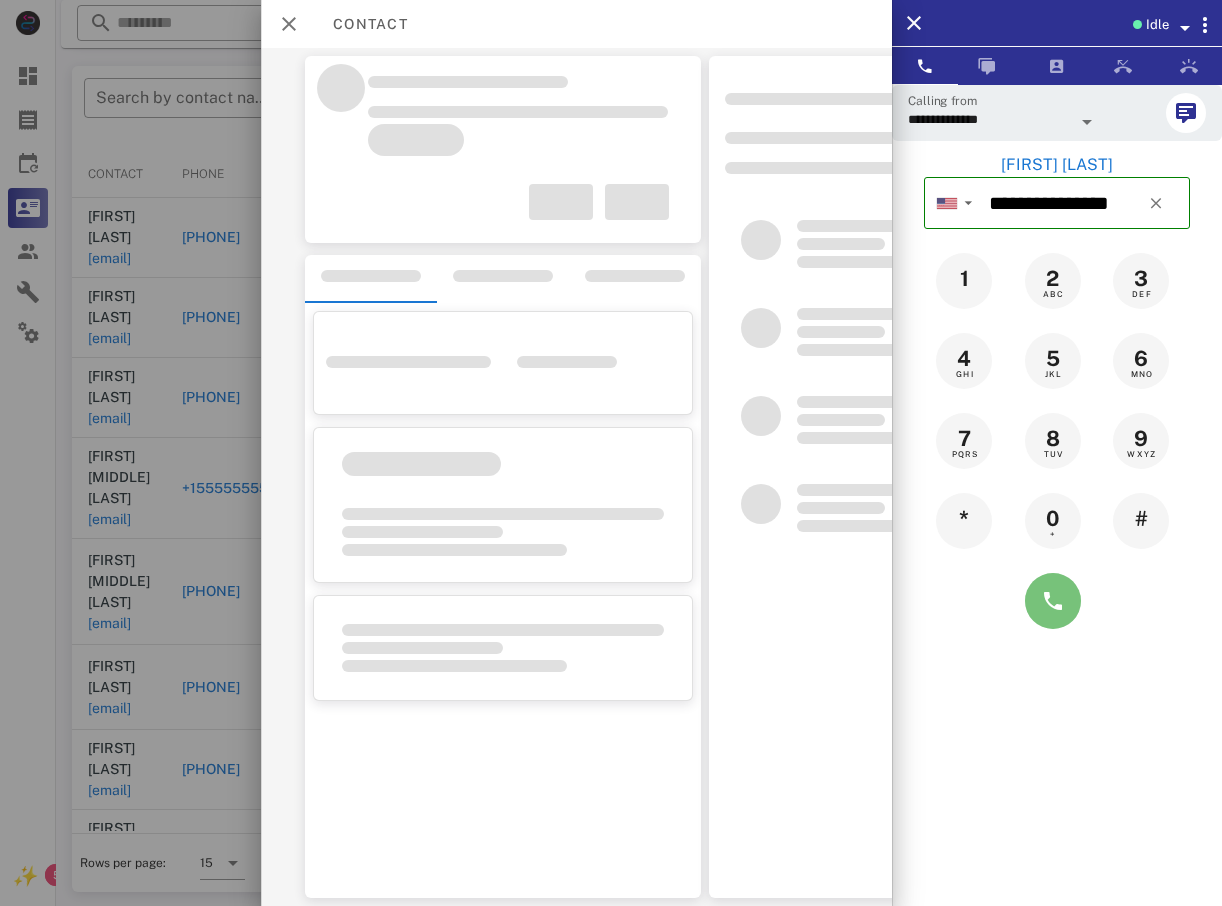 click at bounding box center (1053, 601) 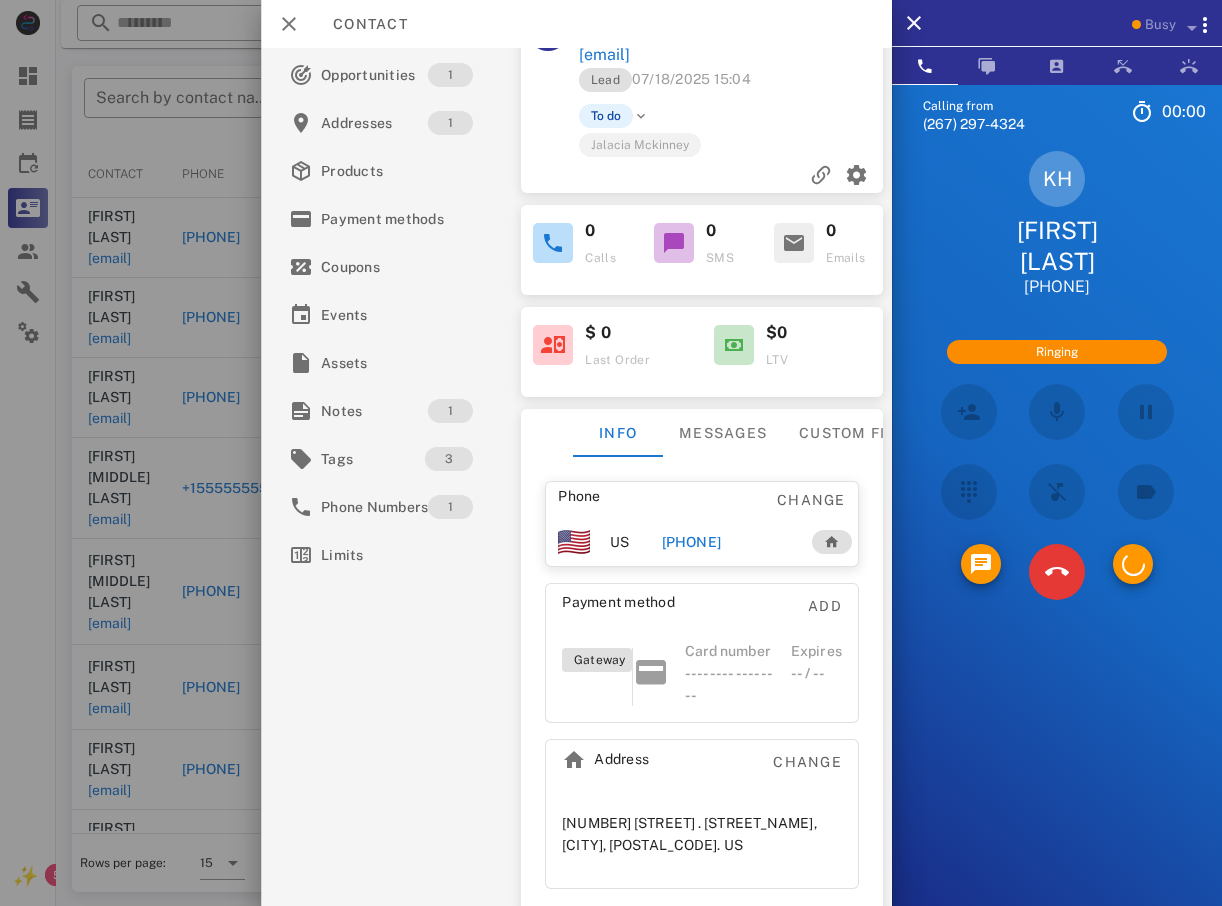 scroll, scrollTop: 102, scrollLeft: 0, axis: vertical 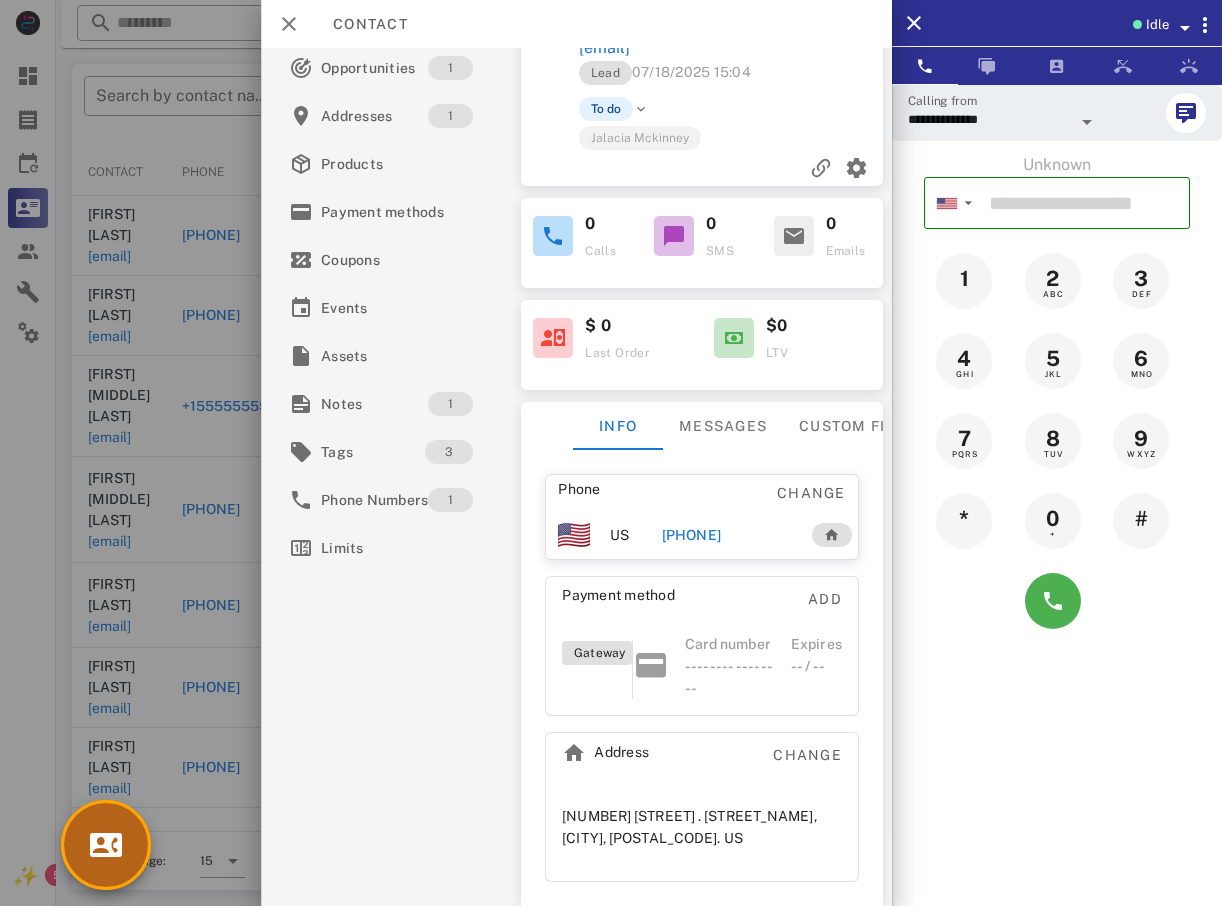 click at bounding box center [106, 845] 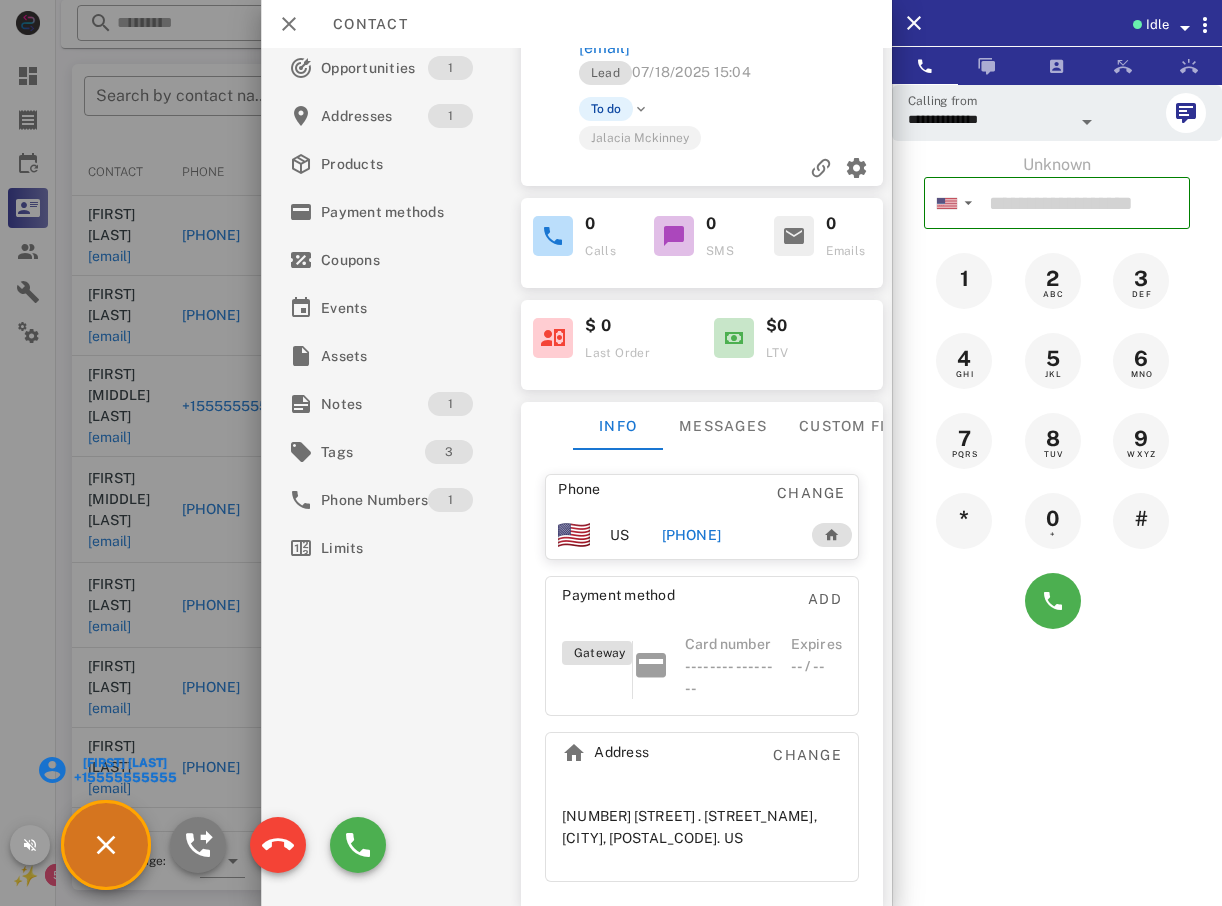 click at bounding box center [198, 845] 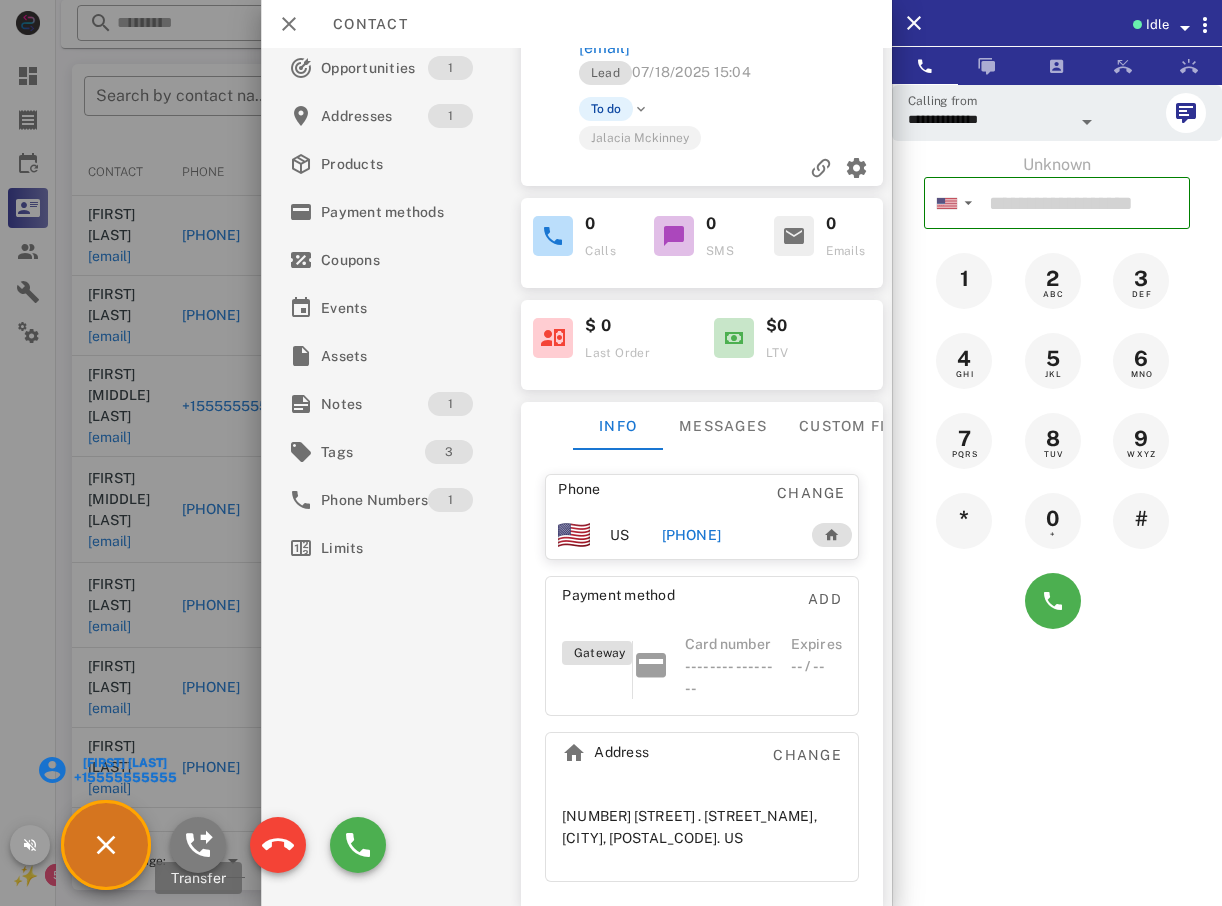 click at bounding box center [198, 845] 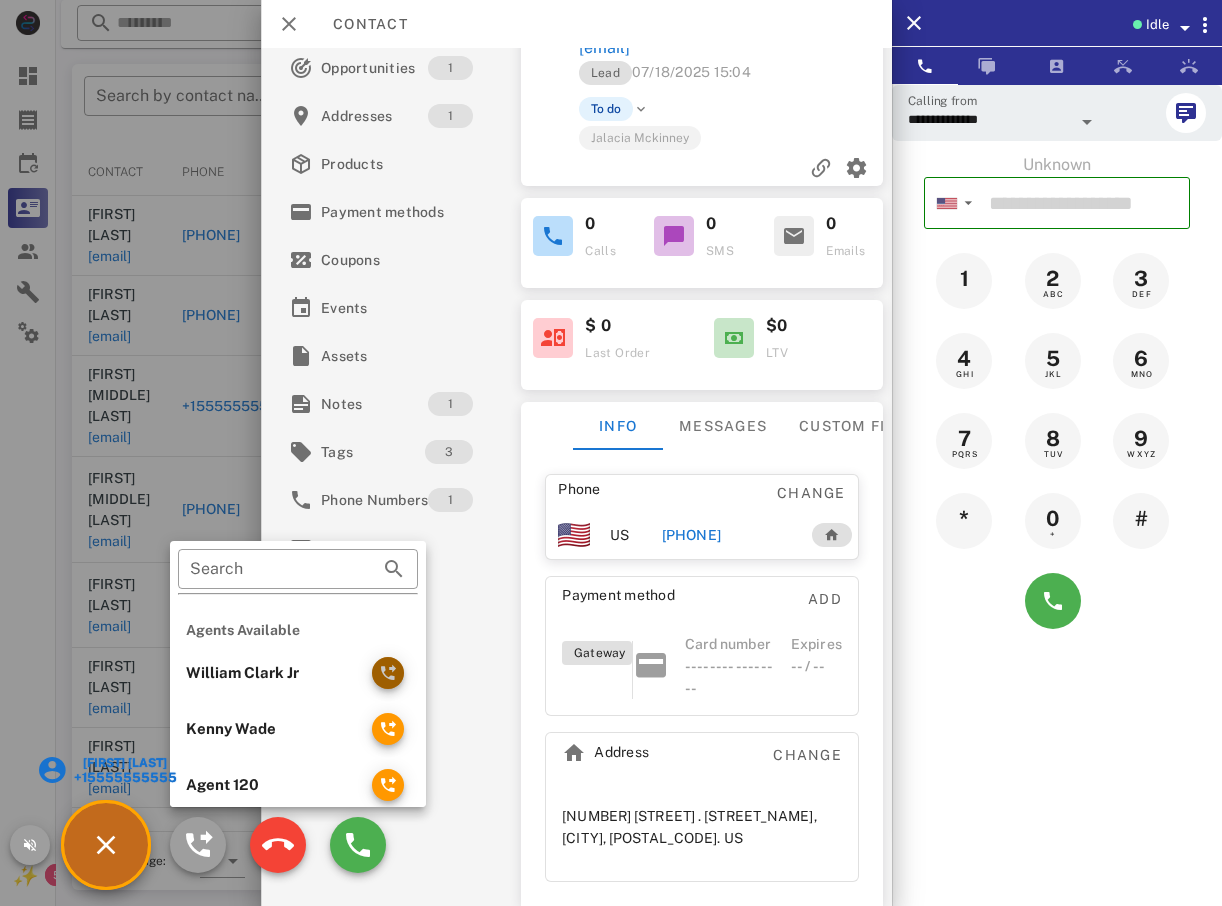 click at bounding box center [388, 673] 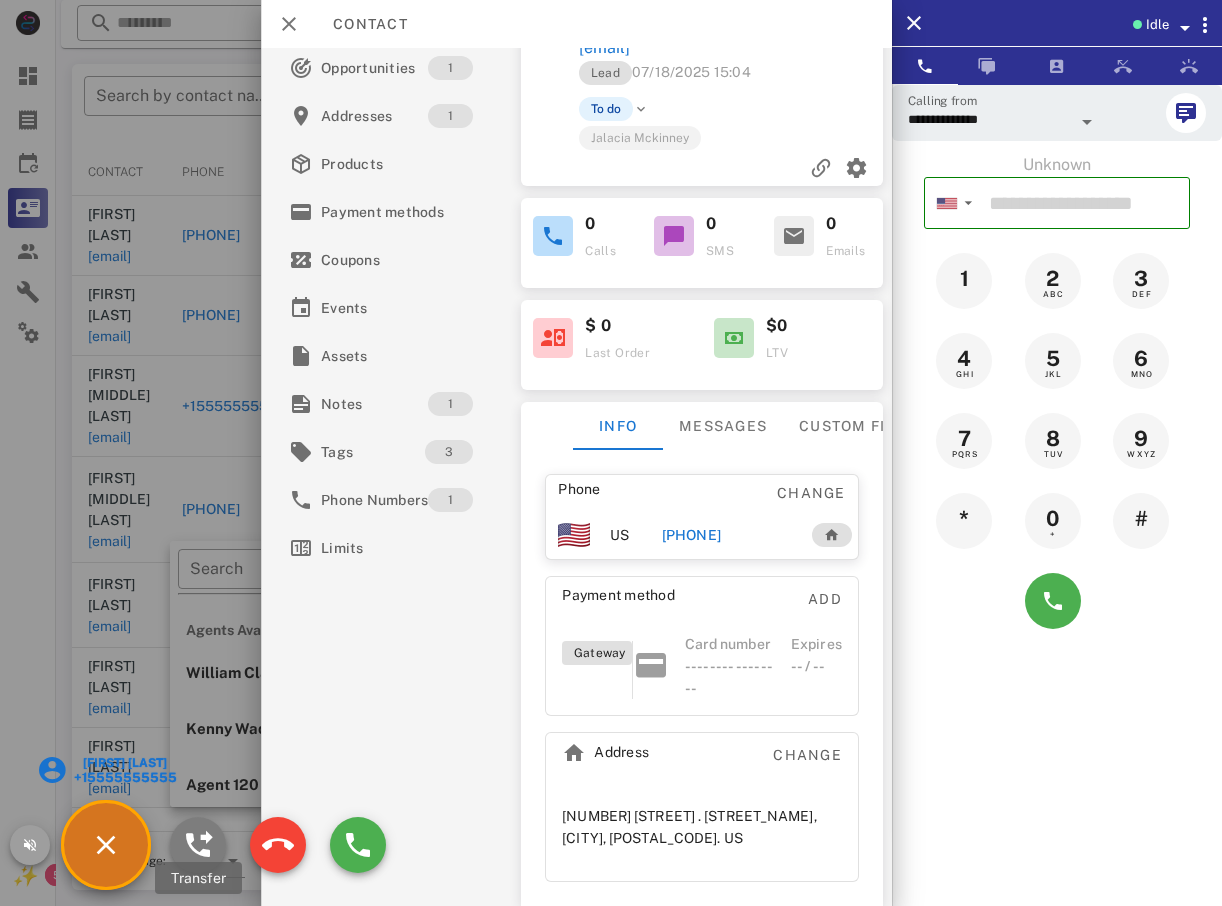 click at bounding box center (198, 845) 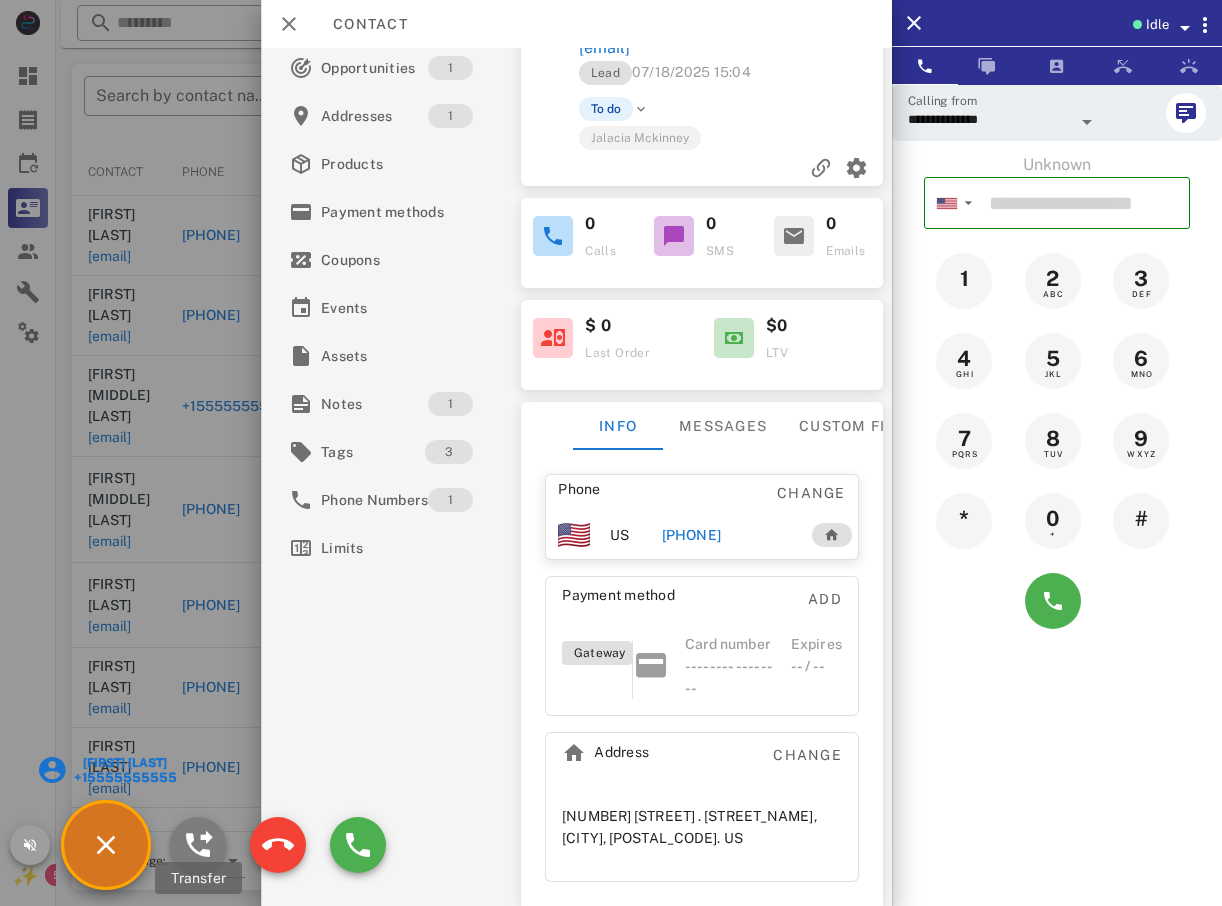 click at bounding box center [198, 845] 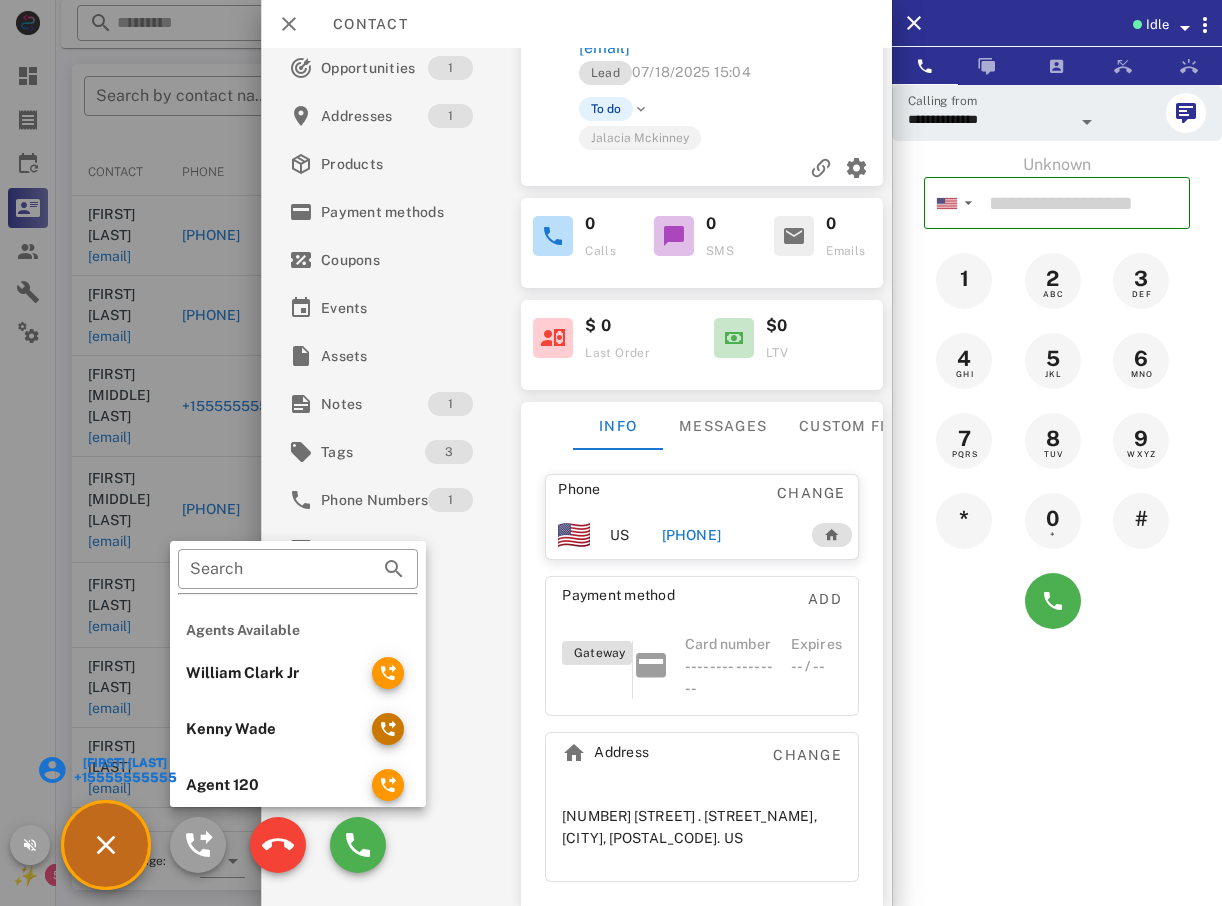 click at bounding box center (388, 729) 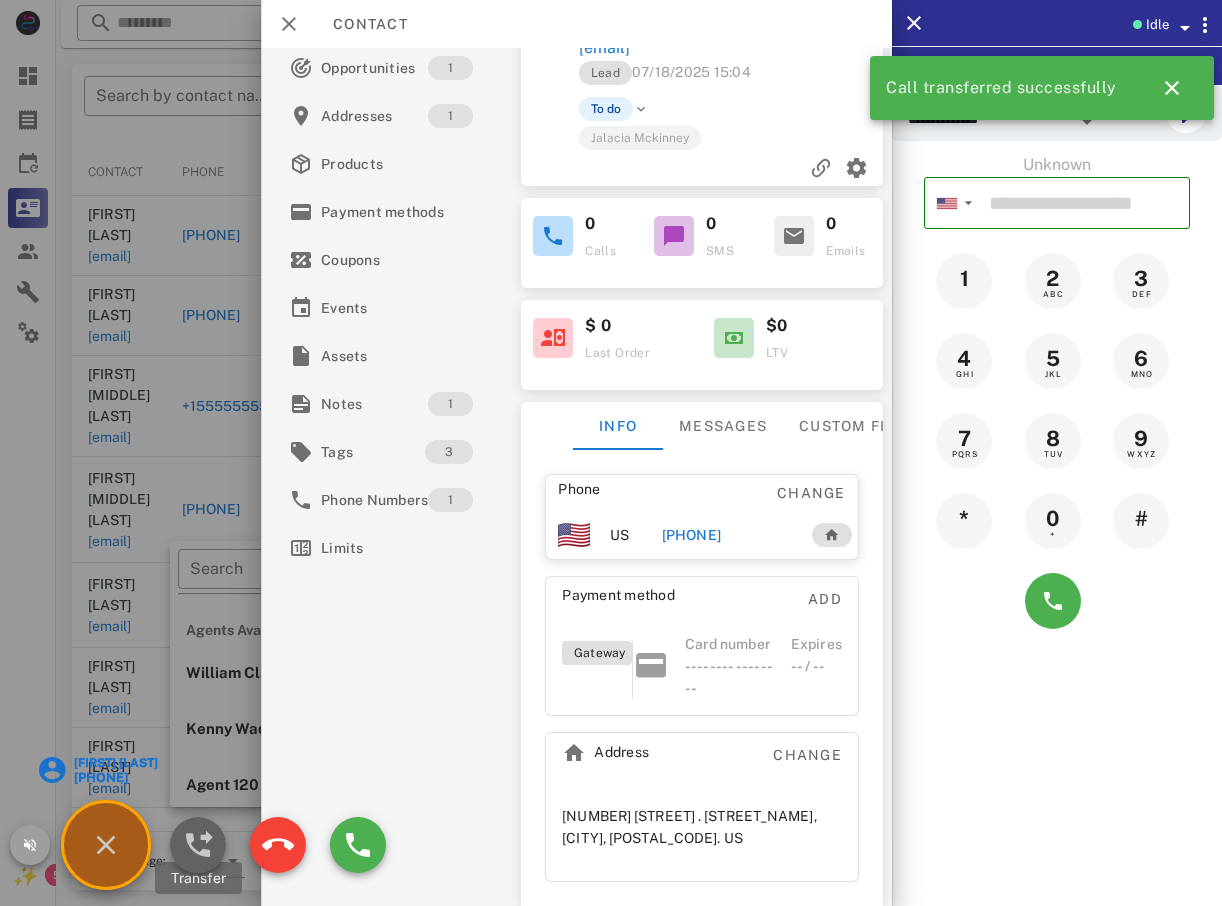 click at bounding box center [198, 845] 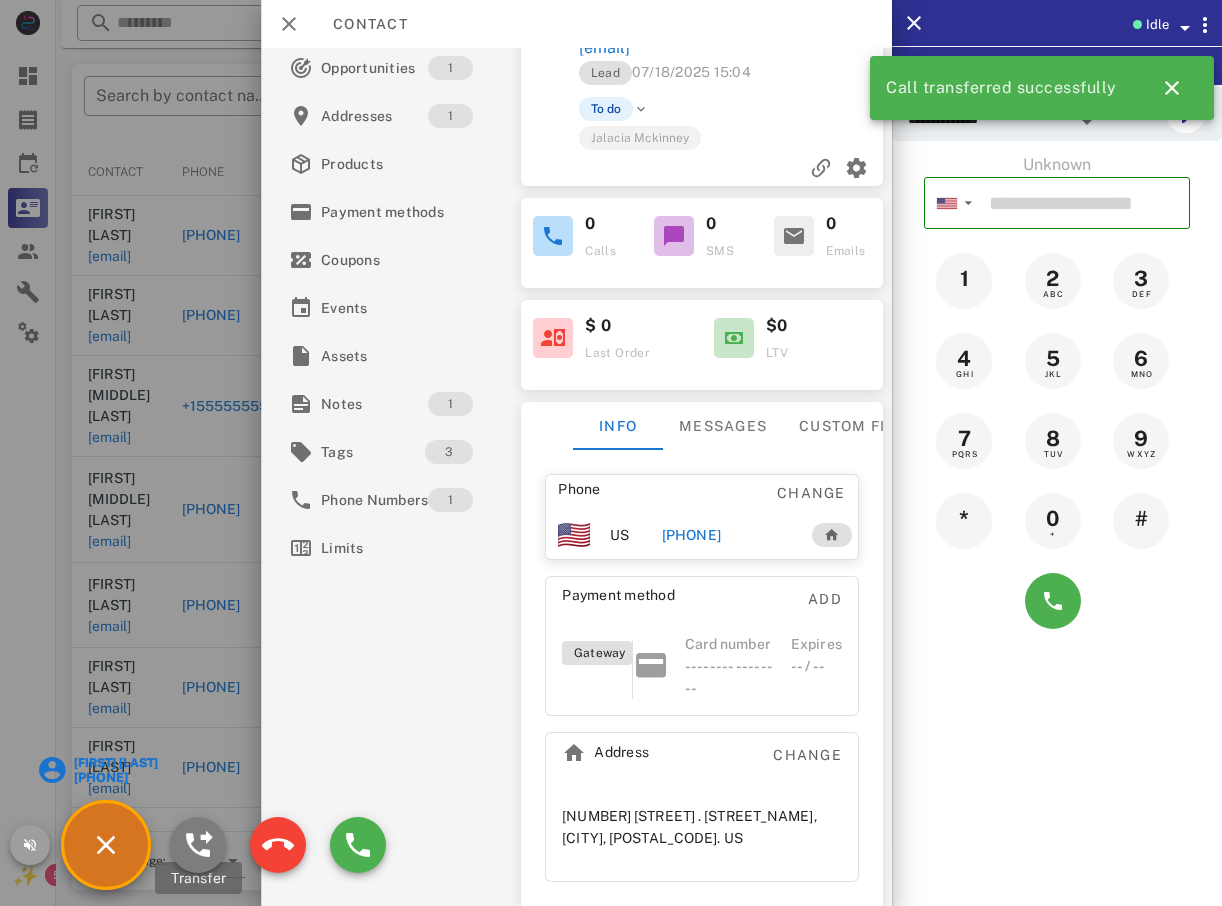 click at bounding box center (198, 845) 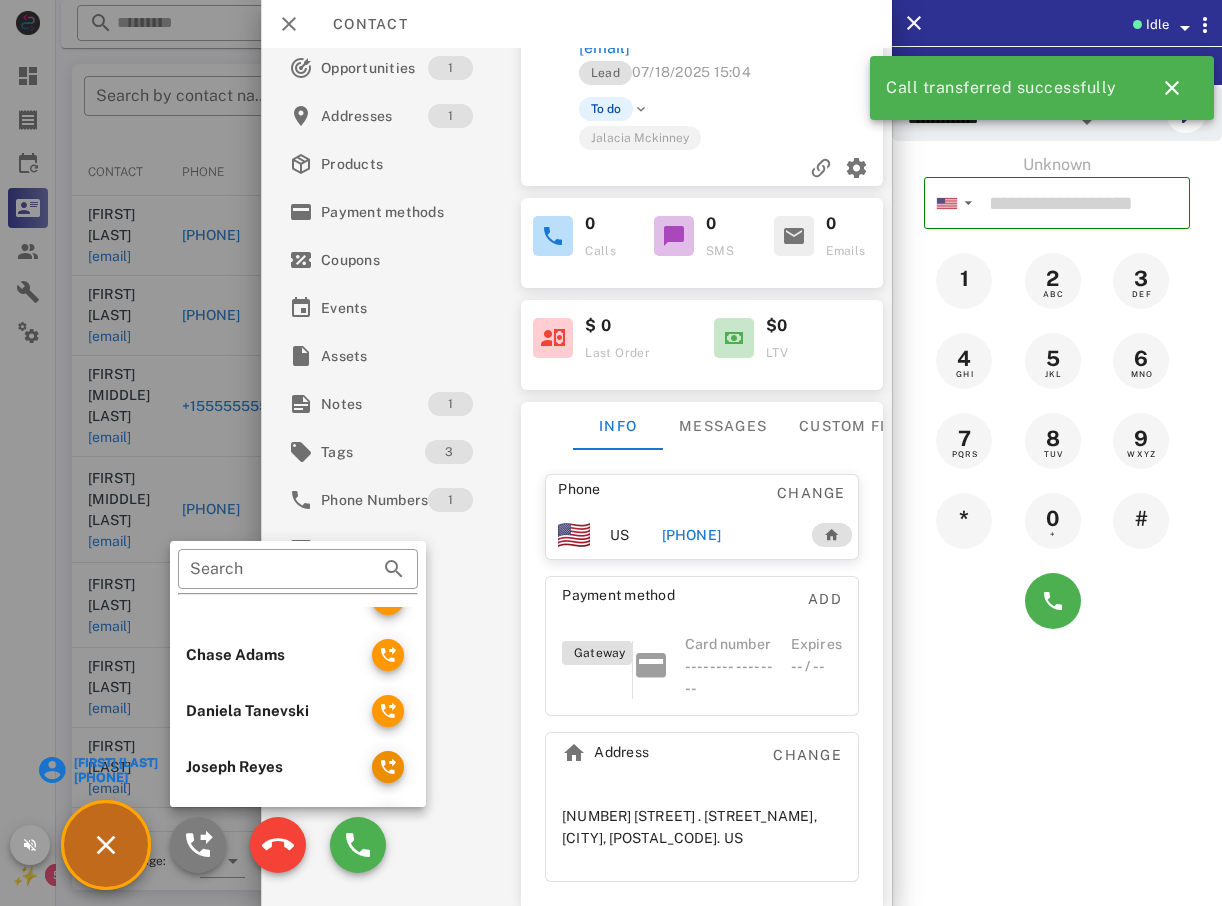 scroll, scrollTop: 300, scrollLeft: 0, axis: vertical 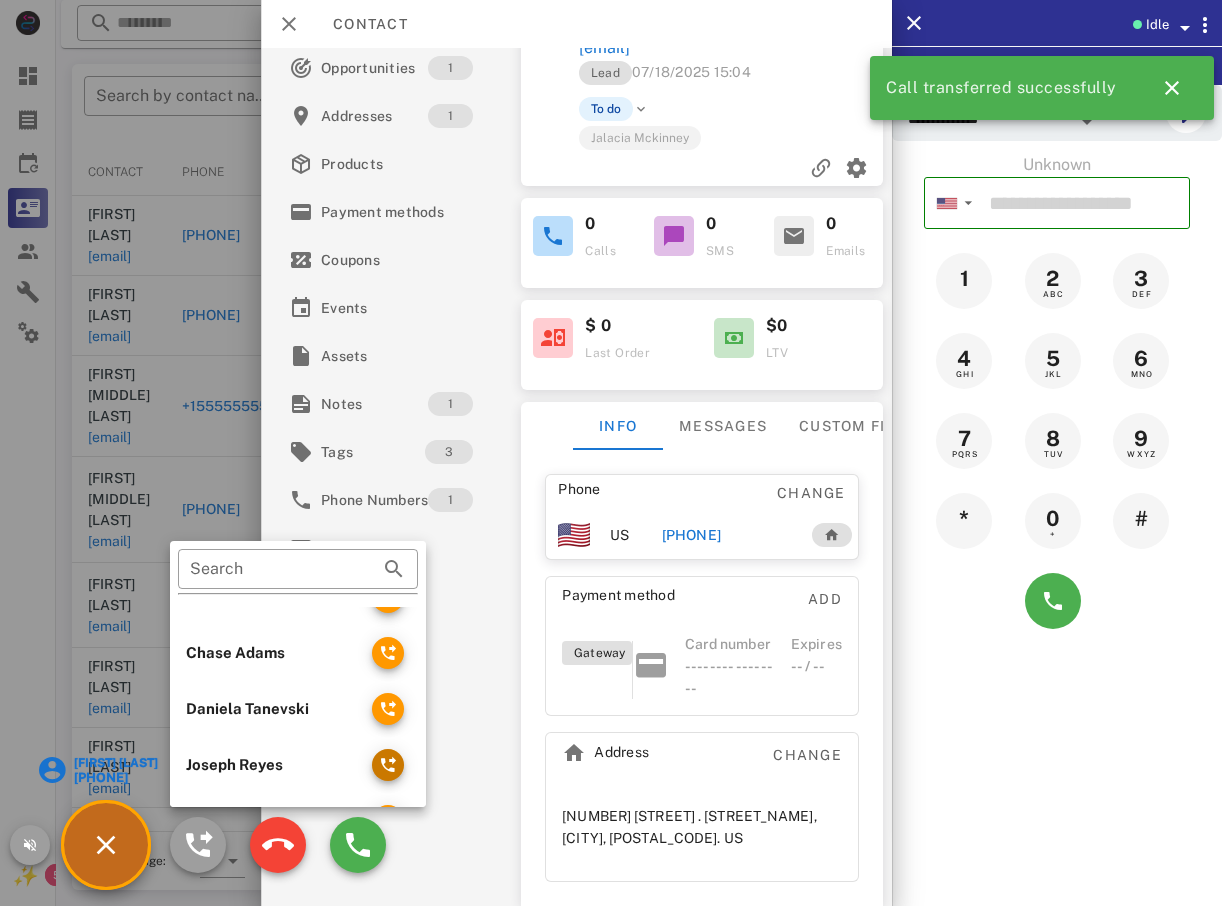 click at bounding box center (388, 765) 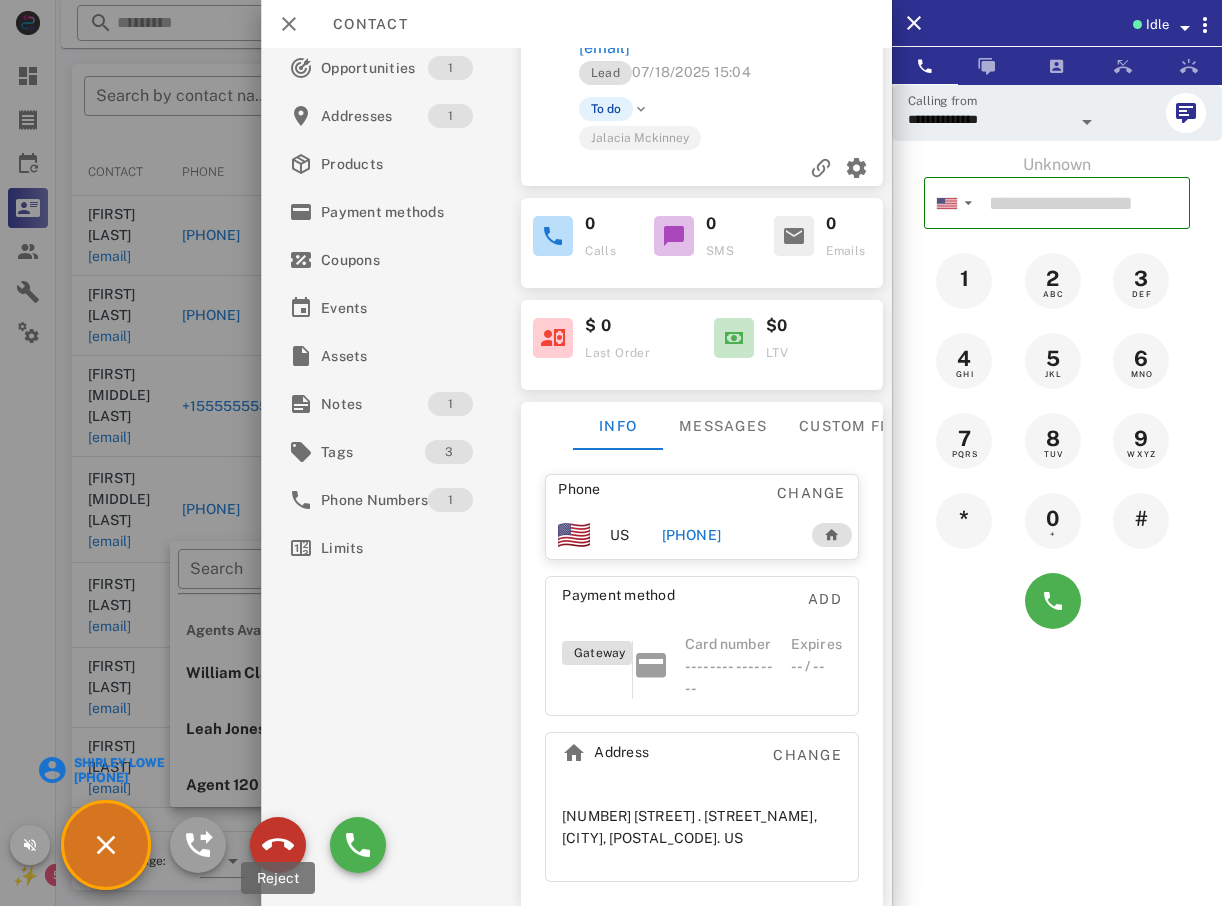 click at bounding box center [278, 845] 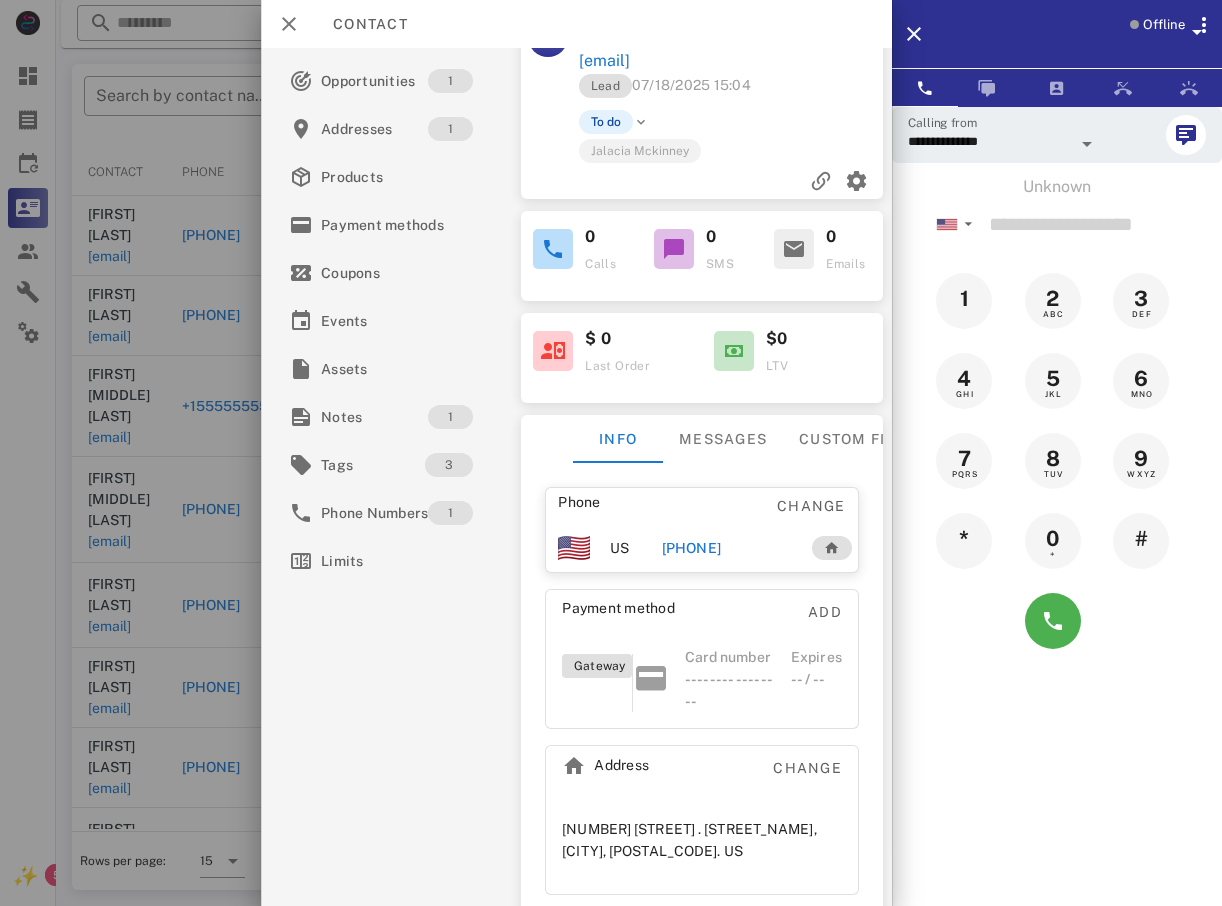scroll, scrollTop: 0, scrollLeft: 0, axis: both 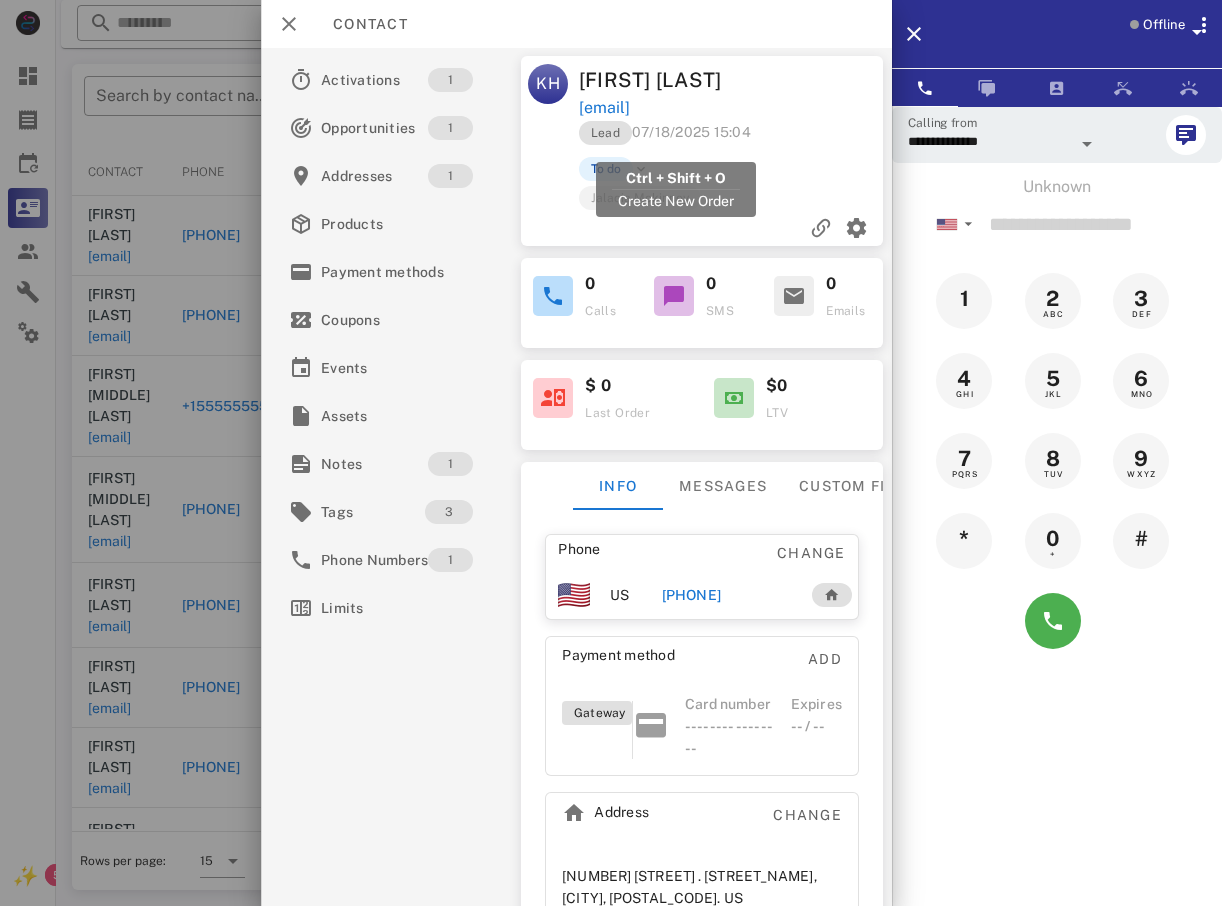 click on "[EMAIL]" at bounding box center [603, 108] 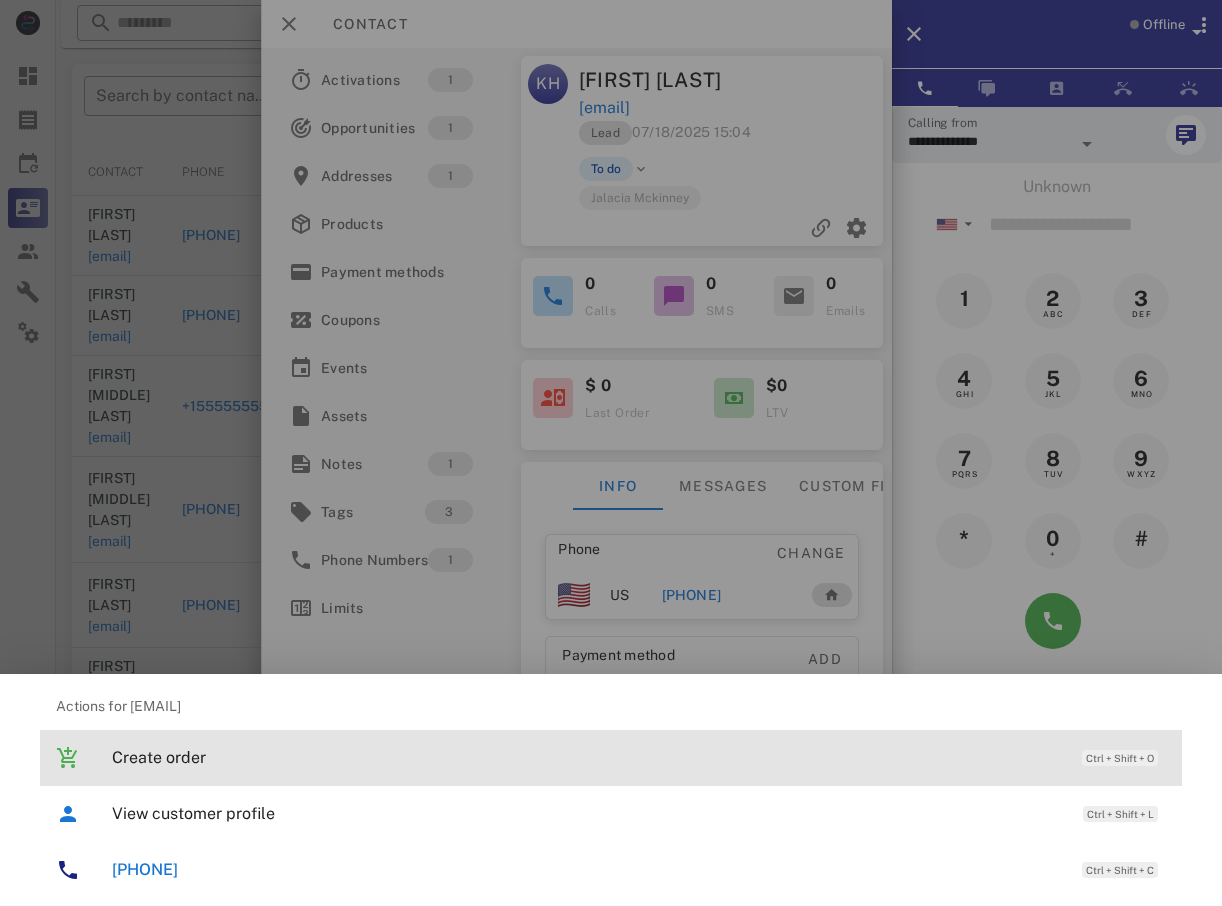 click on "Create order" at bounding box center [587, 757] 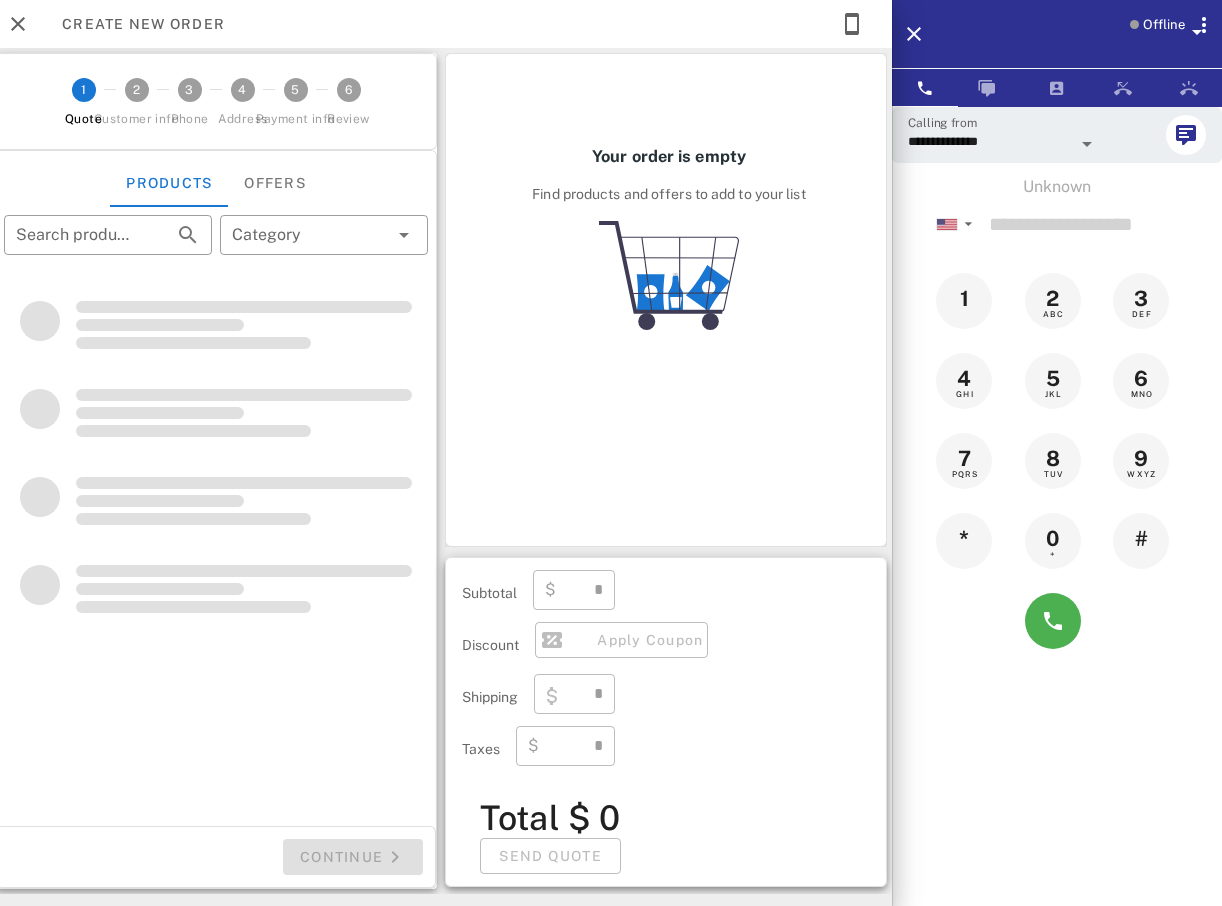type on "**********" 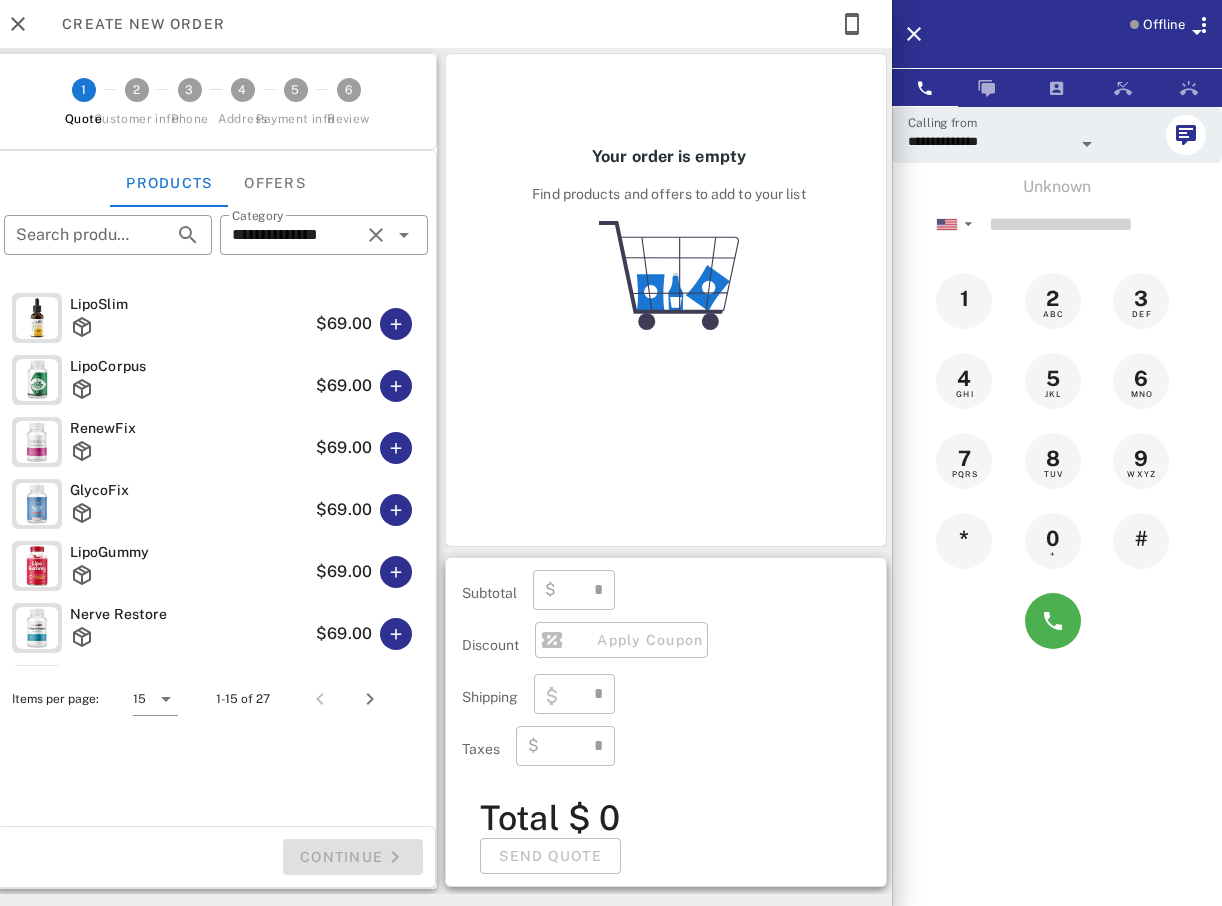 type on "****" 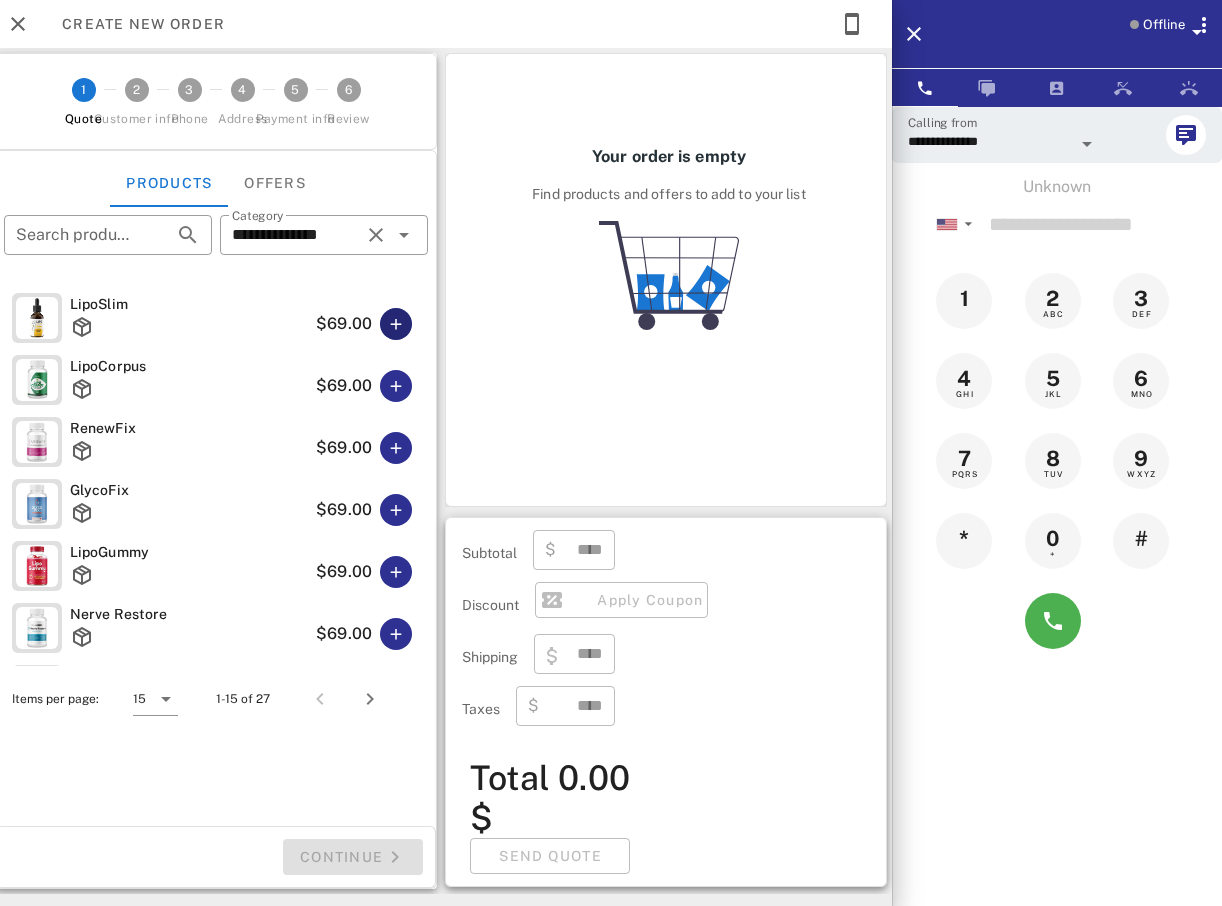 click at bounding box center [396, 324] 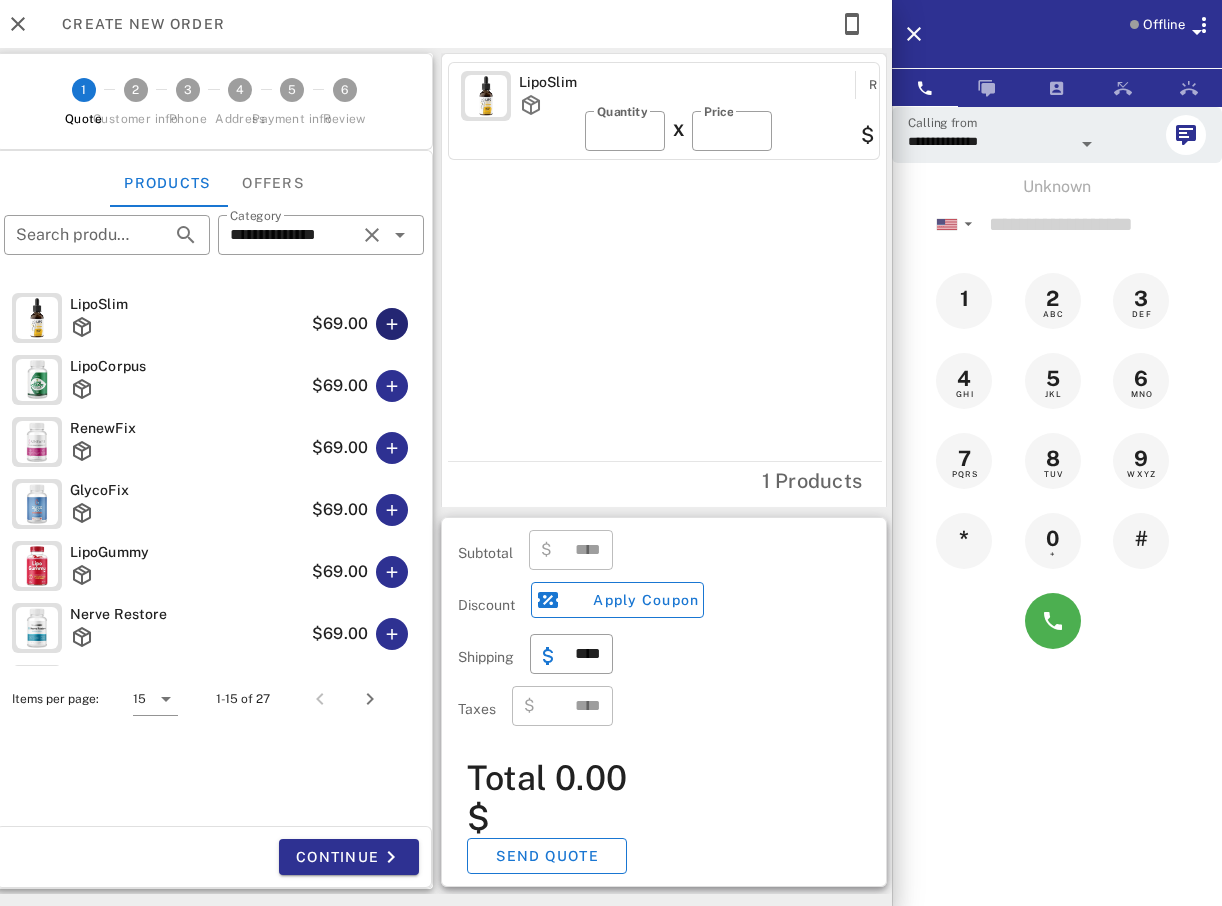 type on "*****" 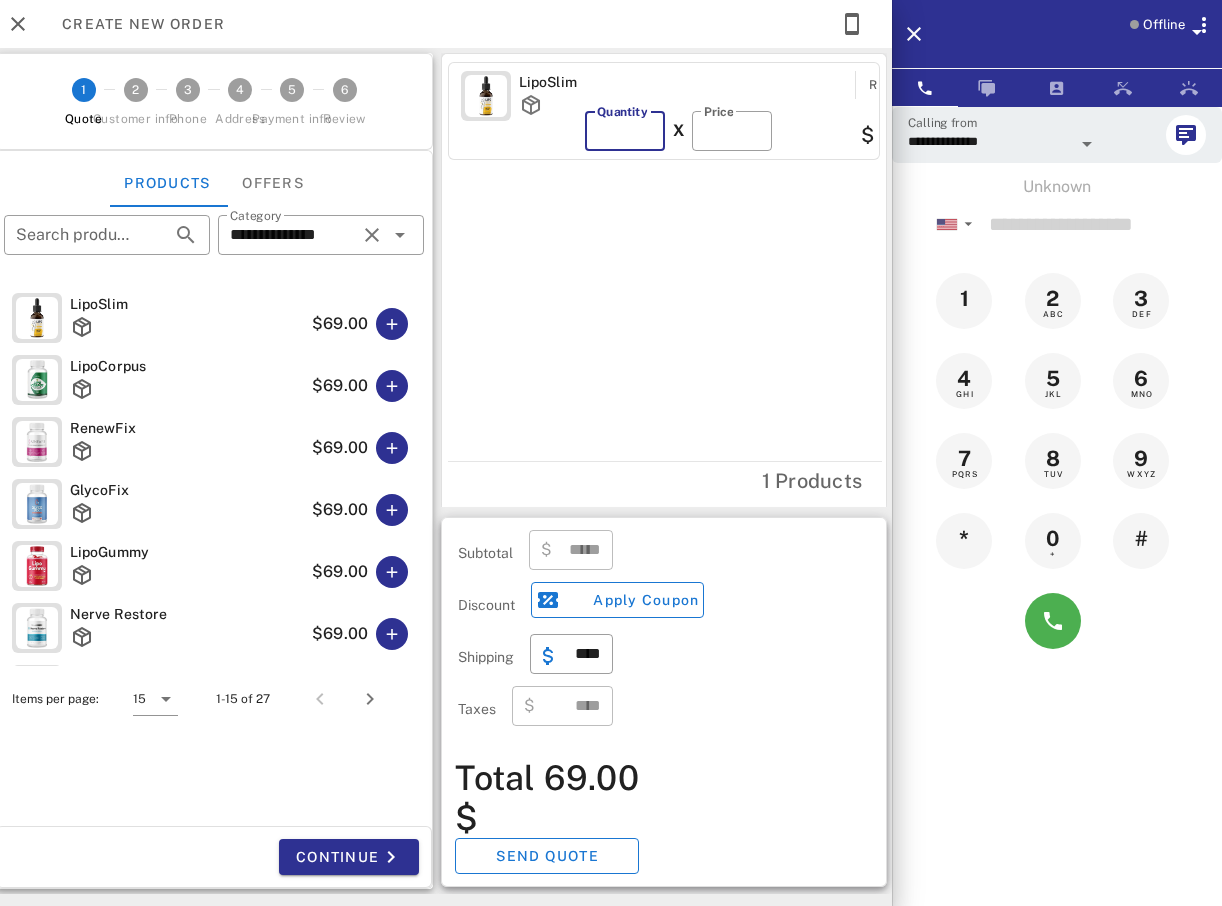 click on "*" at bounding box center [625, 131] 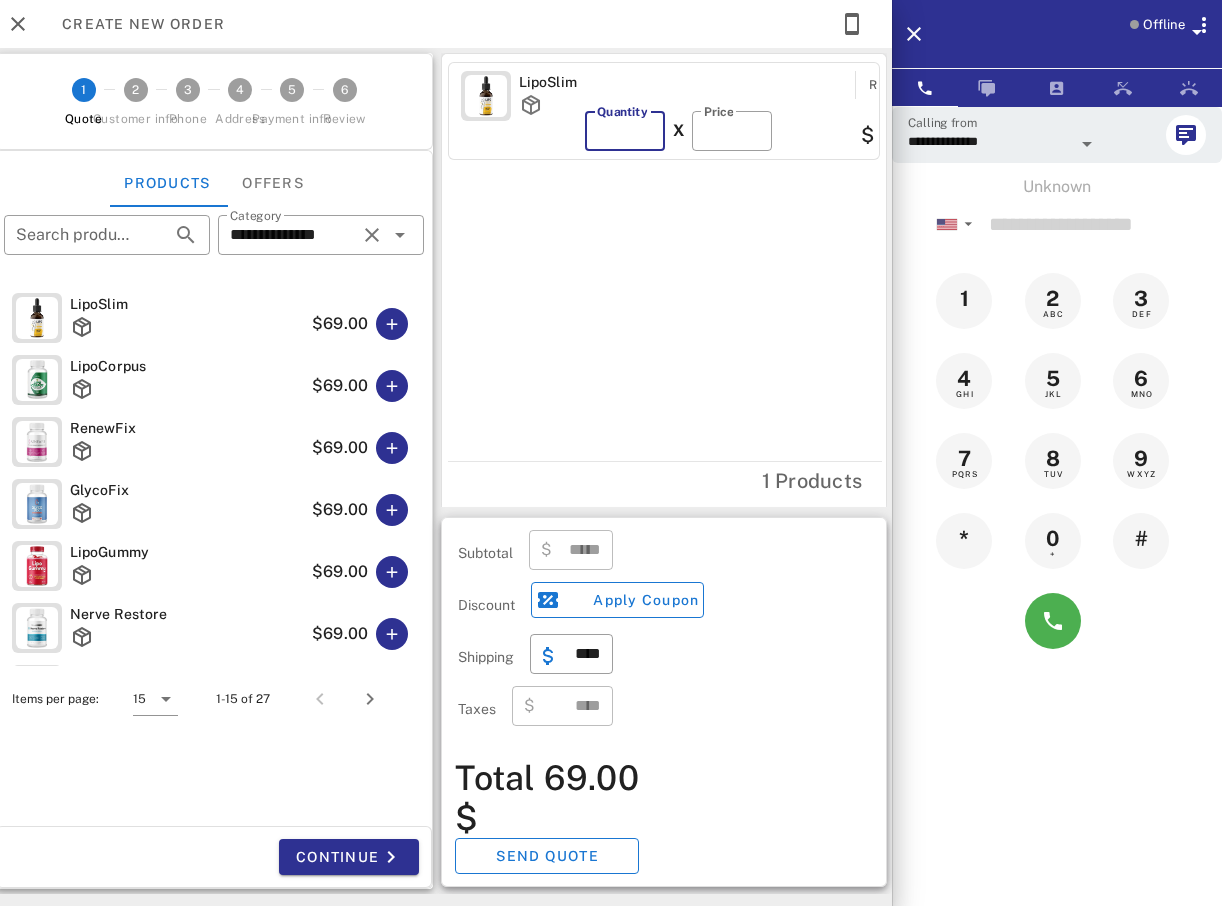 type 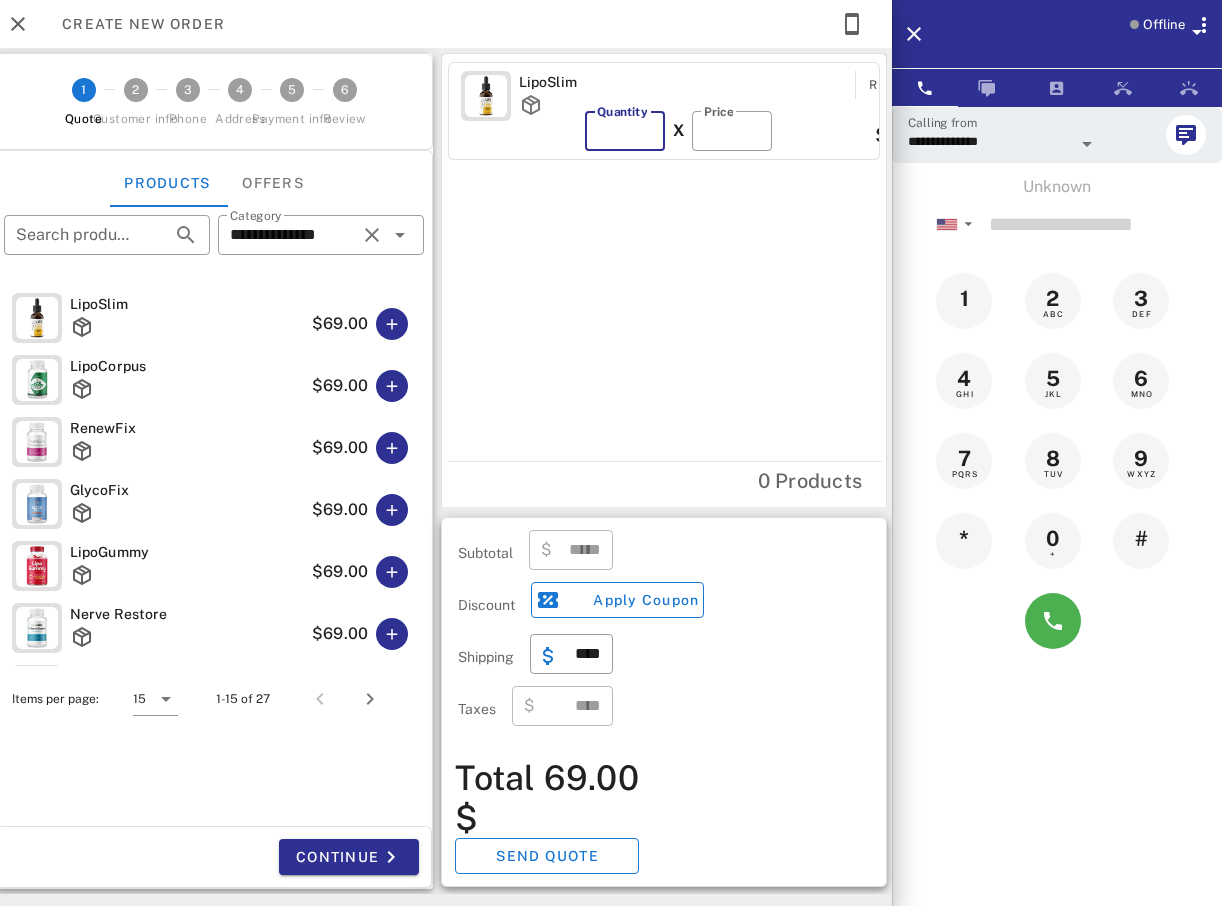 type on "***" 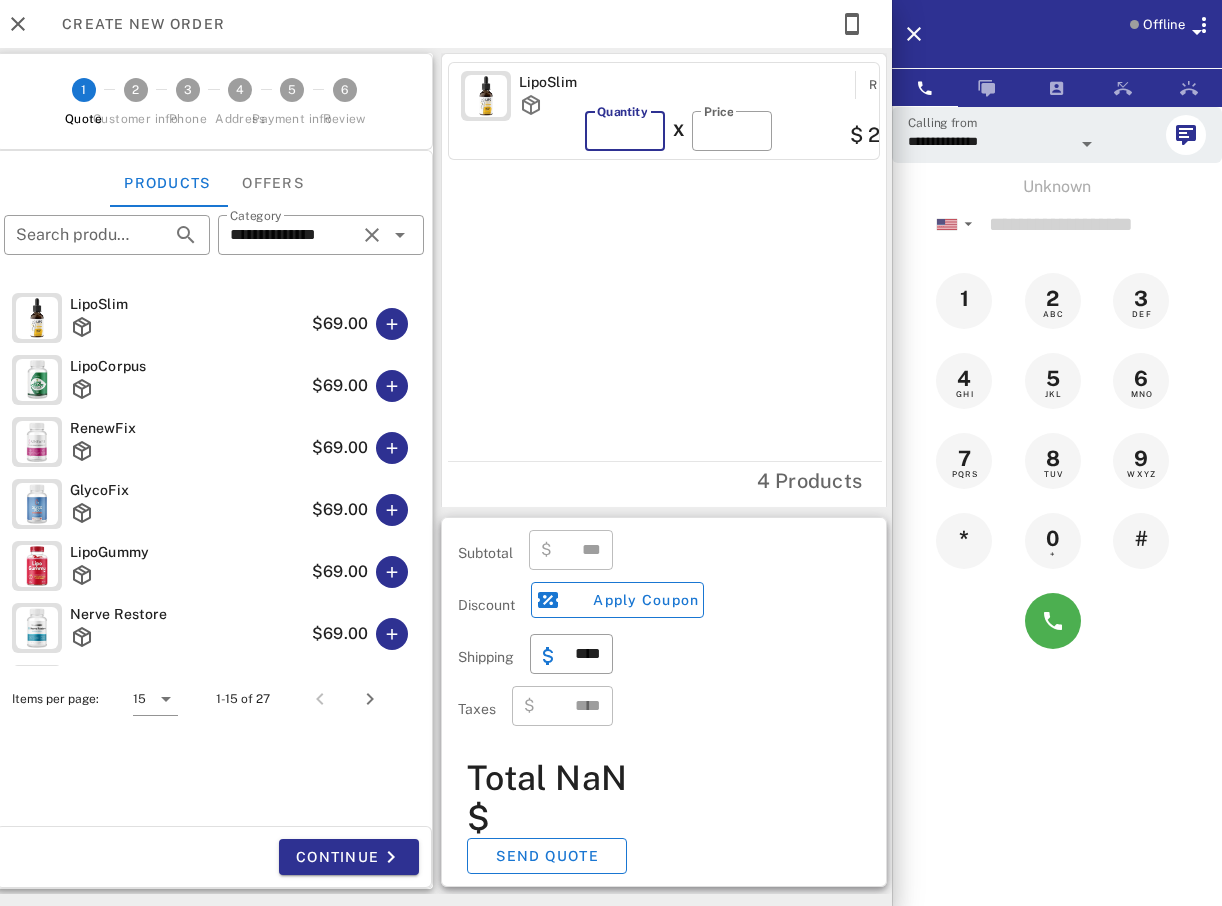 type on "**" 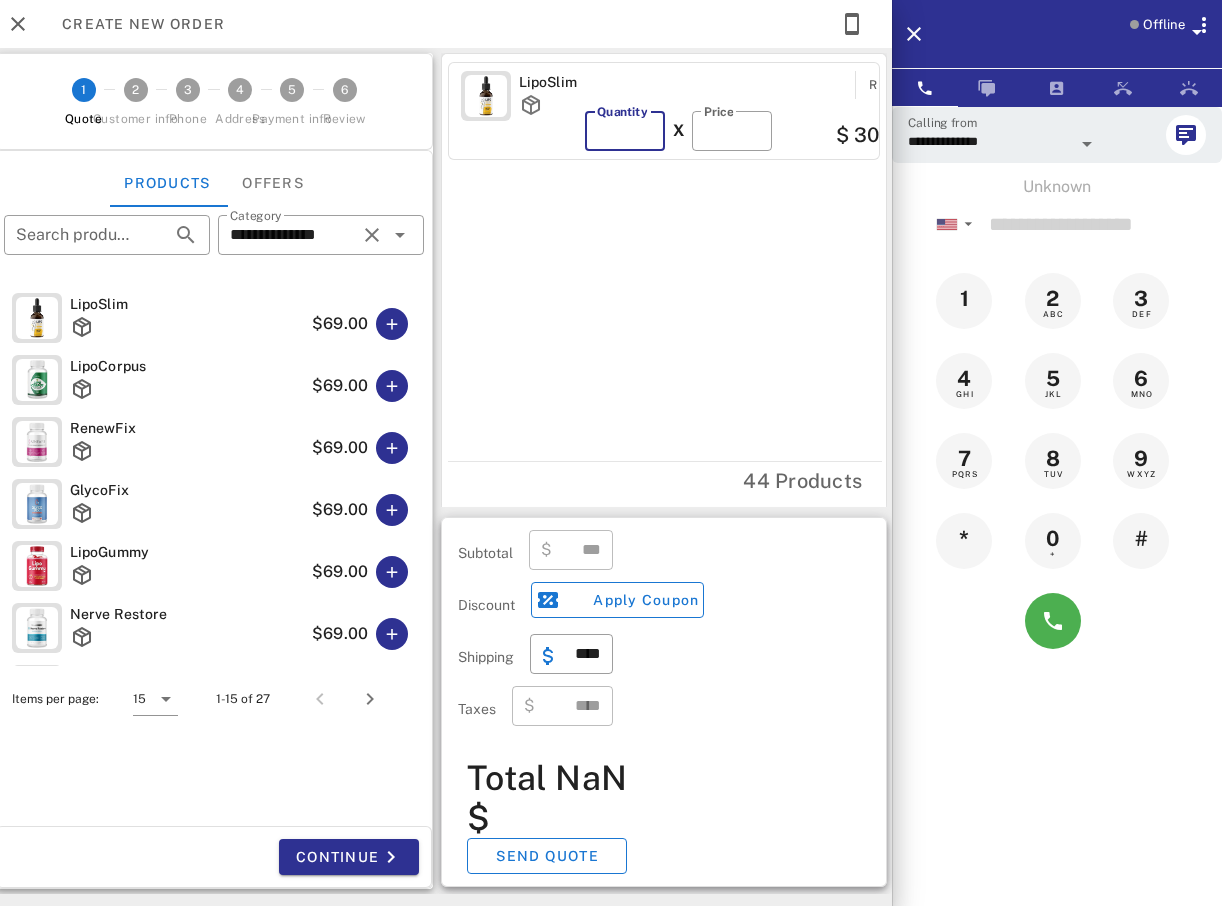 type on "*******" 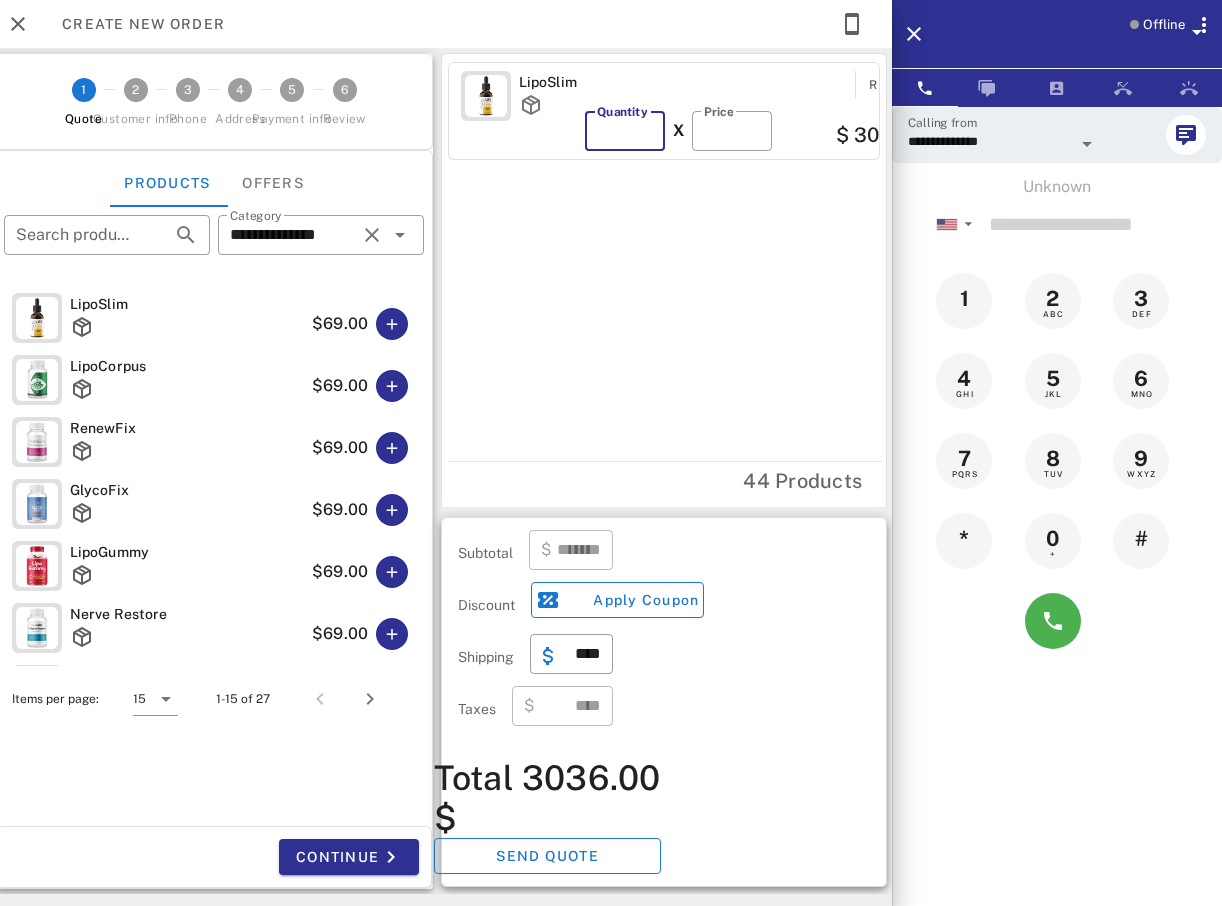 click on "**" at bounding box center (625, 131) 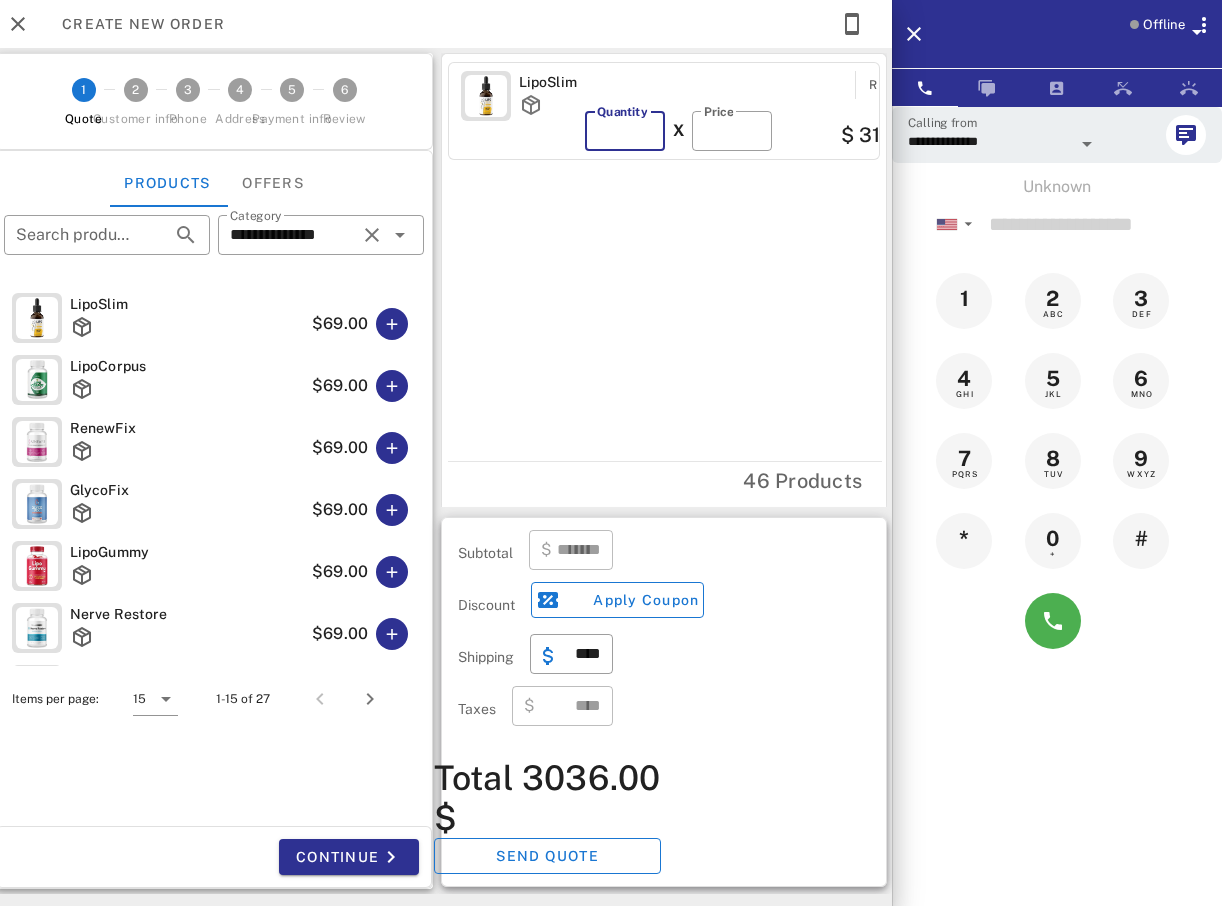 click on "**" at bounding box center (625, 131) 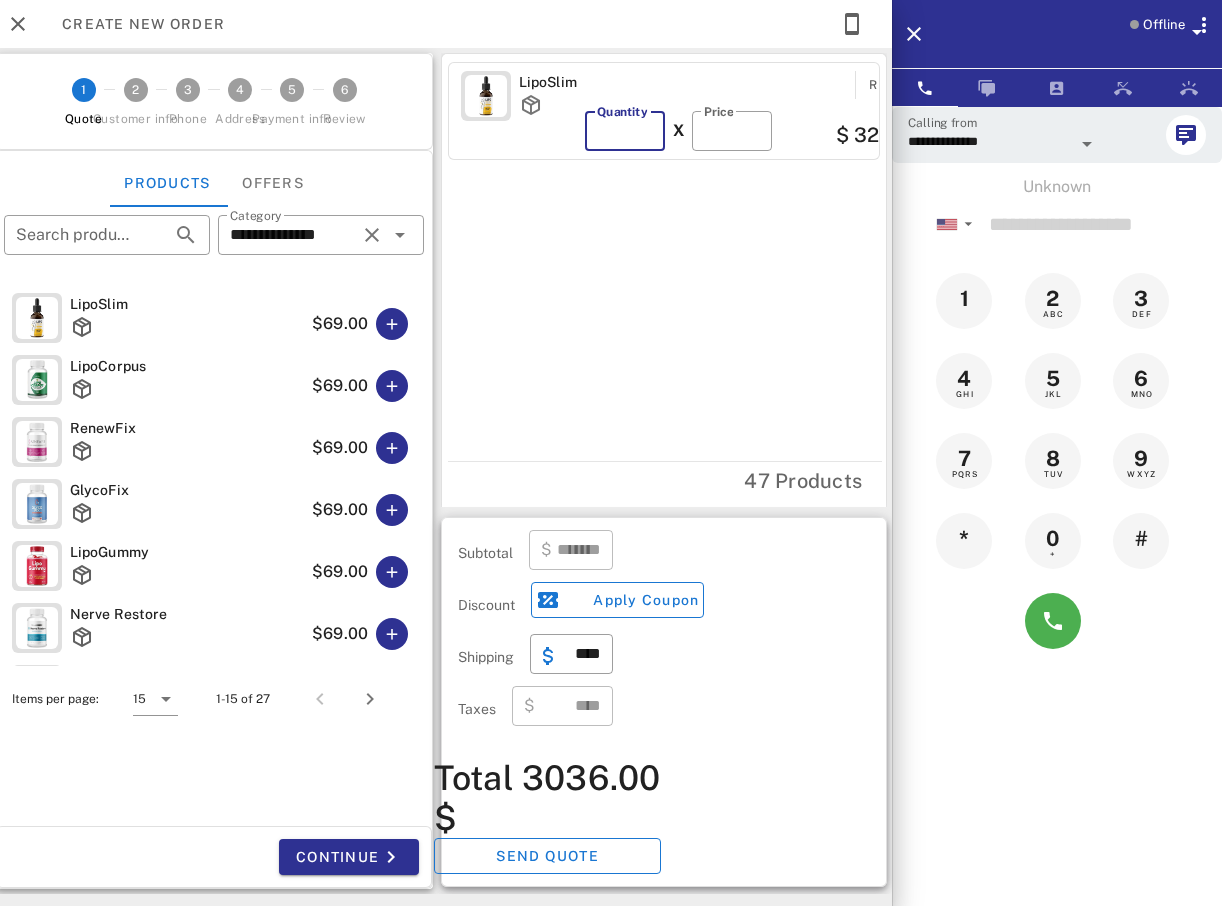click on "**" at bounding box center (625, 131) 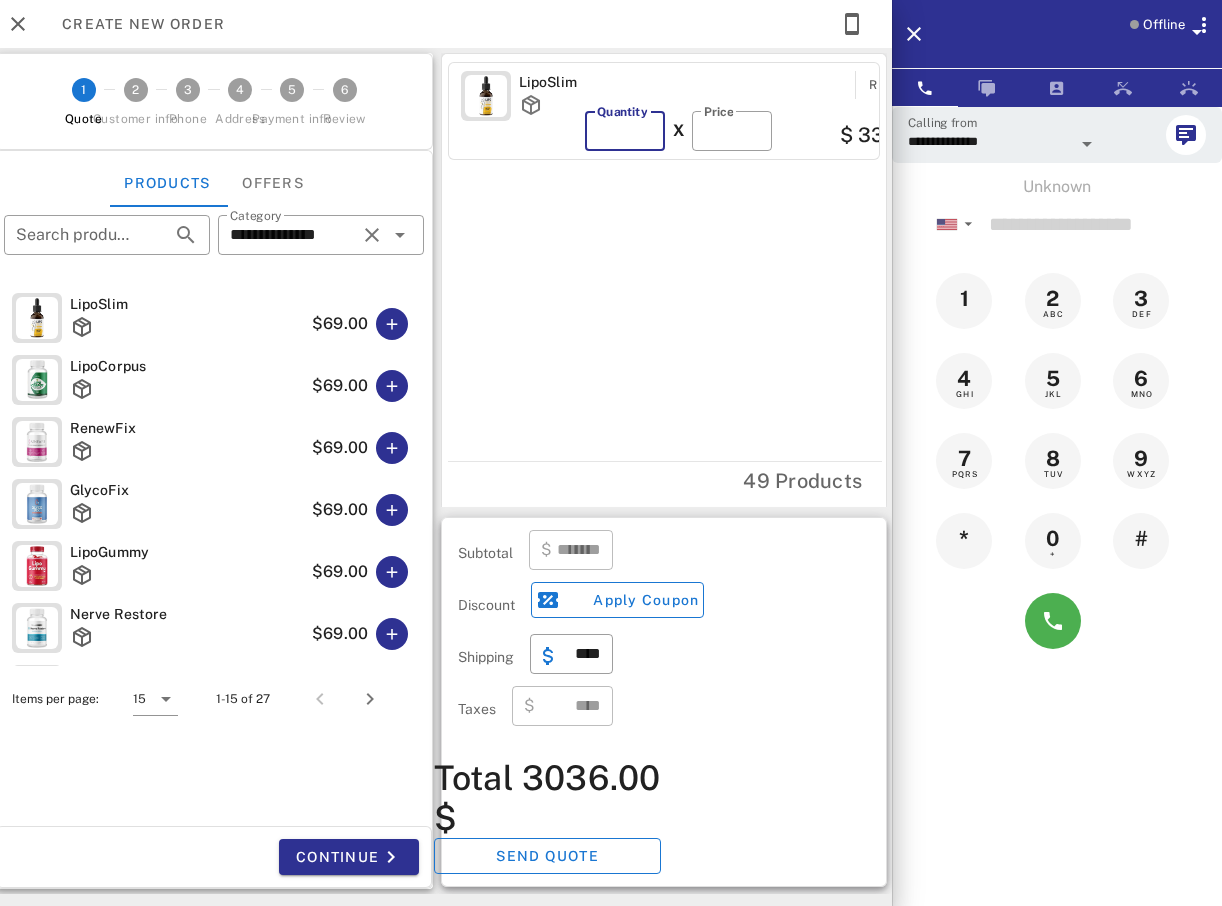 type on "**" 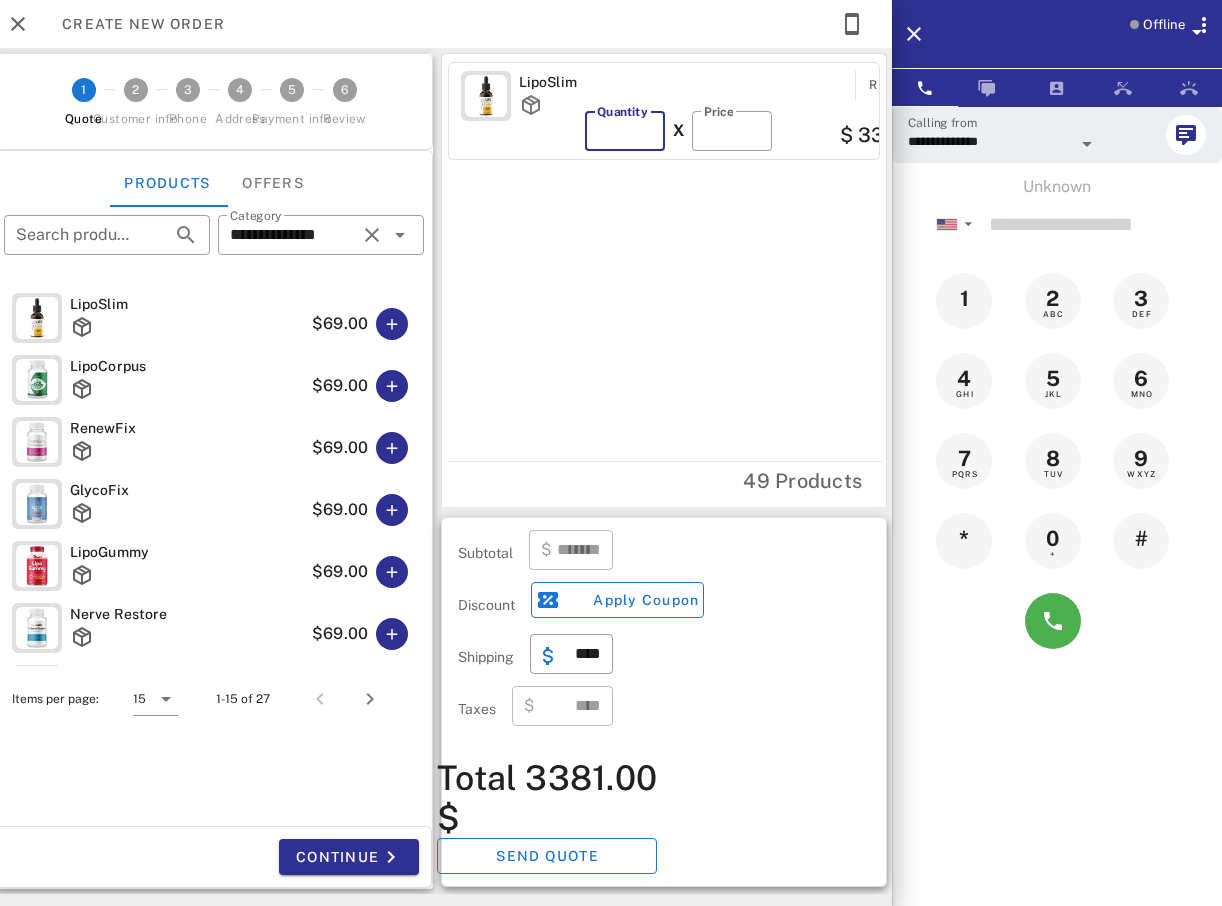 type on "*" 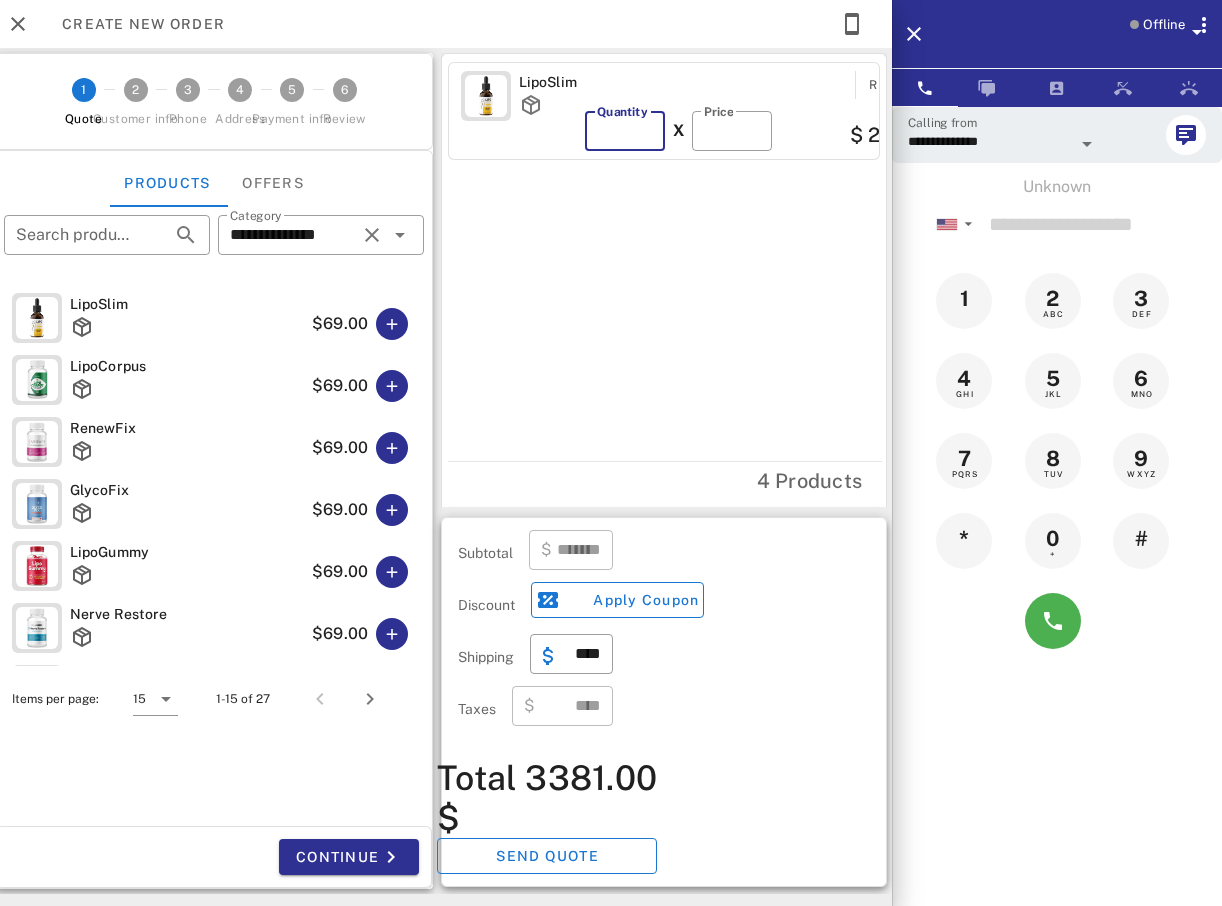 type 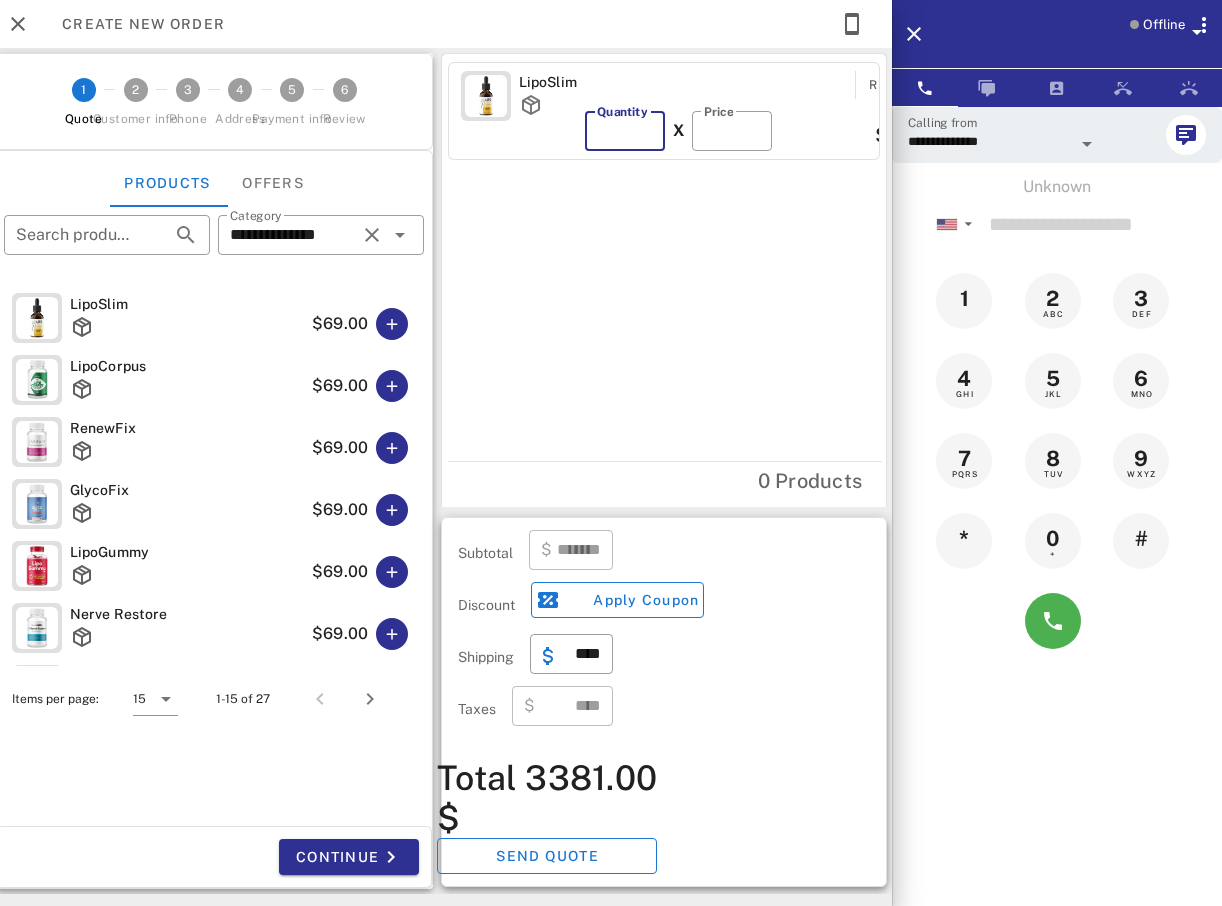 type on "***" 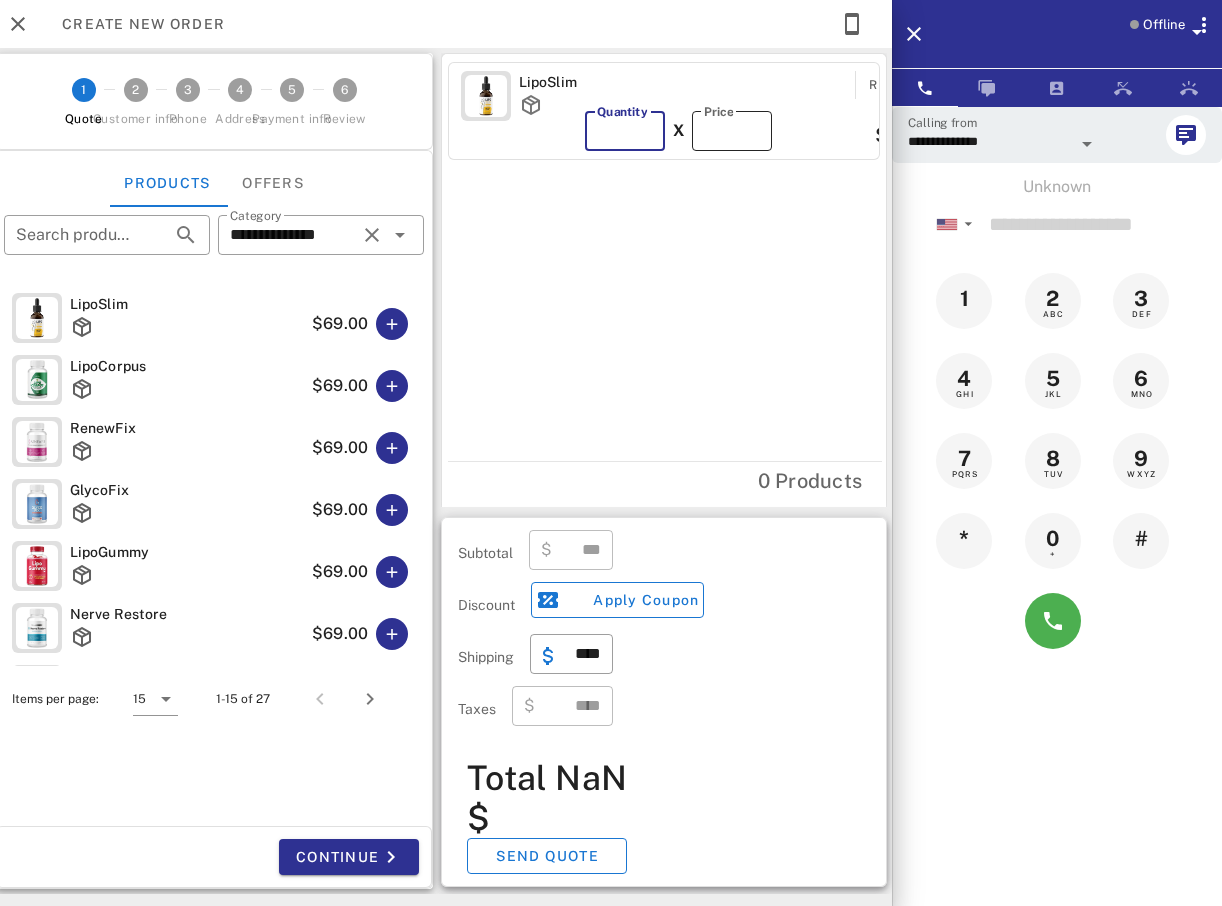type on "*" 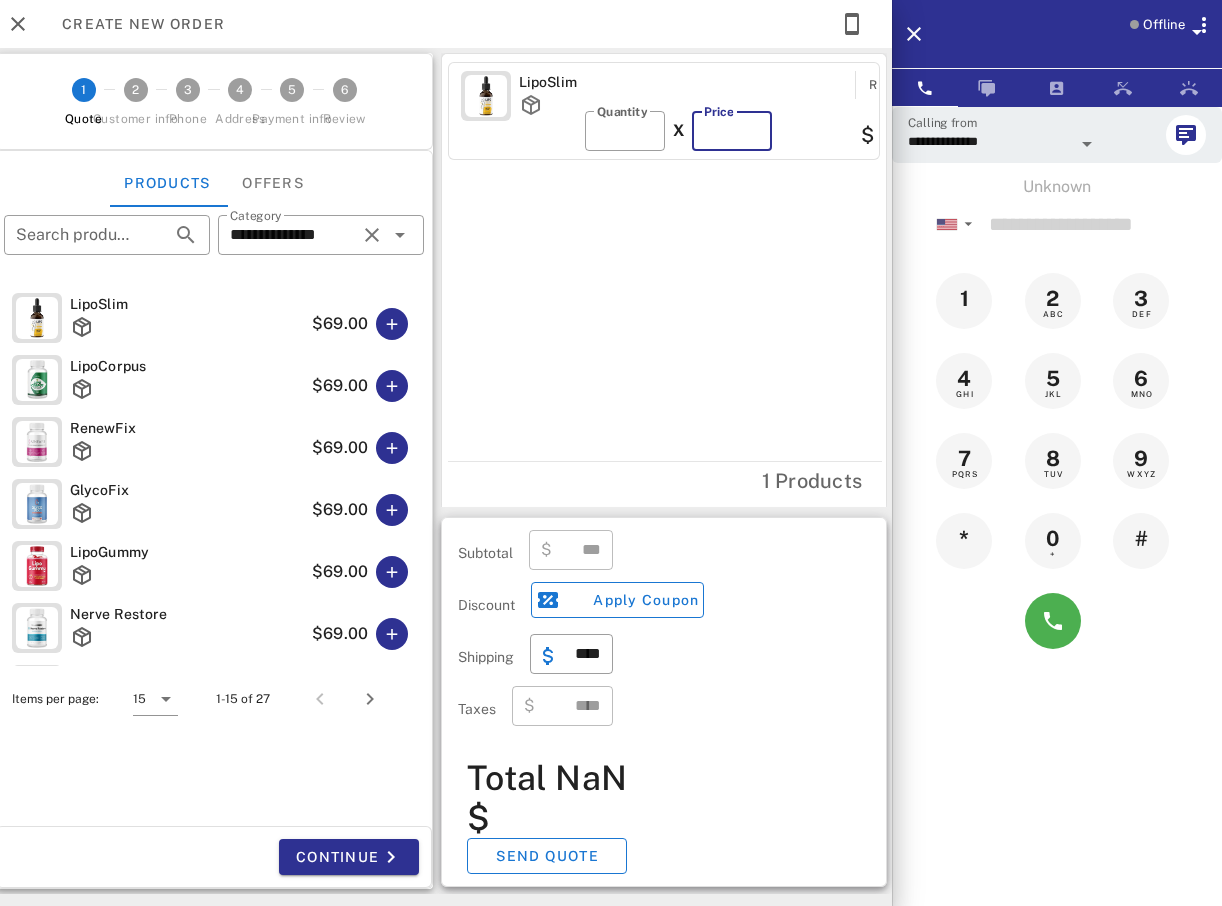 click on "**" at bounding box center (732, 131) 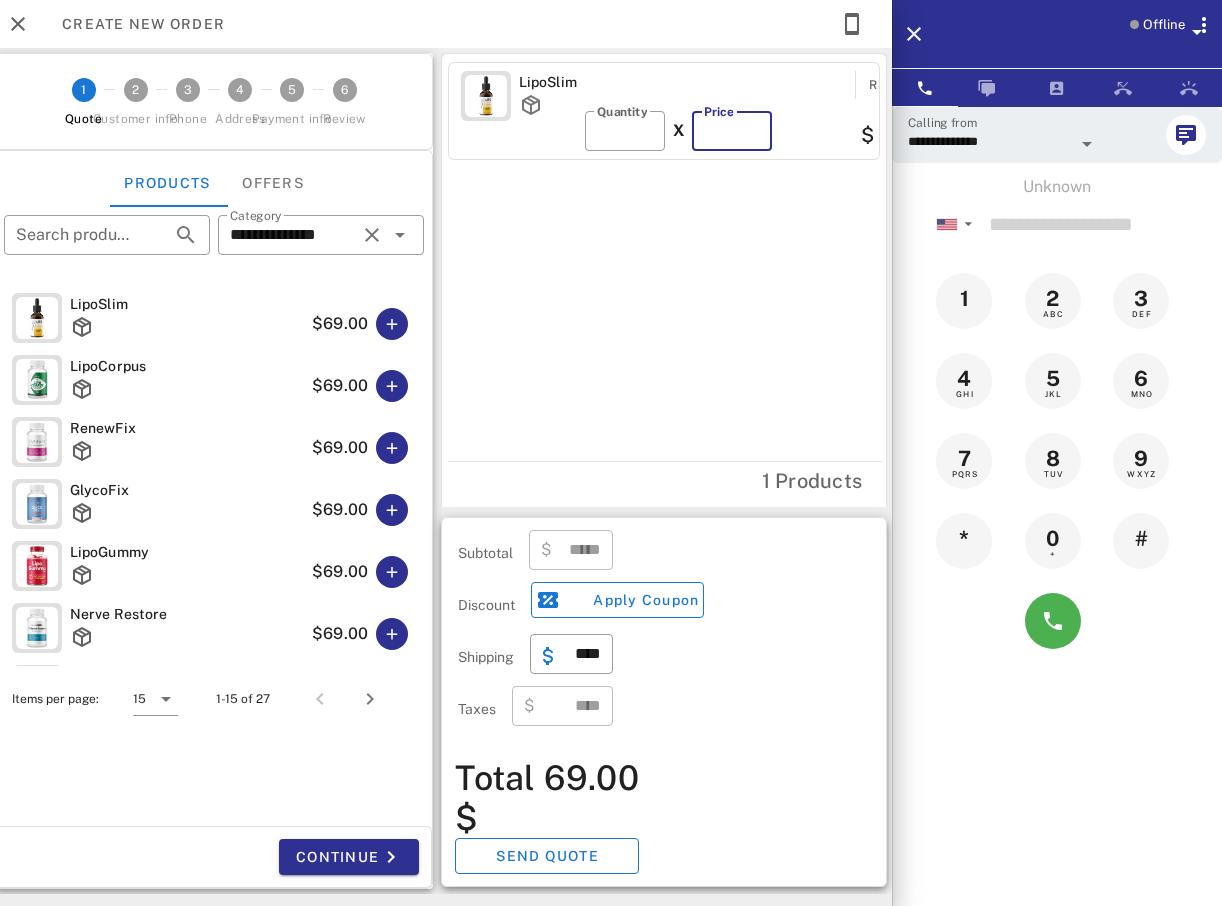 type on "*" 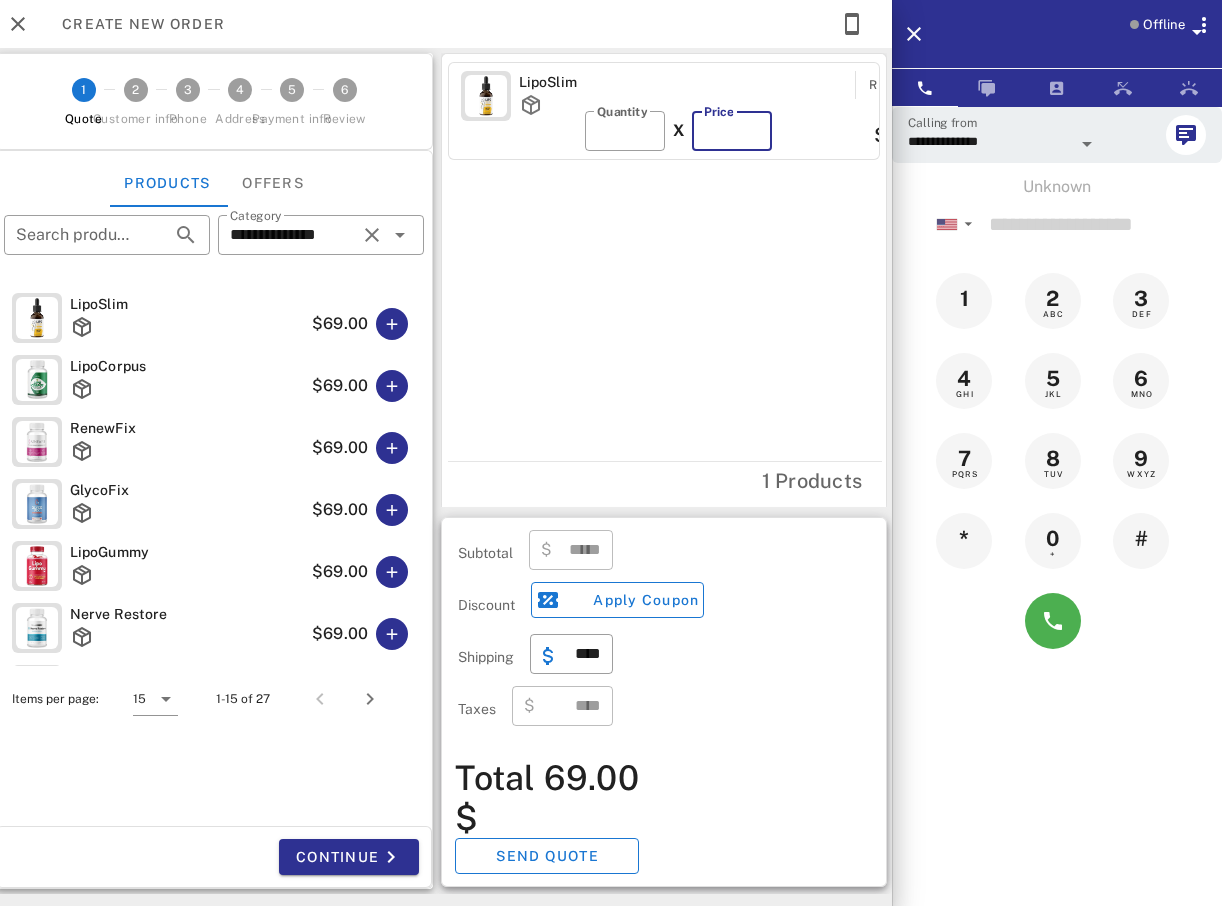 type 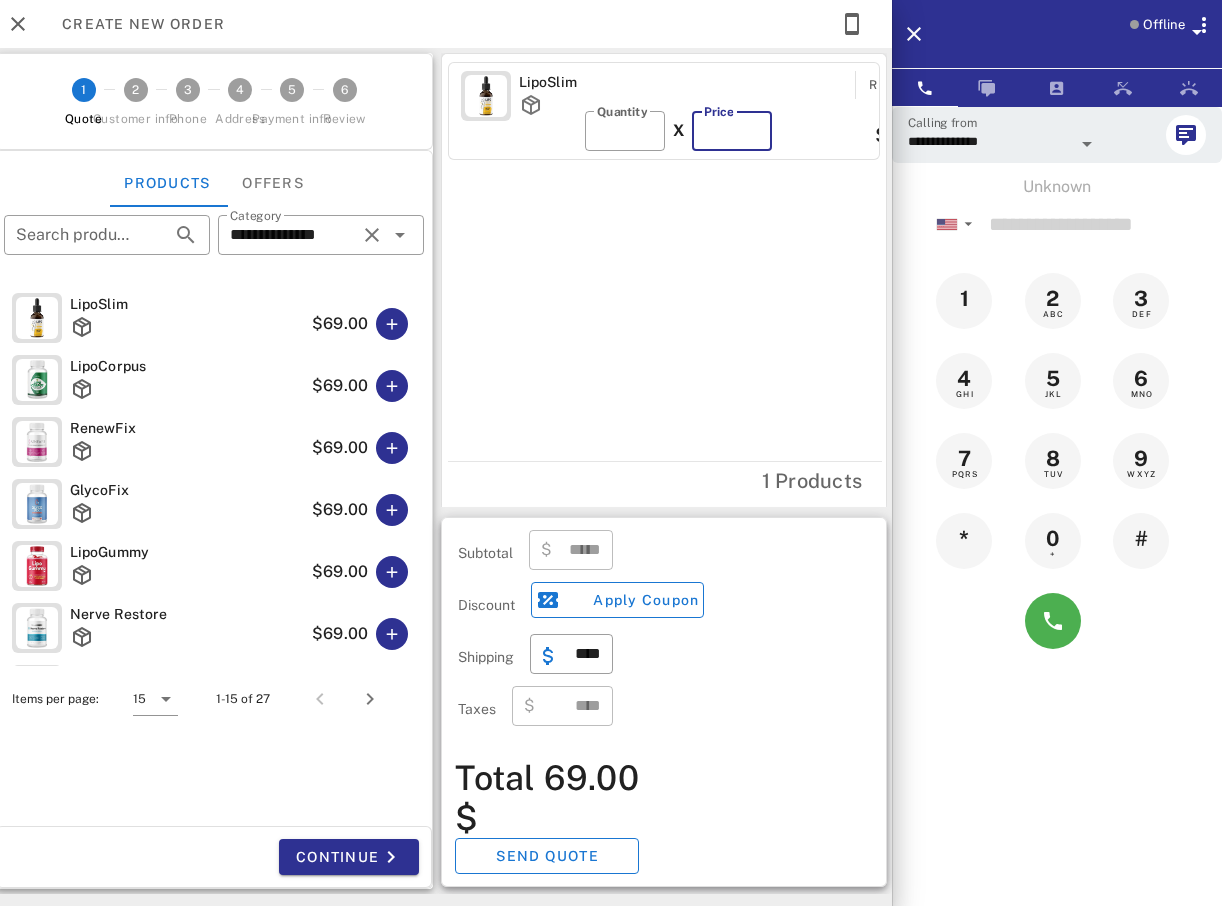 type on "****" 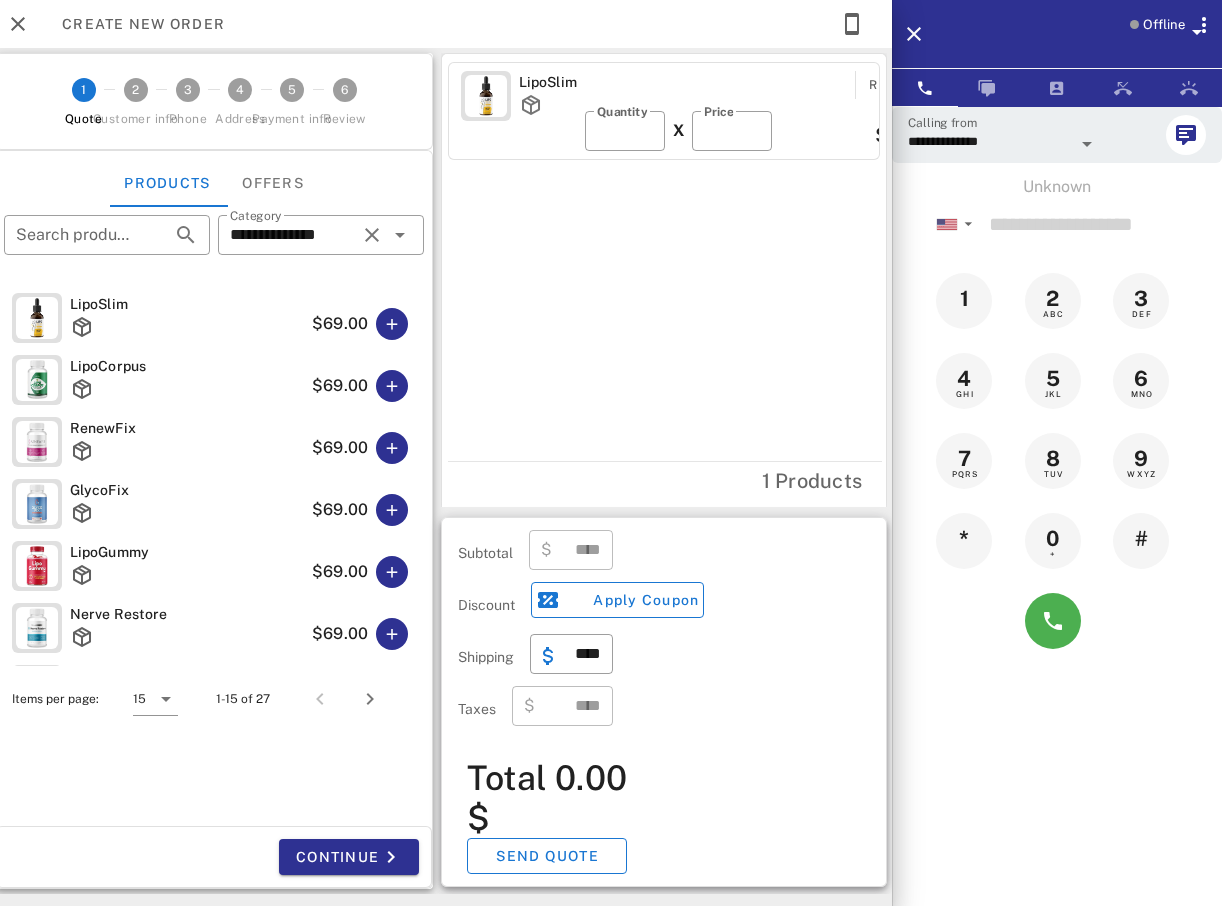 type on "*" 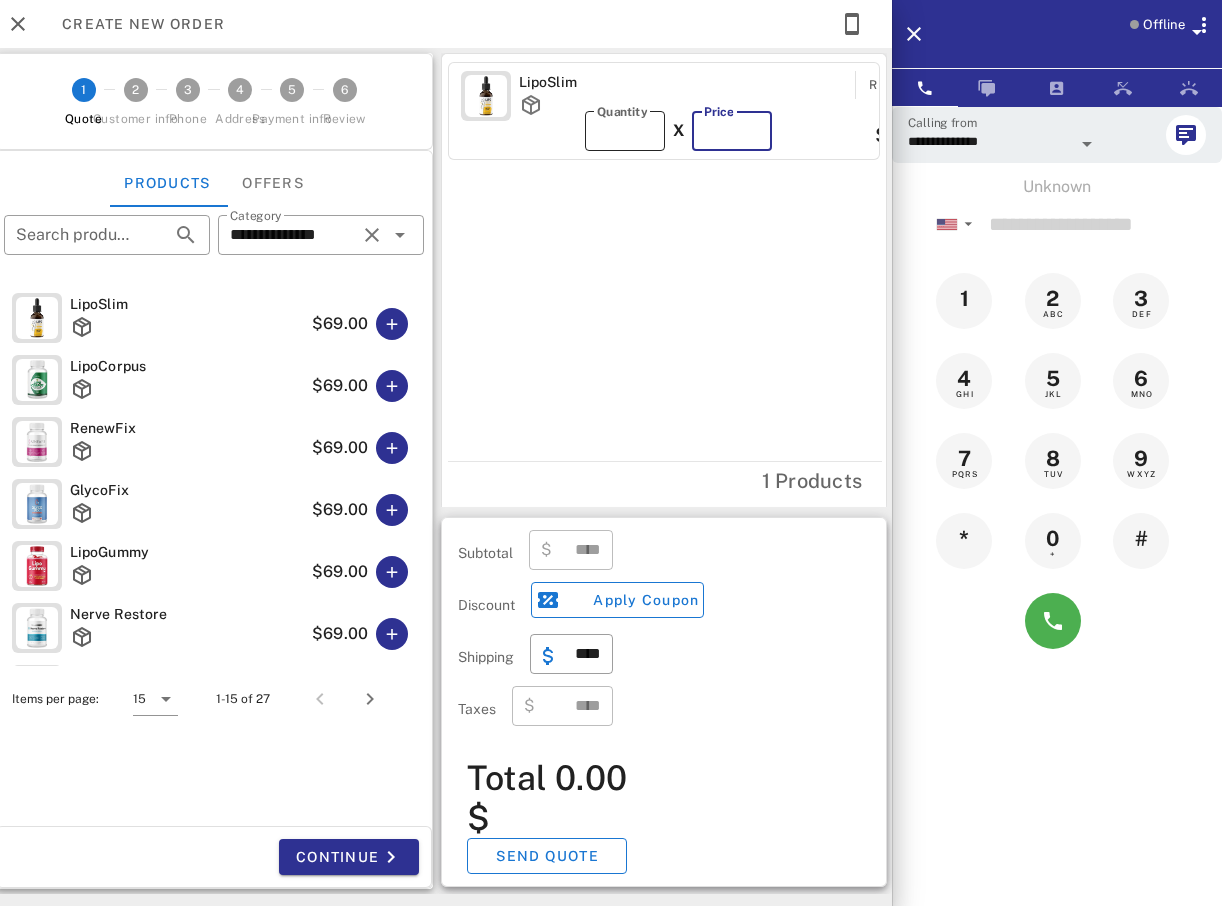 click on "*" at bounding box center (625, 131) 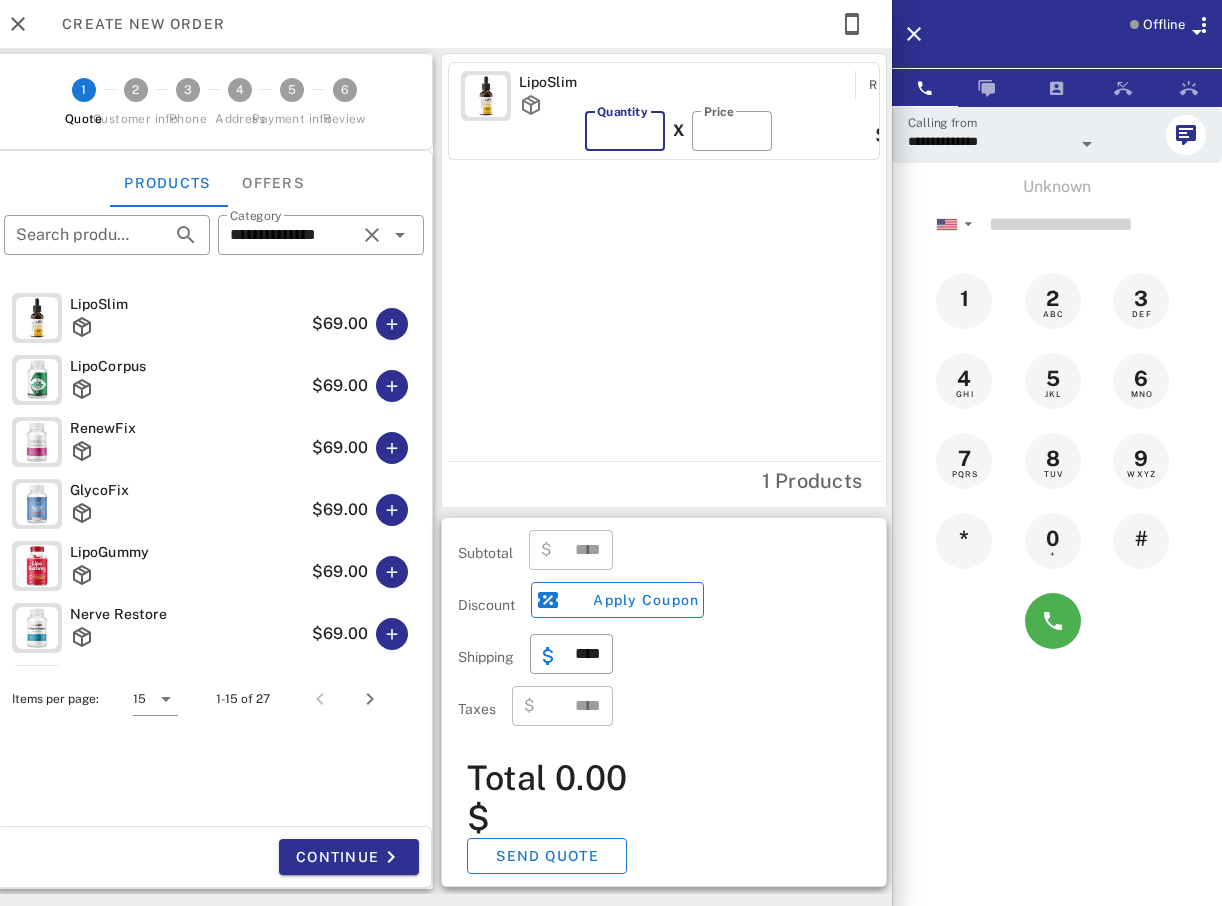type 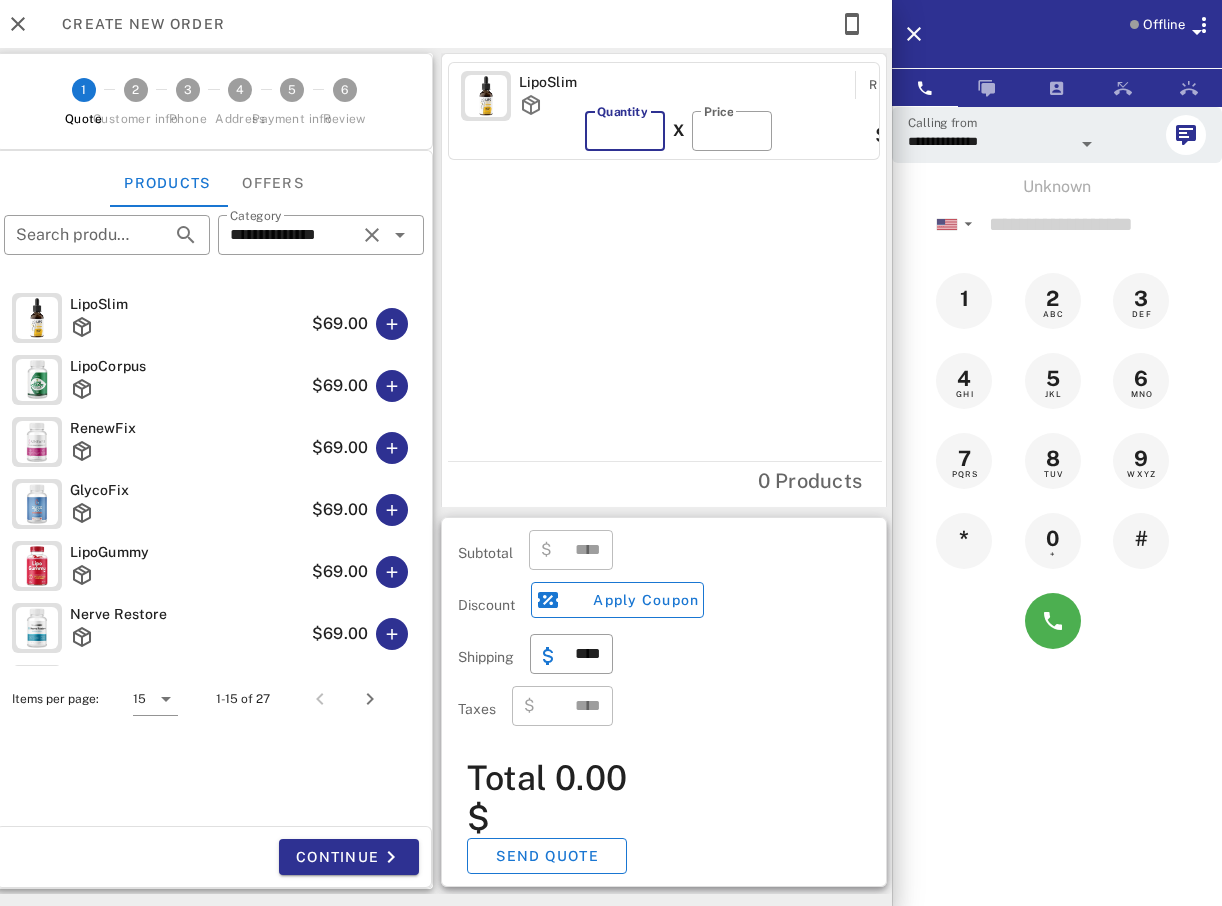 type on "***" 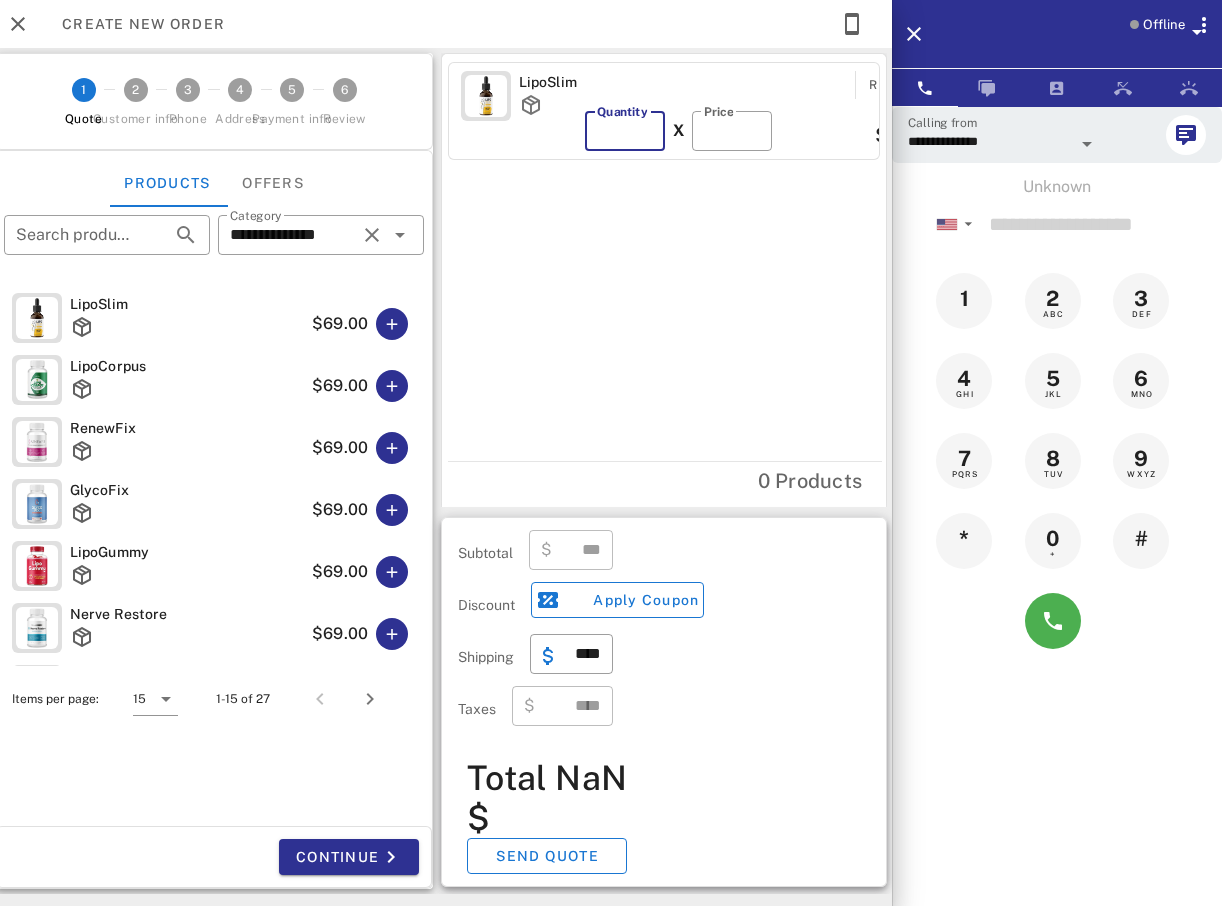 type on "*" 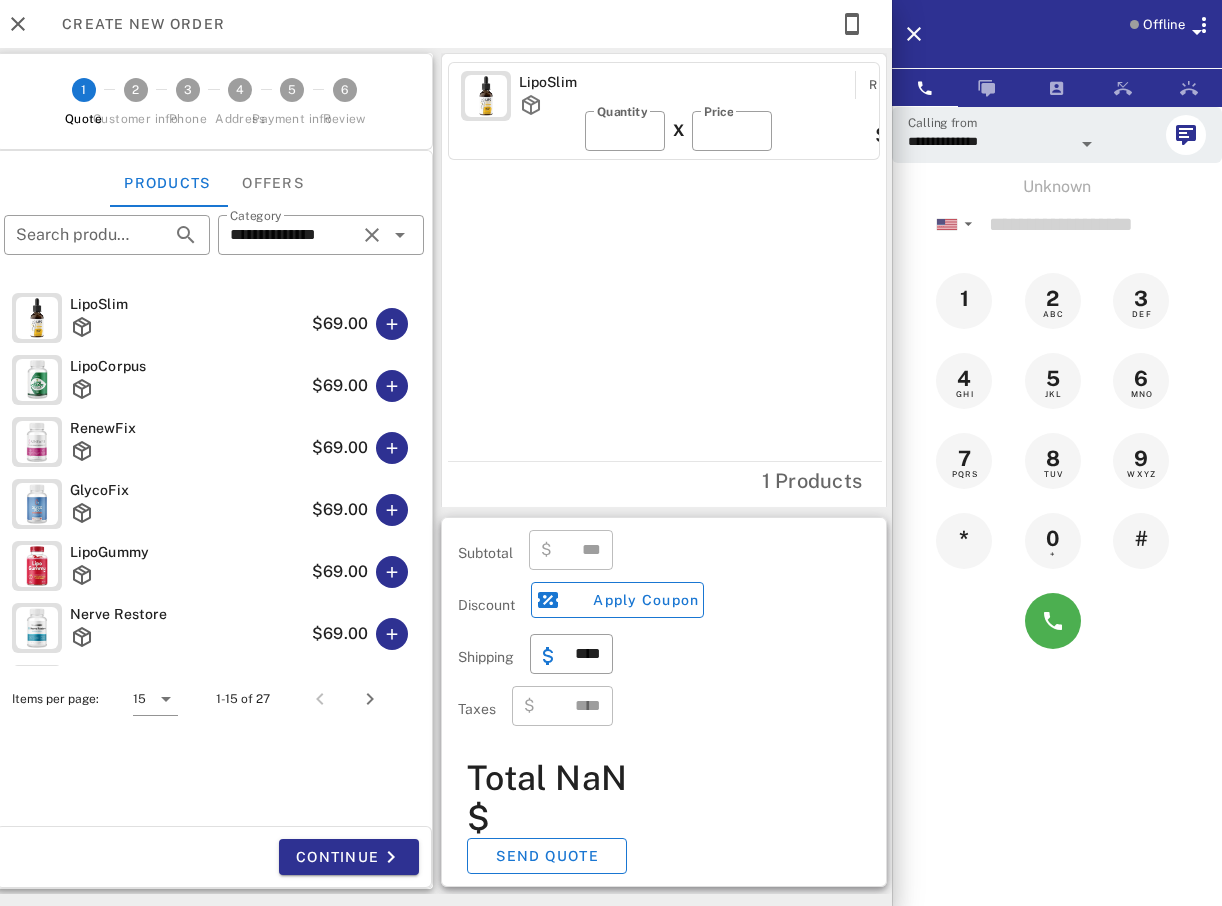 click on "Create new order" at bounding box center [441, 24] 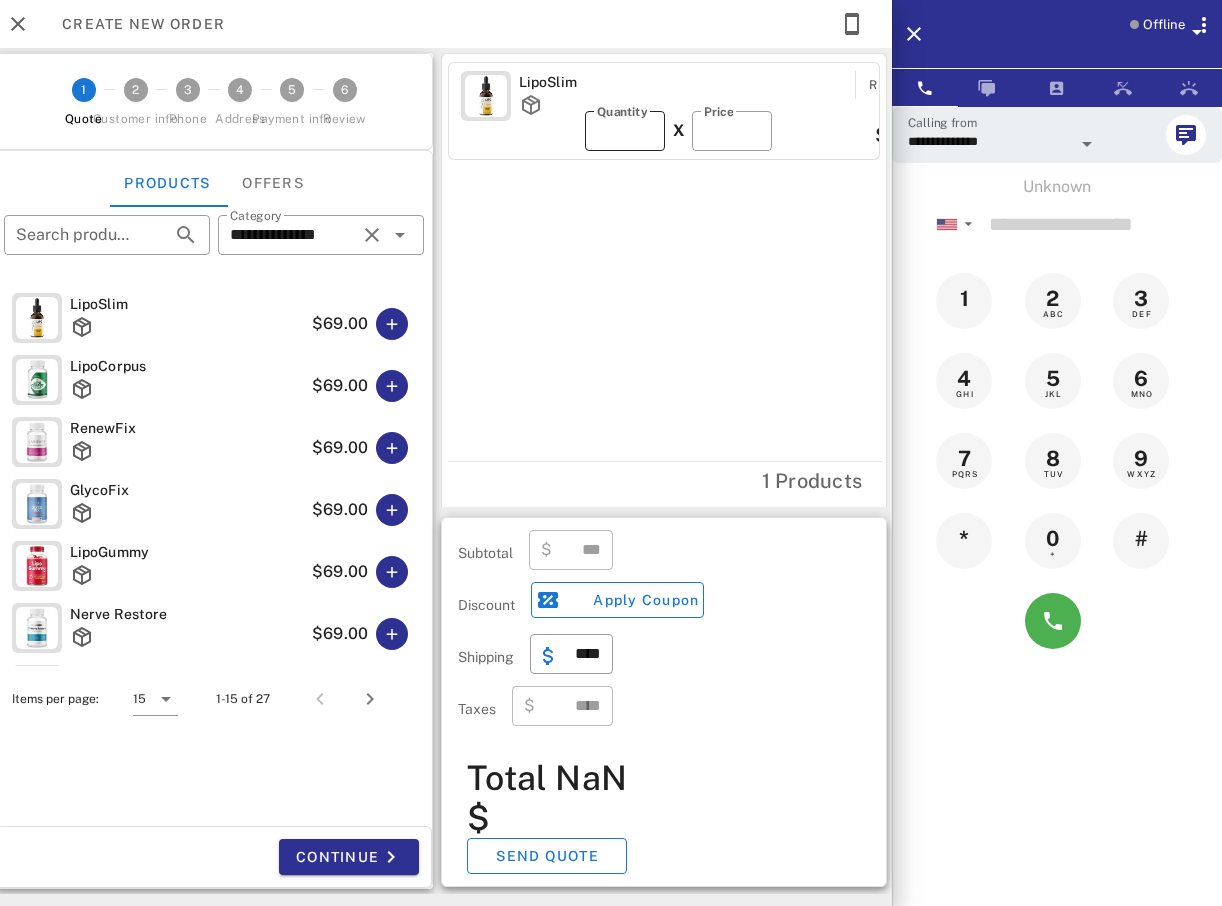type on "****" 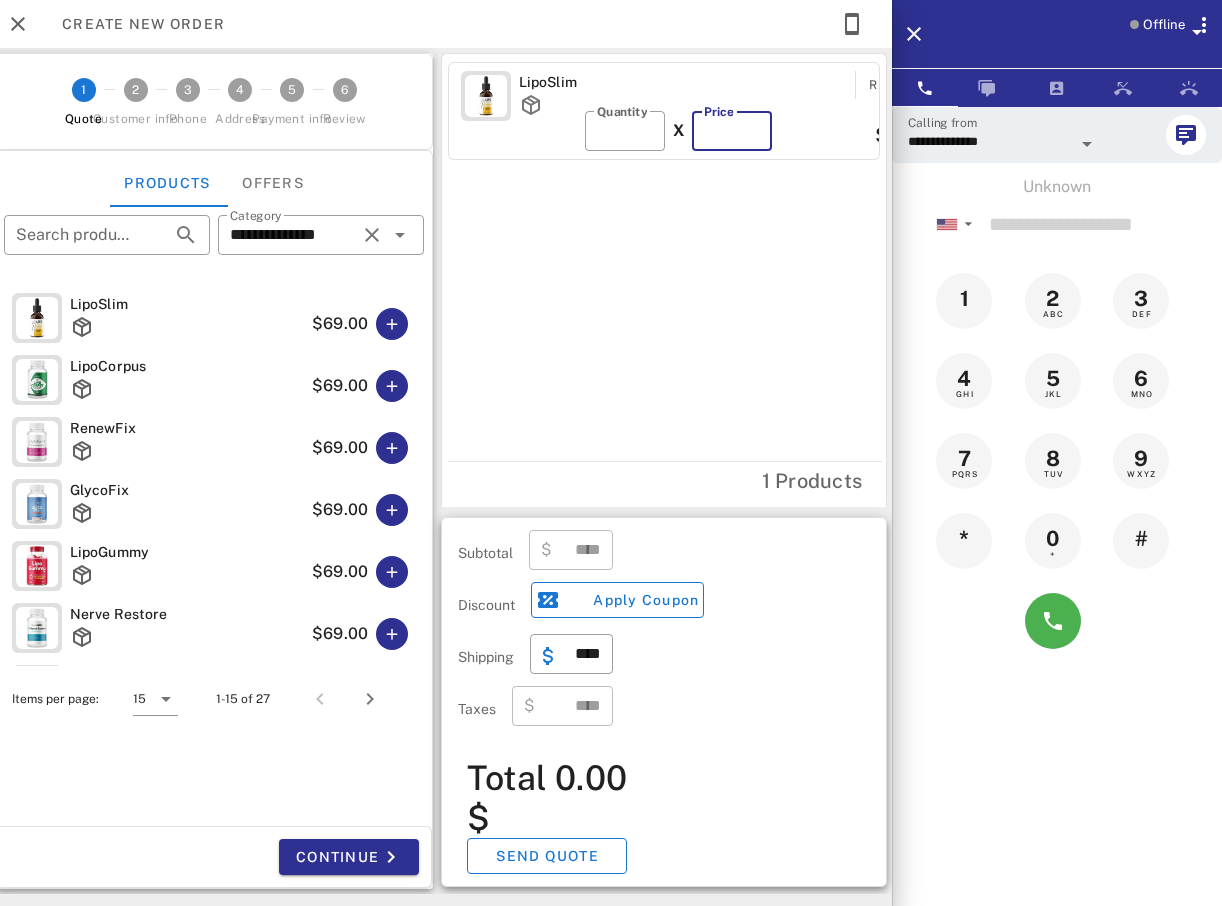 click on "*" at bounding box center (732, 131) 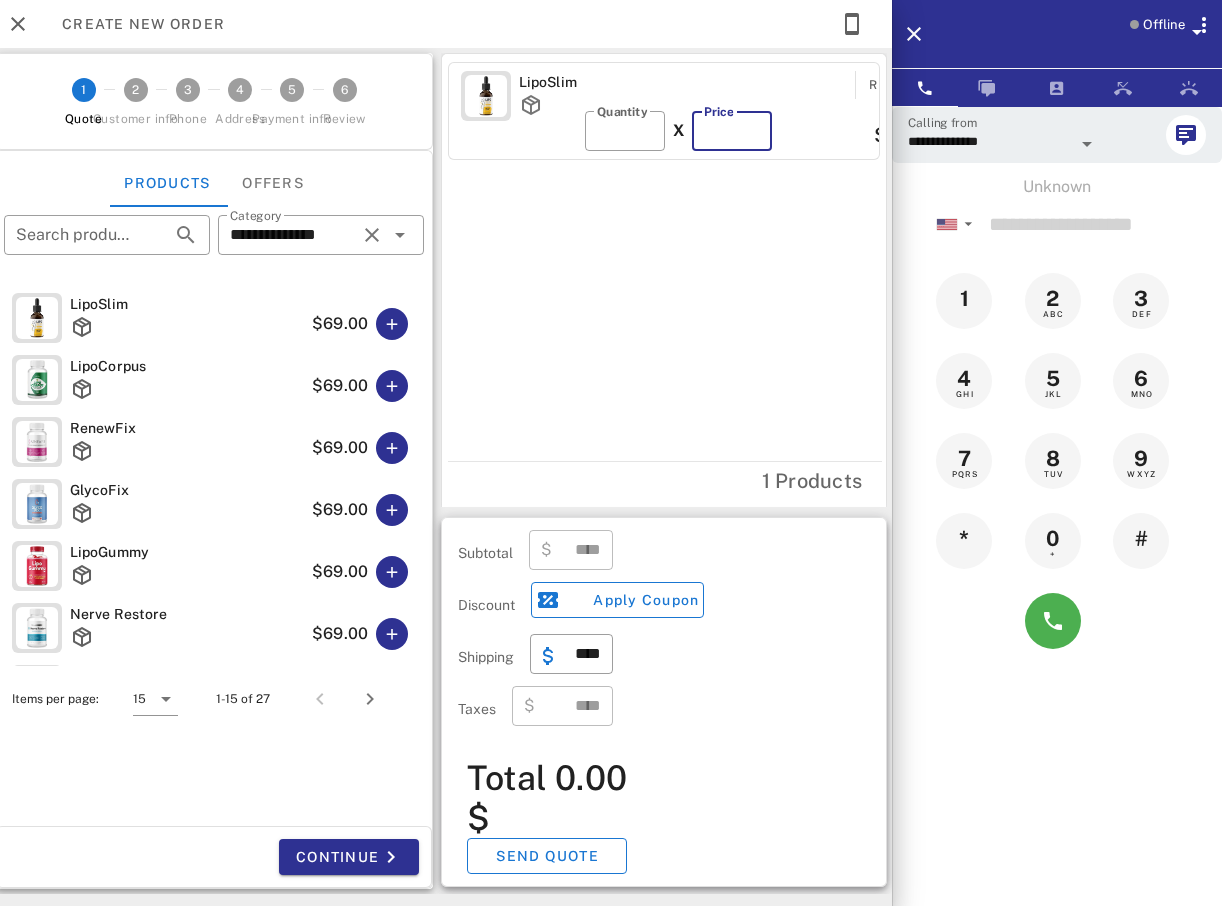 type on "**" 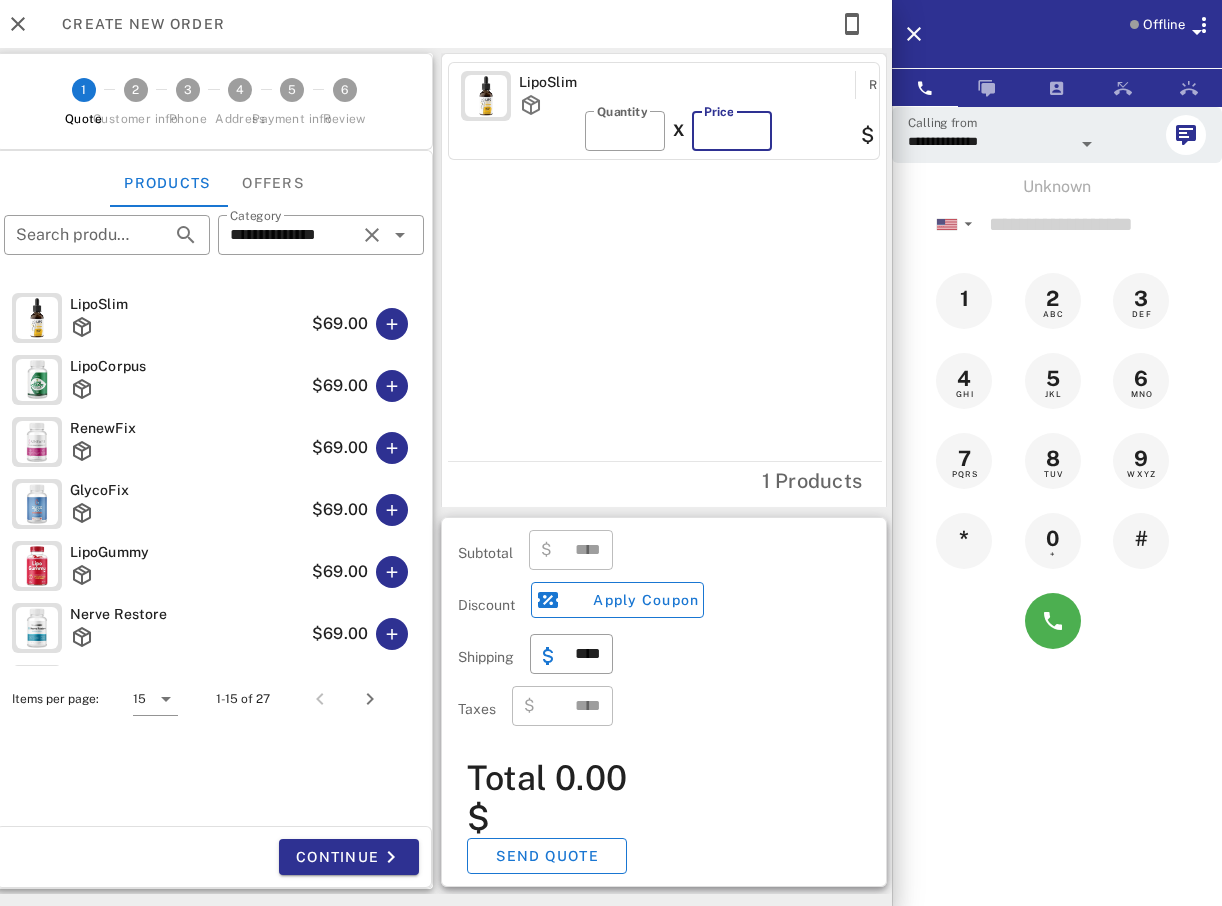 type on "*****" 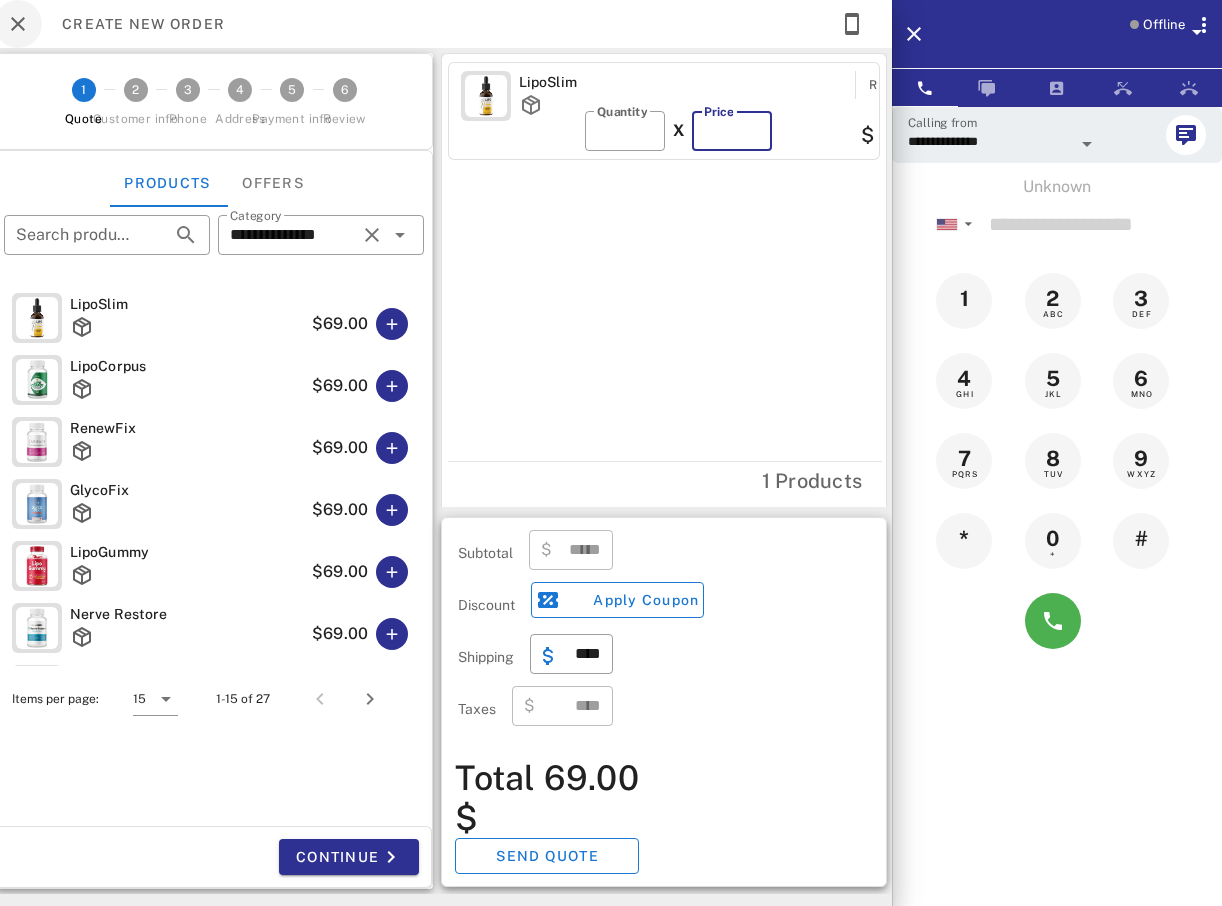 type on "**" 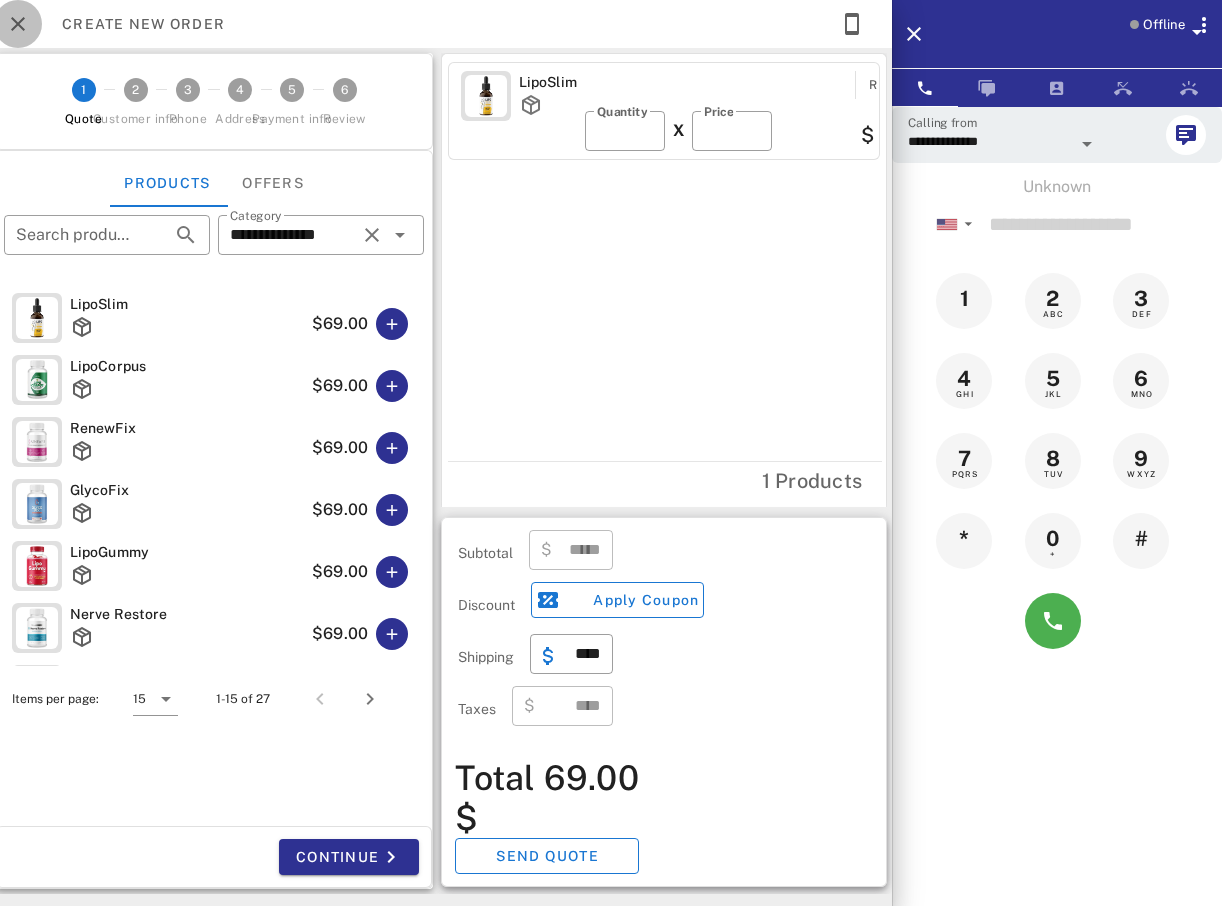 click at bounding box center [18, 24] 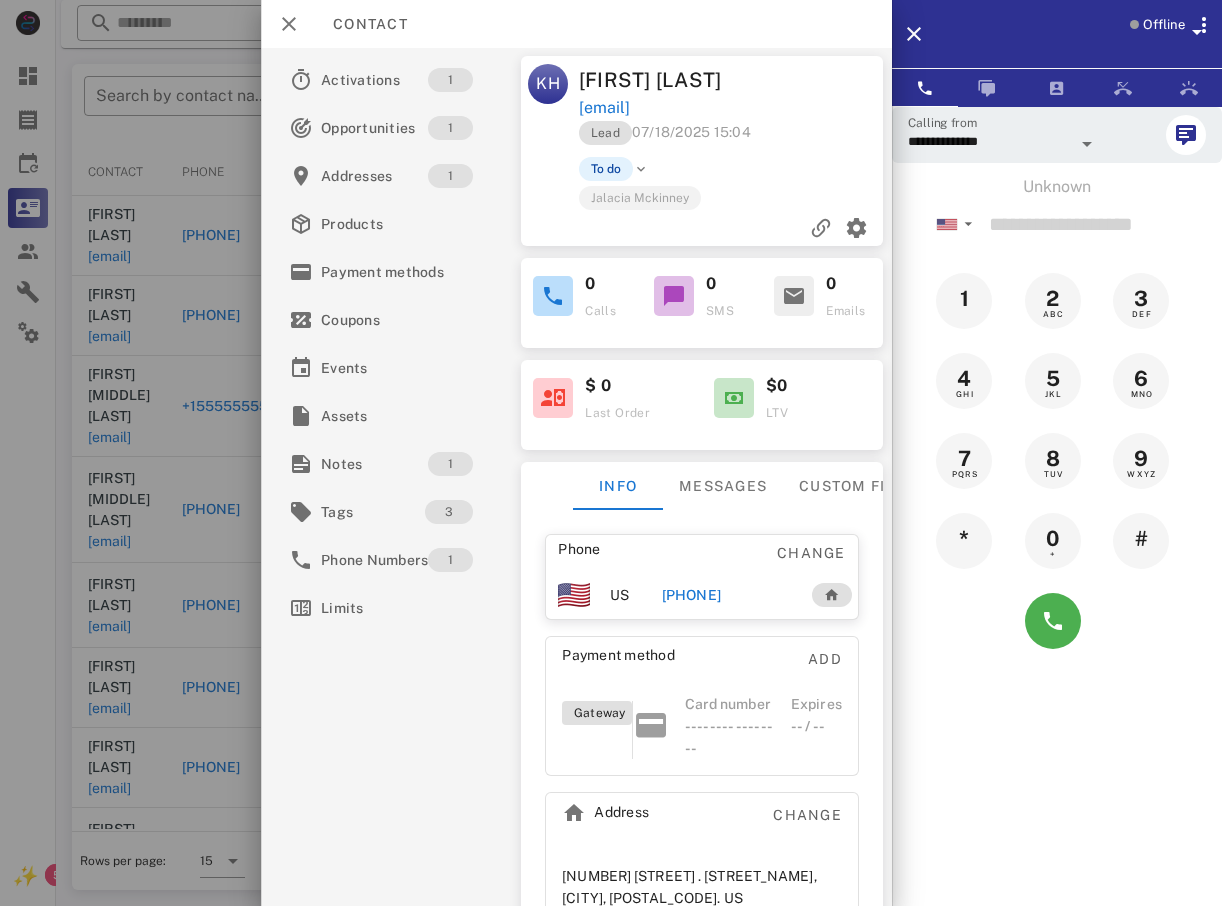 click at bounding box center (611, 453) 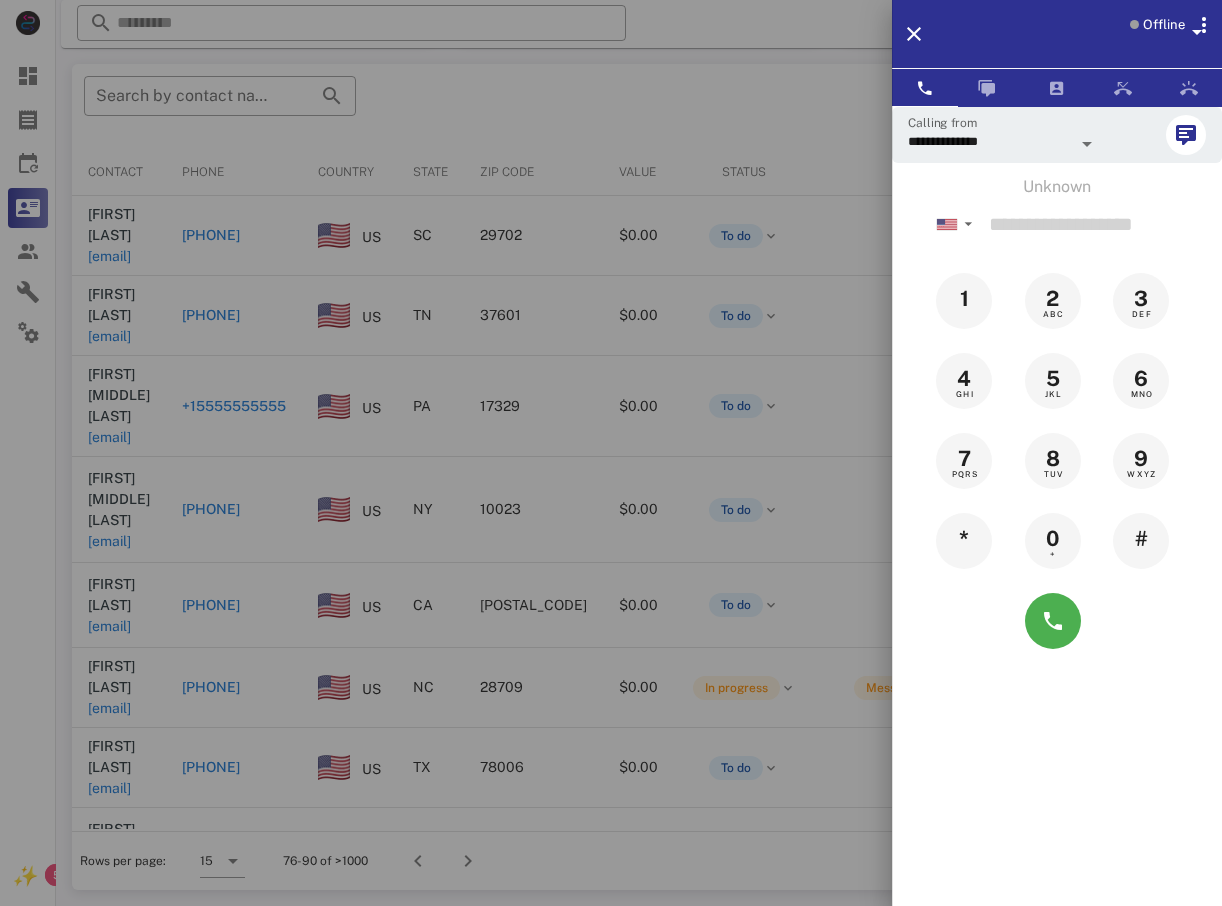 click at bounding box center [611, 453] 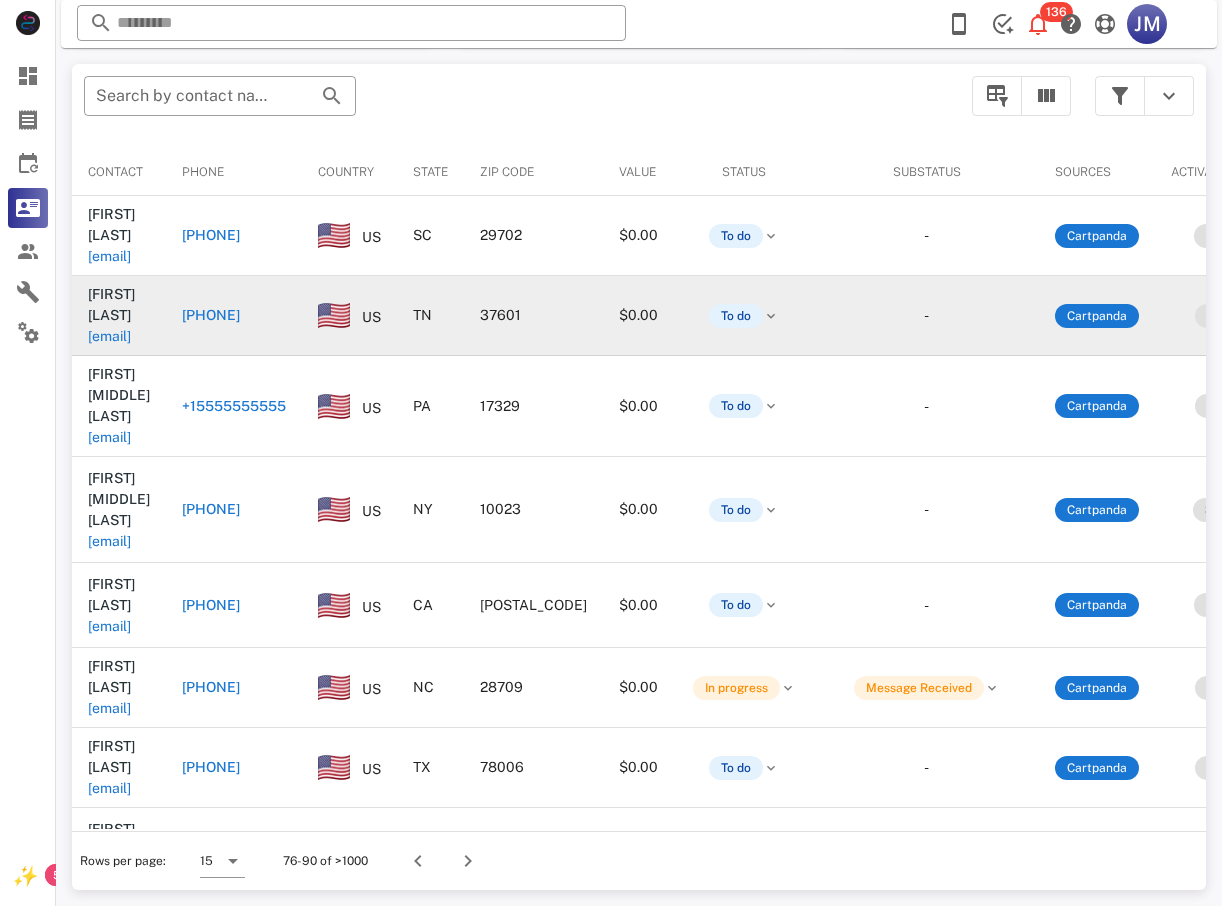 click on "[PHONE]" at bounding box center (211, 315) 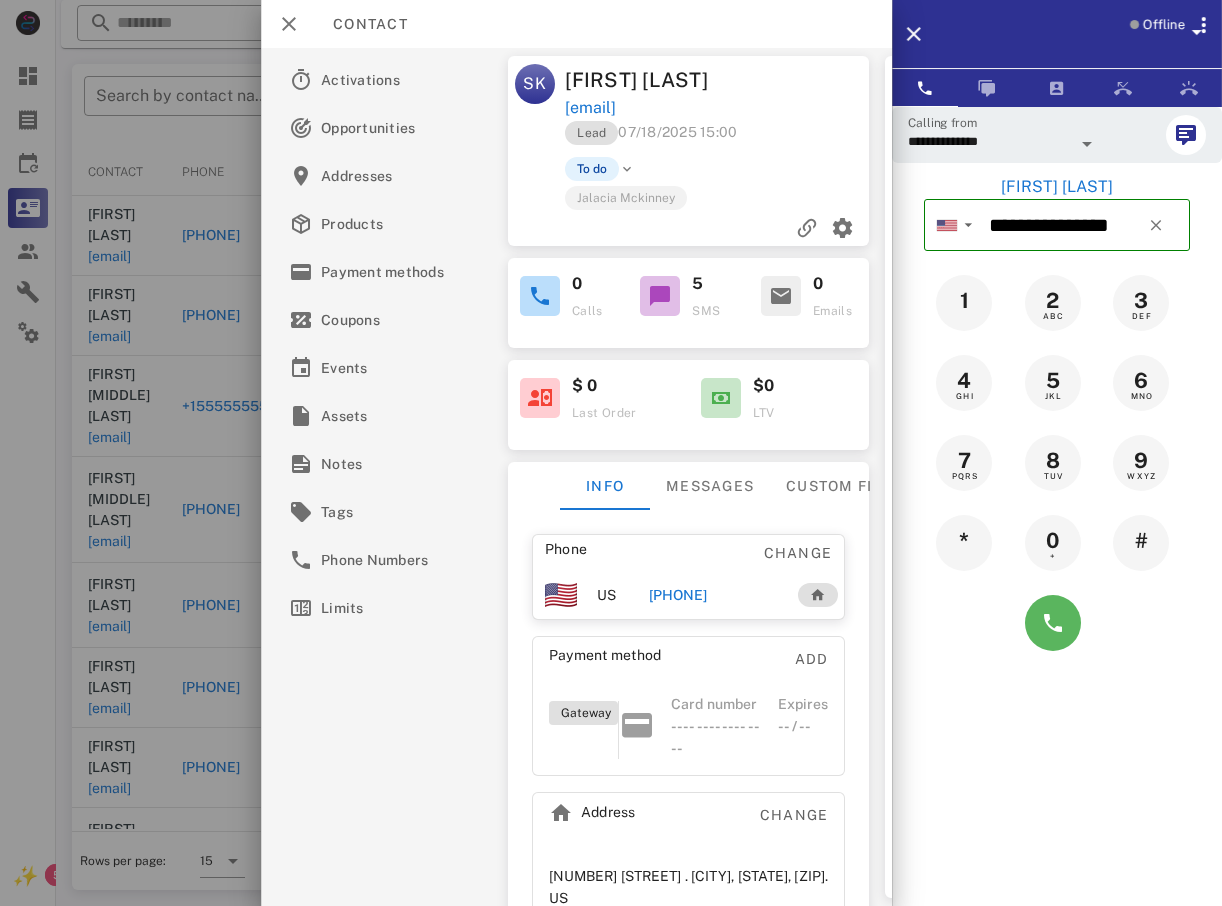 drag, startPoint x: 1036, startPoint y: 595, endPoint x: 1035, endPoint y: 613, distance: 18.027756 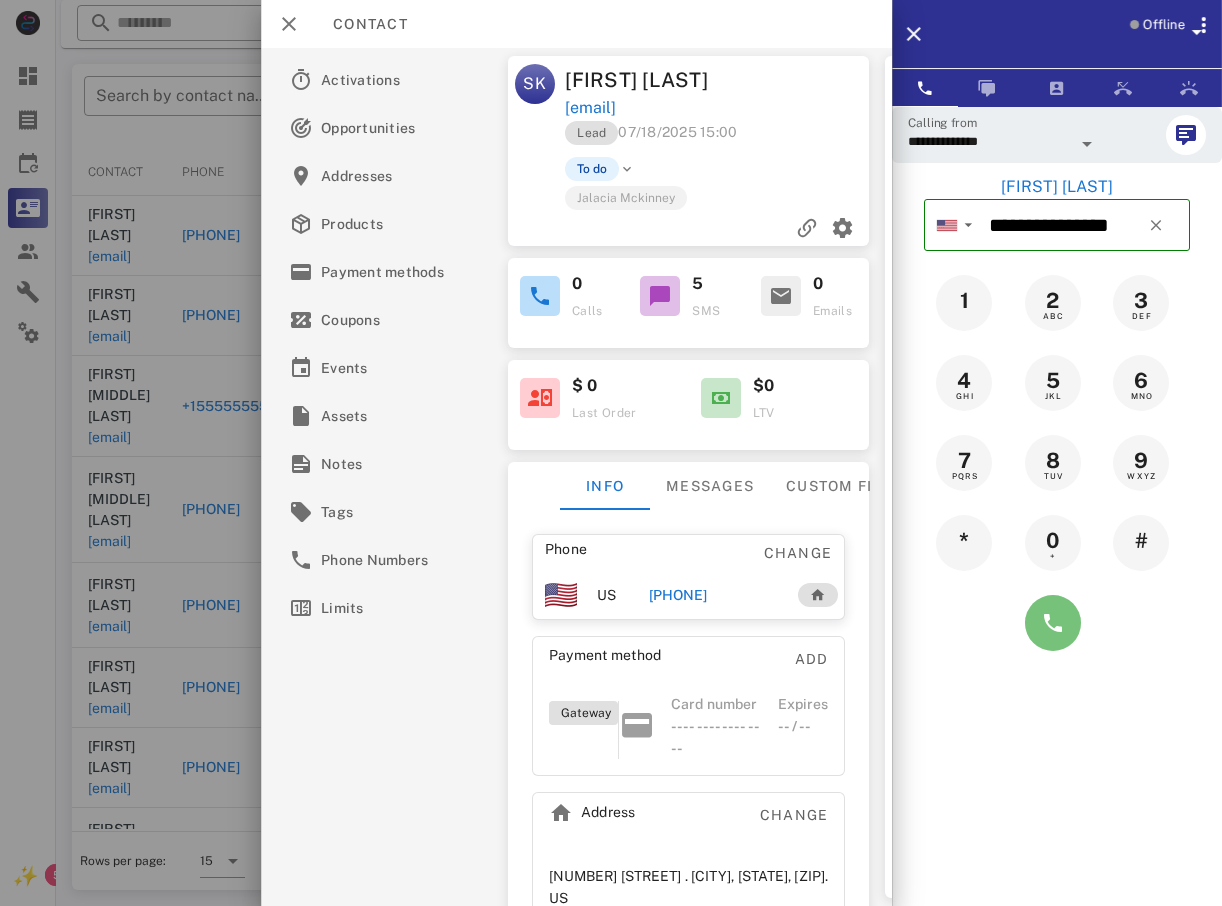 click at bounding box center (1053, 623) 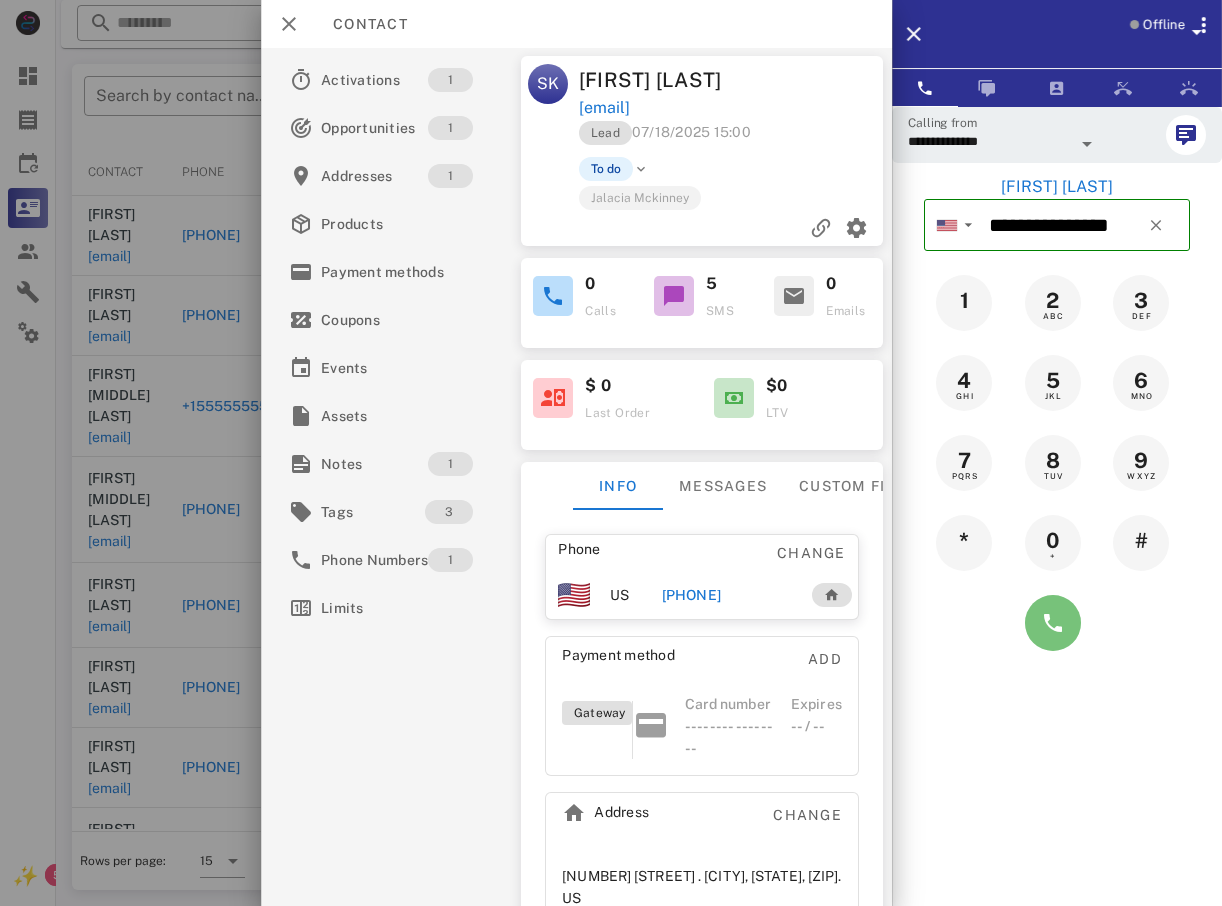 click at bounding box center (1053, 623) 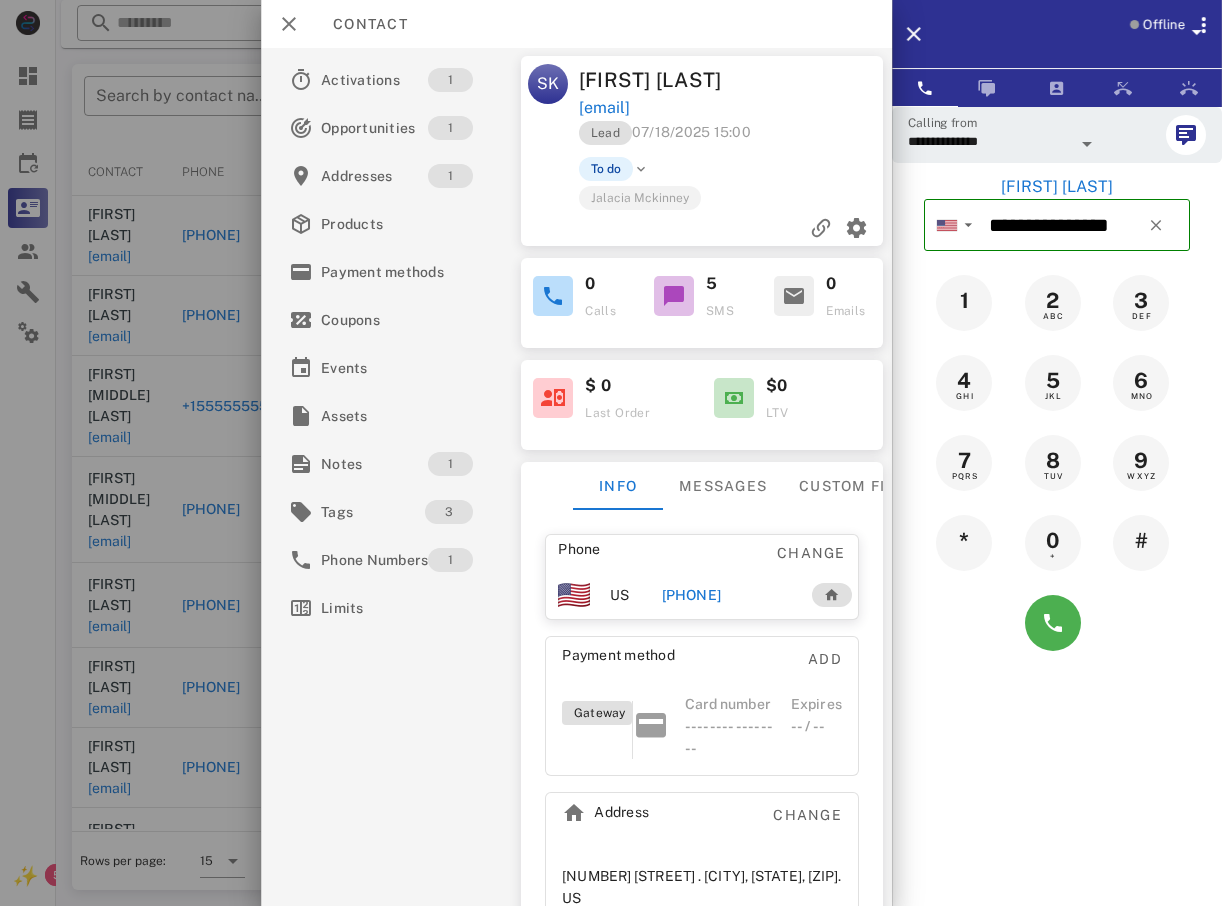 click at bounding box center (1057, 623) 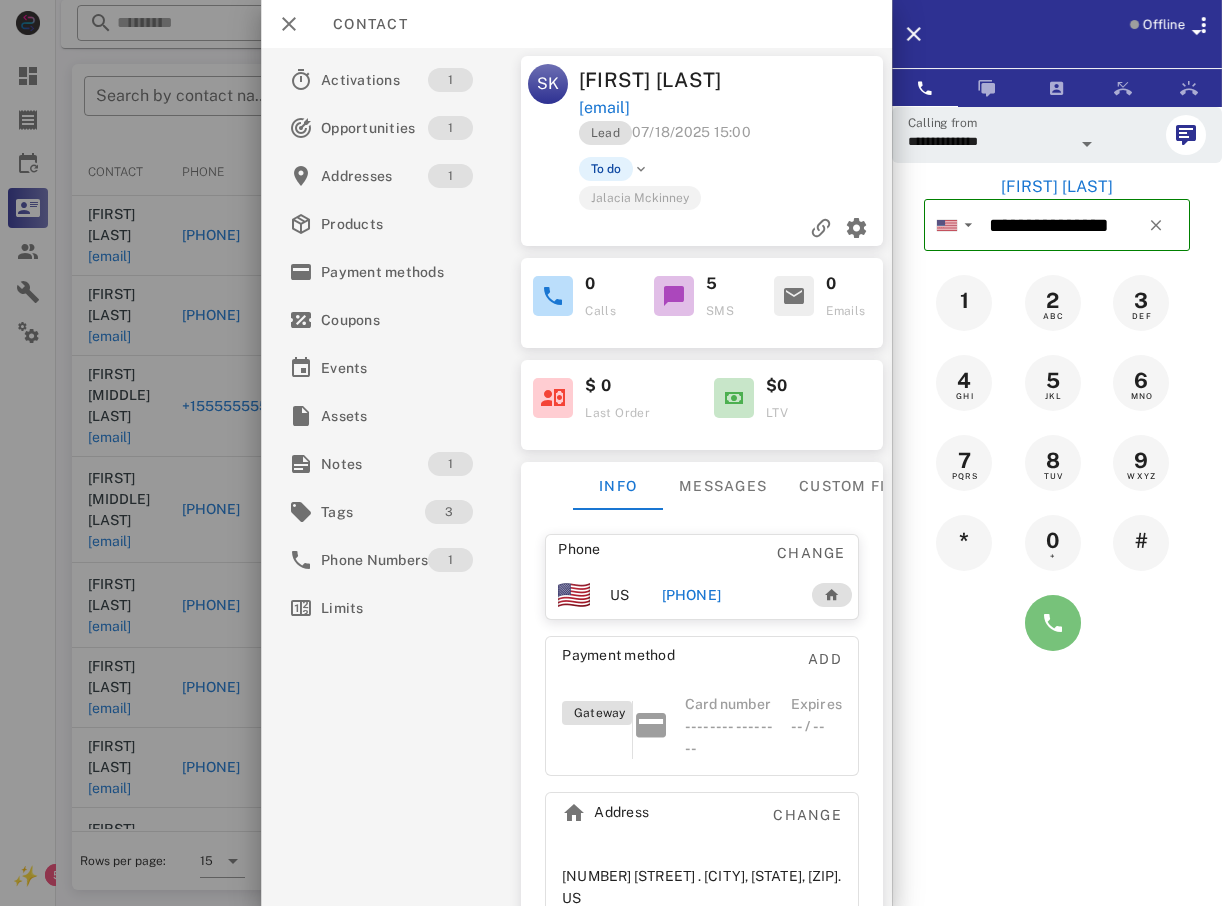 click at bounding box center (1053, 623) 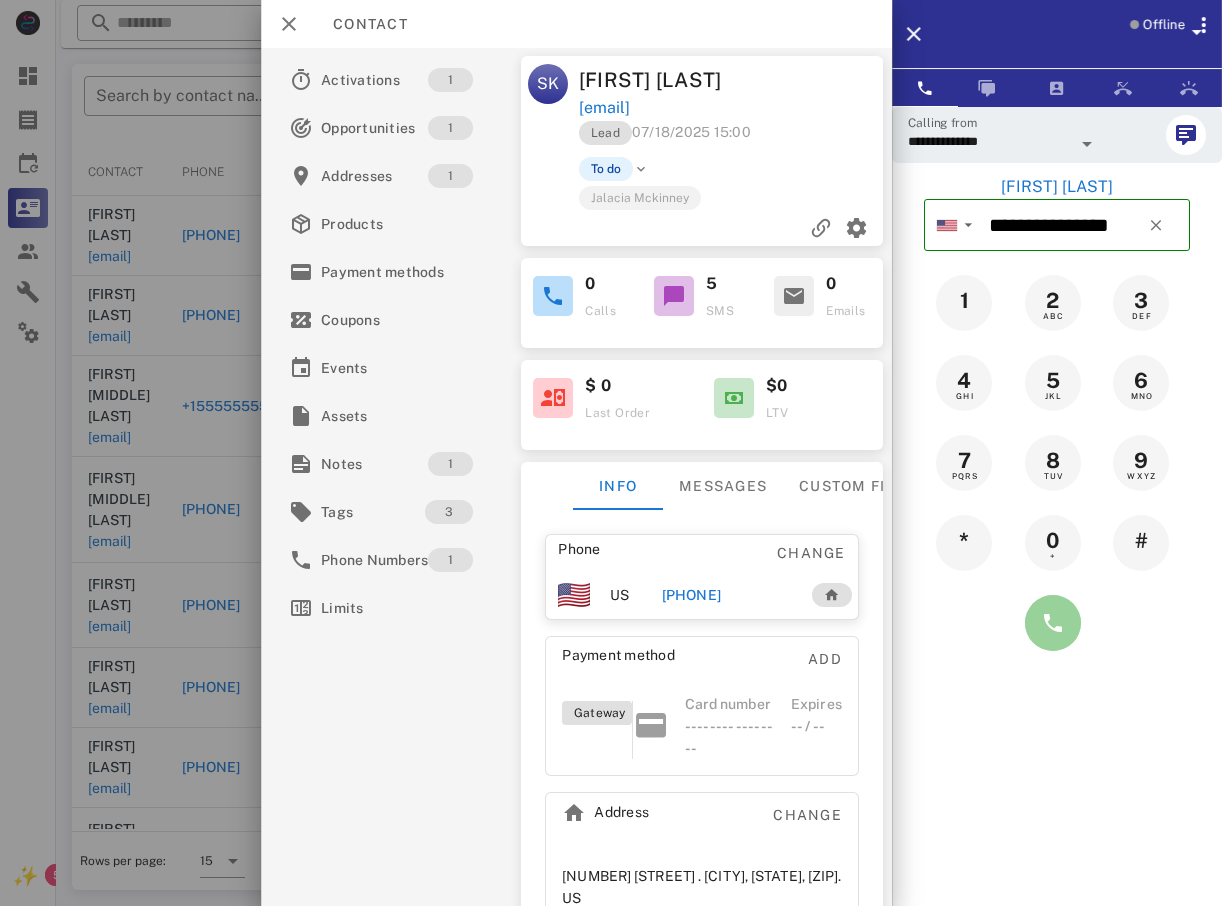 click at bounding box center [1053, 623] 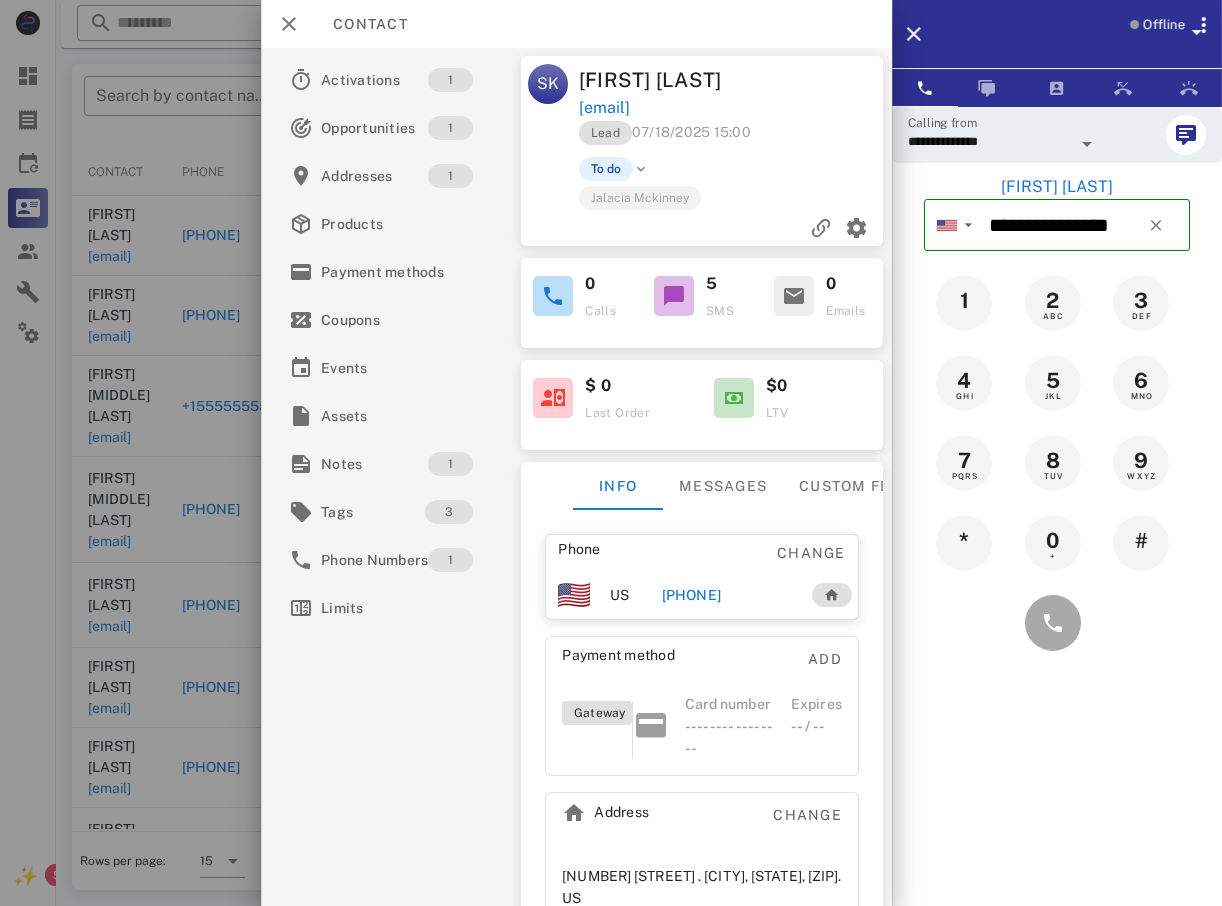click at bounding box center (611, 453) 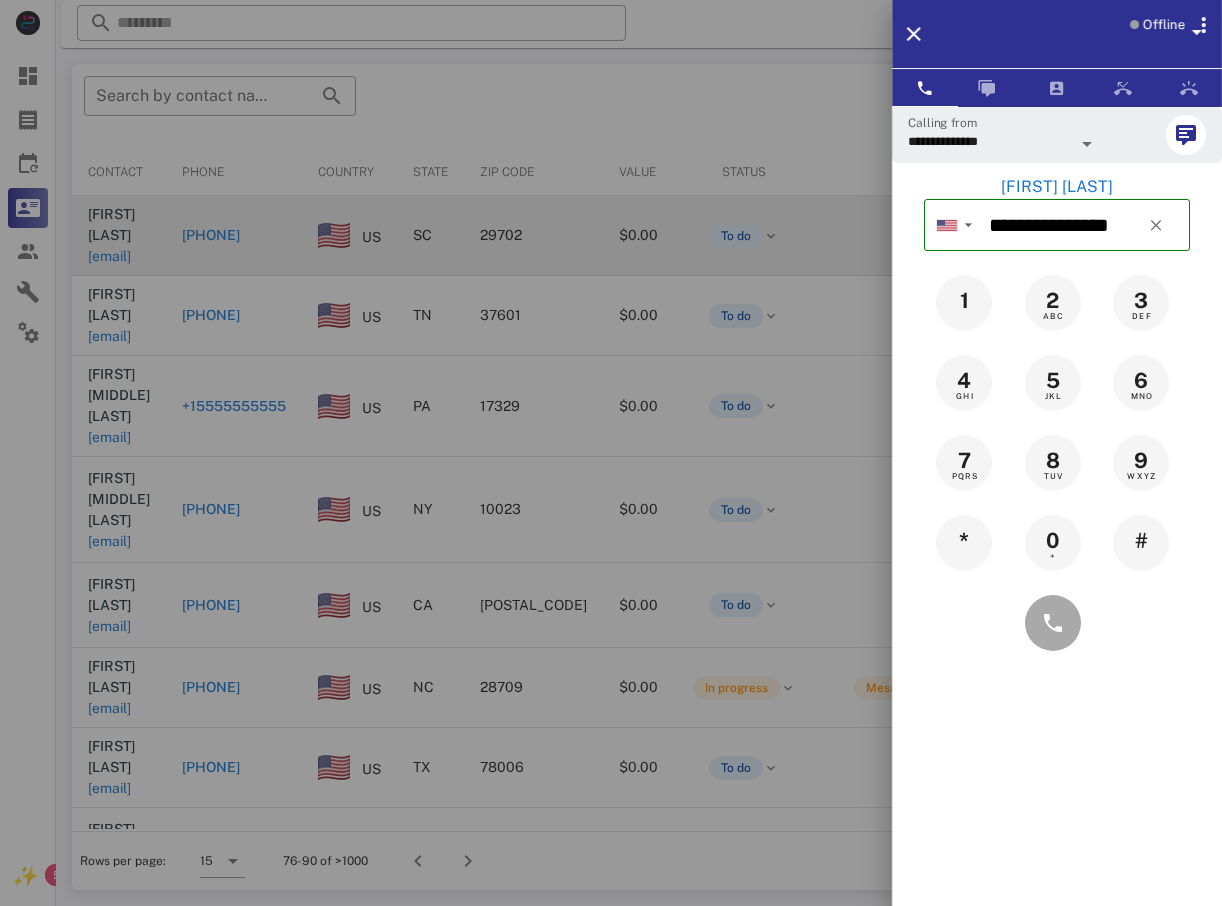 click at bounding box center (611, 453) 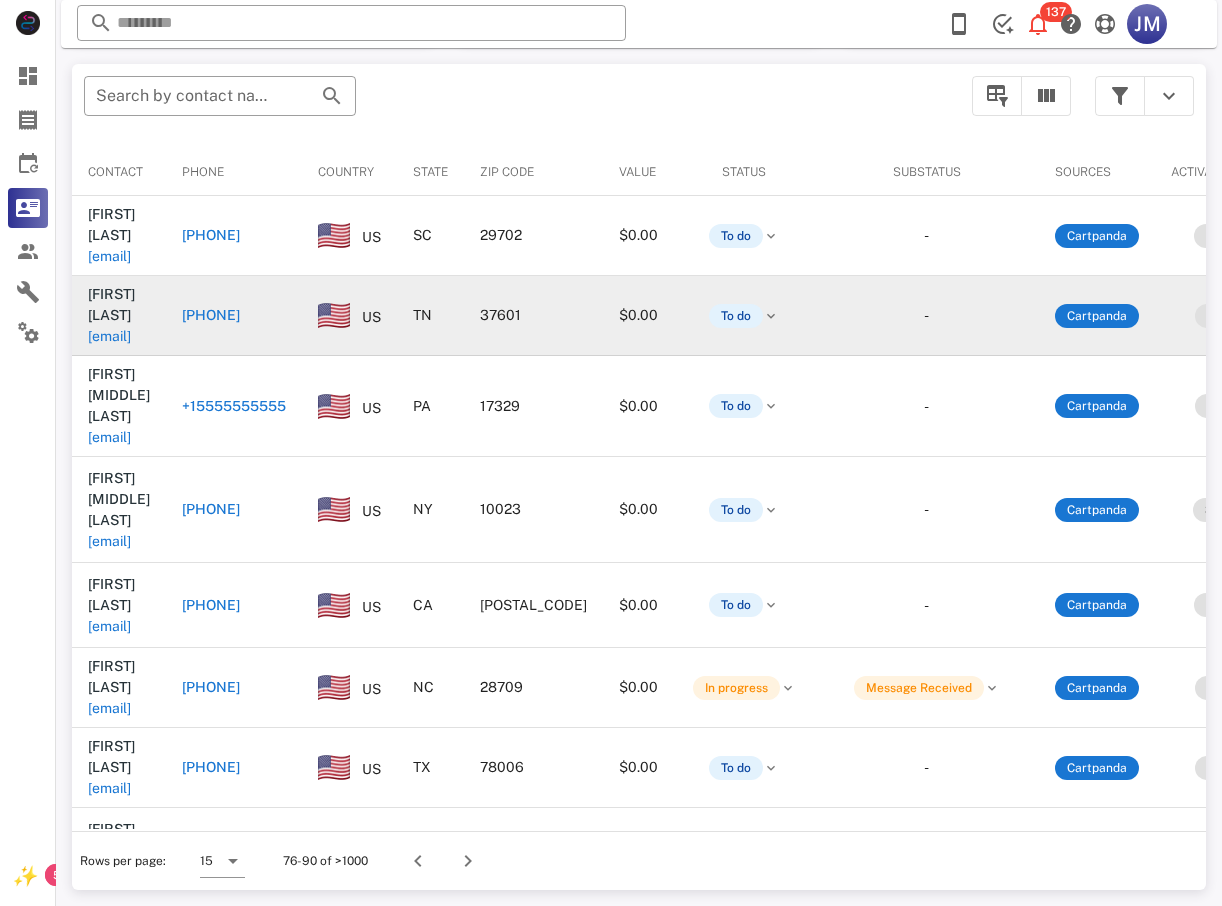 click on "[PHONE]" at bounding box center [211, 315] 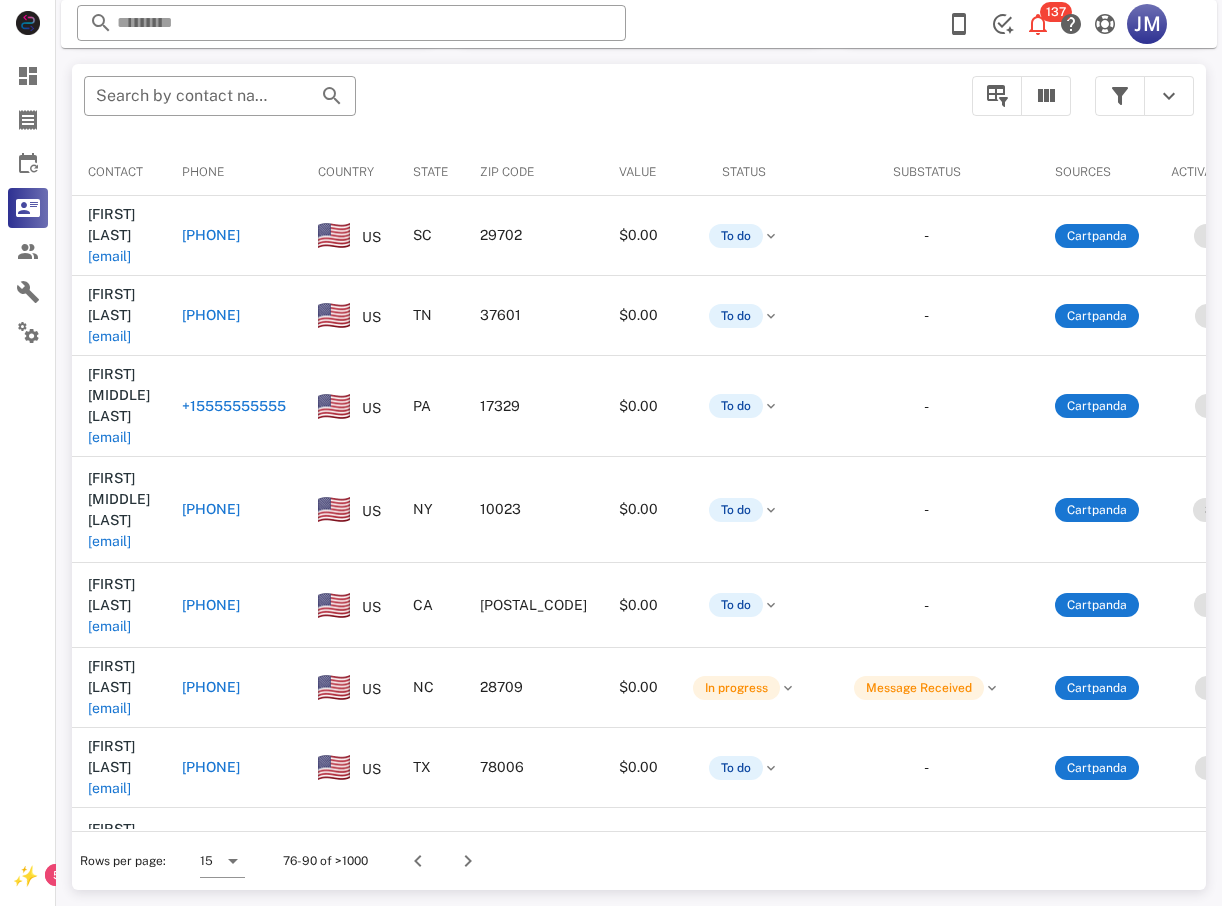 type on "**********" 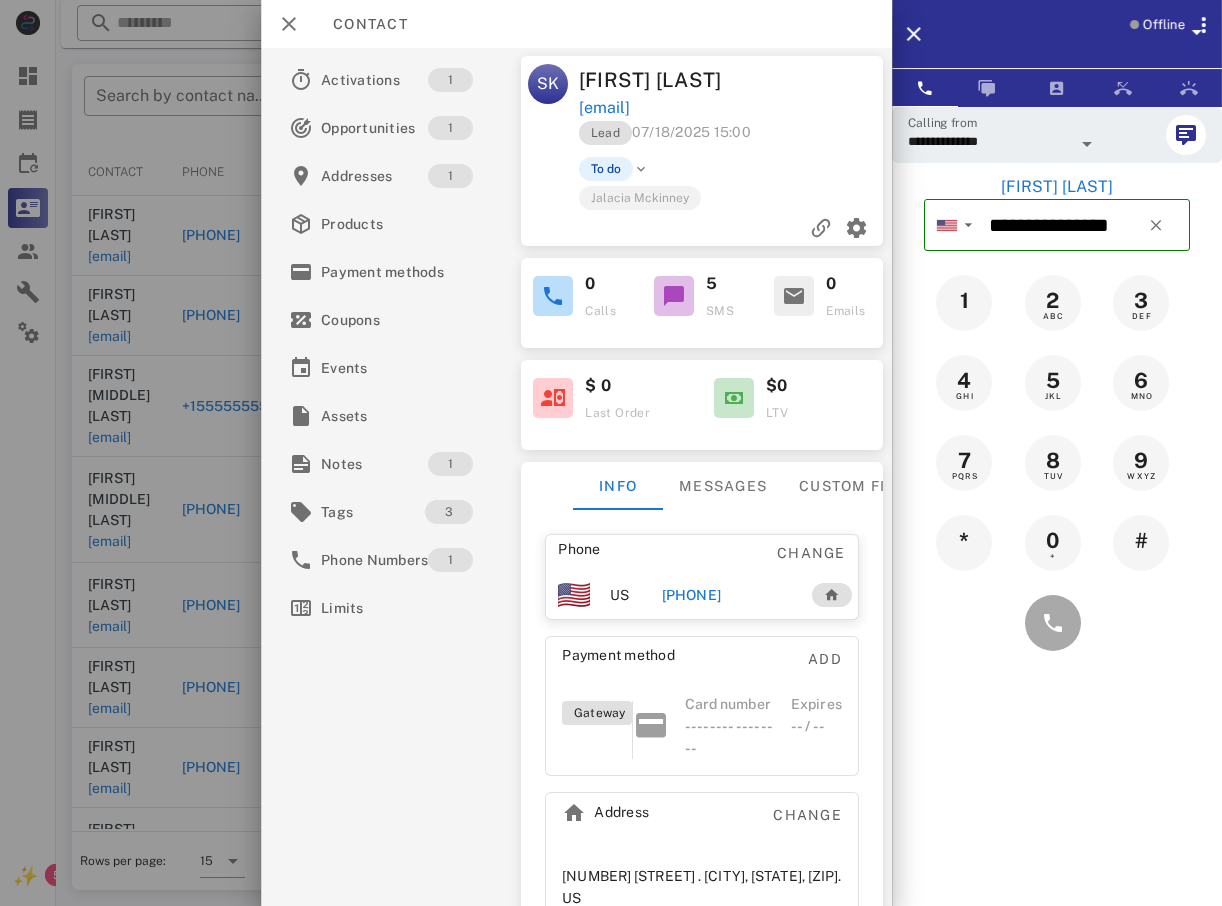 drag, startPoint x: 235, startPoint y: 315, endPoint x: 249, endPoint y: 313, distance: 14.142136 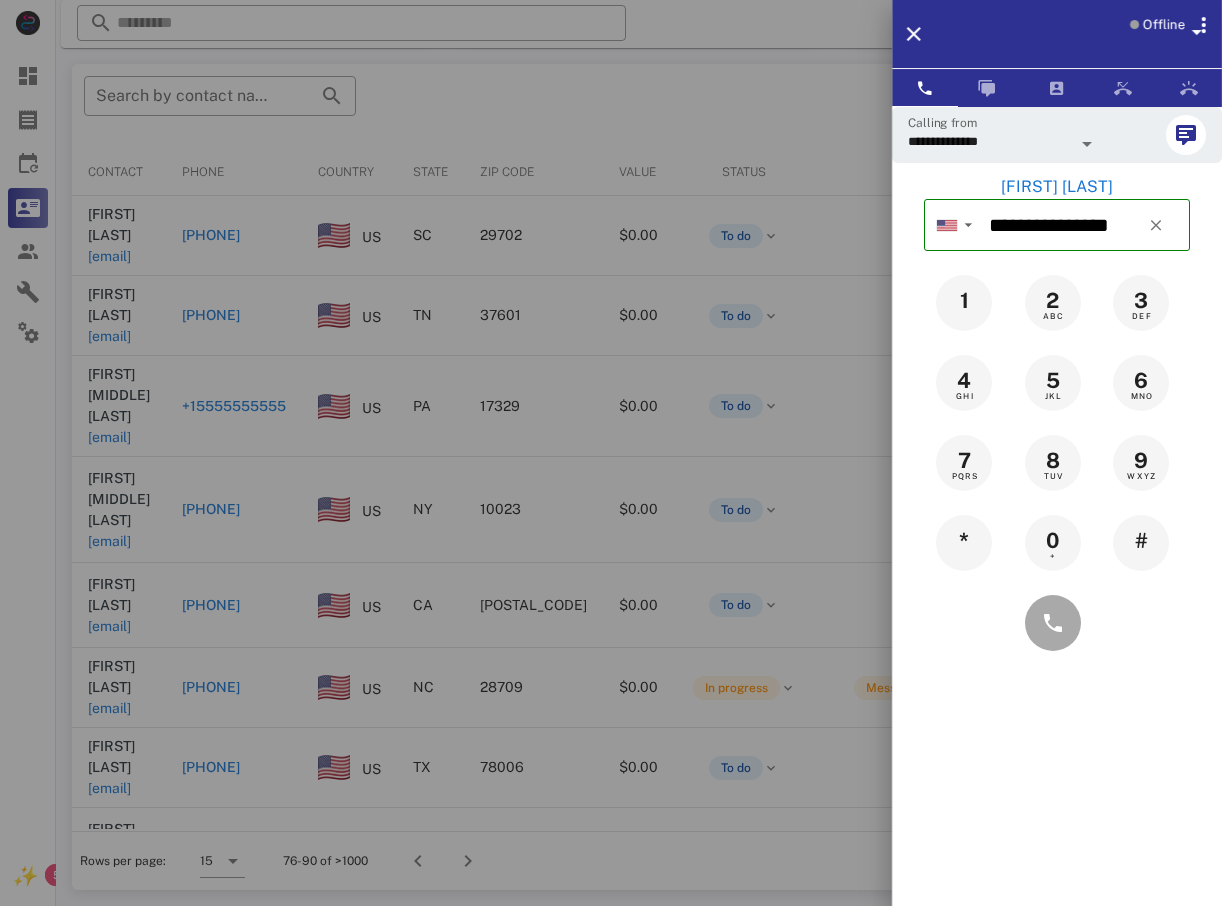 click at bounding box center [611, 453] 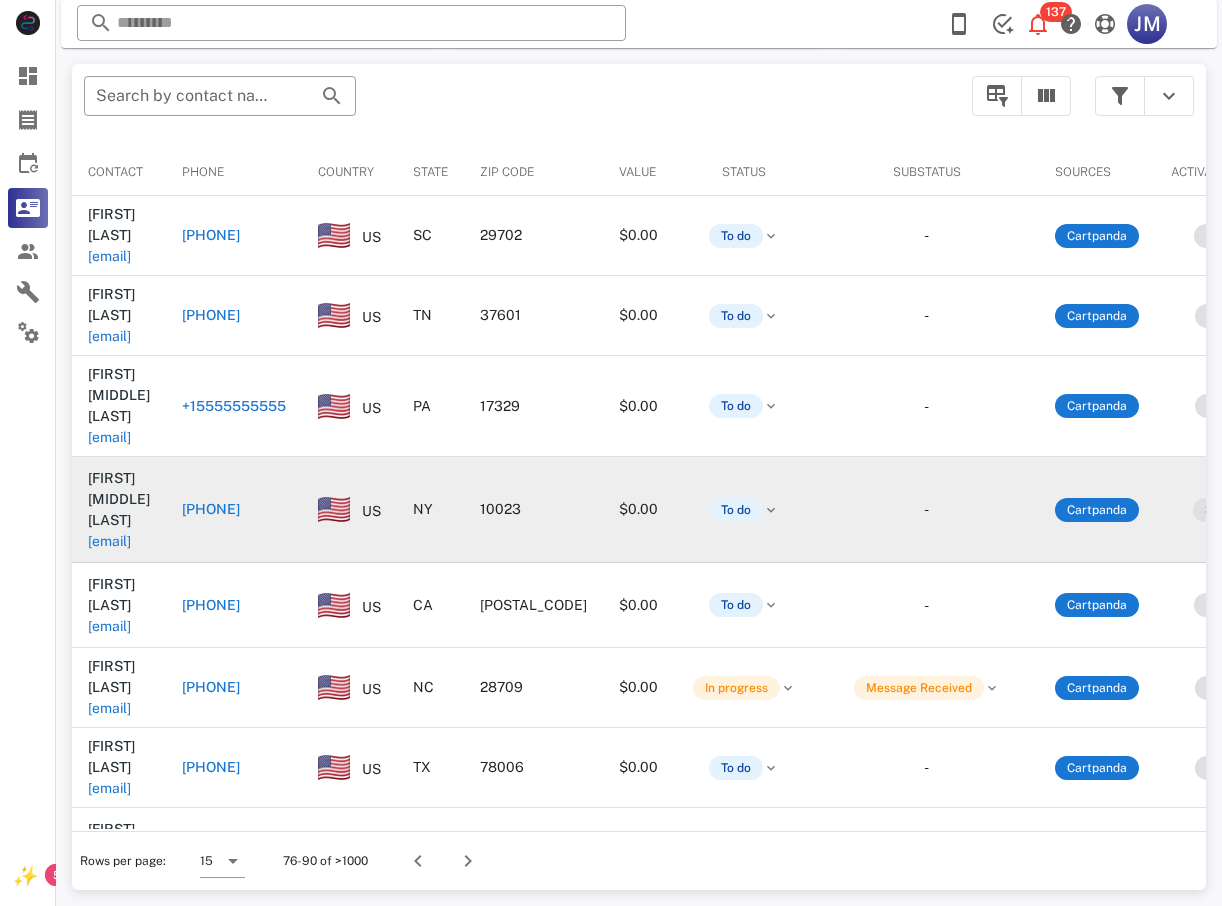click on "[PHONE]" at bounding box center (211, 509) 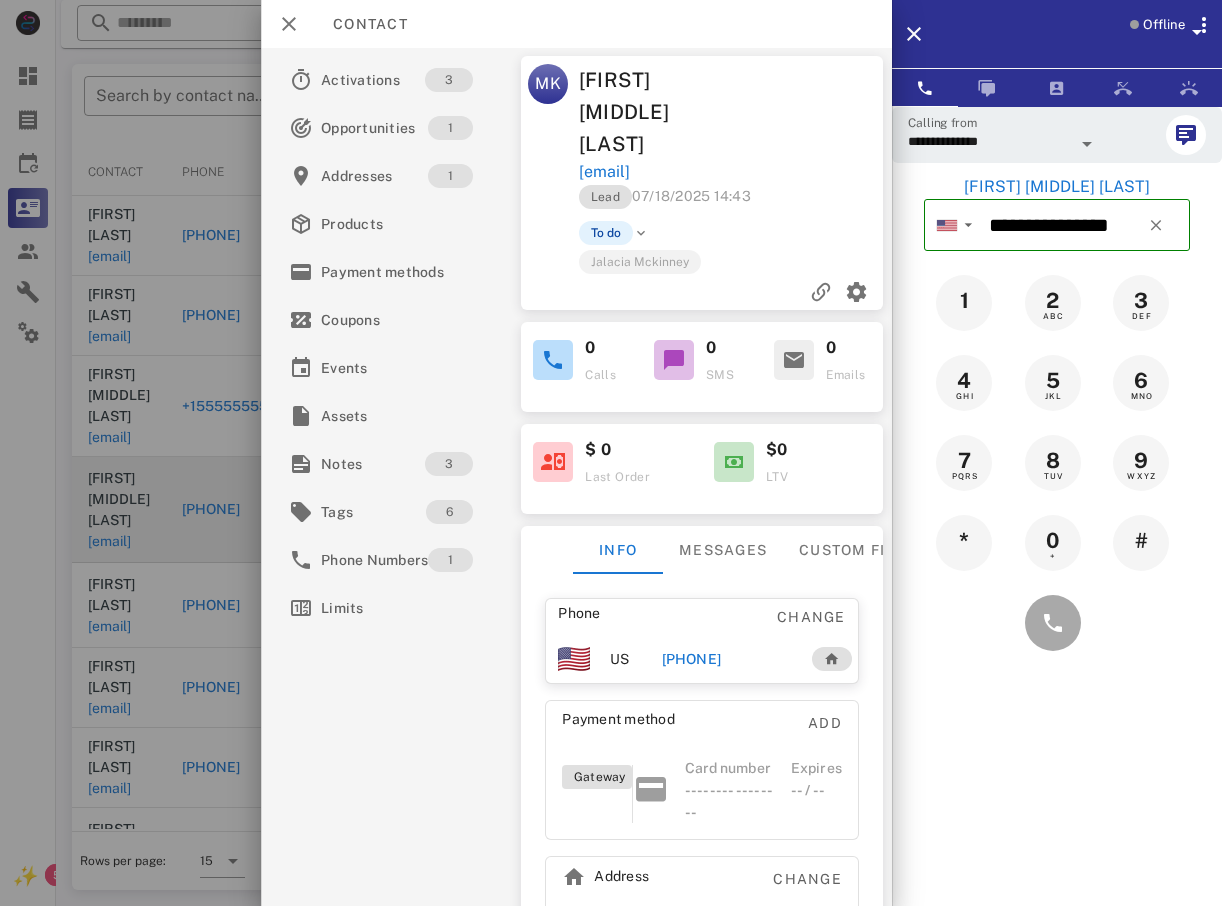 click at bounding box center (1057, 623) 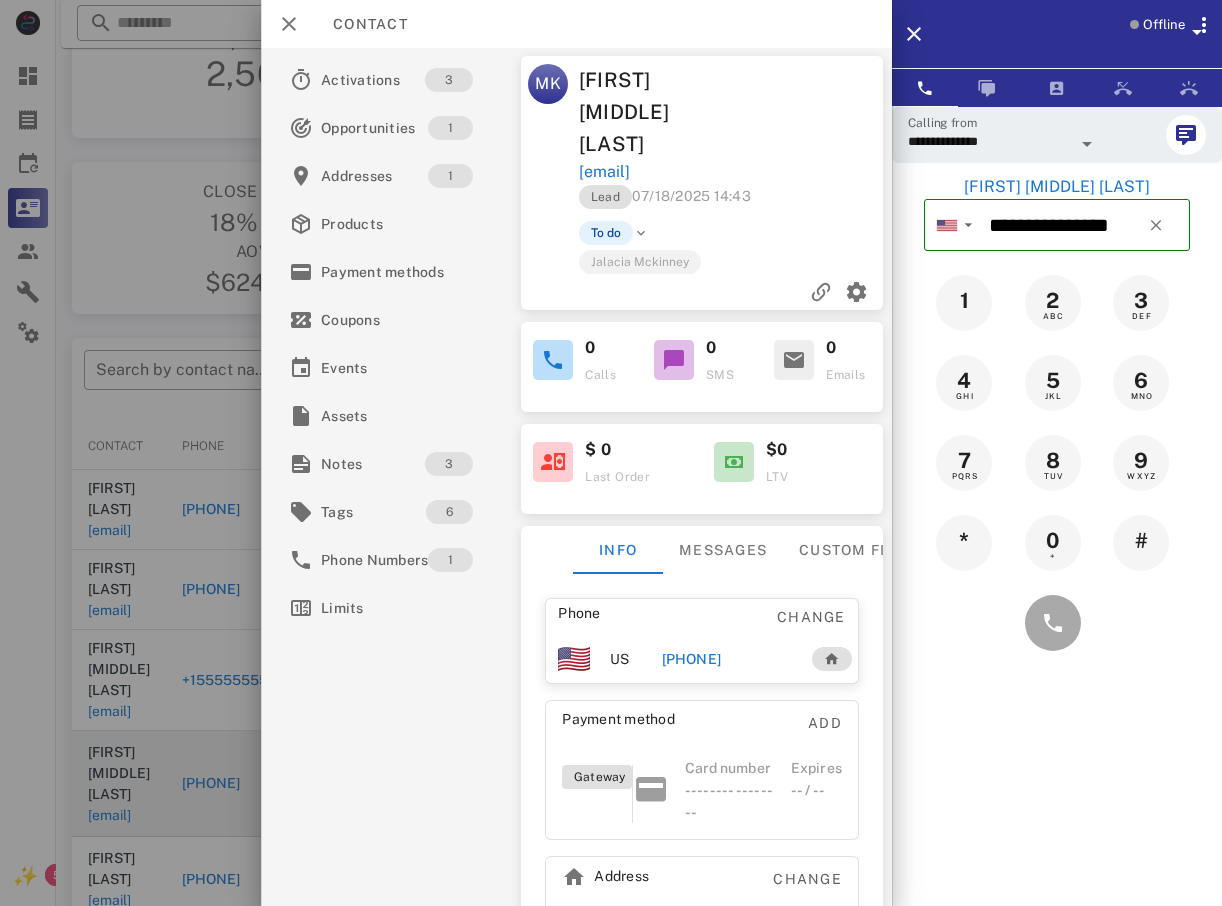 scroll, scrollTop: 80, scrollLeft: 0, axis: vertical 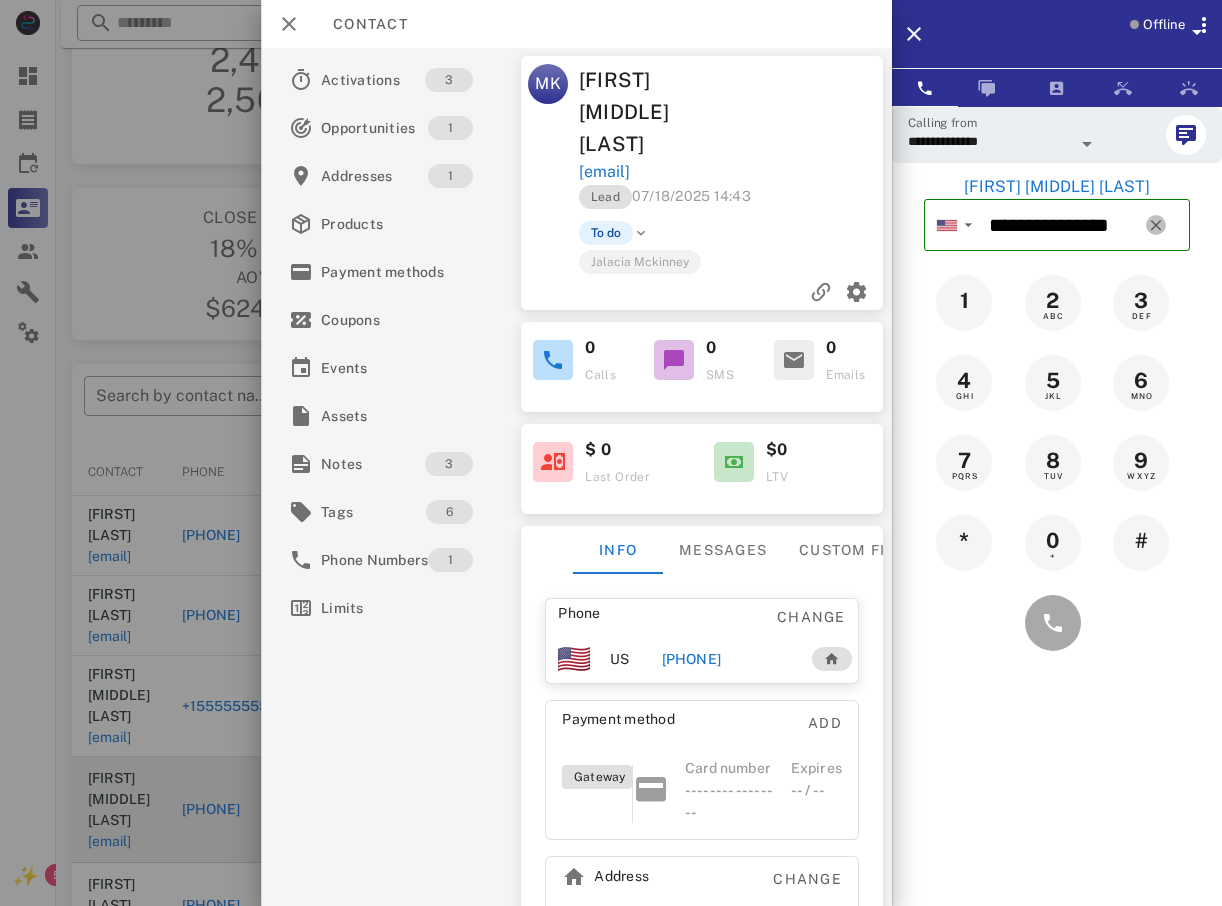 click at bounding box center (1156, 225) 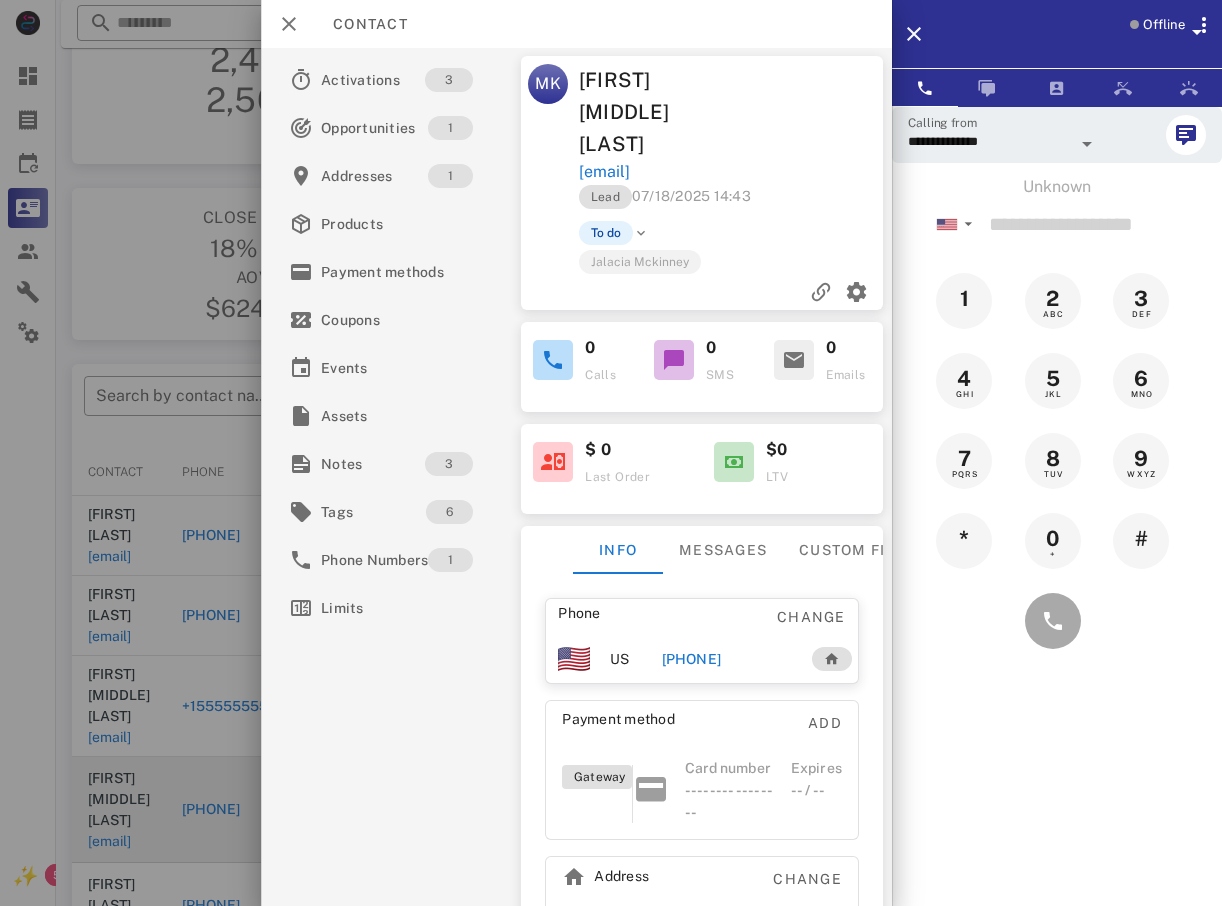 click at bounding box center [611, 453] 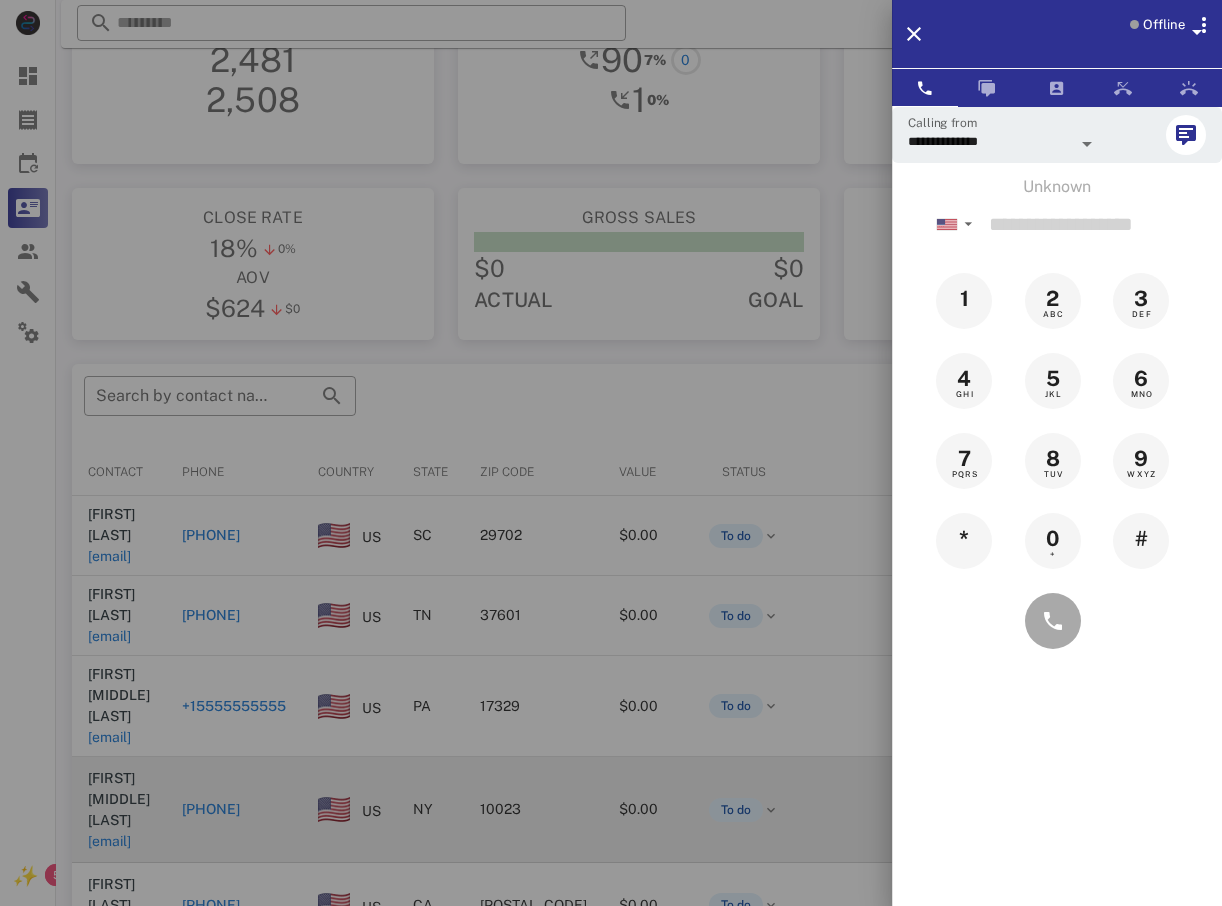 click at bounding box center [611, 453] 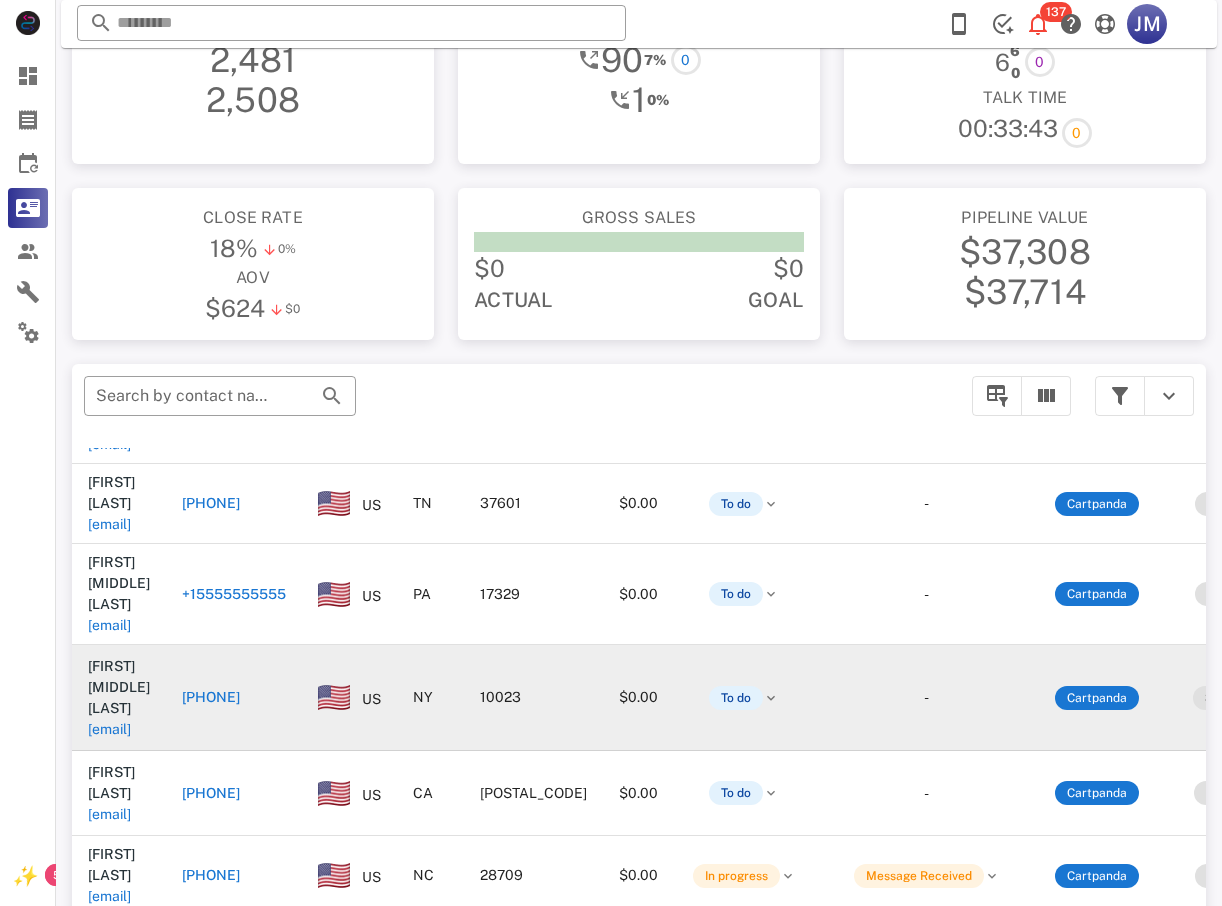 scroll, scrollTop: 184, scrollLeft: 0, axis: vertical 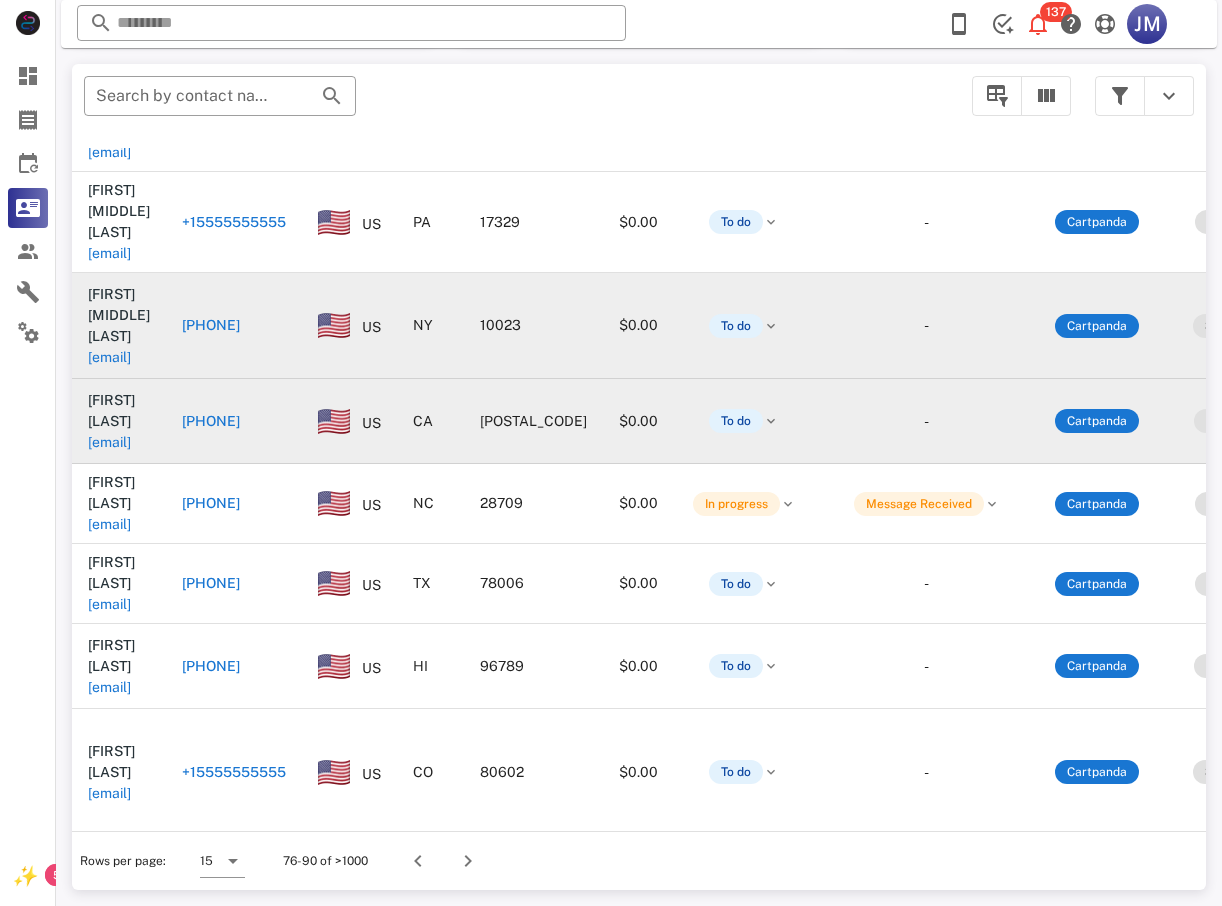 click on "[PHONE]" at bounding box center [211, 421] 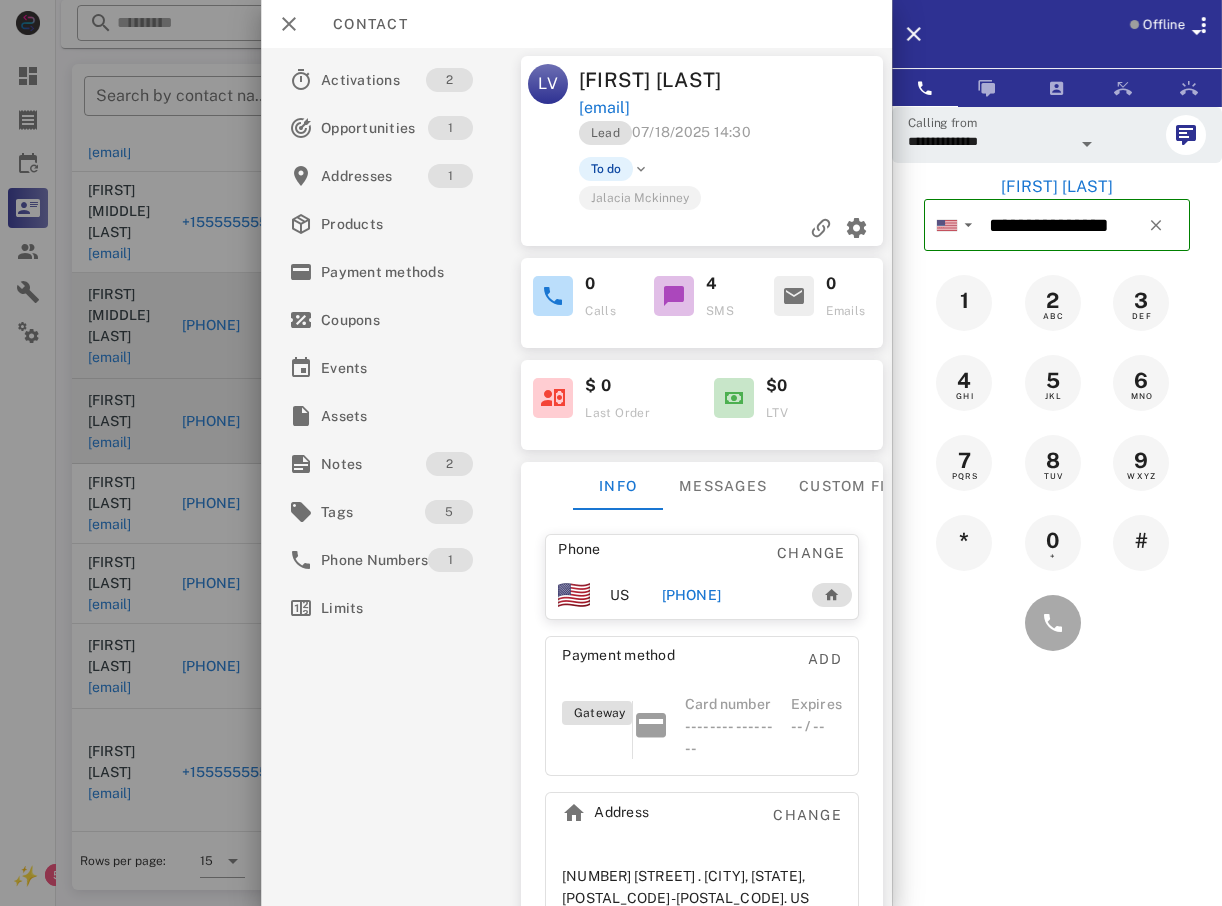 click at bounding box center [1057, 623] 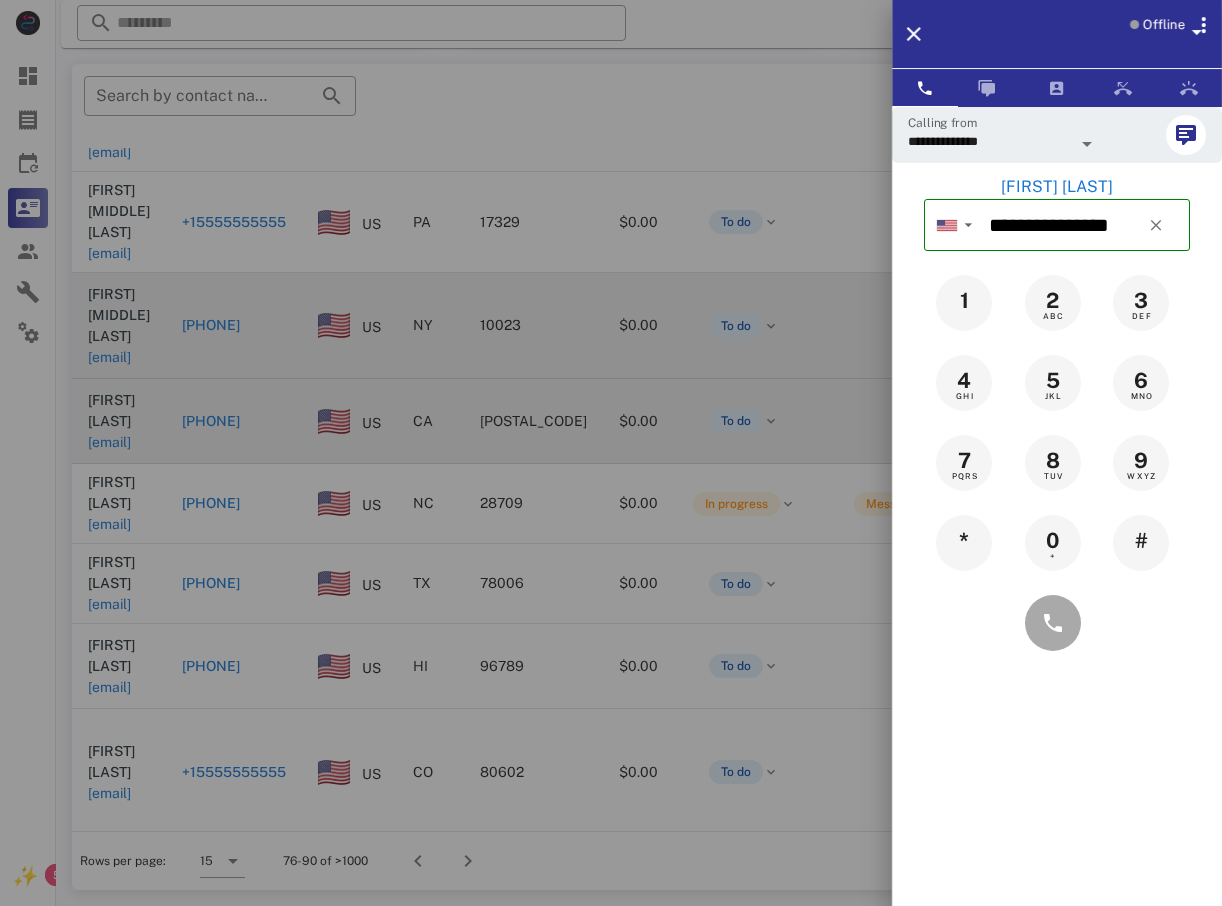 click at bounding box center (611, 453) 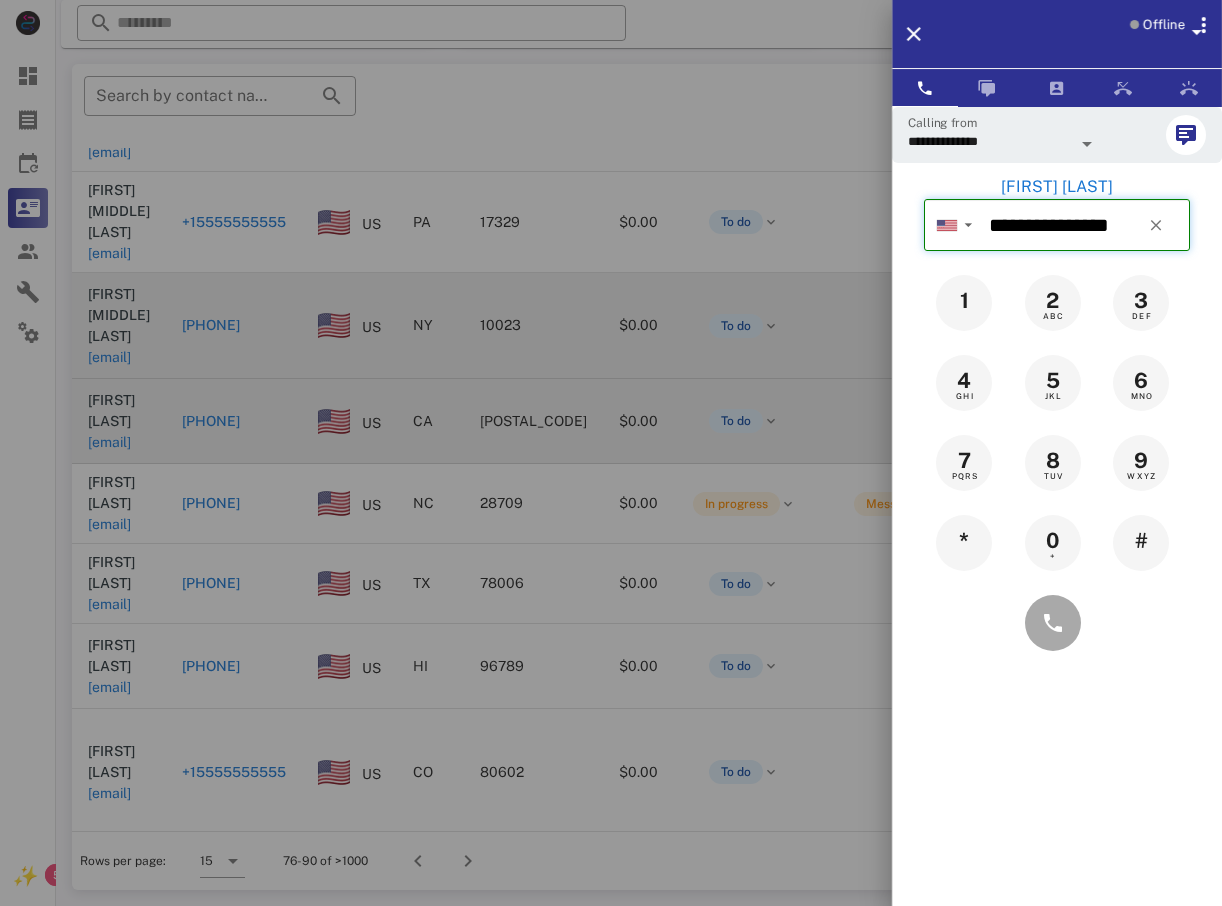 type 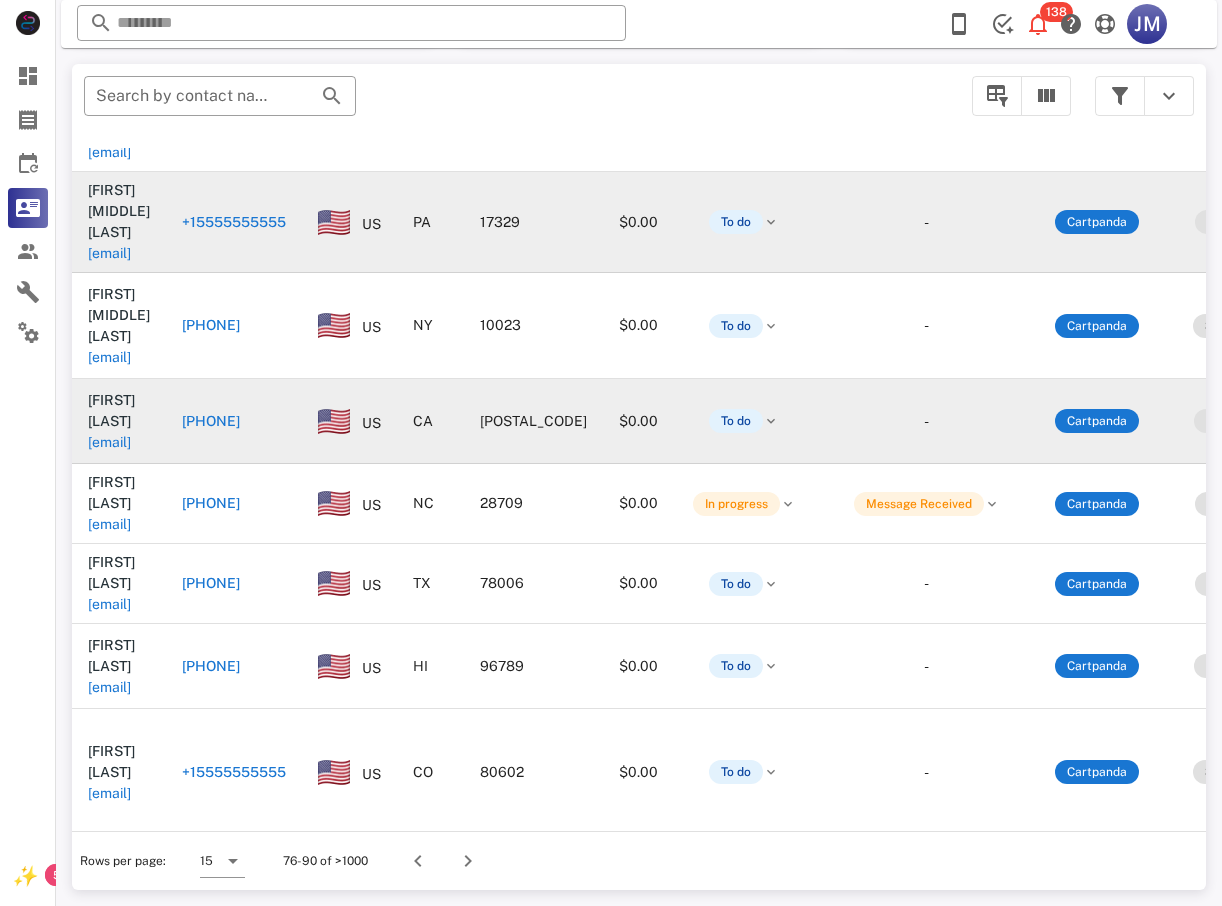 click on "17329" at bounding box center [533, 222] 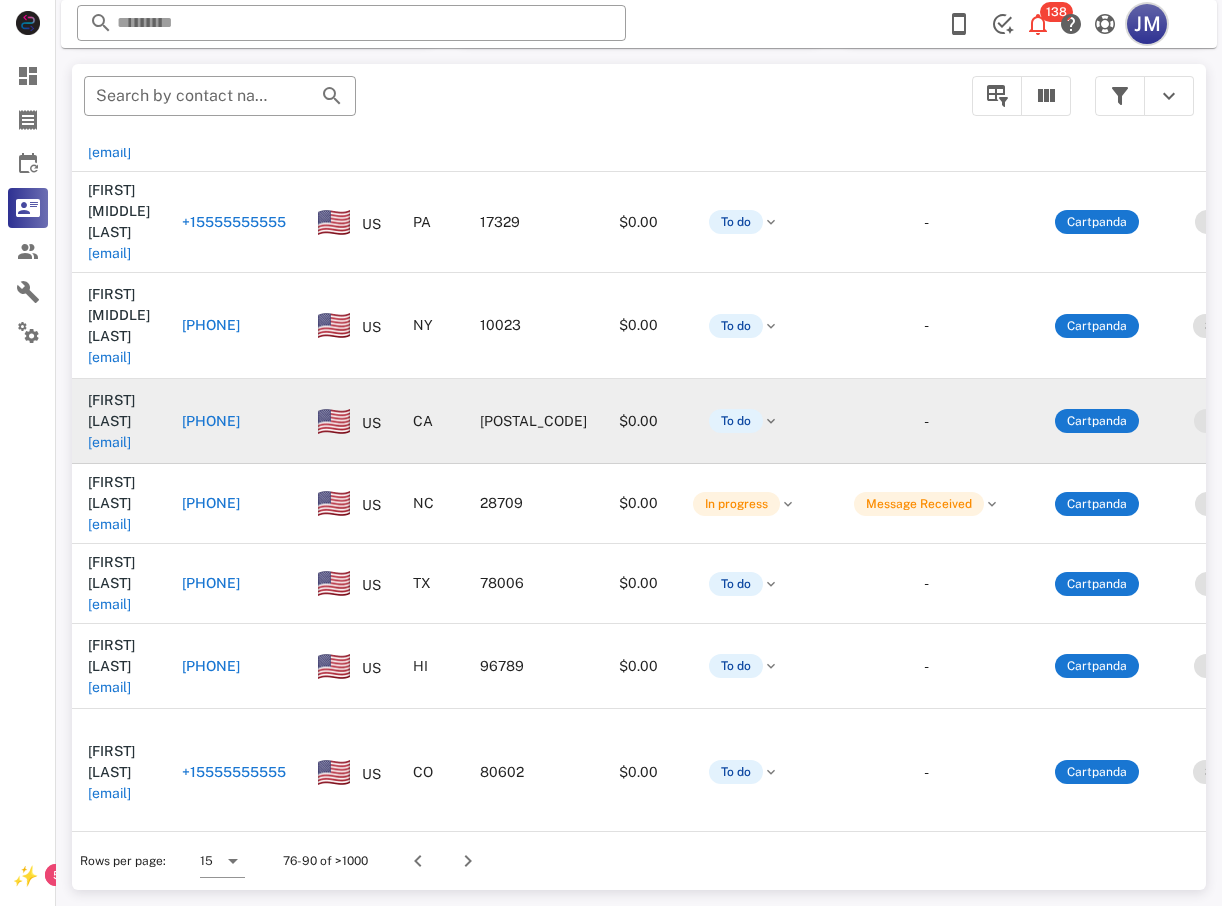 drag, startPoint x: 1144, startPoint y: 29, endPoint x: 1140, endPoint y: 42, distance: 13.601471 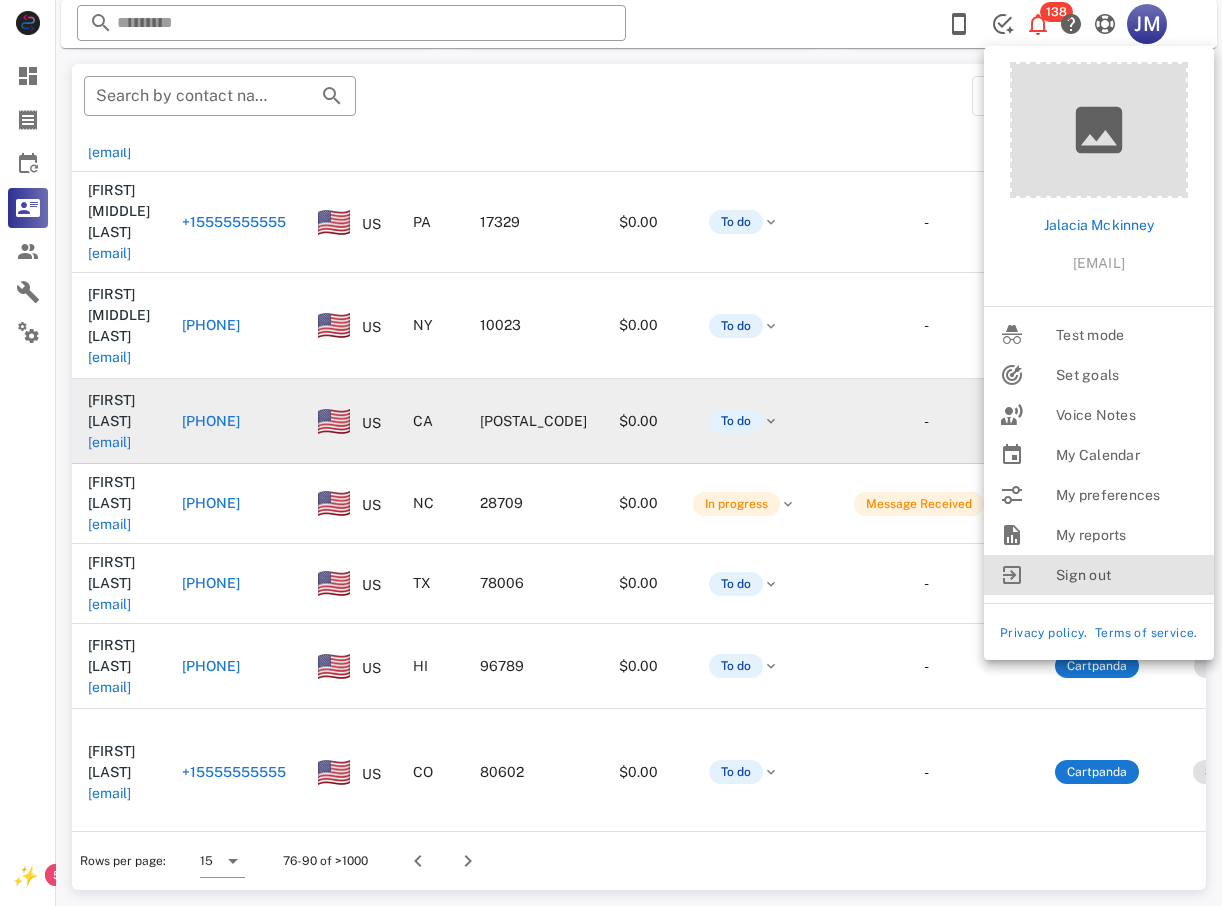 click on "Sign out" at bounding box center (1127, 575) 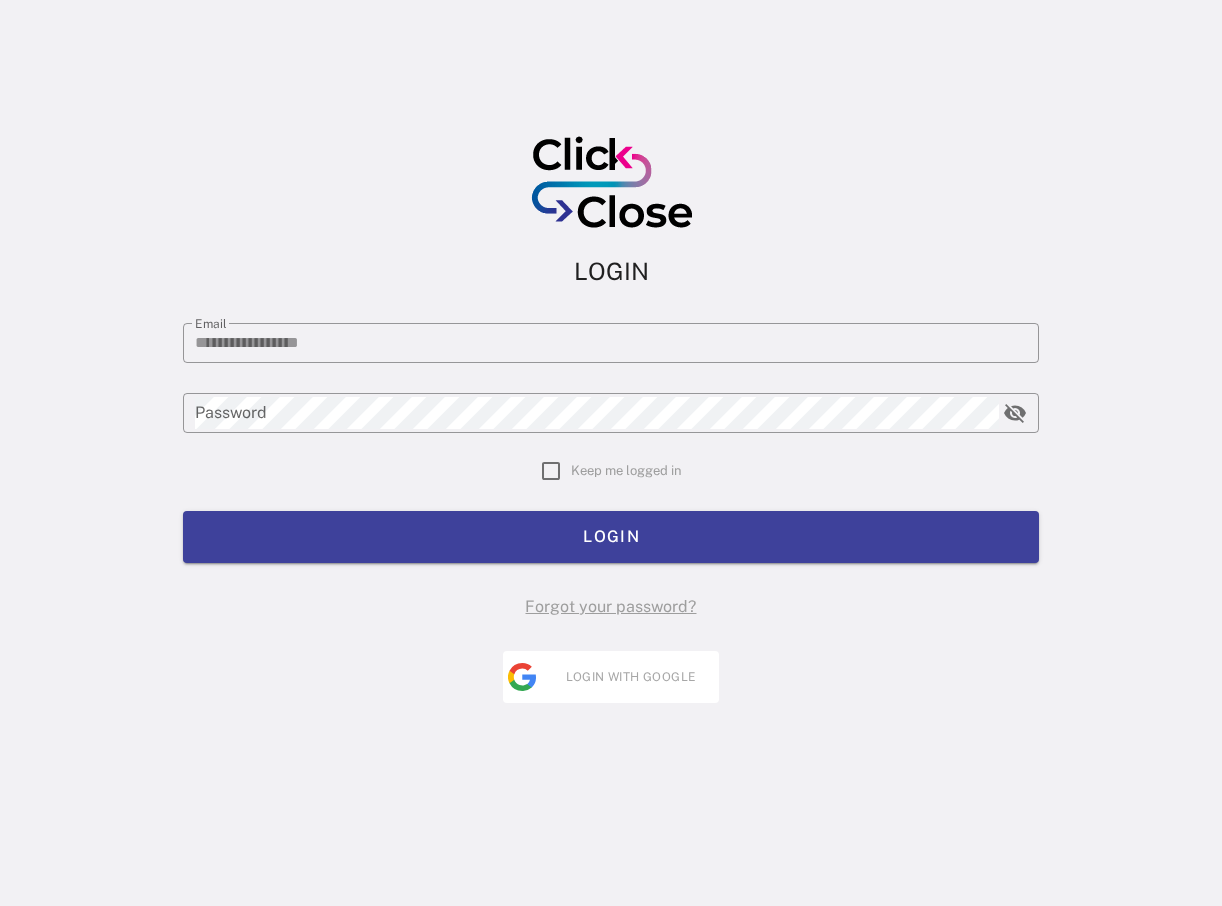 scroll, scrollTop: 0, scrollLeft: 0, axis: both 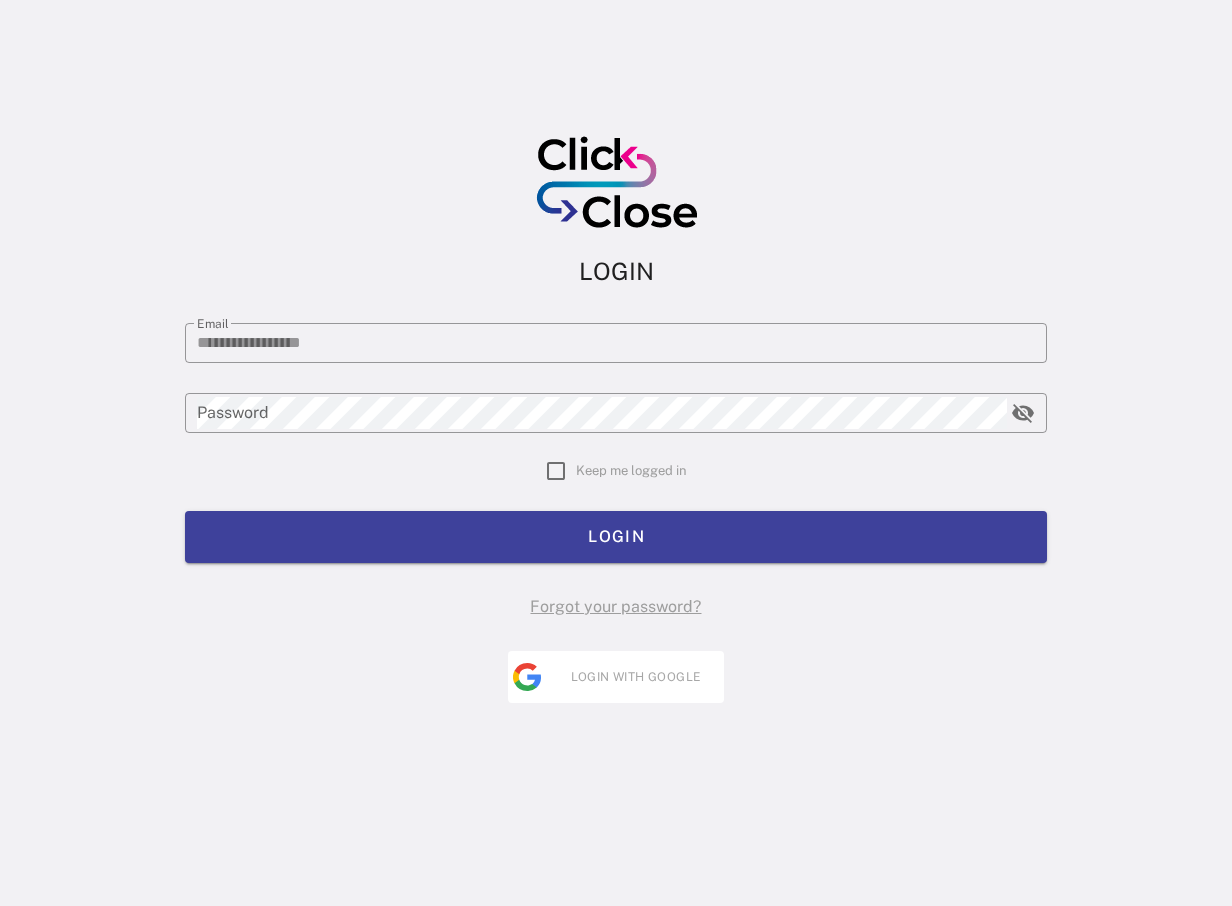 type on "**********" 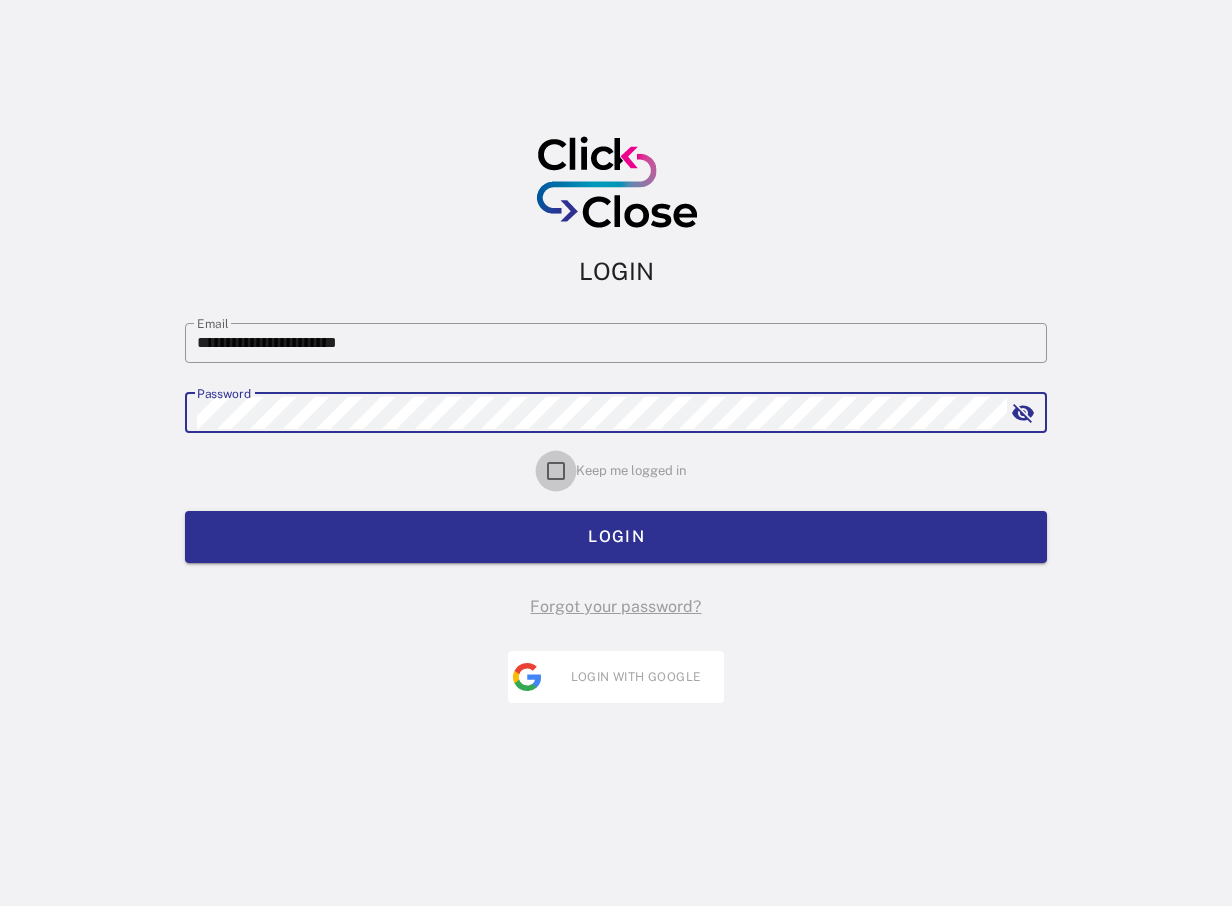click at bounding box center [556, 471] 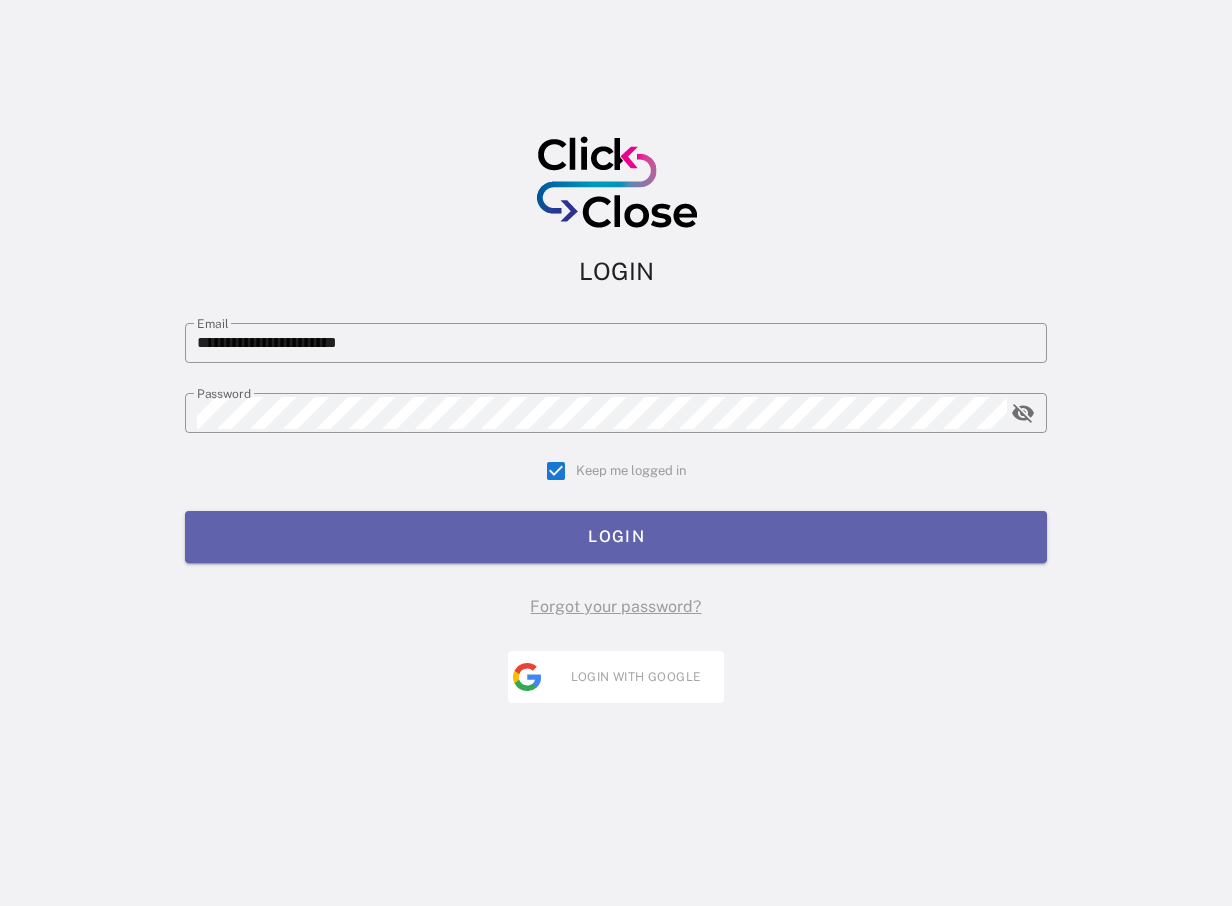 click on "LOGIN" at bounding box center (616, 536) 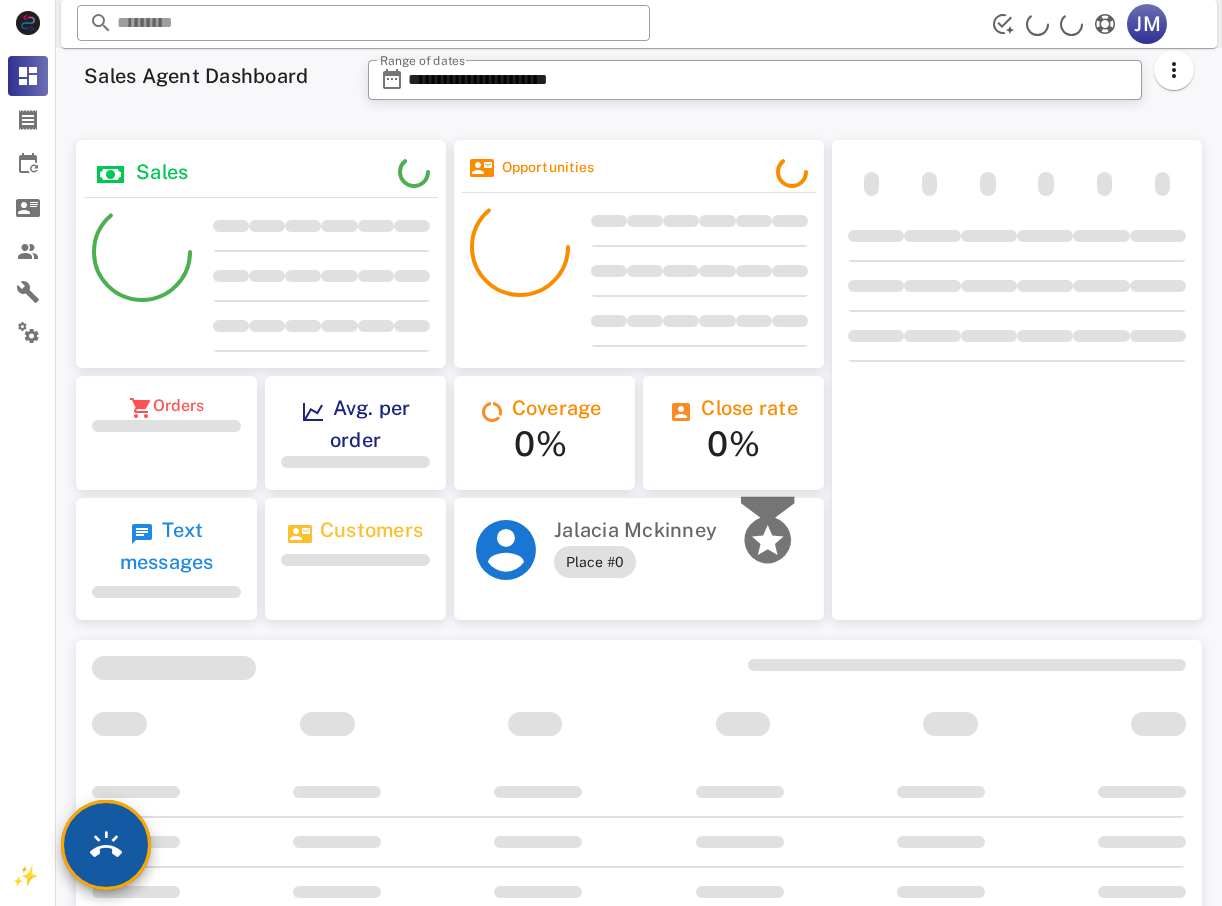 click at bounding box center (106, 845) 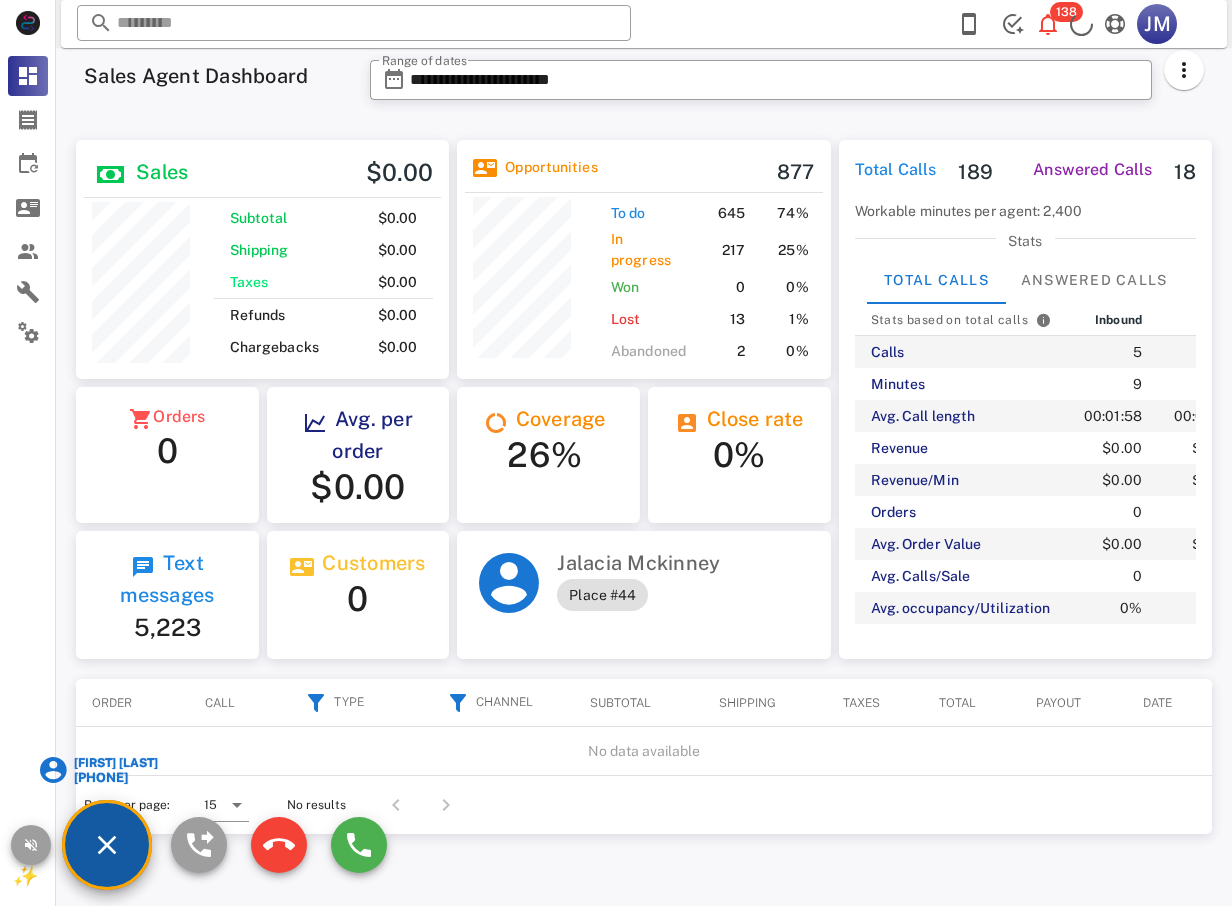 scroll, scrollTop: 0, scrollLeft: 0, axis: both 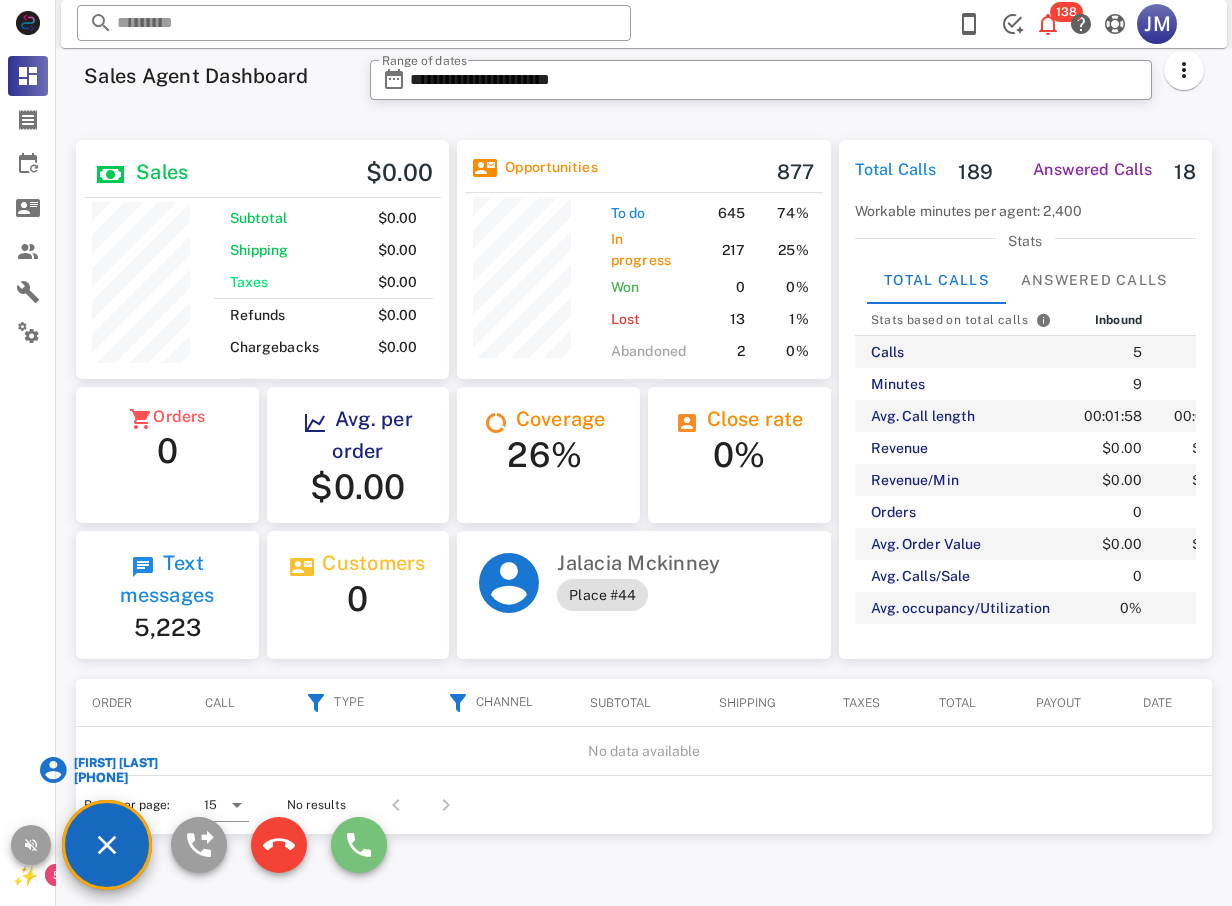 click at bounding box center [359, 845] 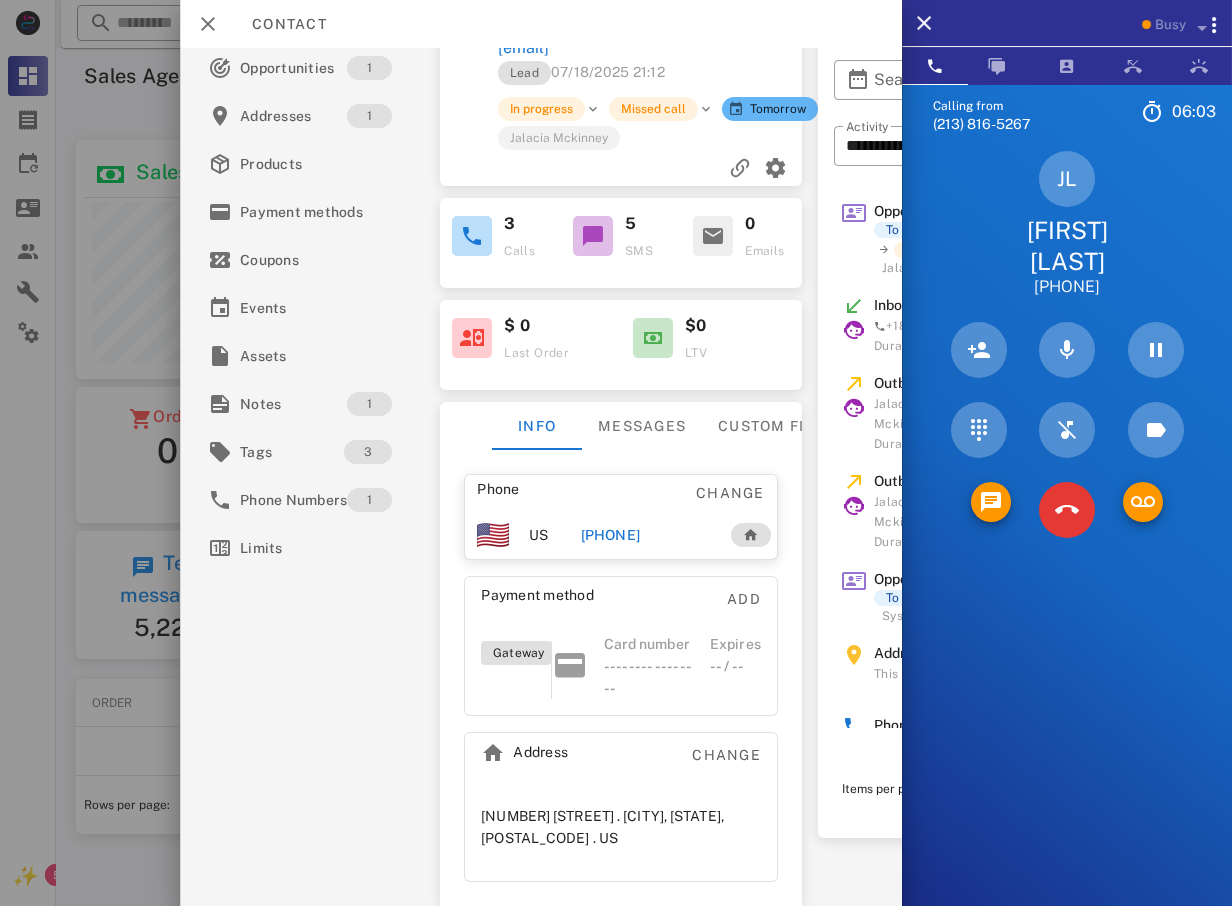 scroll, scrollTop: 0, scrollLeft: 0, axis: both 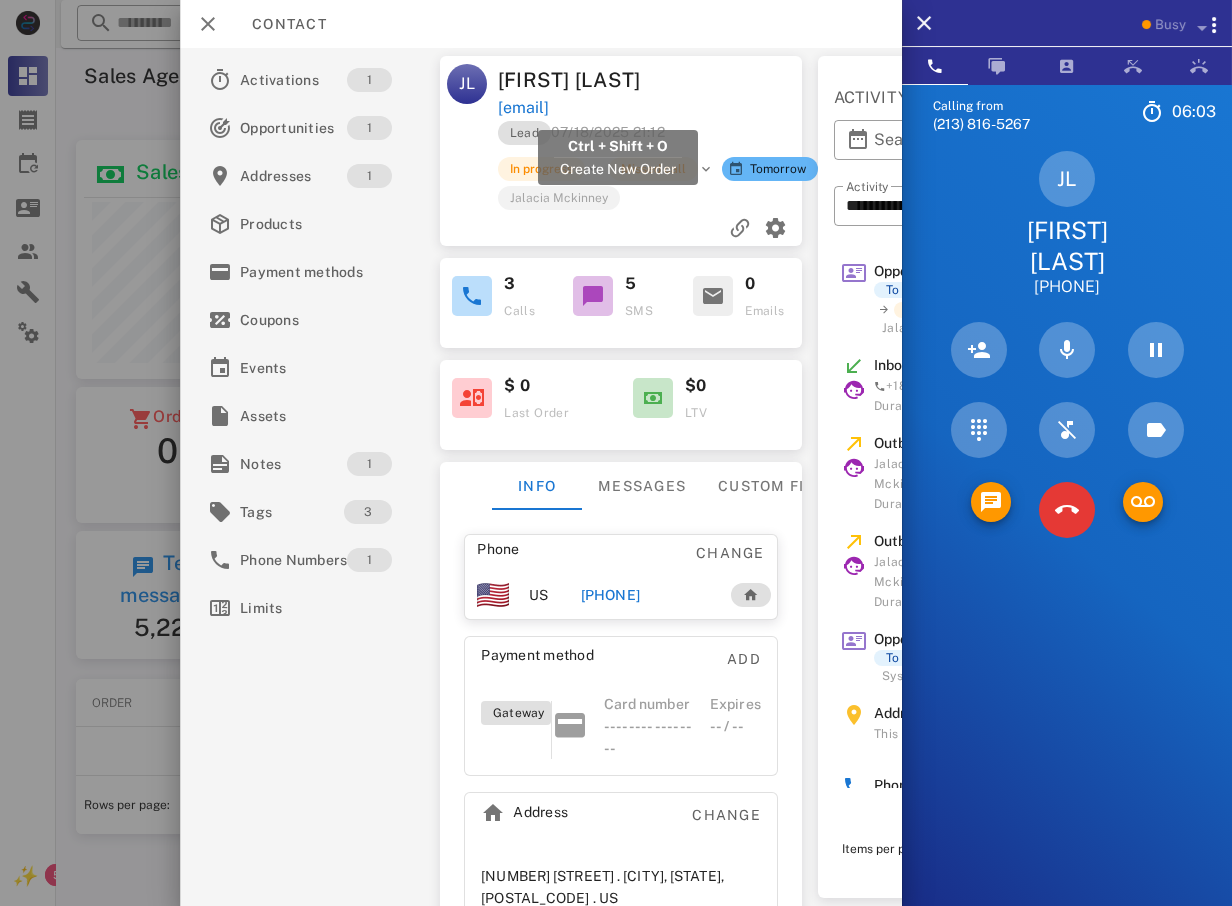 click on "[EMAIL]" at bounding box center [523, 108] 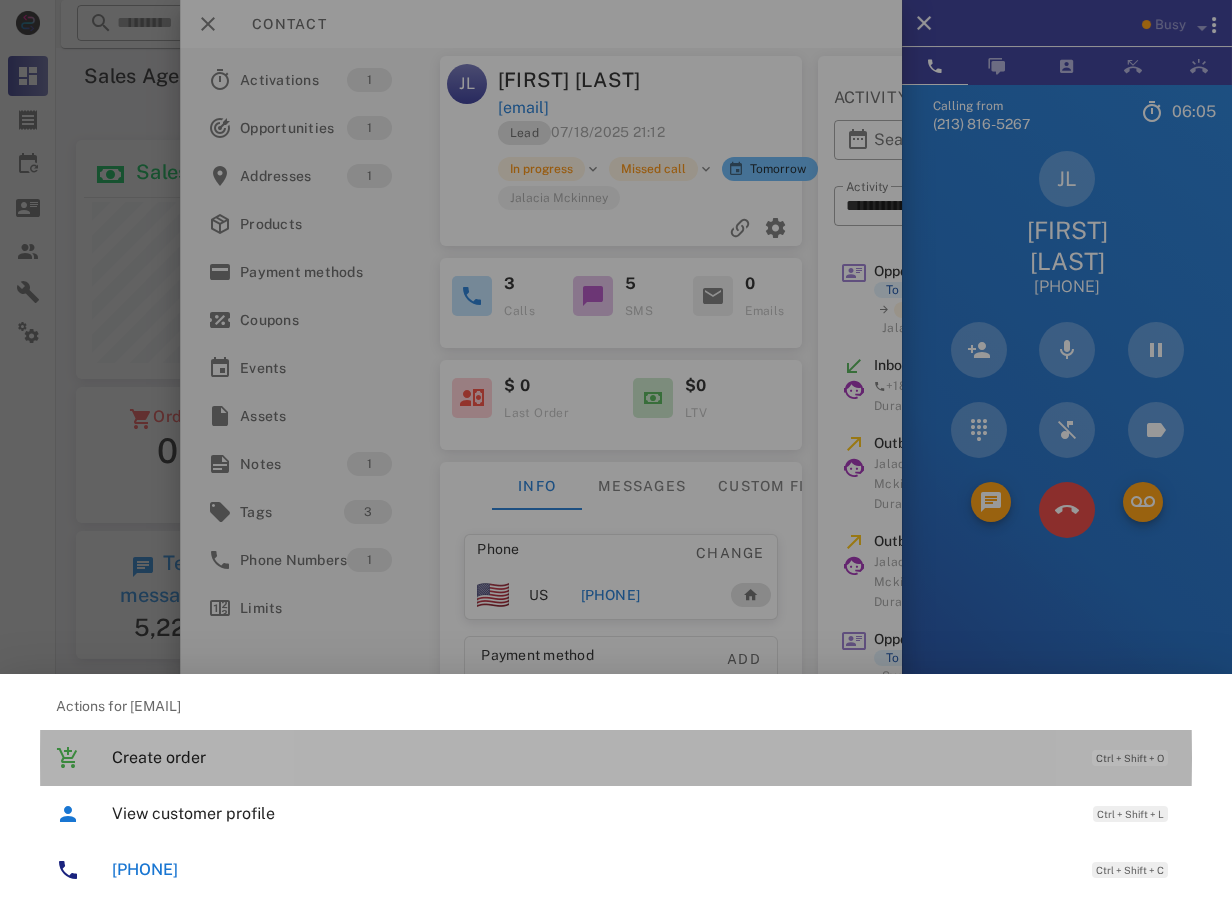 click on "Create order Ctrl + Shift + O" at bounding box center [644, 757] 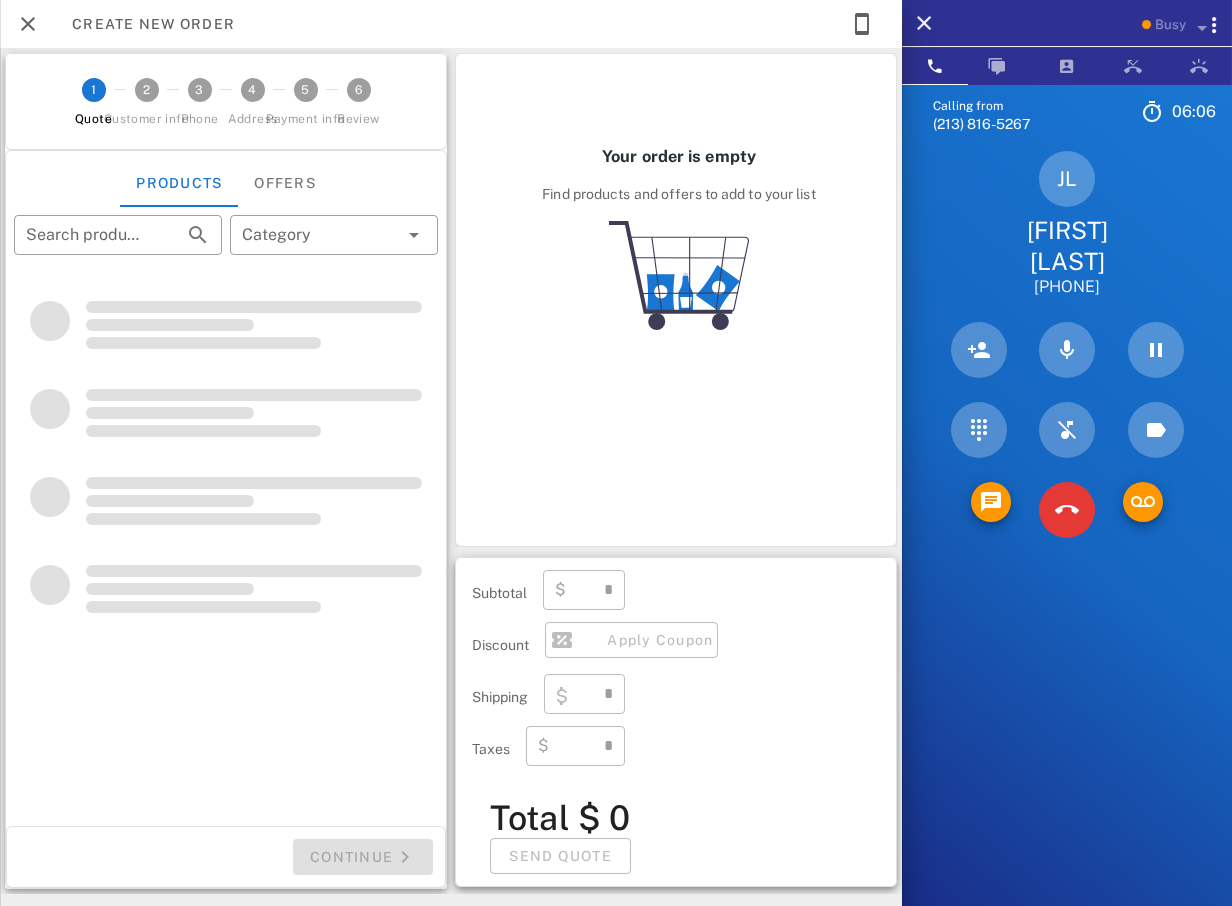 type on "**********" 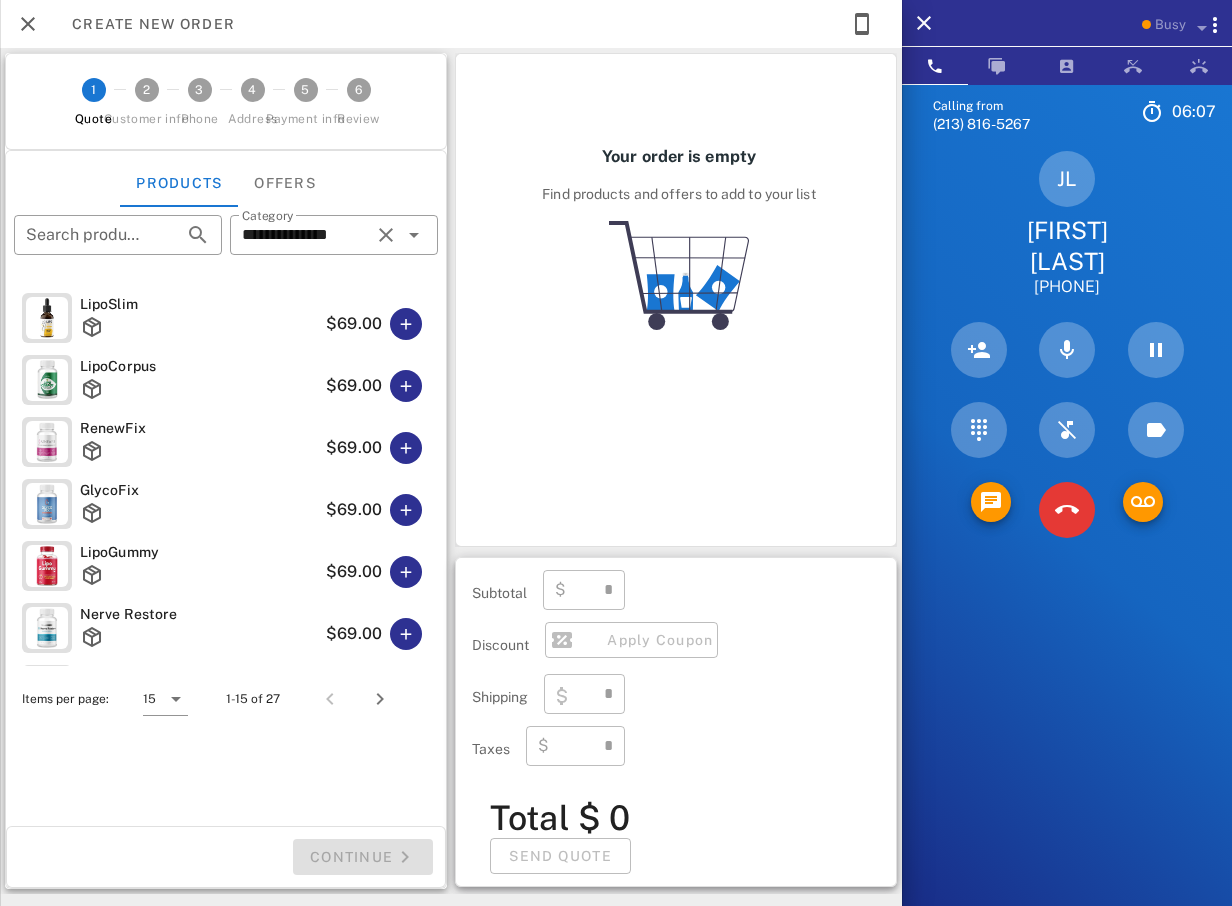 type on "****" 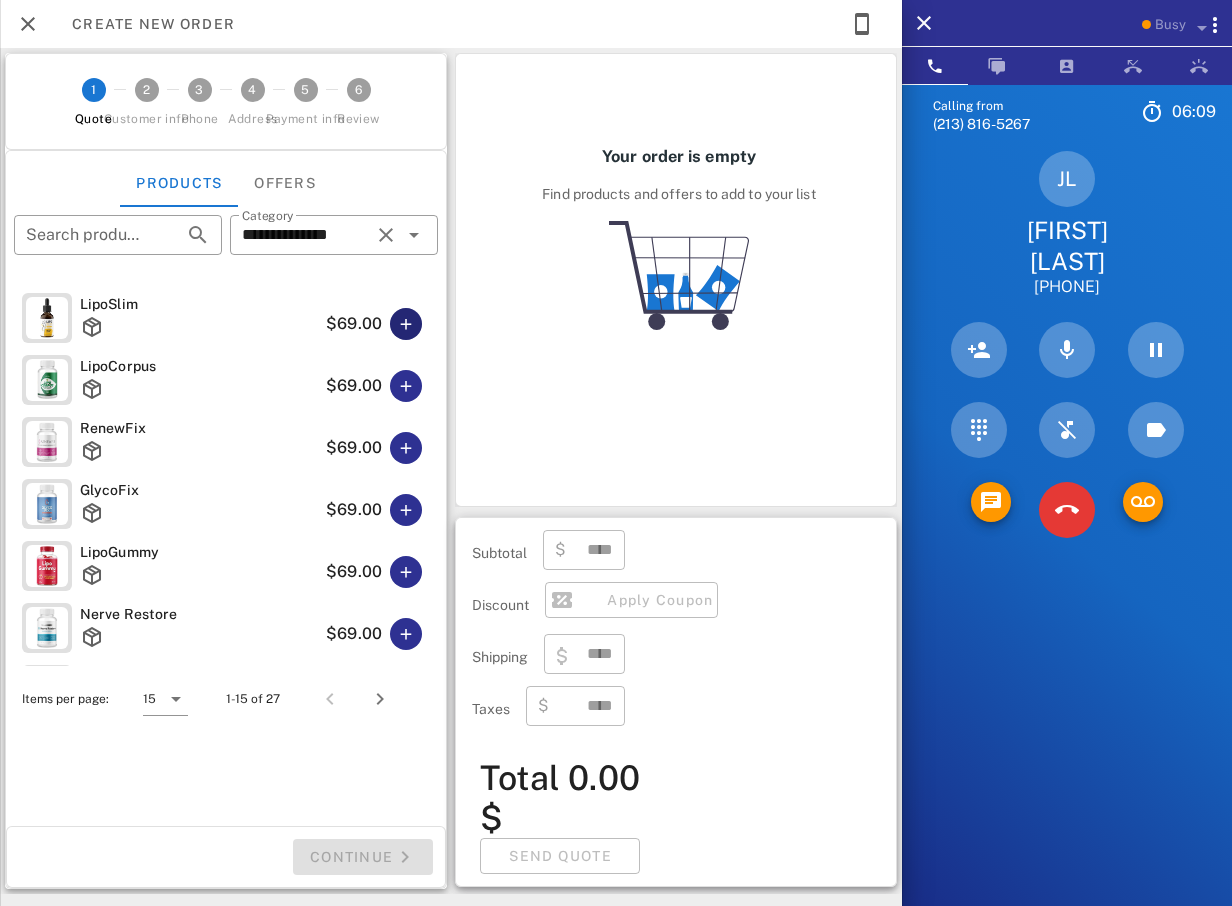 click at bounding box center (406, 324) 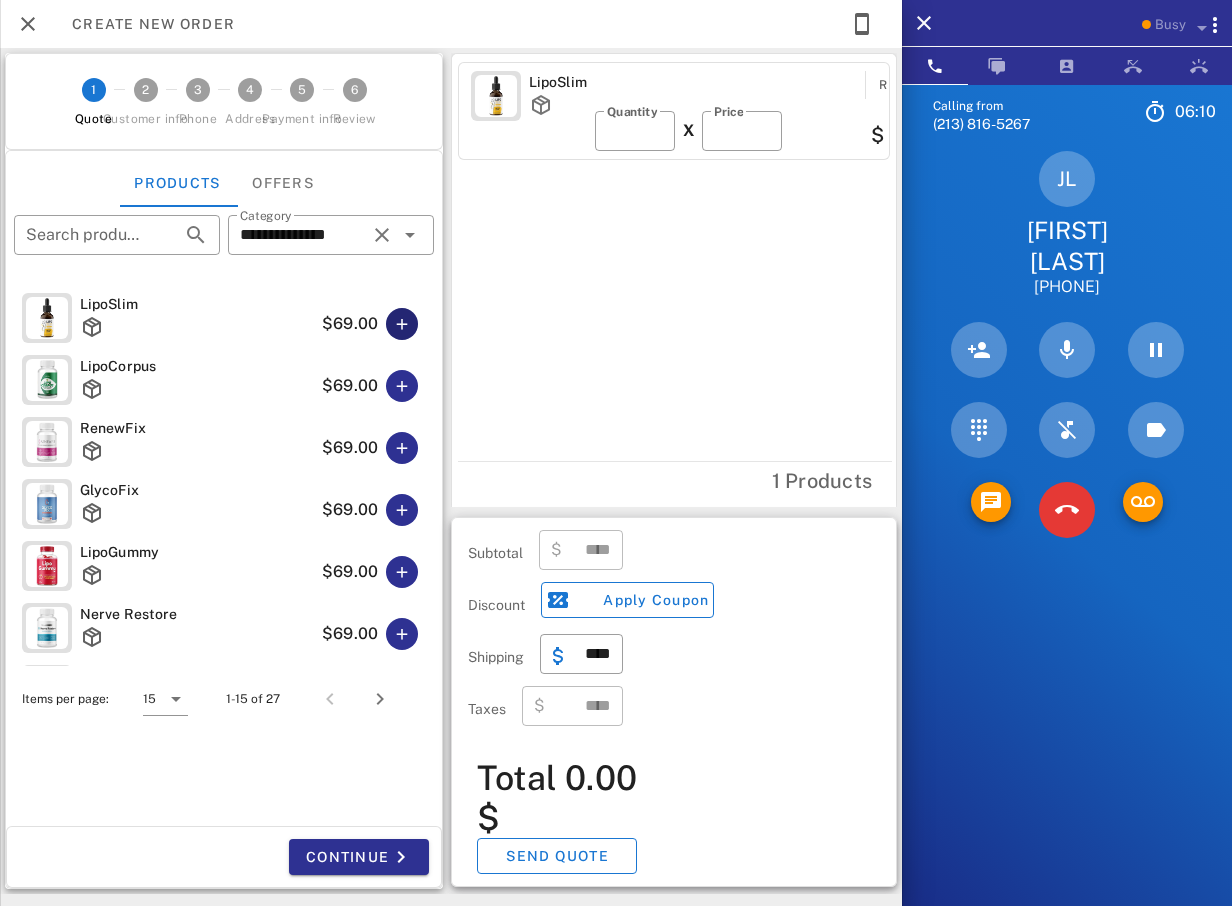 type on "*****" 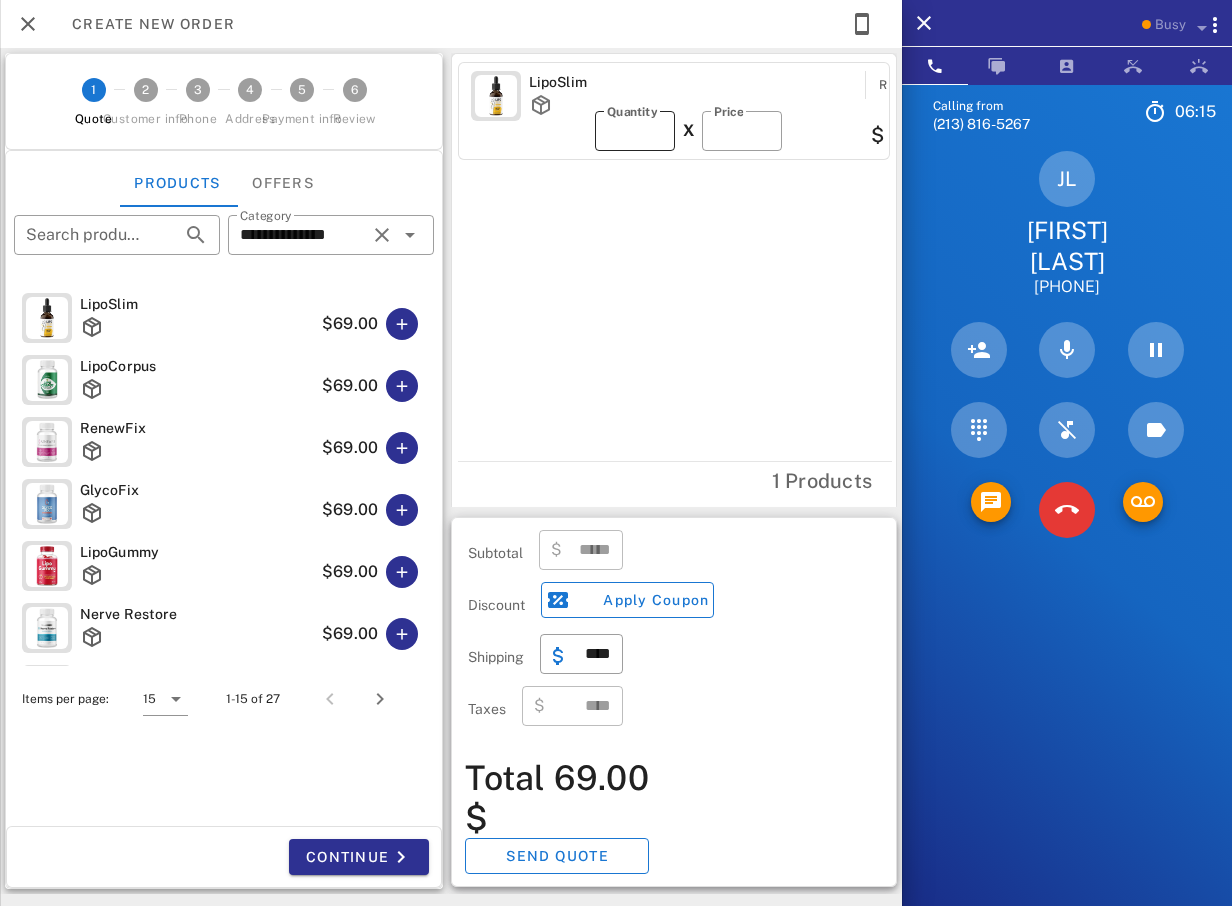 click on "*" at bounding box center (635, 131) 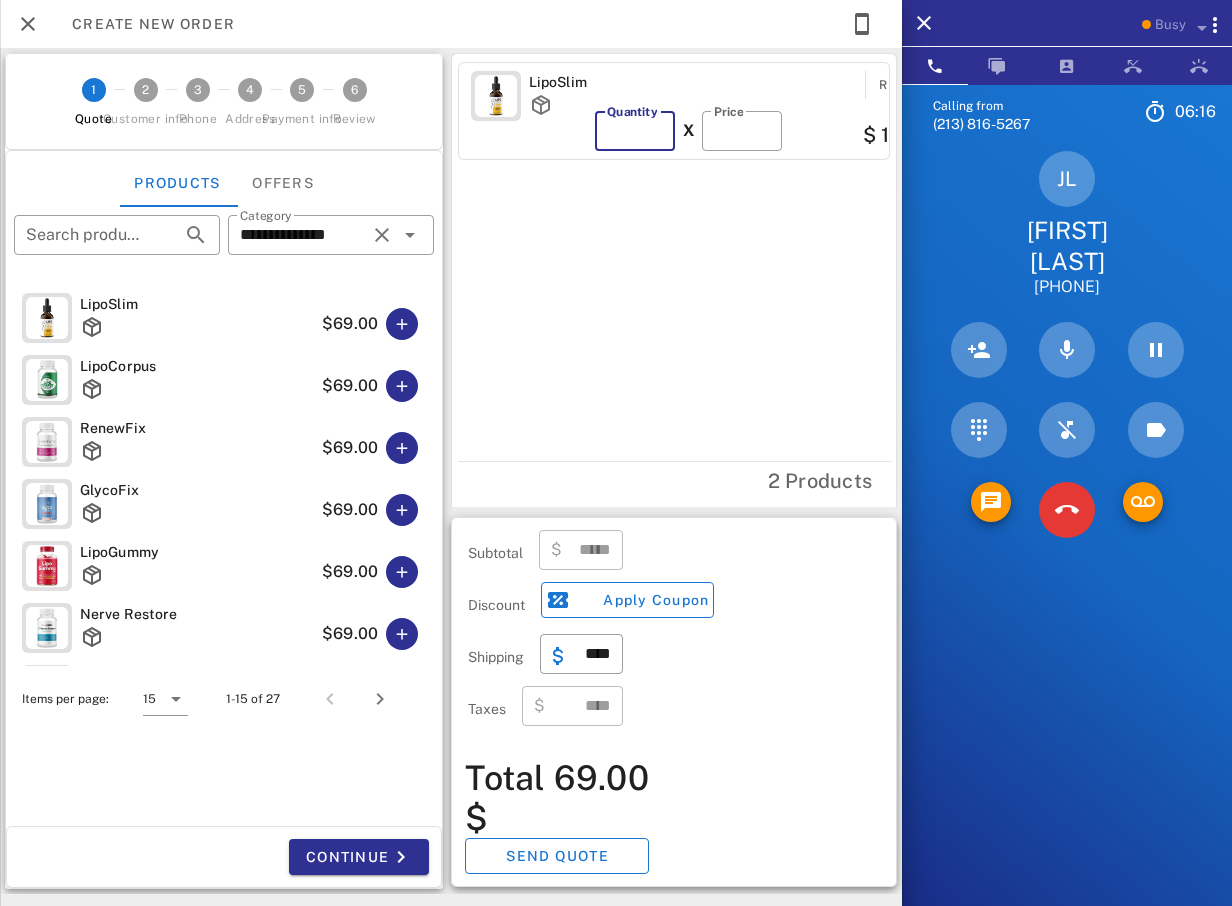 type on "*" 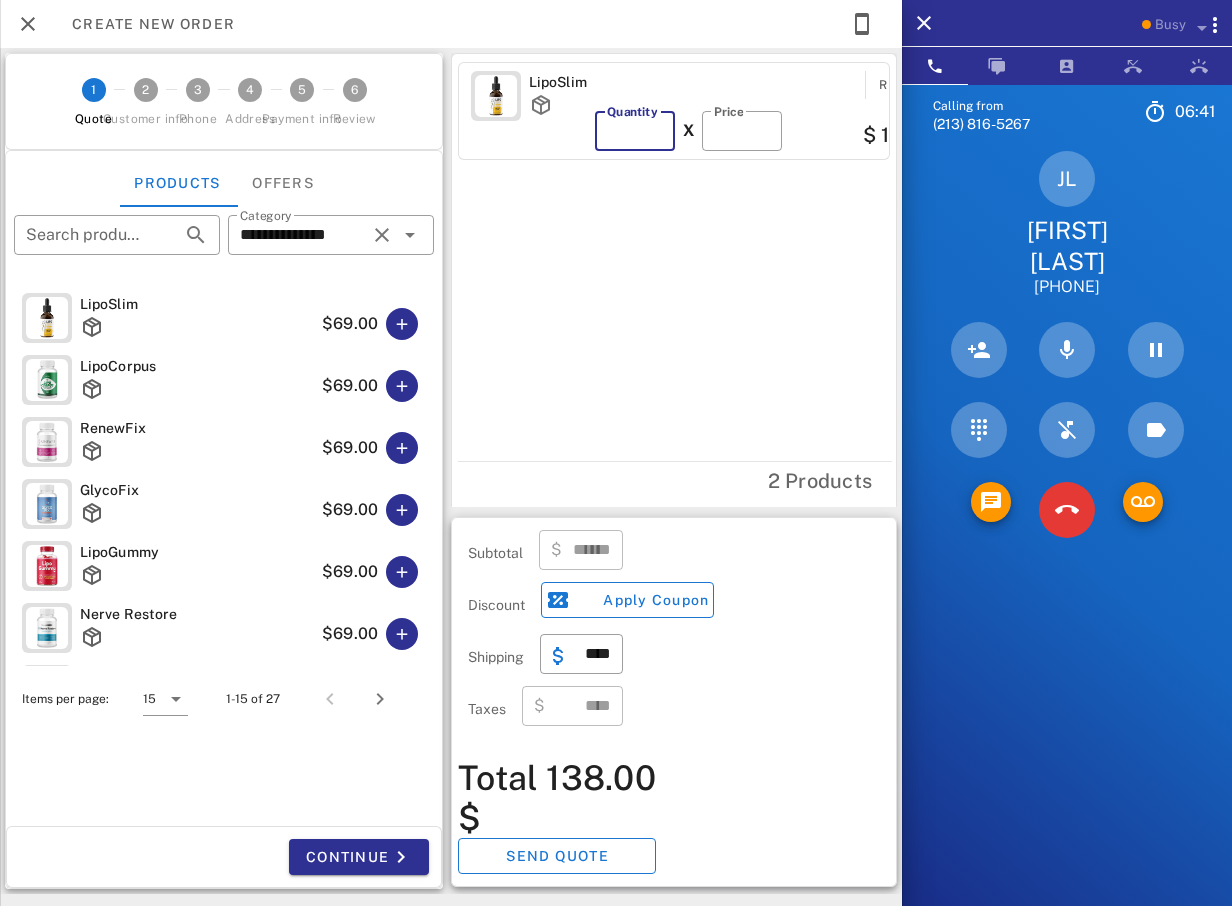 type on "*" 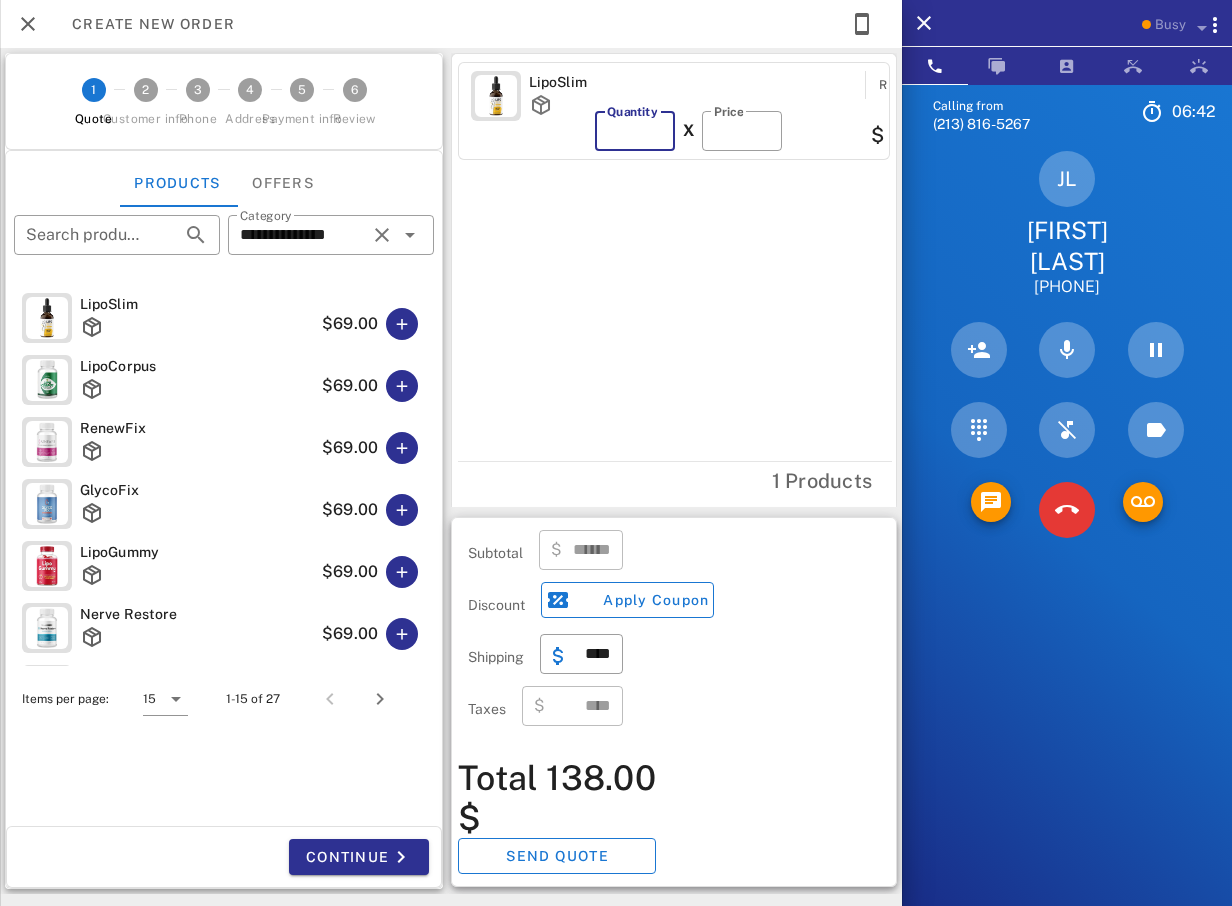 type on "*****" 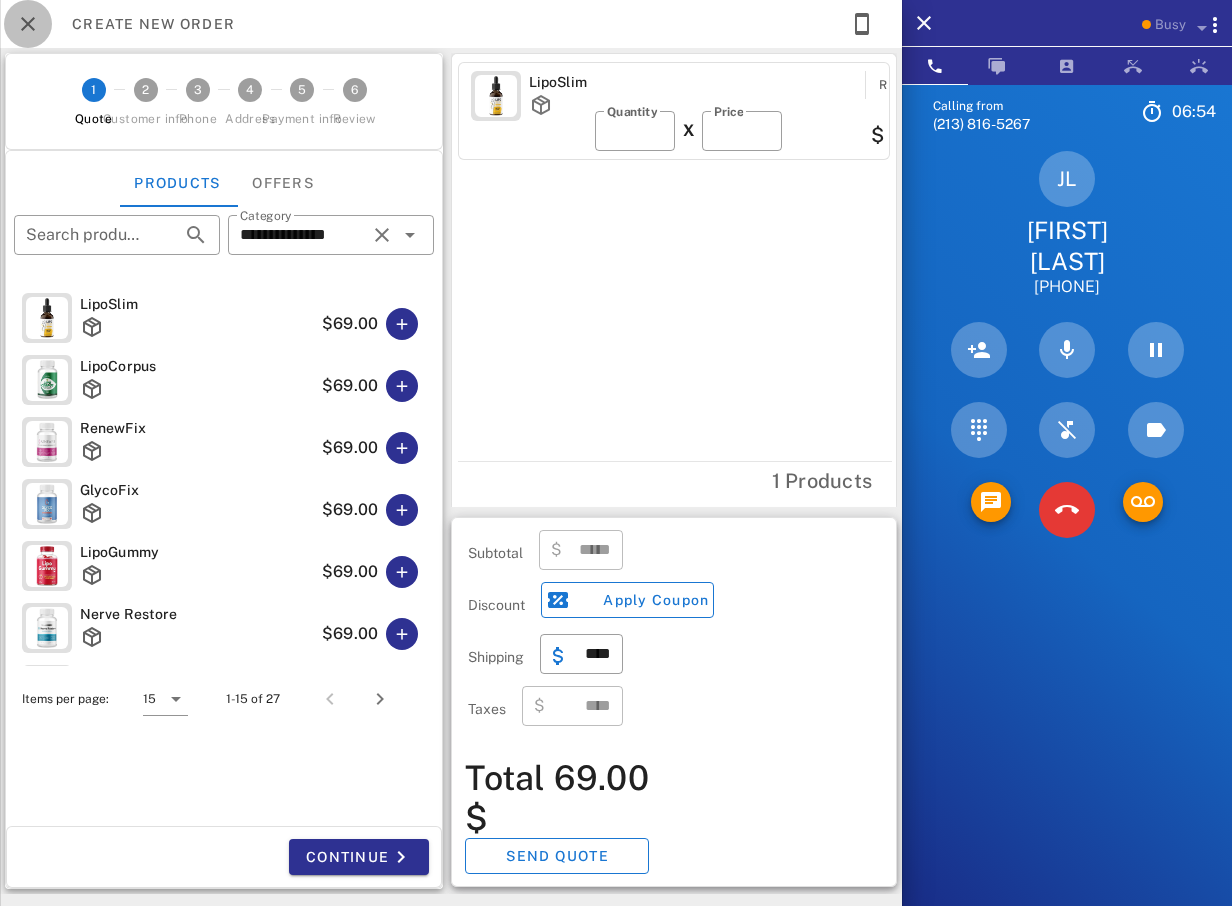 click at bounding box center (28, 24) 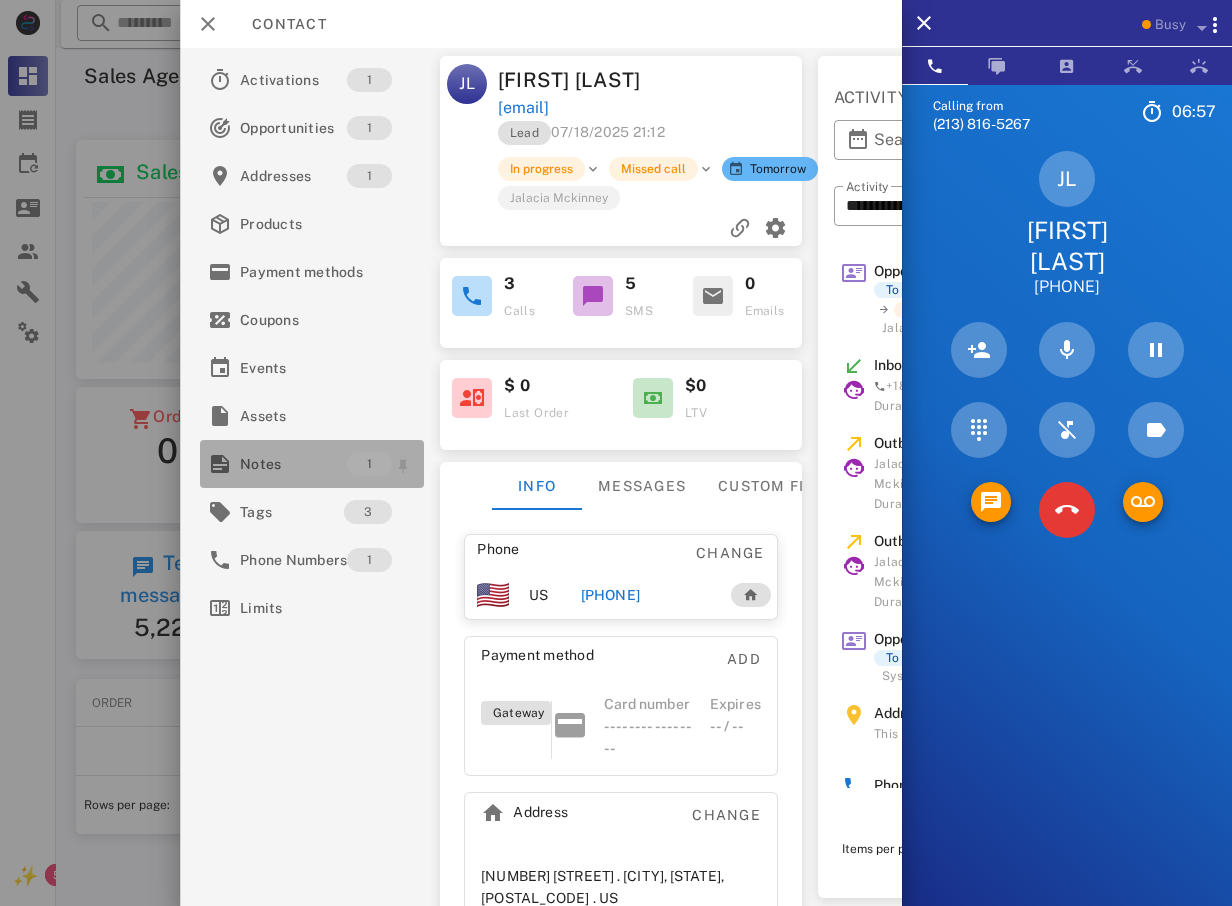 click on "Notes" at bounding box center [293, 464] 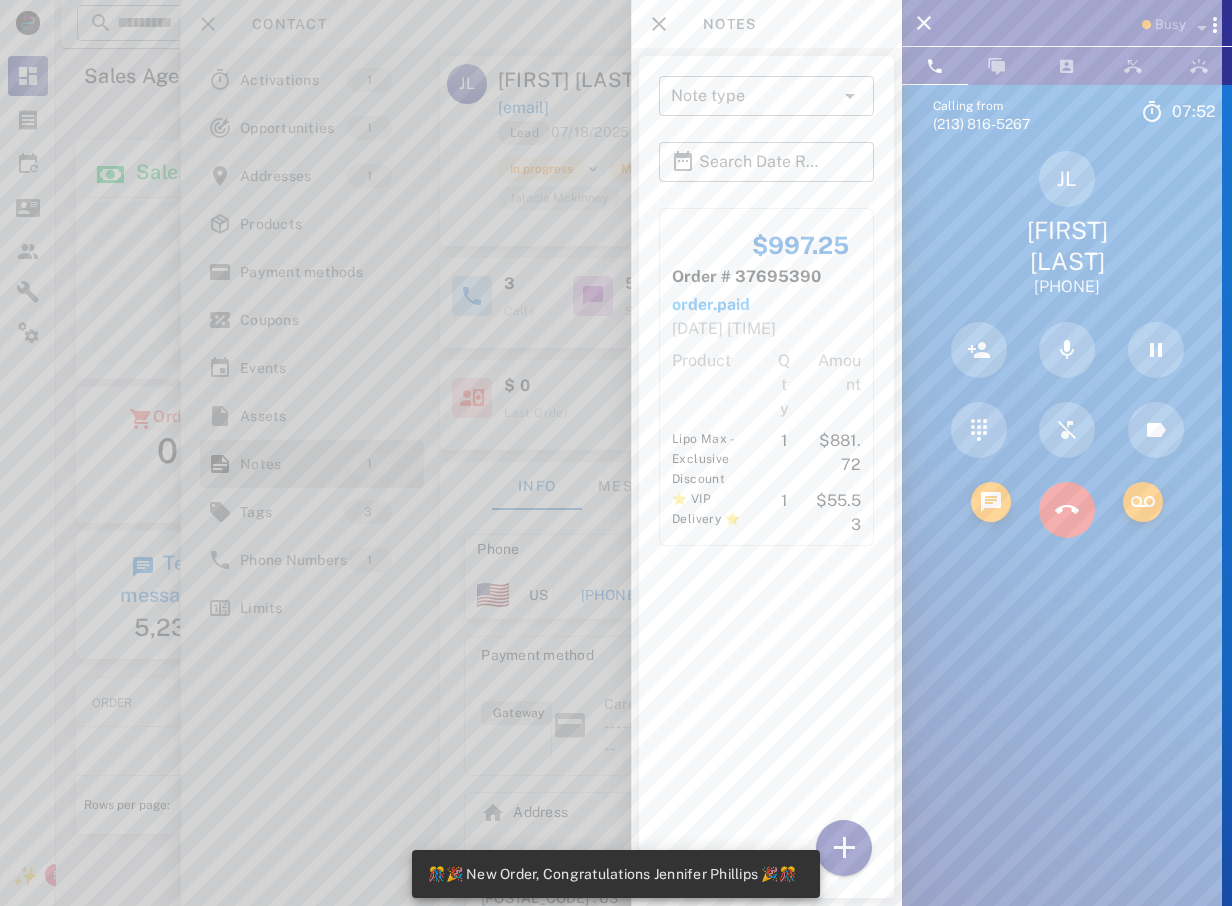 scroll, scrollTop: 999756, scrollLeft: 999627, axis: both 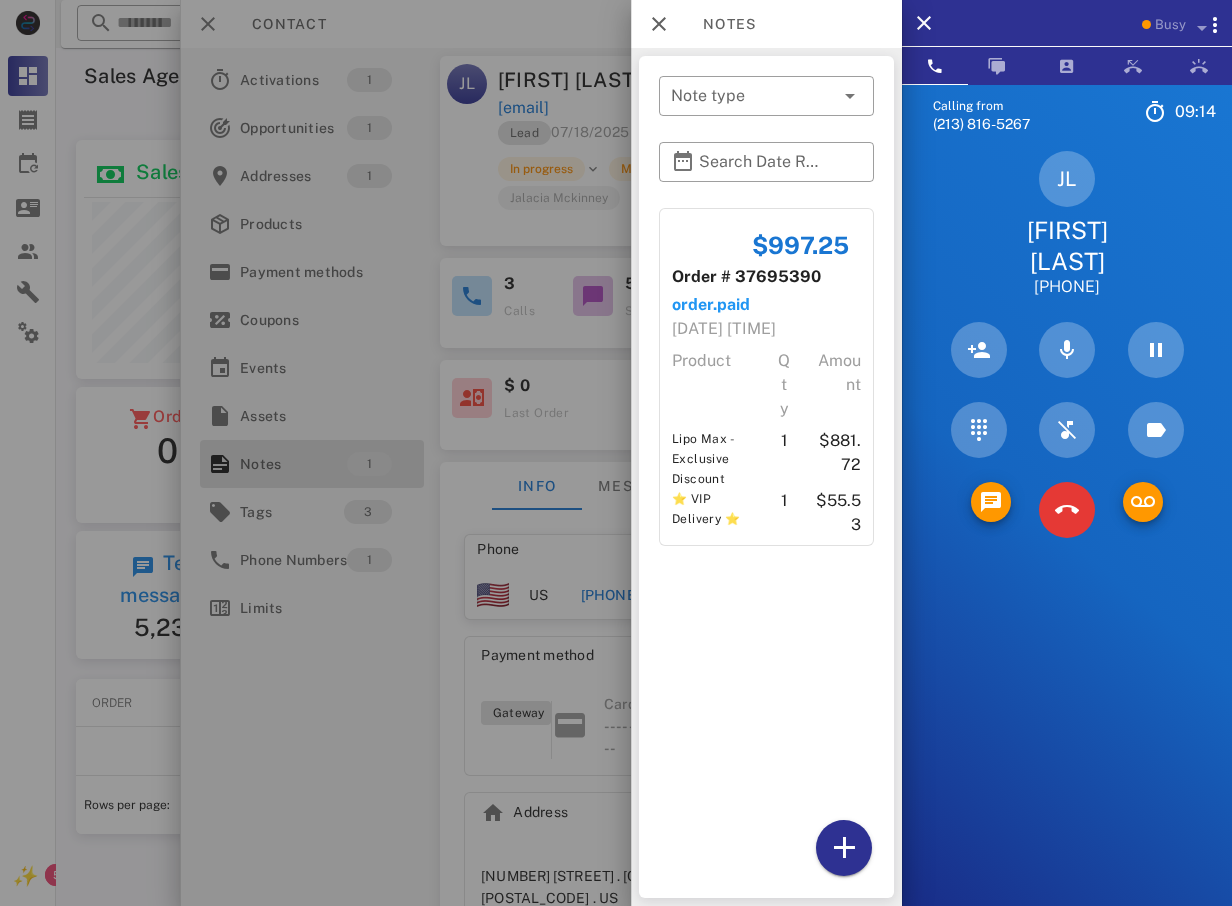 click at bounding box center (616, 453) 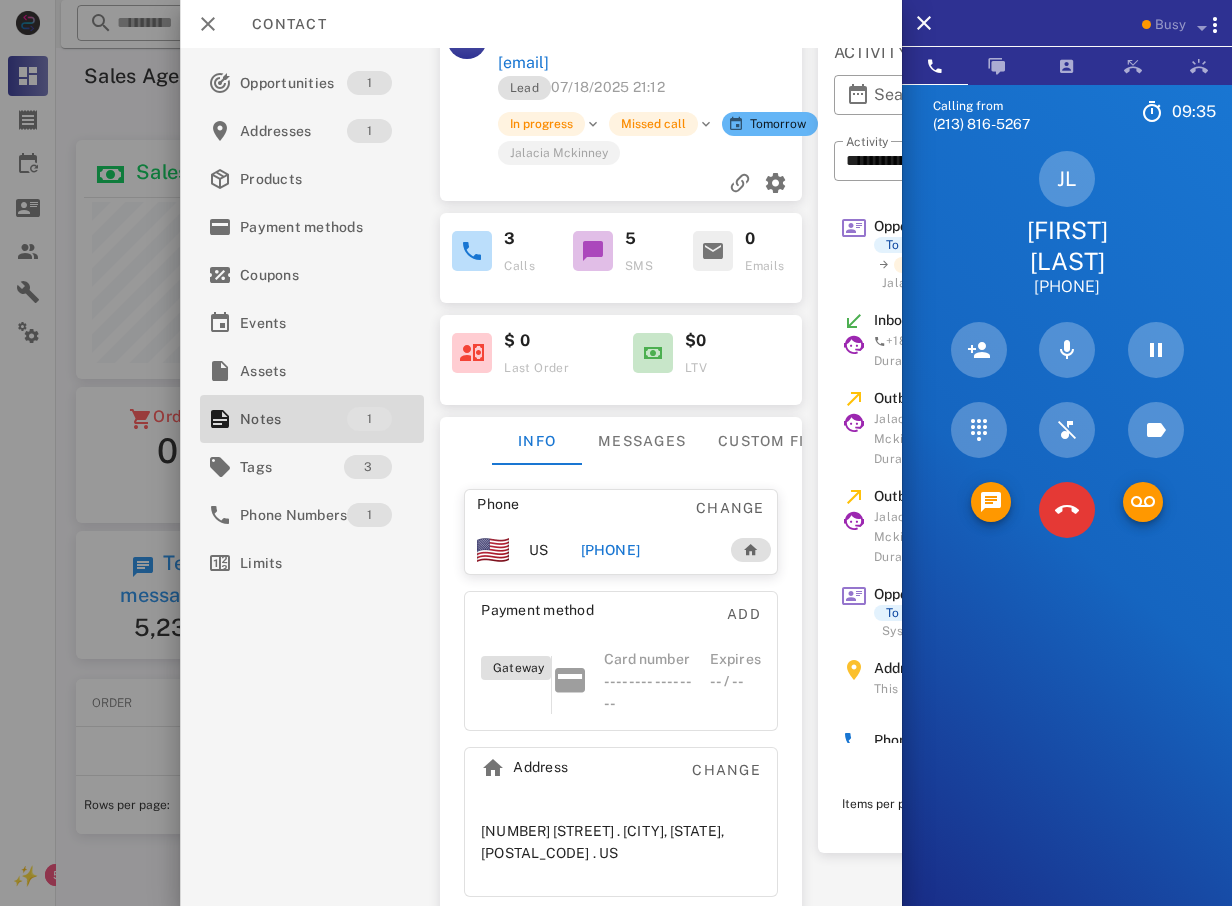 scroll, scrollTop: 70, scrollLeft: 0, axis: vertical 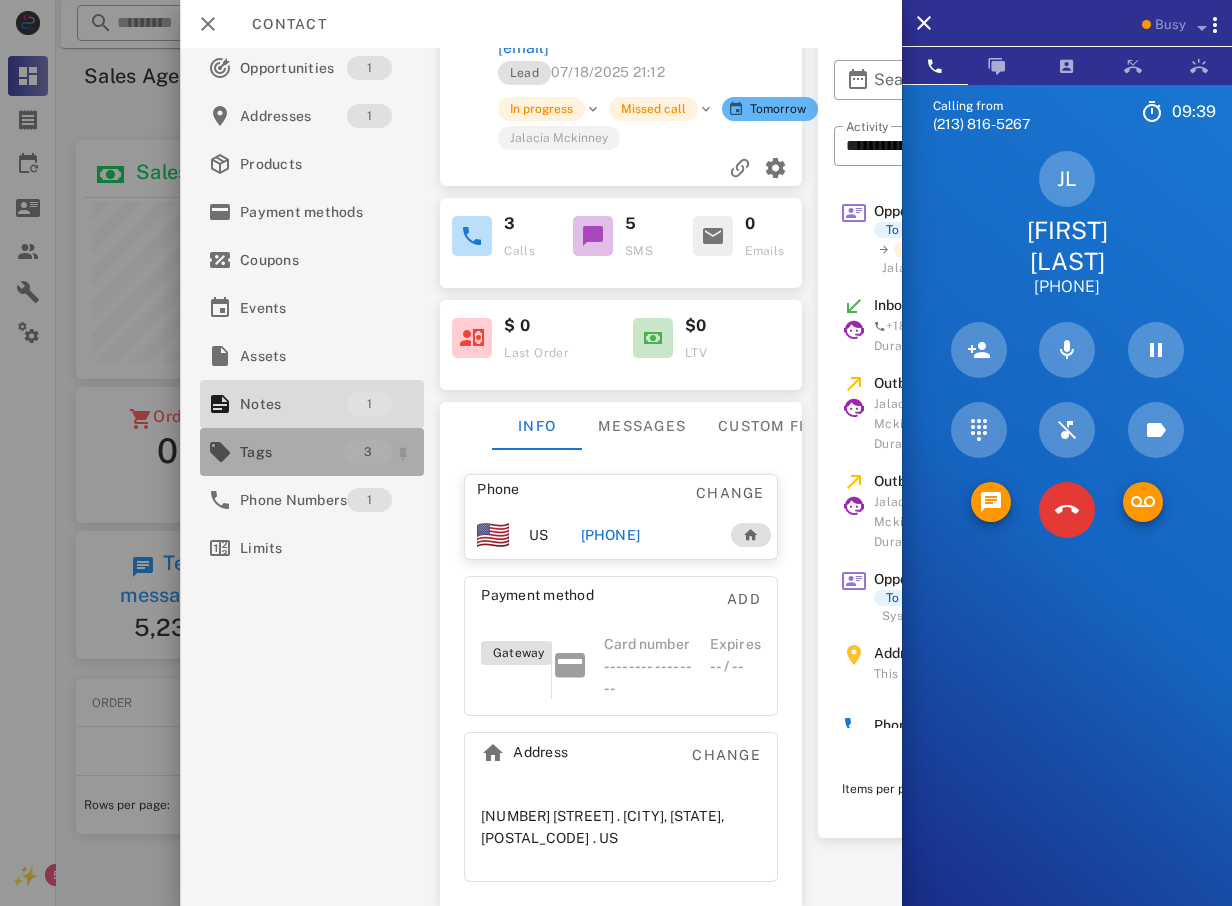 click on "Tags" at bounding box center (292, 452) 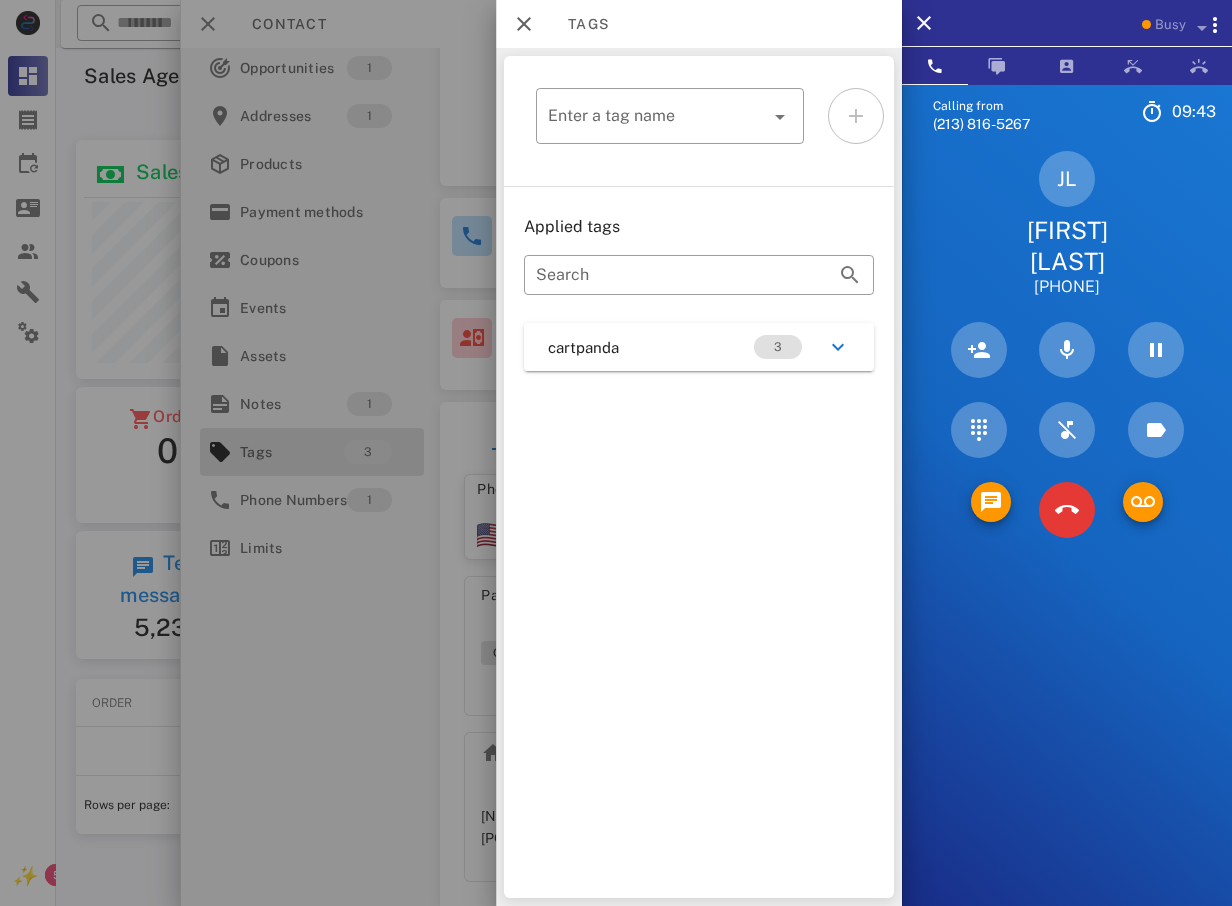 click at bounding box center (616, 453) 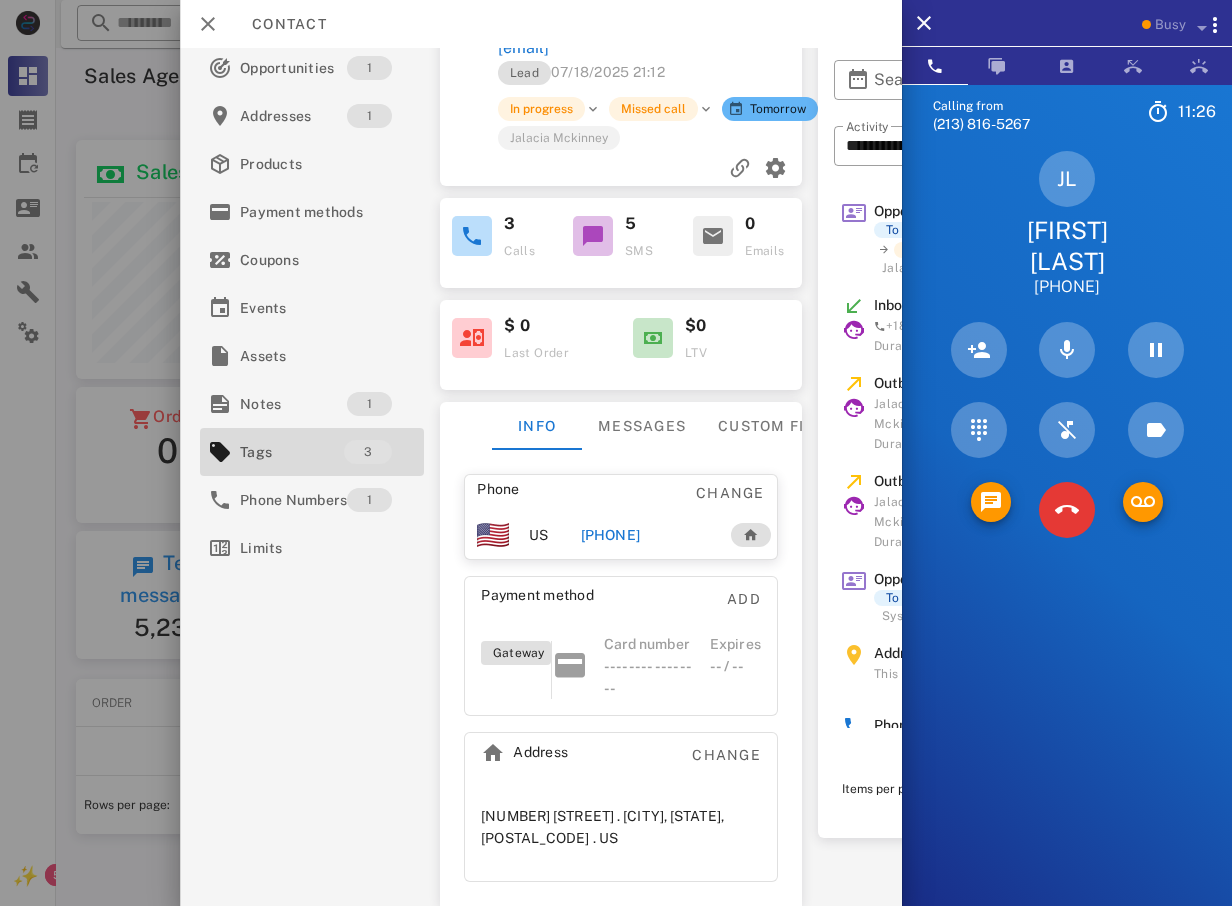 drag, startPoint x: 833, startPoint y: 578, endPoint x: 873, endPoint y: 546, distance: 51.224995 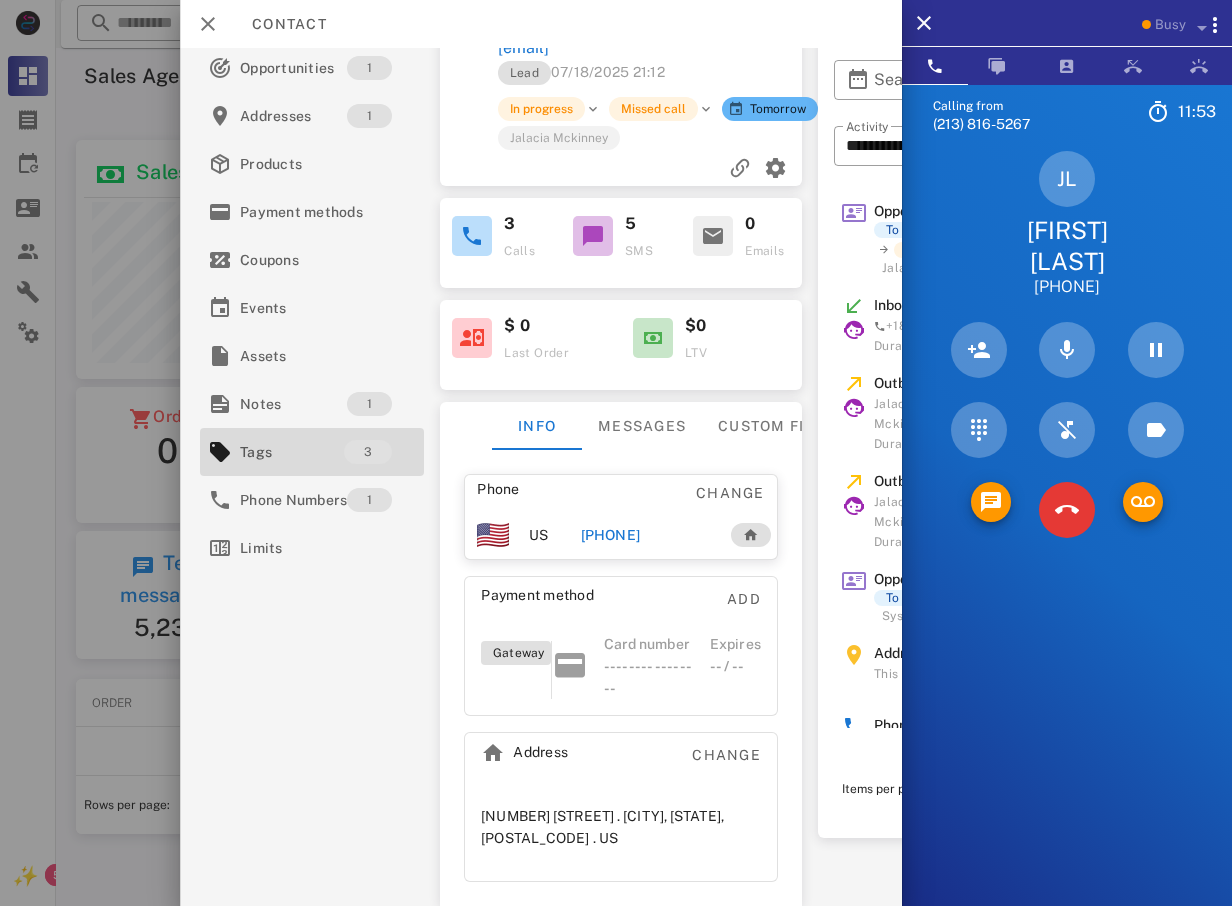click at bounding box center (616, 453) 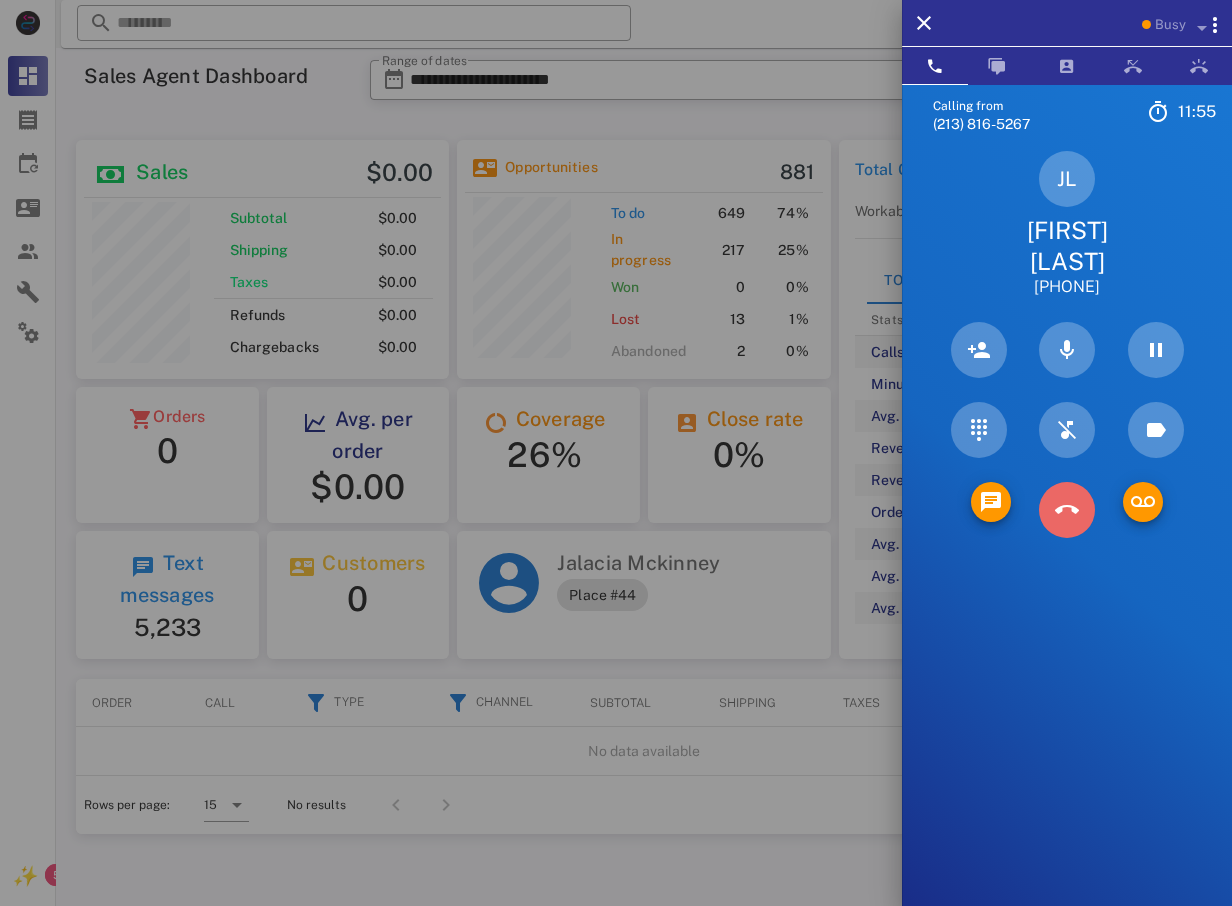 click at bounding box center [1067, 510] 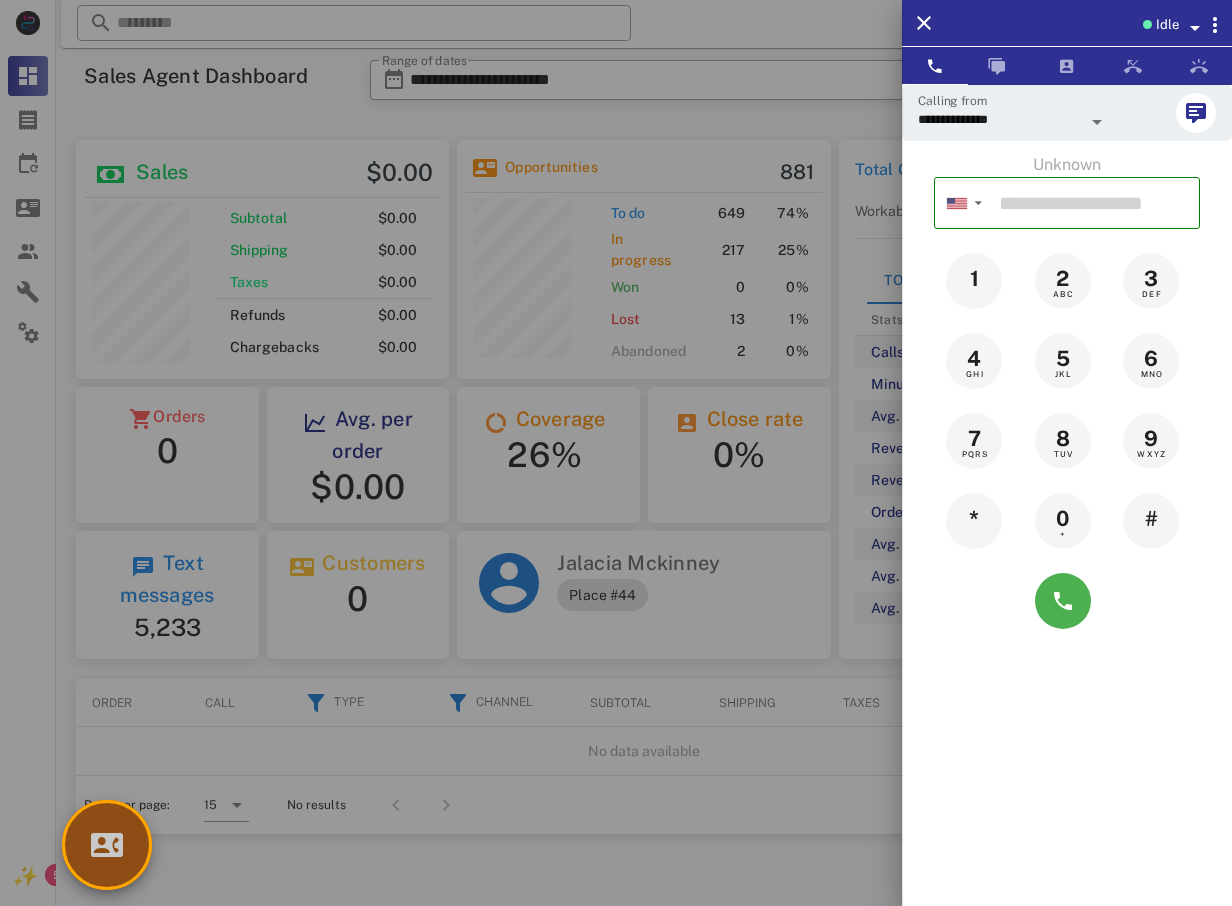 click at bounding box center [107, 845] 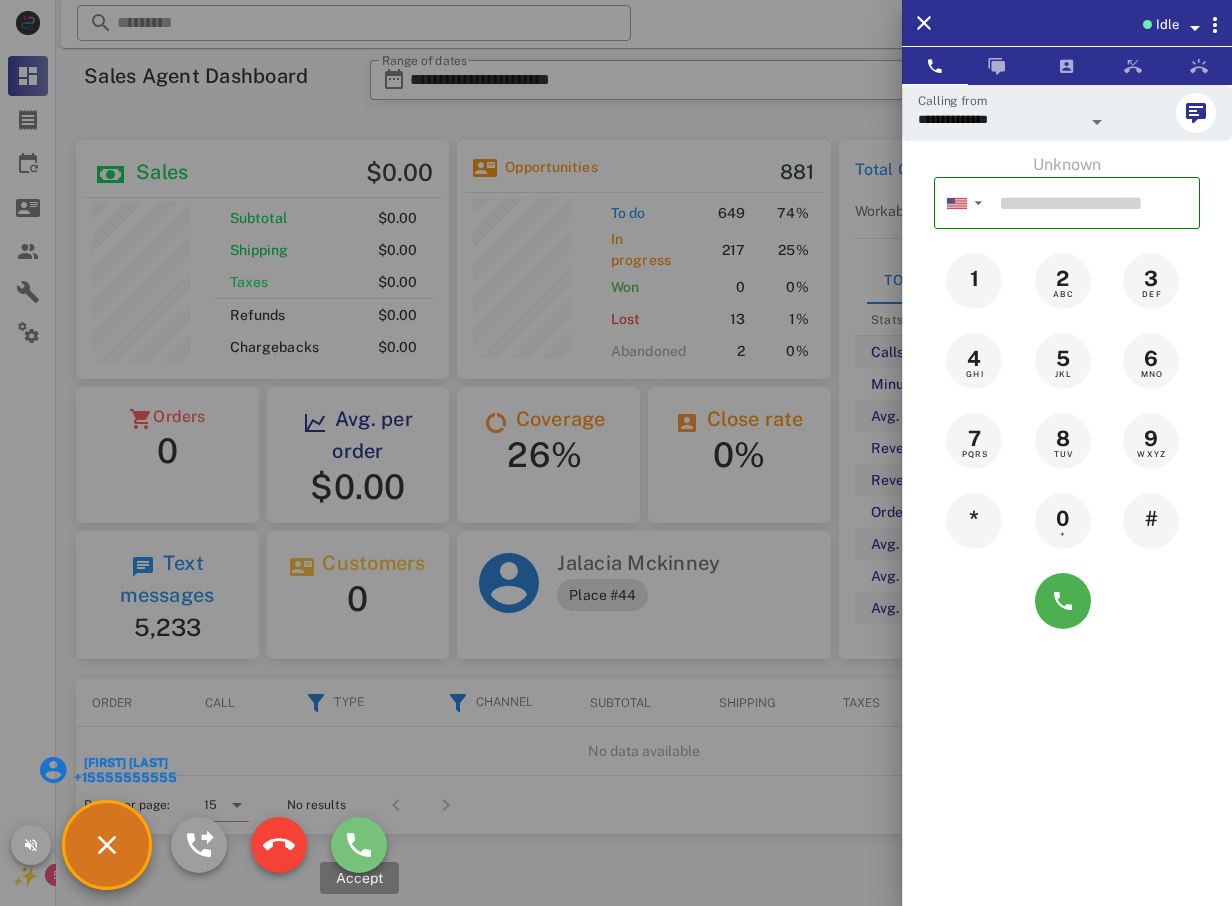 click at bounding box center (359, 845) 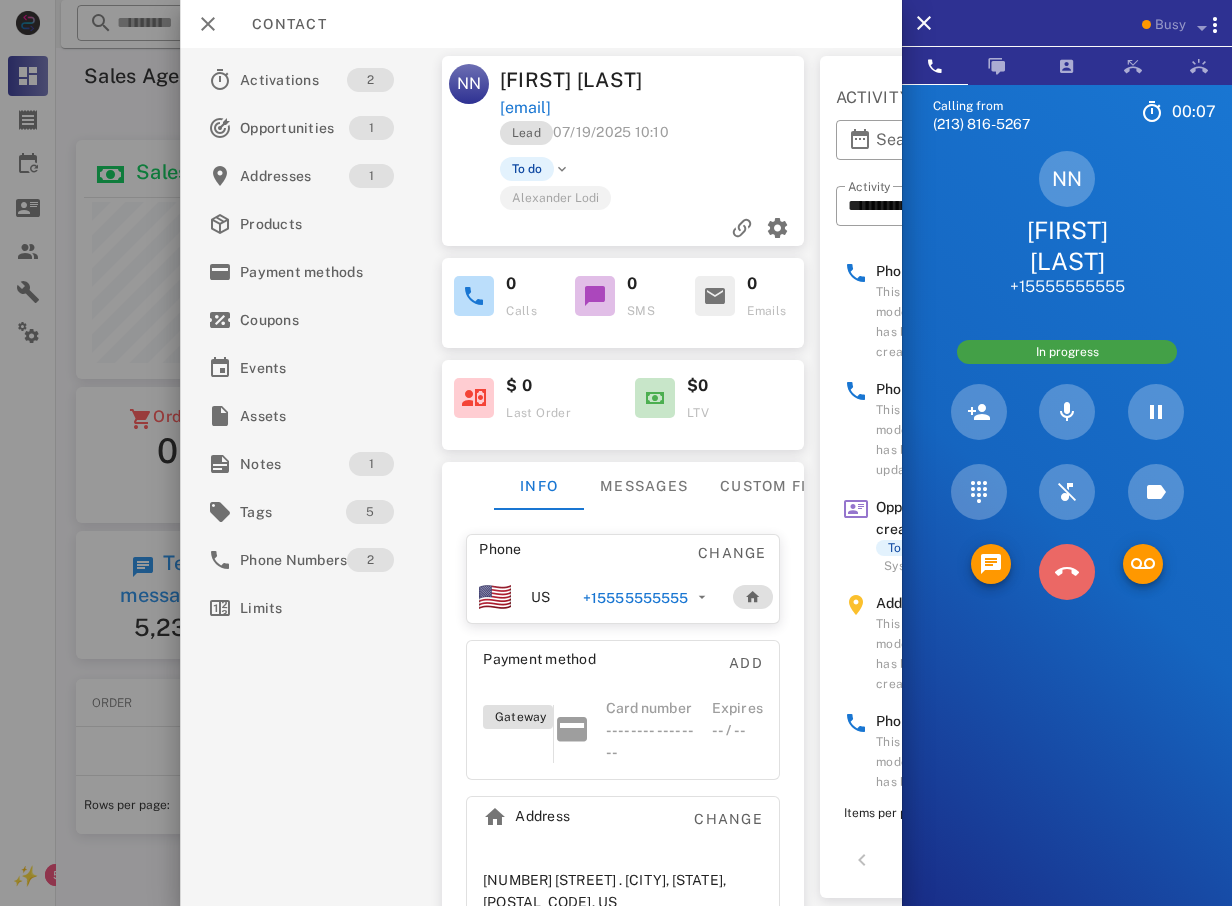 click at bounding box center [1067, 572] 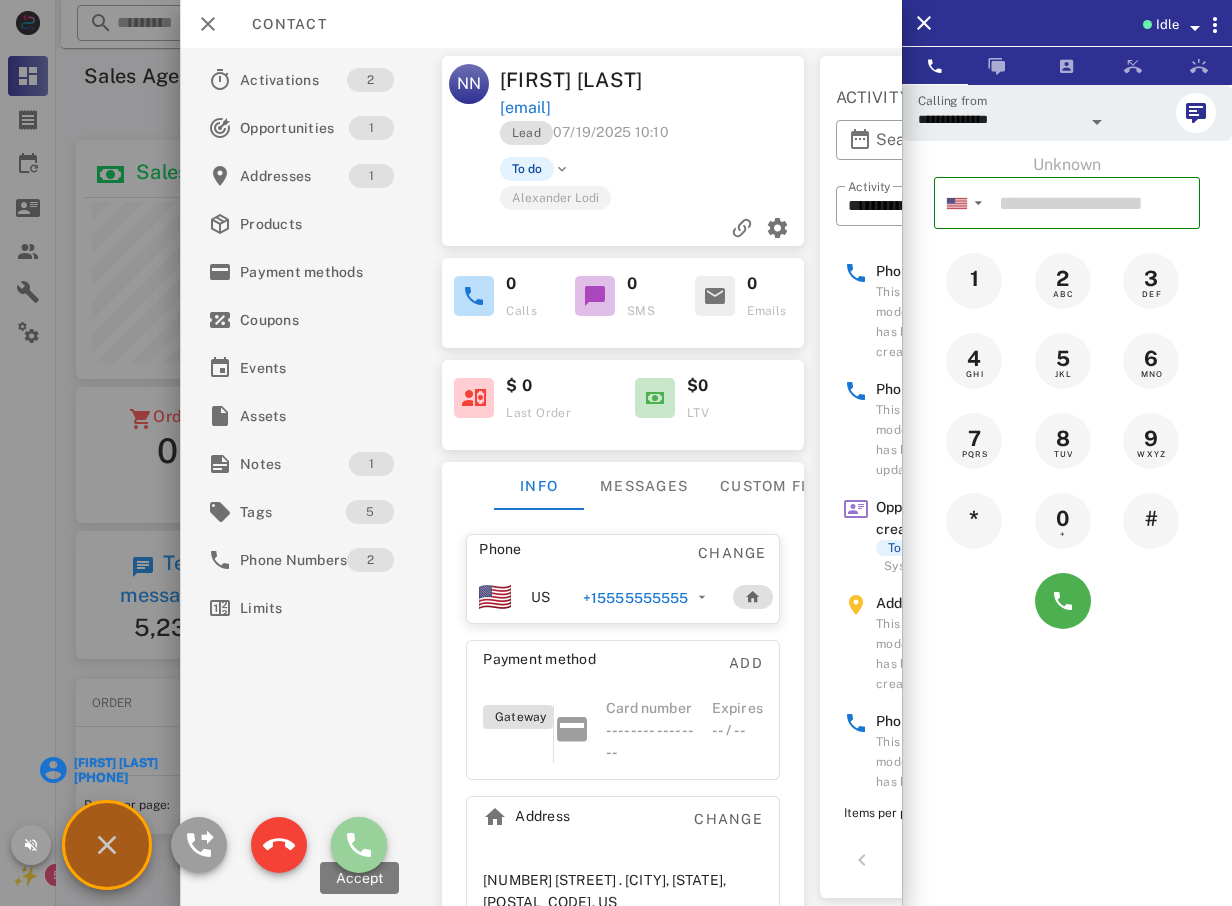 click at bounding box center [359, 845] 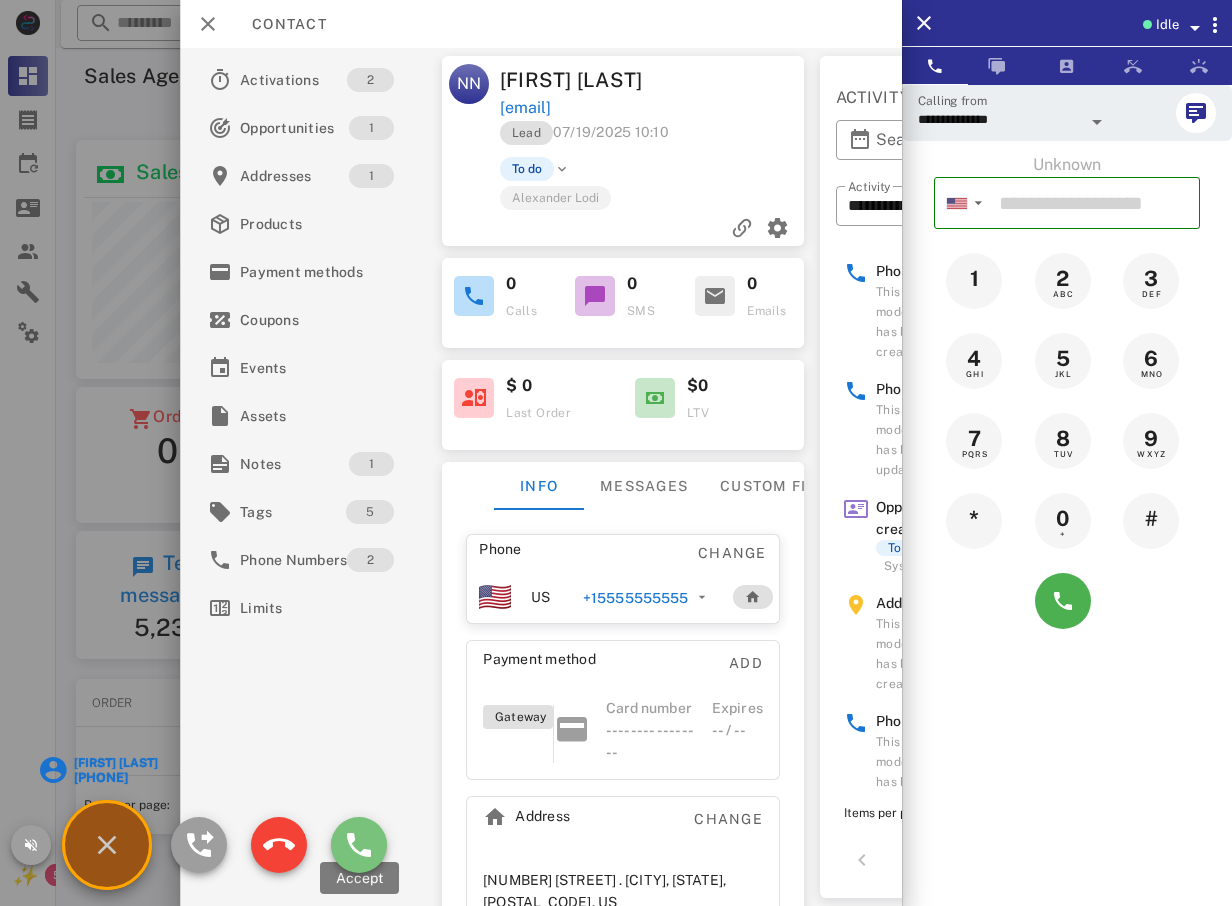 type on "**********" 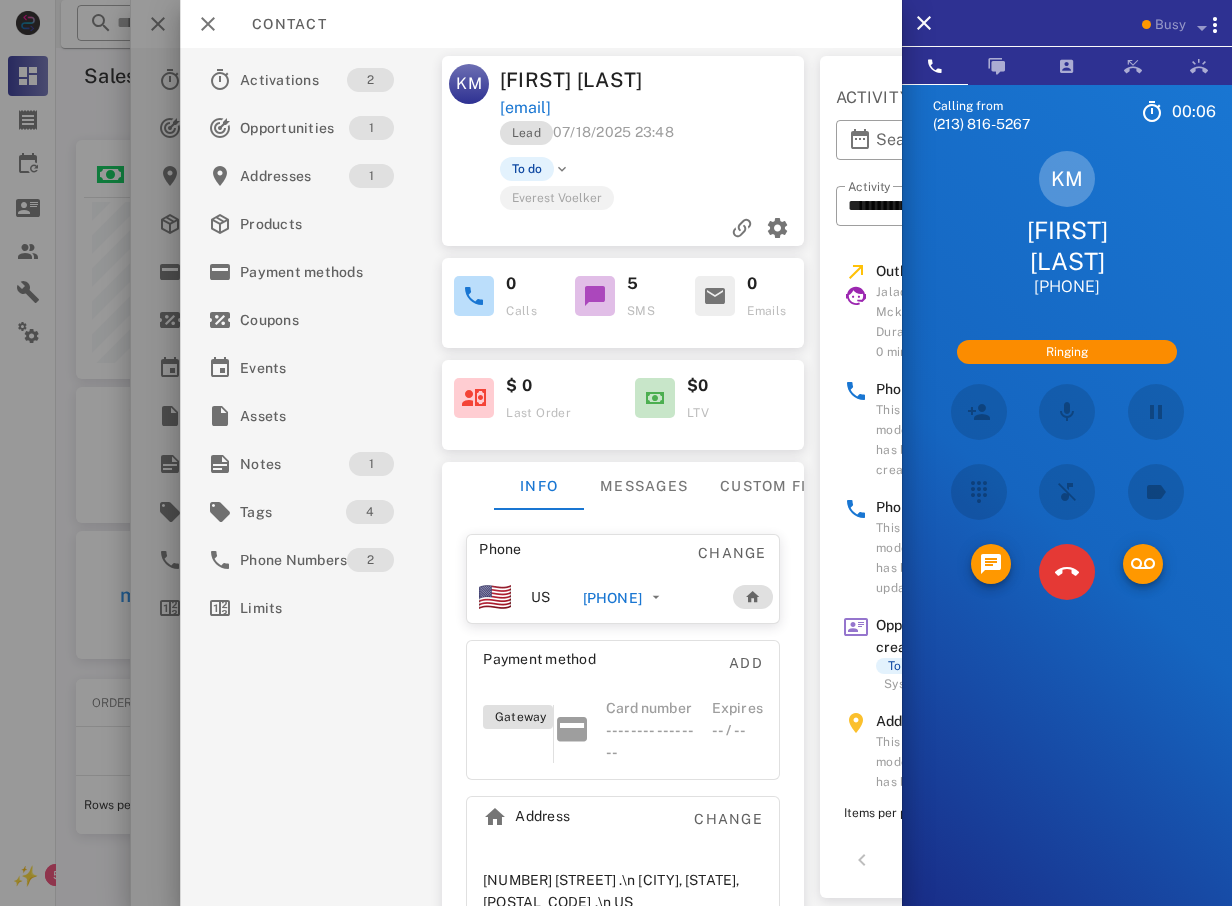 click at bounding box center [616, 453] 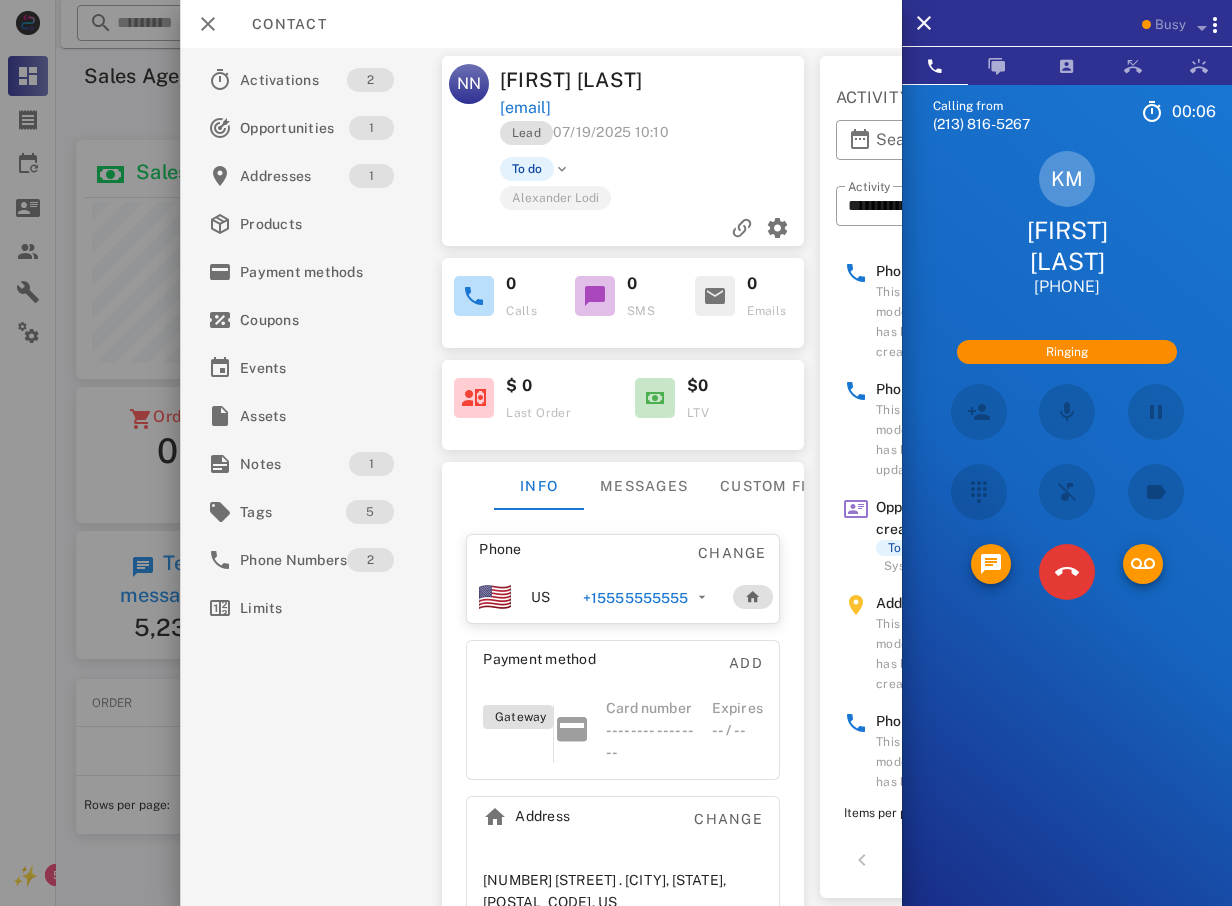 click at bounding box center (616, 453) 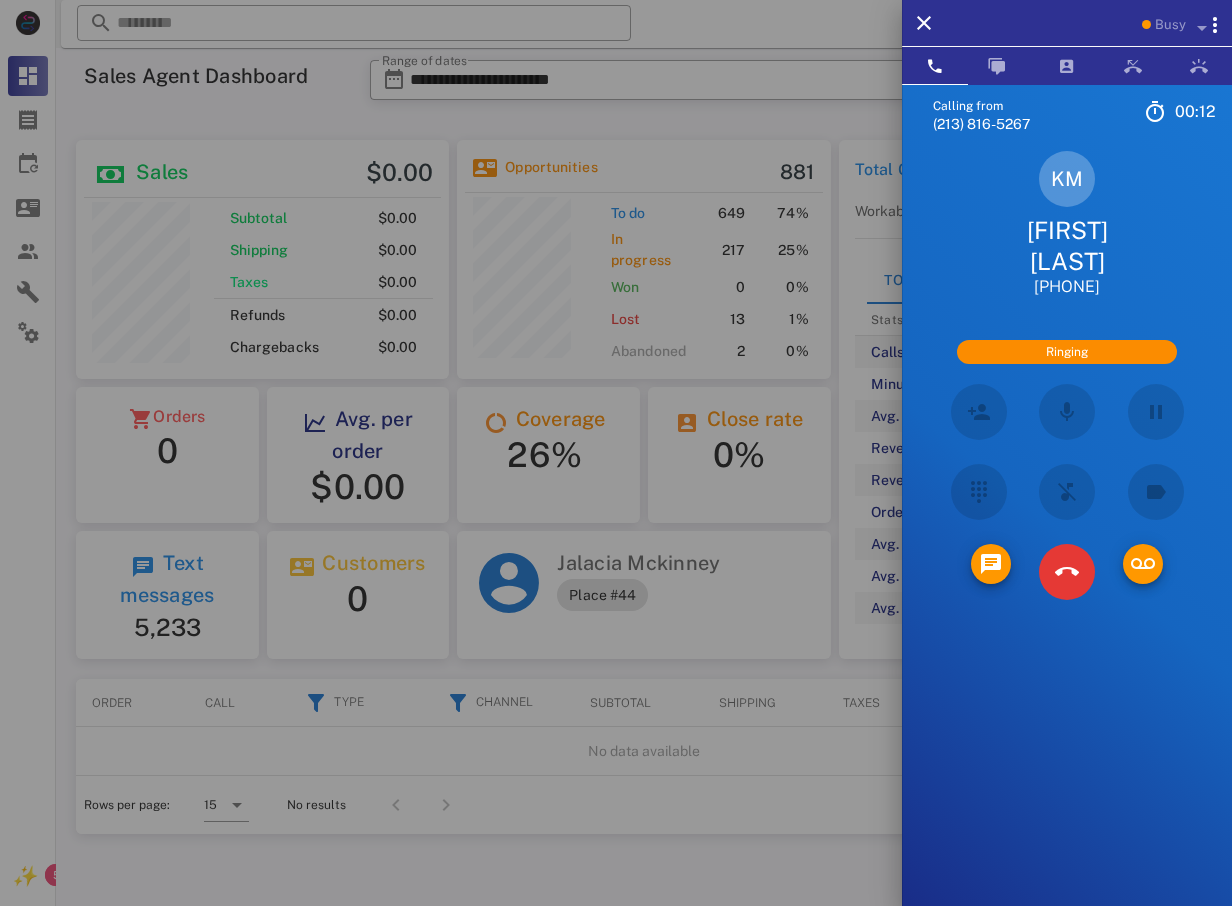 click at bounding box center [616, 453] 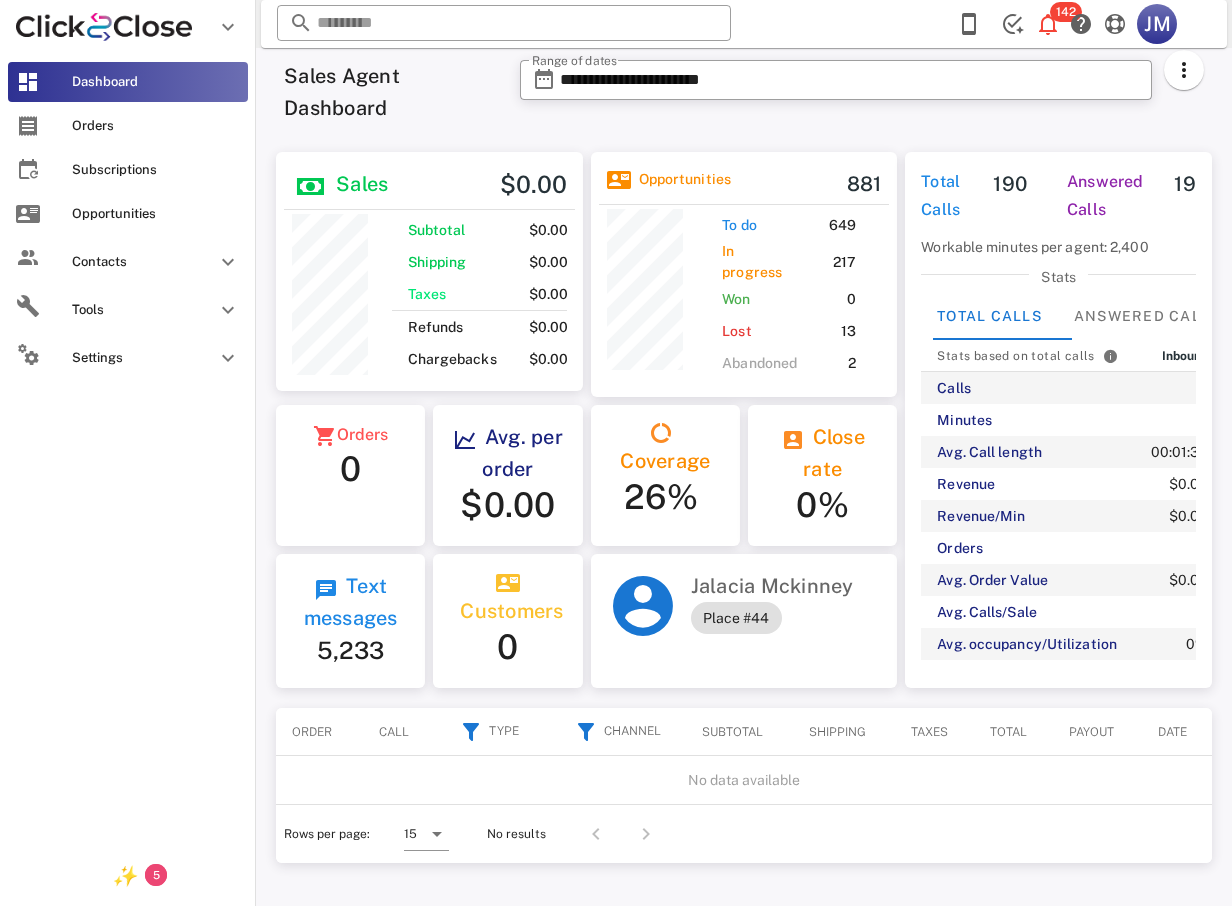 scroll, scrollTop: 250, scrollLeft: 306, axis: both 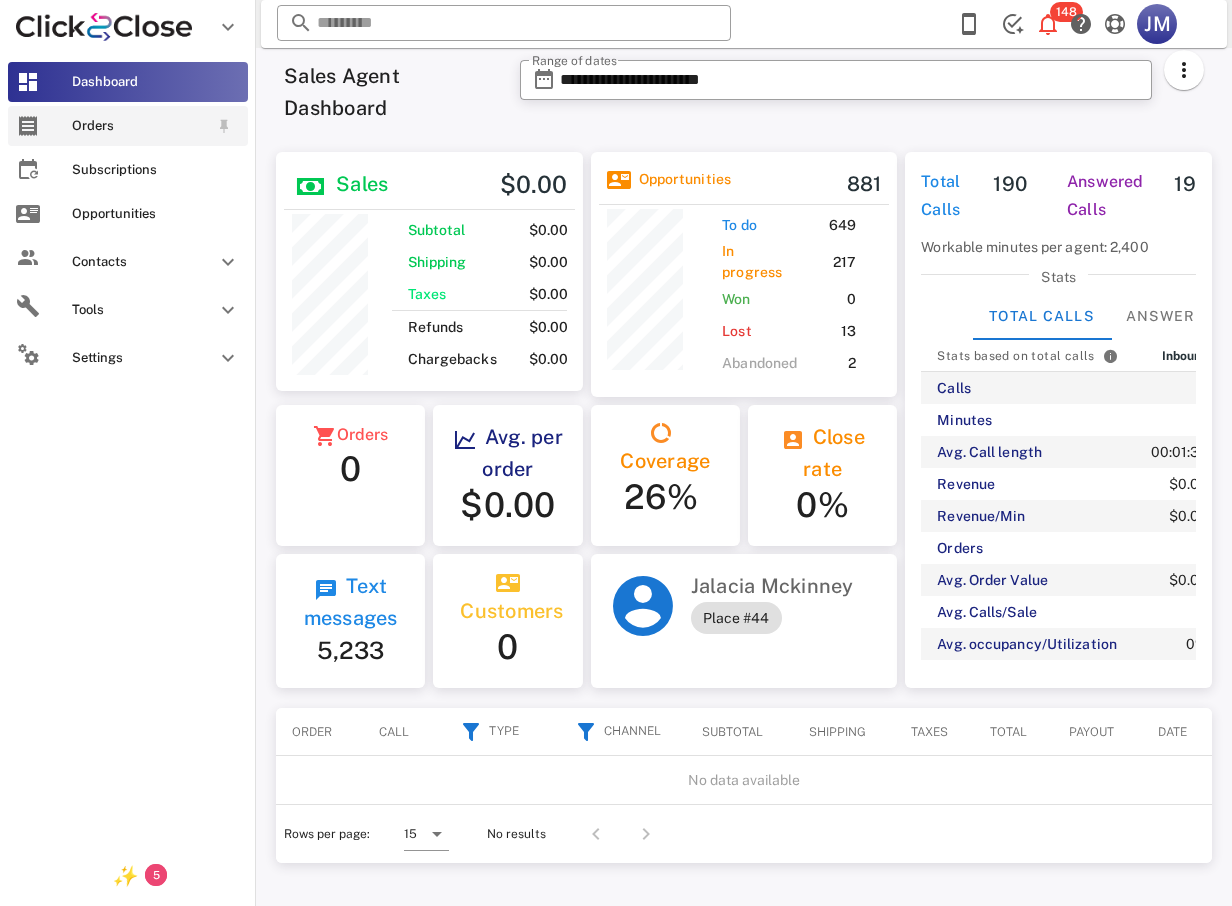 click on "Orders" at bounding box center (140, 126) 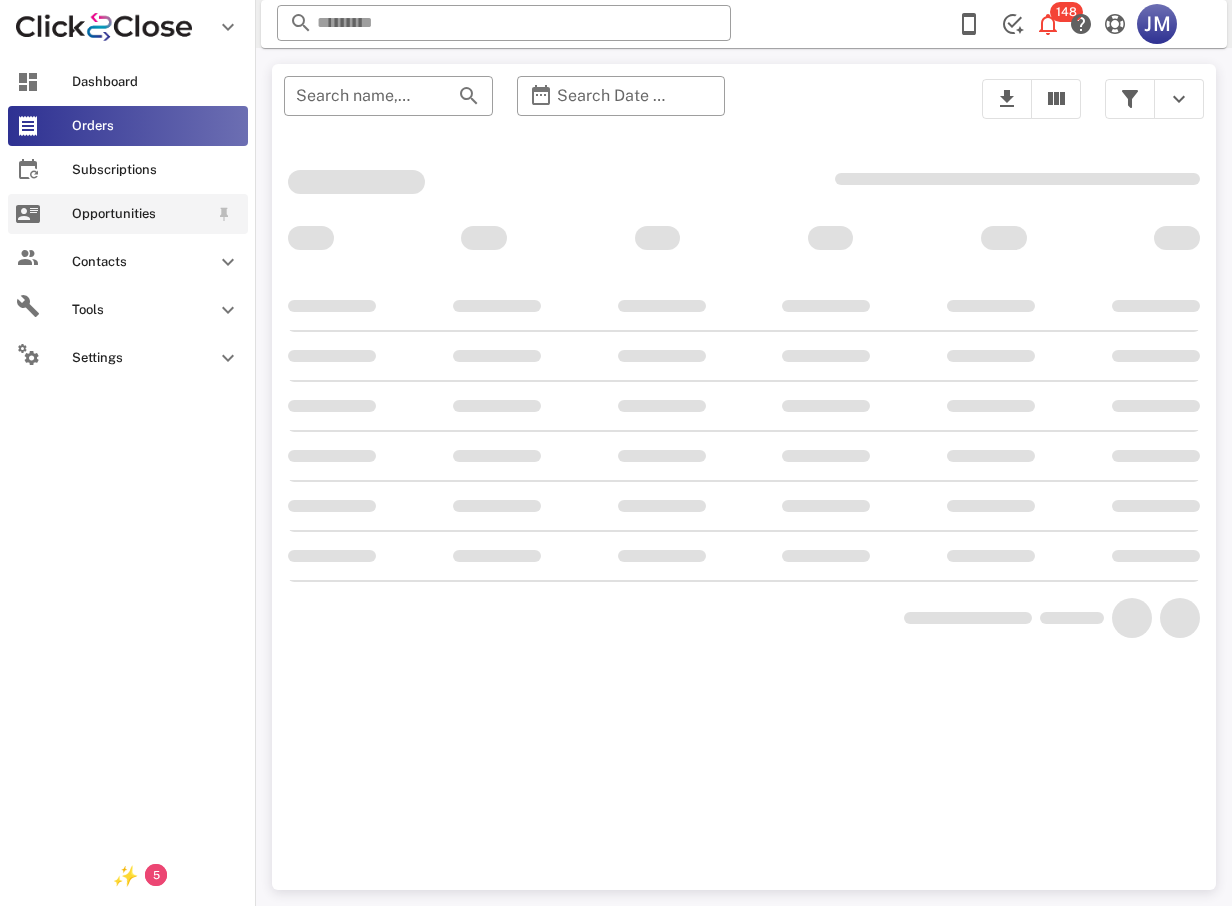 click on "Opportunities" at bounding box center [140, 214] 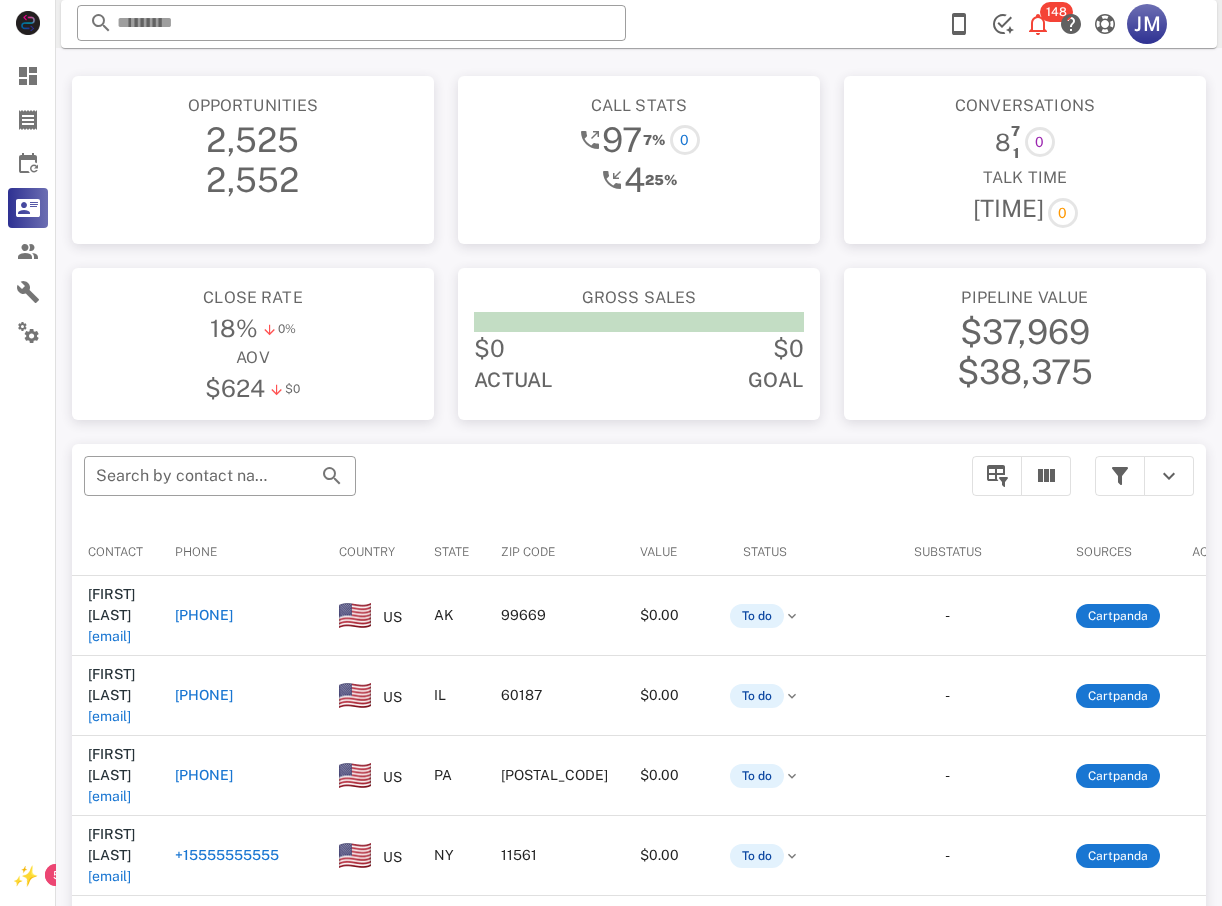 scroll, scrollTop: 100, scrollLeft: 0, axis: vertical 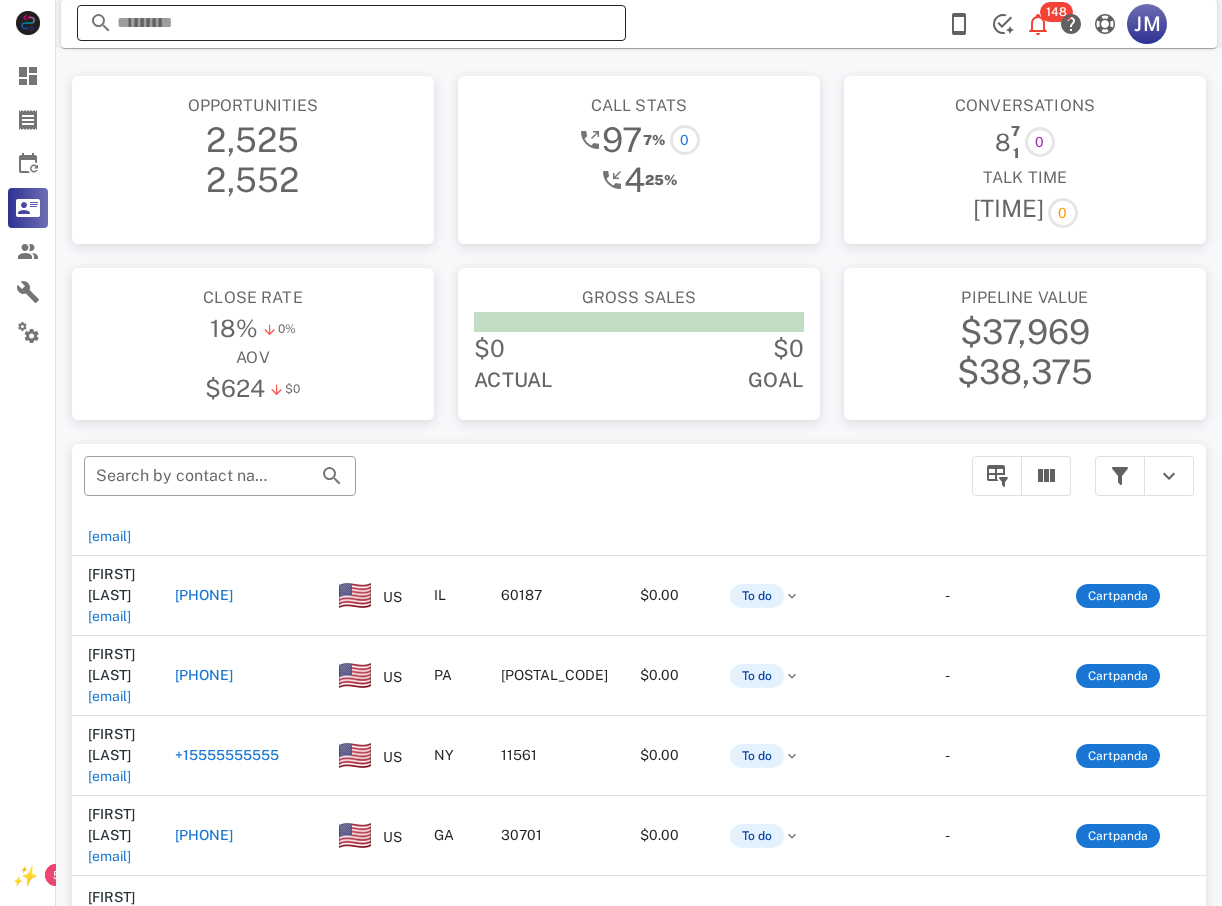 click at bounding box center [351, 23] 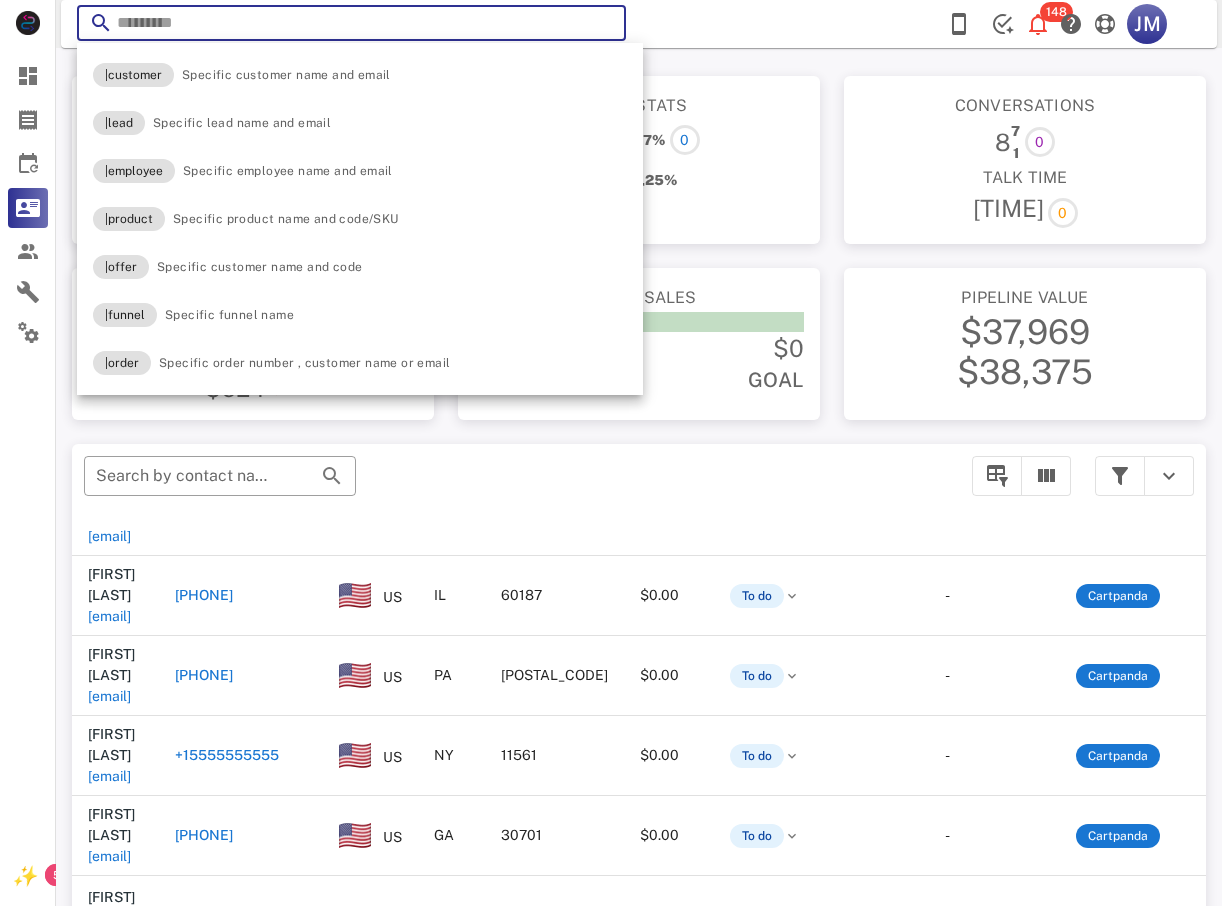 drag, startPoint x: 256, startPoint y: 26, endPoint x: 261, endPoint y: 38, distance: 13 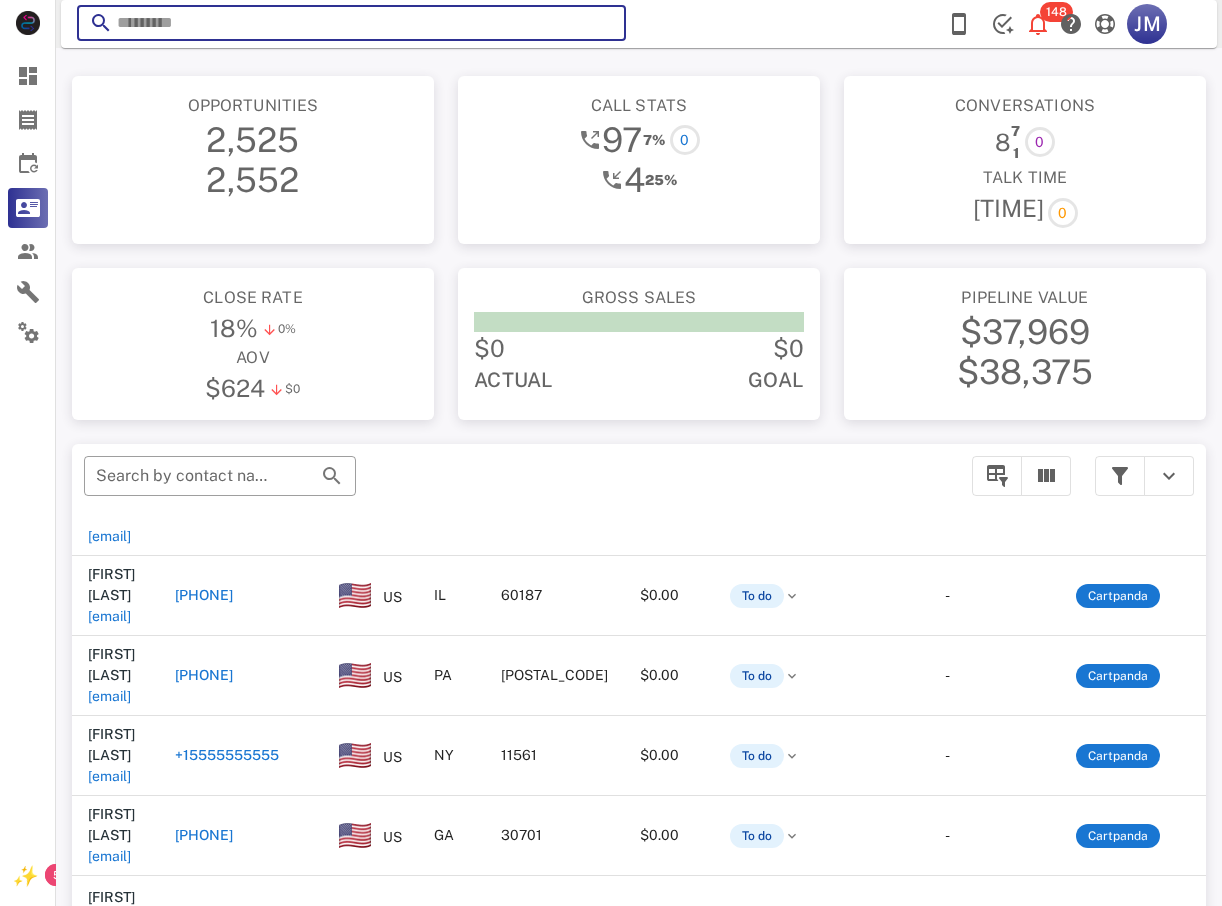click at bounding box center [351, 23] 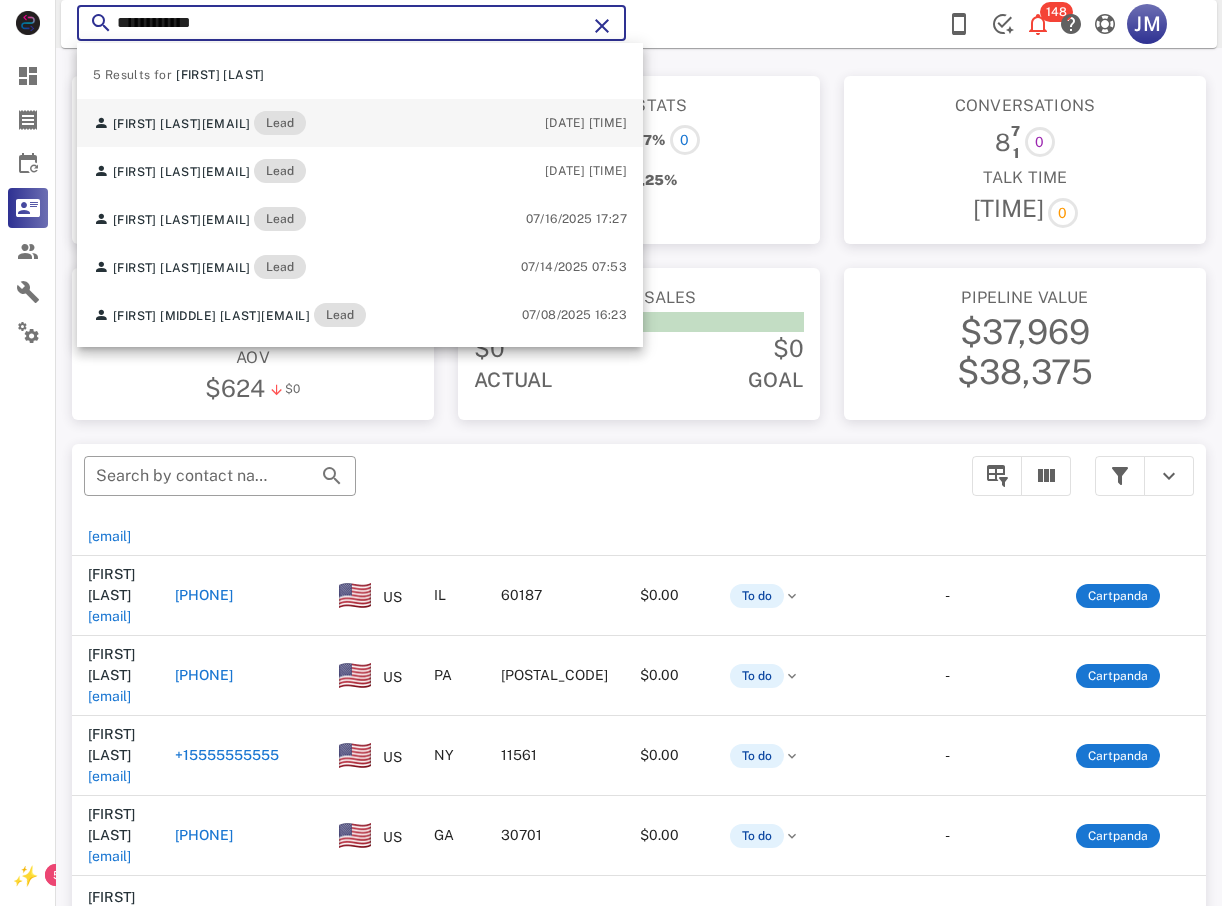 type on "**********" 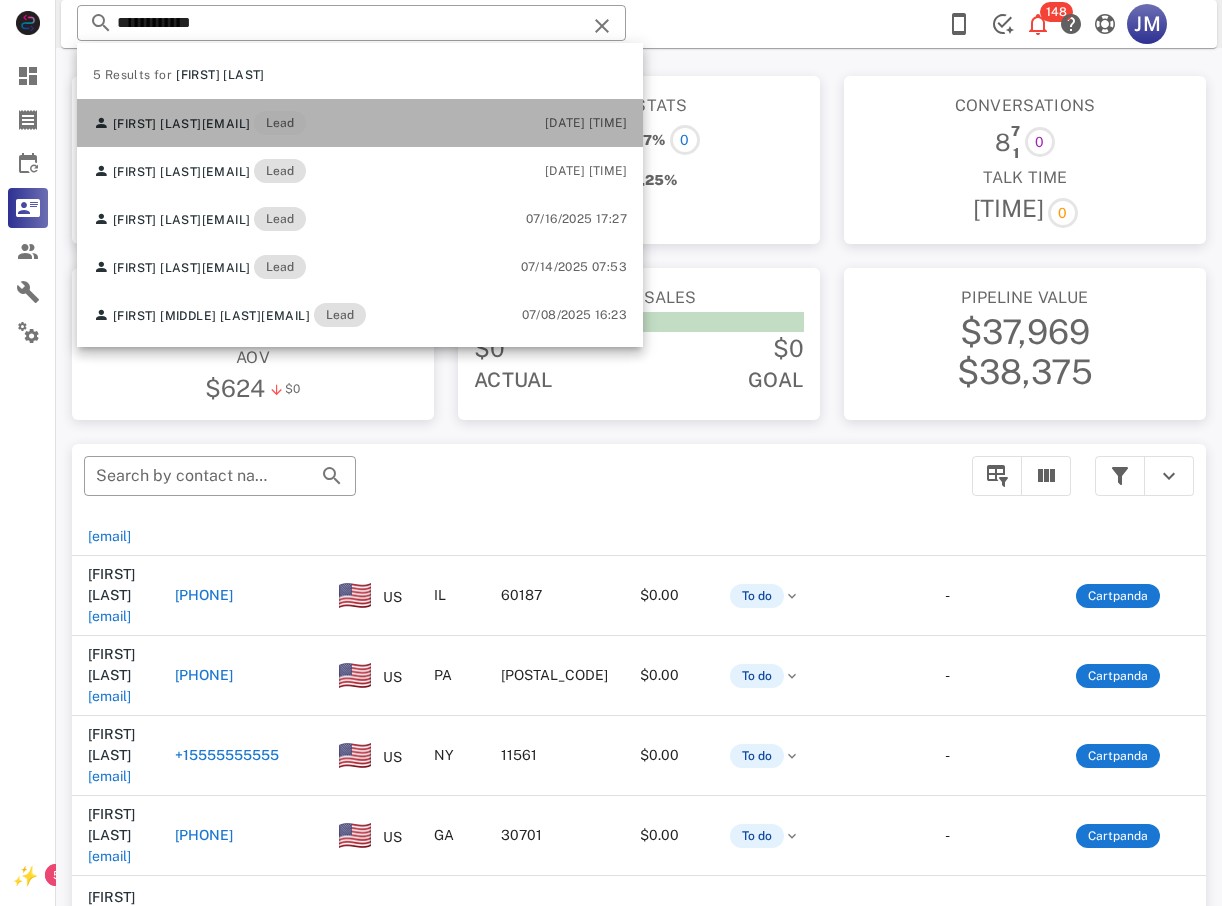 click on "[EMAIL]" at bounding box center [226, 124] 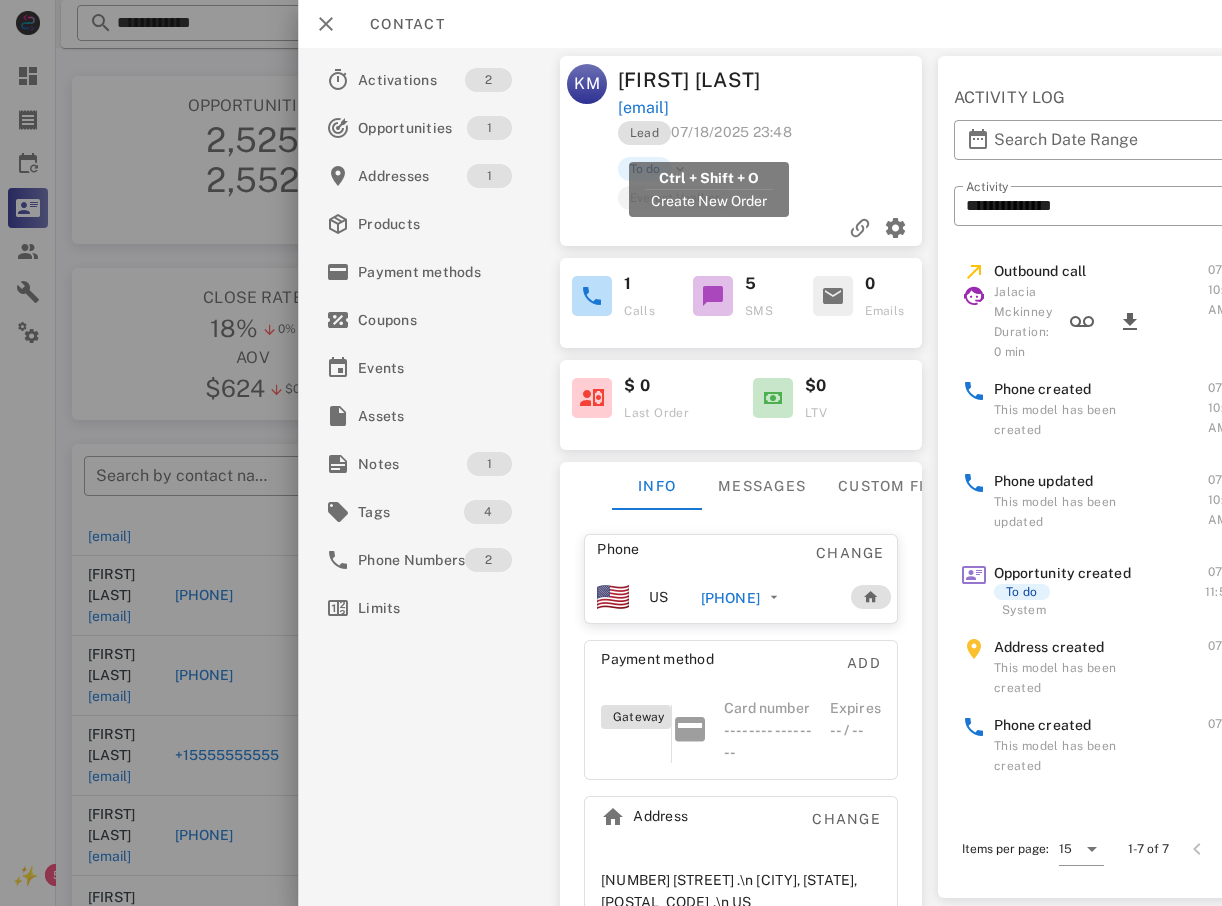 click on "[EMAIL]" at bounding box center (643, 108) 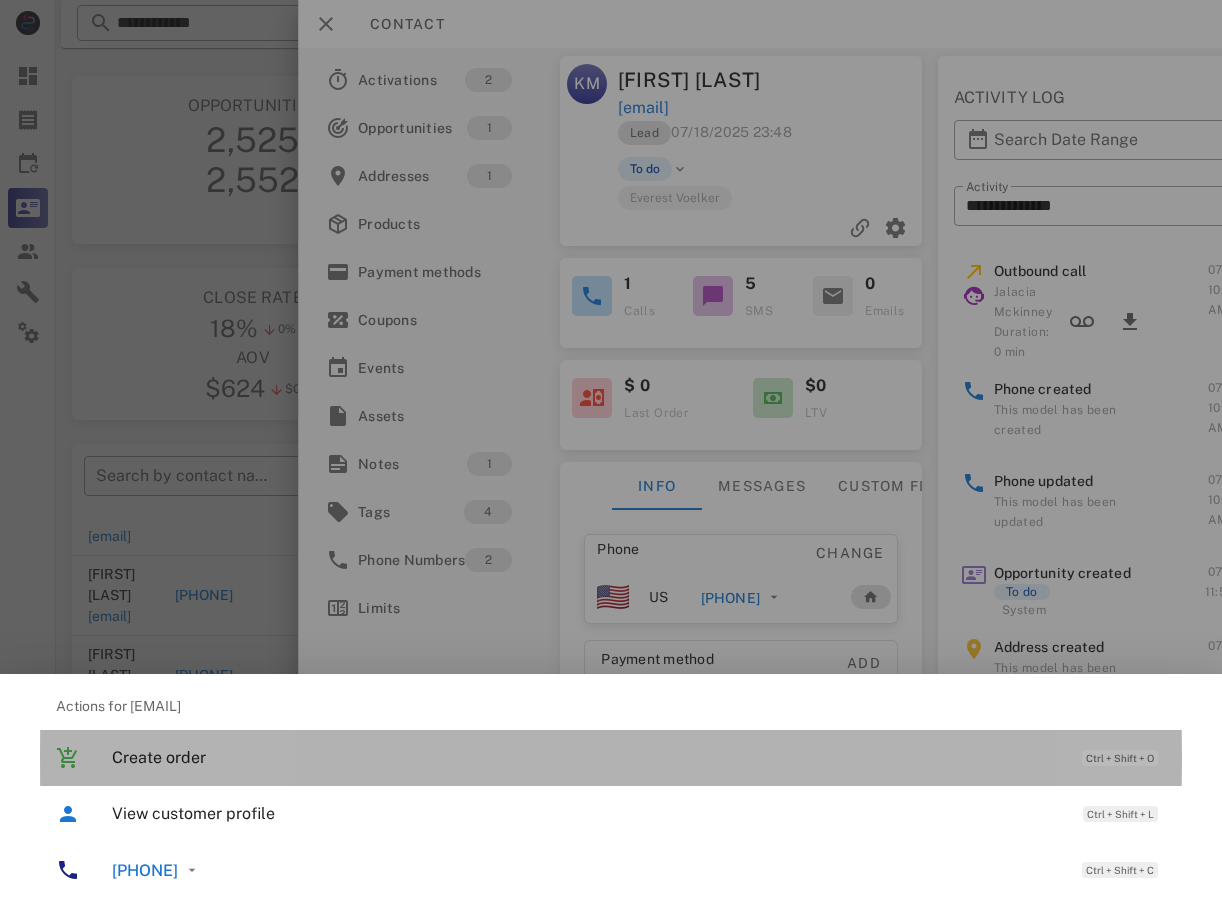 click on "Create order" at bounding box center (587, 757) 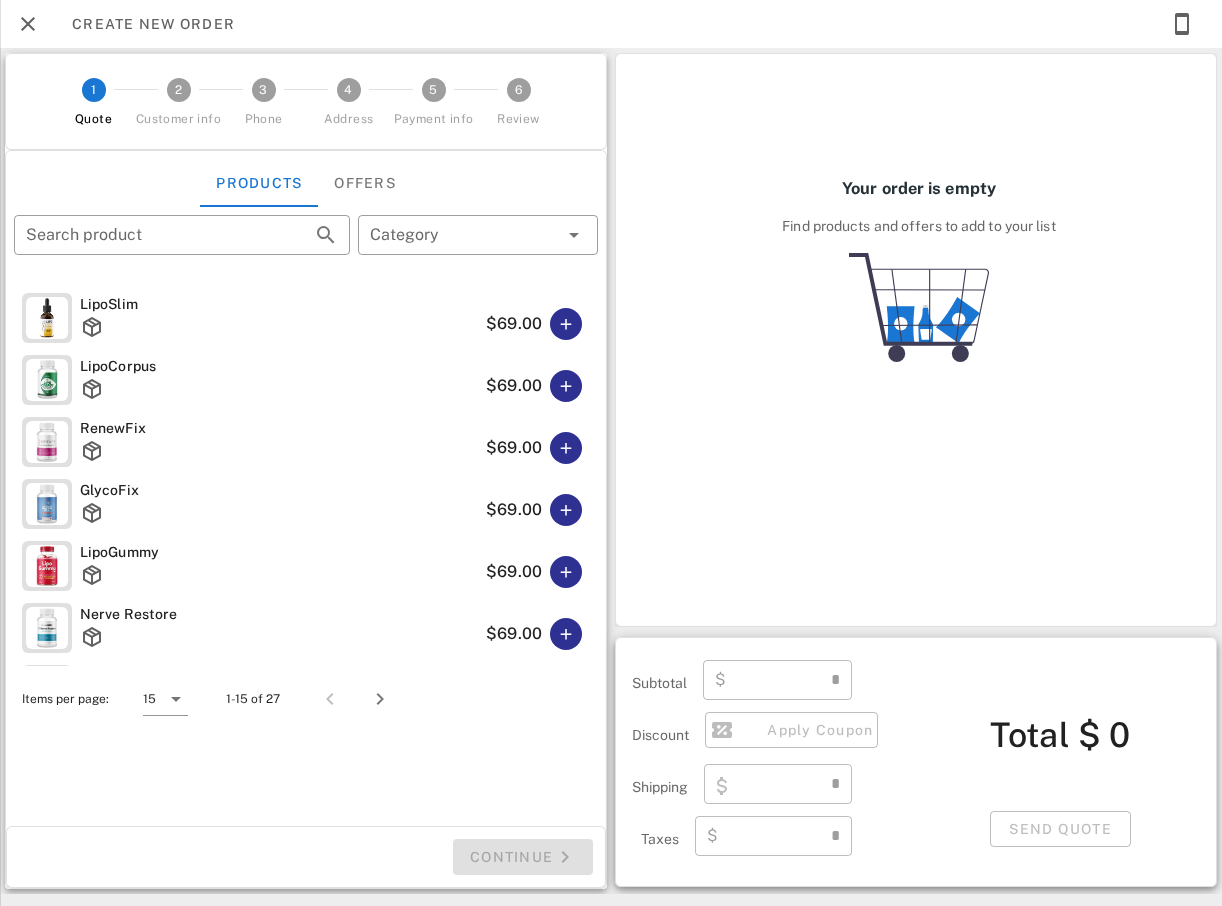 type on "**********" 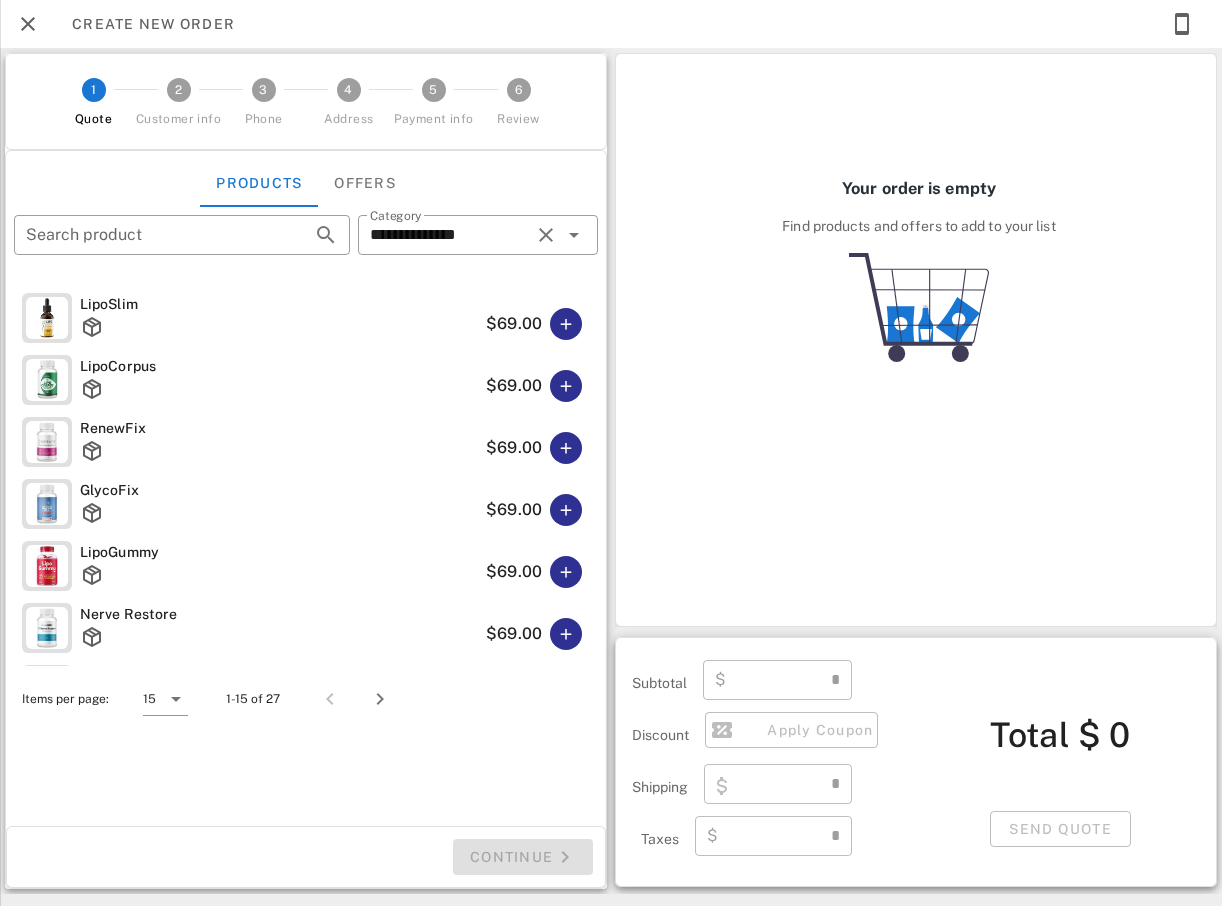 click on "$69.00" at bounding box center [538, 324] 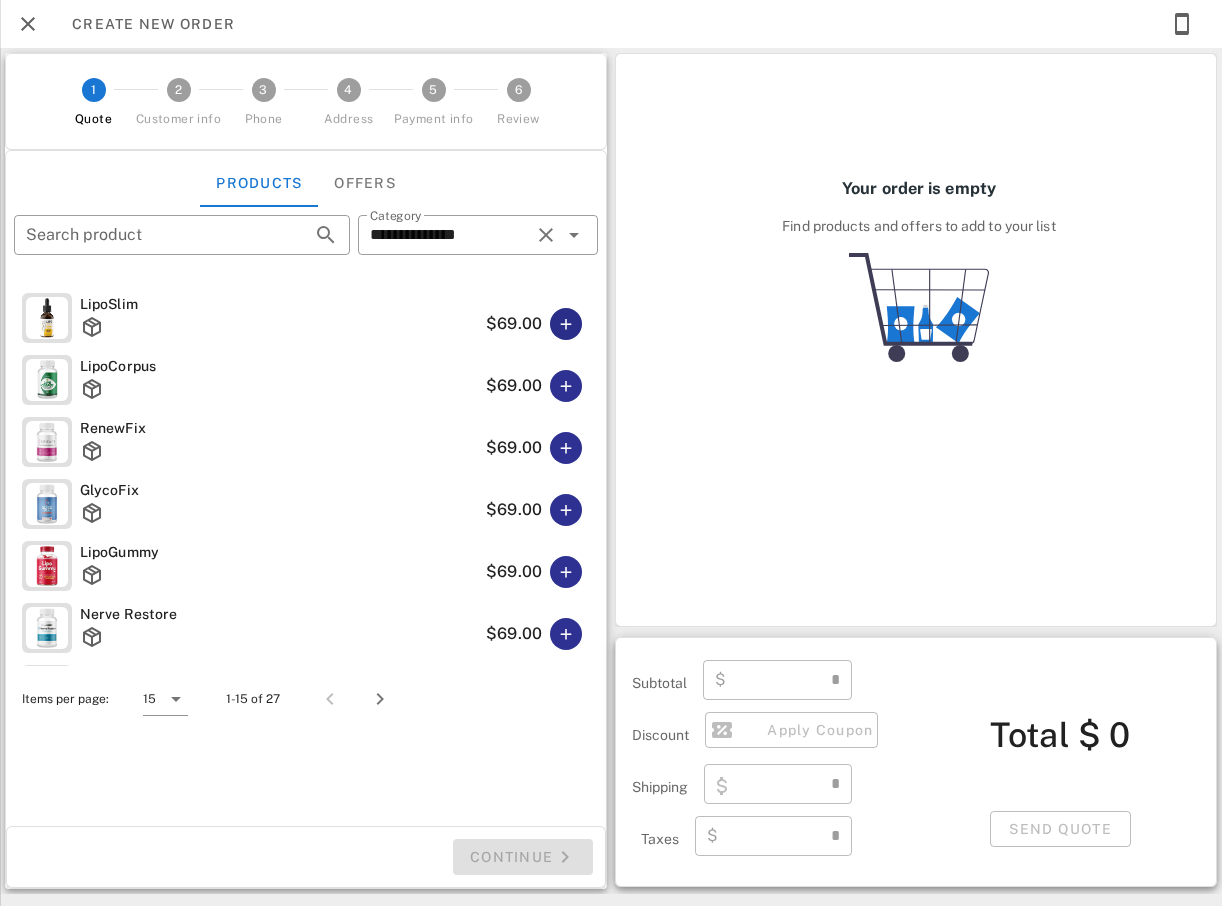 type on "****" 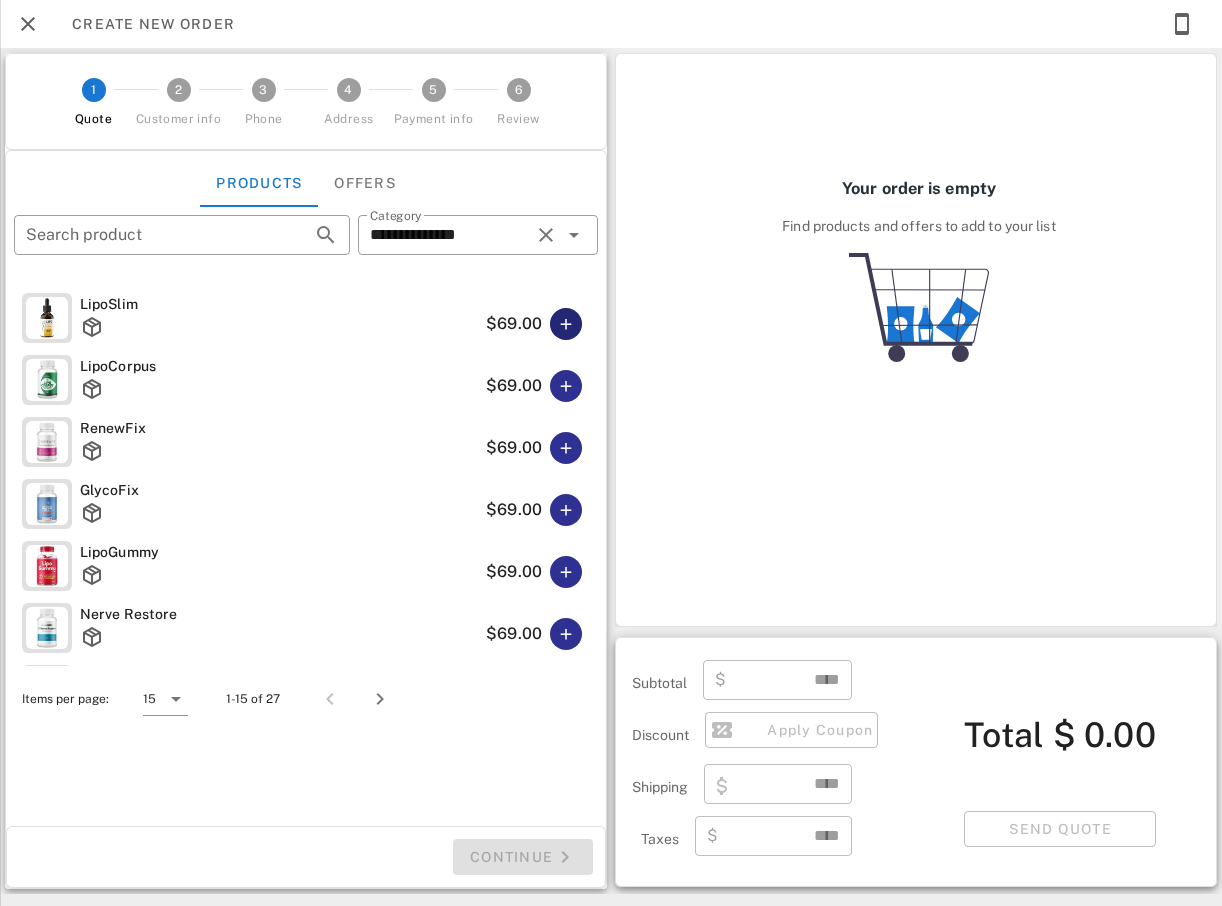 click at bounding box center [566, 324] 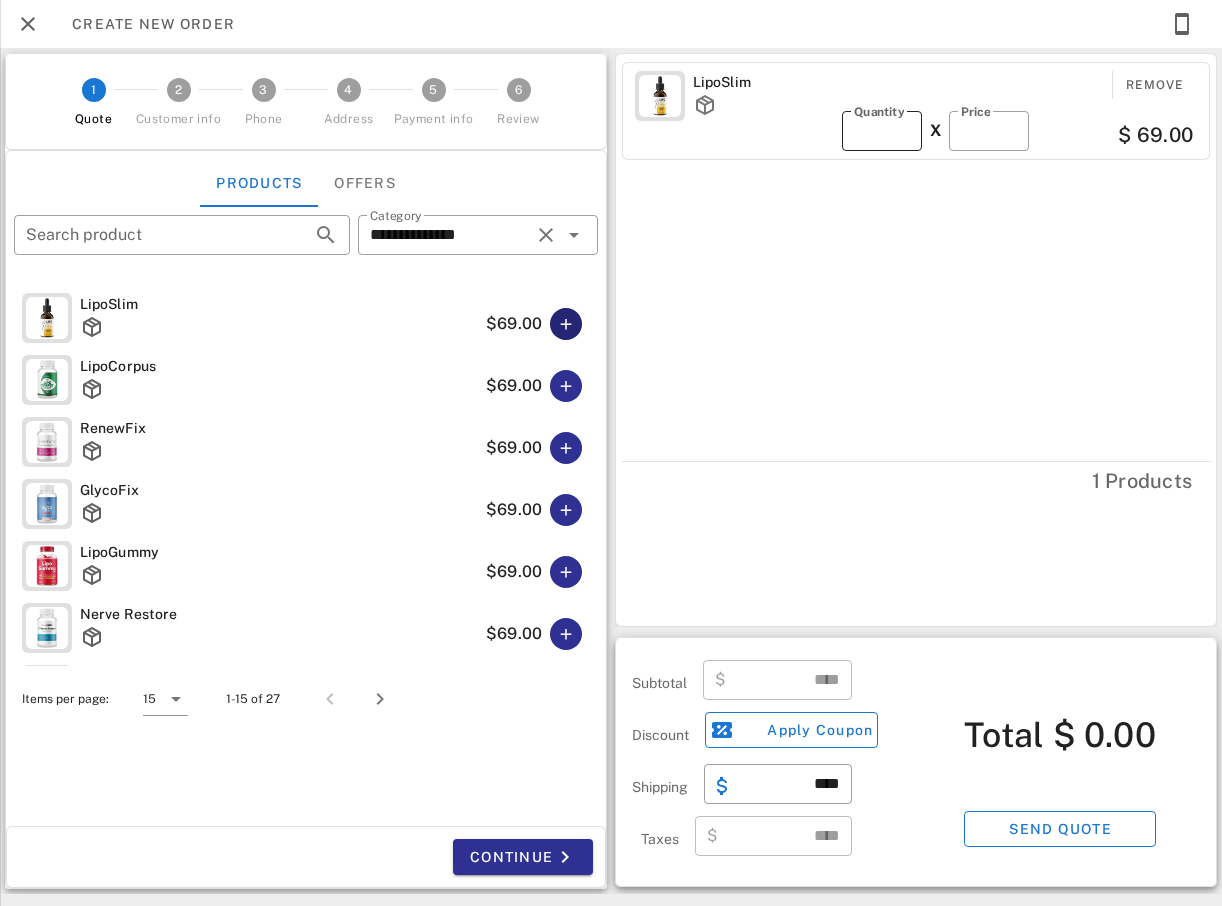 type on "*****" 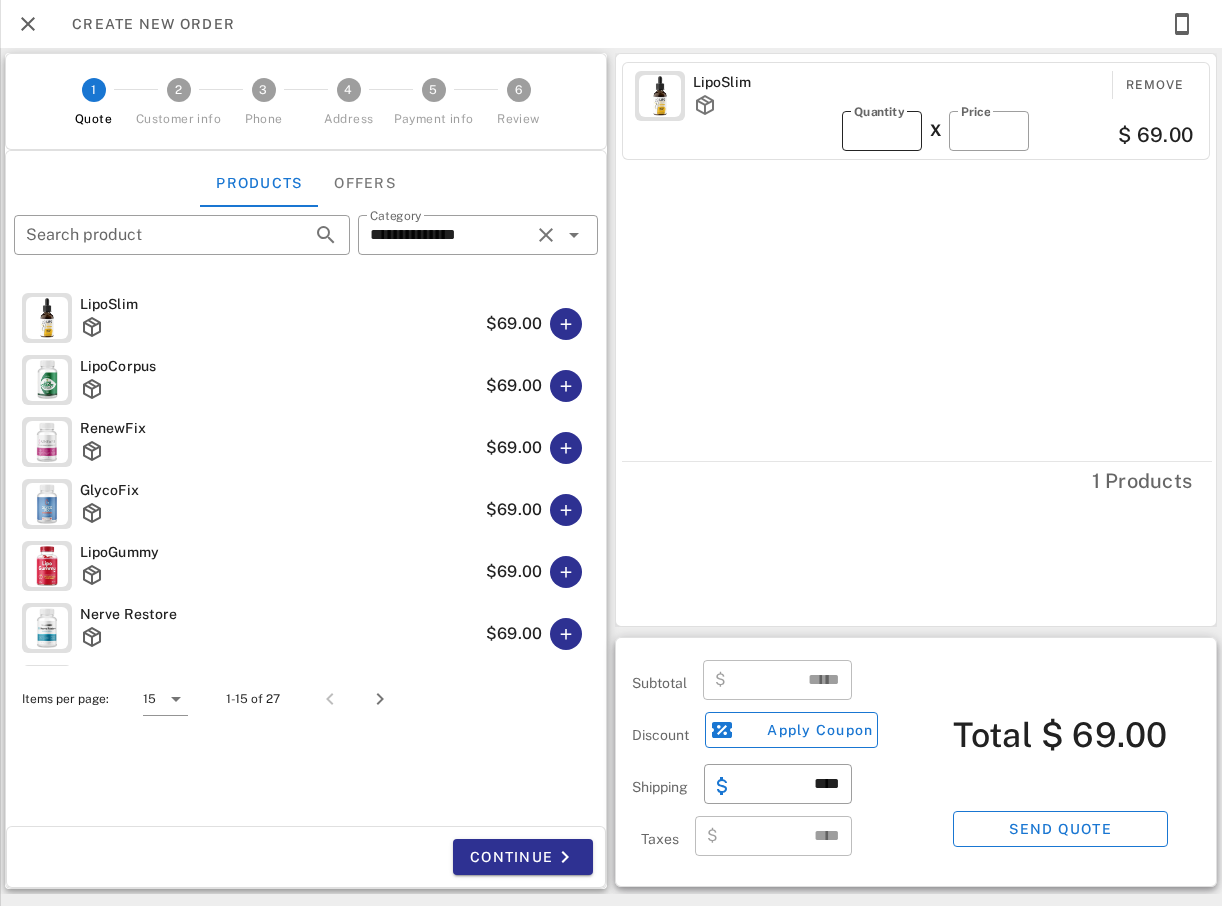 type on "*" 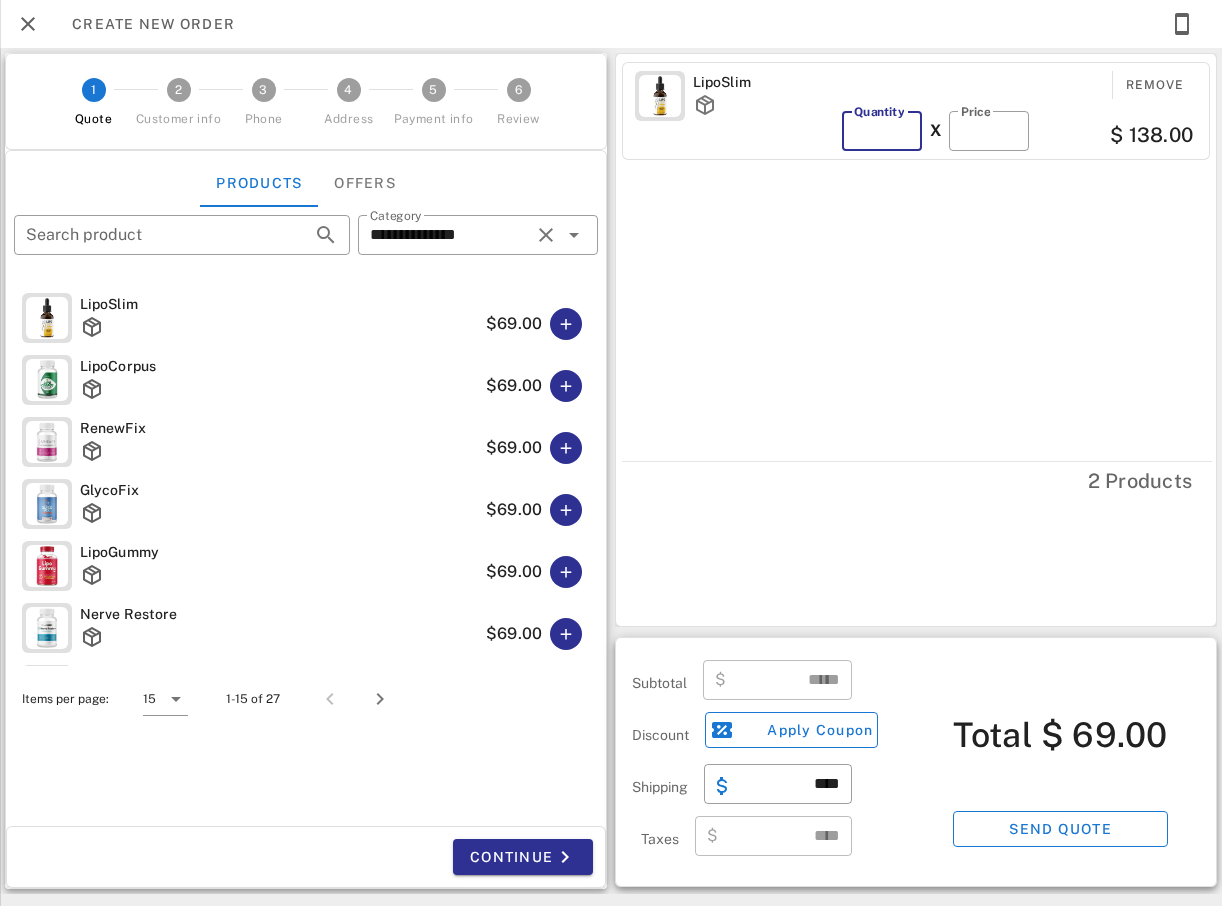 type on "******" 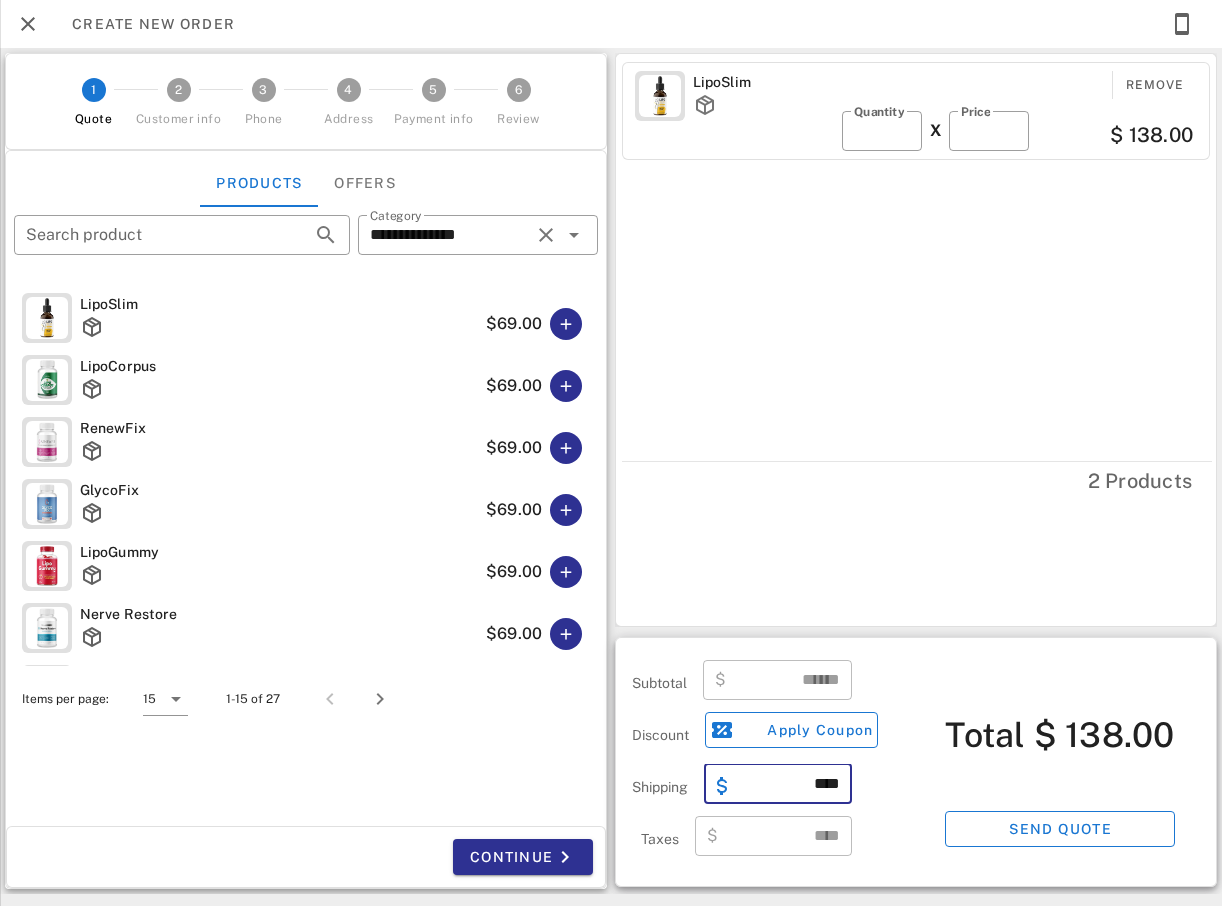 click on "****" at bounding box center (790, 784) 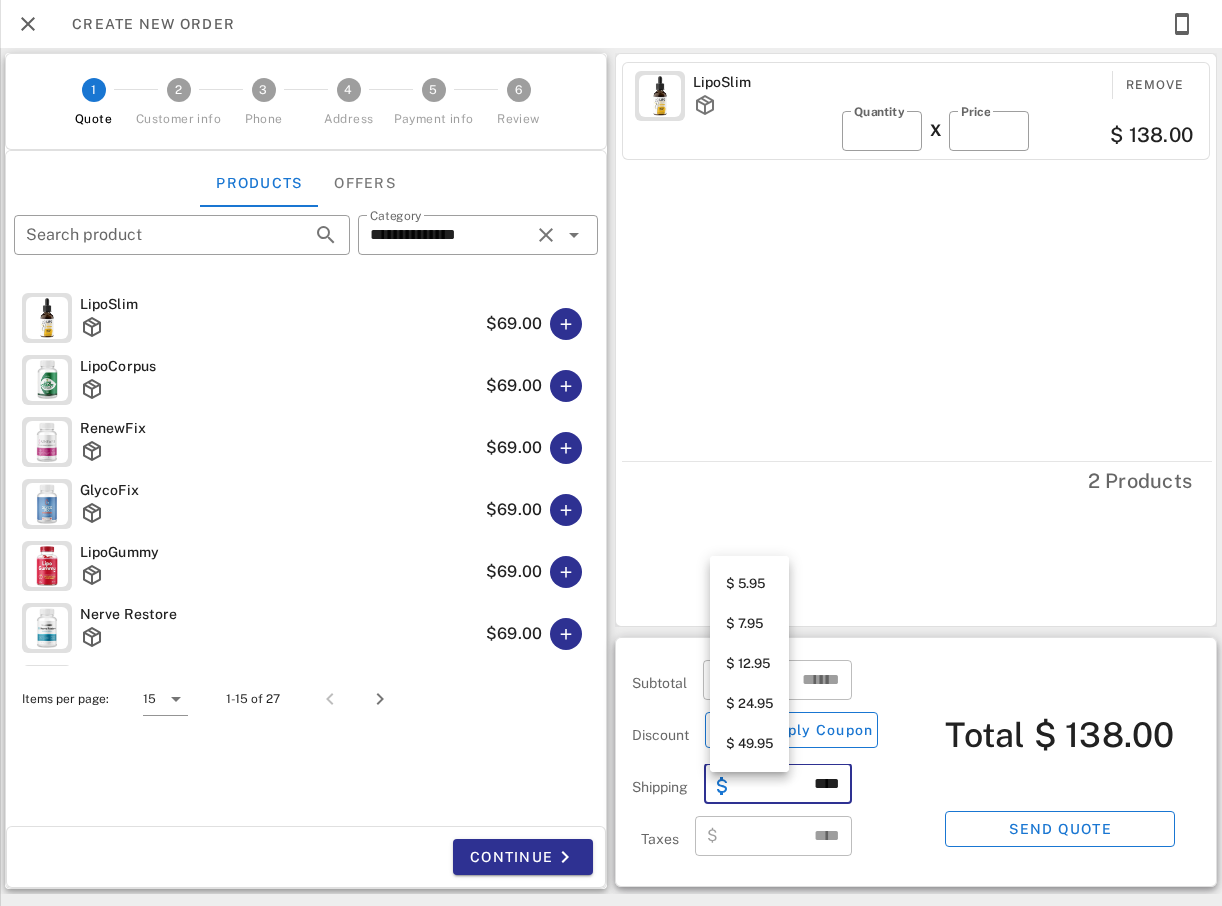 click on "****" at bounding box center (790, 784) 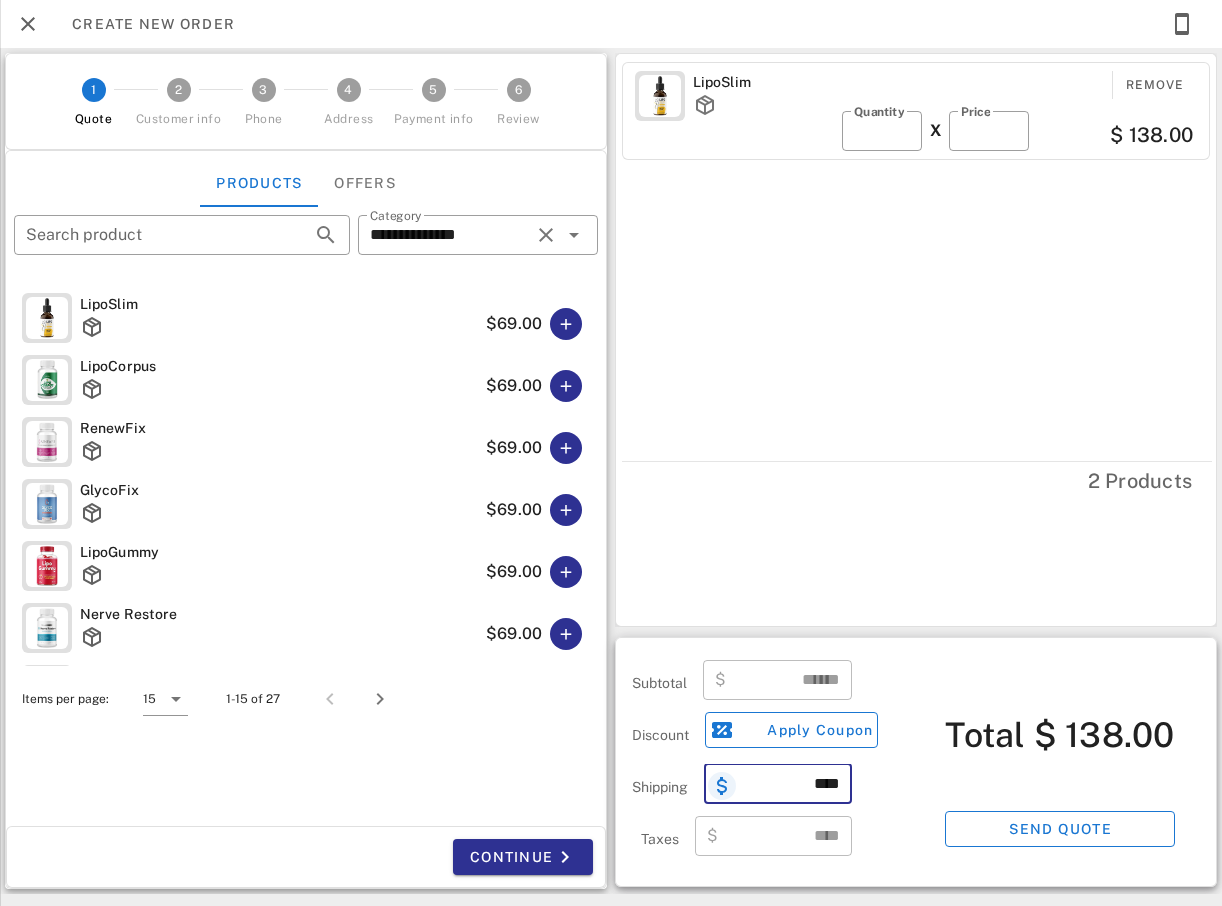click at bounding box center (722, 786) 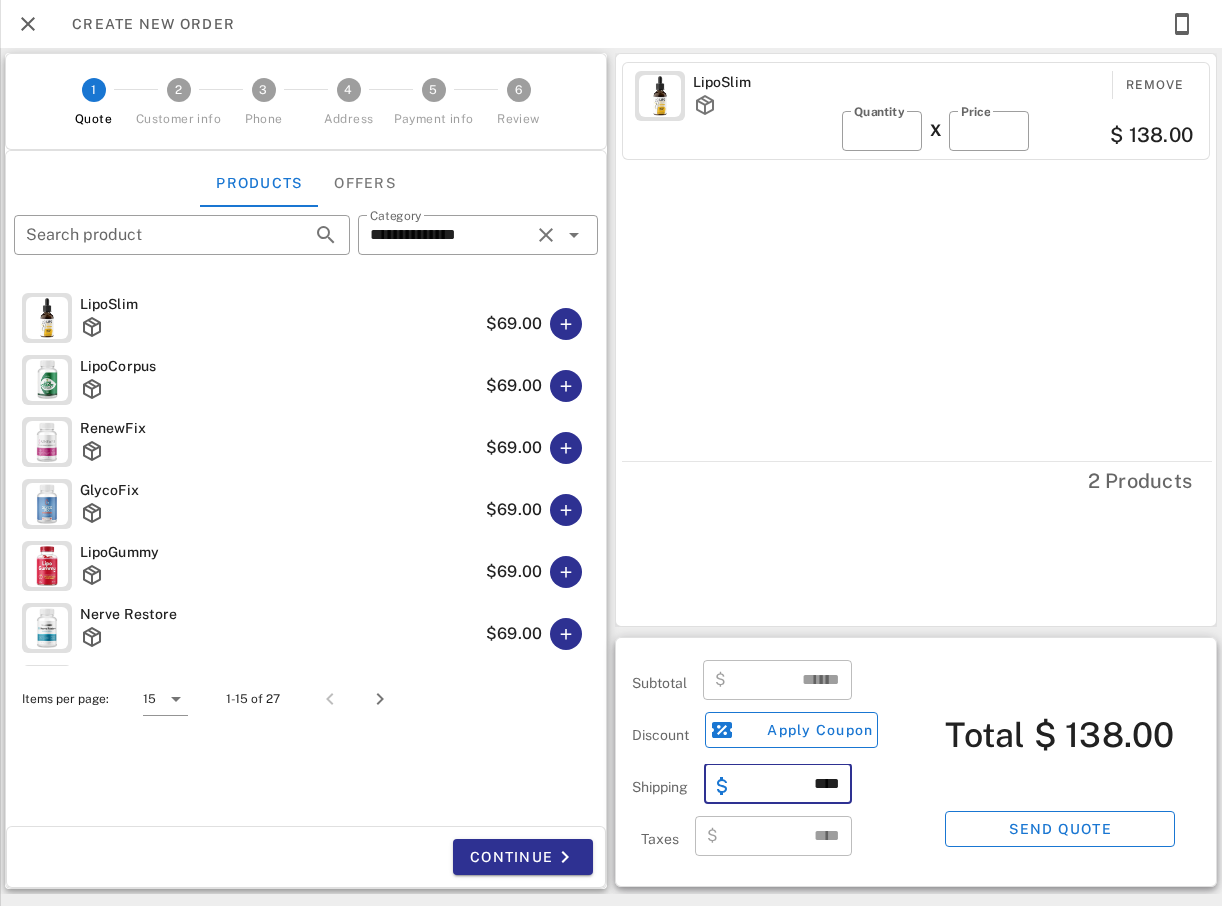 click on "****" at bounding box center (790, 784) 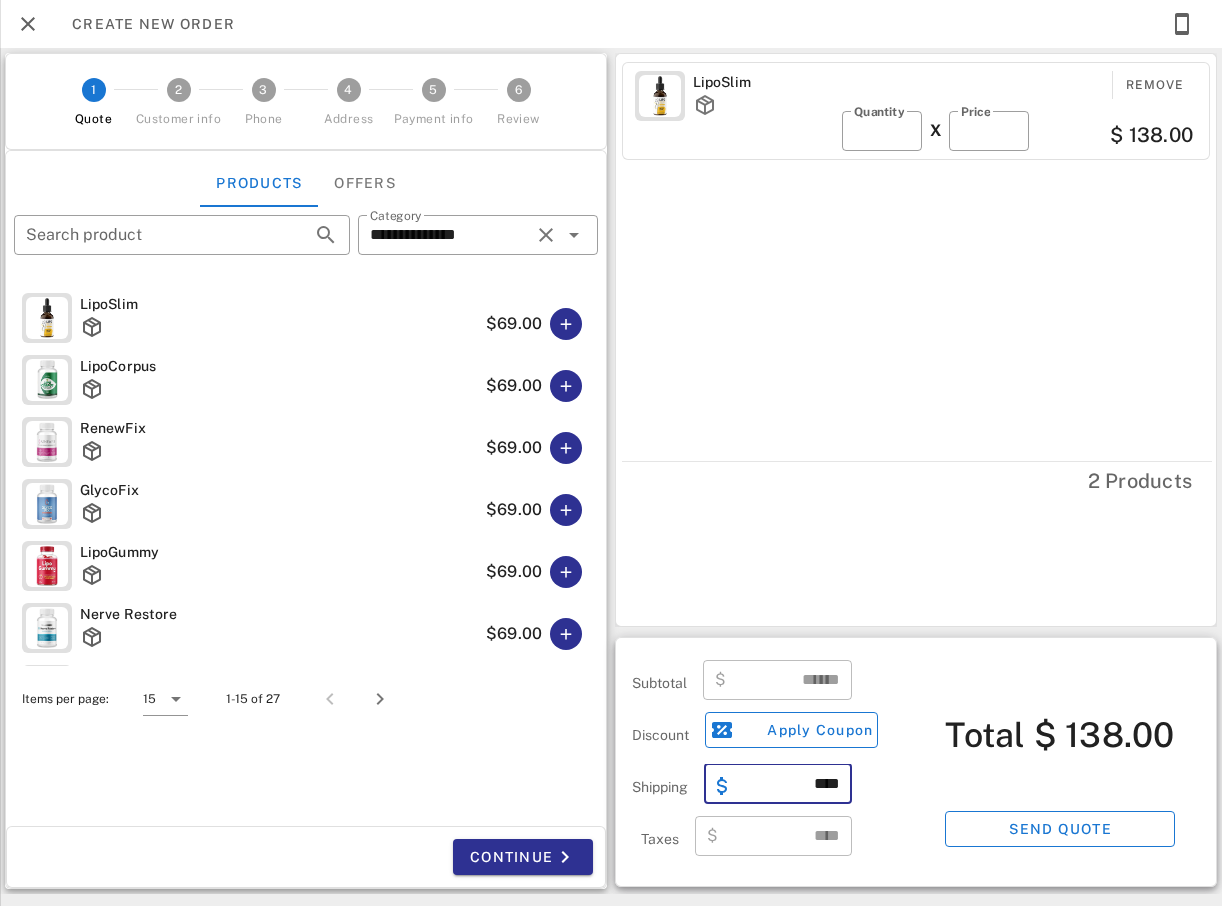click on "****" at bounding box center [790, 784] 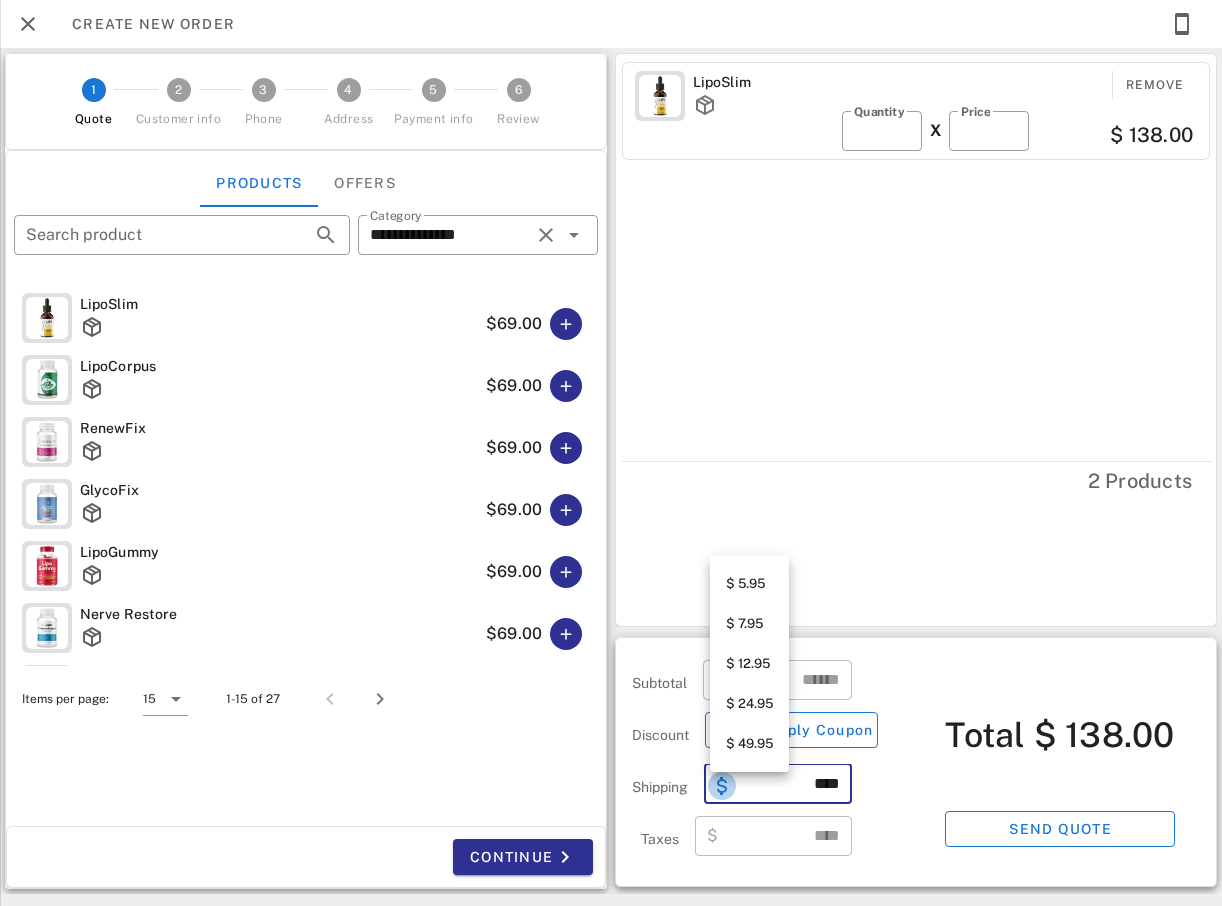 click at bounding box center (722, 786) 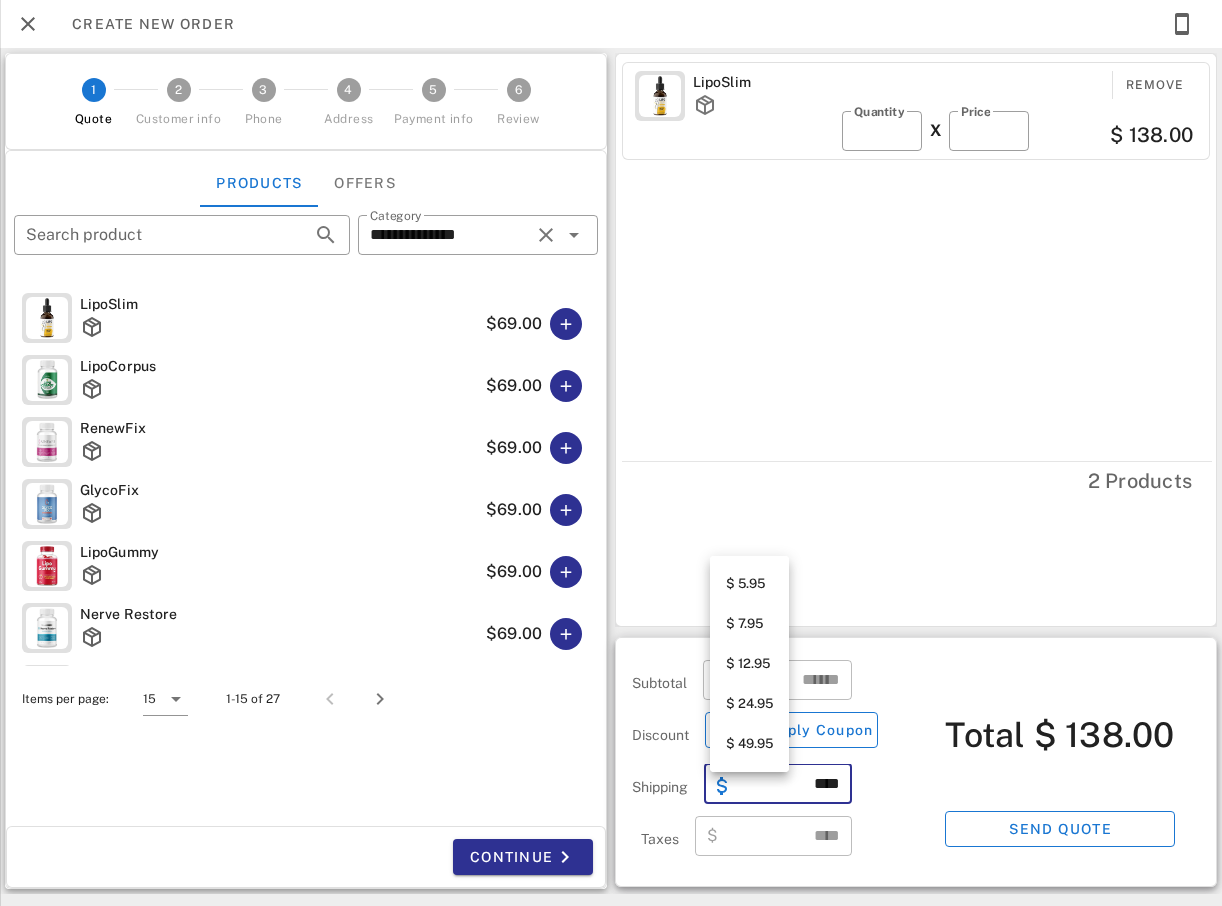 click on "$ 5.95" at bounding box center [749, 584] 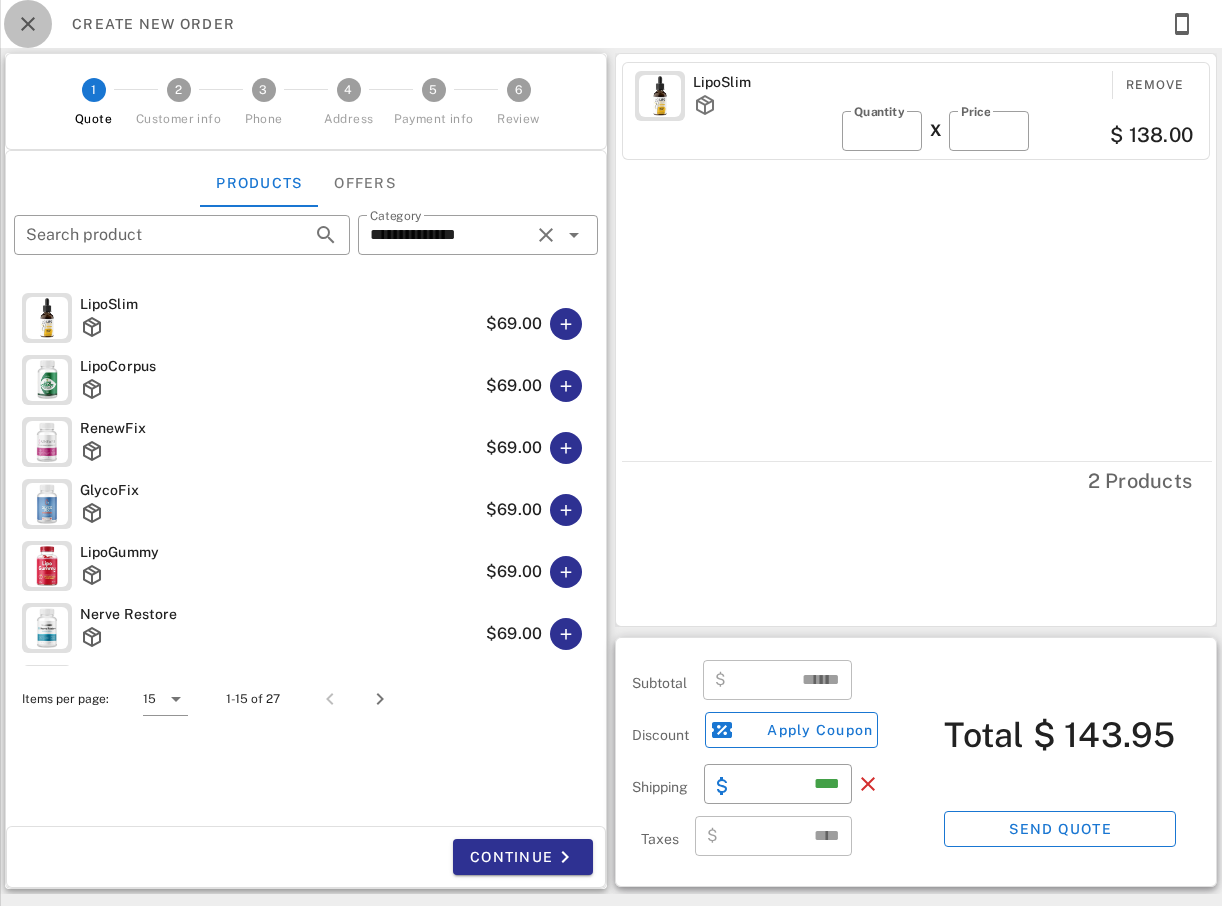 drag, startPoint x: 22, startPoint y: 30, endPoint x: 163, endPoint y: 81, distance: 149.93999 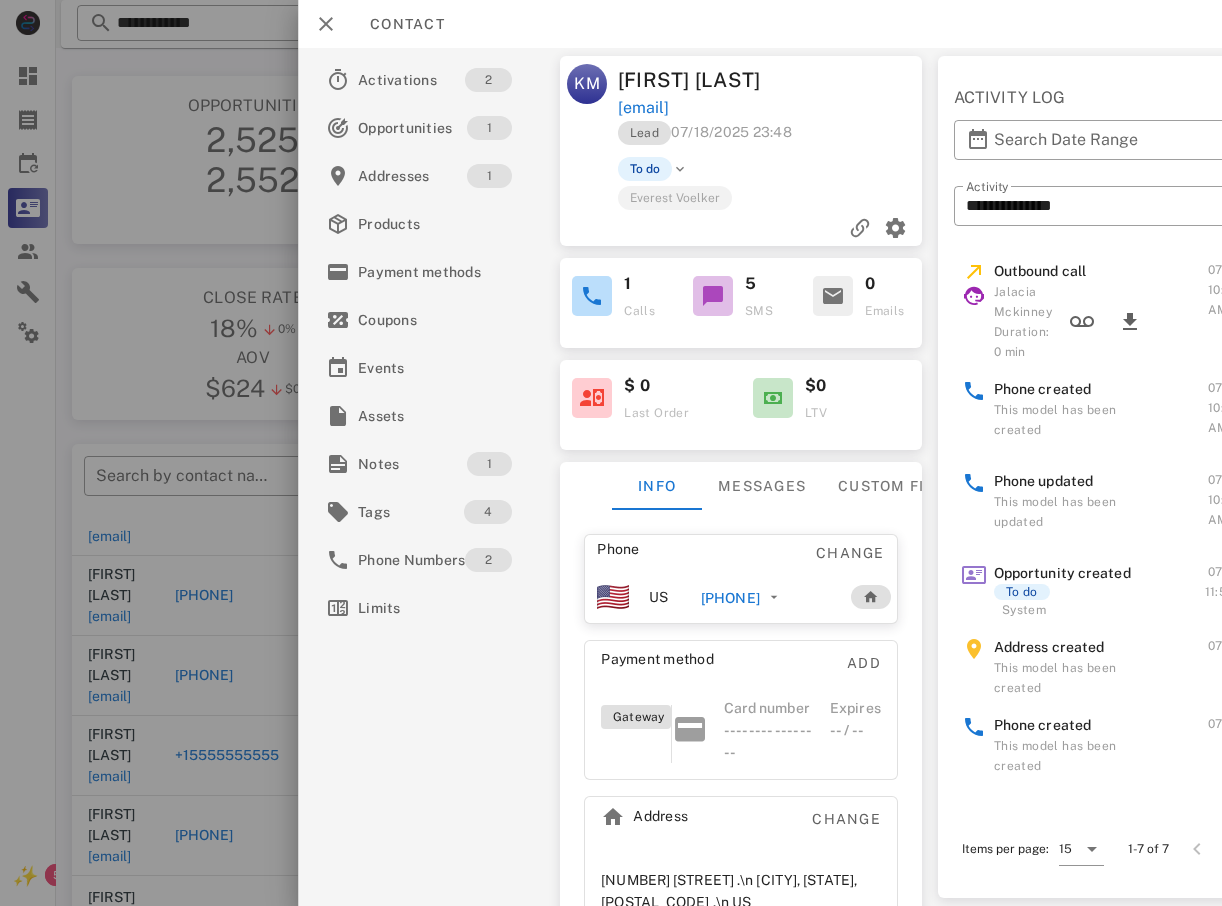 click at bounding box center (611, 453) 